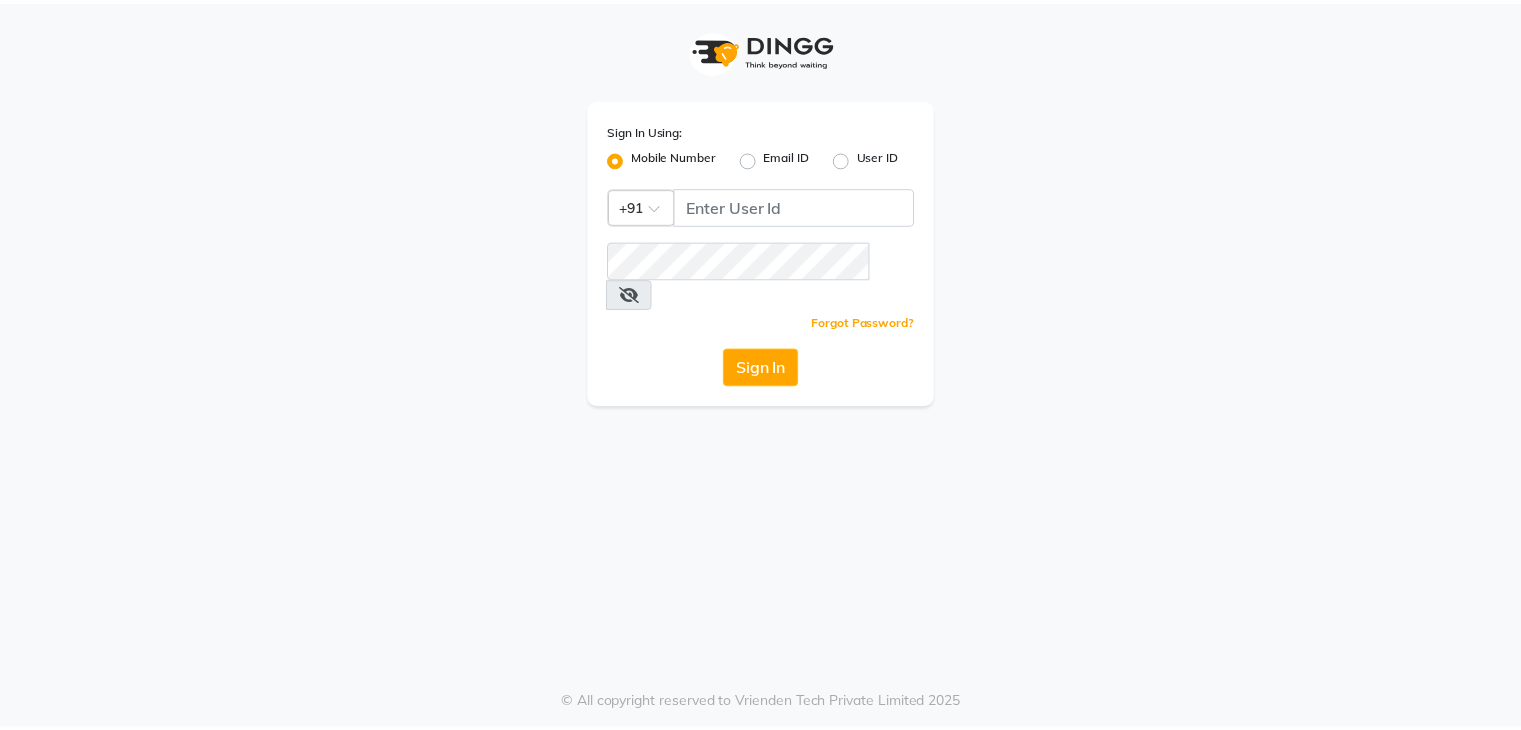 scroll, scrollTop: 0, scrollLeft: 0, axis: both 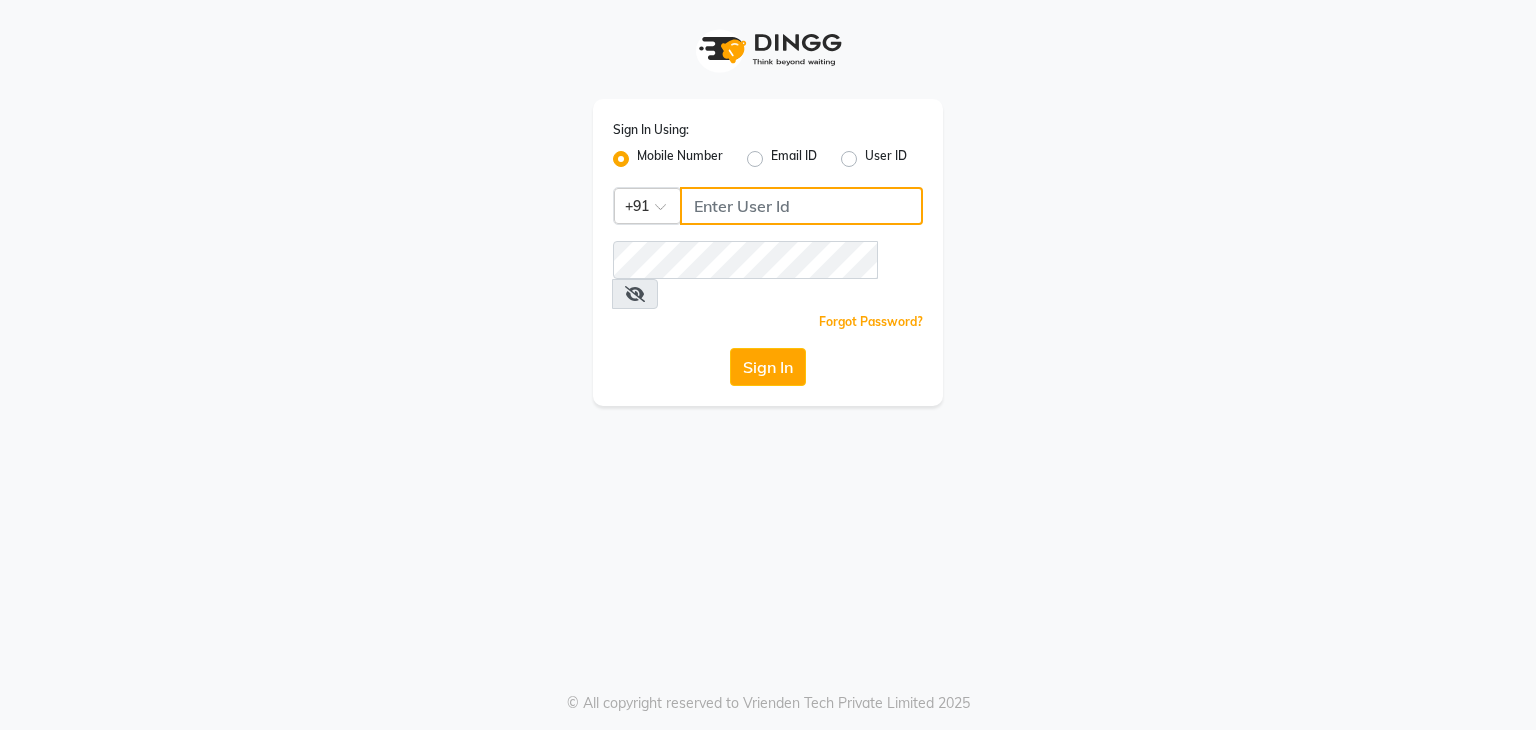 click 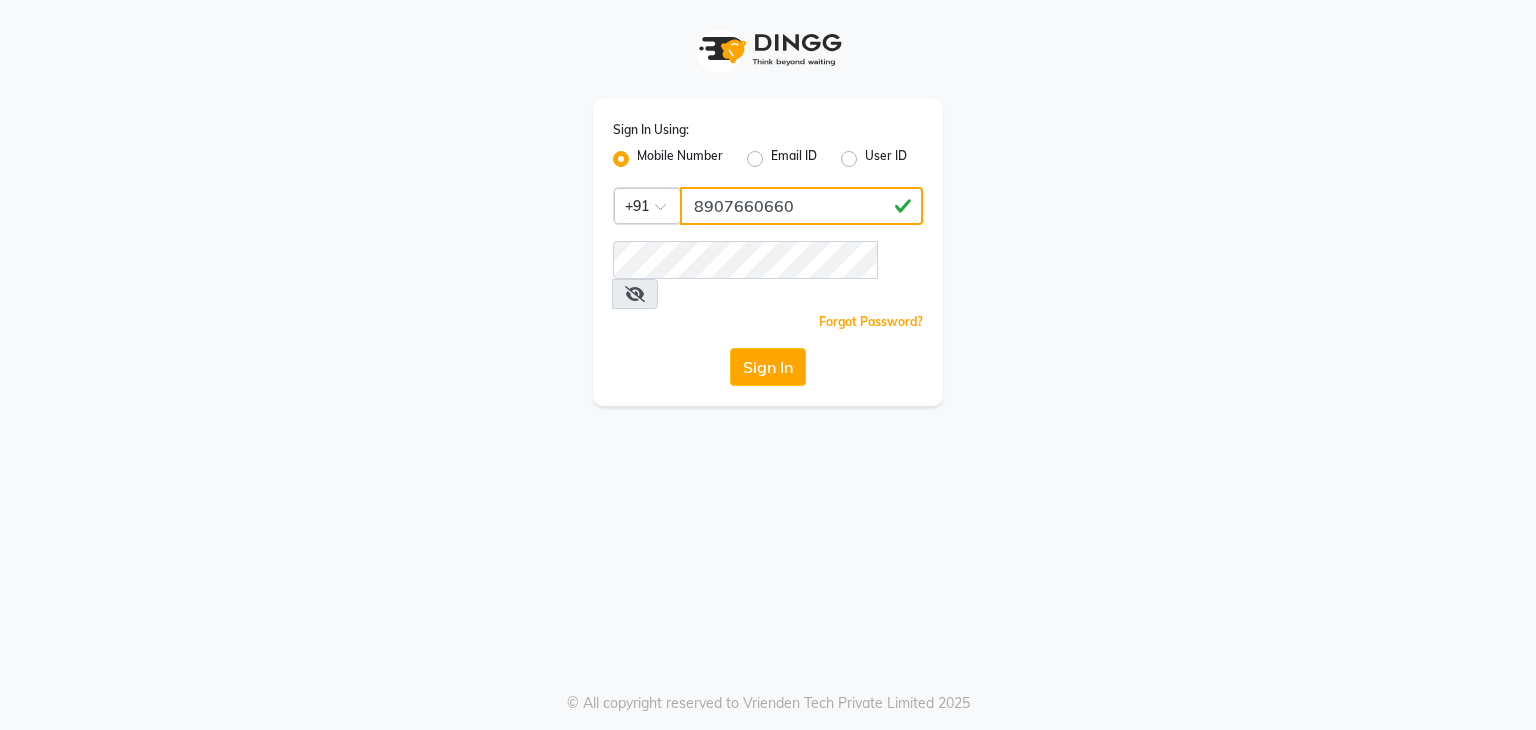 type on "8907660660" 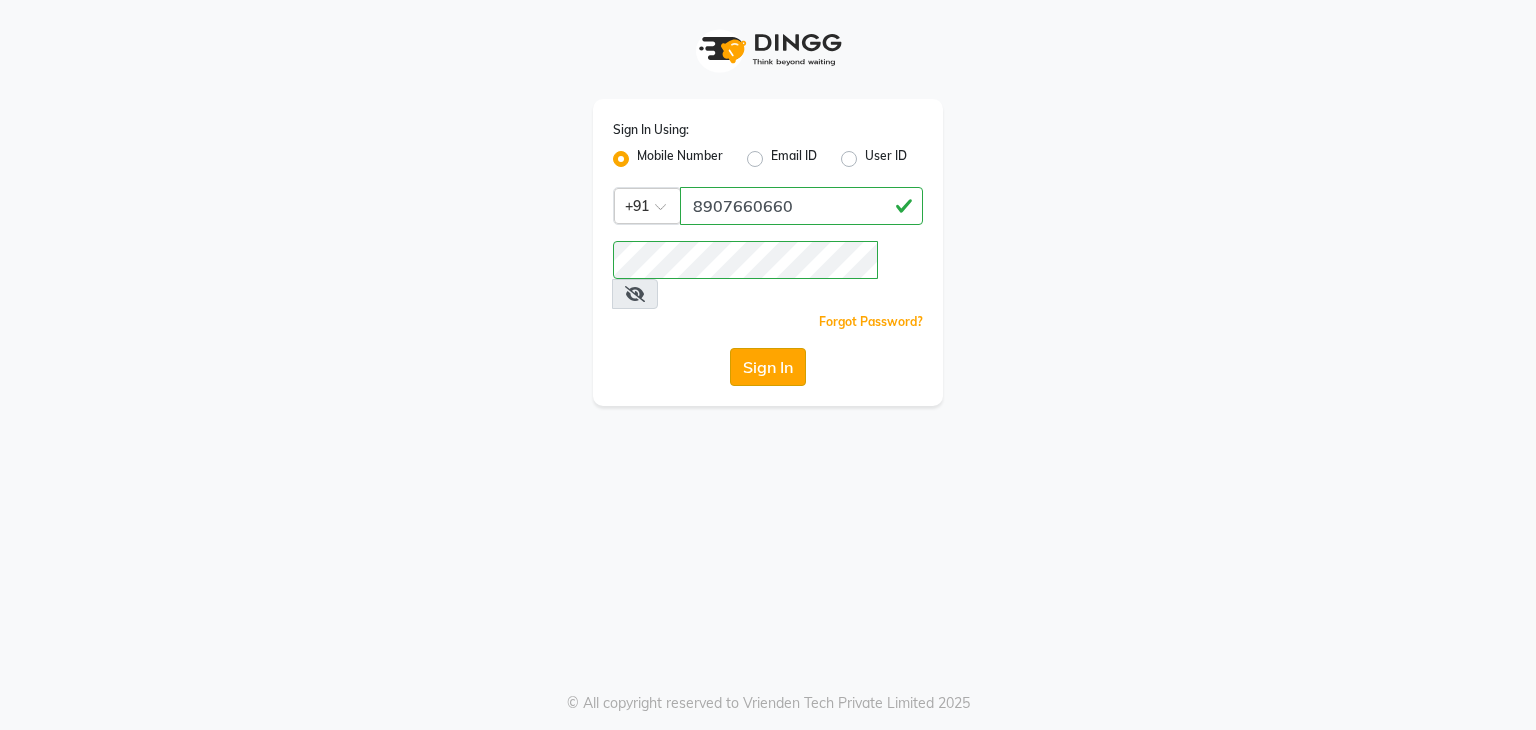 click on "Sign In" 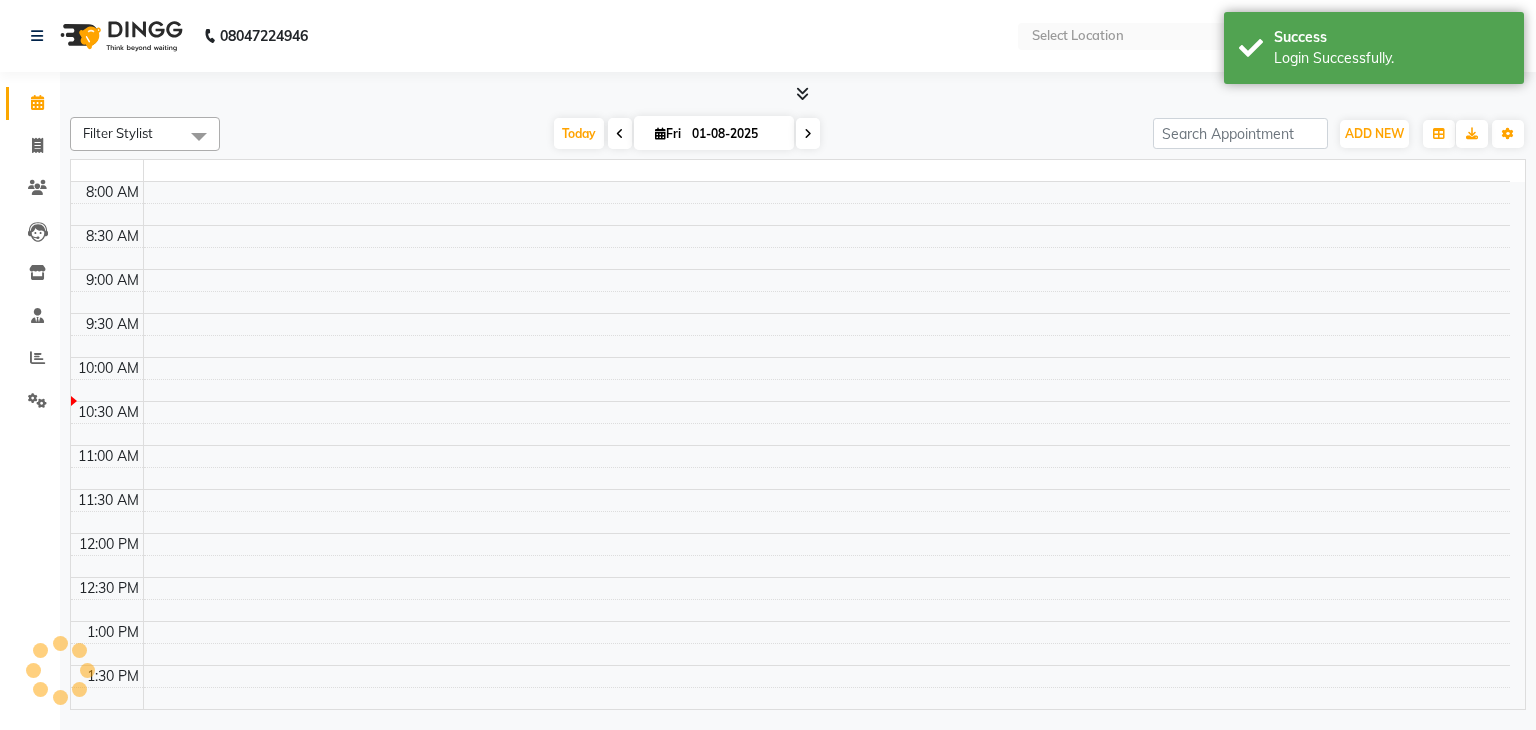 select on "en" 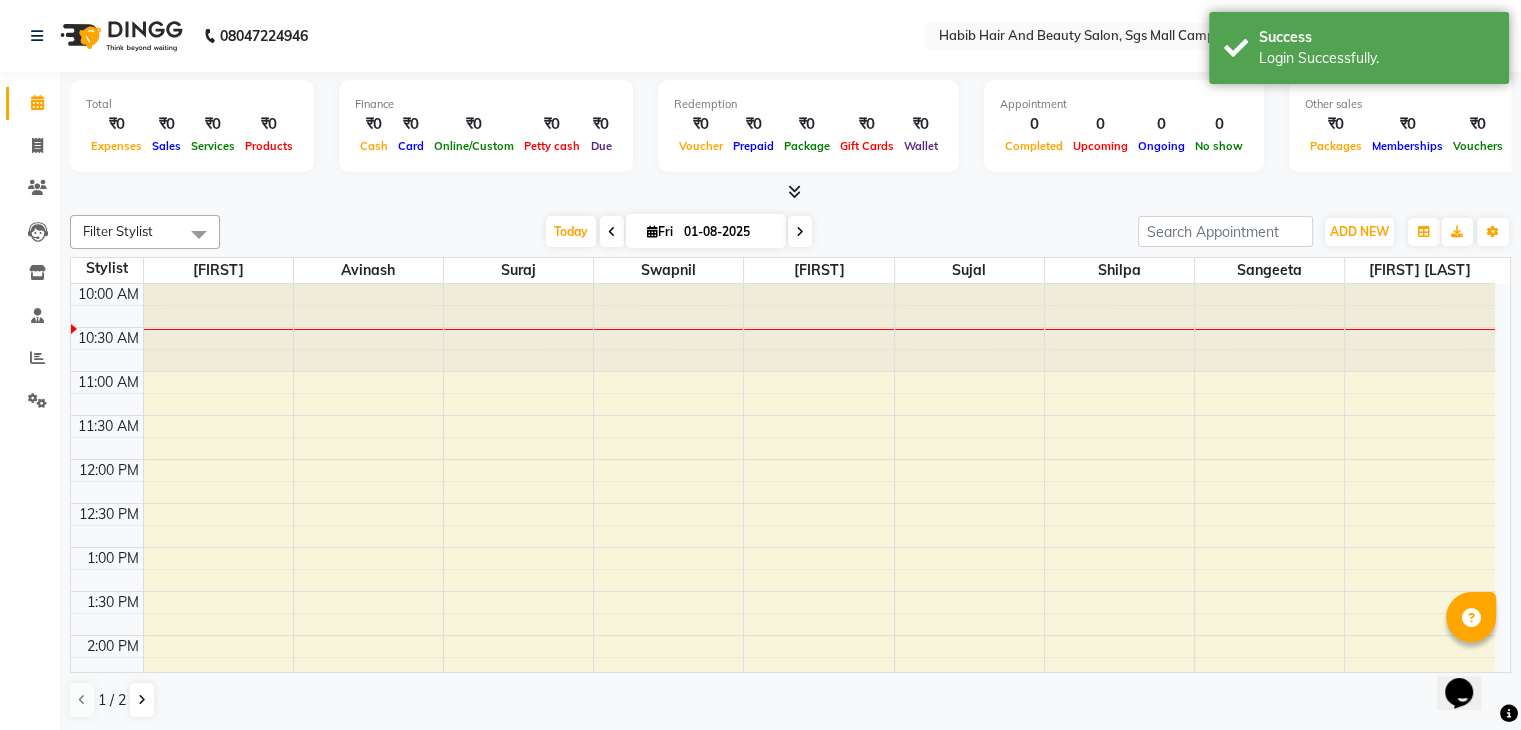 scroll, scrollTop: 0, scrollLeft: 0, axis: both 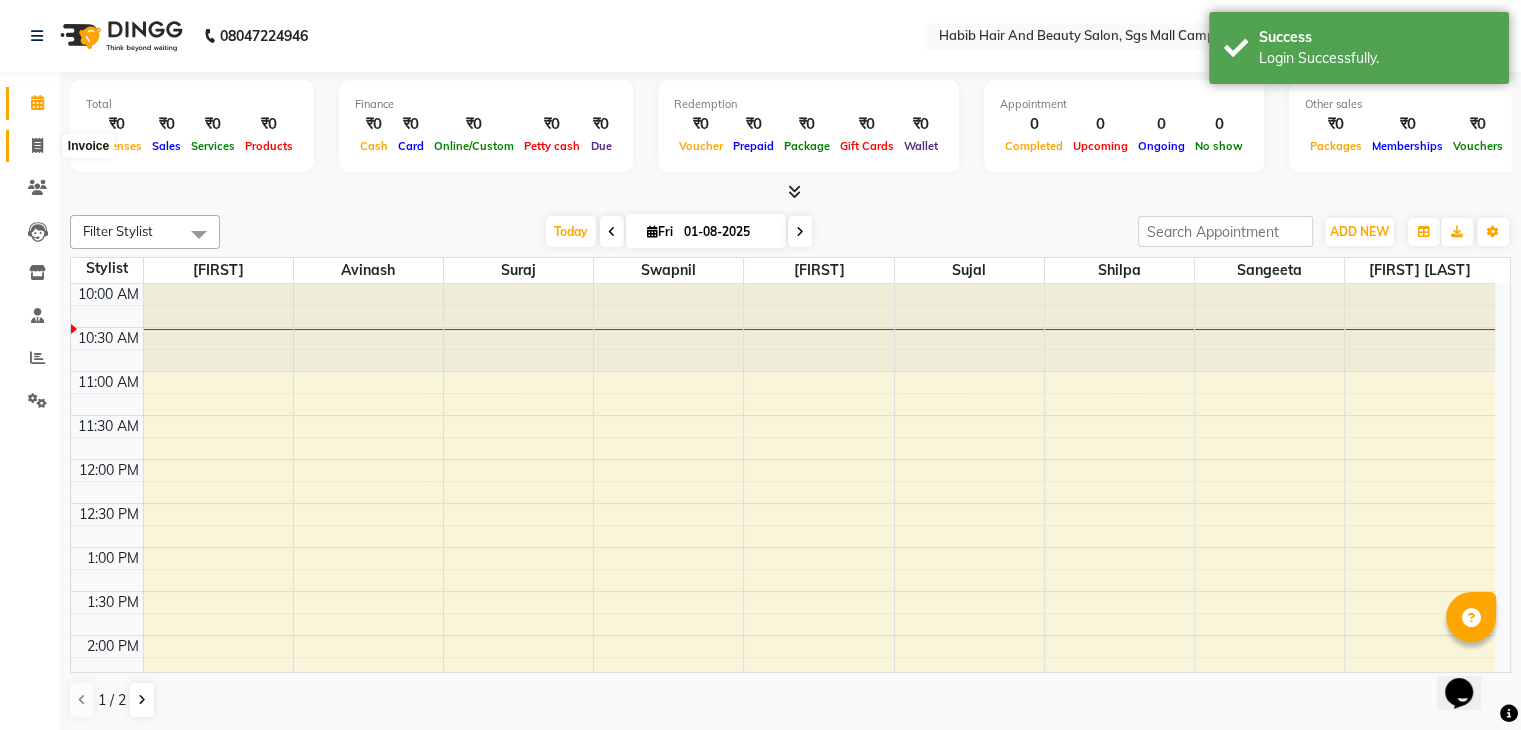 click 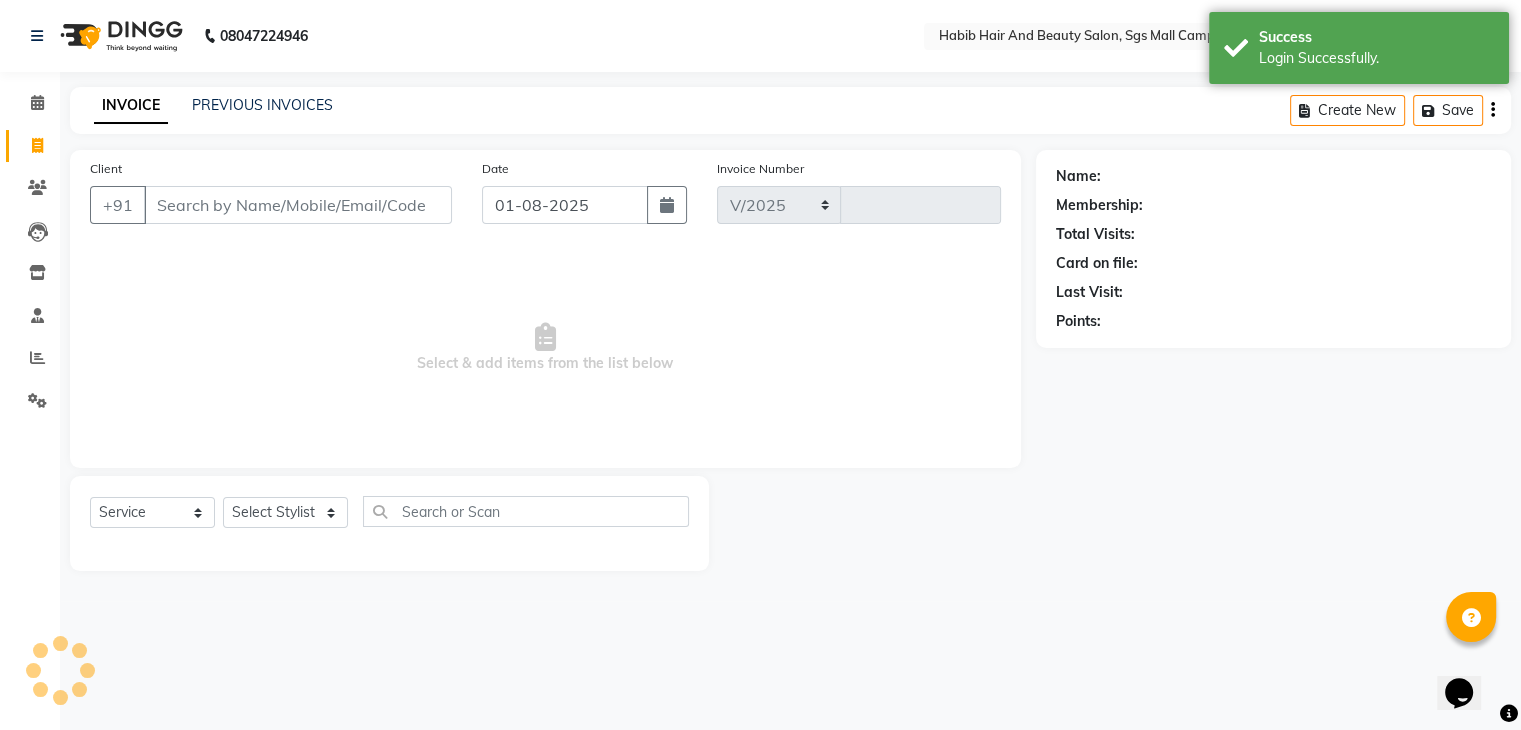 select on "8362" 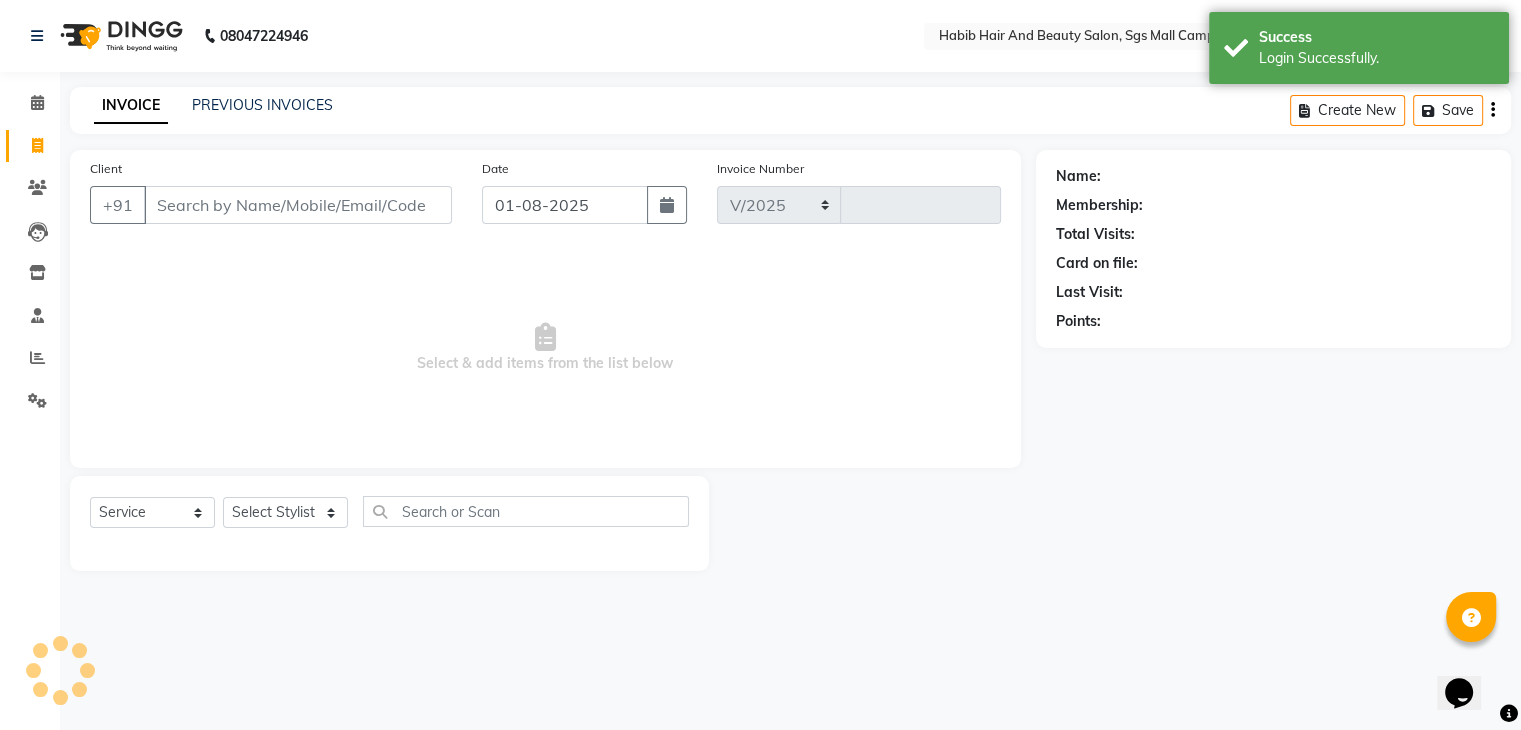 type on "2806" 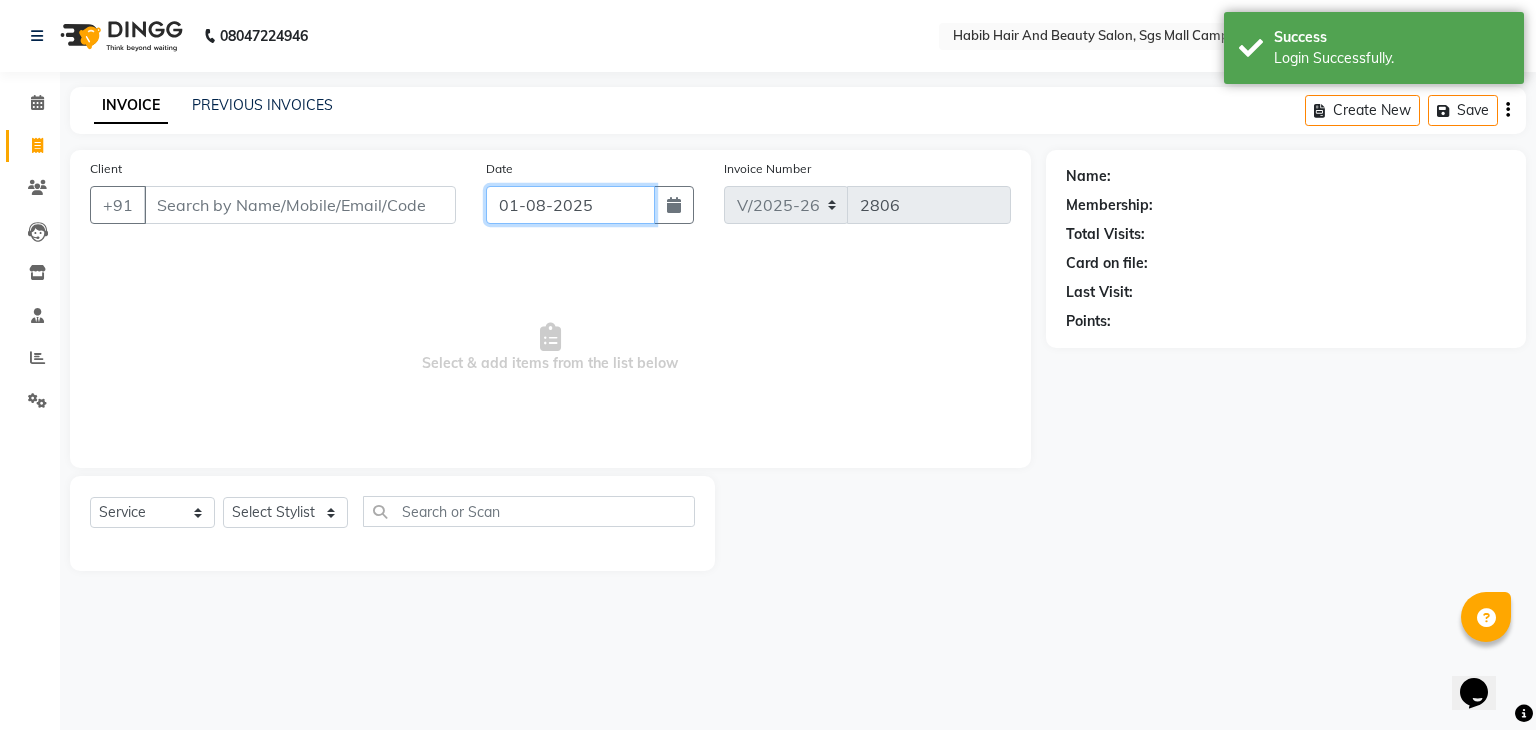click on "01-08-2025" 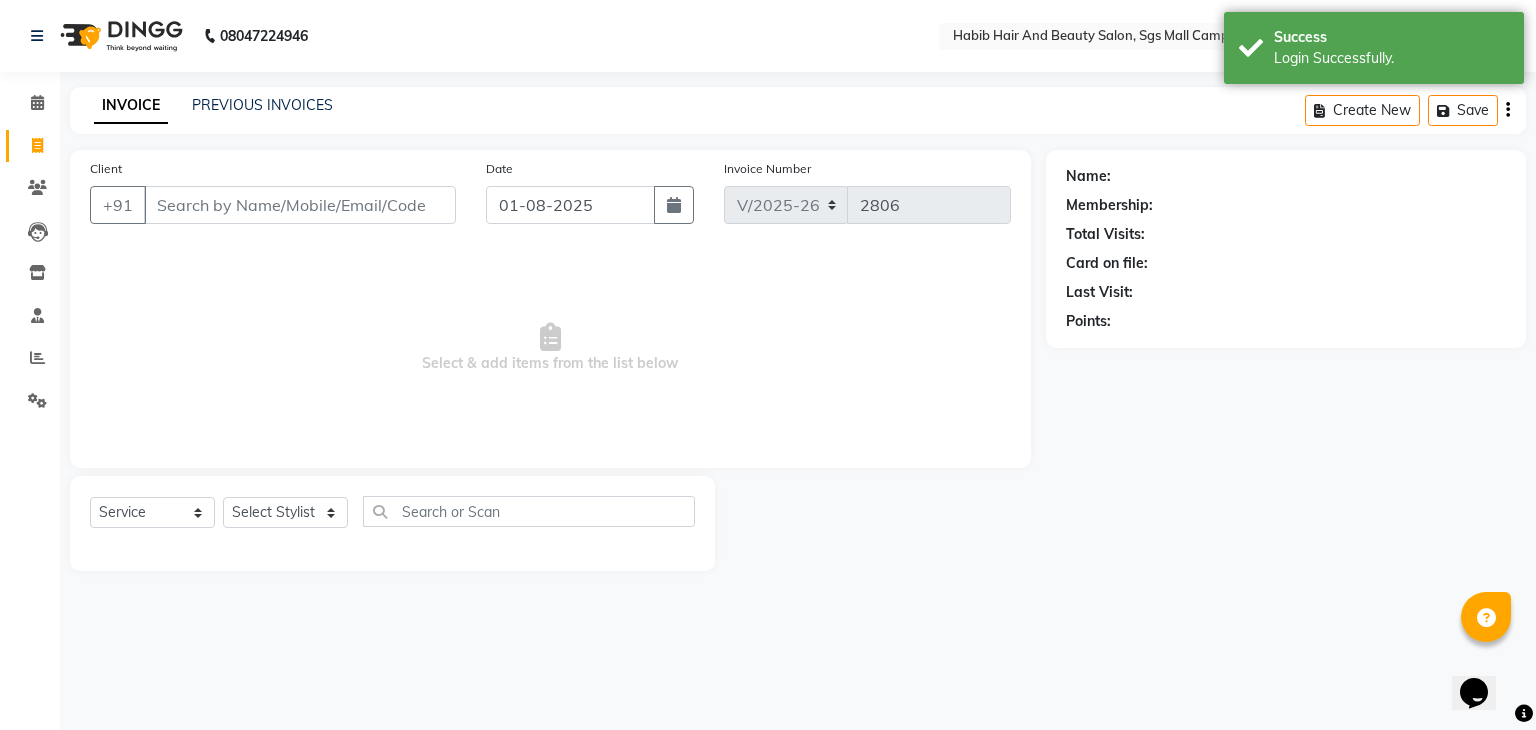 select on "8" 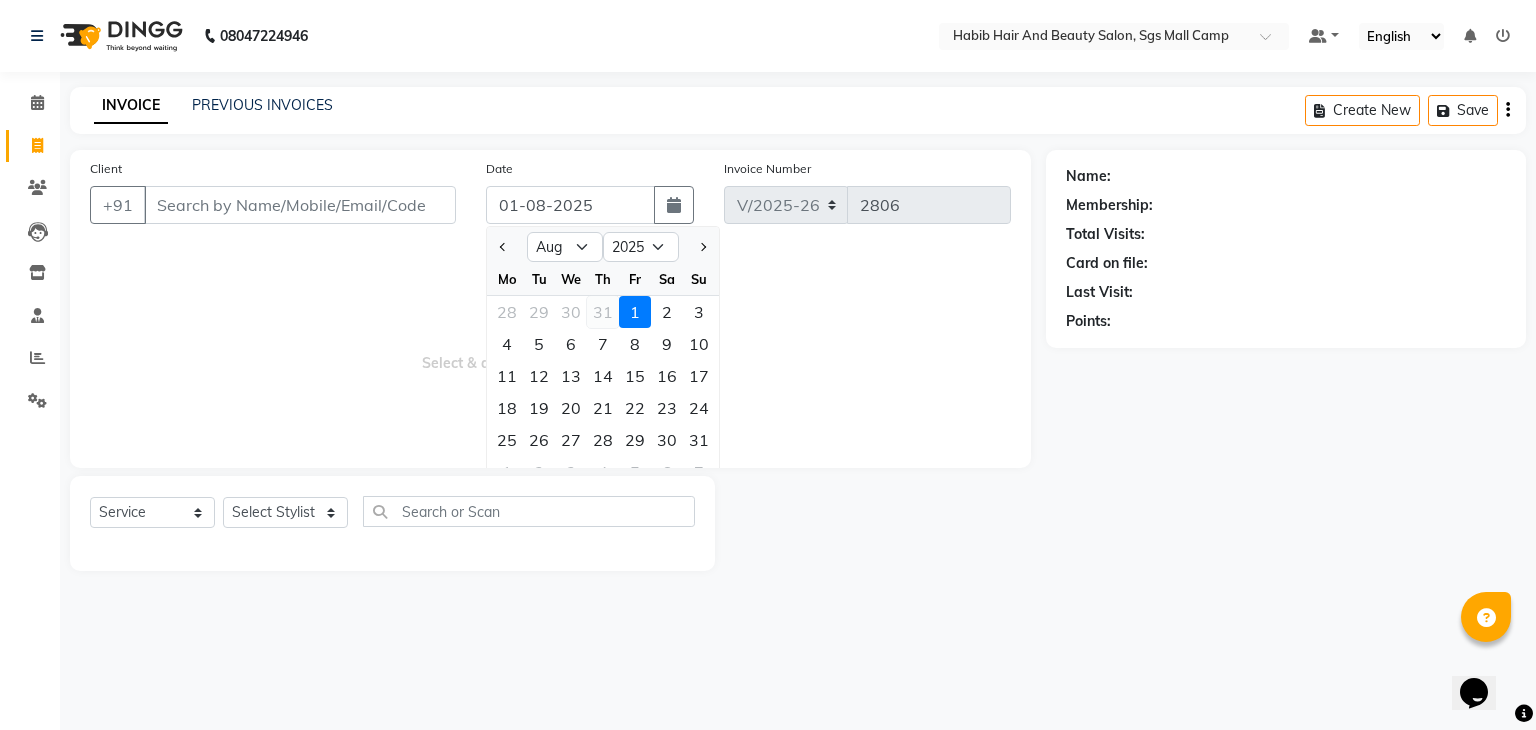 click on "31" 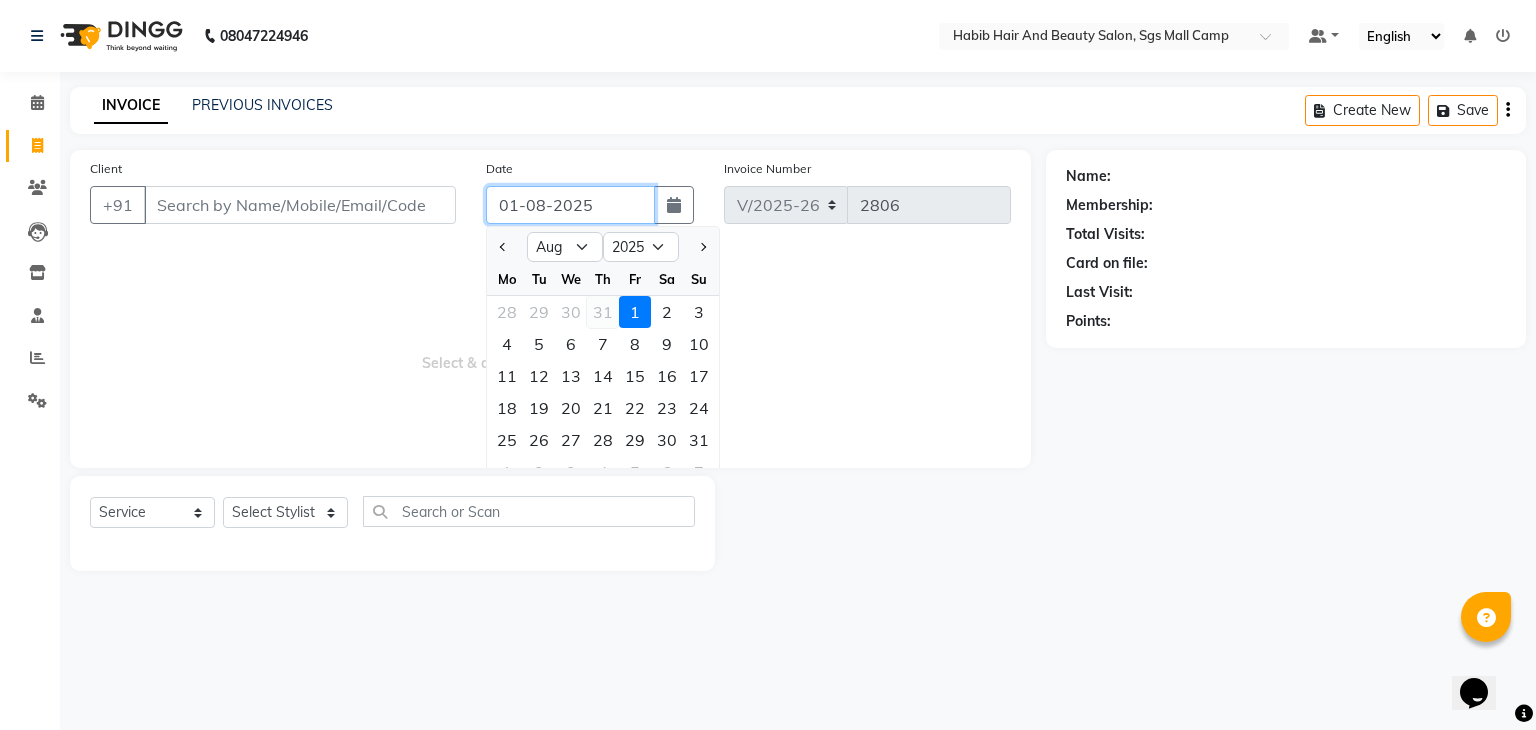 type on "31-07-2025" 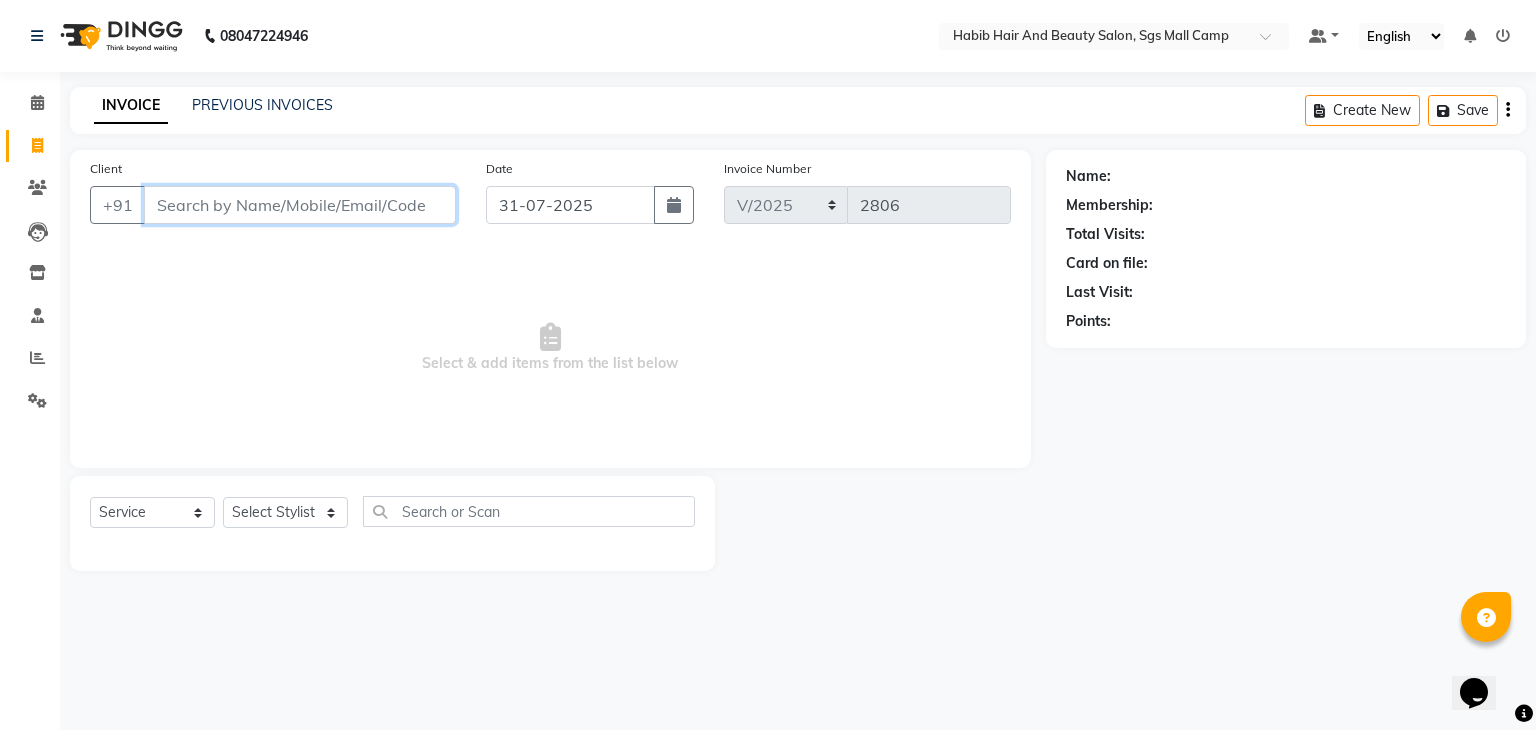click on "Client" at bounding box center [300, 205] 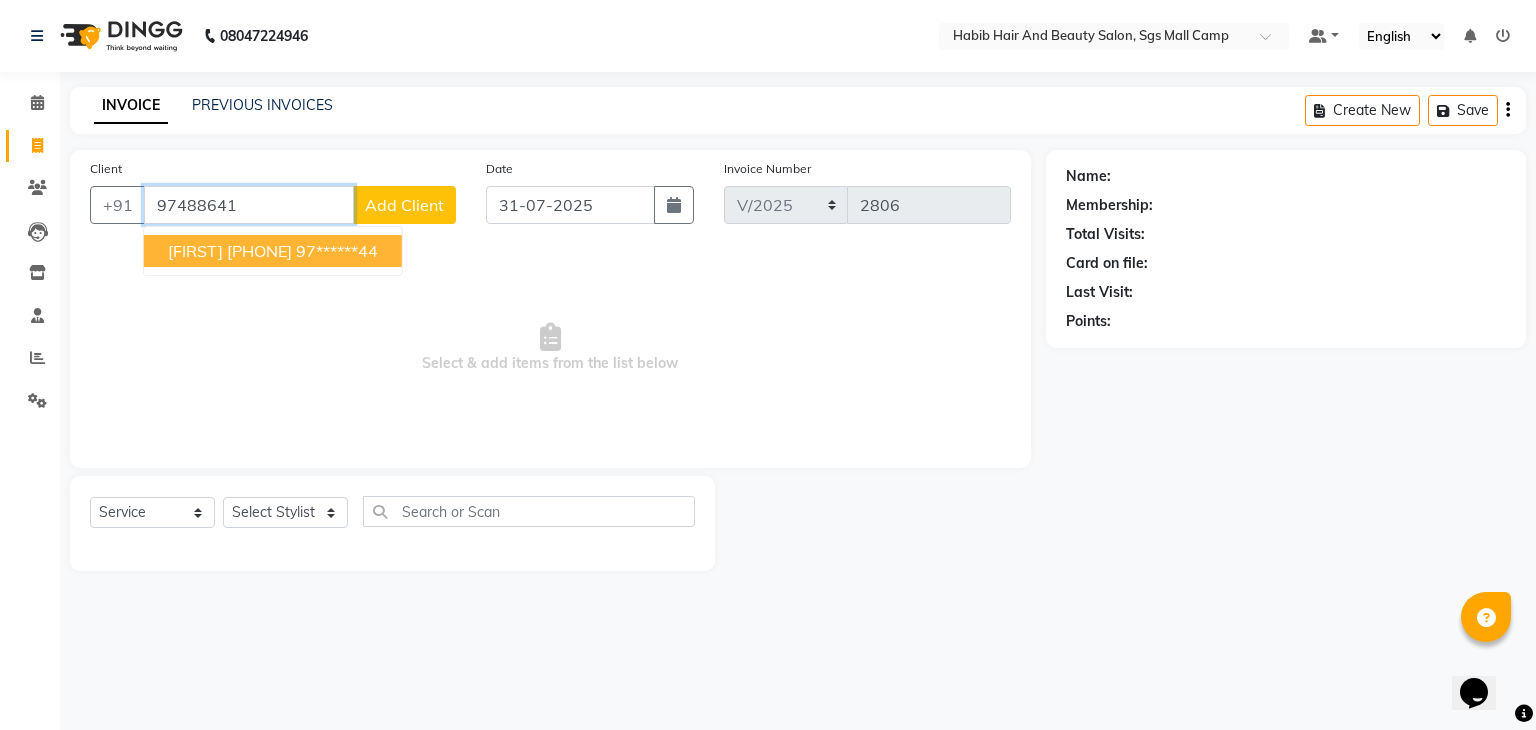 click on "[FIRST] [PHONE]" at bounding box center (230, 251) 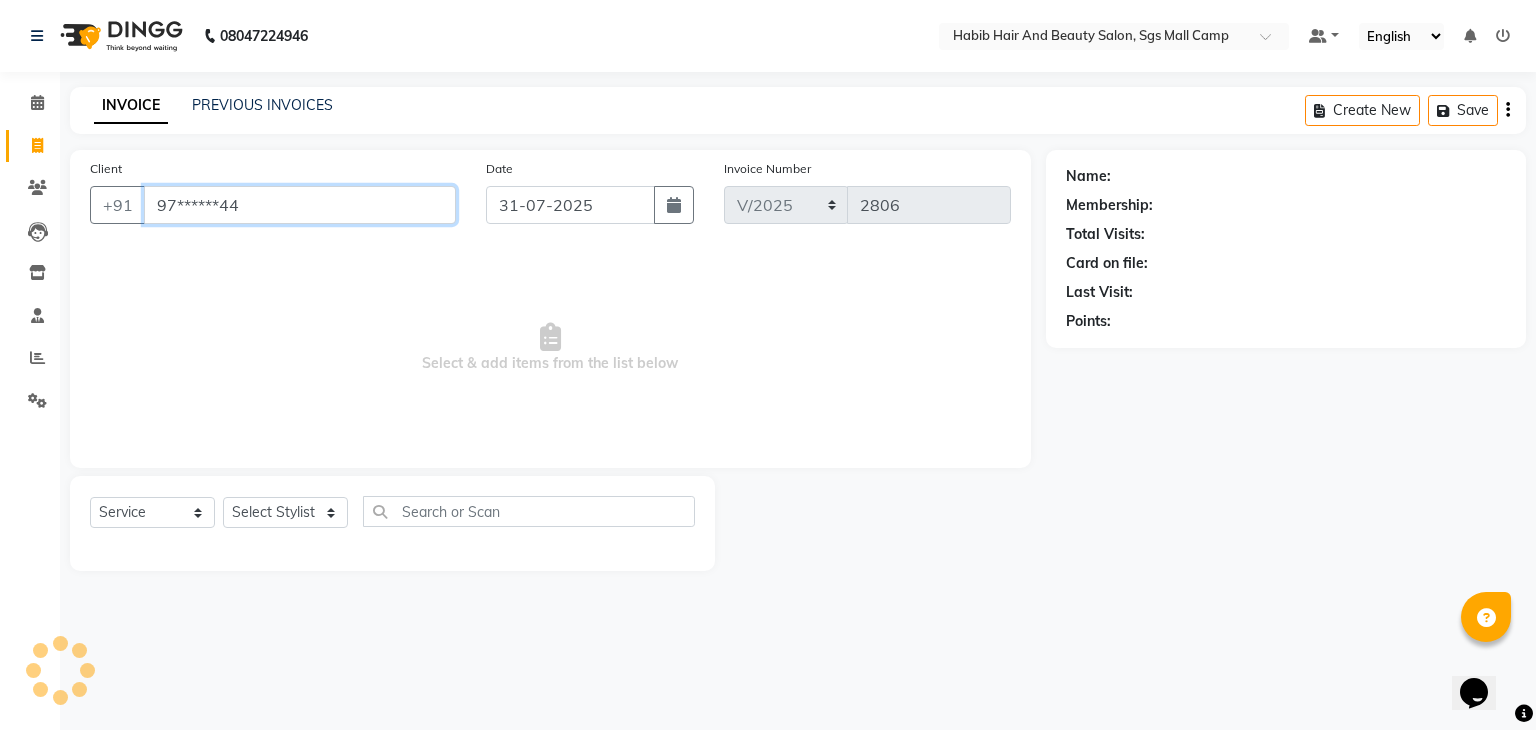 type on "97******44" 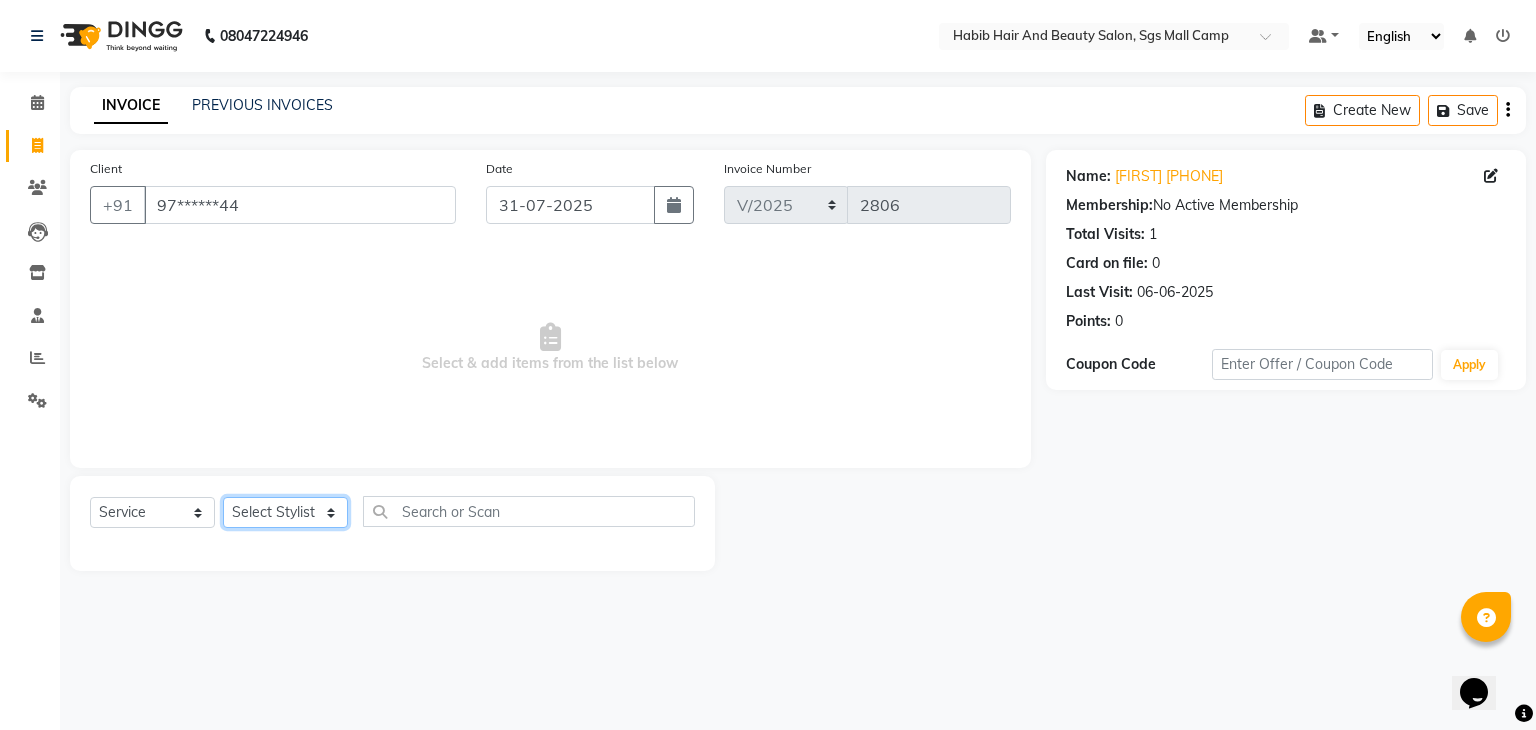 click on "Select Stylist [FIRST] [FIRST] [FIRST] Manager [FIRST]  [FIRST] [FIRST] [FIRST] [FIRST]  [FIRST] [FIRST]" 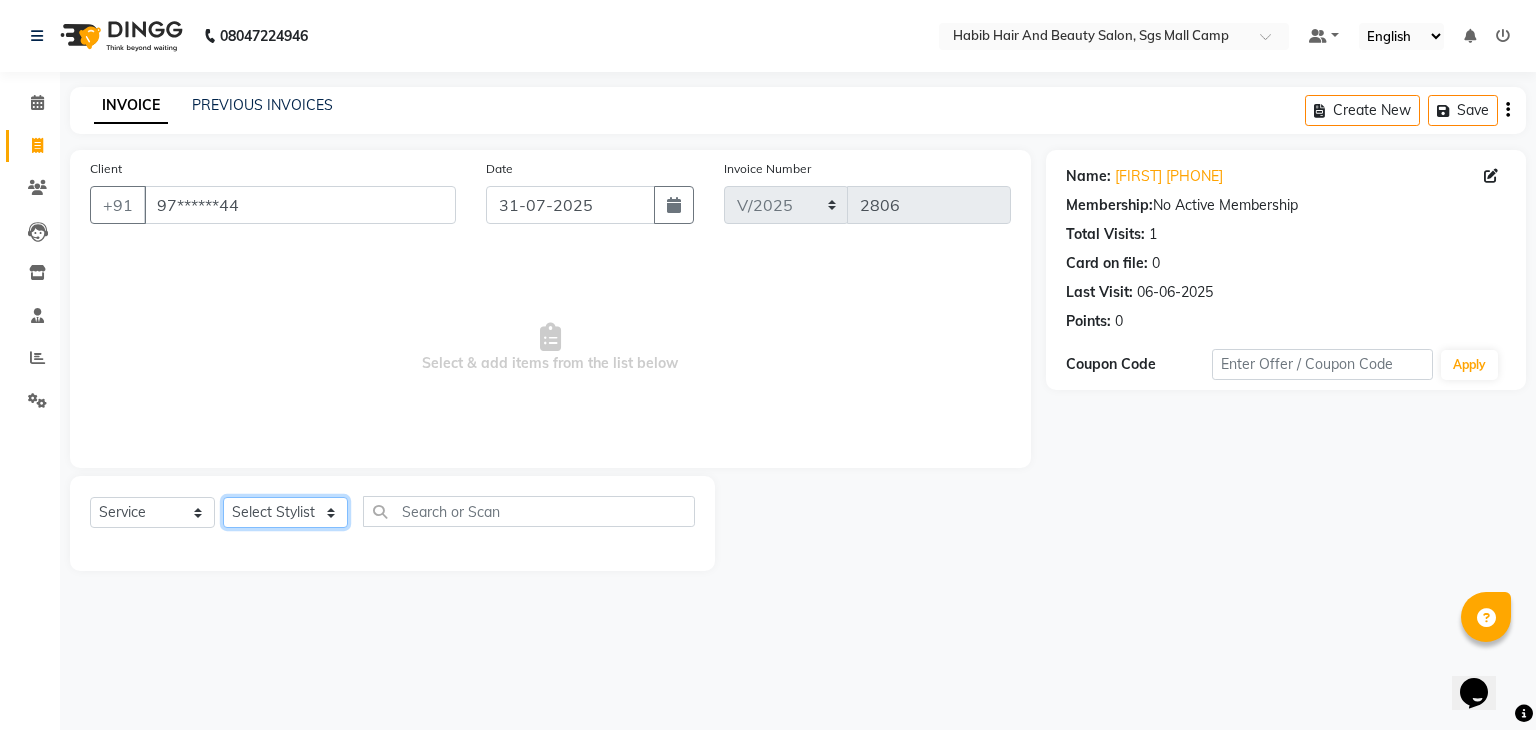 select on "81160" 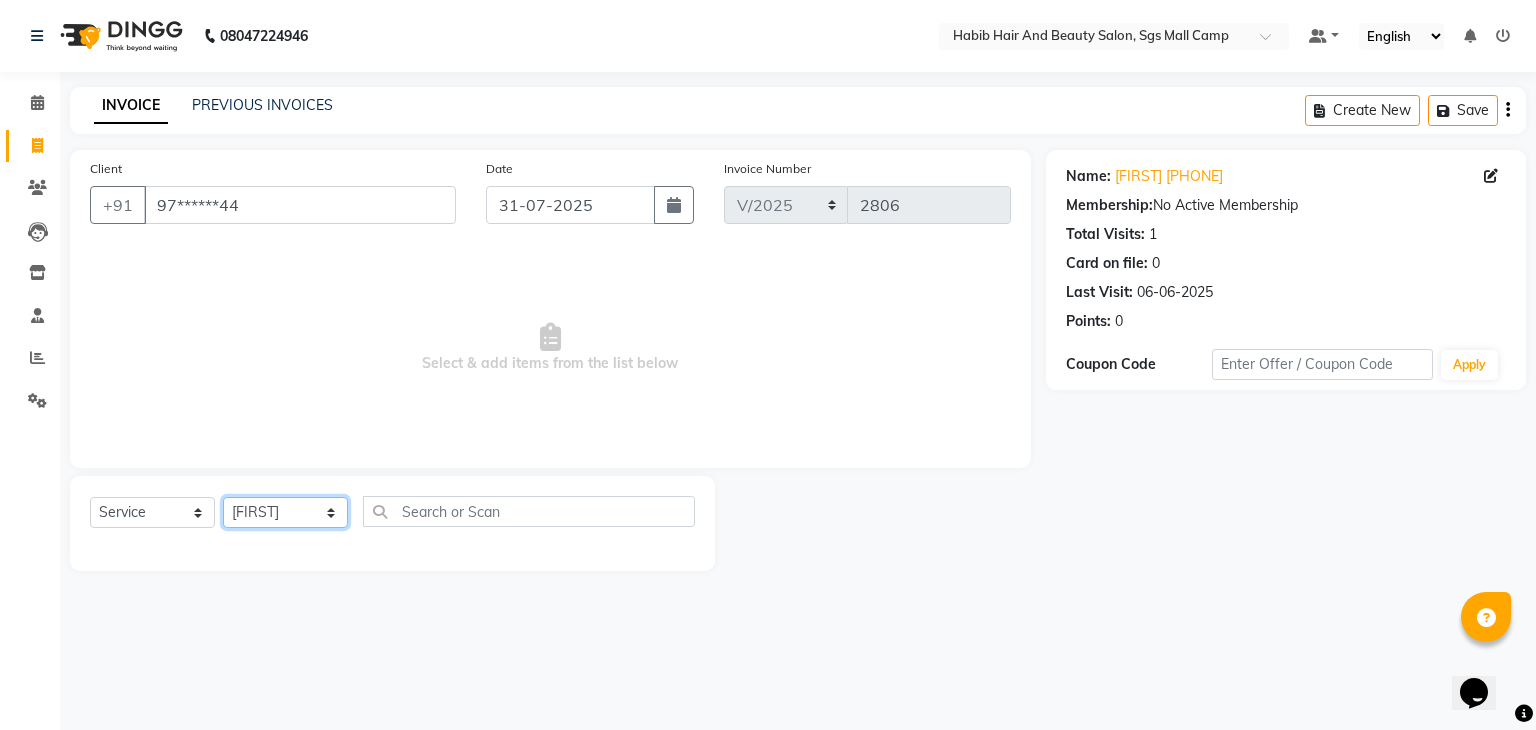 click on "Select Stylist [FIRST] [FIRST] [FIRST] Manager [FIRST]  [FIRST] [FIRST] [FIRST] [FIRST]  [FIRST] [FIRST]" 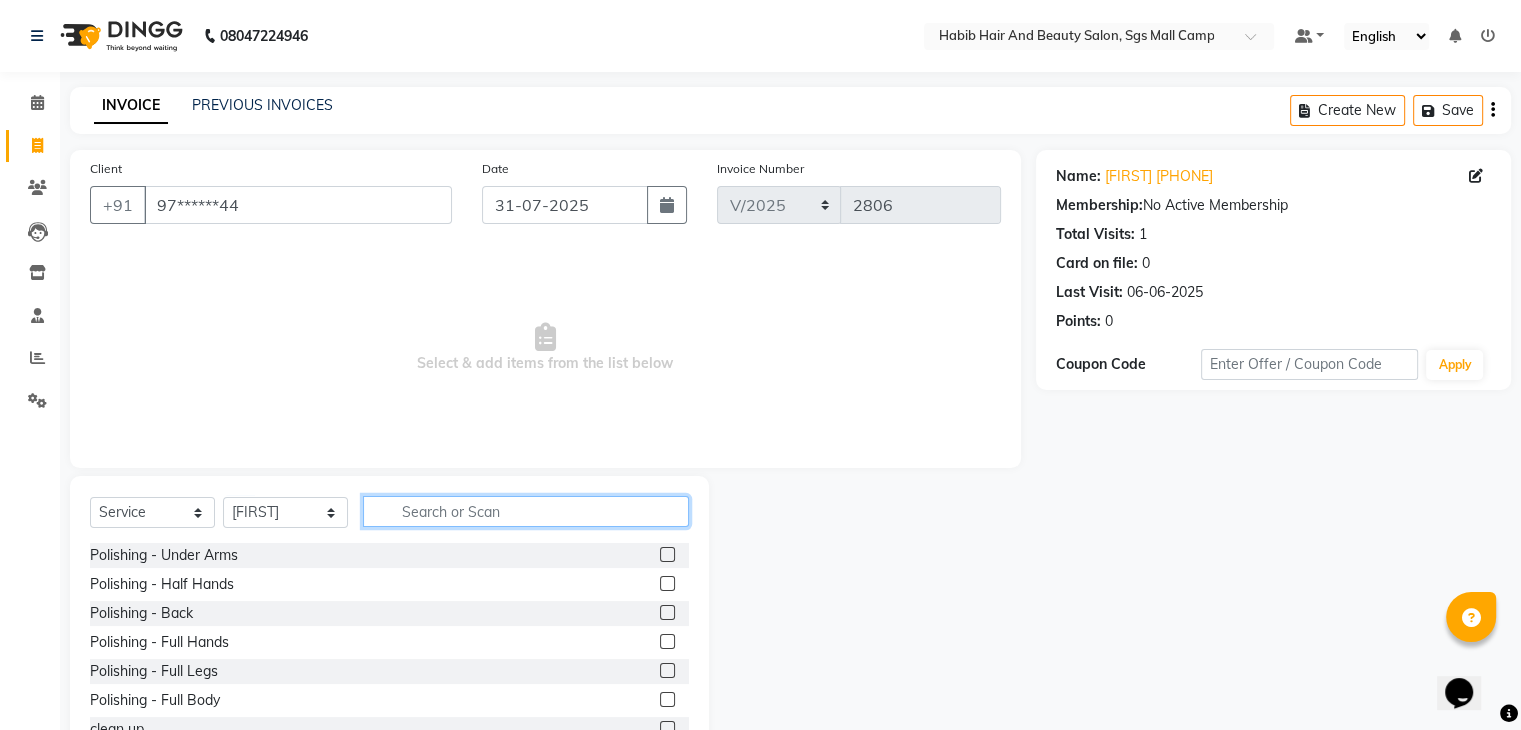 click 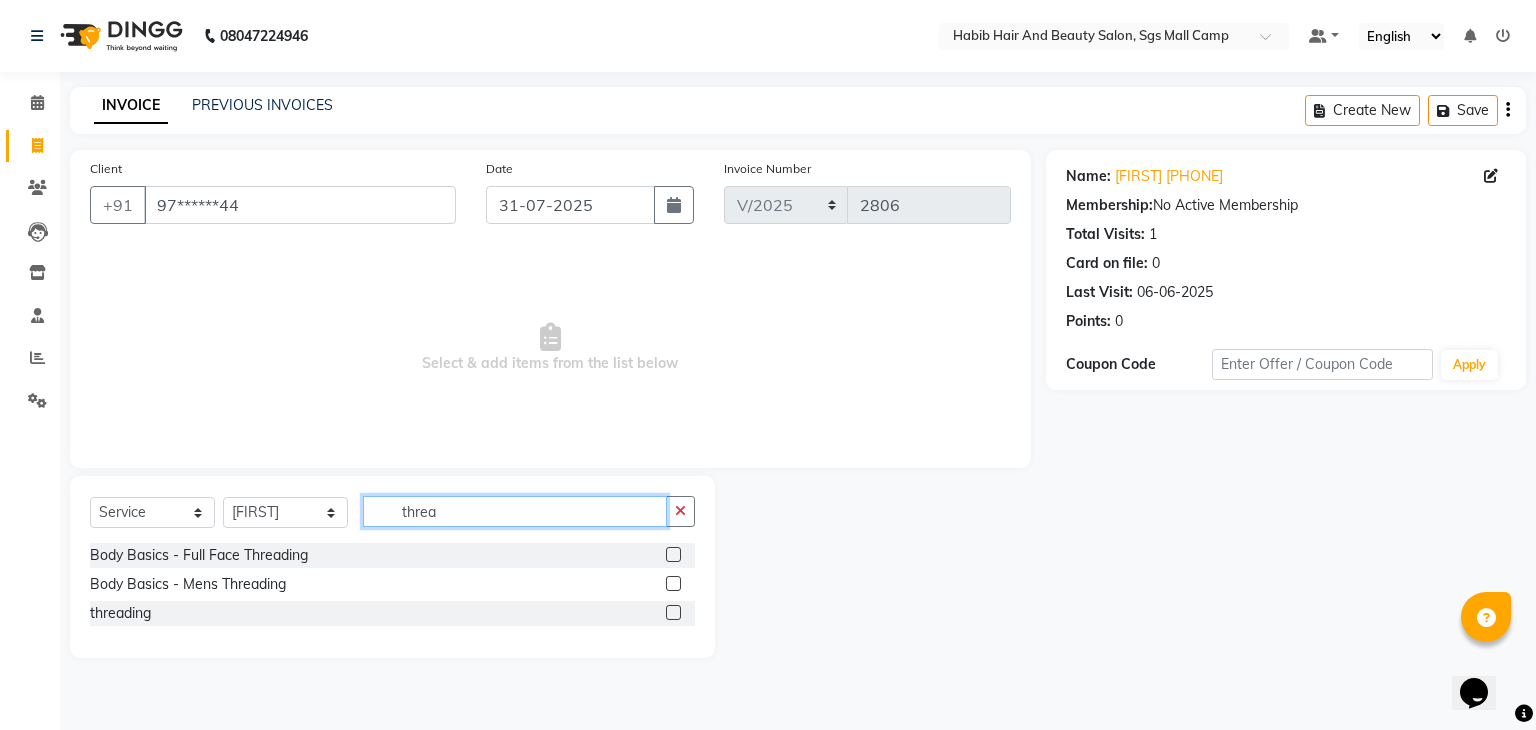 type on "threa" 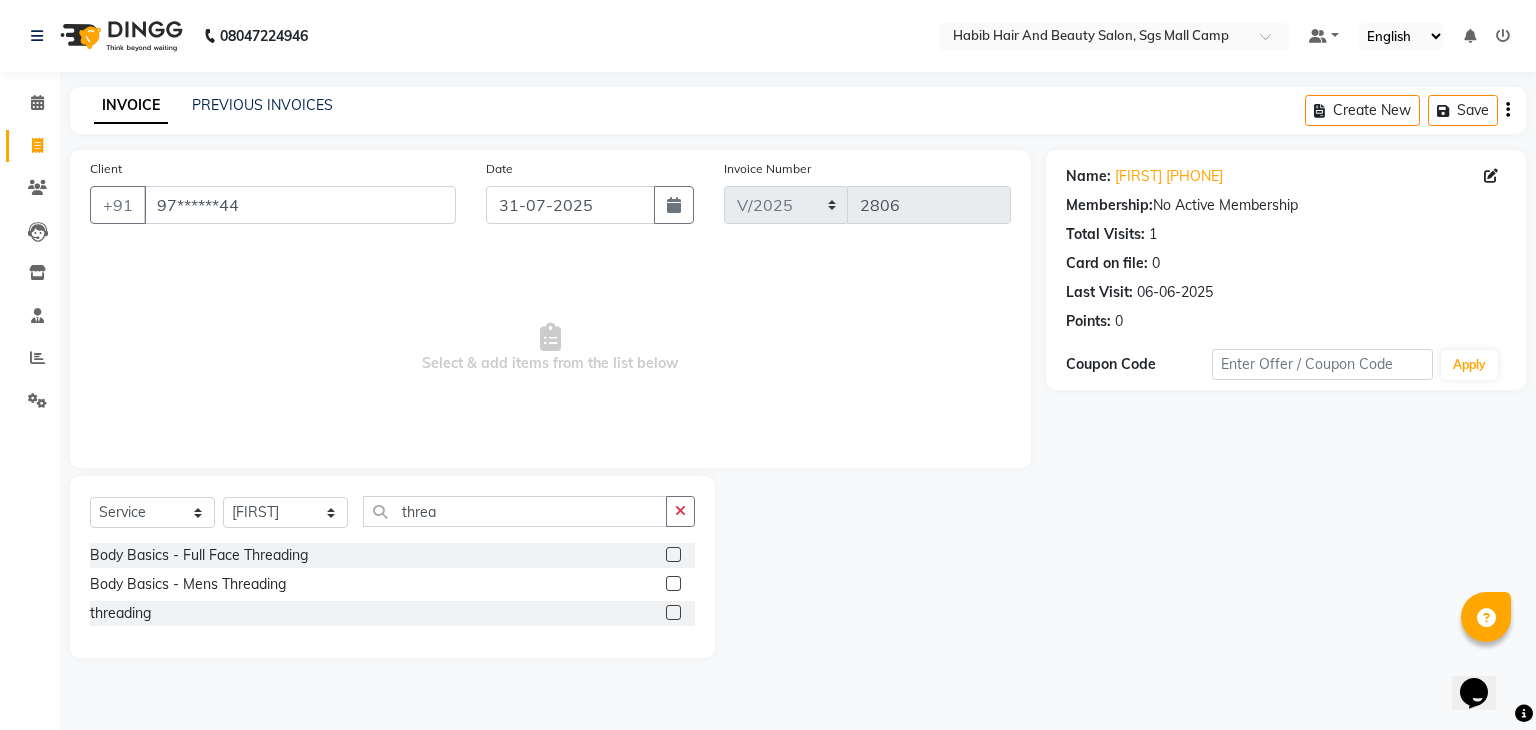 click 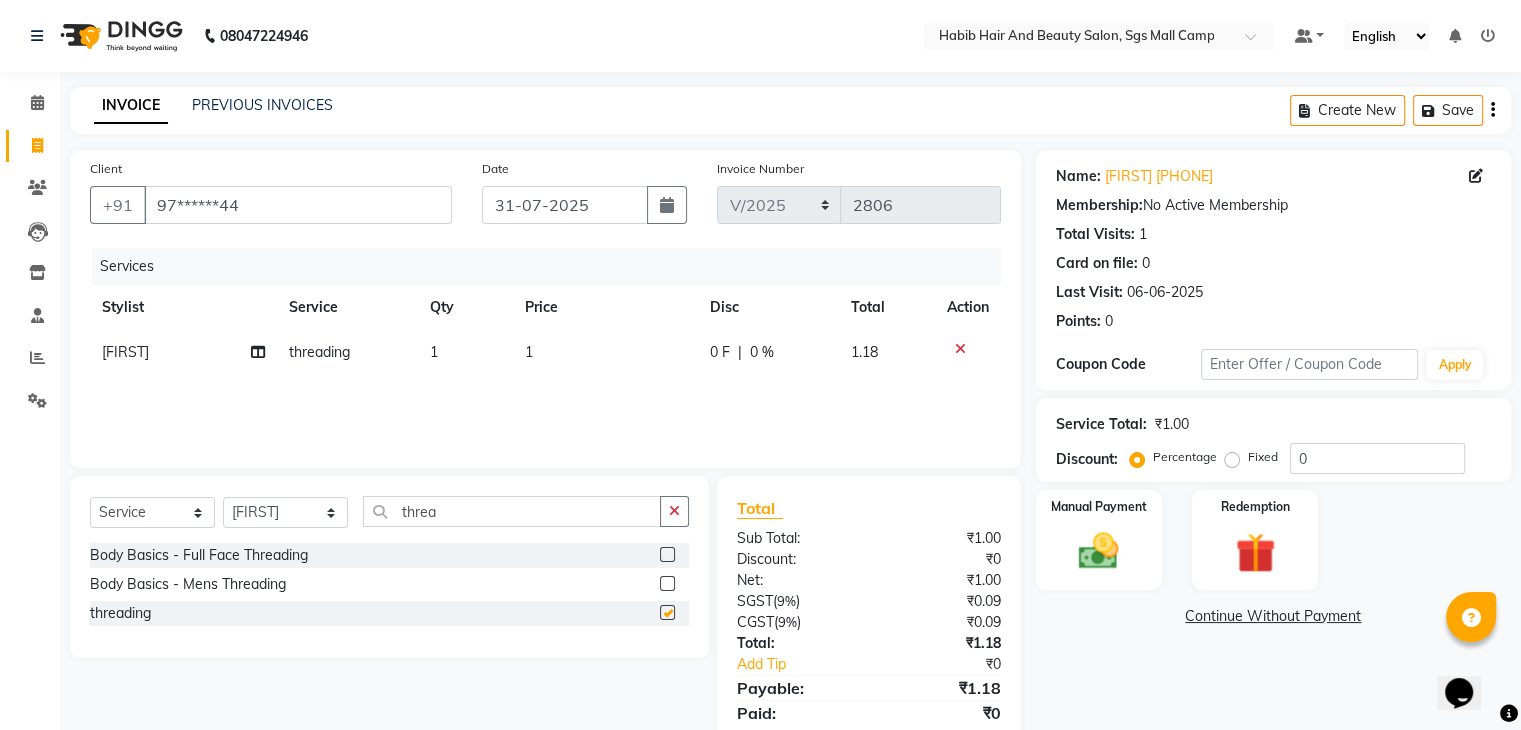 checkbox on "false" 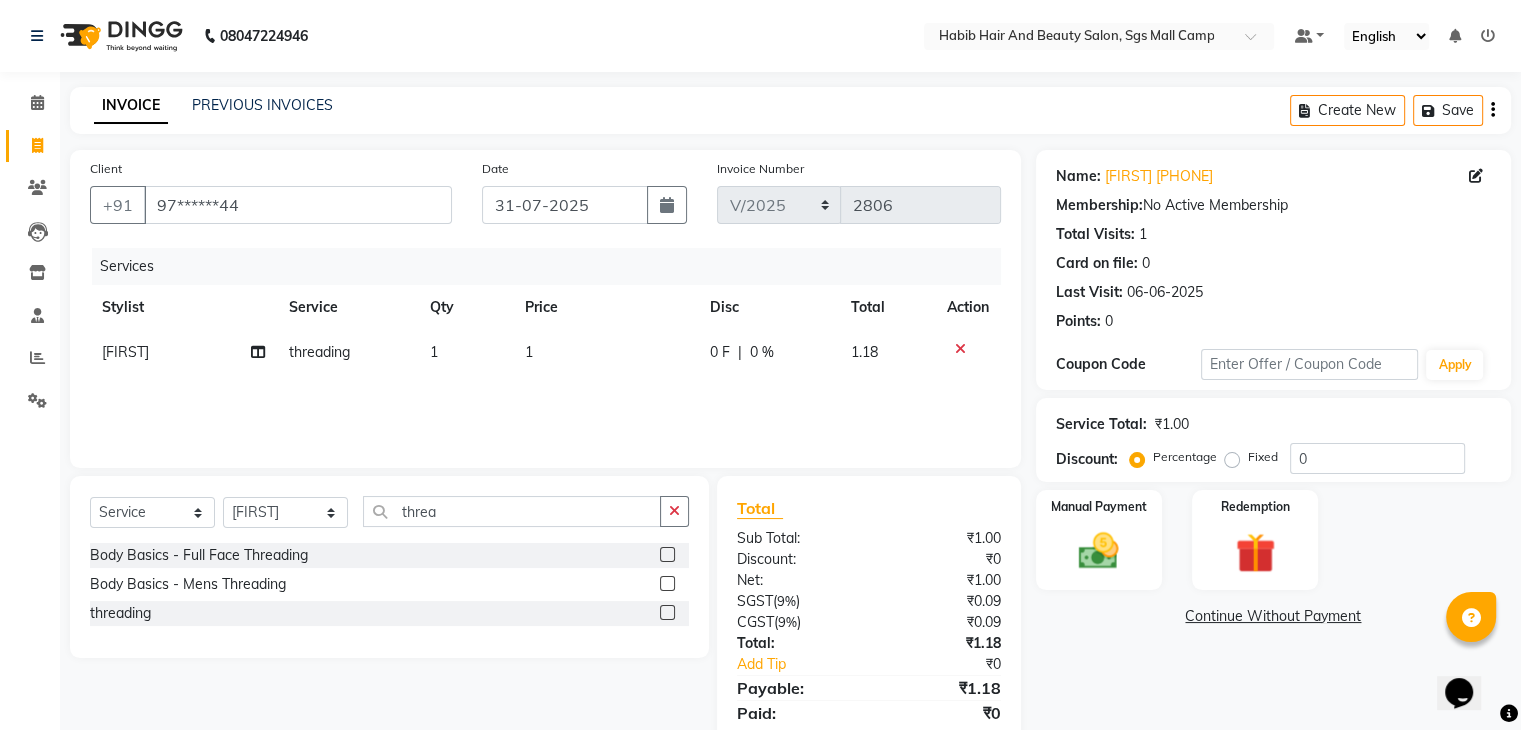 click on "1" 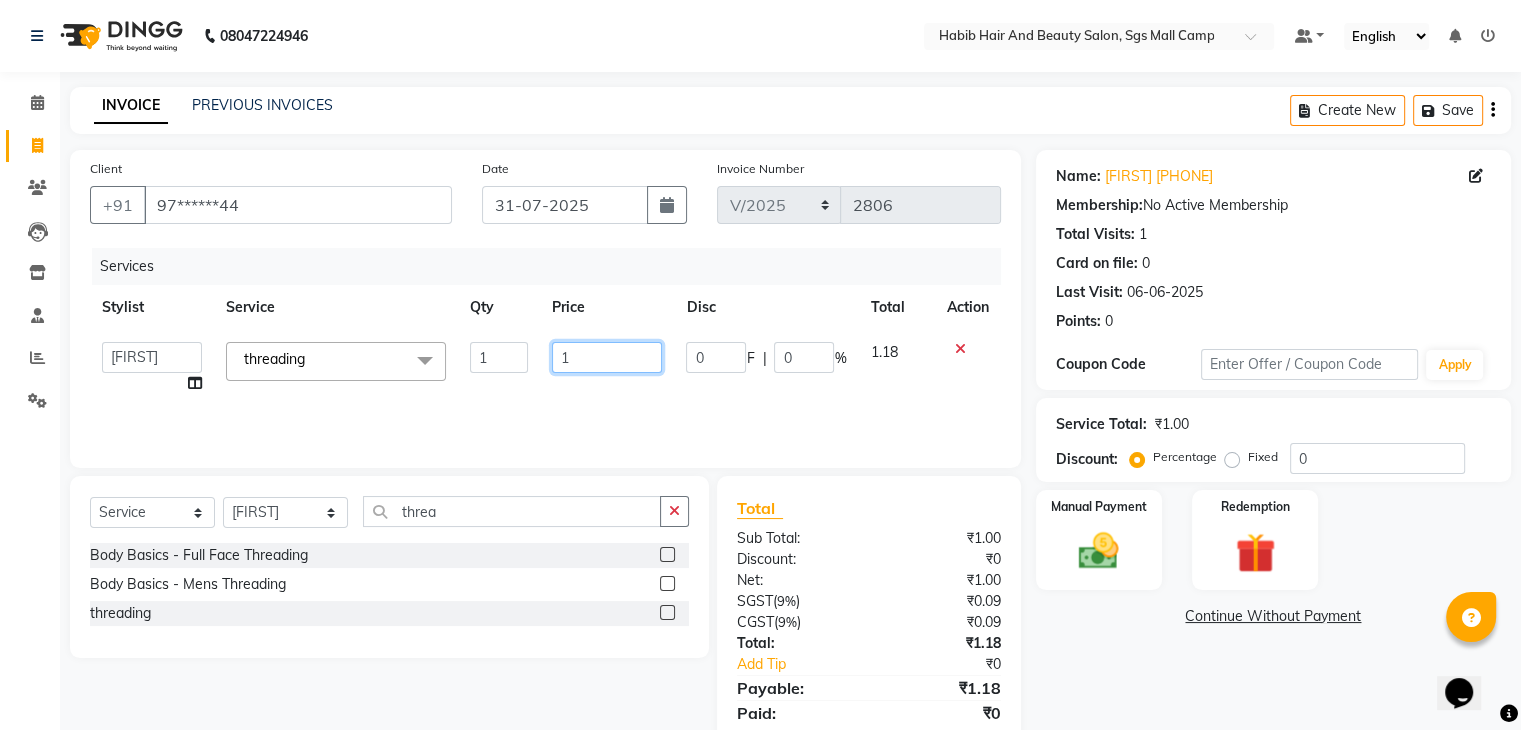click on "1" 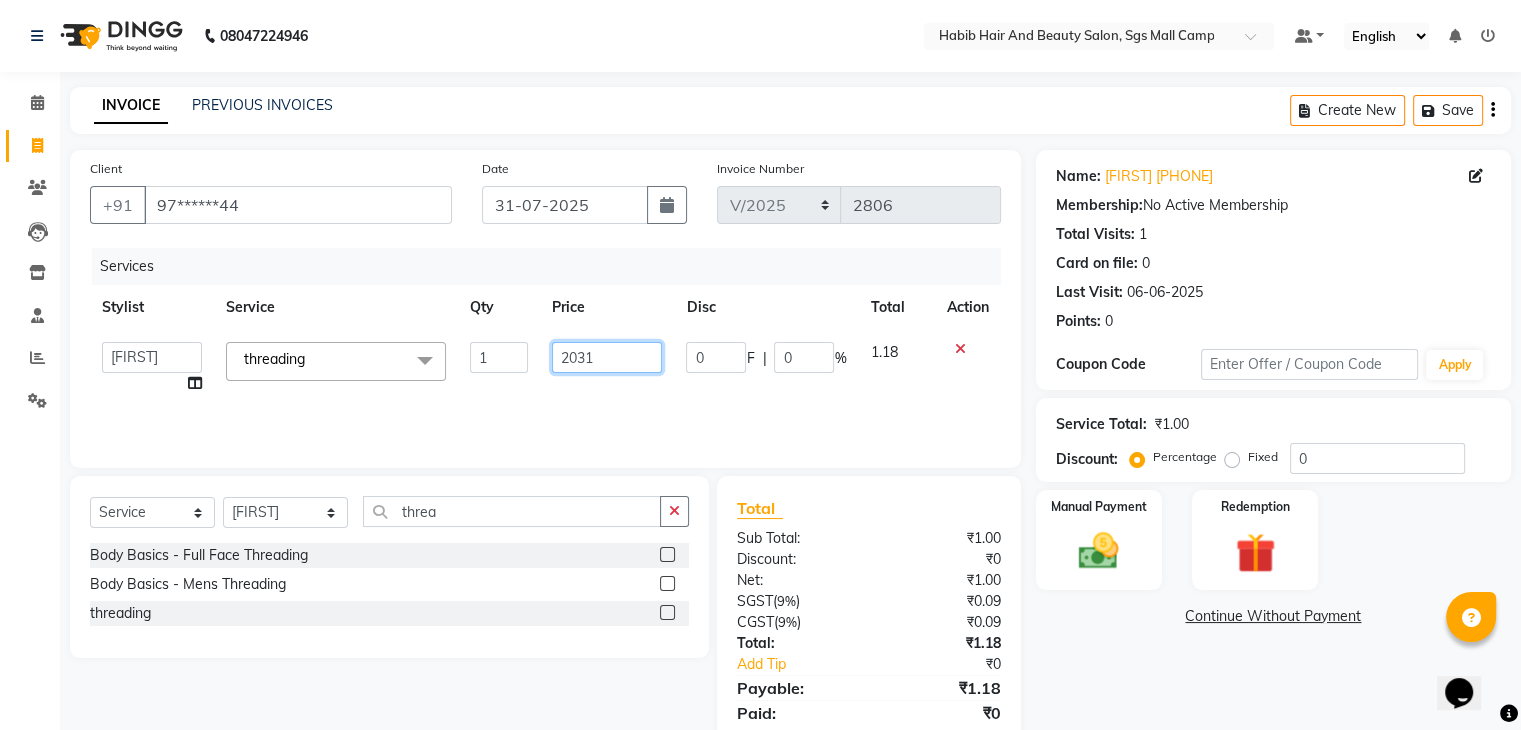 click on "2031" 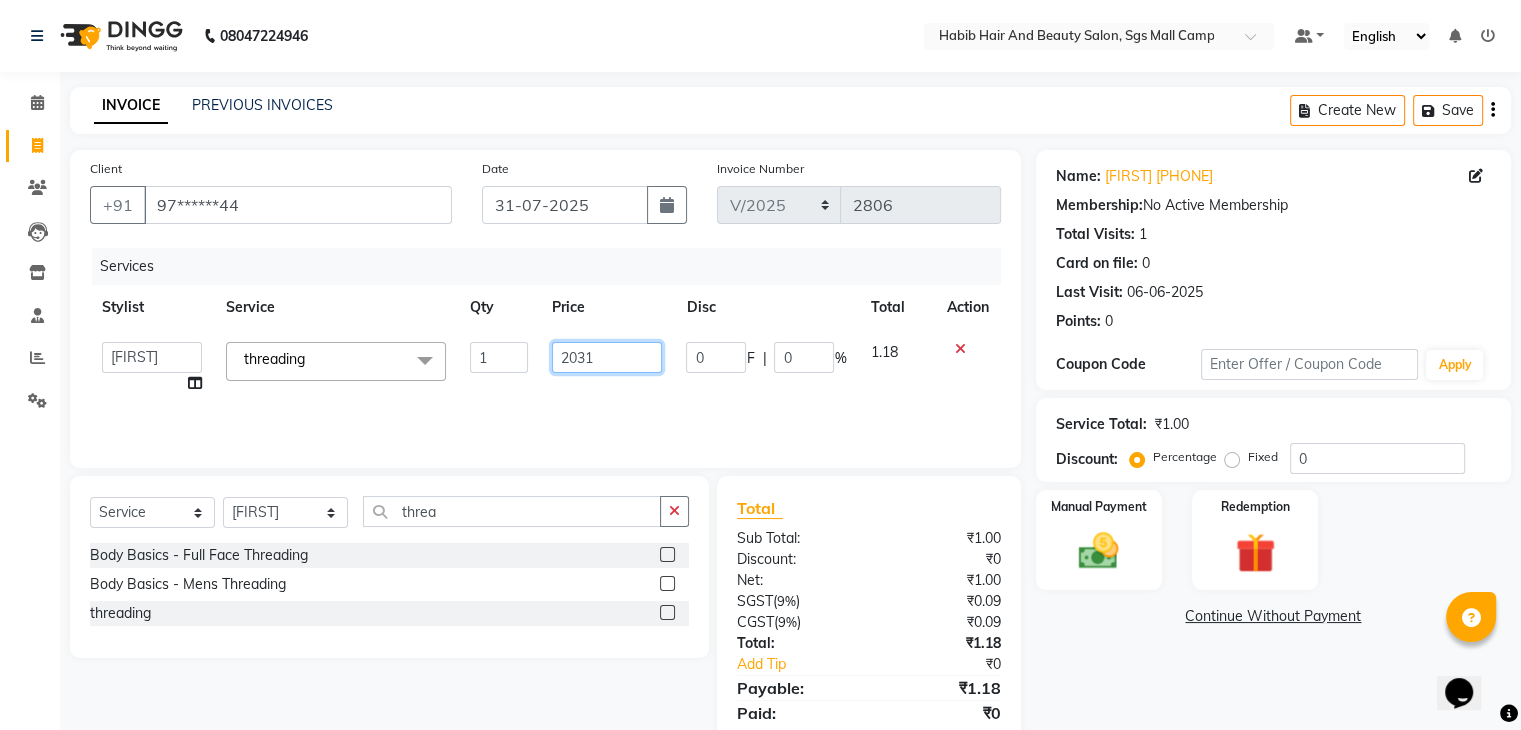 type on "203" 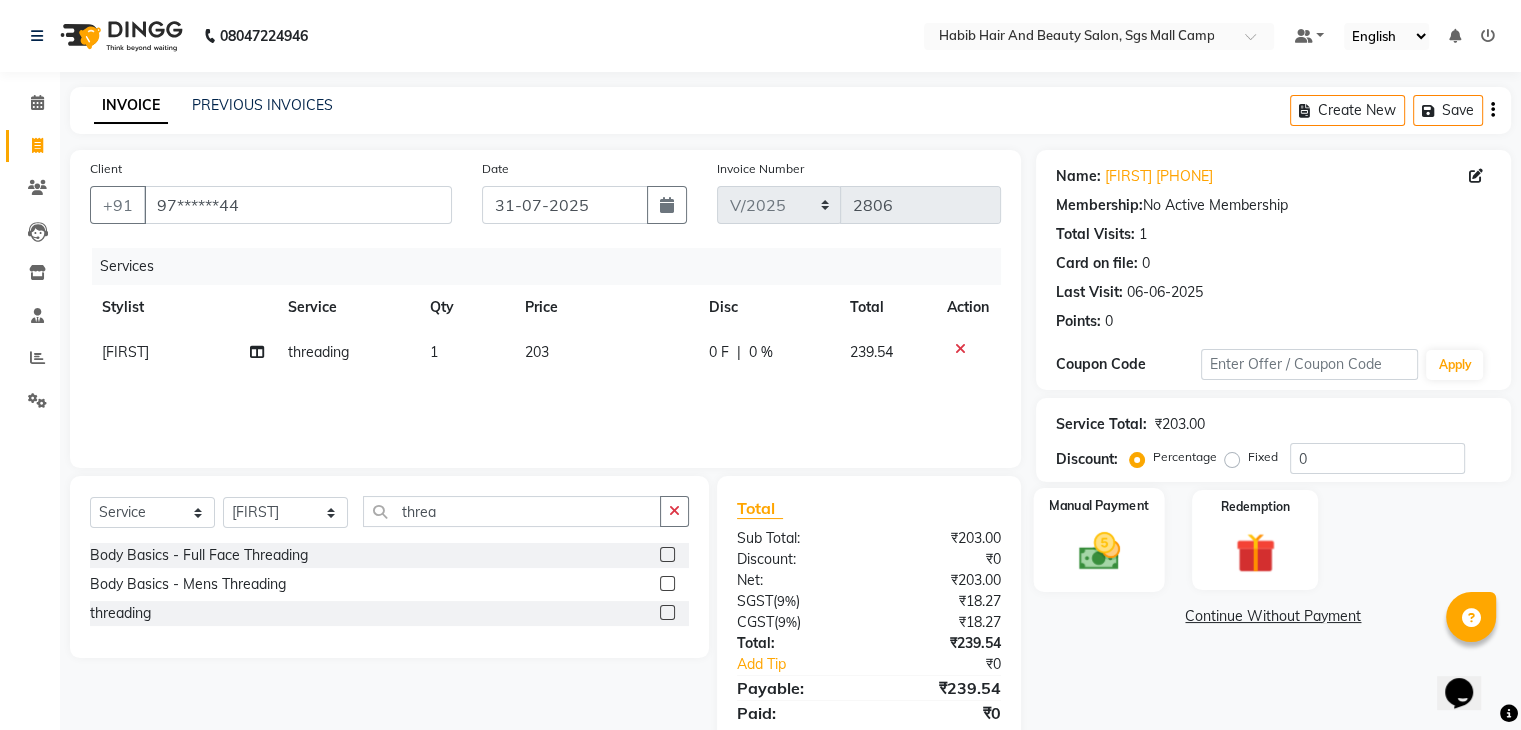 click 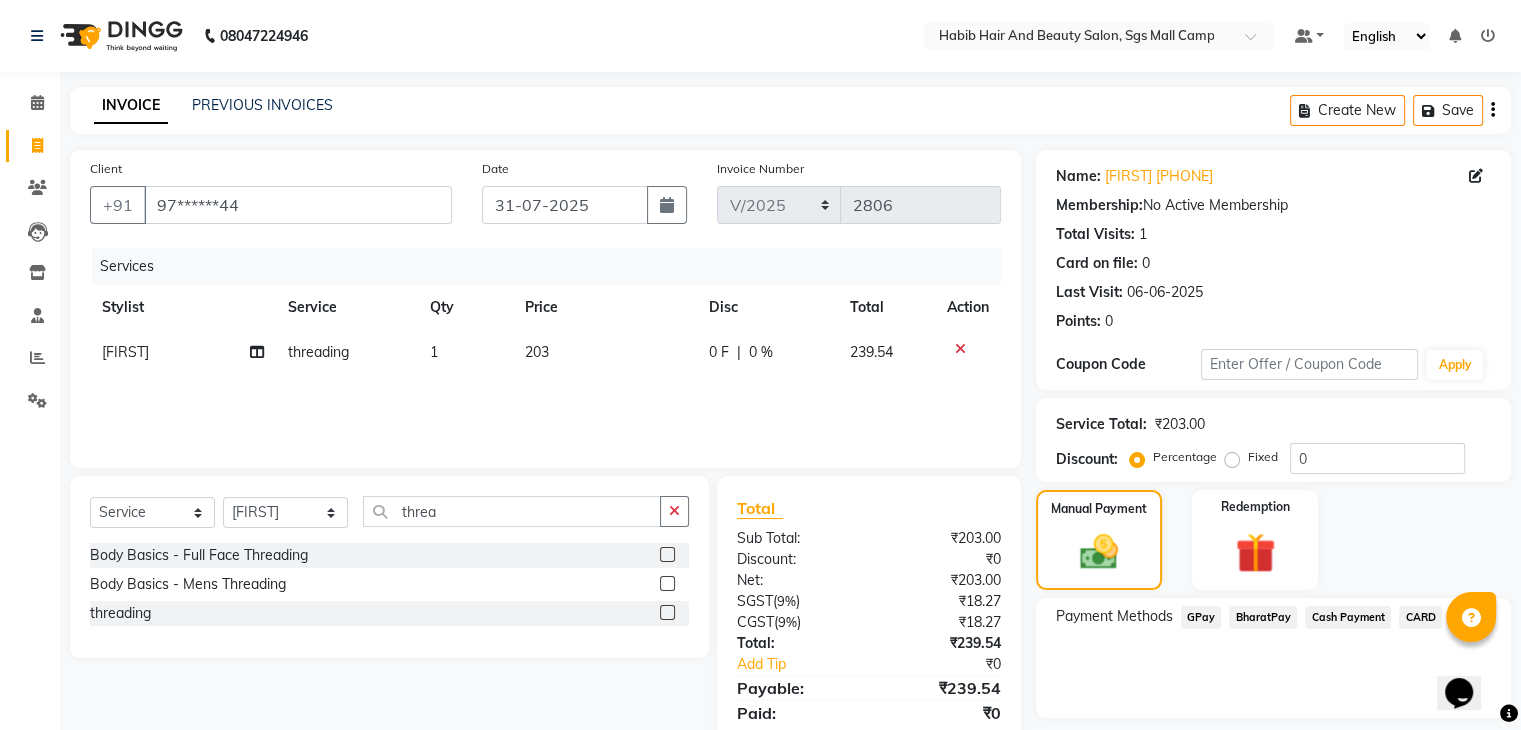 click on "GPay" 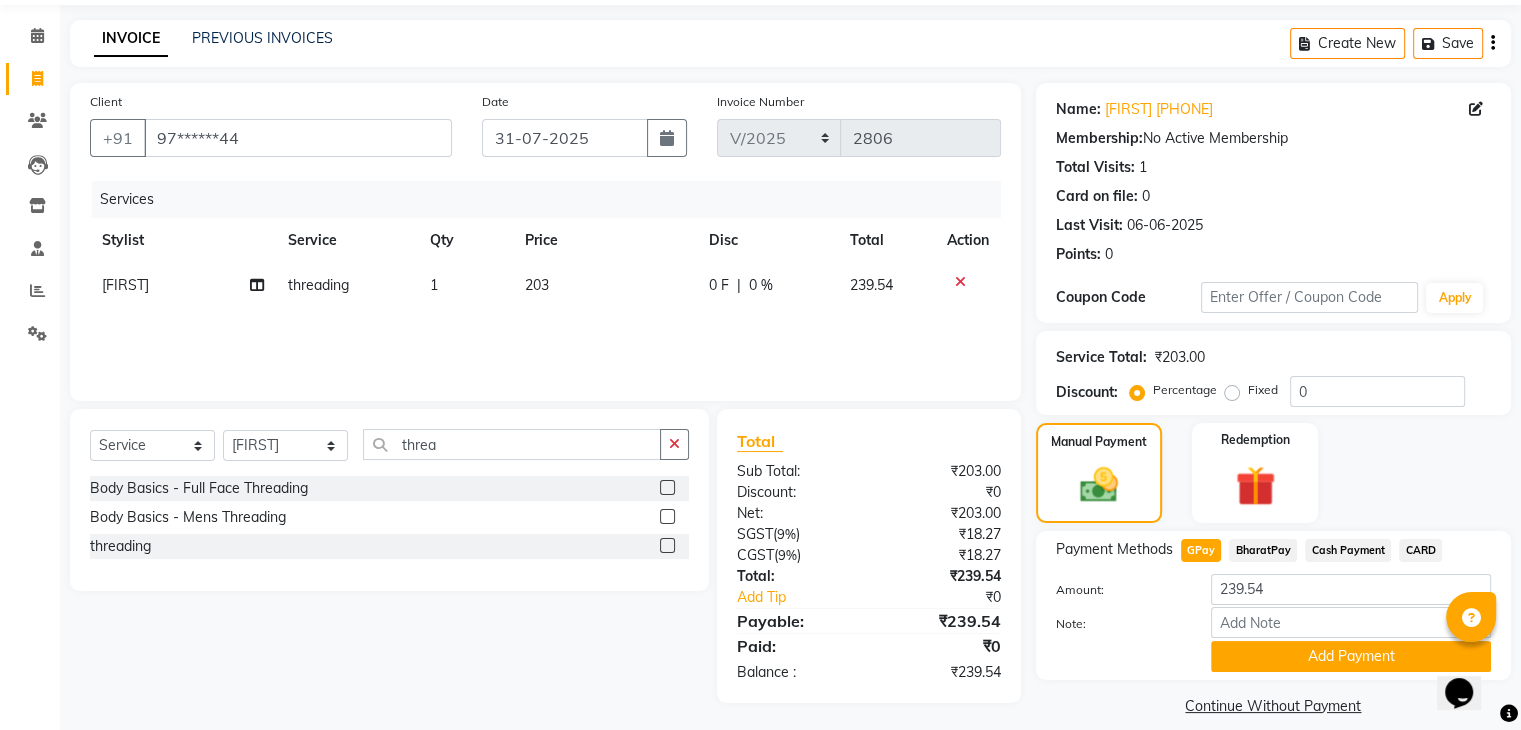 scroll, scrollTop: 89, scrollLeft: 0, axis: vertical 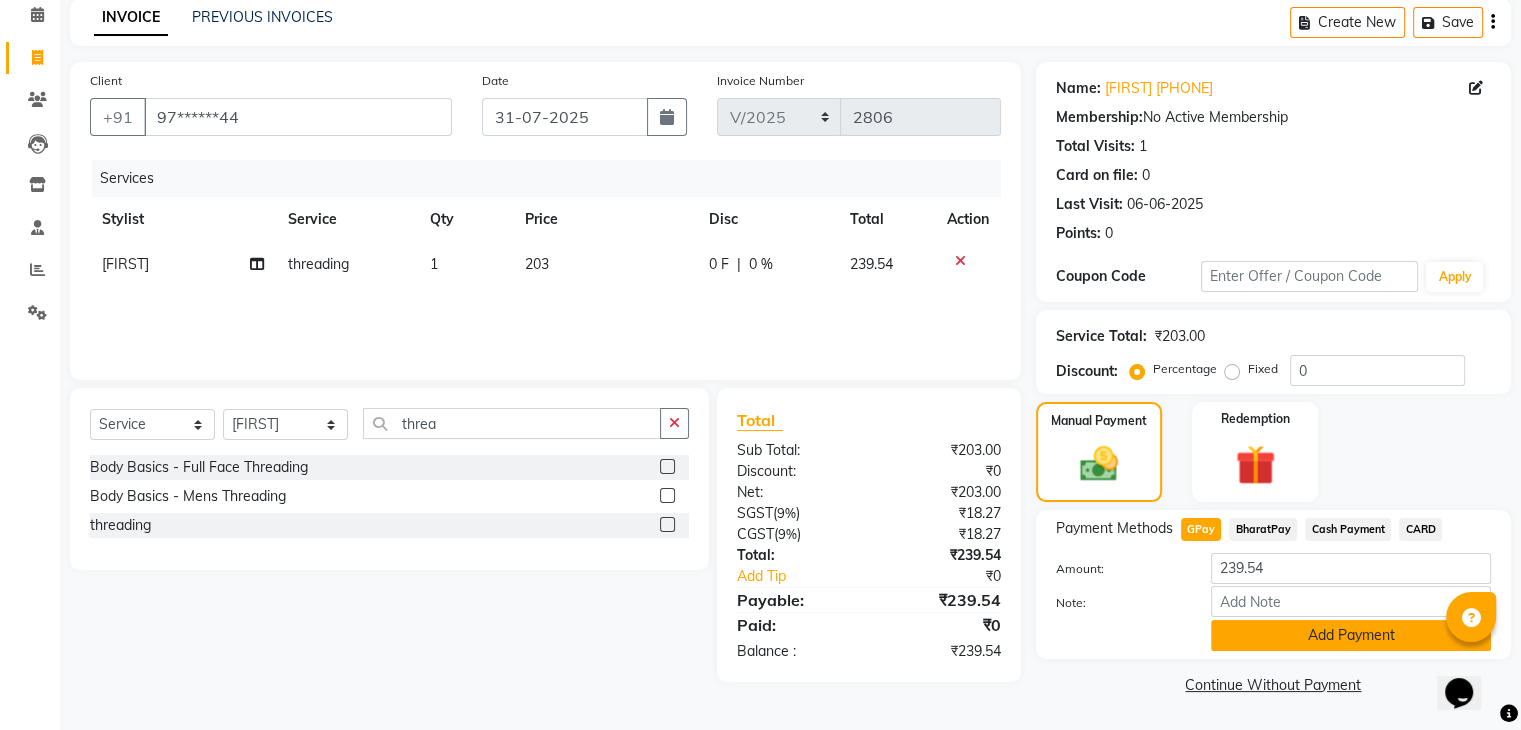 click on "Add Payment" 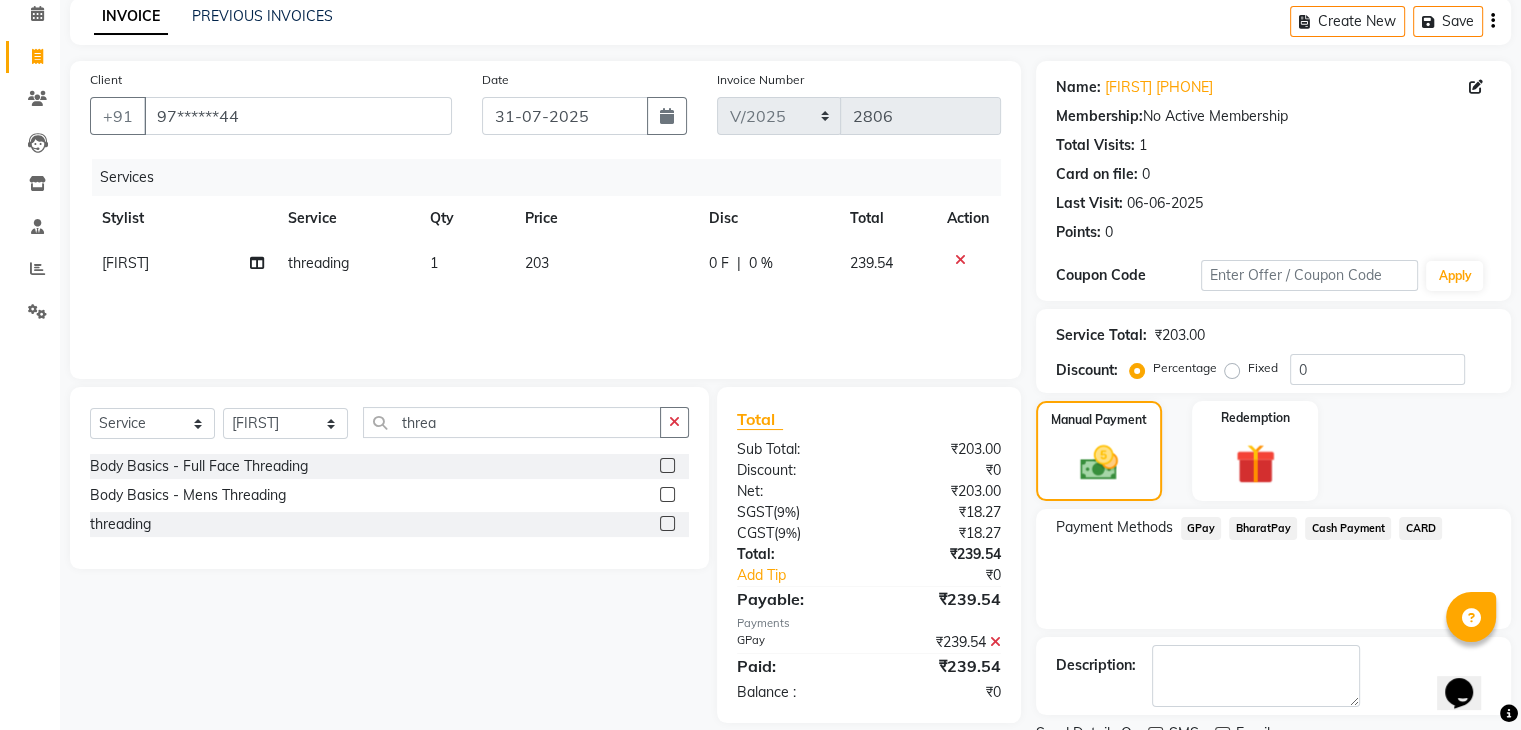 scroll, scrollTop: 171, scrollLeft: 0, axis: vertical 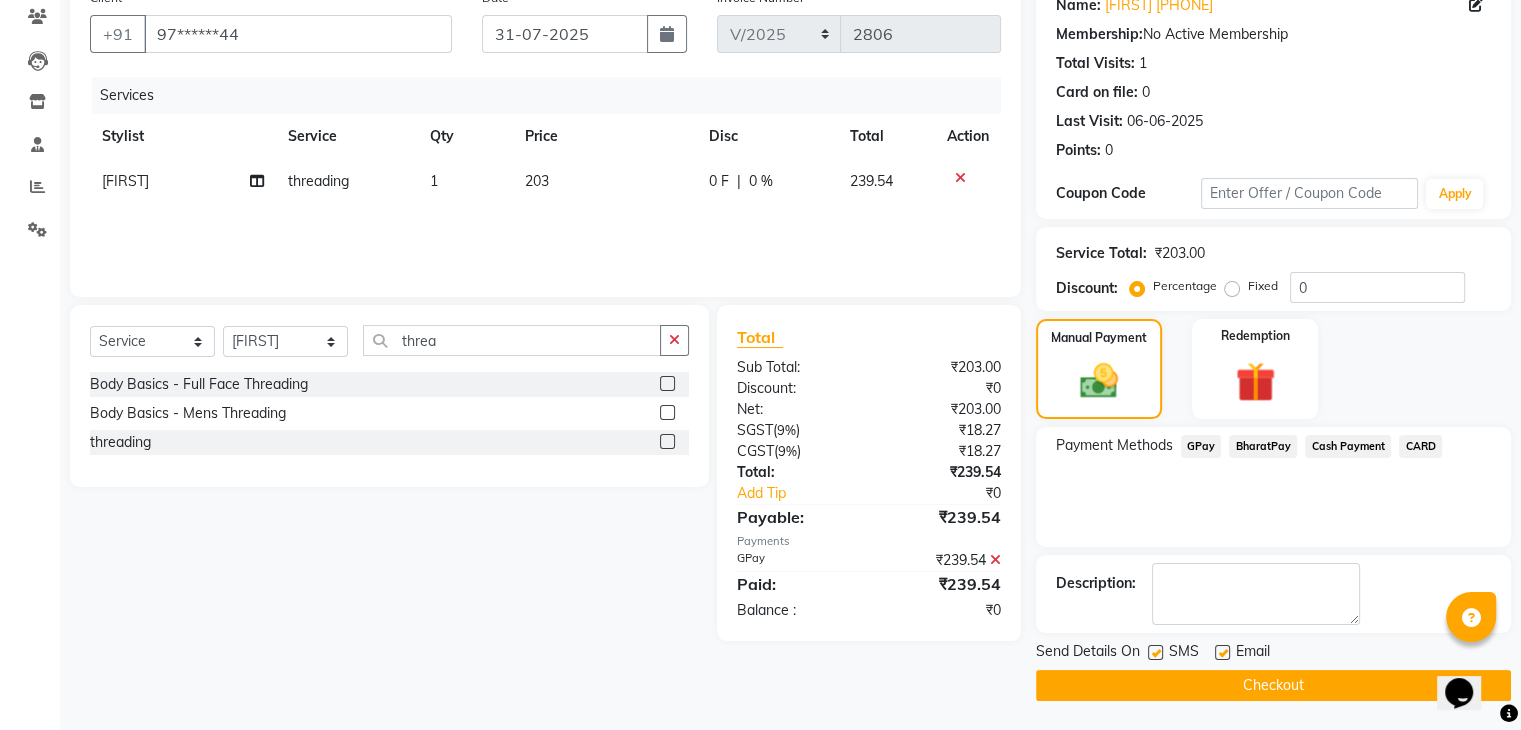 click on "Checkout" 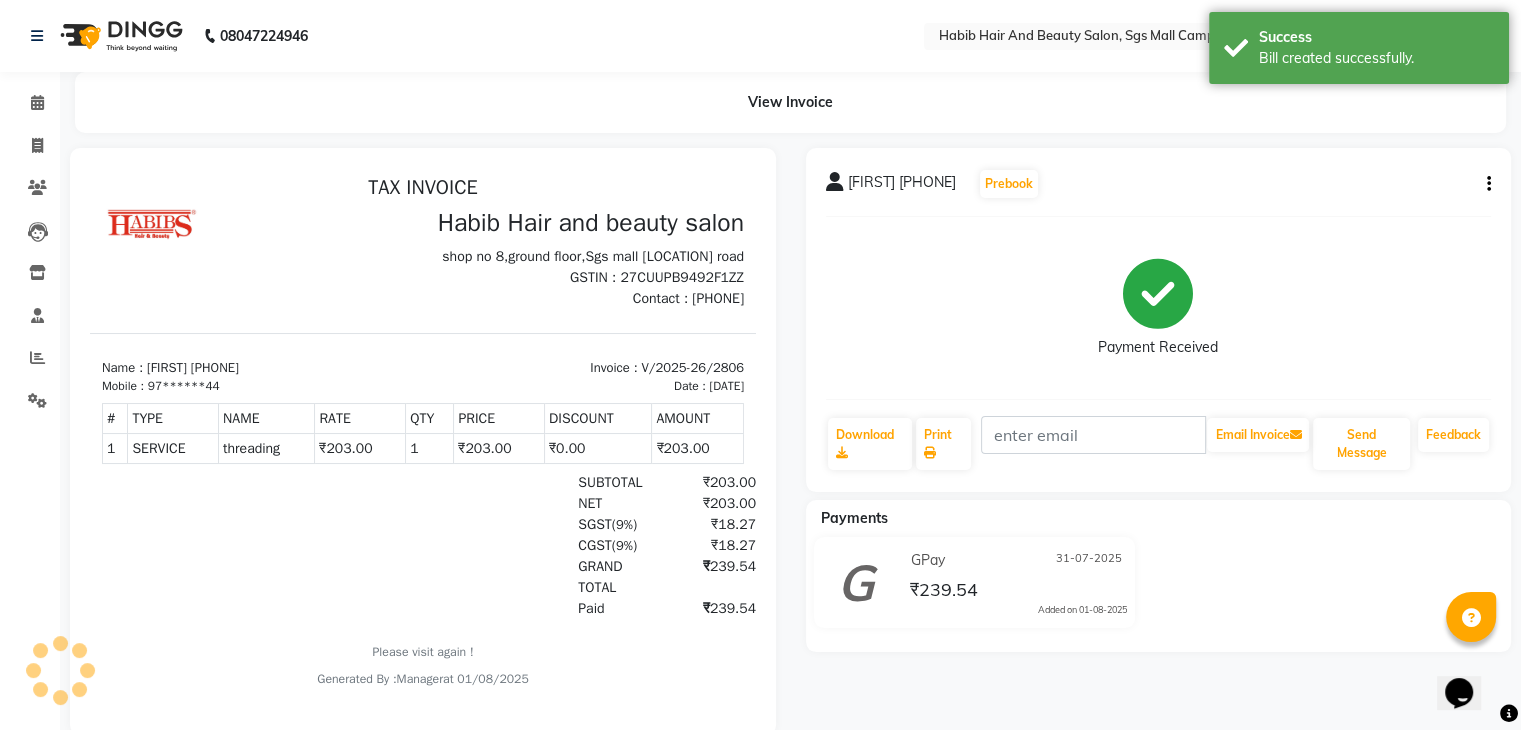 scroll, scrollTop: 0, scrollLeft: 0, axis: both 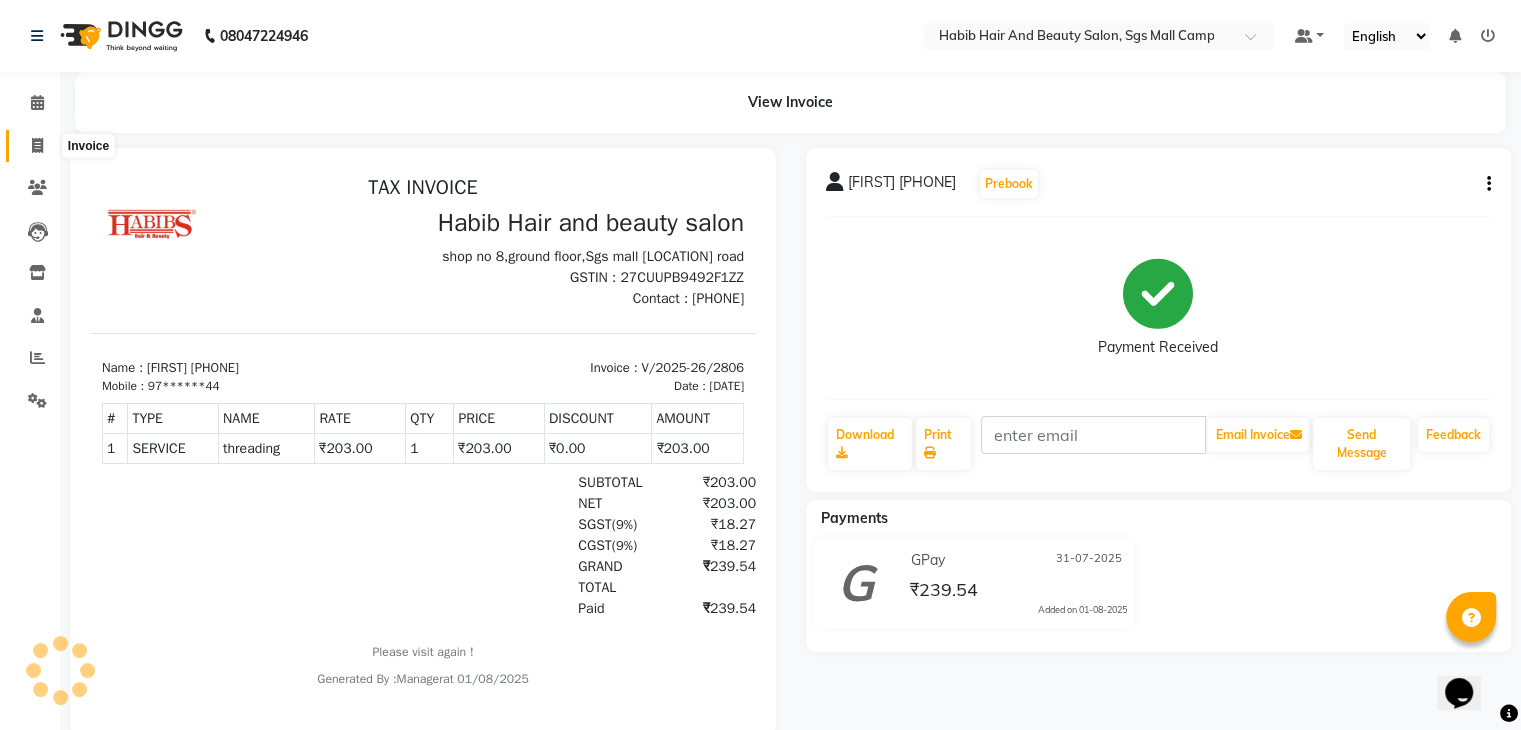 click 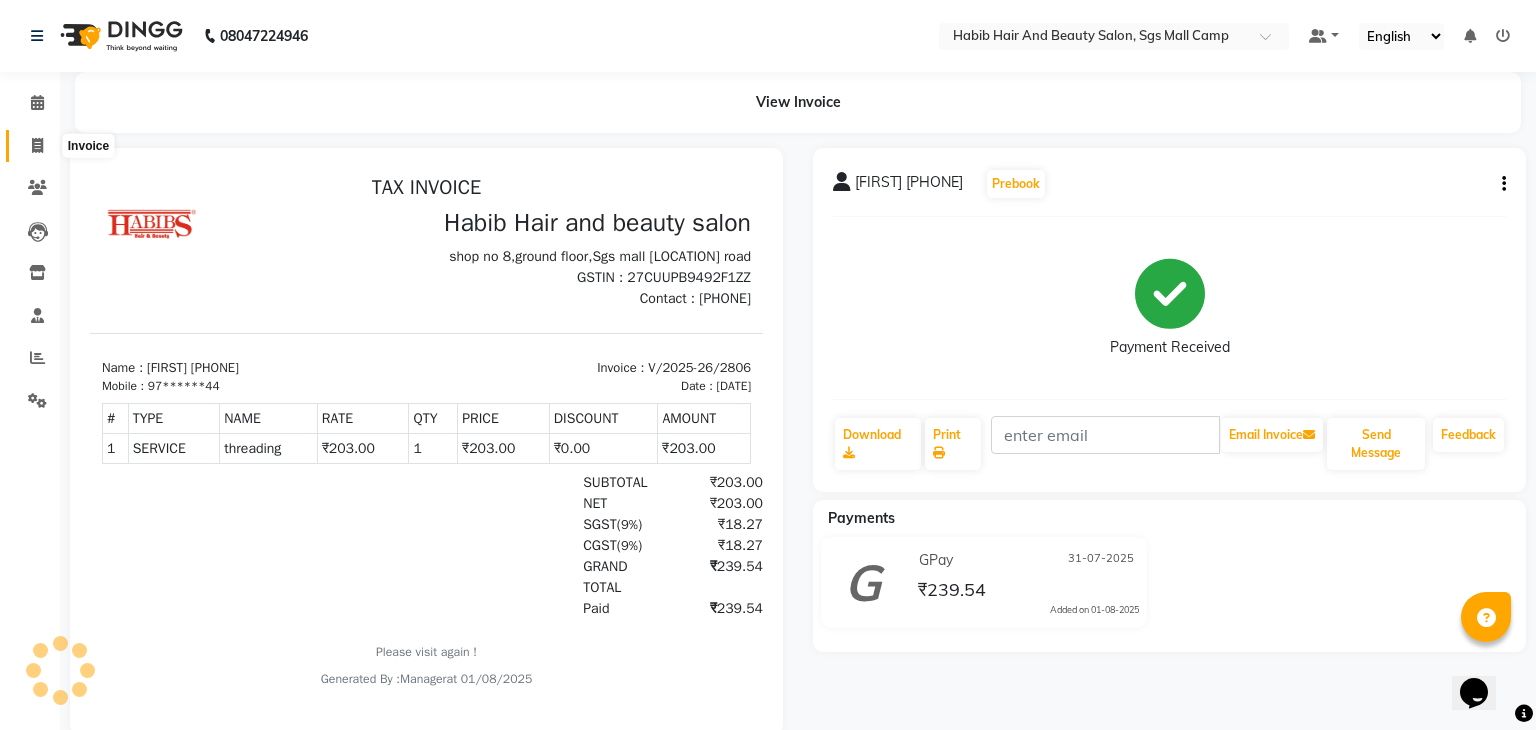 select on "service" 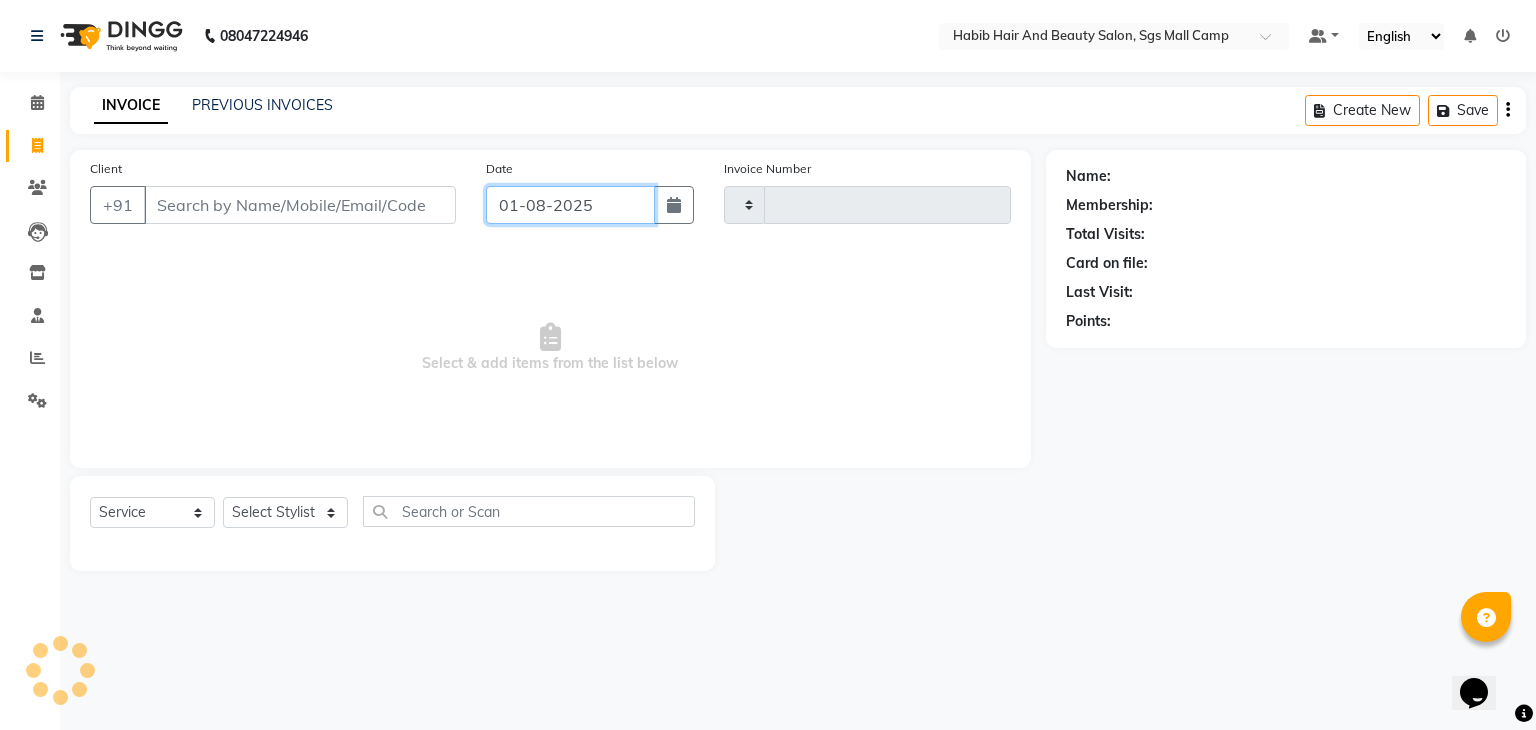 click on "01-08-2025" 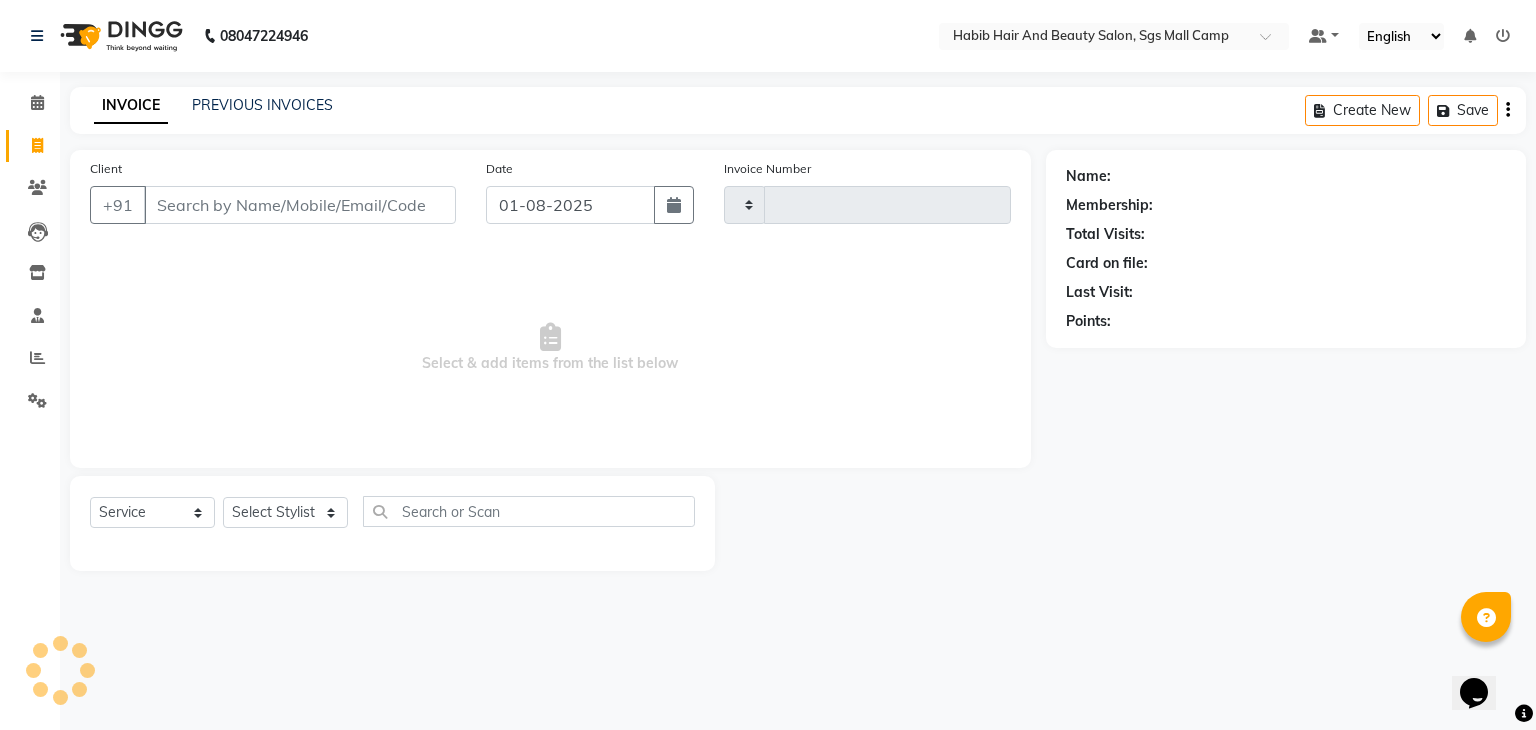 select on "8" 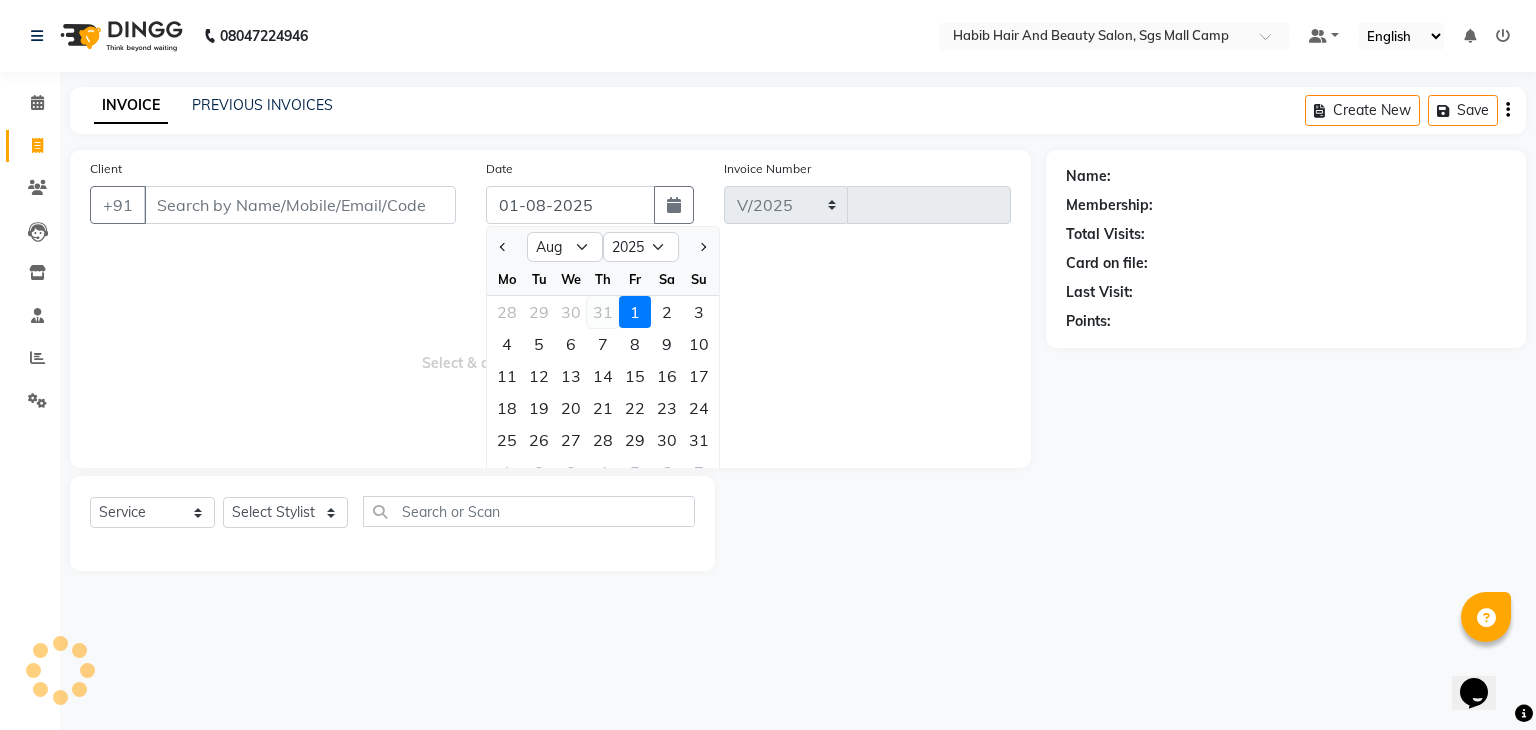 select on "8362" 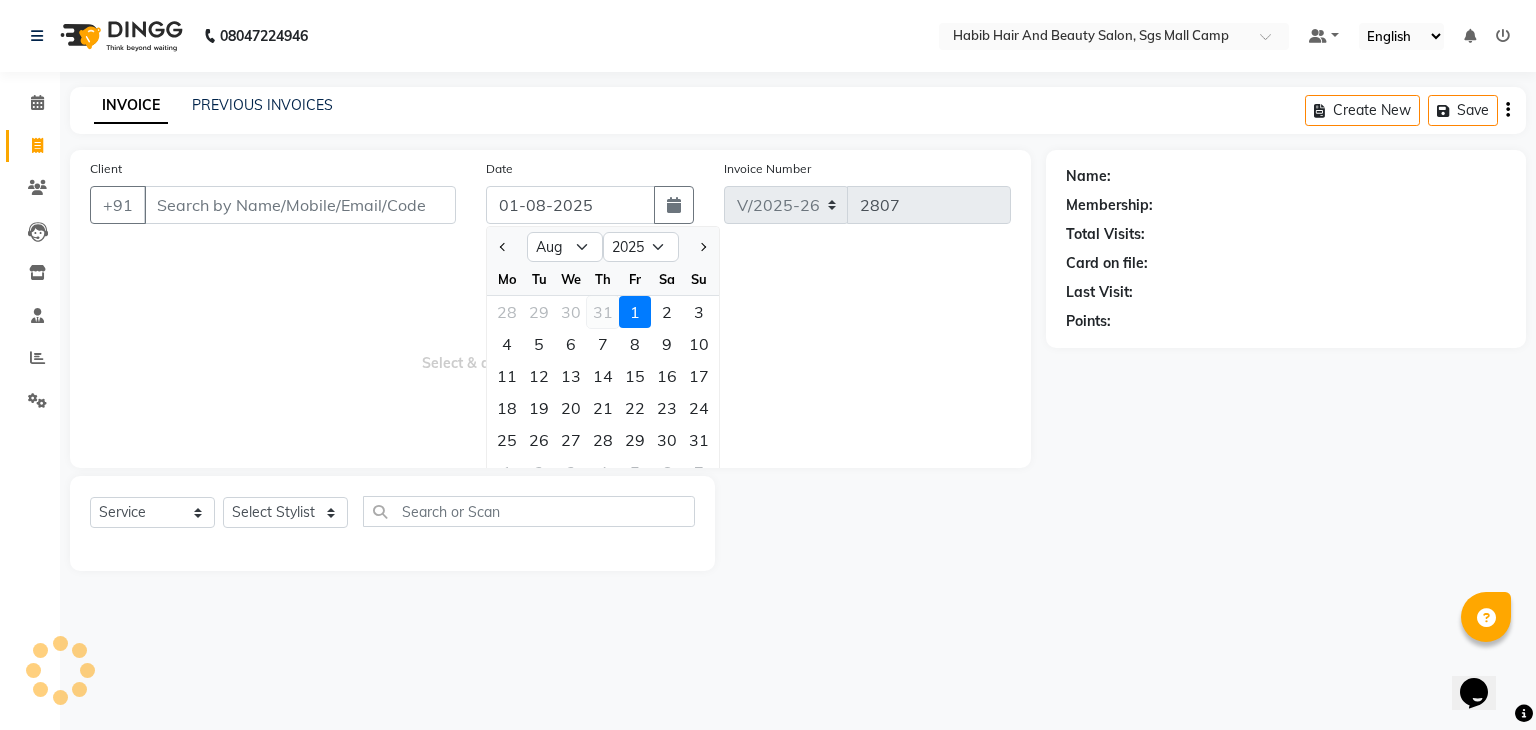 click on "31" 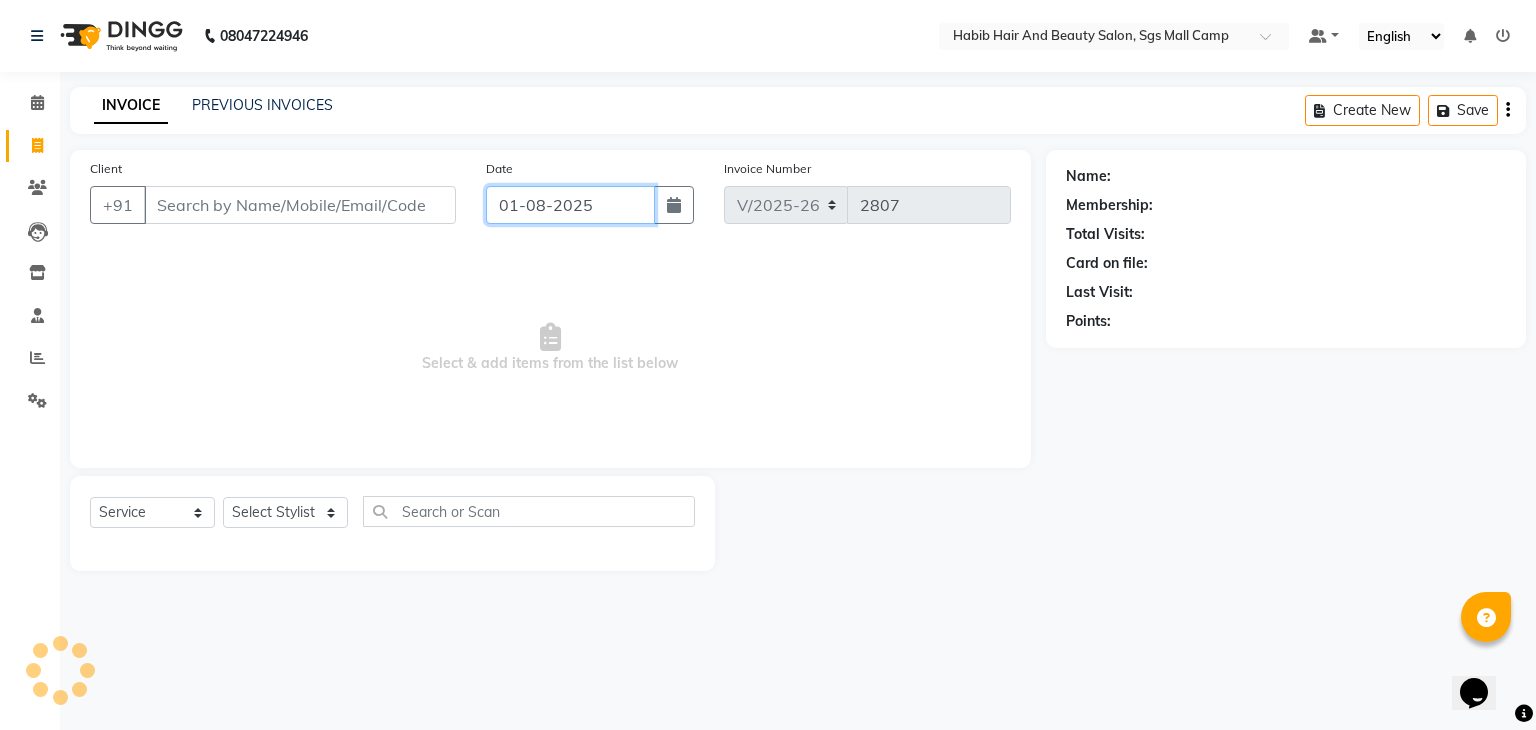 type on "31-07-2025" 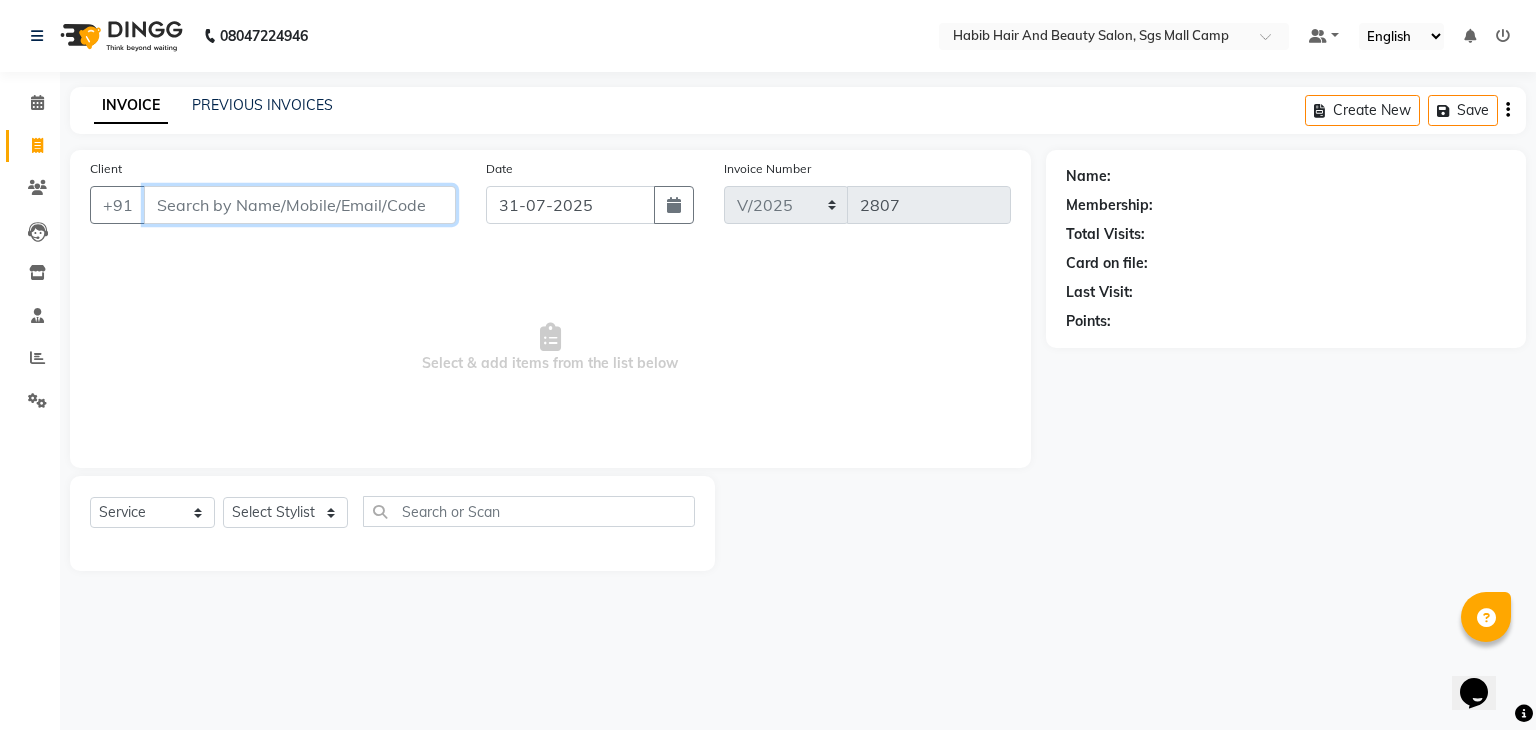 click on "Client" at bounding box center (300, 205) 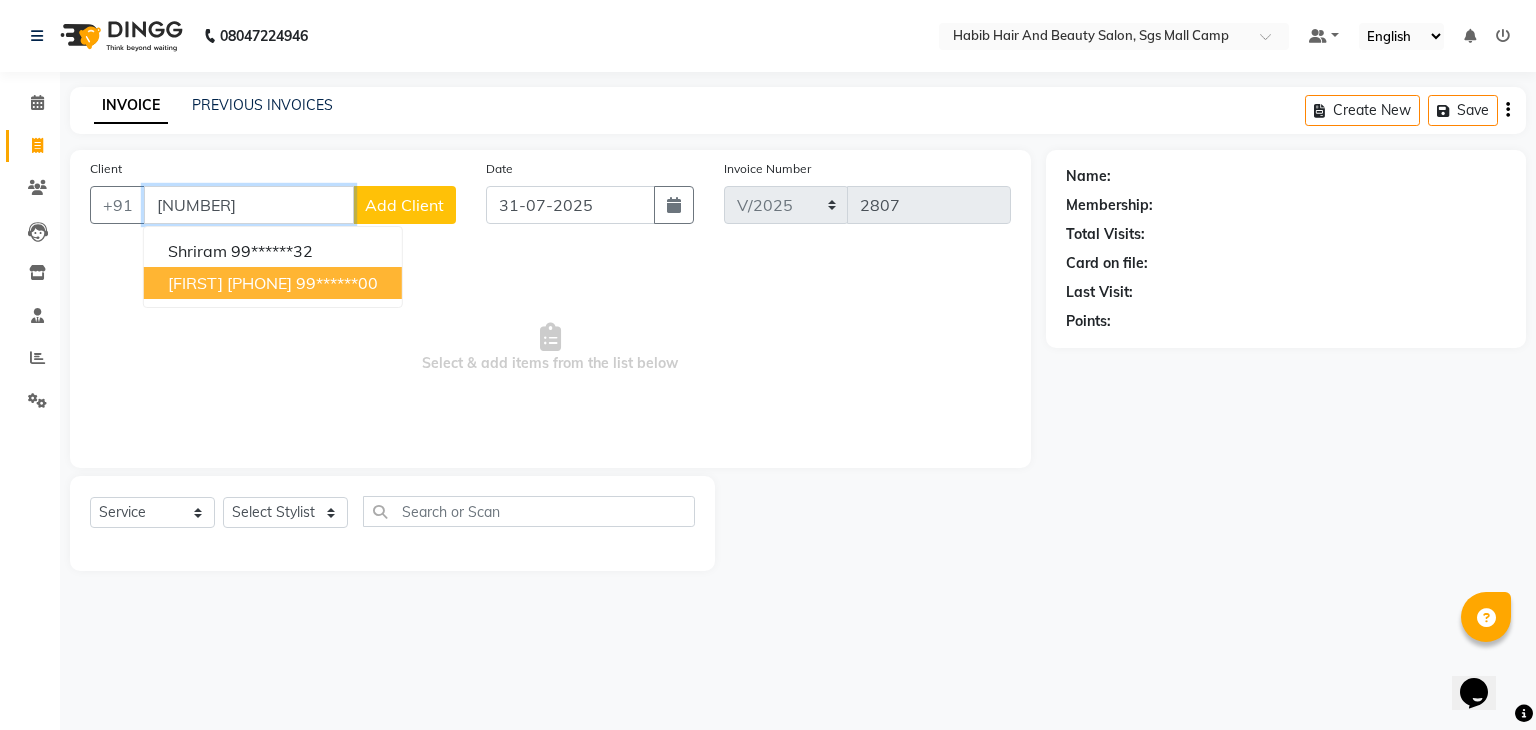 click on "99******00" at bounding box center (337, 283) 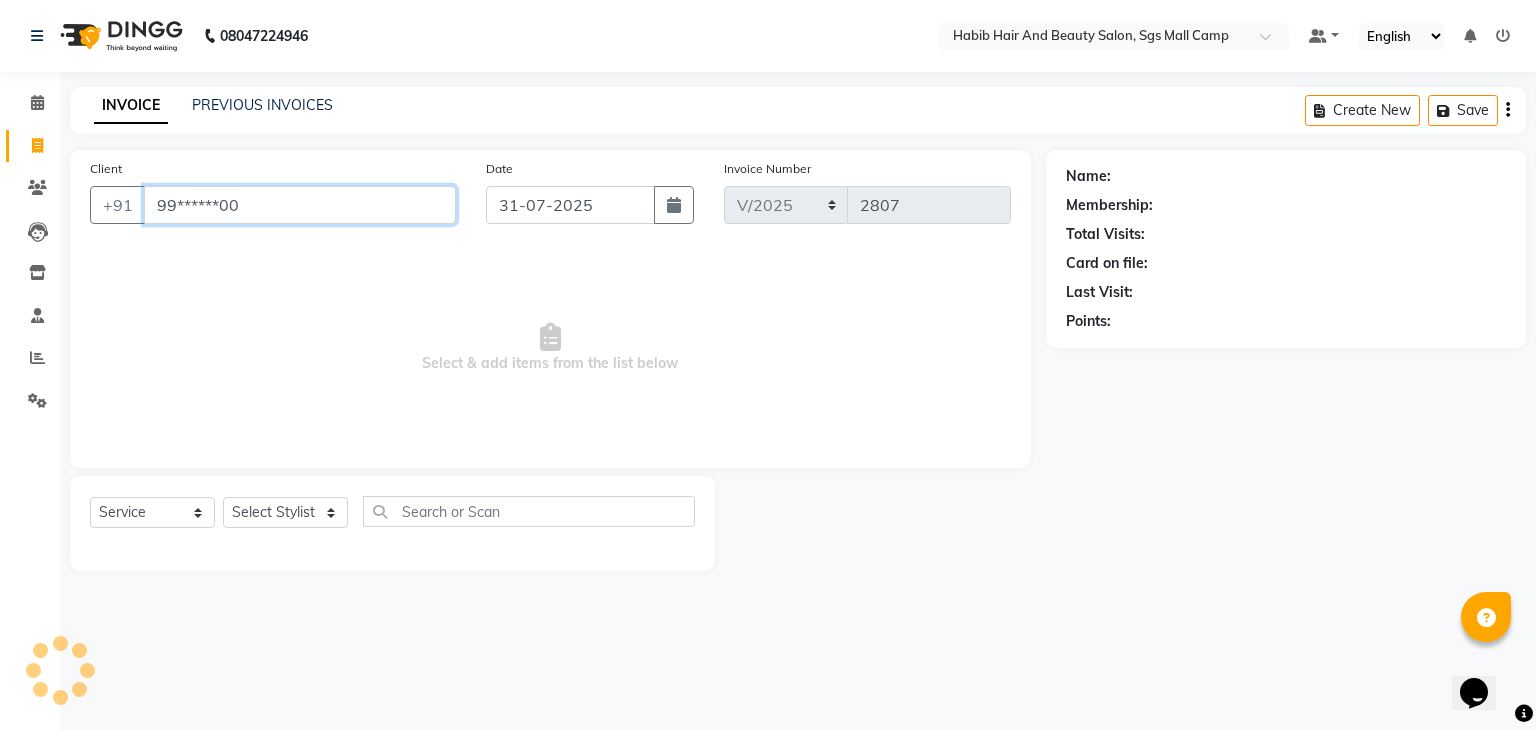 type on "99******00" 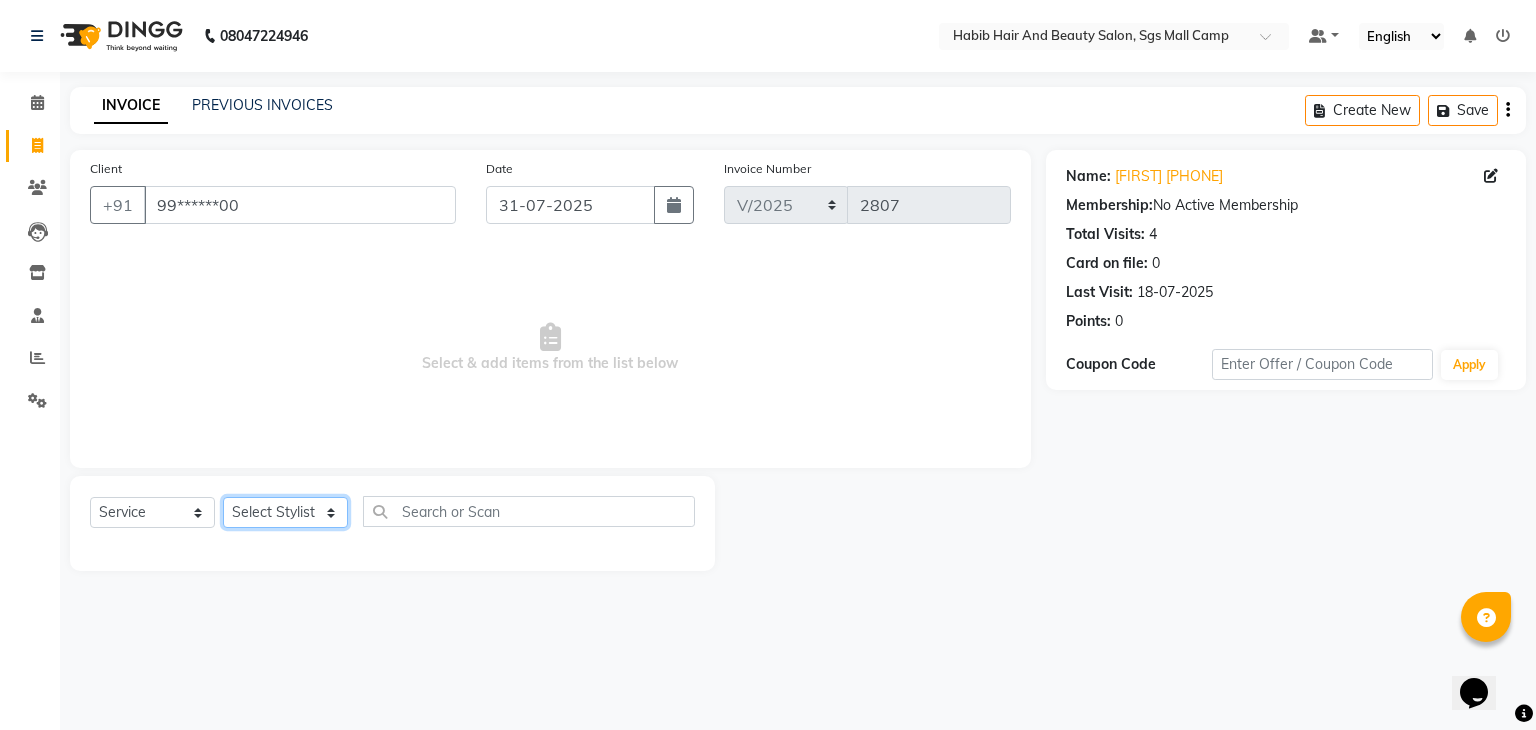 click on "Select Stylist [FIRST] [FIRST] [FIRST] Manager [FIRST]  [FIRST] [FIRST] [FIRST] [FIRST]  [FIRST] [FIRST]" 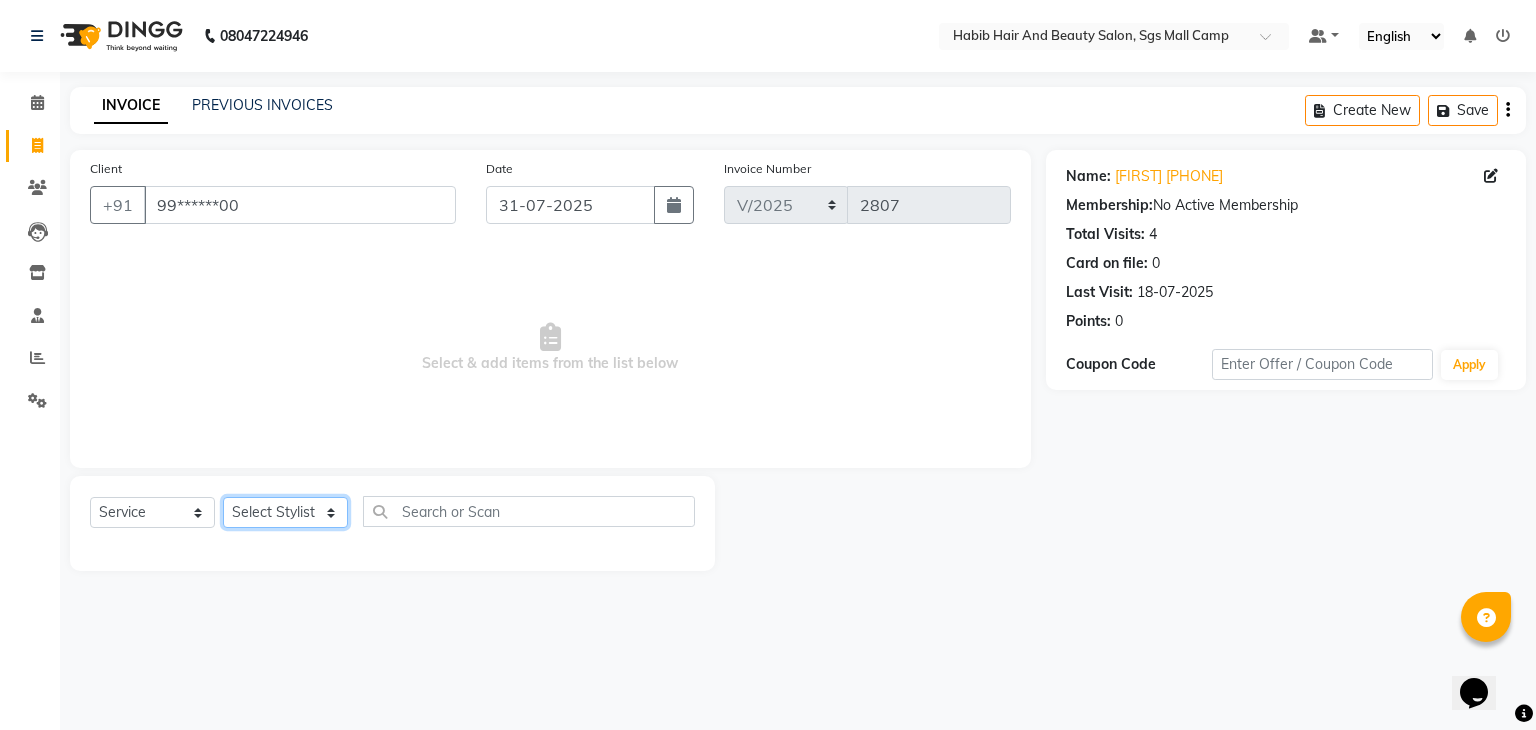 select on "81154" 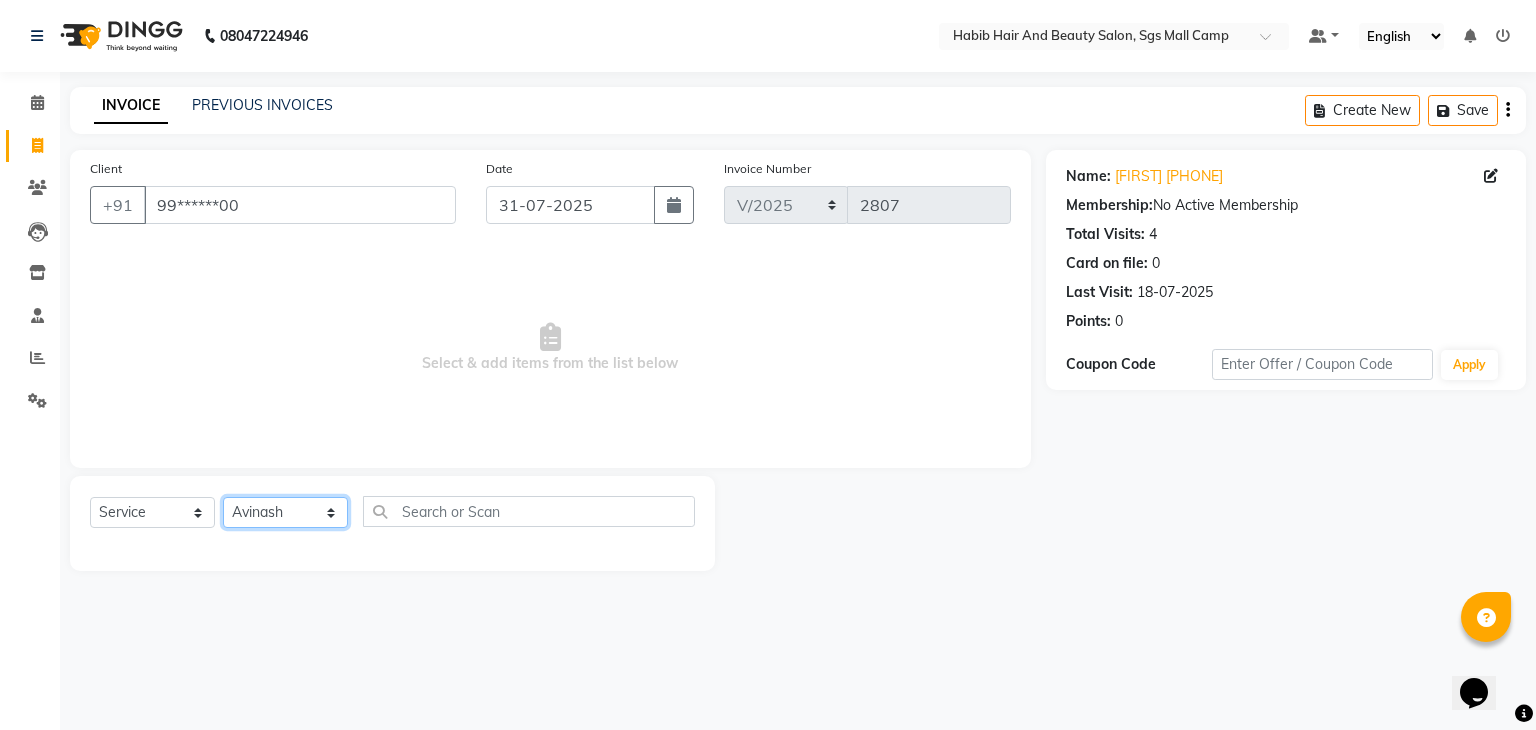 click on "Select Stylist [FIRST] [FIRST] [FIRST] Manager [FIRST]  [FIRST] [FIRST] [FIRST] [FIRST]  [FIRST] [FIRST]" 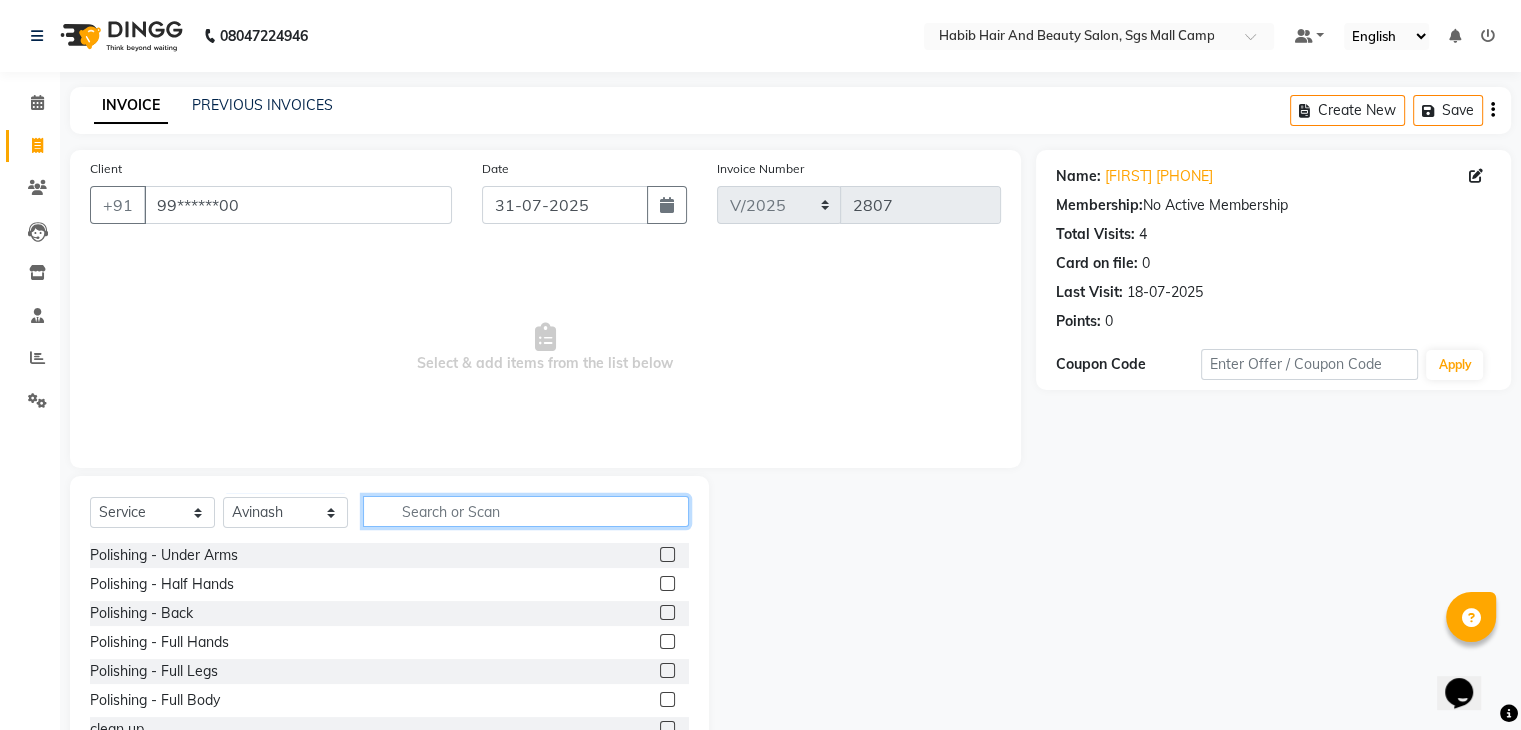 click 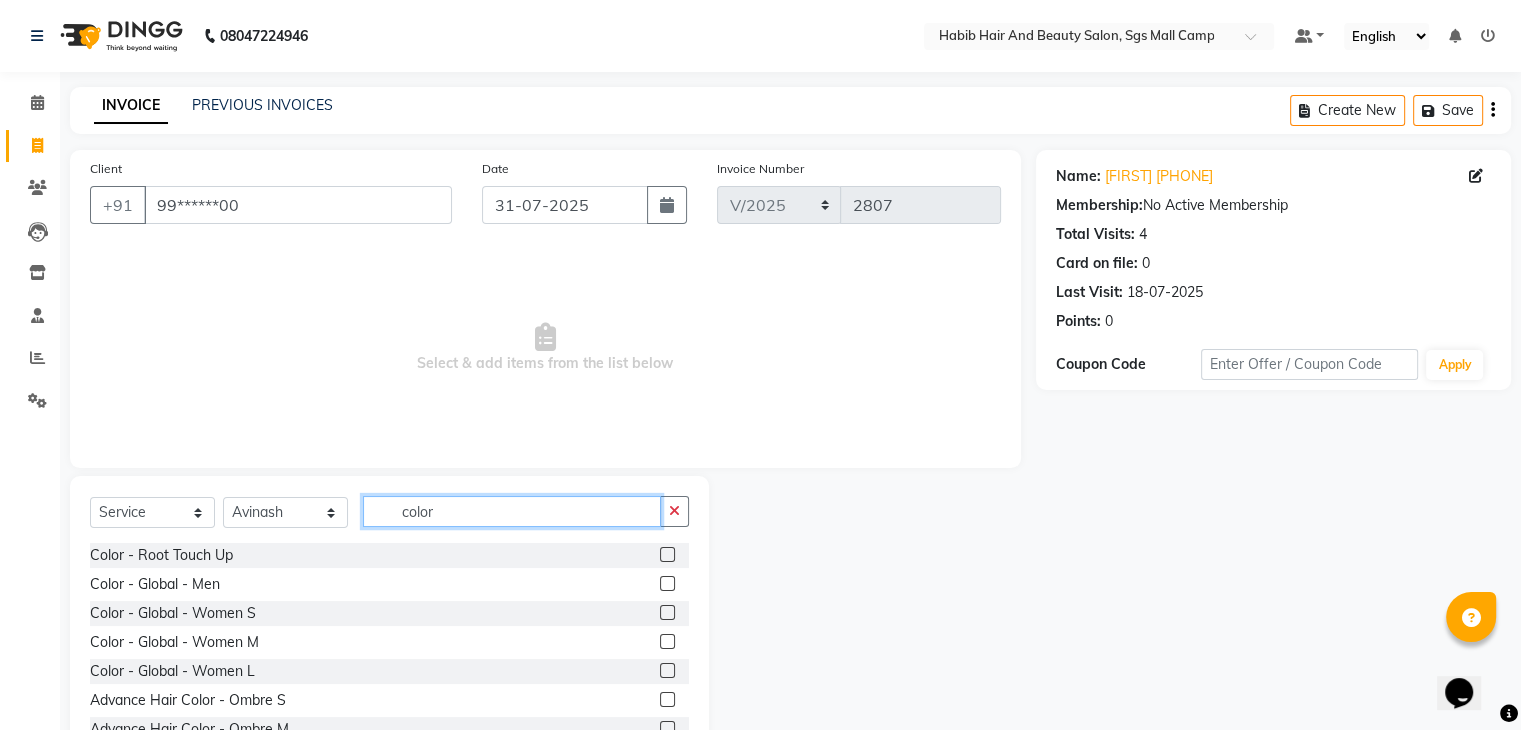 click on "color" 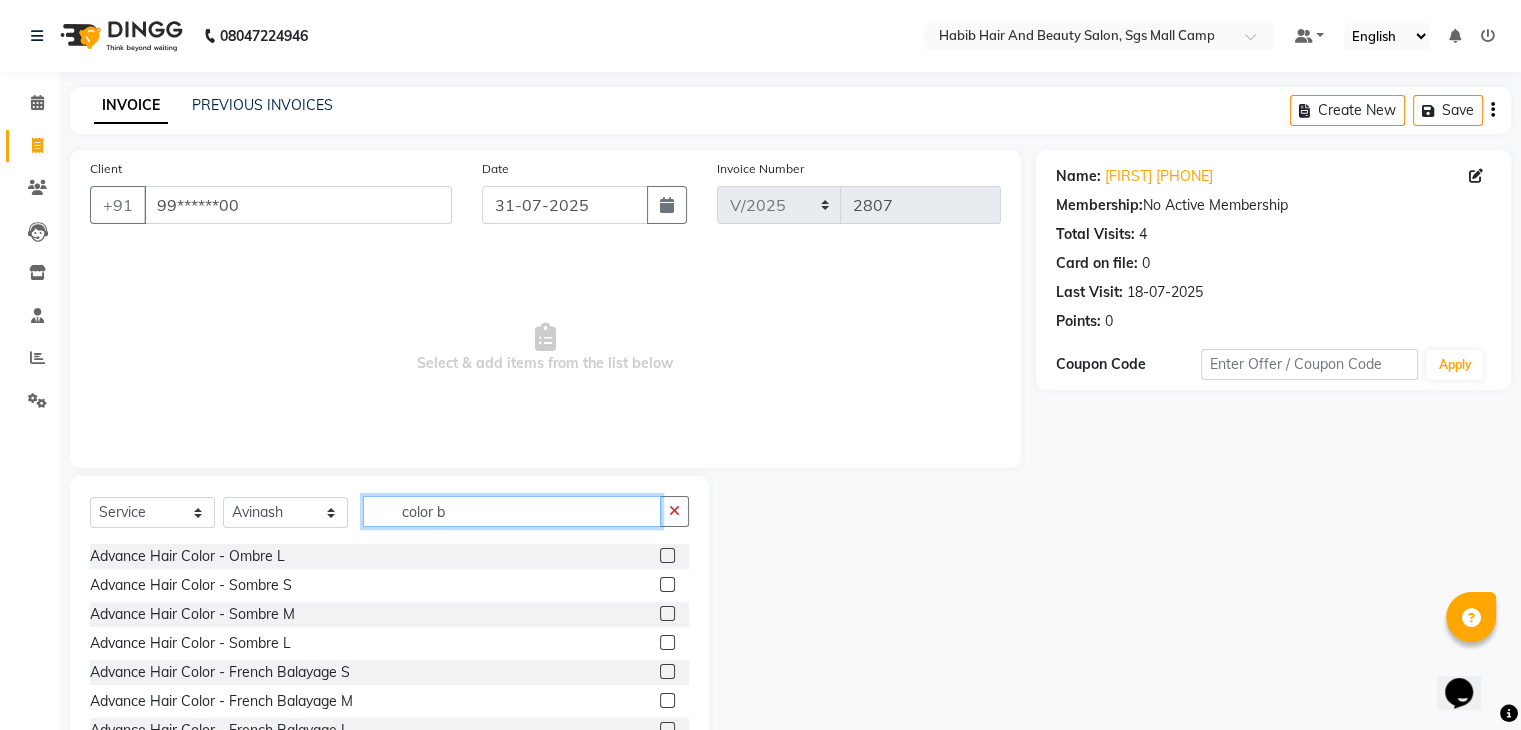 scroll, scrollTop: 174, scrollLeft: 0, axis: vertical 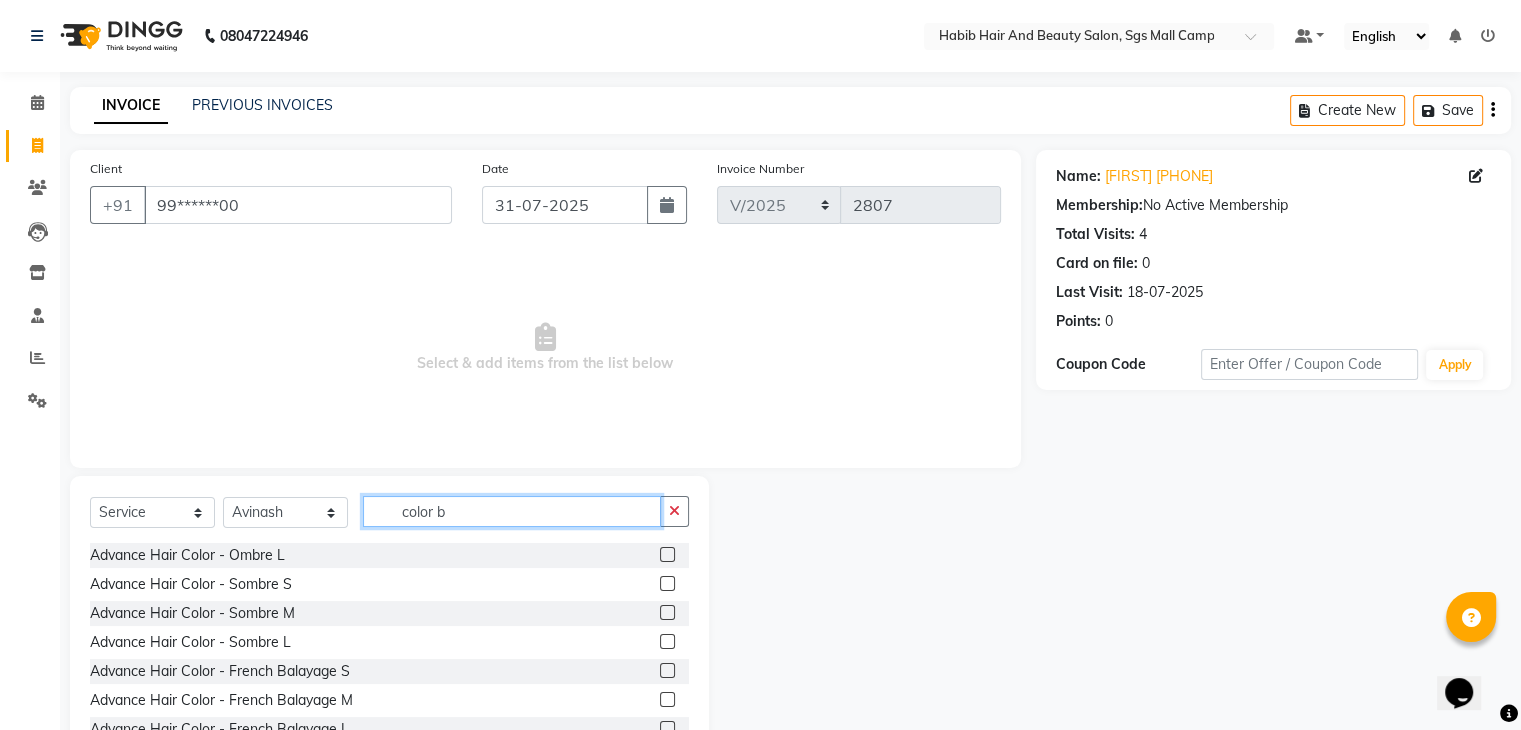 click on "color b" 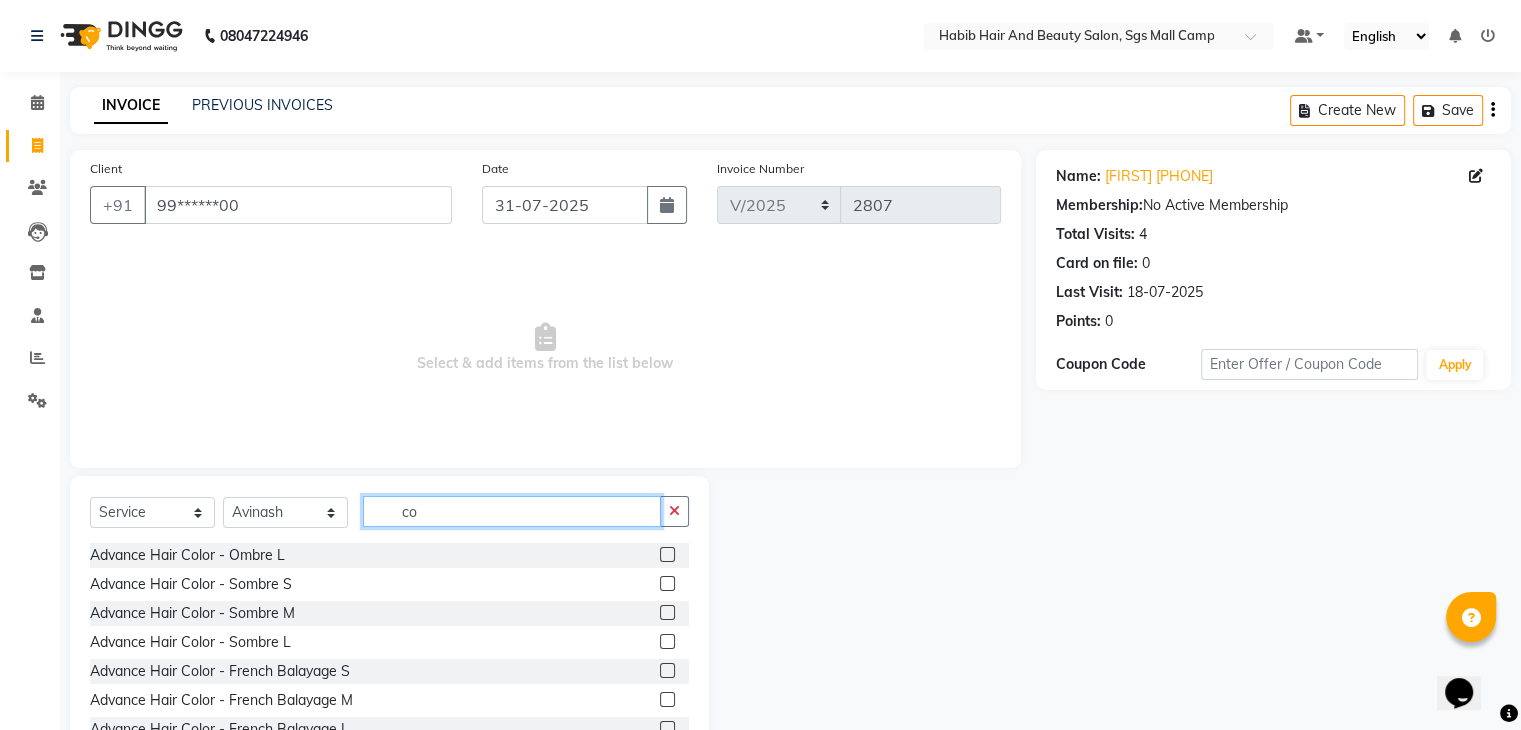 type on "c" 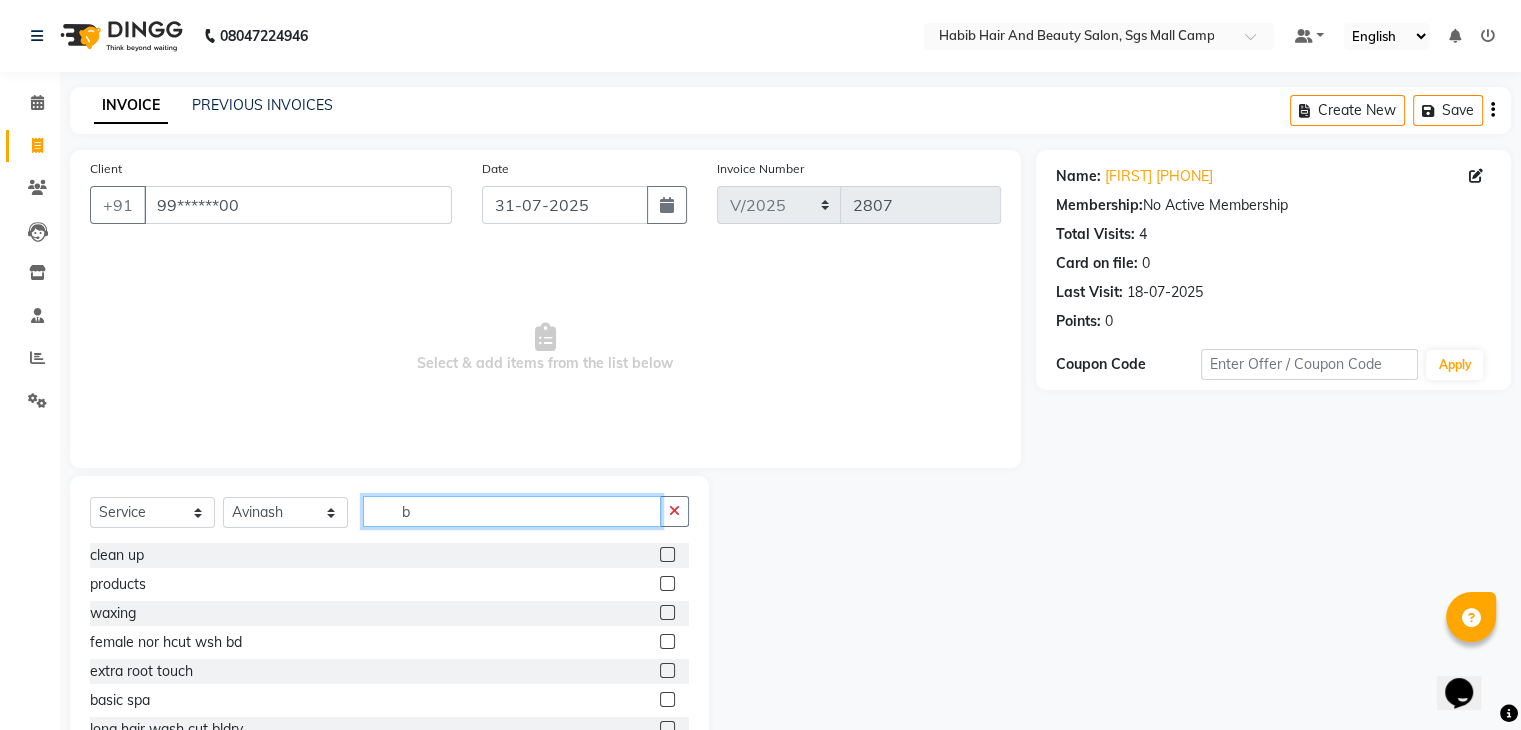 scroll, scrollTop: 0, scrollLeft: 0, axis: both 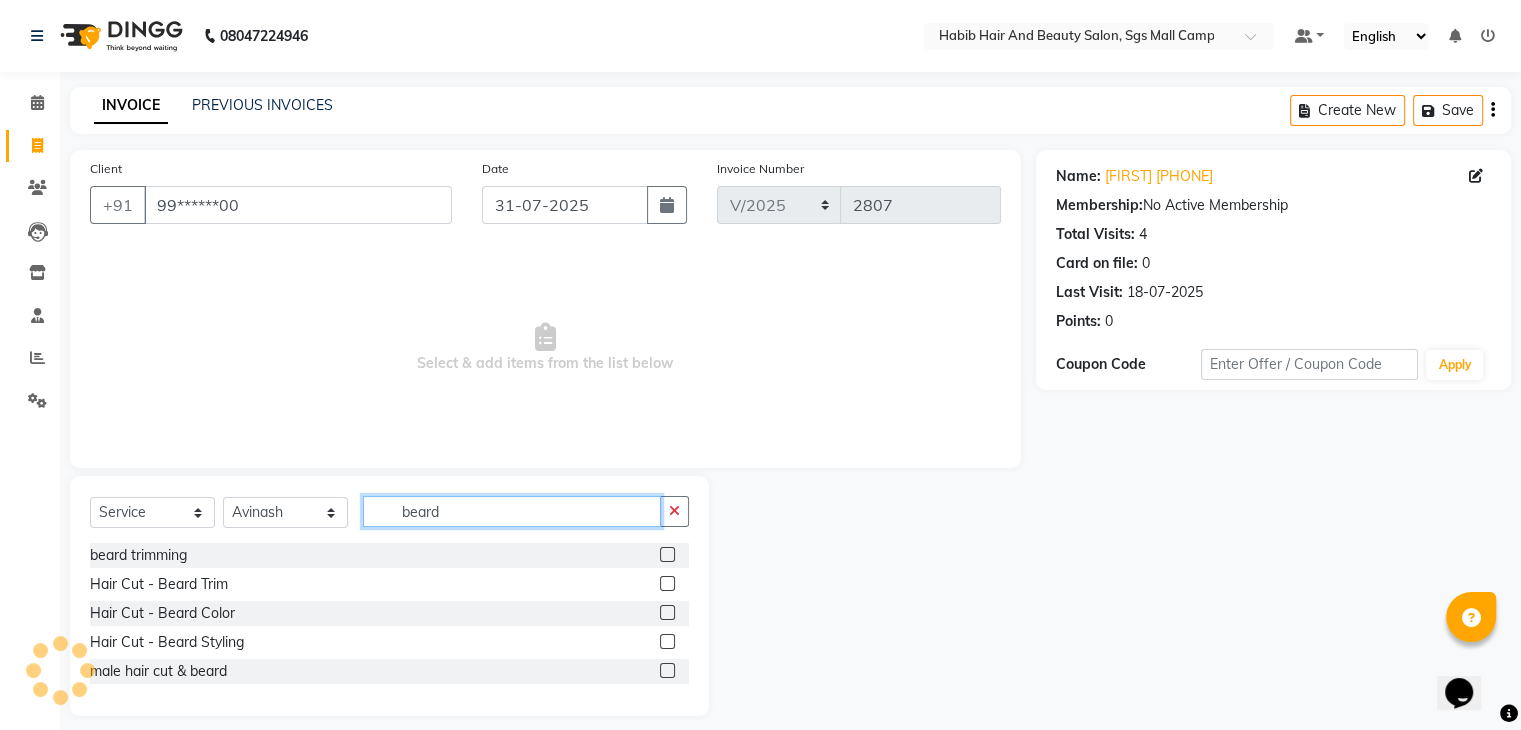 type on "beard" 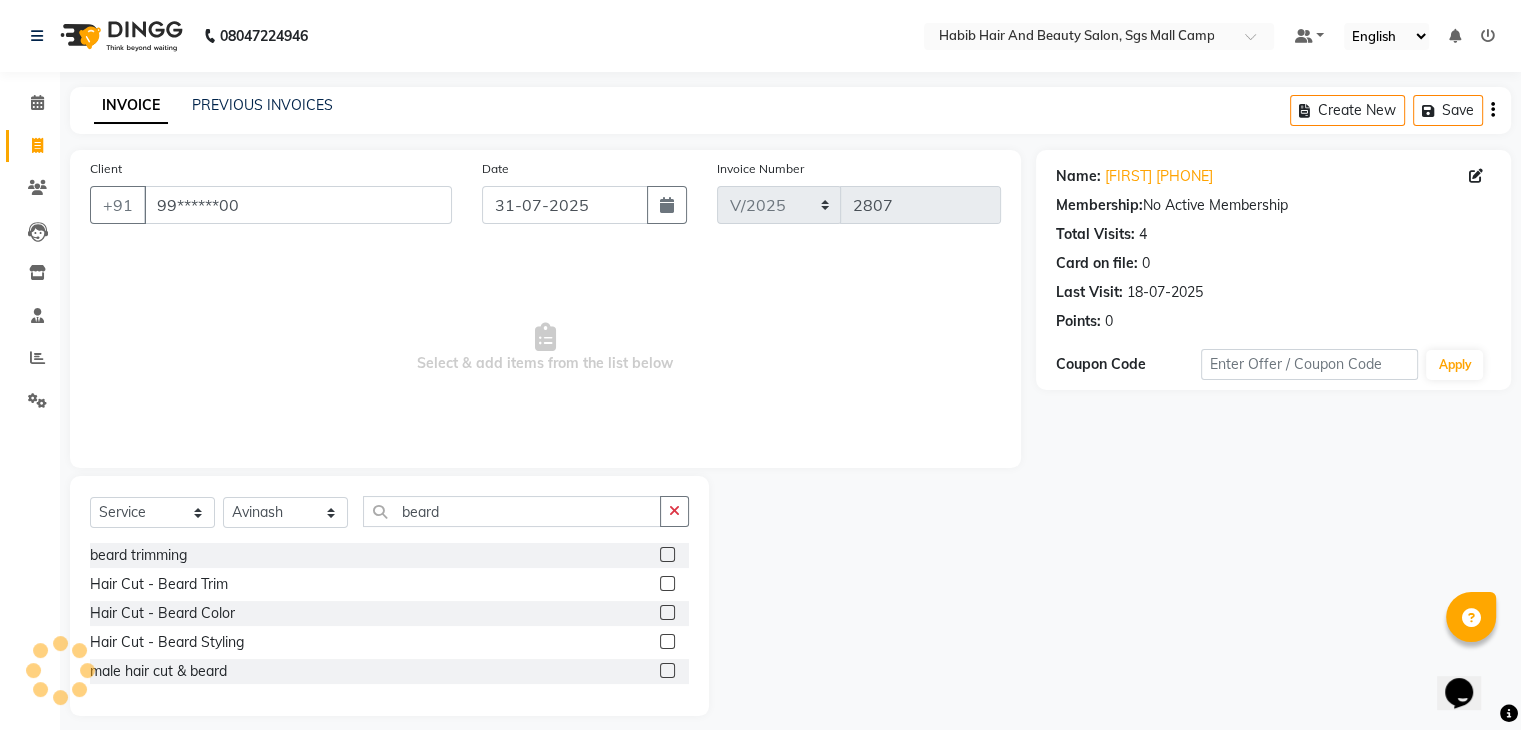 click 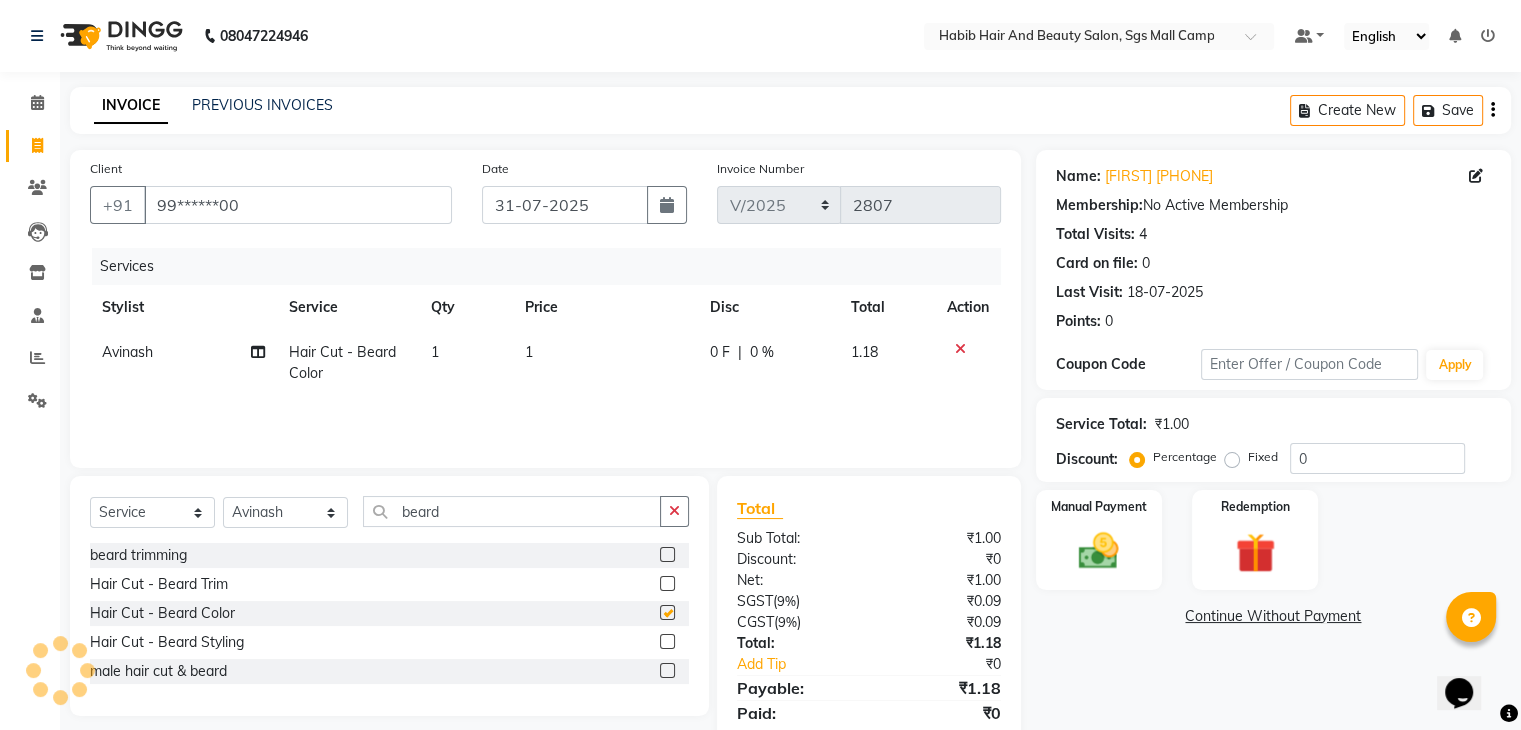 checkbox on "false" 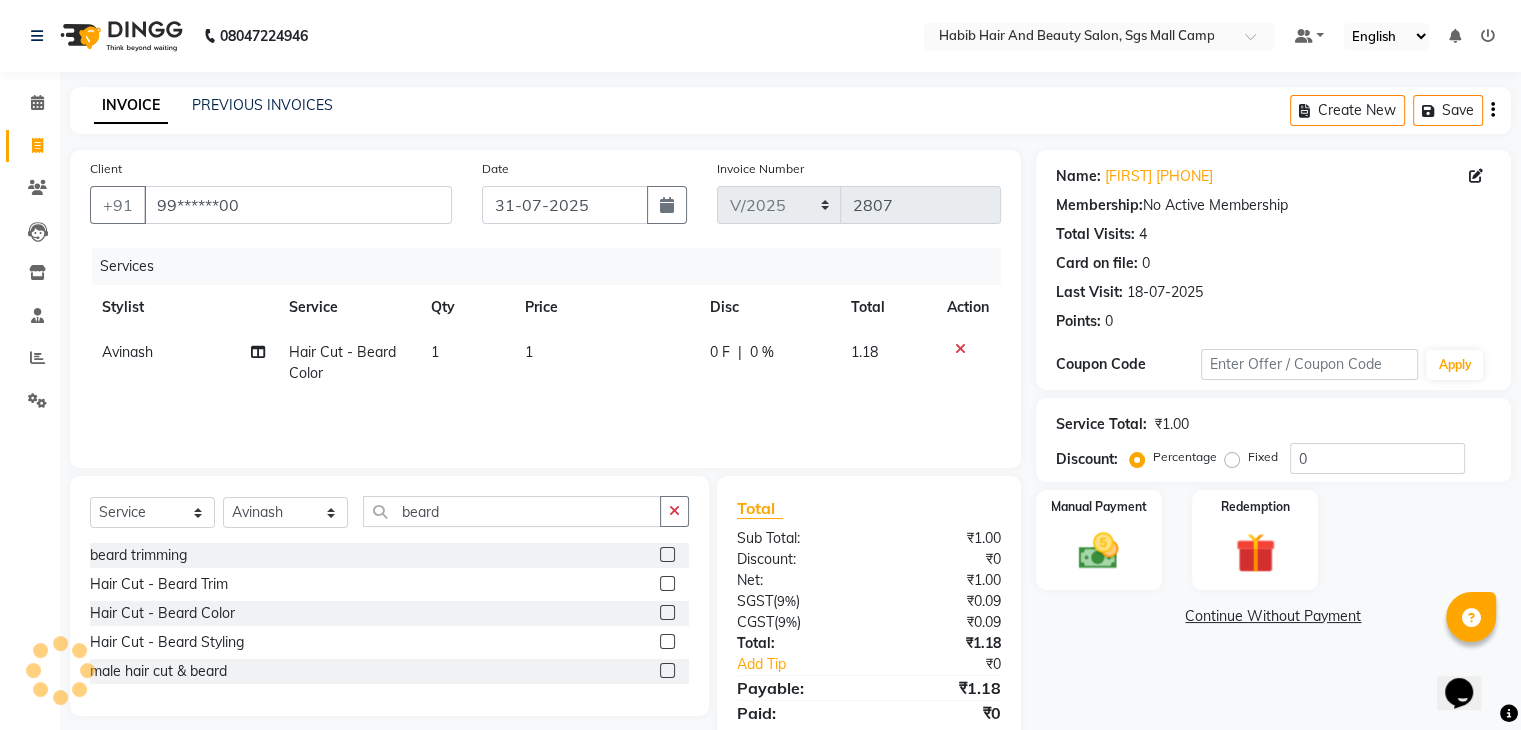 click on "1" 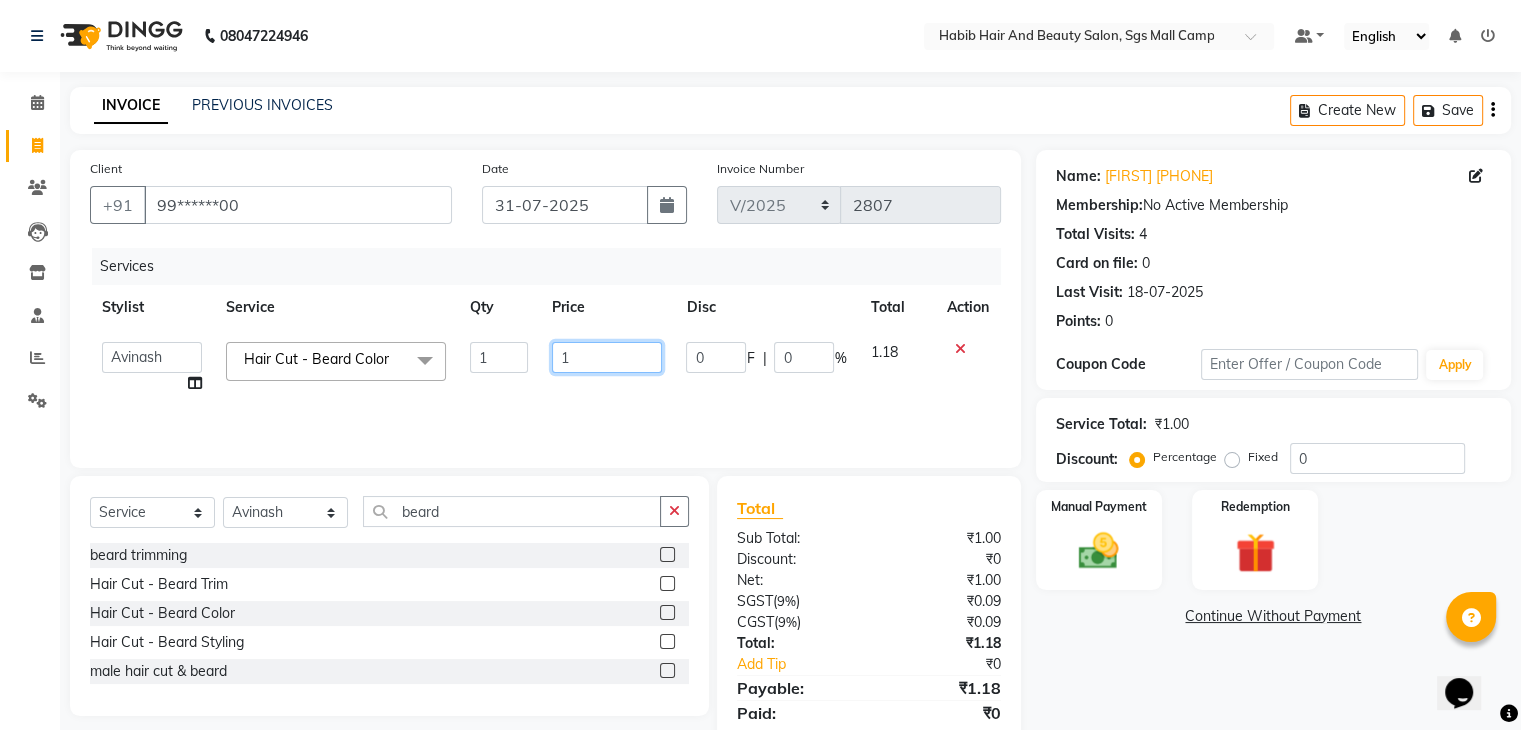 click on "1" 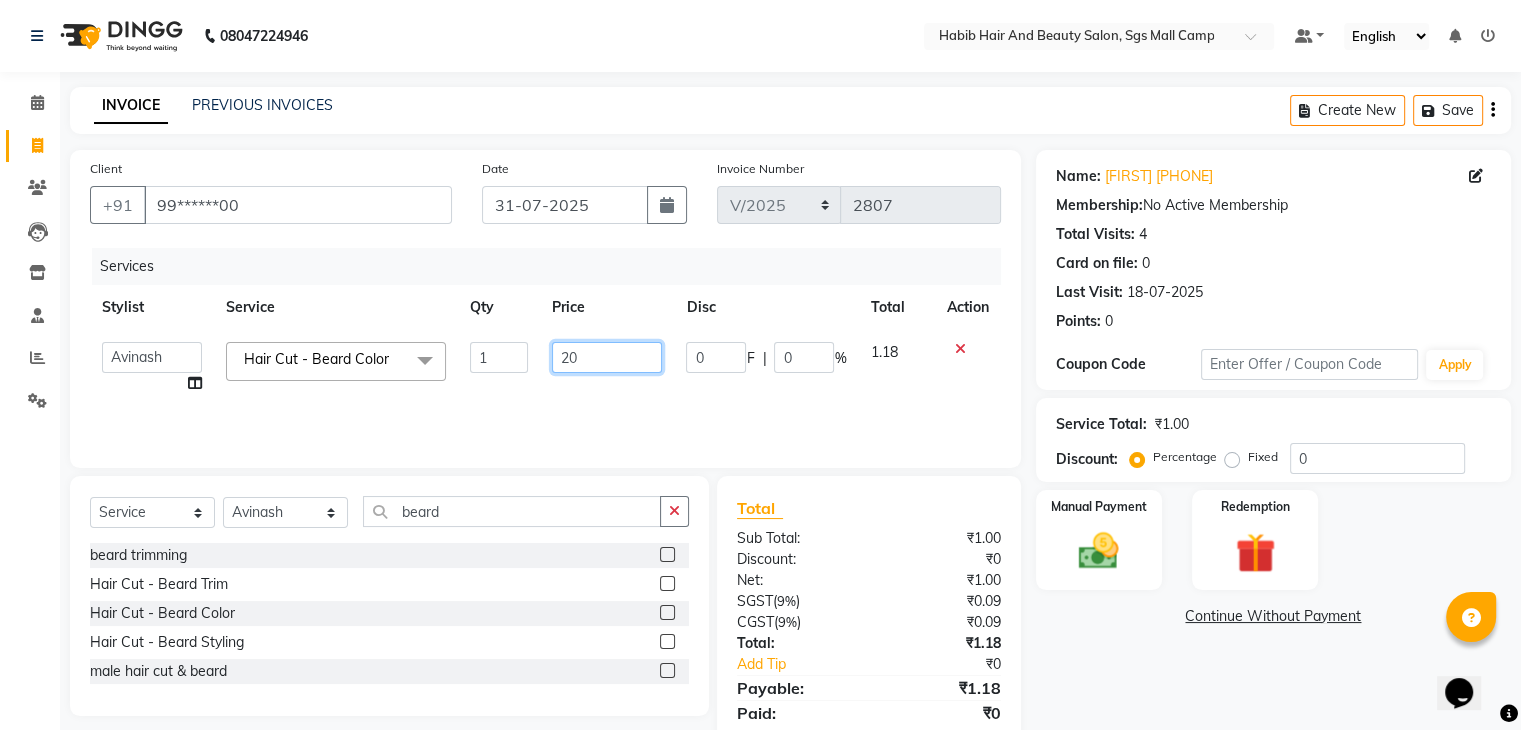 type on "200" 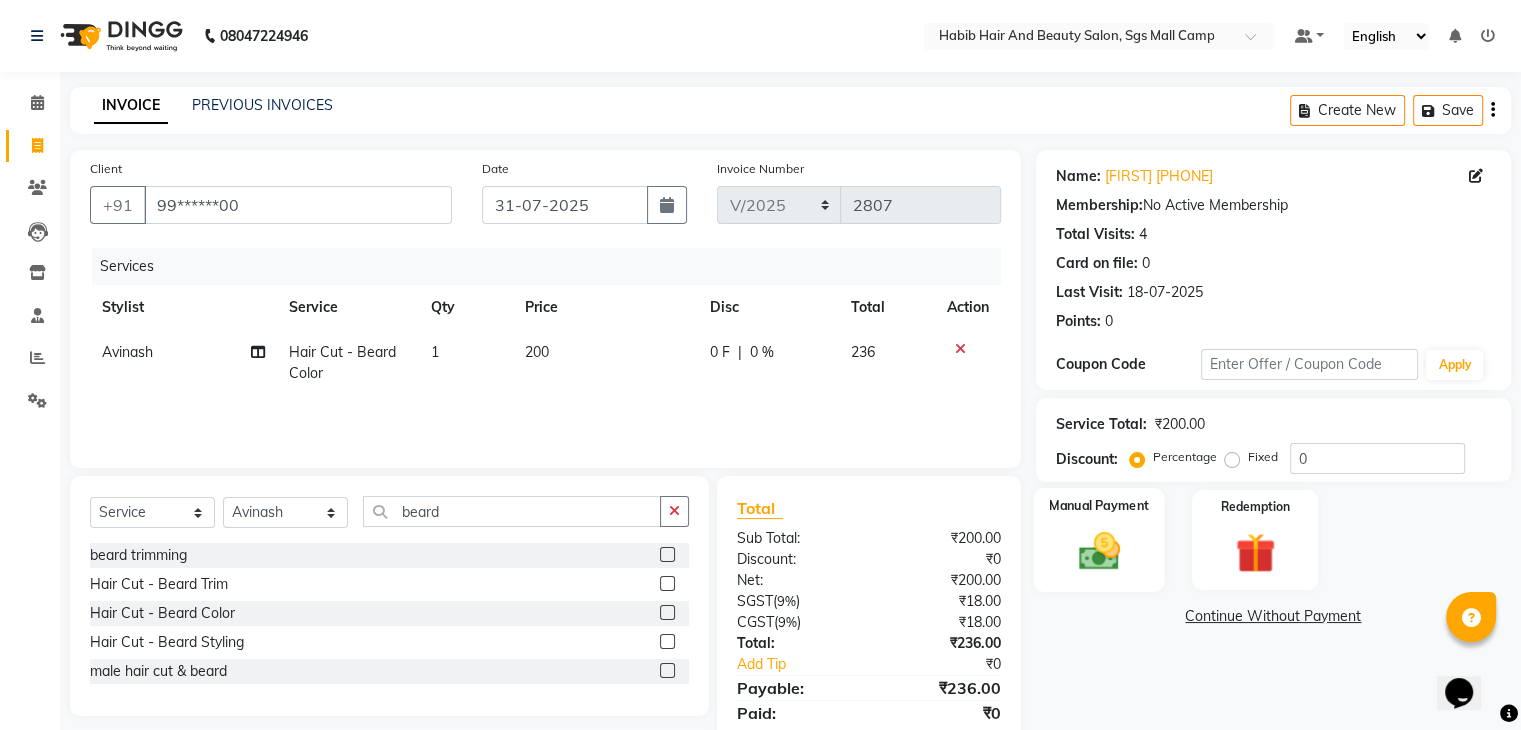 click 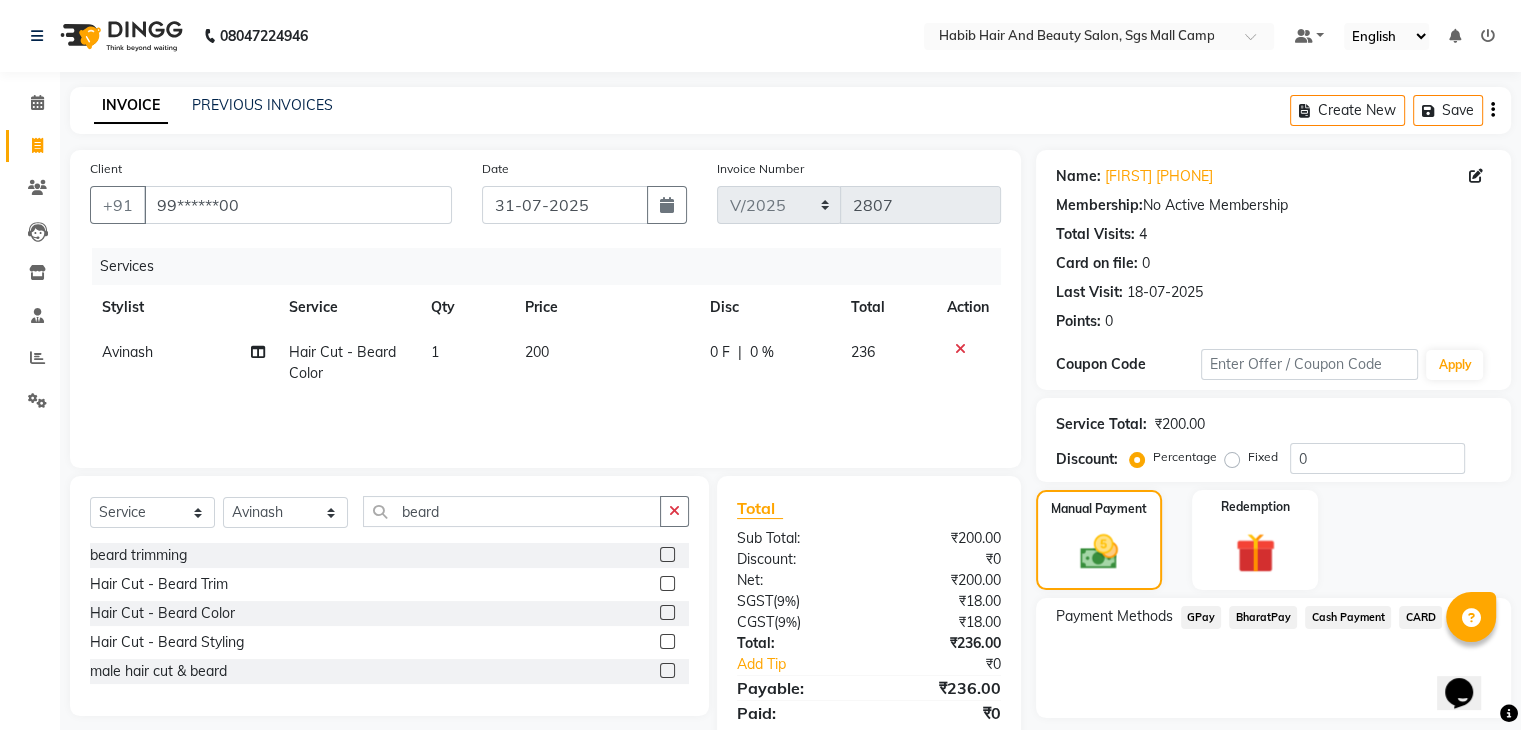 click on "GPay" 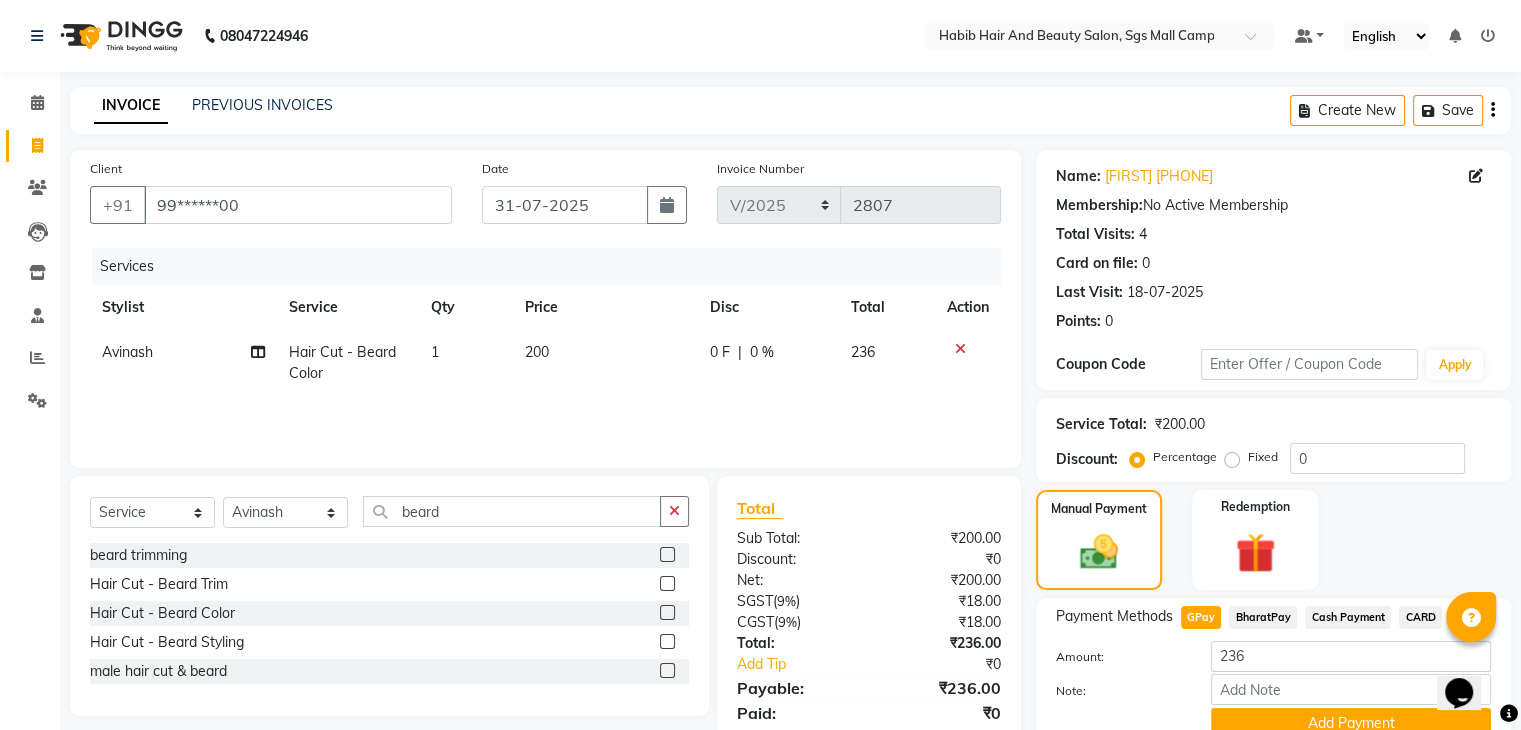 scroll, scrollTop: 89, scrollLeft: 0, axis: vertical 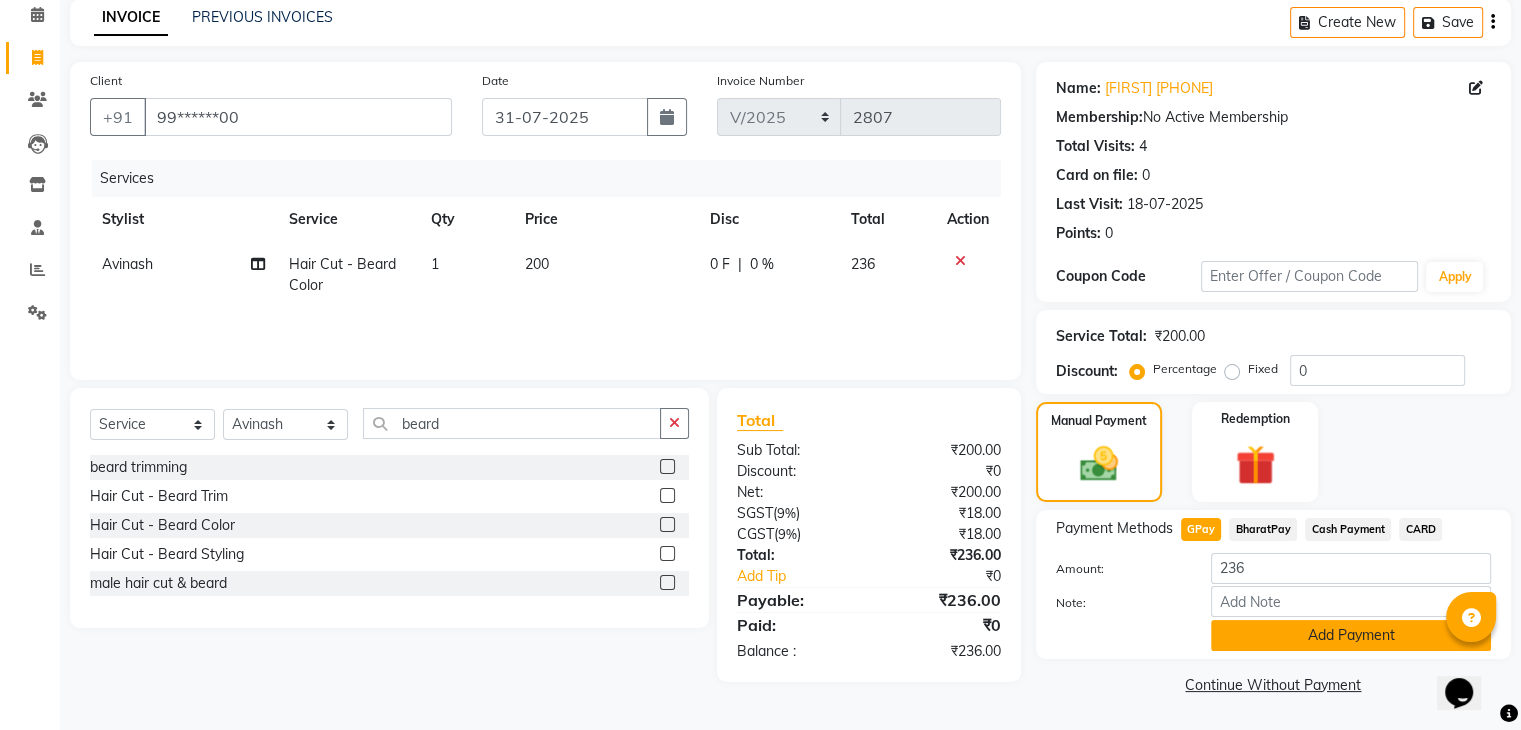 click on "Add Payment" 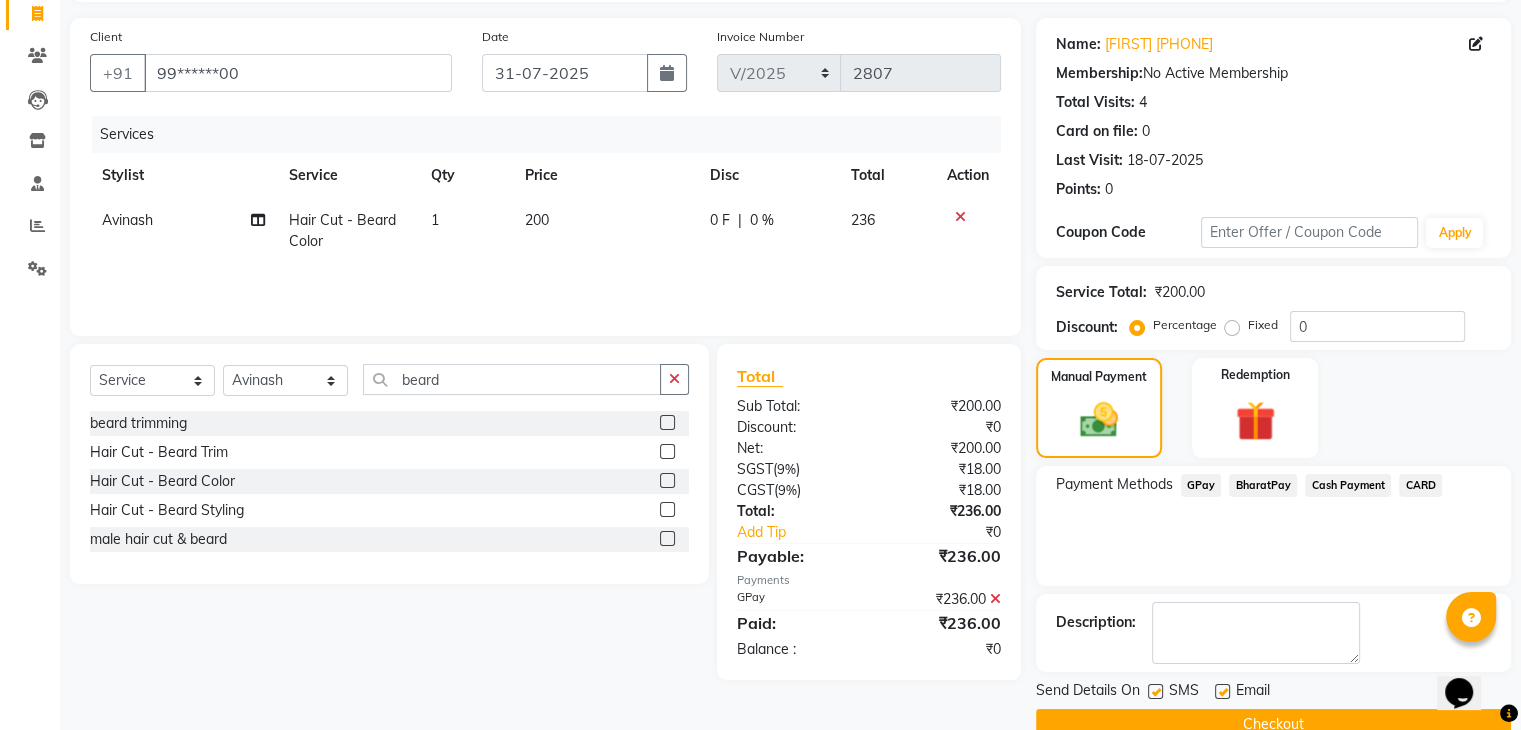 scroll, scrollTop: 171, scrollLeft: 0, axis: vertical 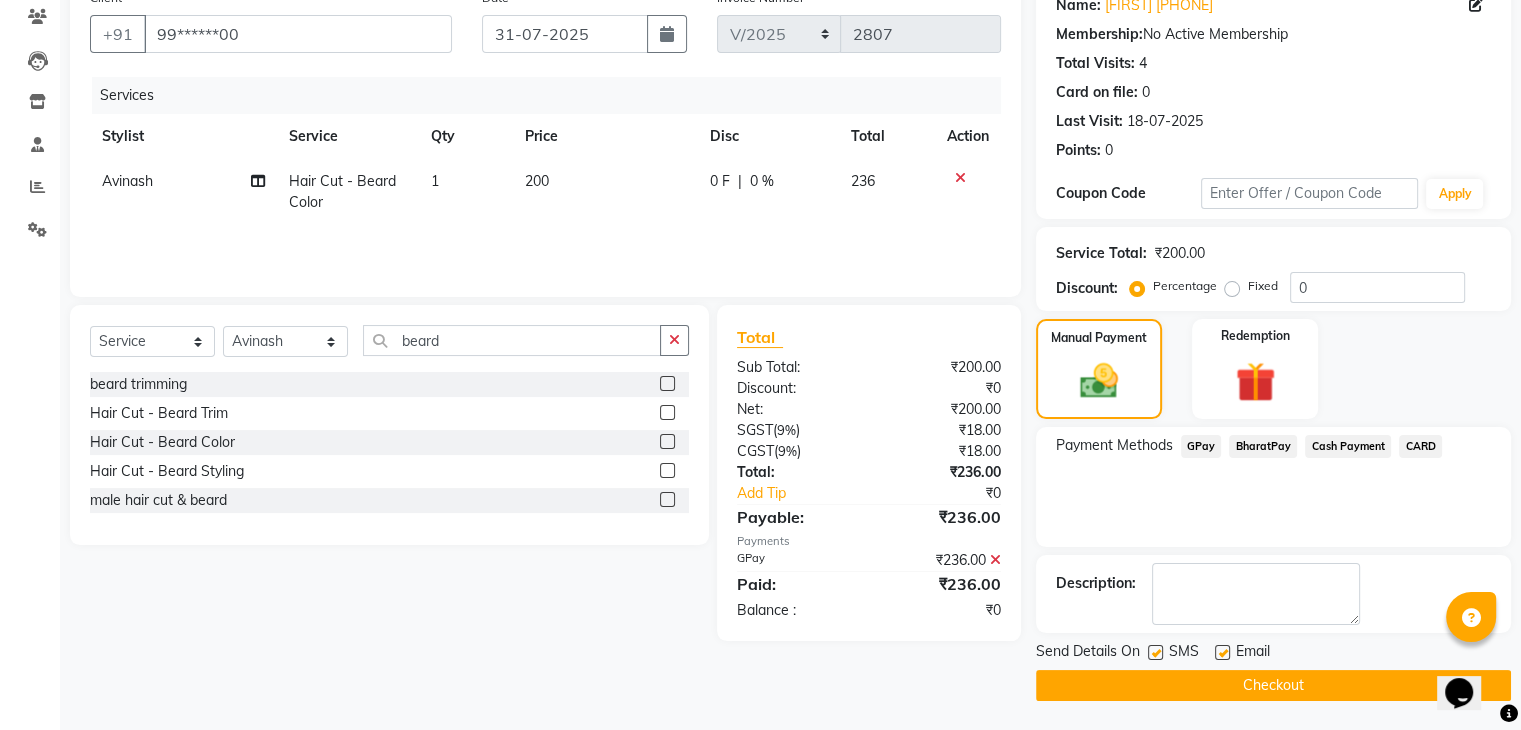 click on "Checkout" 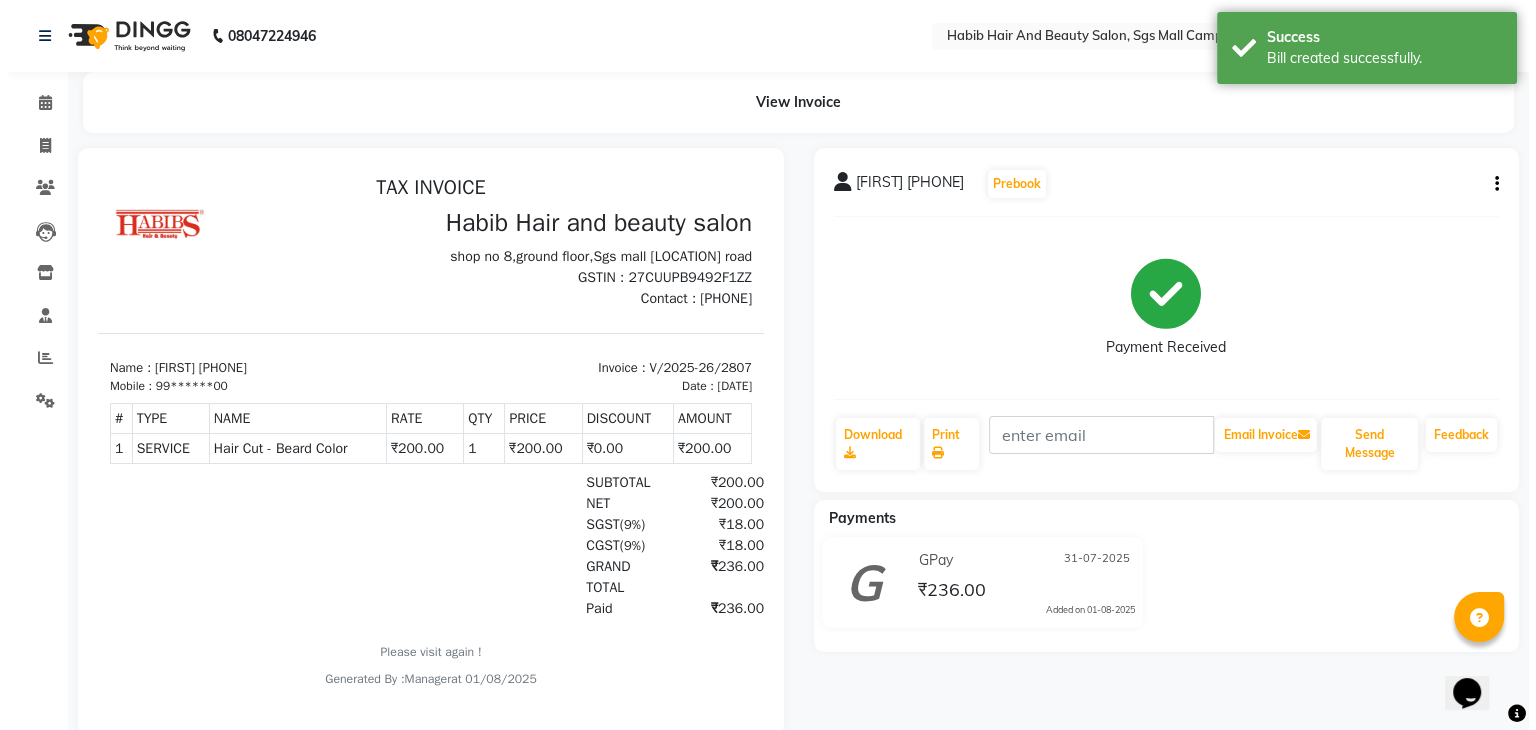 scroll, scrollTop: 0, scrollLeft: 0, axis: both 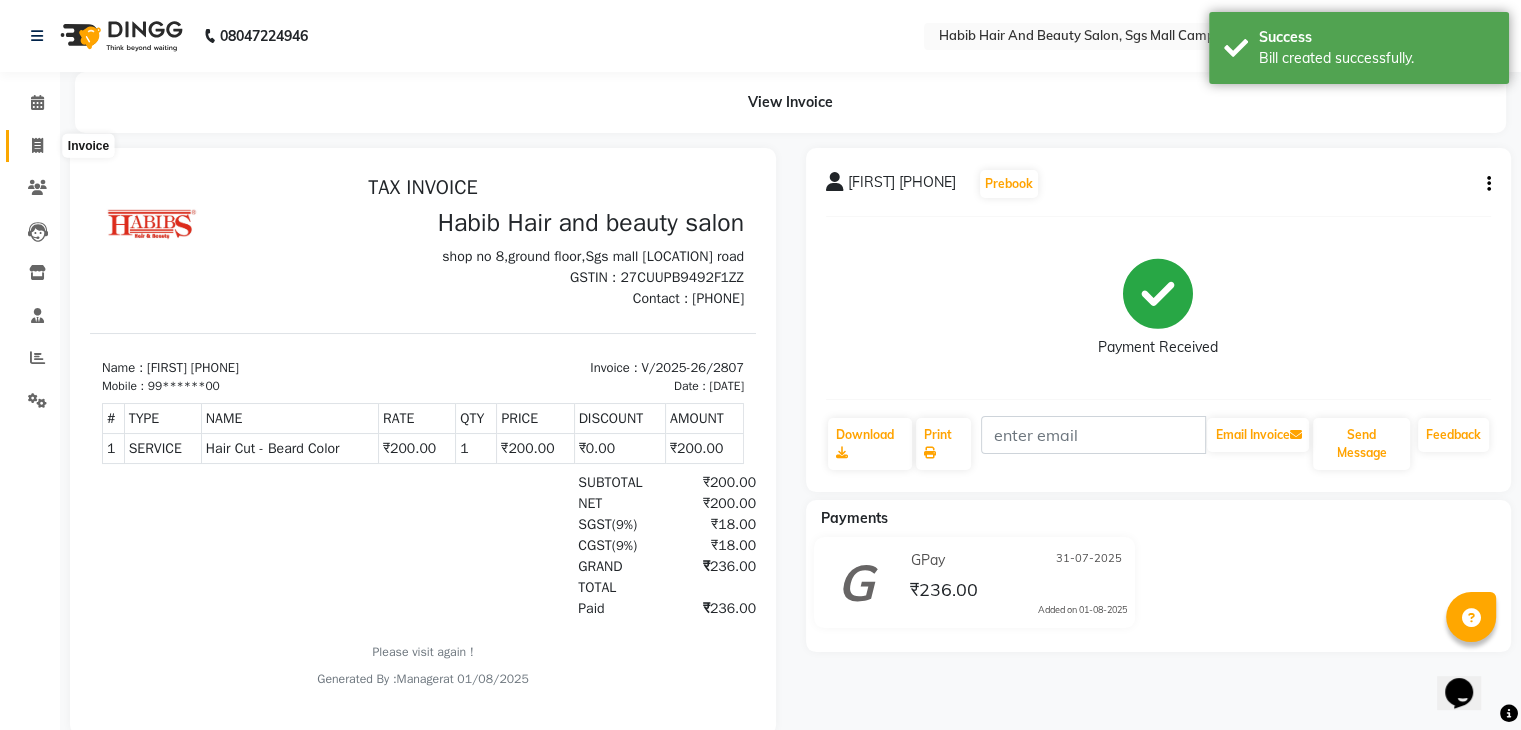 click 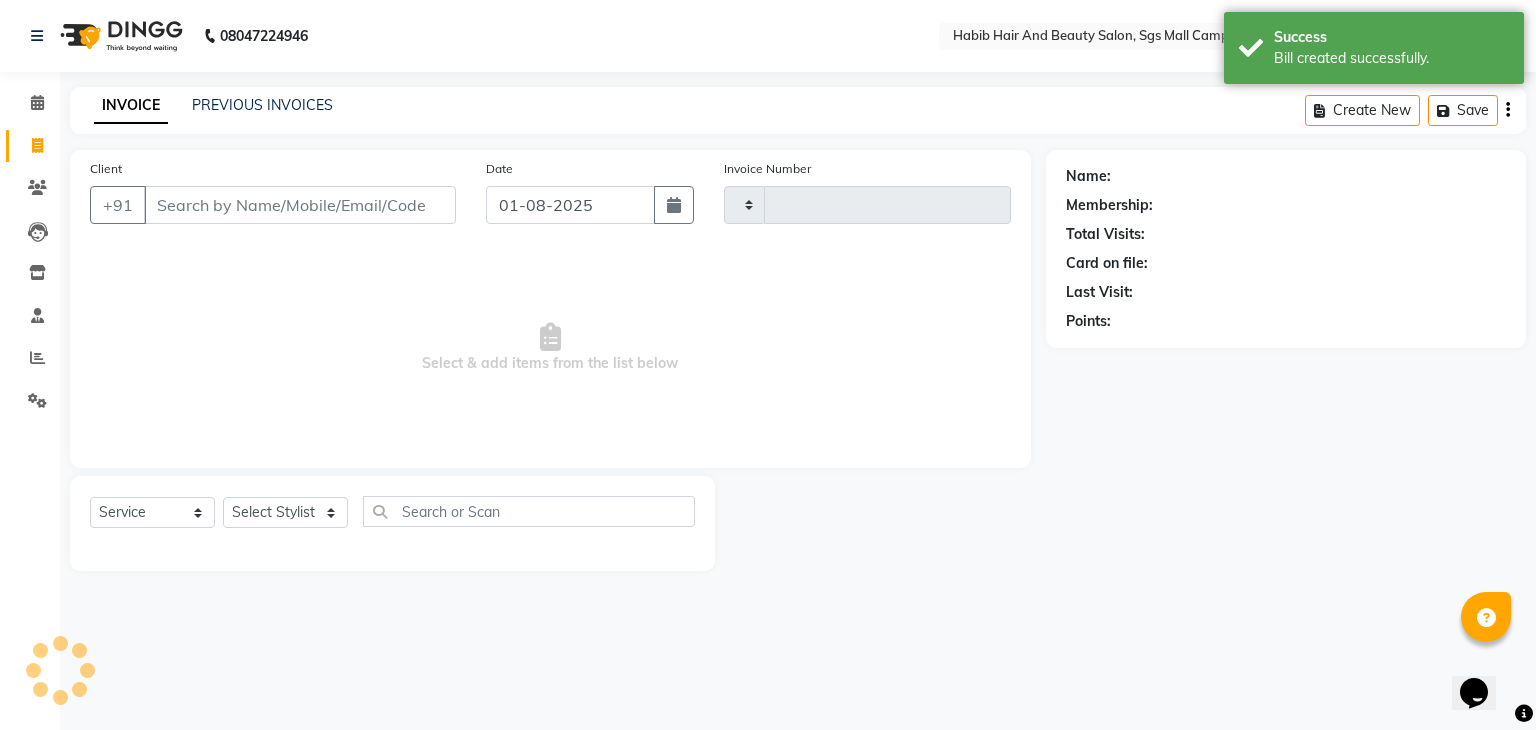 type on "2808" 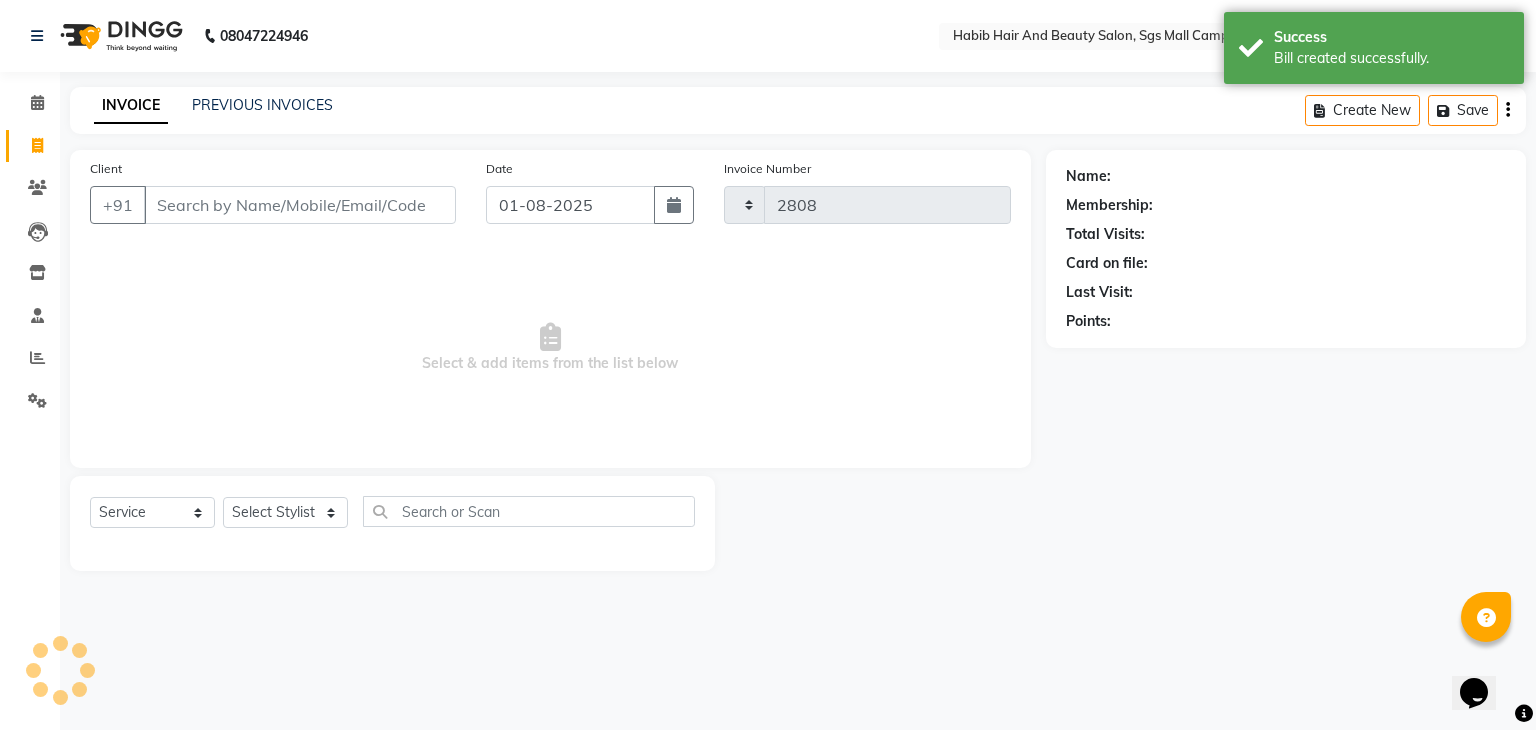 select on "8362" 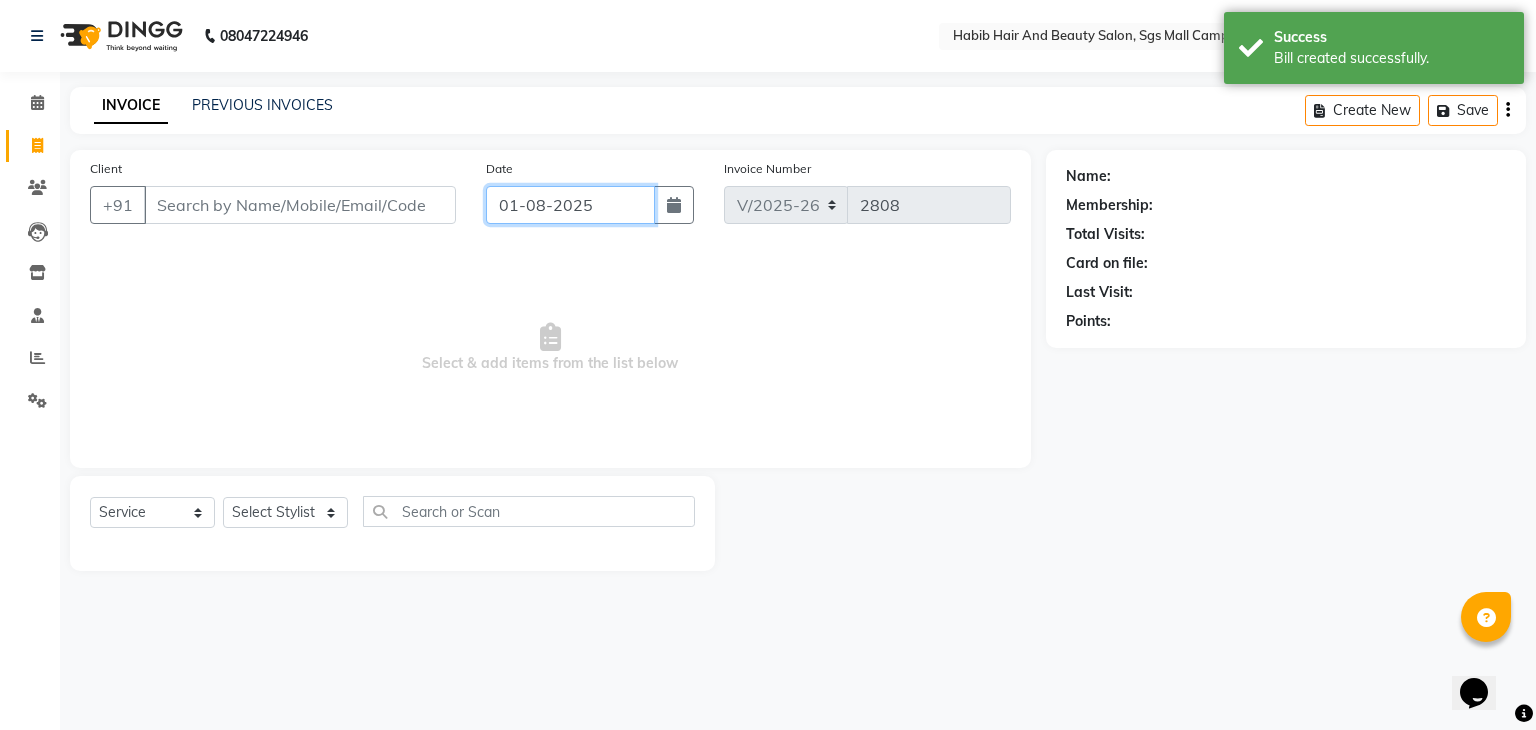 click on "01-08-2025" 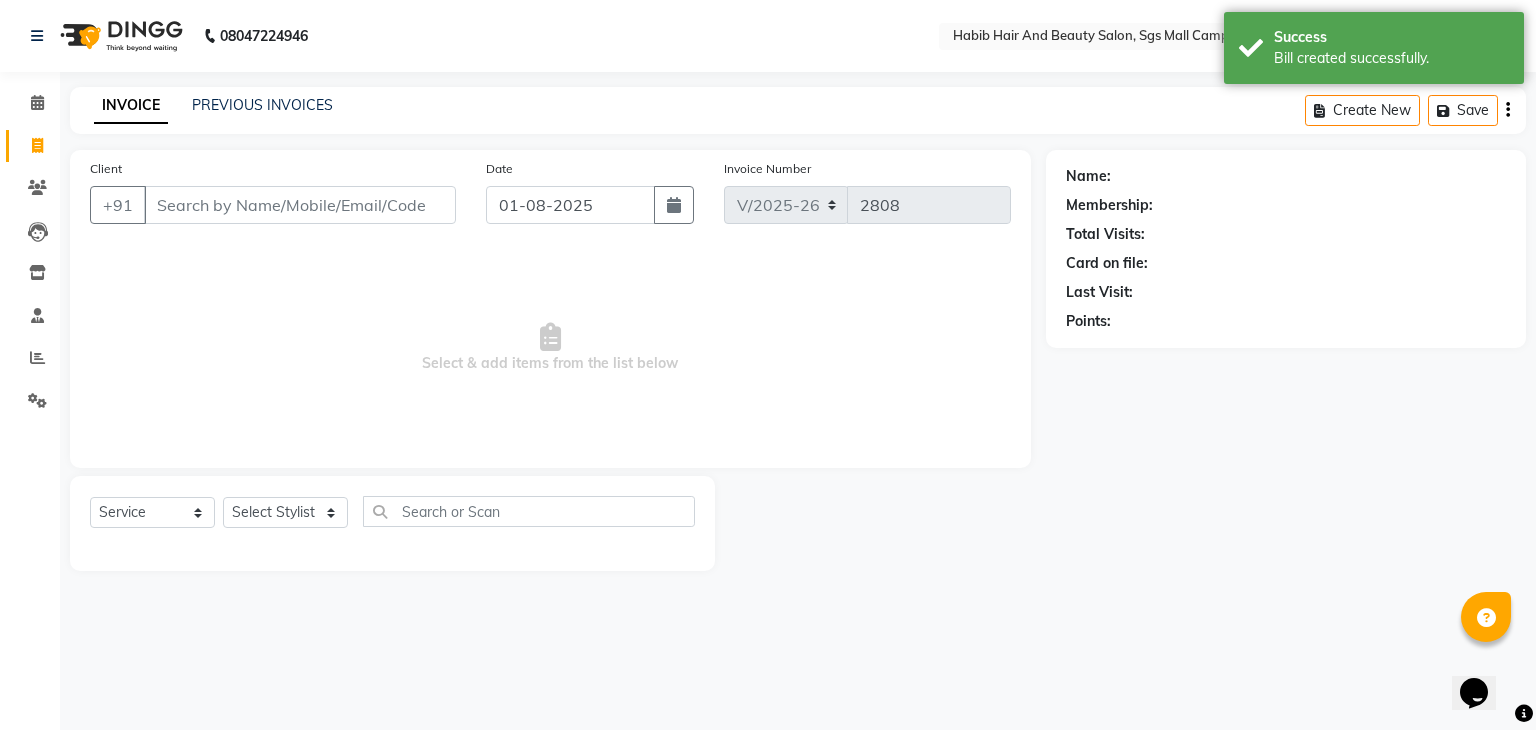 select on "8" 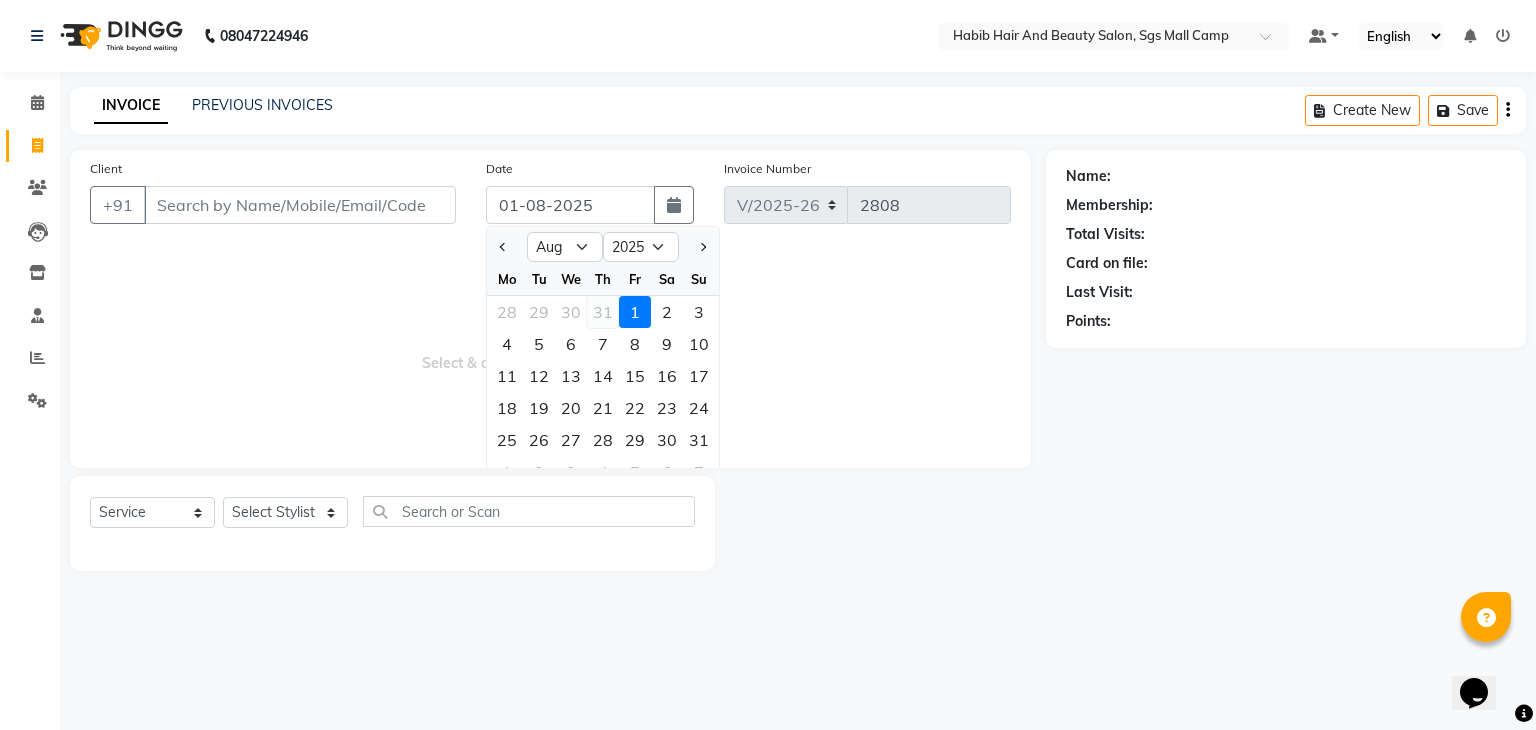 click on "31" 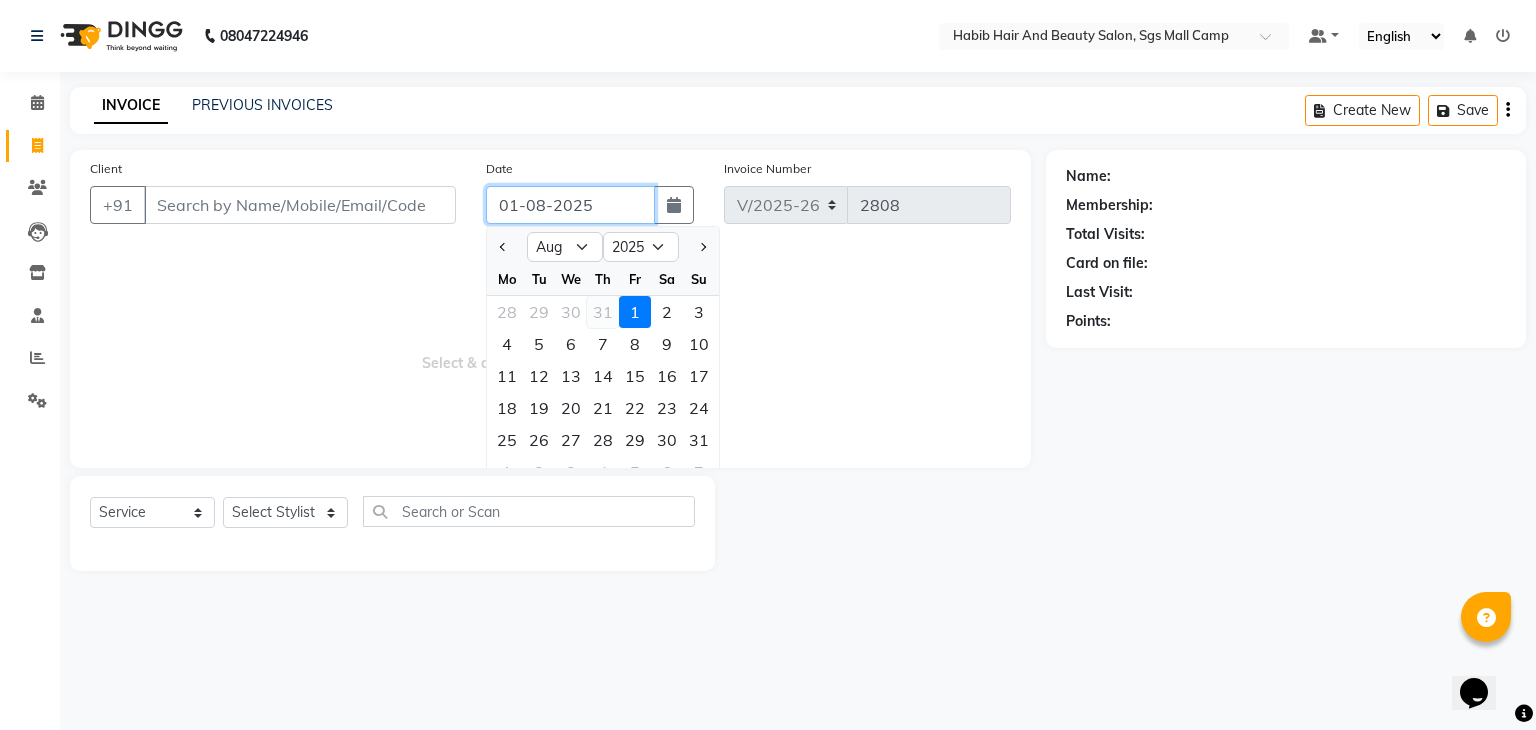 type on "31-07-2025" 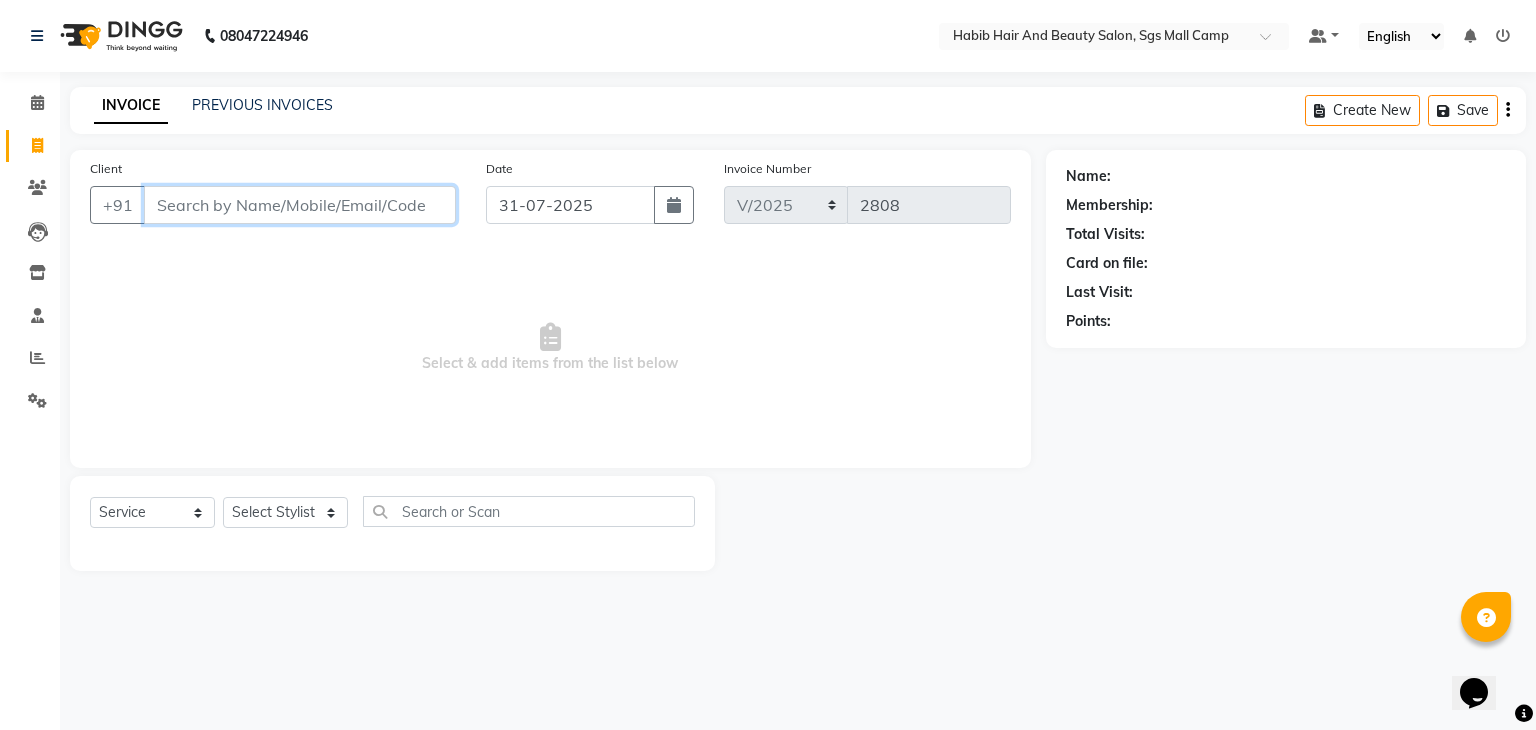 click on "Client" at bounding box center (300, 205) 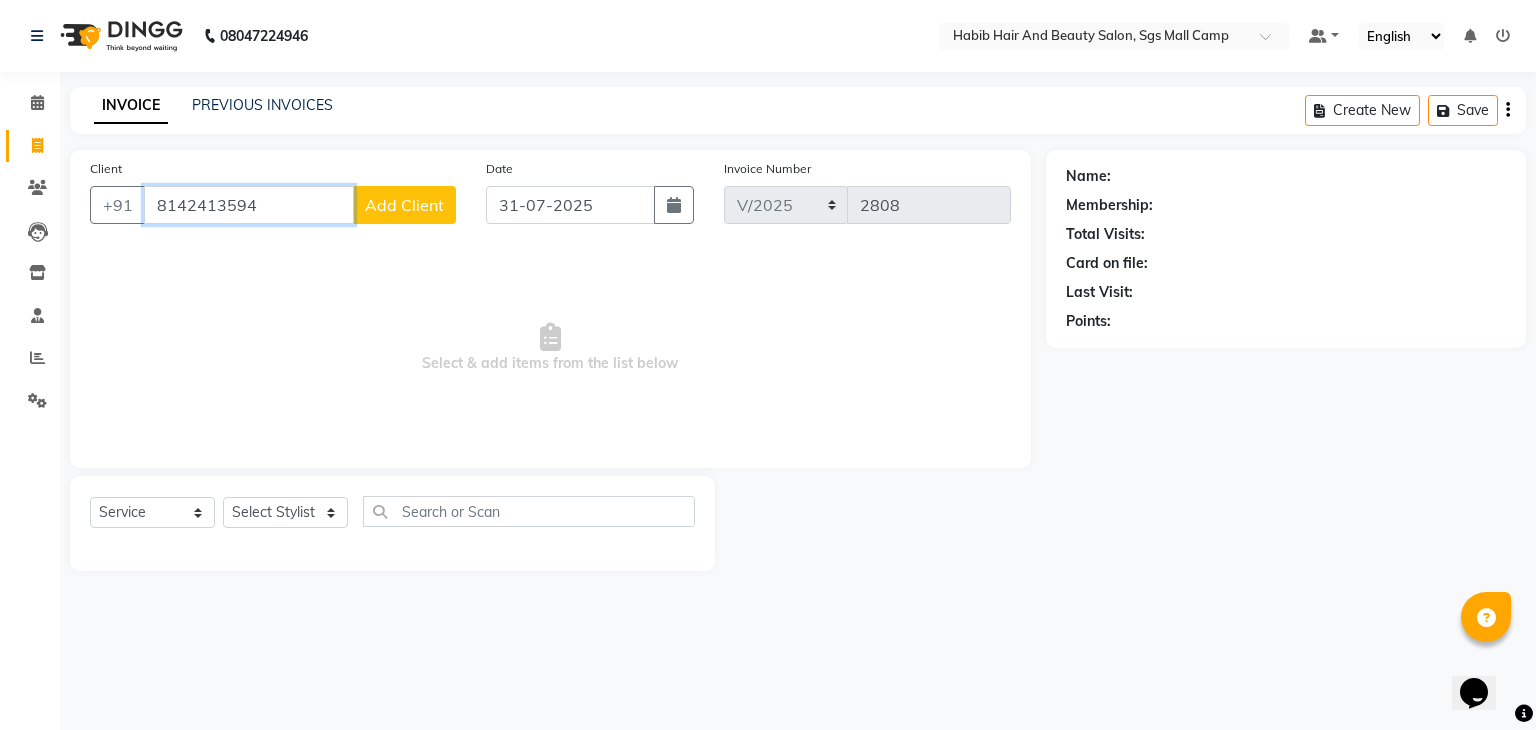 type on "8142413594" 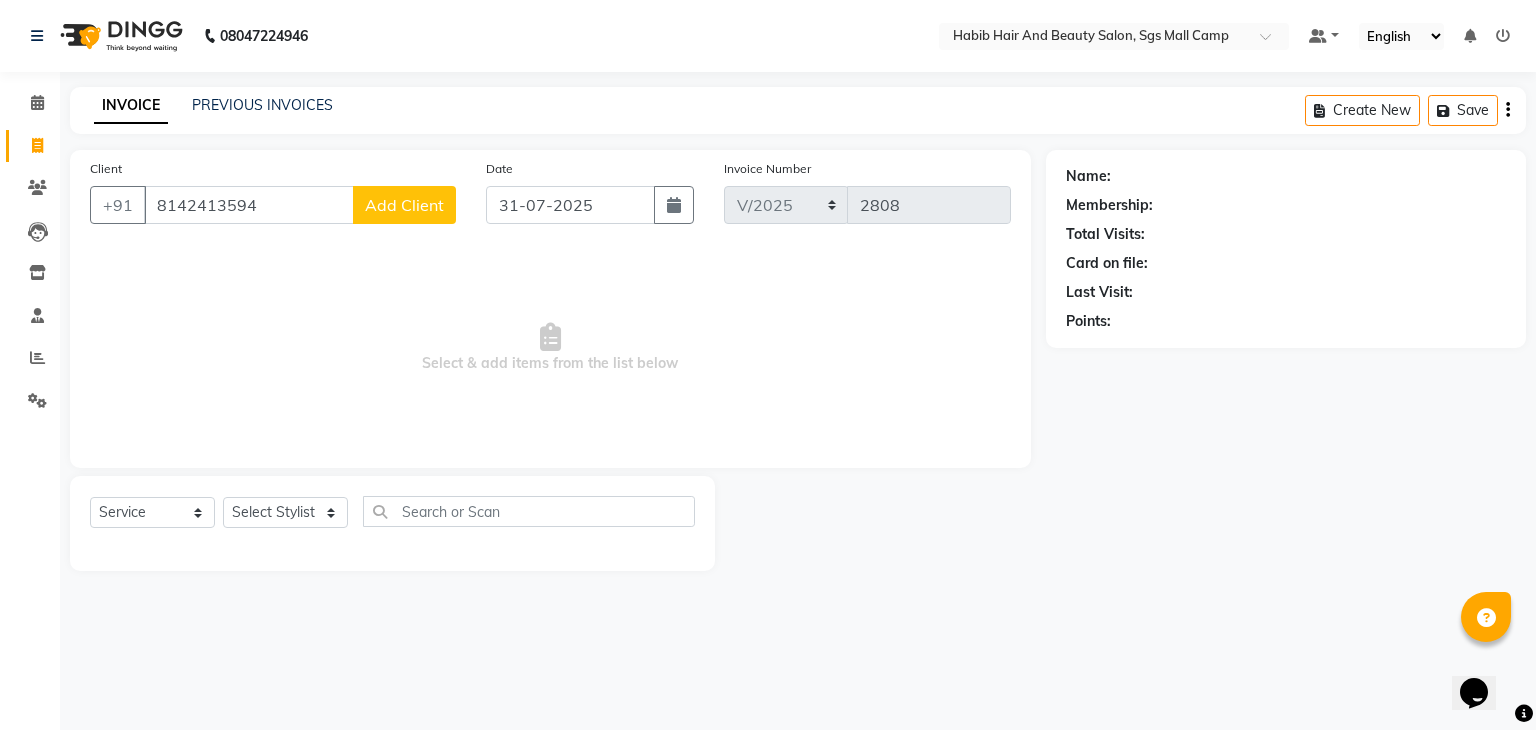 click on "Add Client" 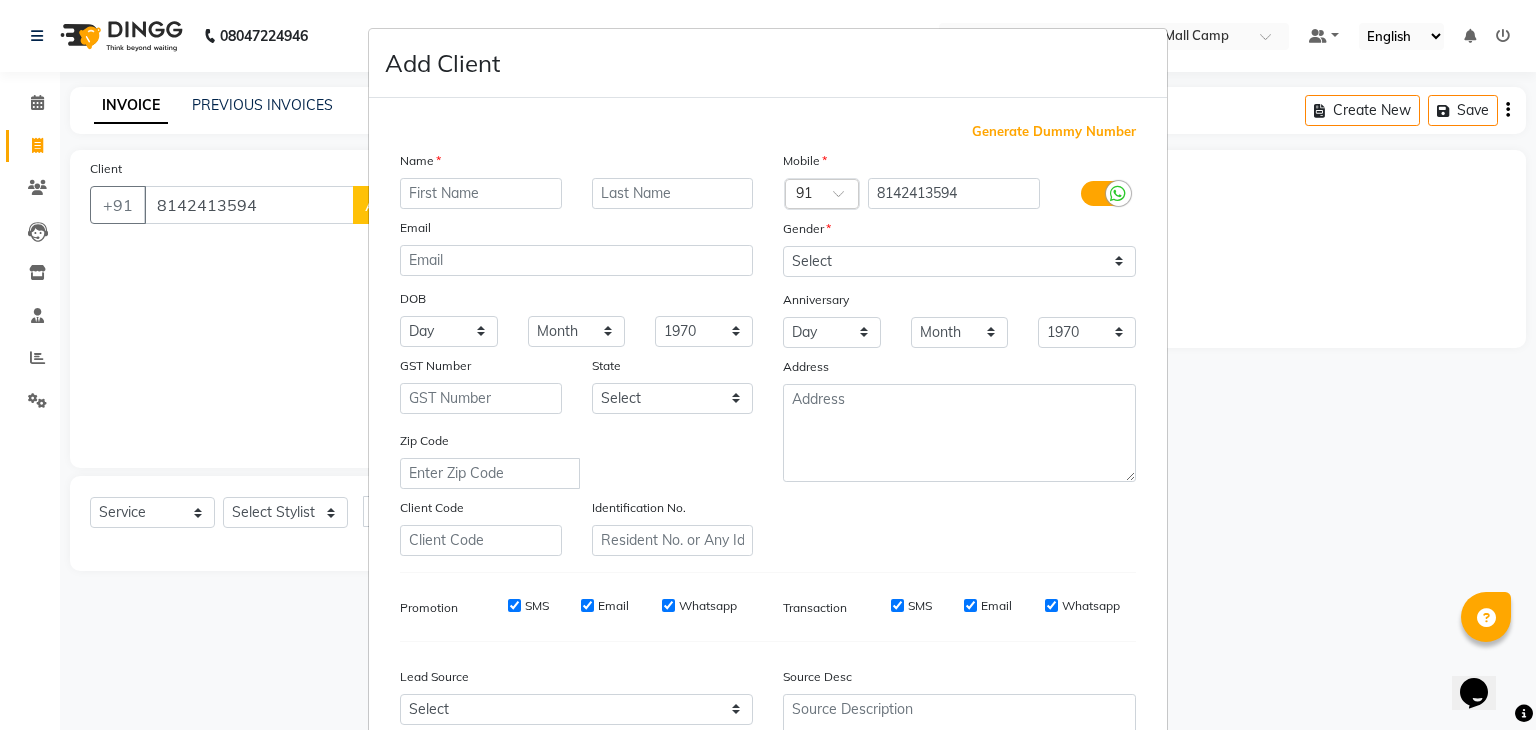 click at bounding box center [481, 193] 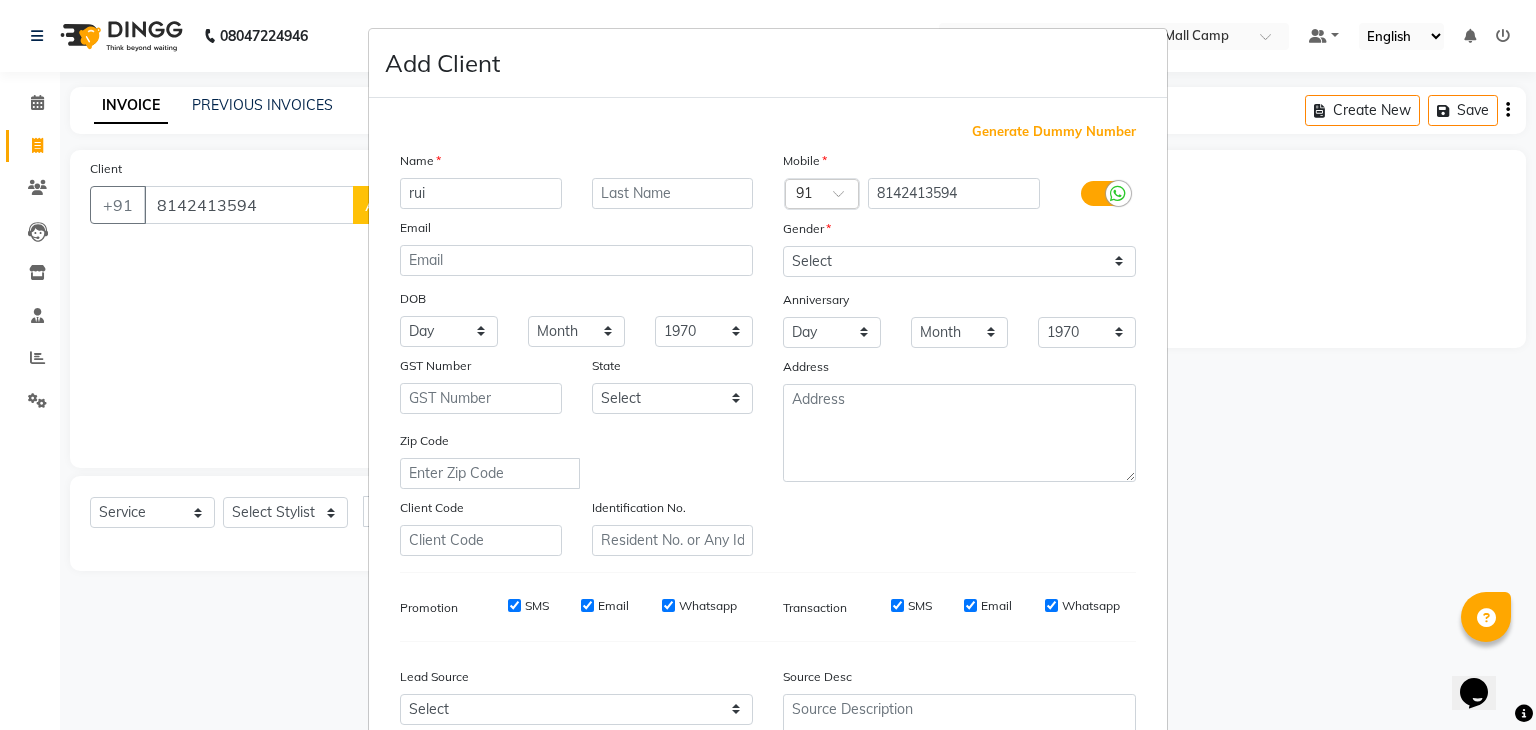 type on "rui" 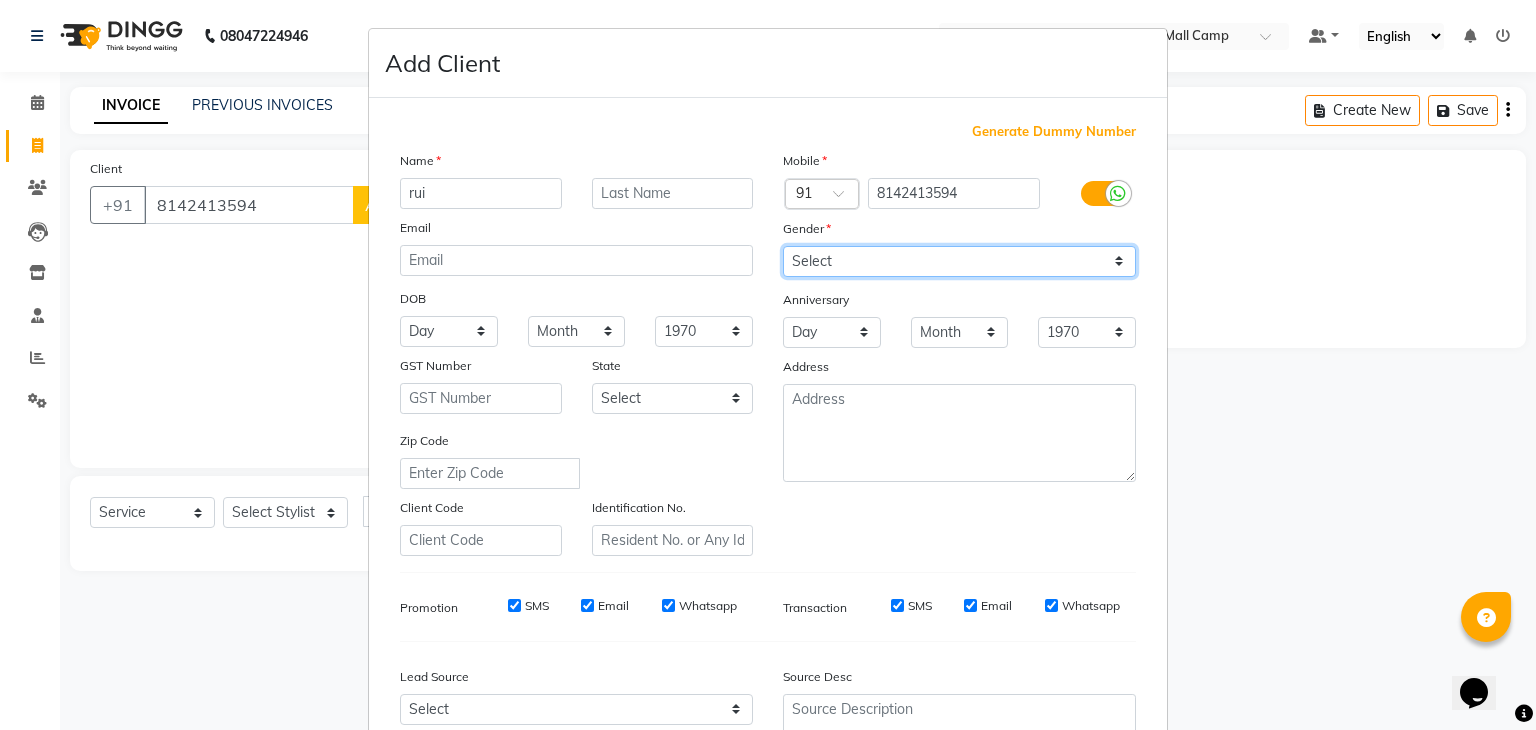 click on "Select Male Female Other Prefer Not To Say" at bounding box center (959, 261) 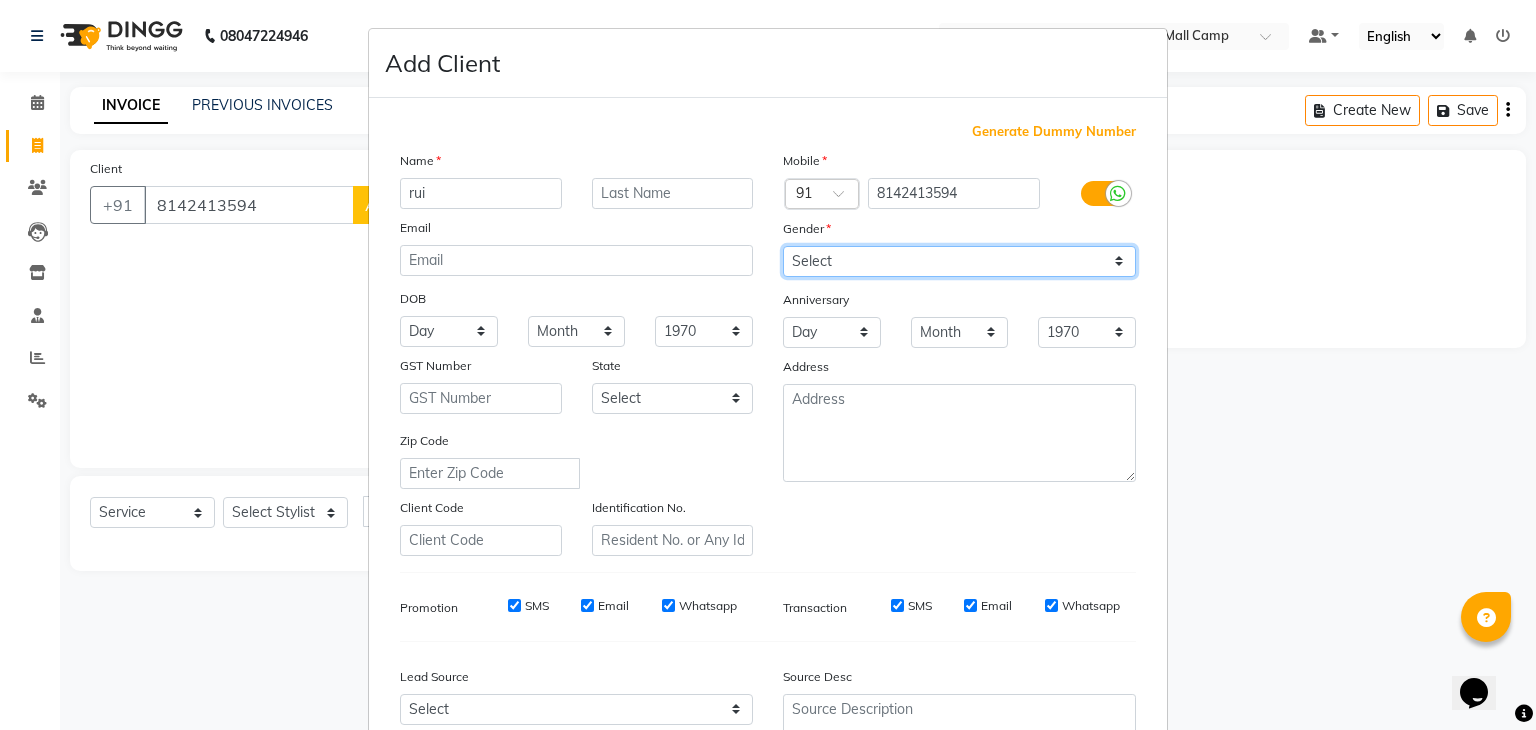 select on "female" 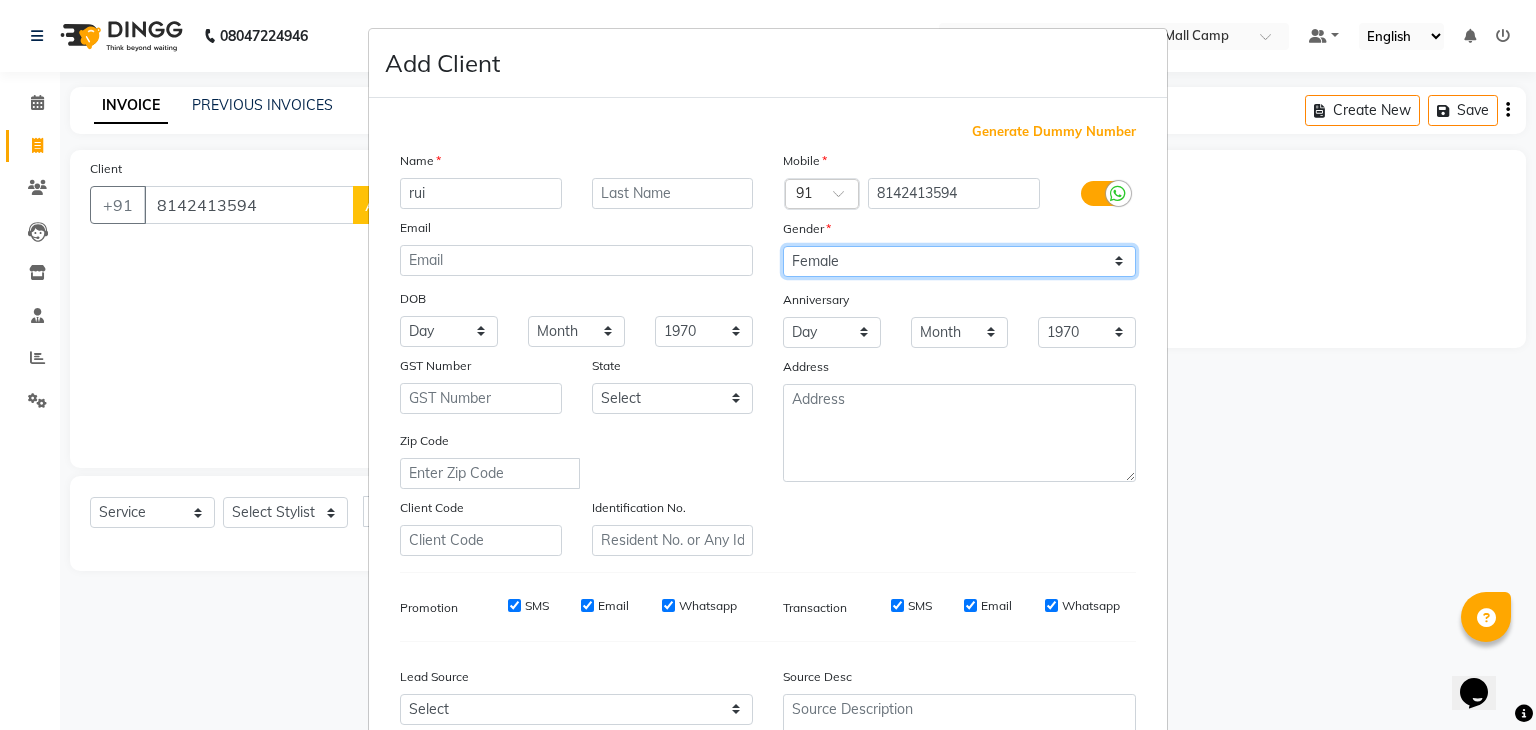 click on "Select Male Female Other Prefer Not To Say" at bounding box center [959, 261] 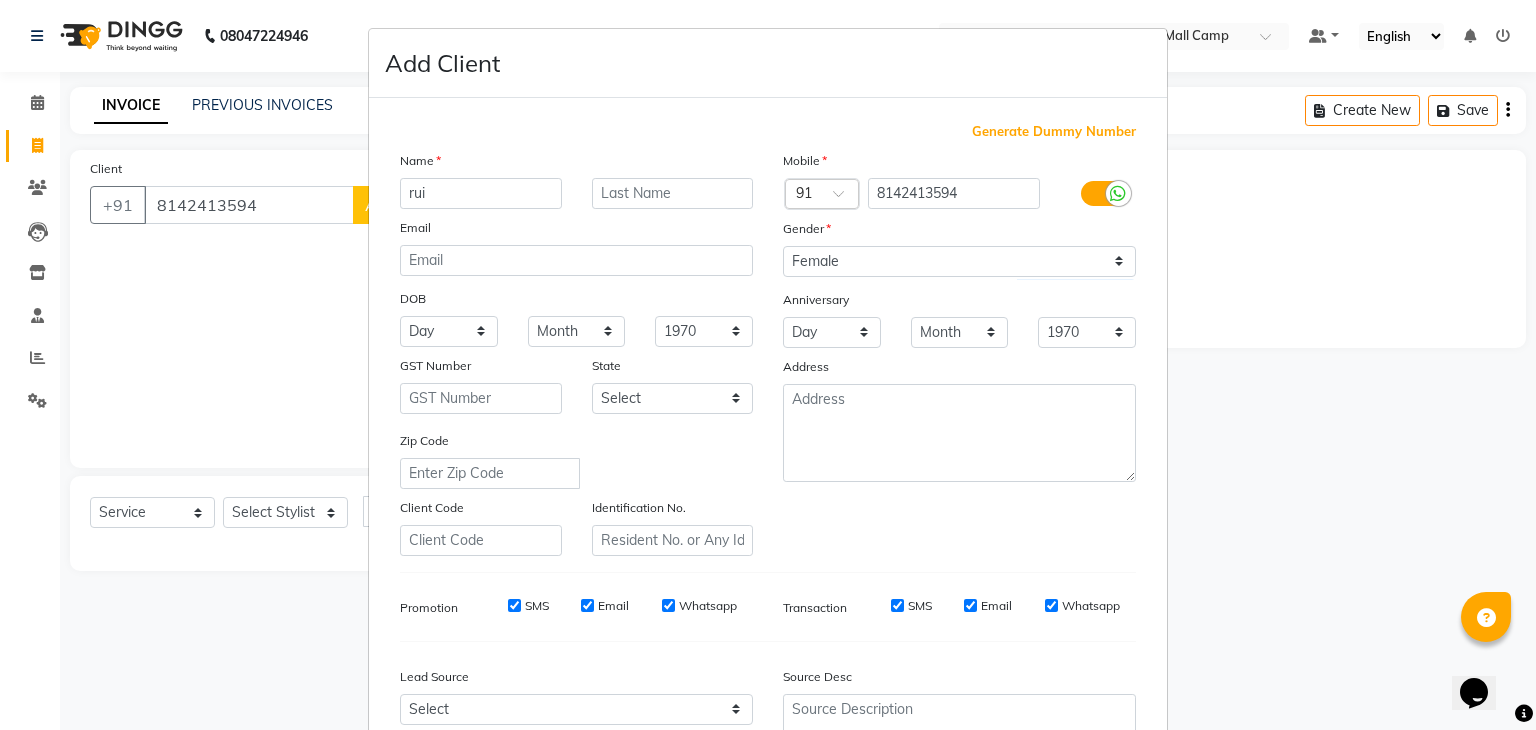 click on "Zip Code" at bounding box center (576, 459) 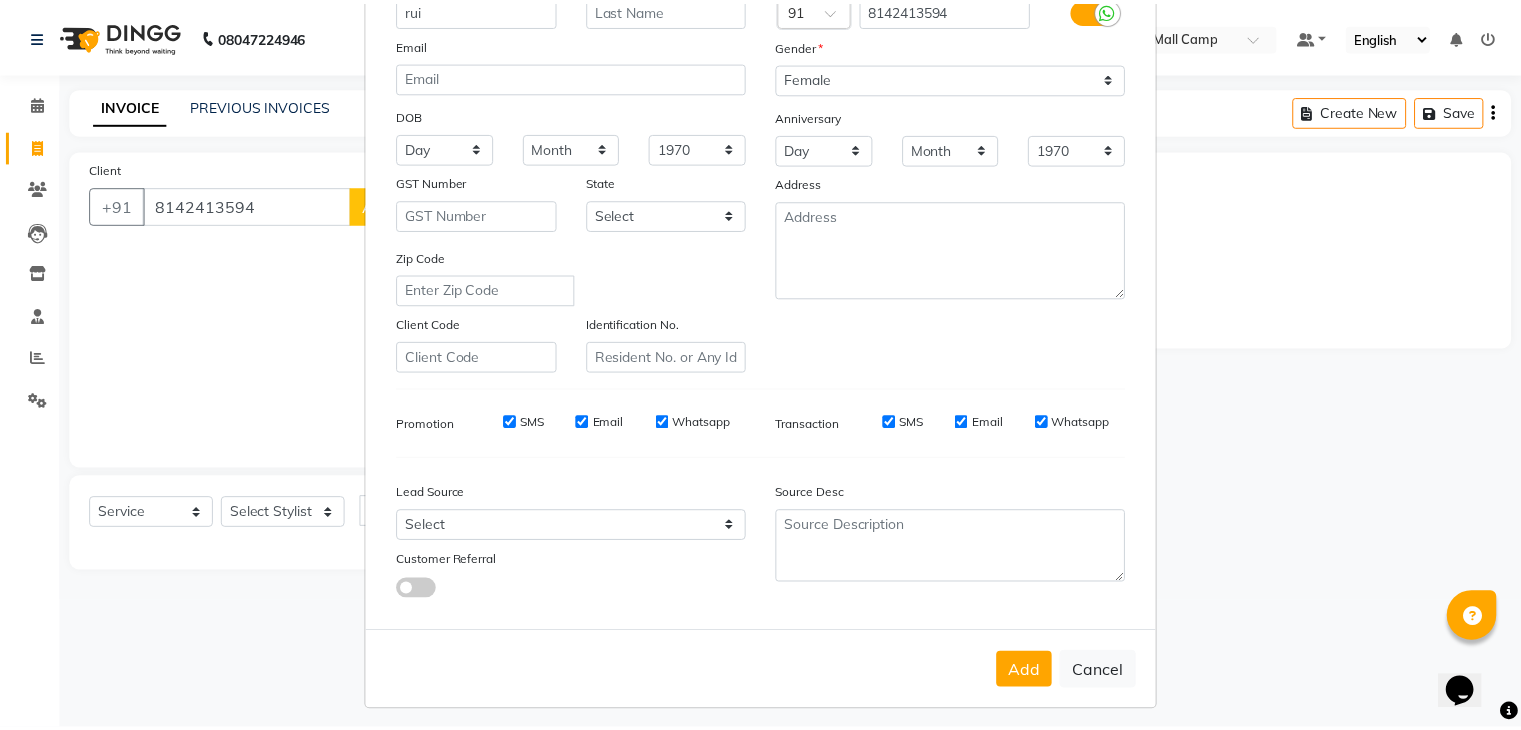 scroll, scrollTop: 203, scrollLeft: 0, axis: vertical 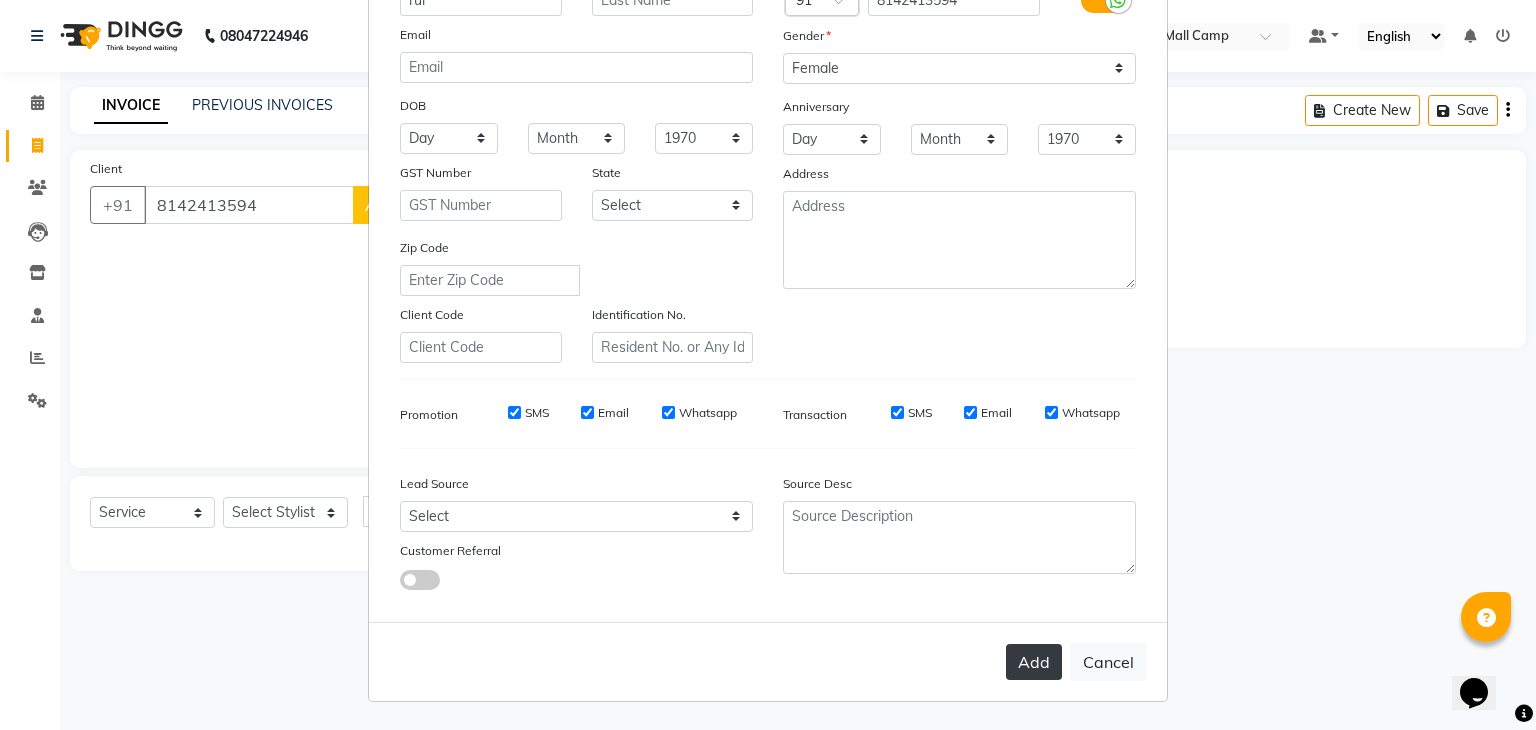 click on "Add" at bounding box center (1034, 662) 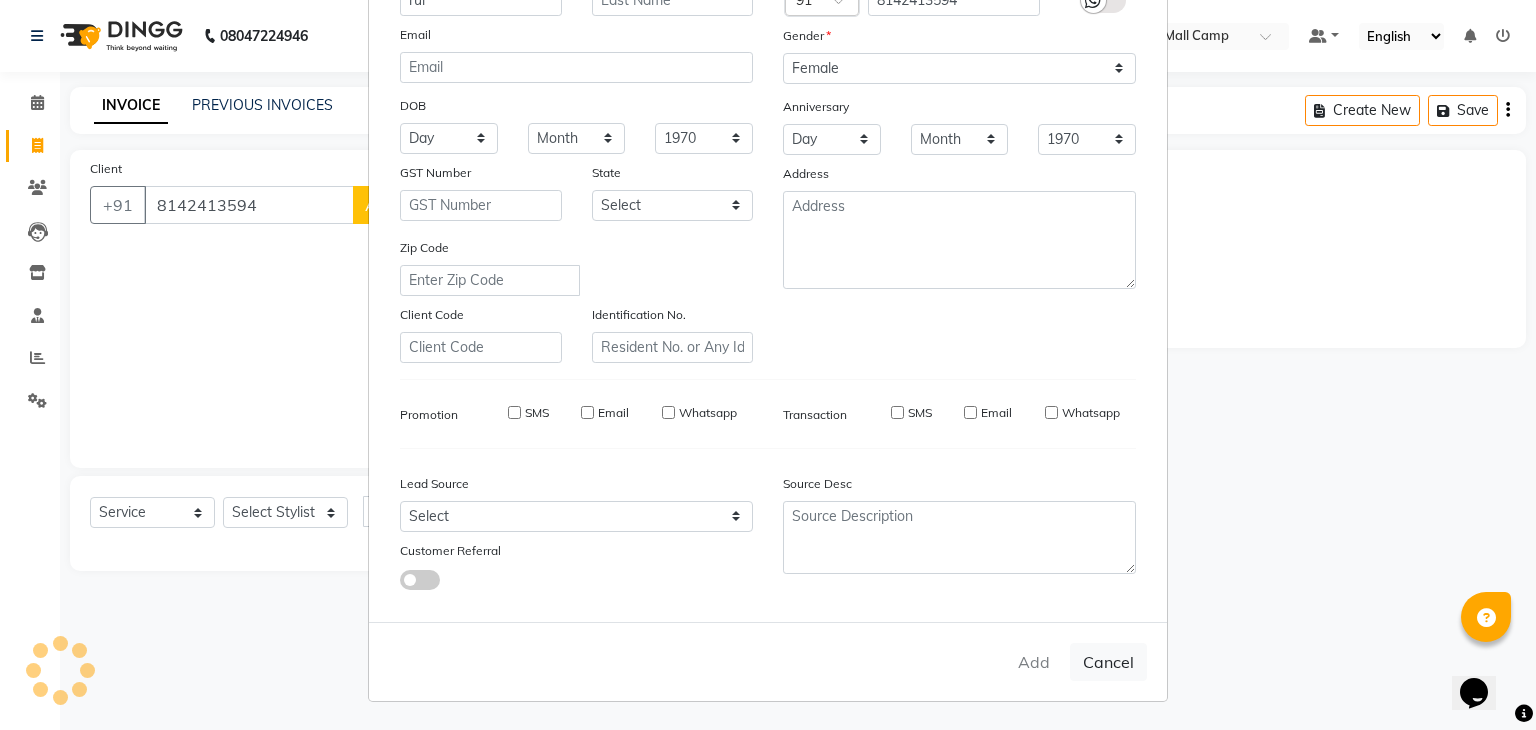 type on "81******94" 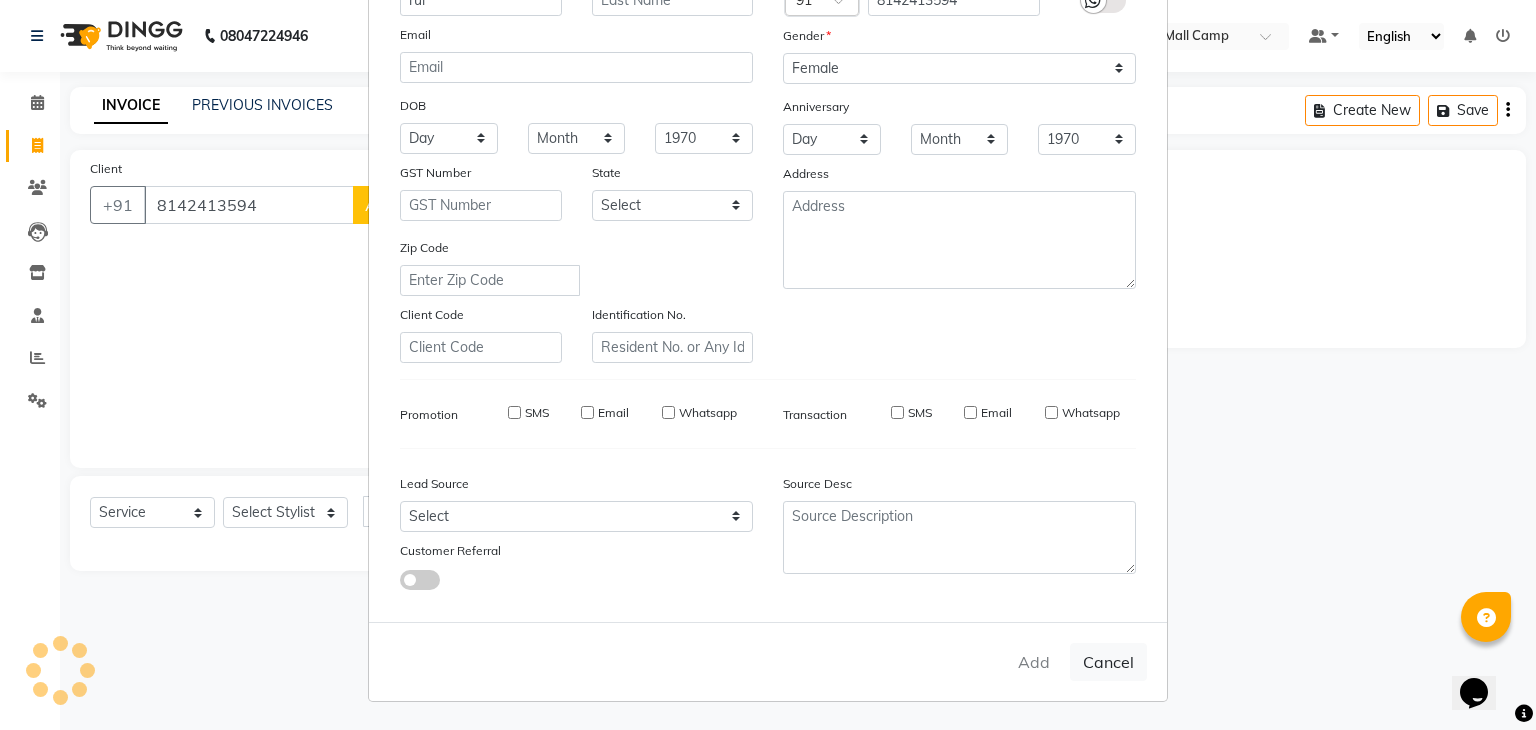 type 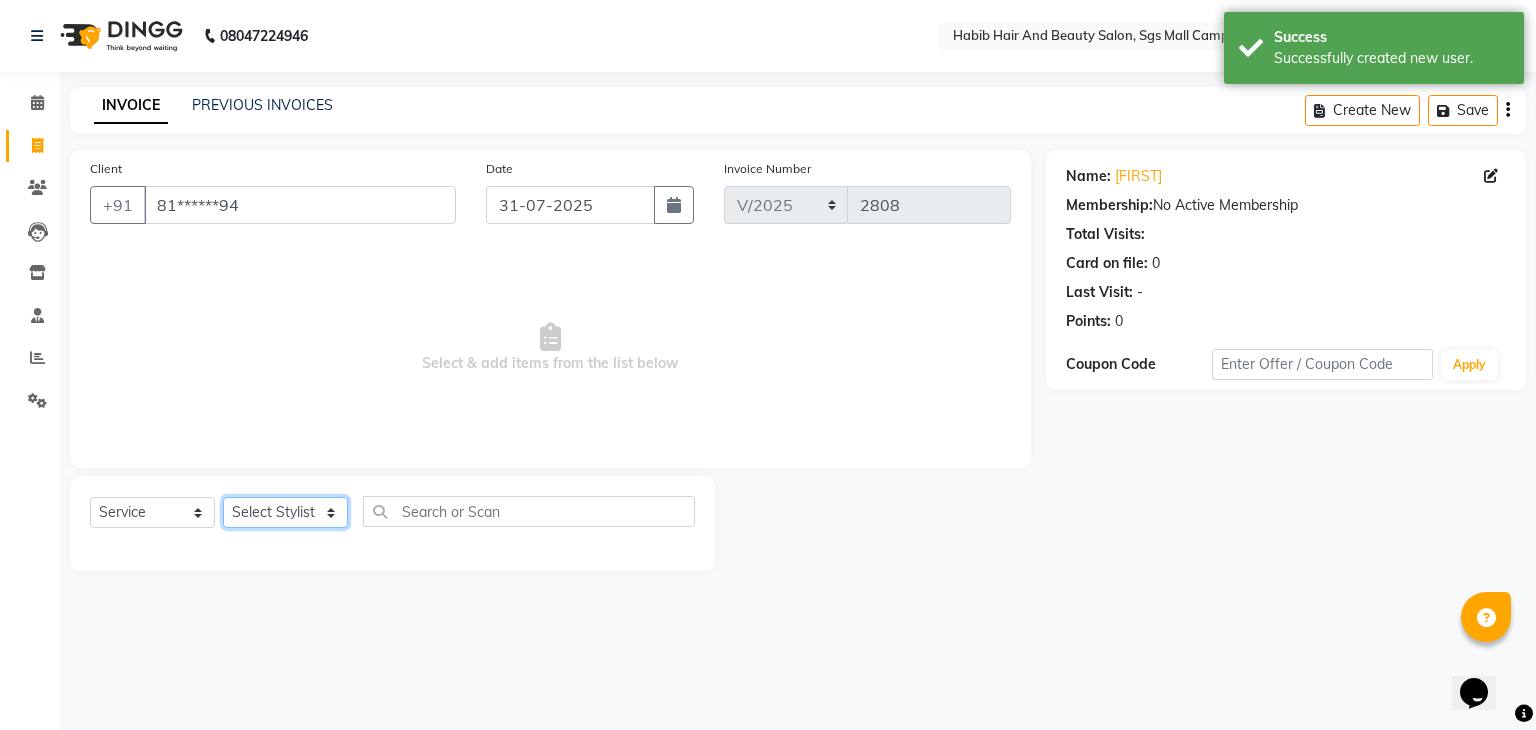 click on "Select Stylist [FIRST] [FIRST] [FIRST] Manager [FIRST]  [FIRST] [FIRST] [FIRST] [FIRST]  [FIRST] [FIRST]" 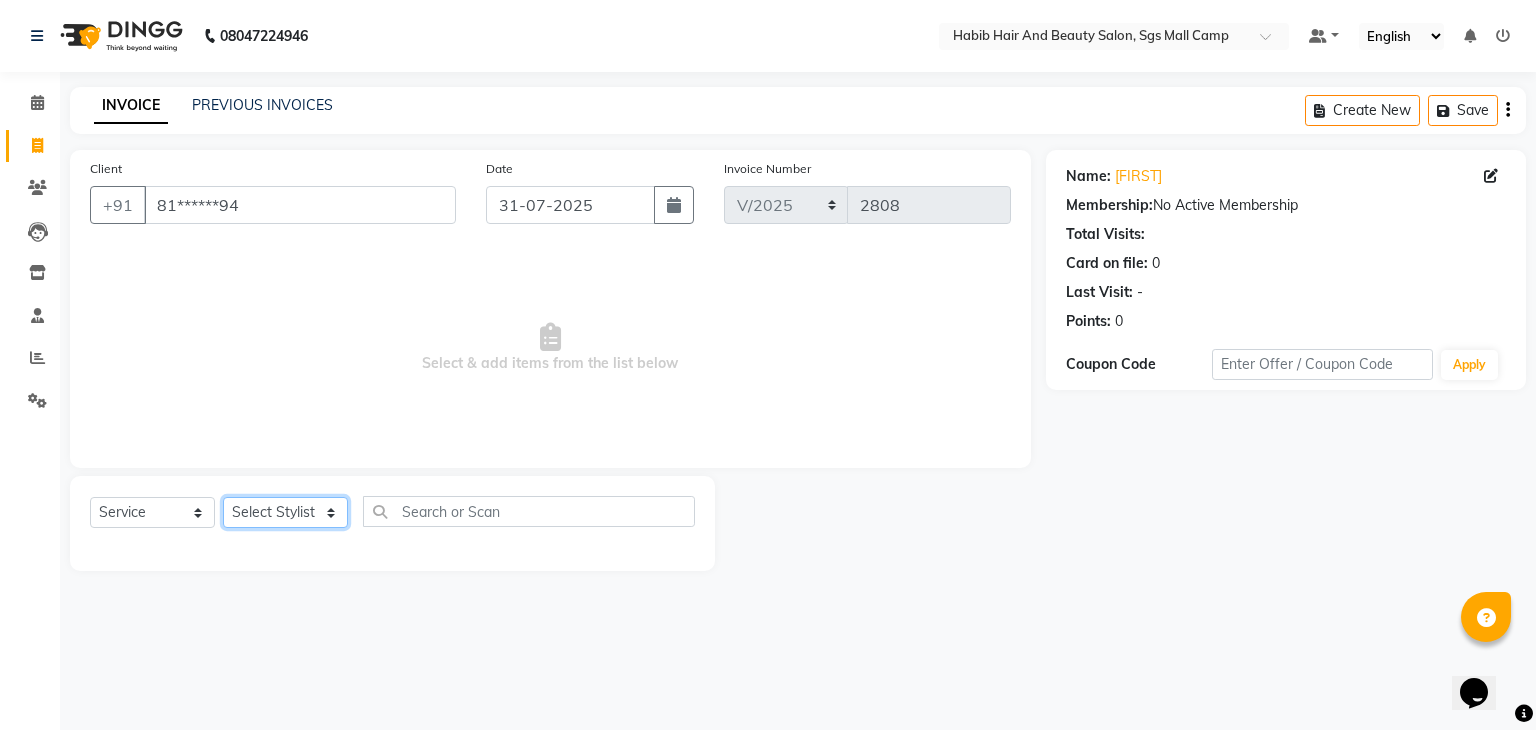 select on "81157" 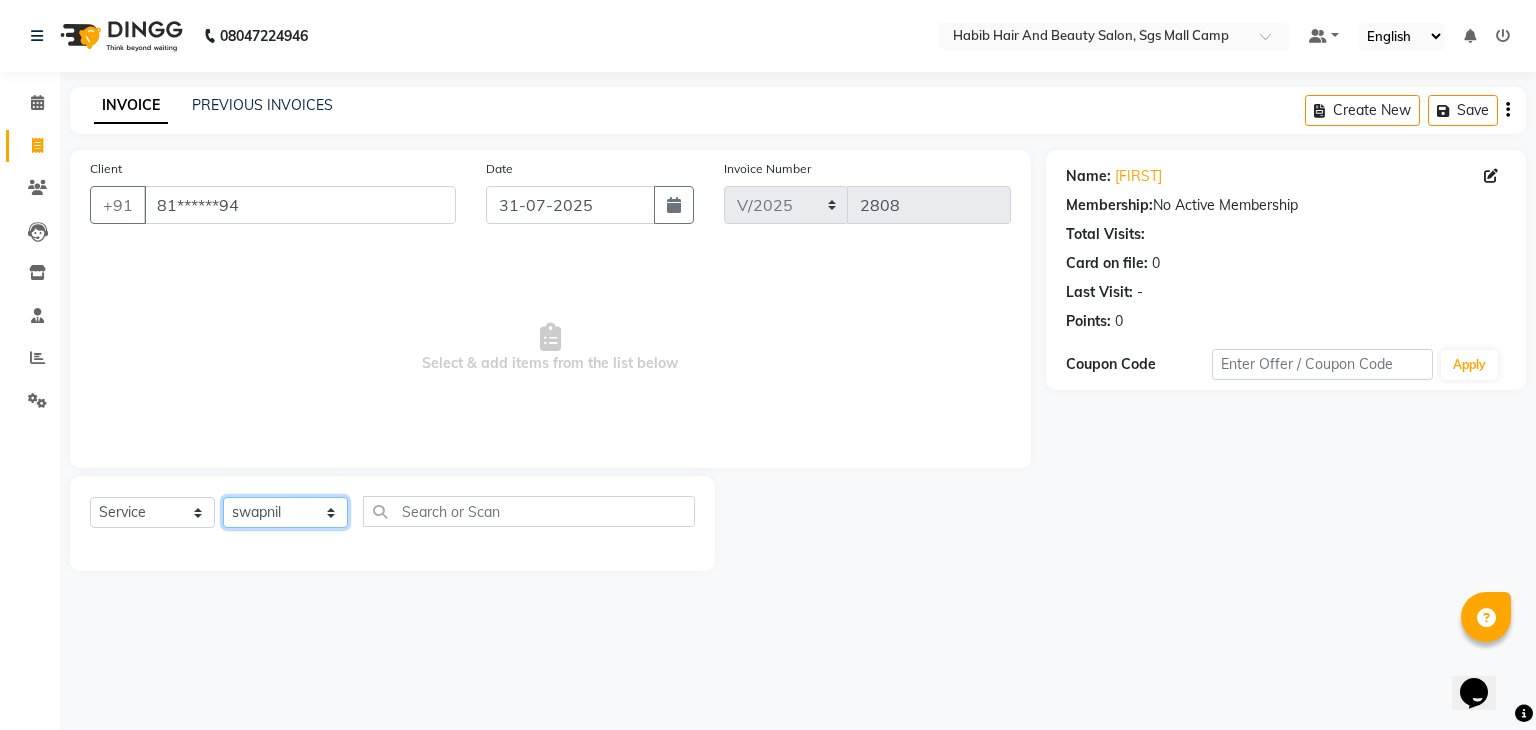 click on "Select Stylist [FIRST] [FIRST] [FIRST] Manager [FIRST]  [FIRST] [FIRST] [FIRST] [FIRST]  [FIRST] [FIRST]" 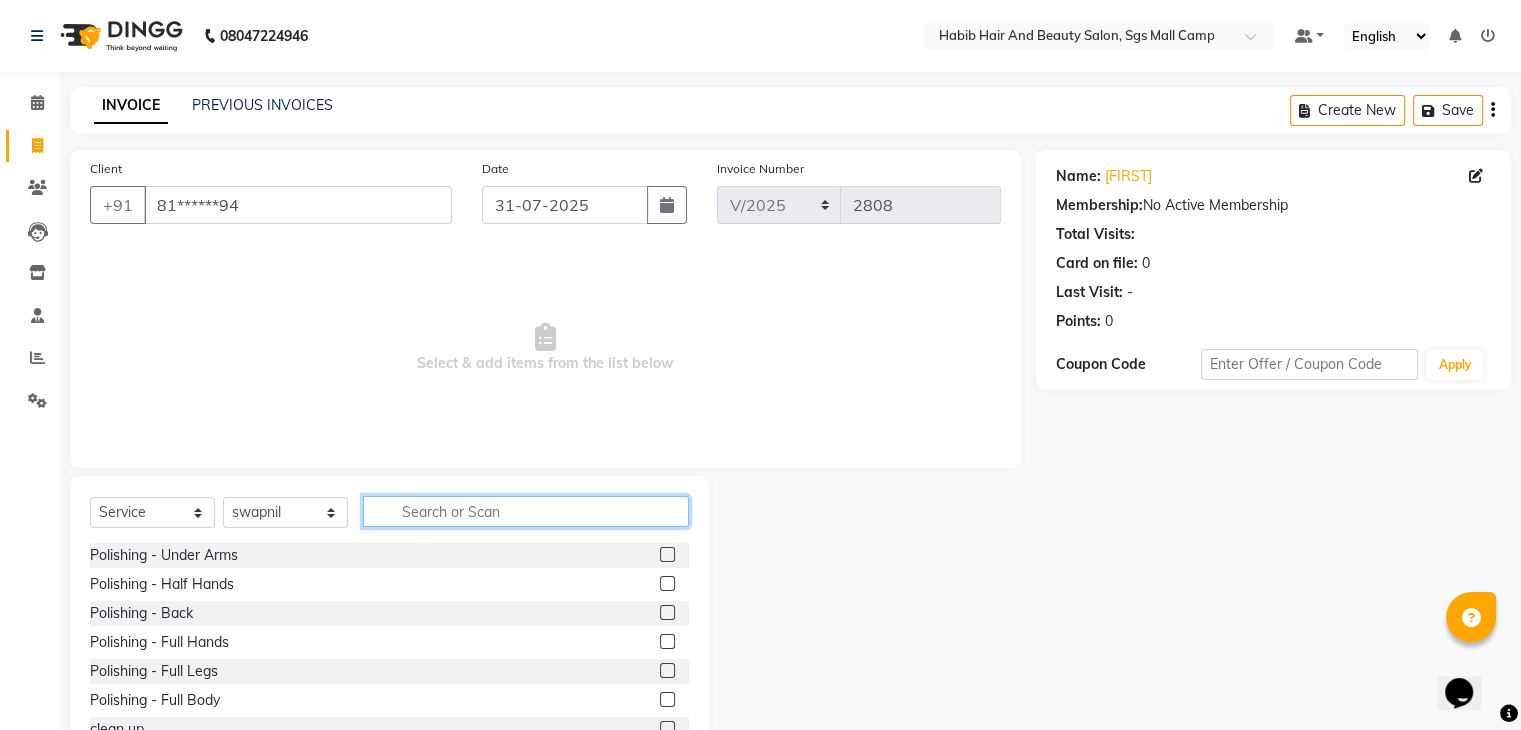 click 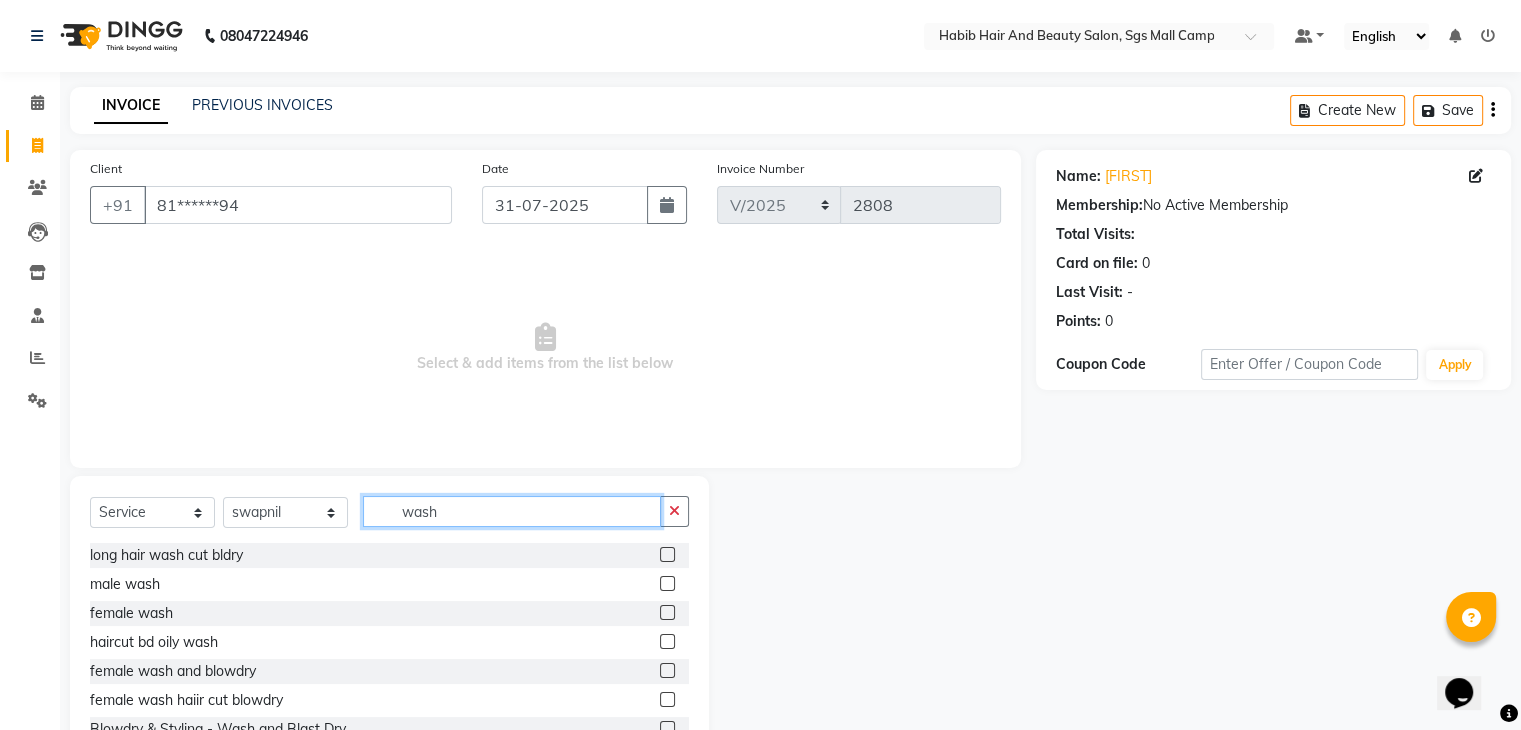 type on "wash" 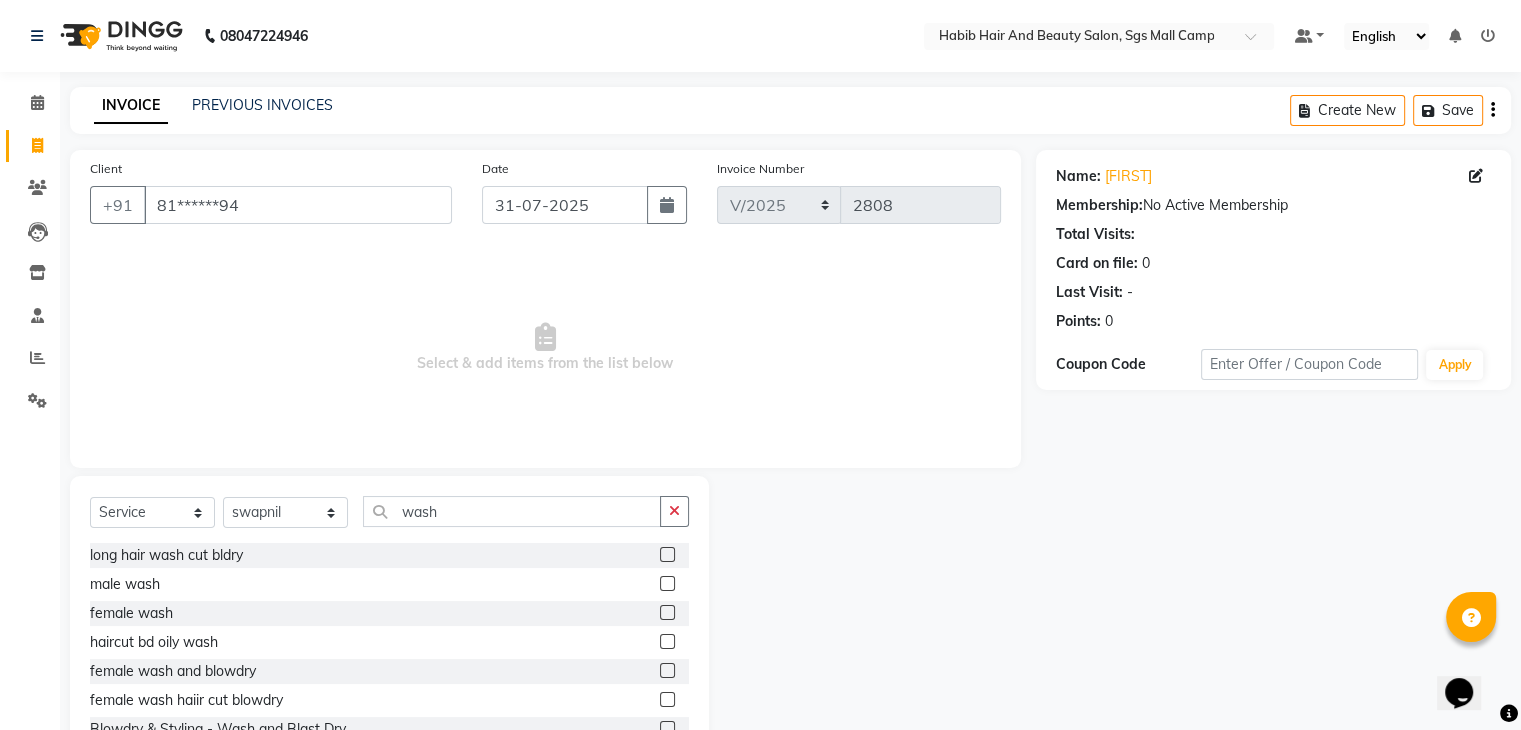click 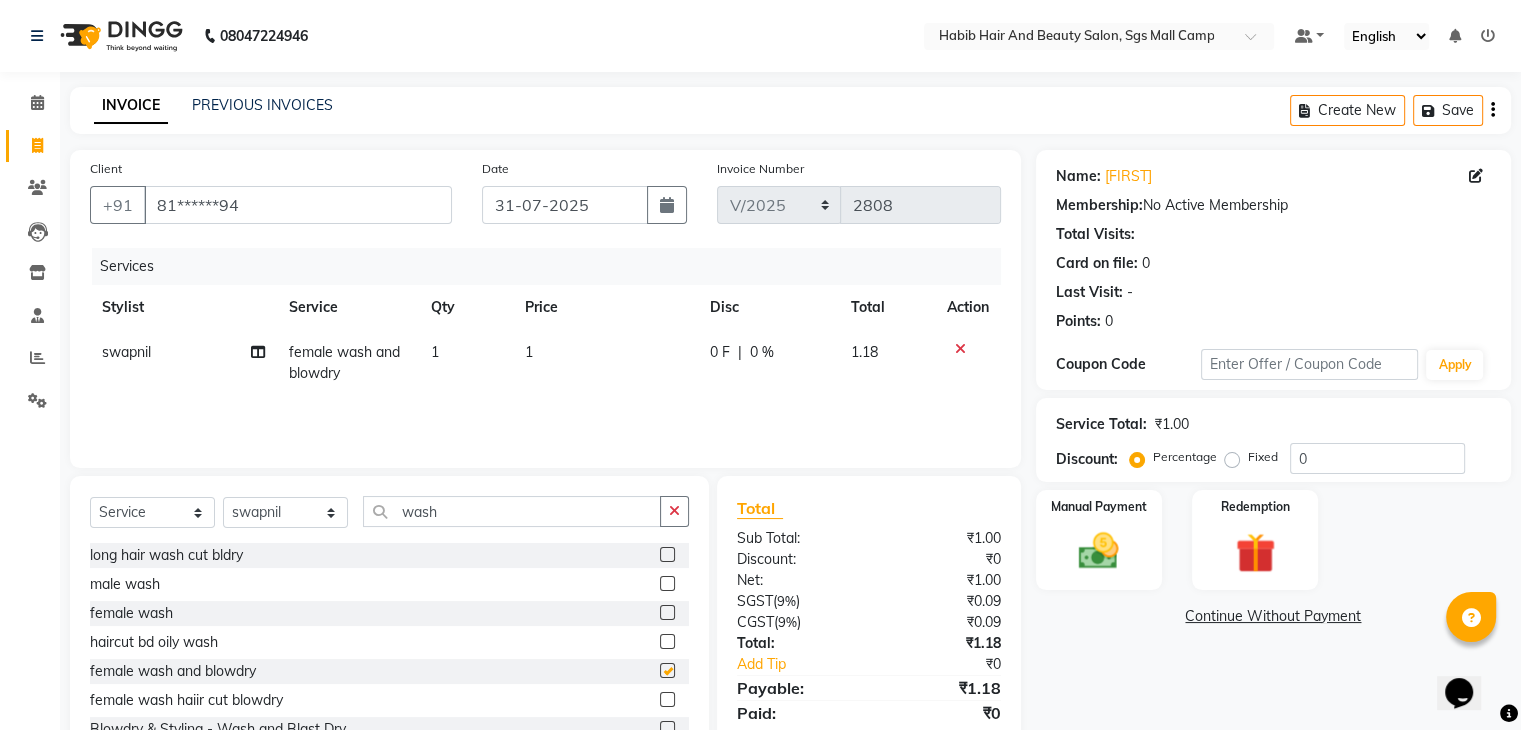 checkbox on "false" 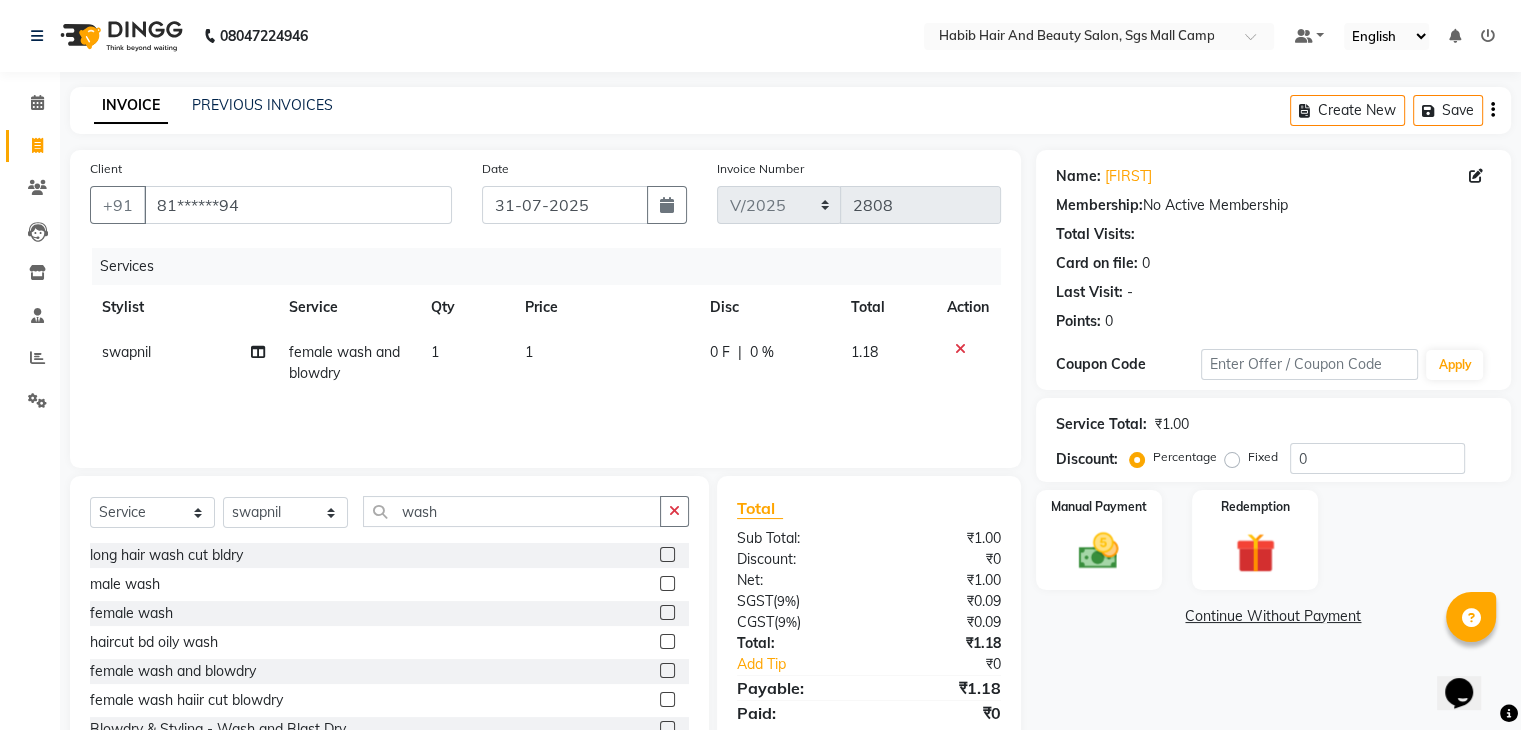 click on "1" 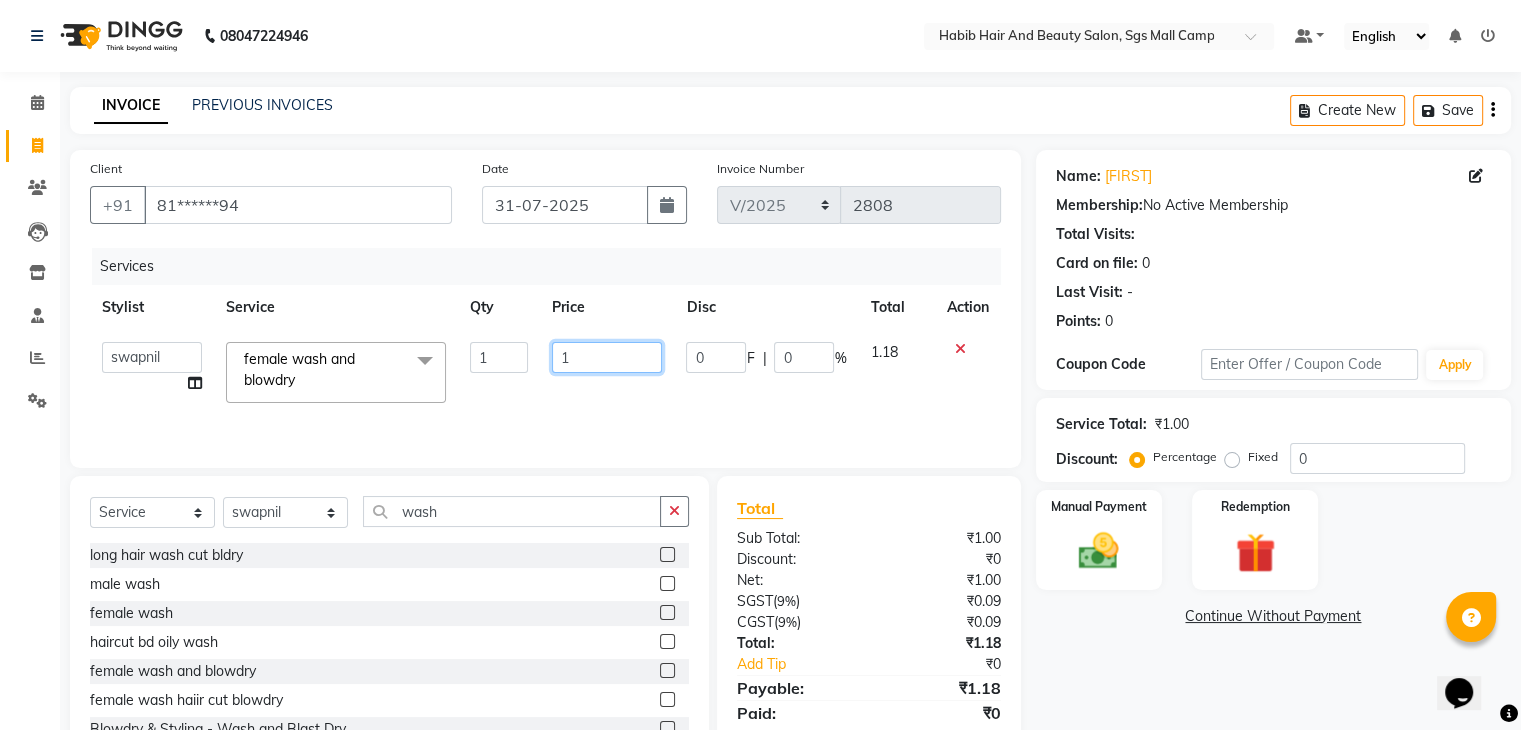 click on "1" 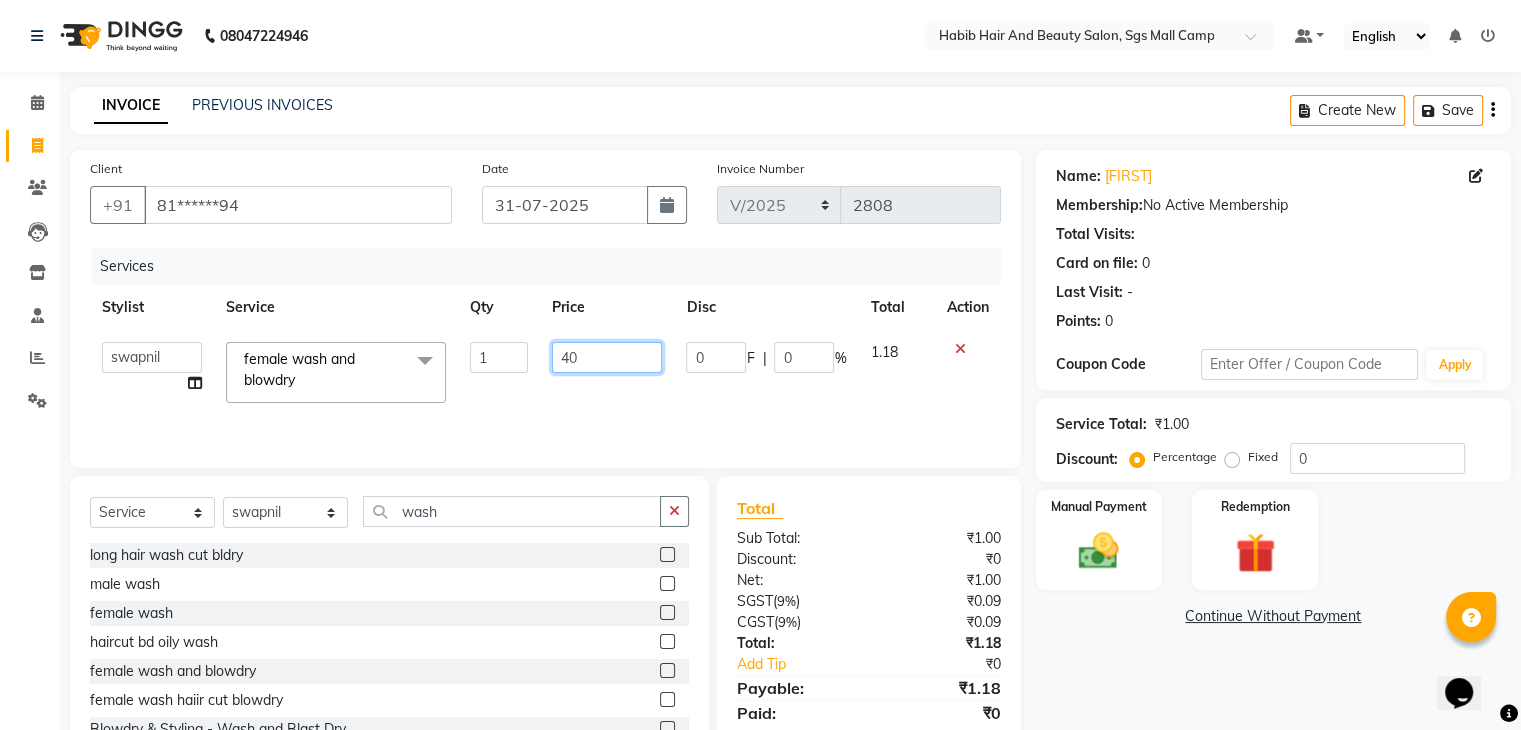 type on "400" 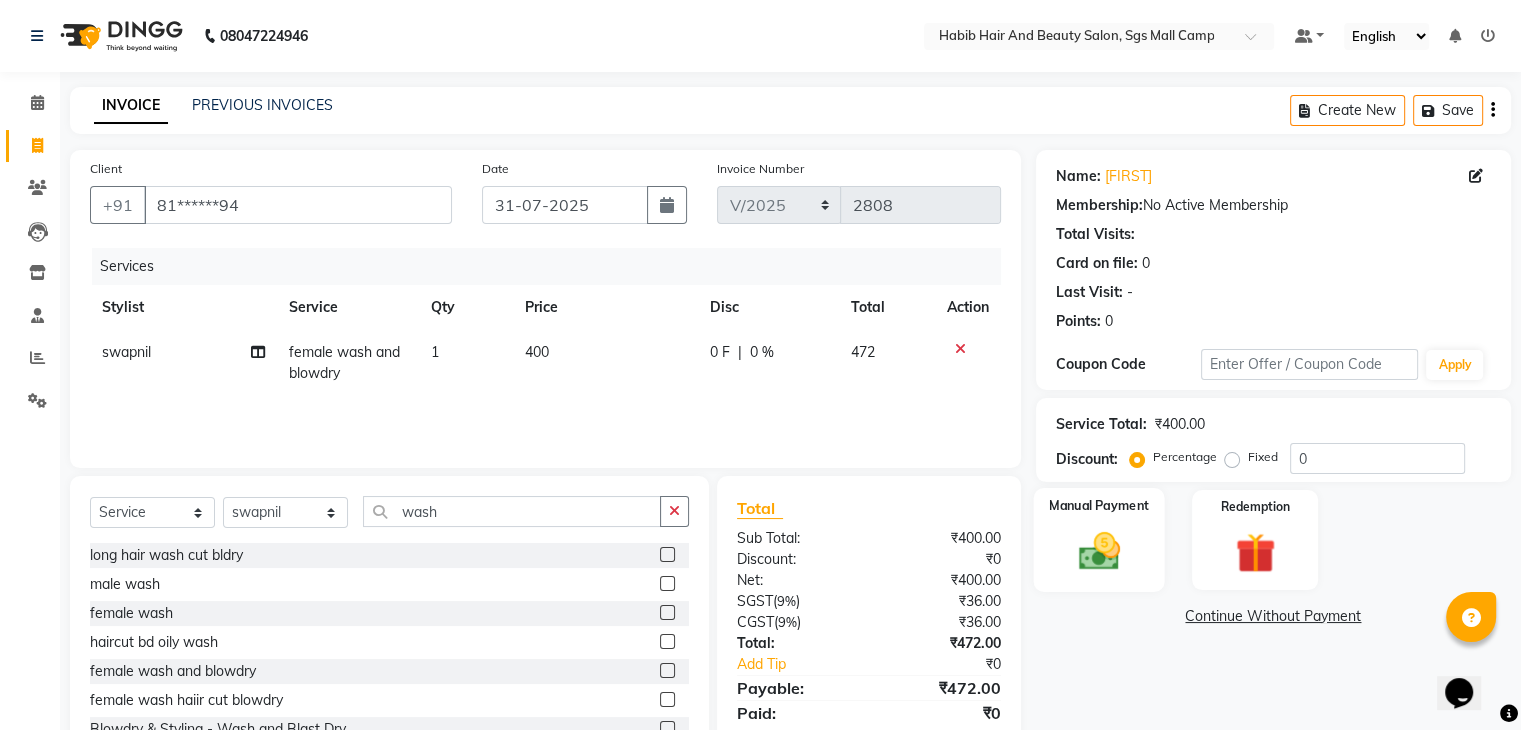 click 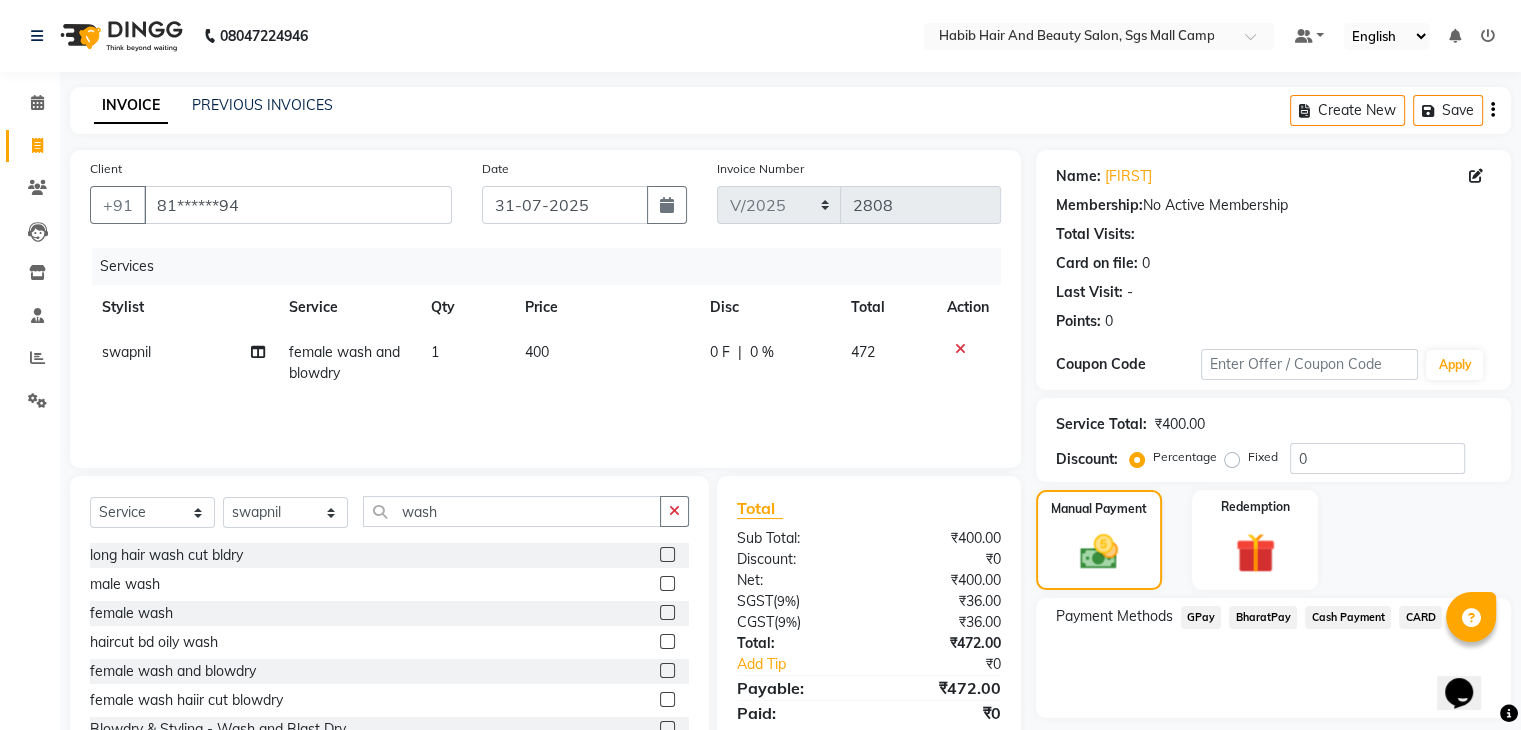 click on "GPay" 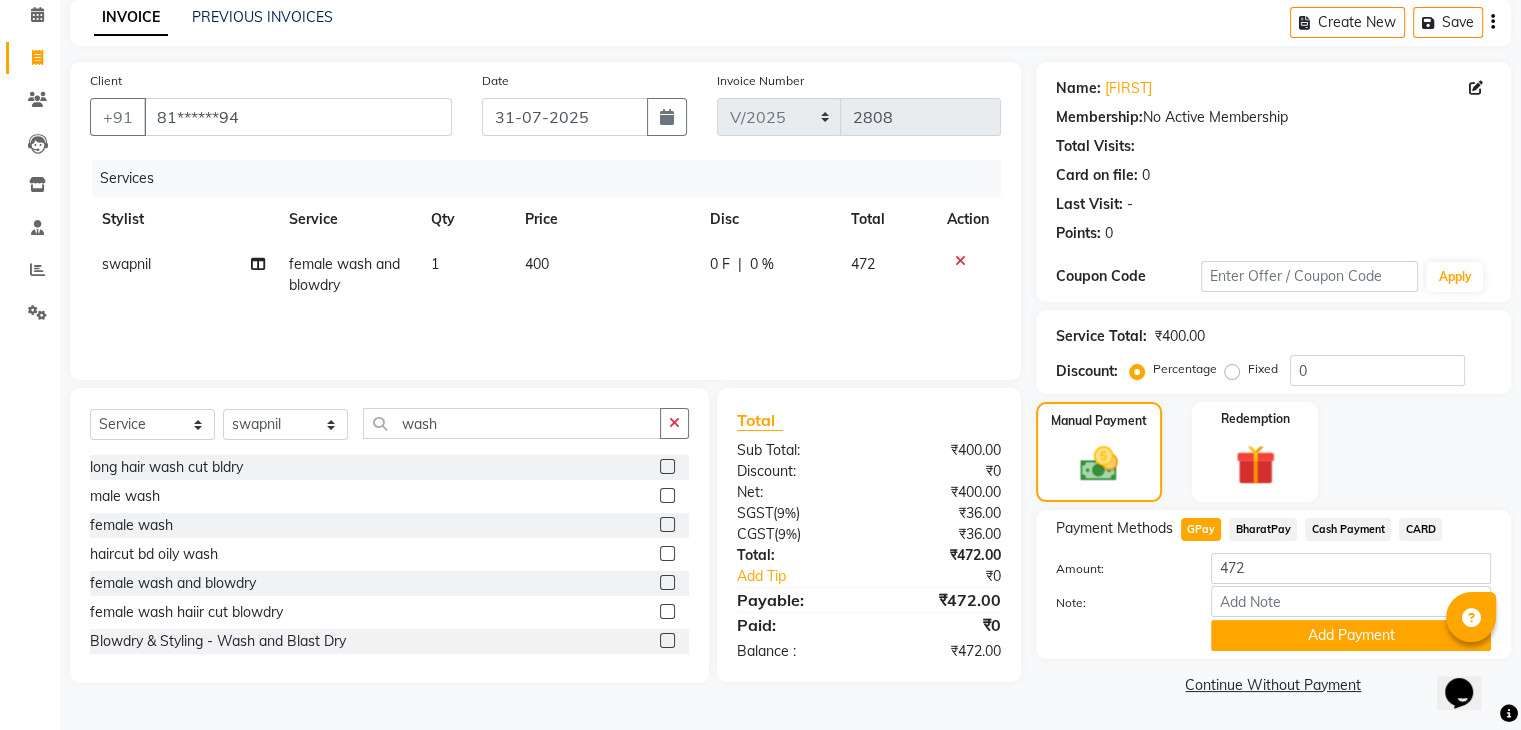scroll, scrollTop: 89, scrollLeft: 0, axis: vertical 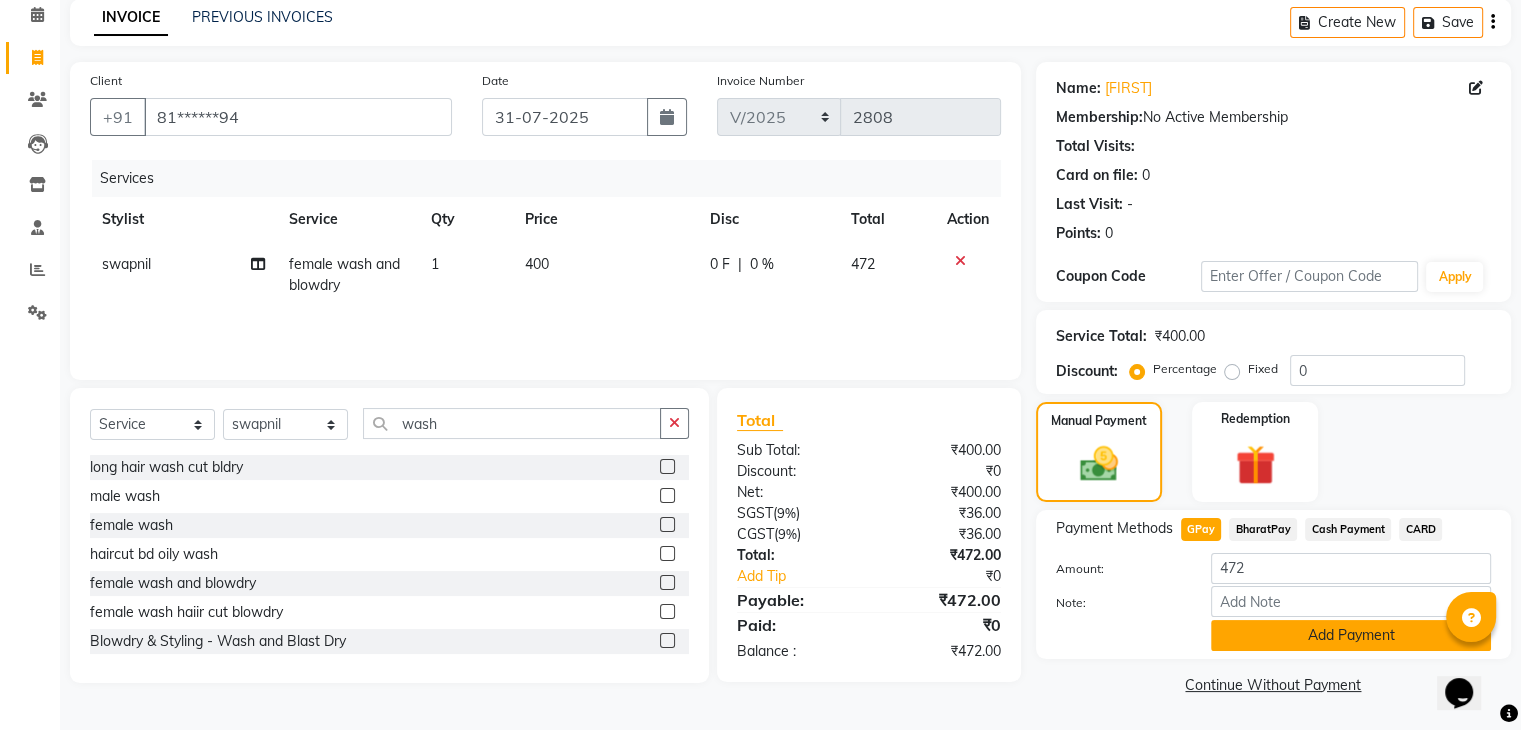 click on "Add Payment" 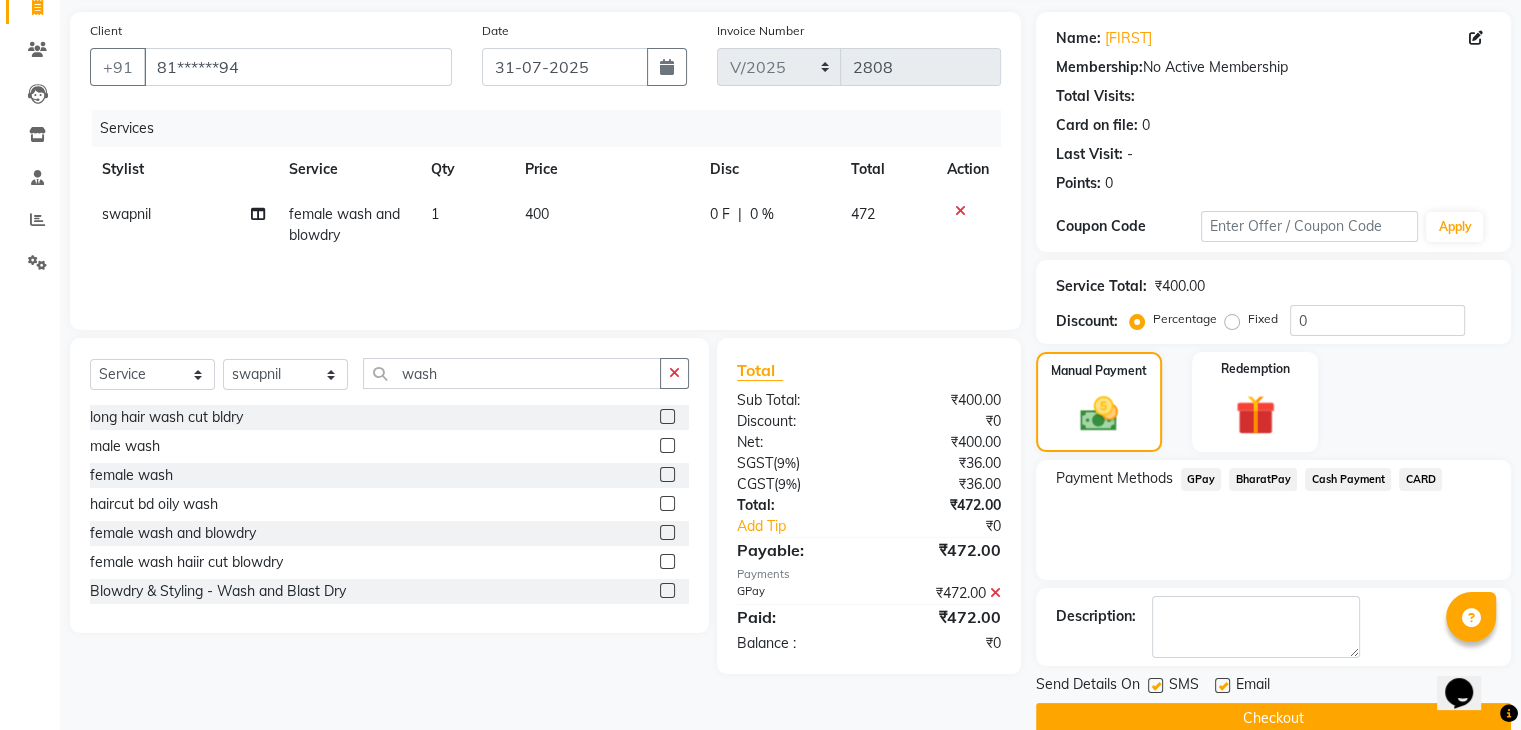 scroll, scrollTop: 171, scrollLeft: 0, axis: vertical 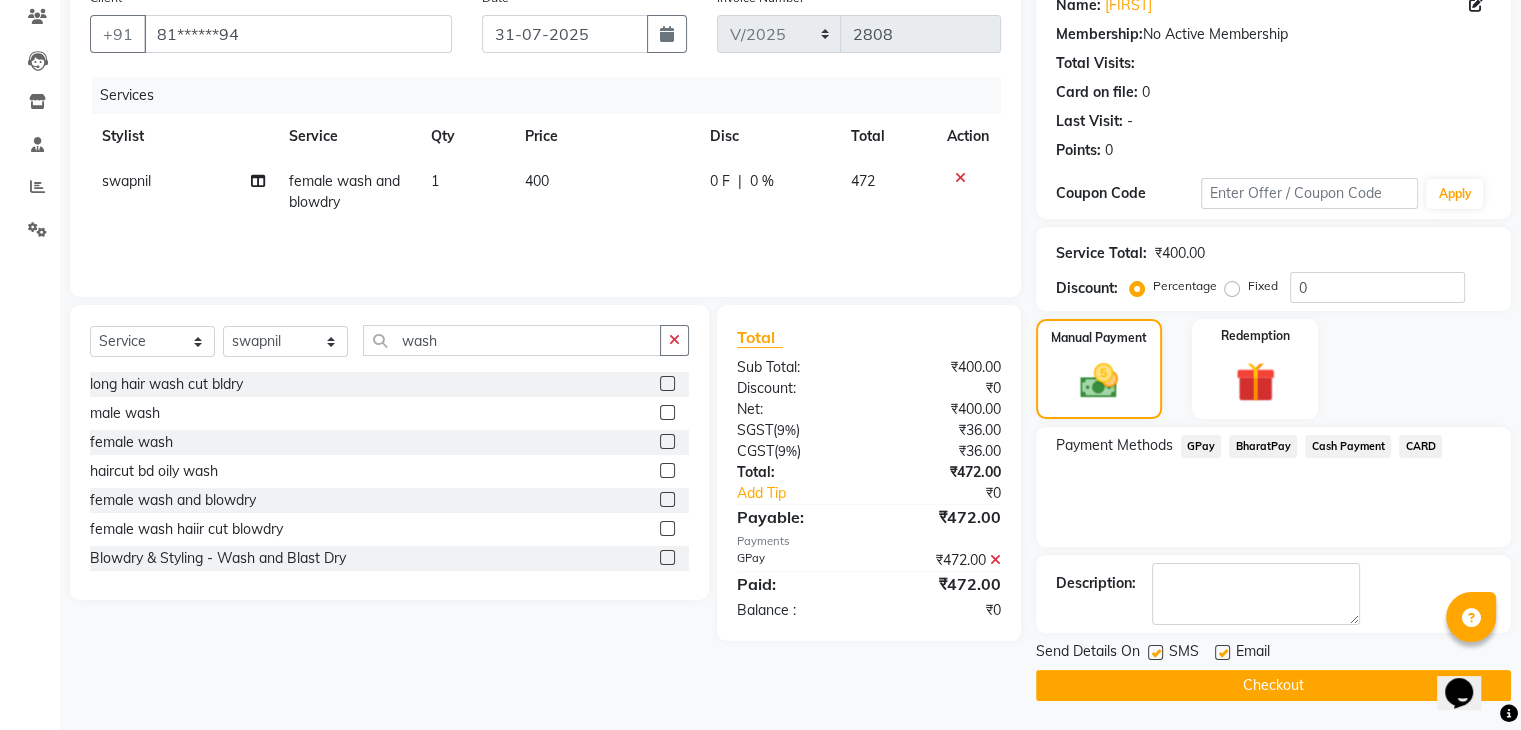 click on "Checkout" 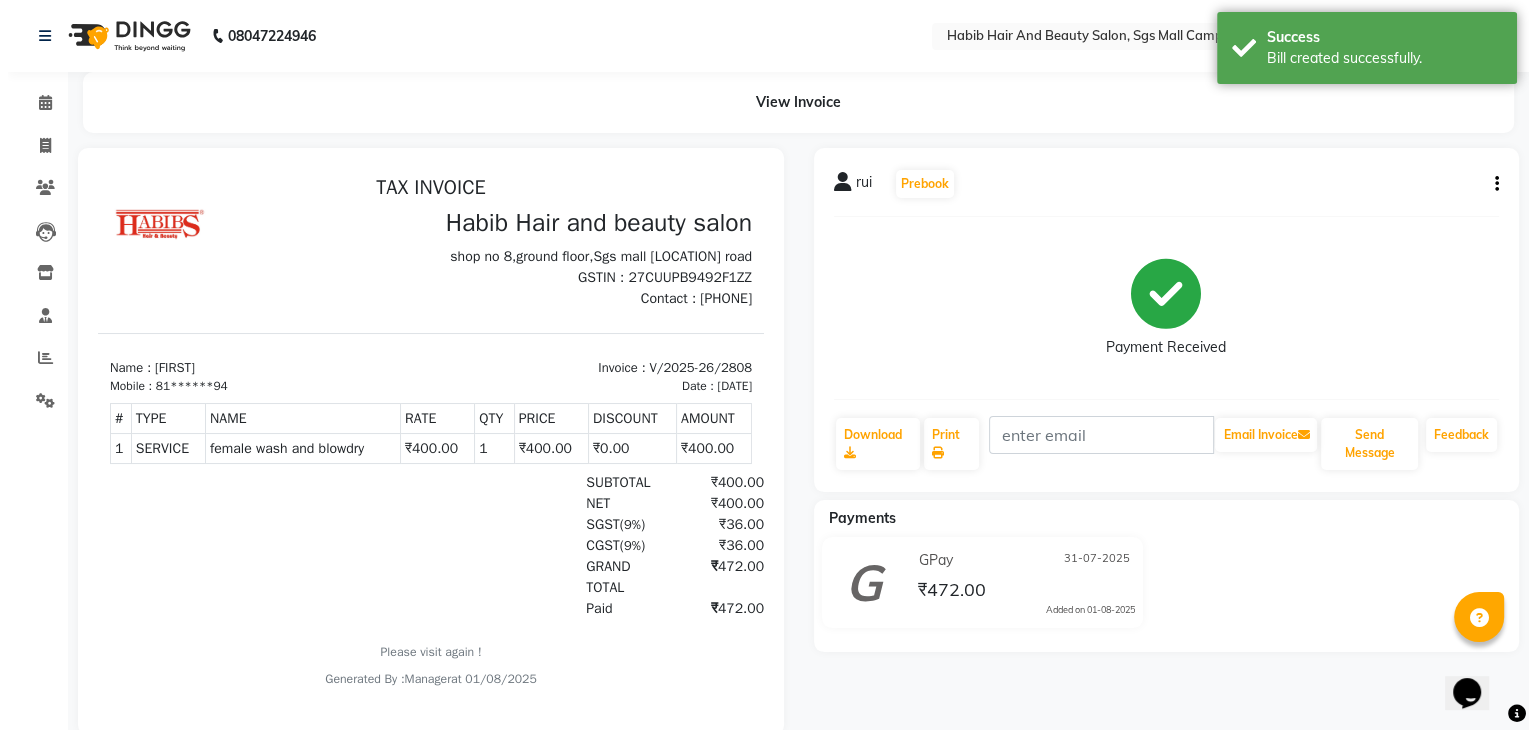scroll, scrollTop: 0, scrollLeft: 0, axis: both 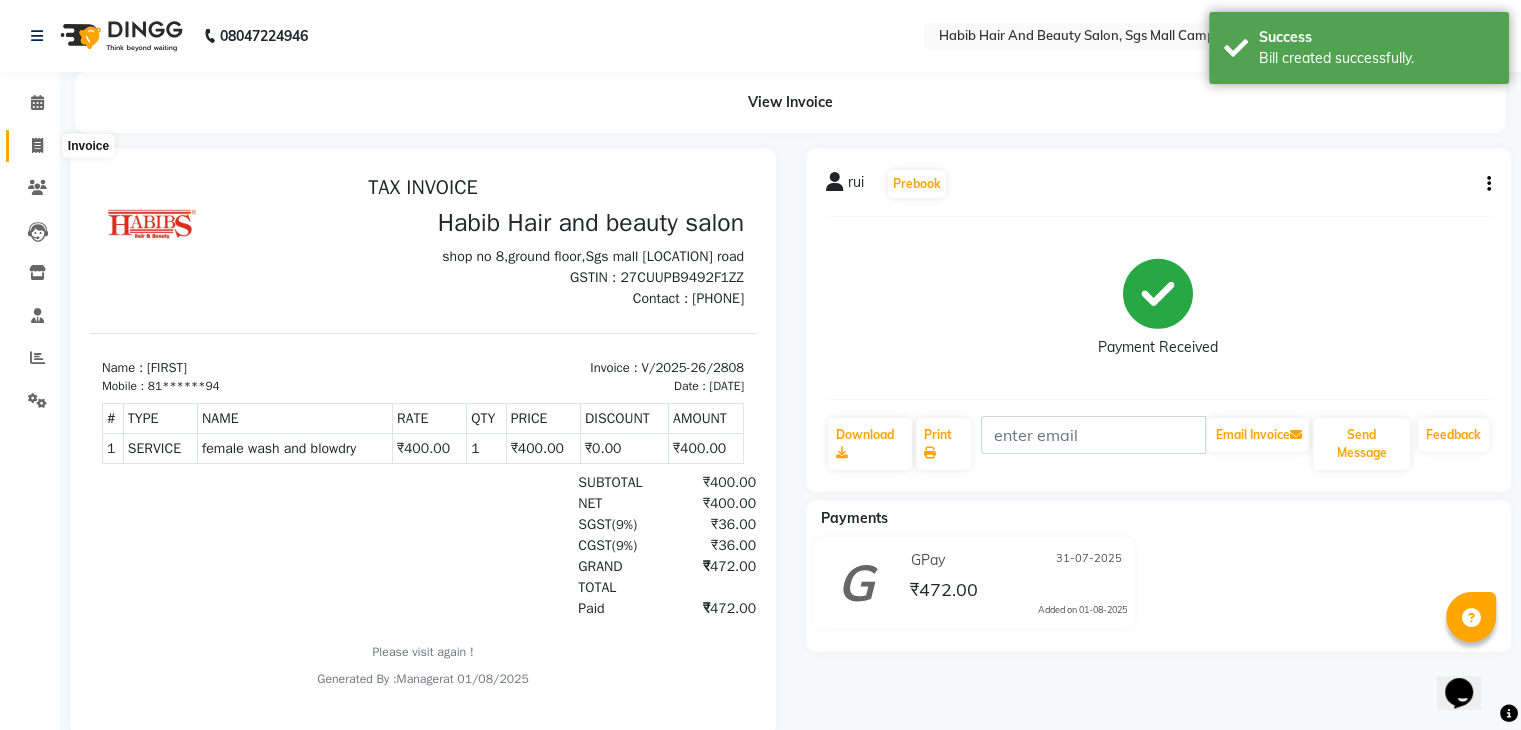 click 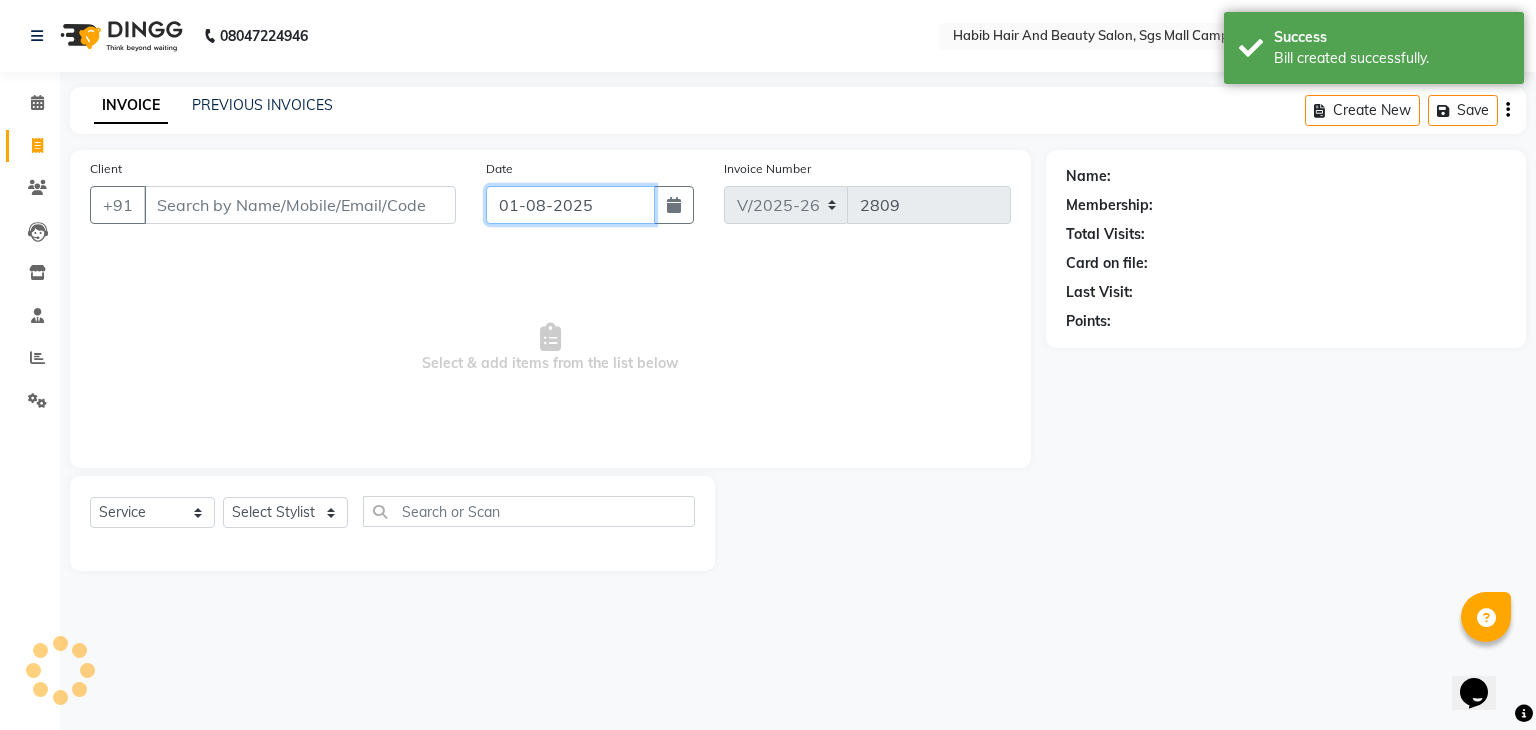 click on "01-08-2025" 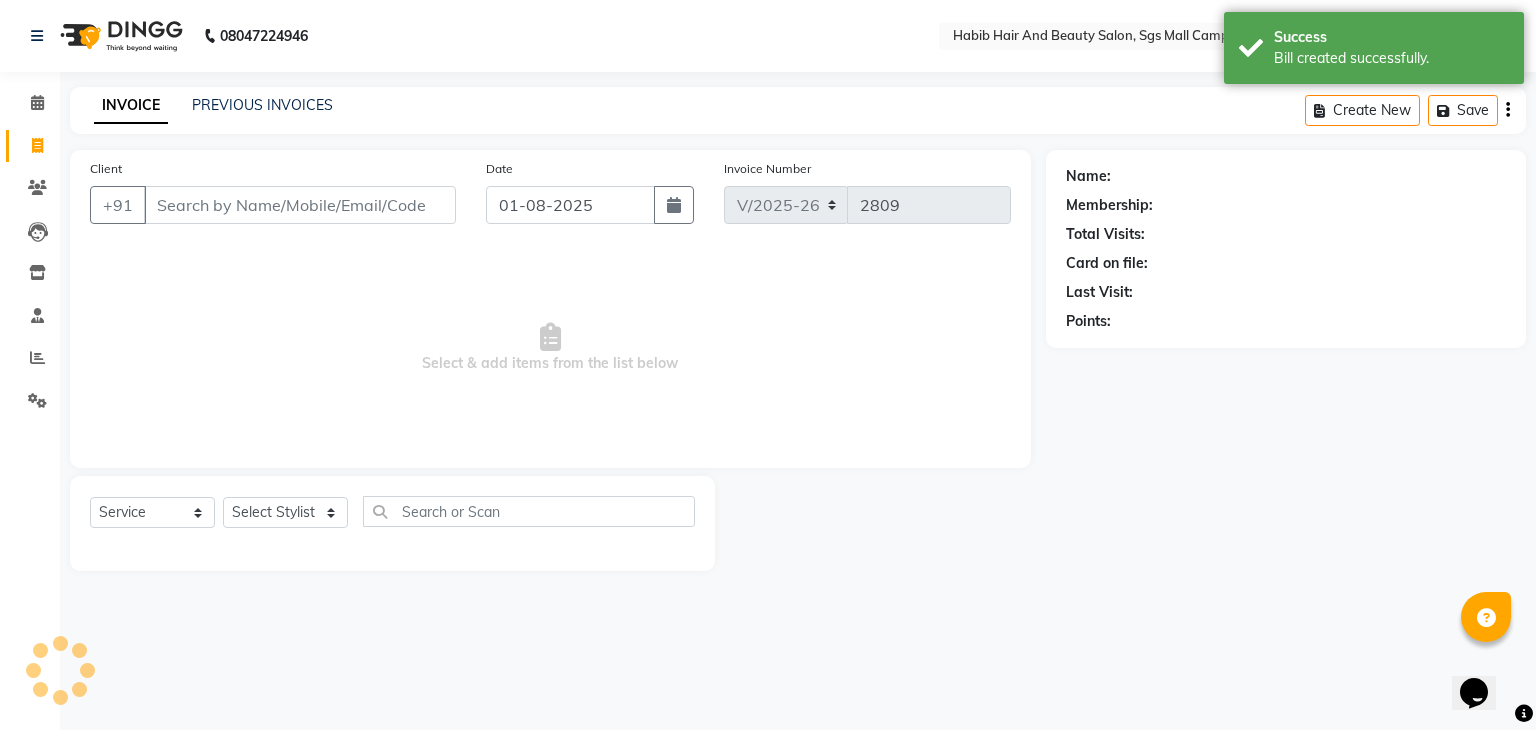 select on "8" 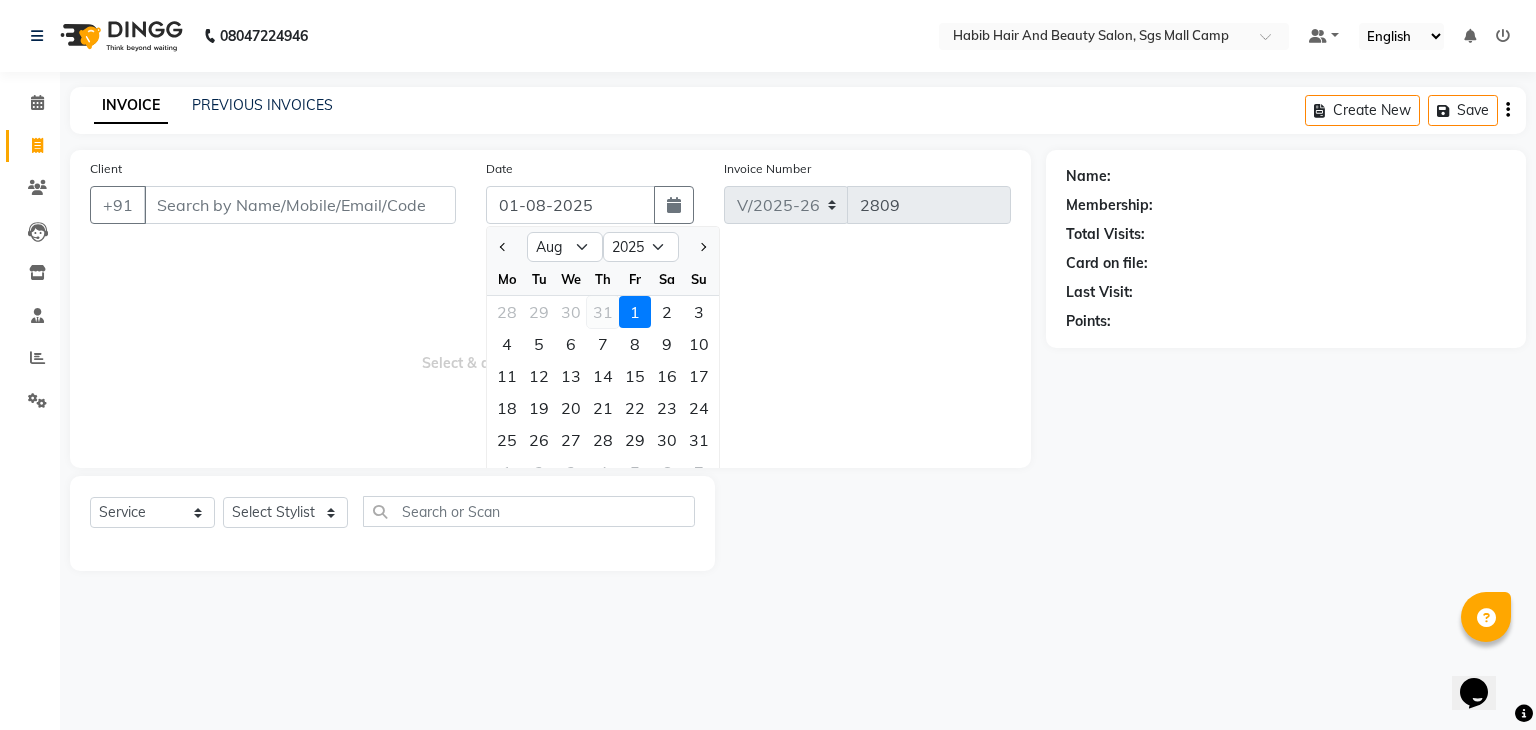 click on "31" 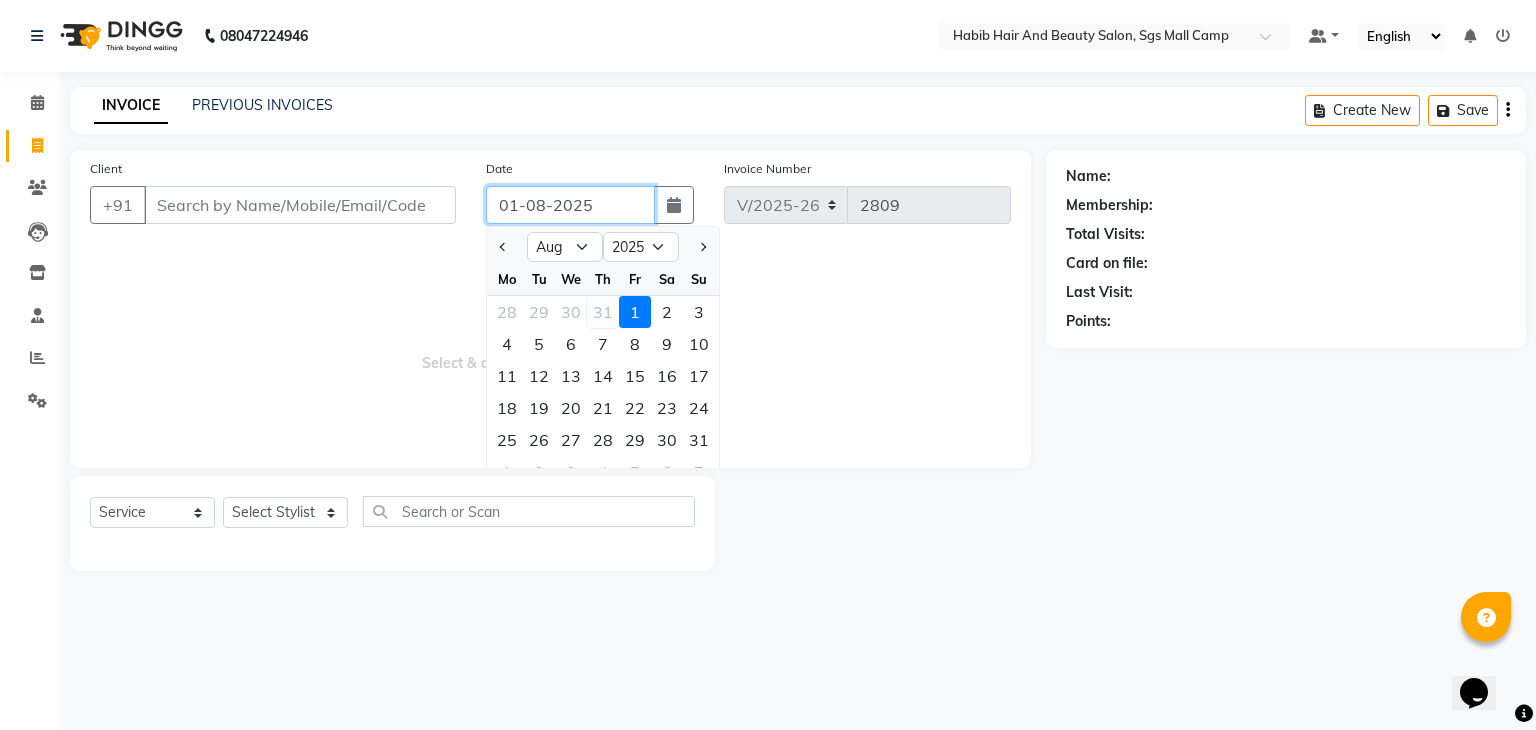 type on "31-07-2025" 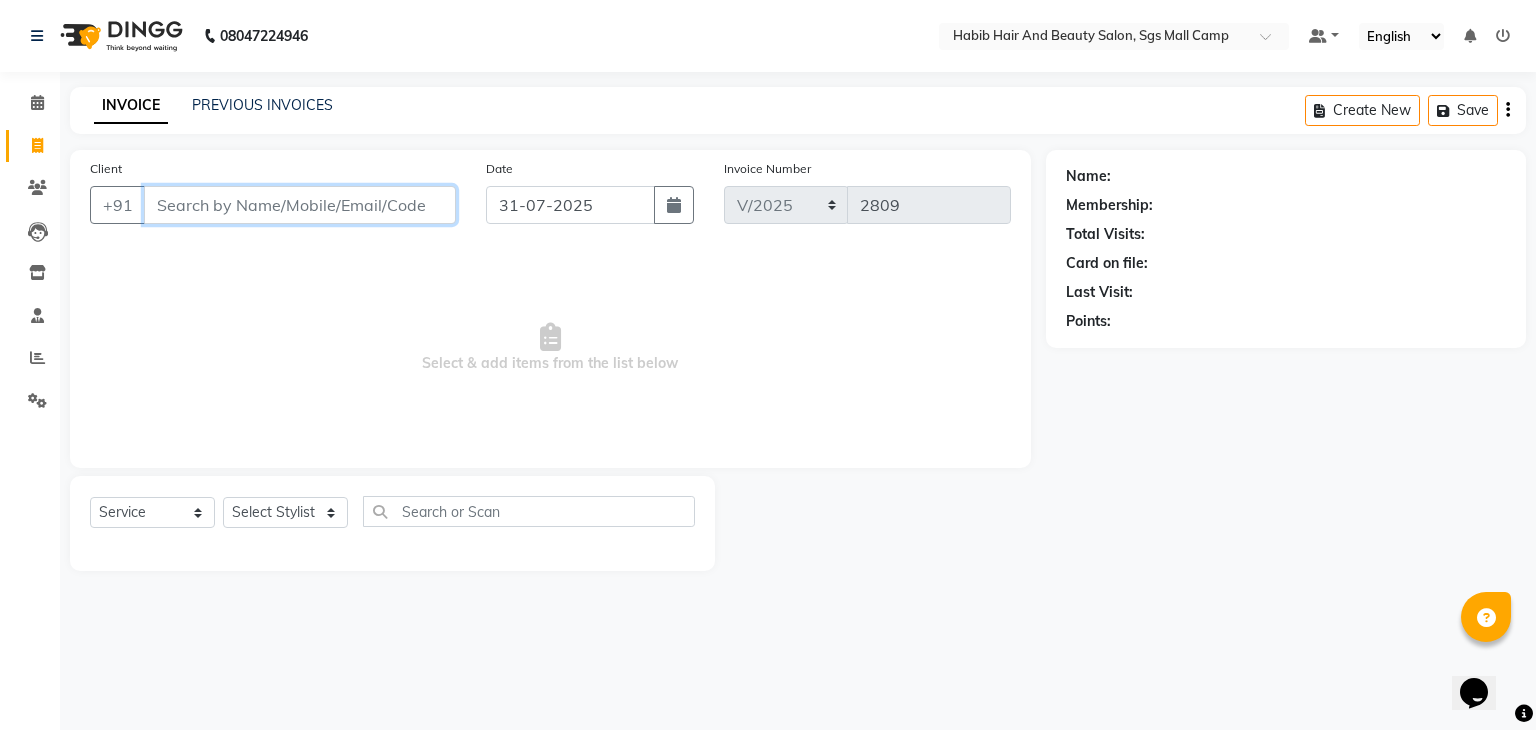 click on "Client" at bounding box center (300, 205) 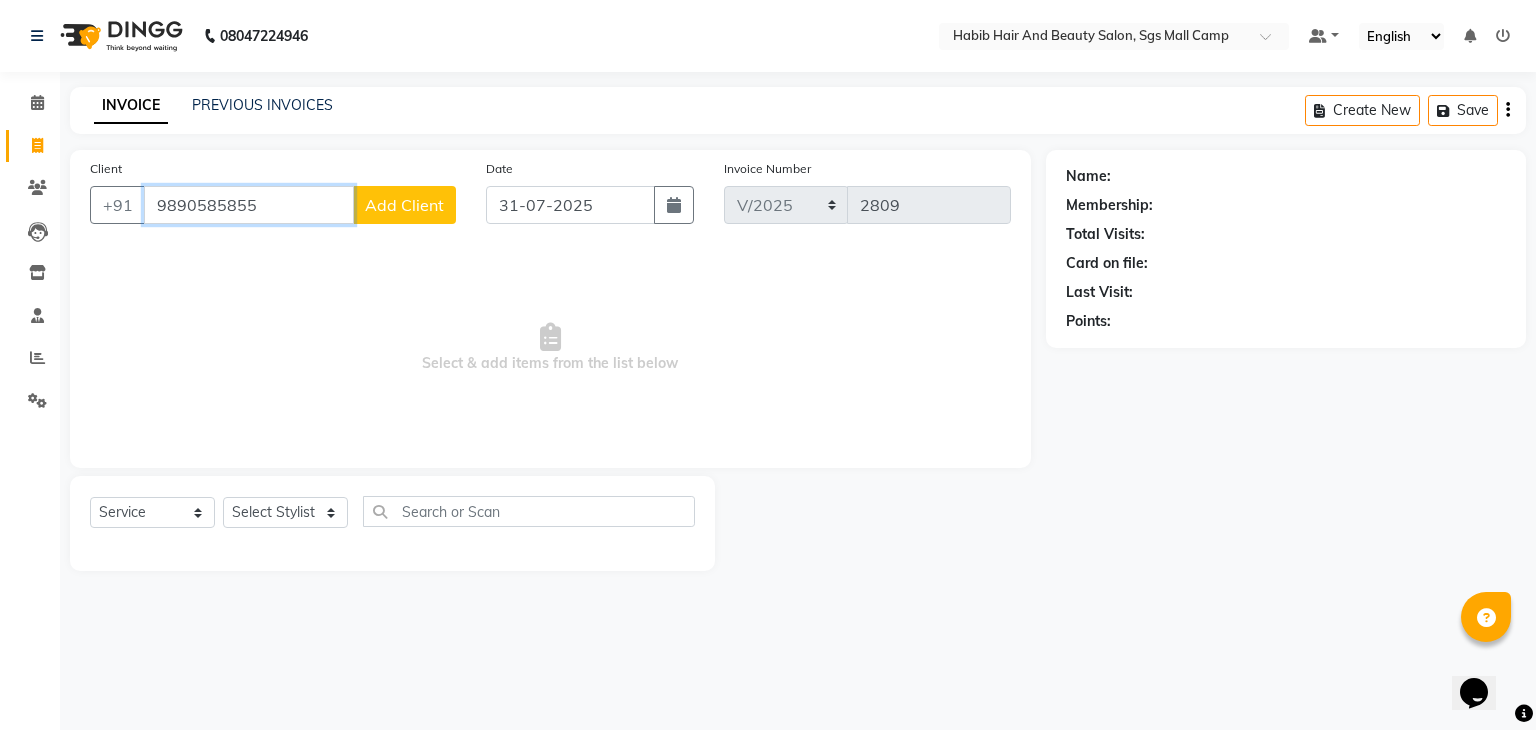 type on "9890585855" 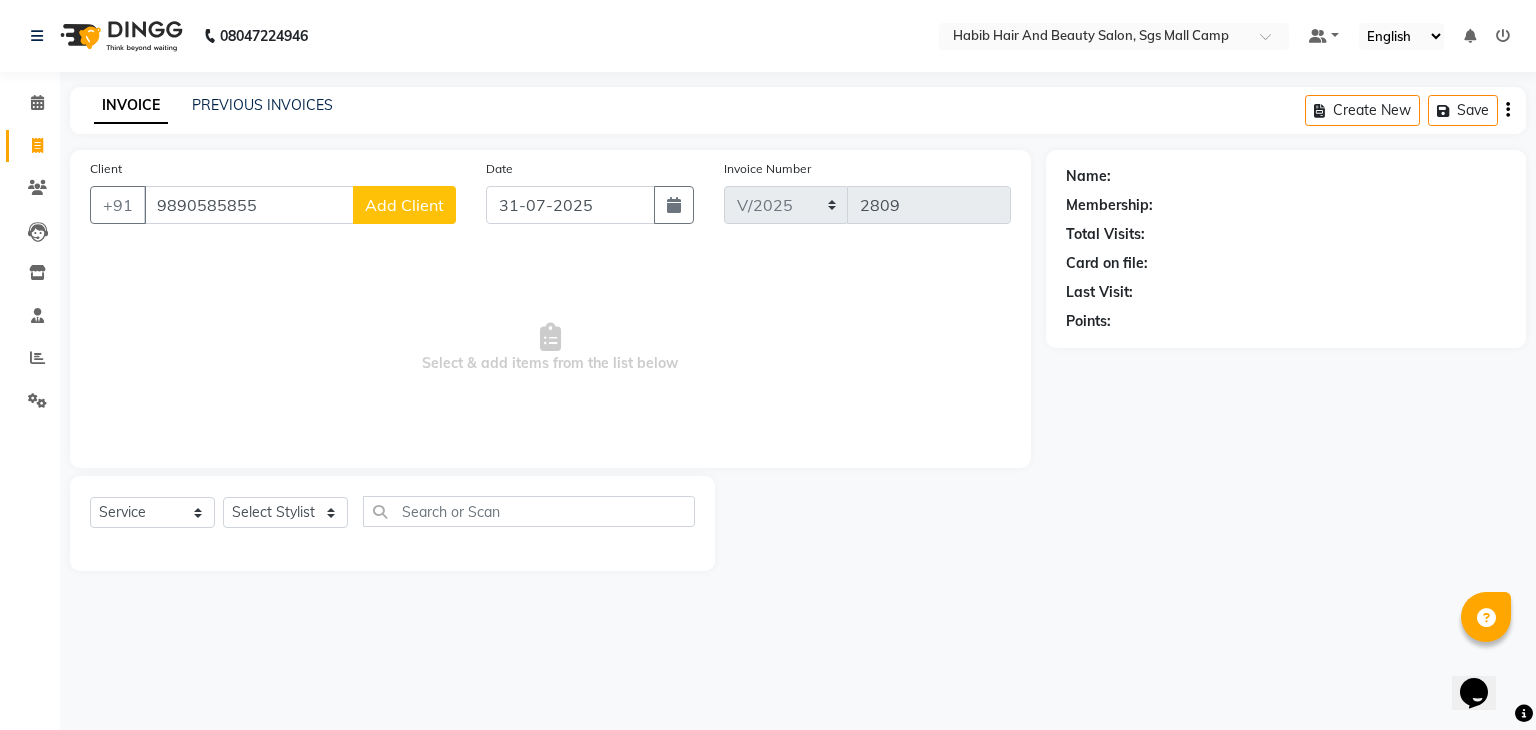 click on "Add Client" 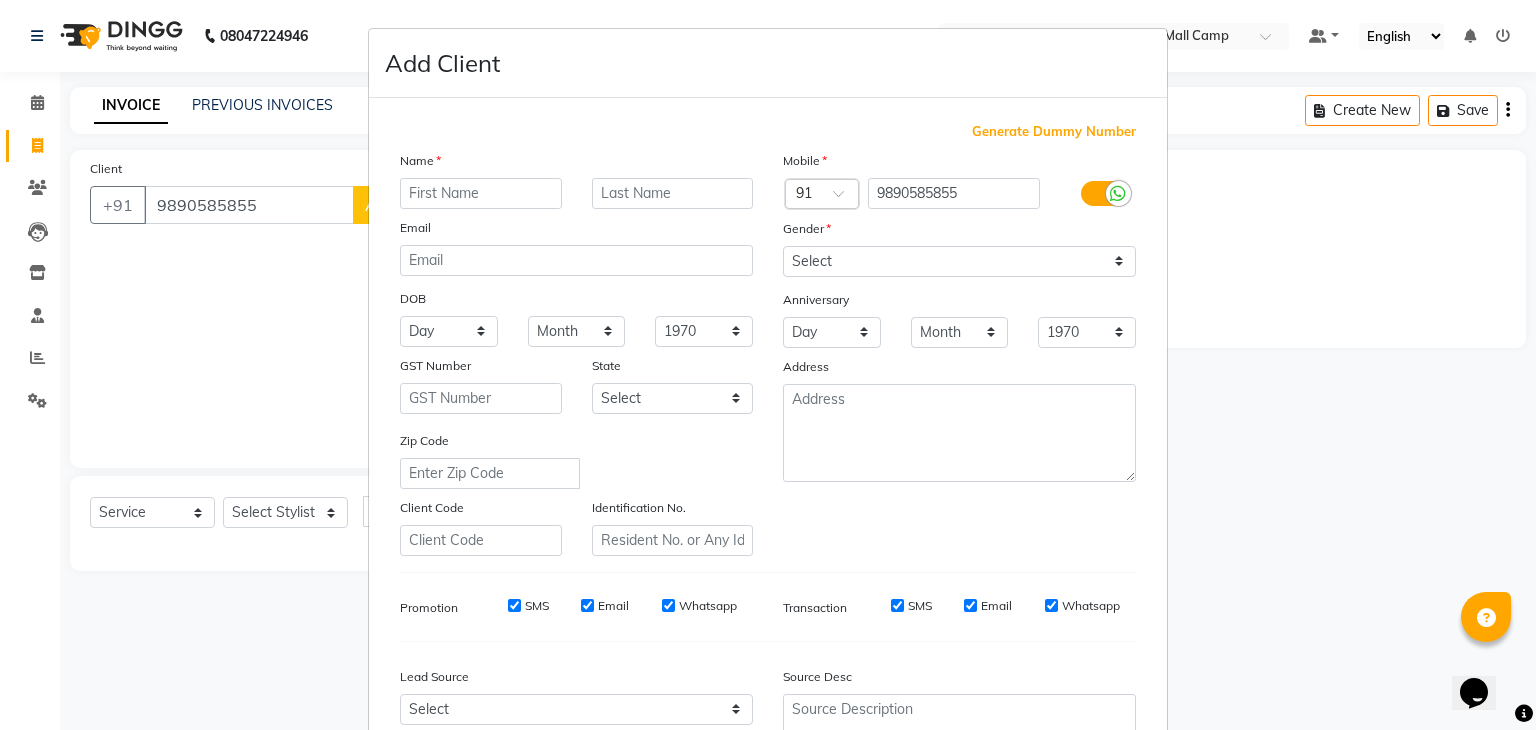 click at bounding box center (481, 193) 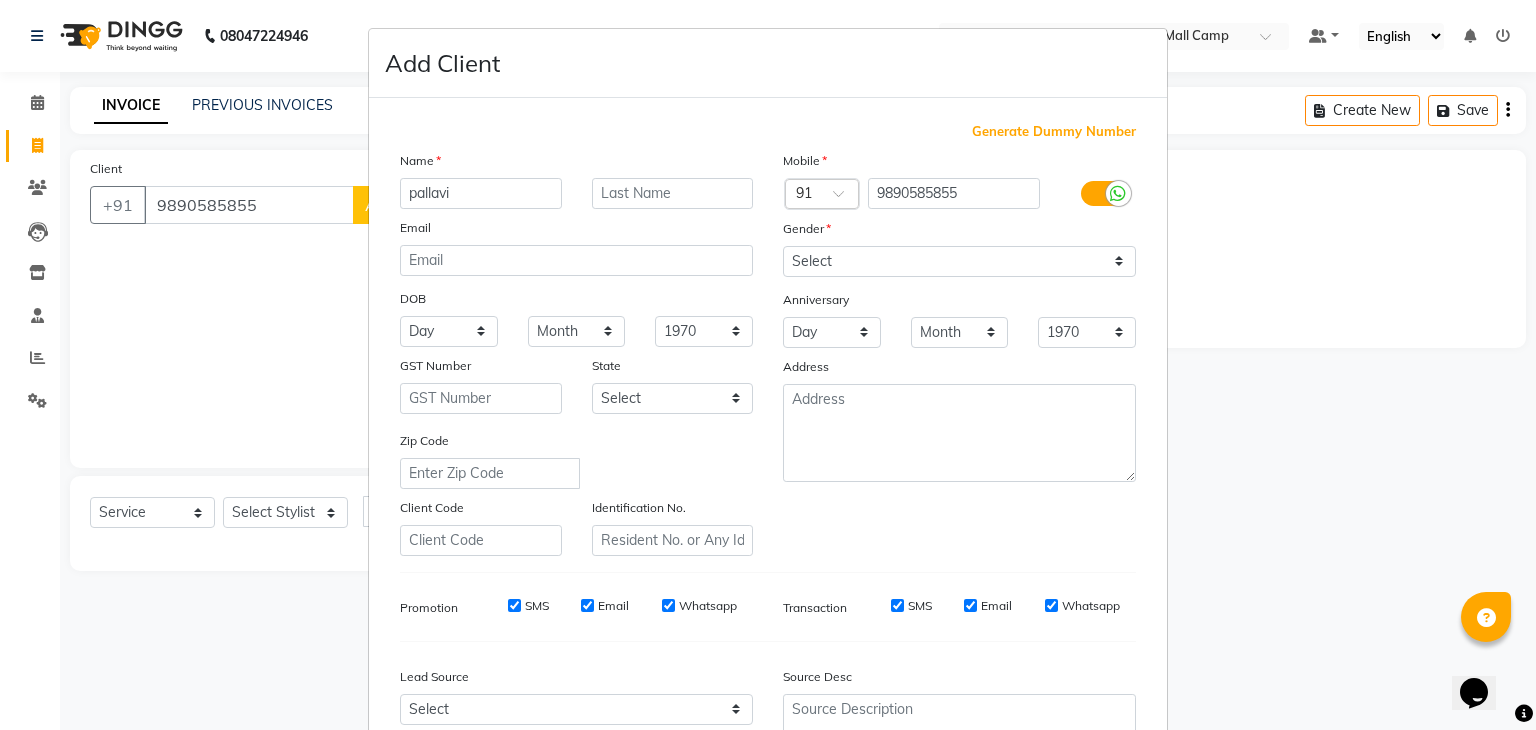 type on "pallavi" 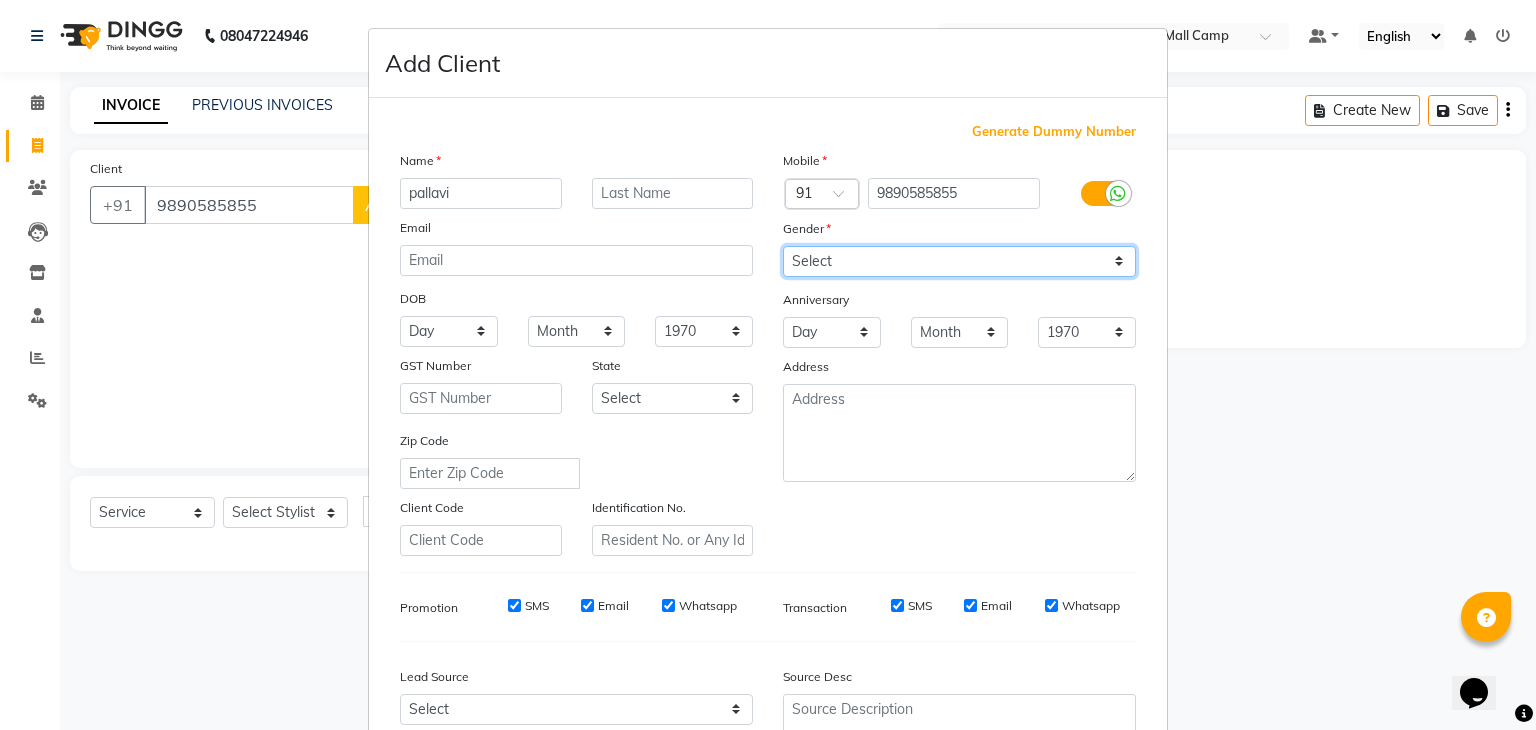 click on "Select Male Female Other Prefer Not To Say" at bounding box center (959, 261) 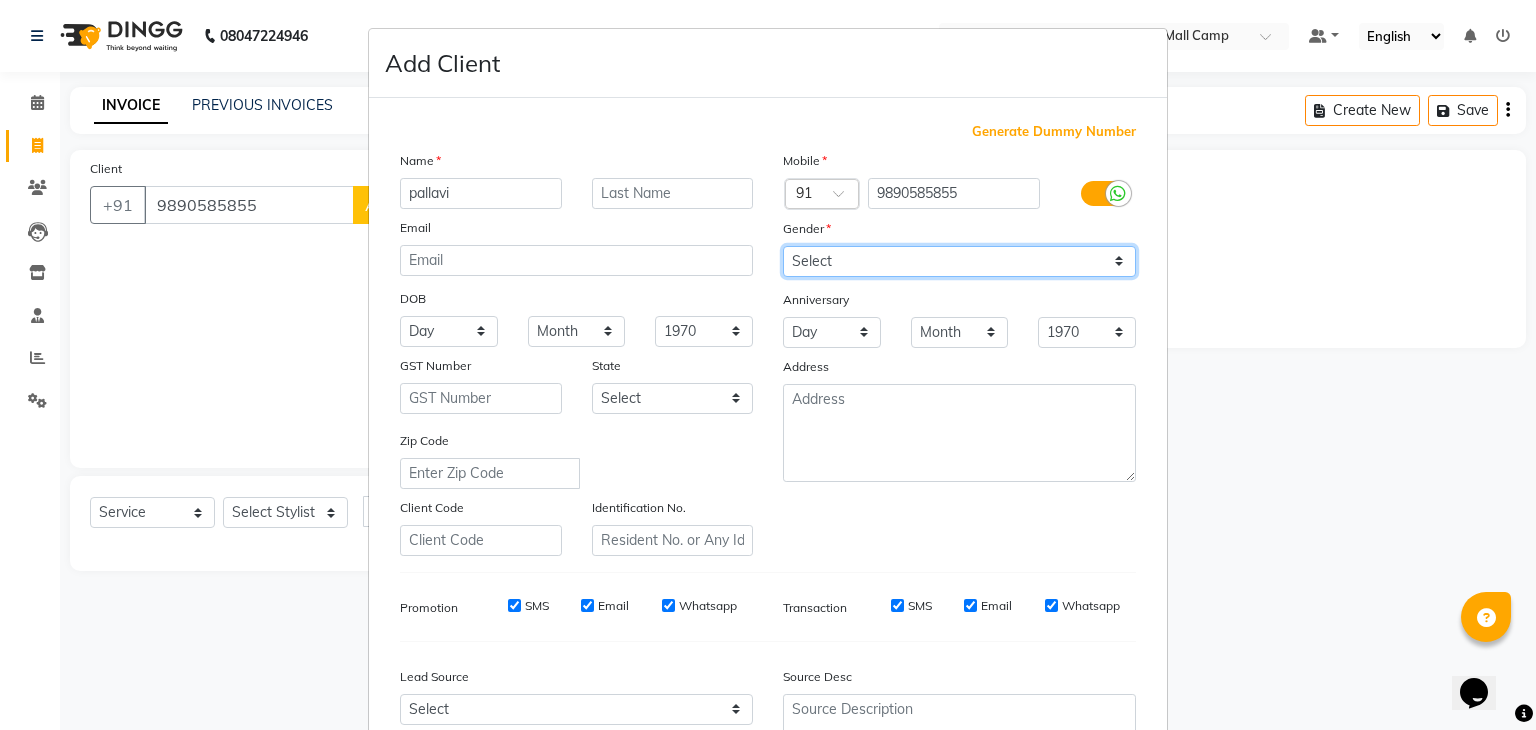 select on "female" 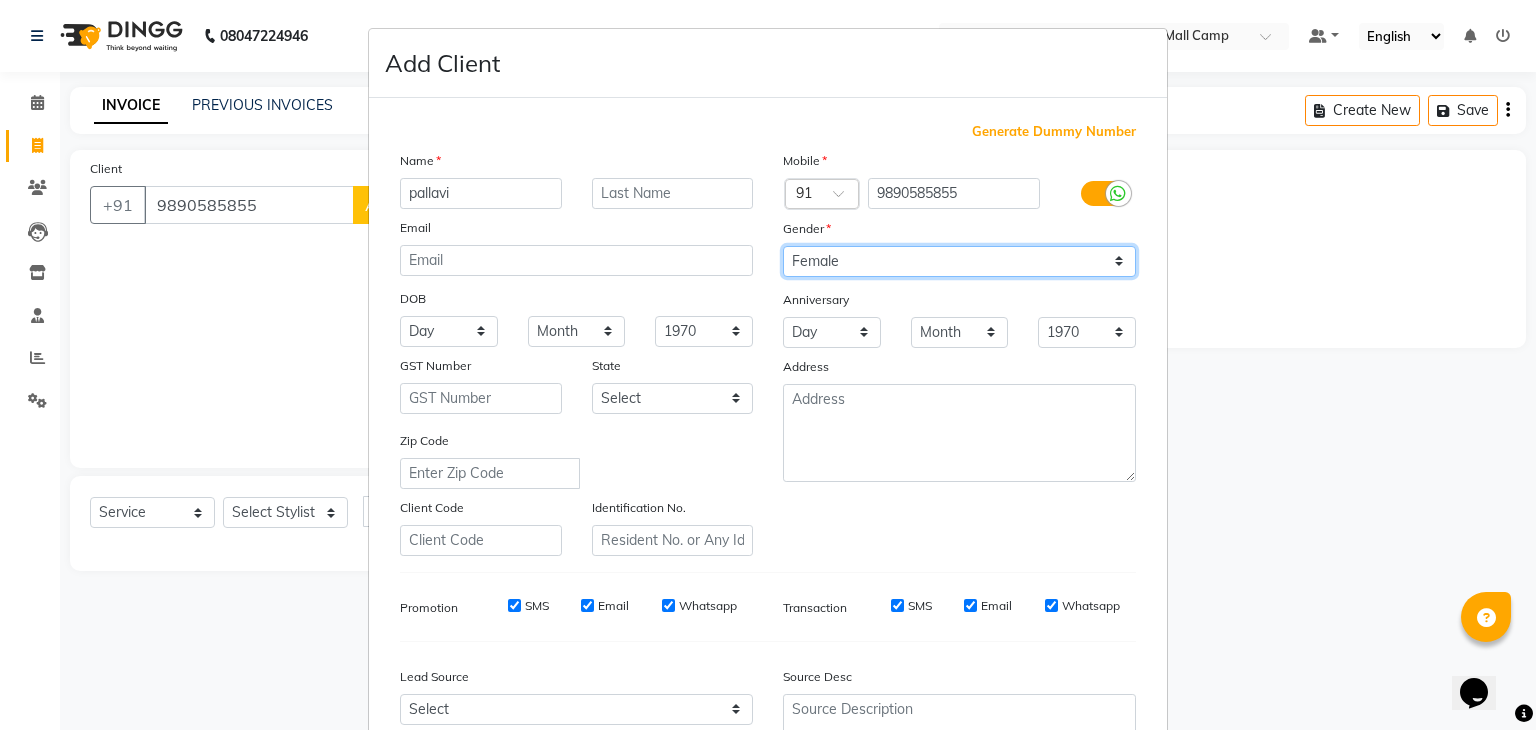 click on "Select Male Female Other Prefer Not To Say" at bounding box center (959, 261) 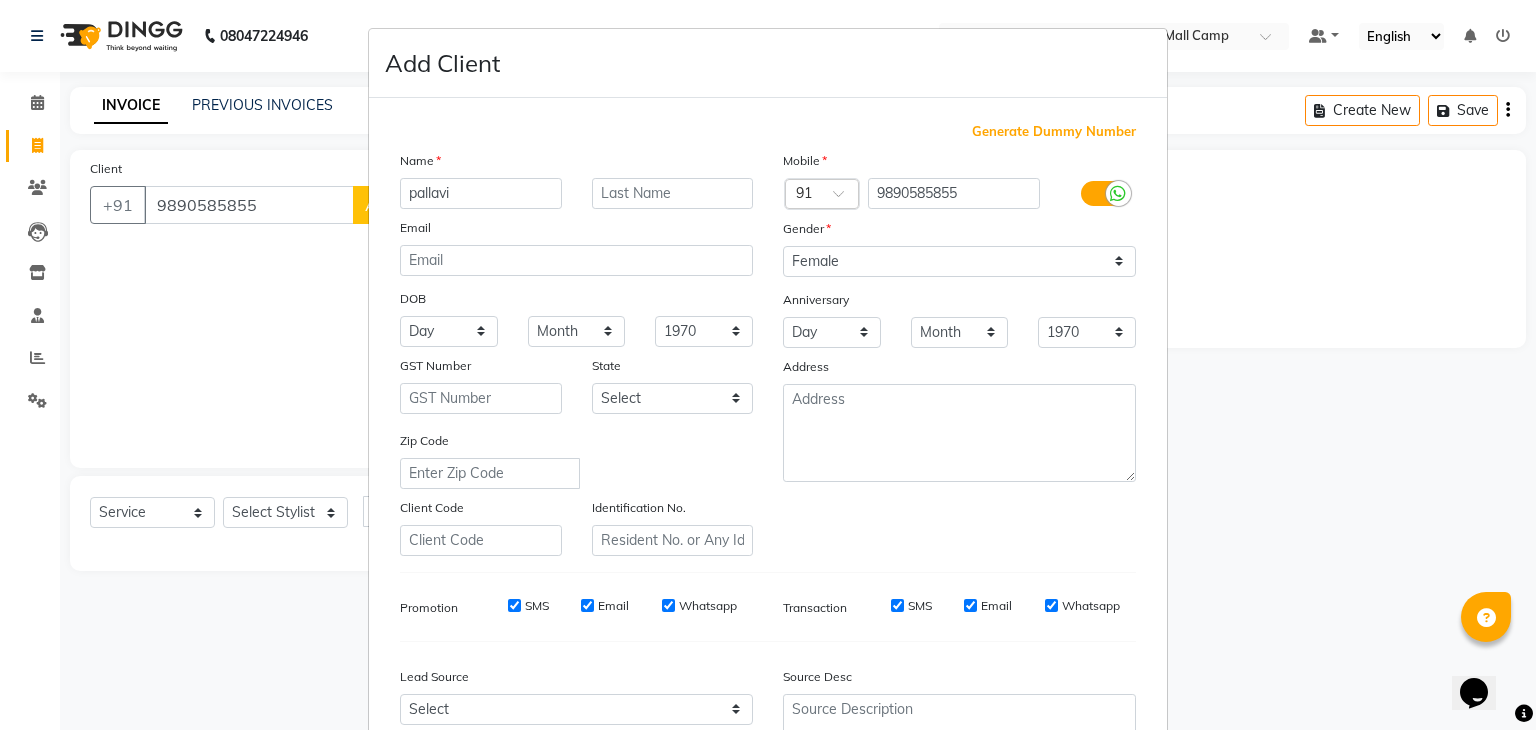 click on "Zip Code" at bounding box center (576, 459) 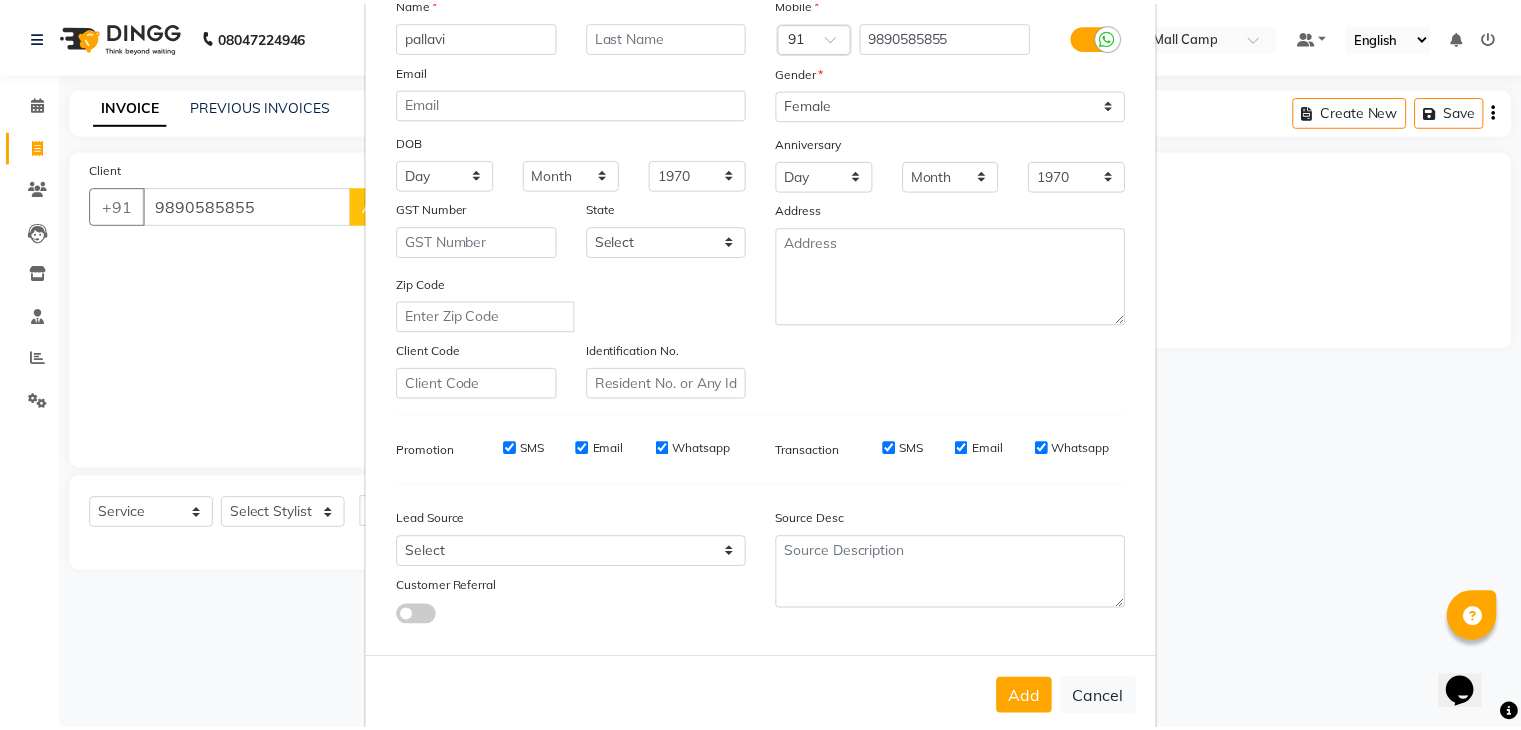 scroll, scrollTop: 203, scrollLeft: 0, axis: vertical 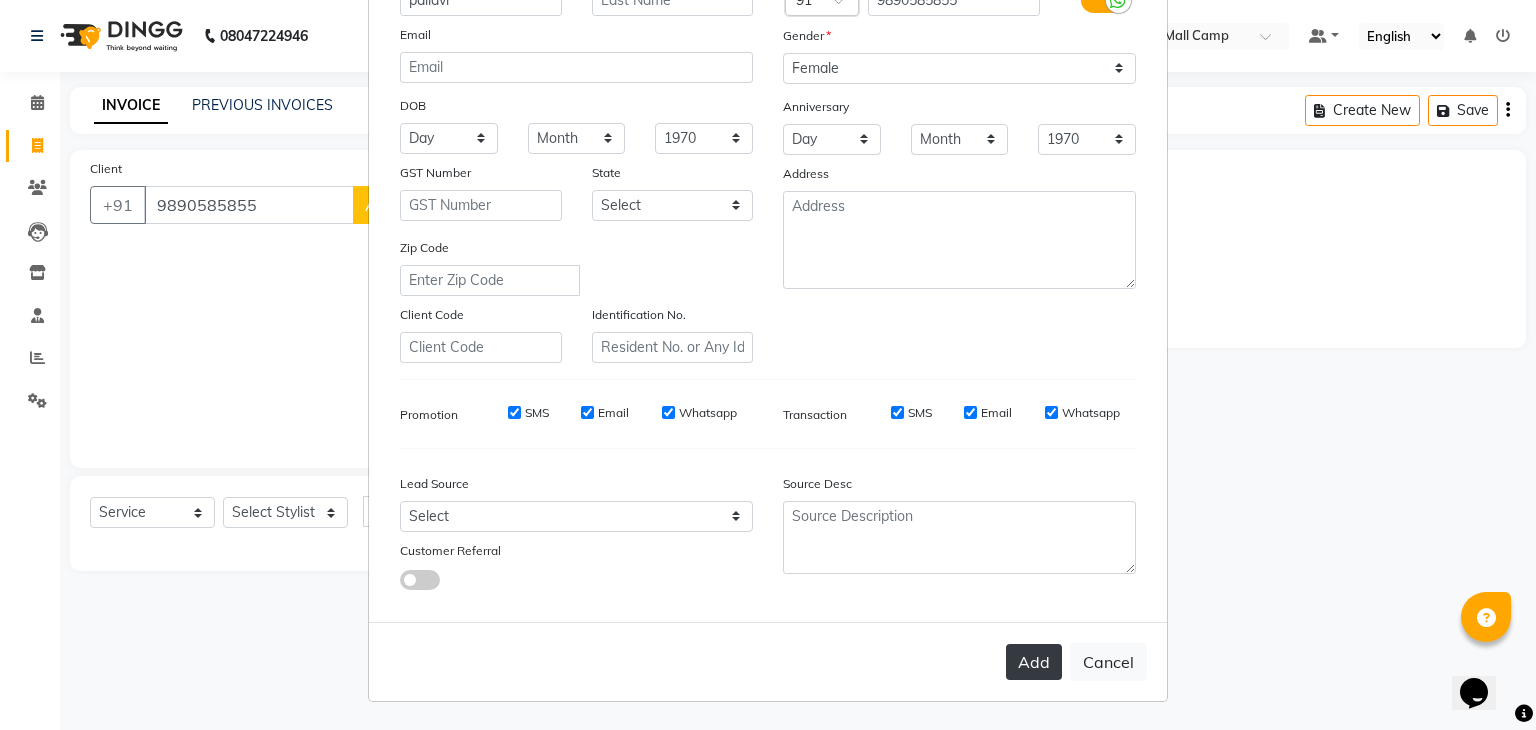 click on "Add" at bounding box center (1034, 662) 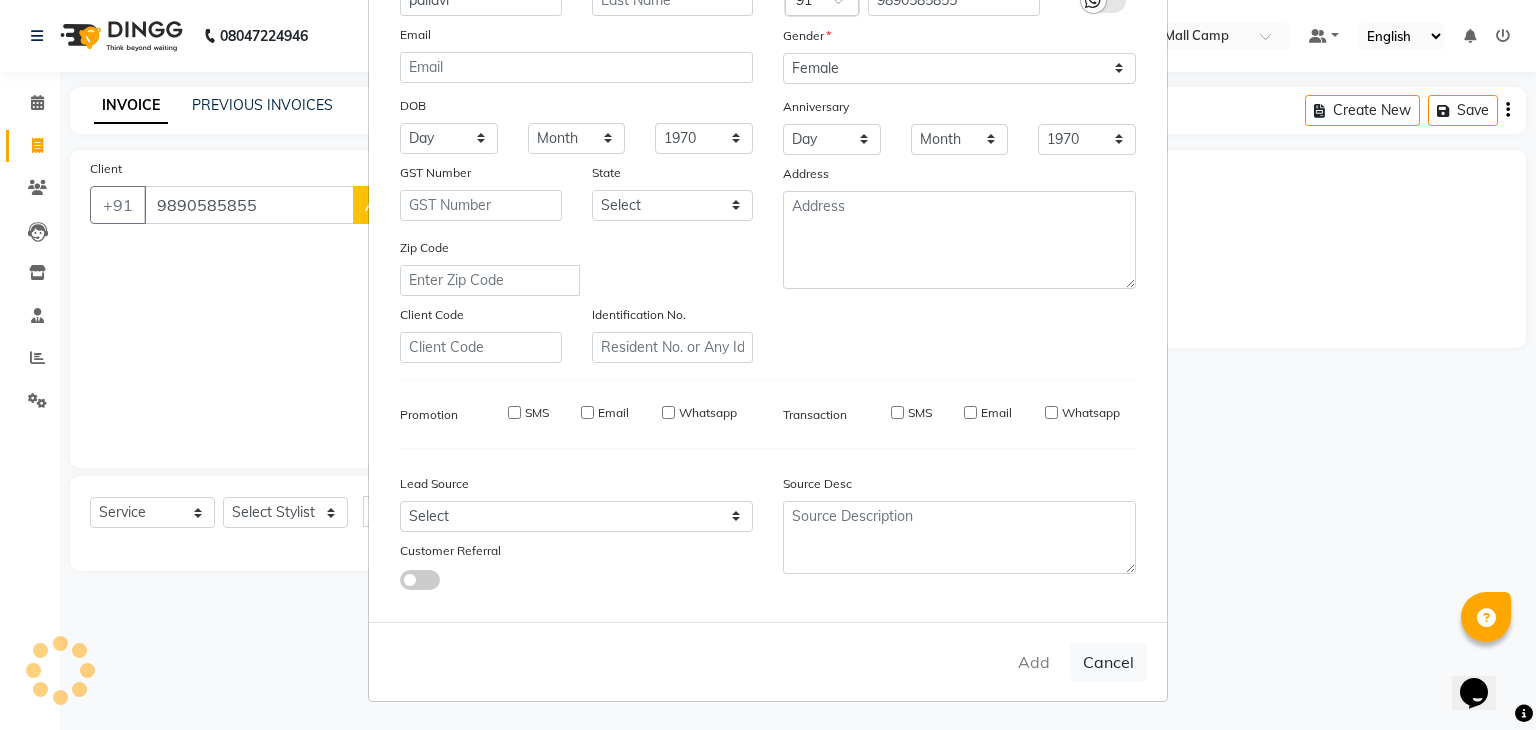 type on "98******55" 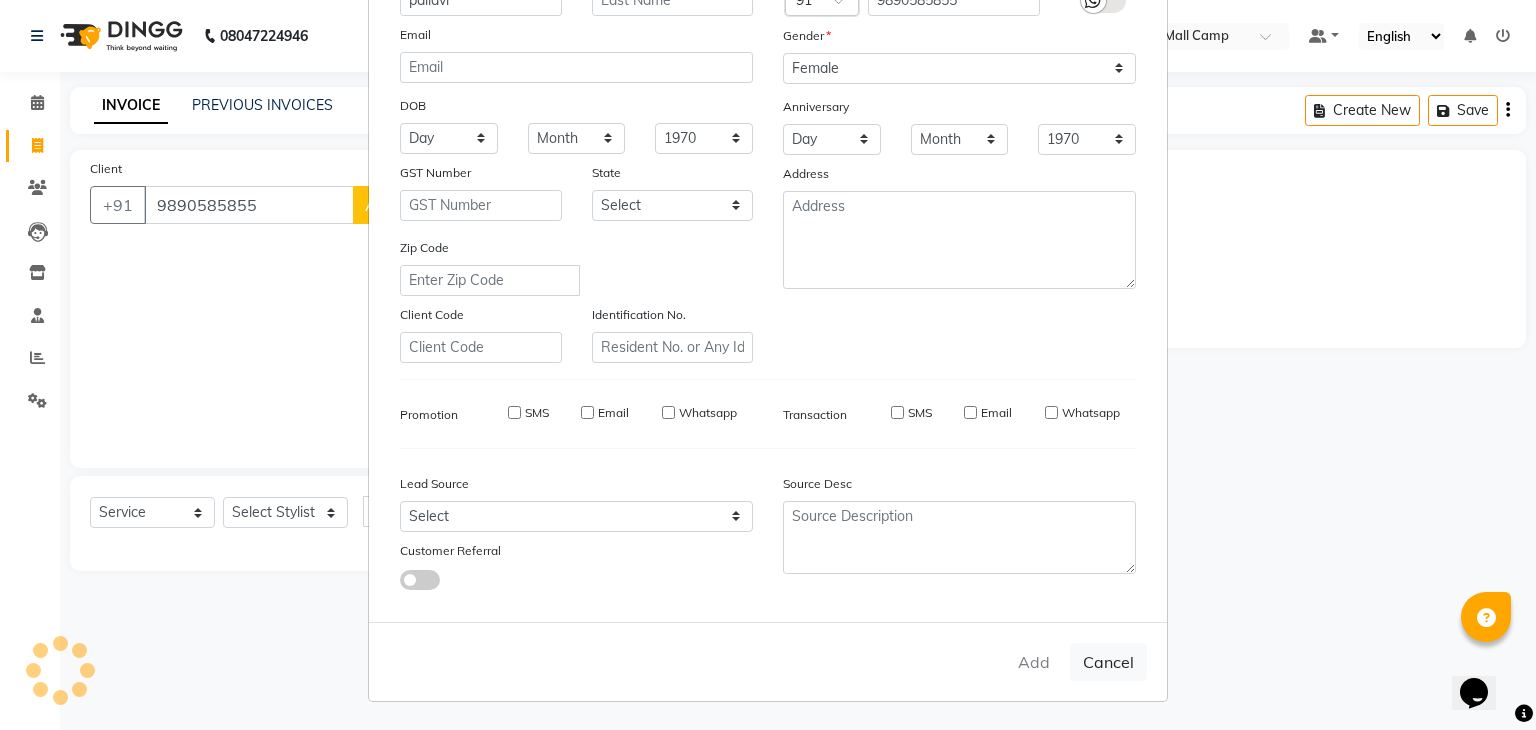 type 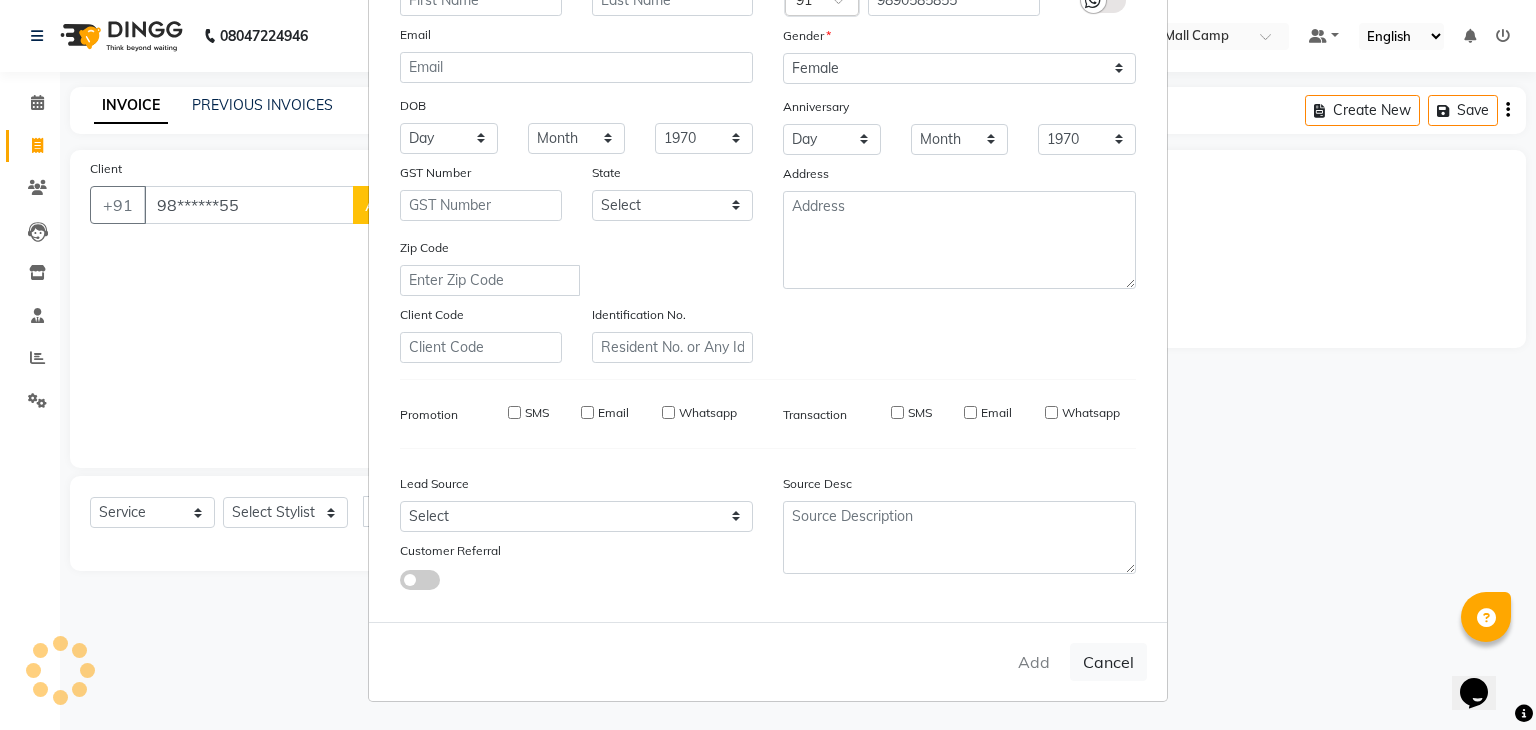select 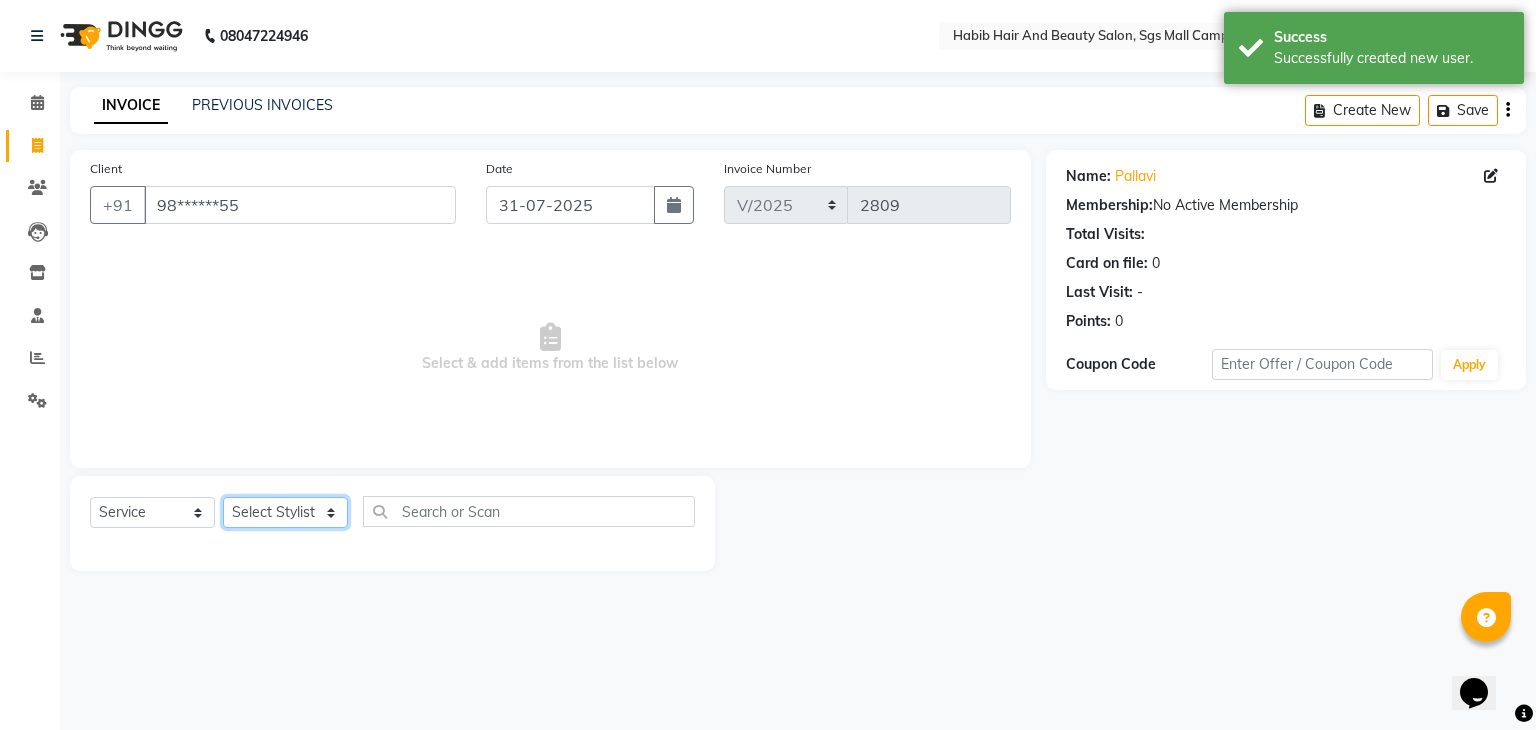 click on "Select Stylist [FIRST] [FIRST] [FIRST] Manager [FIRST]  [FIRST] [FIRST] [FIRST] [FIRST]  [FIRST] [FIRST]" 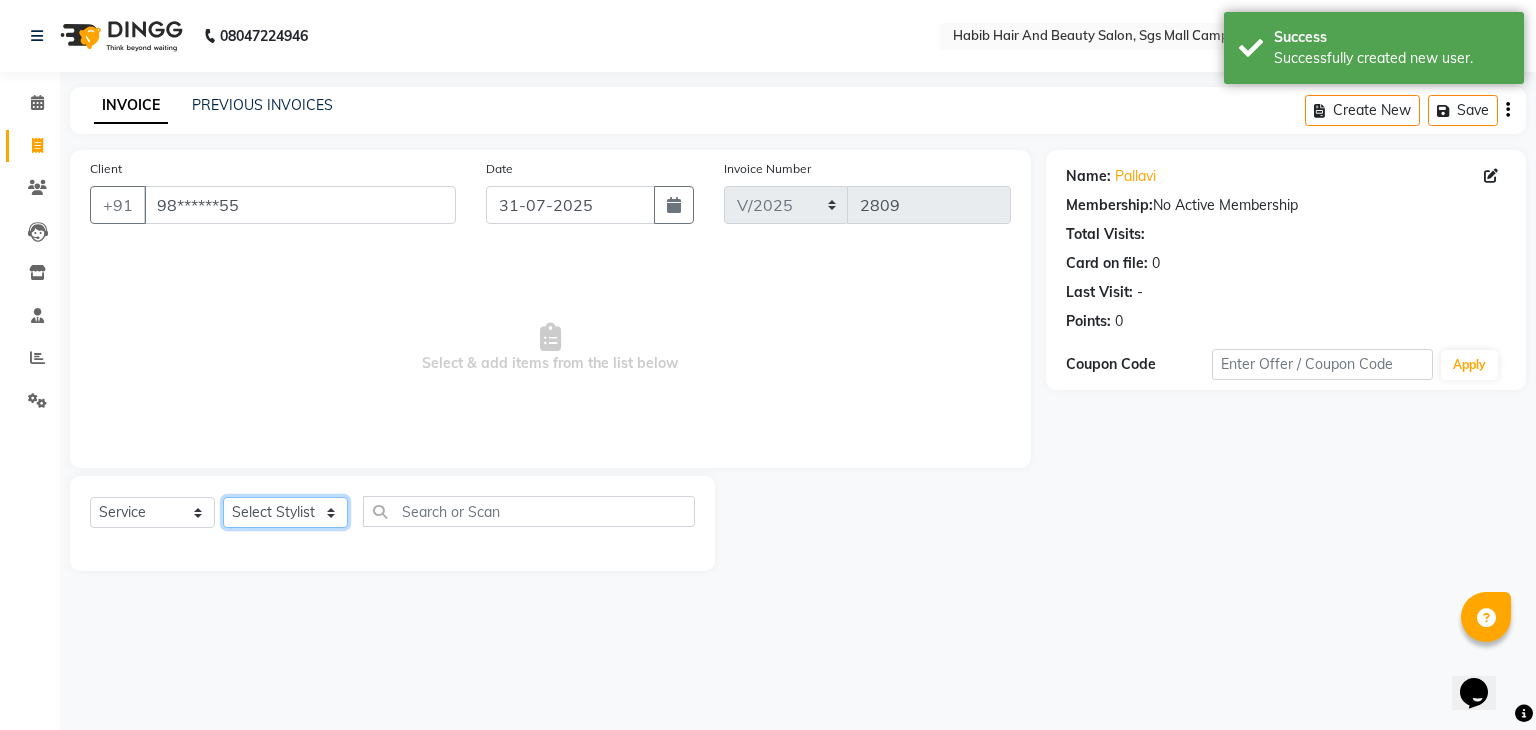 select on "81158" 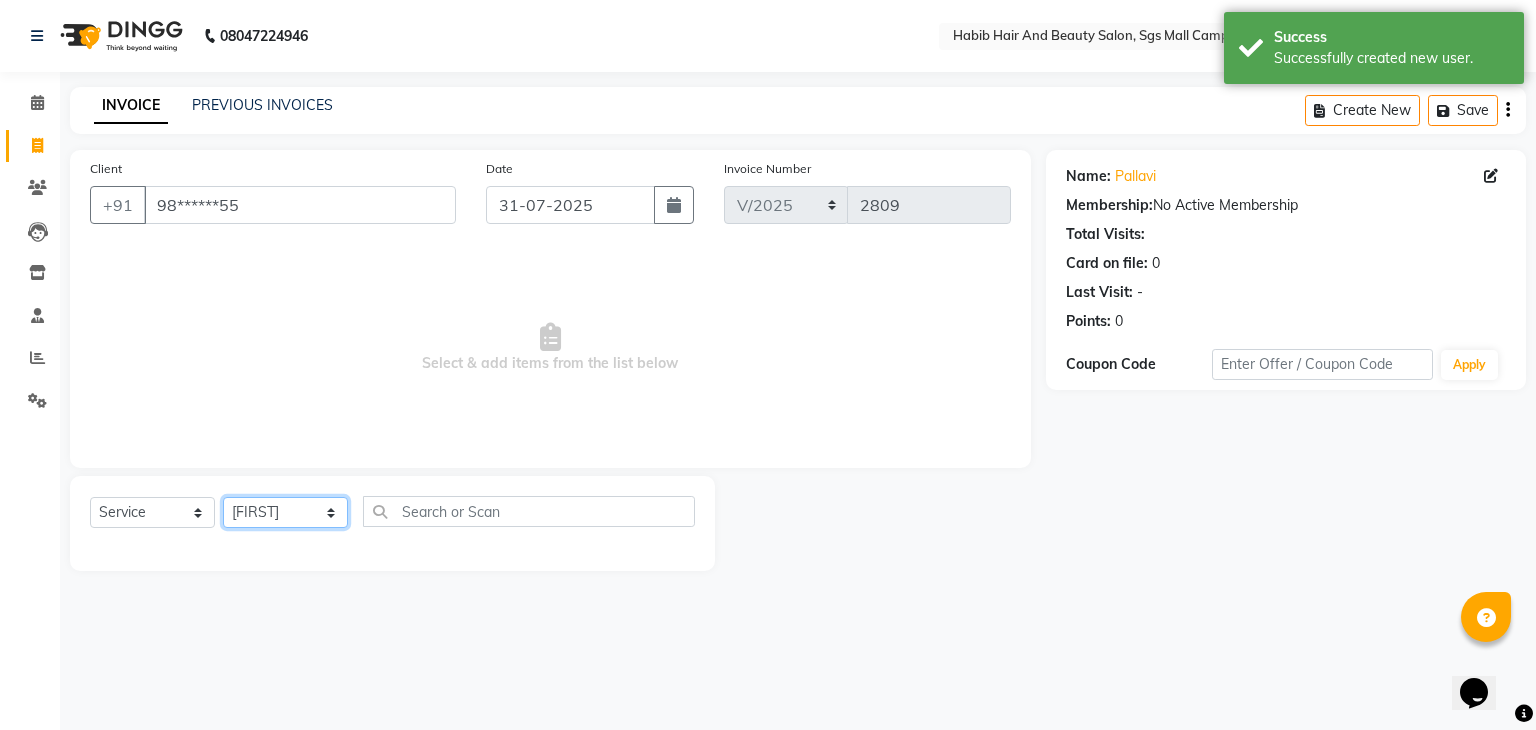 click on "Select Stylist [FIRST] [FIRST] [FIRST] Manager [FIRST]  [FIRST] [FIRST] [FIRST] [FIRST]  [FIRST] [FIRST]" 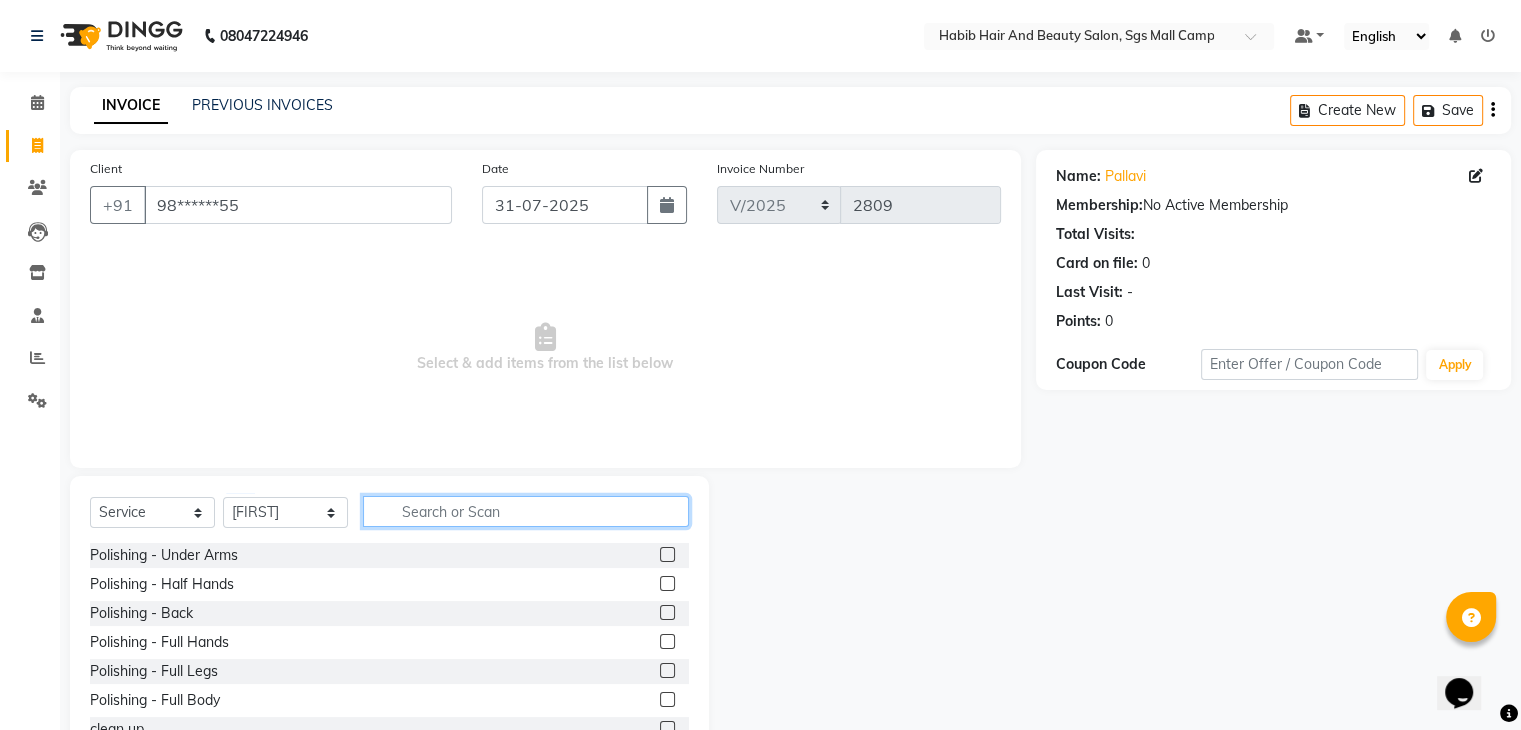 click 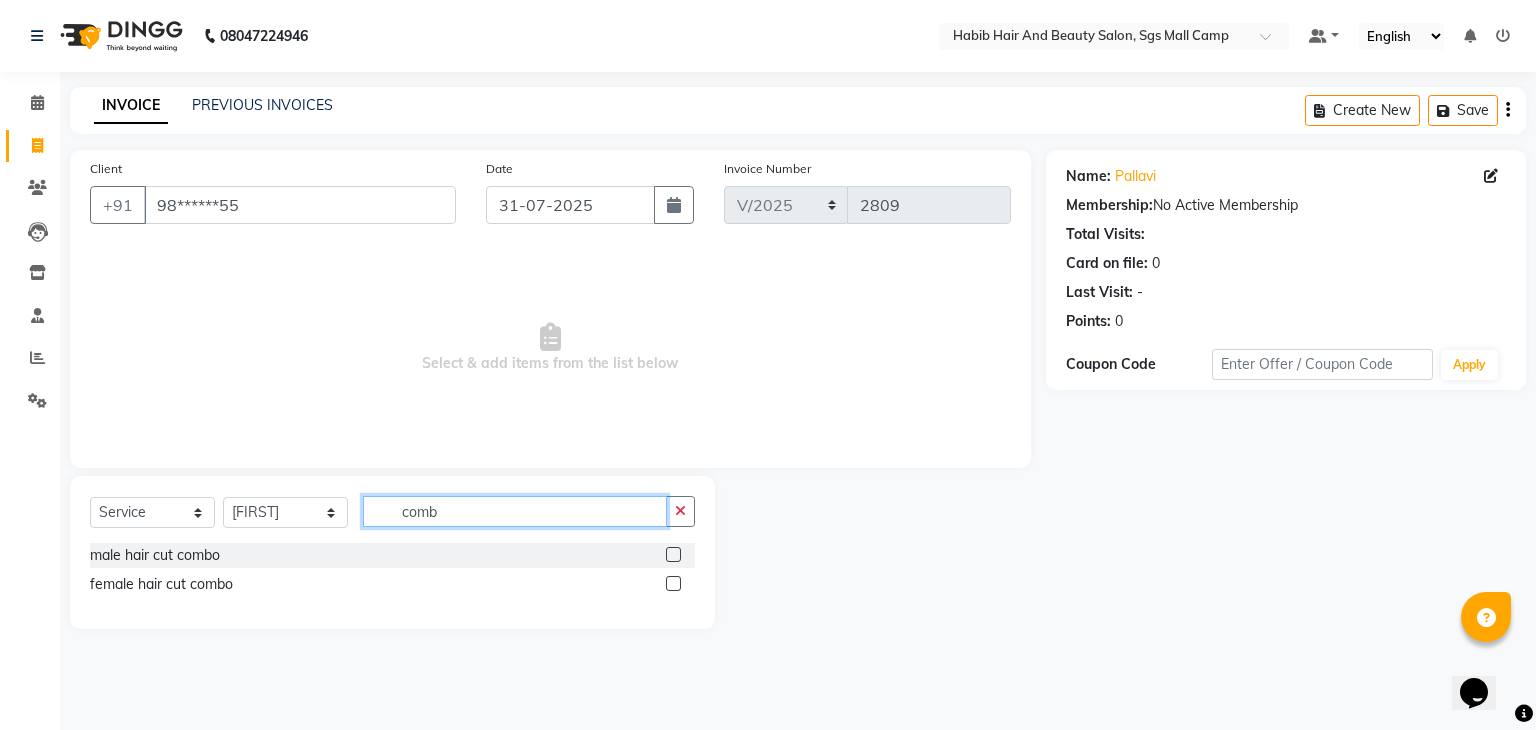 type on "comb" 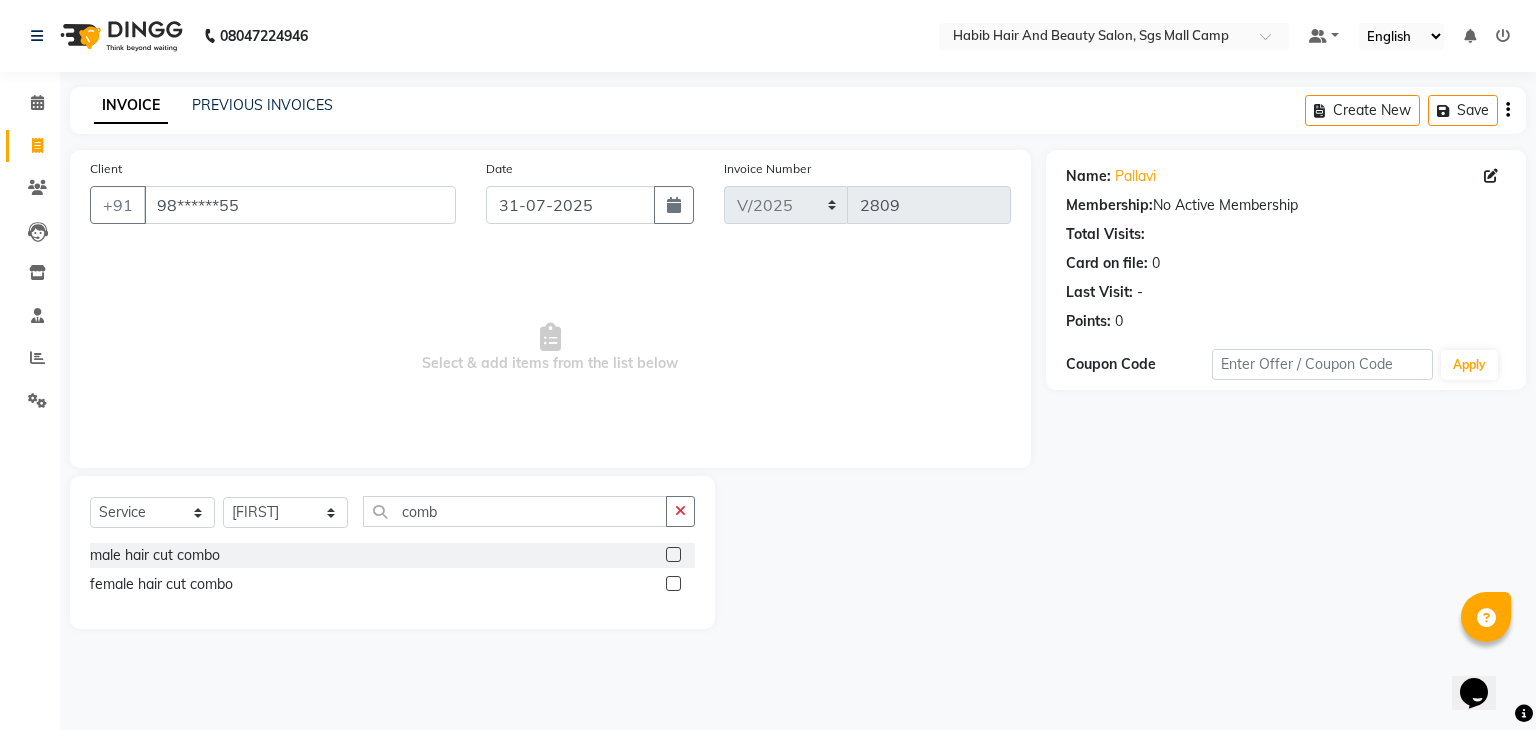 click on "female hair cut combo" 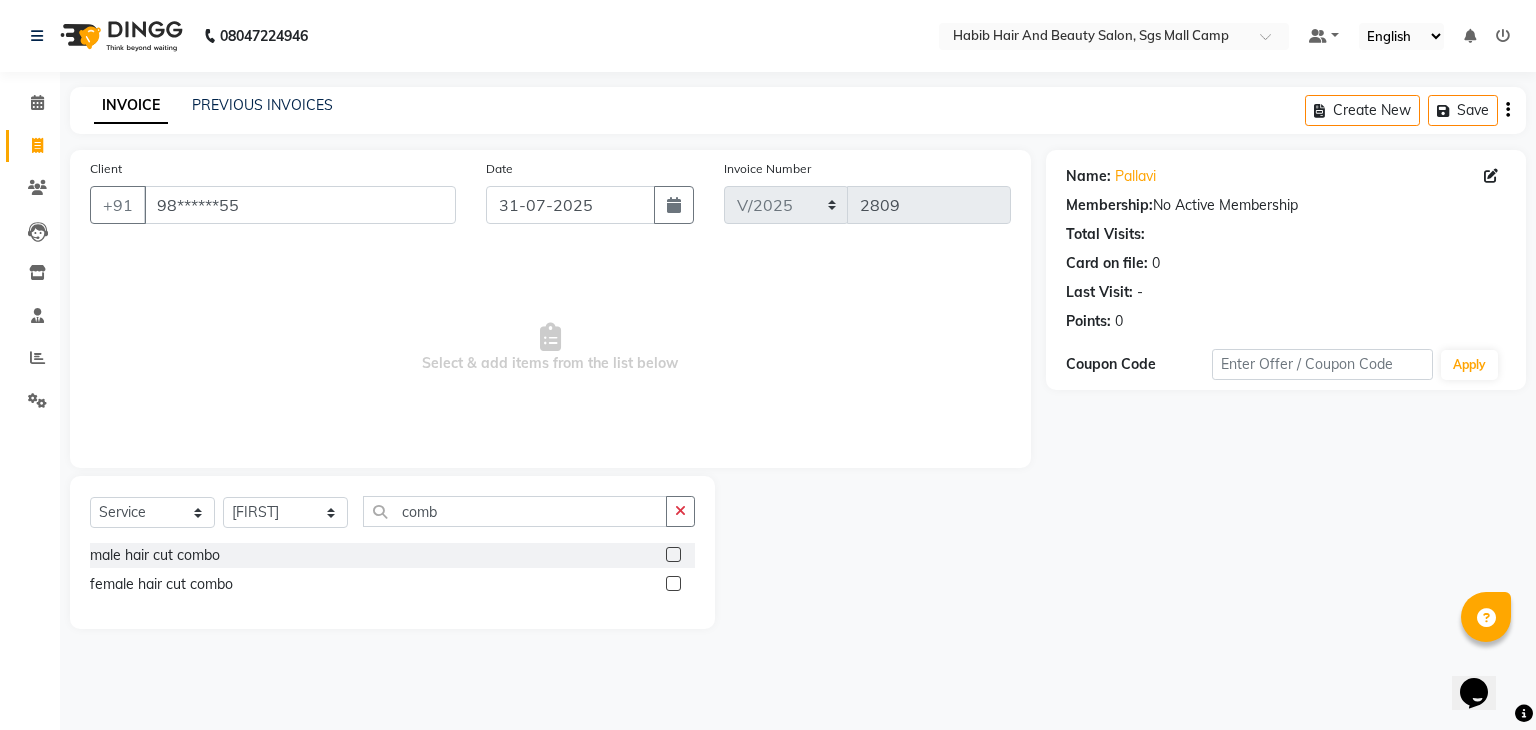click 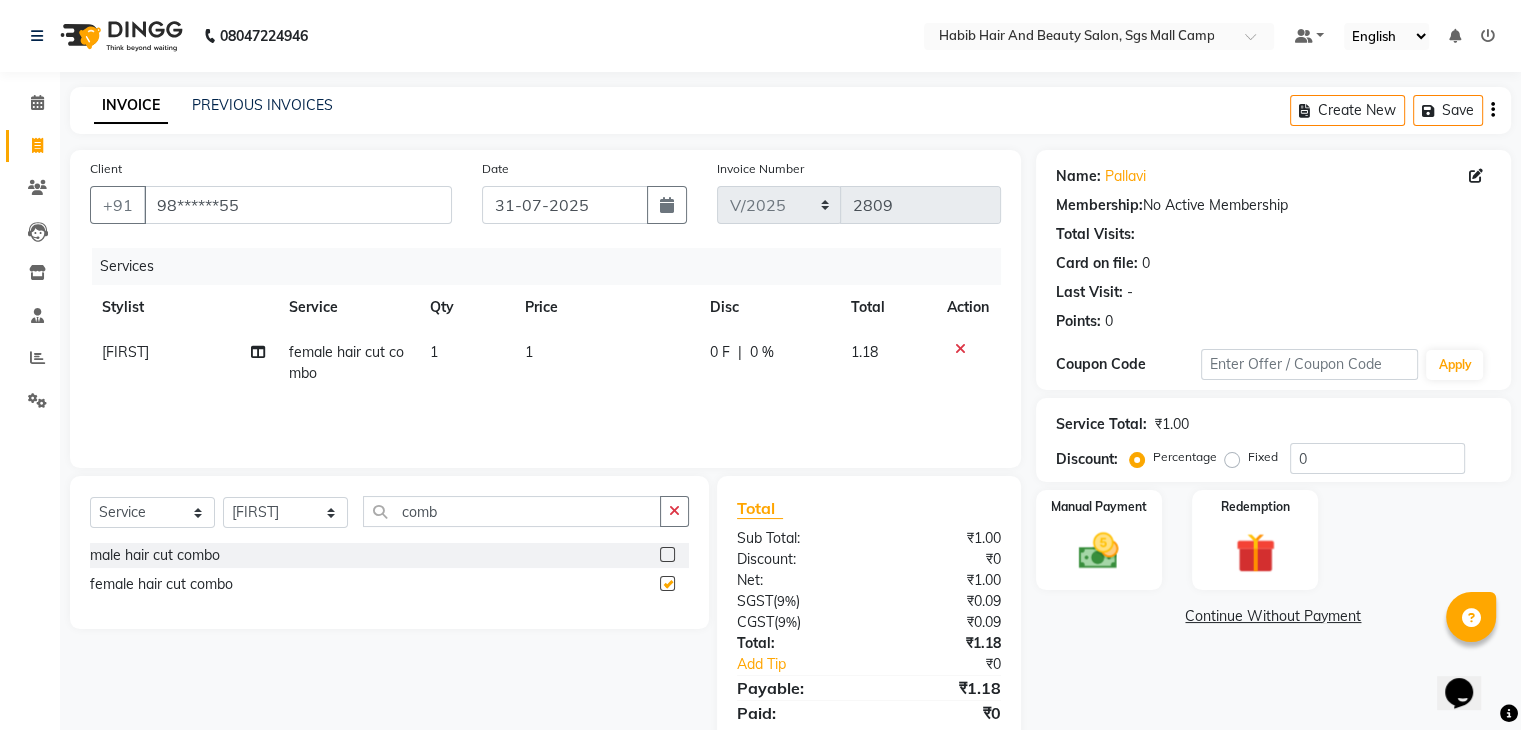 checkbox on "false" 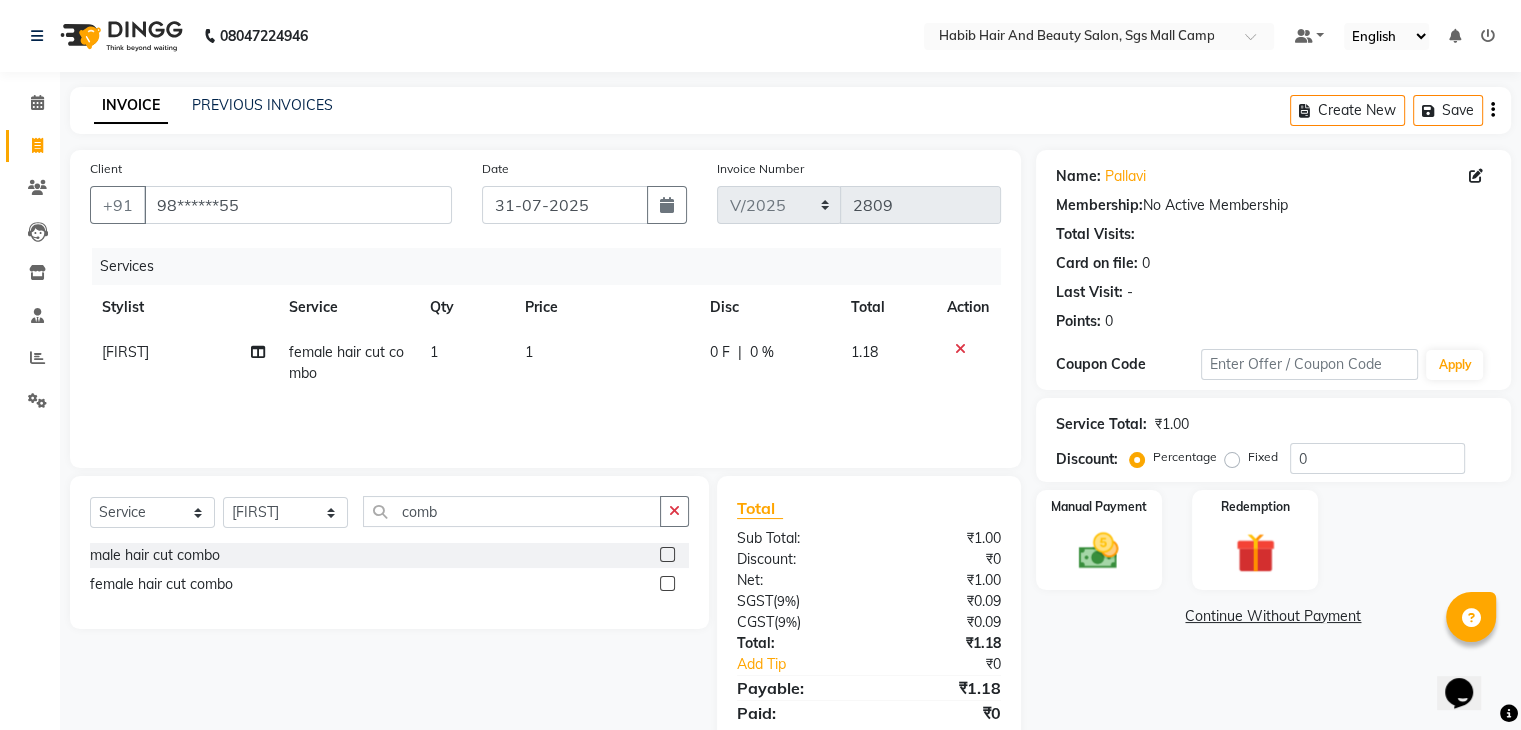 click on "1" 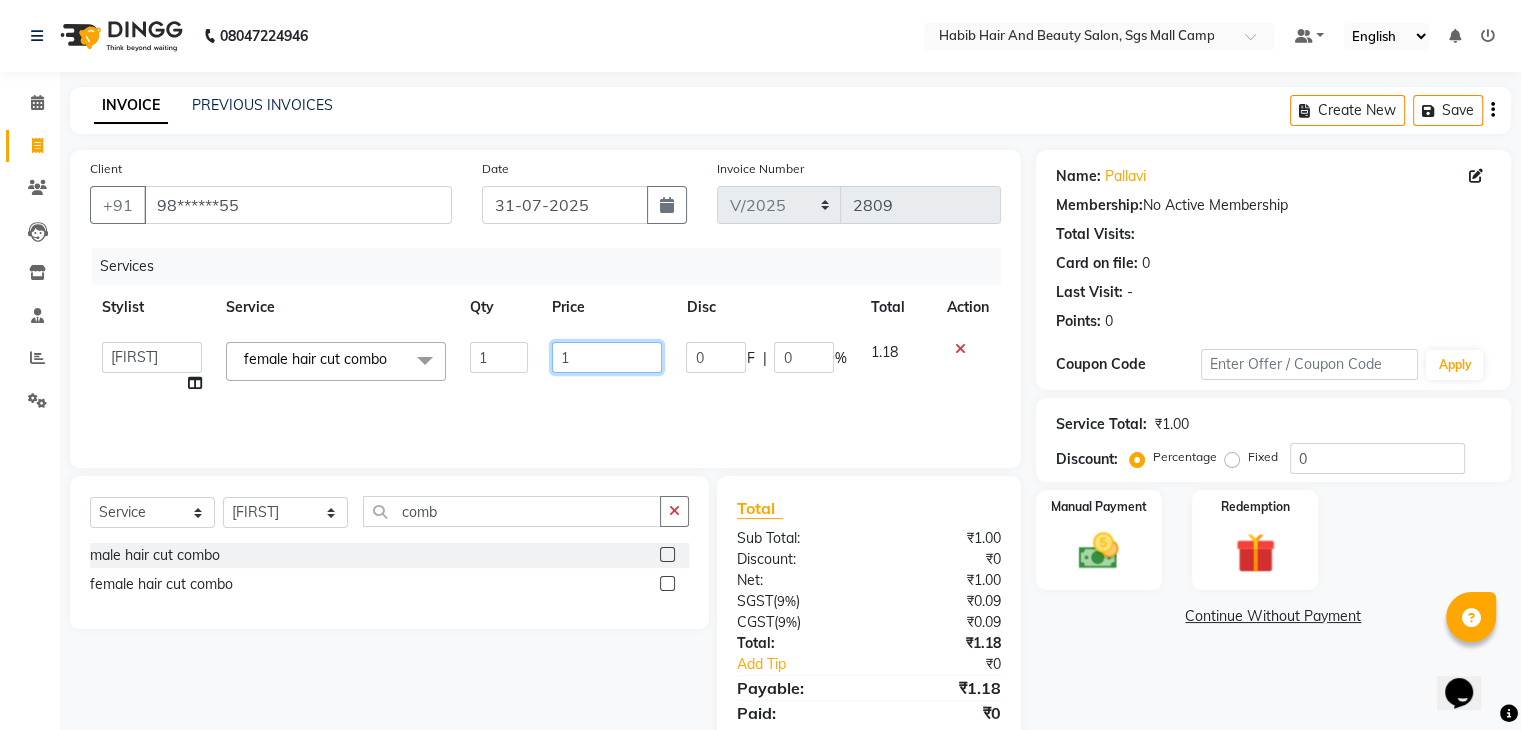 click on "1" 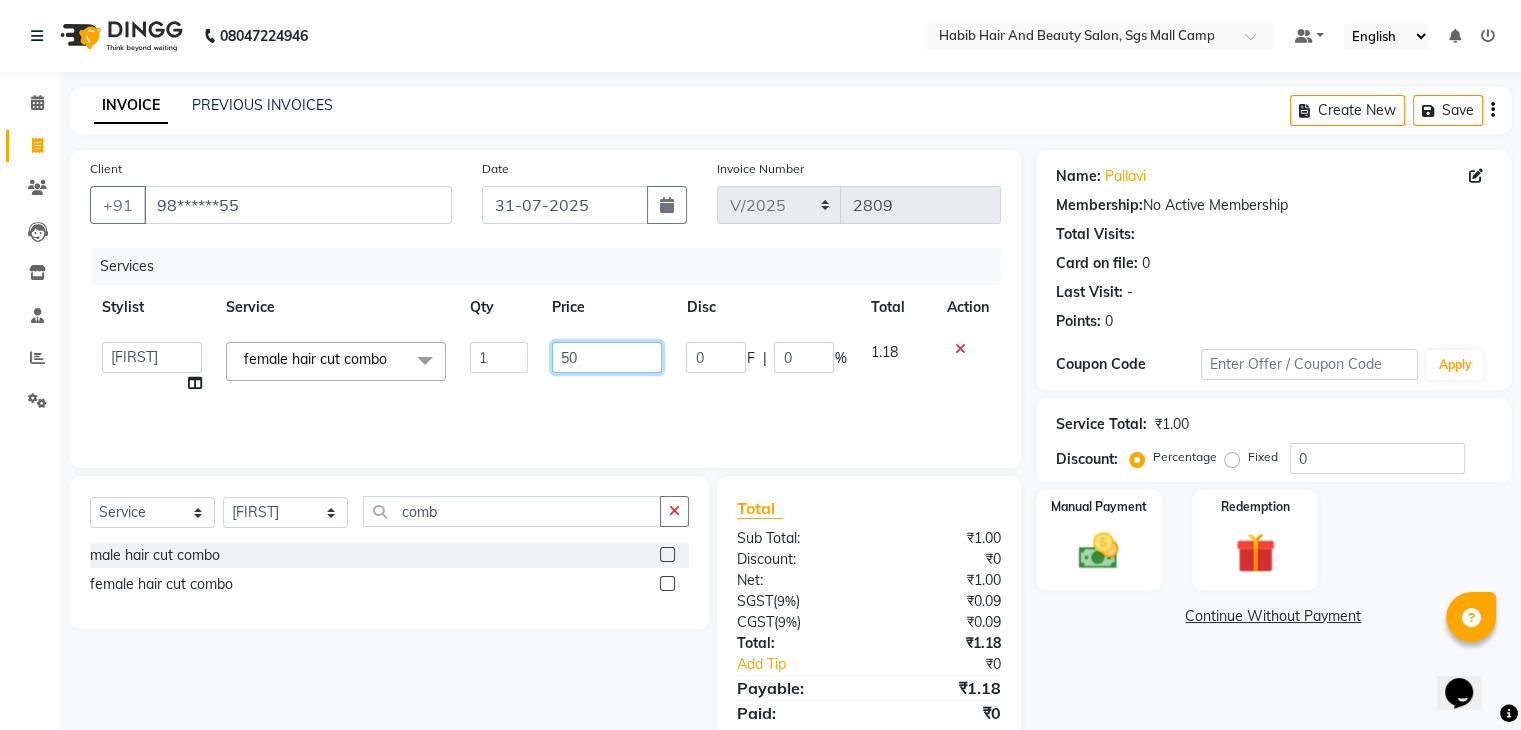 type on "500" 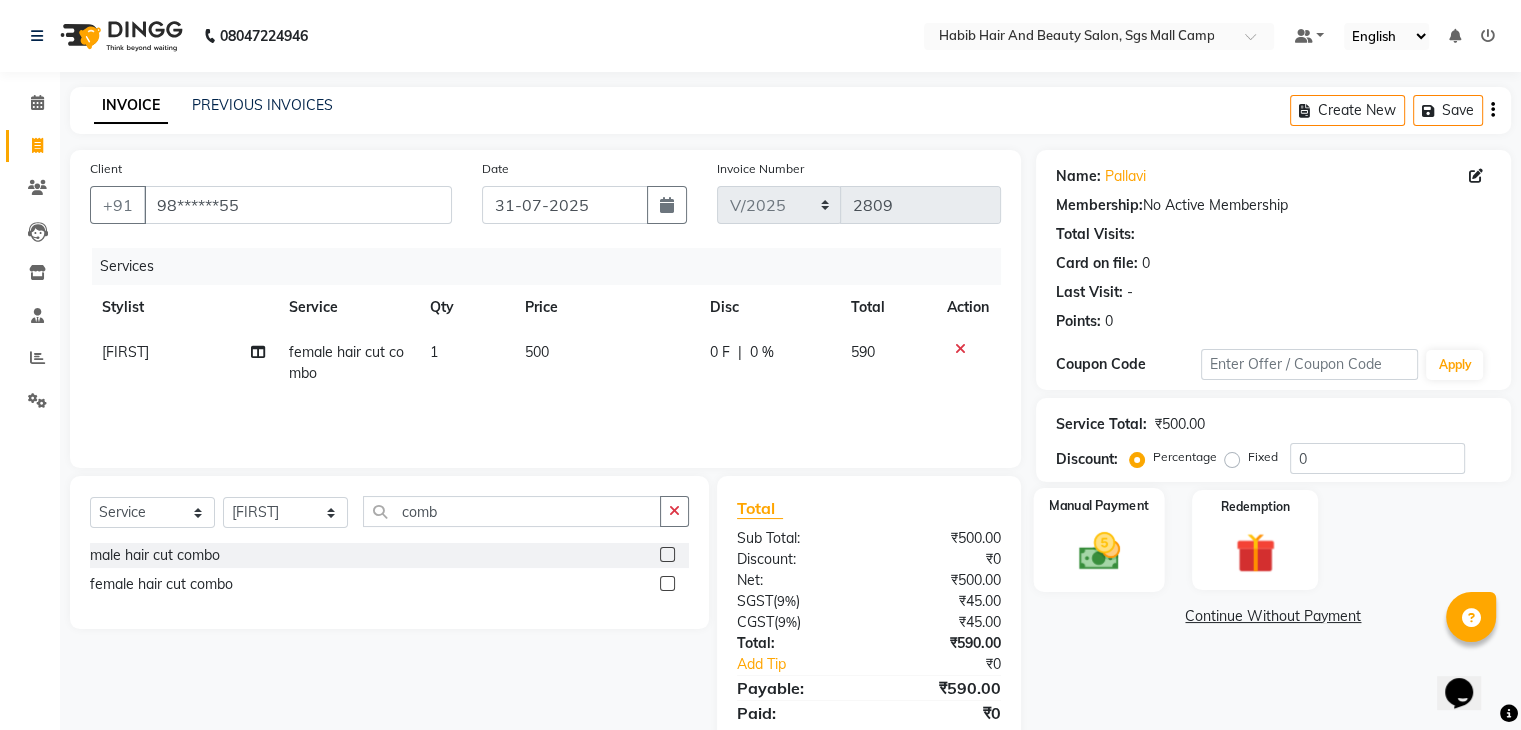 click 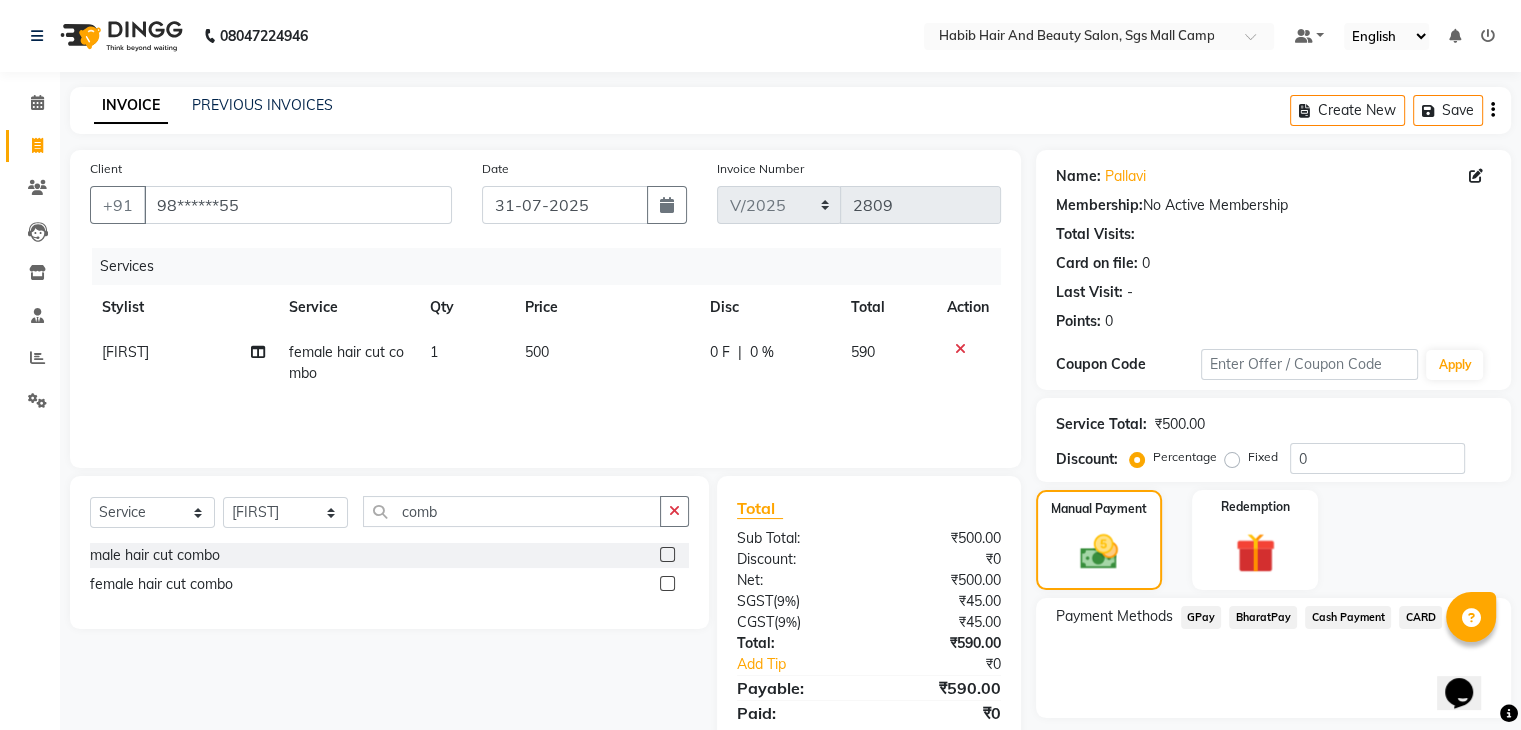 click on "GPay" 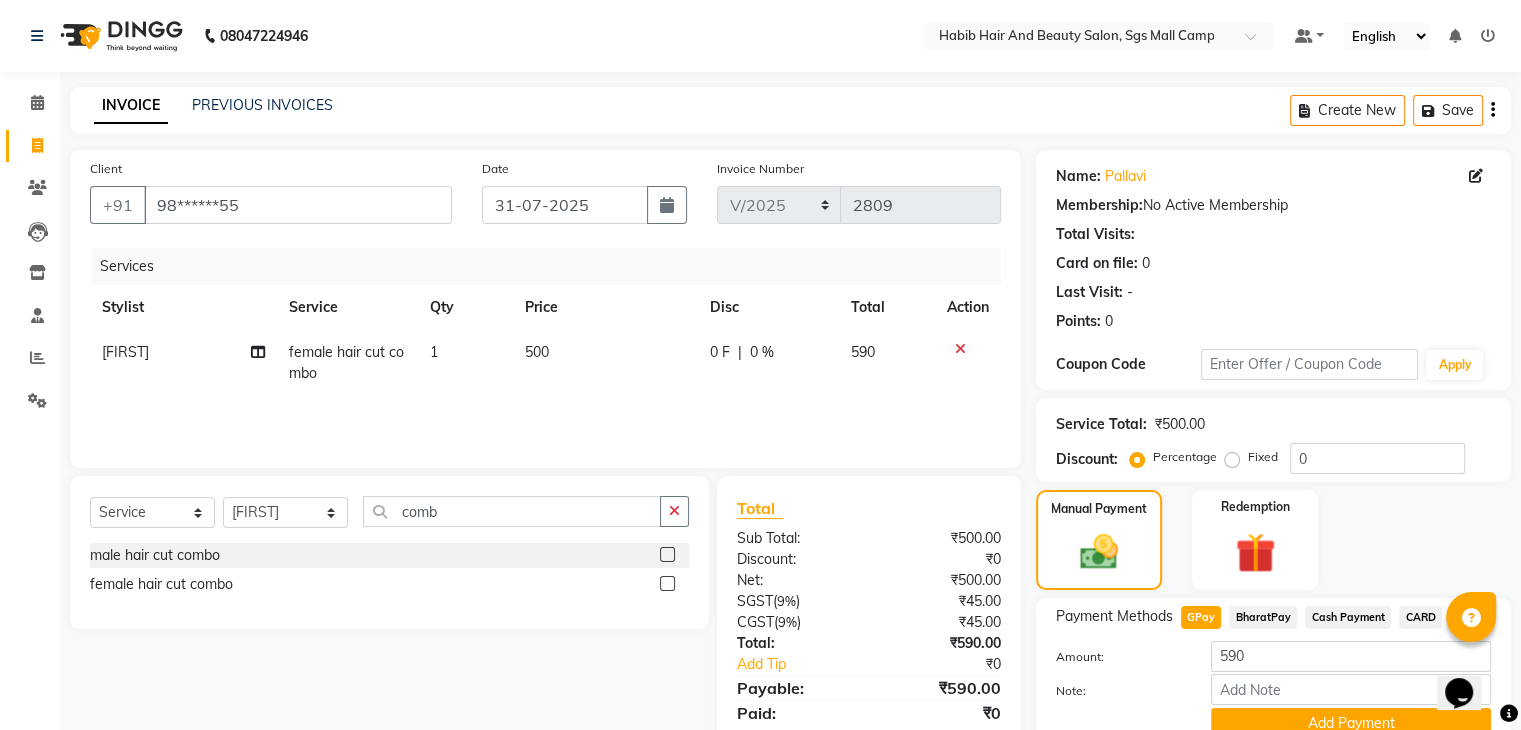 scroll, scrollTop: 89, scrollLeft: 0, axis: vertical 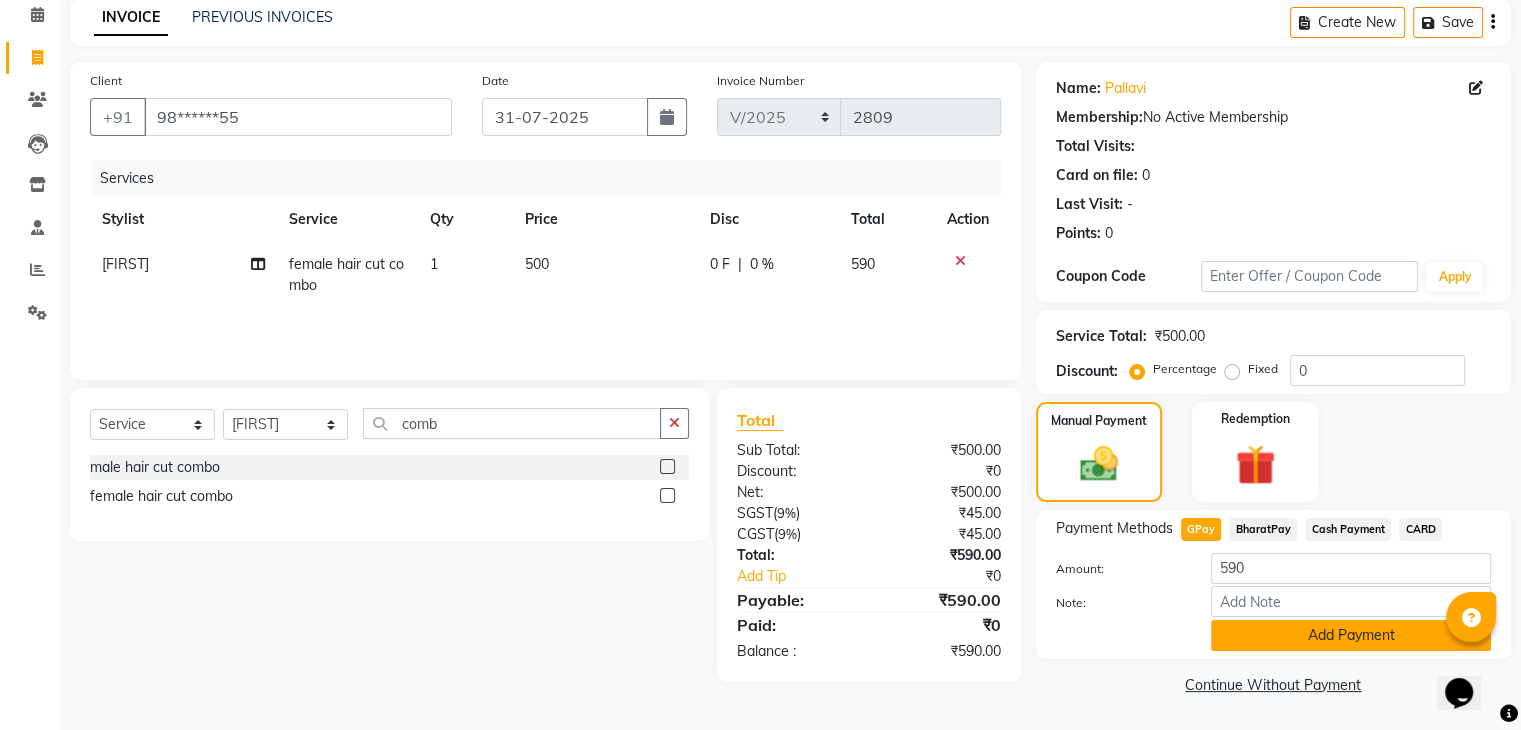 click on "Add Payment" 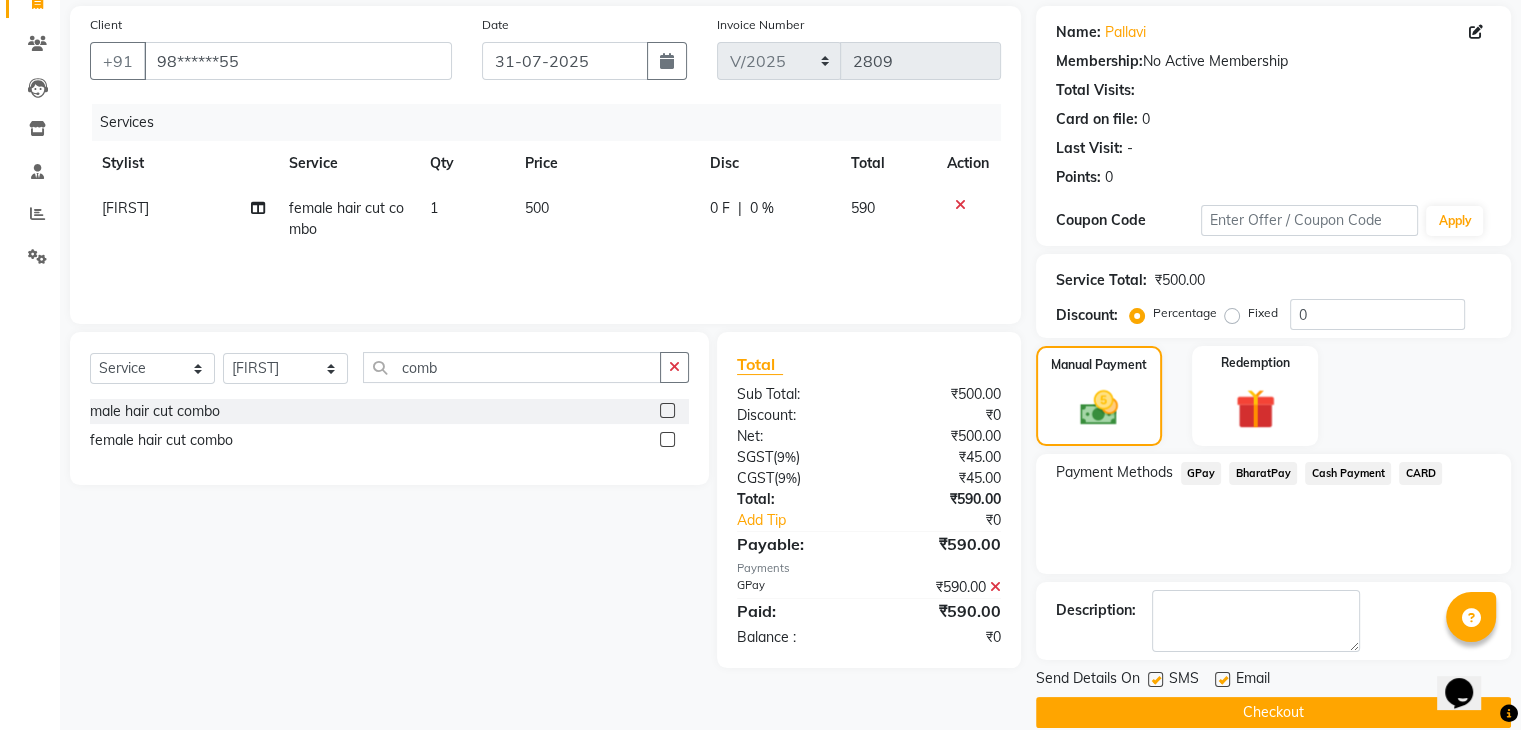 scroll, scrollTop: 171, scrollLeft: 0, axis: vertical 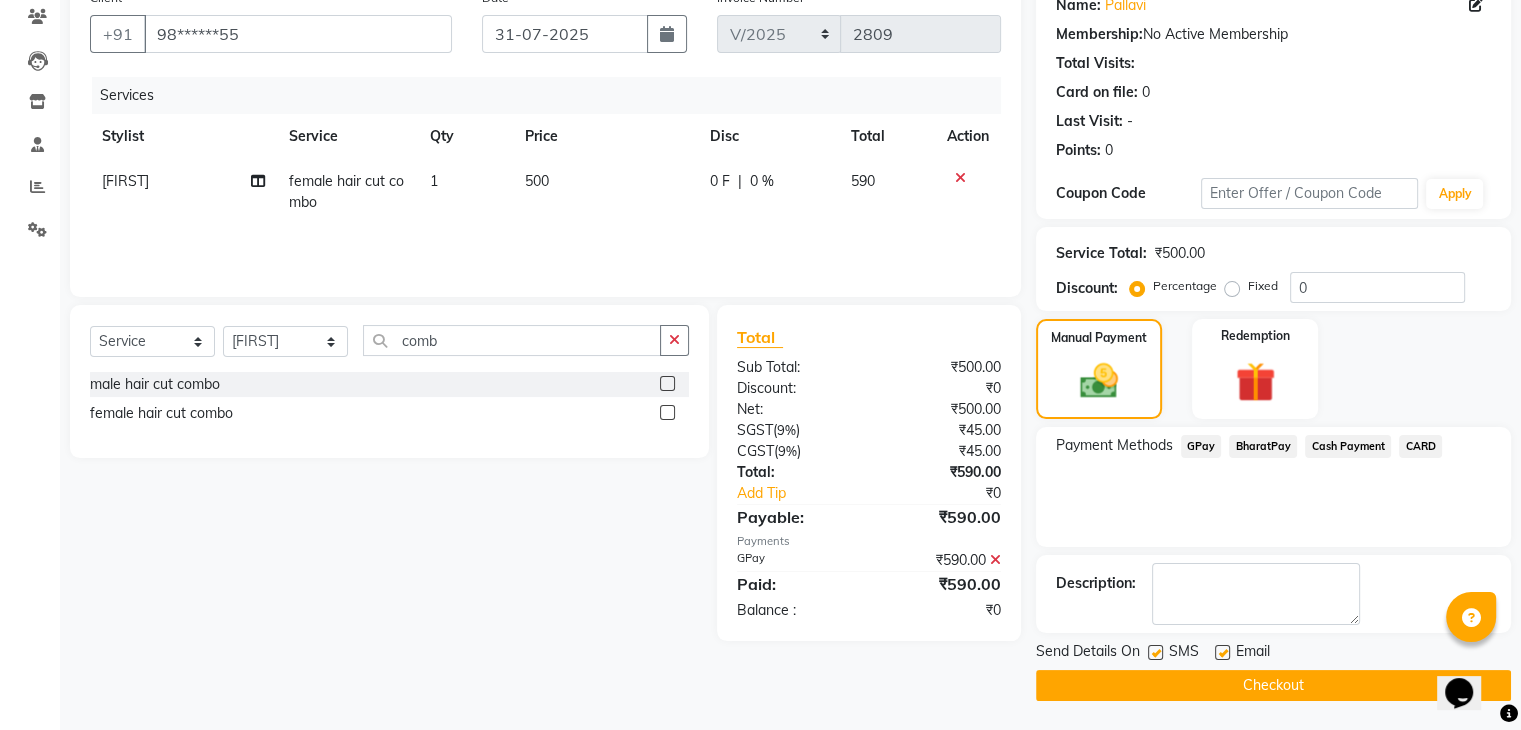 click on "Checkout" 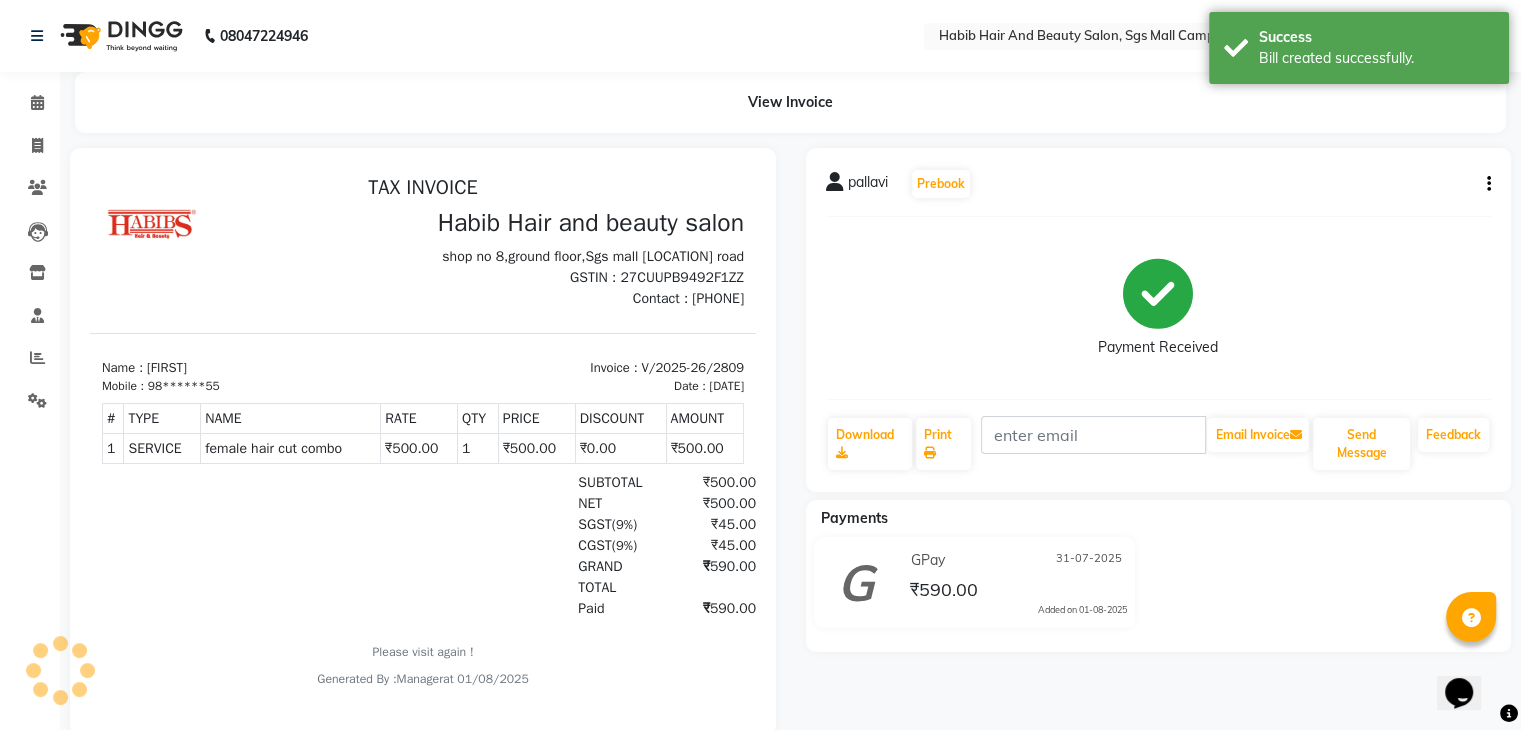 scroll, scrollTop: 0, scrollLeft: 0, axis: both 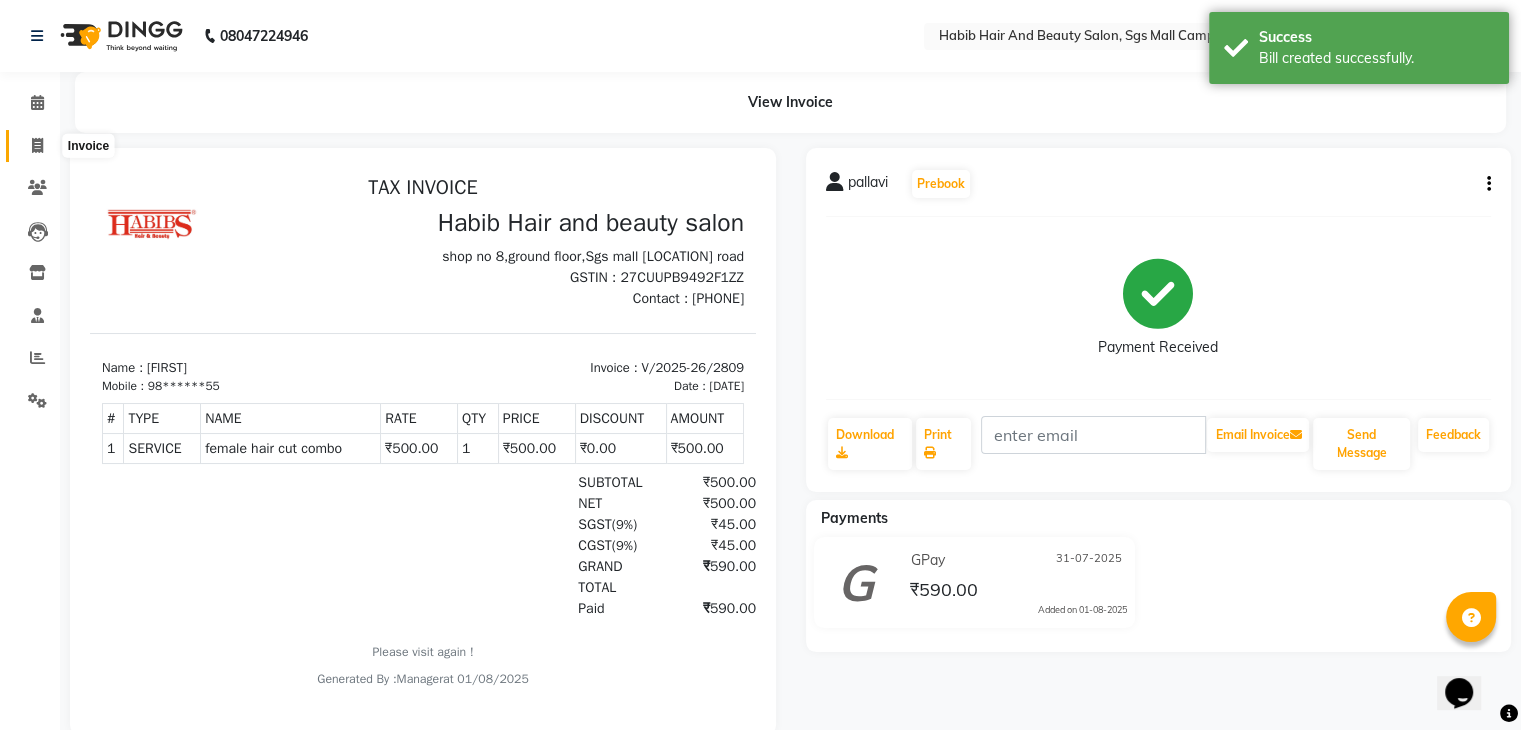 click 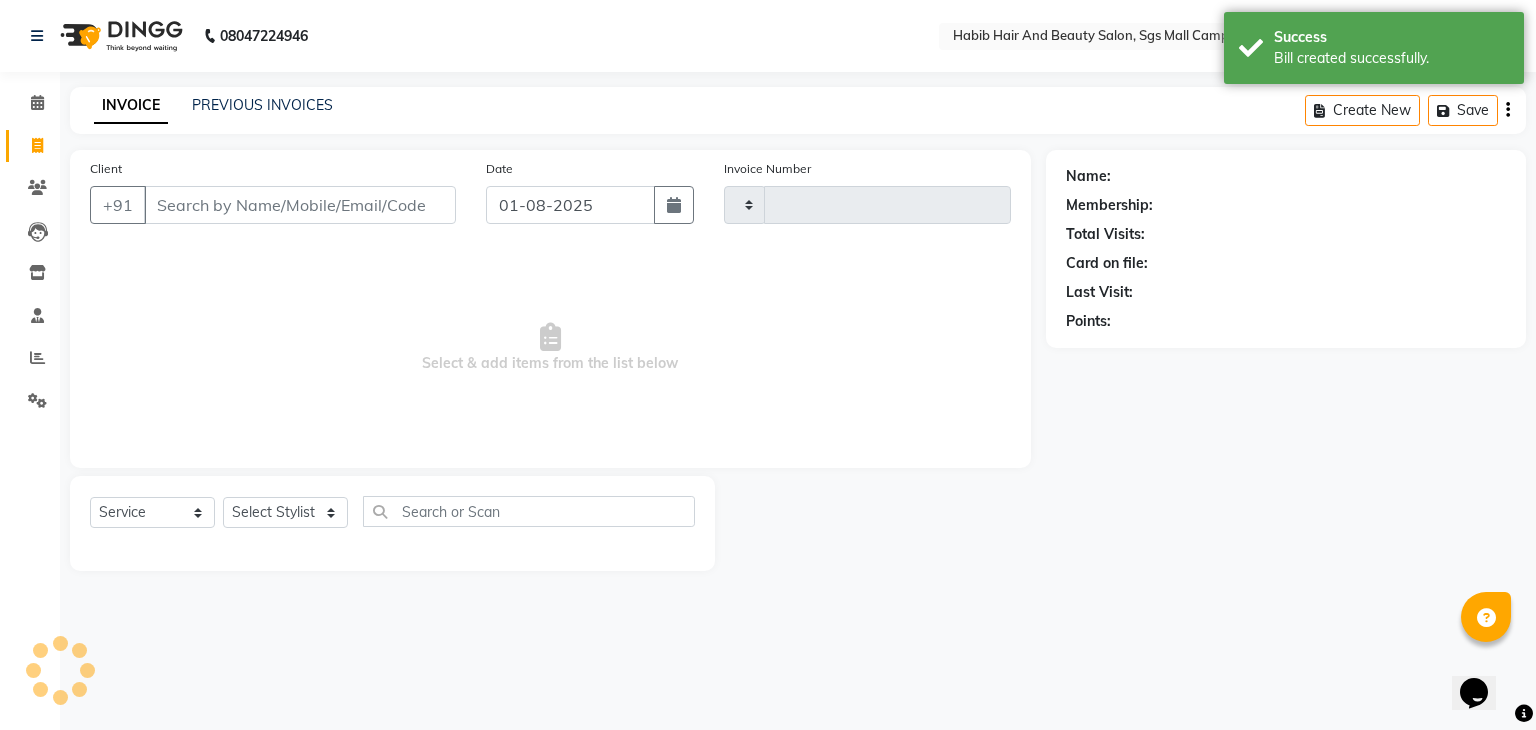 type on "2810" 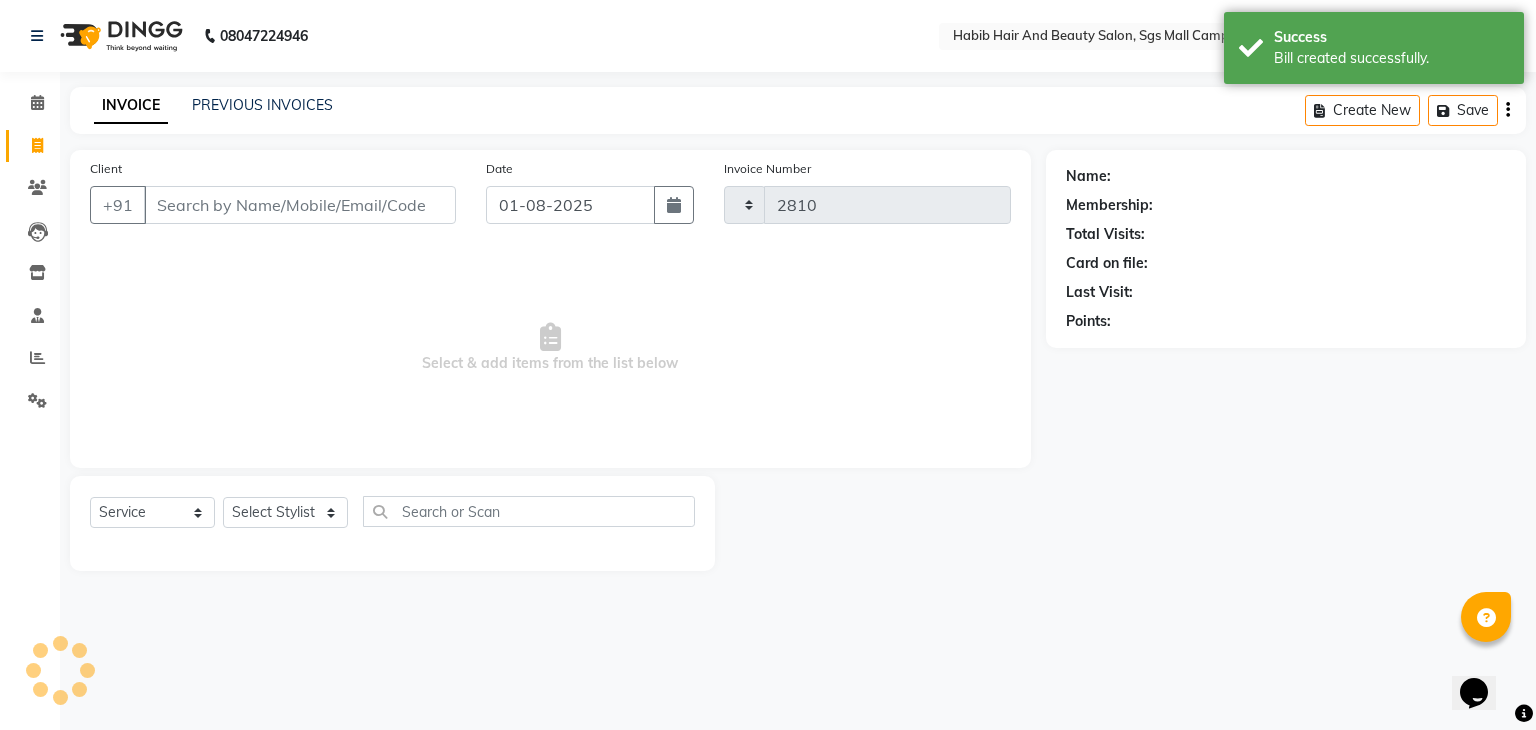 select on "8362" 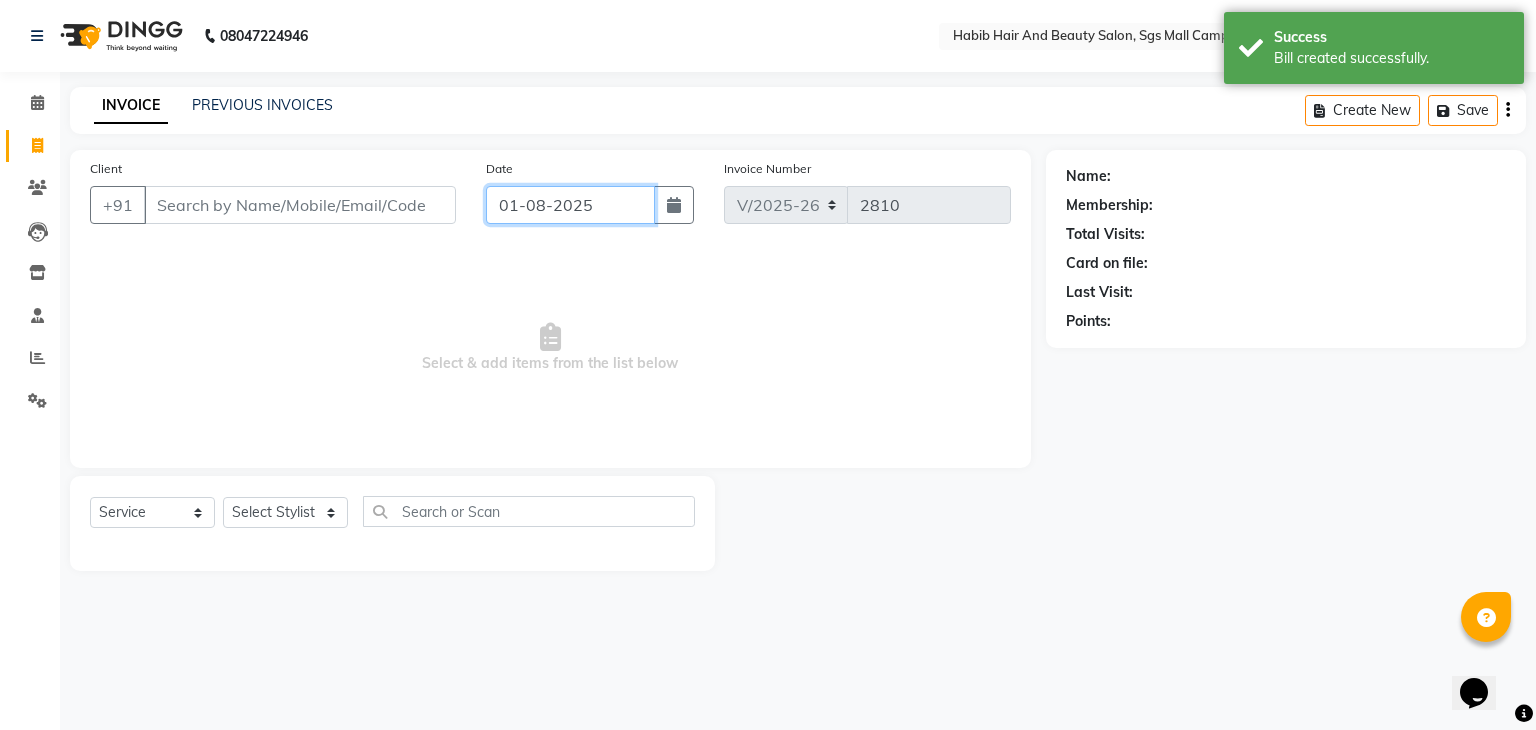 click on "01-08-2025" 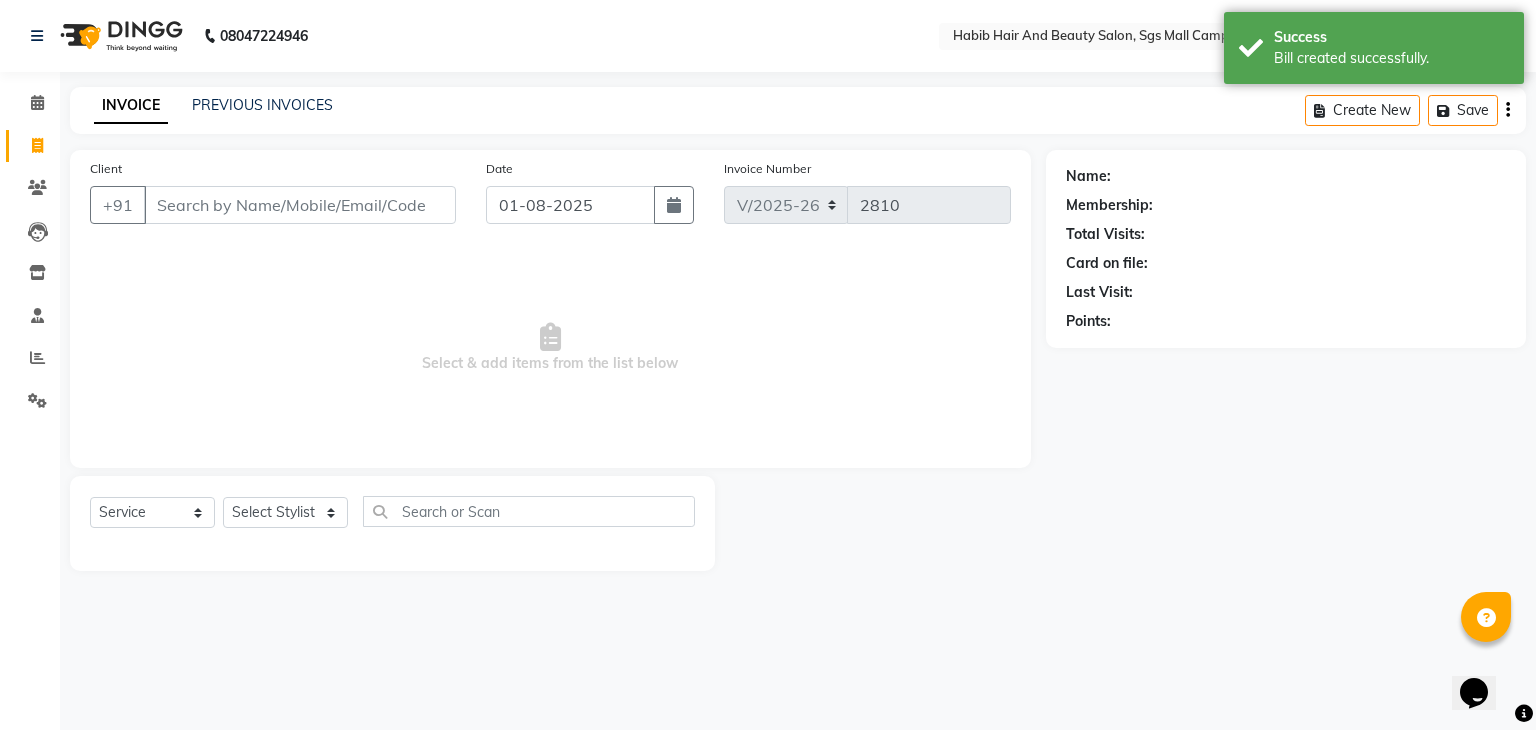 select on "8" 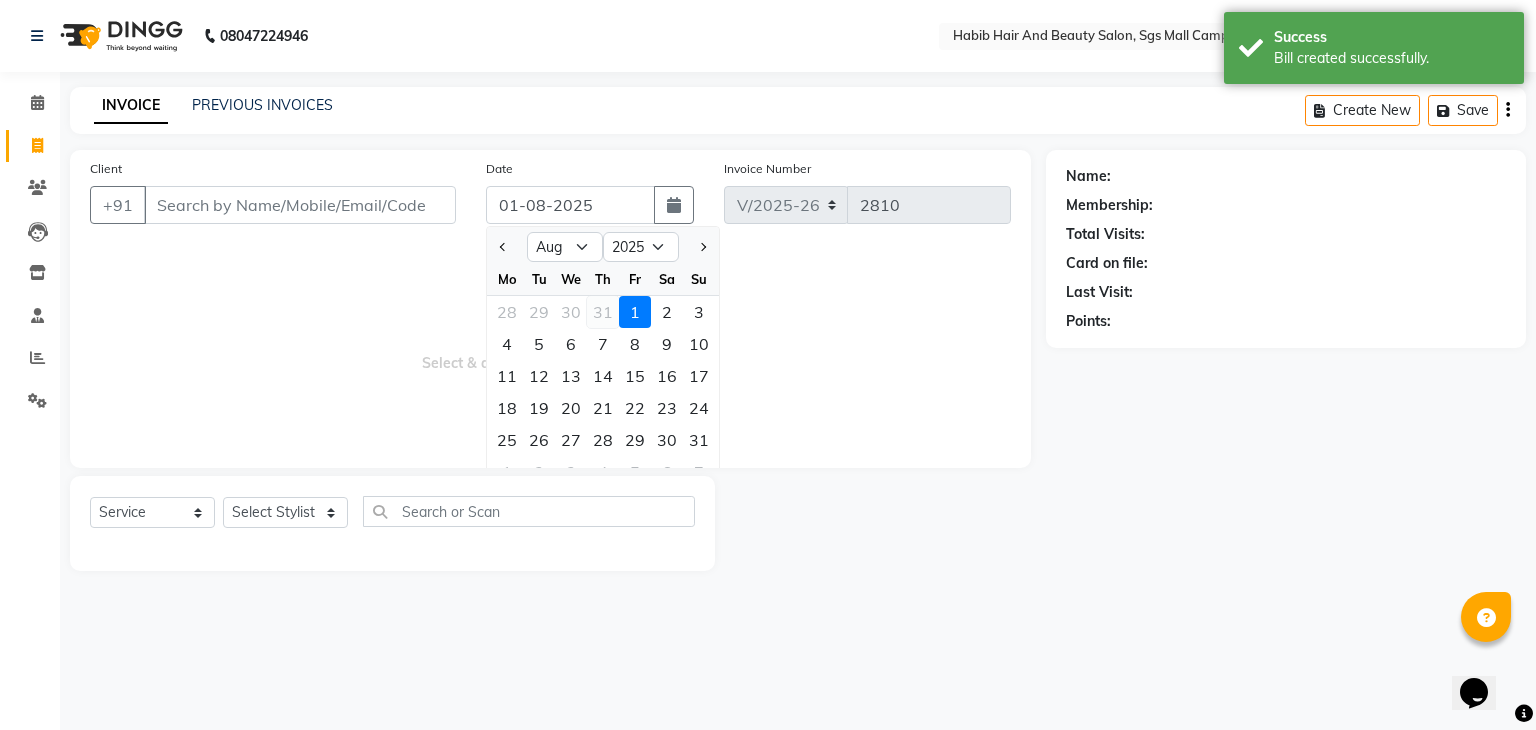 click on "31" 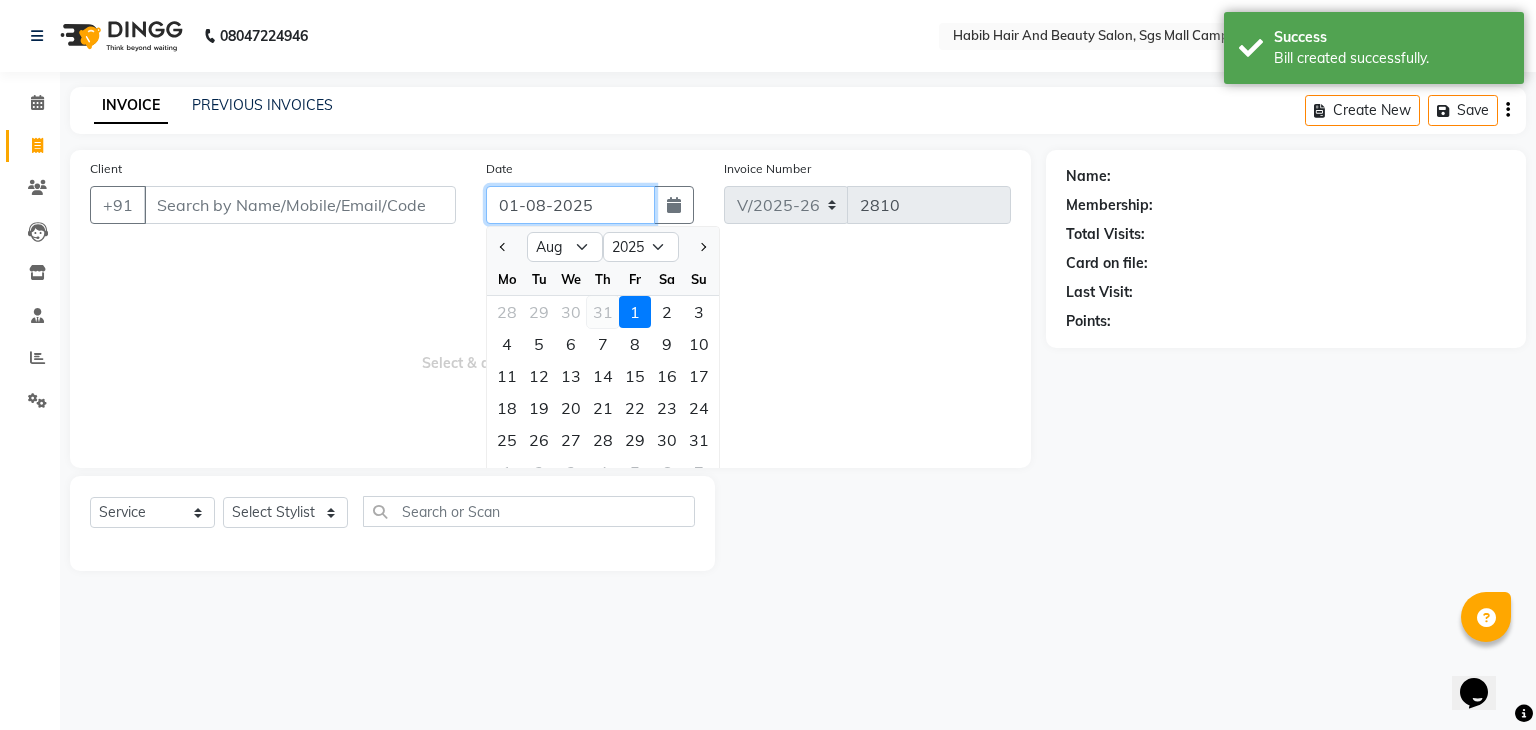 type on "31-07-2025" 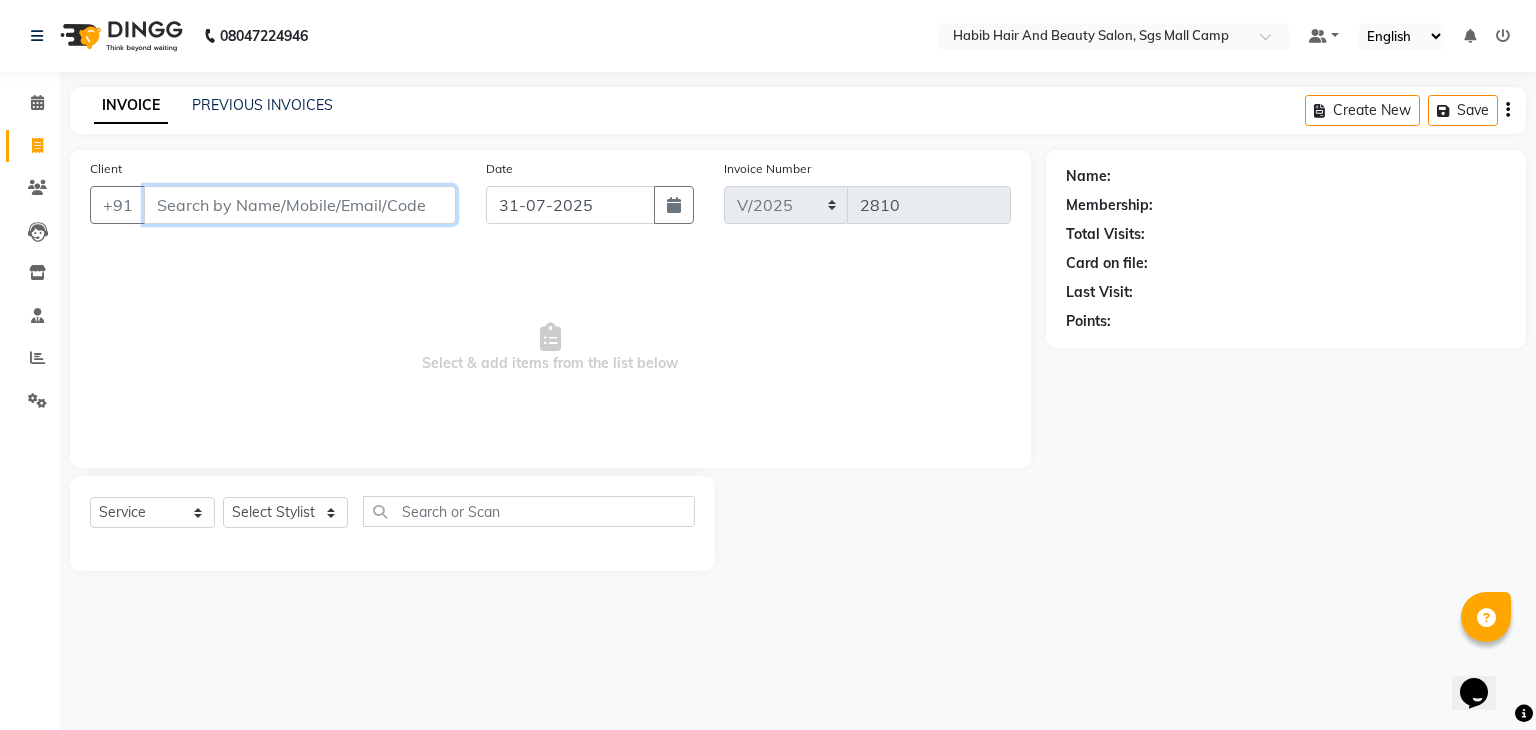 click on "Client" at bounding box center (300, 205) 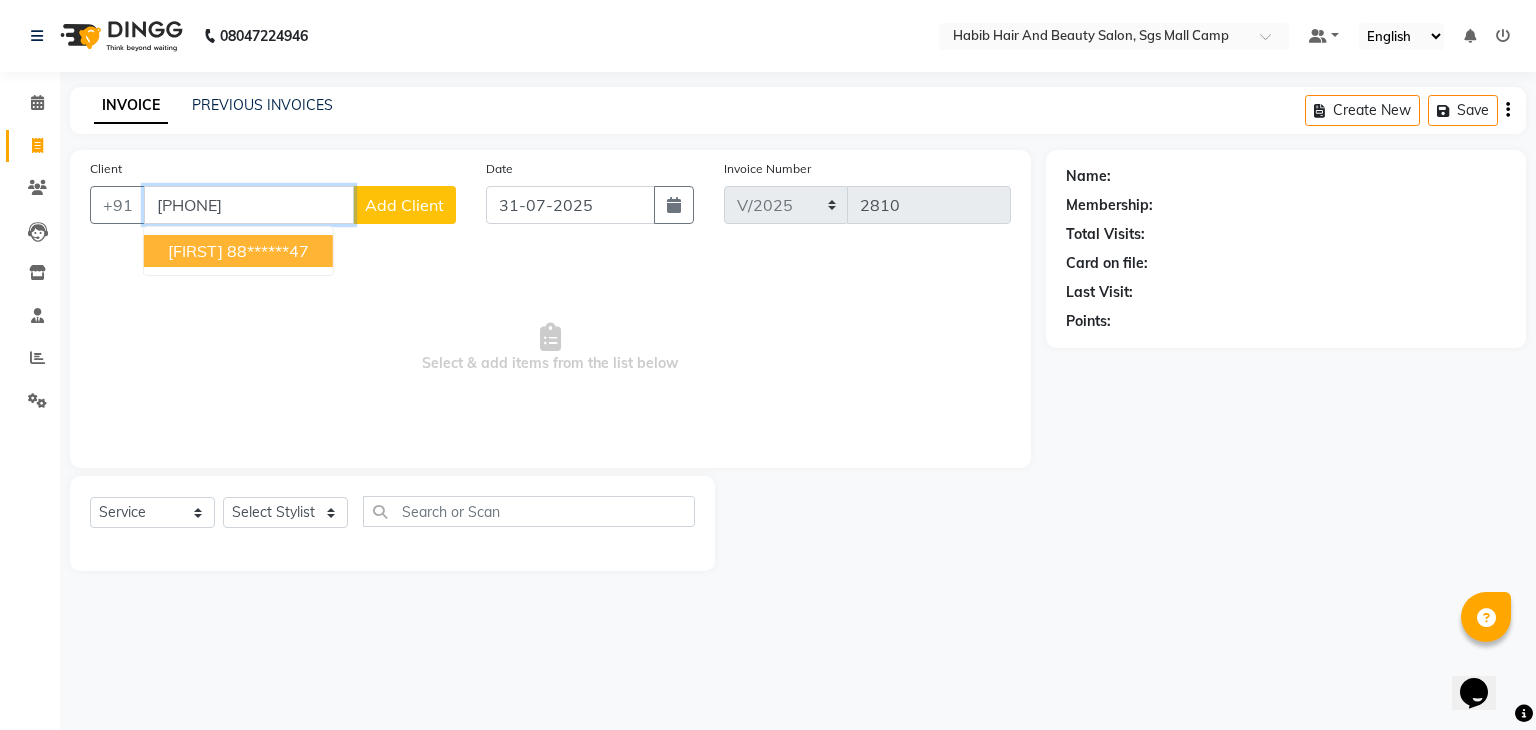 click on "[FIRST]  [PHONE]" at bounding box center (238, 251) 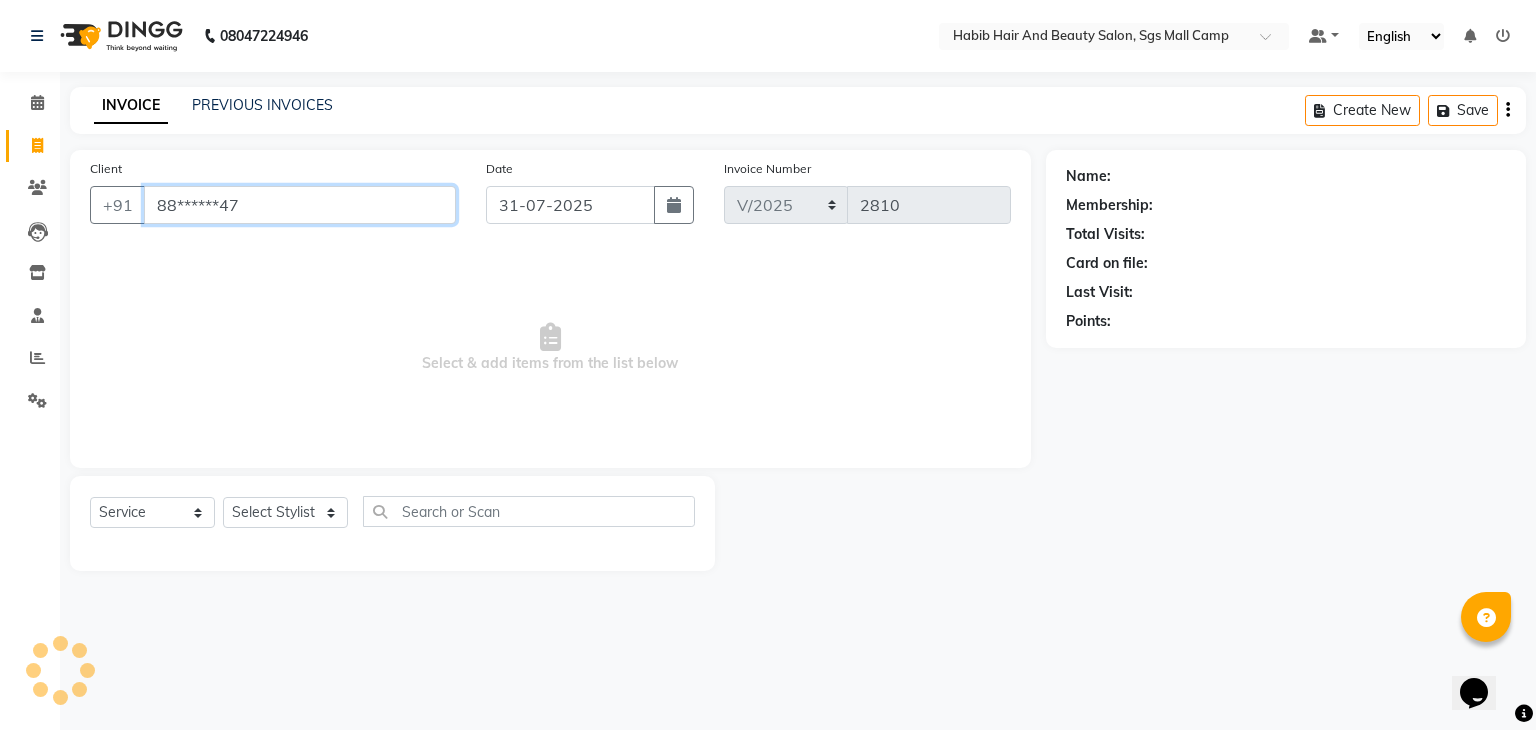 type on "88******47" 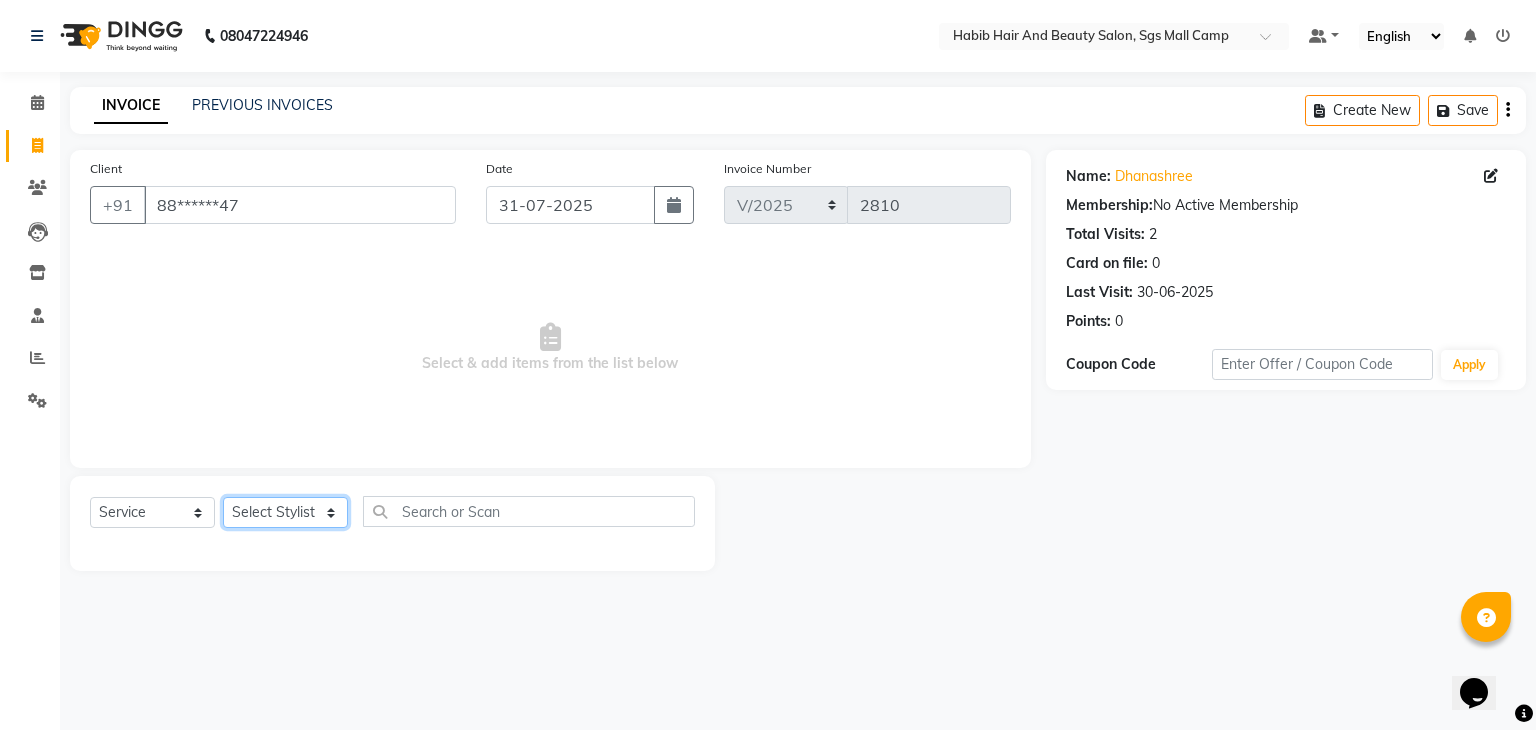 click on "Select Stylist [FIRST] [FIRST] [FIRST] Manager [FIRST]  [FIRST] [FIRST] [FIRST] [FIRST]  [FIRST] [FIRST]" 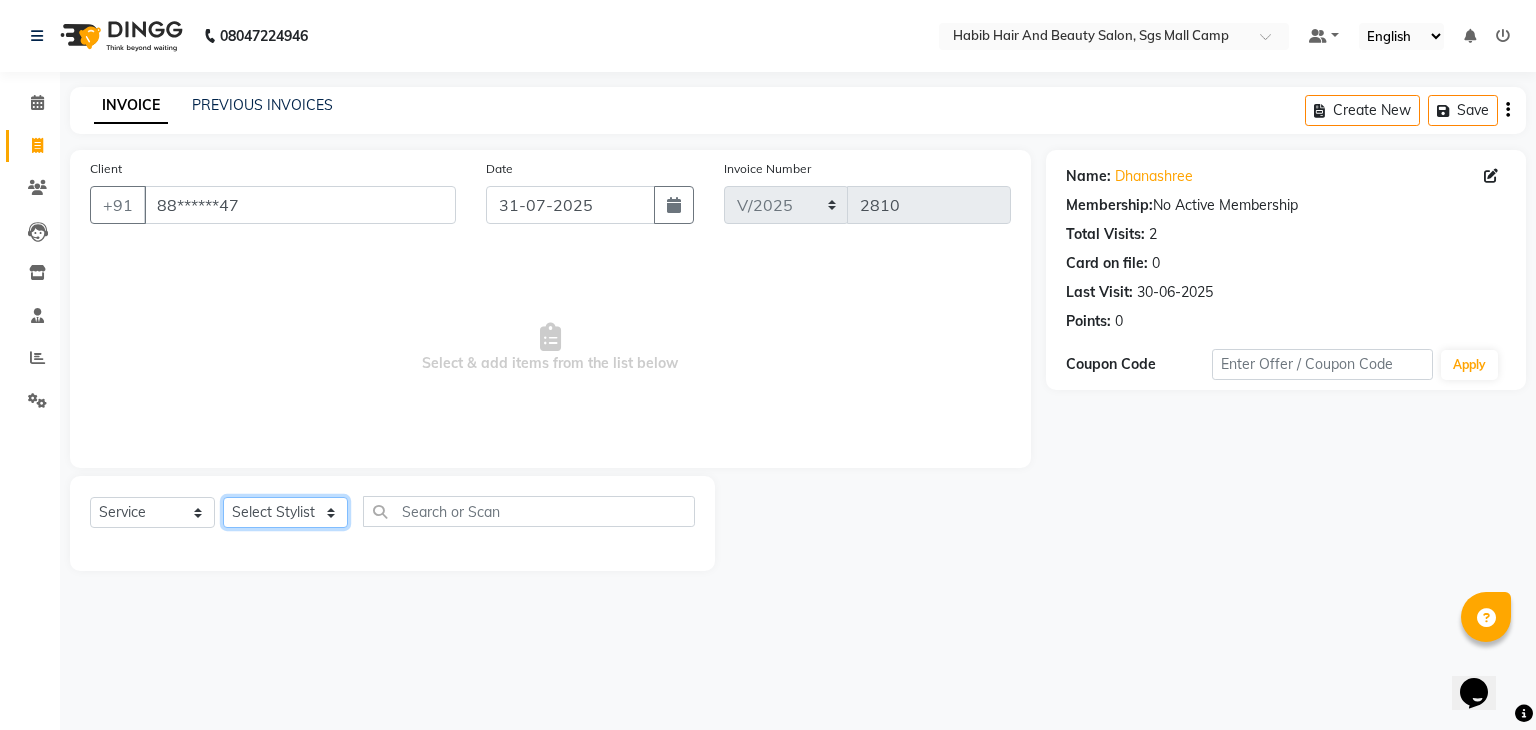 select on "81160" 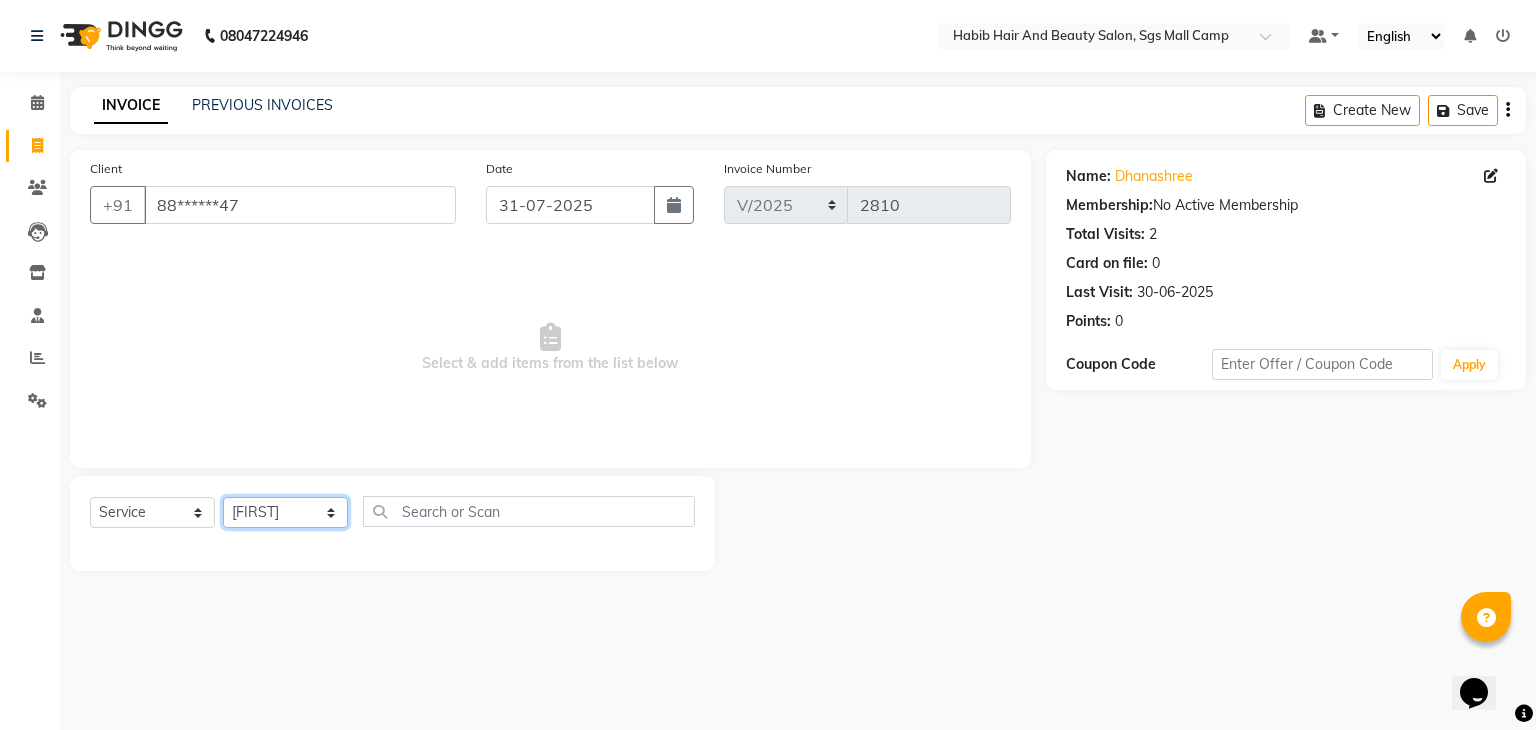 click on "Select Stylist [FIRST] [FIRST] [FIRST] Manager [FIRST]  [FIRST] [FIRST] [FIRST] [FIRST]  [FIRST] [FIRST]" 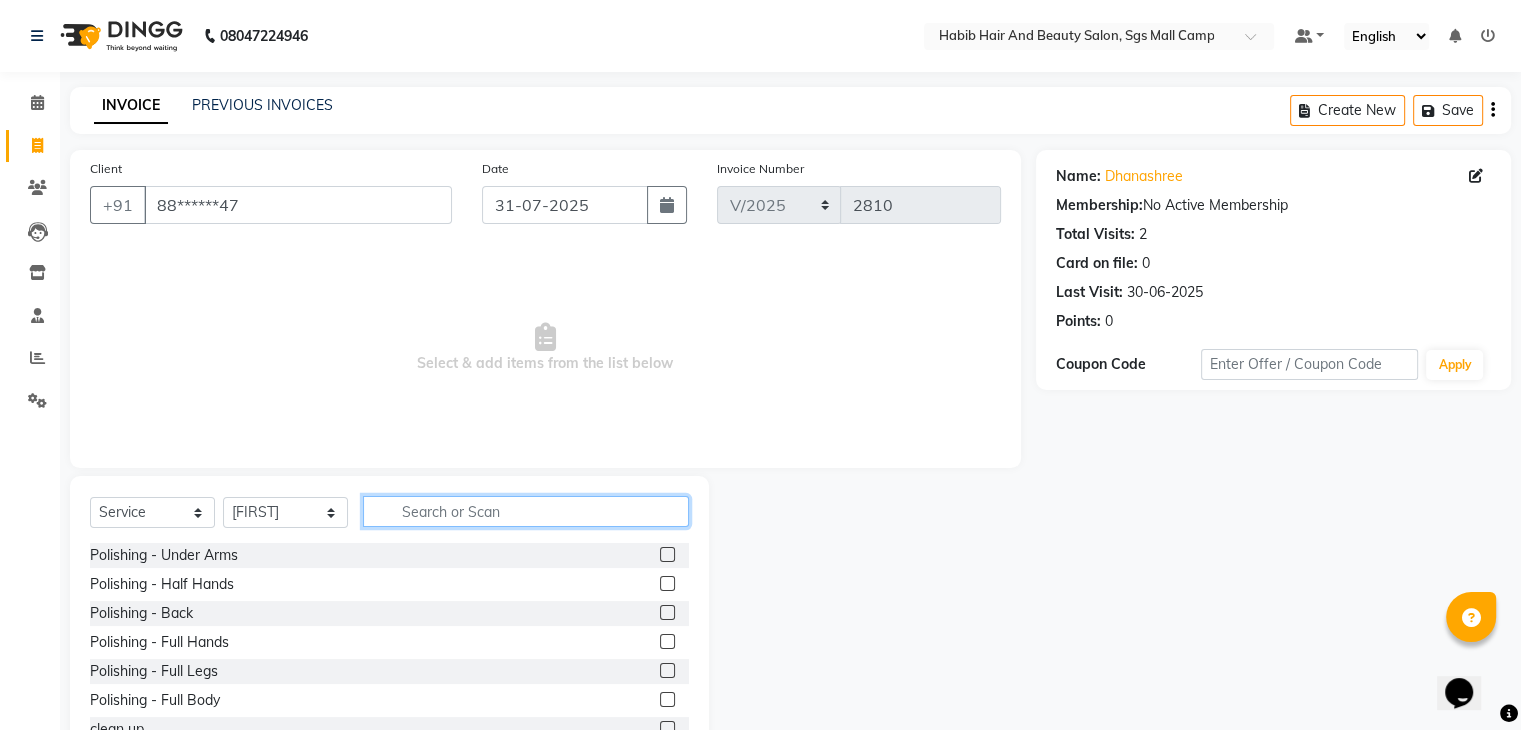click 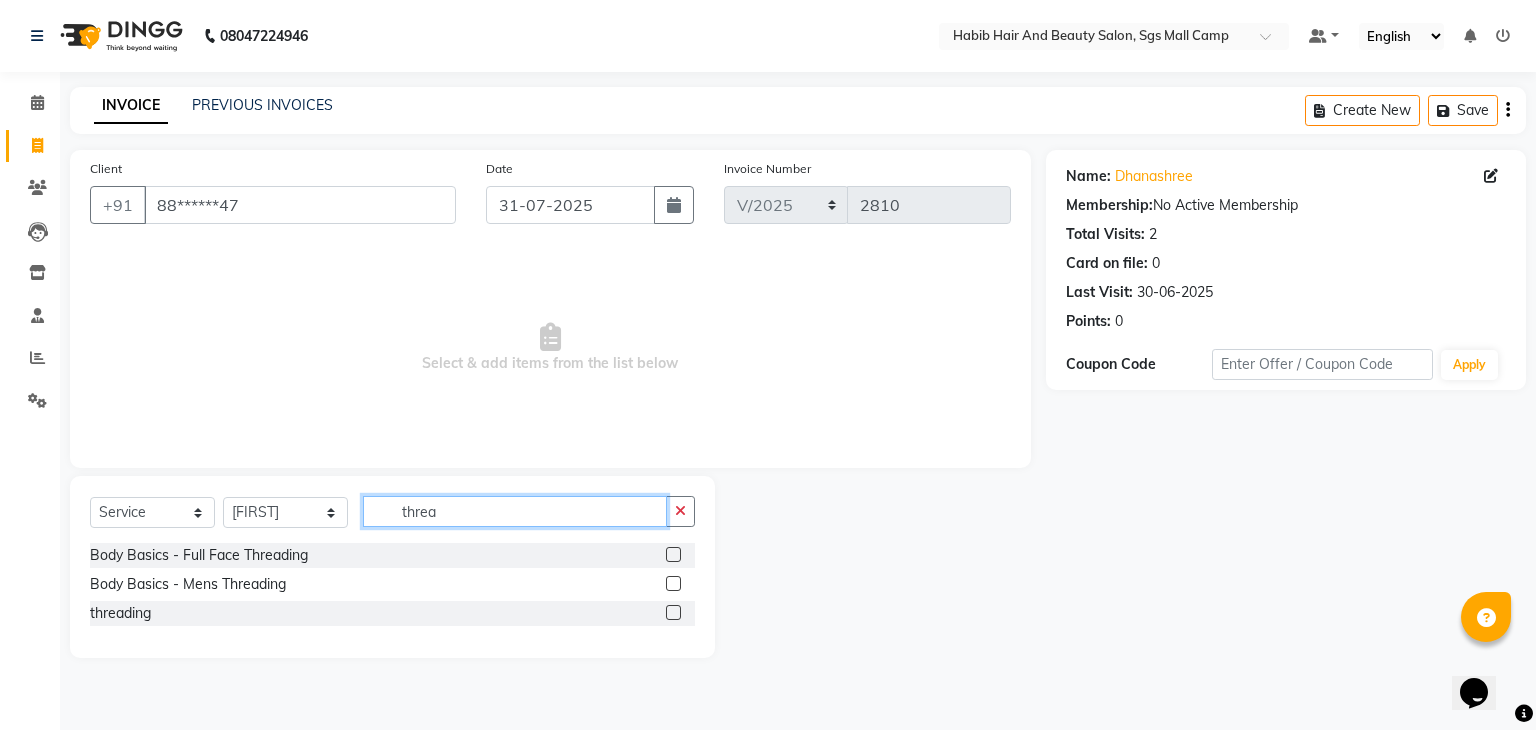 type on "threa" 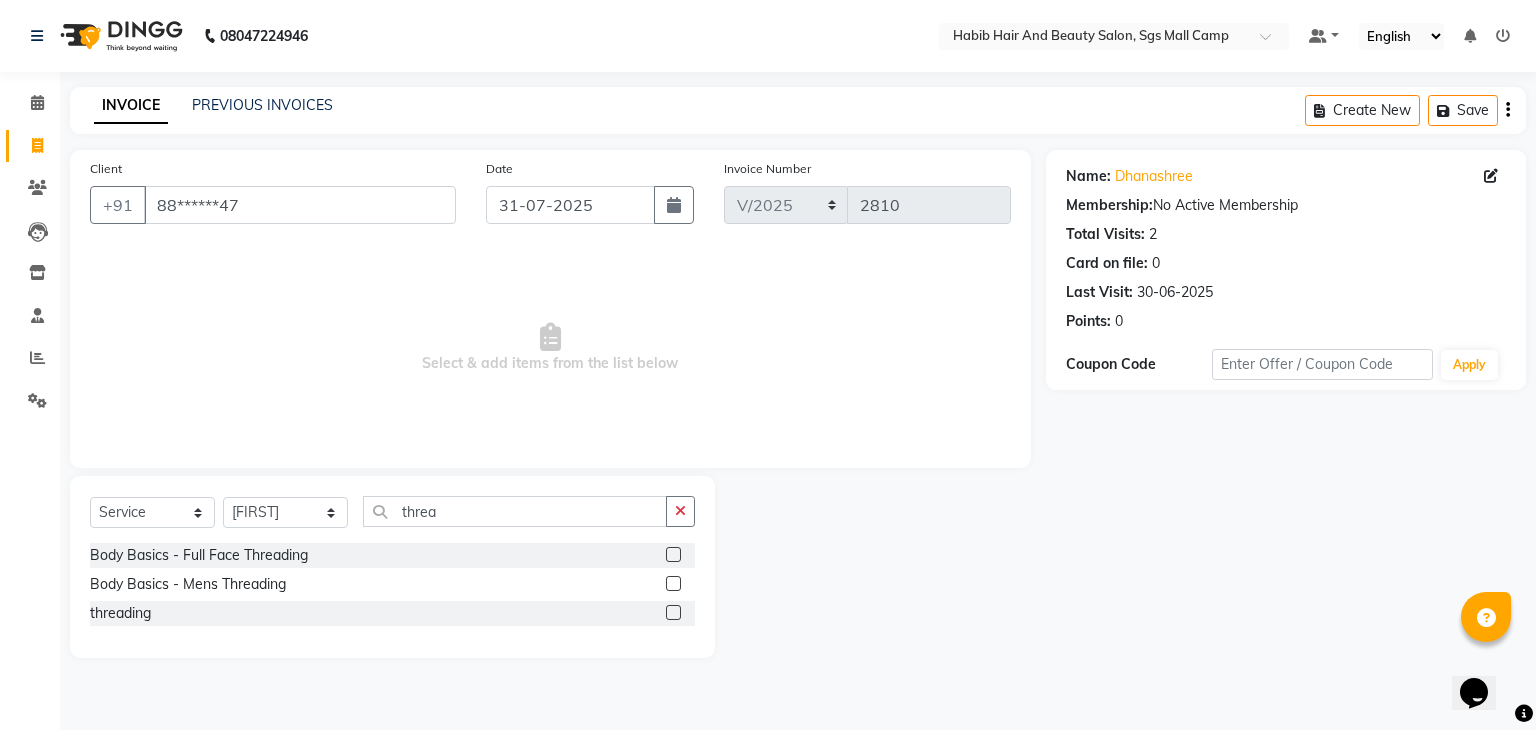 click 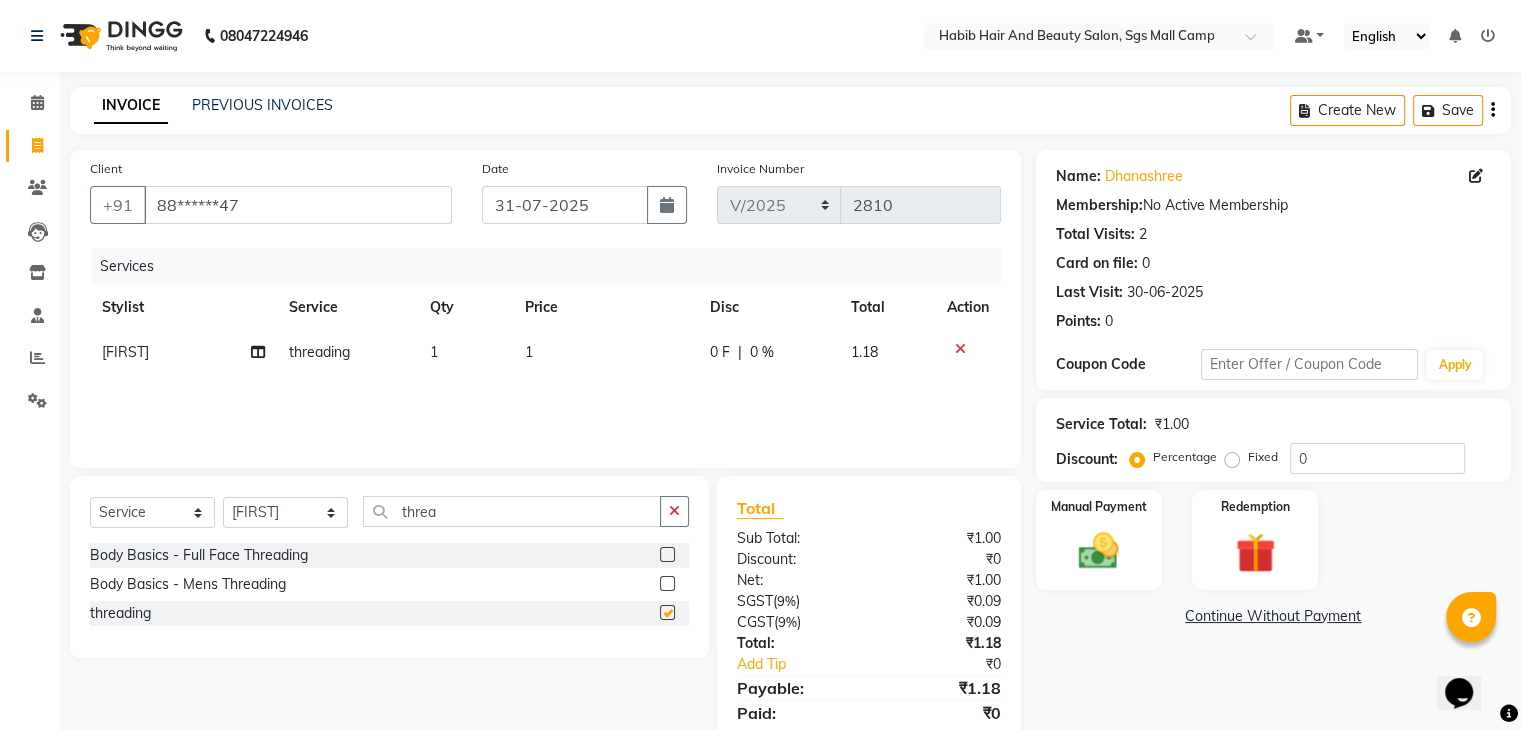 checkbox on "false" 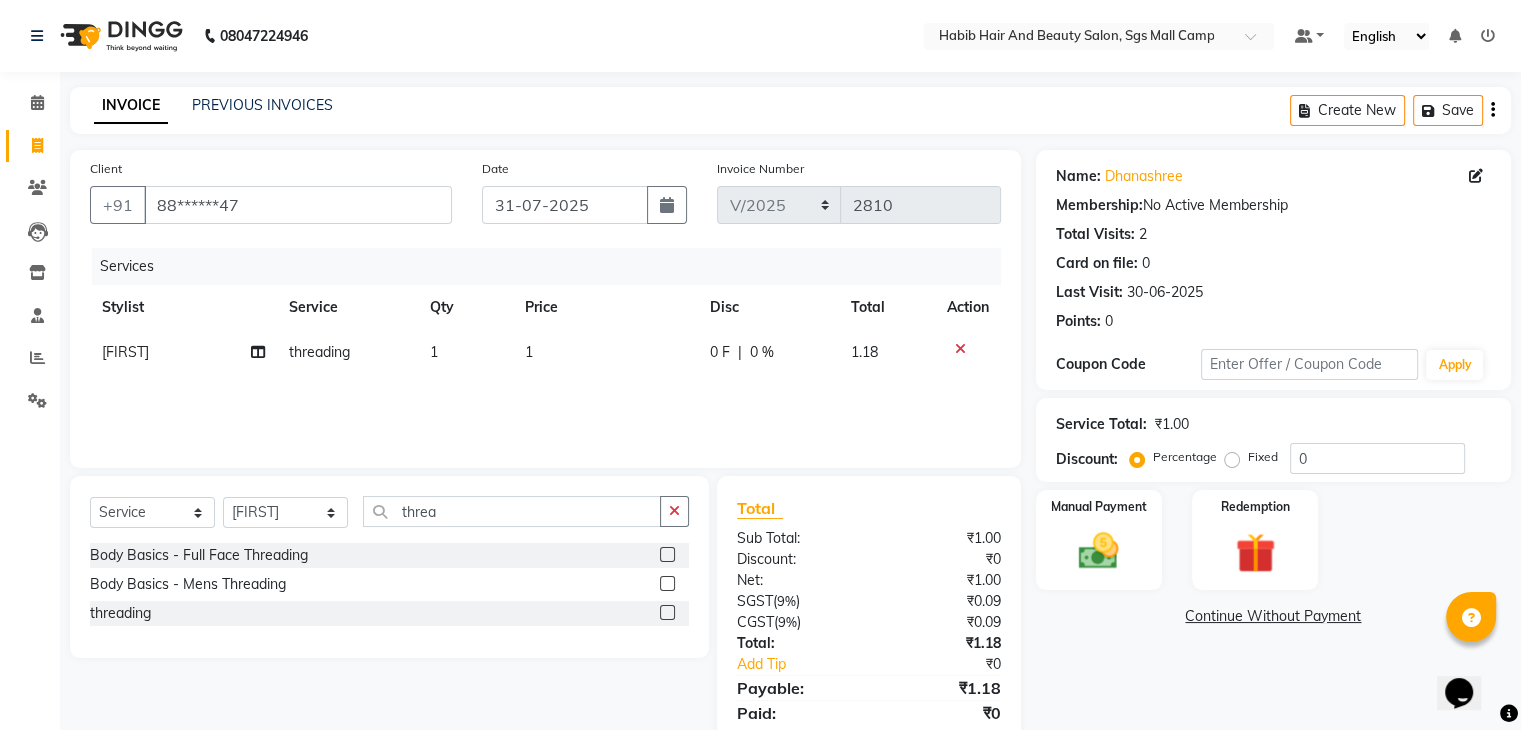 click on "1" 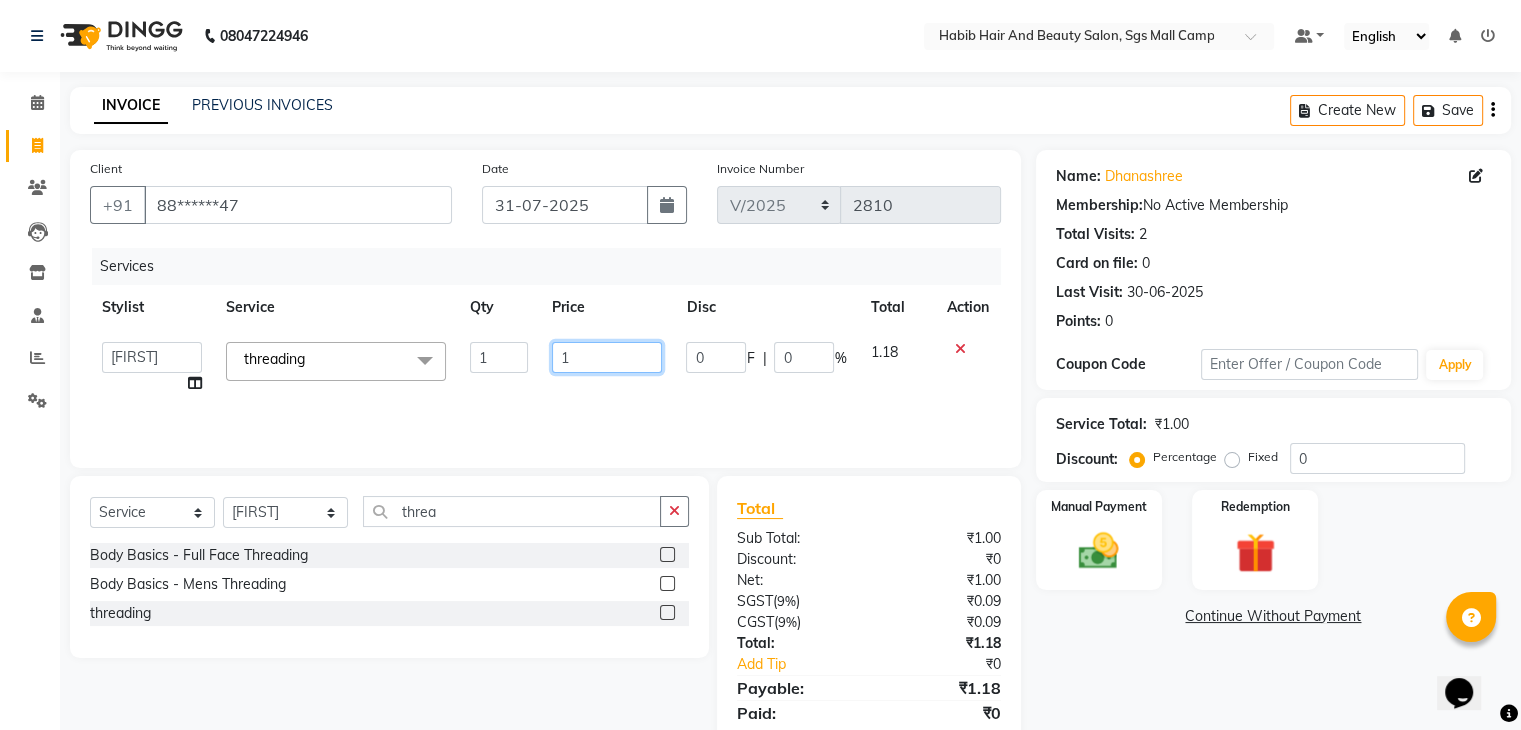 click on "1" 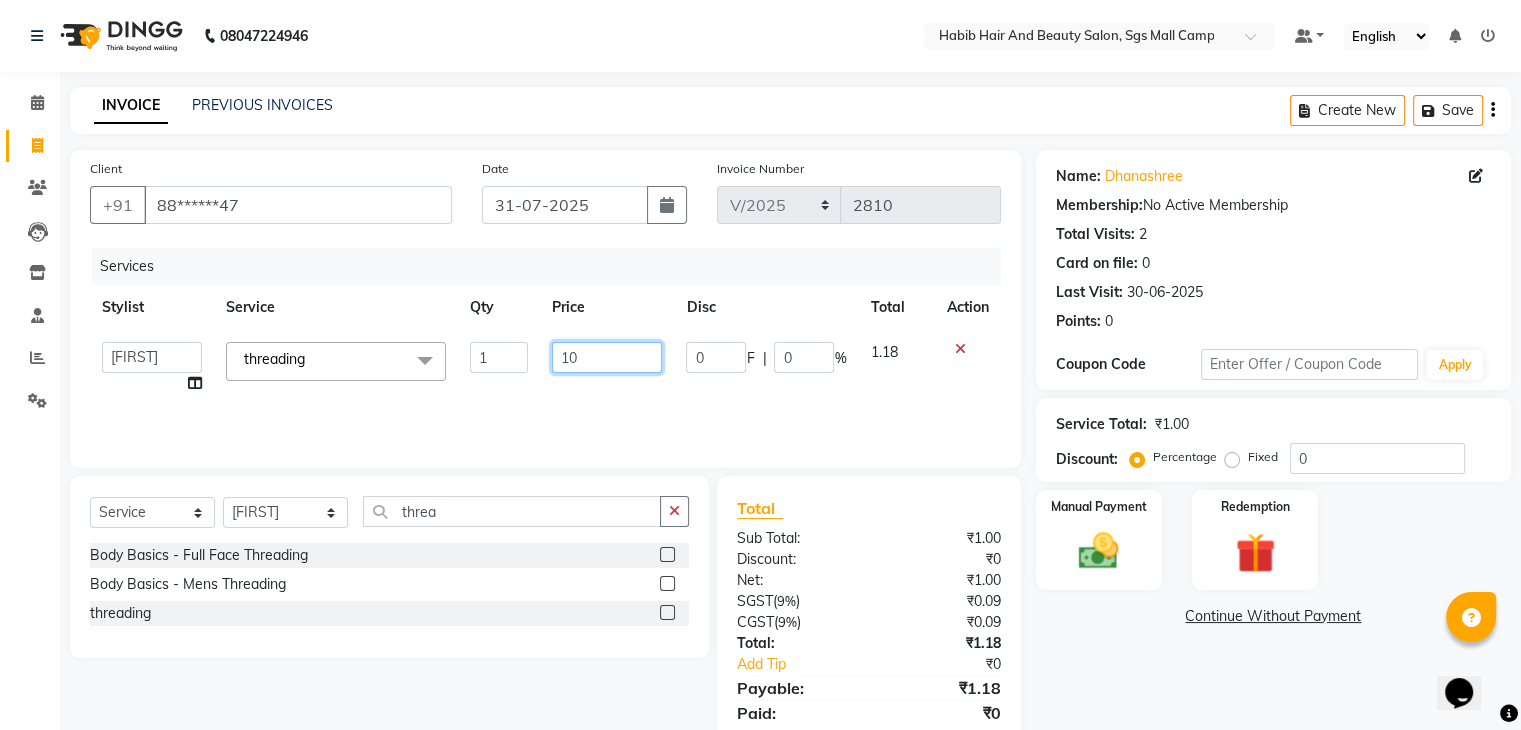 type on "102" 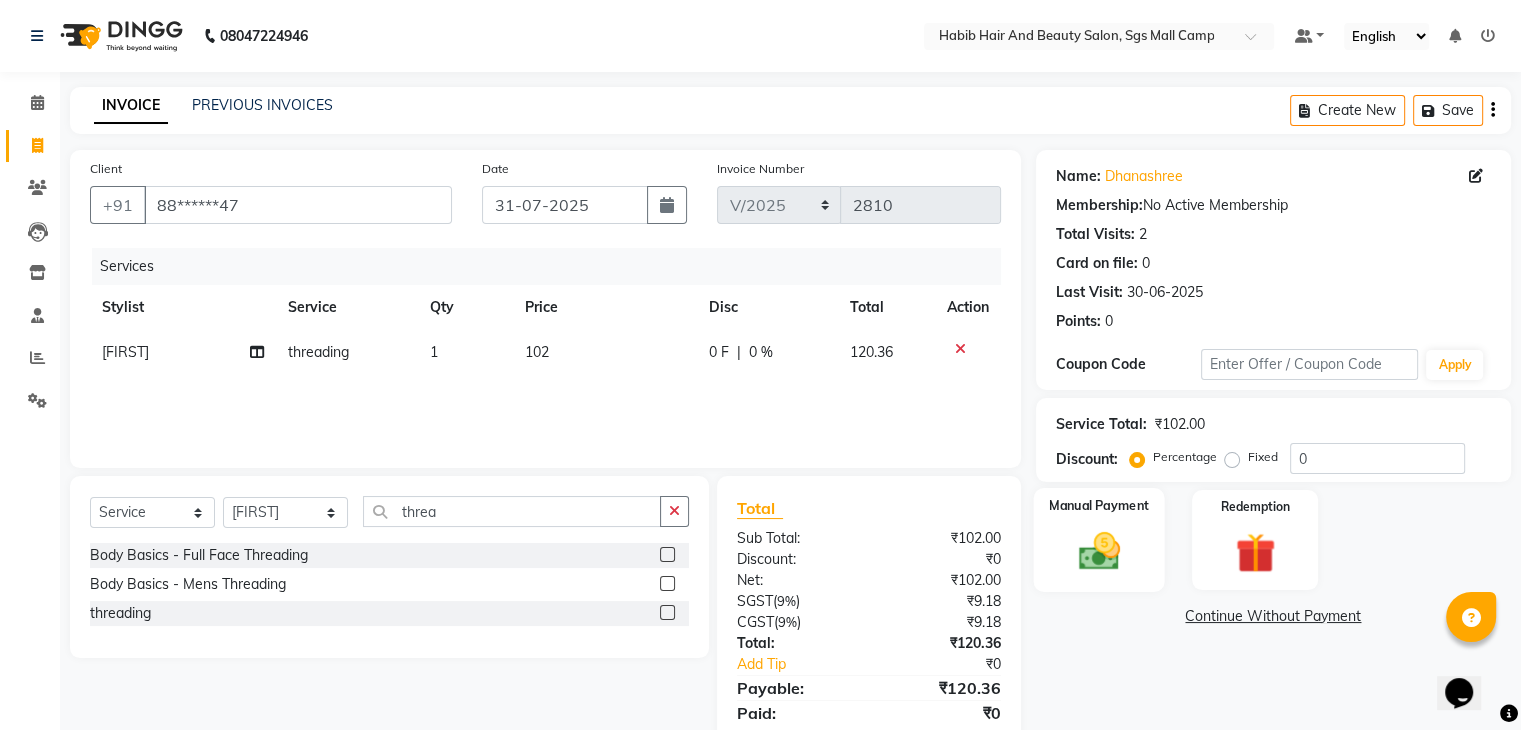 click 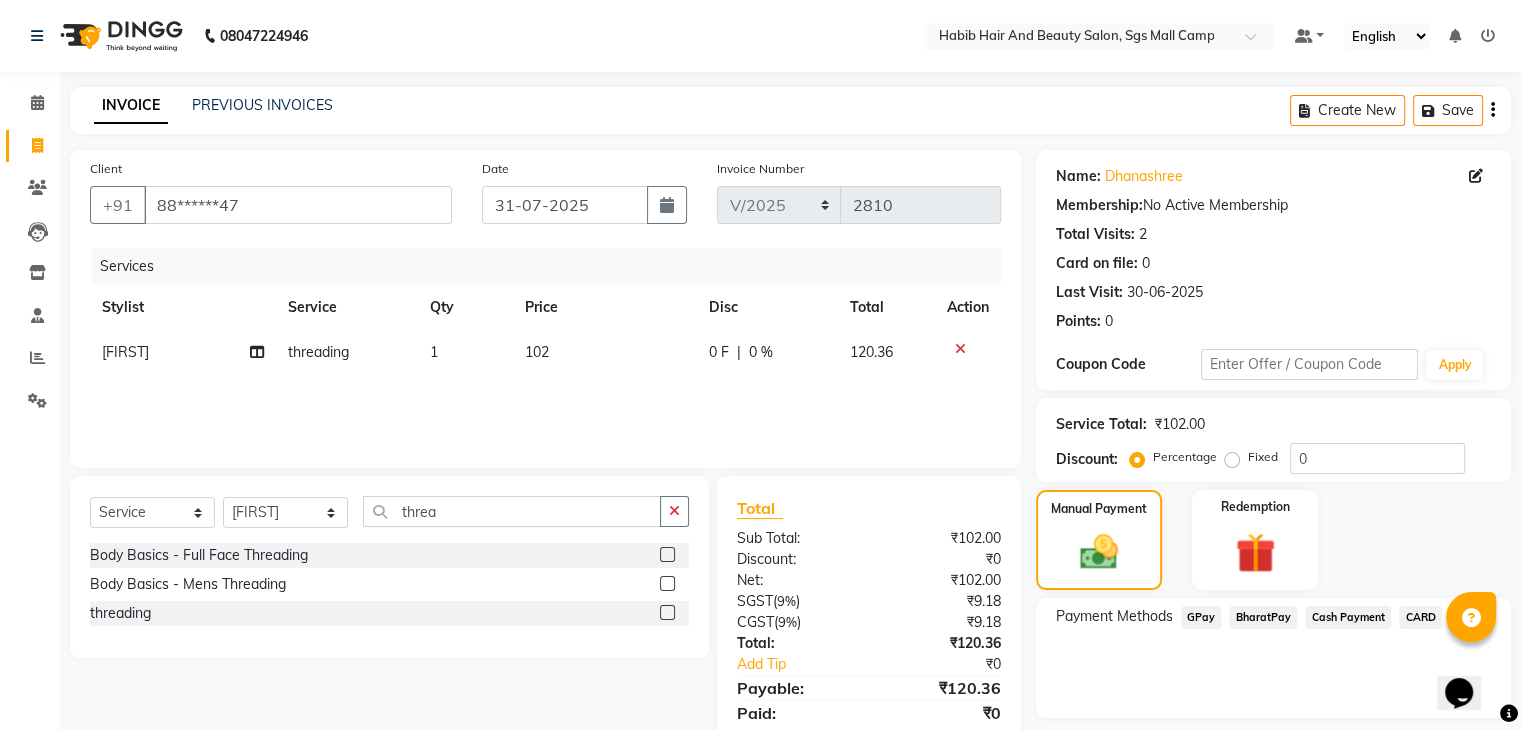 click on "GPay" 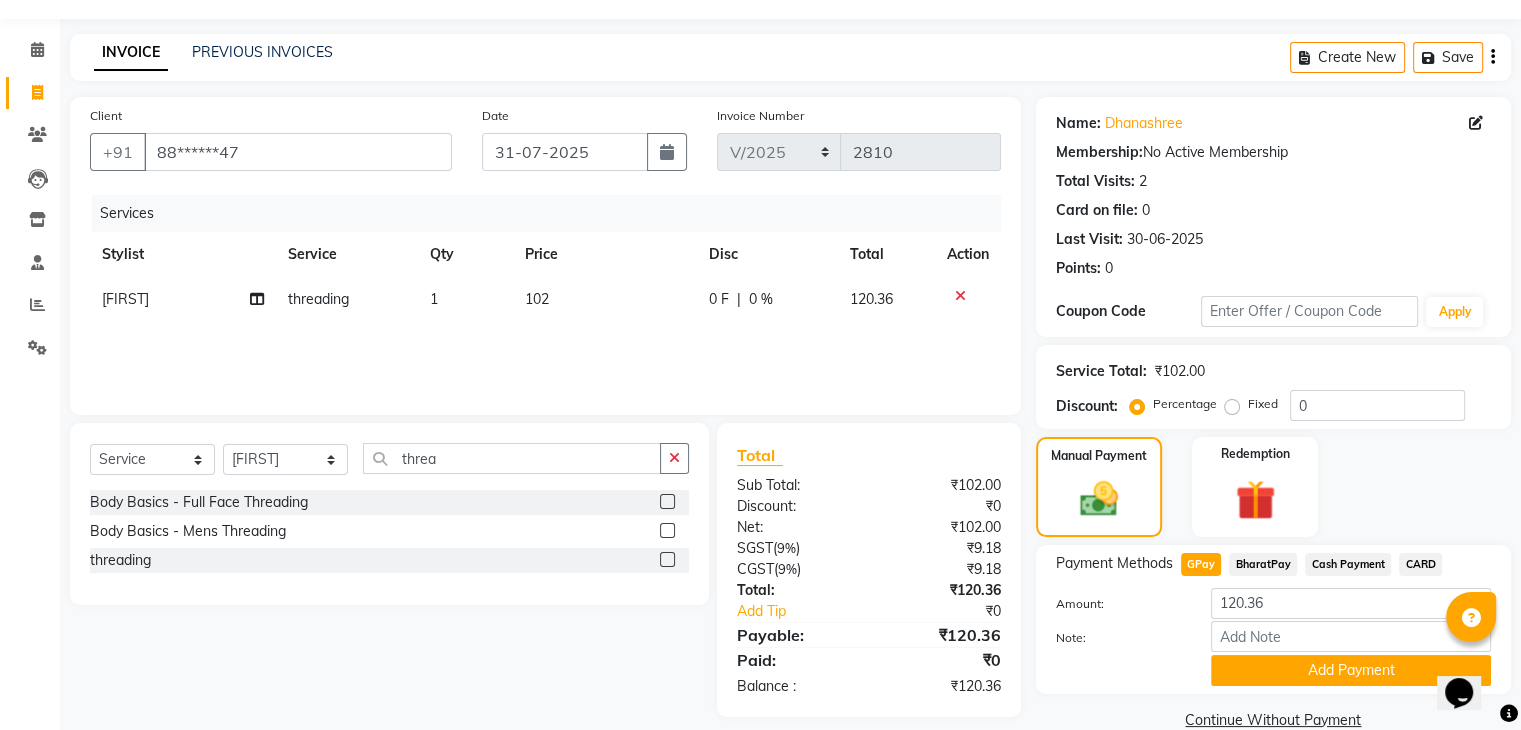 scroll, scrollTop: 89, scrollLeft: 0, axis: vertical 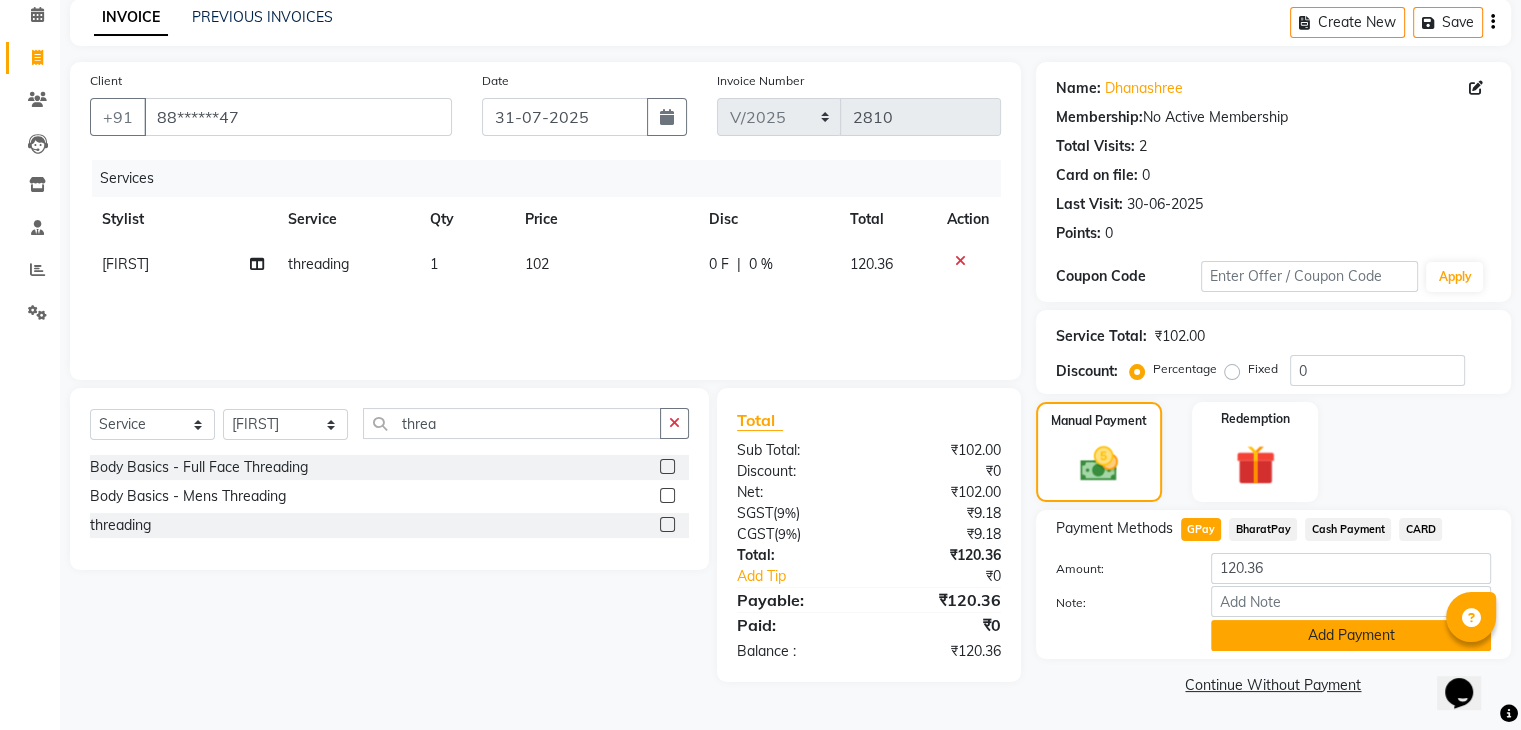 click on "Add Payment" 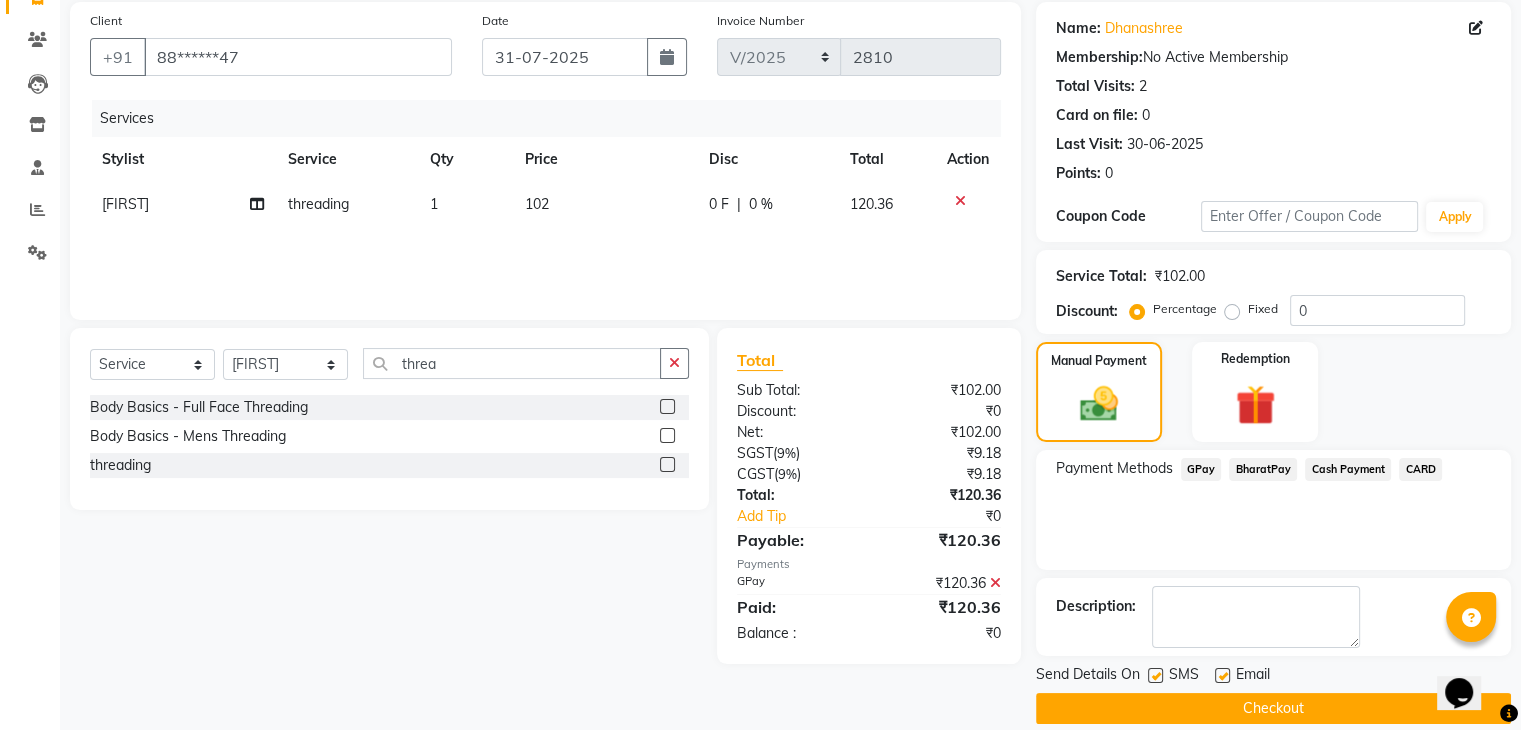 scroll, scrollTop: 171, scrollLeft: 0, axis: vertical 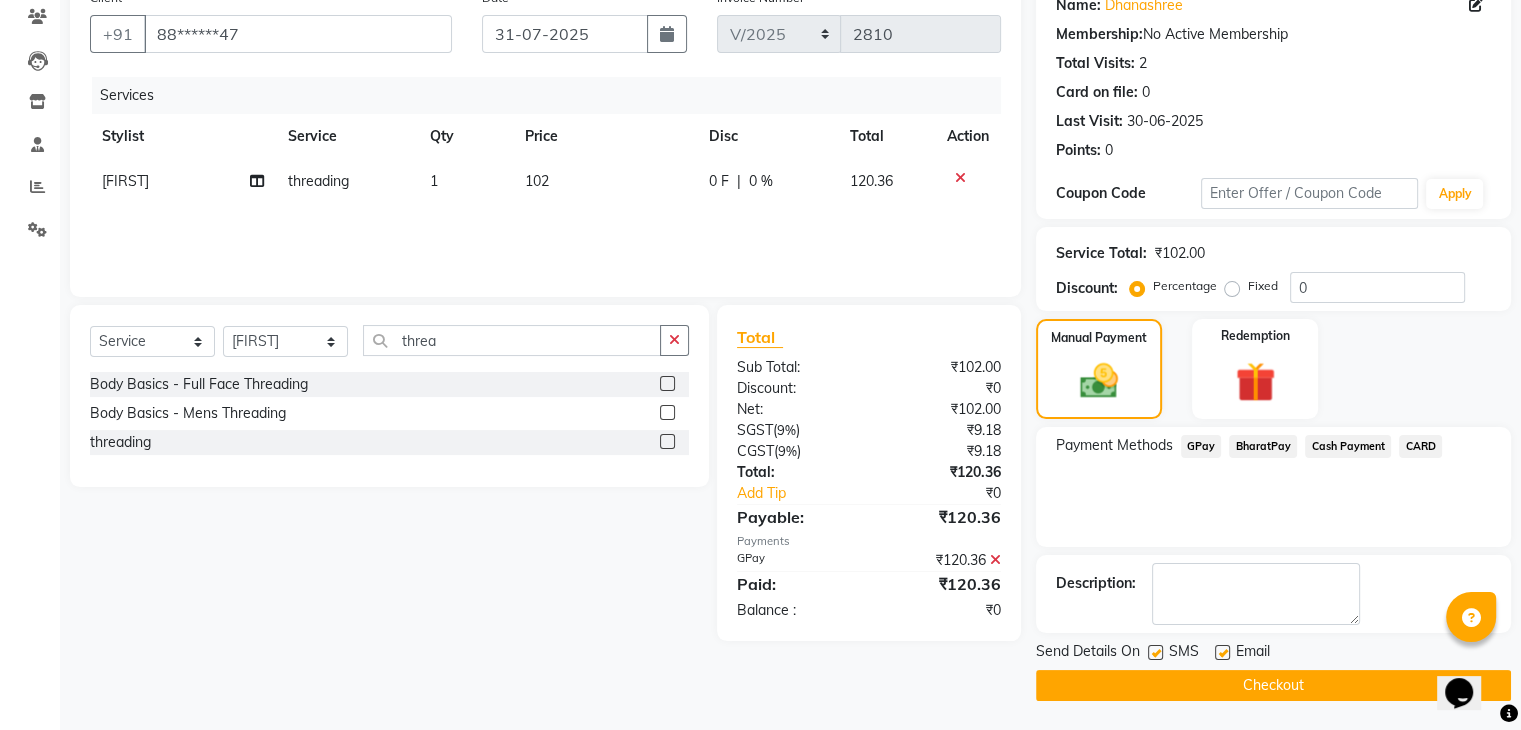 click on "Checkout" 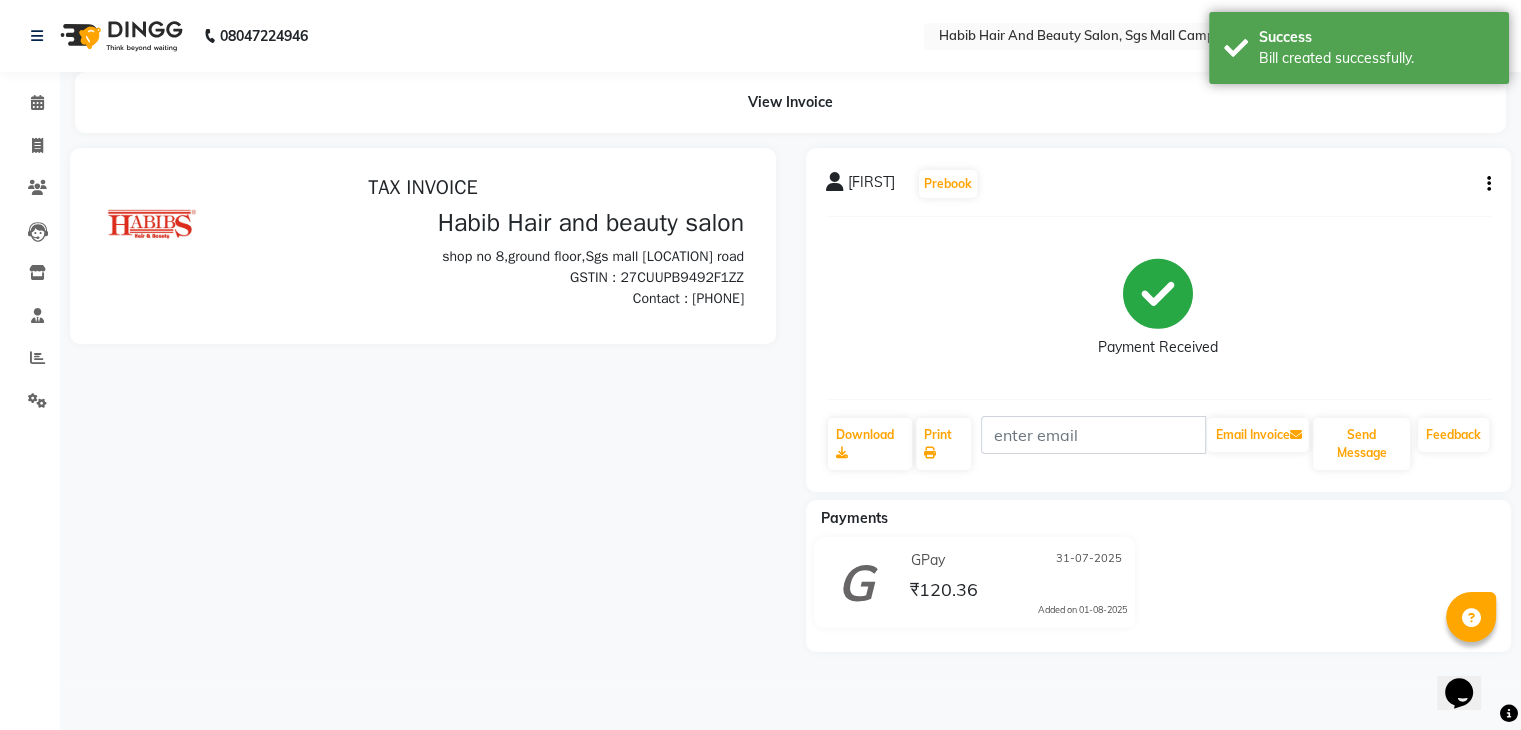 scroll, scrollTop: 0, scrollLeft: 0, axis: both 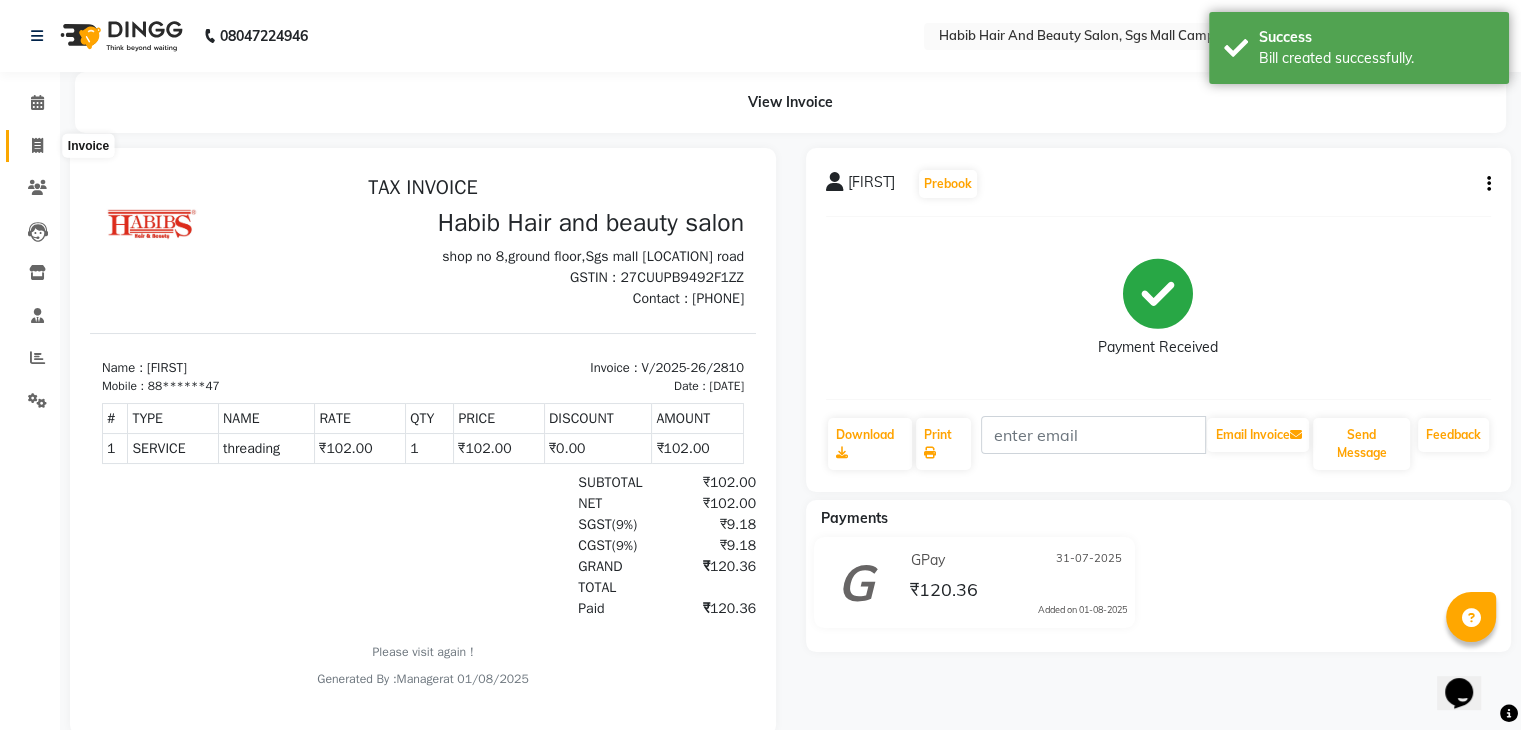 click 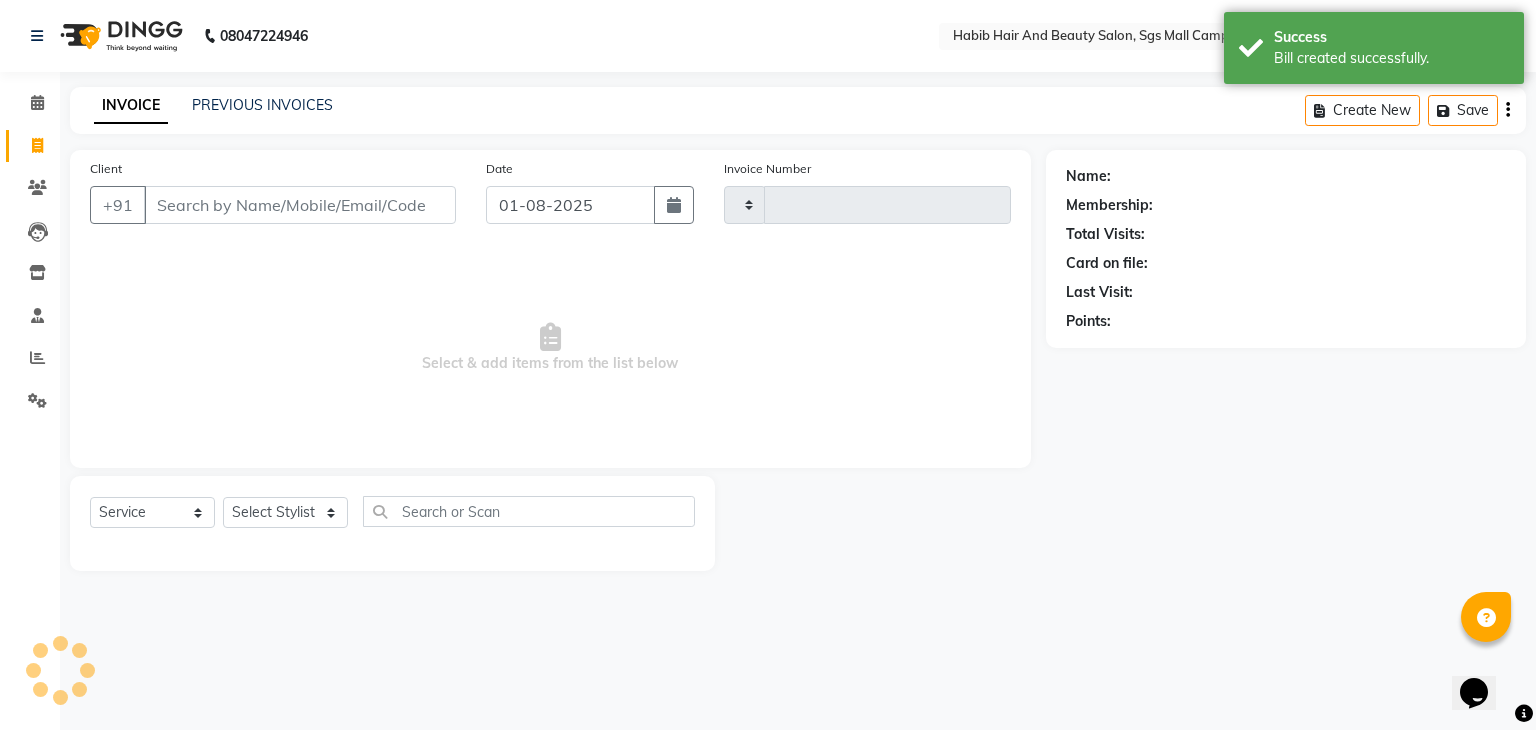 type on "2811" 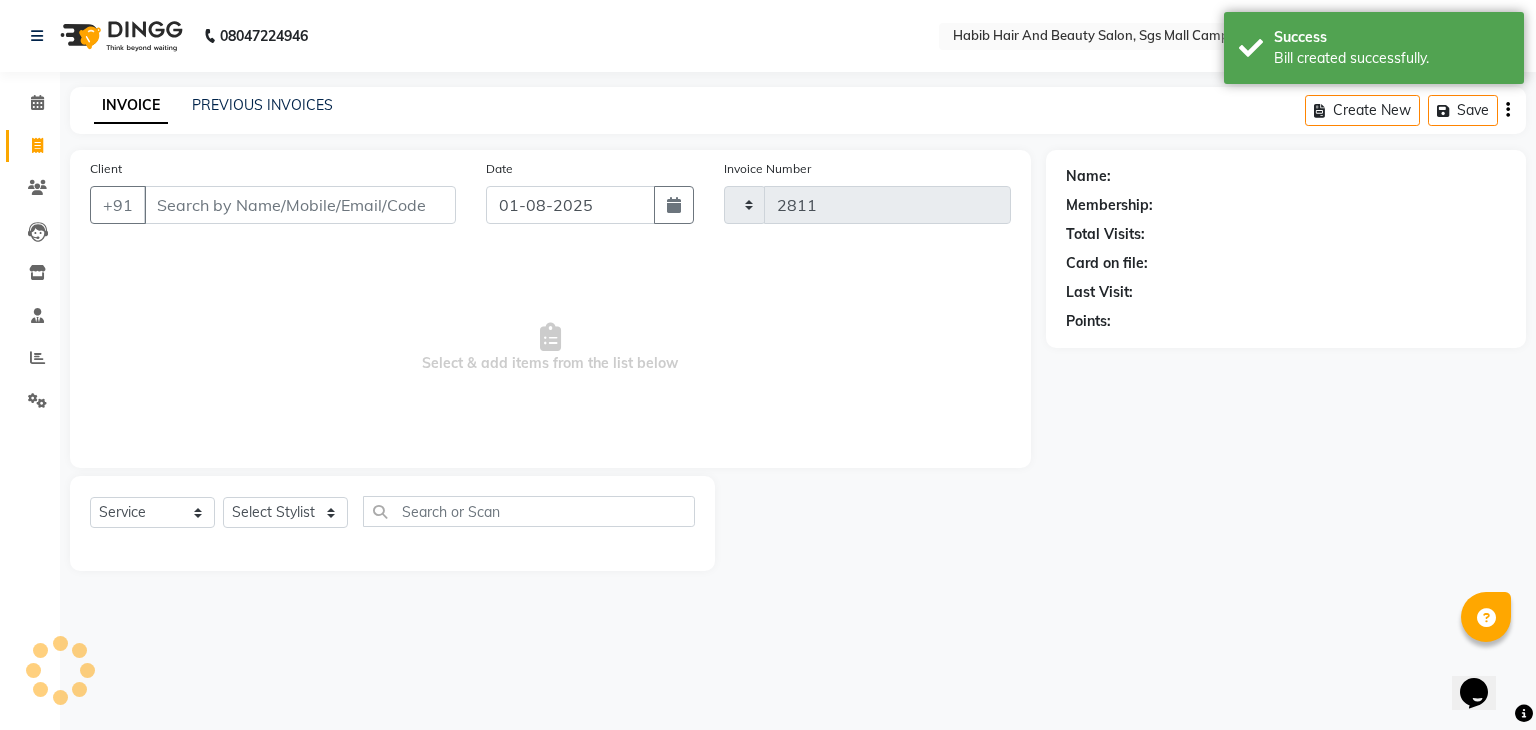 select on "8362" 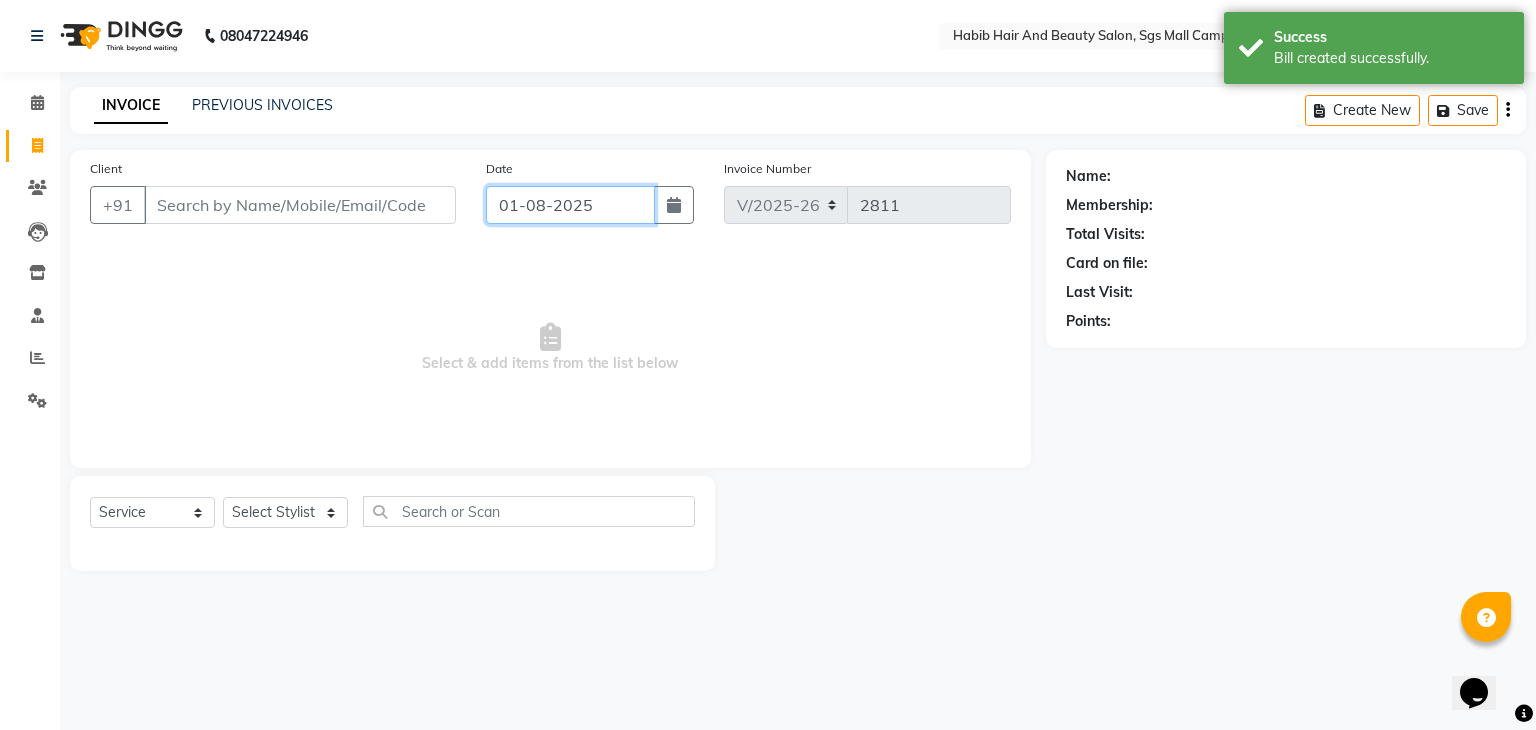 click on "01-08-2025" 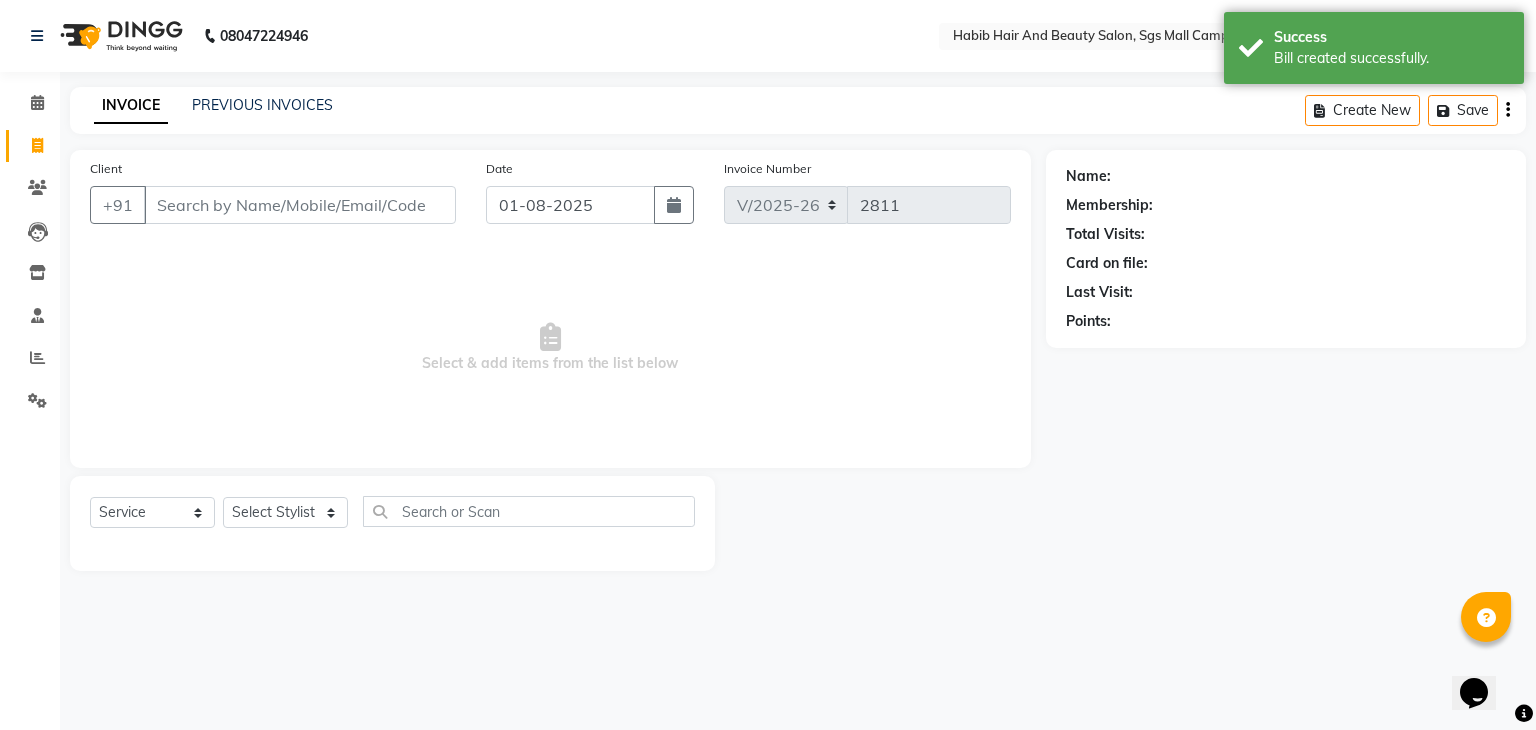 select on "8" 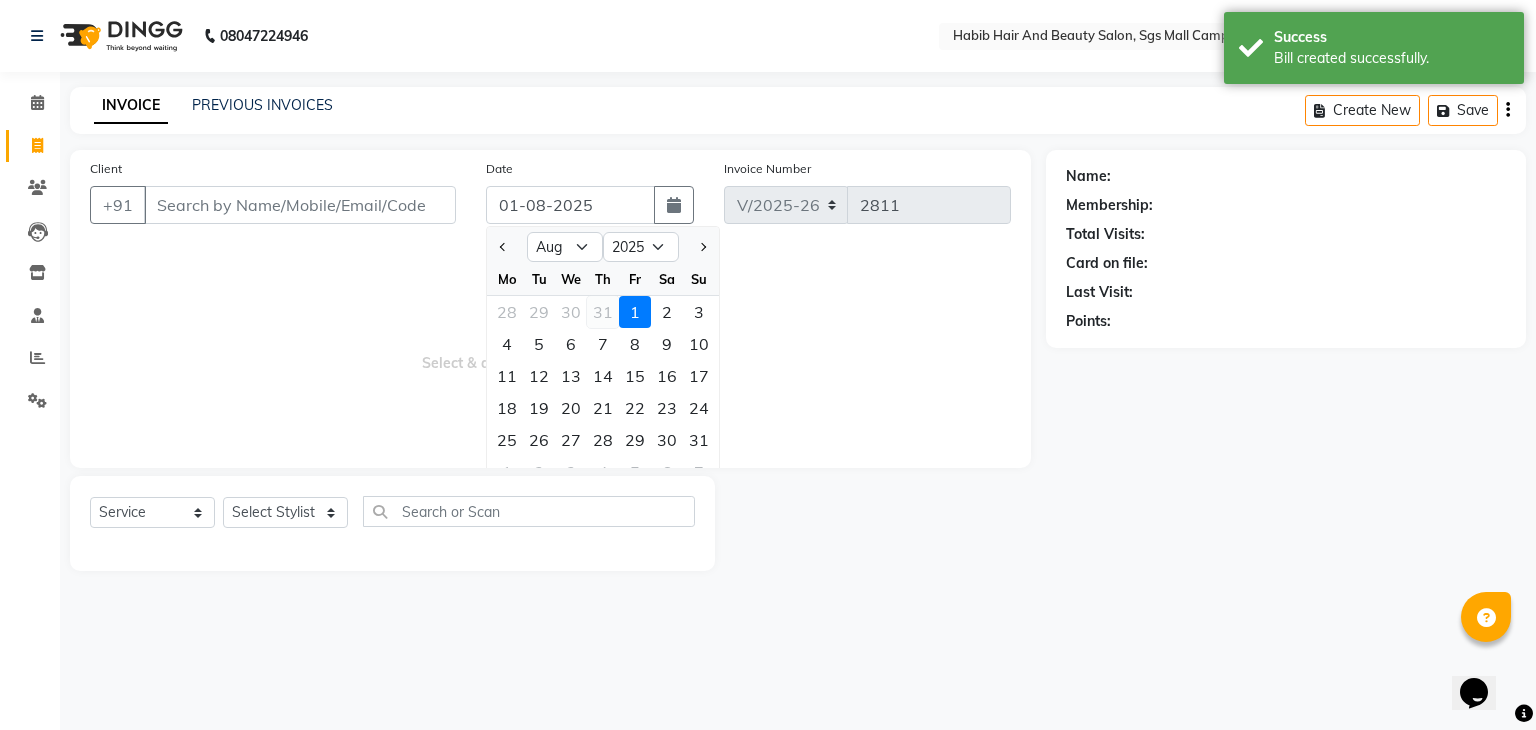 click on "31" 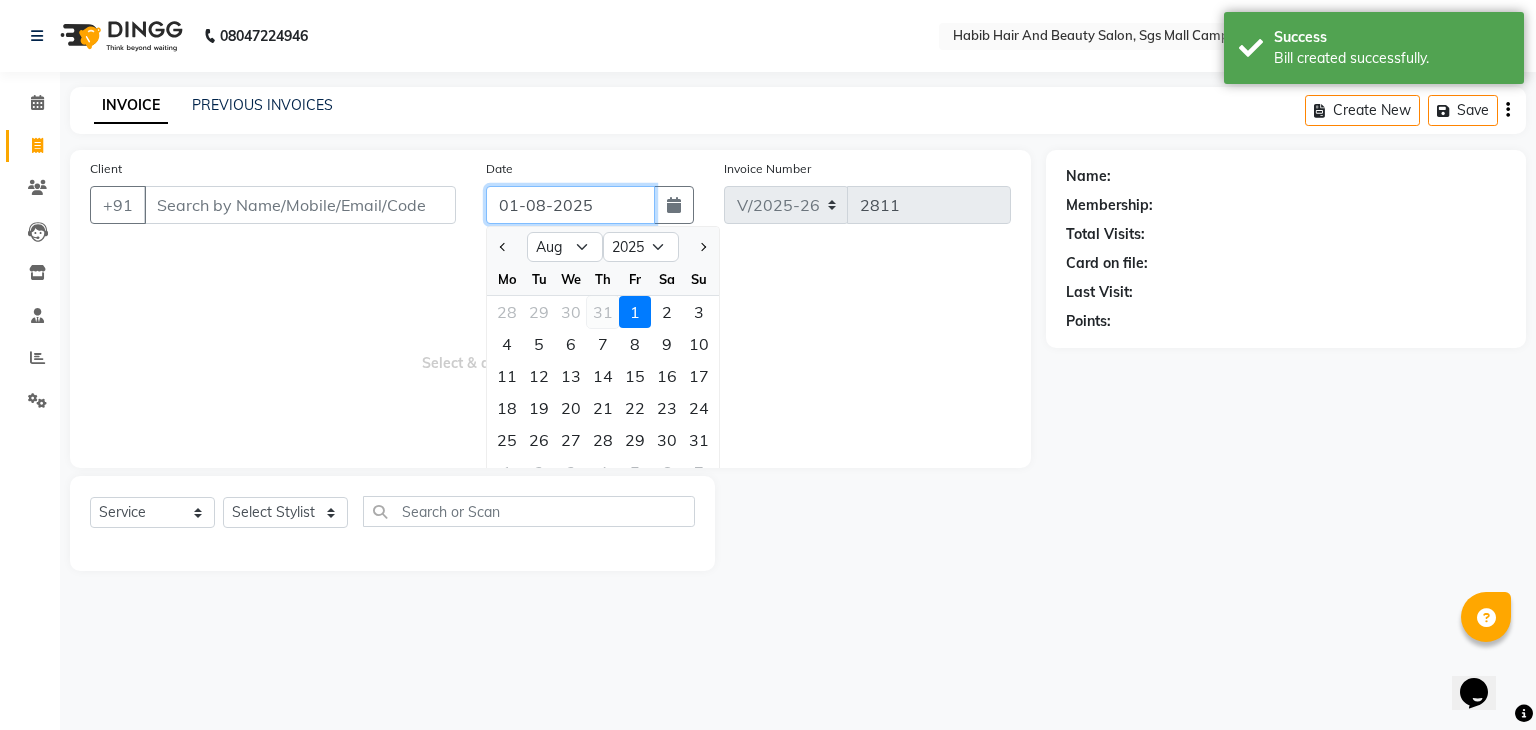 type on "31-07-2025" 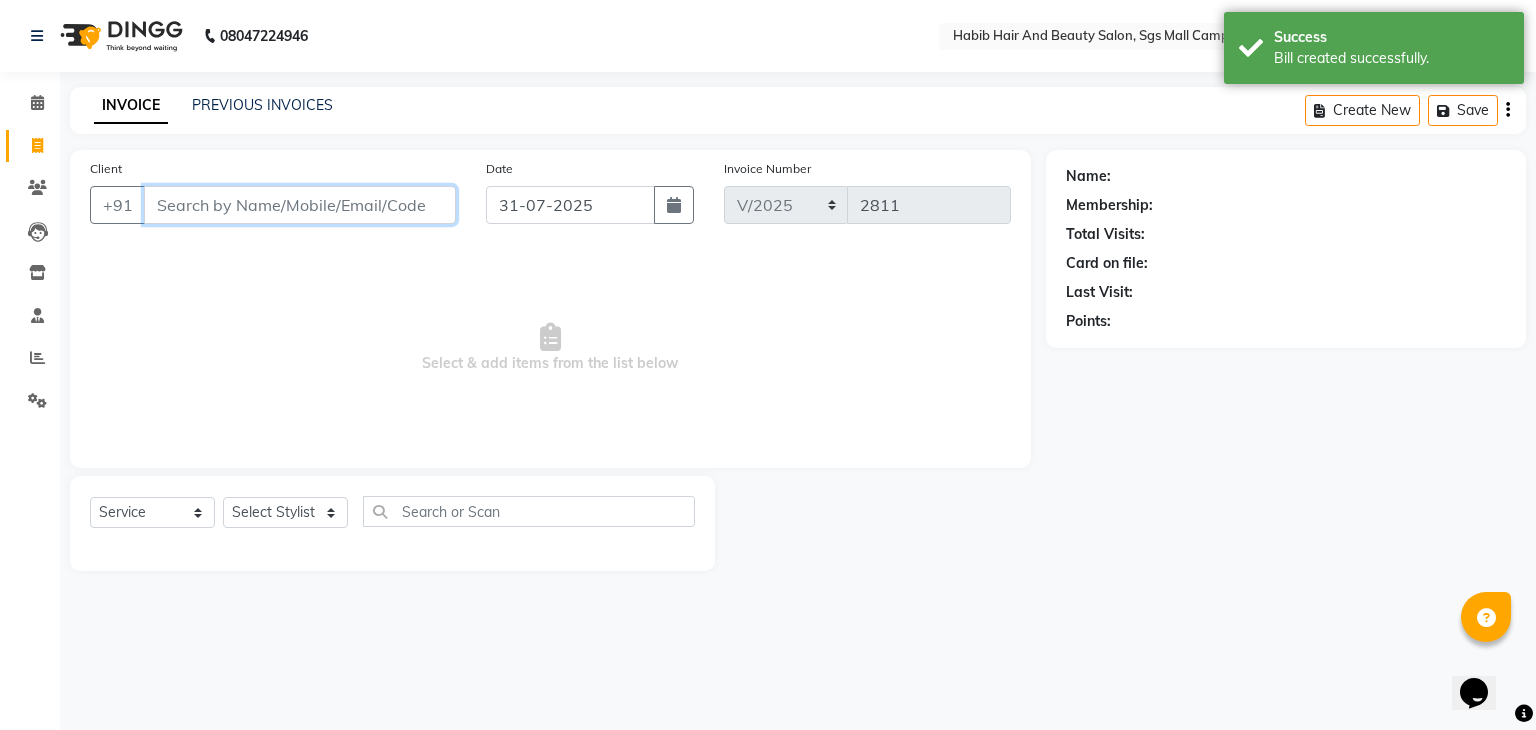 click on "Client" at bounding box center (300, 205) 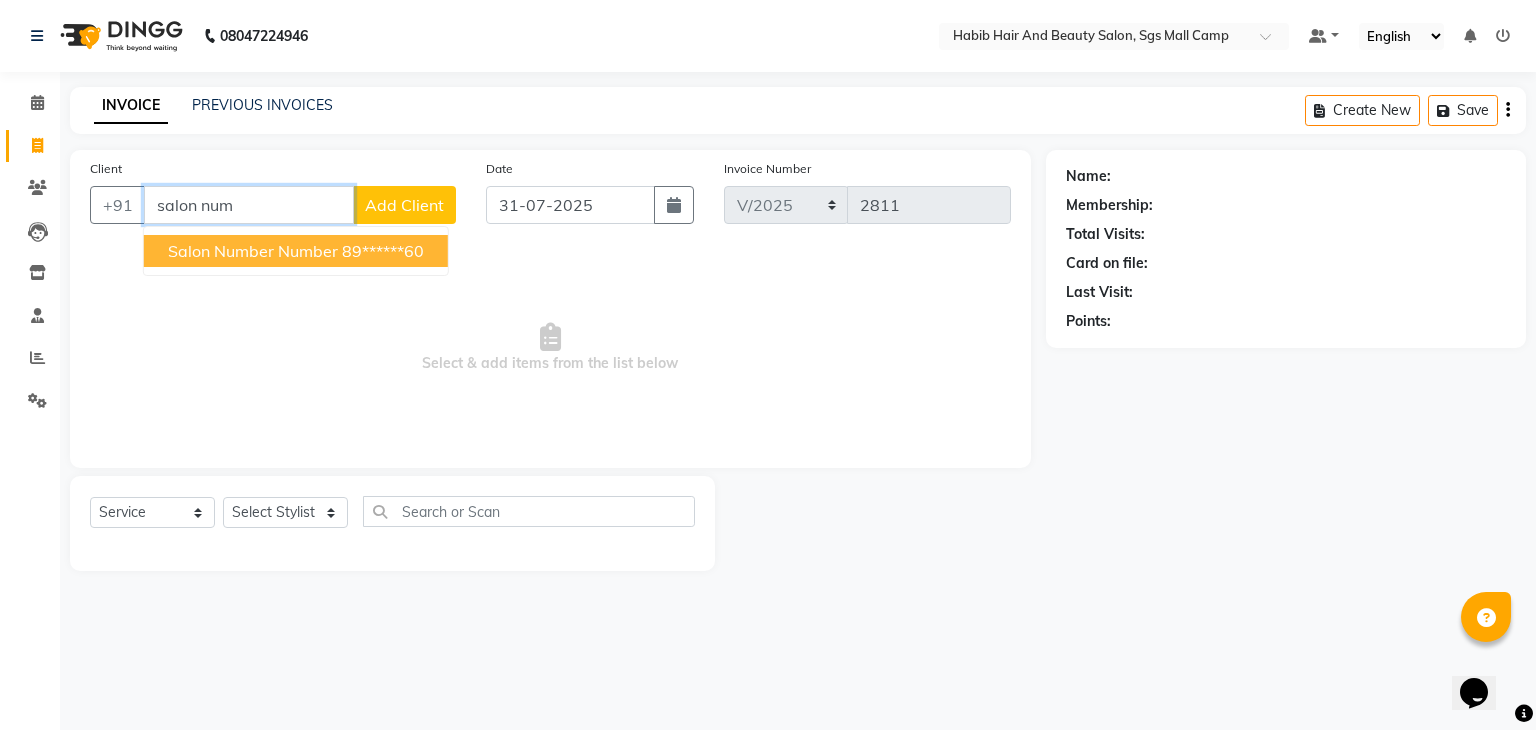 click on "salon number number" at bounding box center (253, 251) 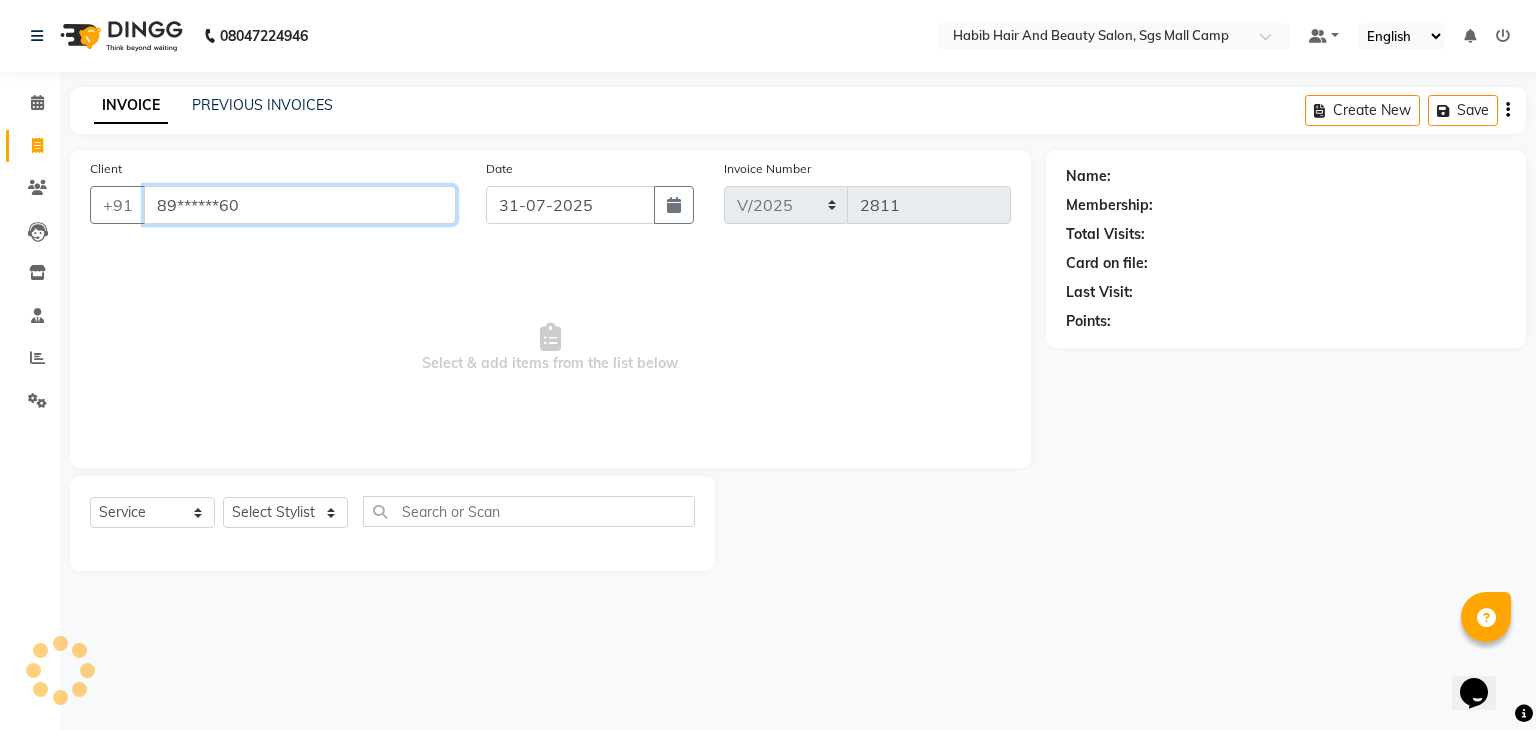 type on "89******60" 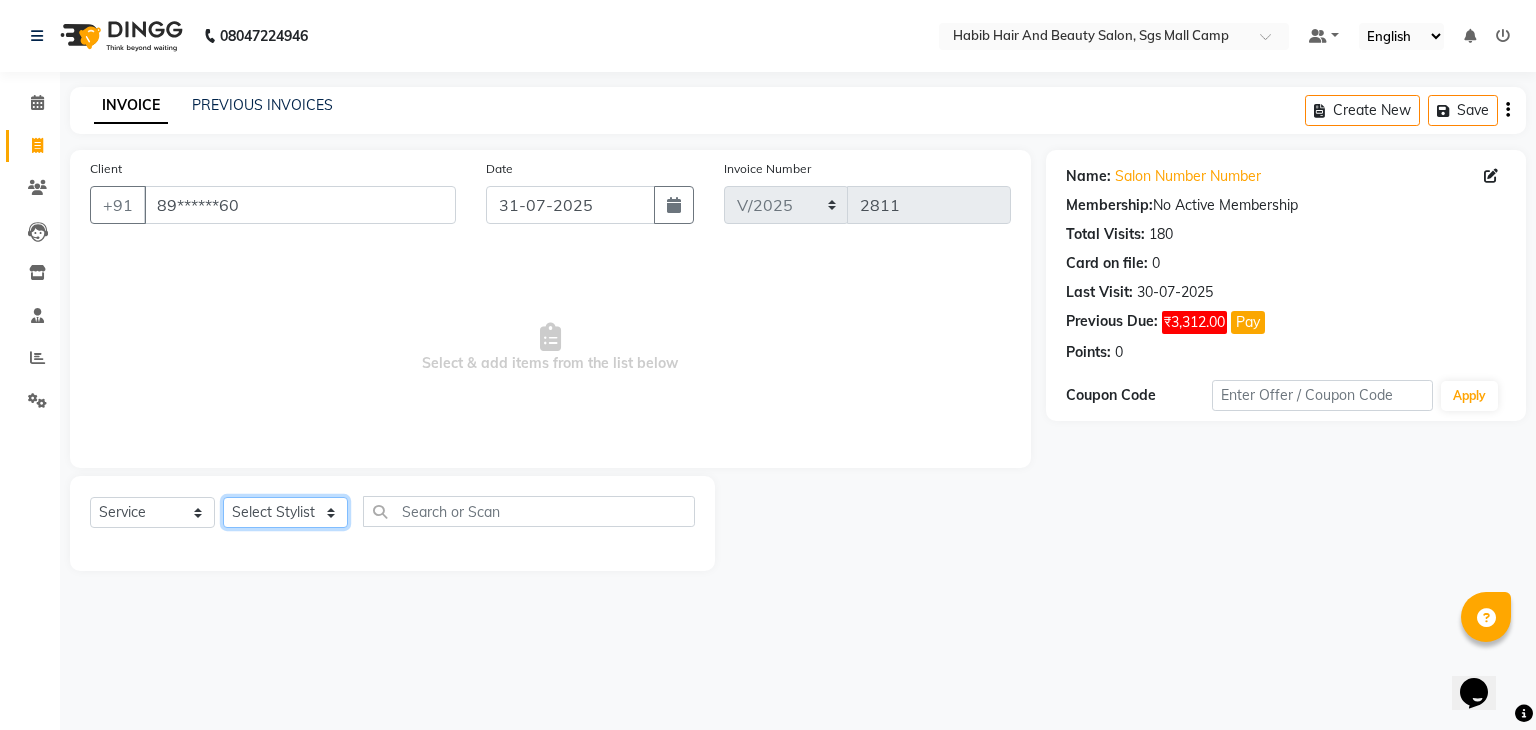 click on "Select Stylist [FIRST] [FIRST] [FIRST] Manager [FIRST]  [FIRST] [FIRST] [FIRST] [FIRST]  [FIRST] [FIRST]" 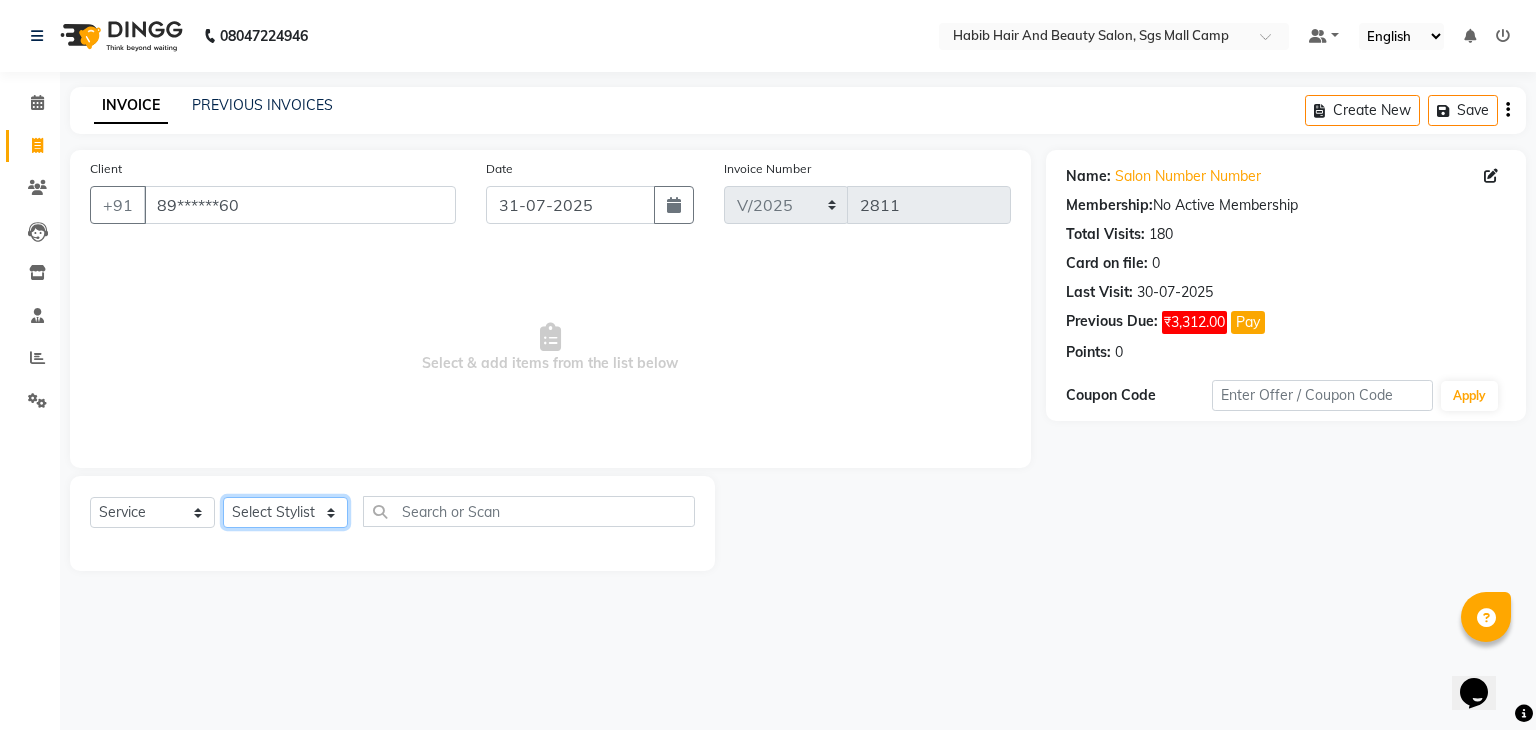 select on "81153" 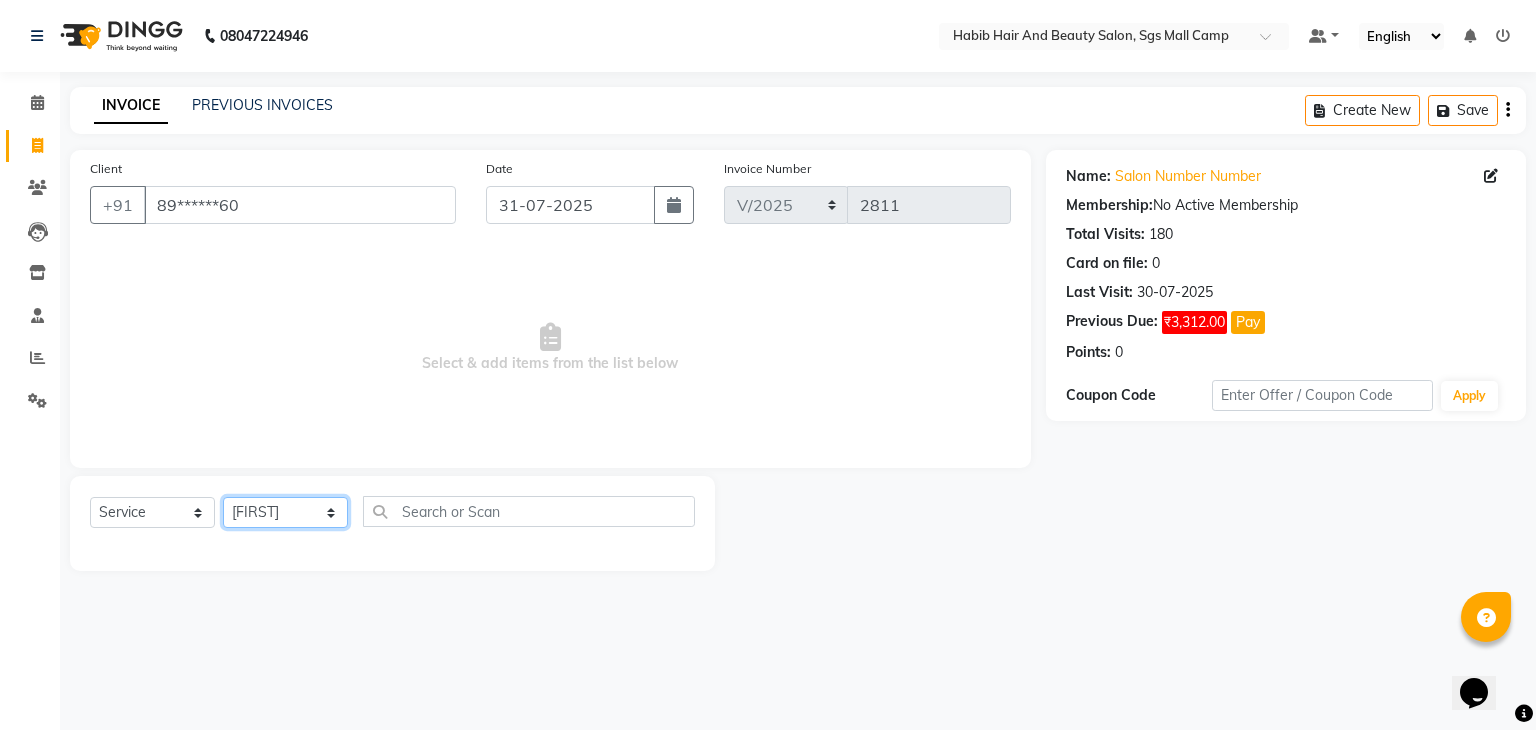 click on "Select Stylist [FIRST] [FIRST] [FIRST] Manager [FIRST]  [FIRST] [FIRST] [FIRST] [FIRST]  [FIRST] [FIRST]" 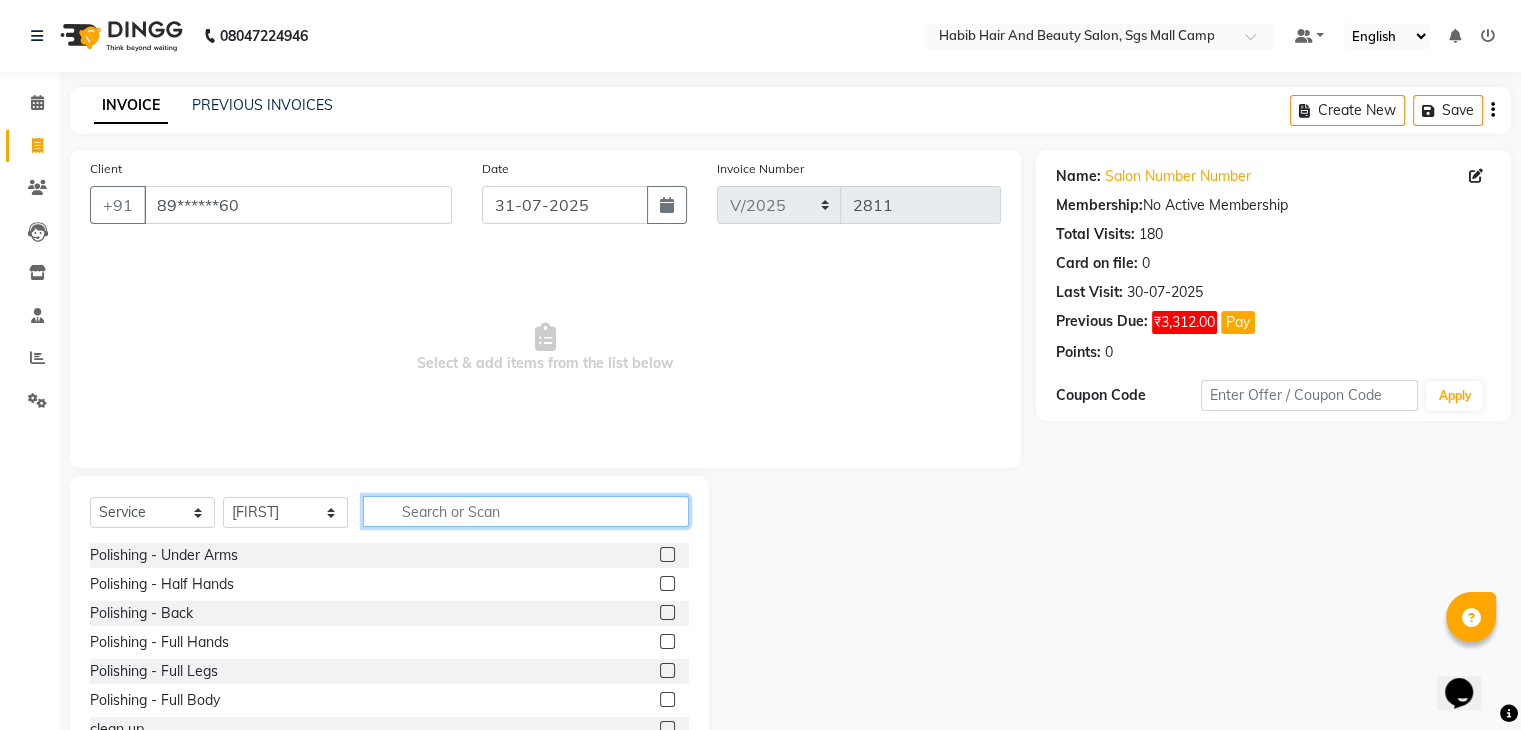 click 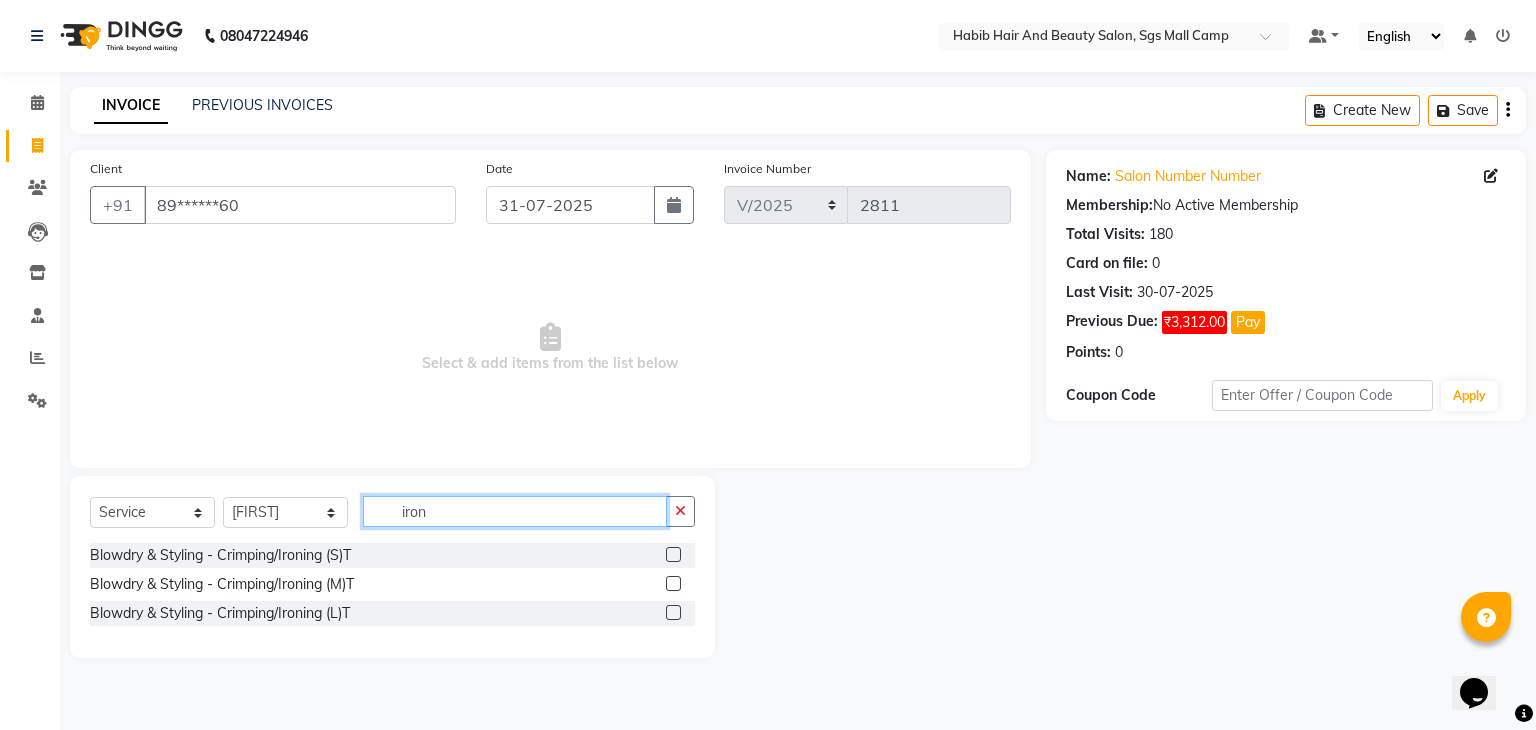 type on "iron" 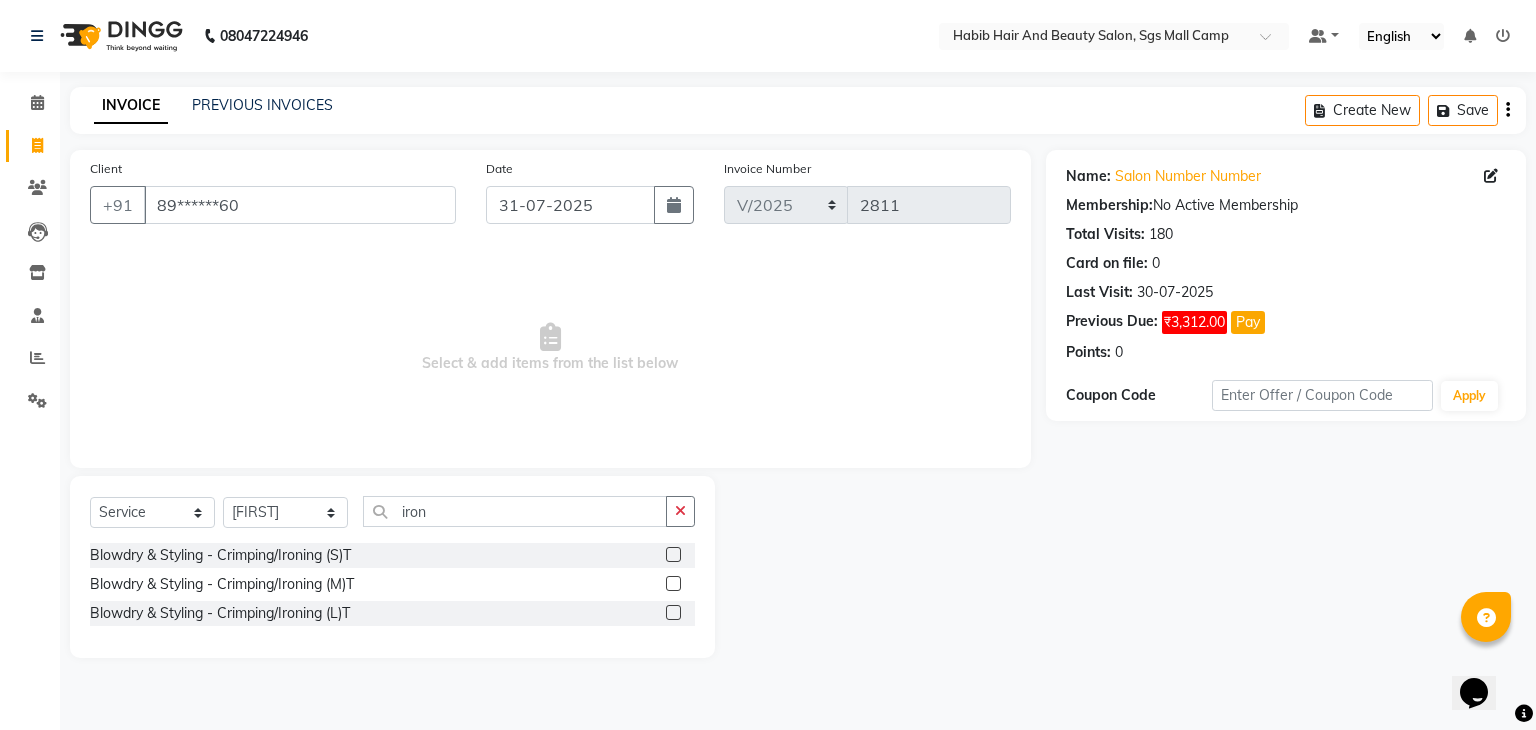 click 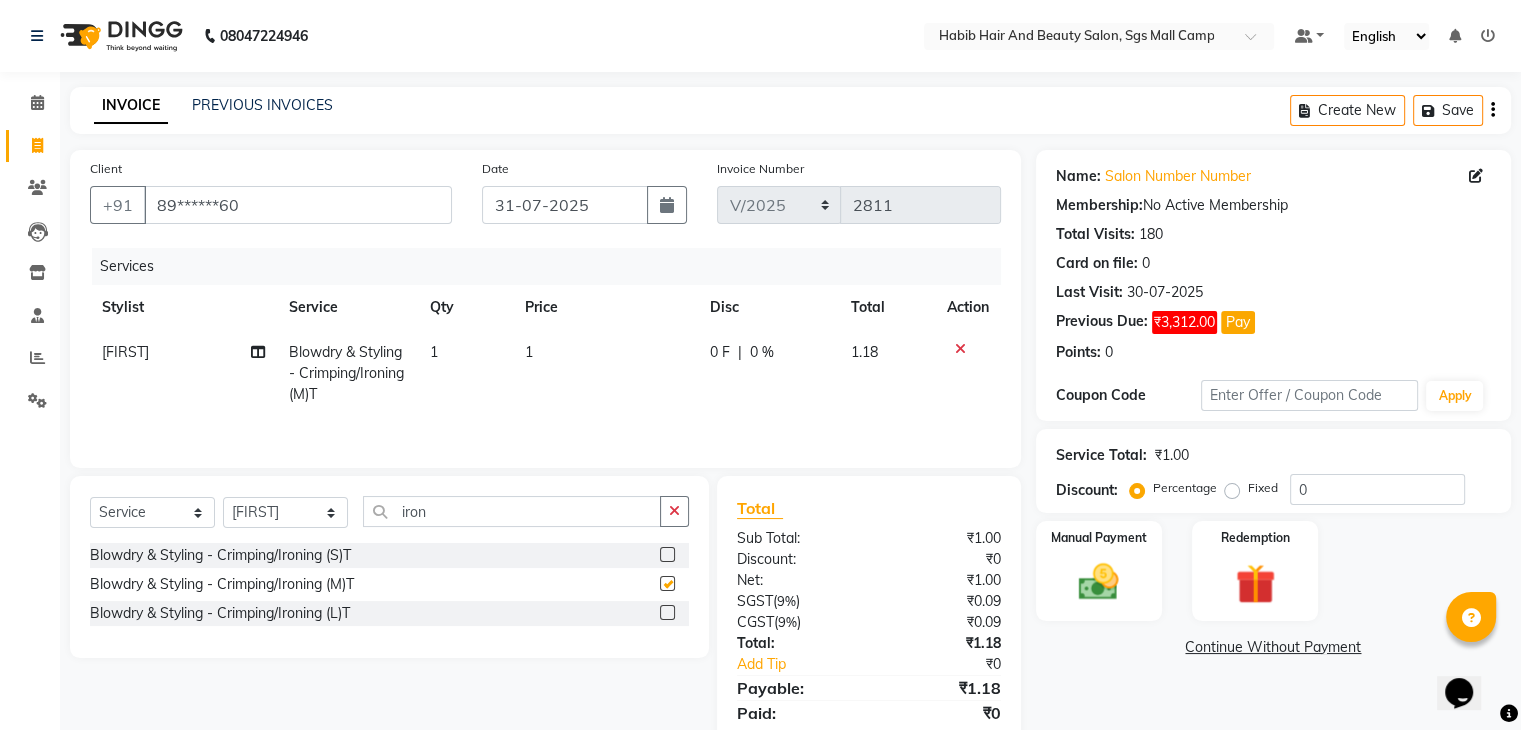 checkbox on "false" 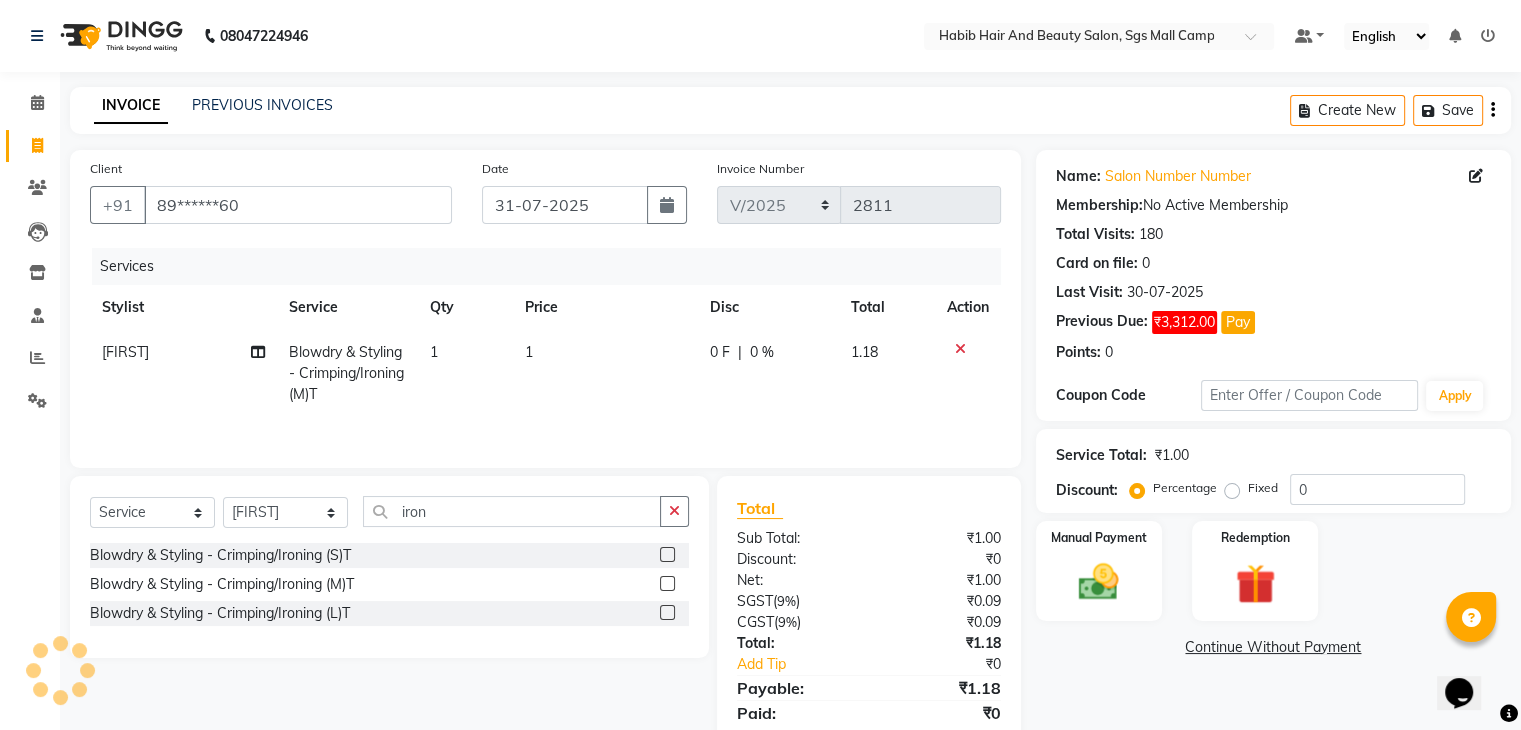 click on "1" 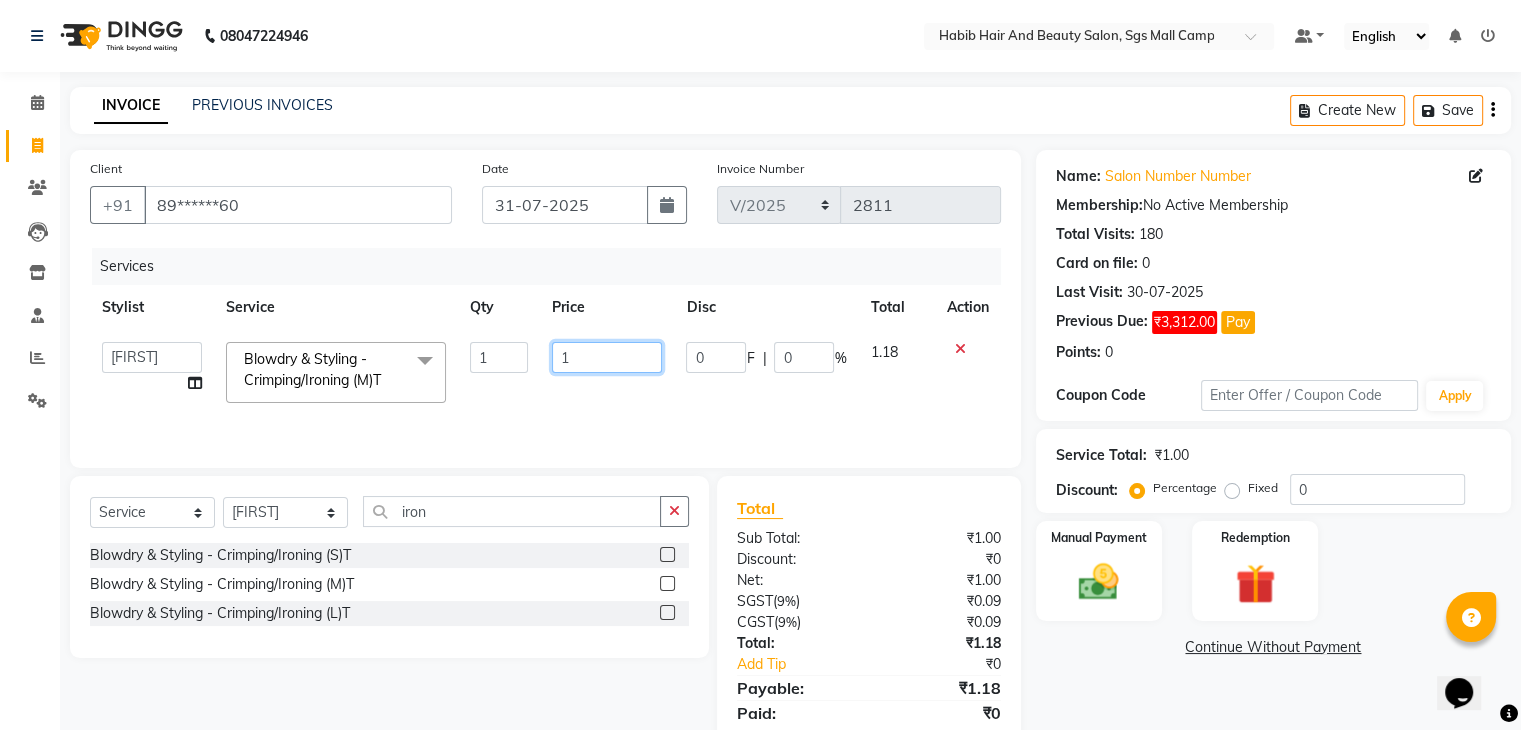 click on "1" 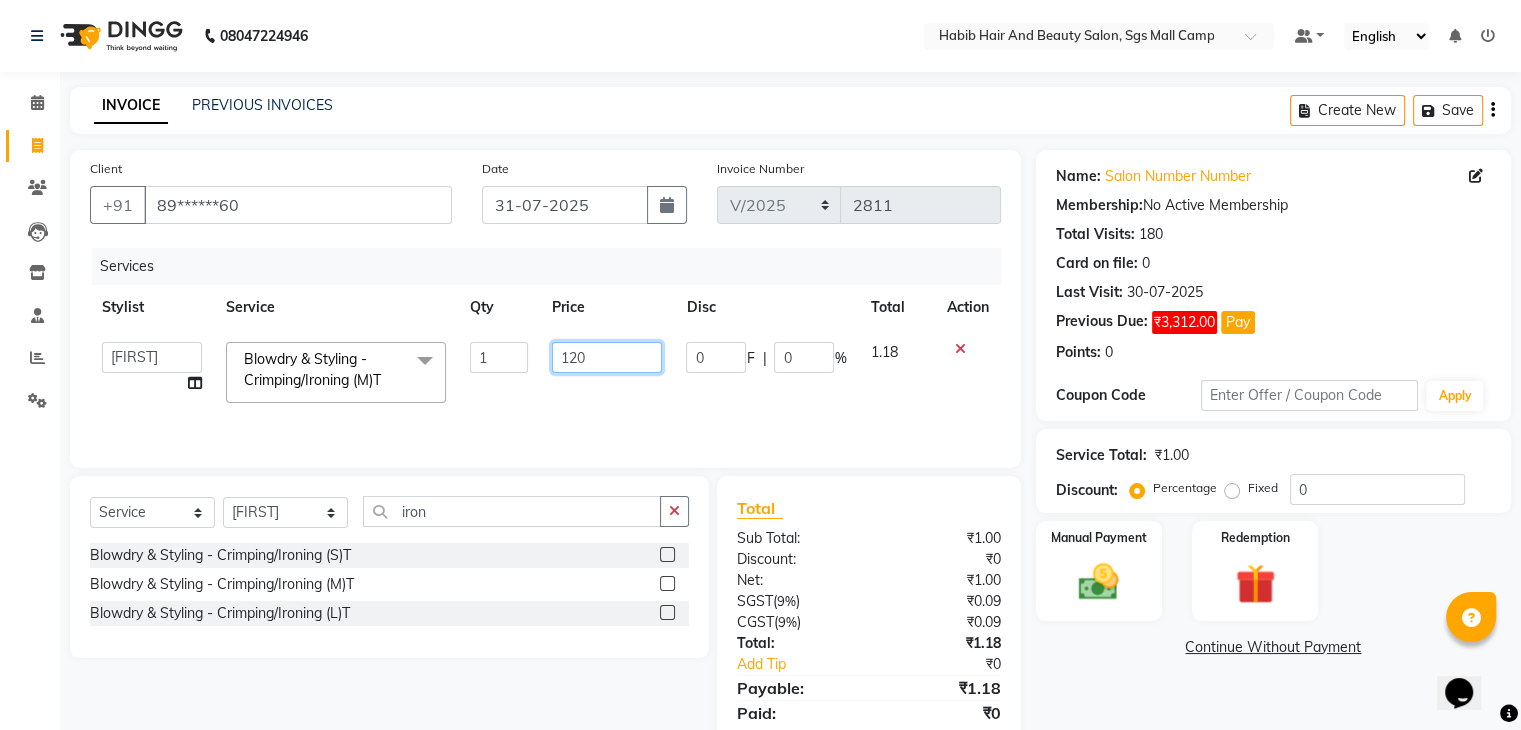 type on "1200" 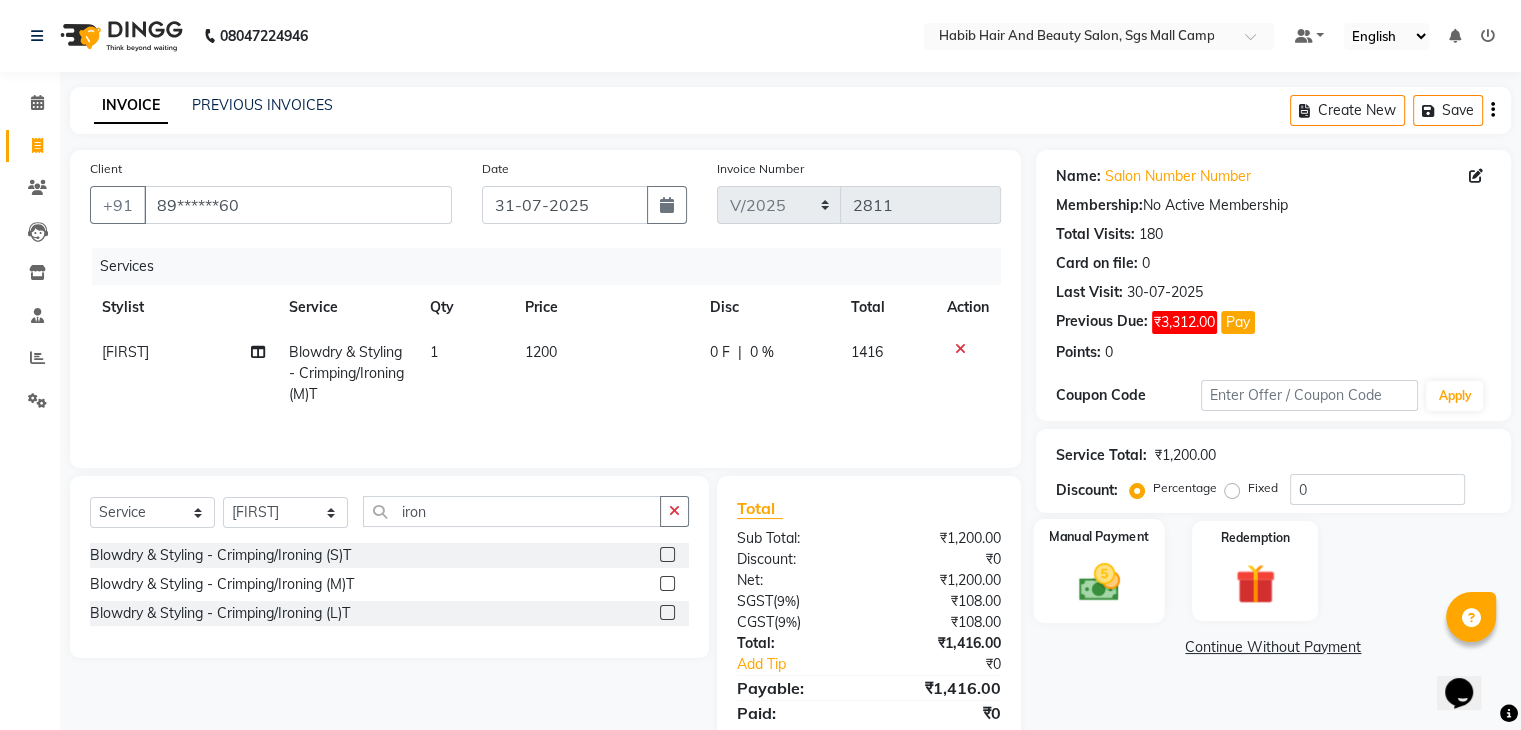 click on "Manual Payment" 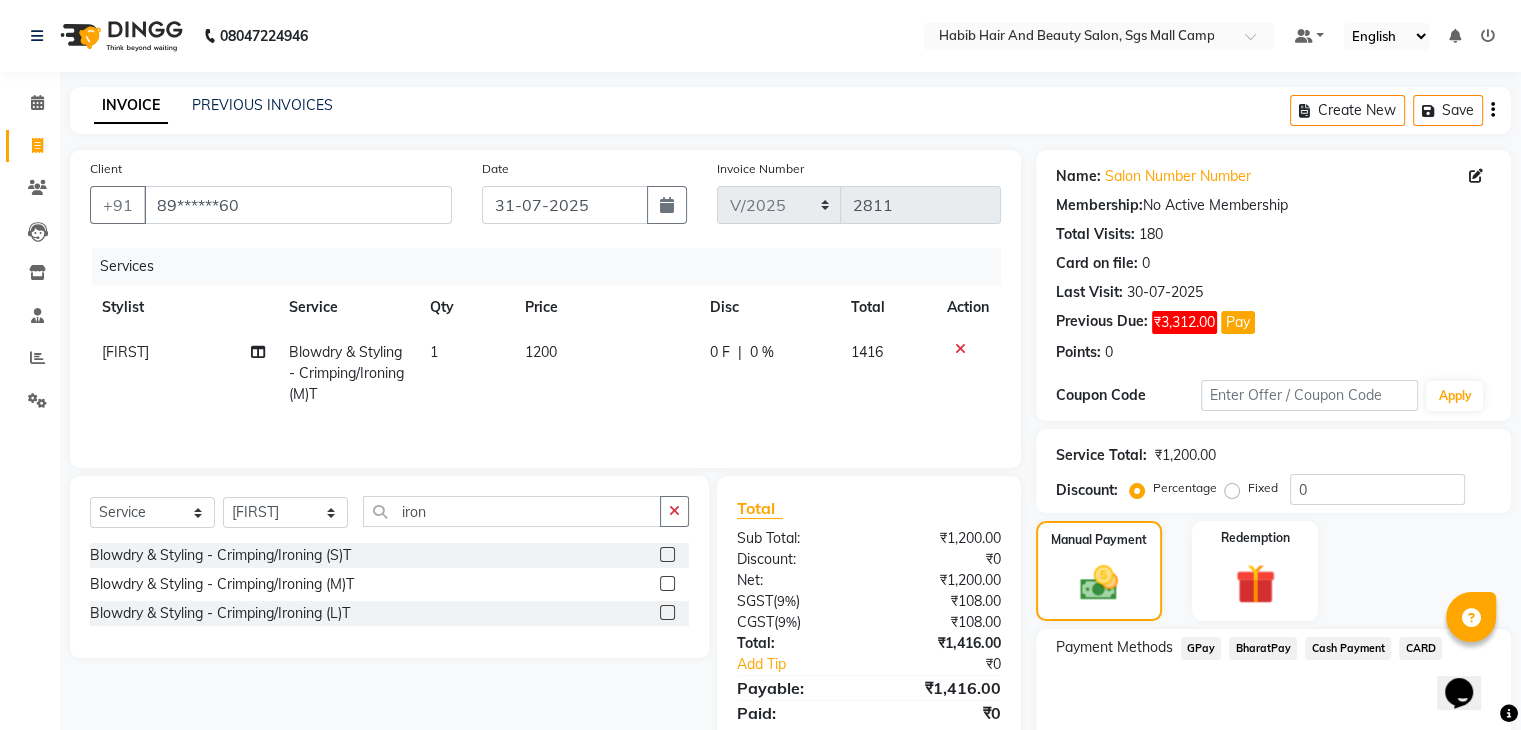 click on "GPay" 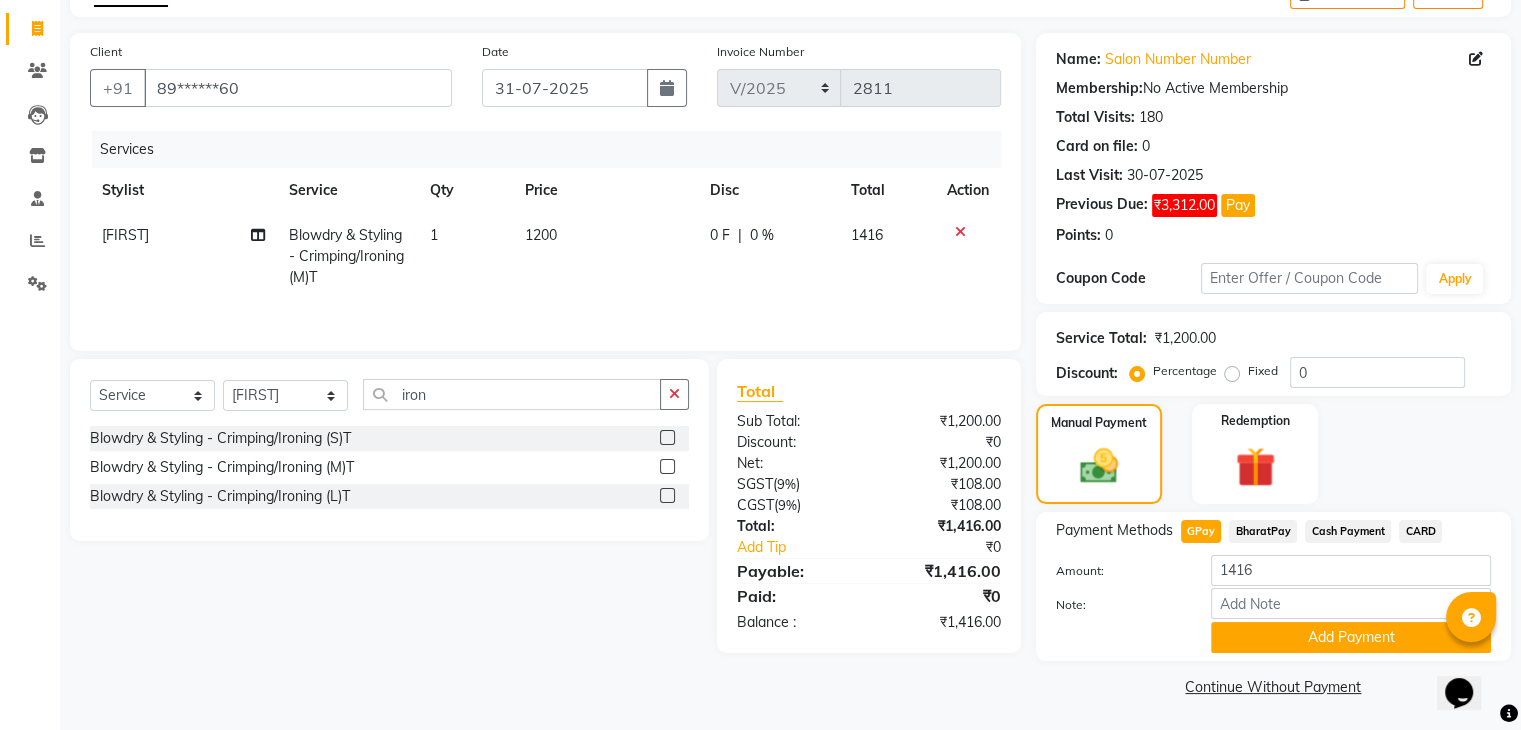 scroll, scrollTop: 120, scrollLeft: 0, axis: vertical 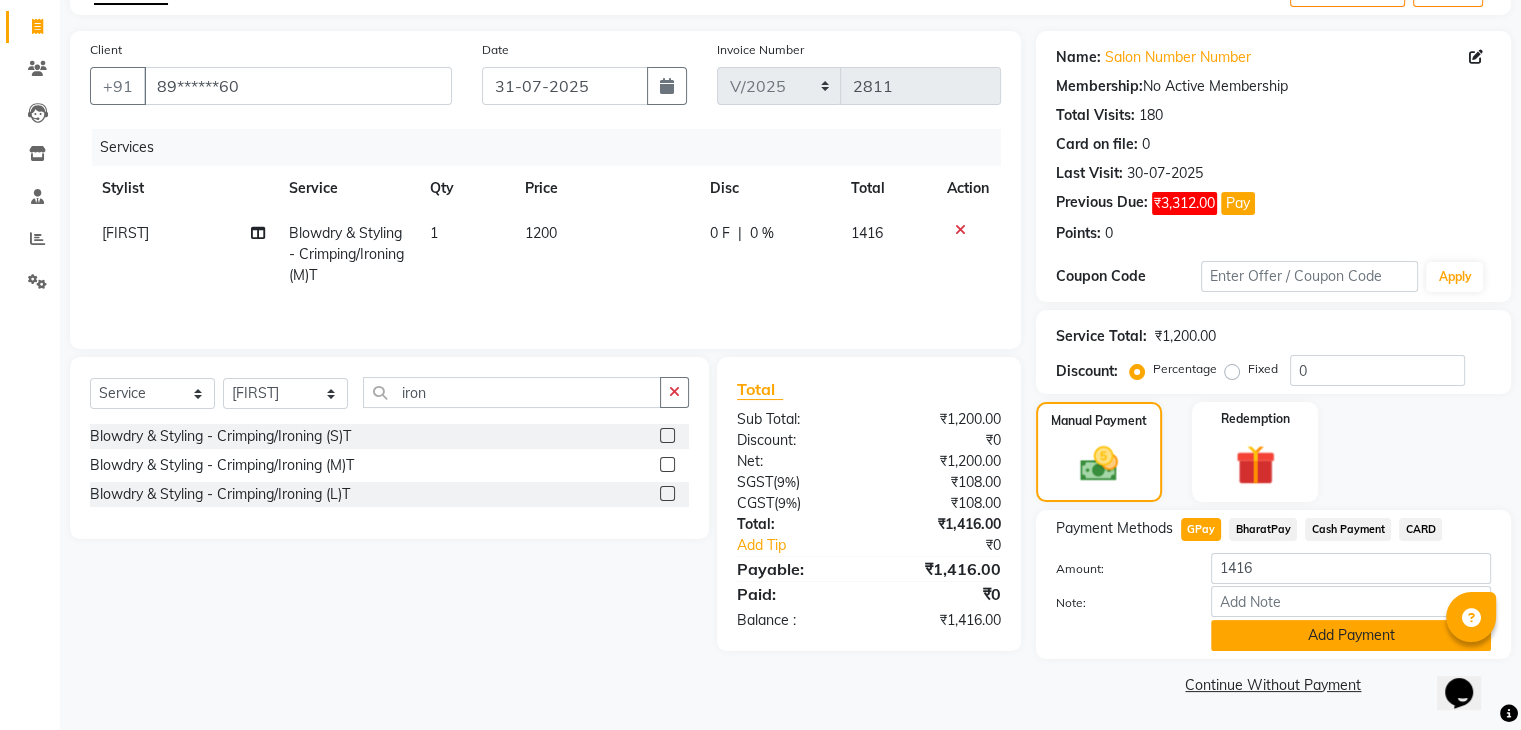 click on "Add Payment" 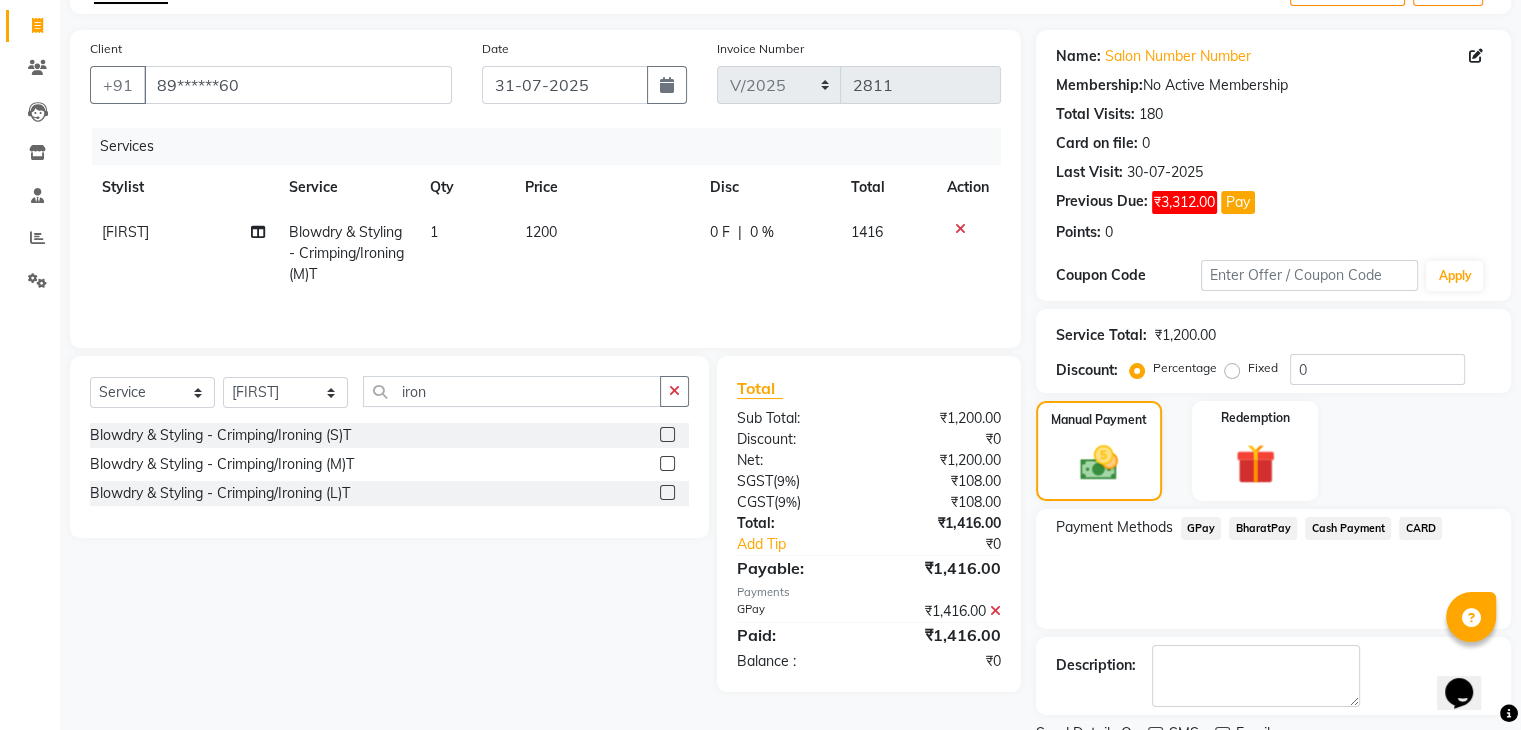 scroll, scrollTop: 201, scrollLeft: 0, axis: vertical 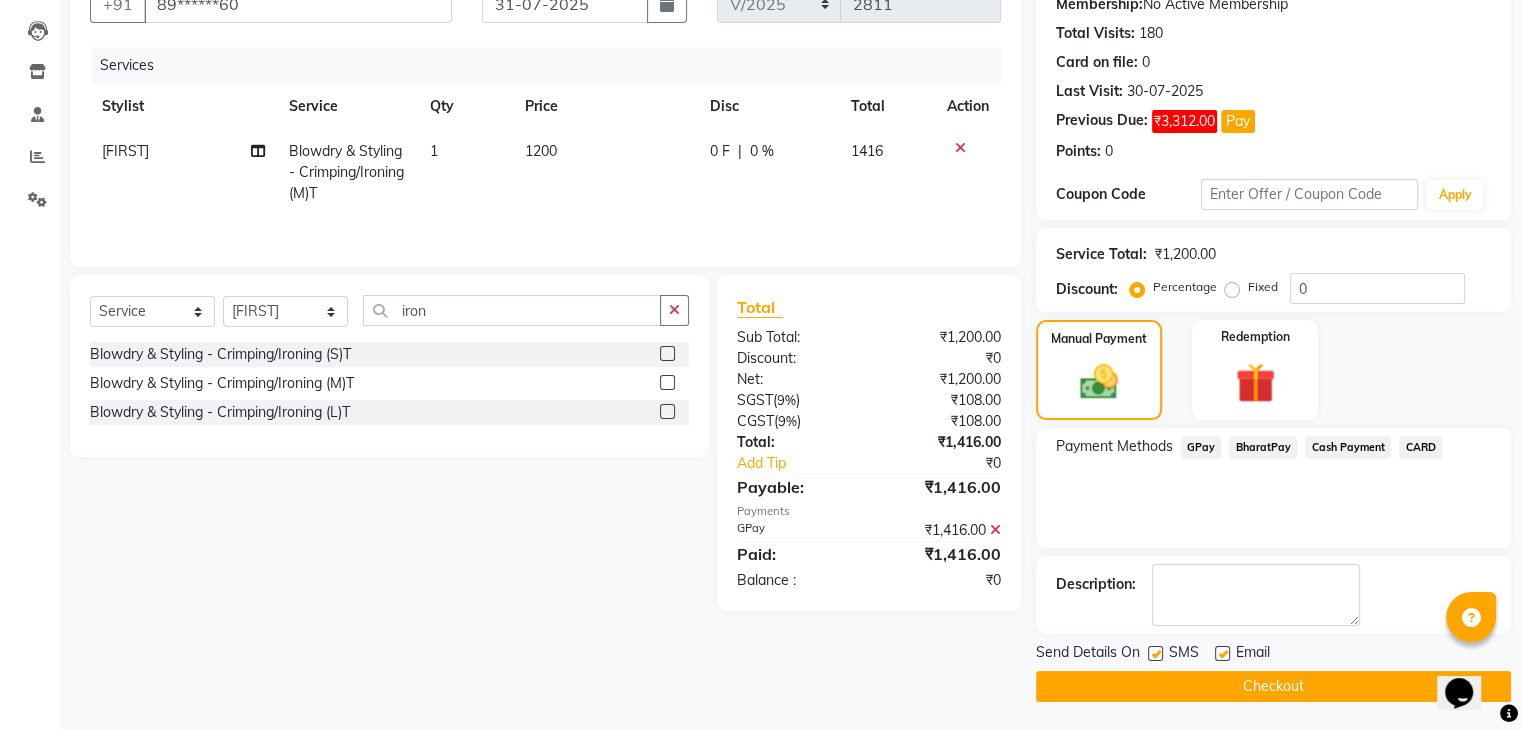click on "Checkout" 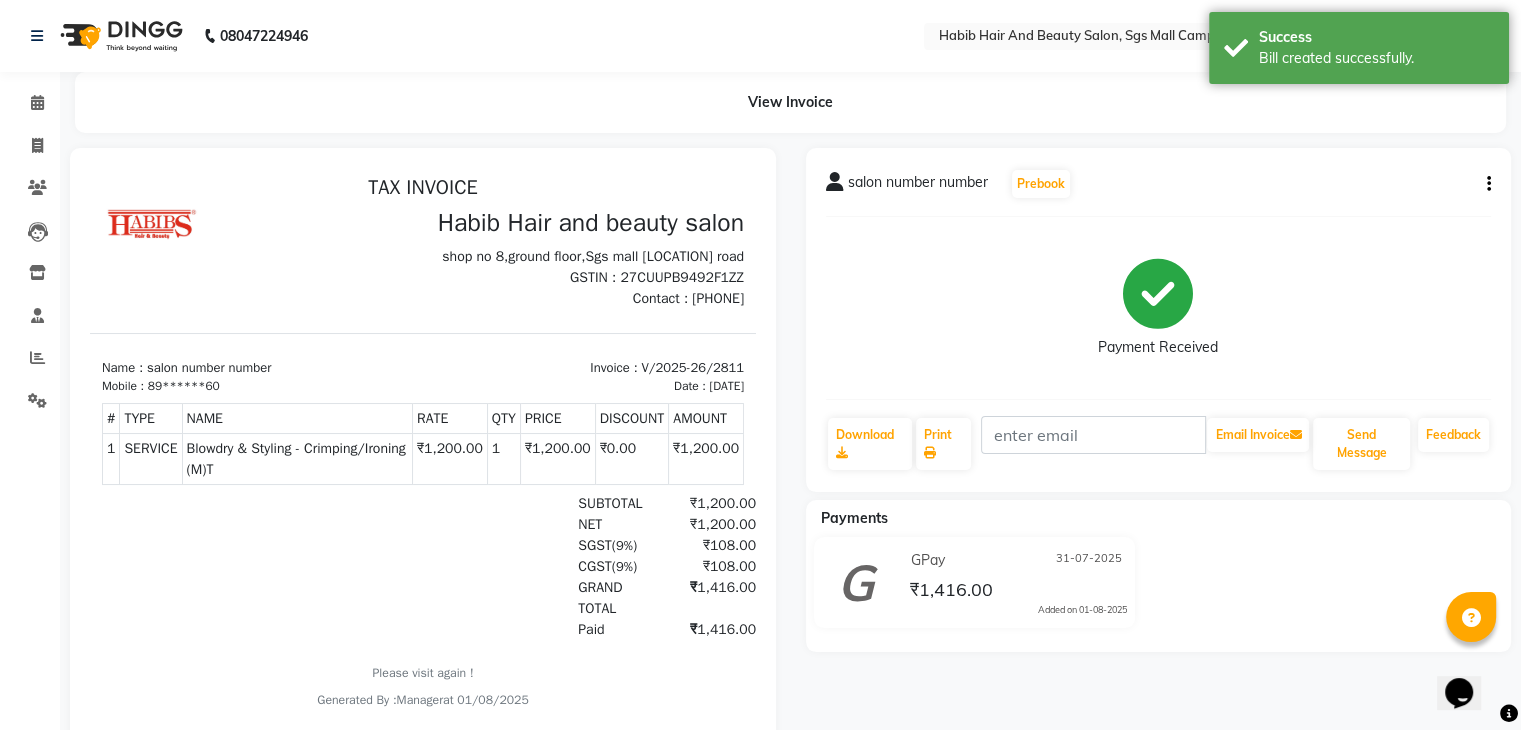 scroll, scrollTop: 0, scrollLeft: 0, axis: both 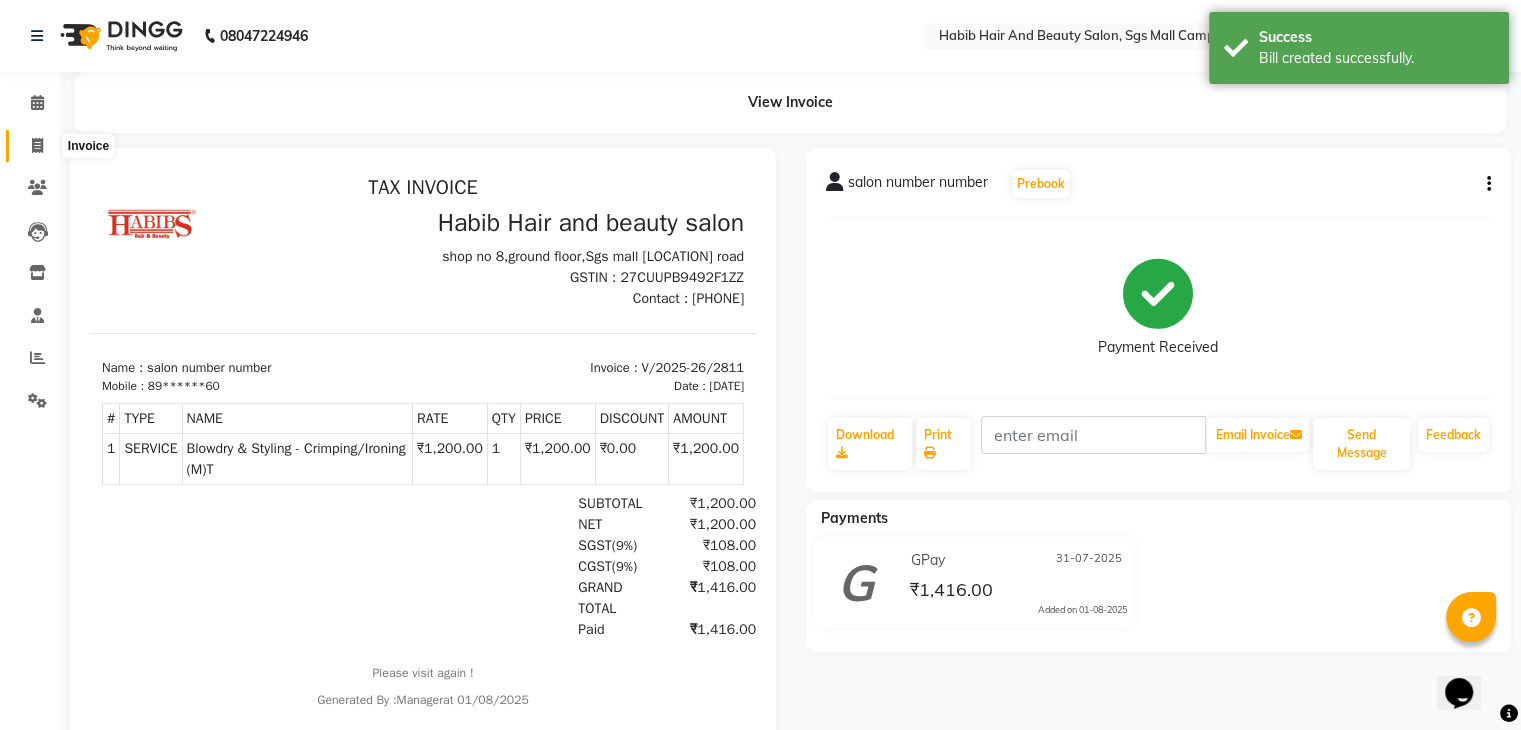 click 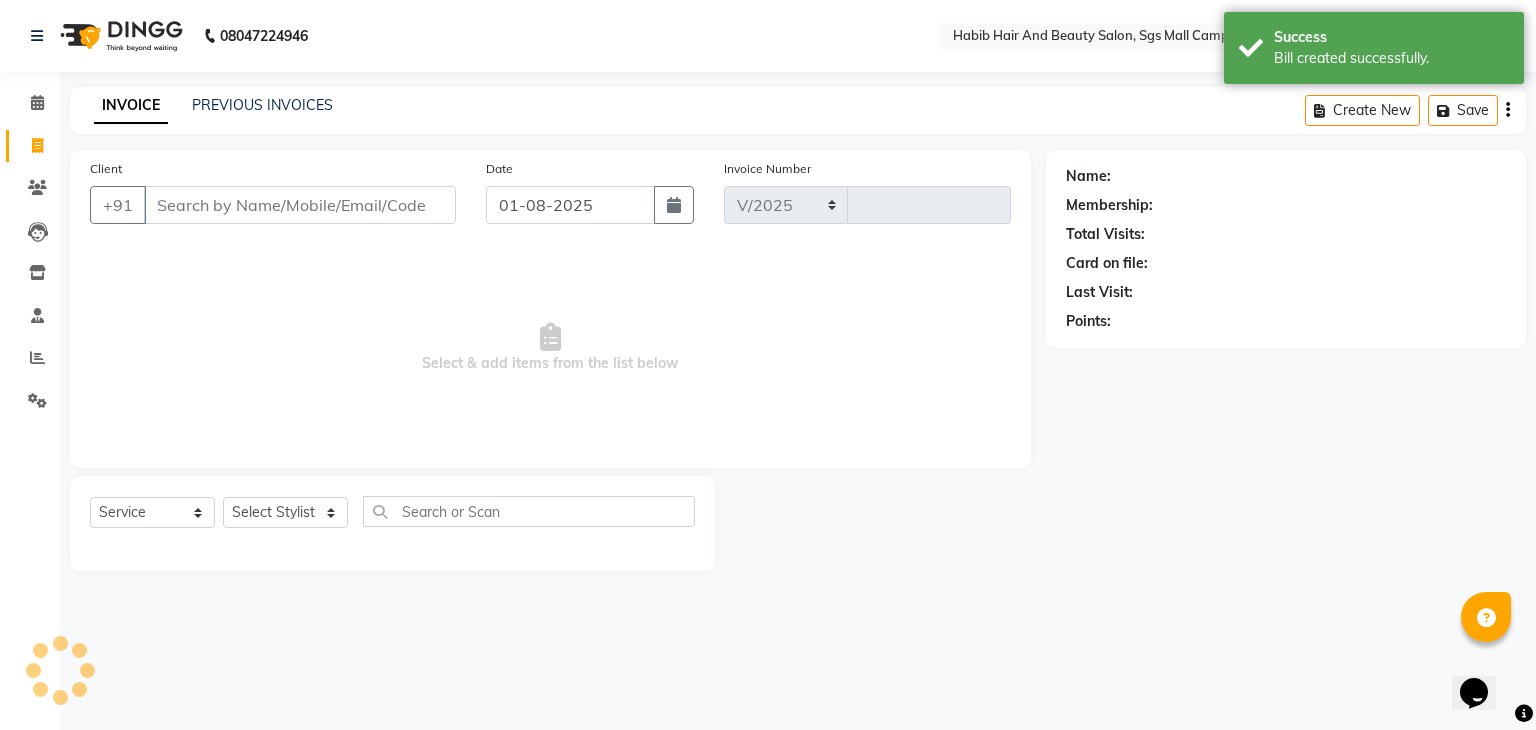 select on "8362" 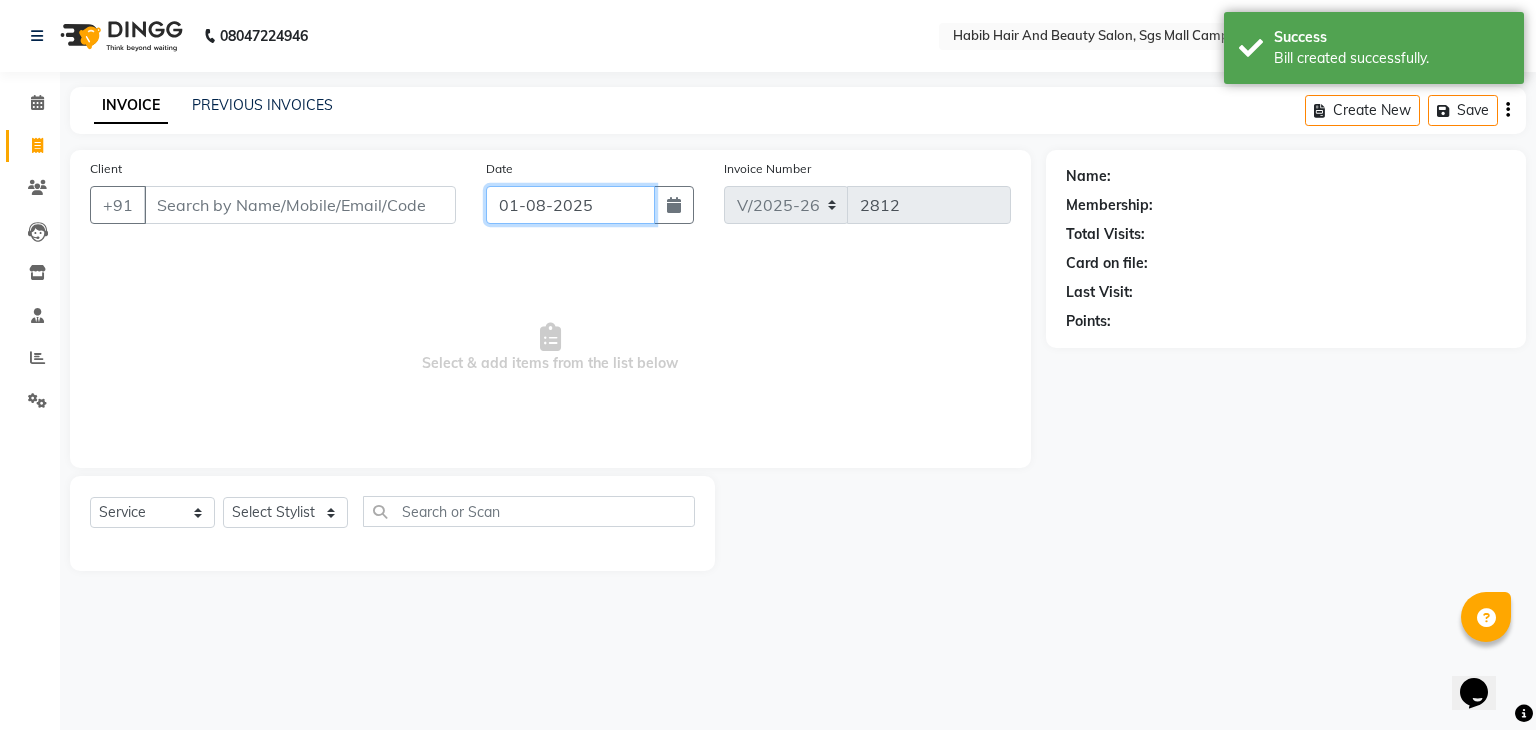 click on "01-08-2025" 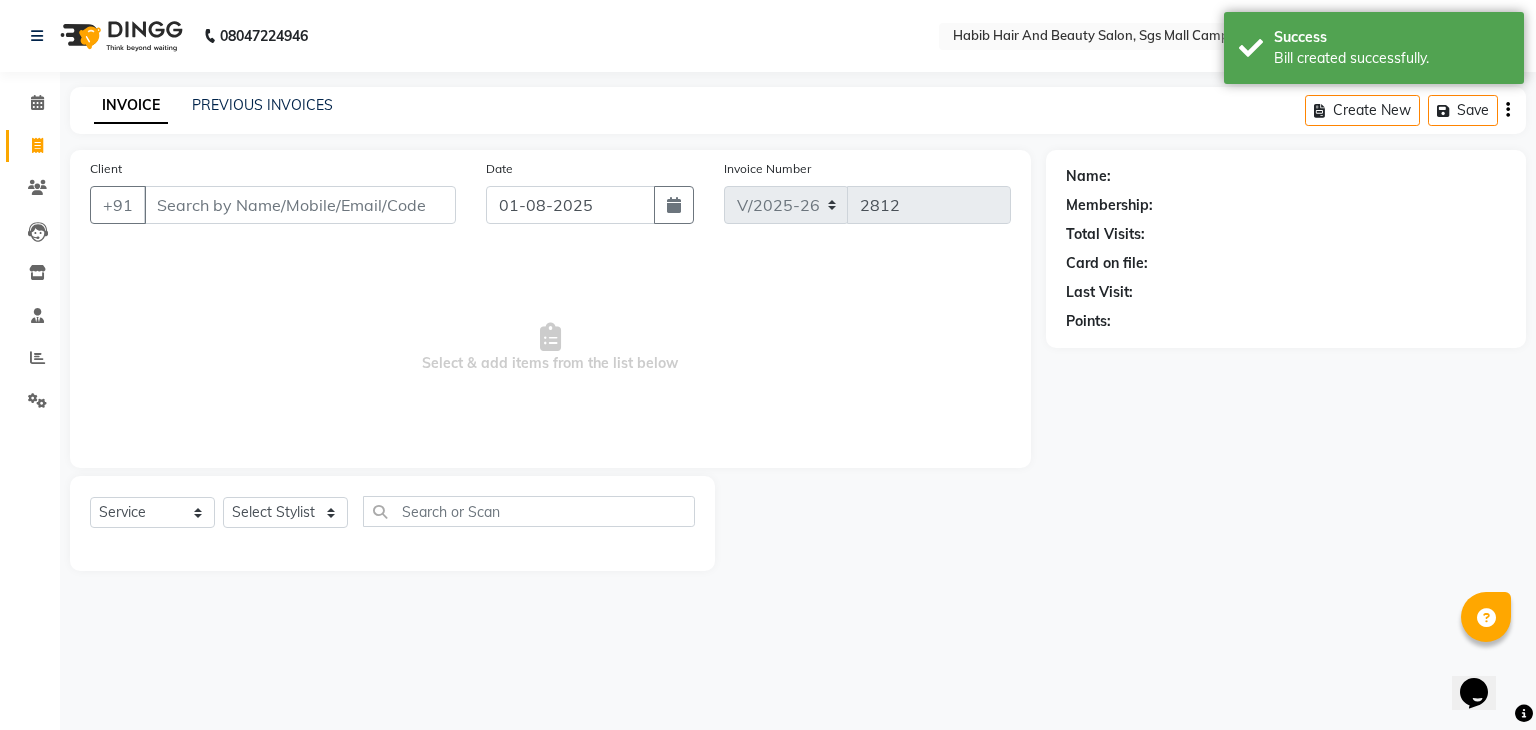 select on "8" 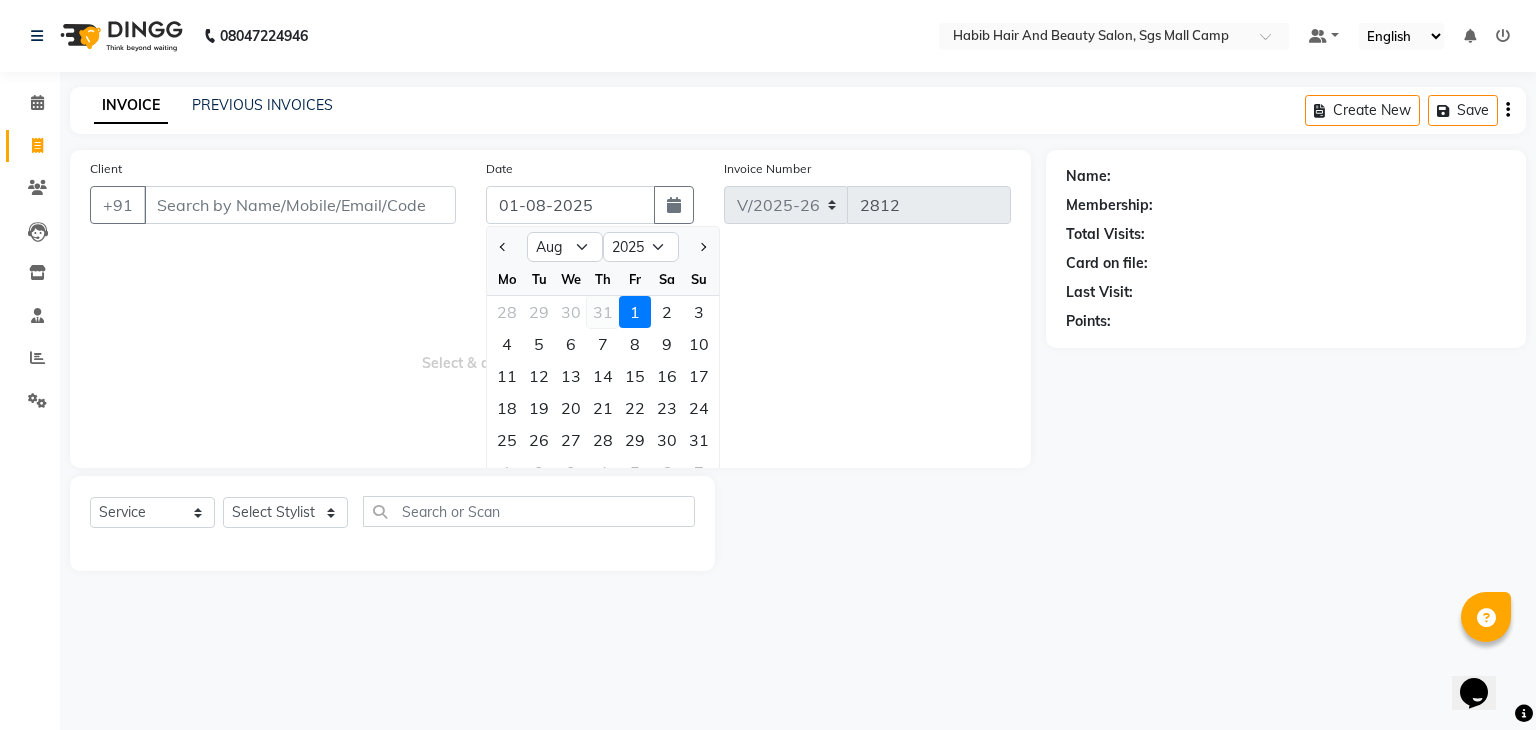 click on "31" 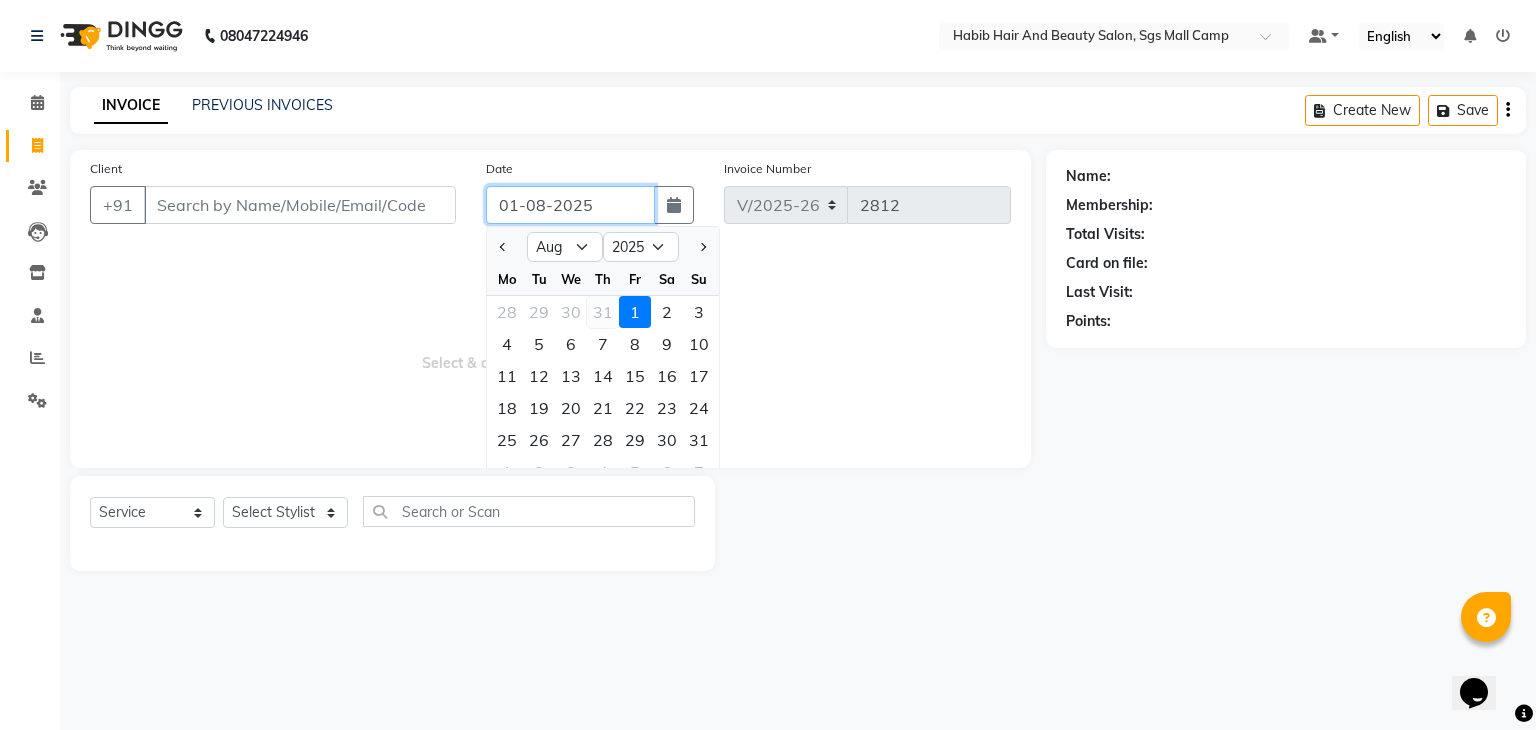 type on "31-07-2025" 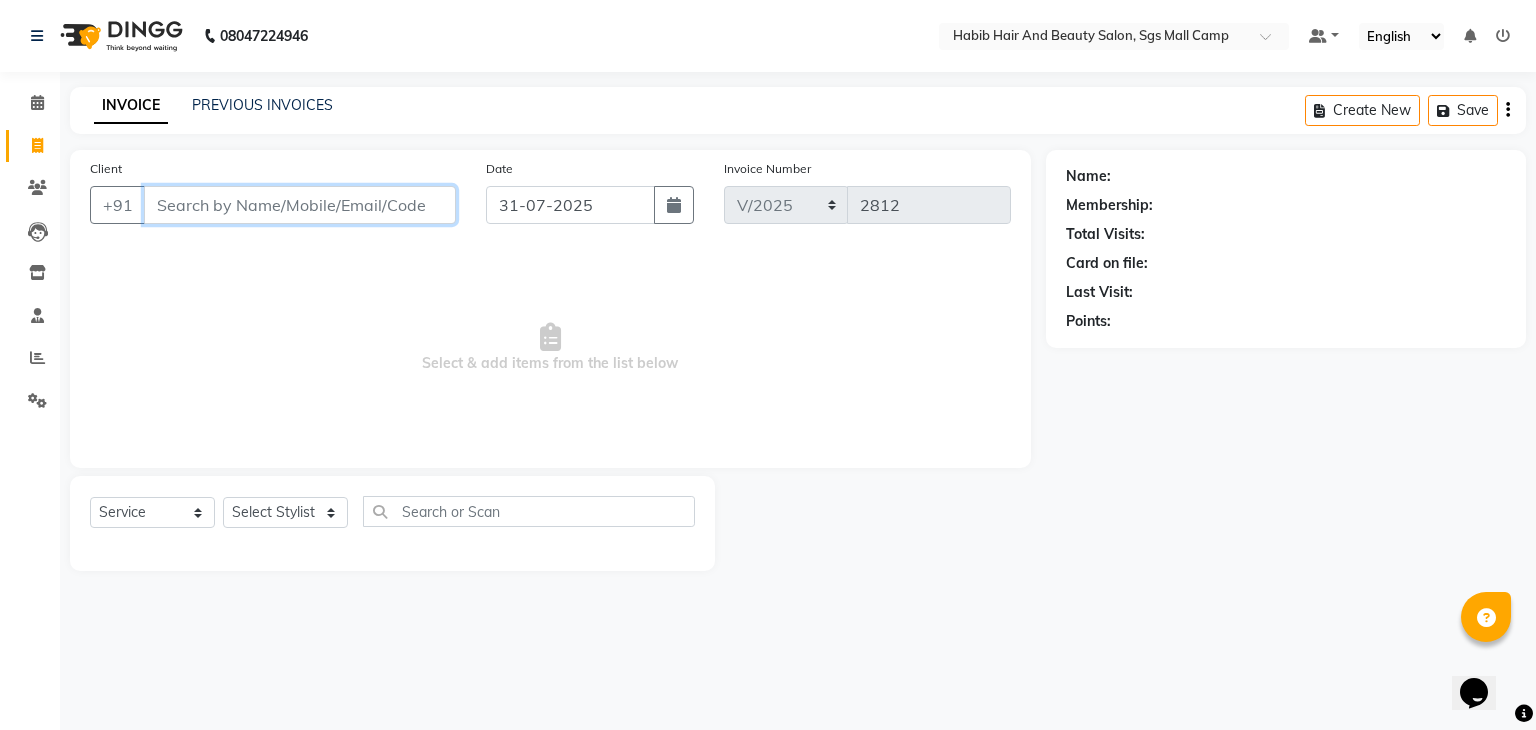 click on "Client" at bounding box center (300, 205) 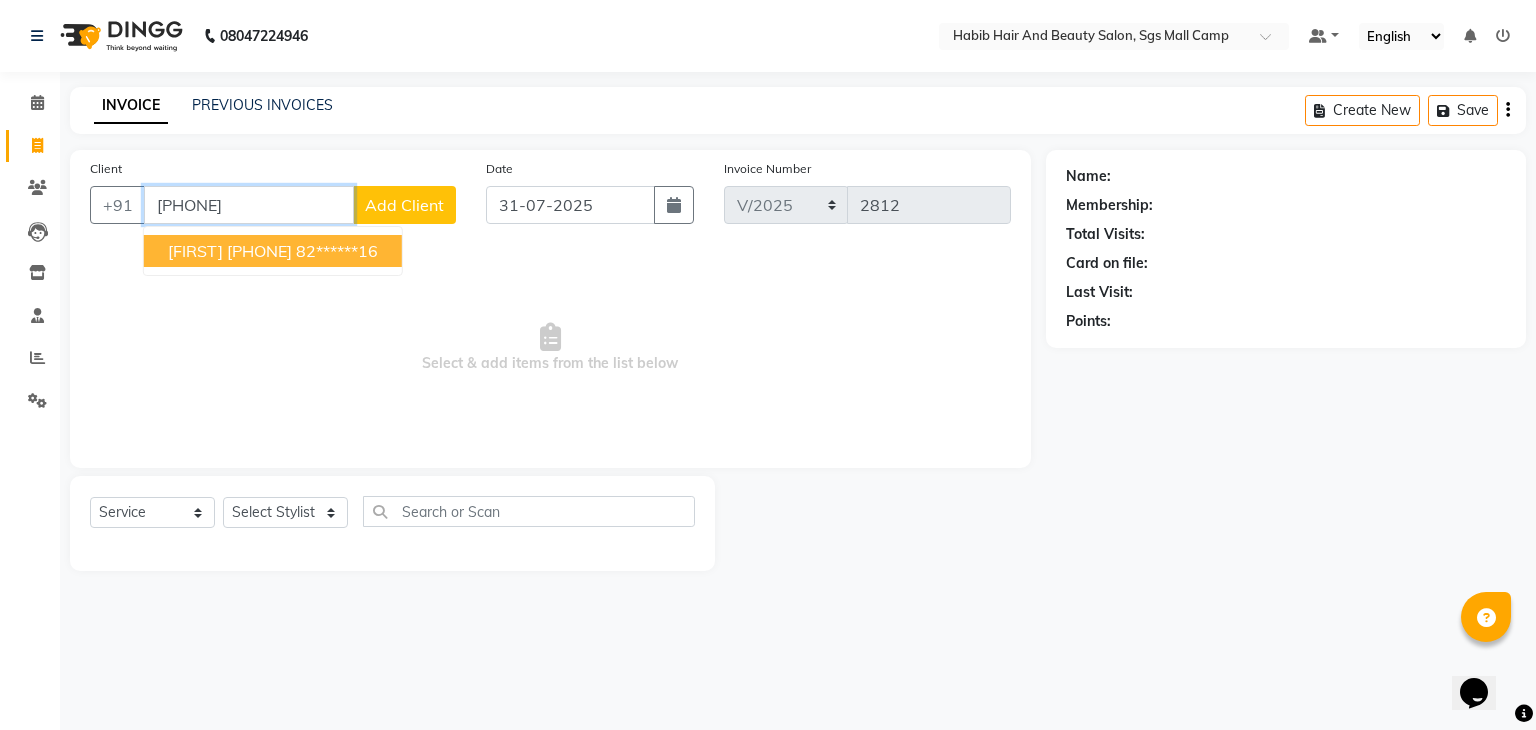click on "82******16" at bounding box center (337, 251) 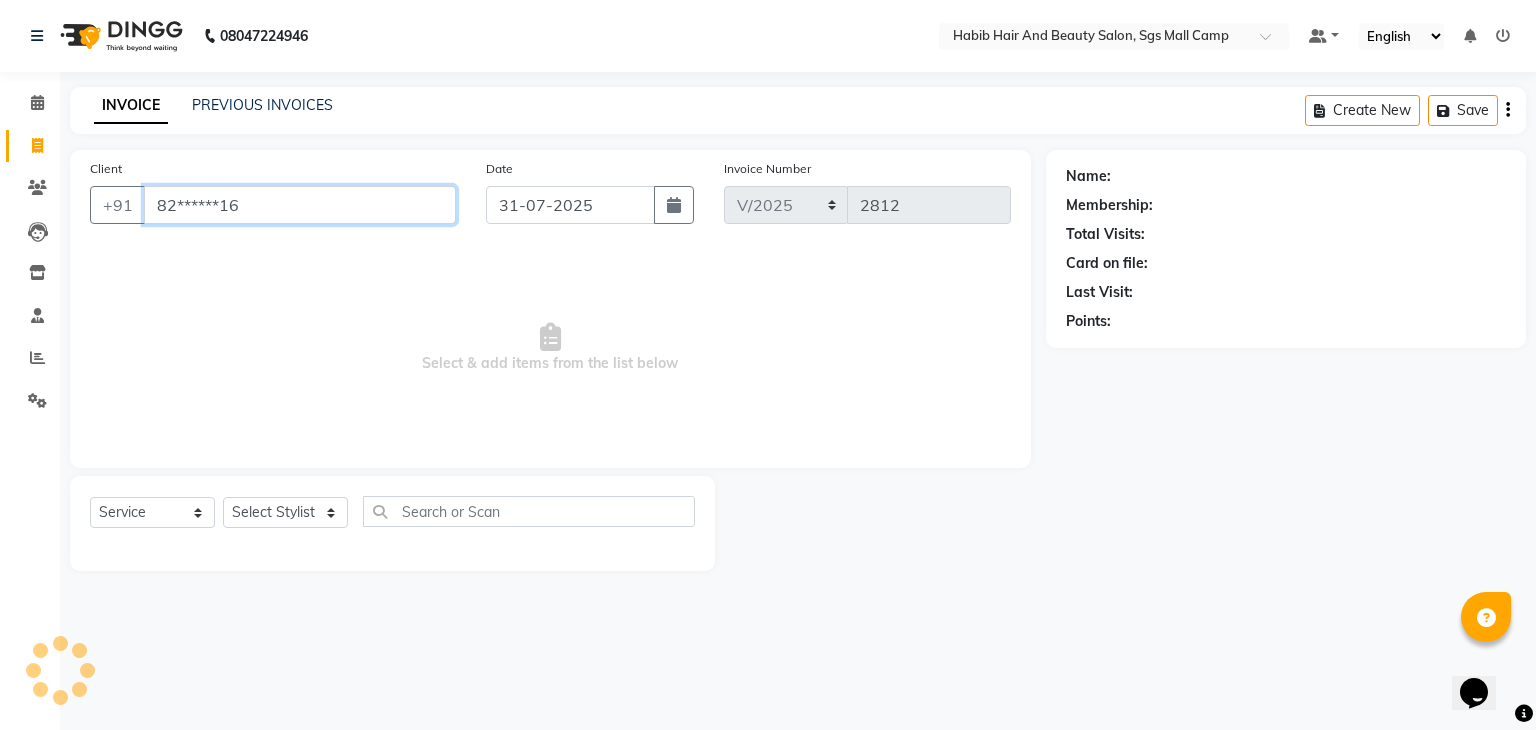 type on "82******16" 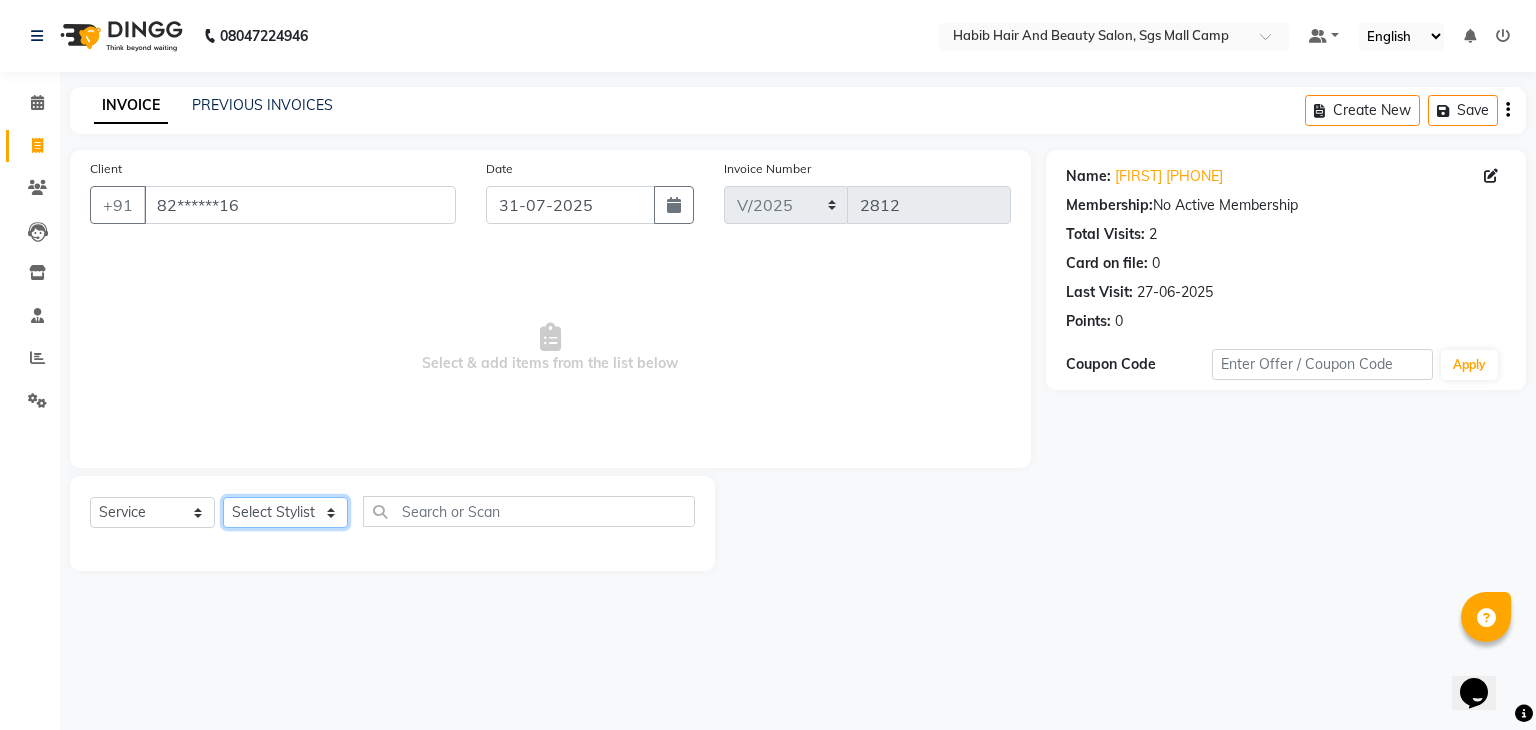 click on "Select Stylist [FIRST] [FIRST] [FIRST] Manager [FIRST]  [FIRST] [FIRST] [FIRST] [FIRST]  [FIRST] [FIRST]" 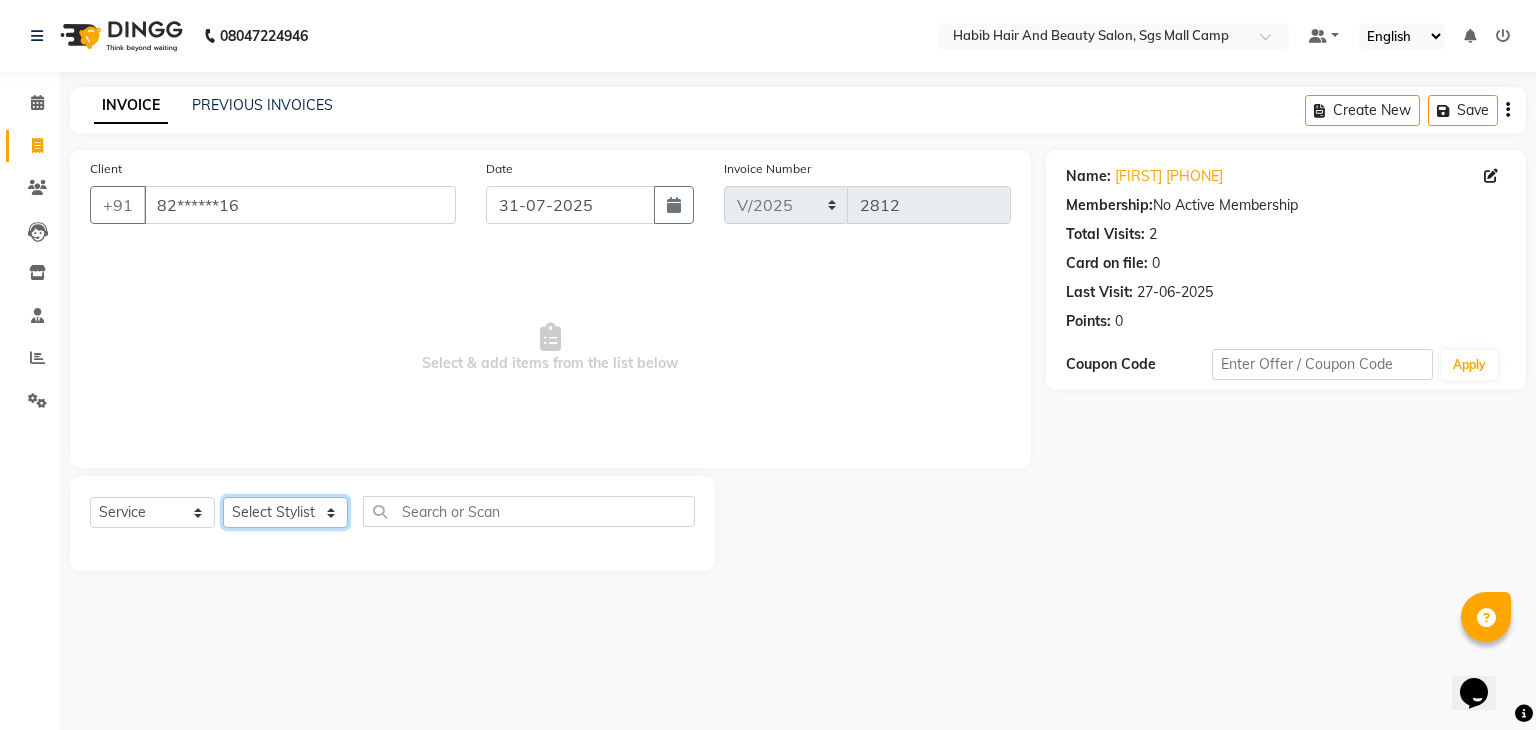 select on "81160" 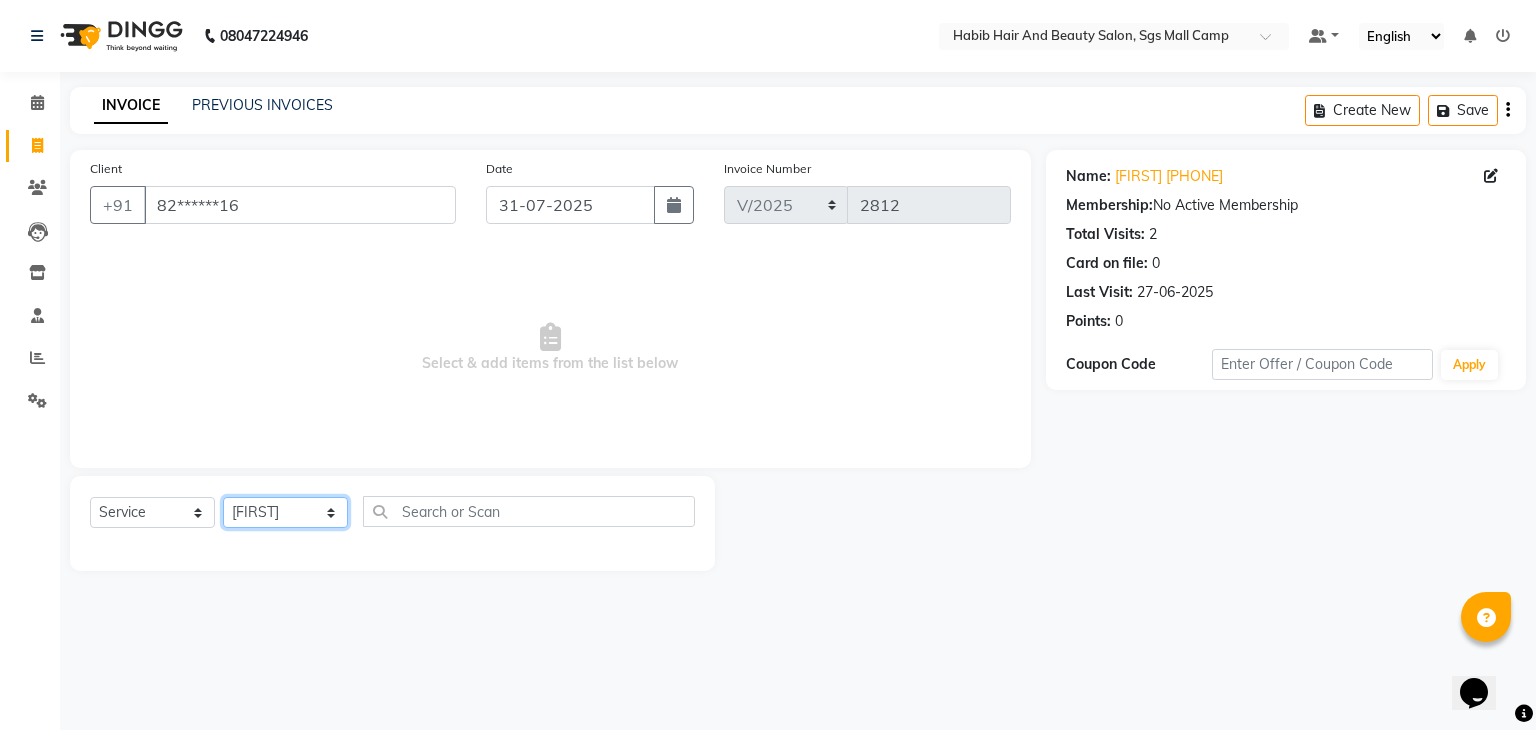 click on "Select Stylist [FIRST] [FIRST] [FIRST] Manager [FIRST]  [FIRST] [FIRST] [FIRST] [FIRST]  [FIRST] [FIRST]" 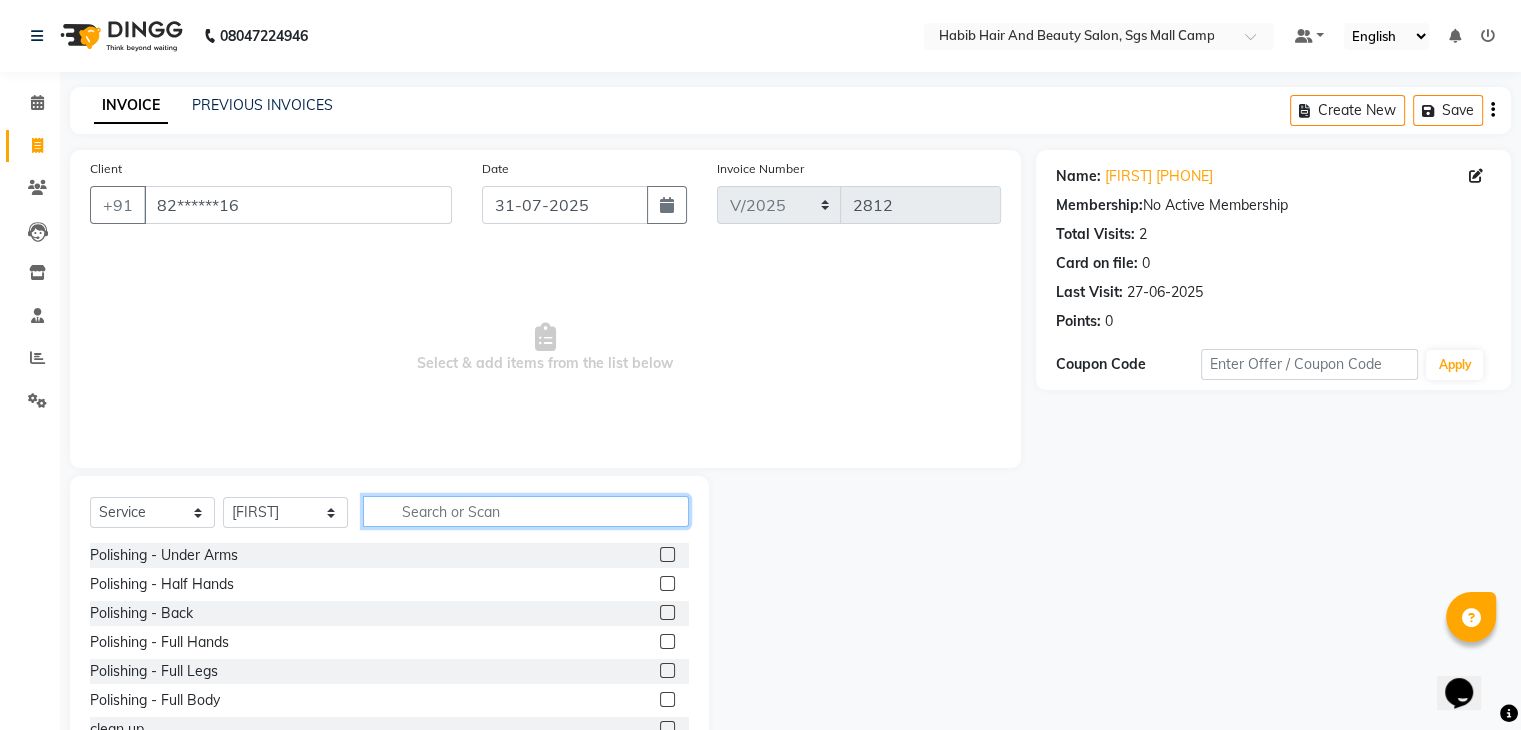 click 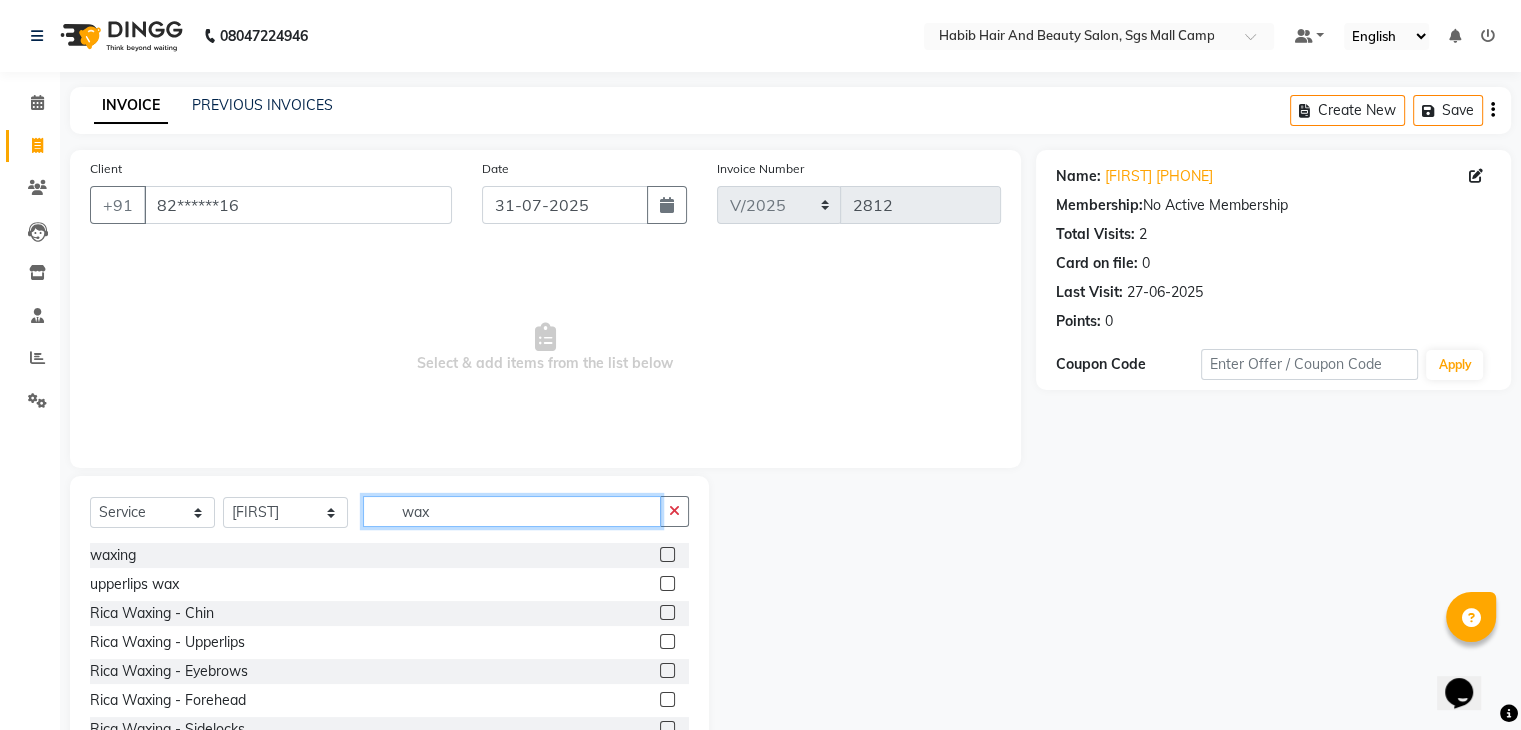 type on "wax" 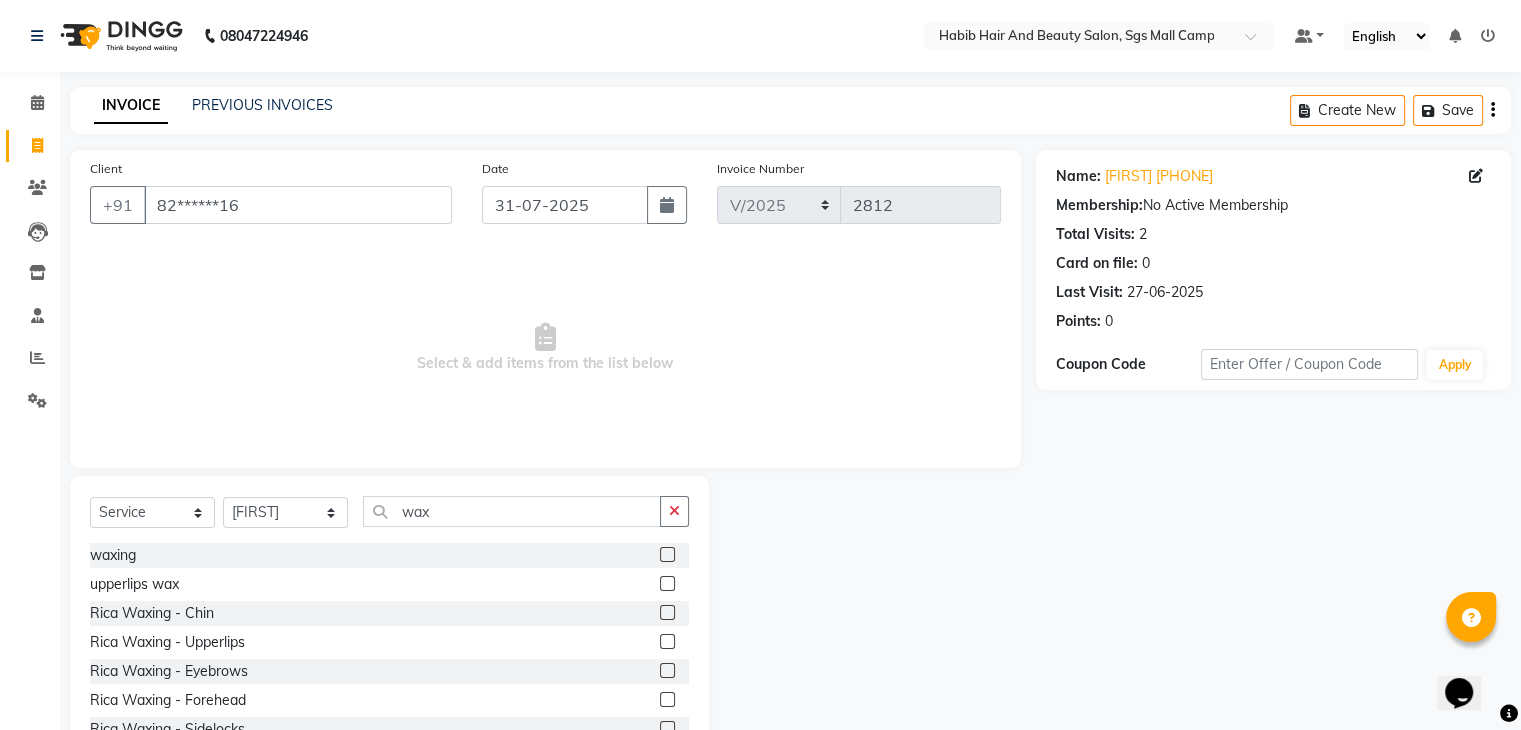 click 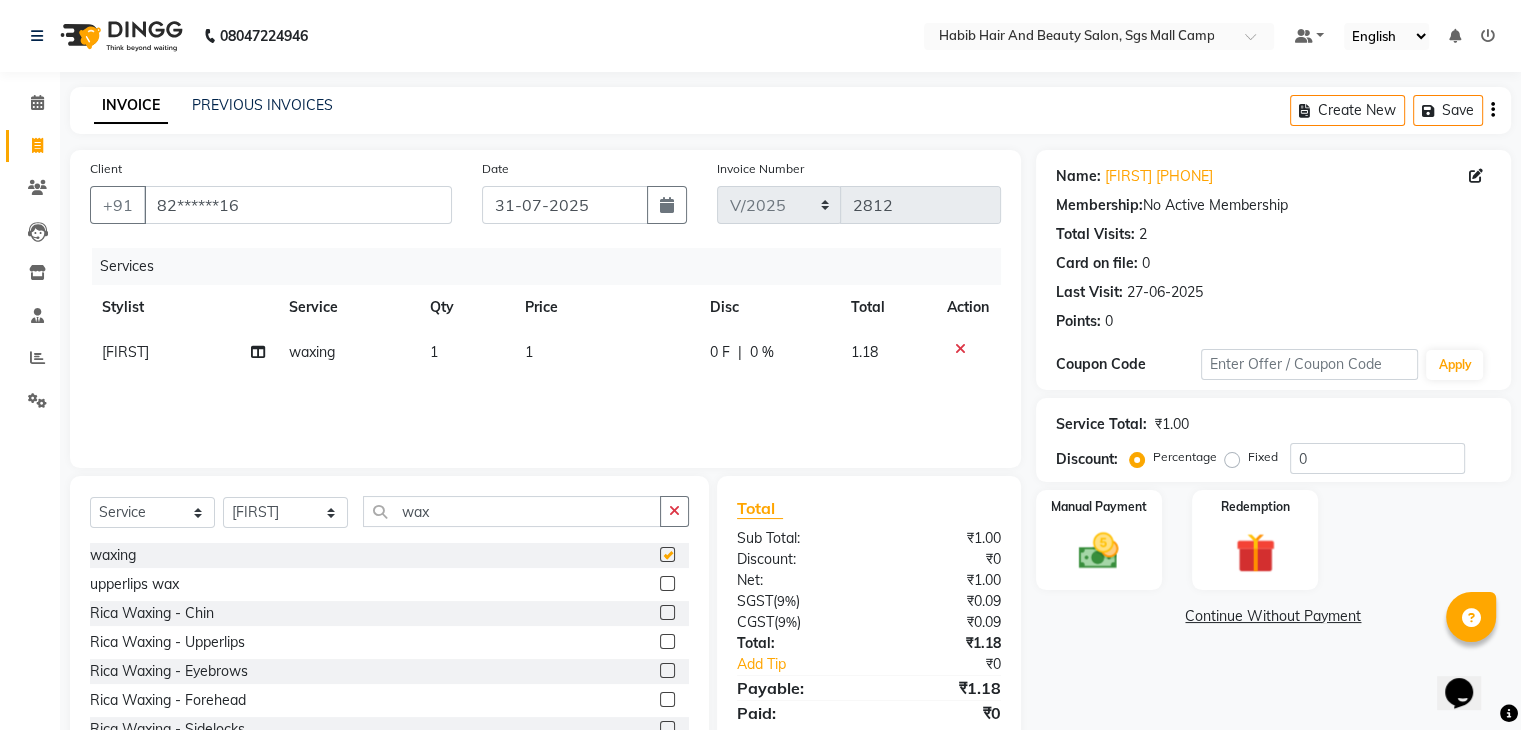 checkbox on "false" 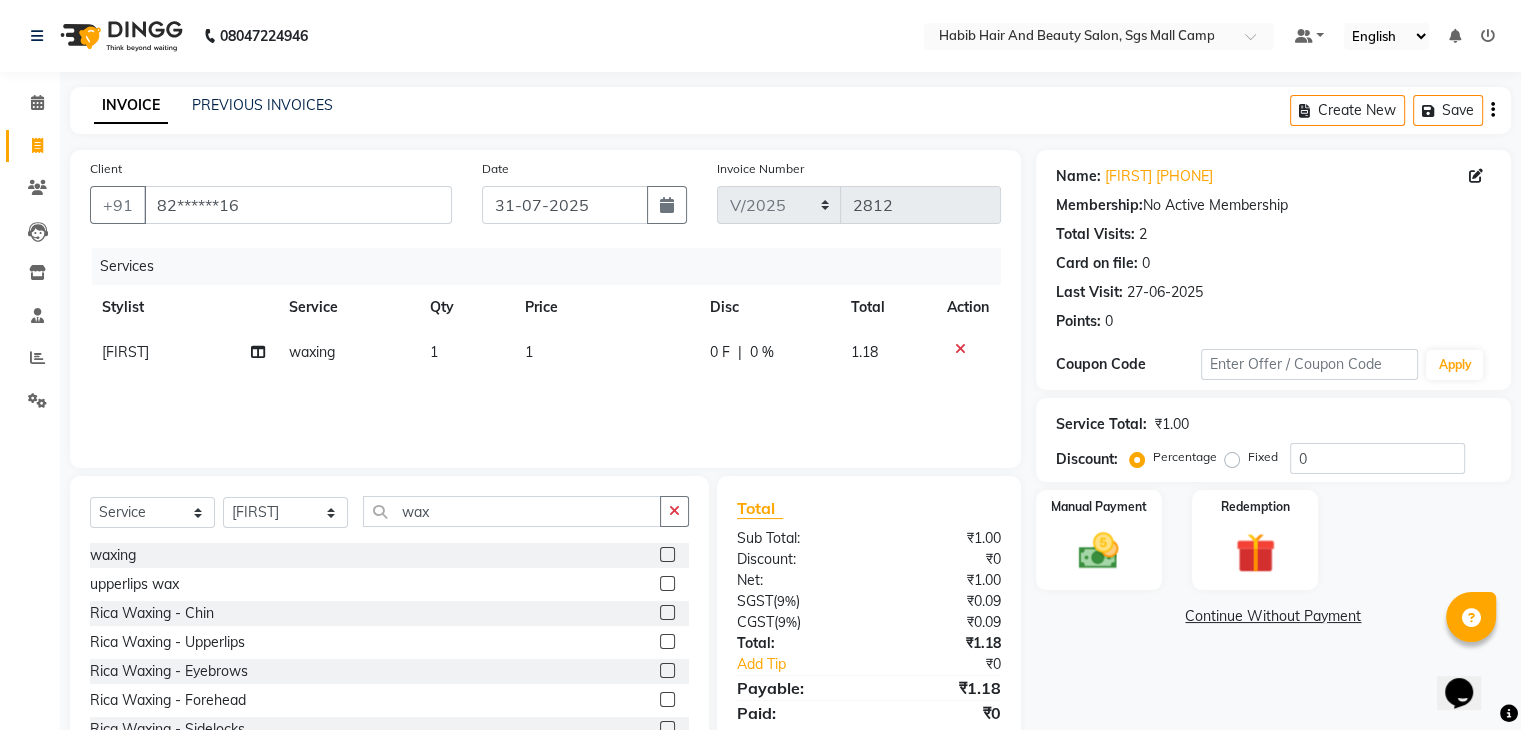 click on "1" 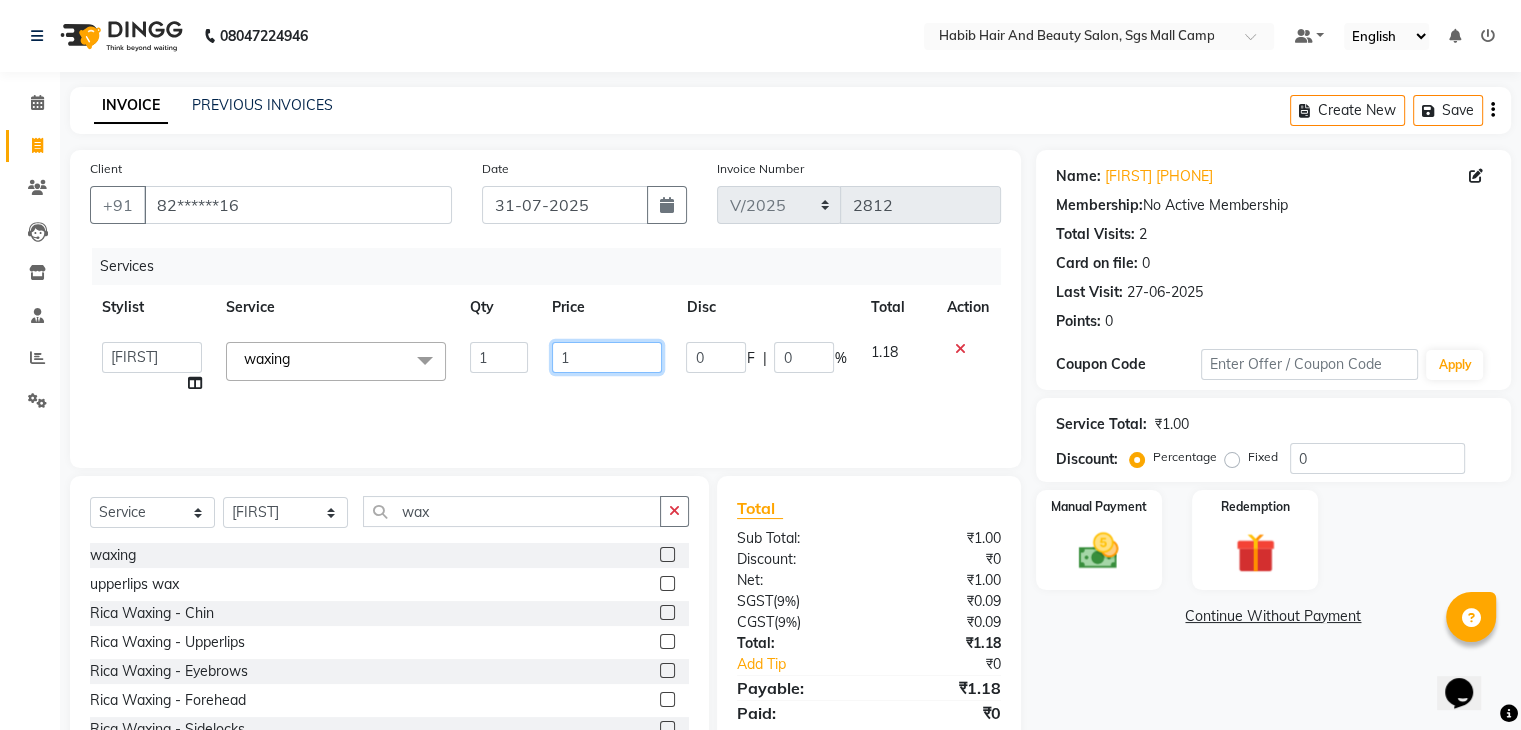 click on "1" 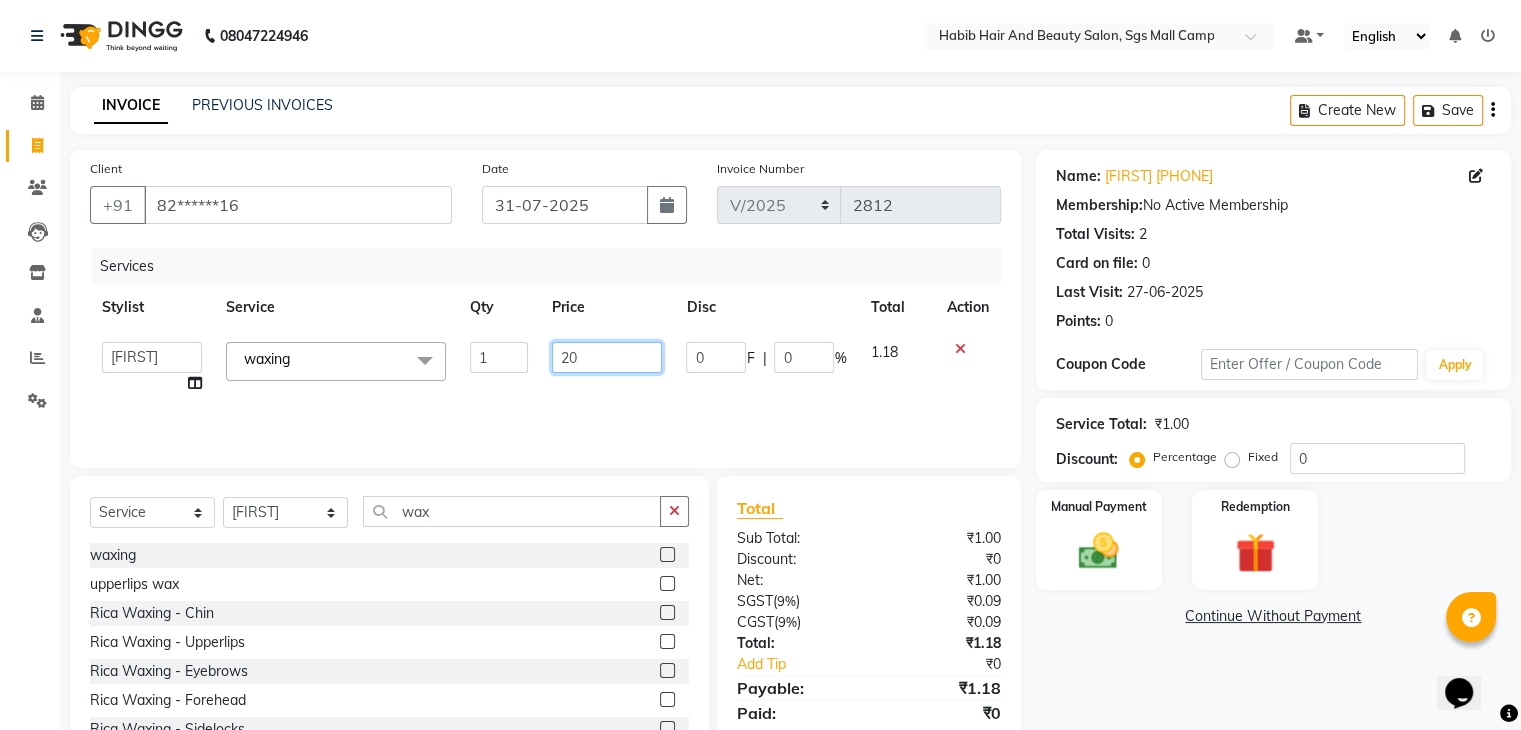 type on "203" 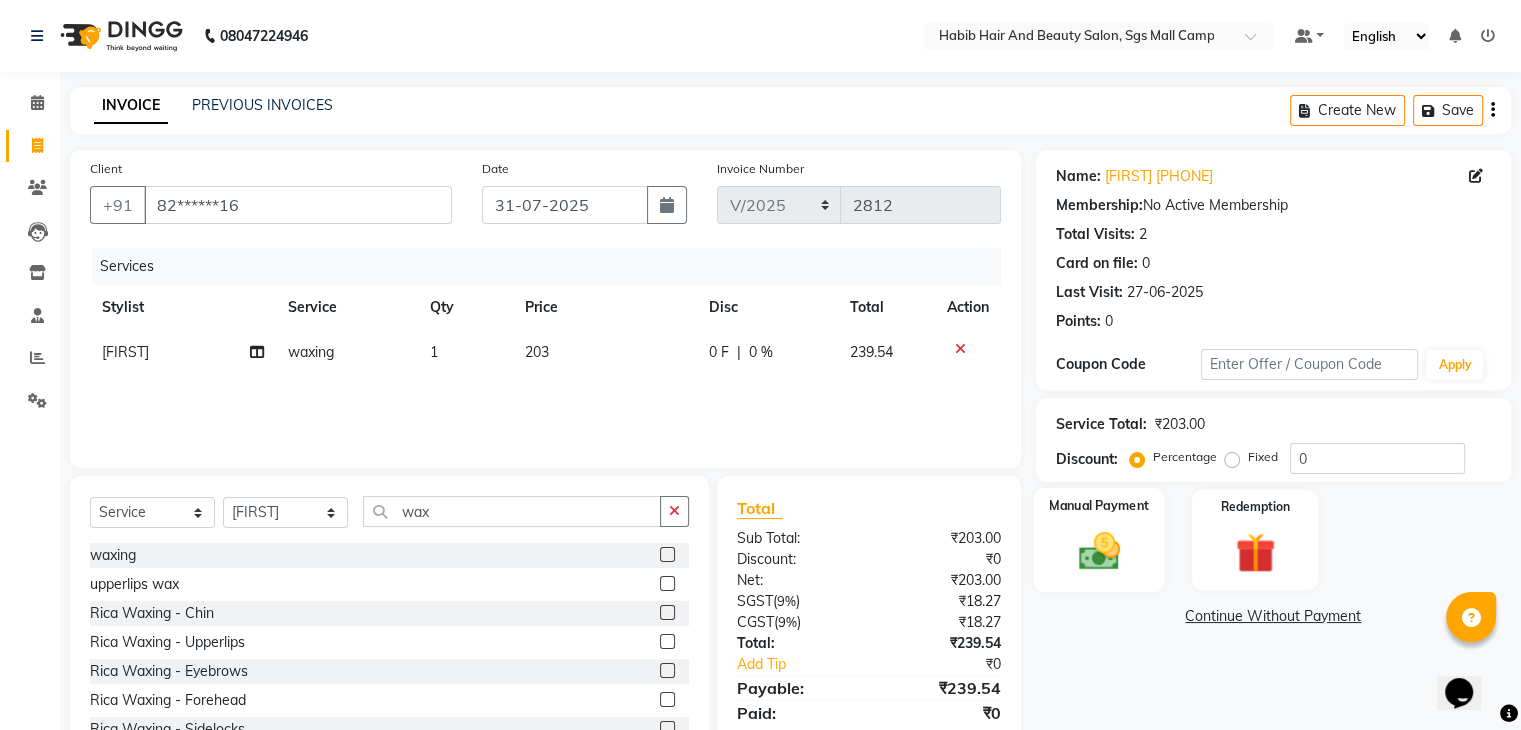 click on "Manual Payment" 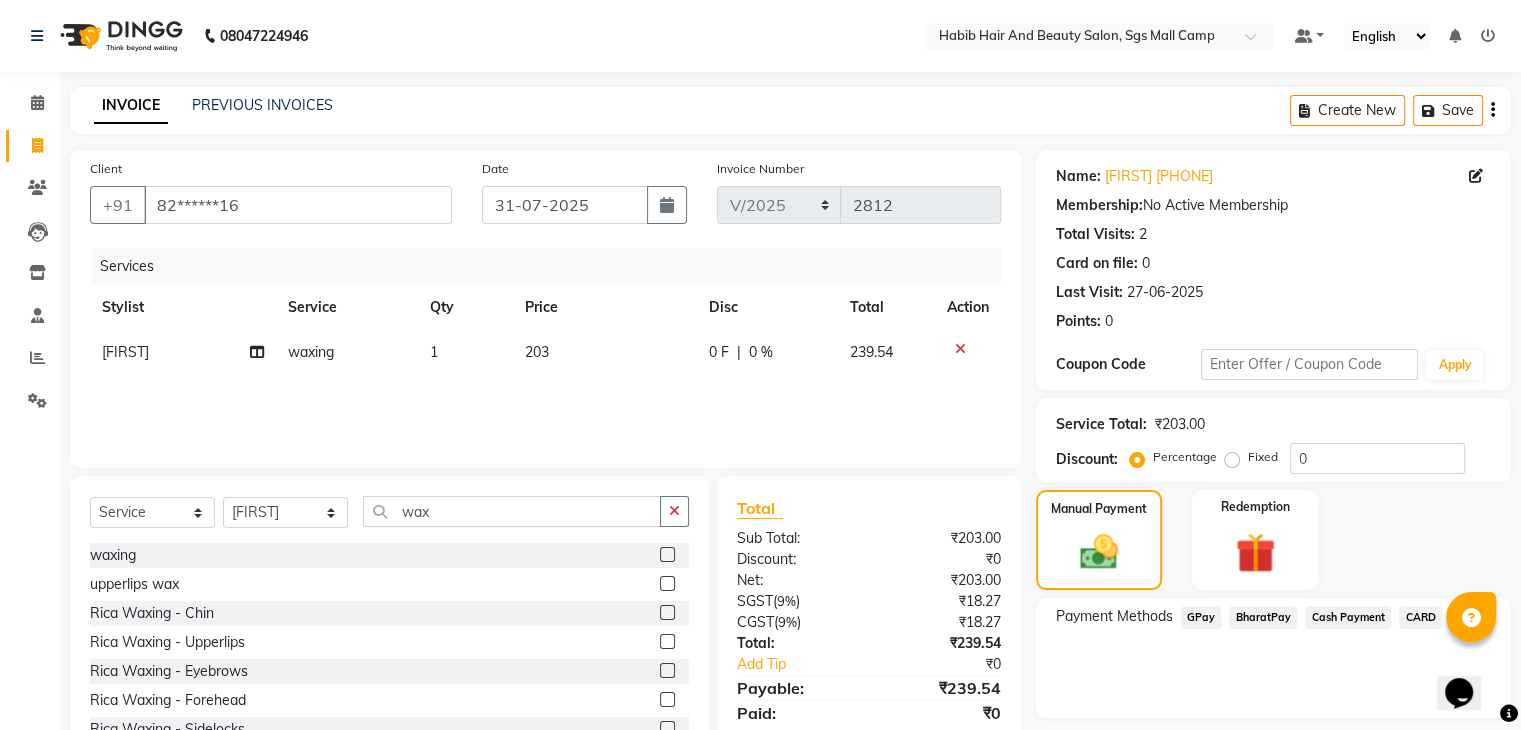 click on "GPay" 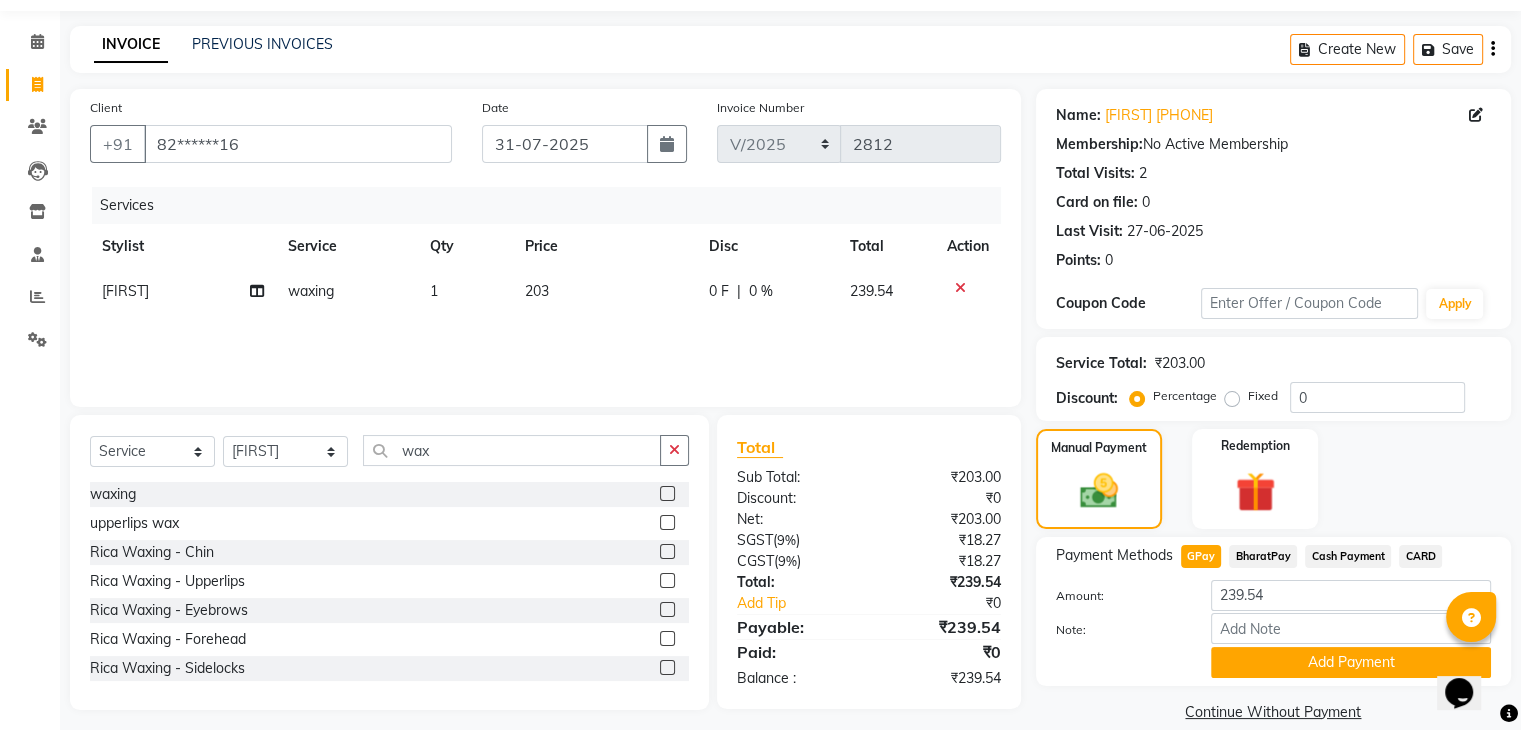 scroll, scrollTop: 89, scrollLeft: 0, axis: vertical 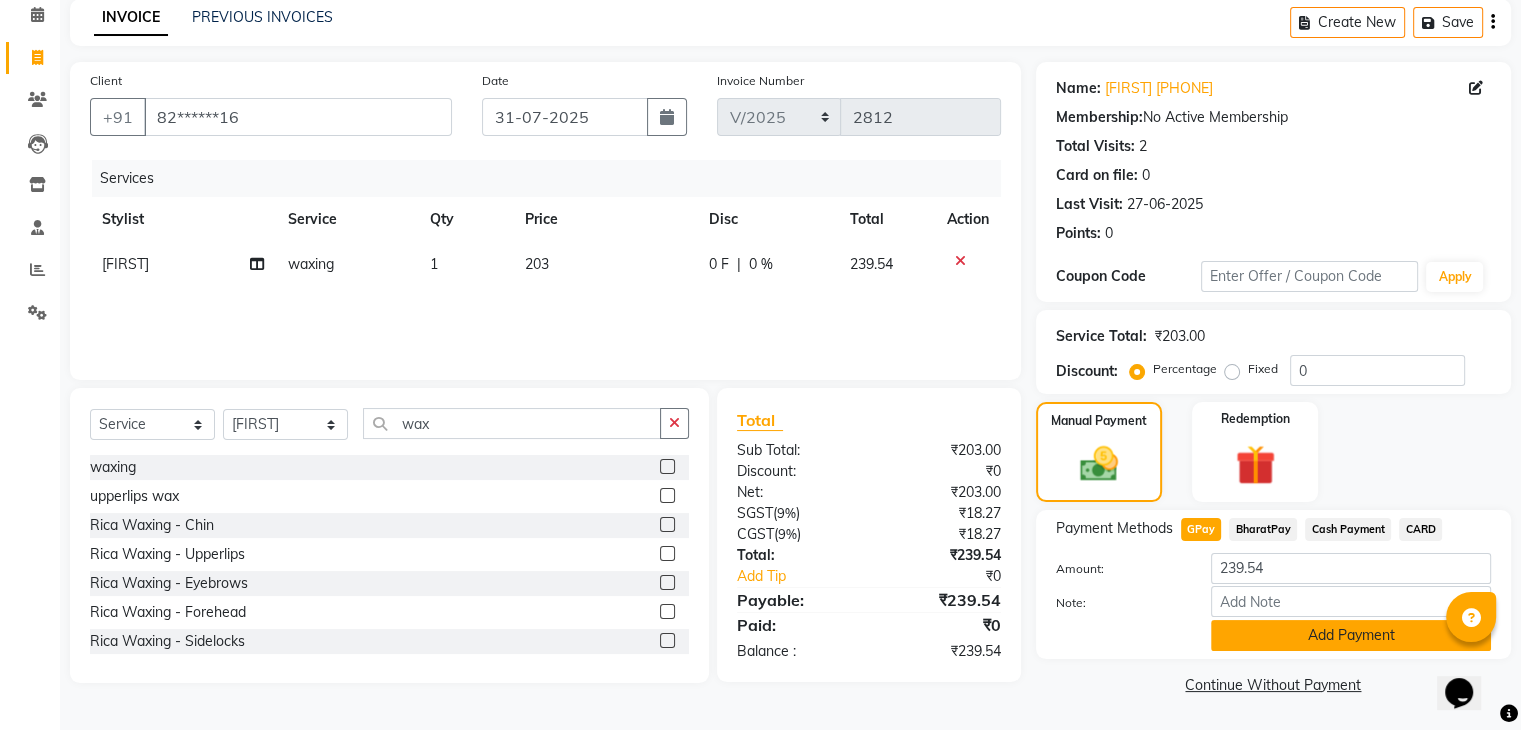 click on "Add Payment" 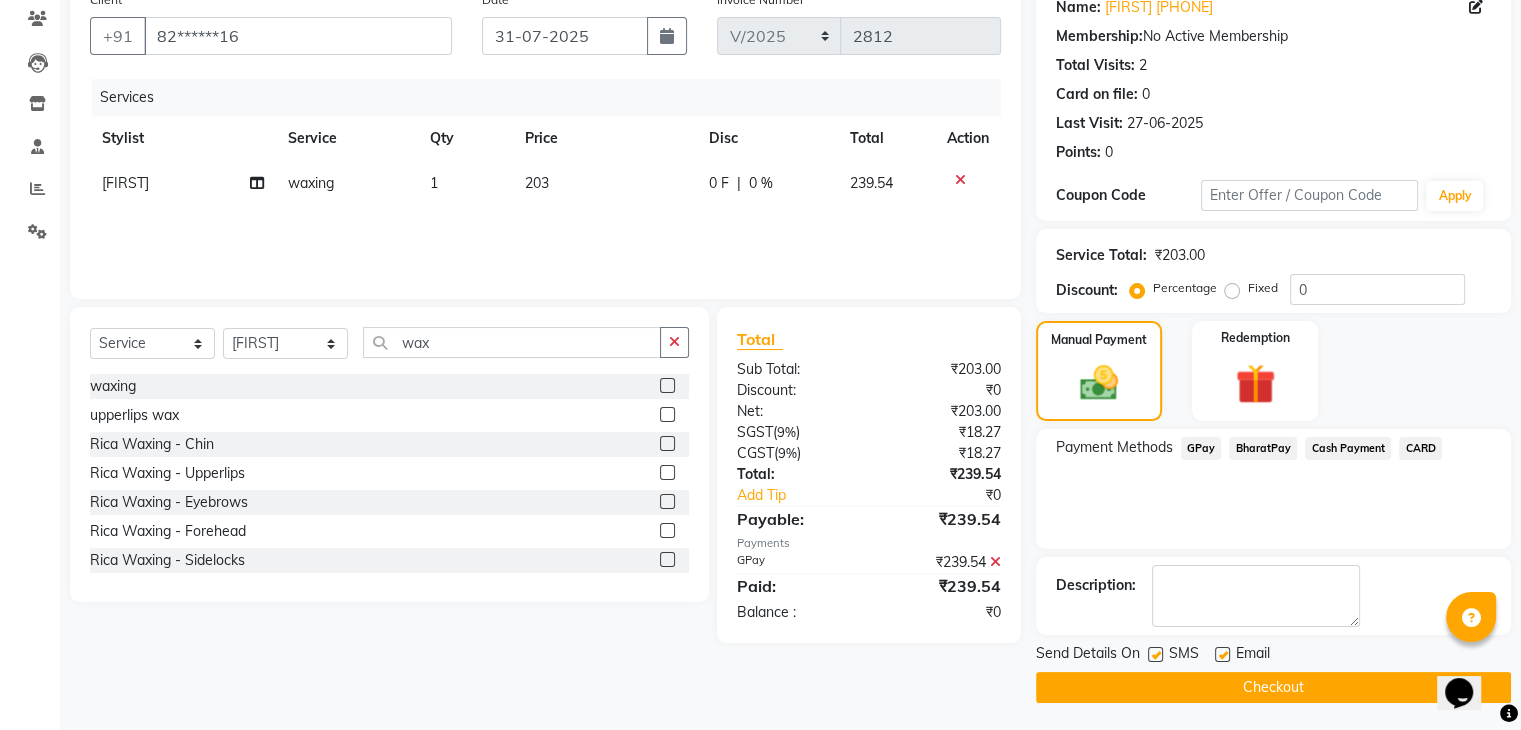scroll, scrollTop: 171, scrollLeft: 0, axis: vertical 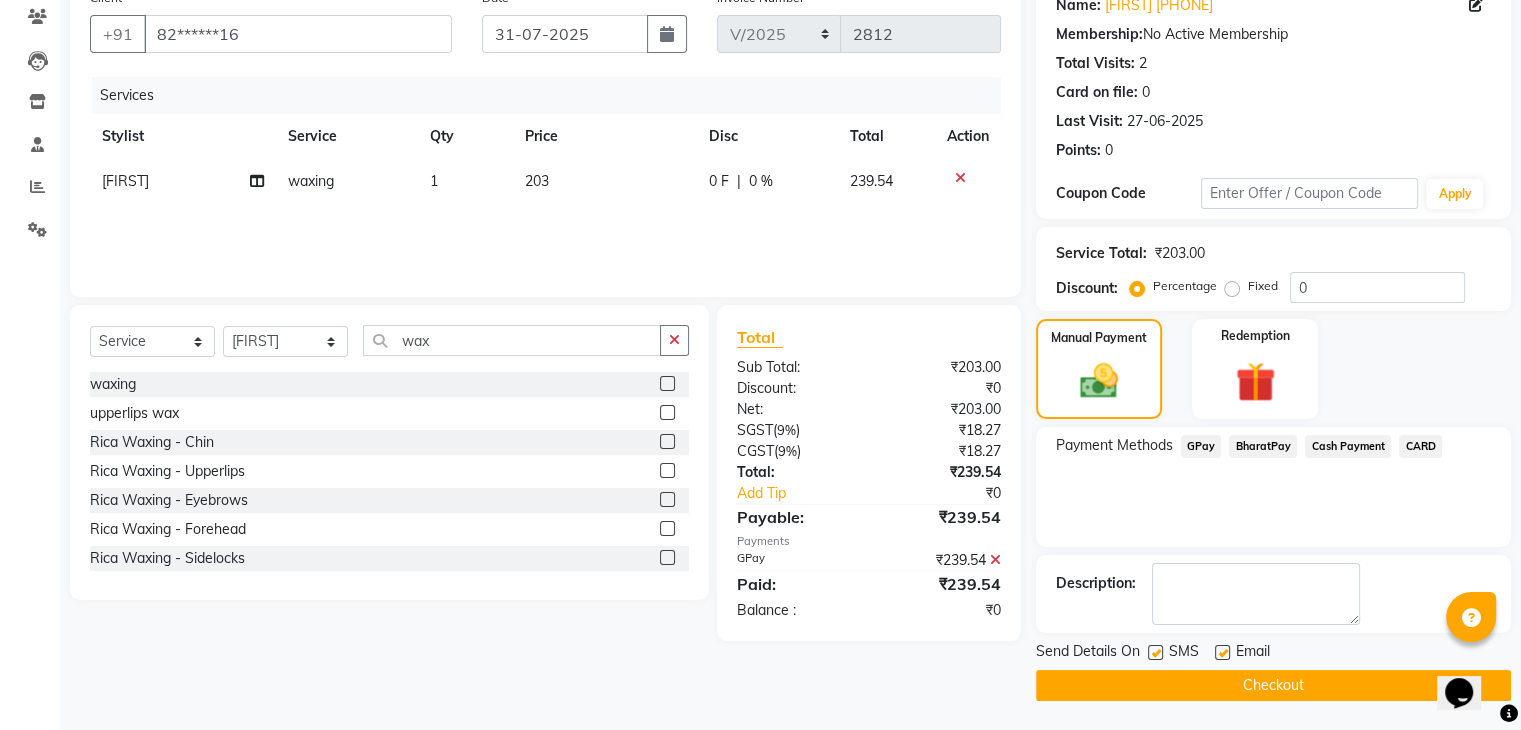 click on "Checkout" 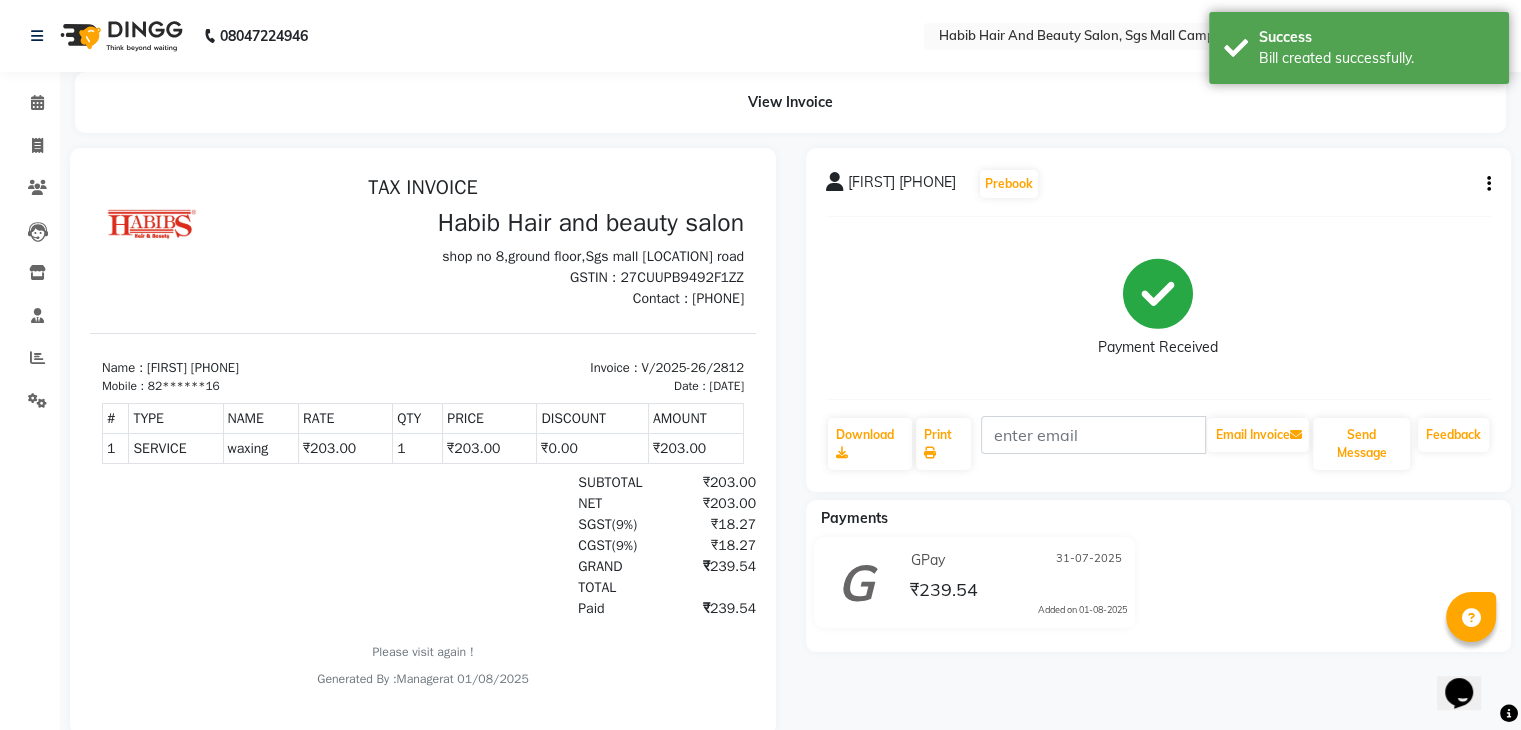 scroll, scrollTop: 0, scrollLeft: 0, axis: both 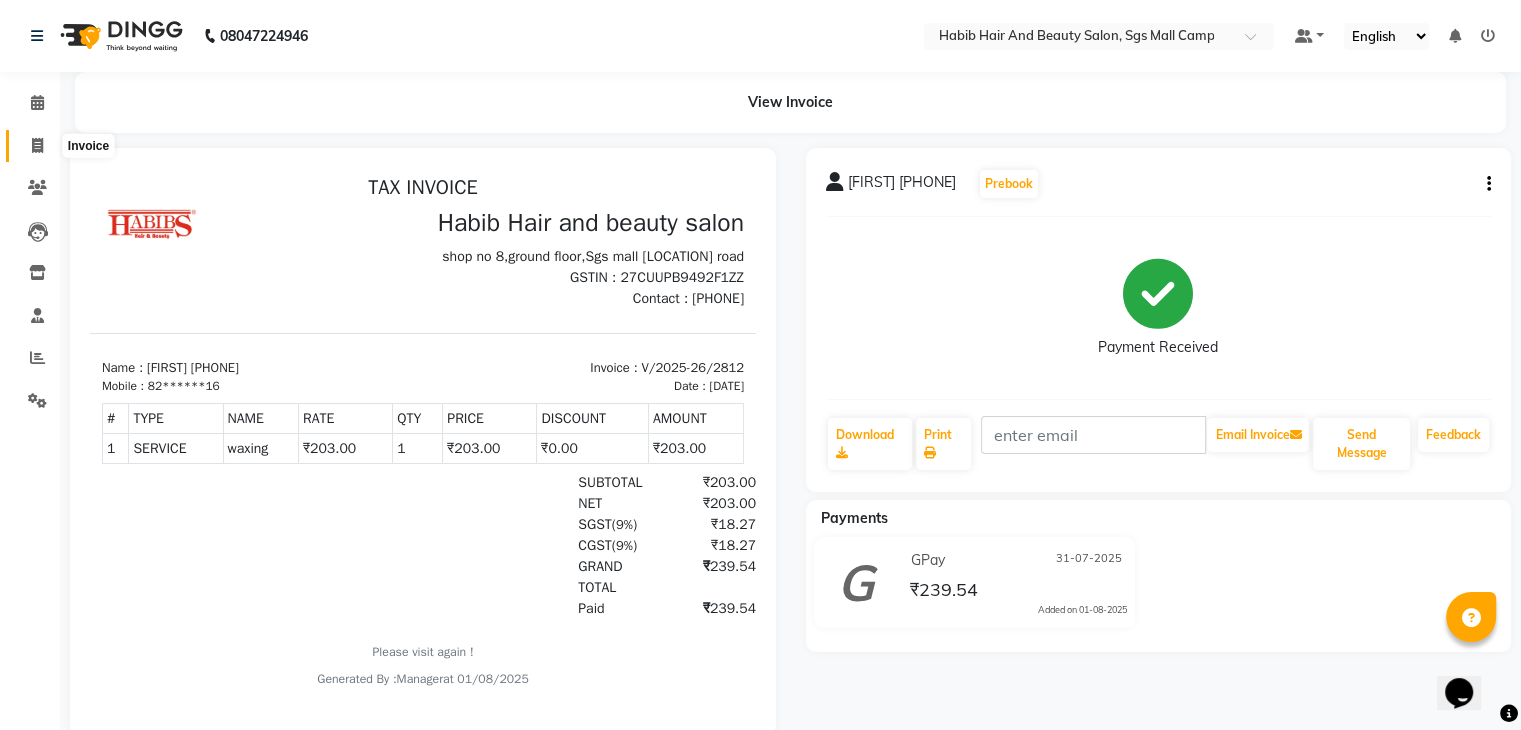 click 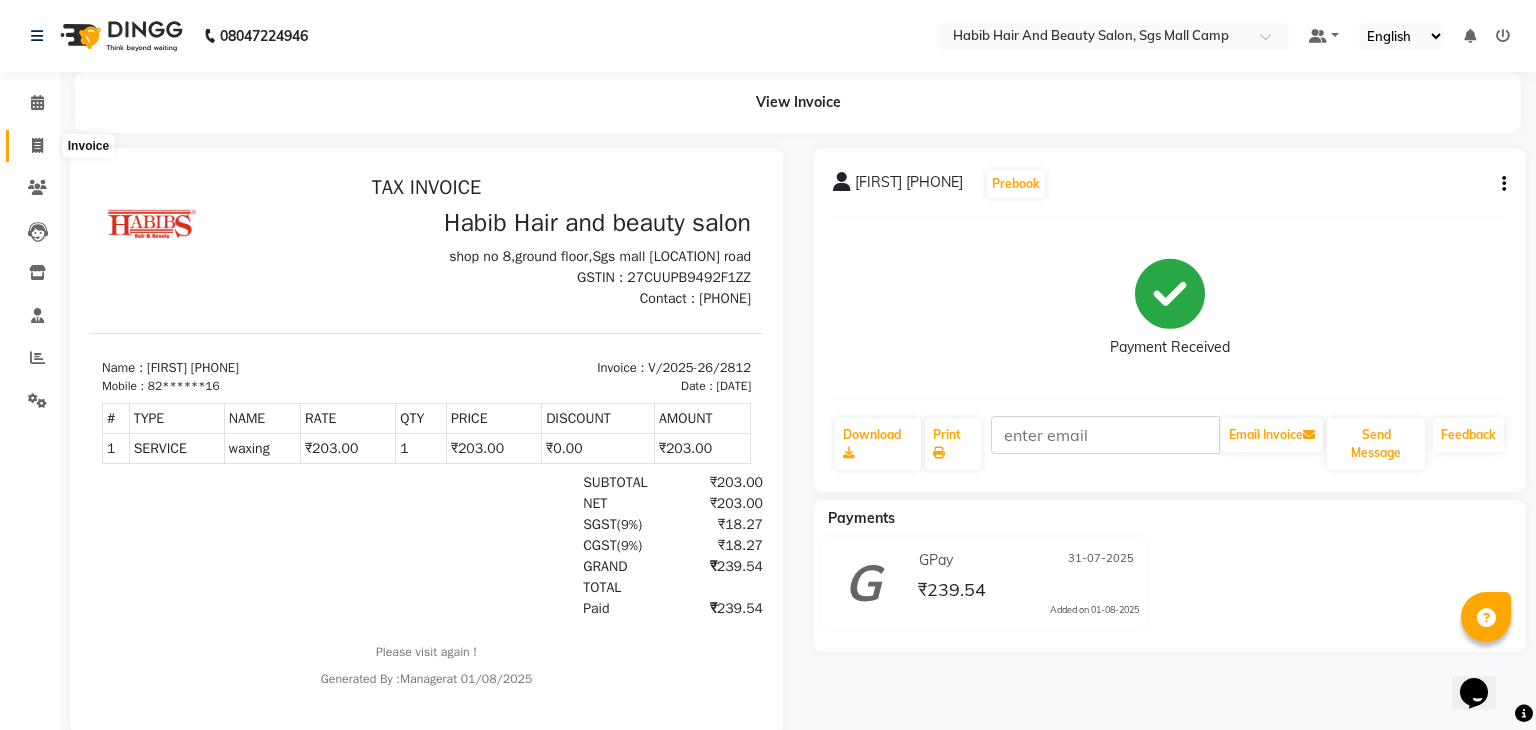 select on "service" 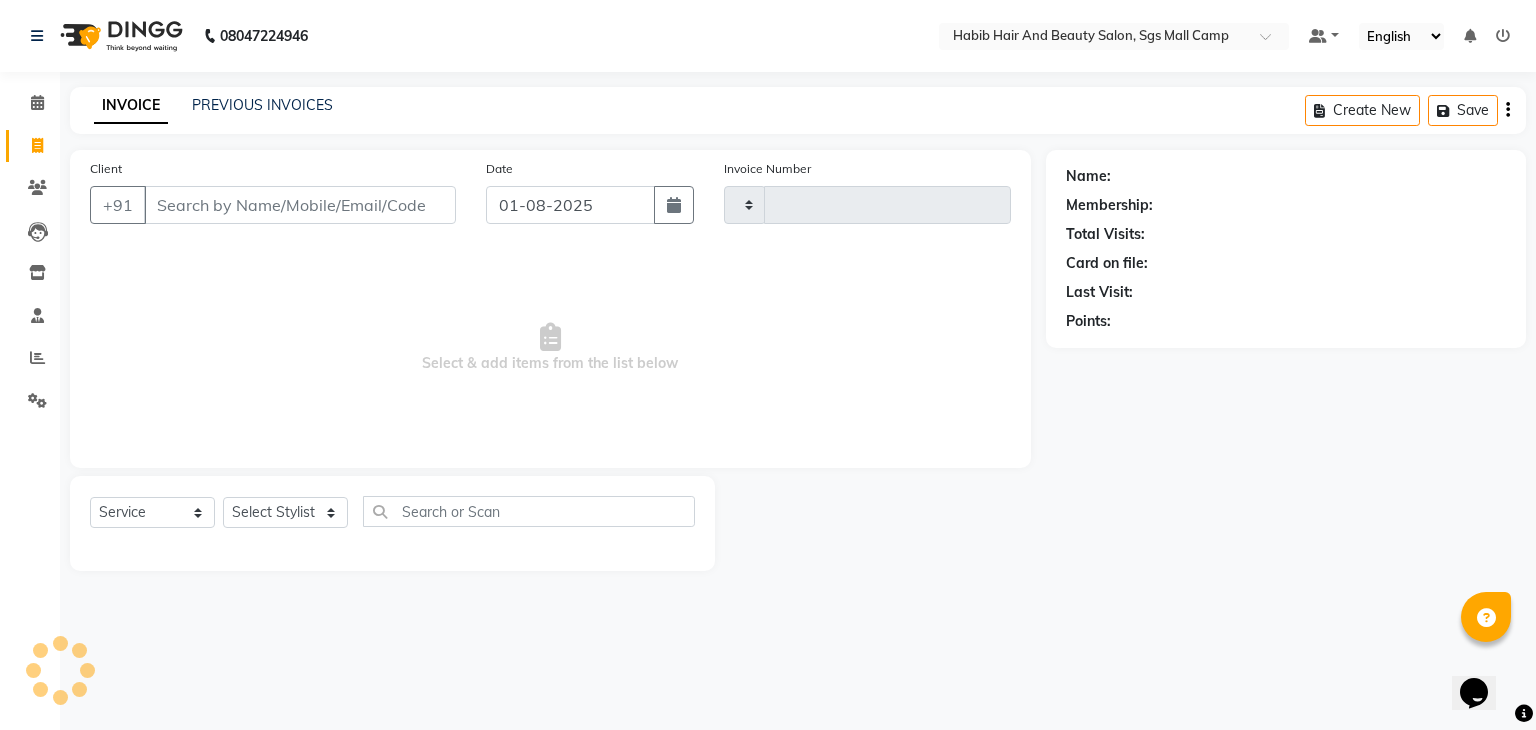 type on "2813" 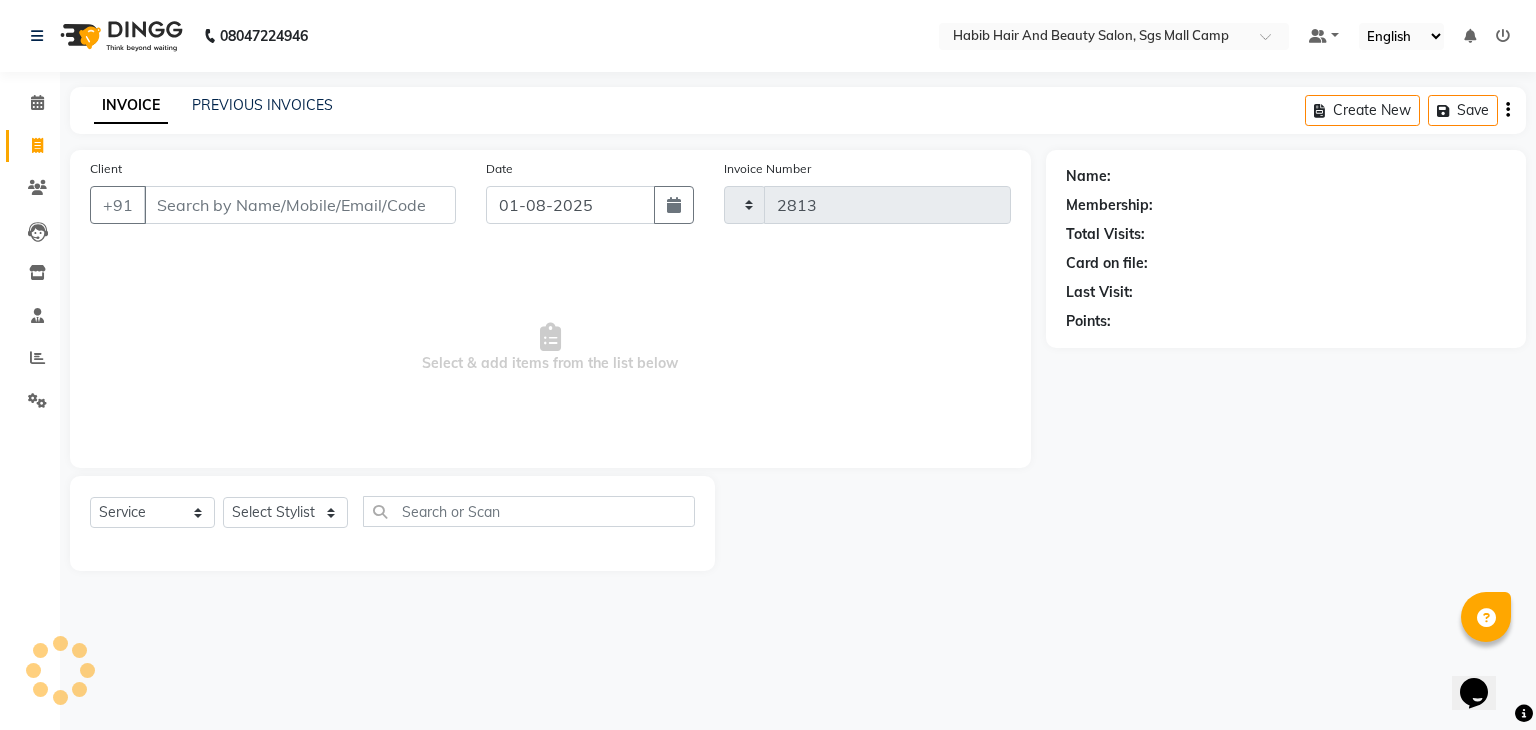 select on "8362" 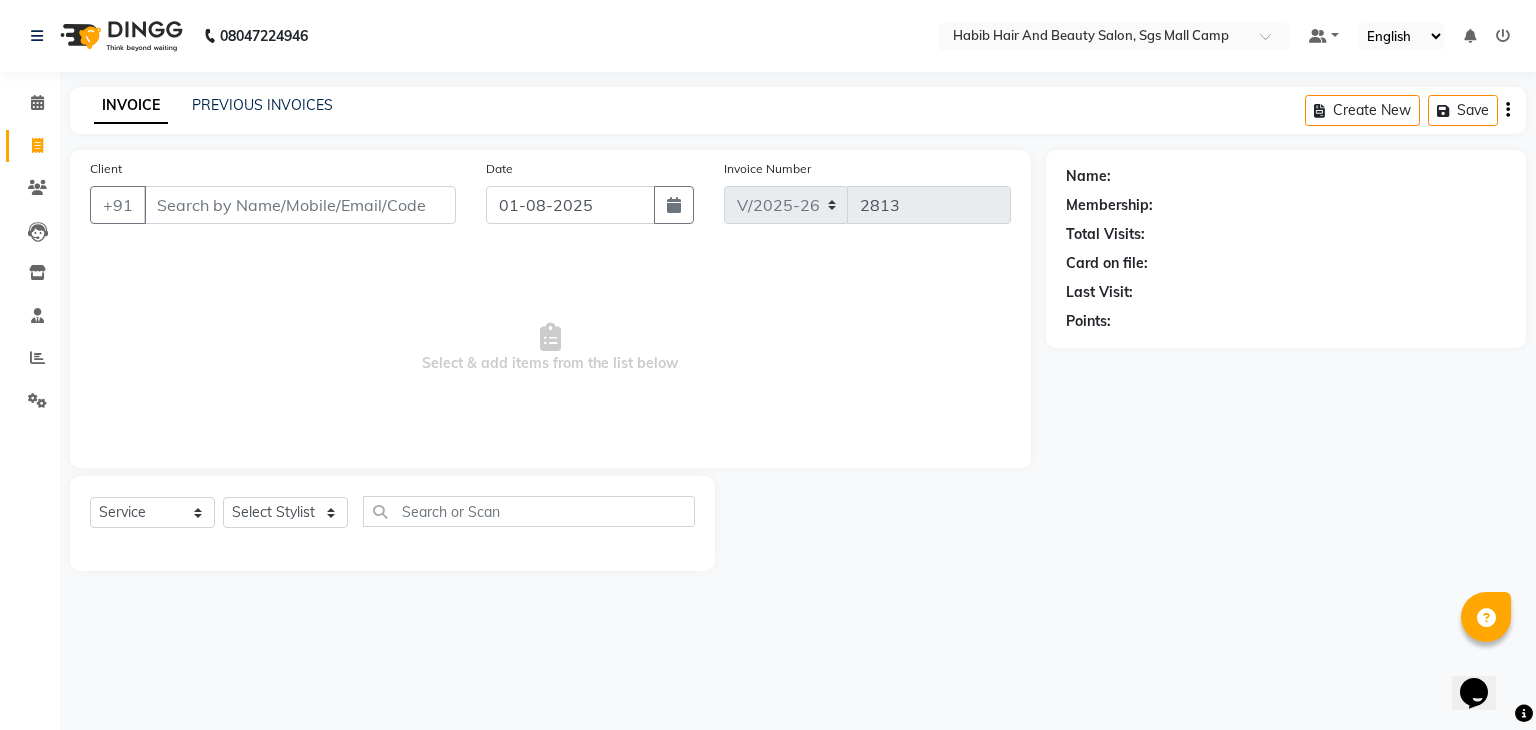 click on "Client" at bounding box center [300, 205] 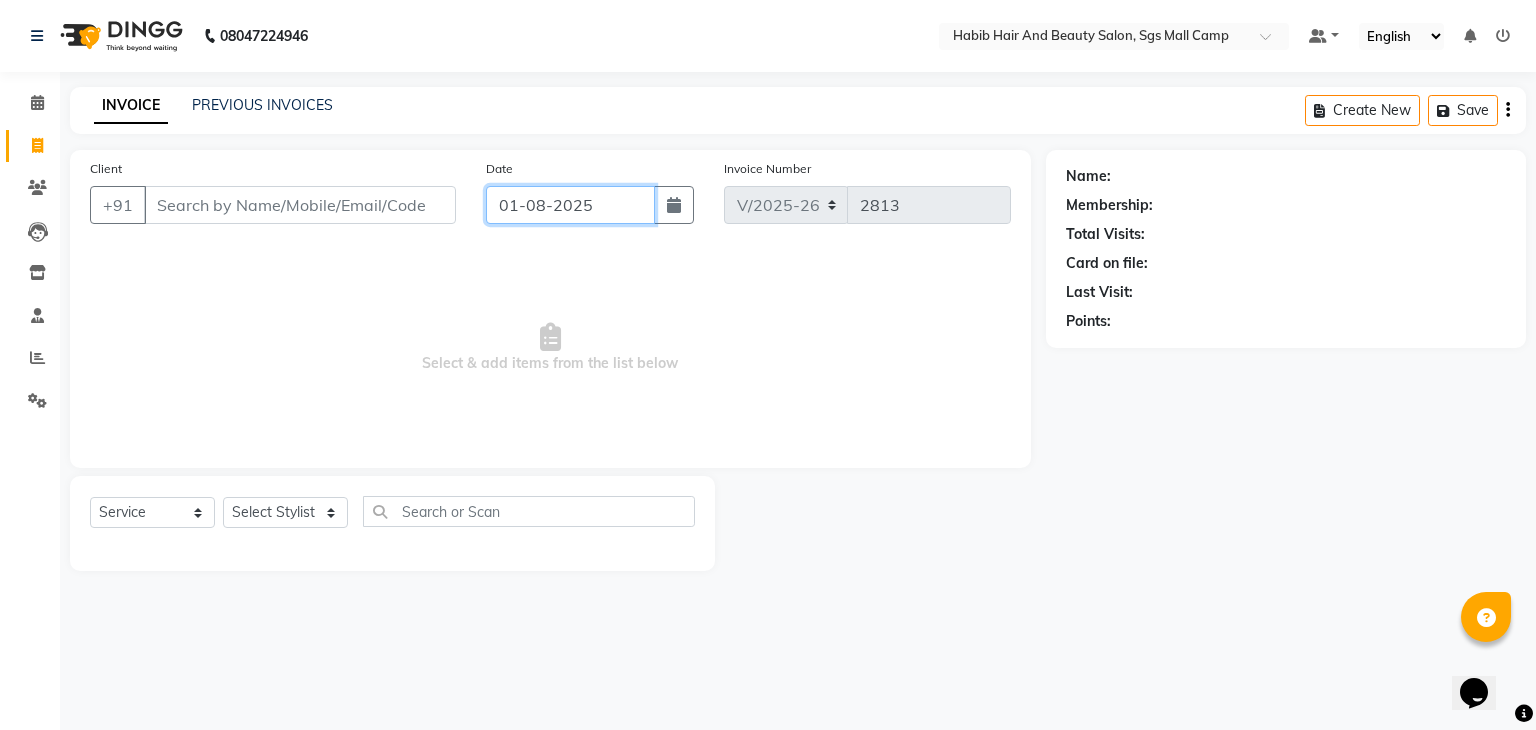 click on "01-08-2025" 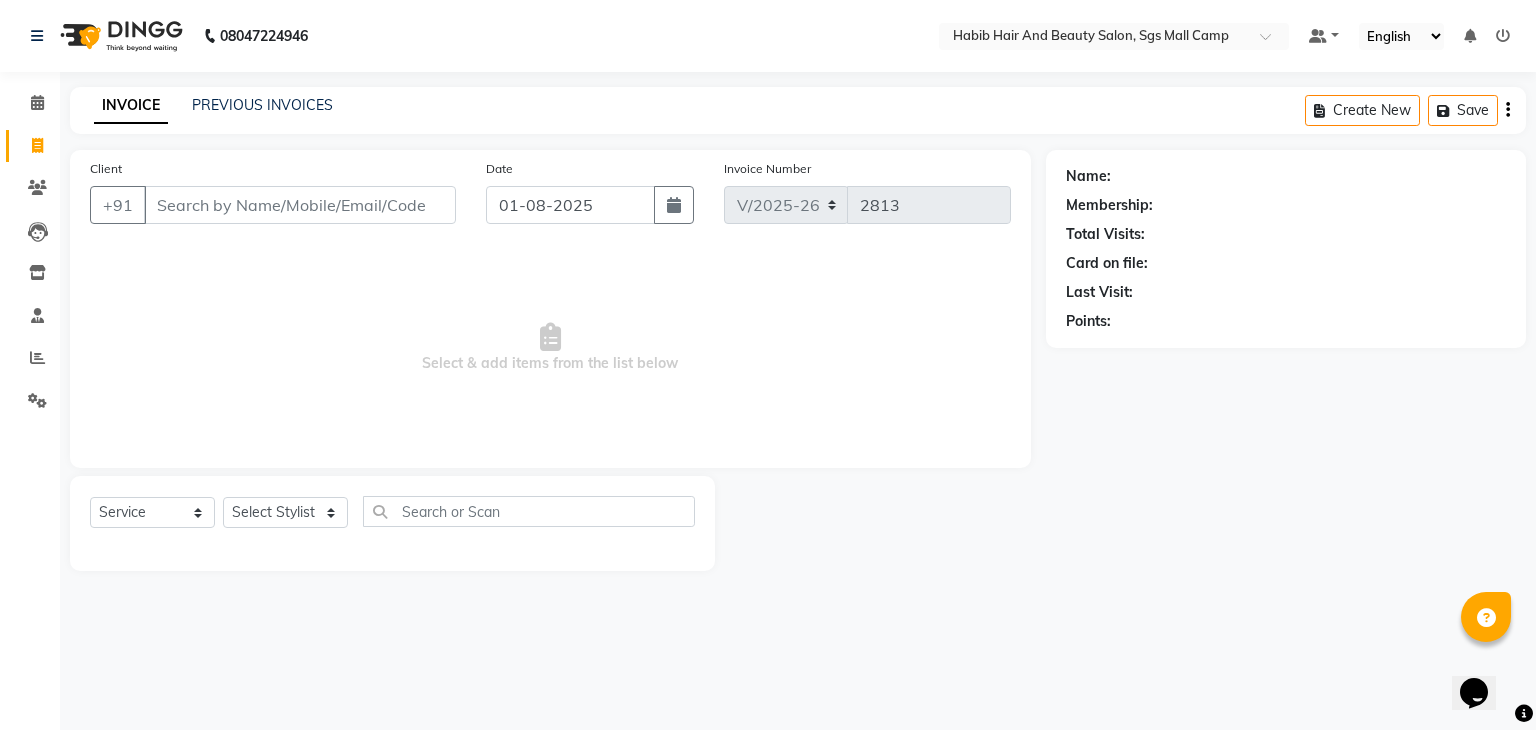 select on "8" 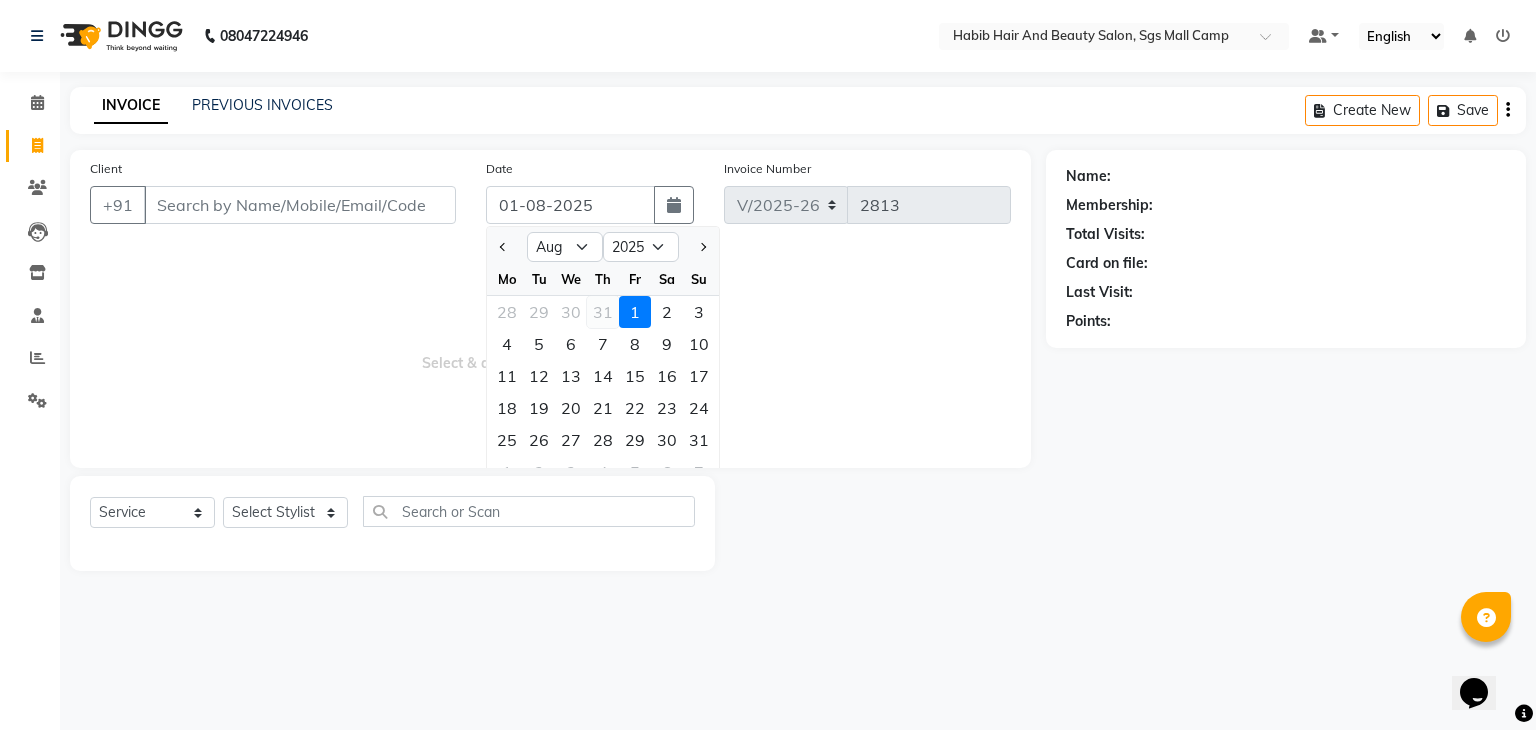 click on "31" 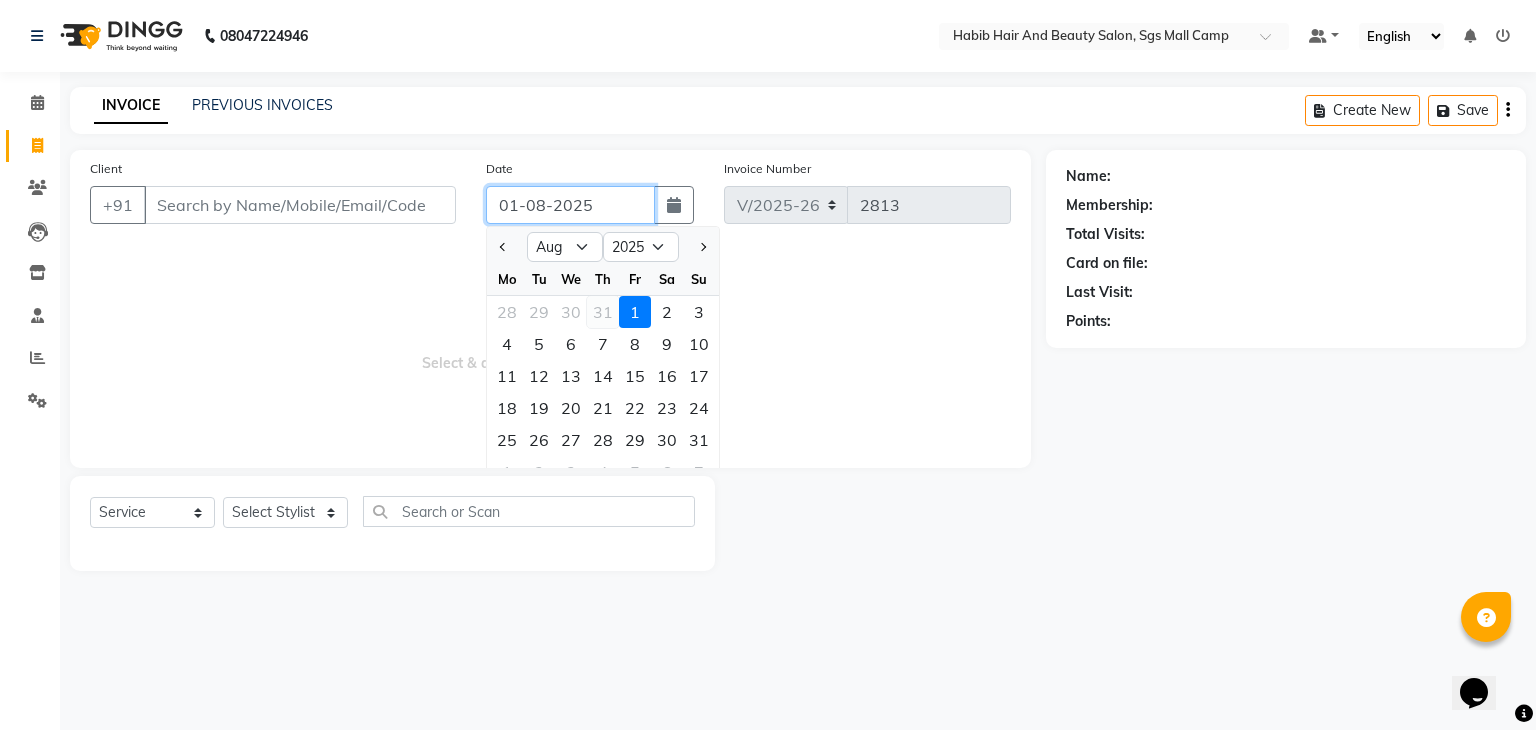 type on "31-07-2025" 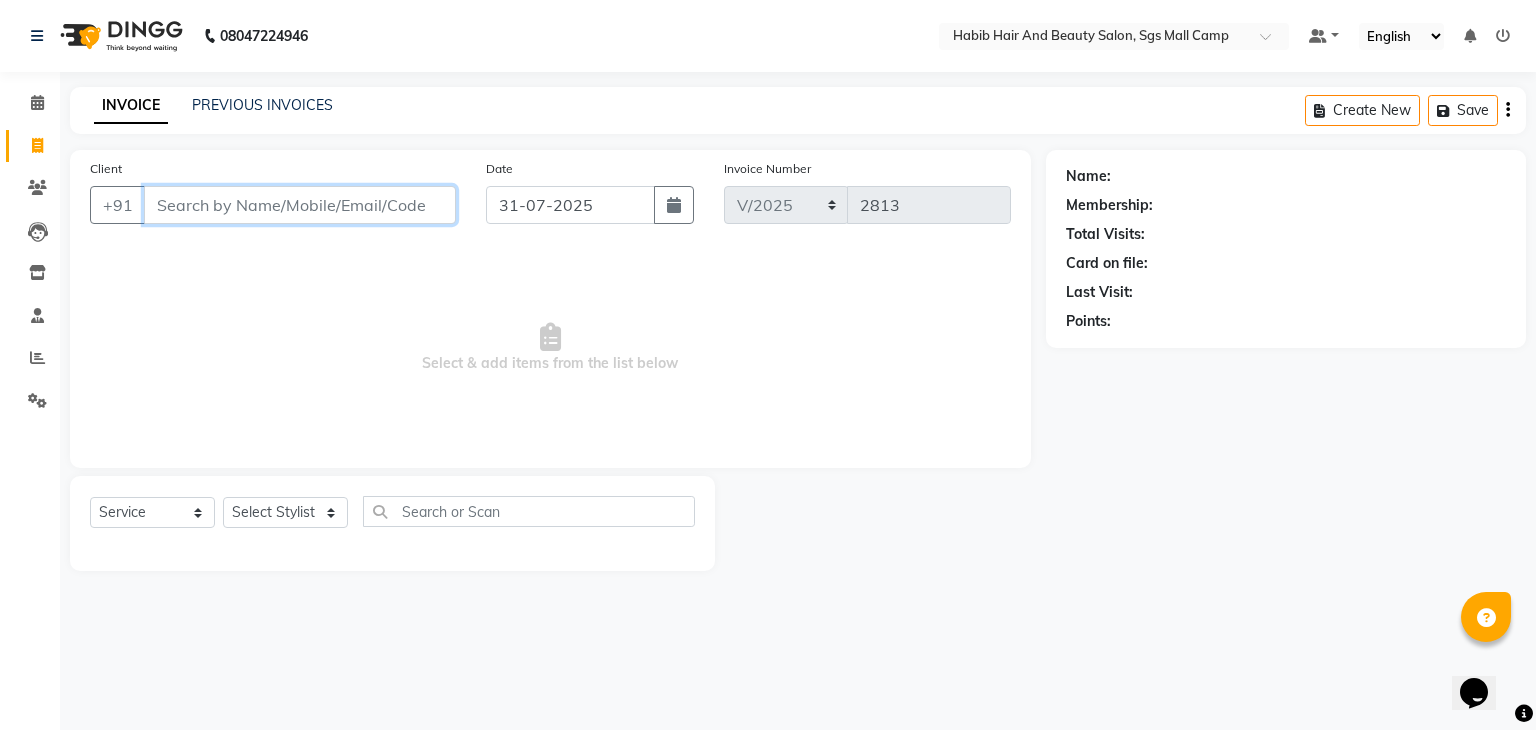 click on "Client" at bounding box center [300, 205] 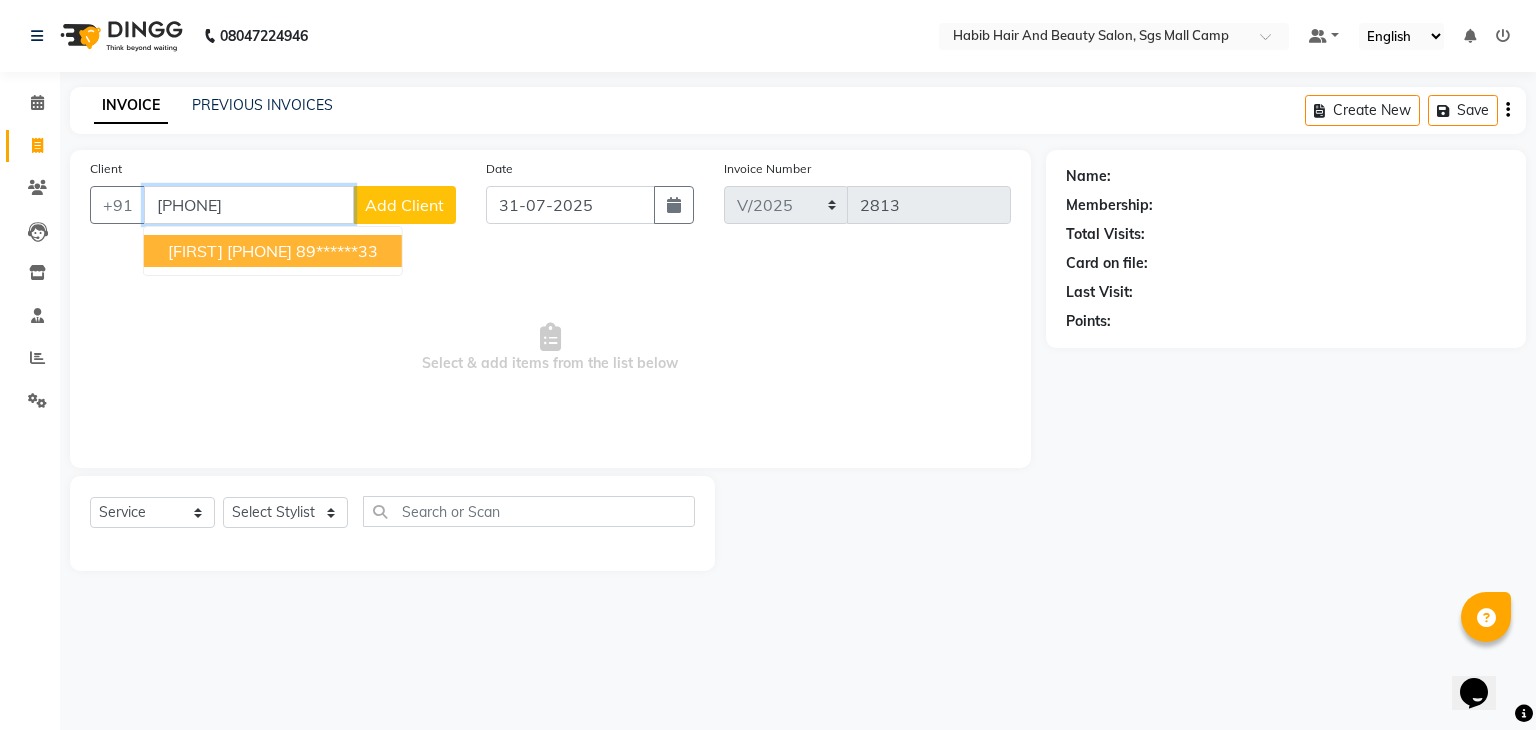 click on "89******33" at bounding box center (337, 251) 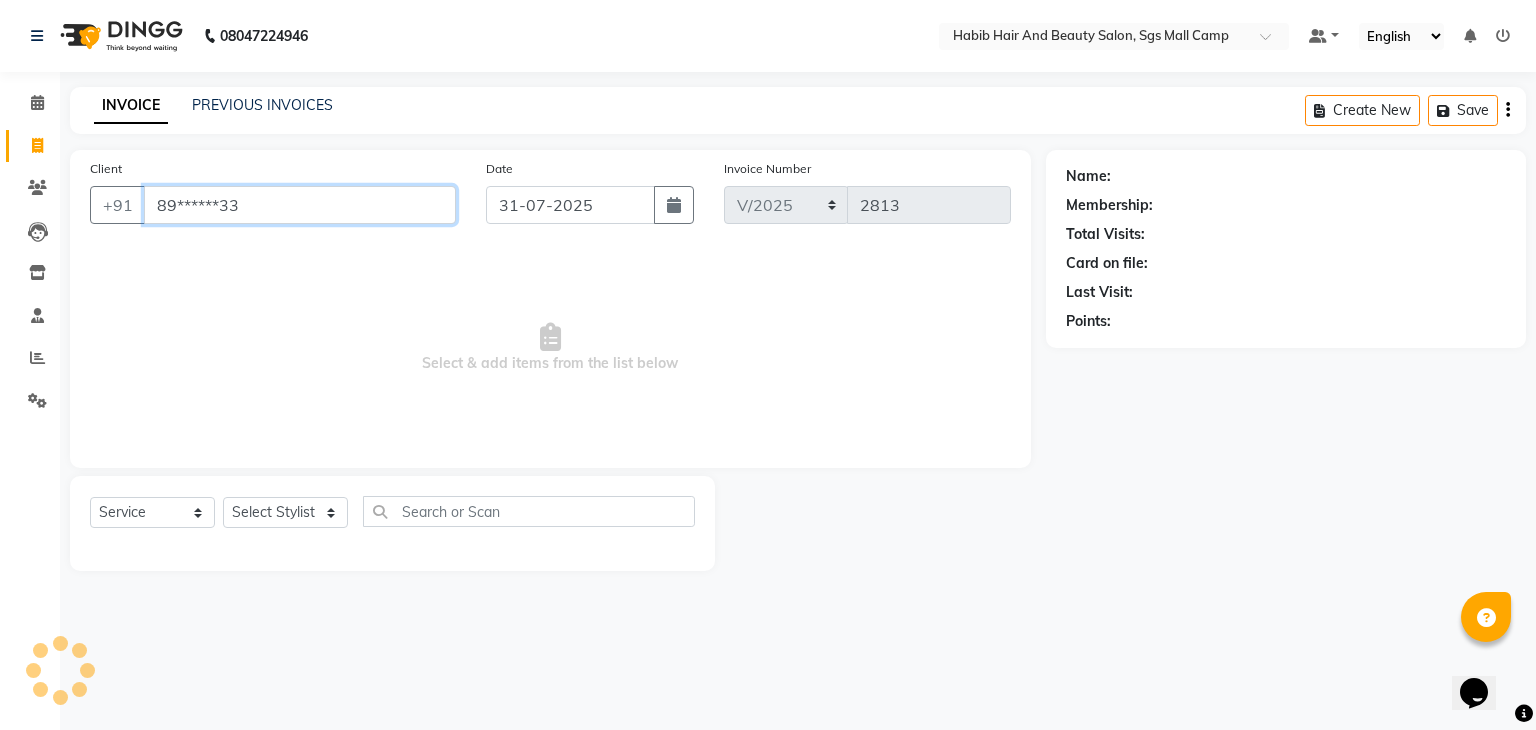 type on "89******33" 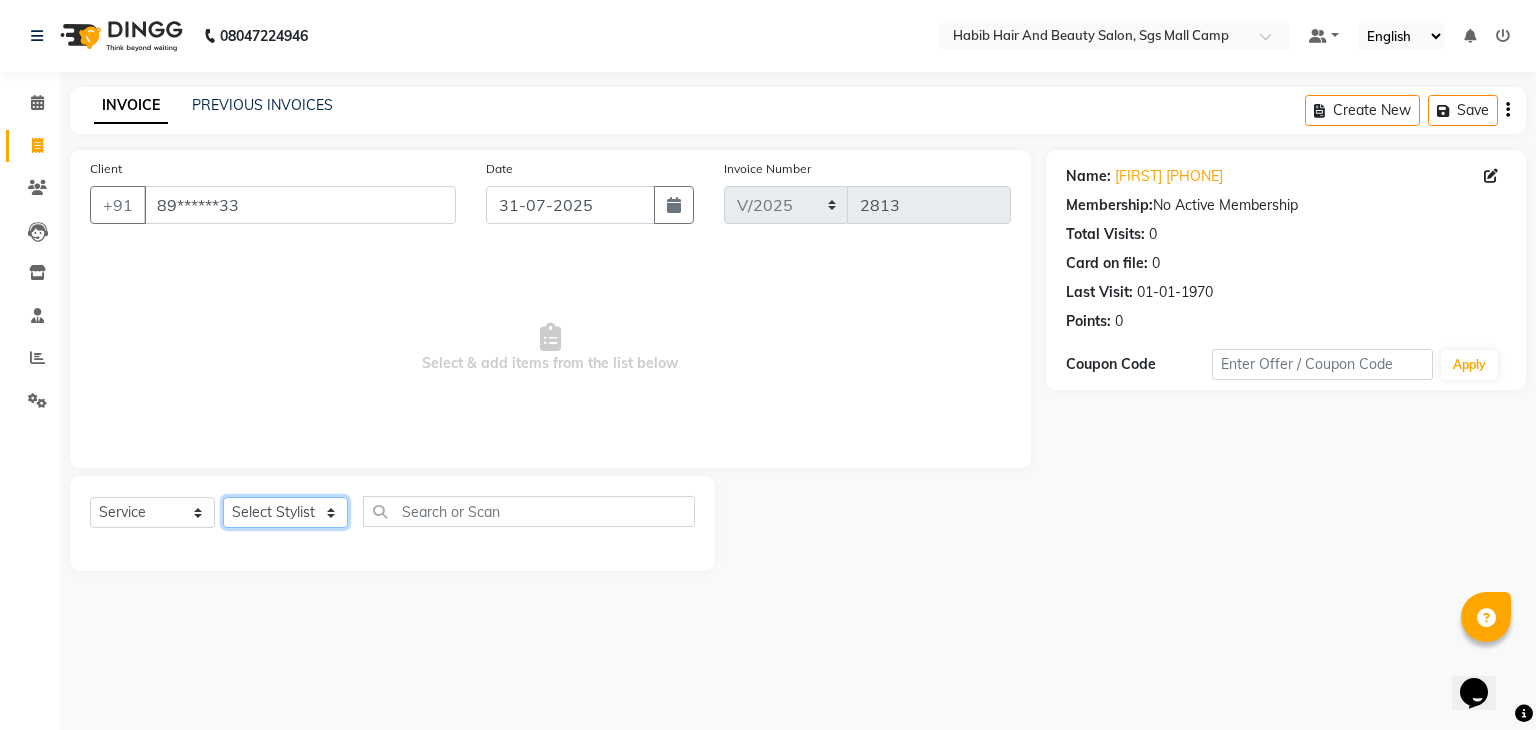 click on "Select Stylist [FIRST] [FIRST] [FIRST] Manager [FIRST]  [FIRST] [FIRST] [FIRST] [FIRST]  [FIRST] [FIRST]" 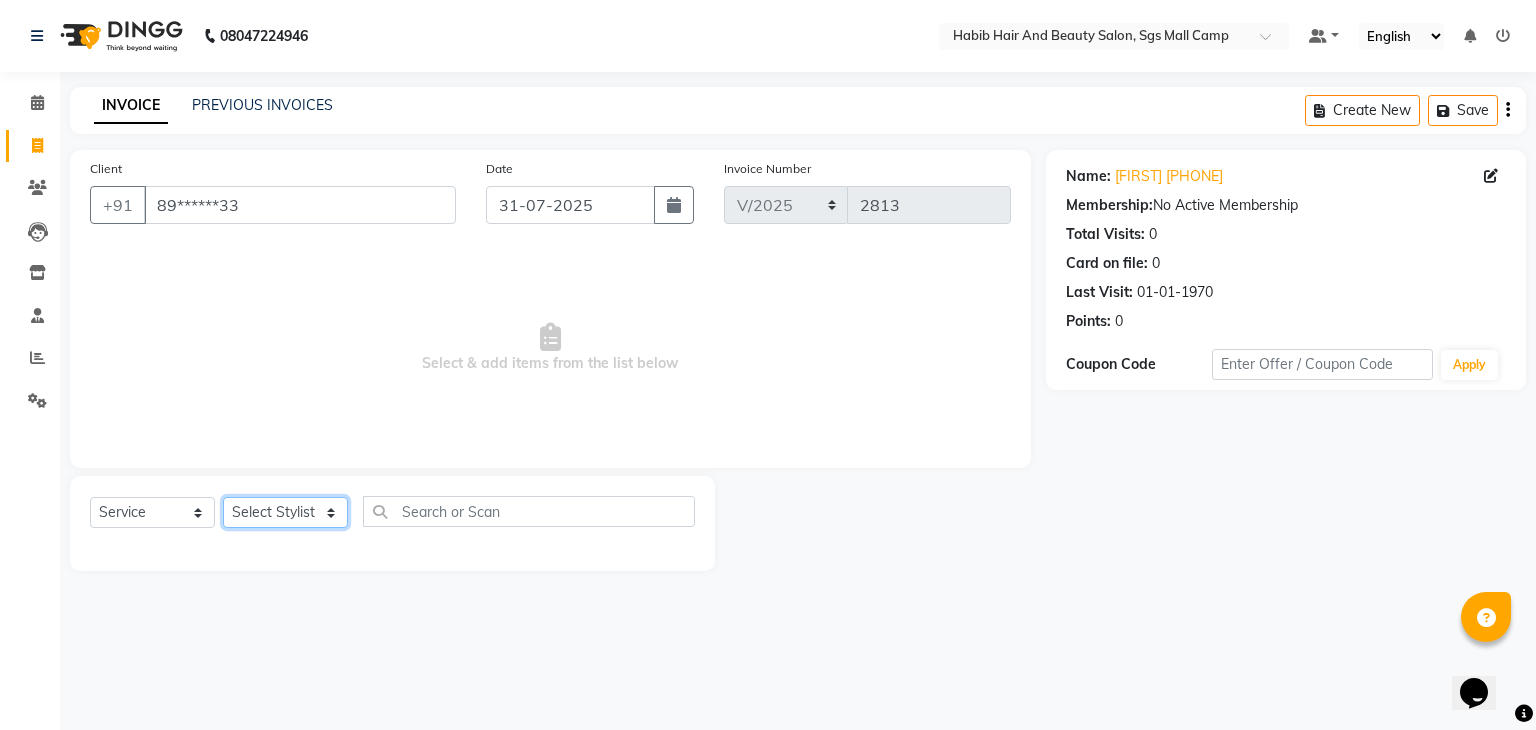 select on "81157" 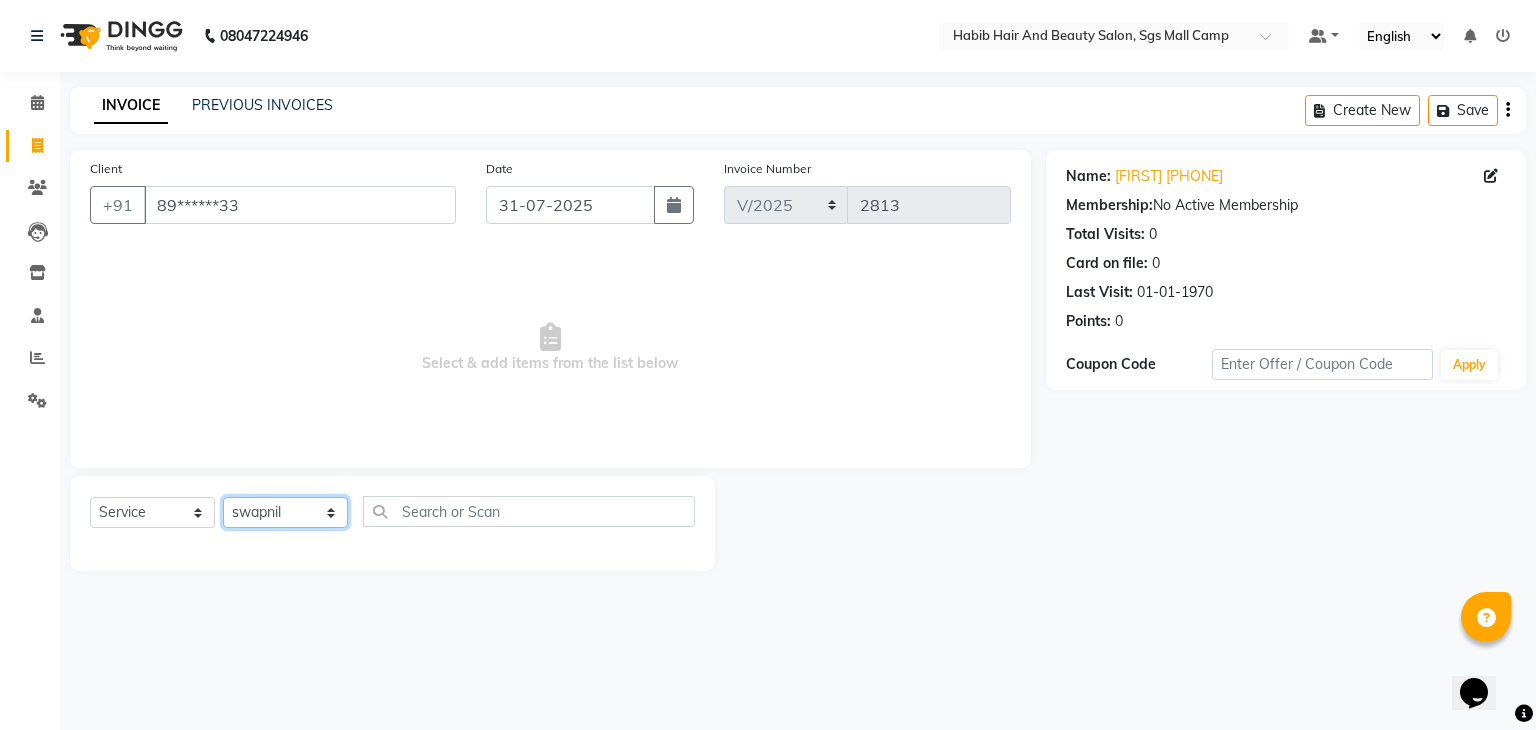 click on "Select Stylist [FIRST] [FIRST] [FIRST] Manager [FIRST]  [FIRST] [FIRST] [FIRST] [FIRST]  [FIRST] [FIRST]" 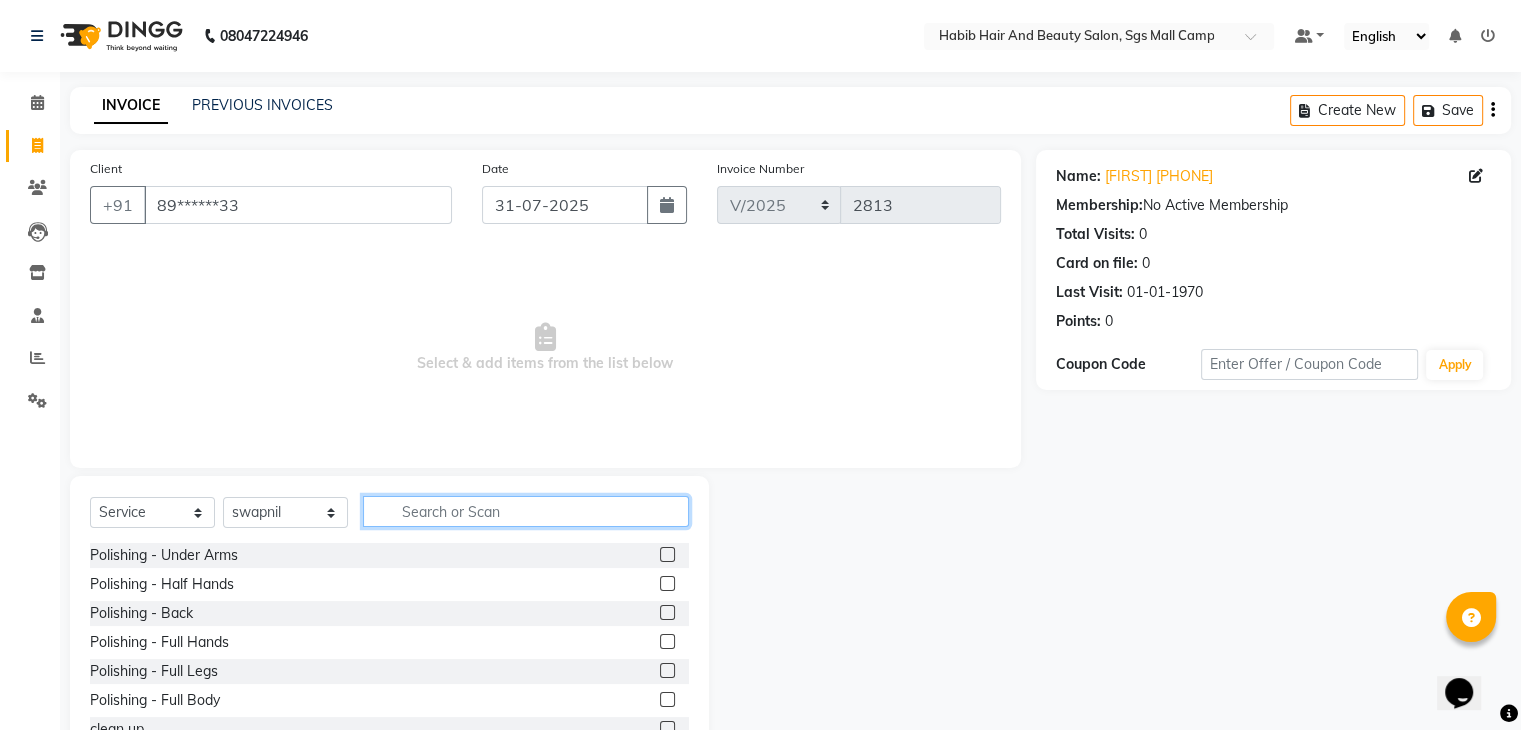 click 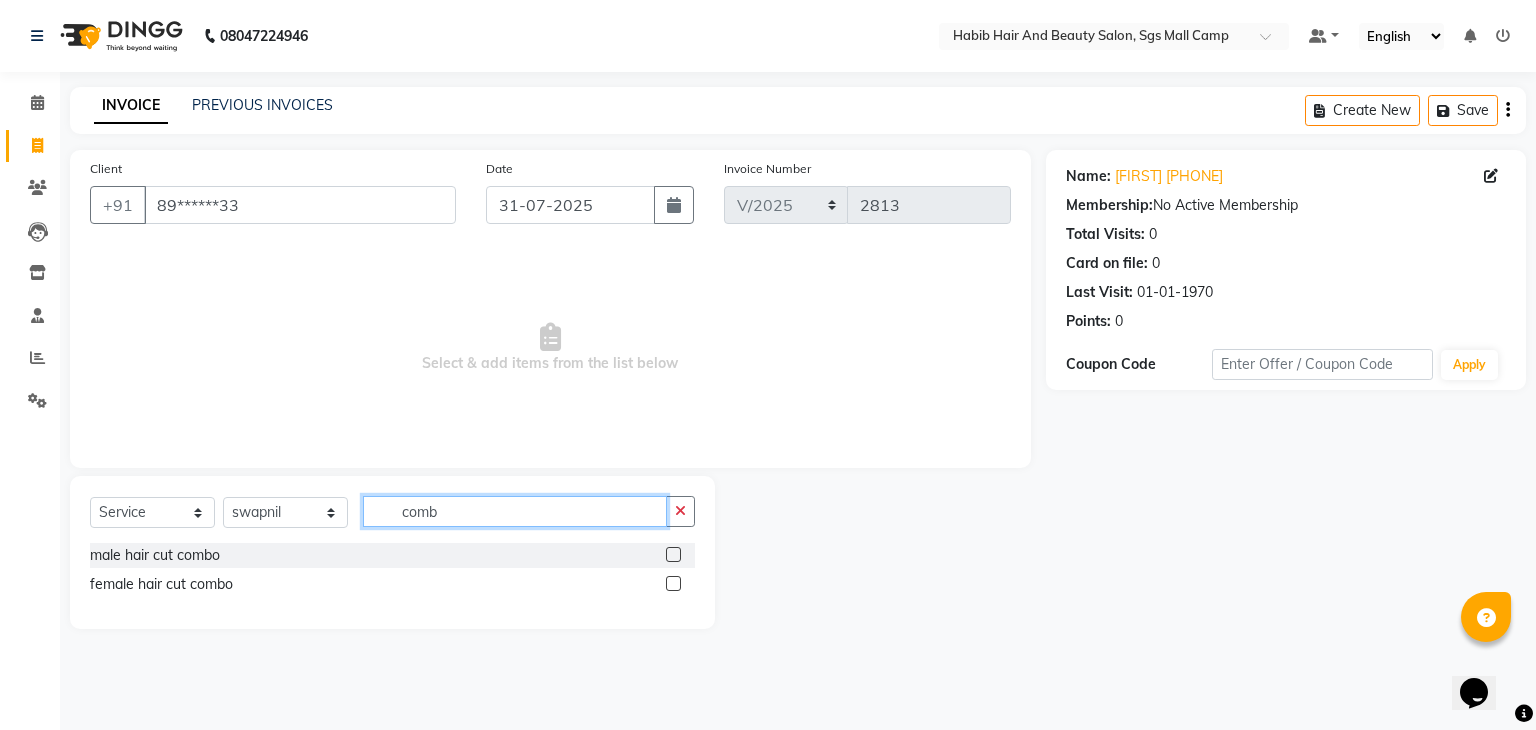 type on "comb" 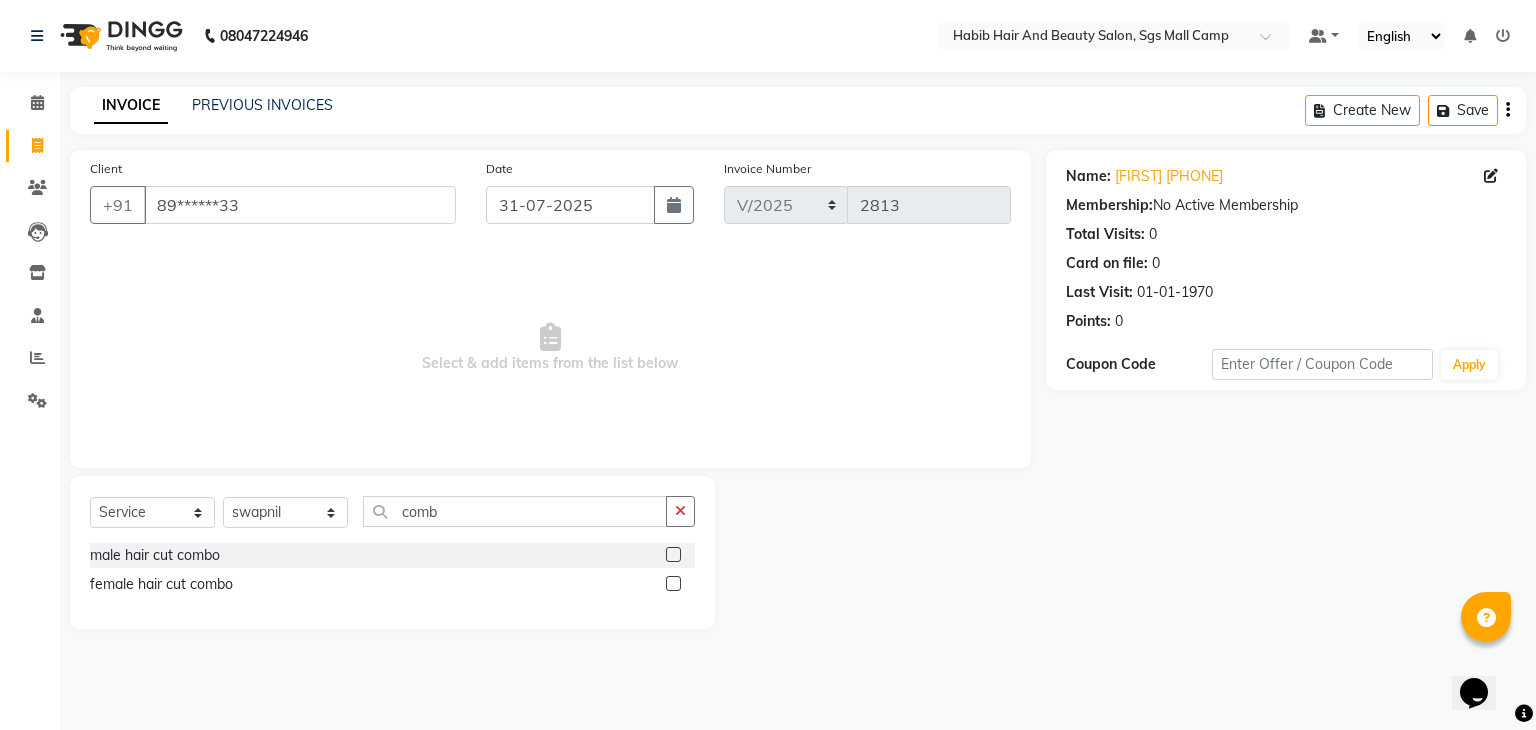 click 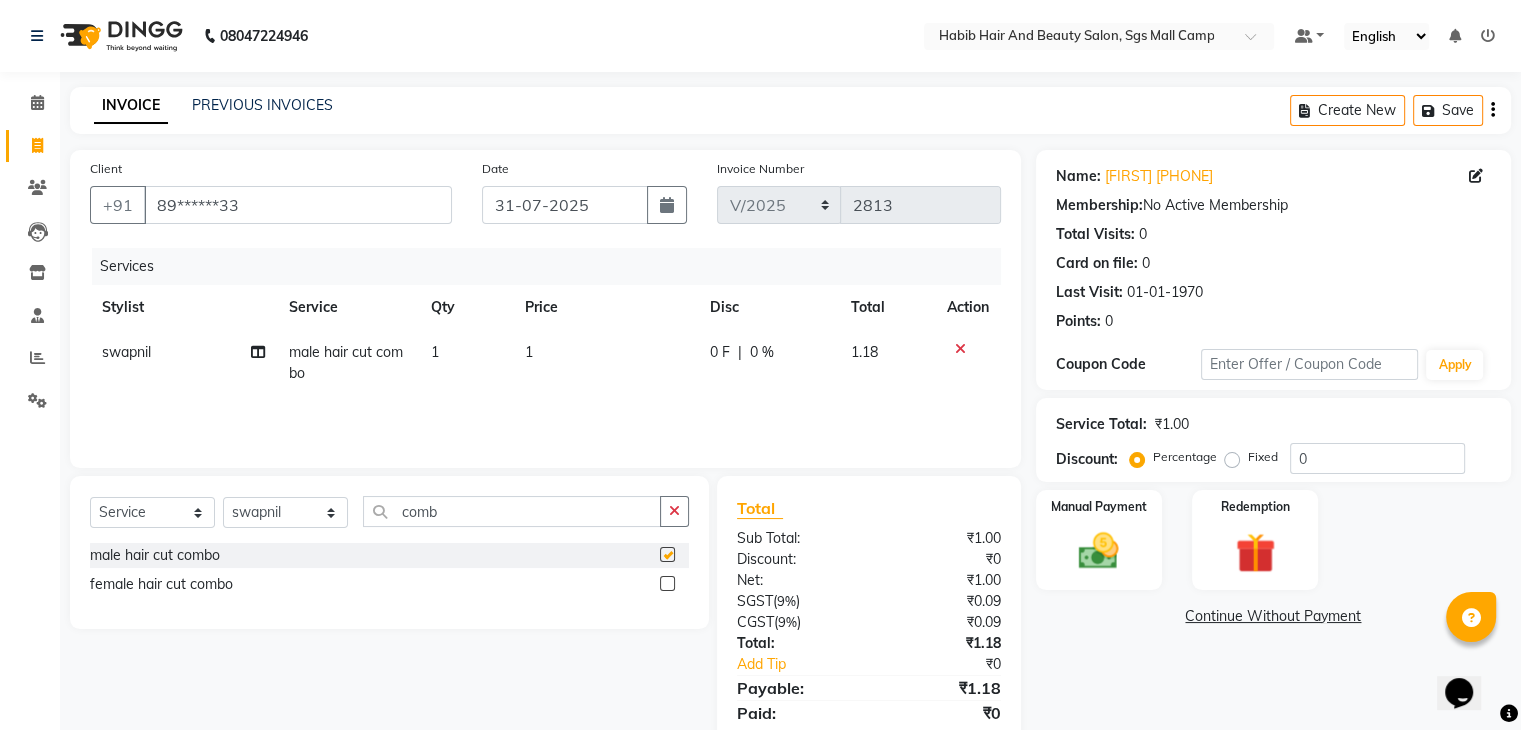 checkbox on "false" 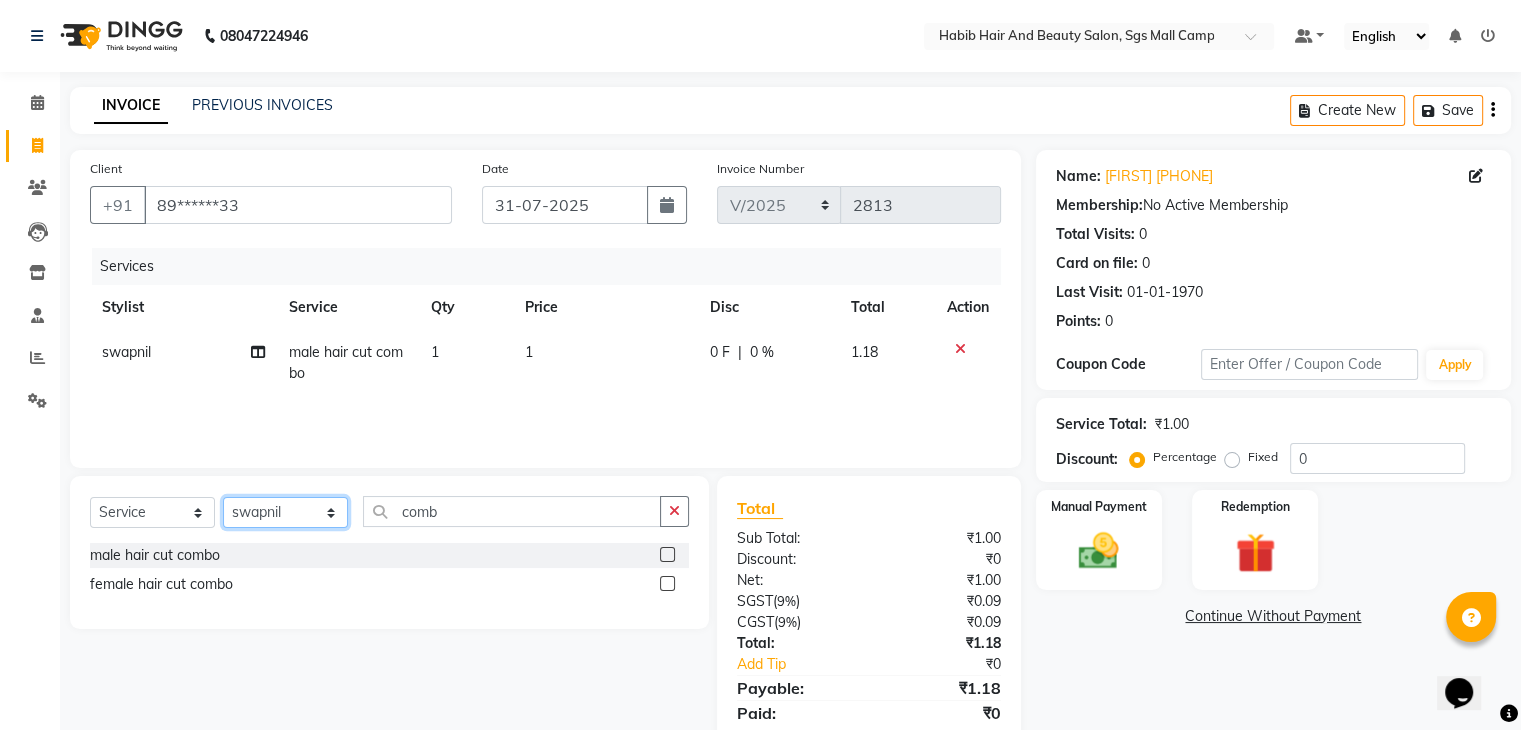 click on "Select Stylist [FIRST] [FIRST] [FIRST] Manager [FIRST]  [FIRST] [FIRST] [FIRST] [FIRST]  [FIRST] [FIRST]" 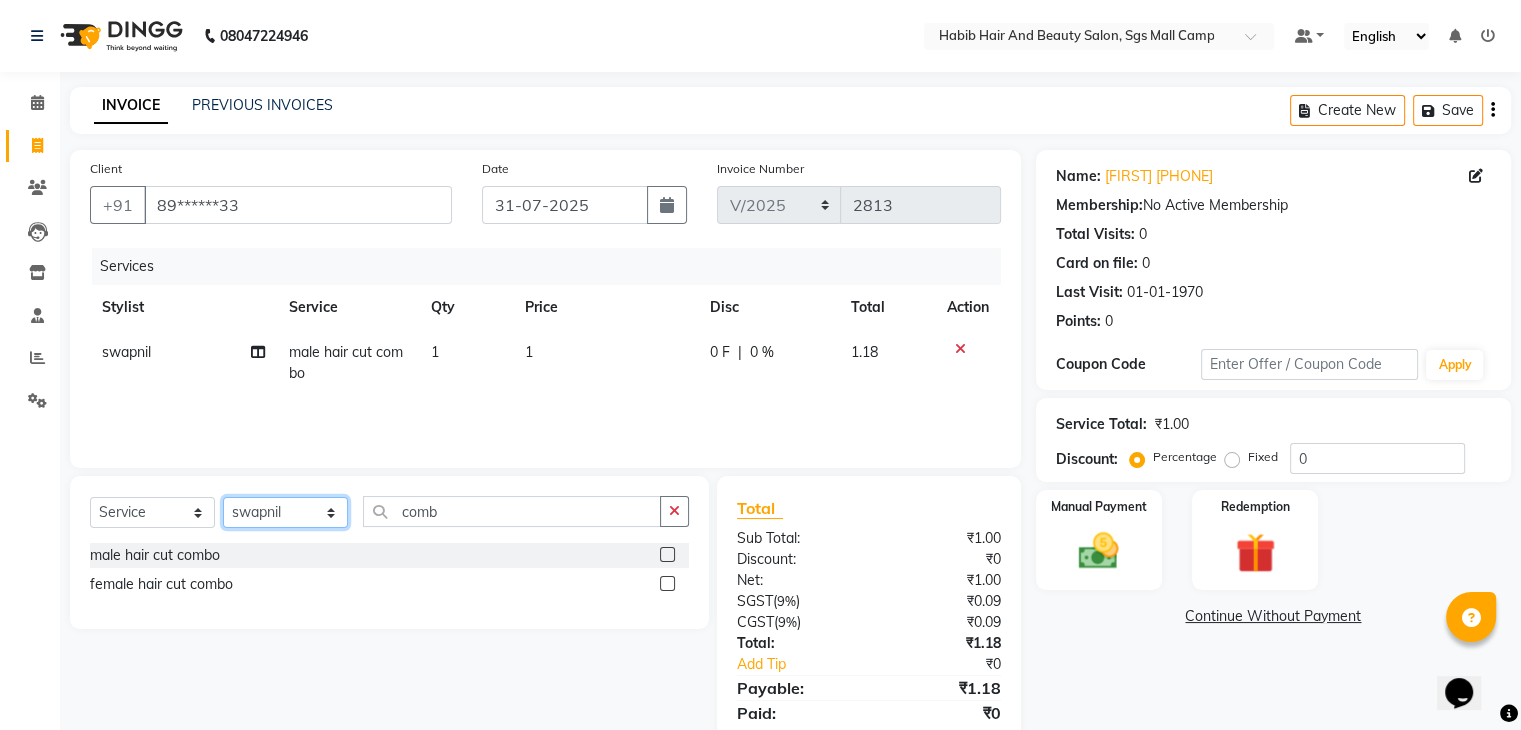 select on "[PHONE]" 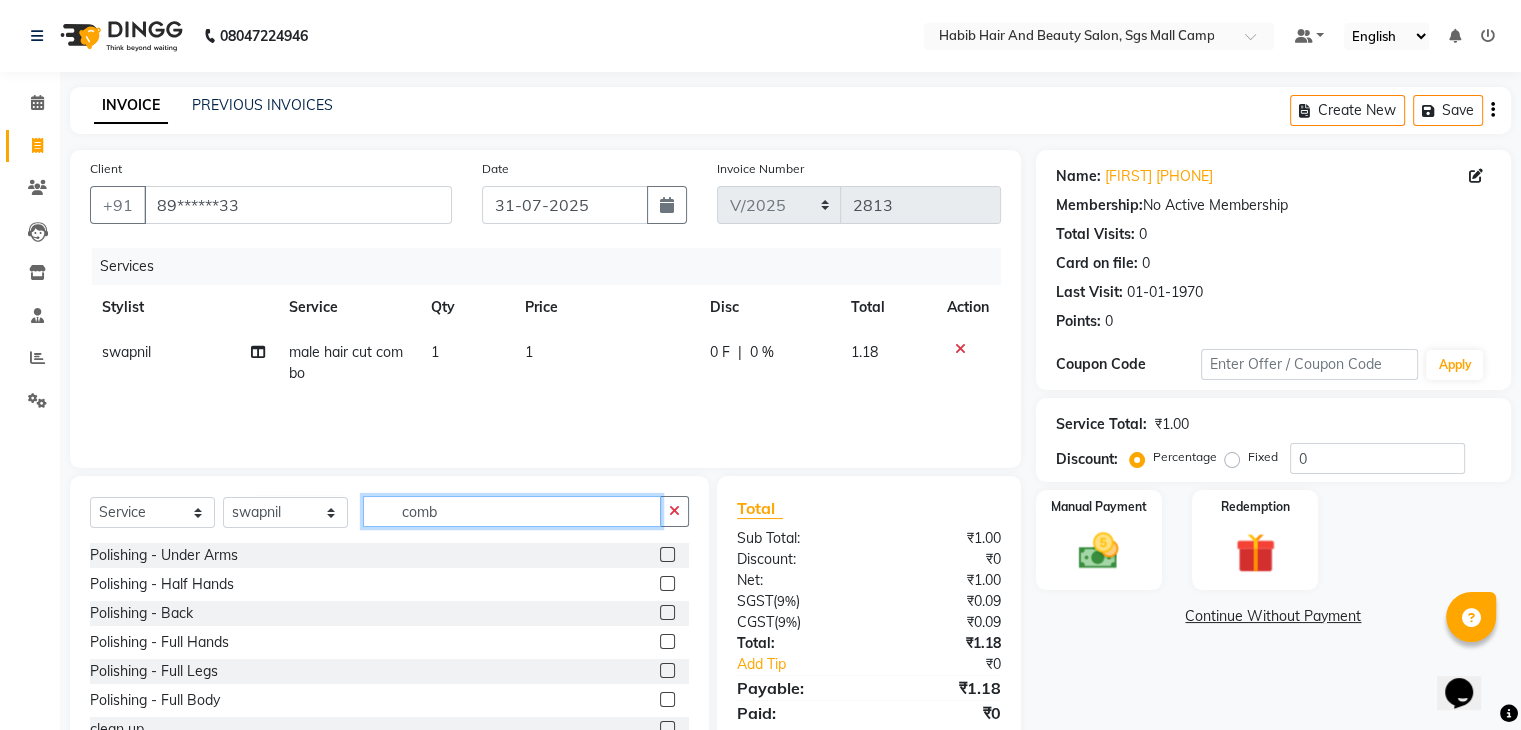 click on "comb" 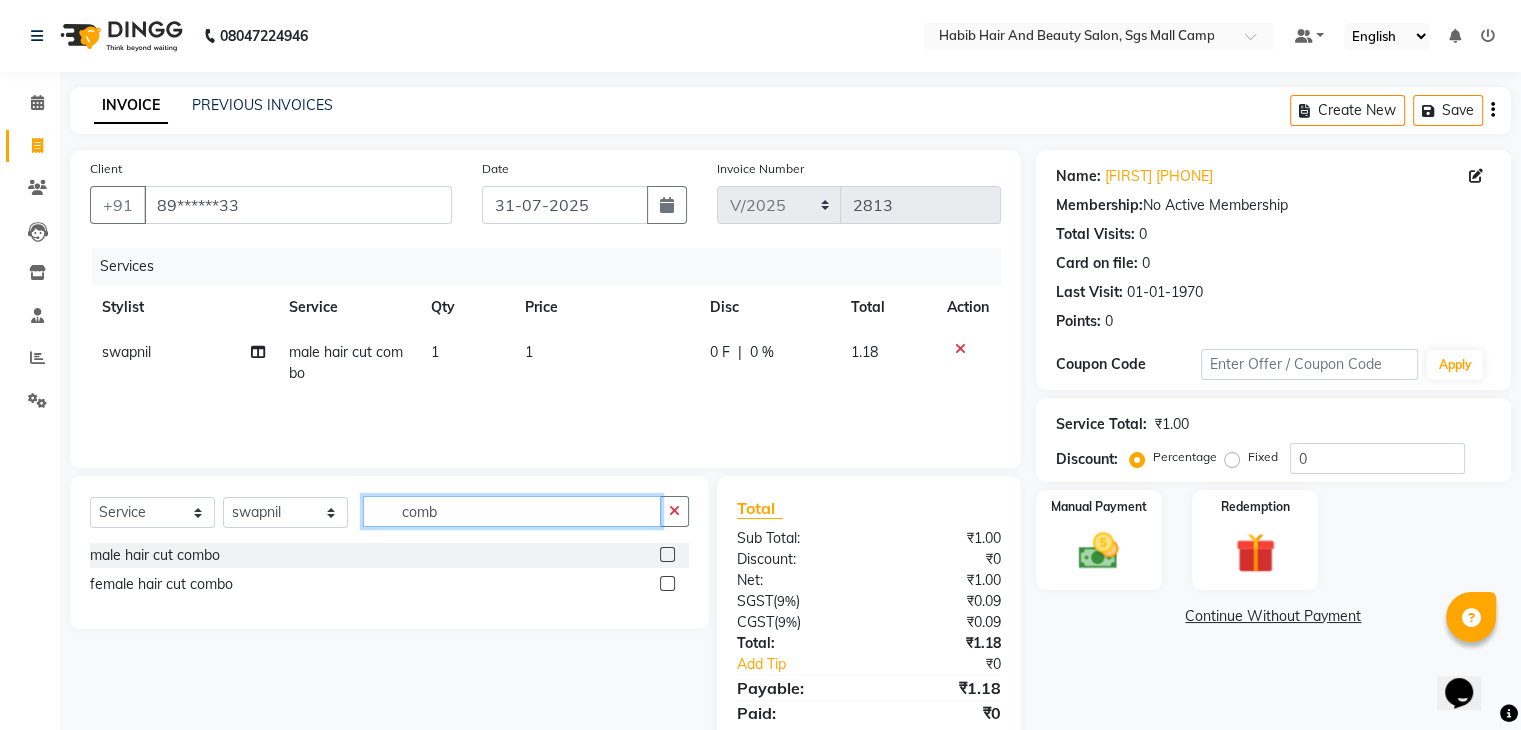 type on "comb" 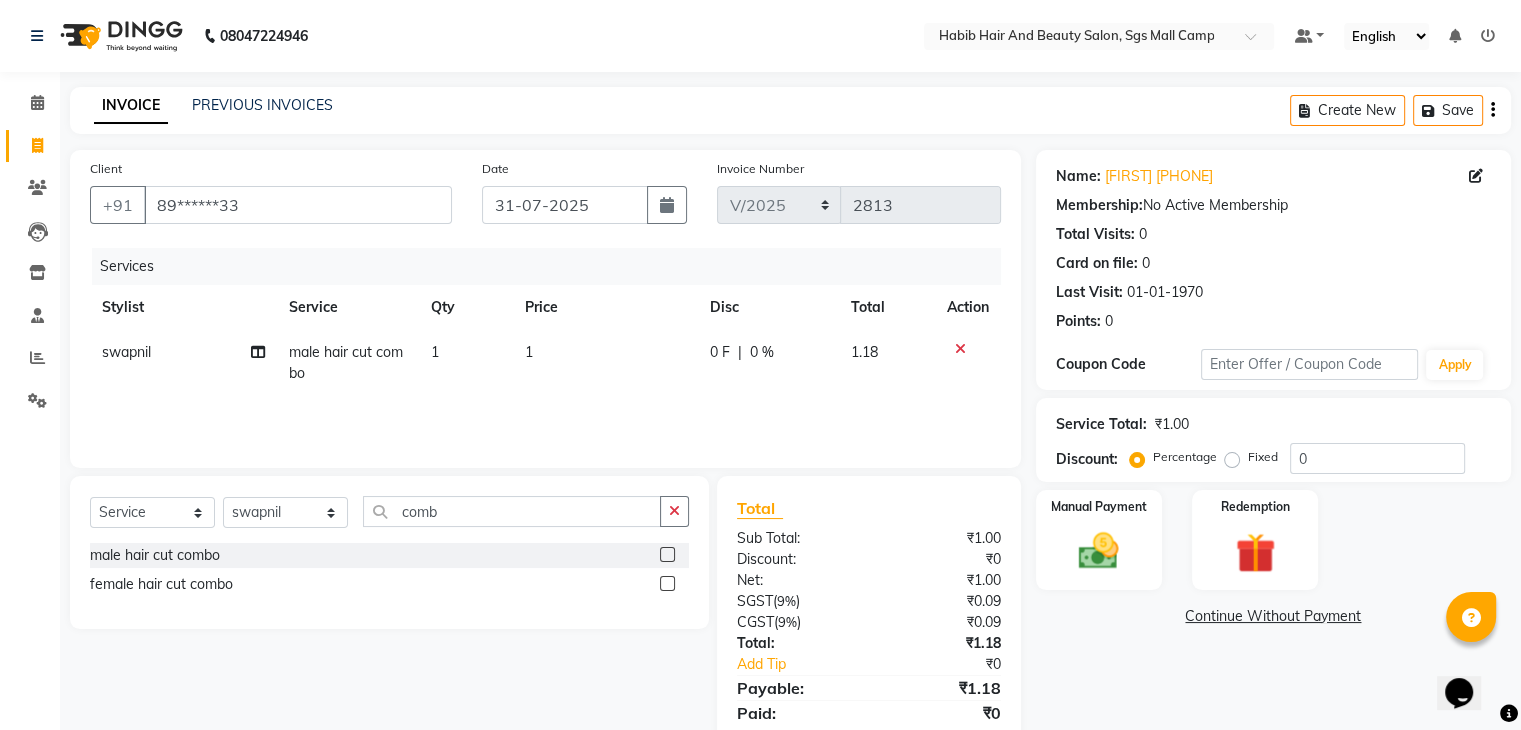 click 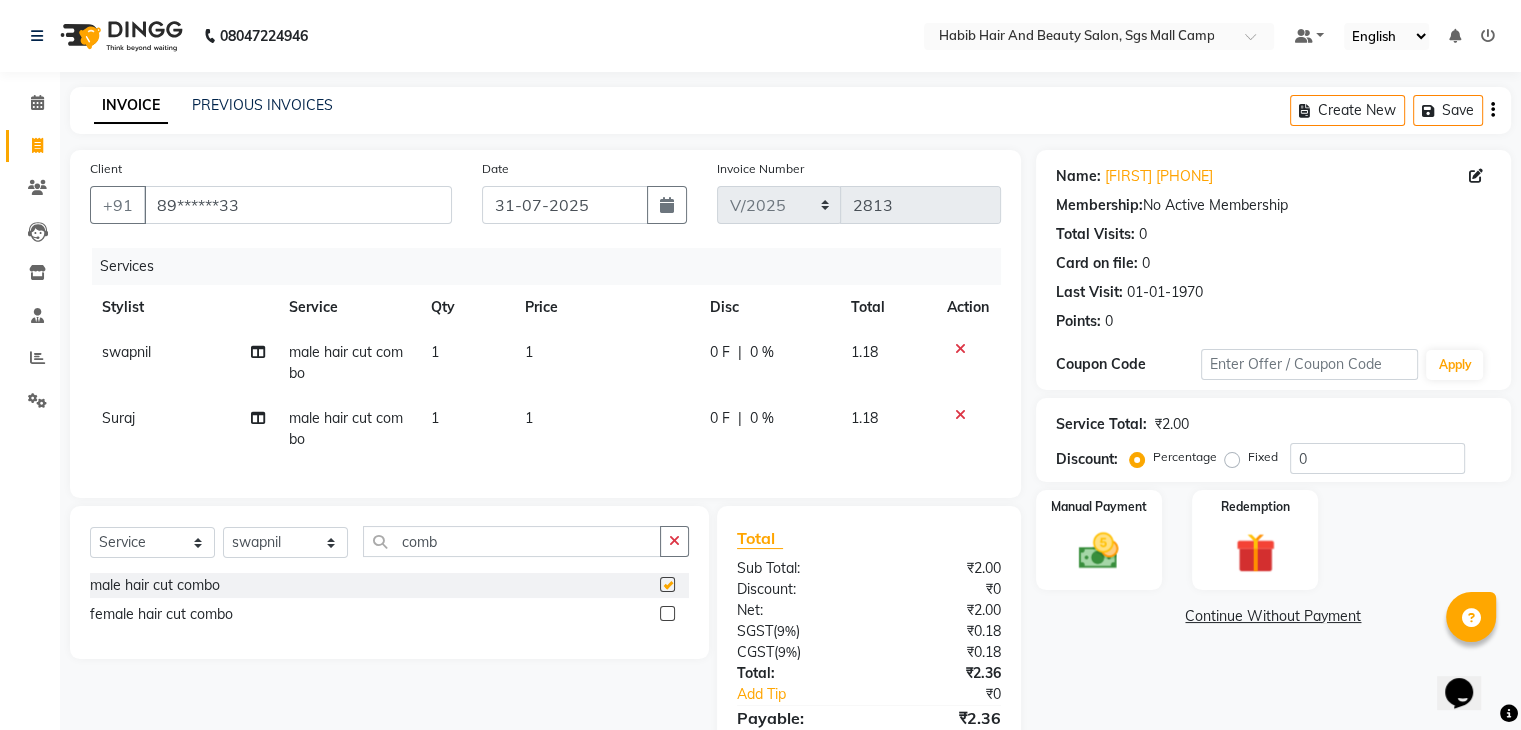 checkbox on "false" 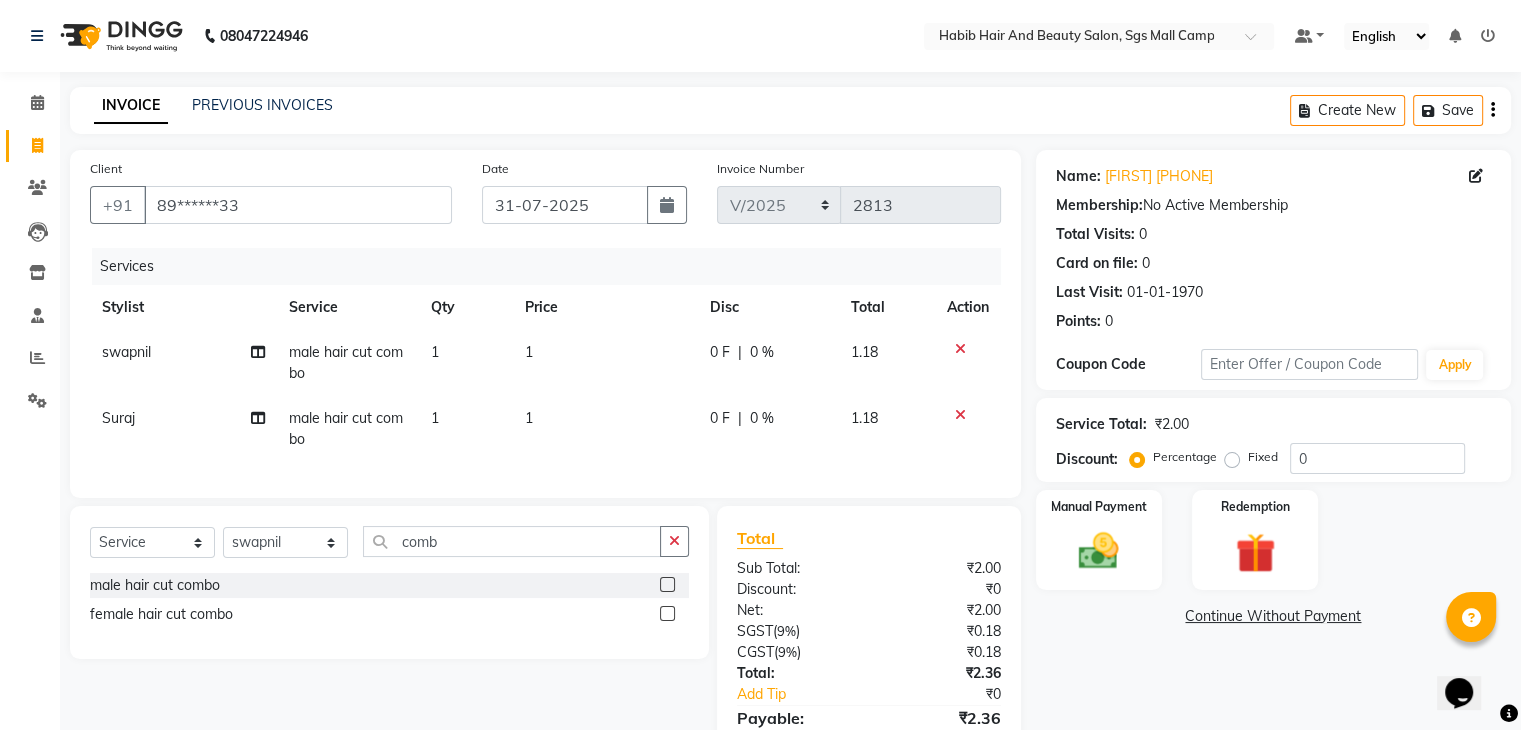 click on "1" 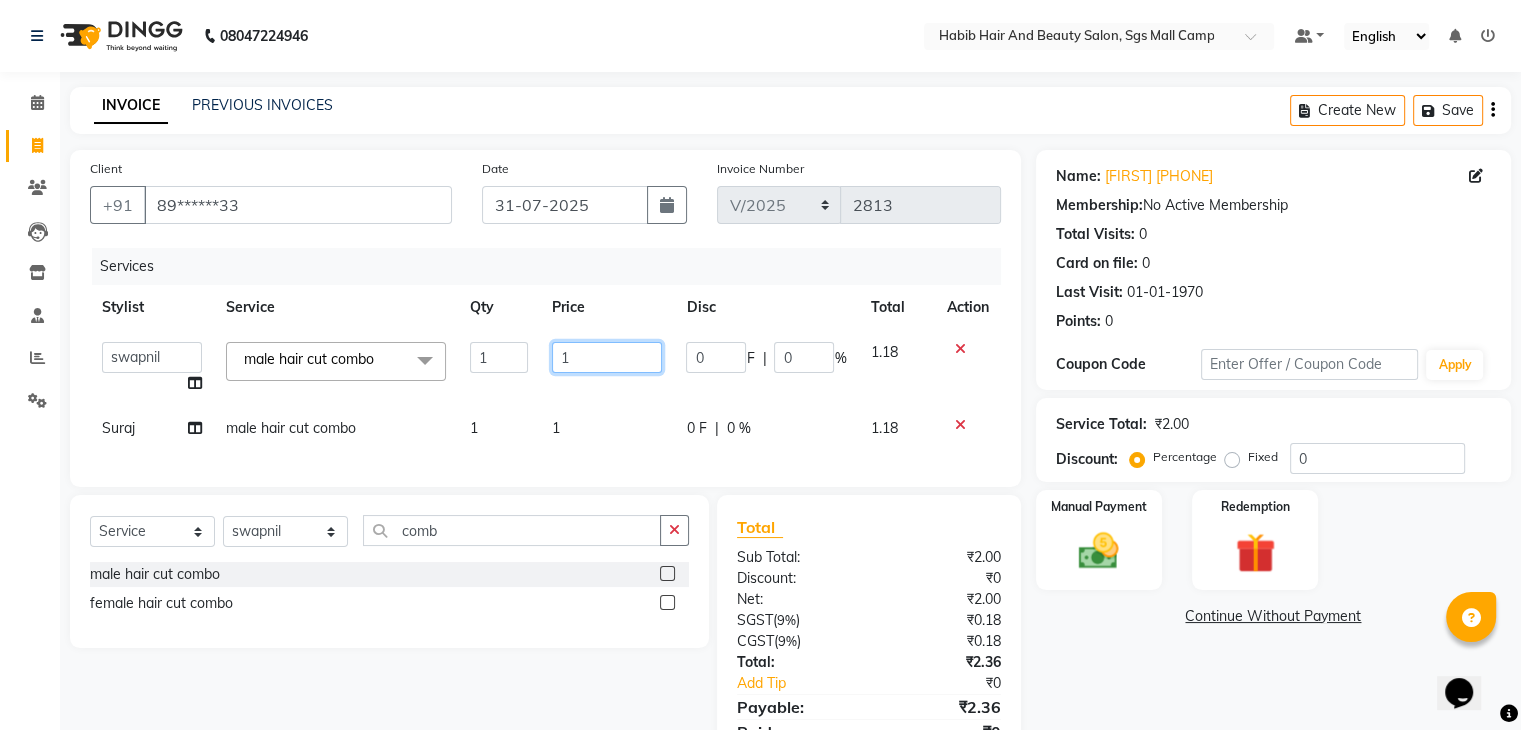click on "1" 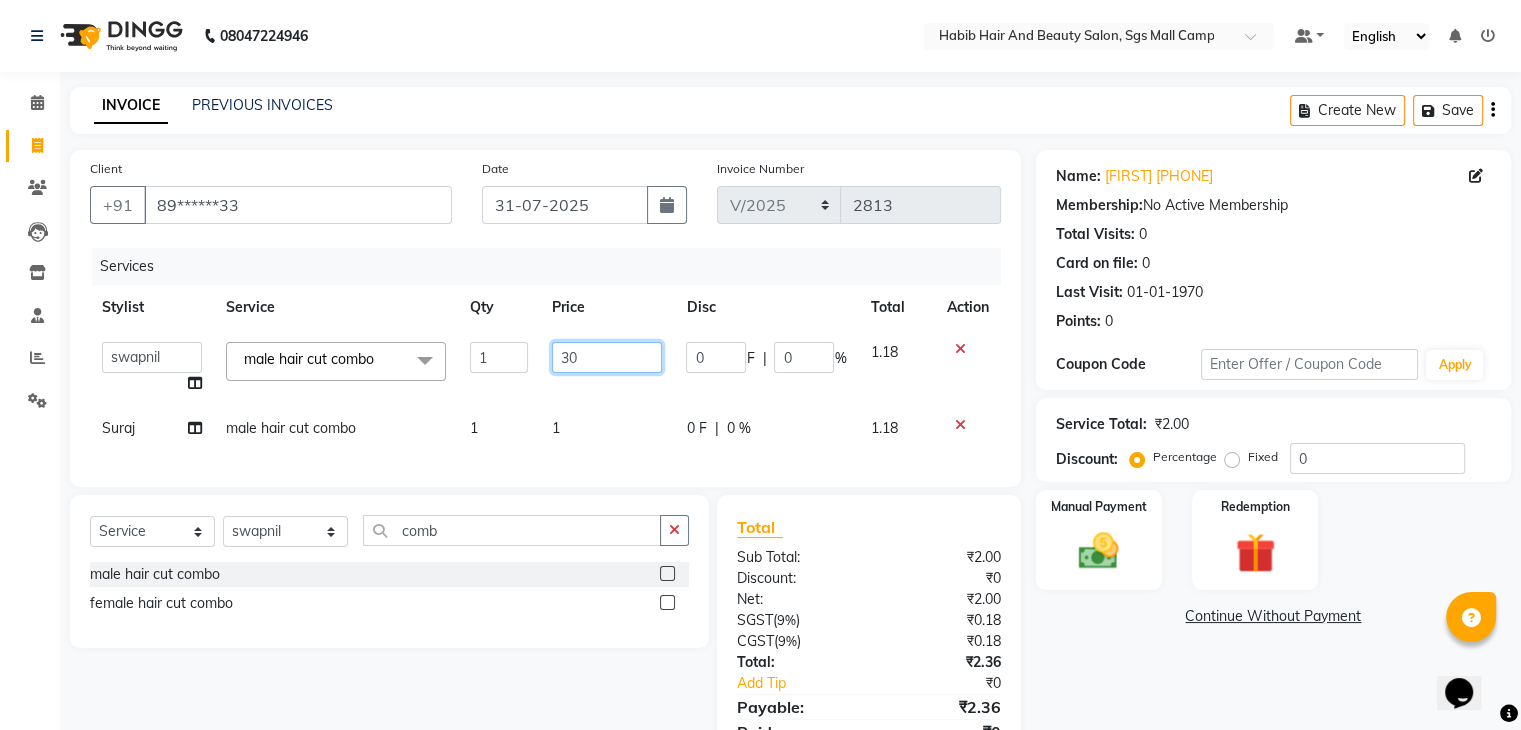 type on "300" 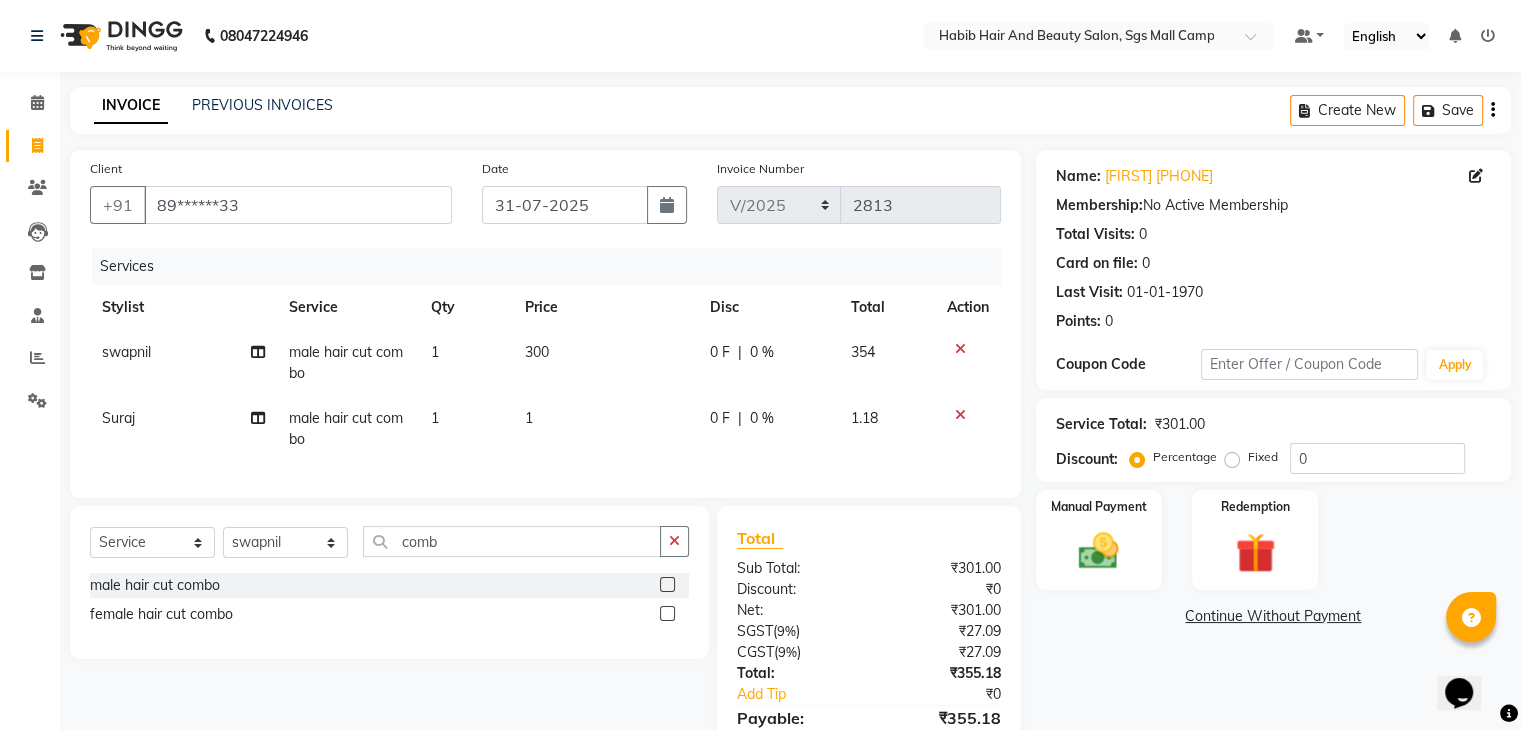 click on "1" 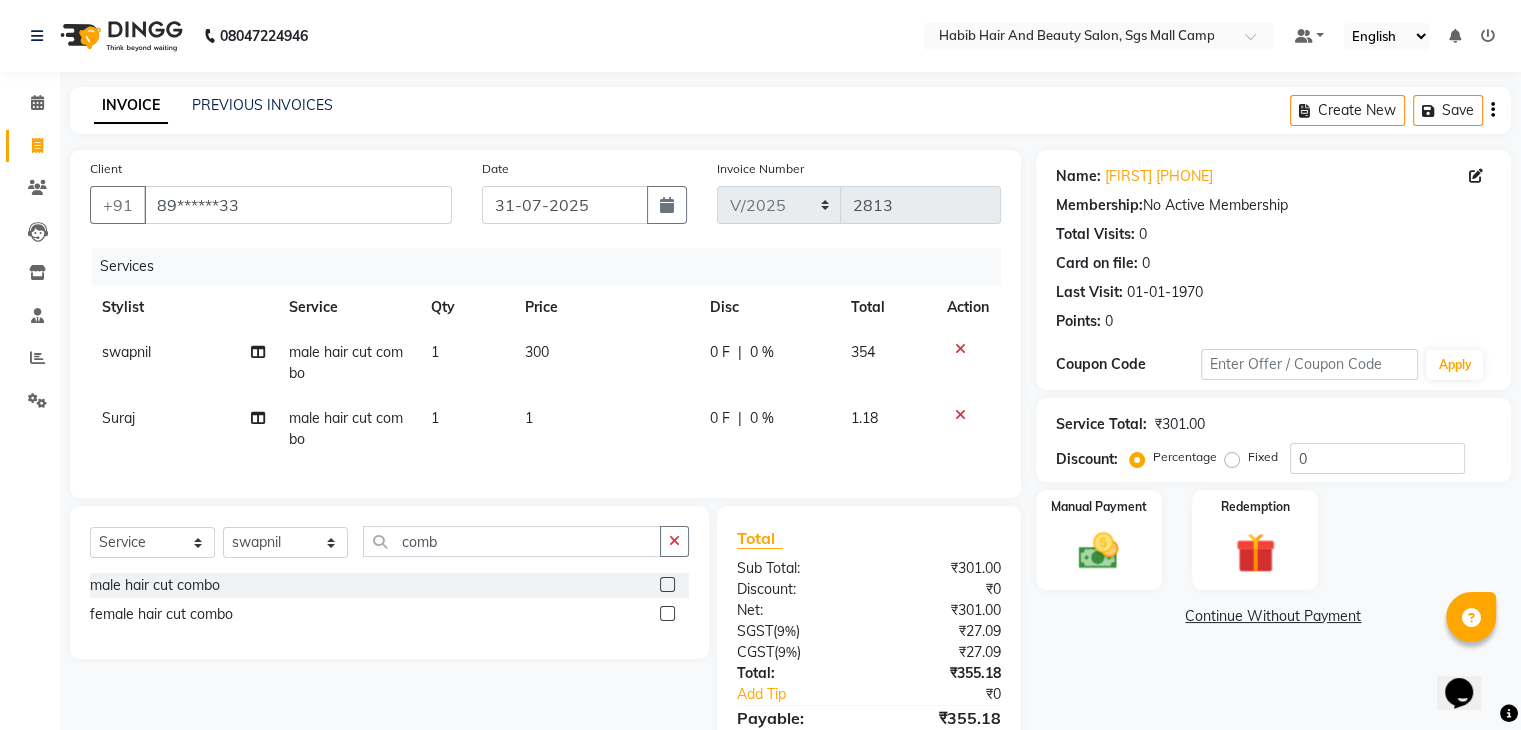 select on "[PHONE]" 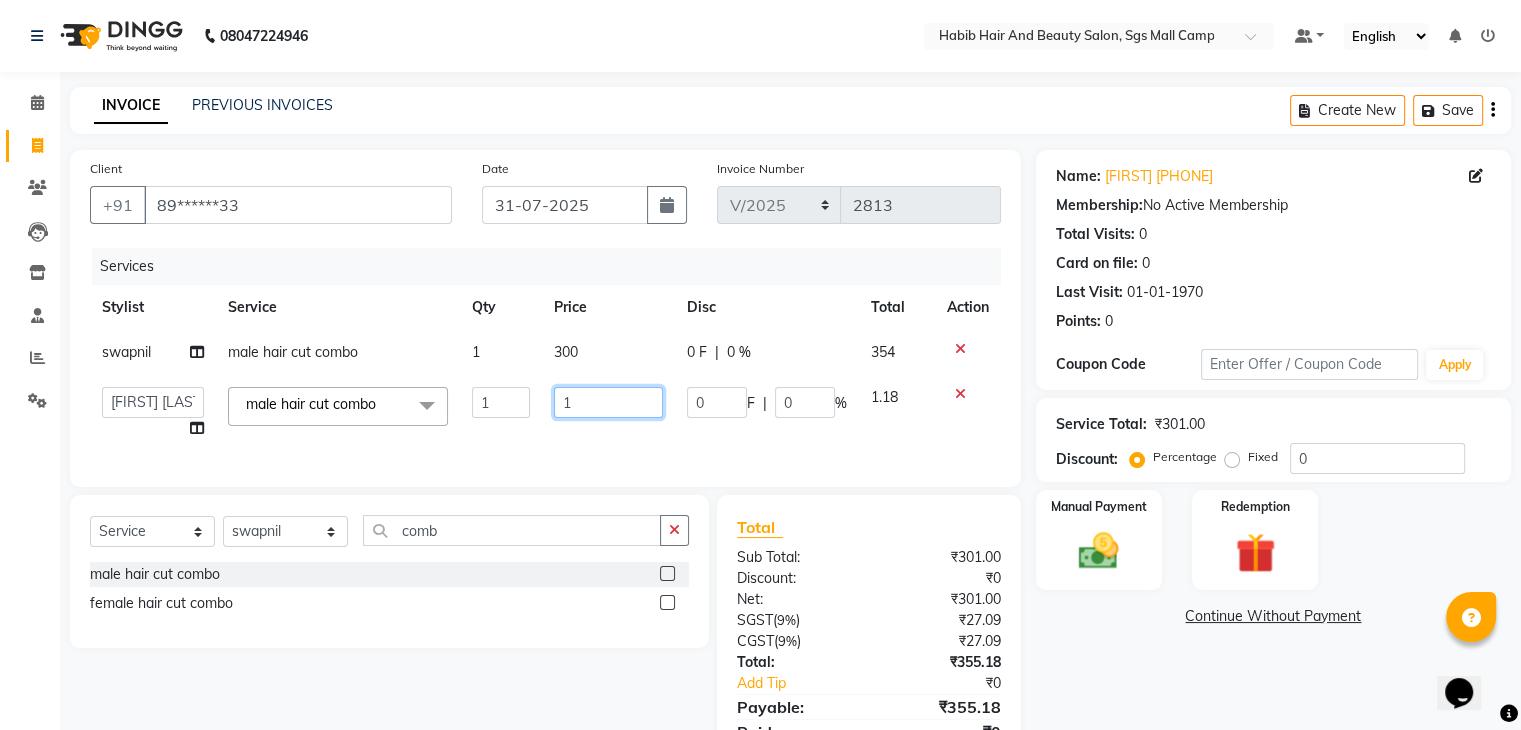 click on "1" 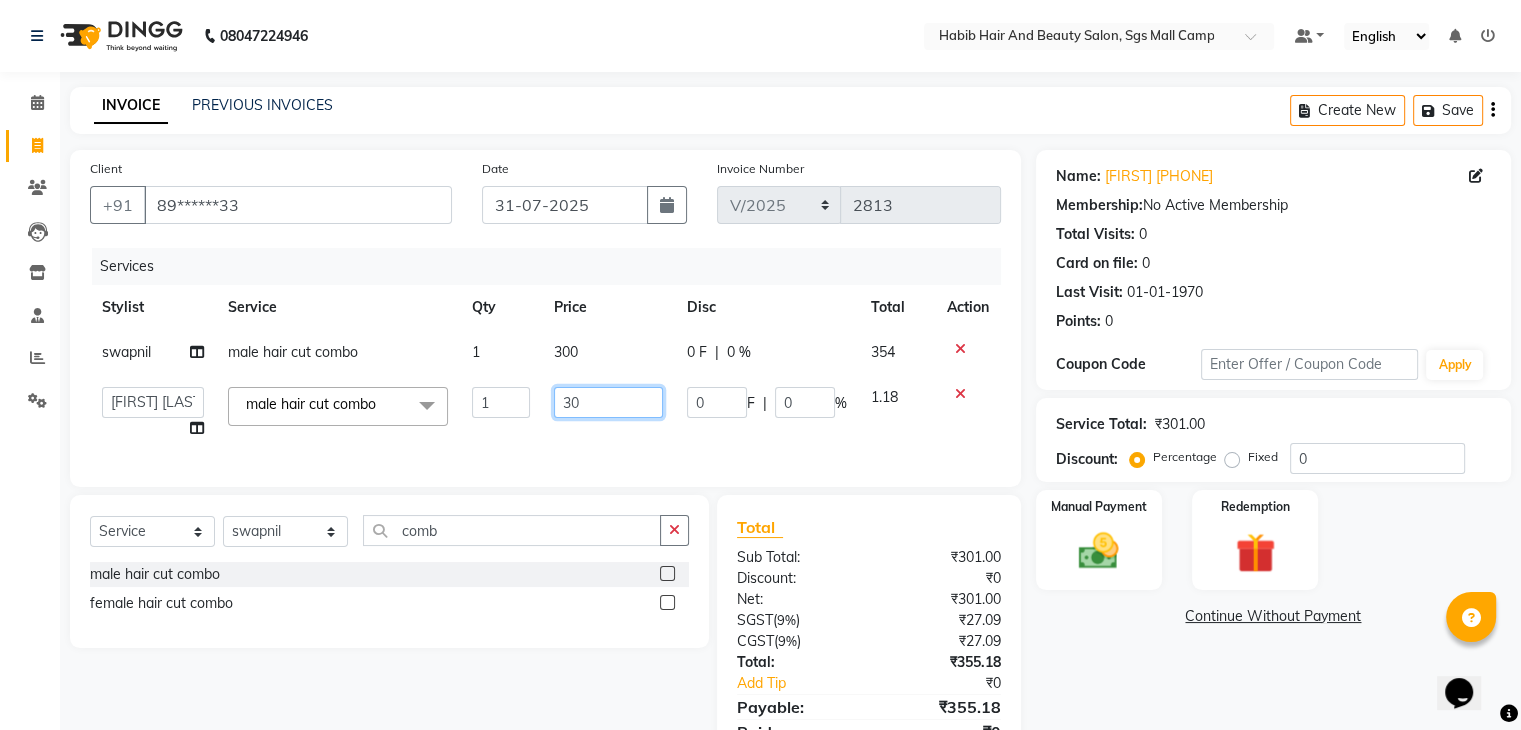 type on "300" 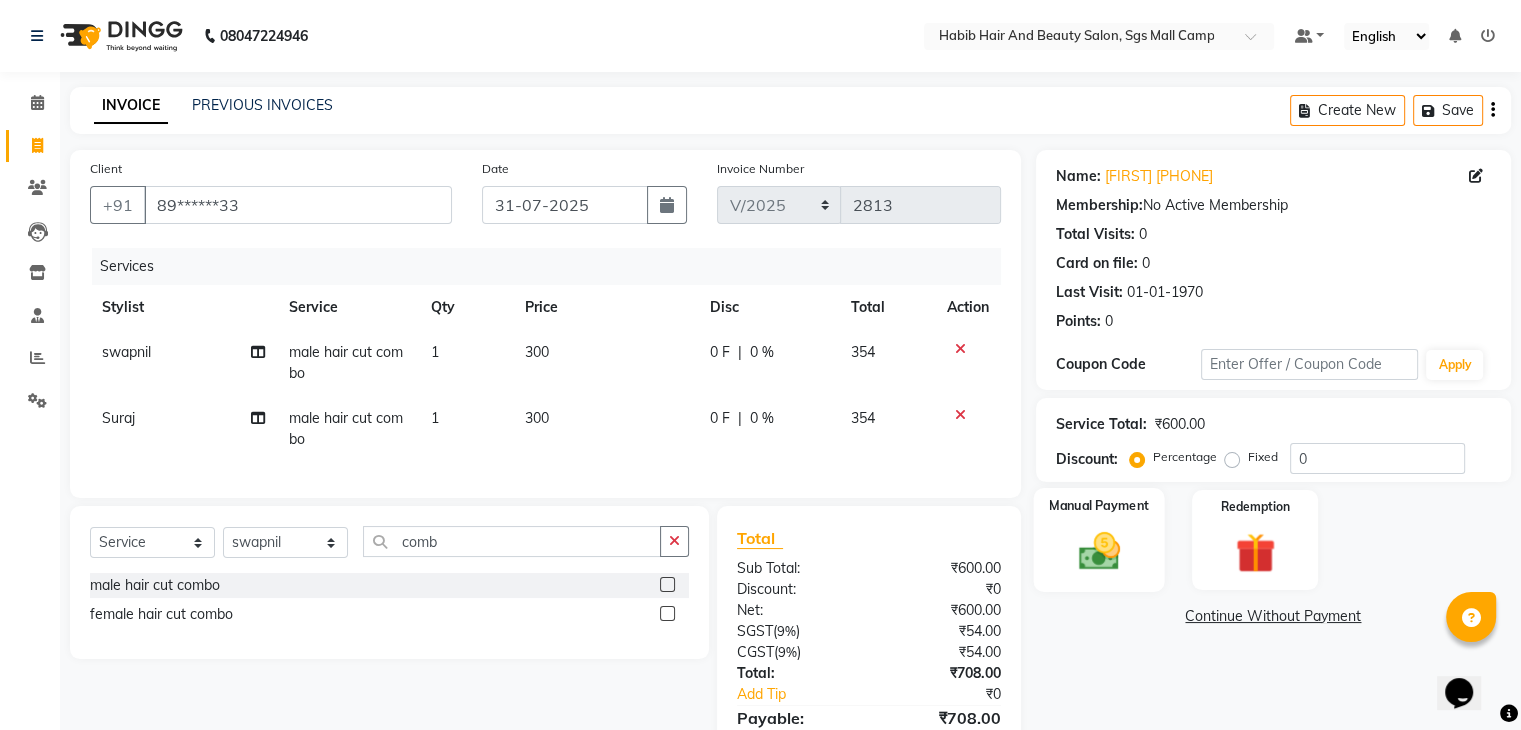 click 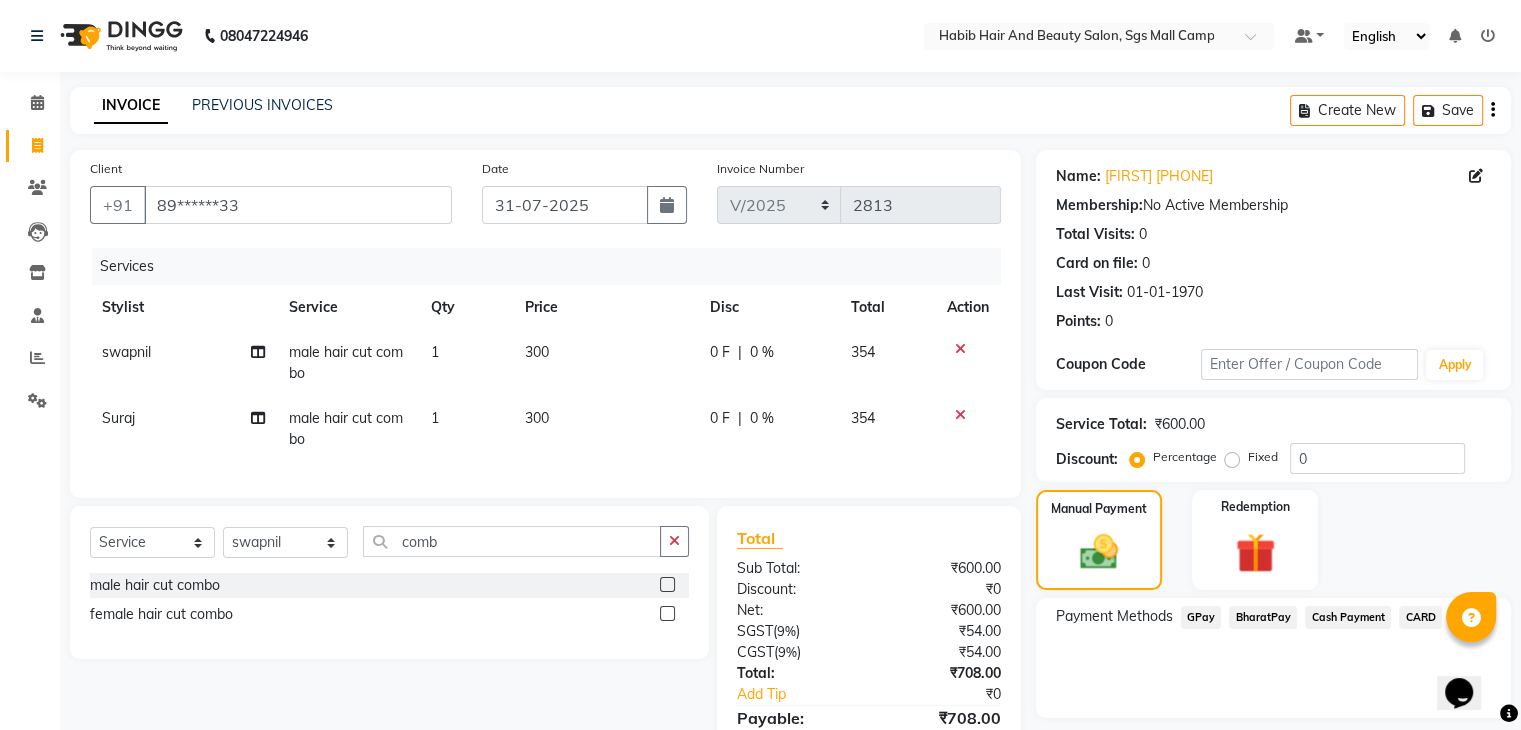 click on "BharatPay" 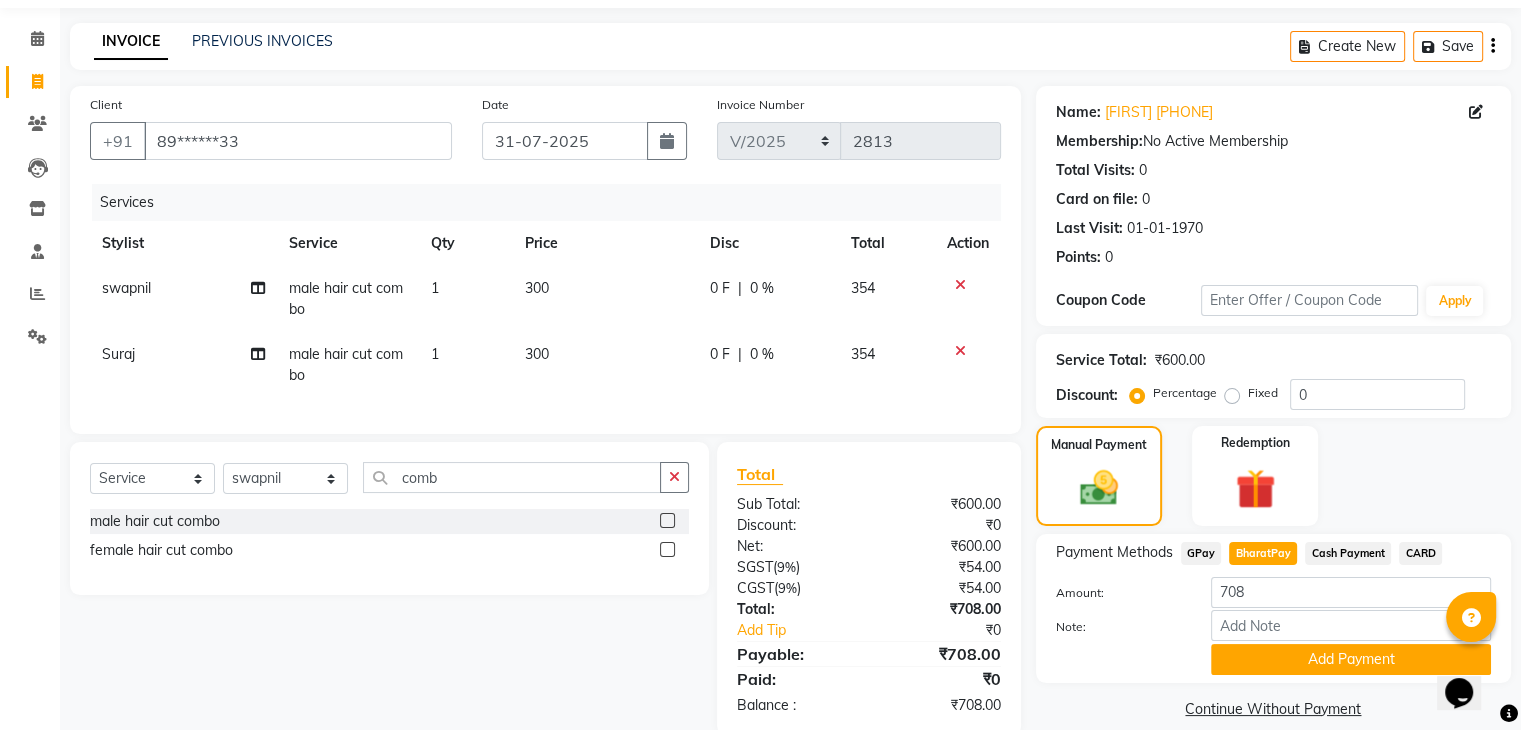 scroll, scrollTop: 116, scrollLeft: 0, axis: vertical 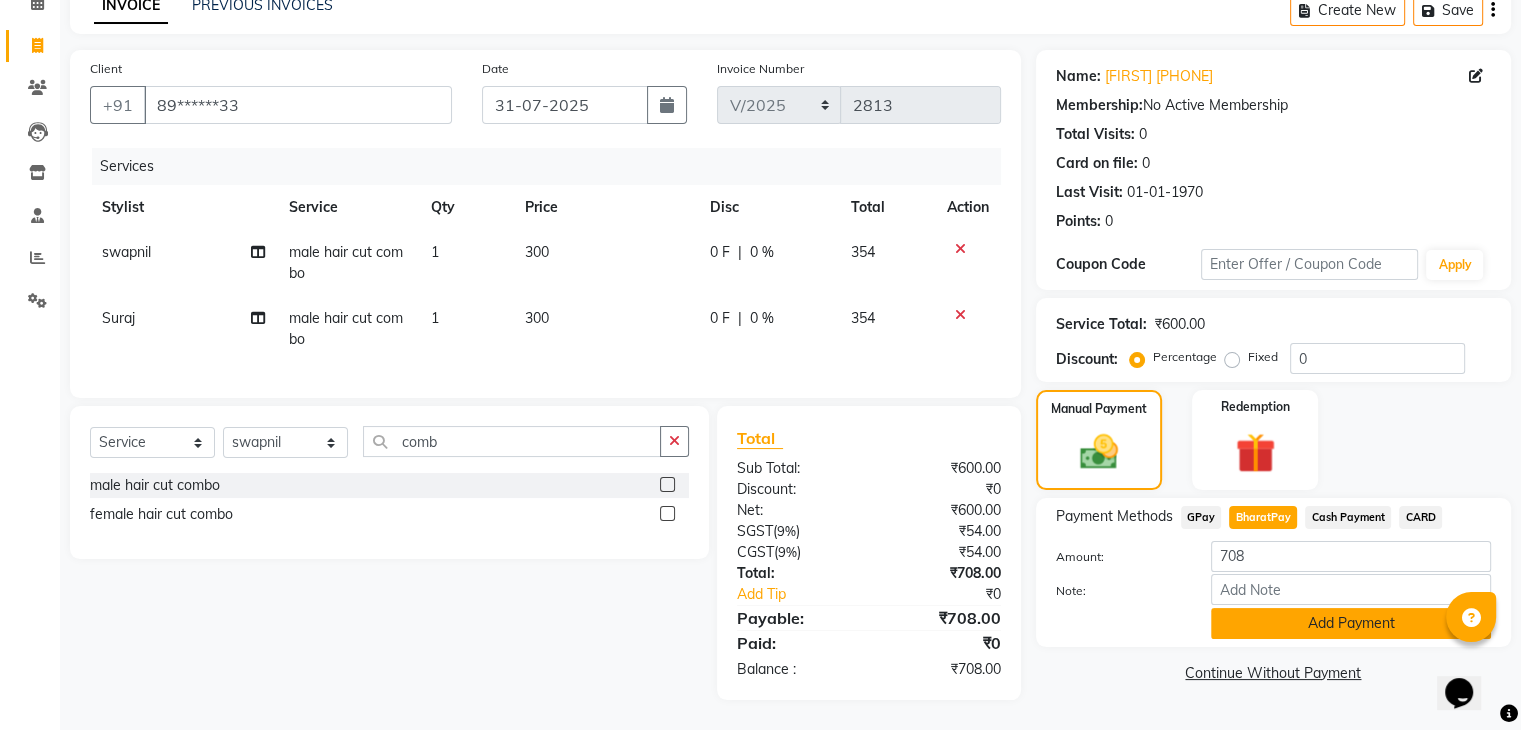click on "Add Payment" 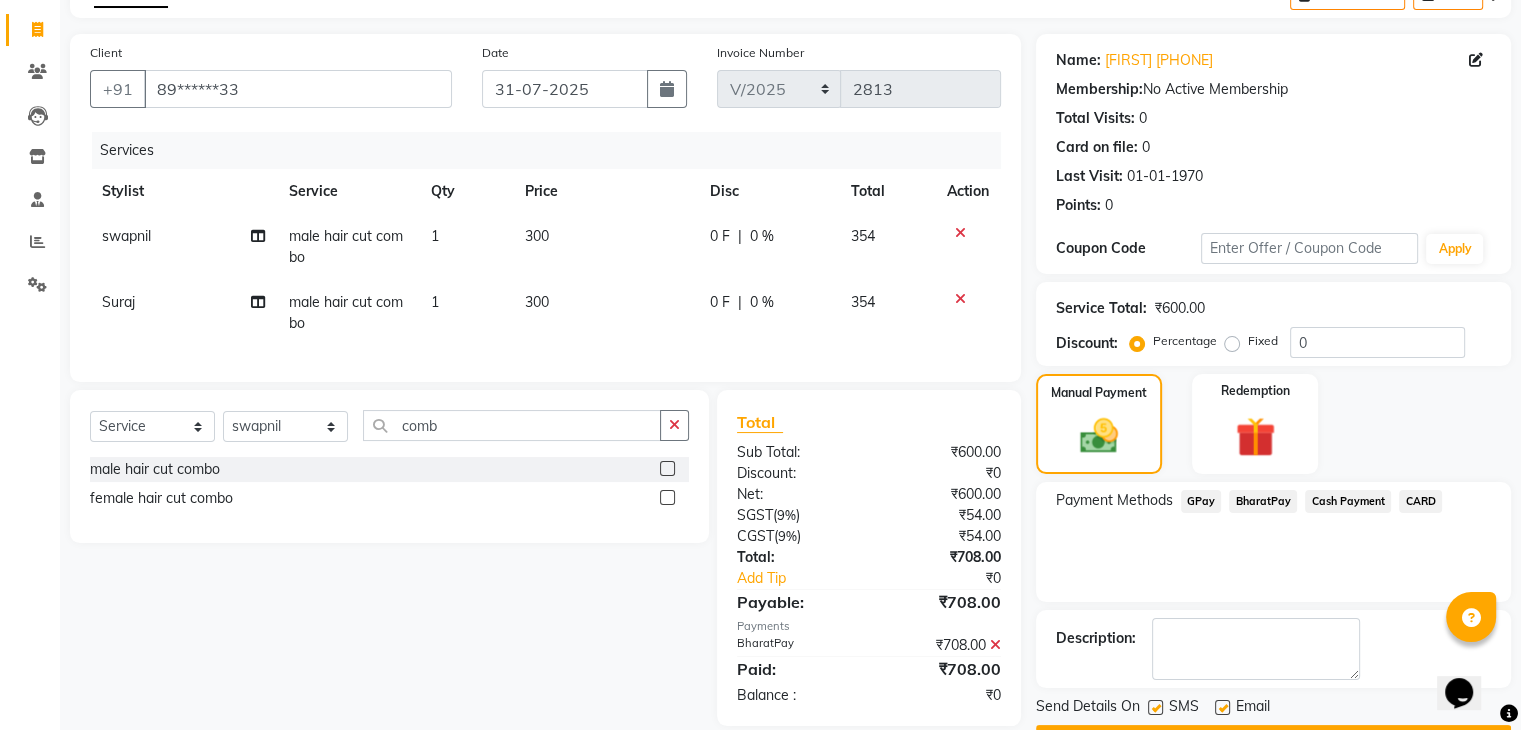 scroll, scrollTop: 171, scrollLeft: 0, axis: vertical 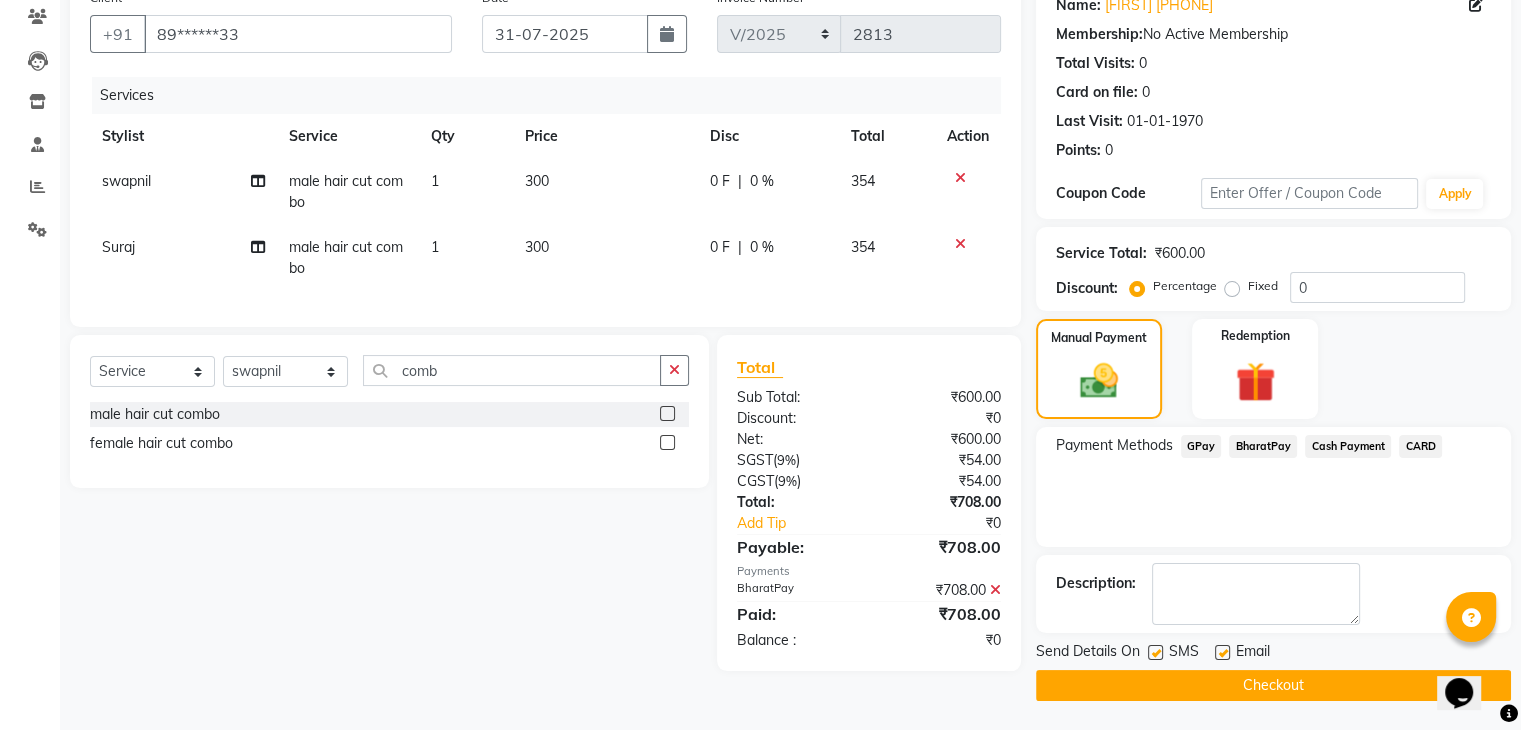 click on "Checkout" 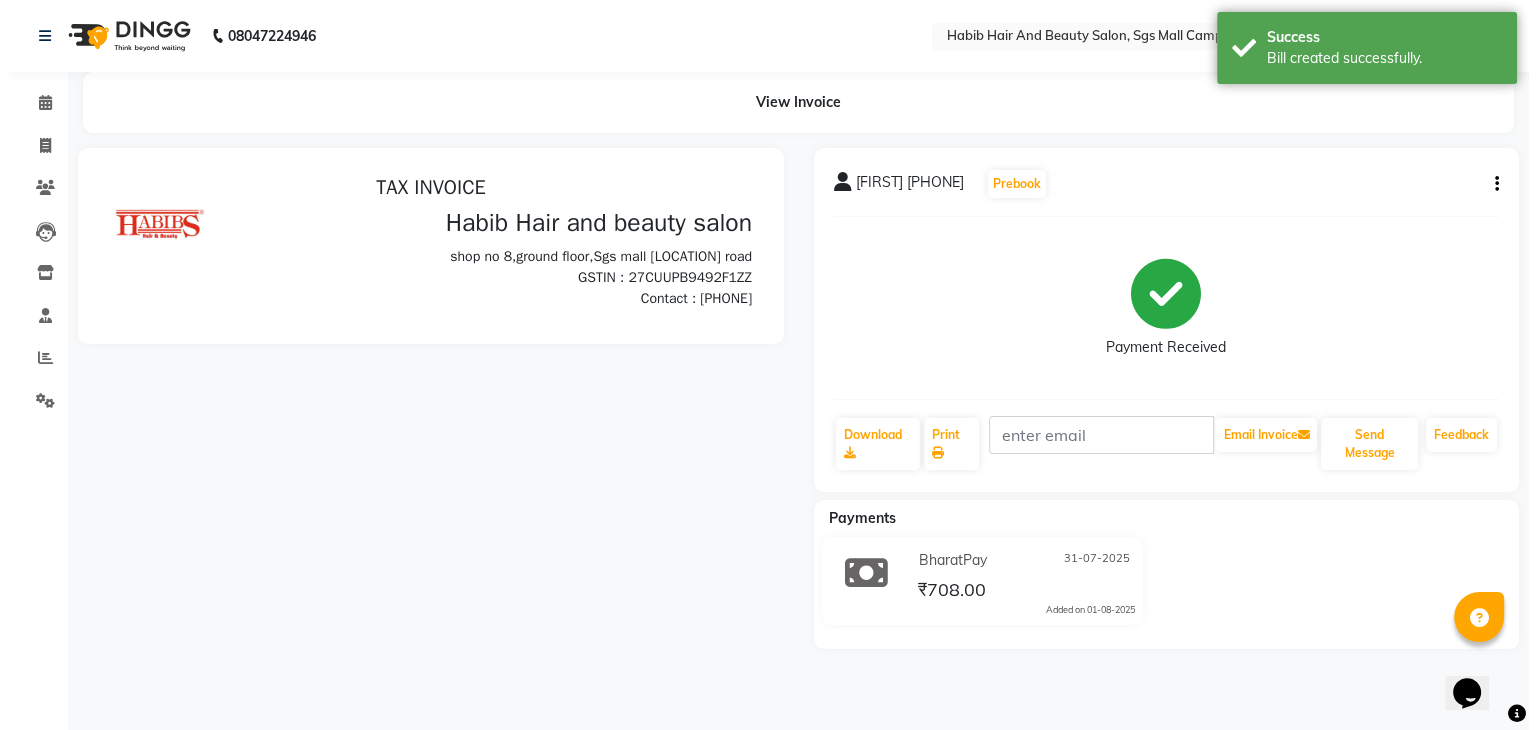 scroll, scrollTop: 0, scrollLeft: 0, axis: both 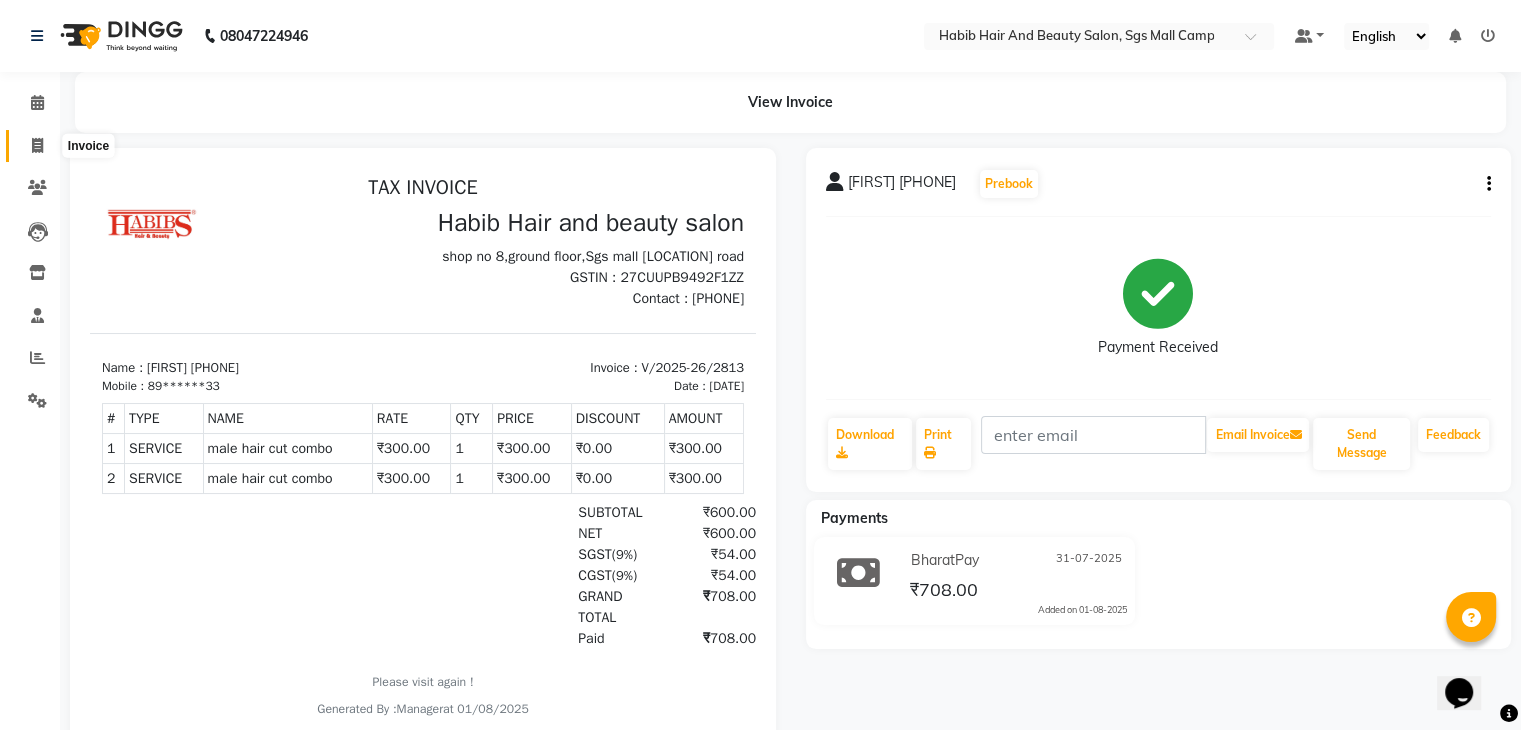 click 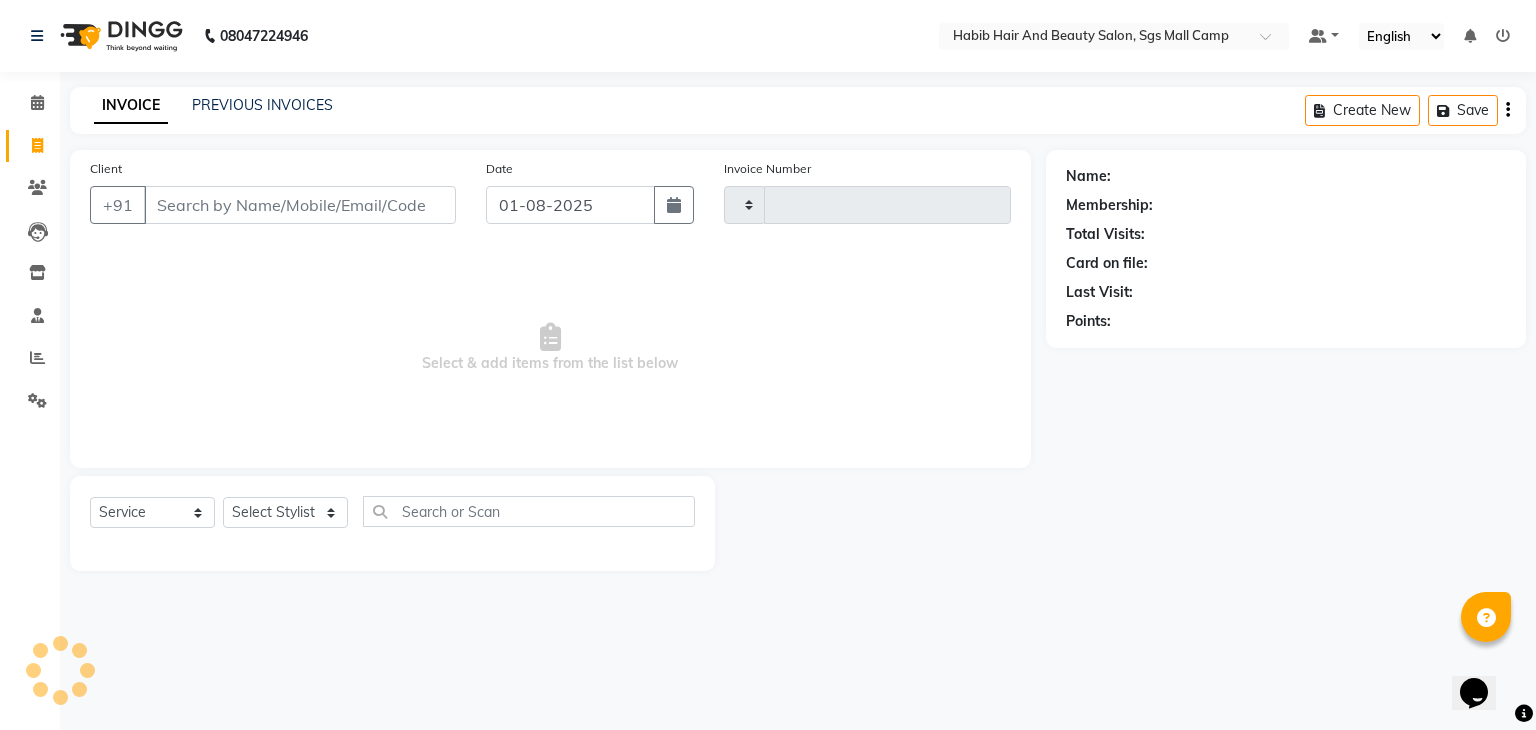 type on "2814" 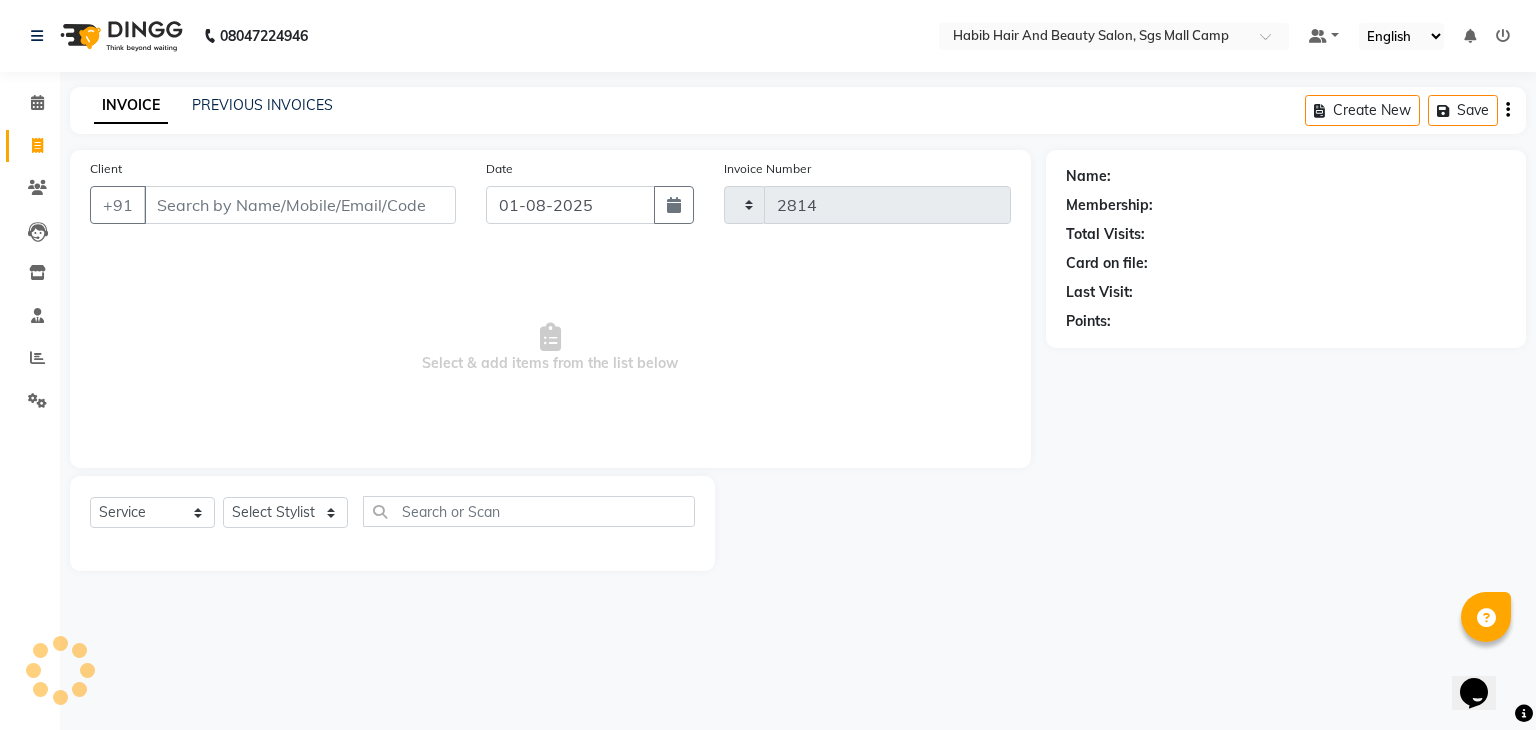 select on "8362" 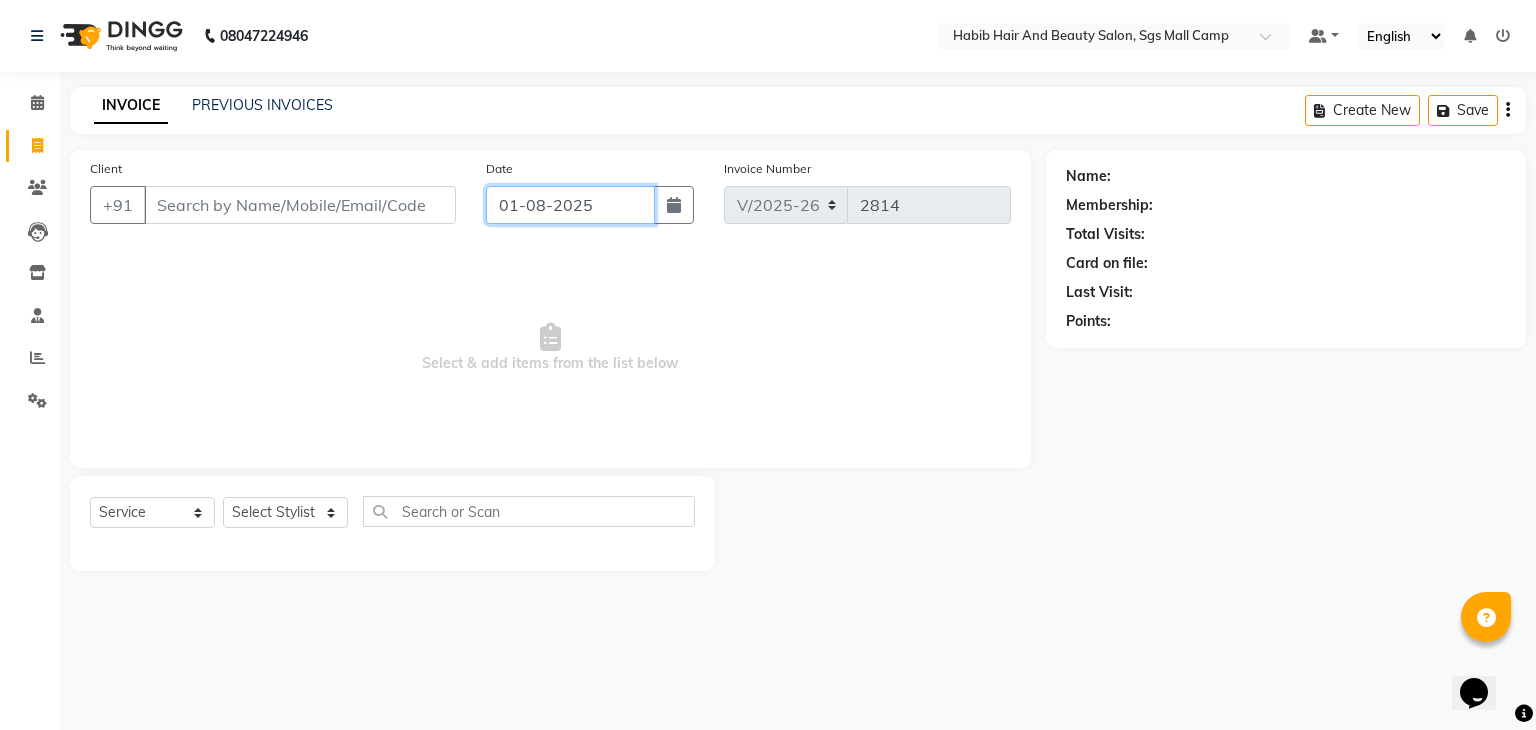 click on "01-08-2025" 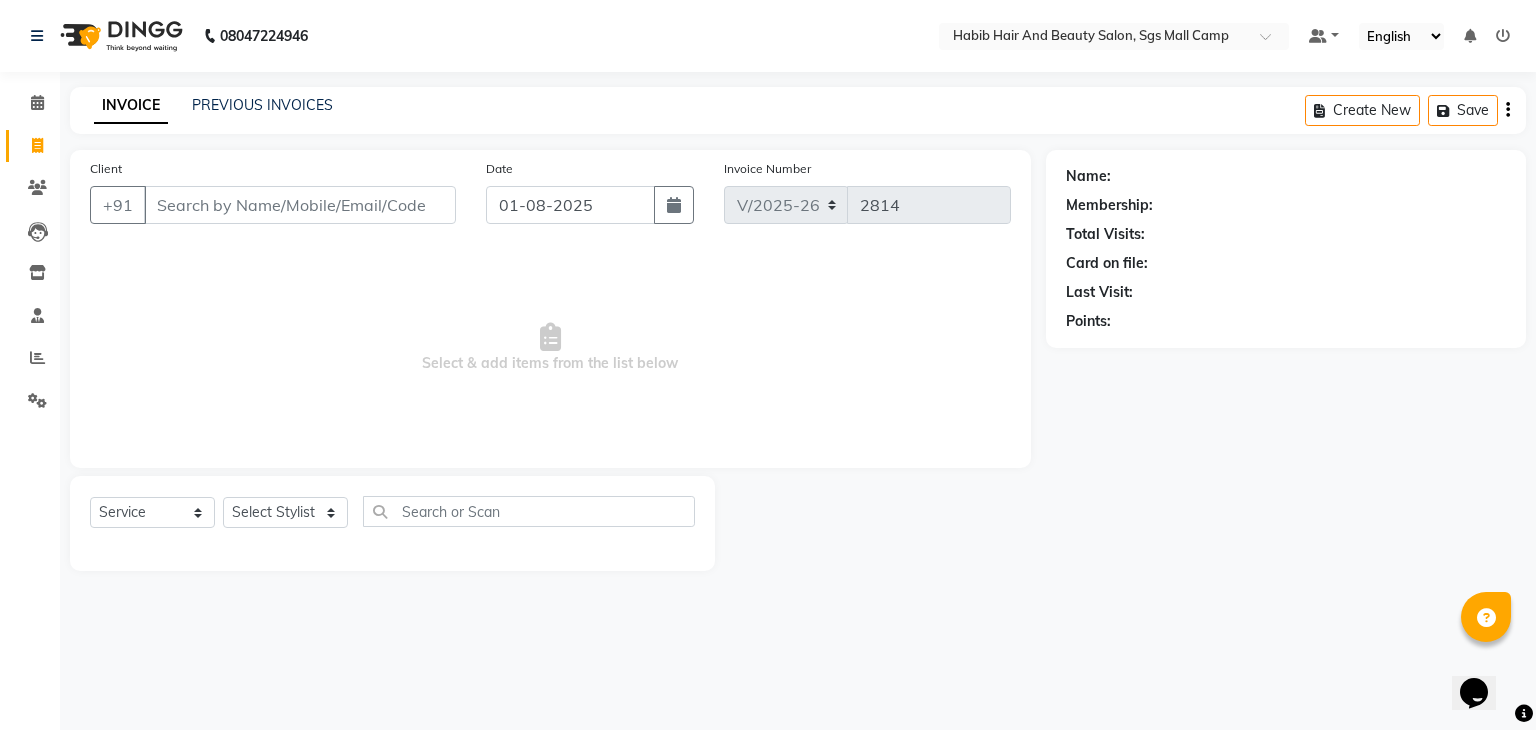 select on "8" 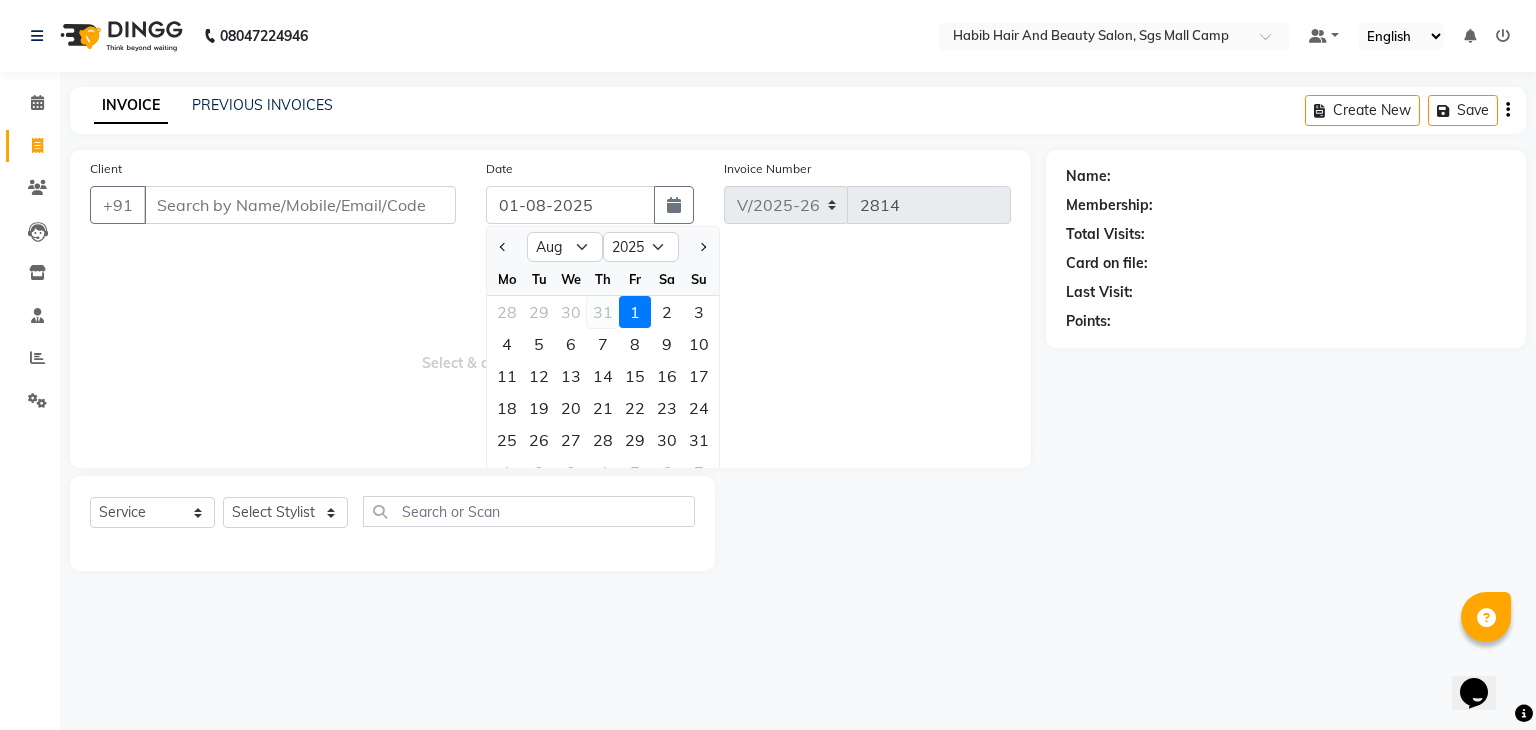 click on "31" 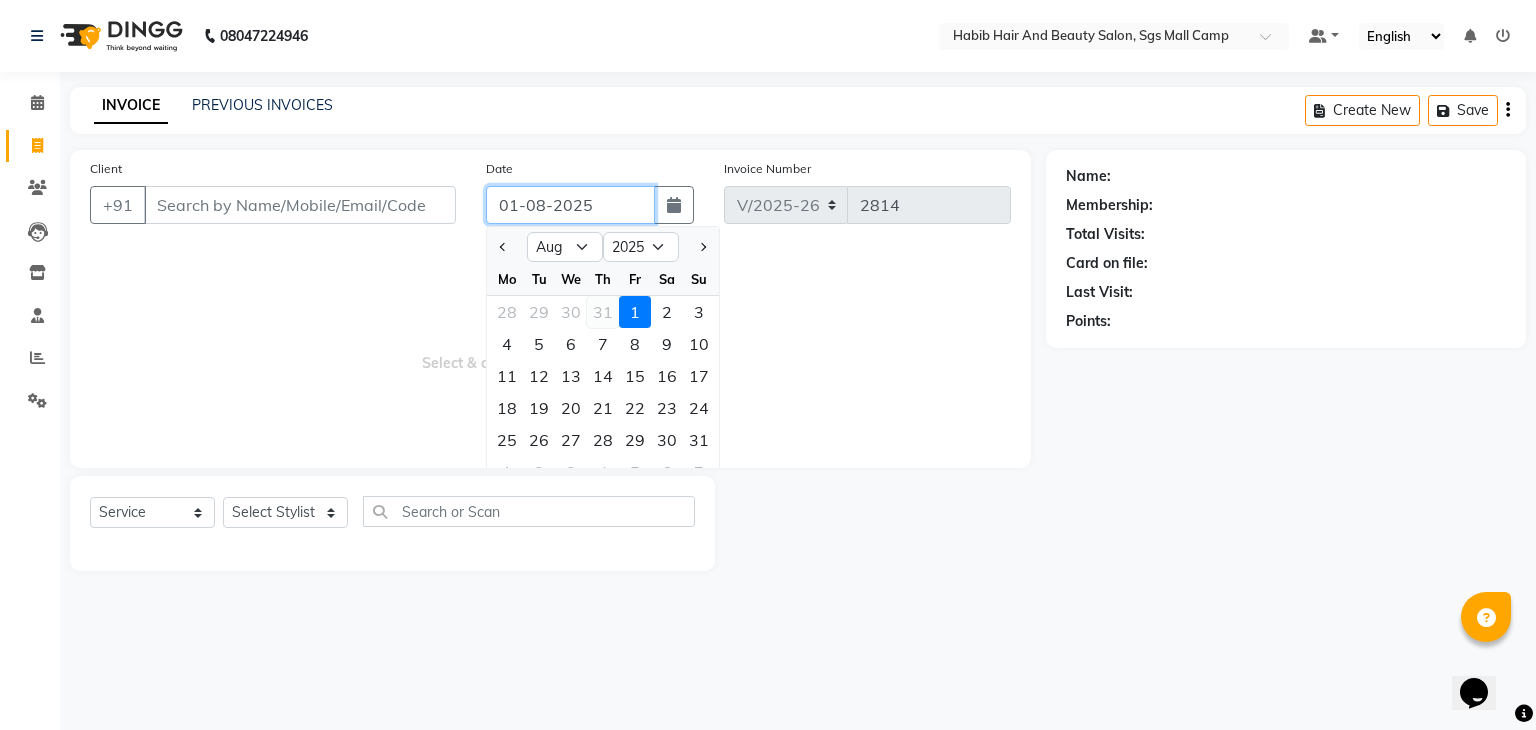 type on "31-07-2025" 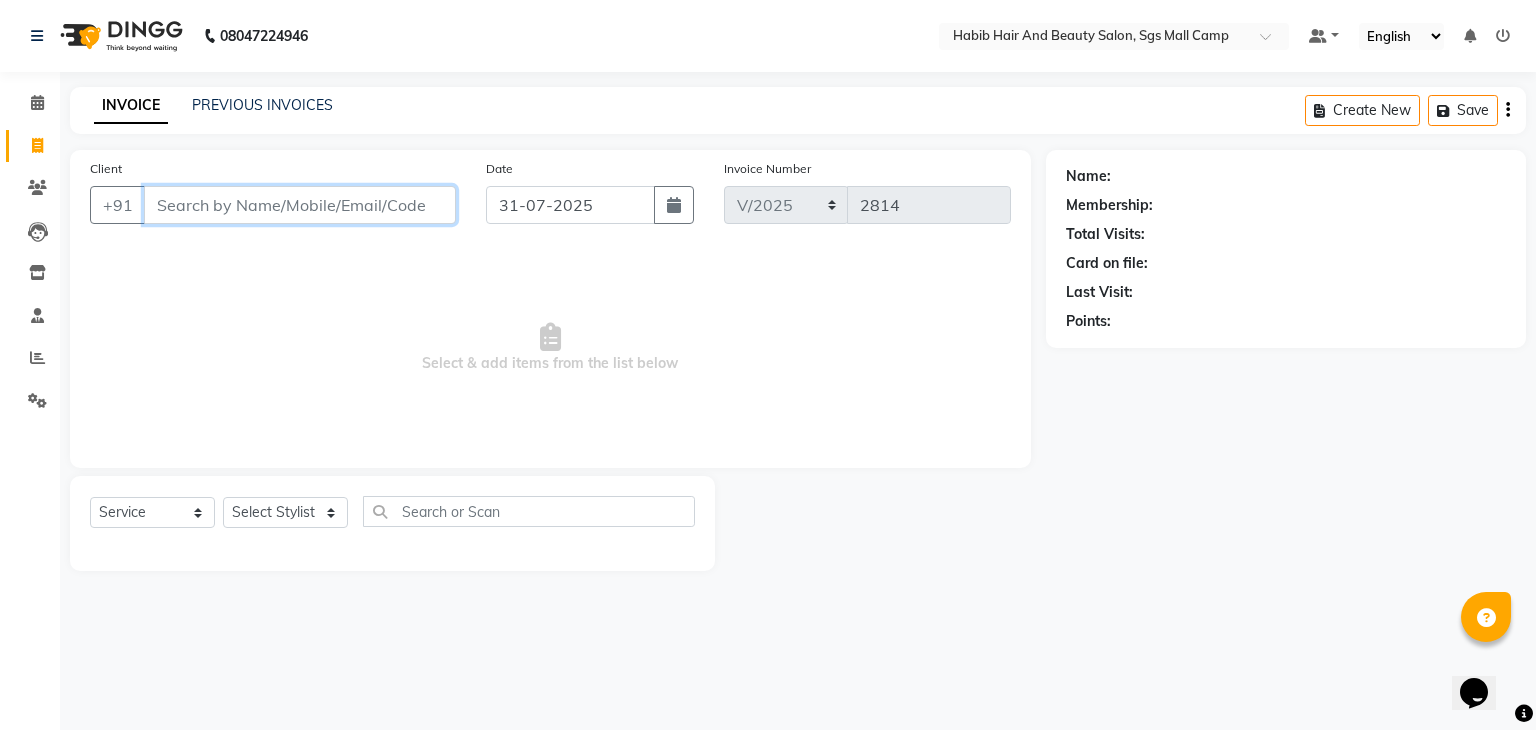 click on "Client" at bounding box center (300, 205) 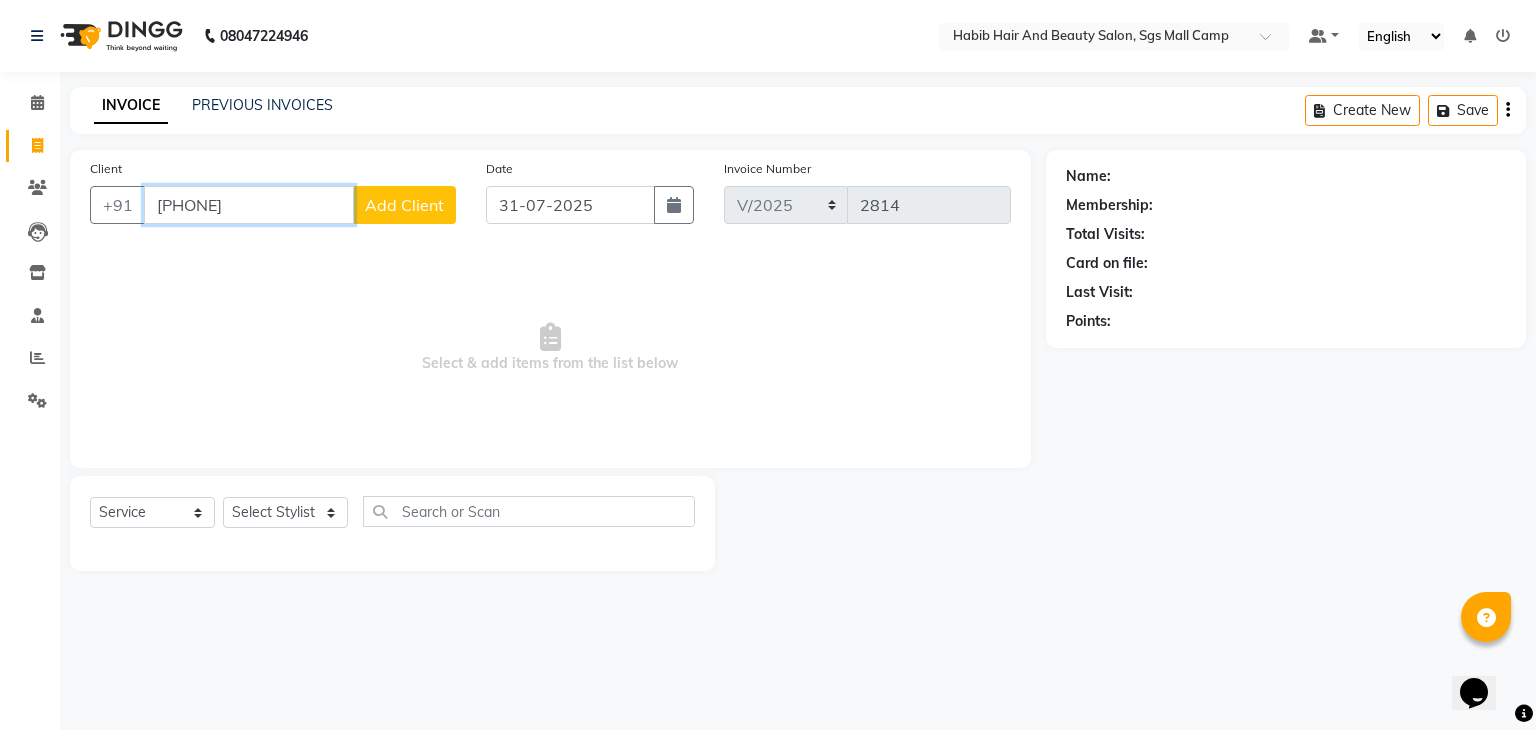 type on "[PHONE]" 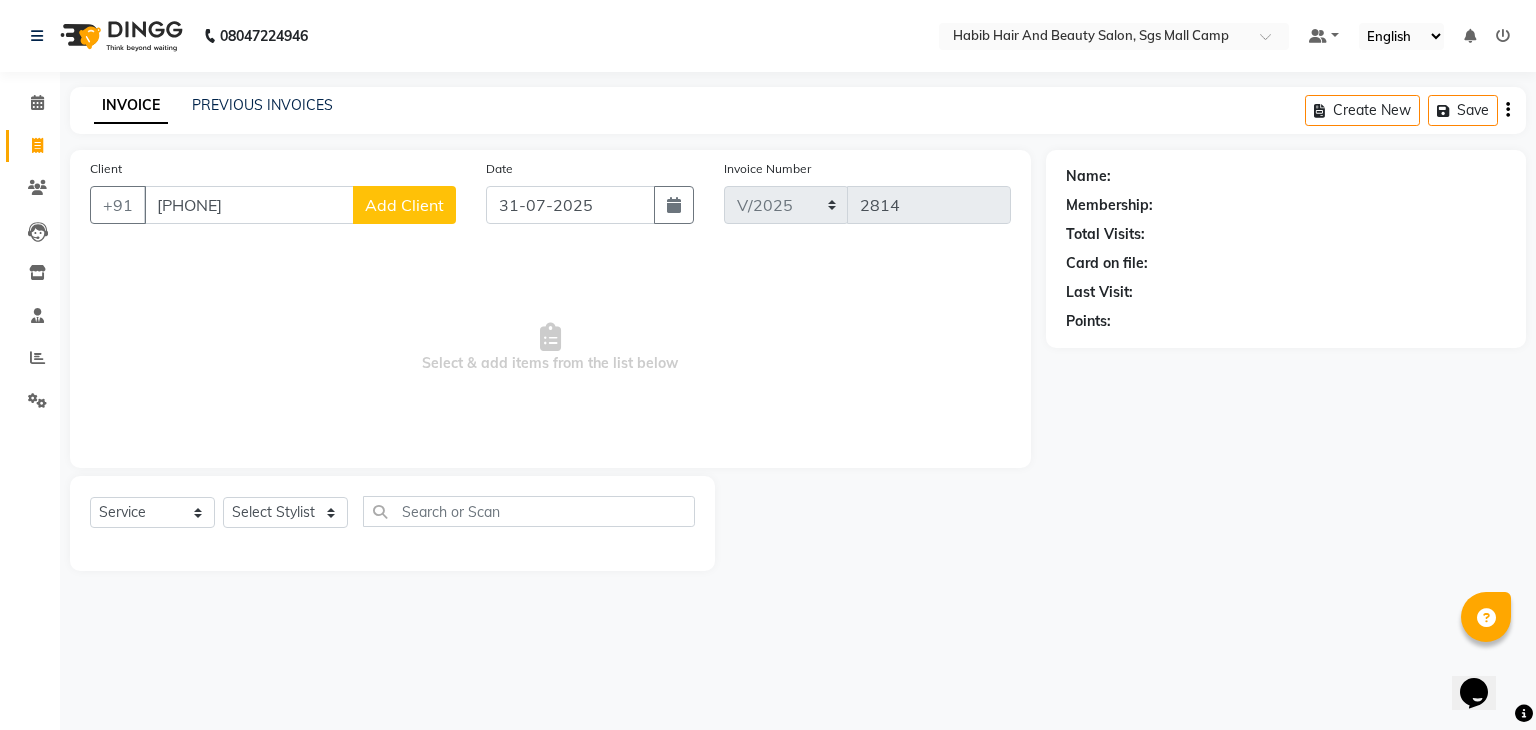 click on "Add Client" 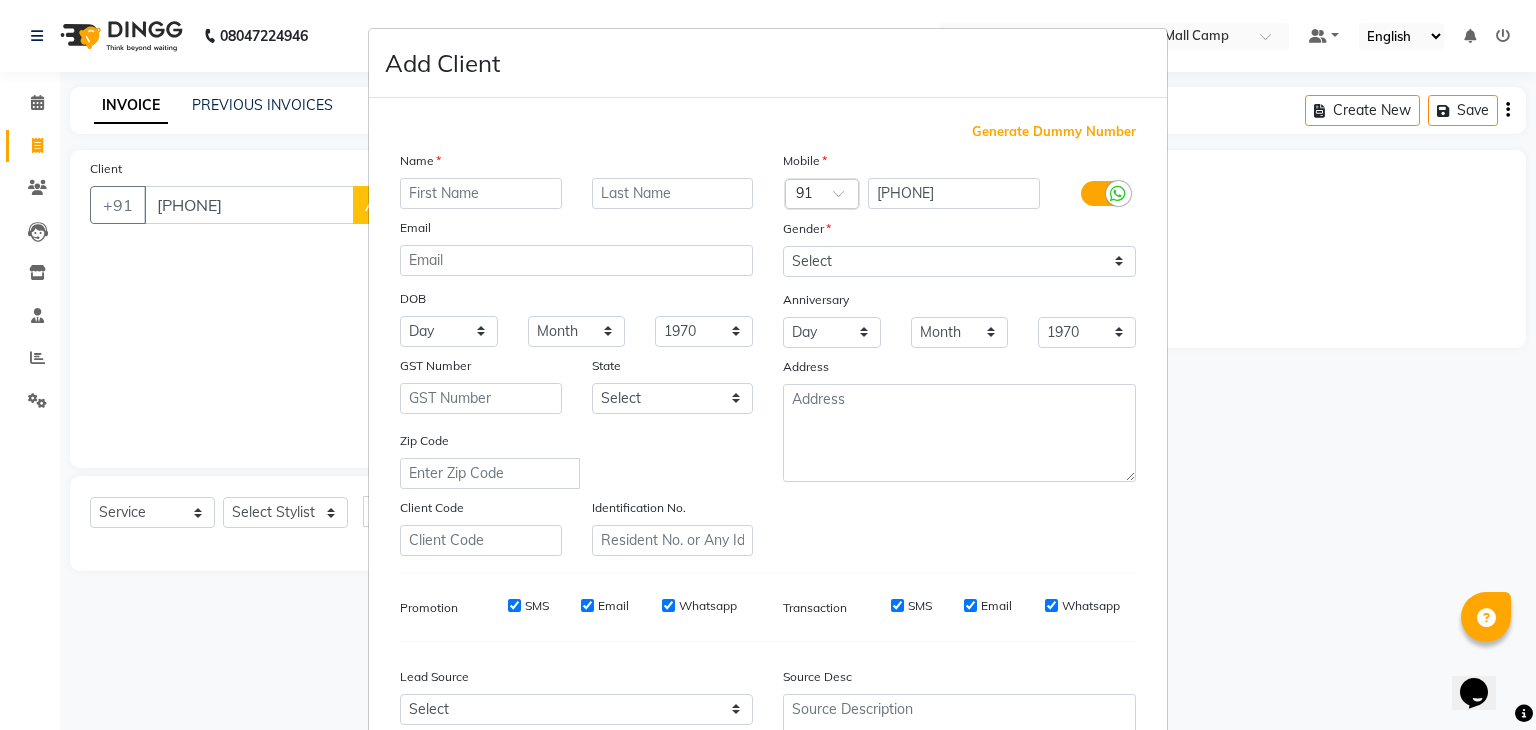 click at bounding box center [481, 193] 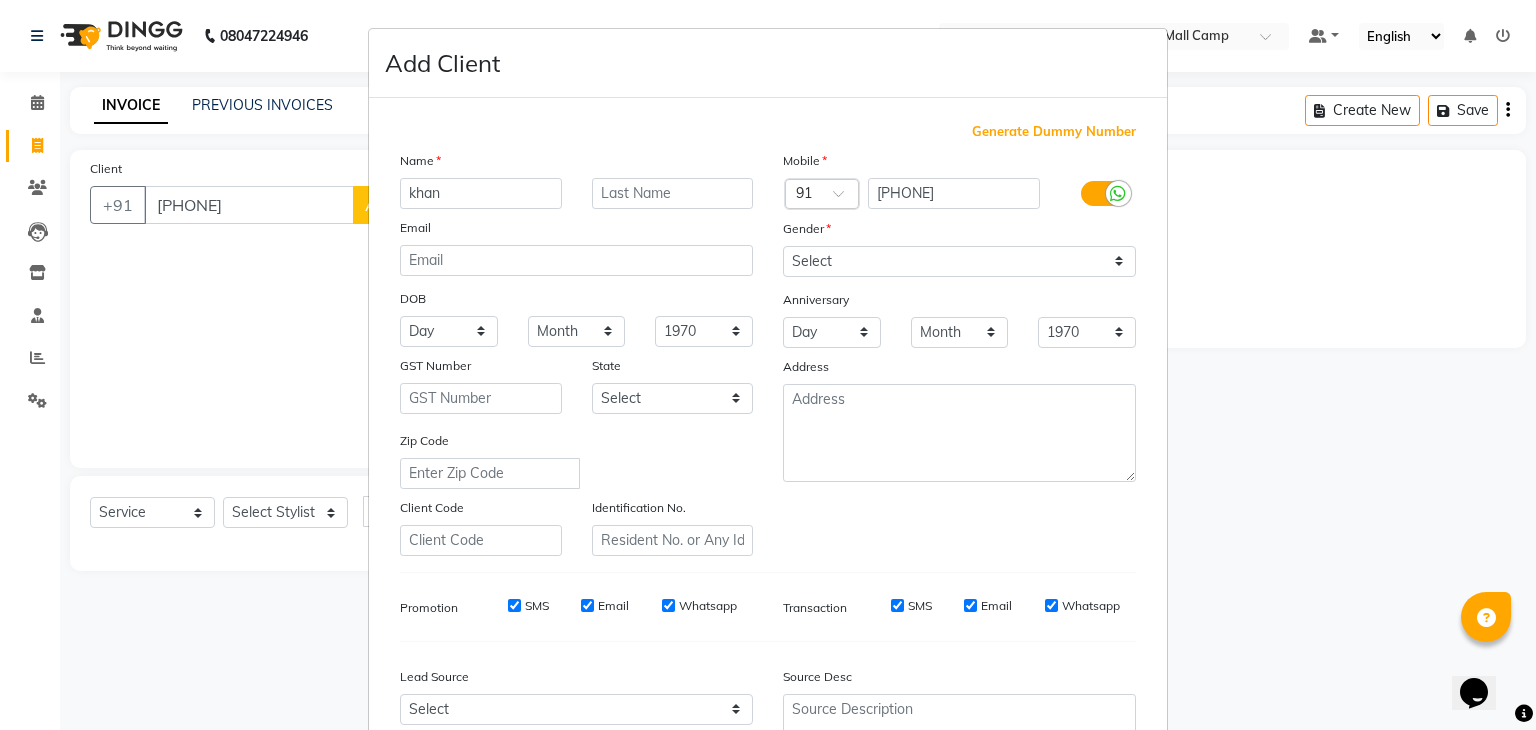 type on "khan" 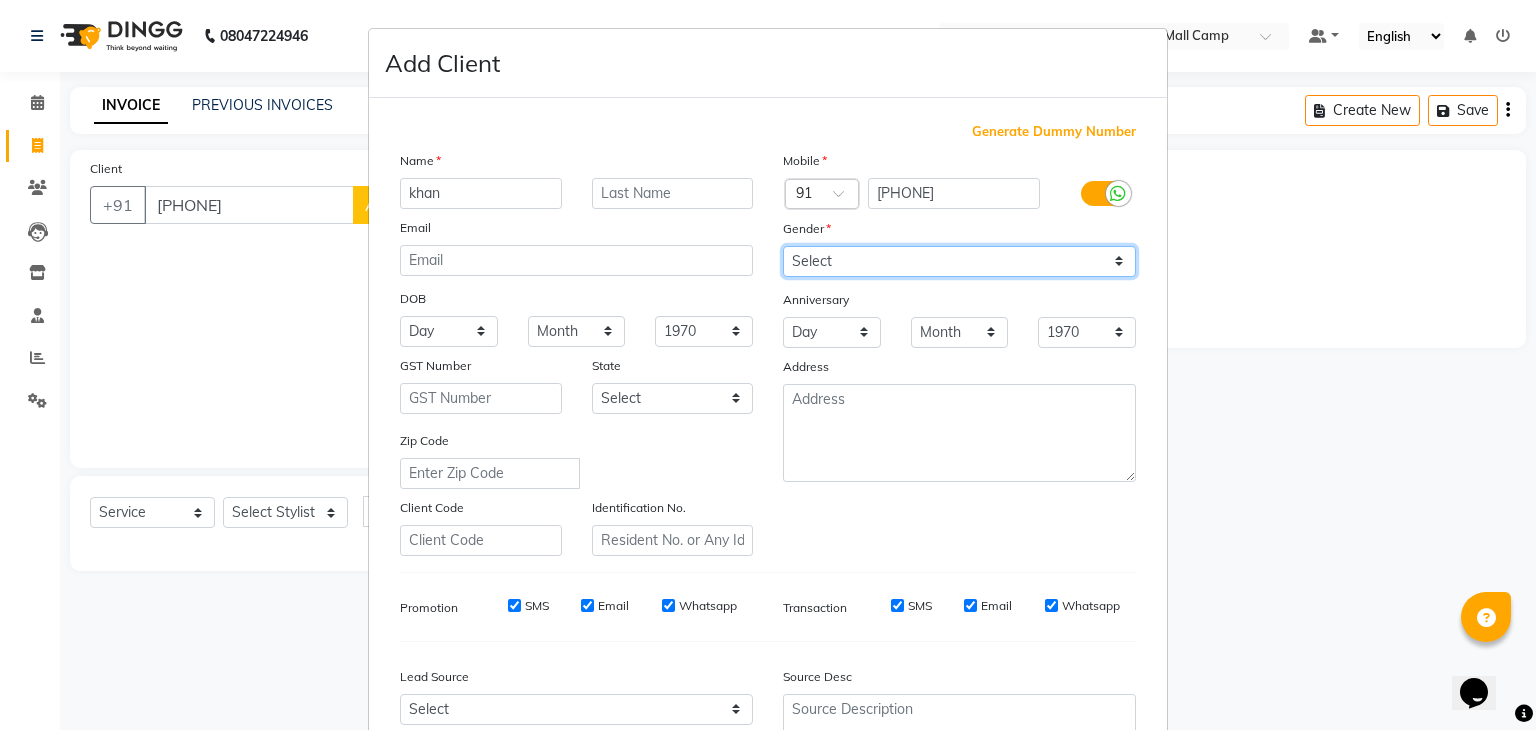 click on "Select Male Female Other Prefer Not To Say" at bounding box center [959, 261] 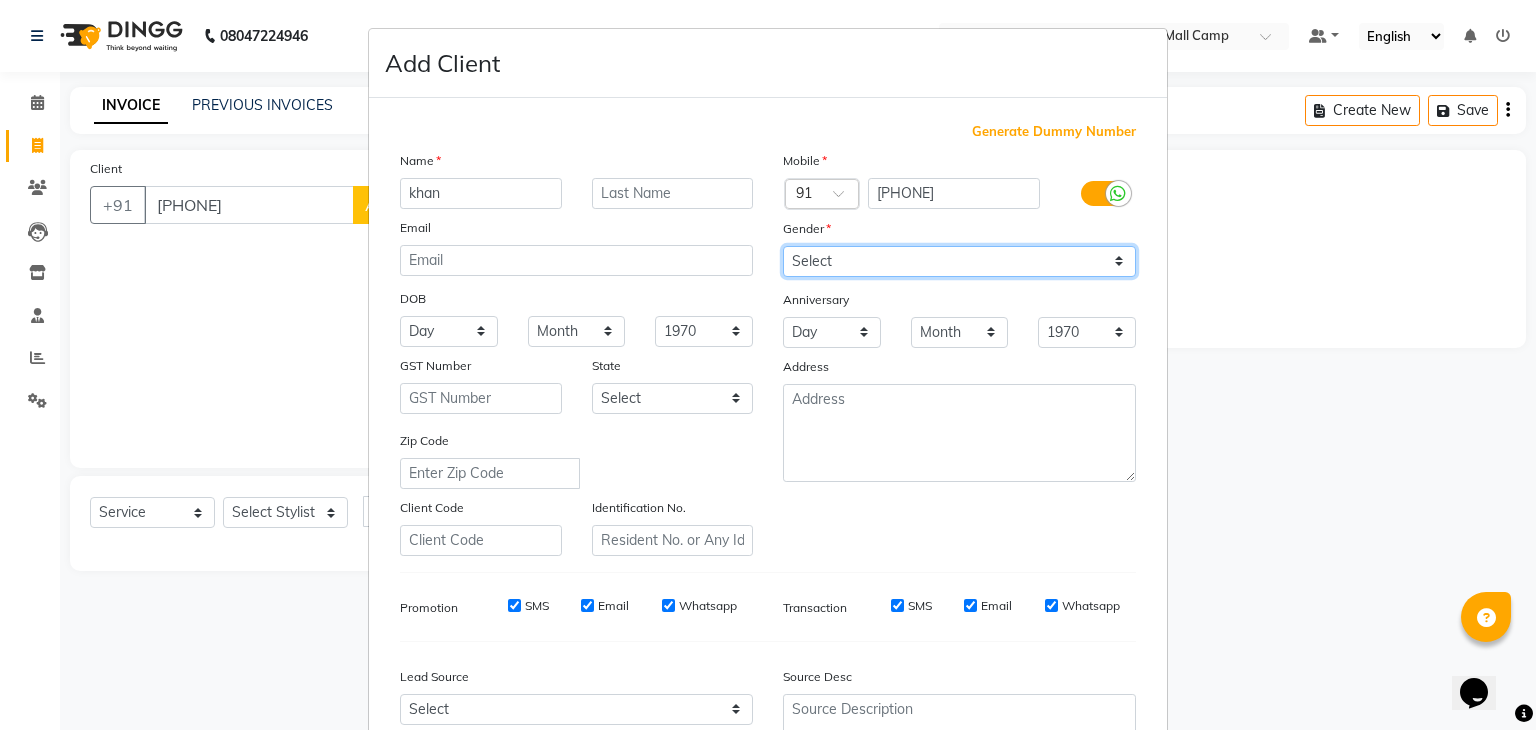 select on "male" 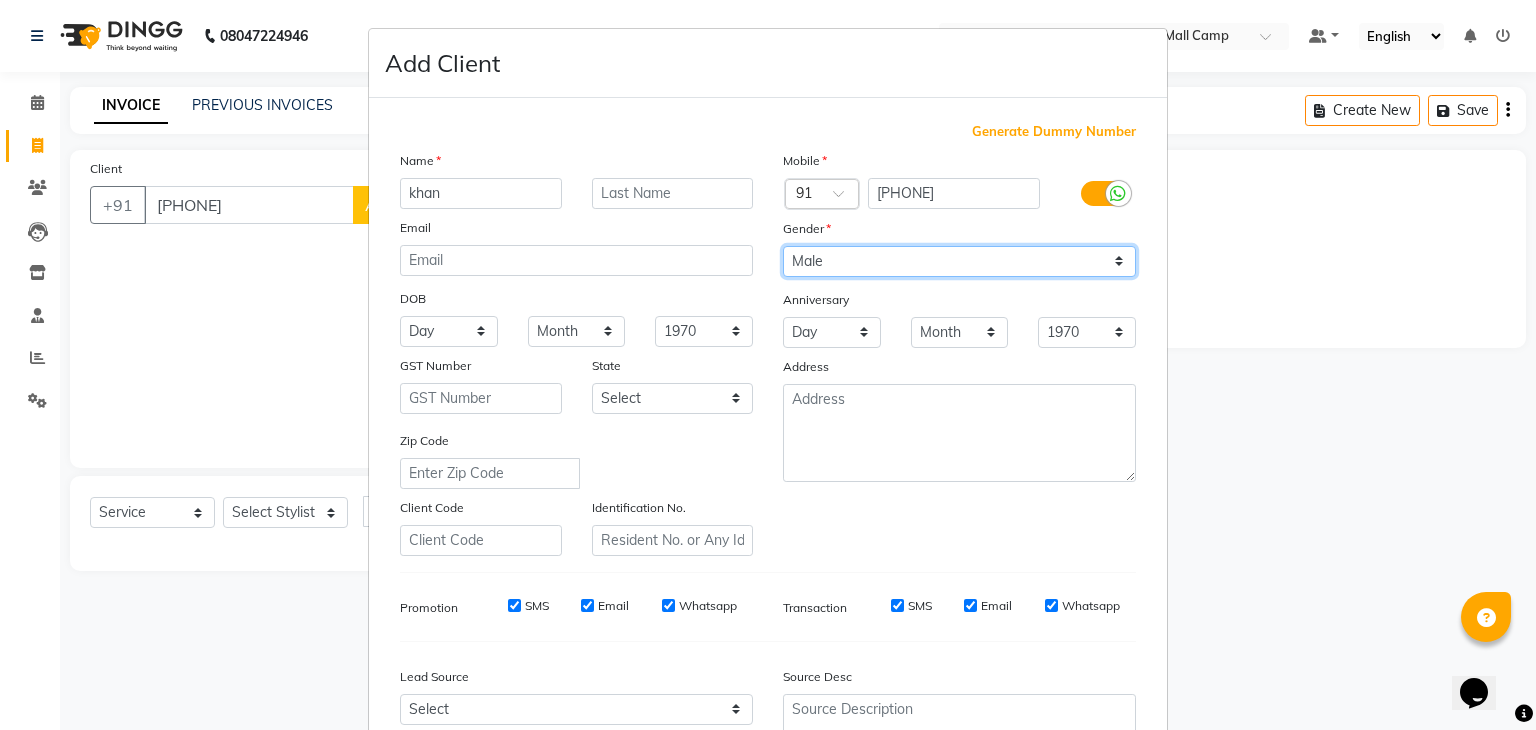click on "Select Male Female Other Prefer Not To Say" at bounding box center [959, 261] 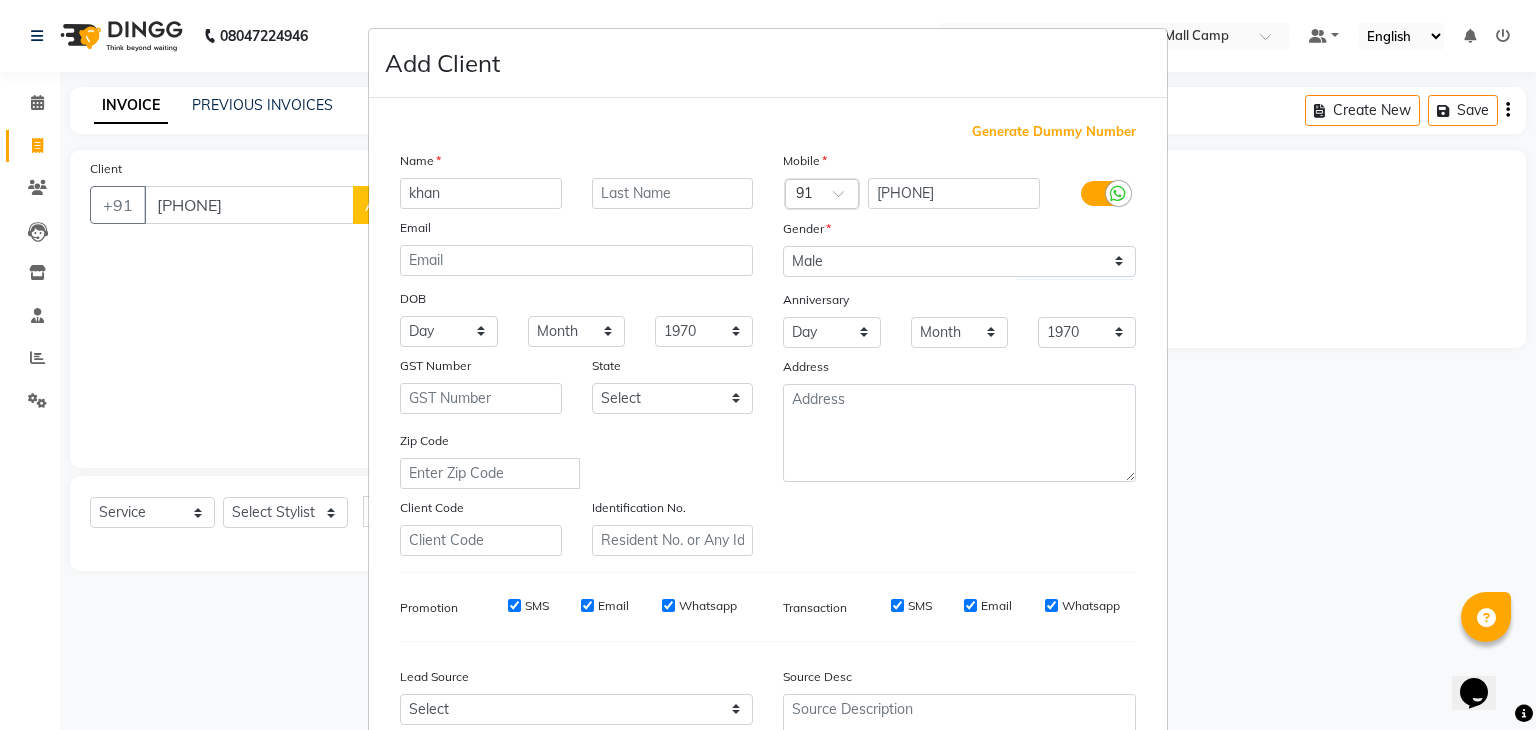 click on "Zip Code" at bounding box center (576, 459) 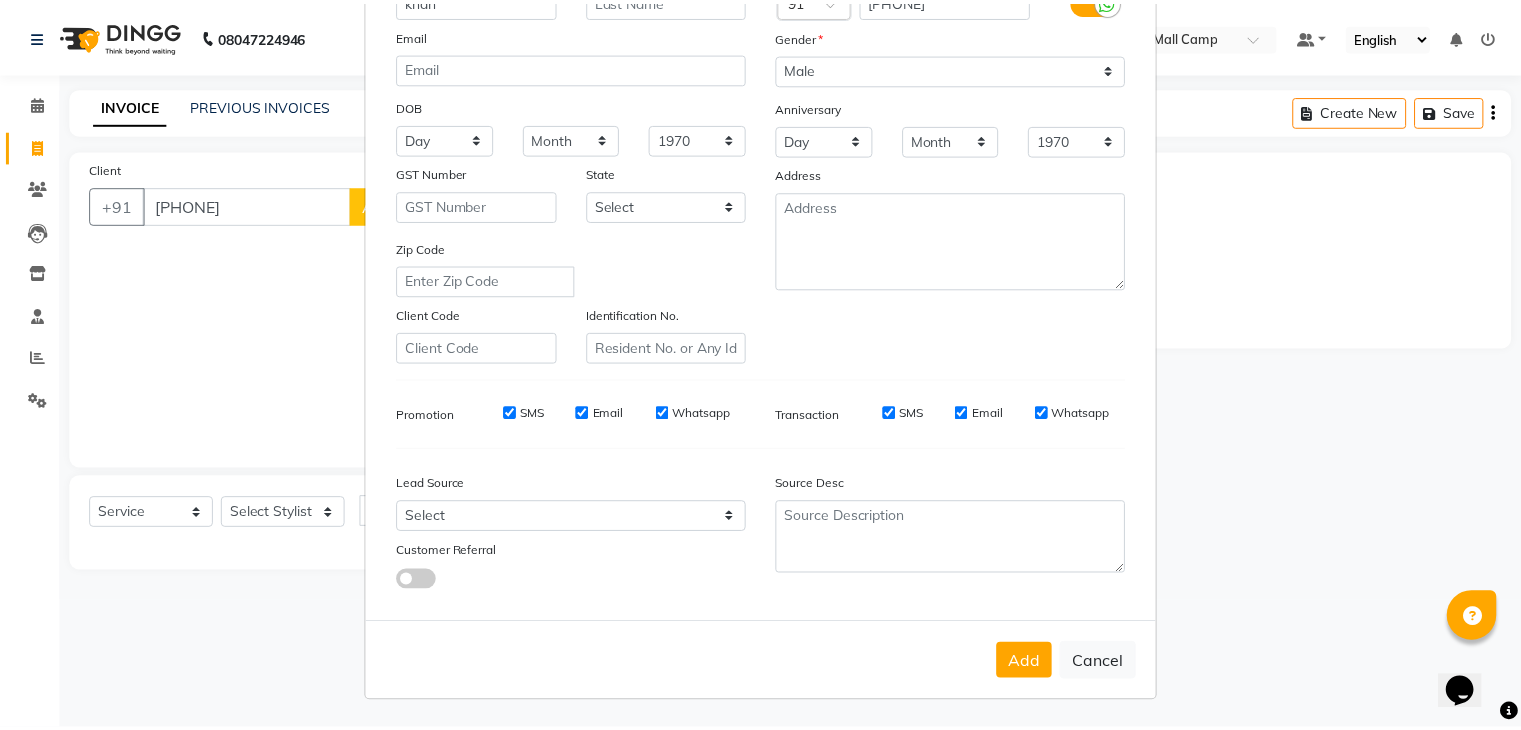 scroll, scrollTop: 203, scrollLeft: 0, axis: vertical 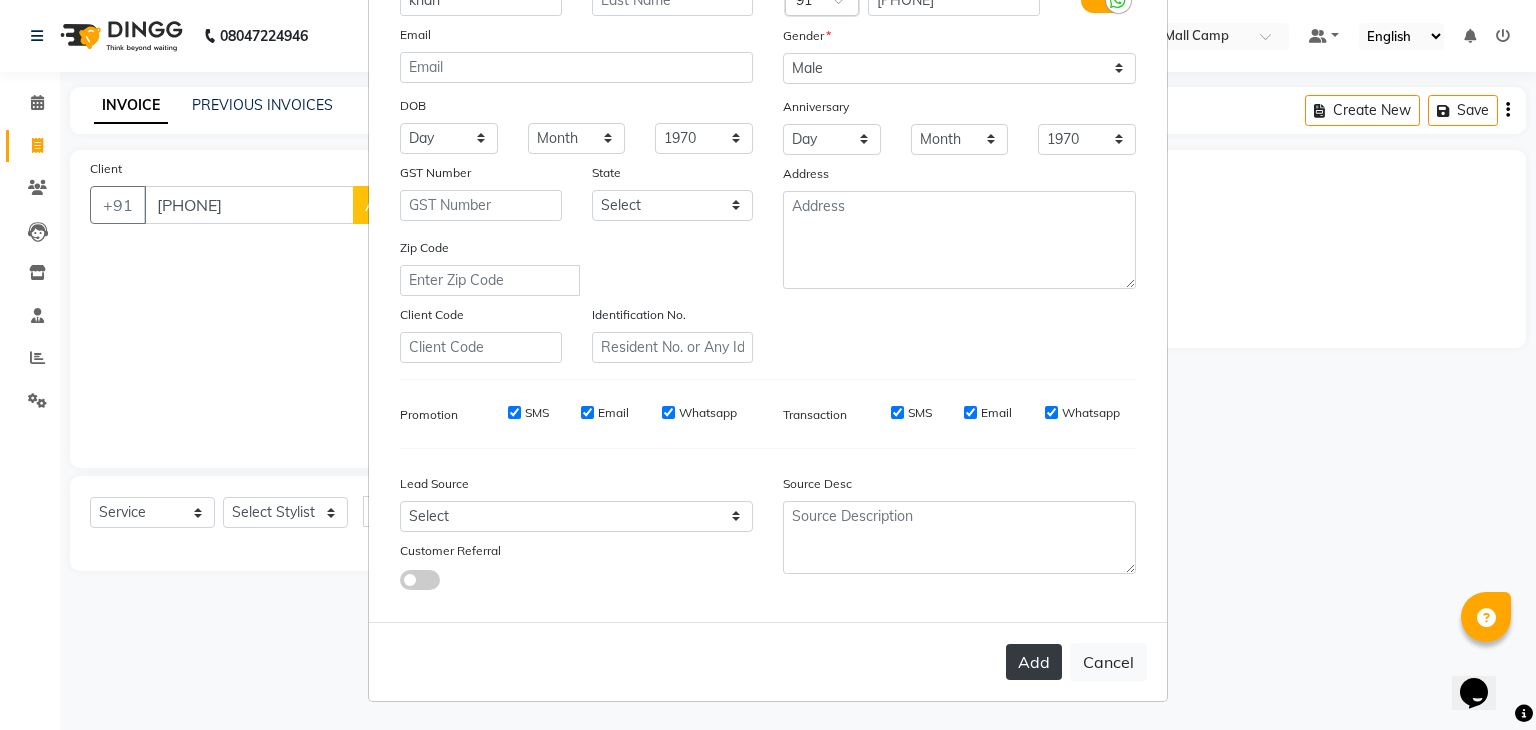click on "Add" at bounding box center [1034, 662] 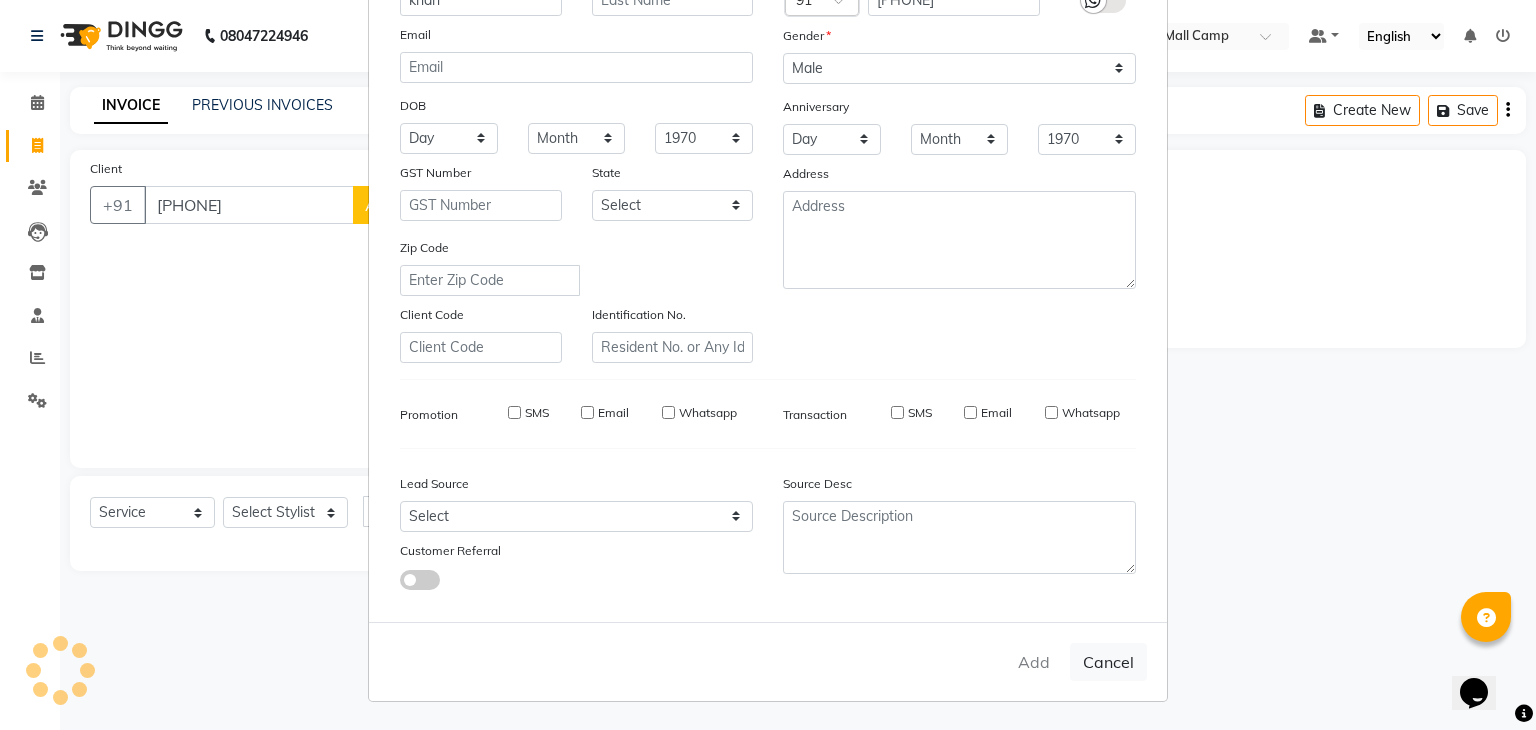 type on "99******57" 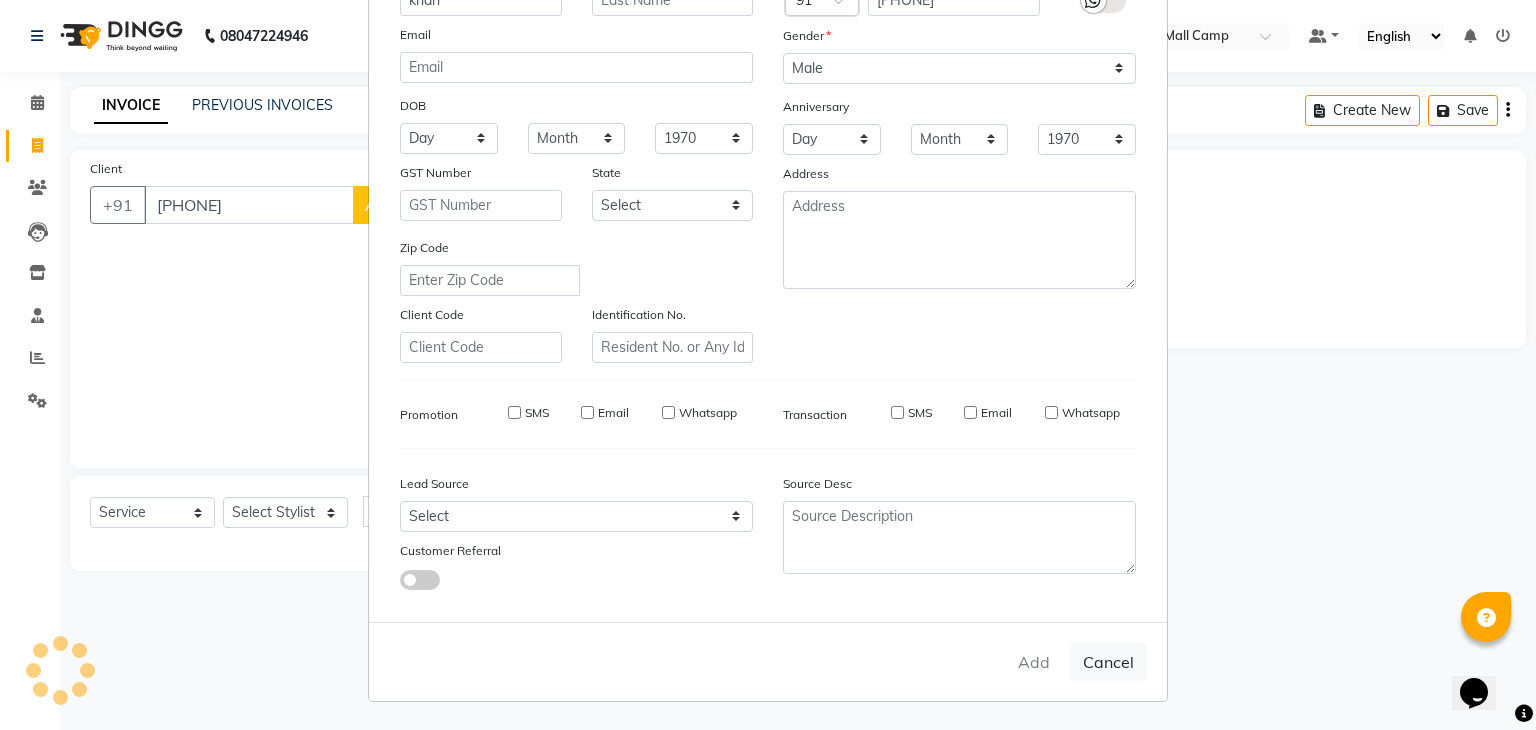 type 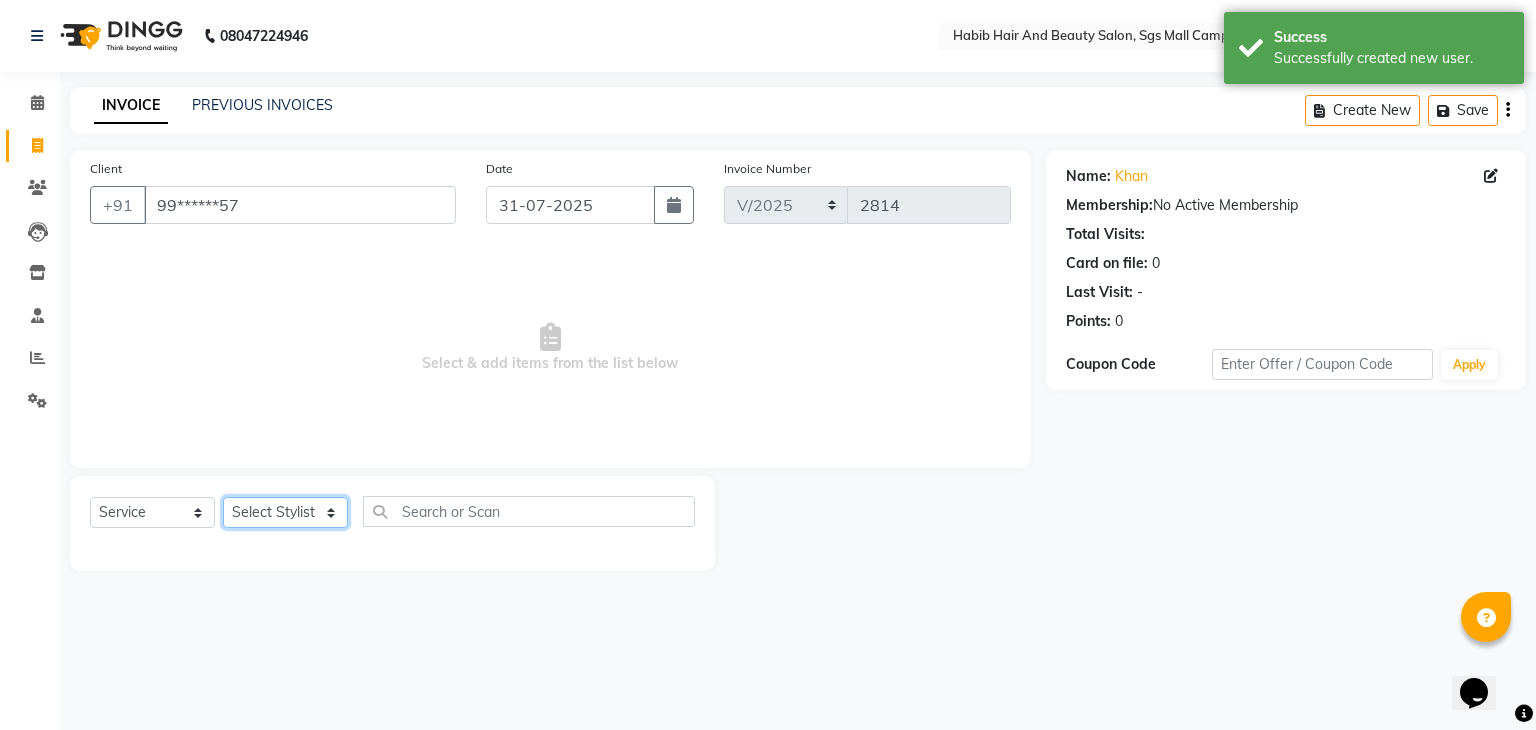 click on "Select Stylist [FIRST] [FIRST] [FIRST] Manager [FIRST]  [FIRST] [FIRST] [FIRST] [FIRST]  [FIRST] [FIRST]" 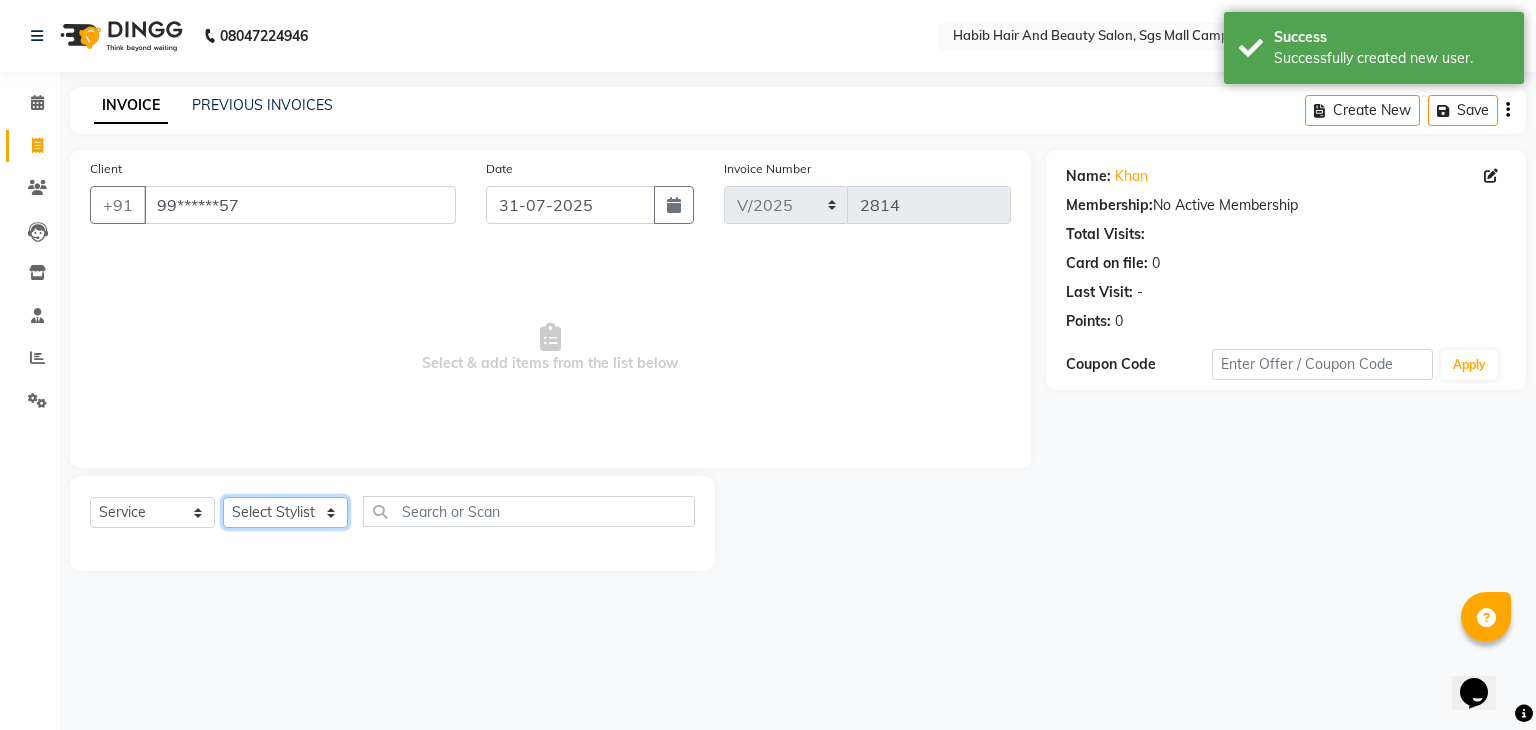select on "81158" 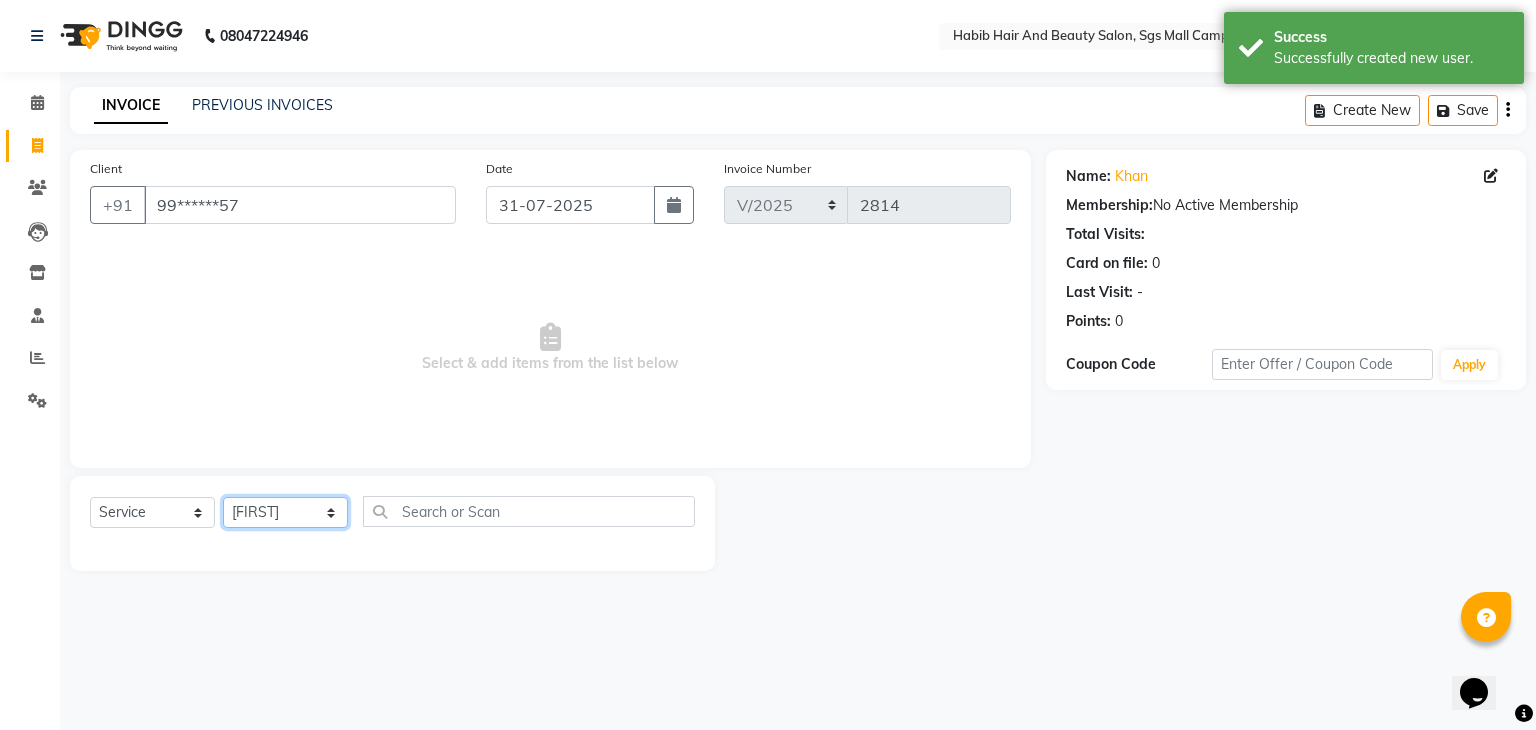 click on "Select Stylist [FIRST] [FIRST] [FIRST] Manager [FIRST]  [FIRST] [FIRST] [FIRST] [FIRST]  [FIRST] [FIRST]" 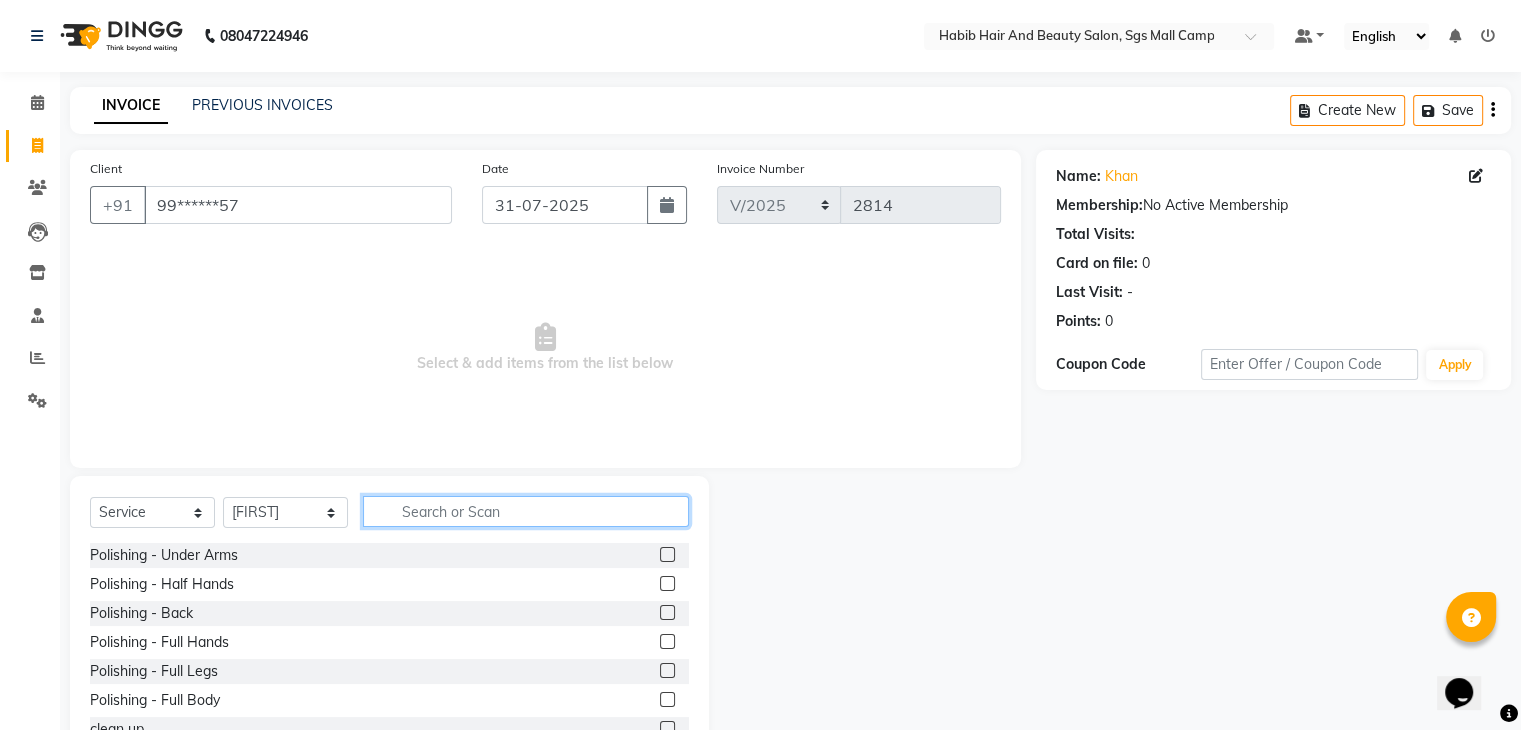 click 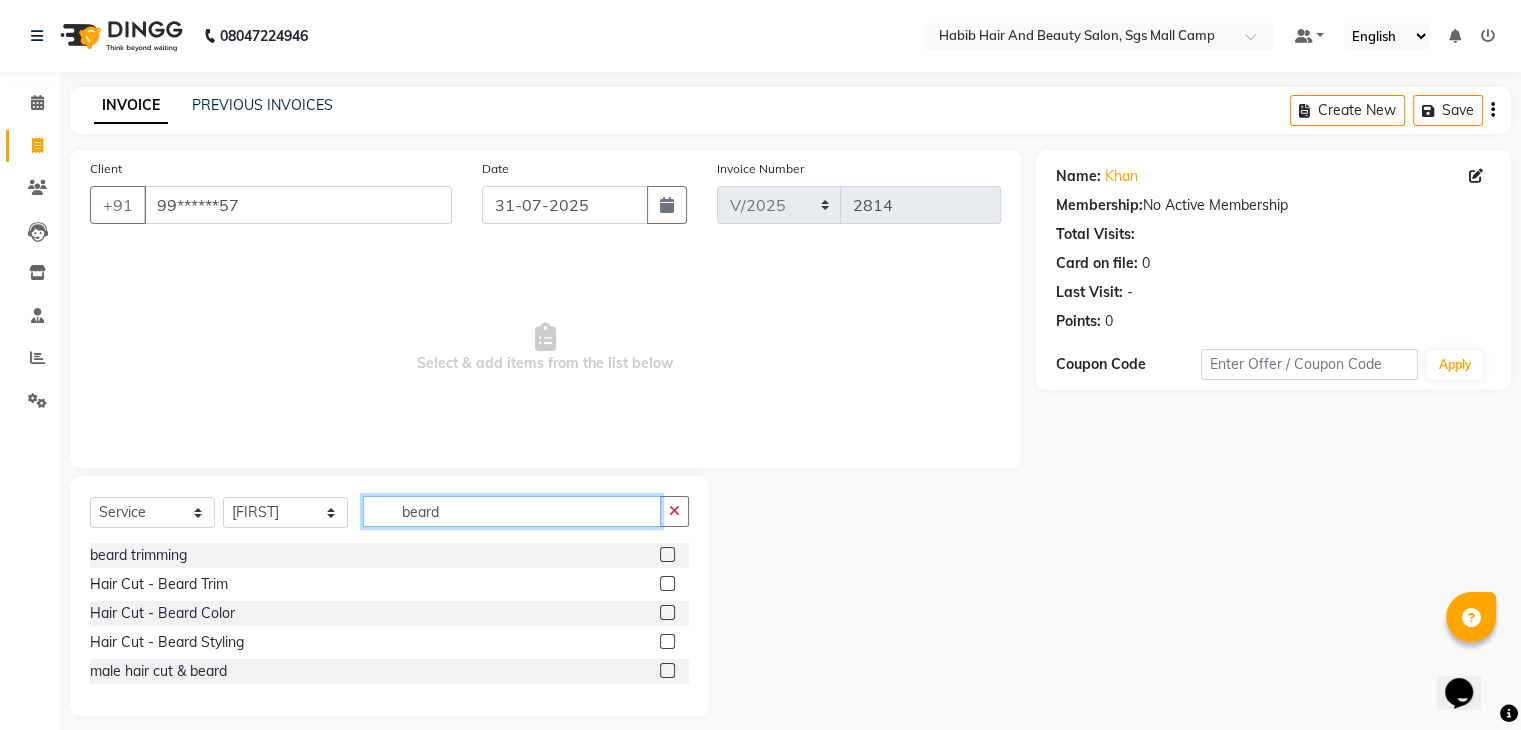 type on "beard" 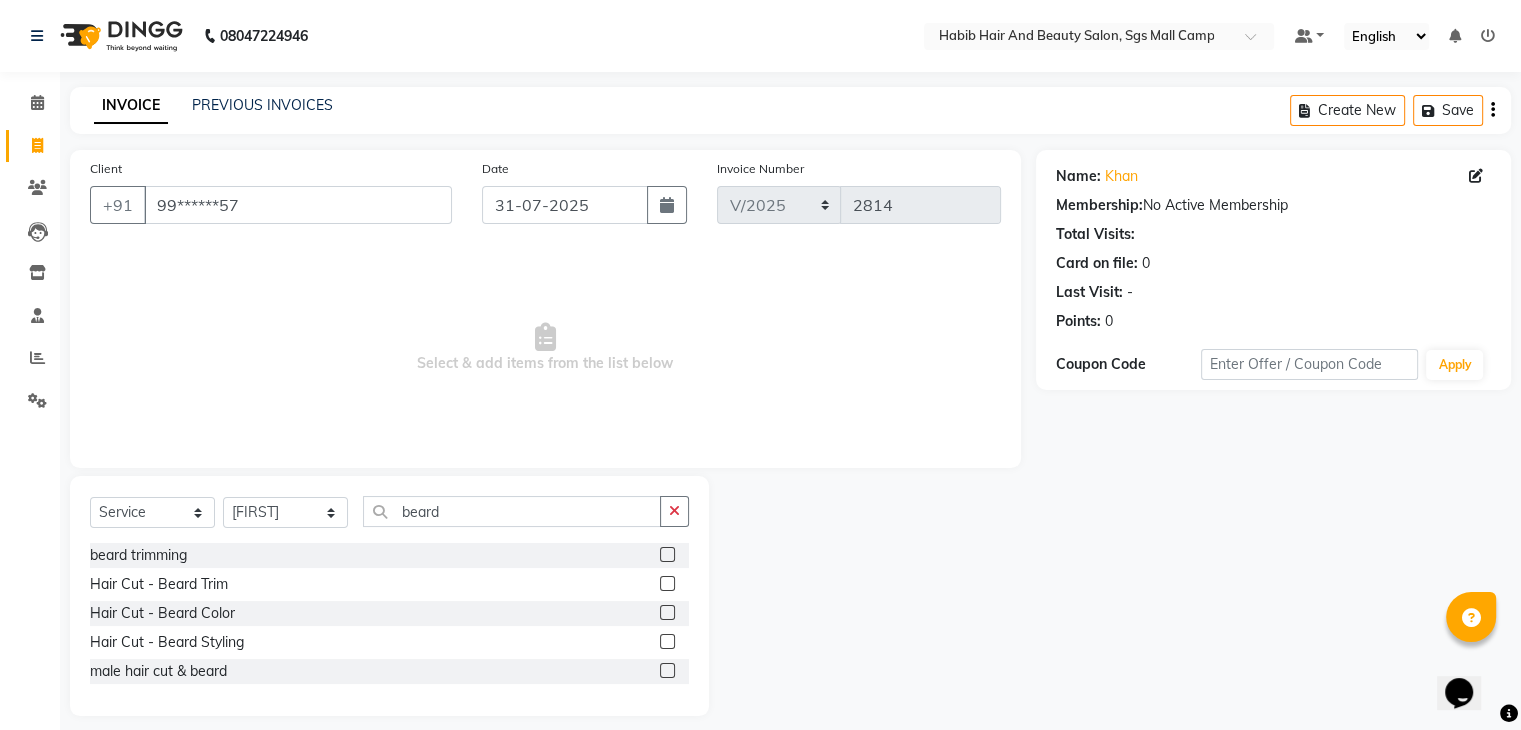 click 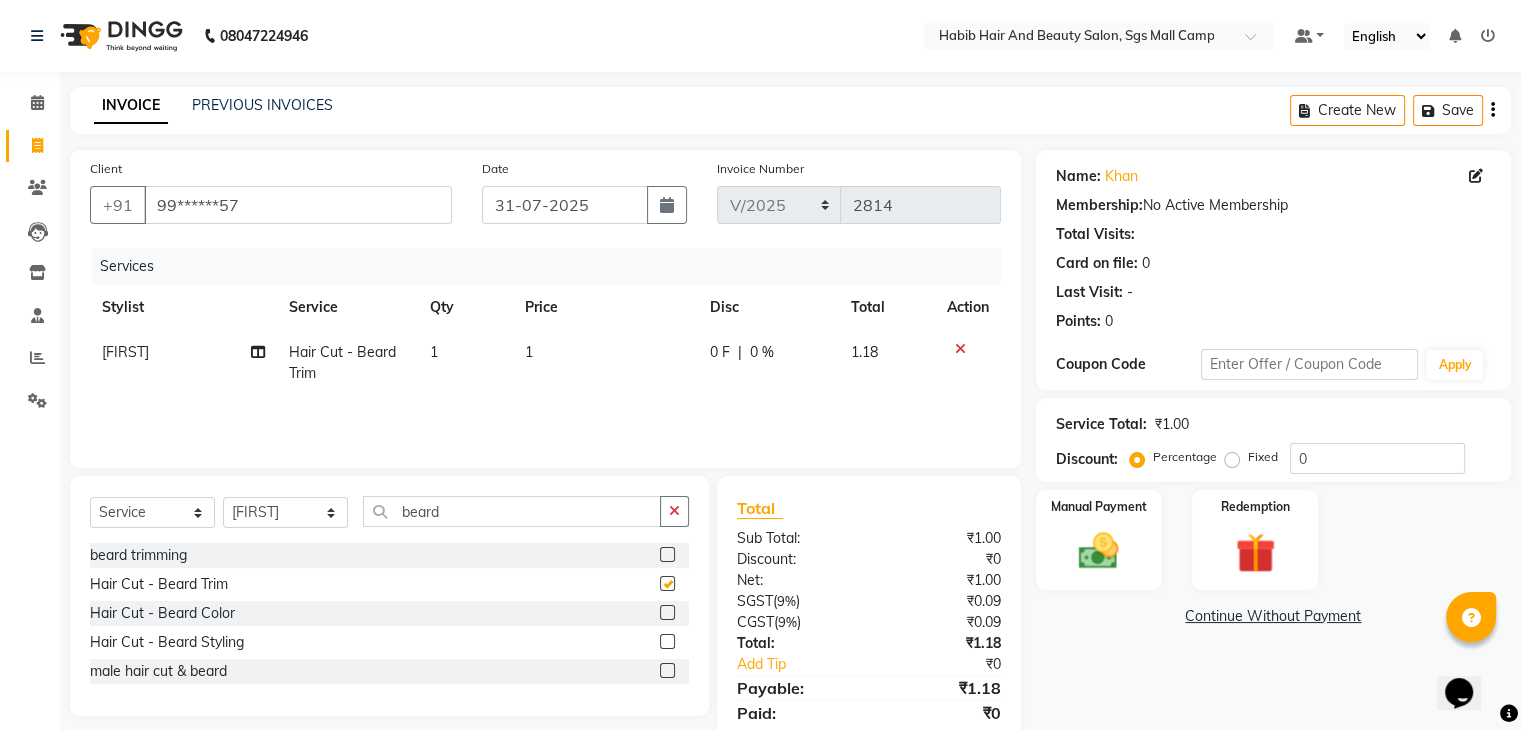 checkbox on "false" 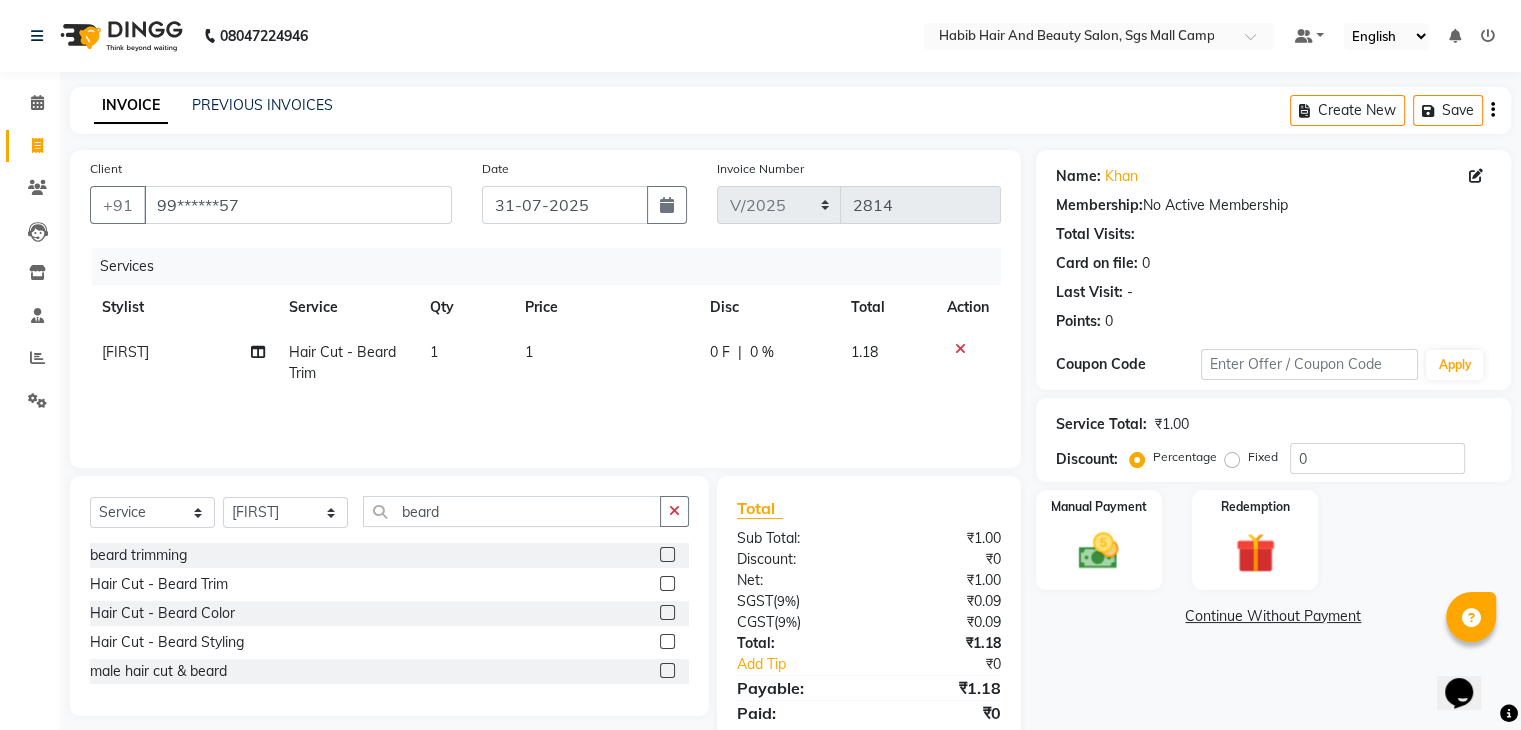 click on "1" 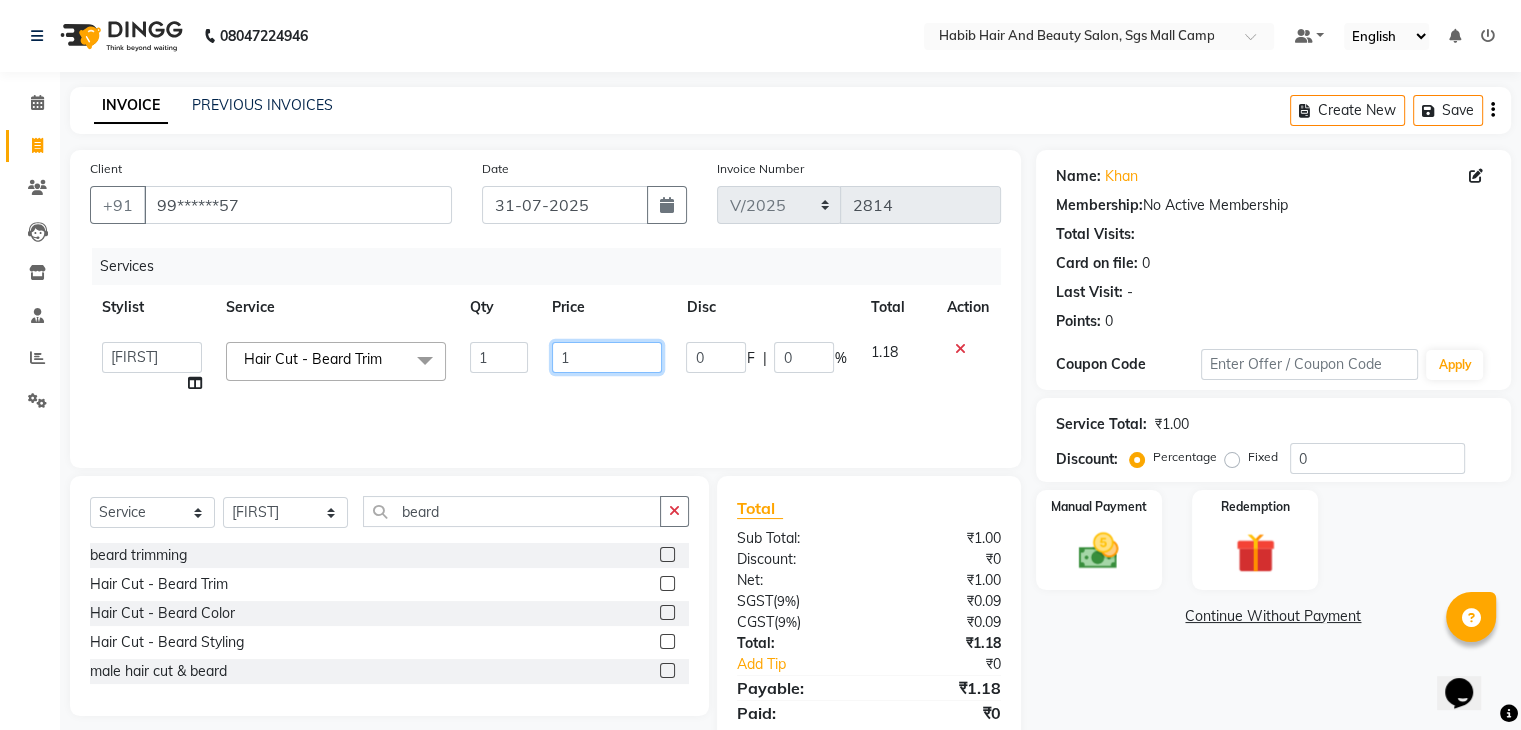 click on "1" 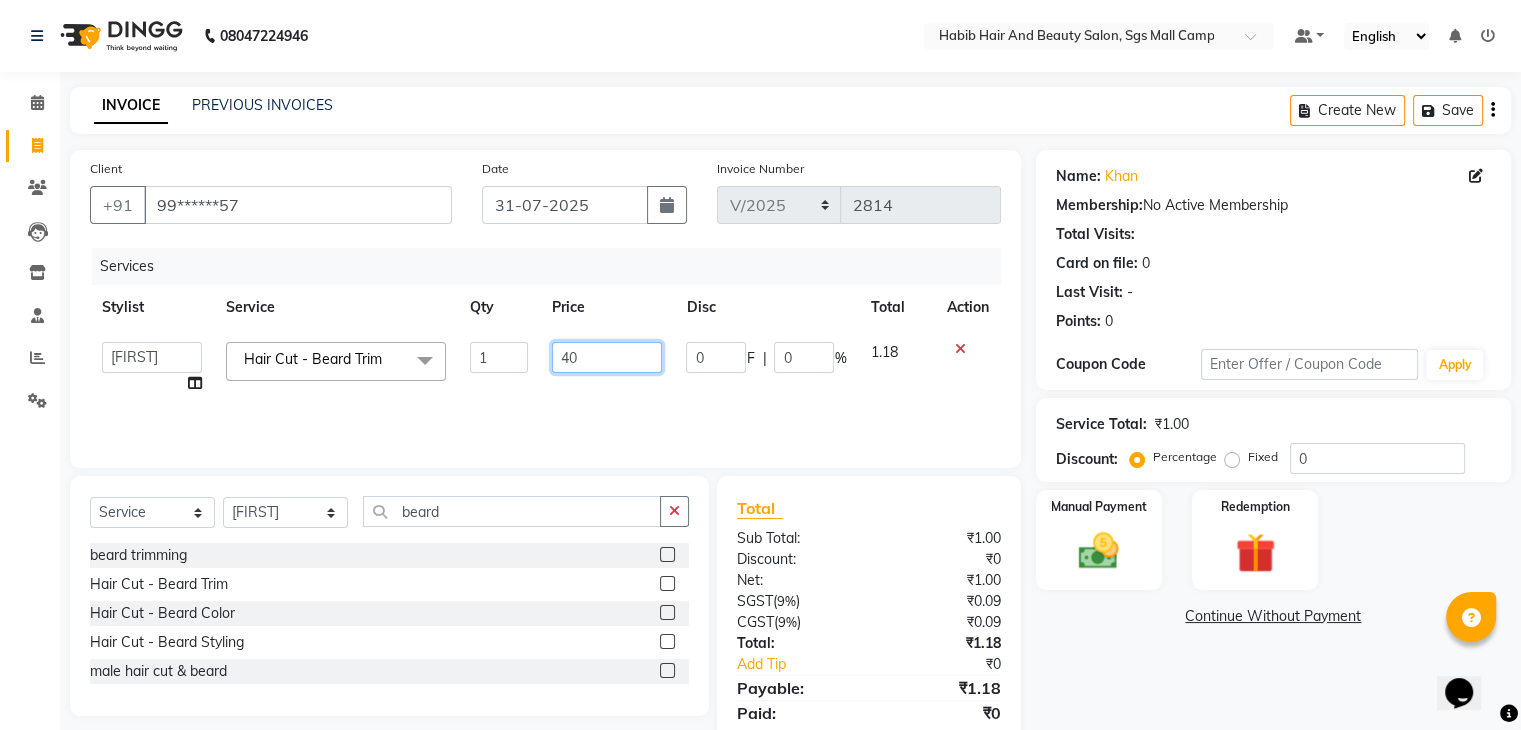 type on "400" 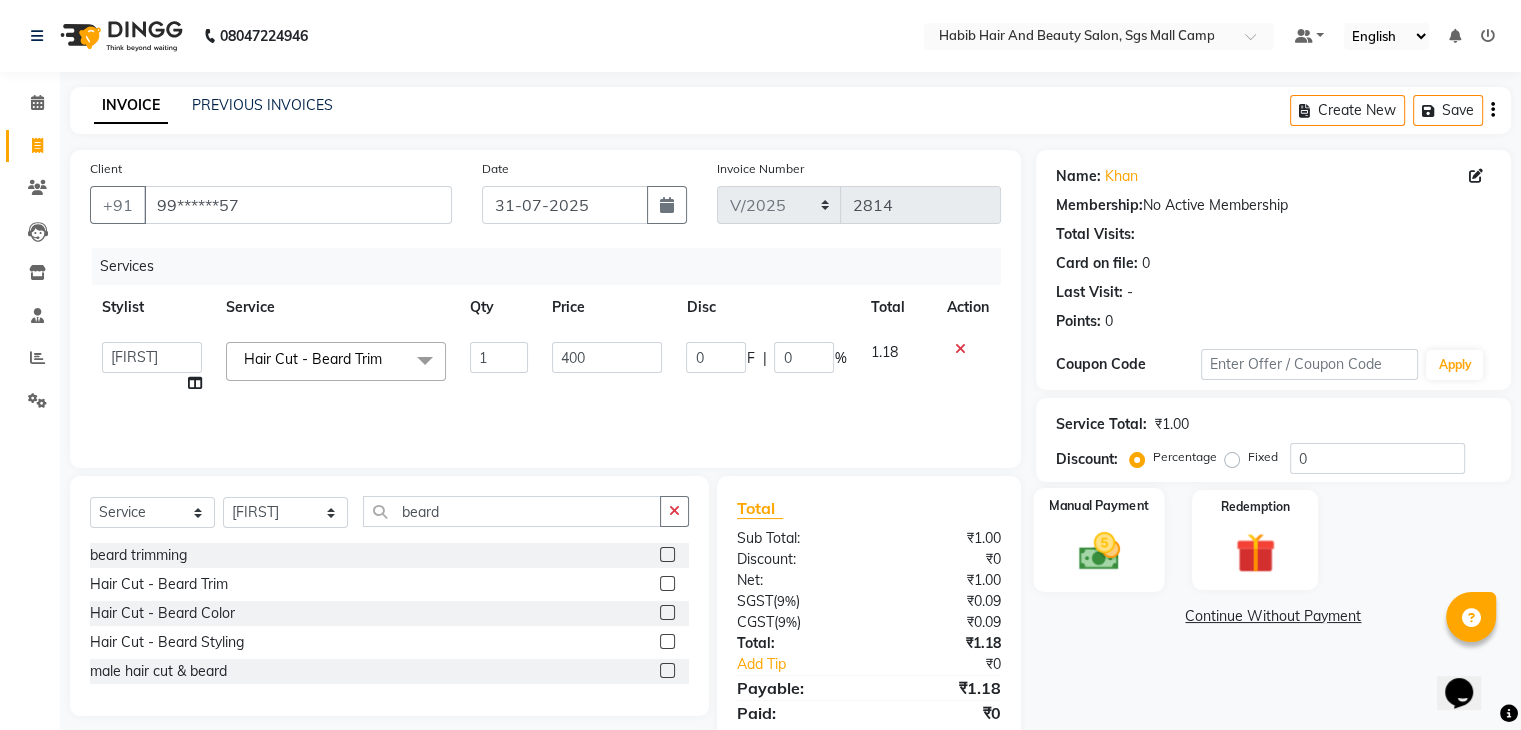 click 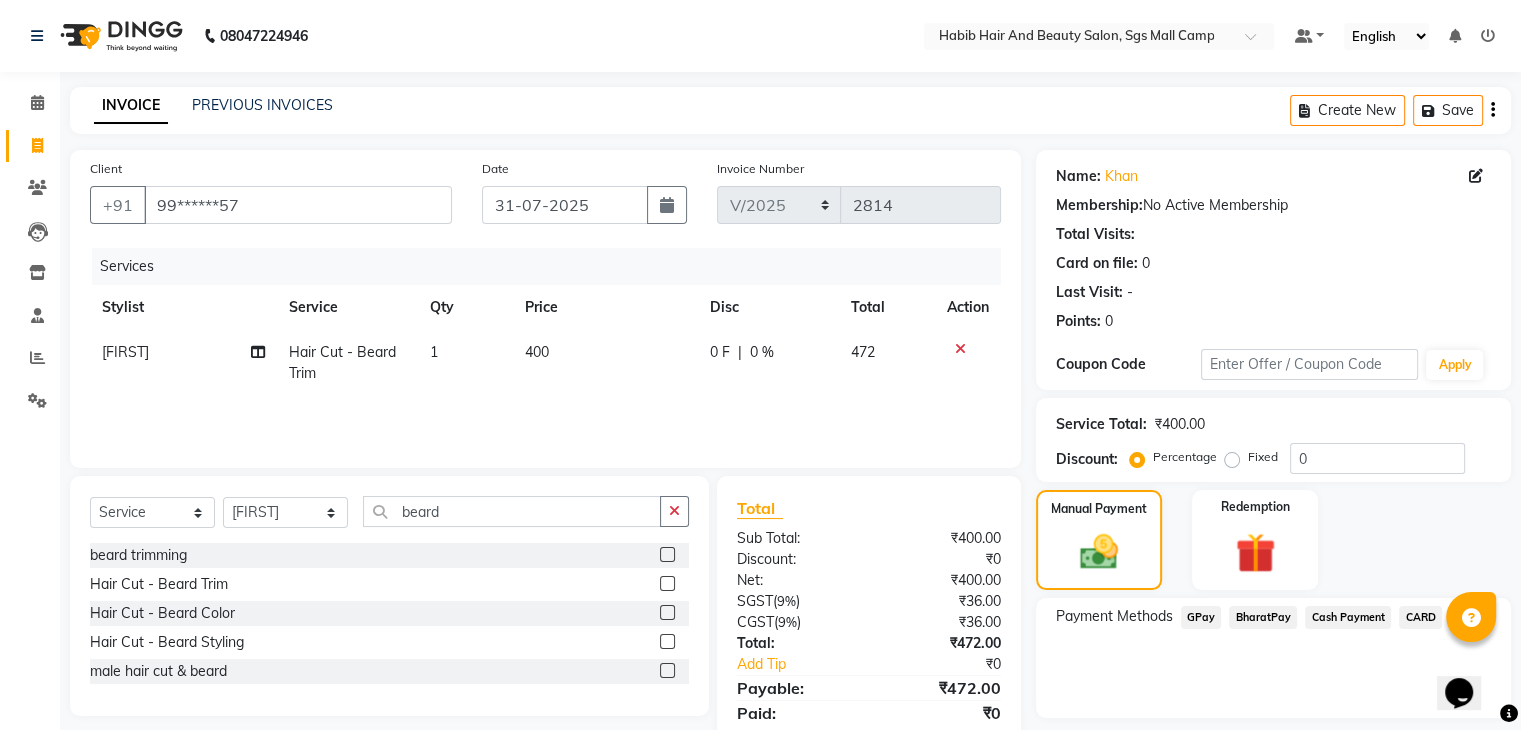 click on "CARD" 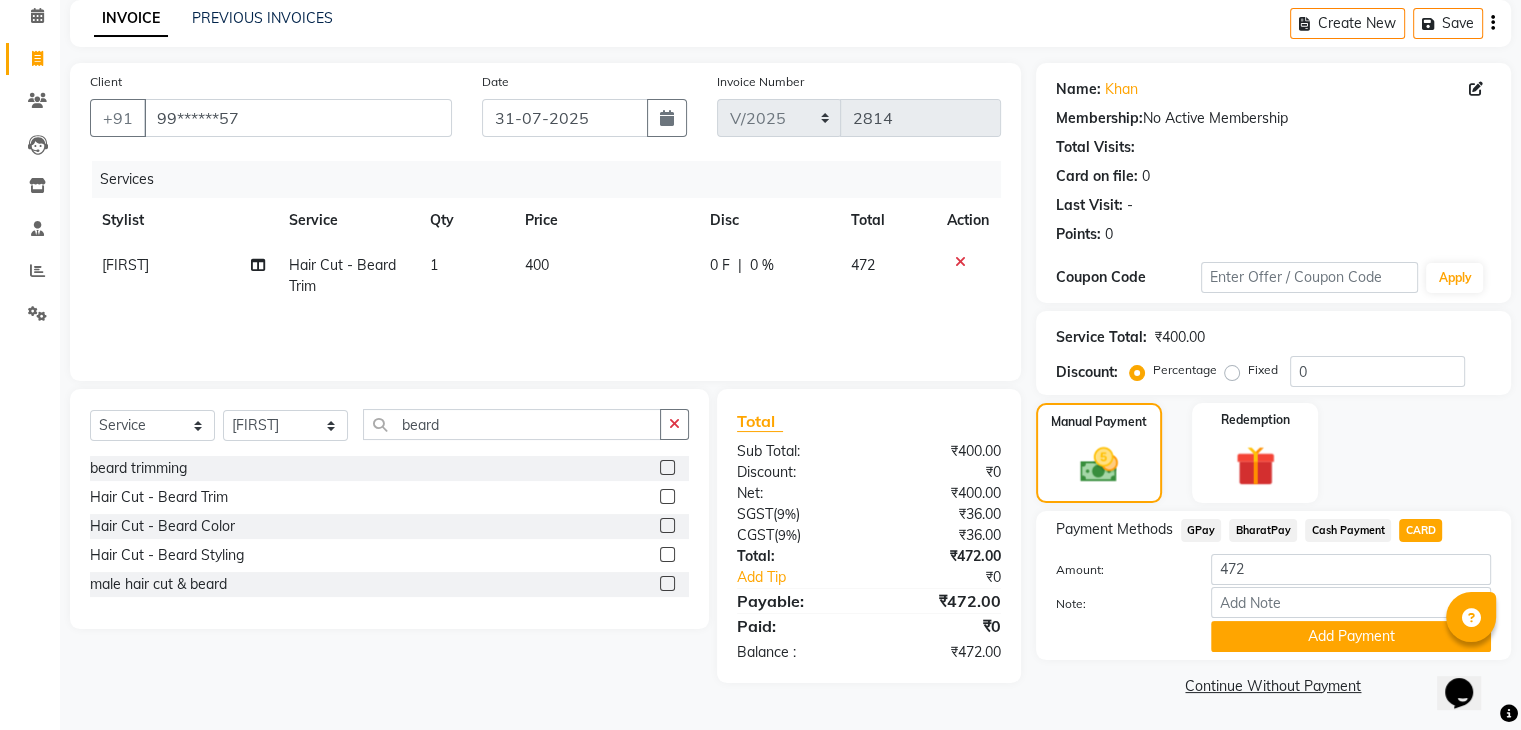 scroll, scrollTop: 89, scrollLeft: 0, axis: vertical 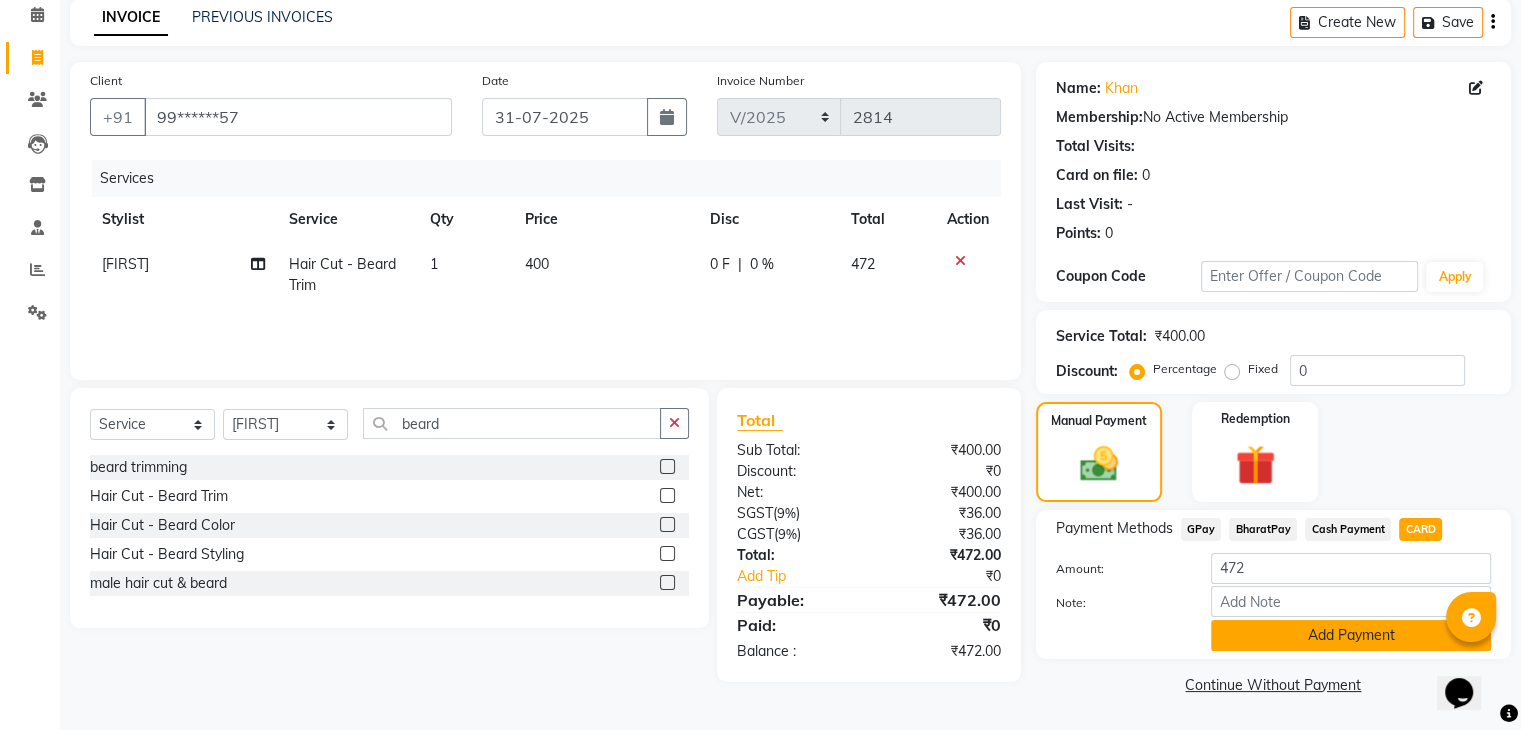 click on "Add Payment" 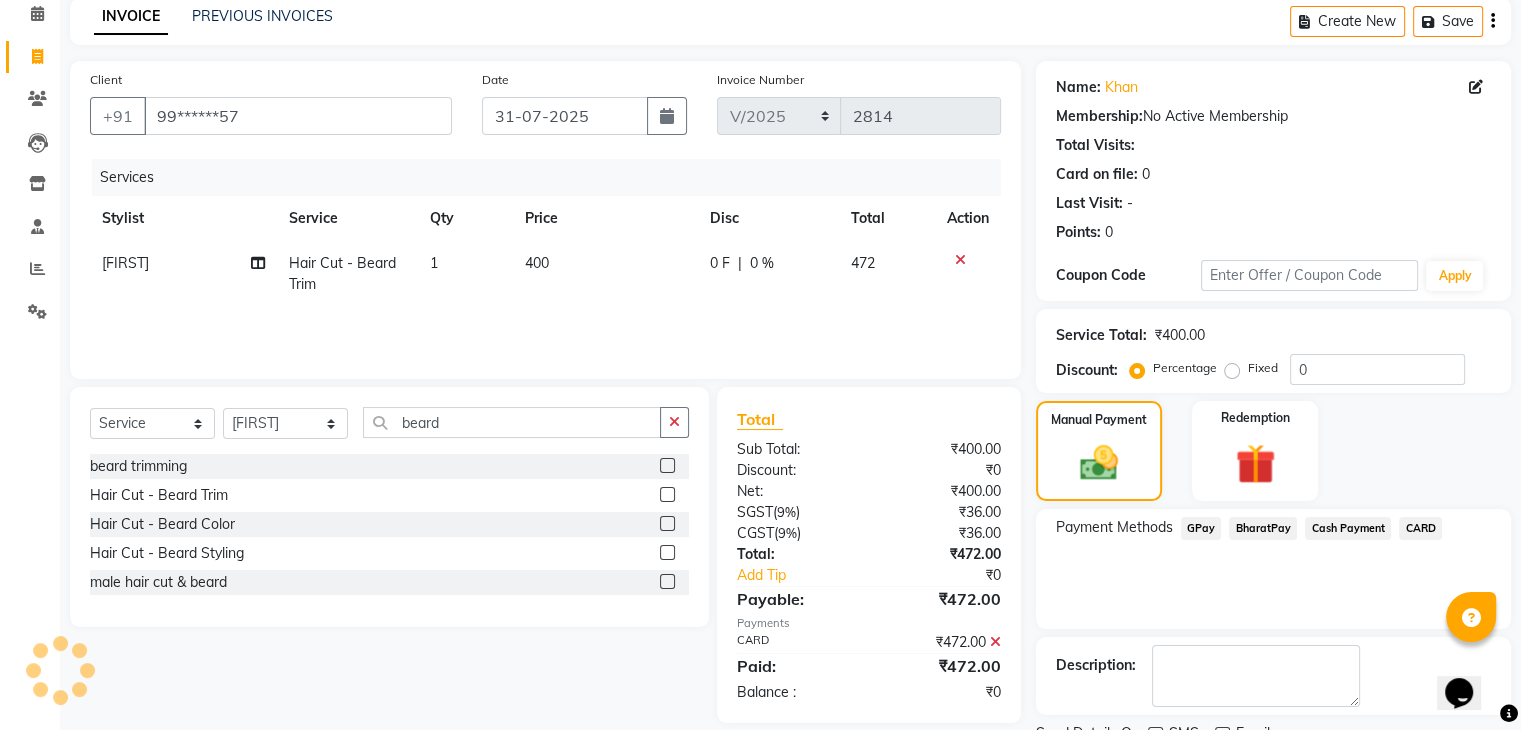 scroll, scrollTop: 171, scrollLeft: 0, axis: vertical 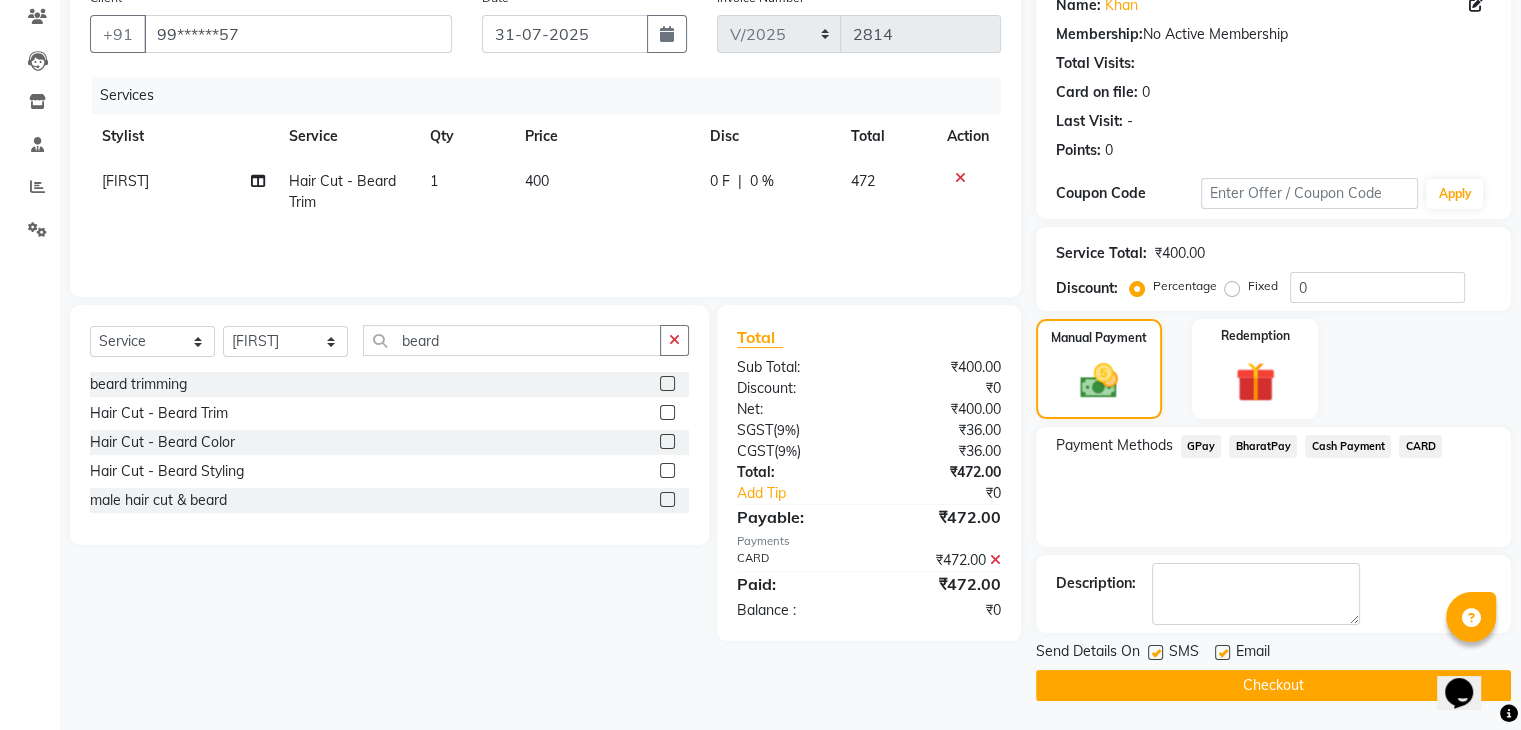 click on "Checkout" 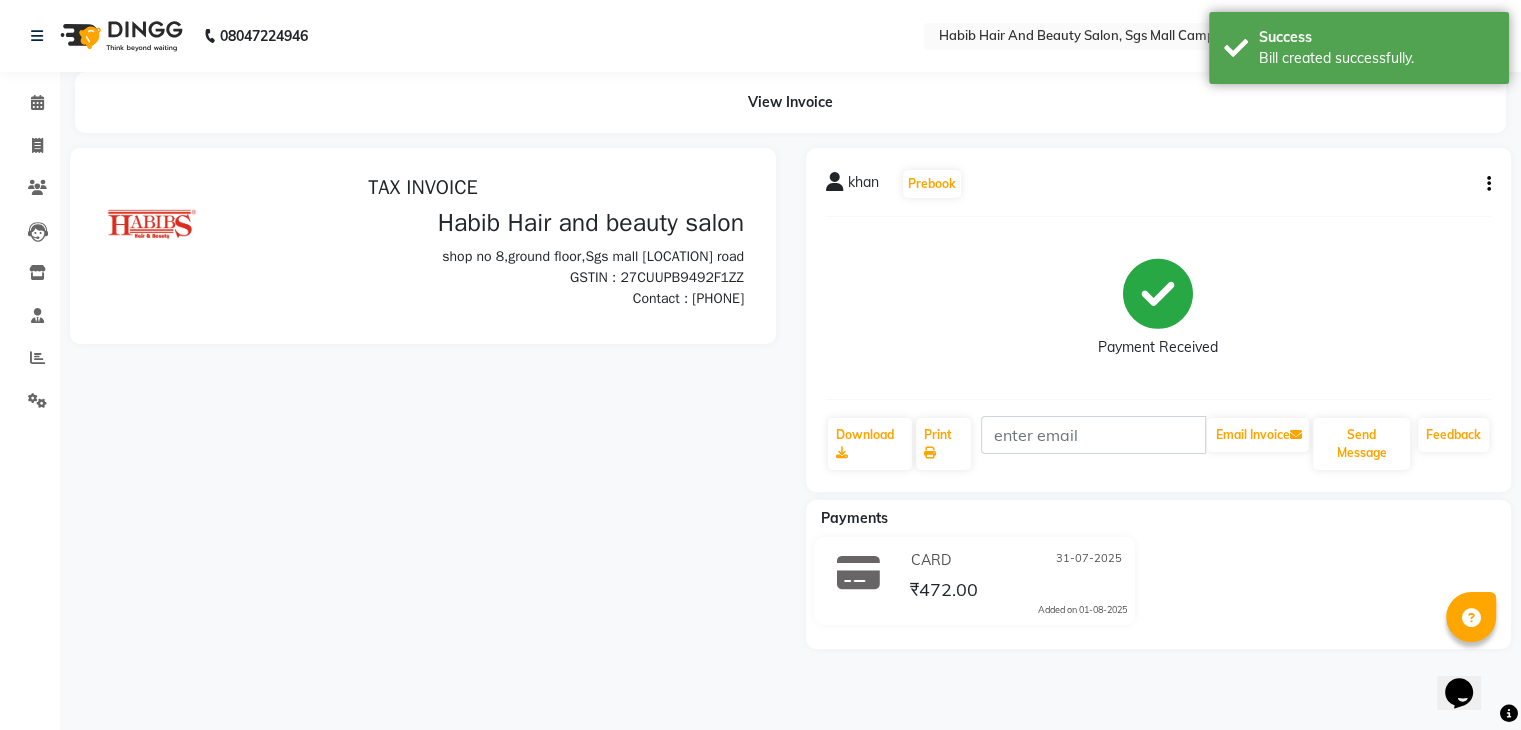 scroll, scrollTop: 0, scrollLeft: 0, axis: both 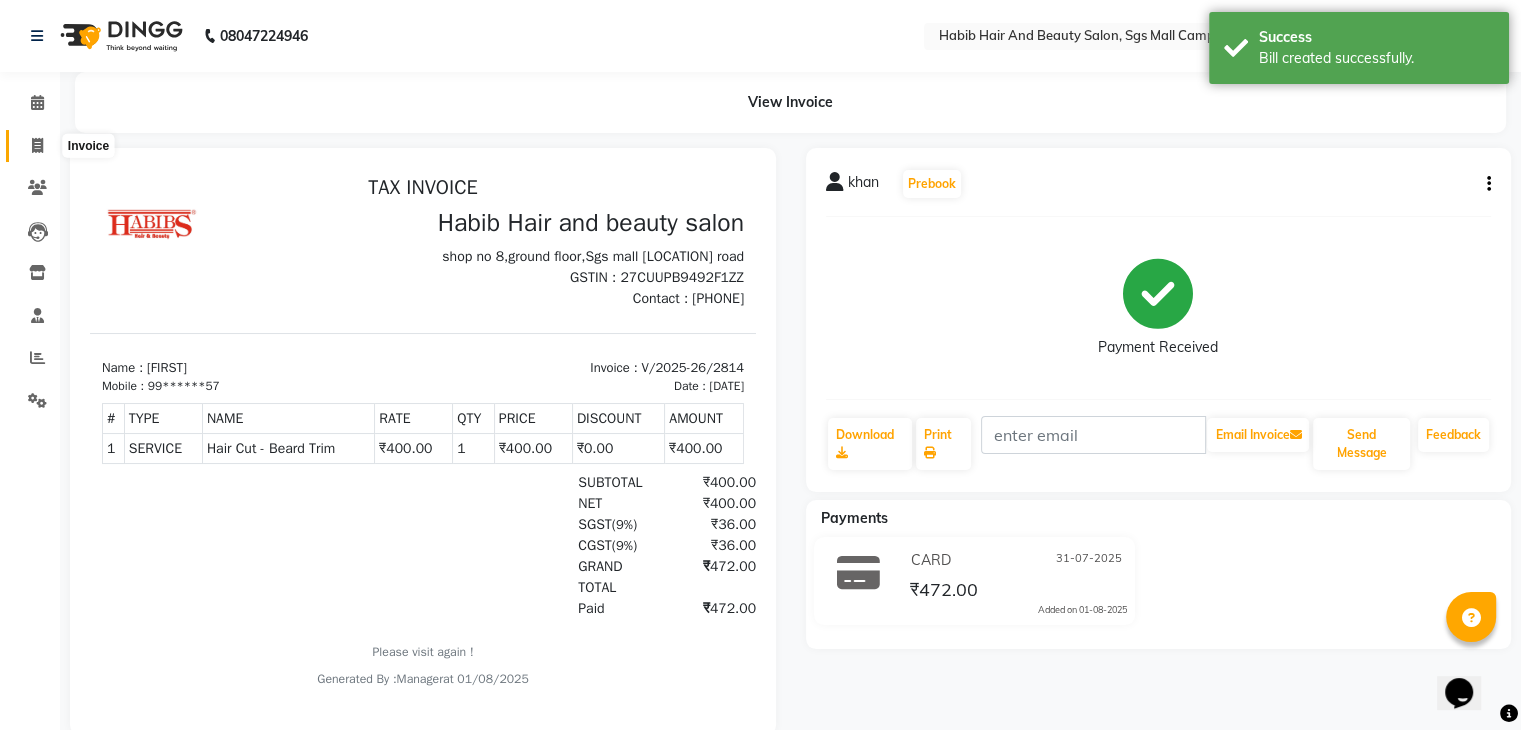 click 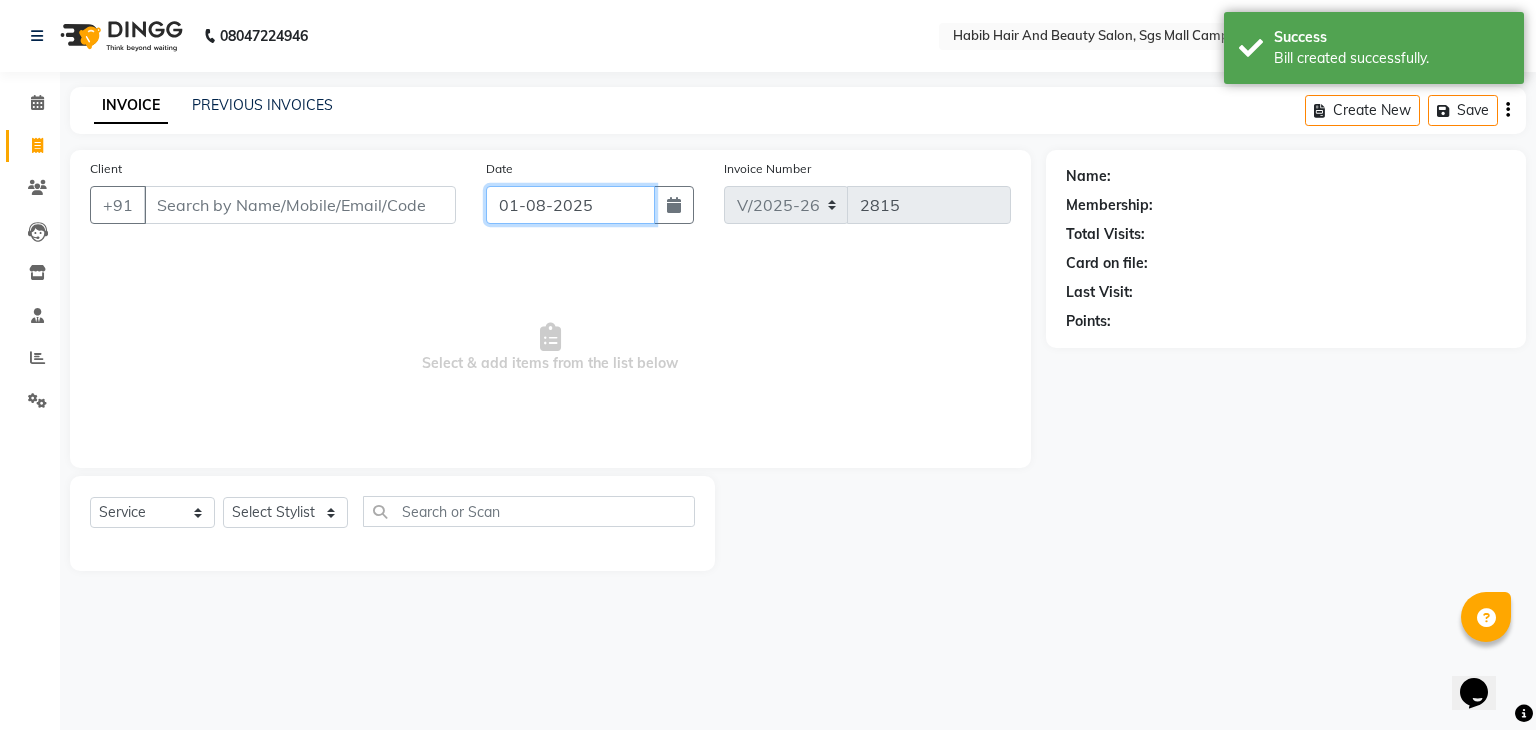 click on "01-08-2025" 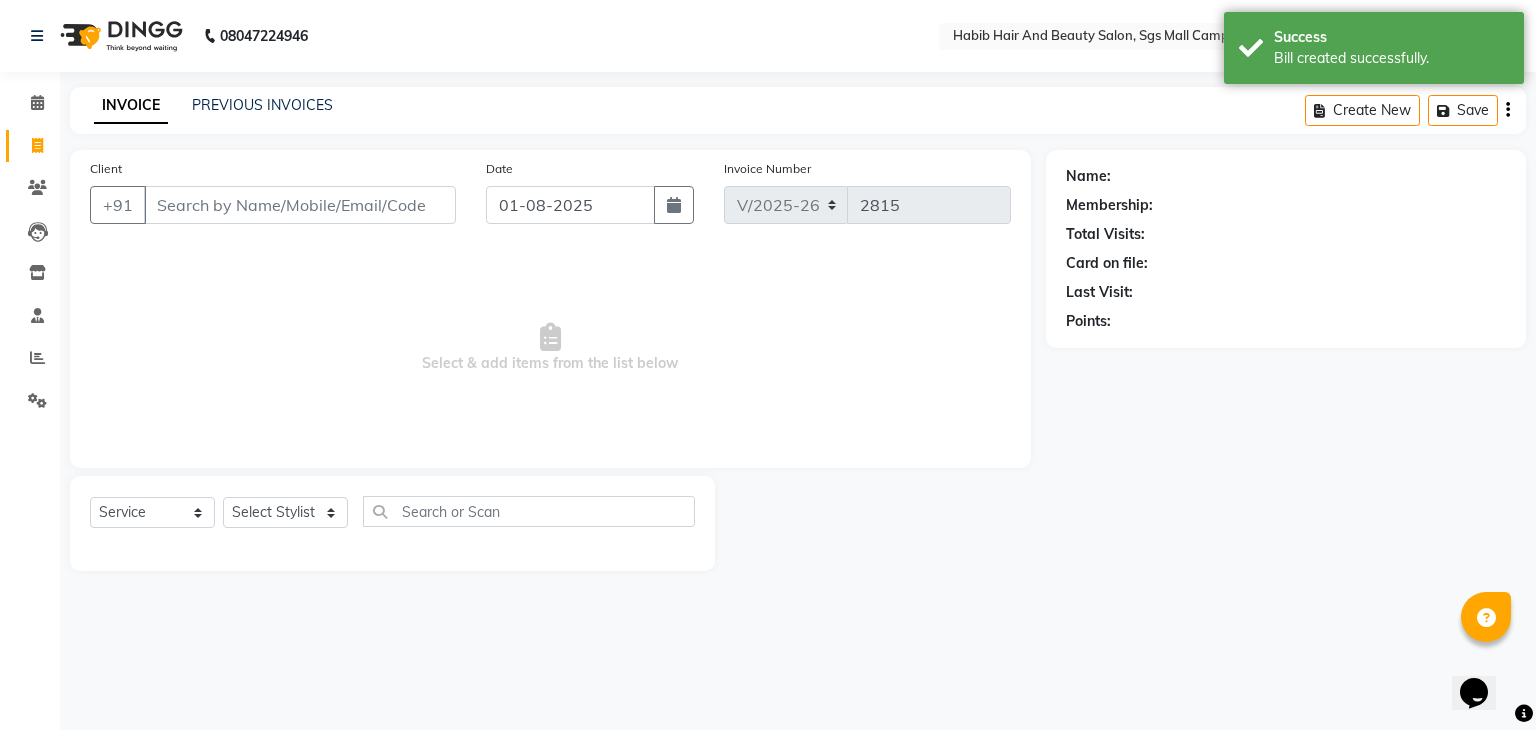 select on "8" 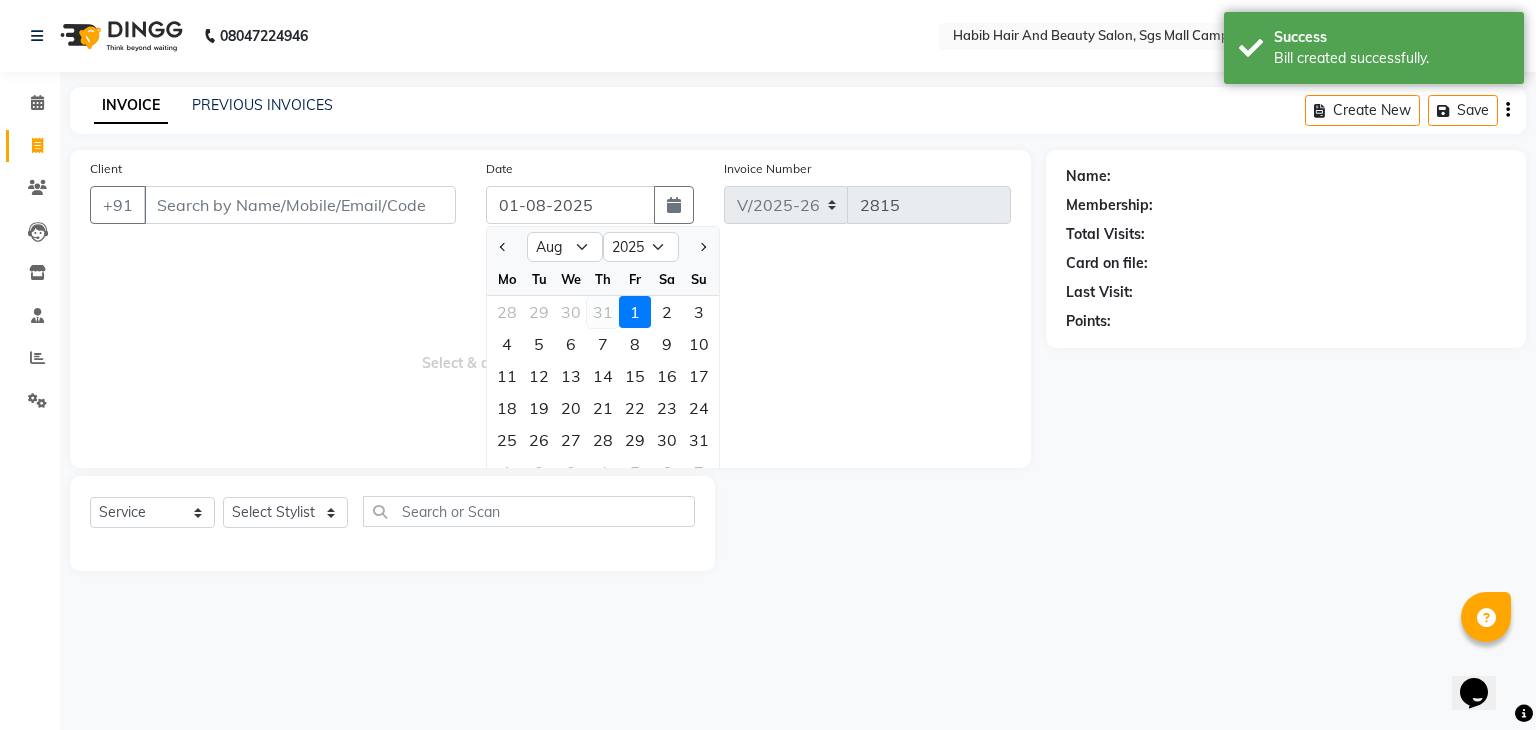 click on "31" 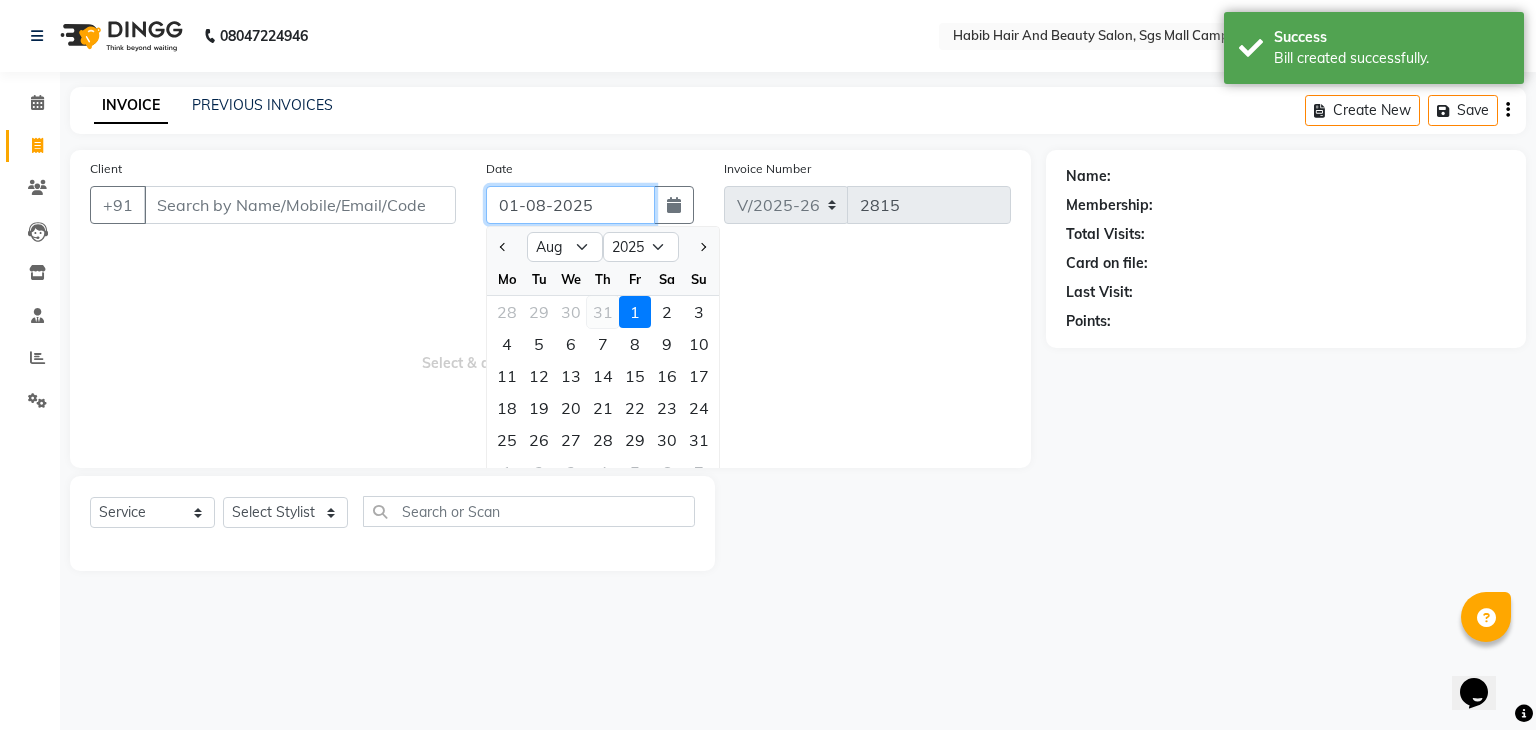 type on "31-07-2025" 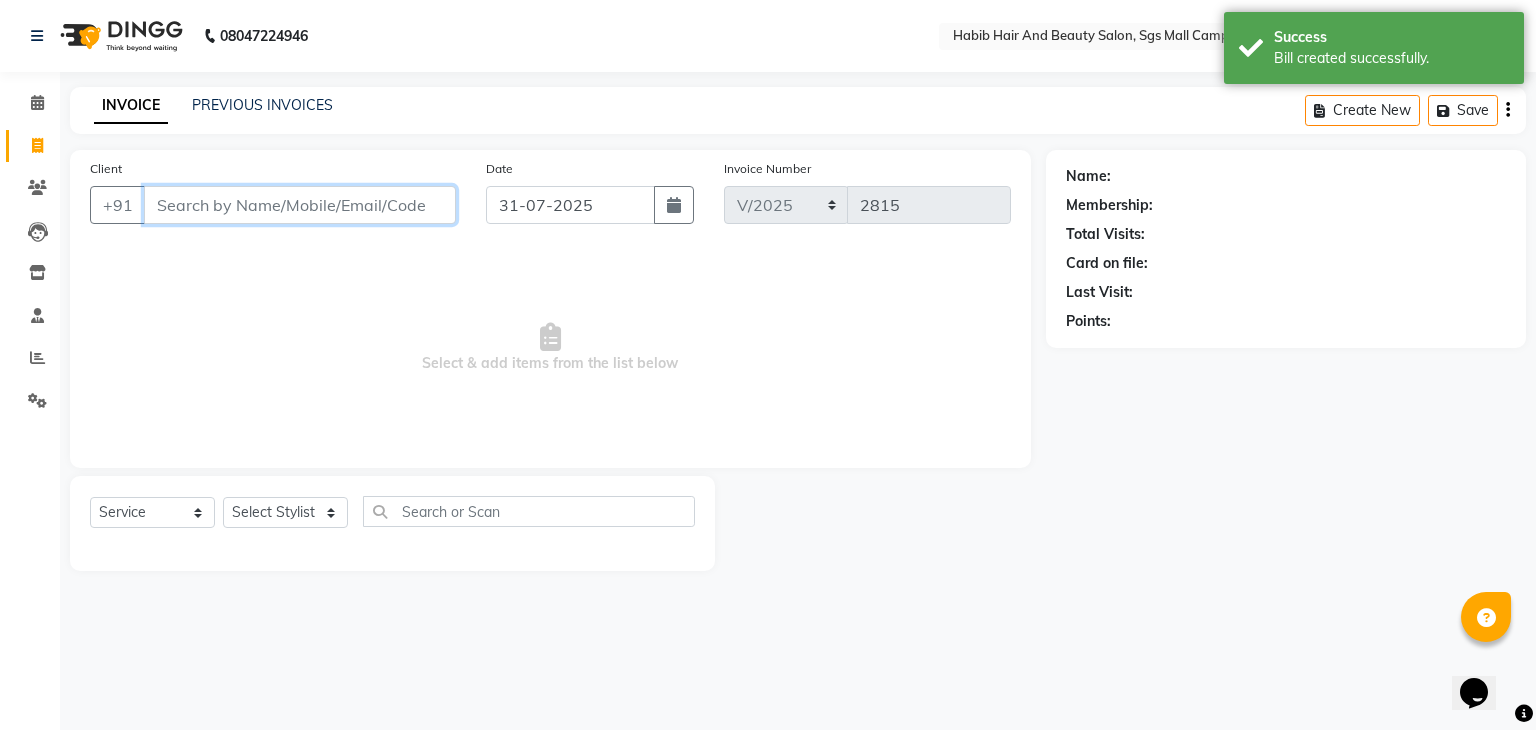 click on "Client" at bounding box center (300, 205) 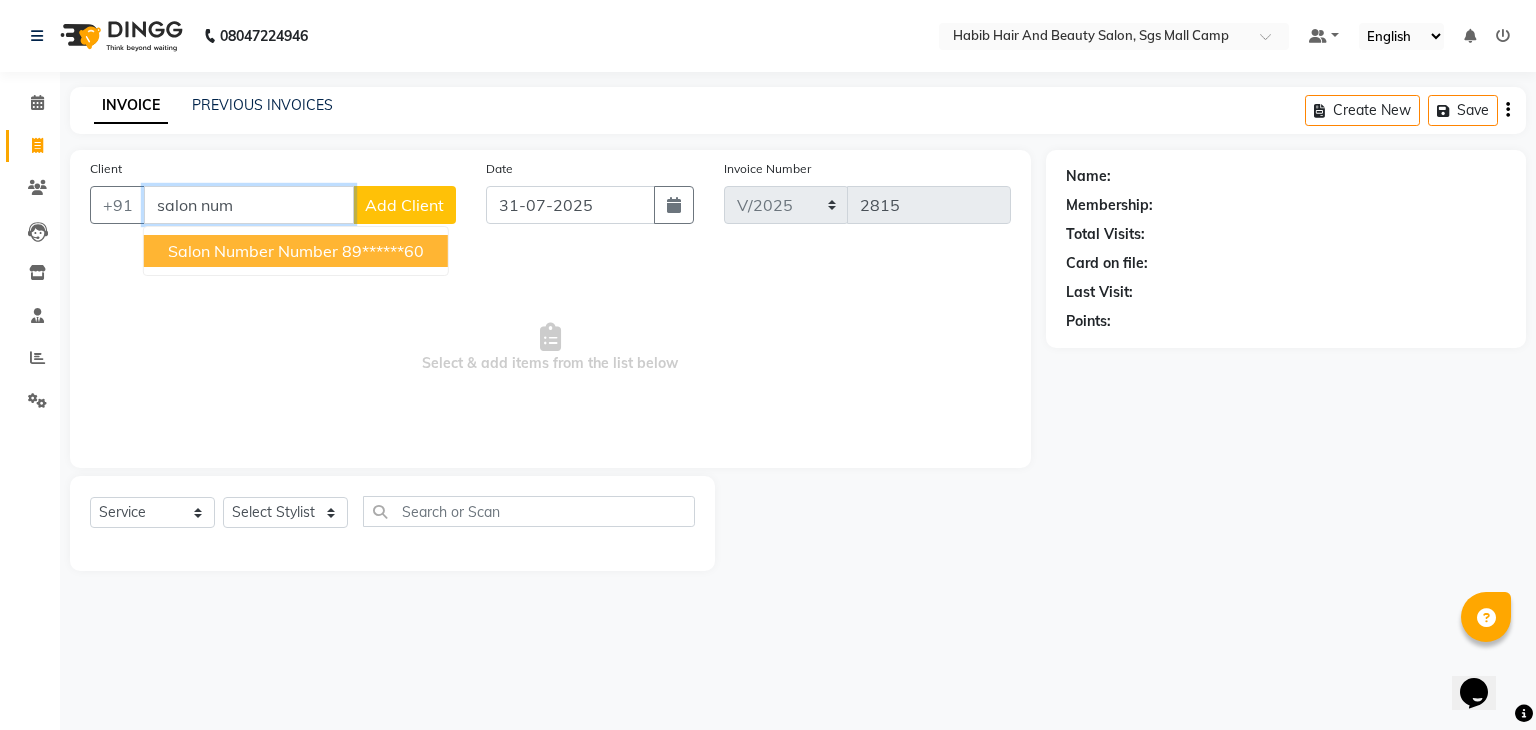click on "salon number number" at bounding box center [253, 251] 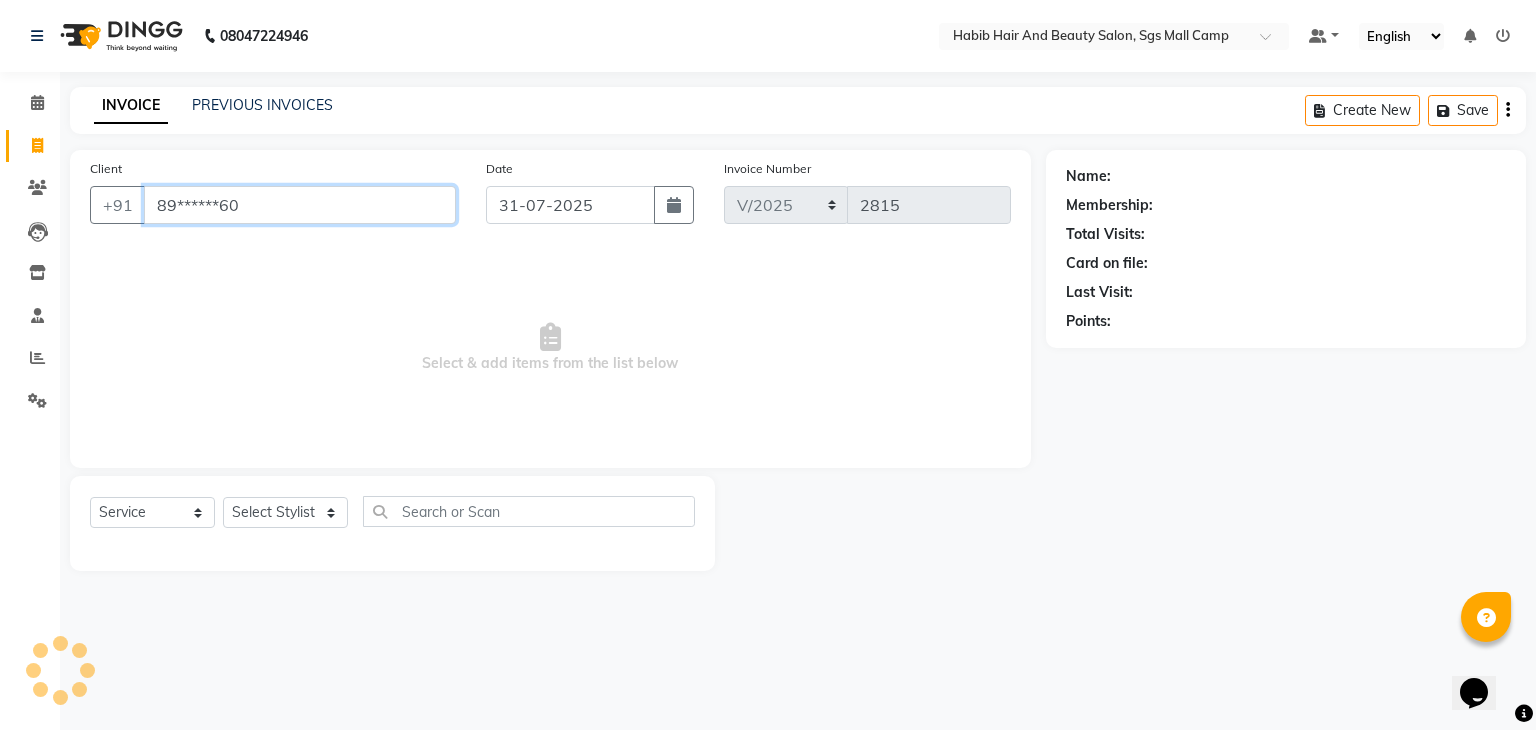 type on "89******60" 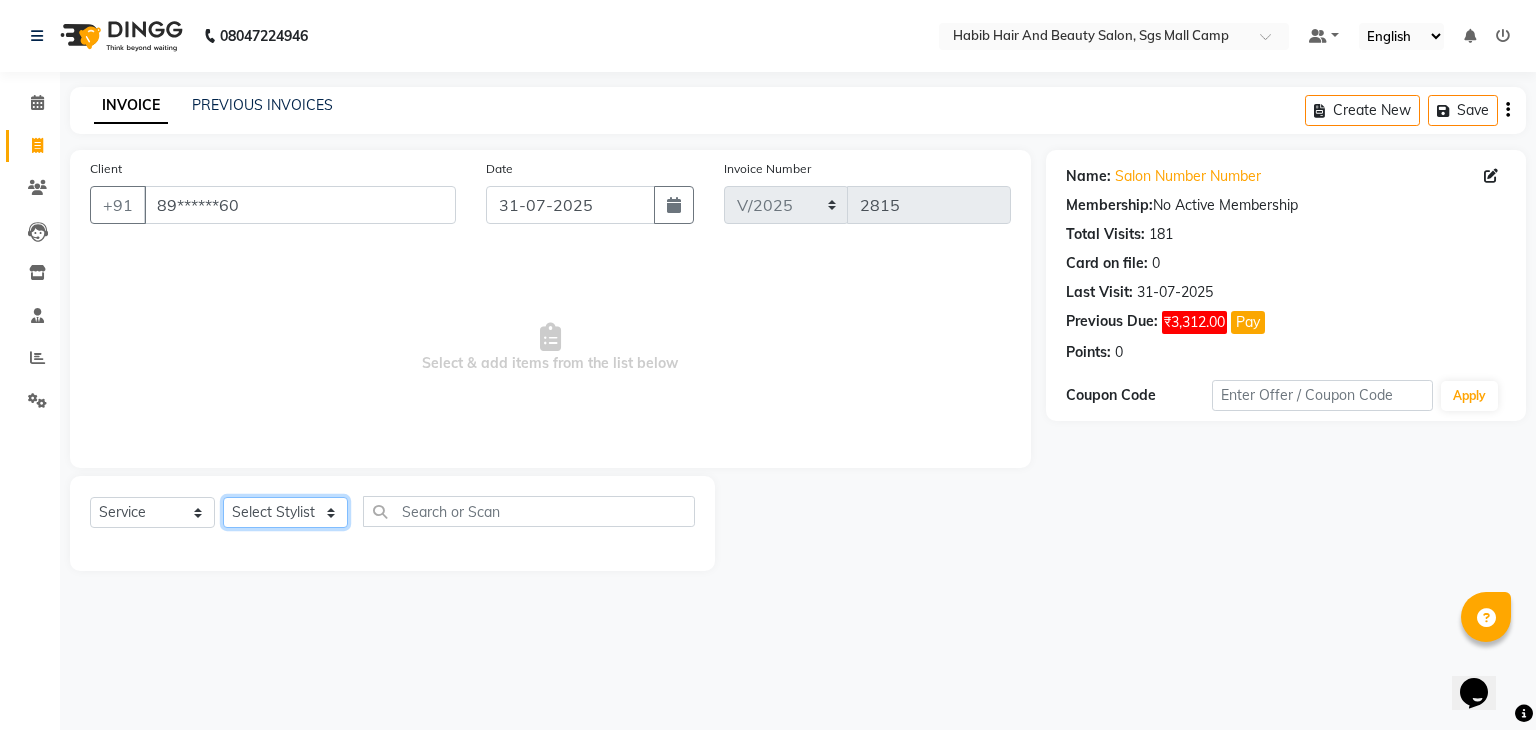 click on "Select Stylist [FIRST] [FIRST] [FIRST] Manager [FIRST]  [FIRST] [FIRST] [FIRST] [FIRST]  [FIRST] [FIRST]" 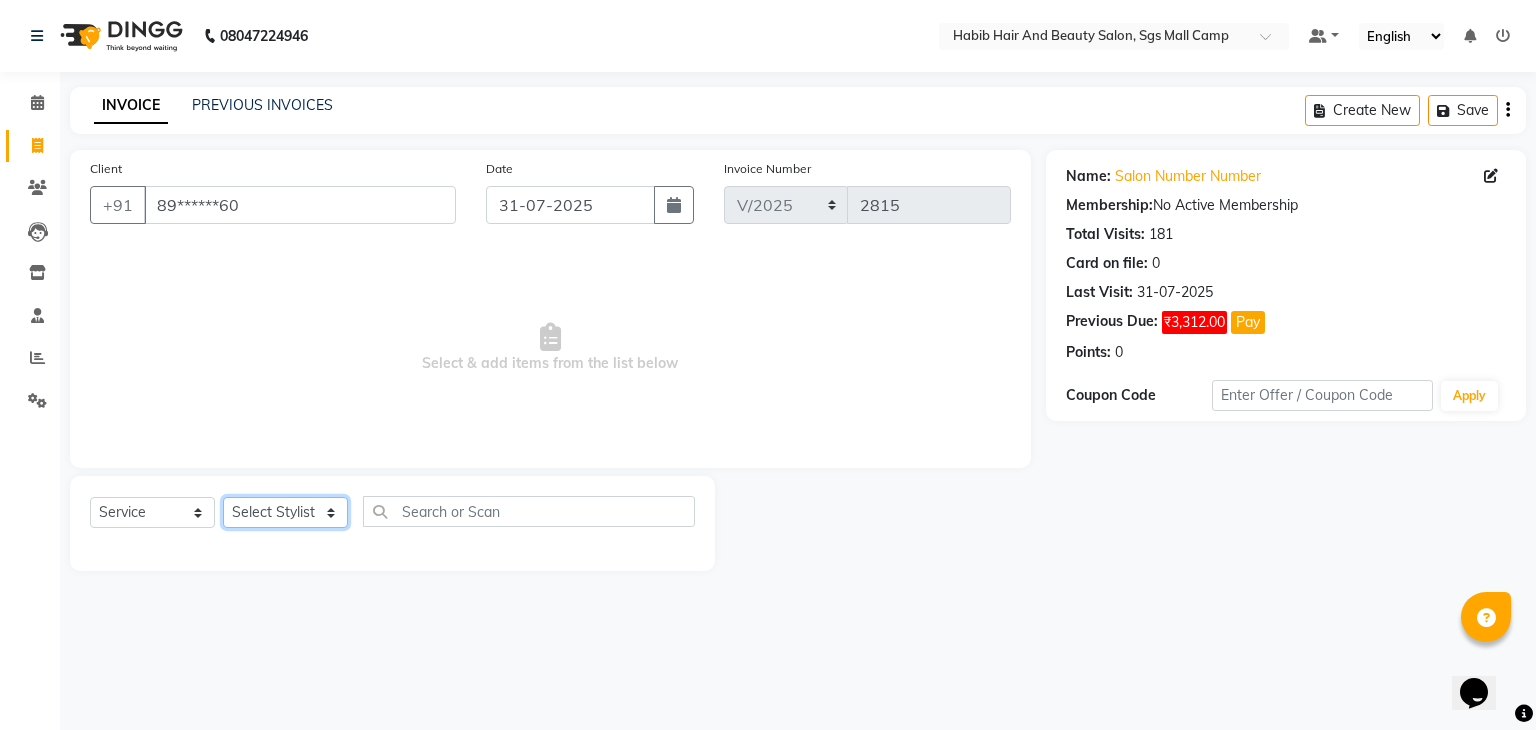 select on "81154" 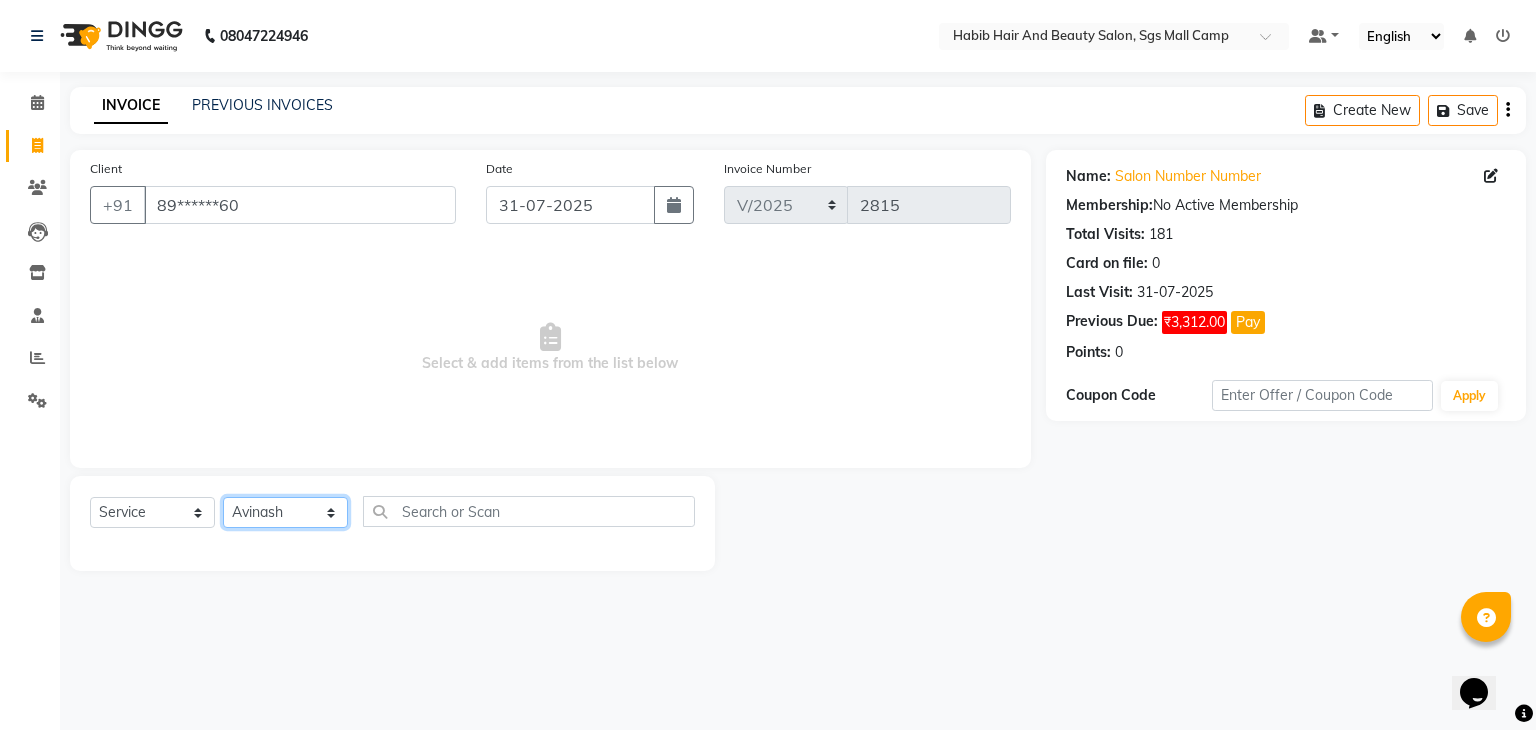click on "Select Stylist [FIRST] [FIRST] [FIRST] Manager [FIRST]  [FIRST] [FIRST] [FIRST] [FIRST]  [FIRST] [FIRST]" 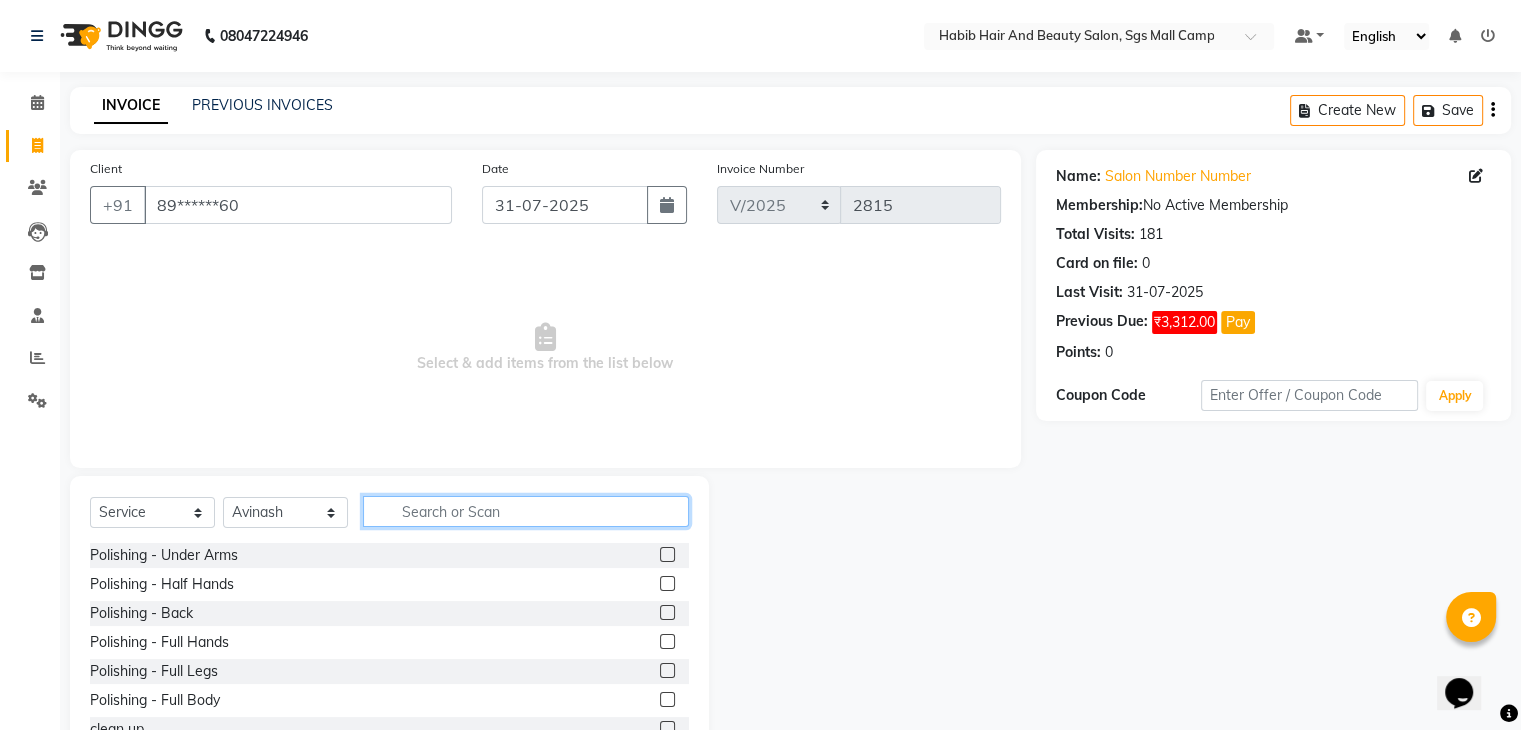 click 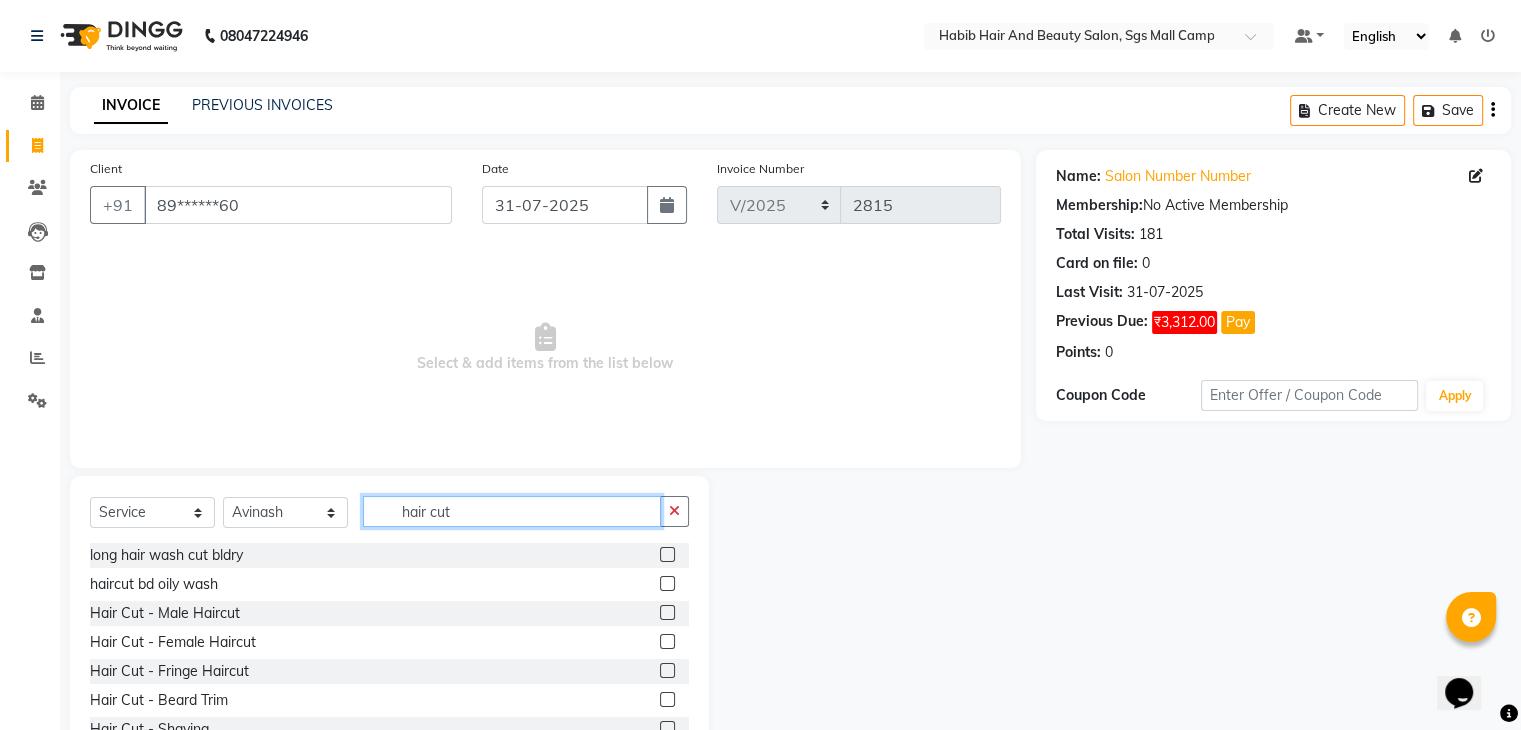 type on "hair cut" 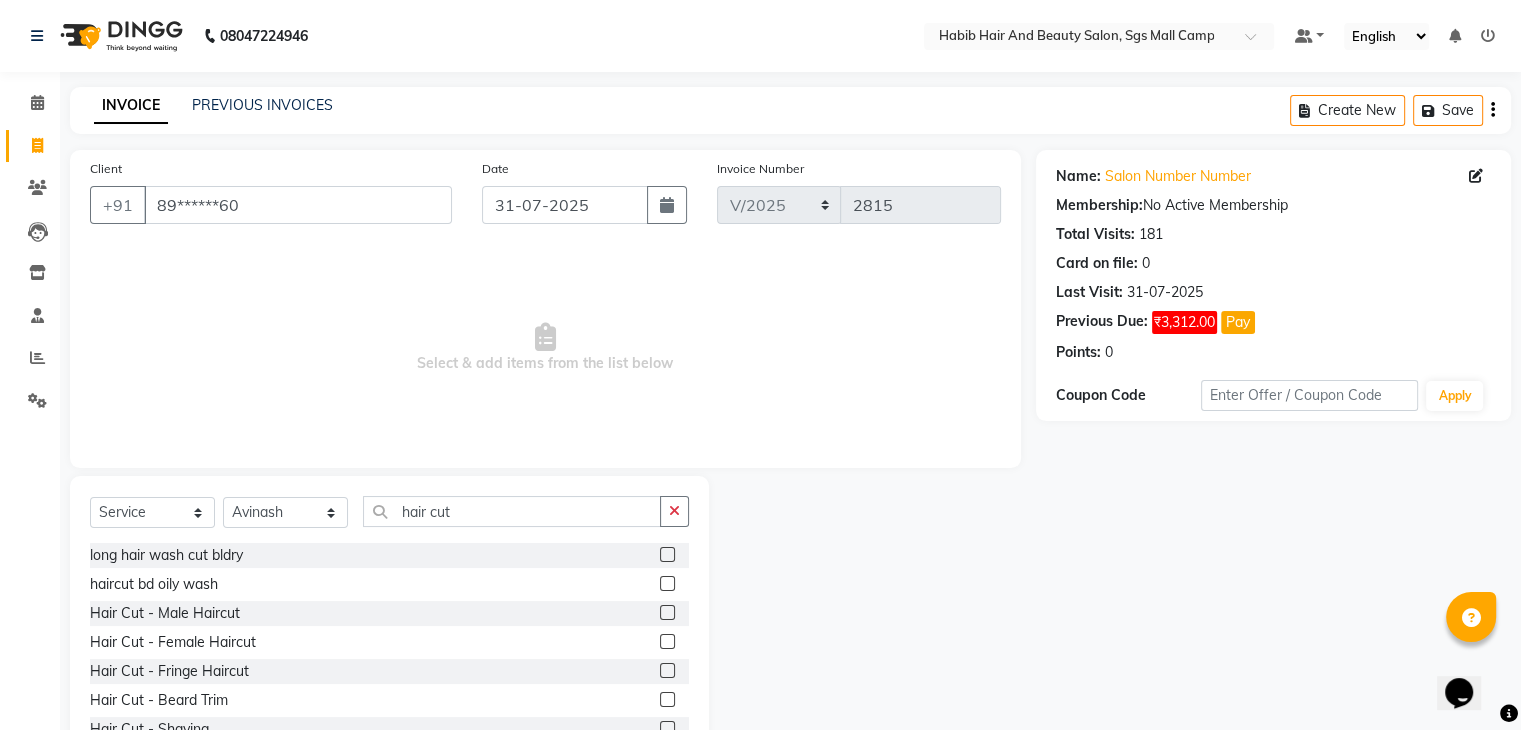 click 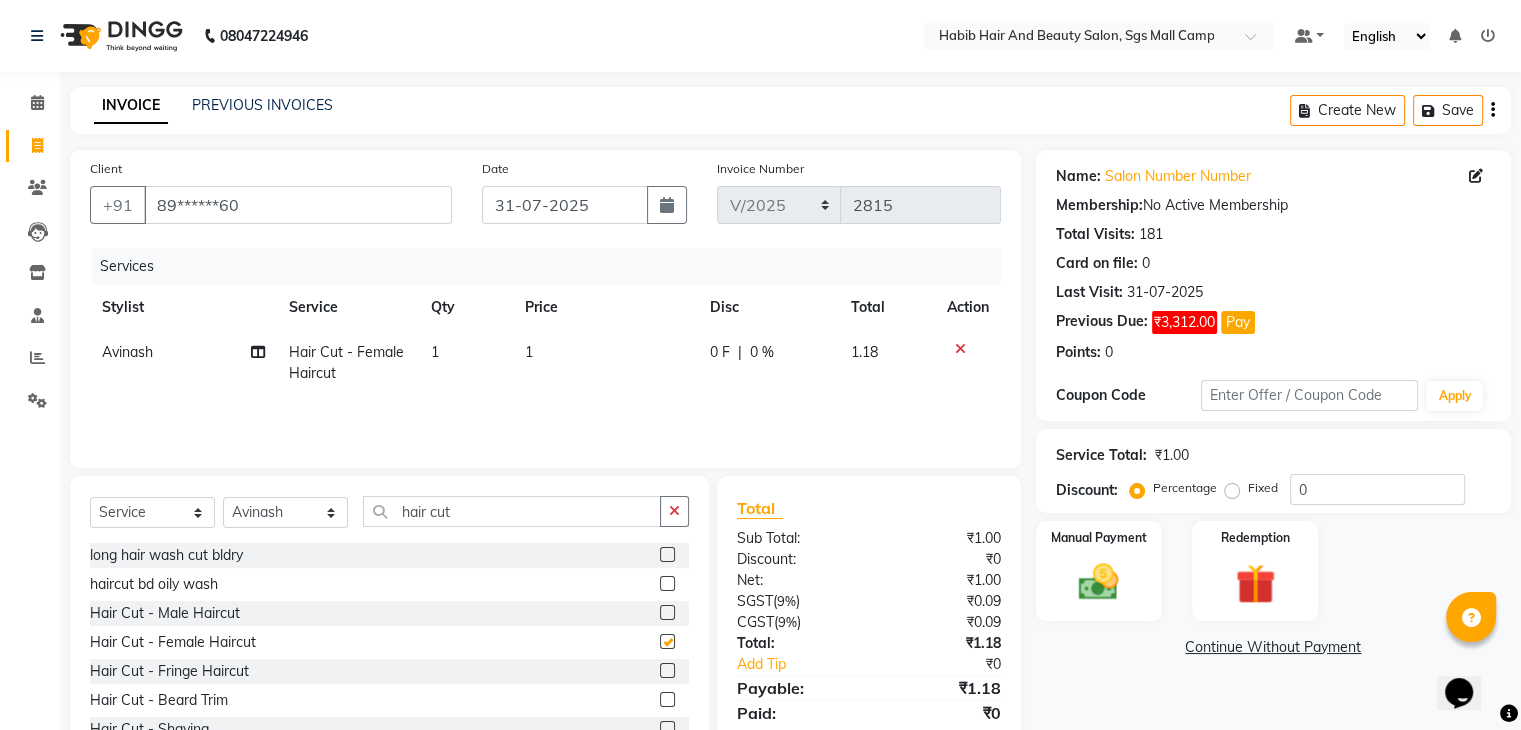 checkbox on "false" 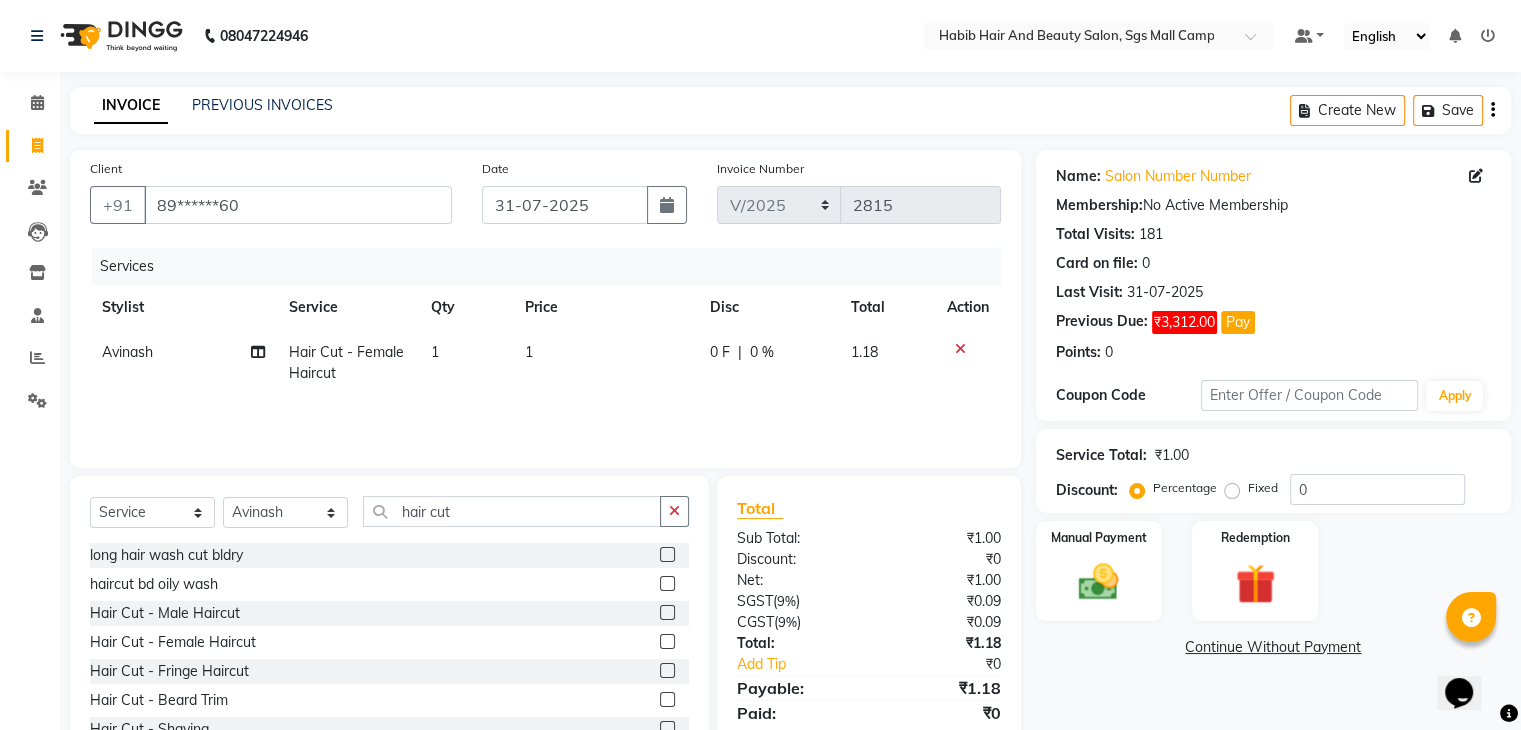 click on "1" 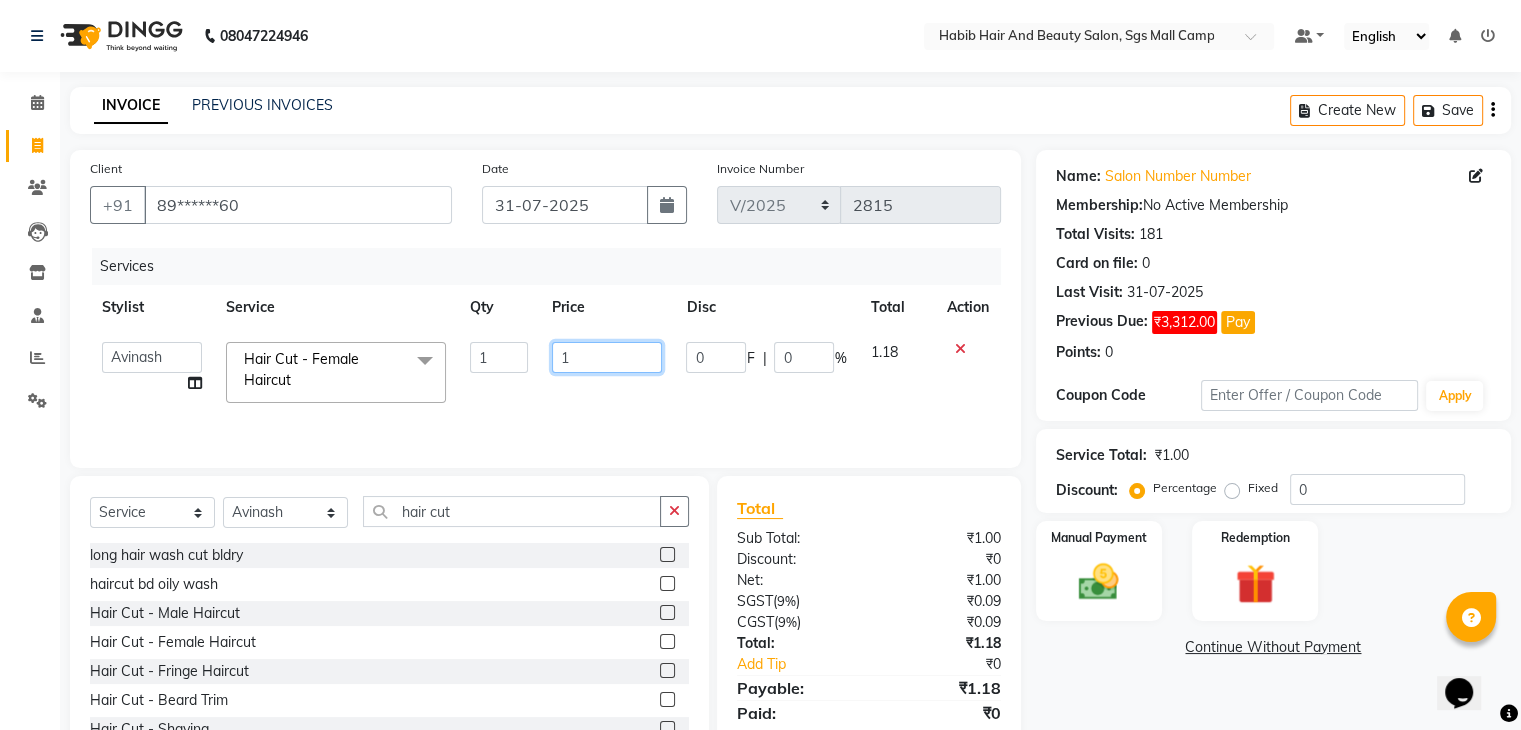 click on "1" 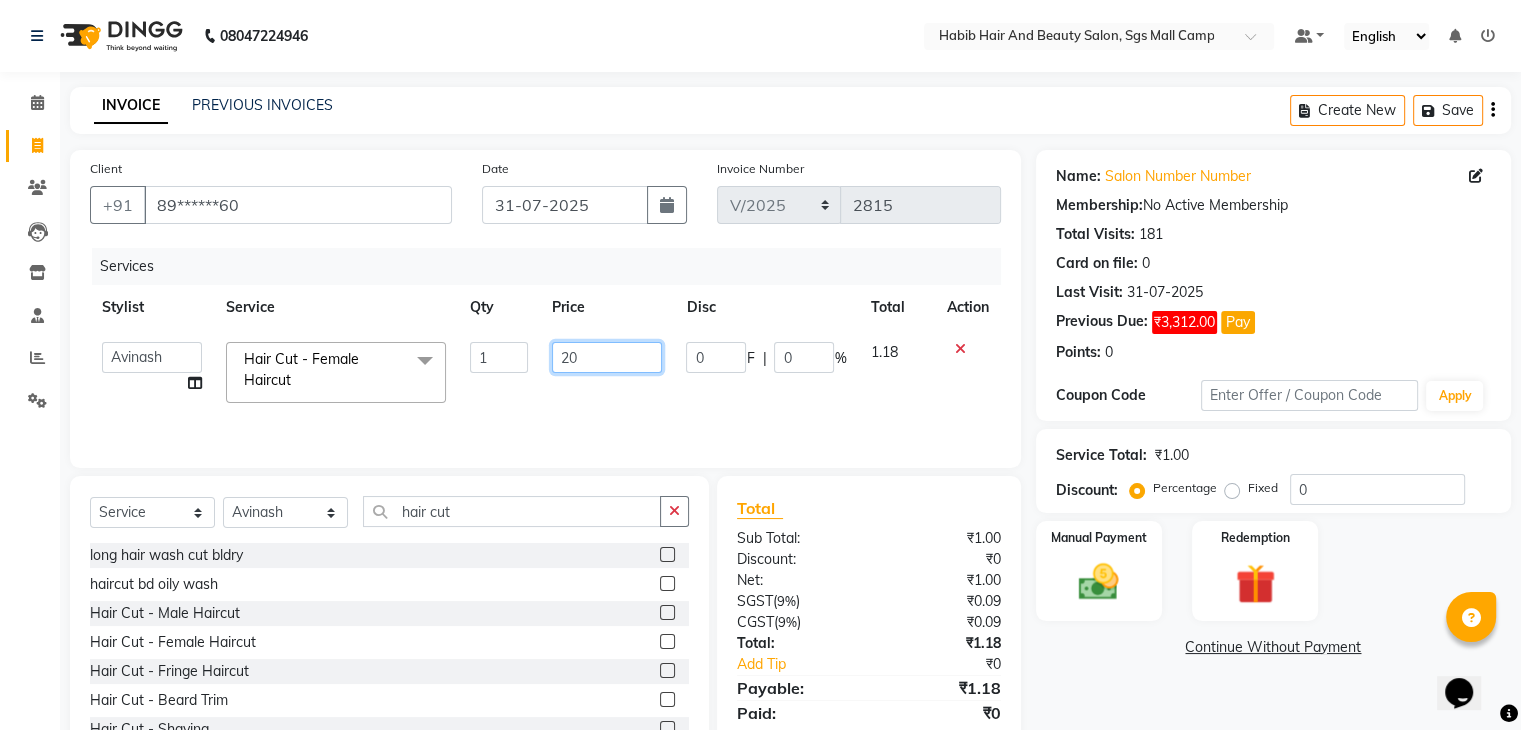 type on "200" 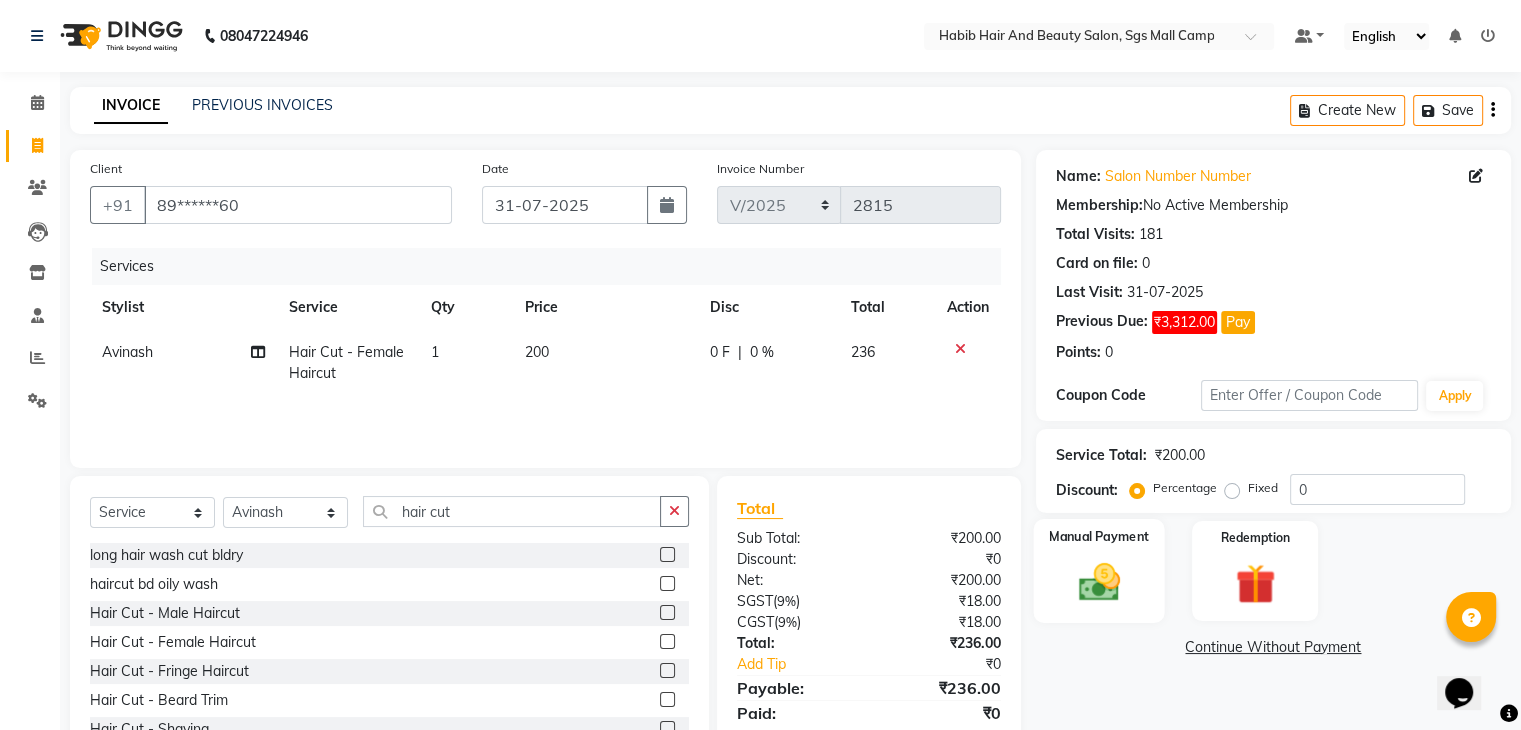click 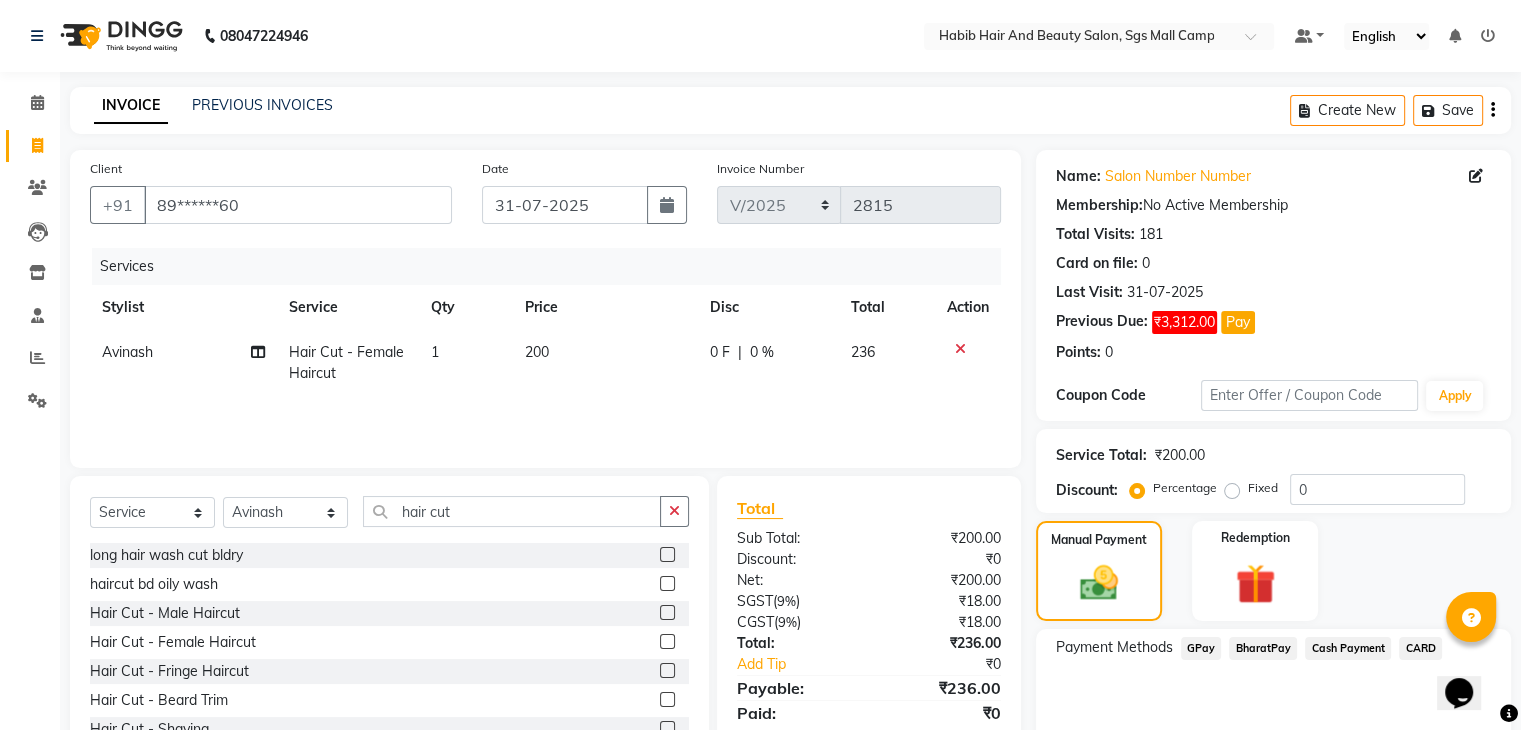 click on "BharatPay" 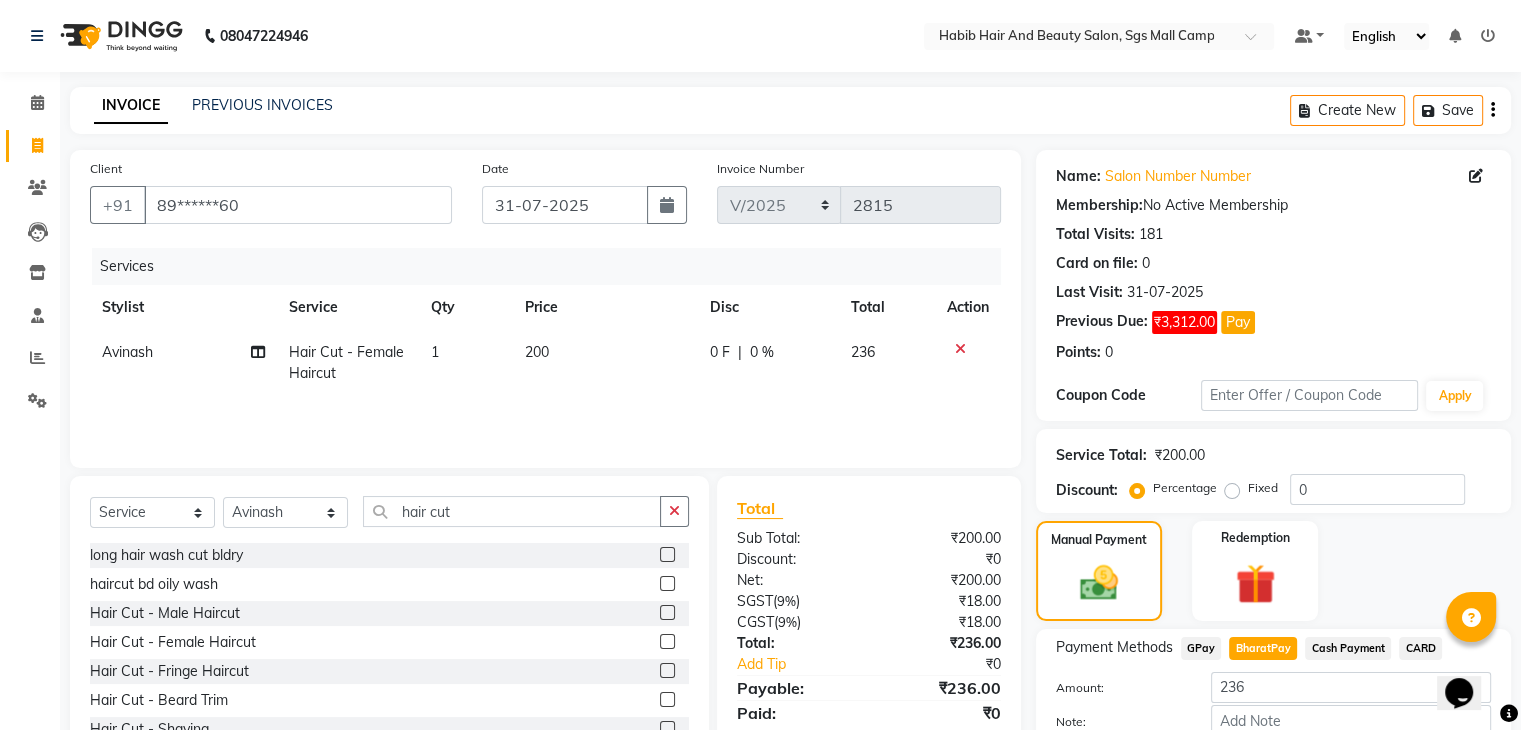 scroll, scrollTop: 120, scrollLeft: 0, axis: vertical 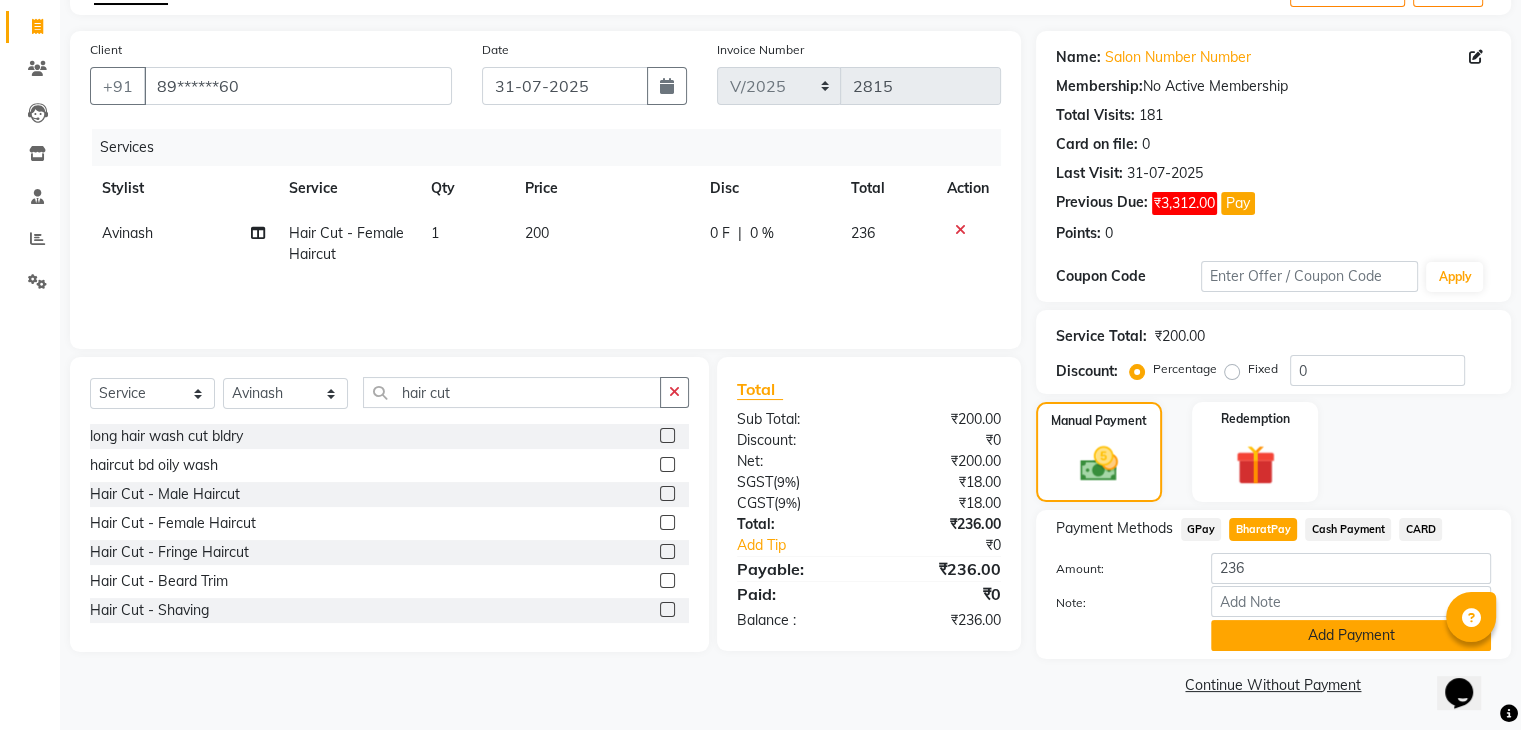 click on "Add Payment" 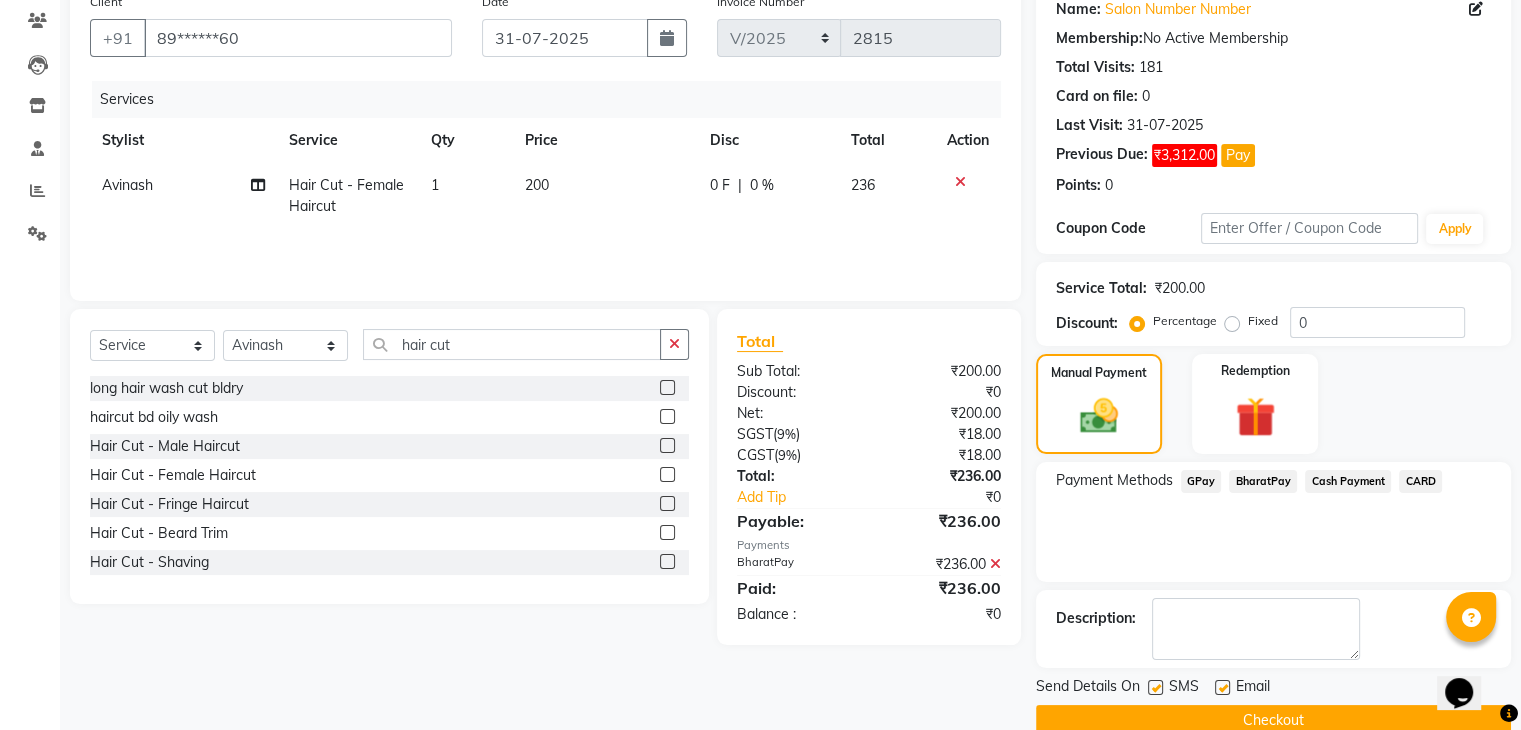 scroll, scrollTop: 201, scrollLeft: 0, axis: vertical 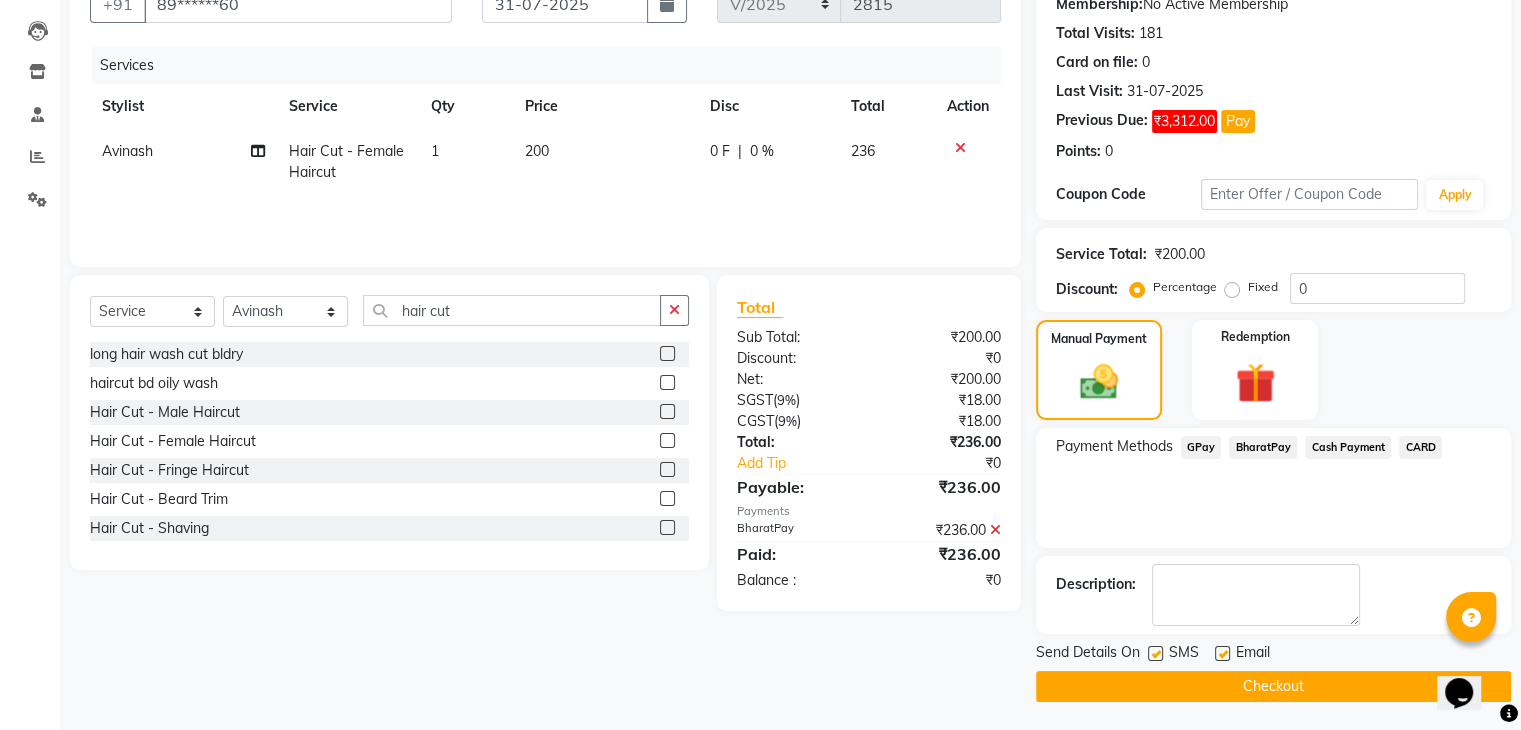 click on "Checkout" 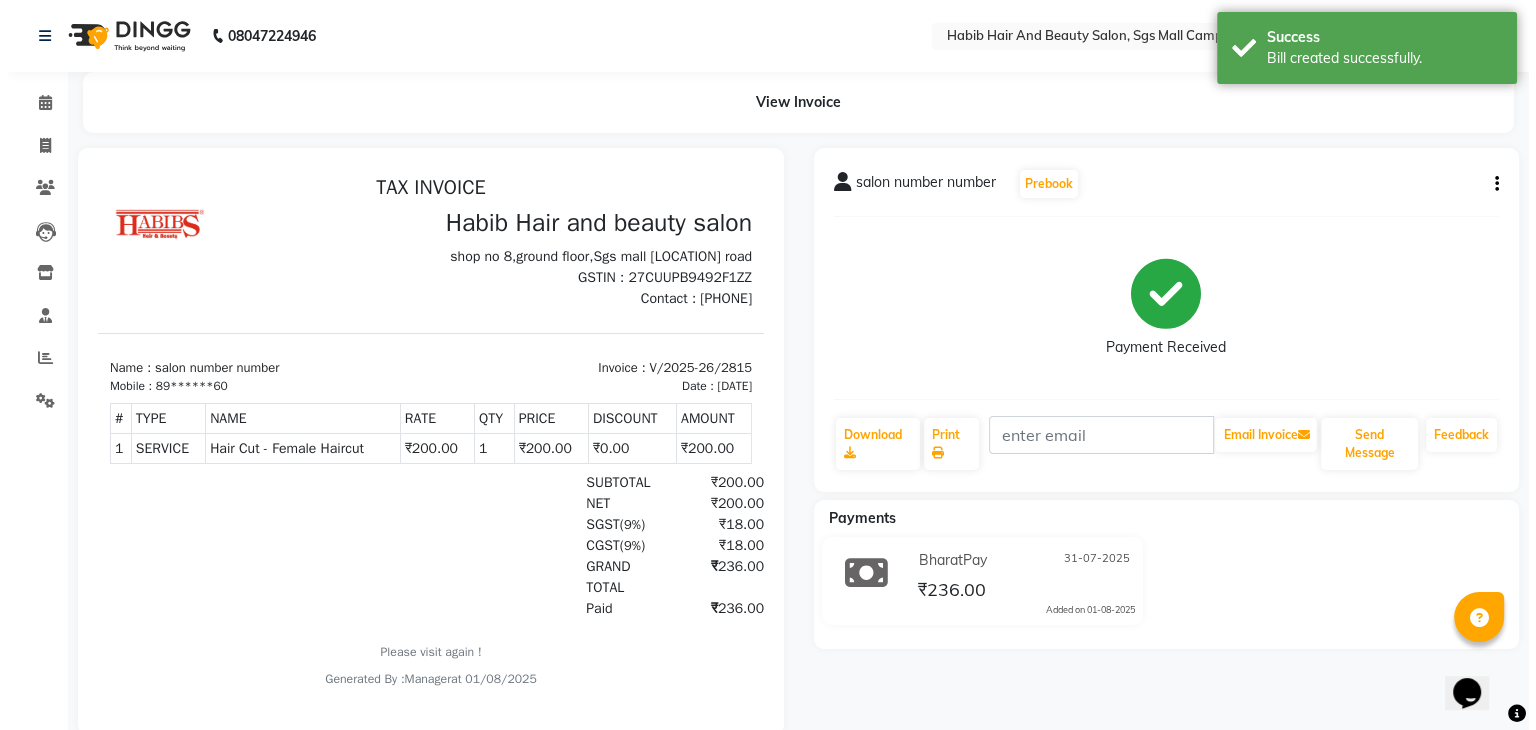 scroll, scrollTop: 0, scrollLeft: 0, axis: both 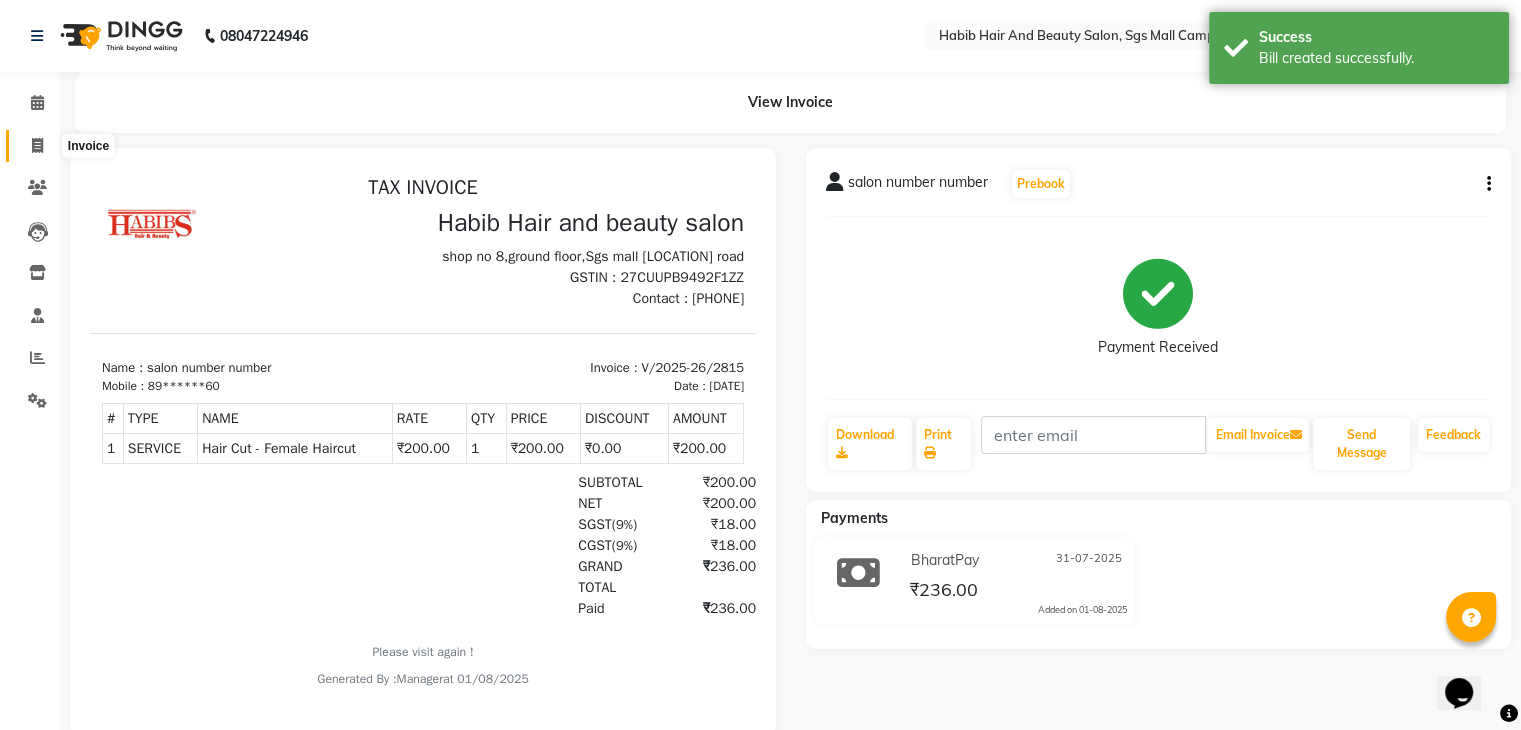 click 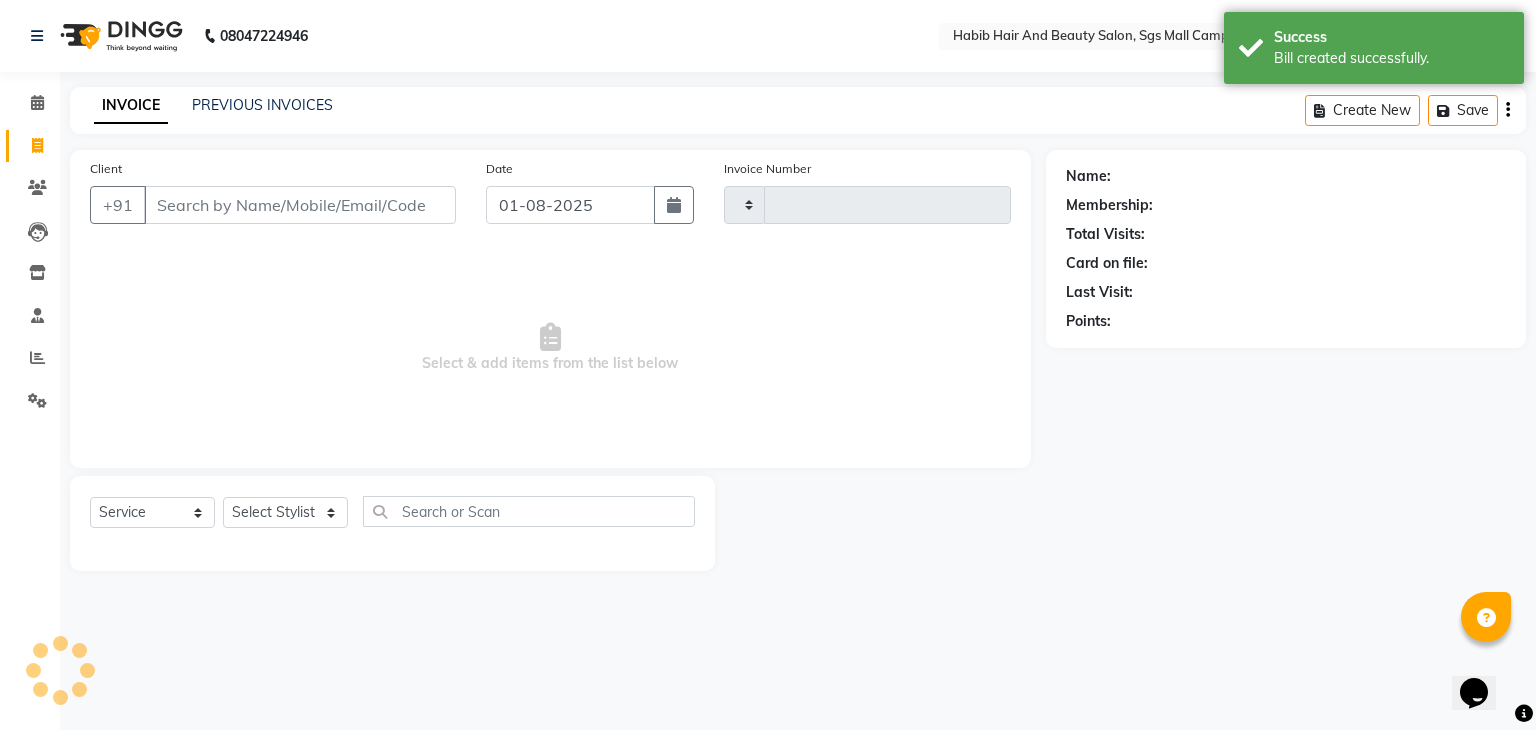 type on "2816" 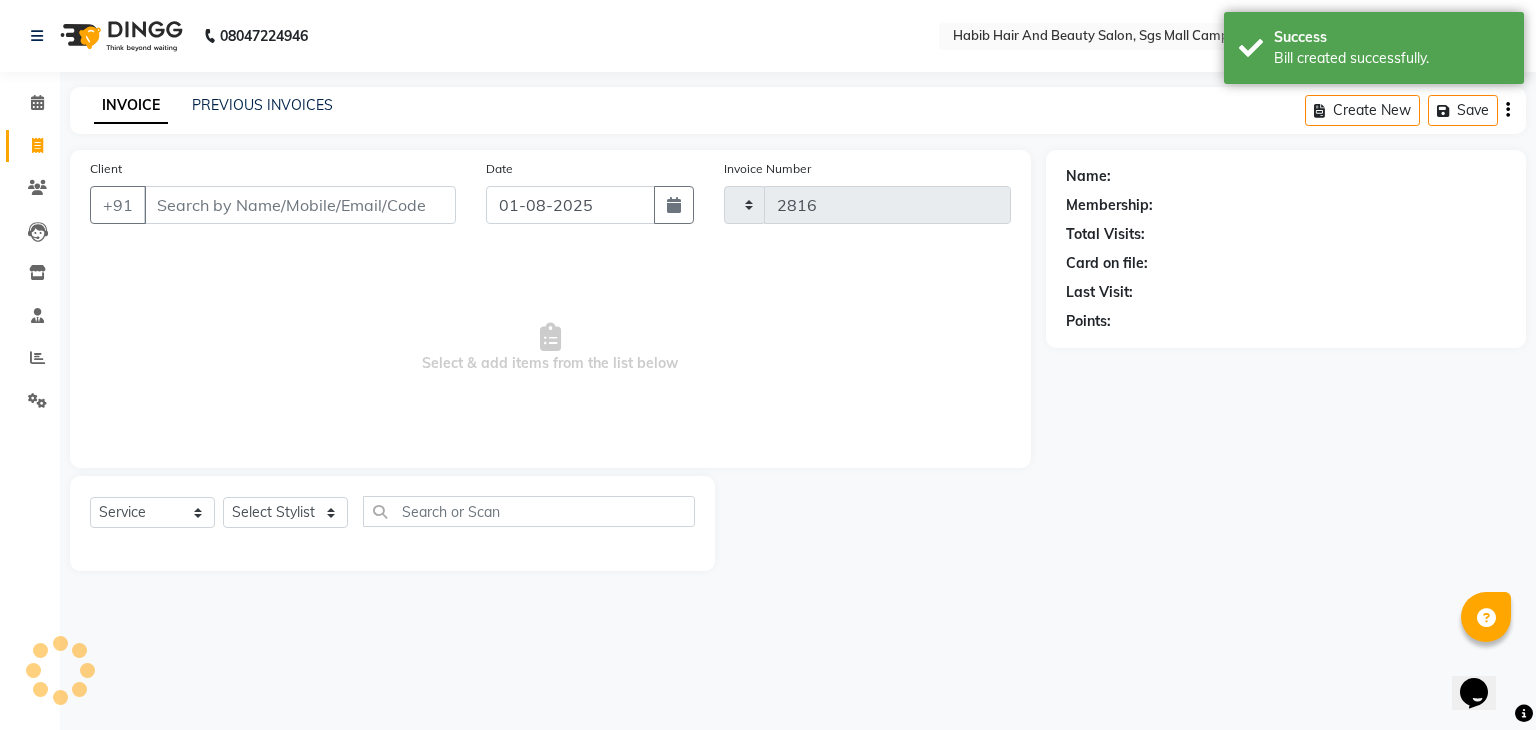 select on "8362" 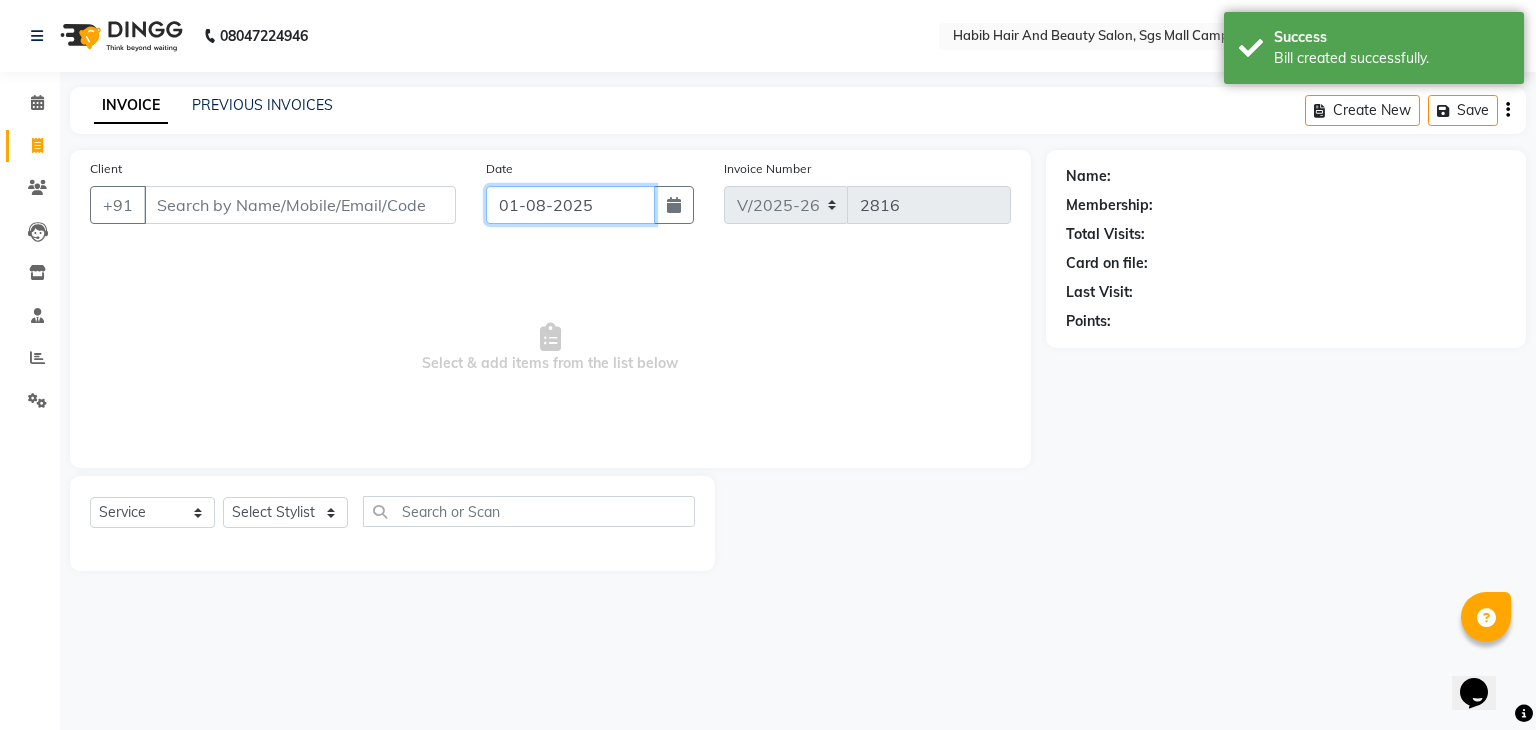 click on "01-08-2025" 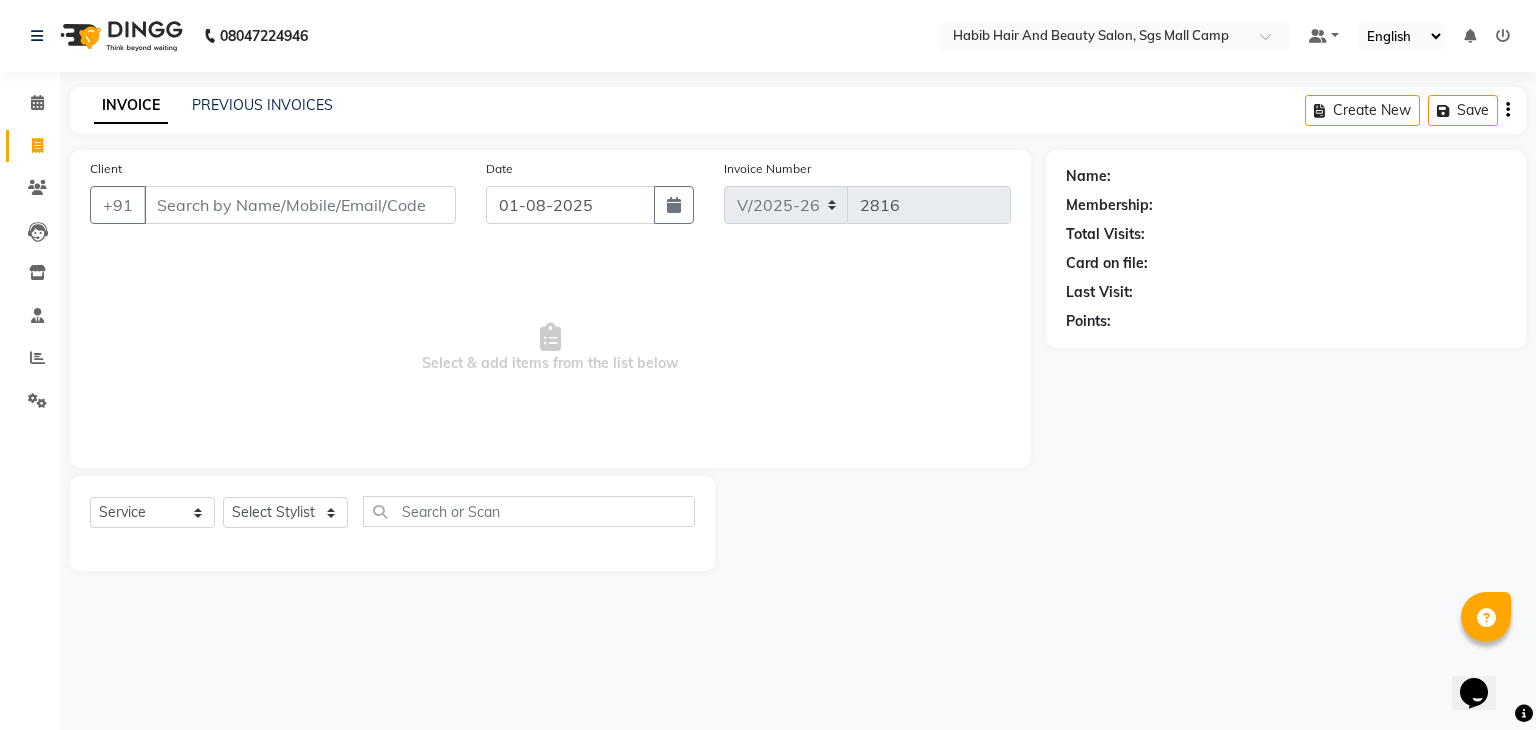 select on "8" 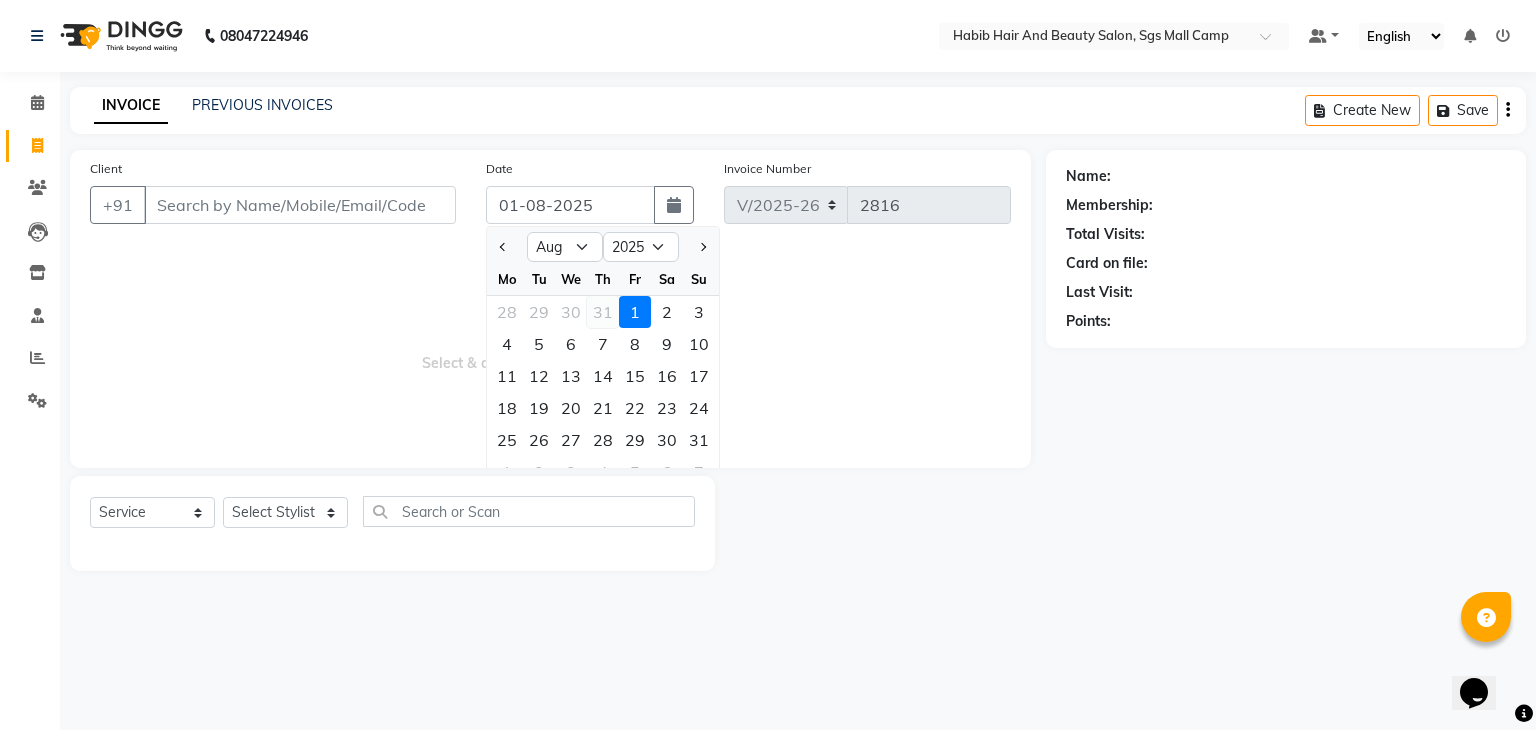 click on "31" 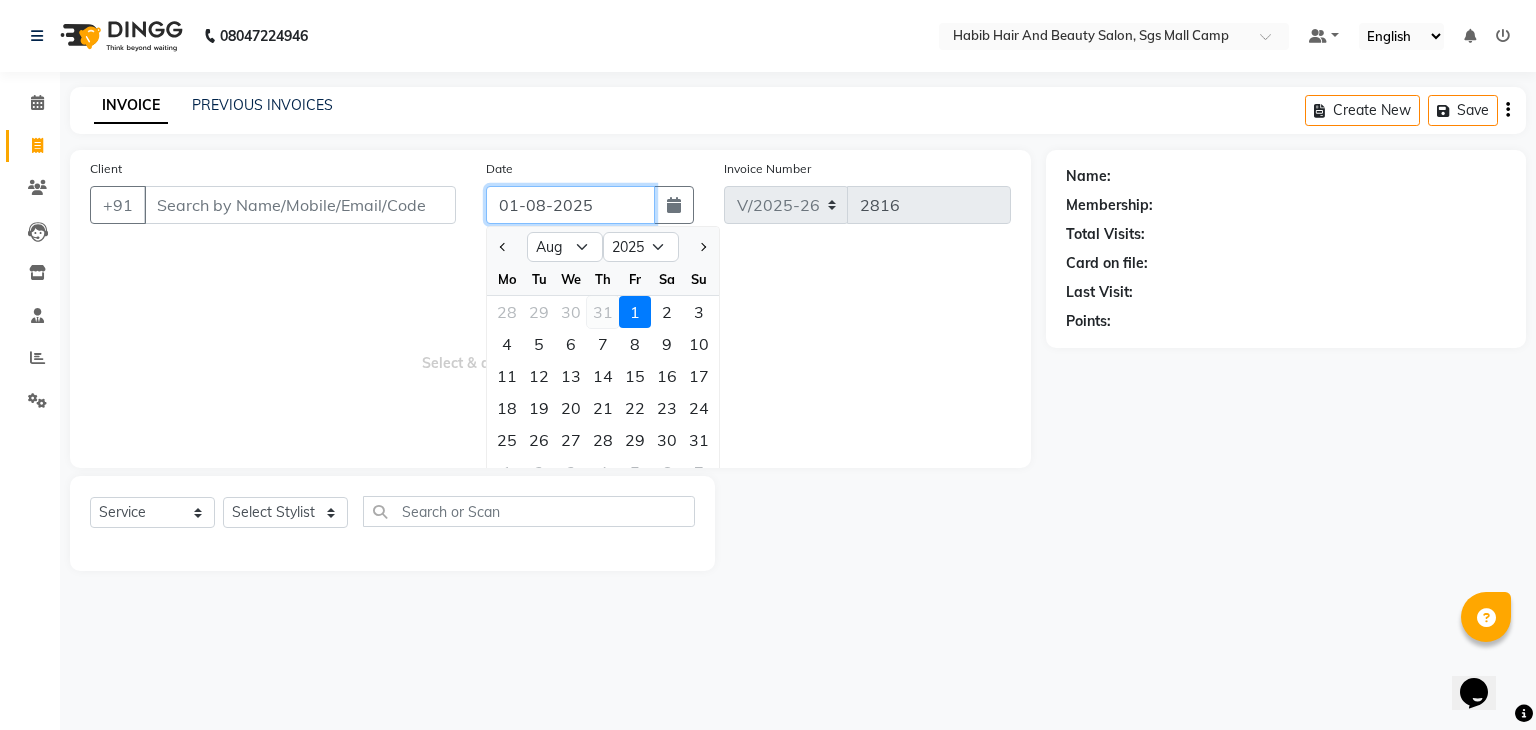 type on "31-07-2025" 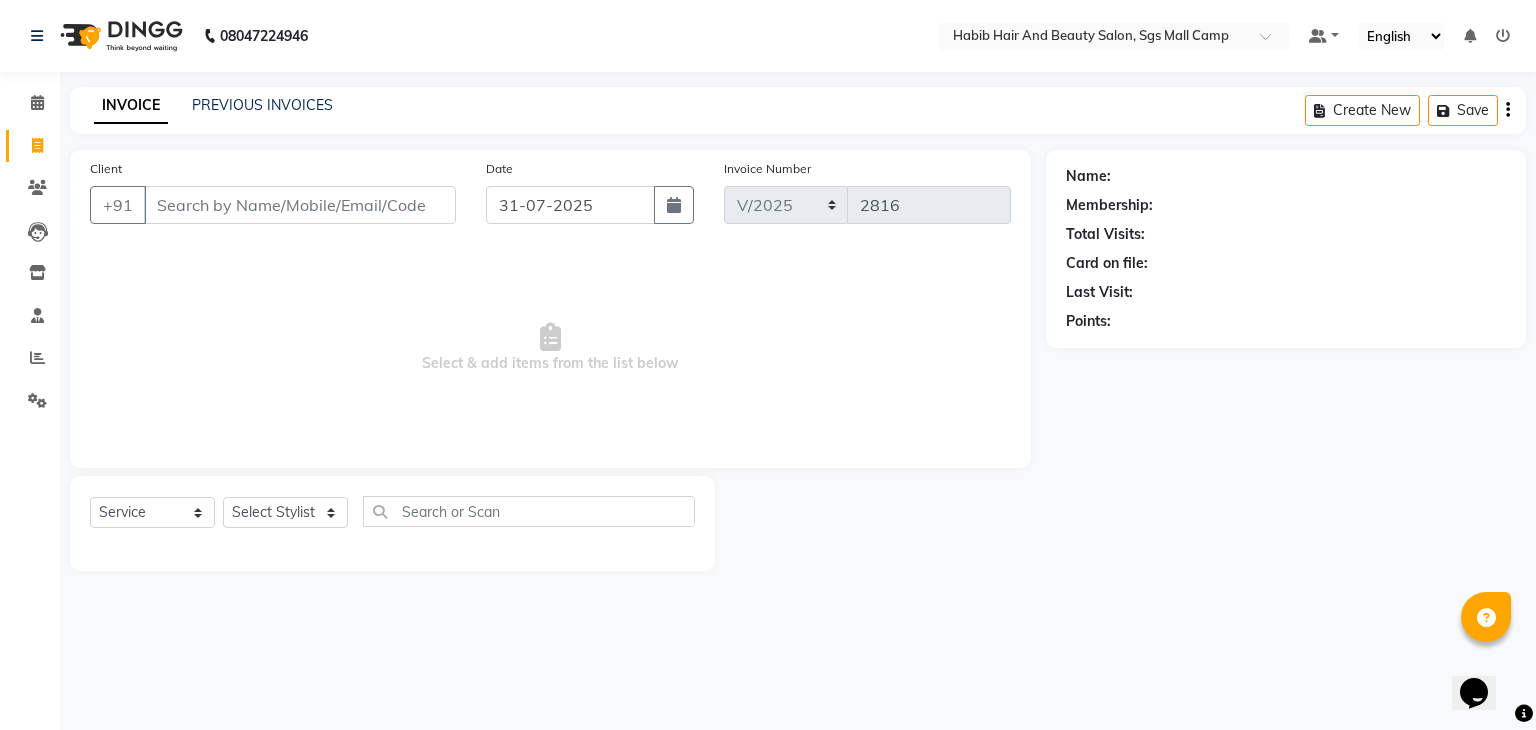click on "Client +91" 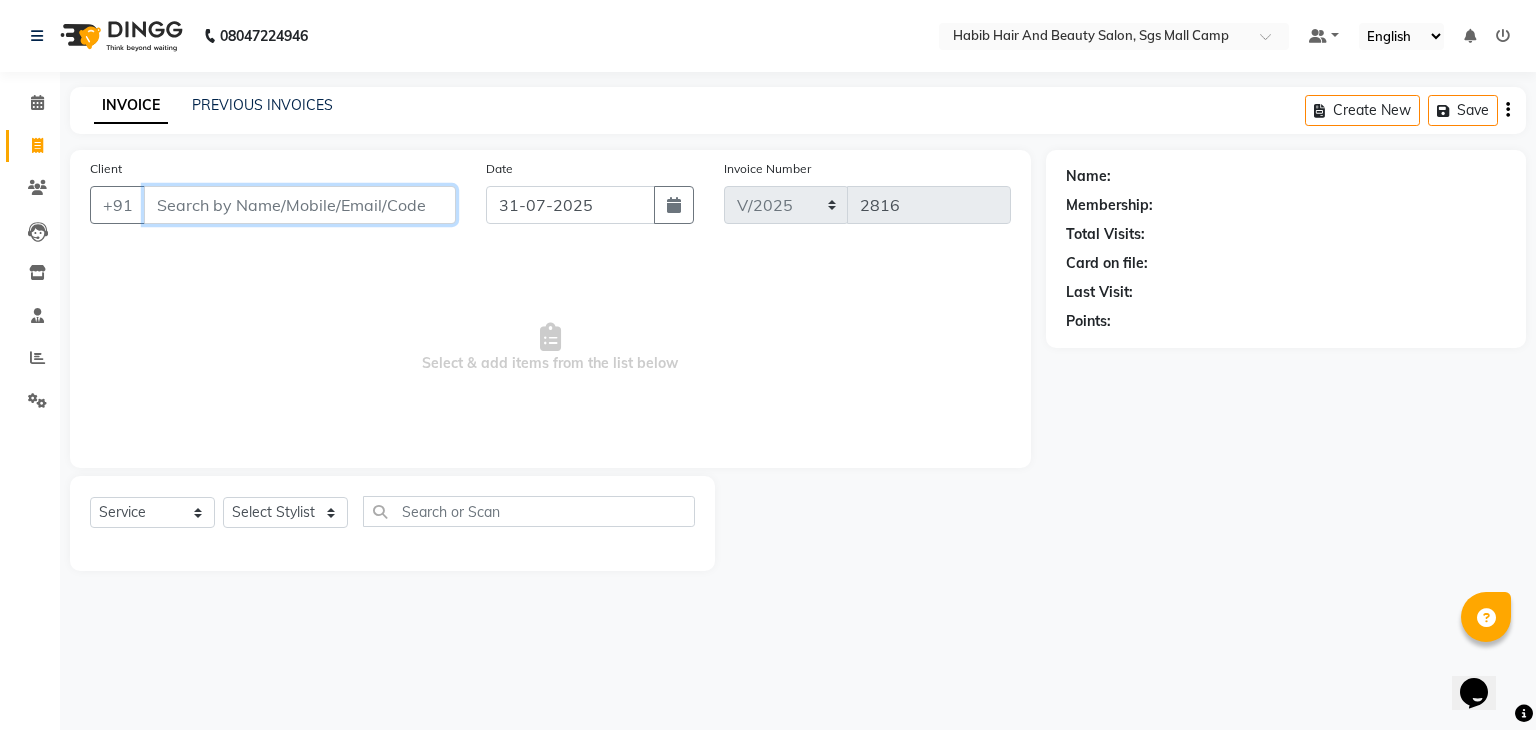 click on "Client" at bounding box center [300, 205] 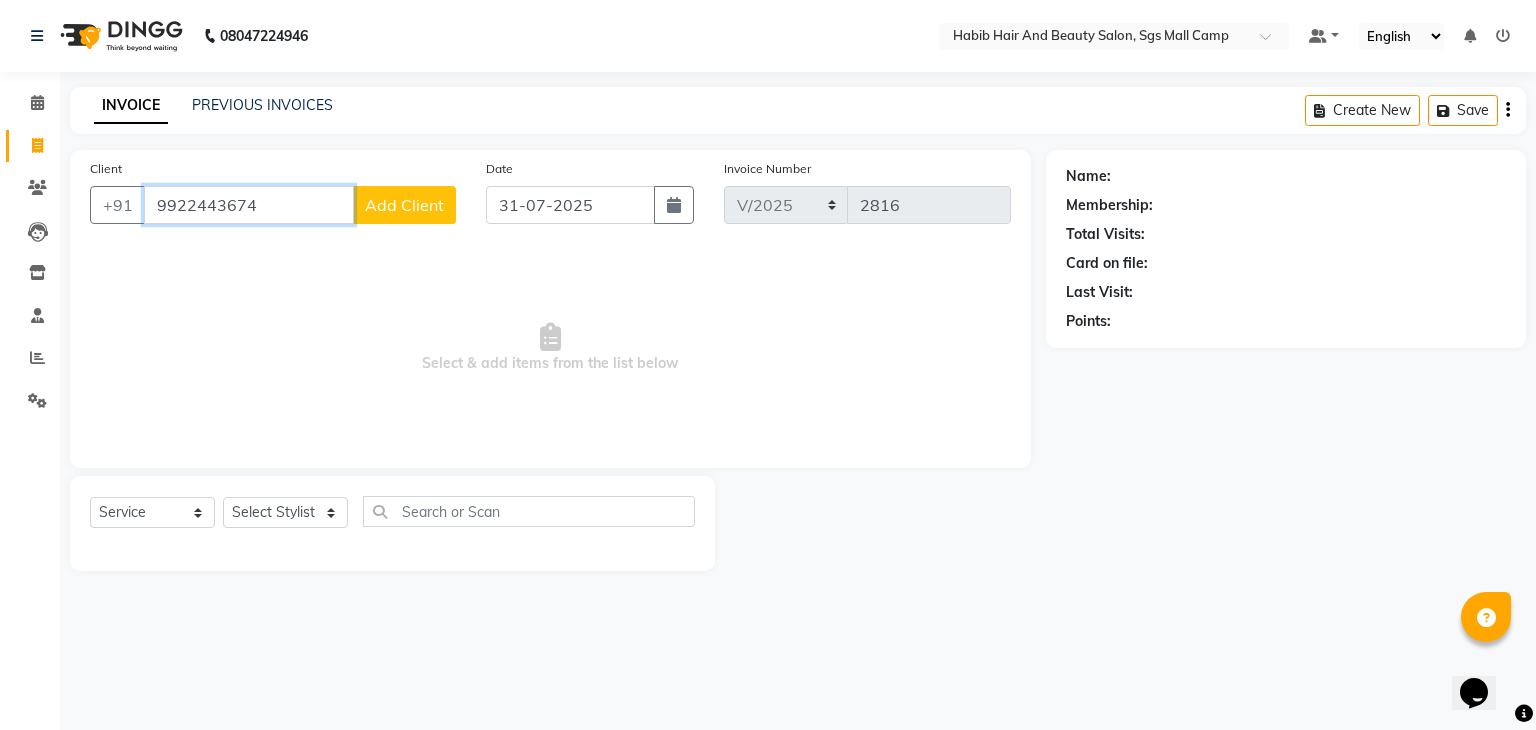 type on "9922443674" 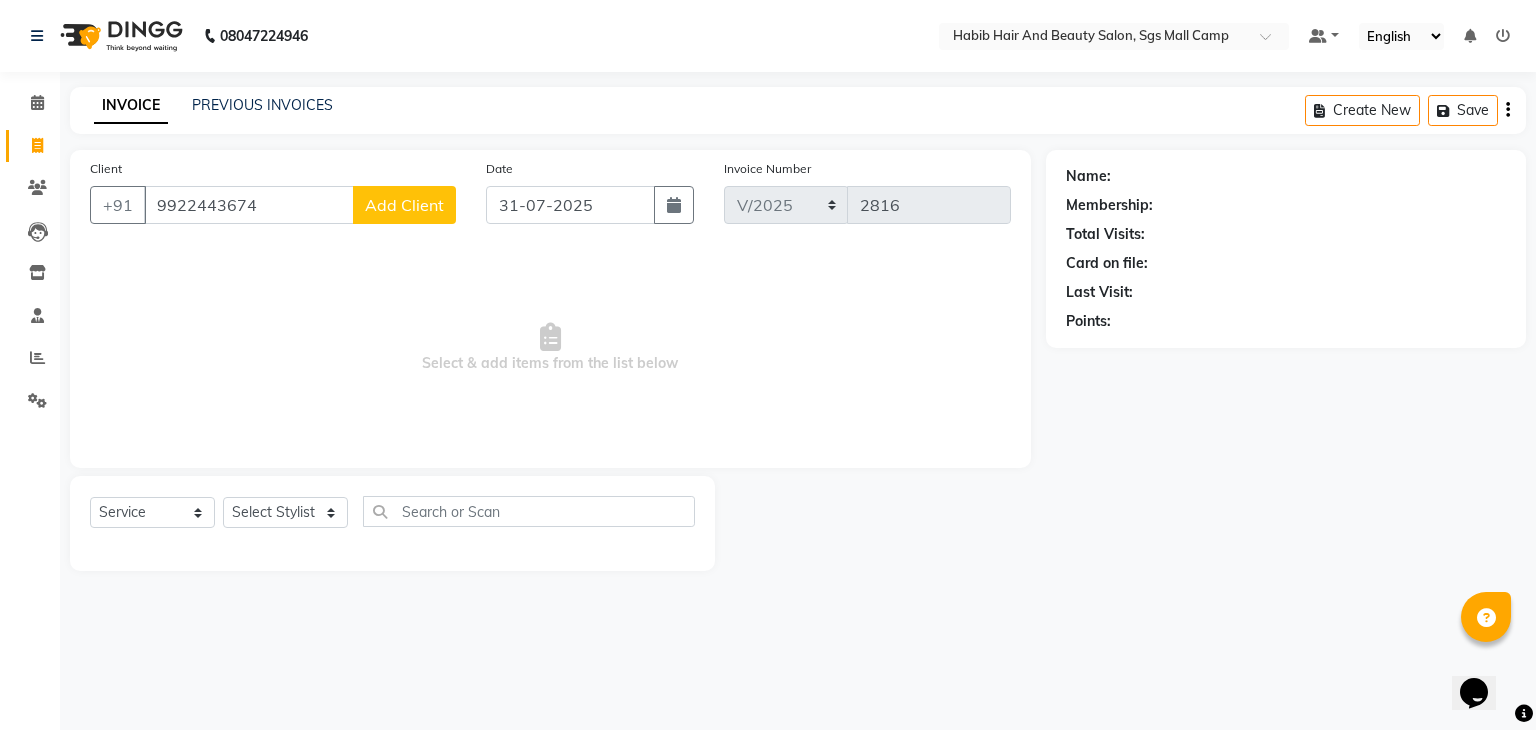 click on "Add Client" 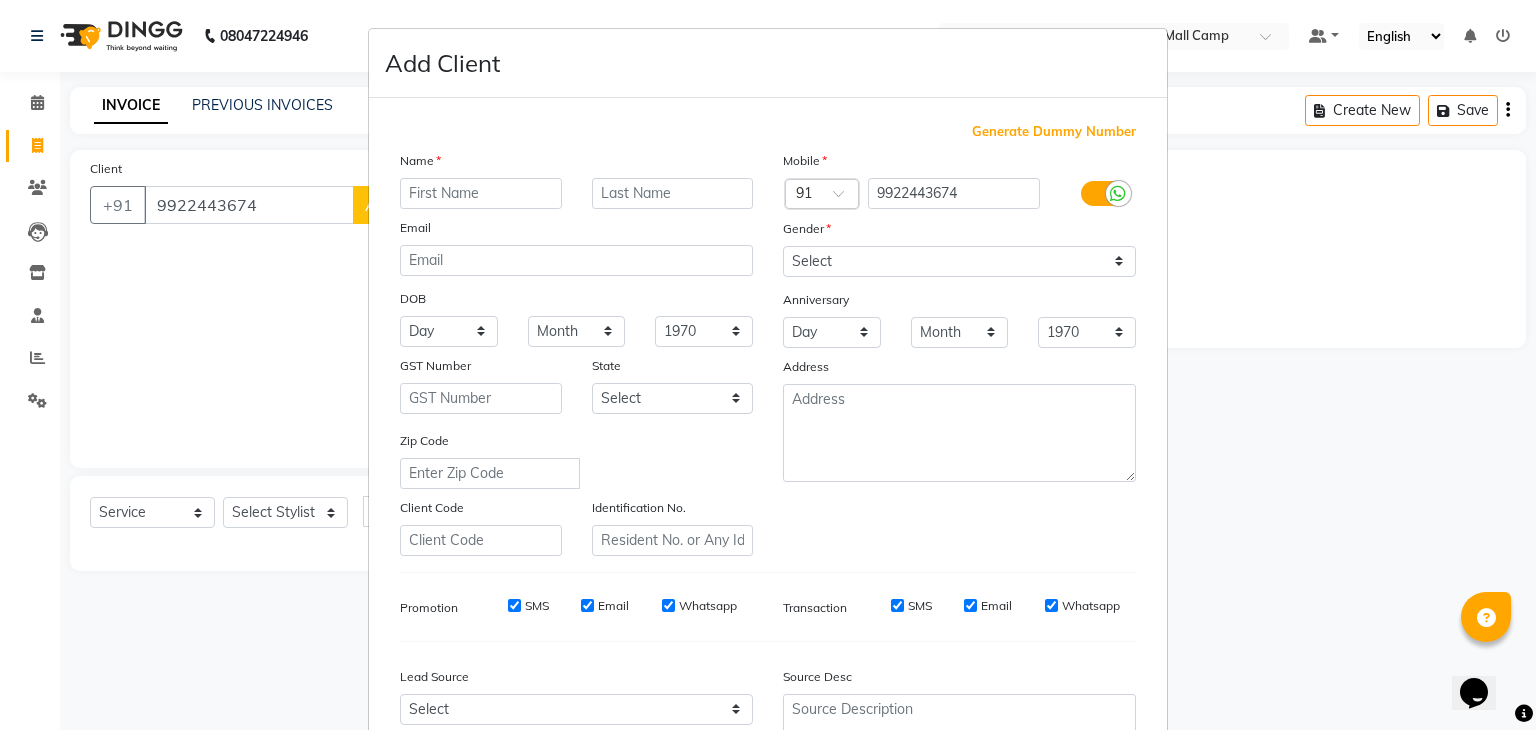 click at bounding box center (481, 193) 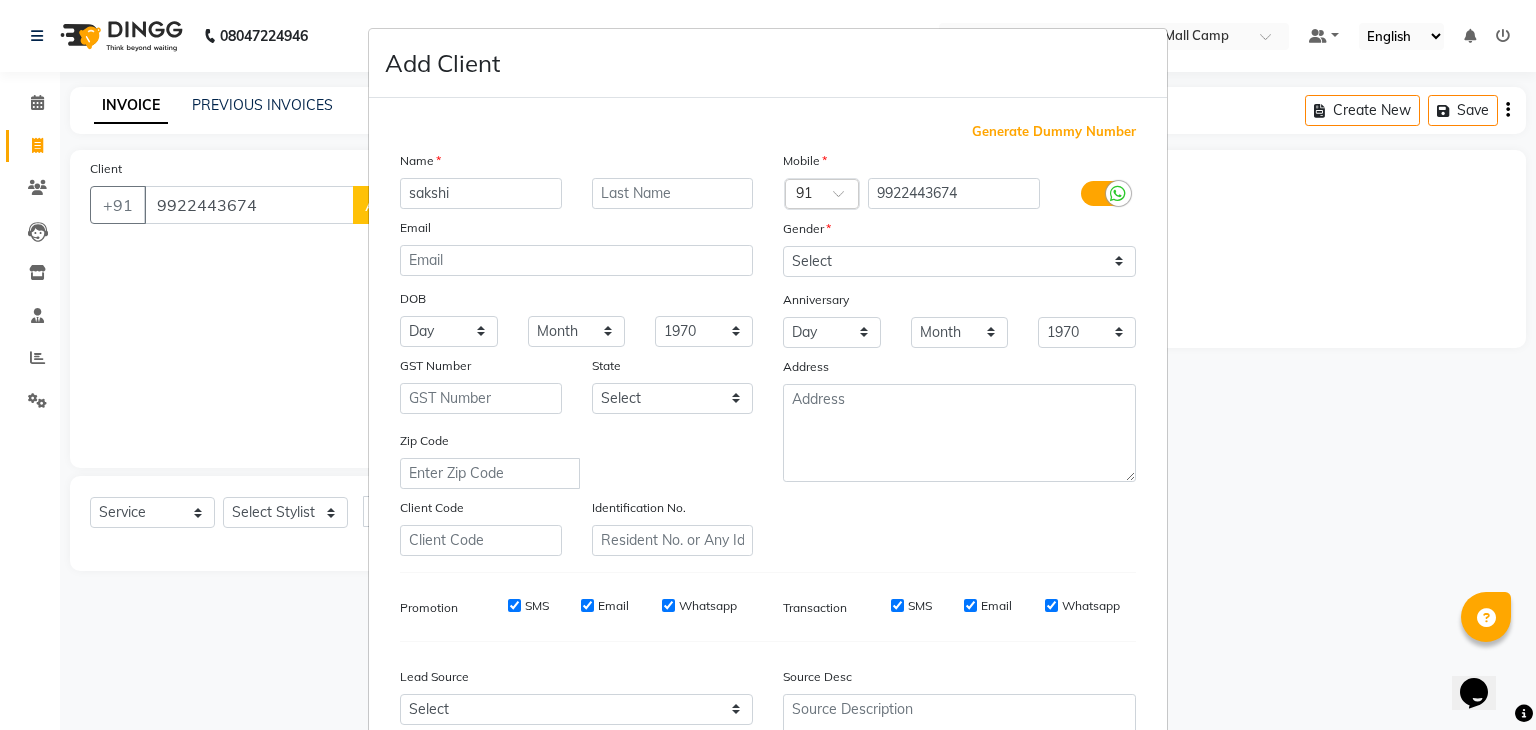 type on "sakshi" 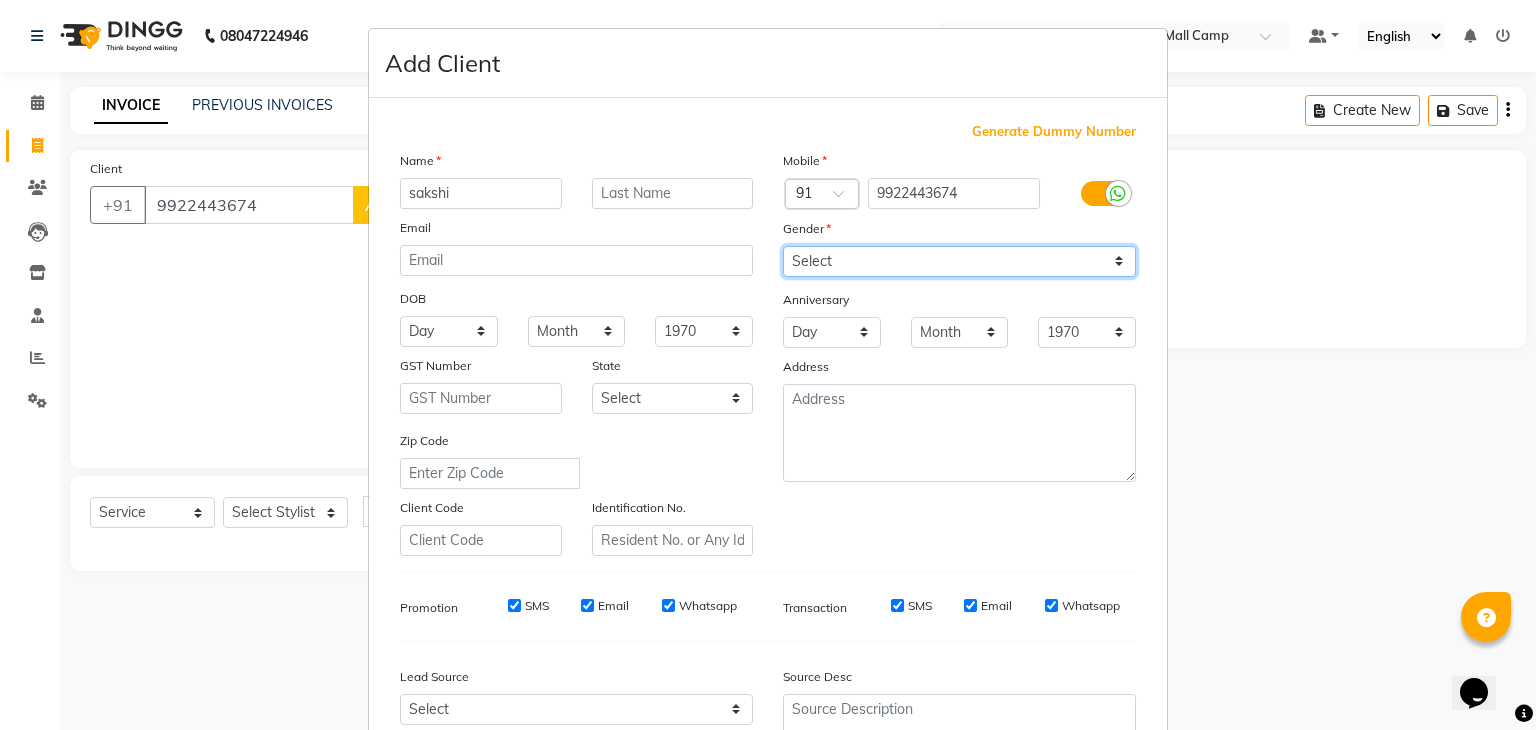 click on "Select Male Female Other Prefer Not To Say" at bounding box center [959, 261] 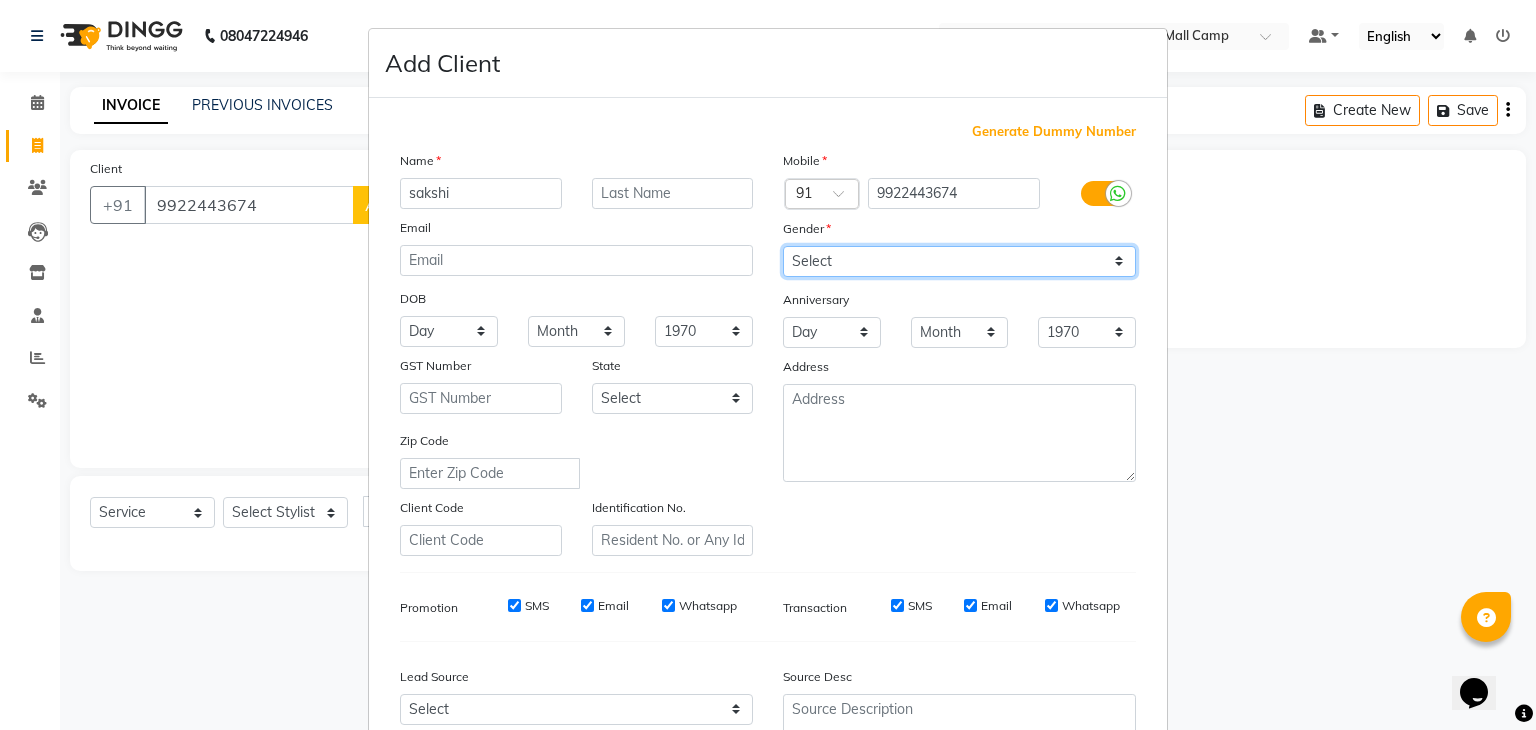 select on "female" 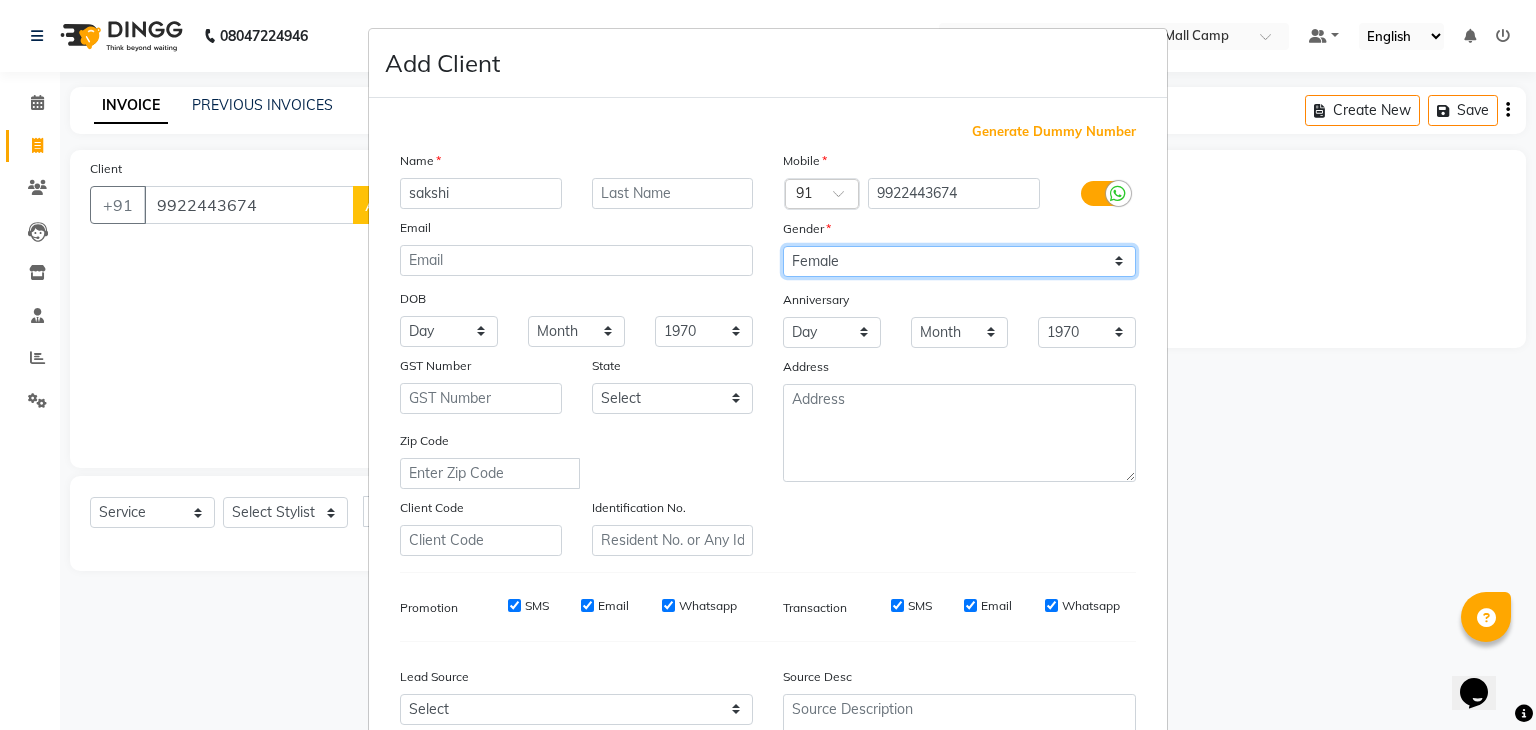 click on "Select Male Female Other Prefer Not To Say" at bounding box center [959, 261] 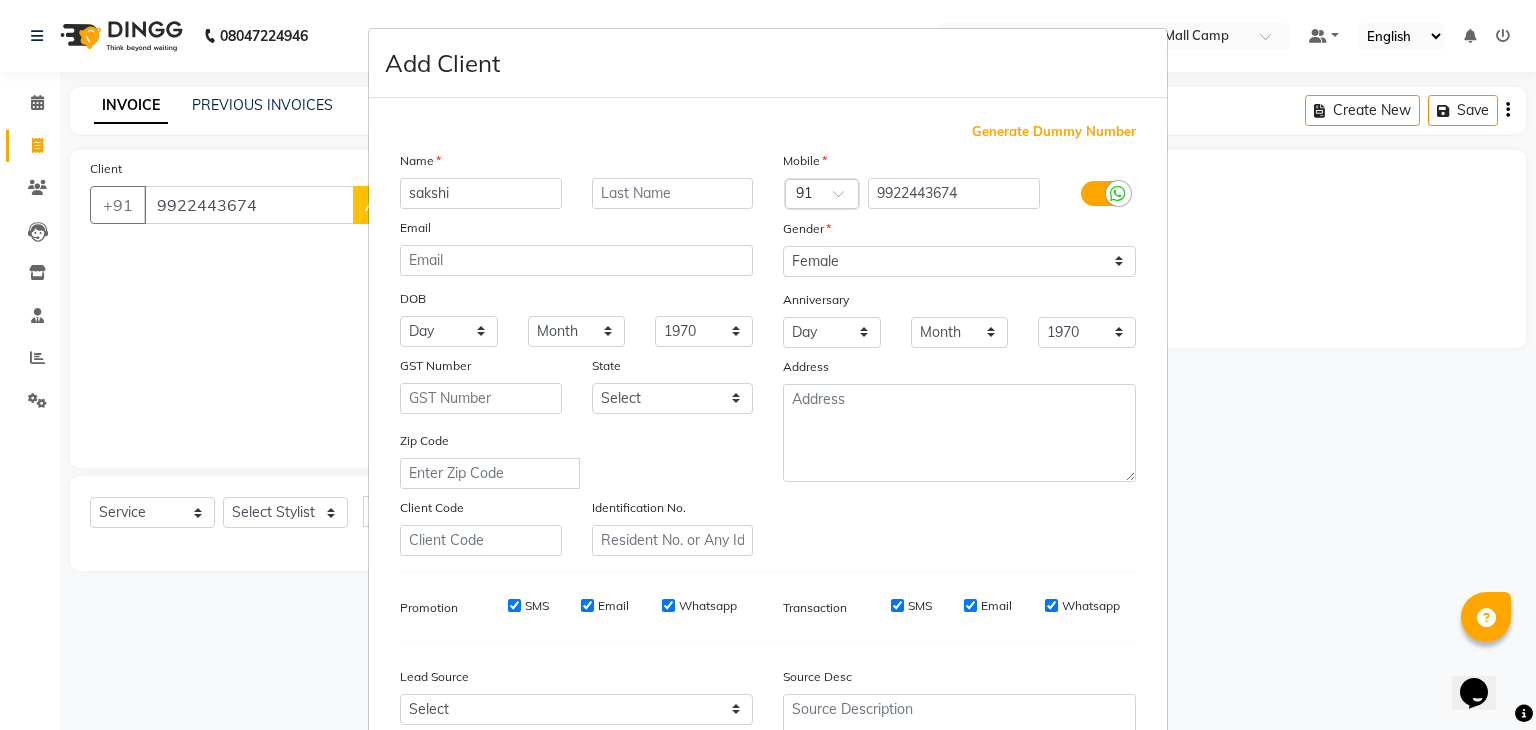 click on "Zip Code" at bounding box center (576, 459) 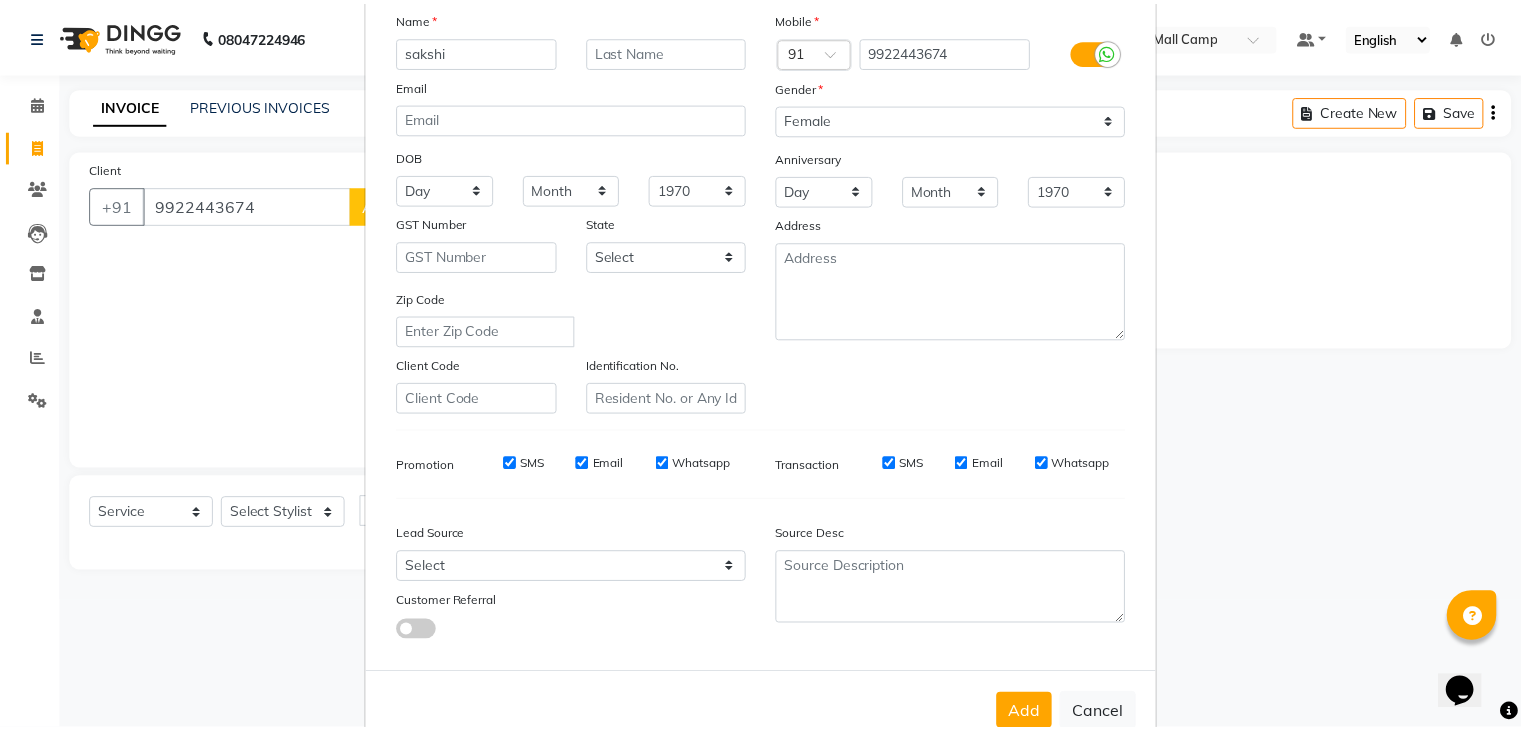 scroll, scrollTop: 203, scrollLeft: 0, axis: vertical 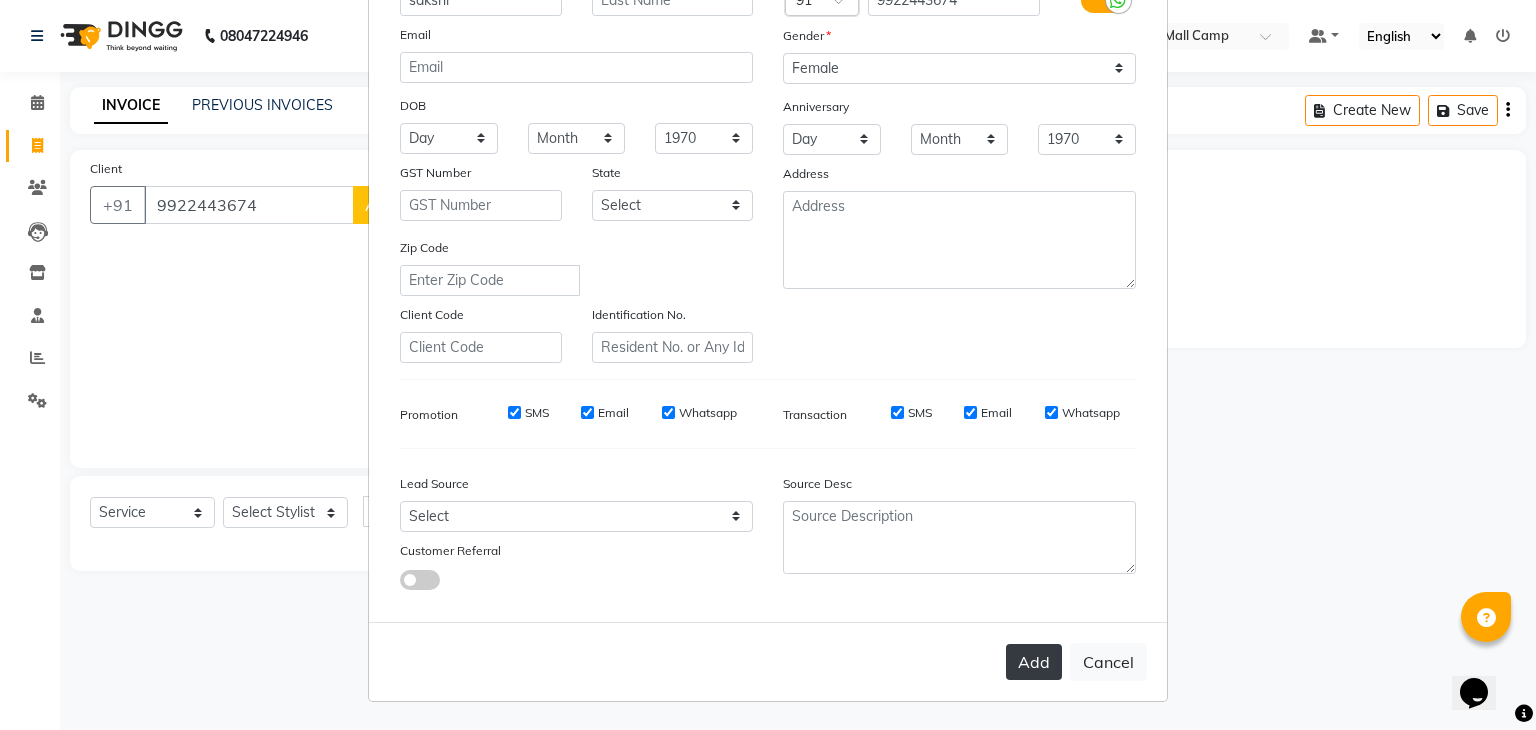 click on "Add" at bounding box center [1034, 662] 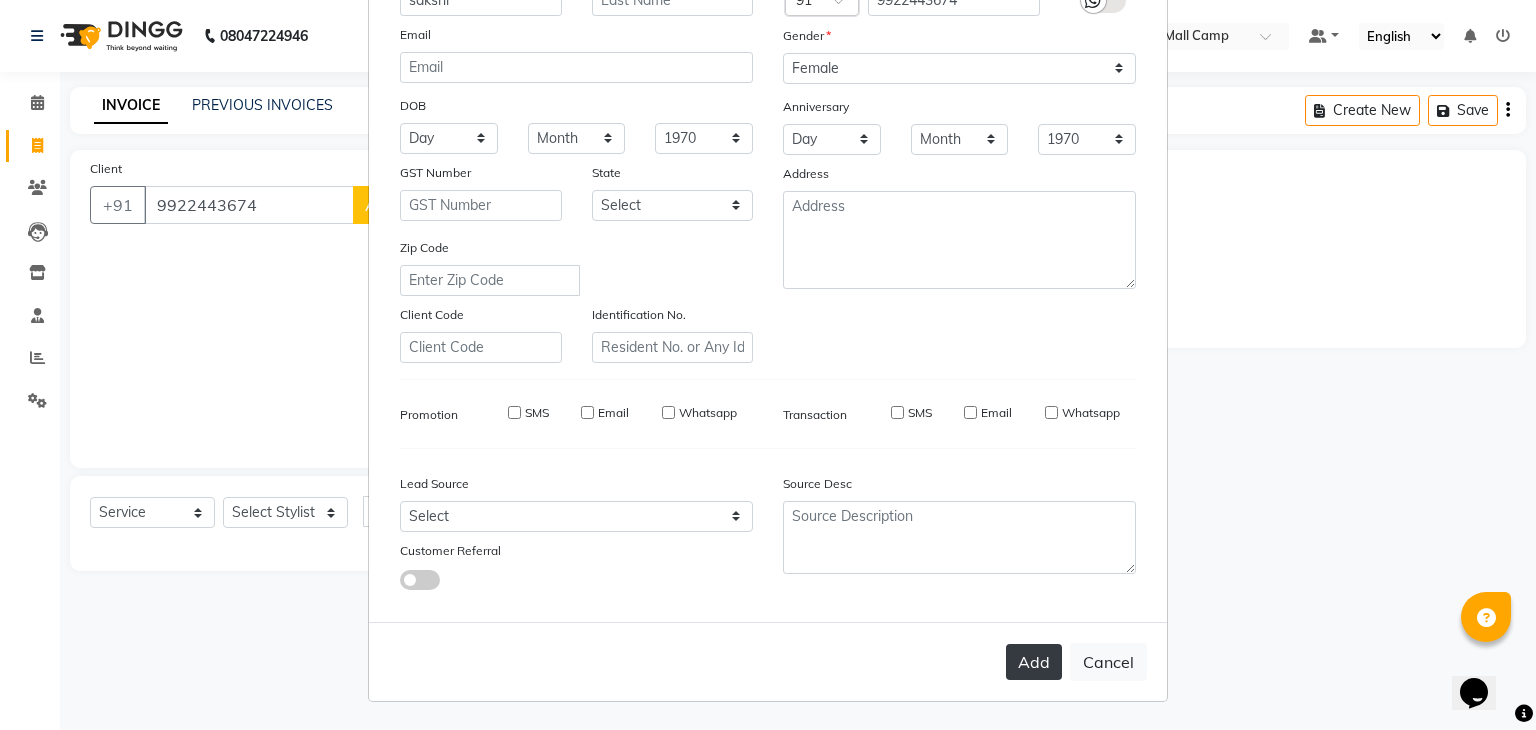 type on "99******74" 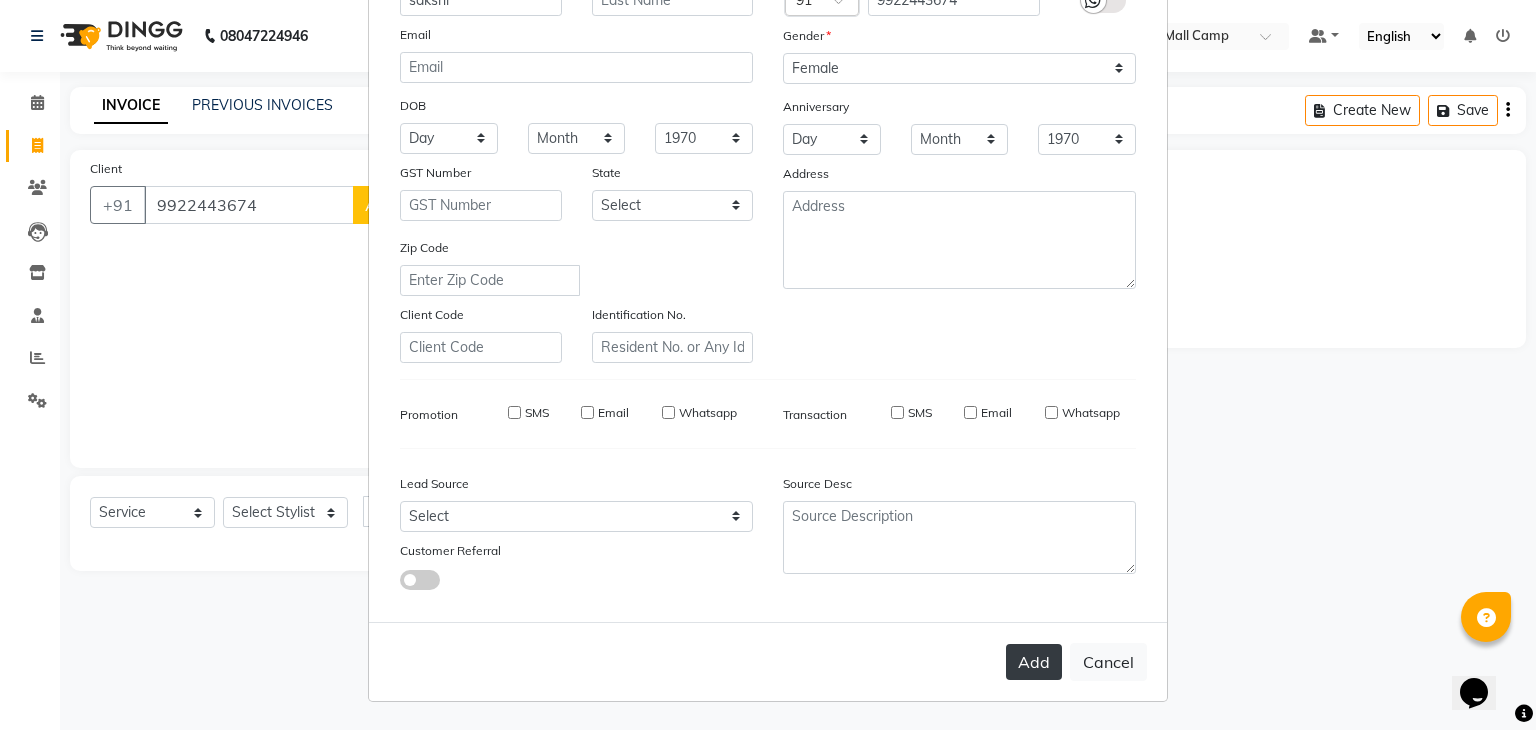 type 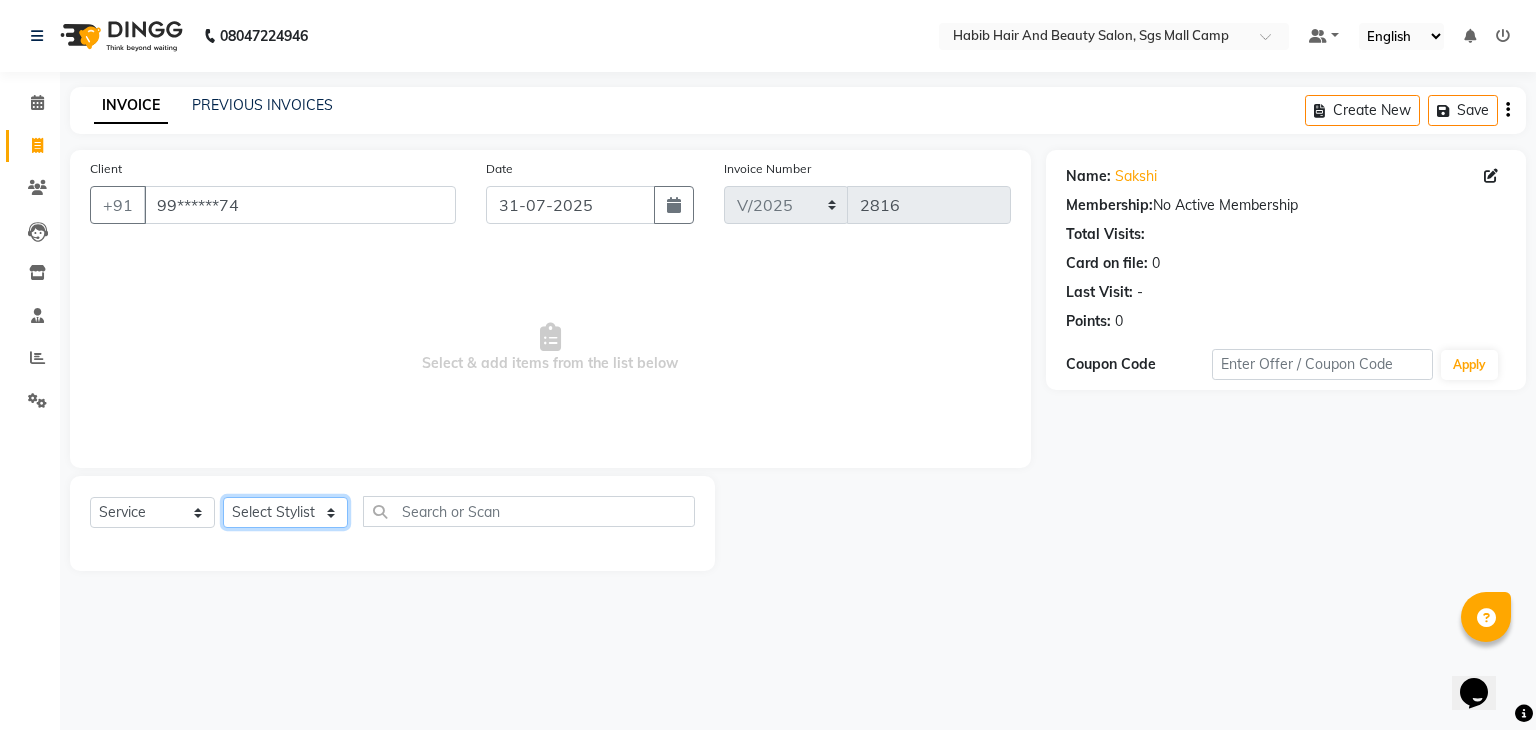 click on "Select Stylist [FIRST] [FIRST] [FIRST] Manager [FIRST]  [FIRST] [FIRST] [FIRST] [FIRST]  [FIRST] [FIRST]" 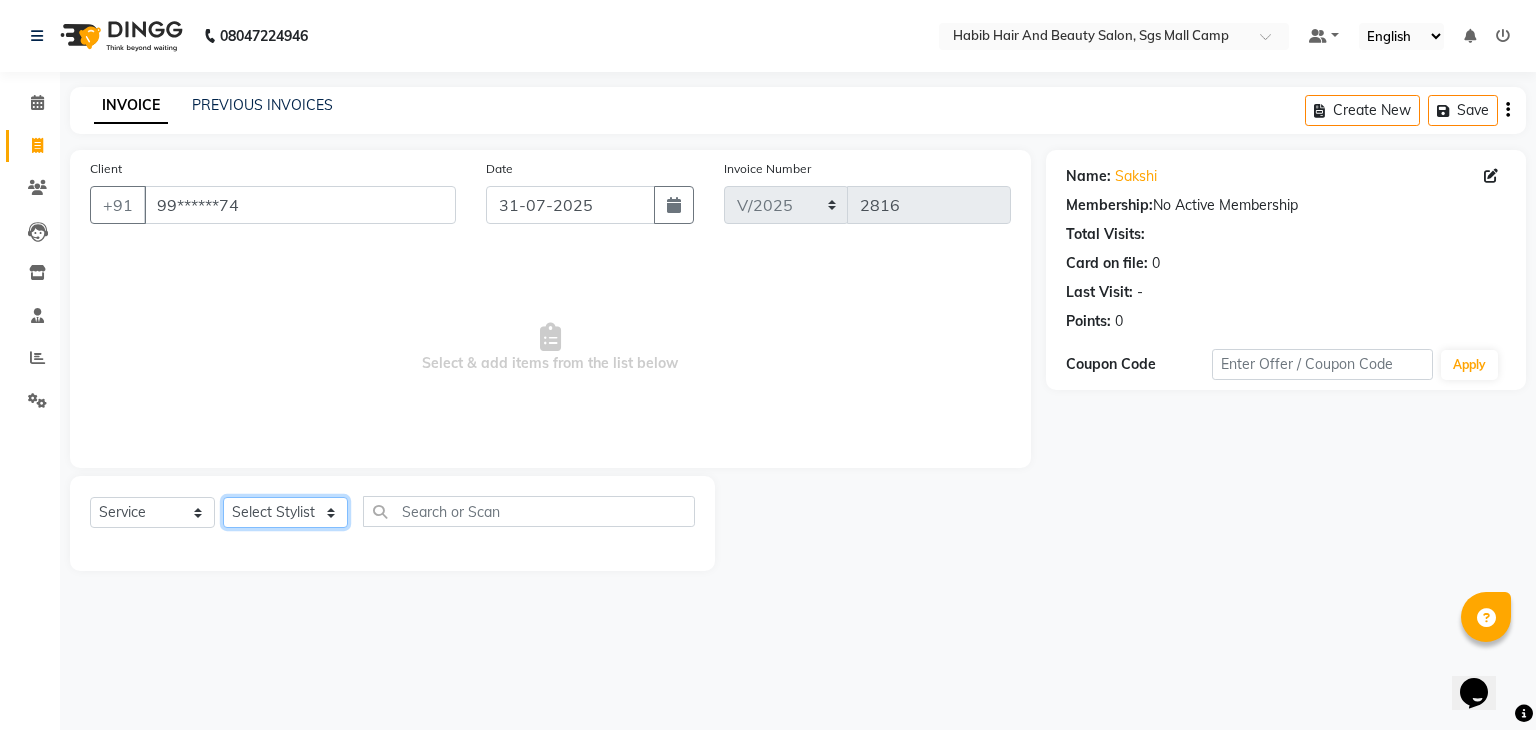 select on "87131" 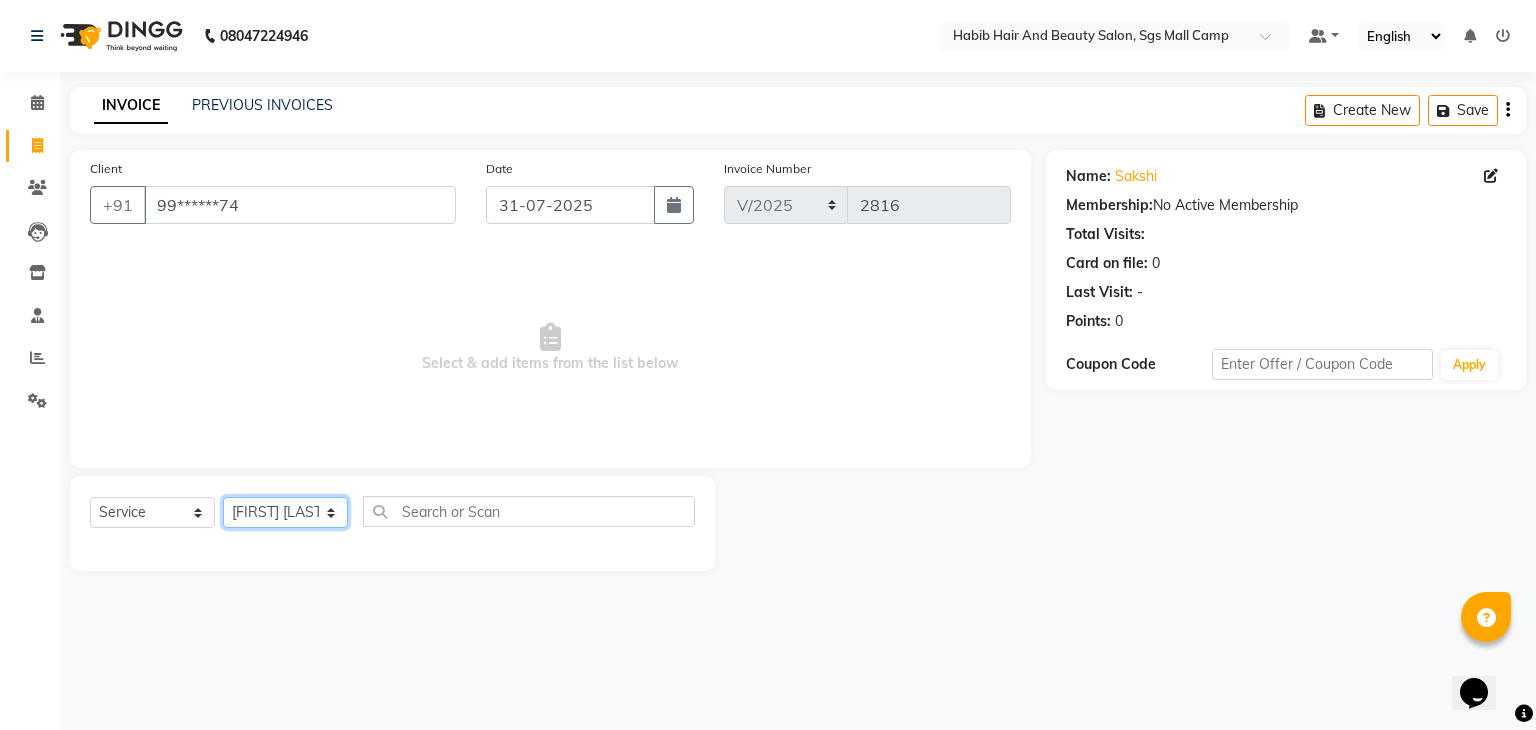 click on "Select Stylist [FIRST] [FIRST] [FIRST] Manager [FIRST]  [FIRST] [FIRST] [FIRST] [FIRST]  [FIRST] [FIRST]" 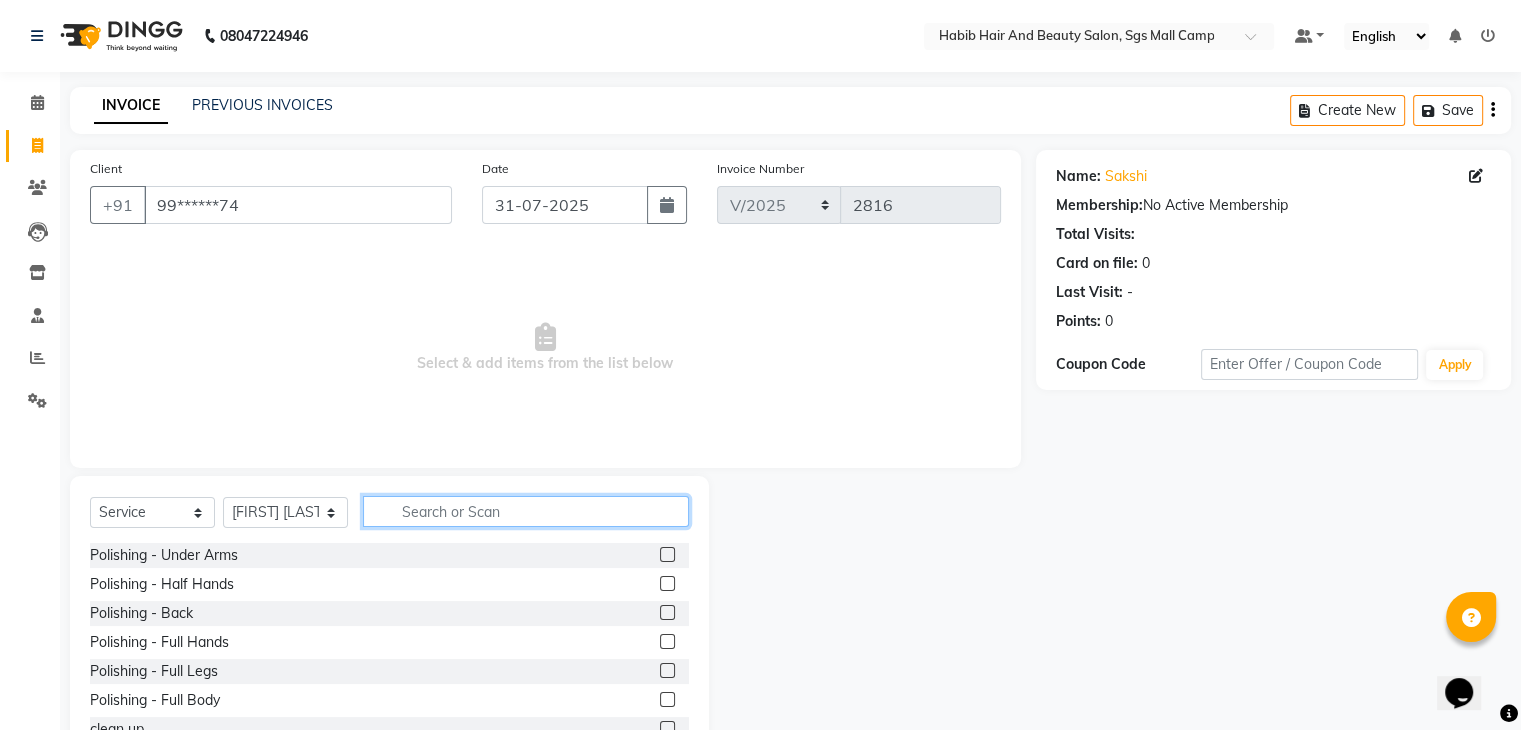 click 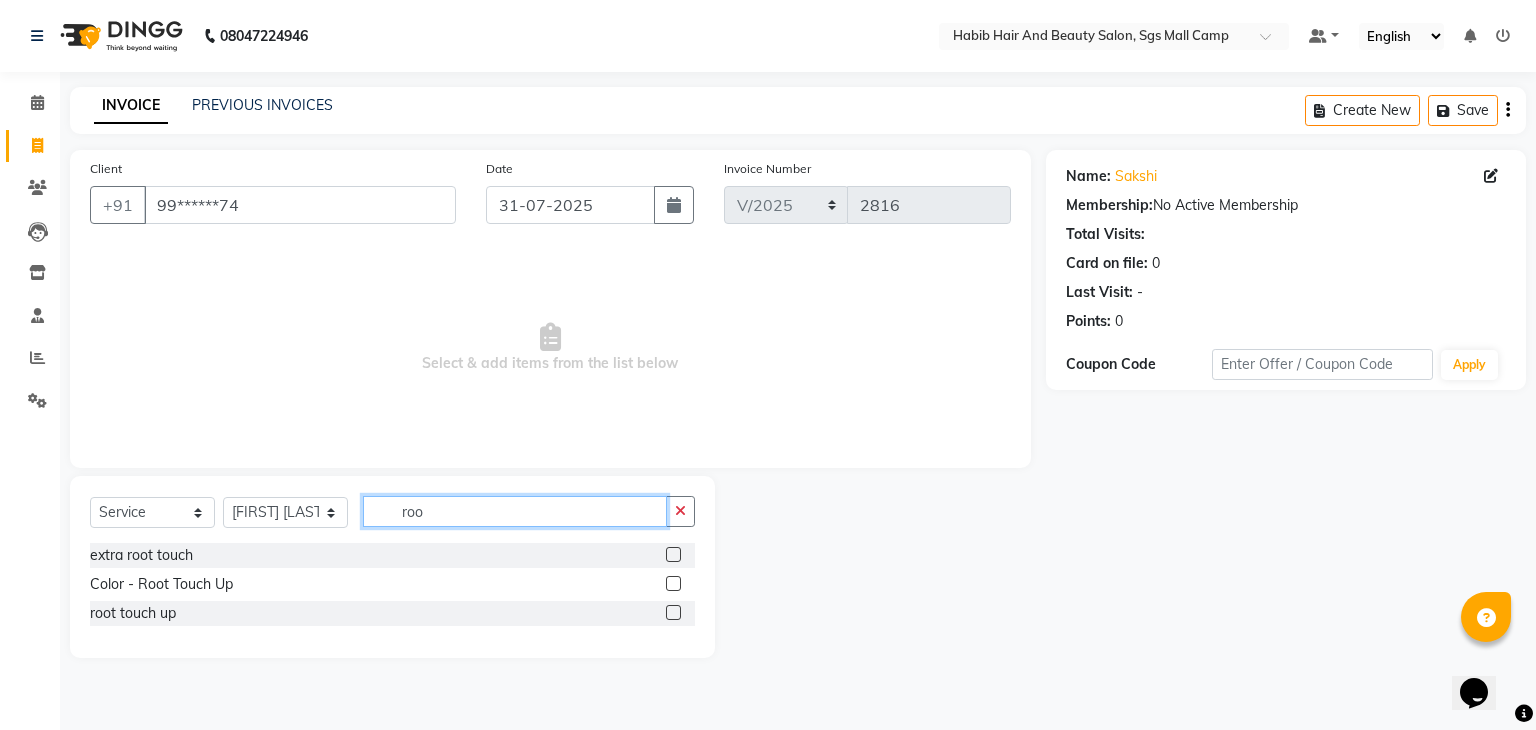 type on "roo" 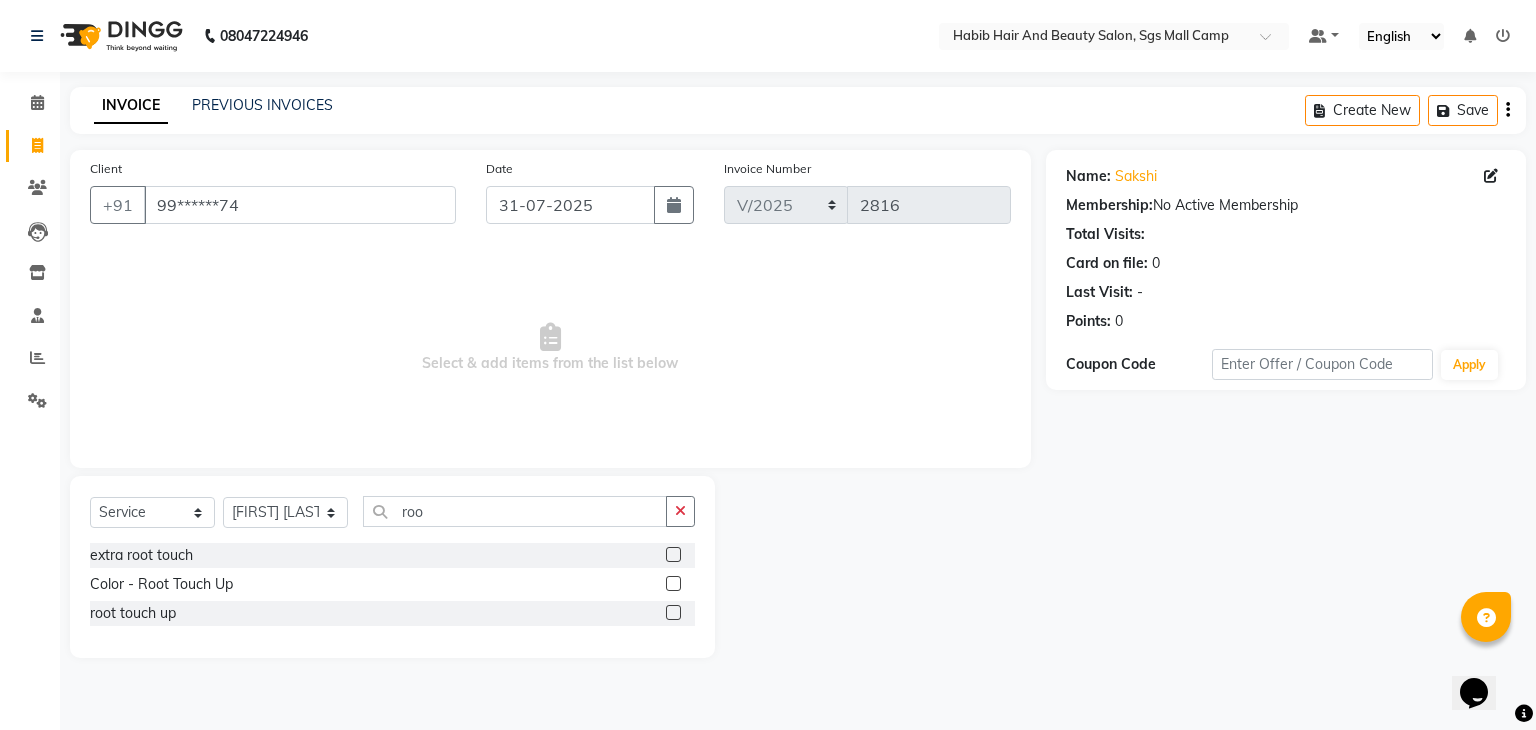 click 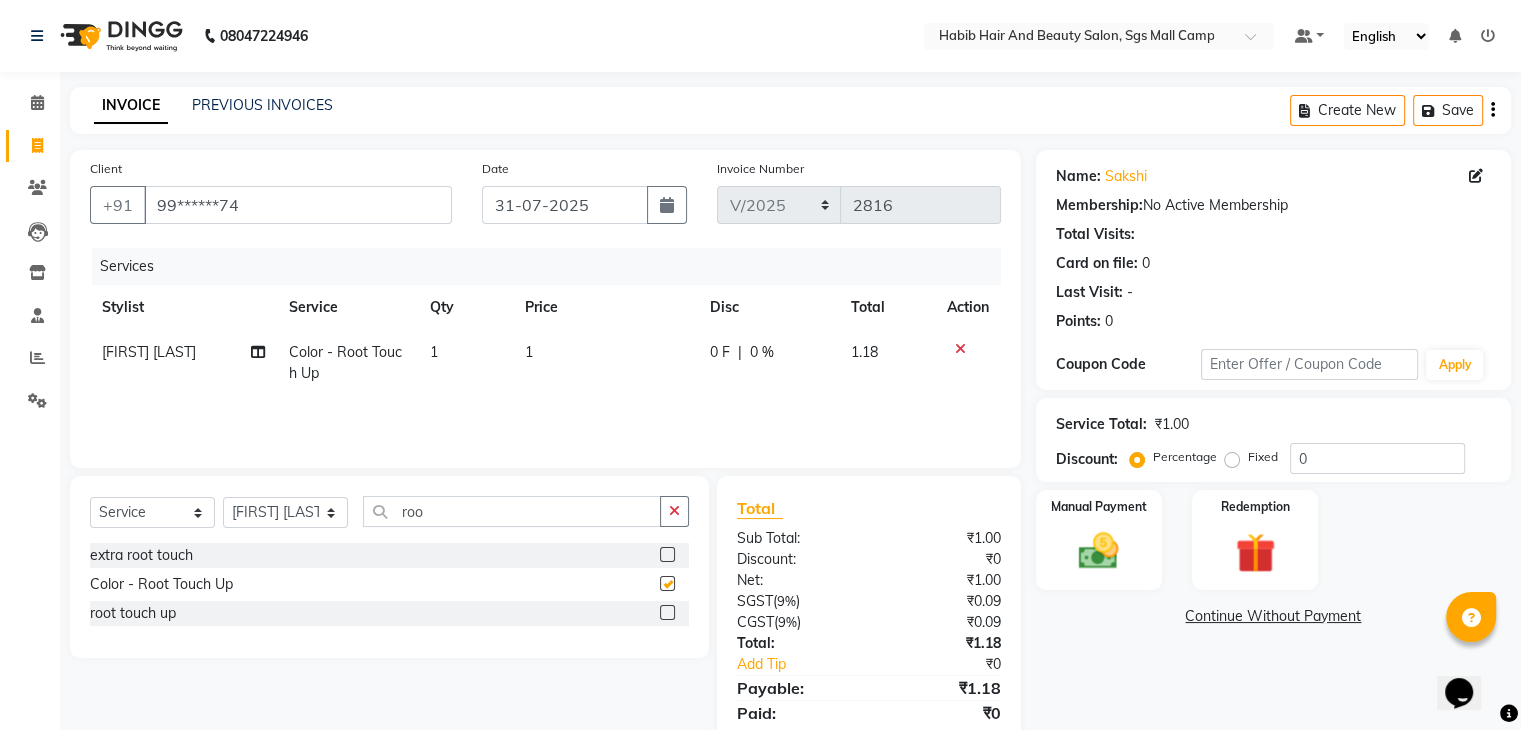 checkbox on "false" 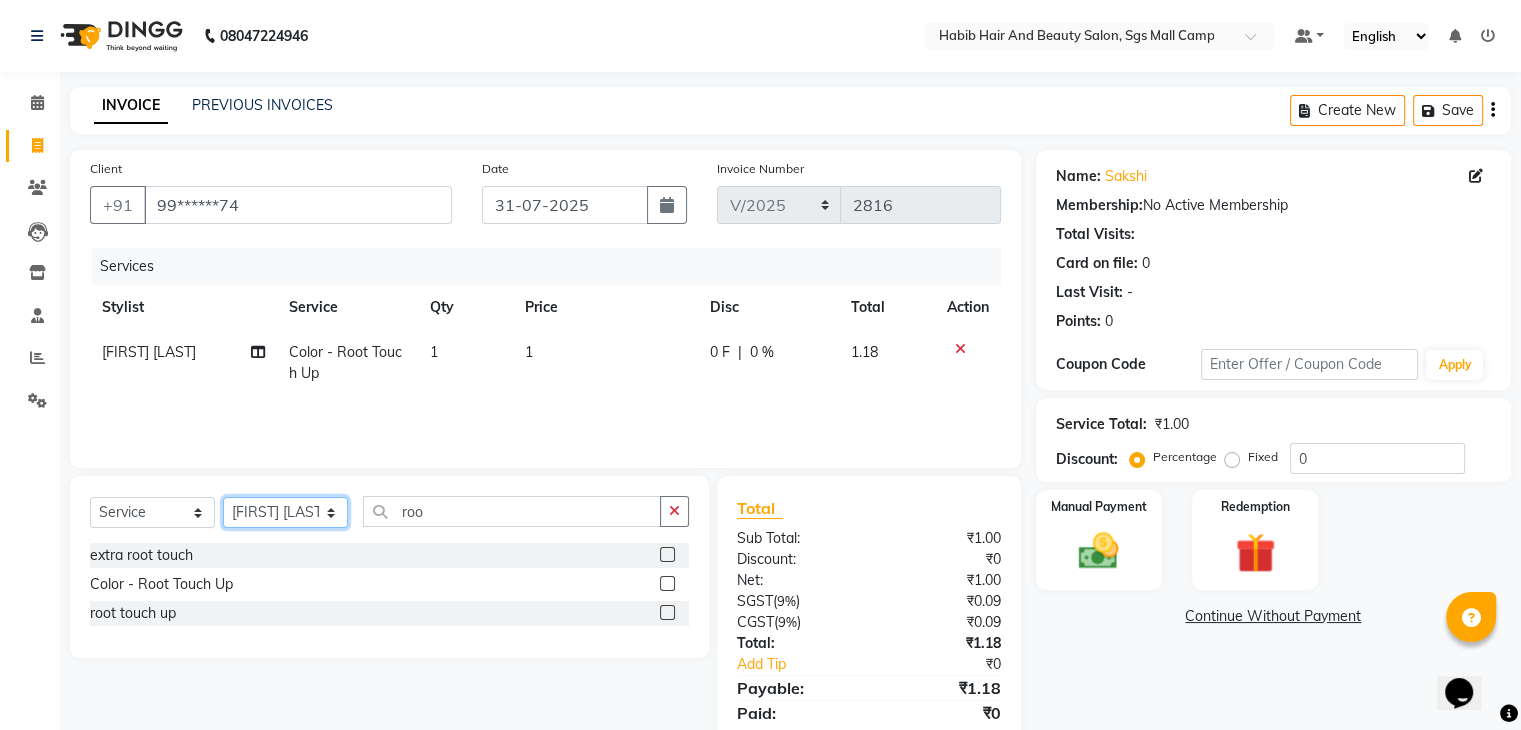 click on "Select Stylist [FIRST] [FIRST] [FIRST] Manager [FIRST]  [FIRST] [FIRST] [FIRST] [FIRST]  [FIRST] [FIRST]" 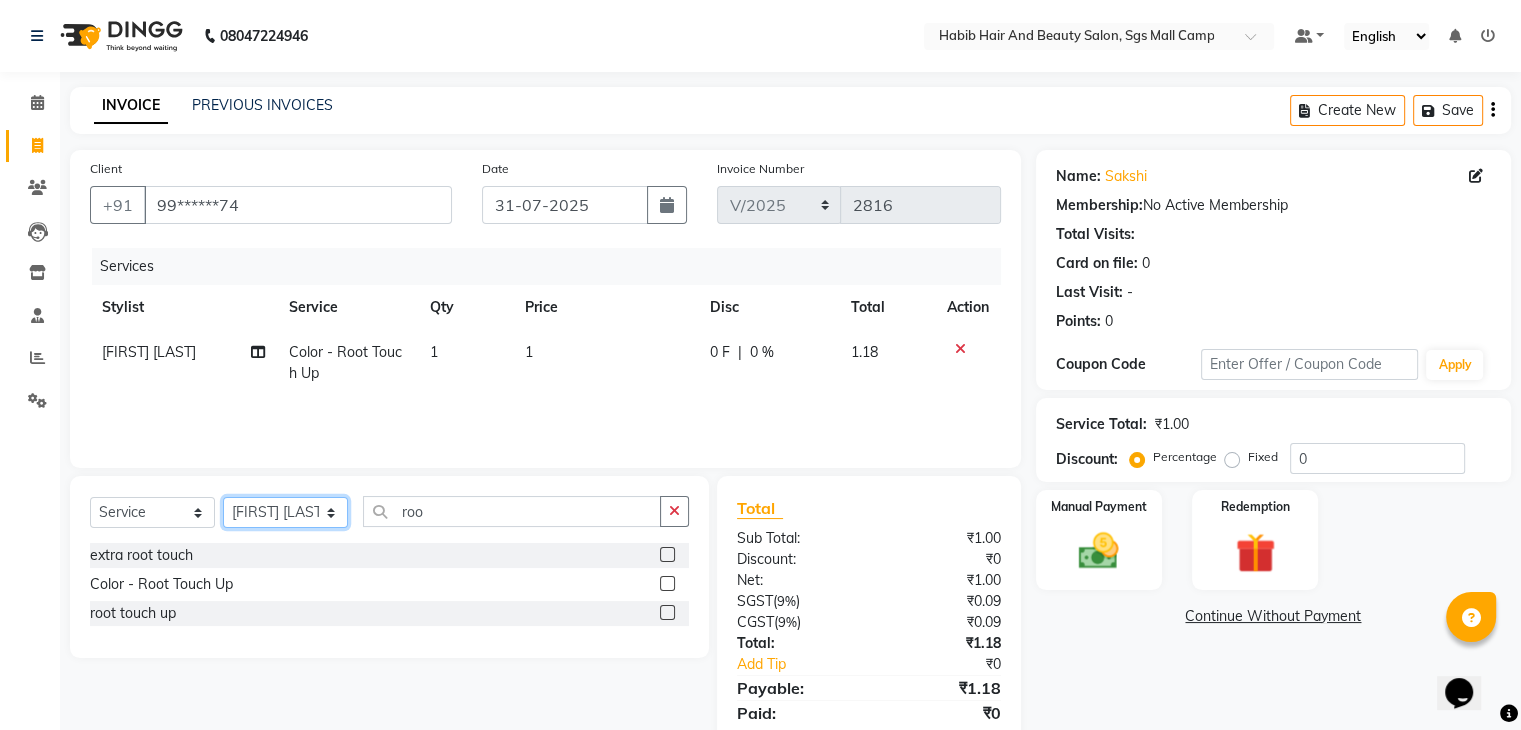 type 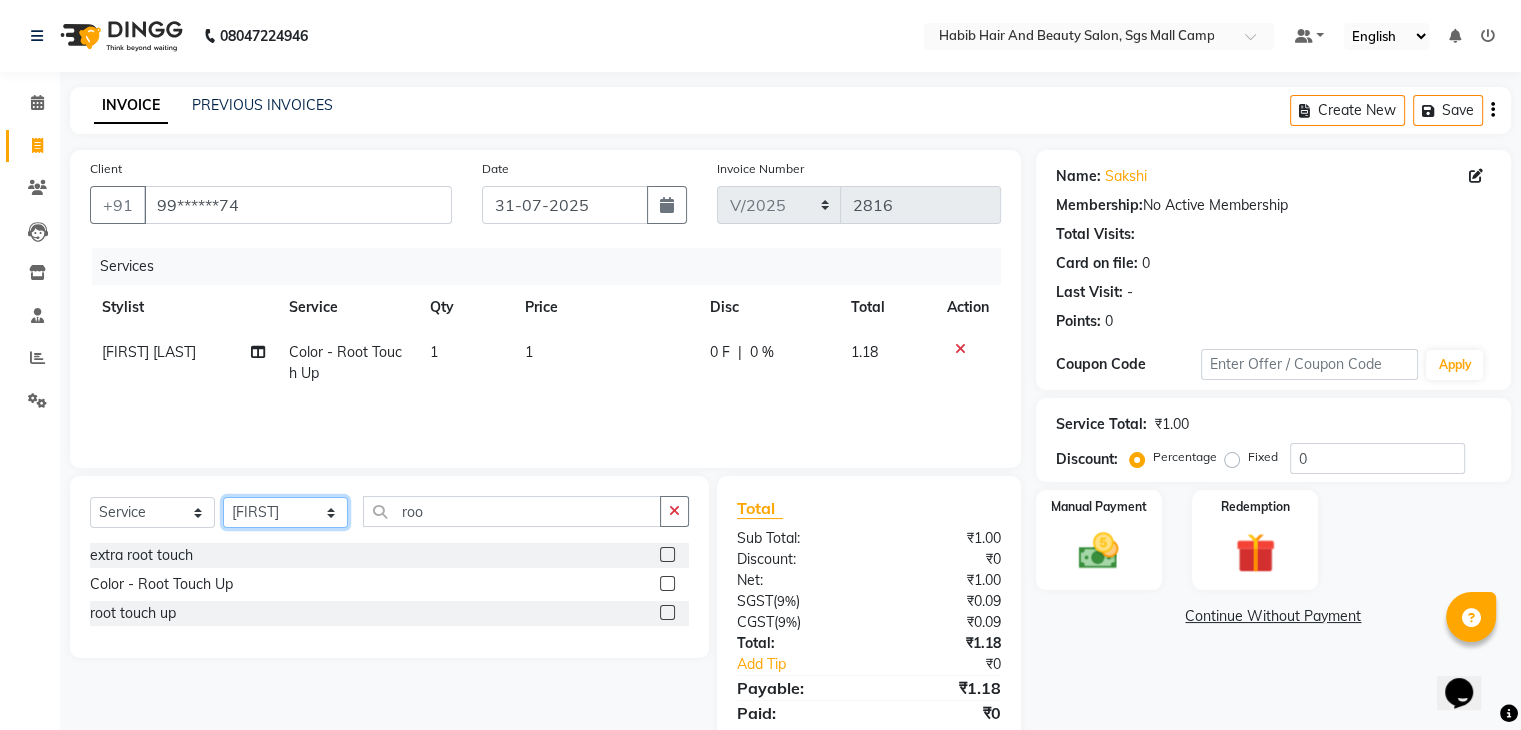 click on "Select Stylist [FIRST] [FIRST] [FIRST] Manager [FIRST]  [FIRST] [FIRST] [FIRST] [FIRST]  [FIRST] [FIRST]" 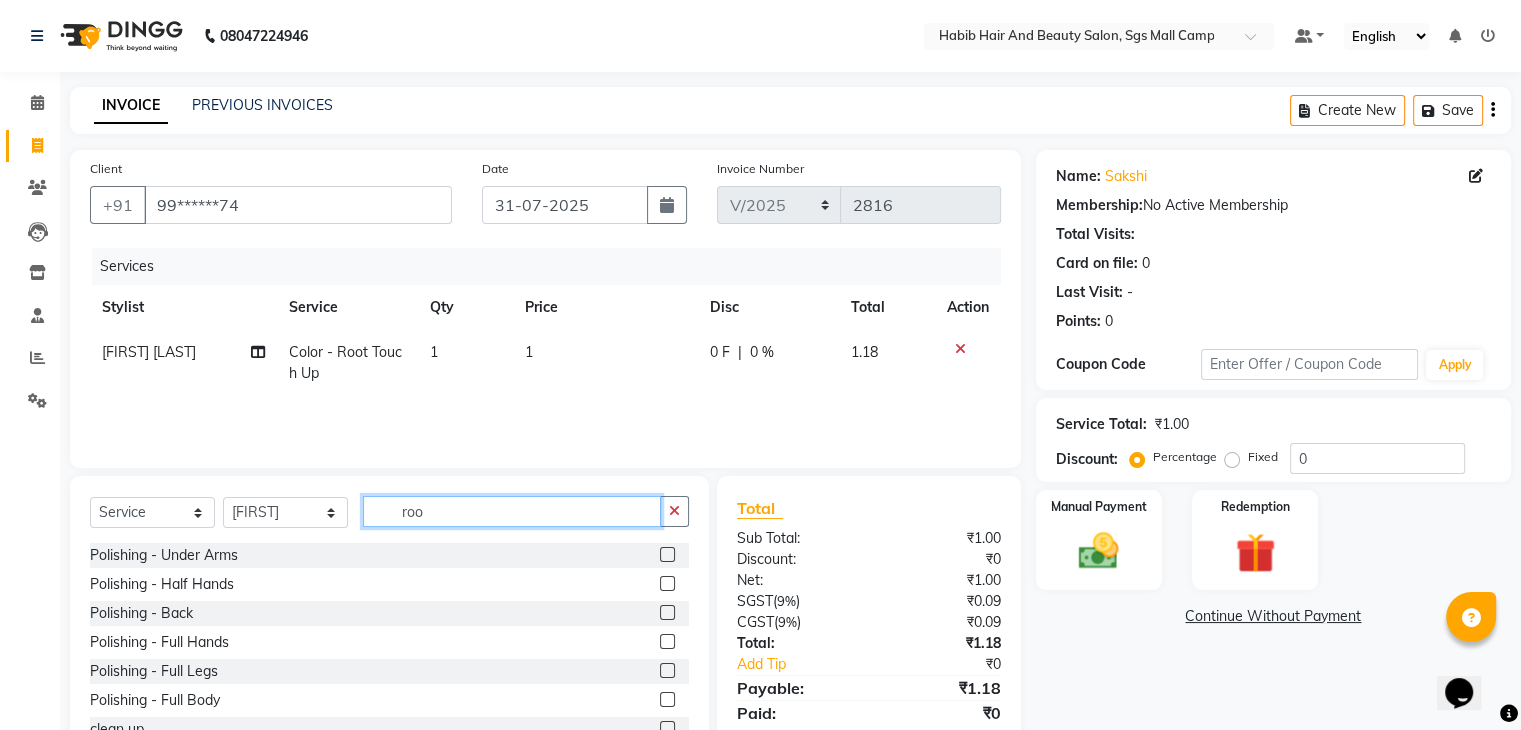 click on "roo" 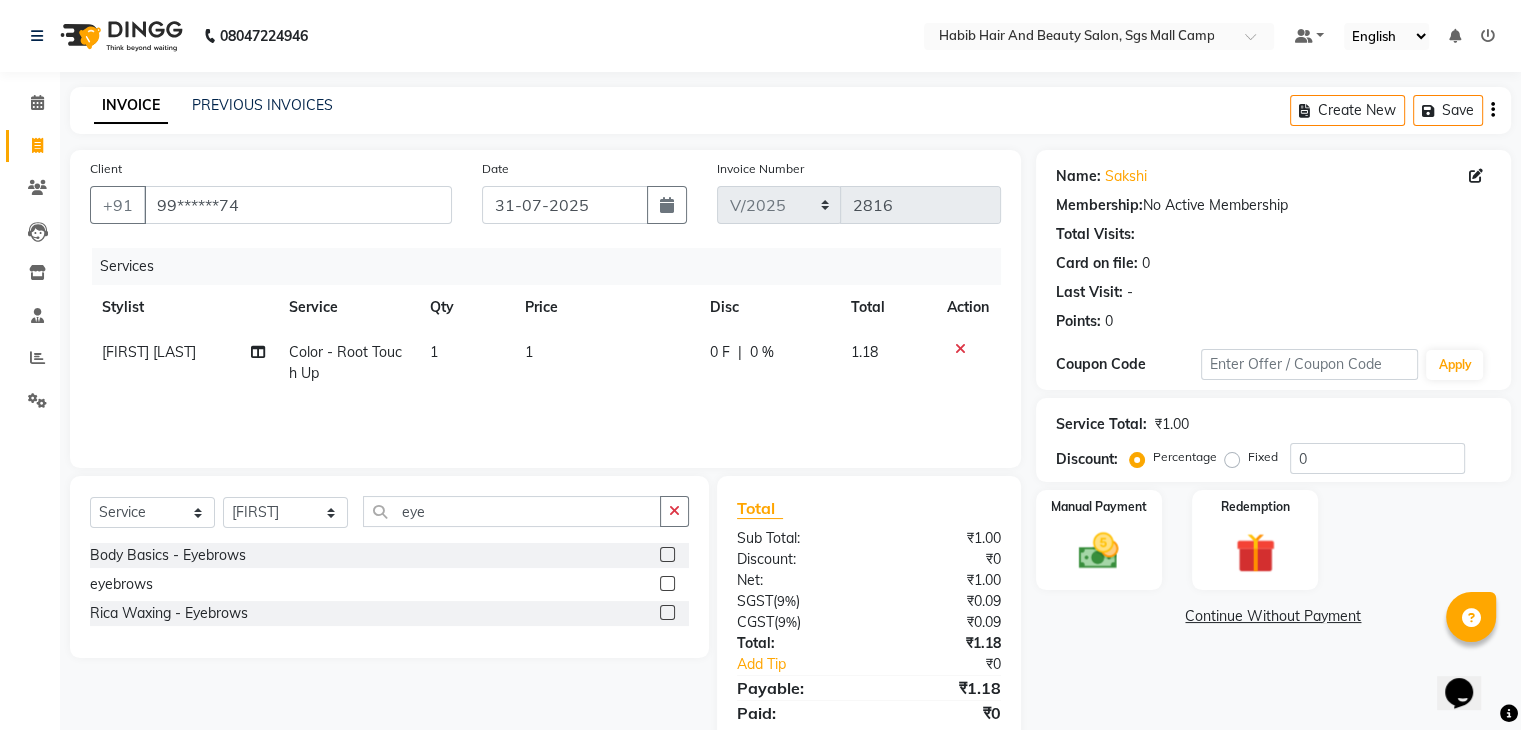click 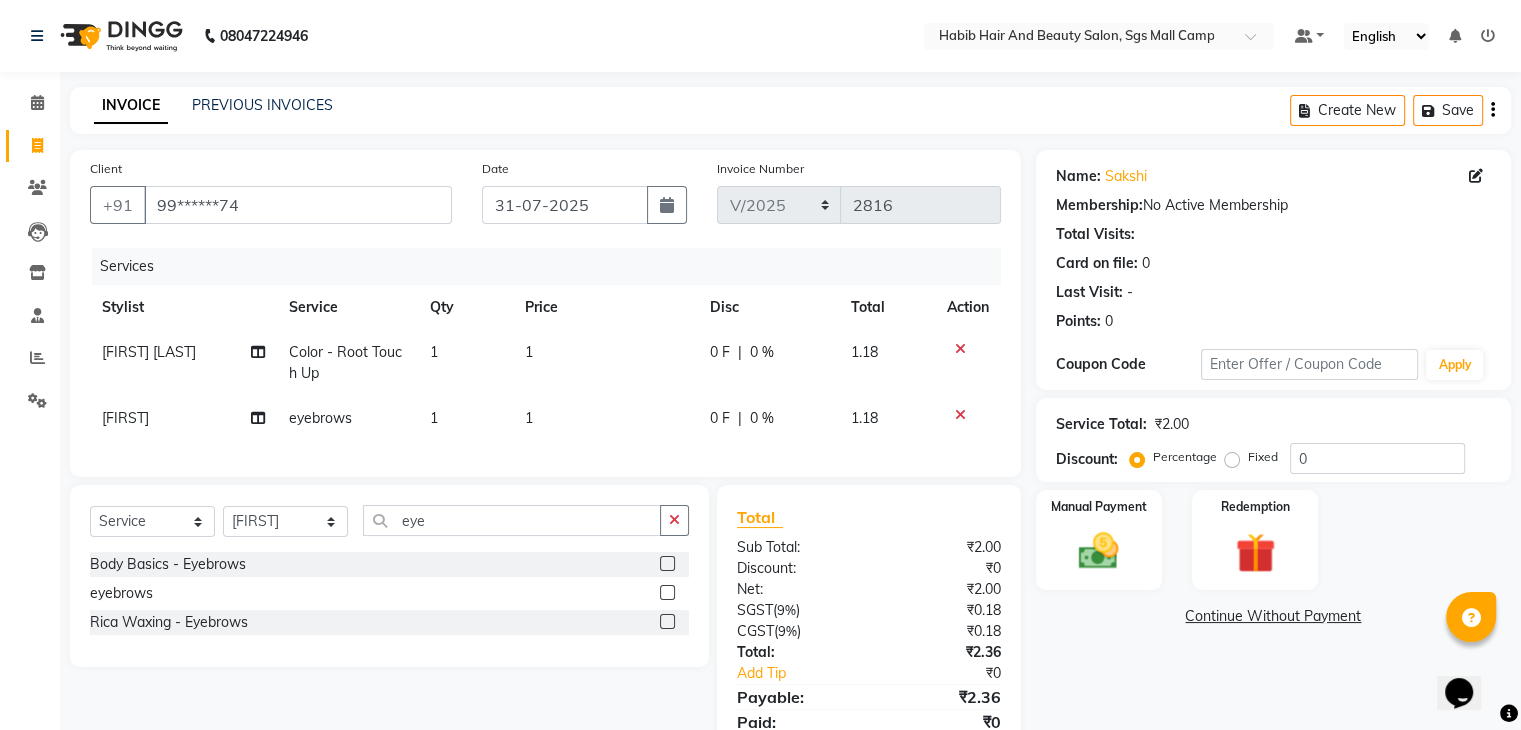 click on "1" 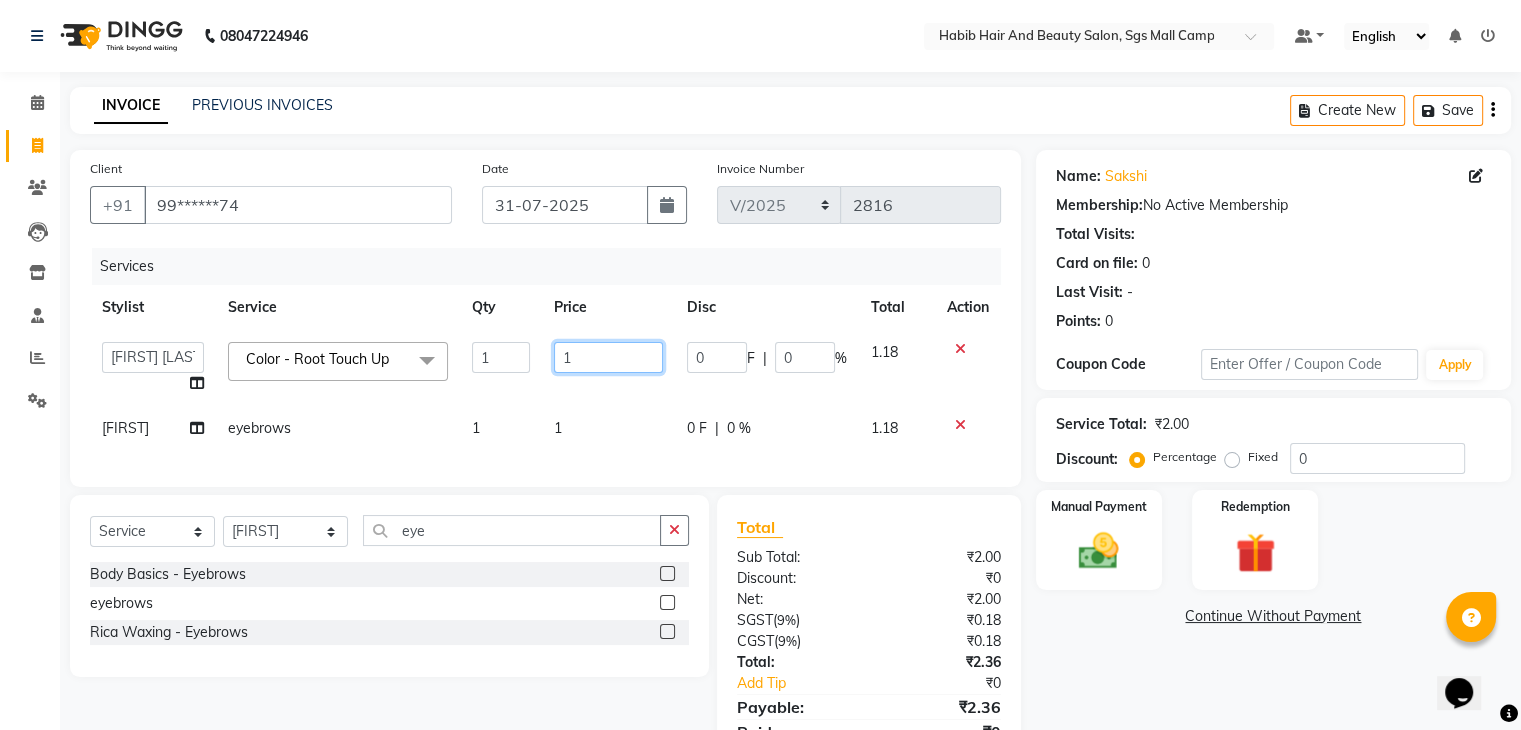 click on "1" 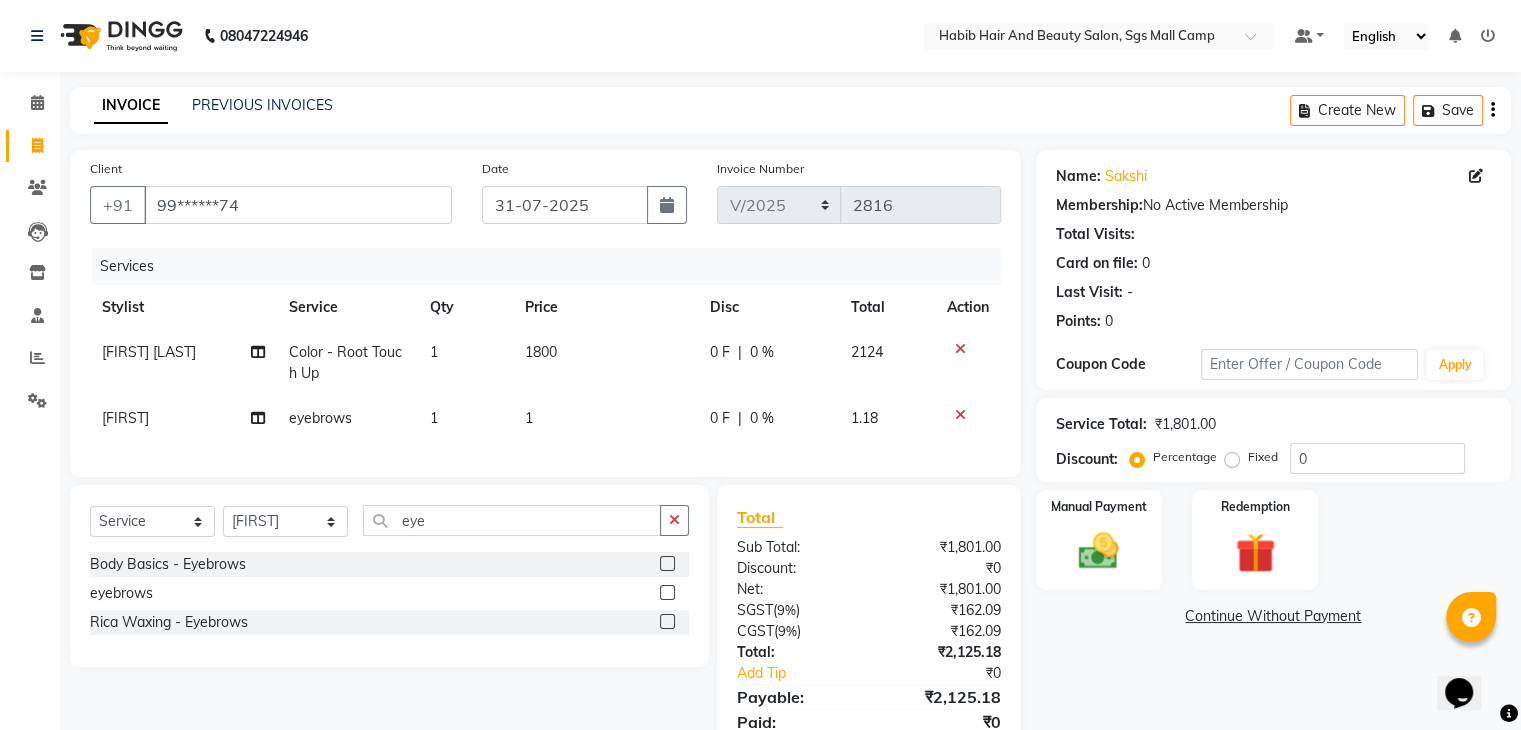 click on "1" 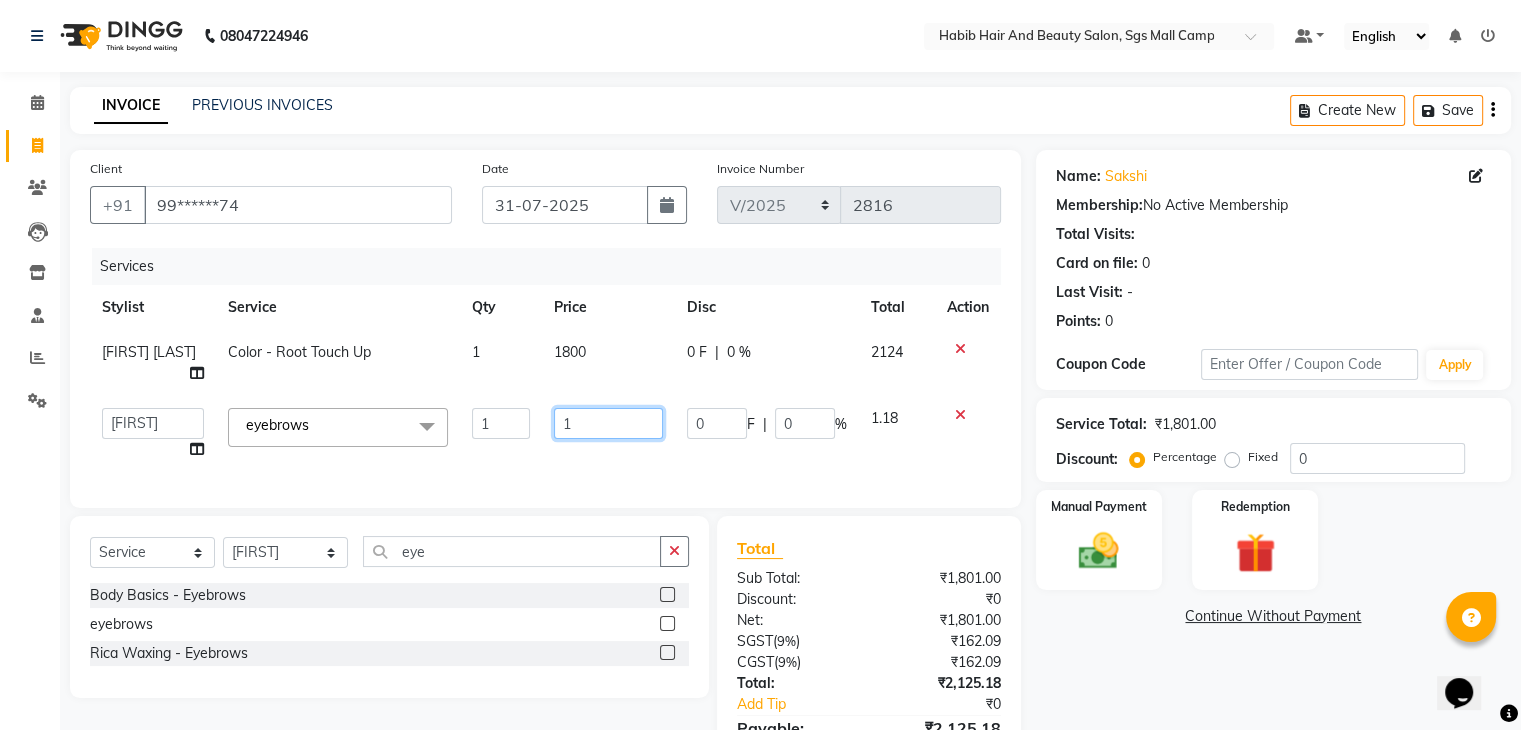 click on "1" 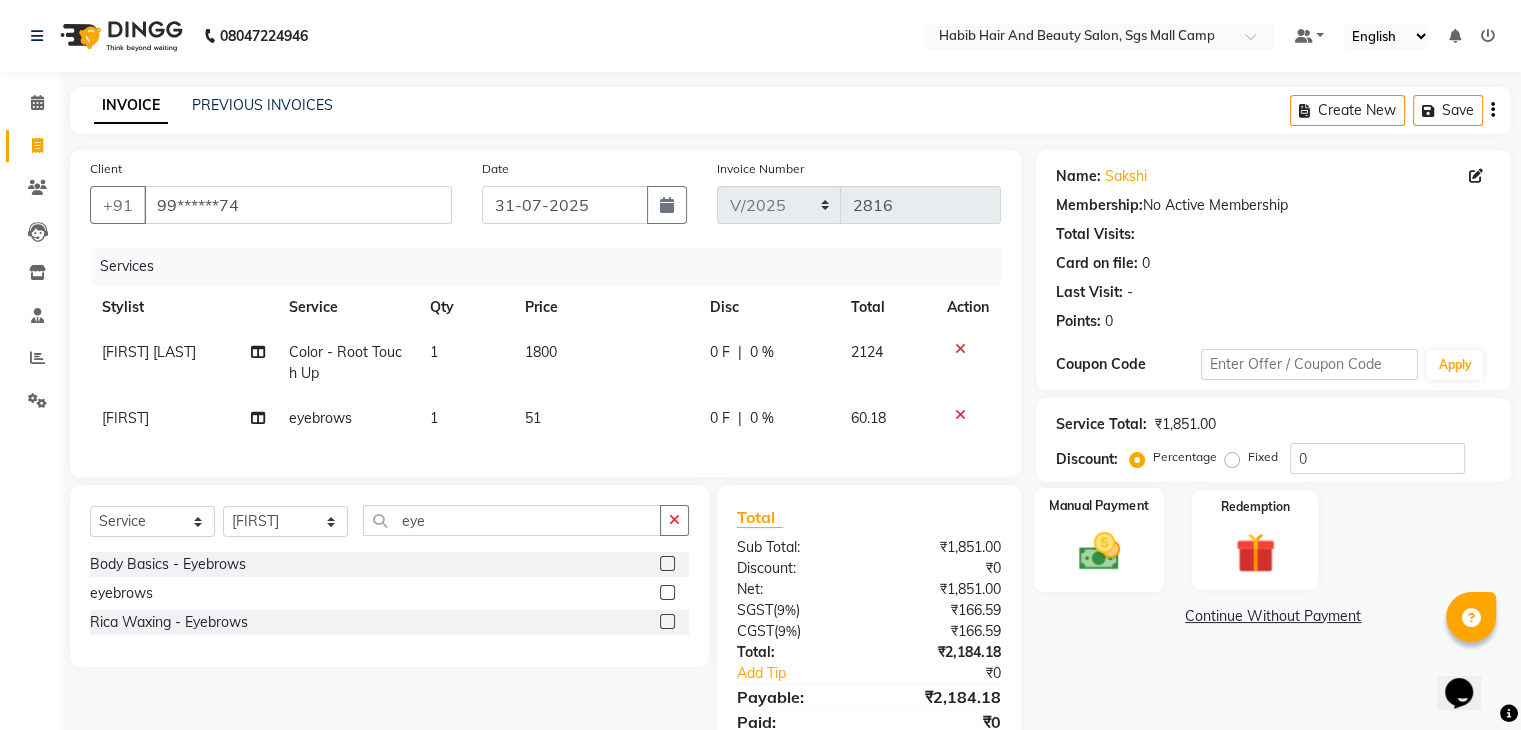 click on "Manual Payment" 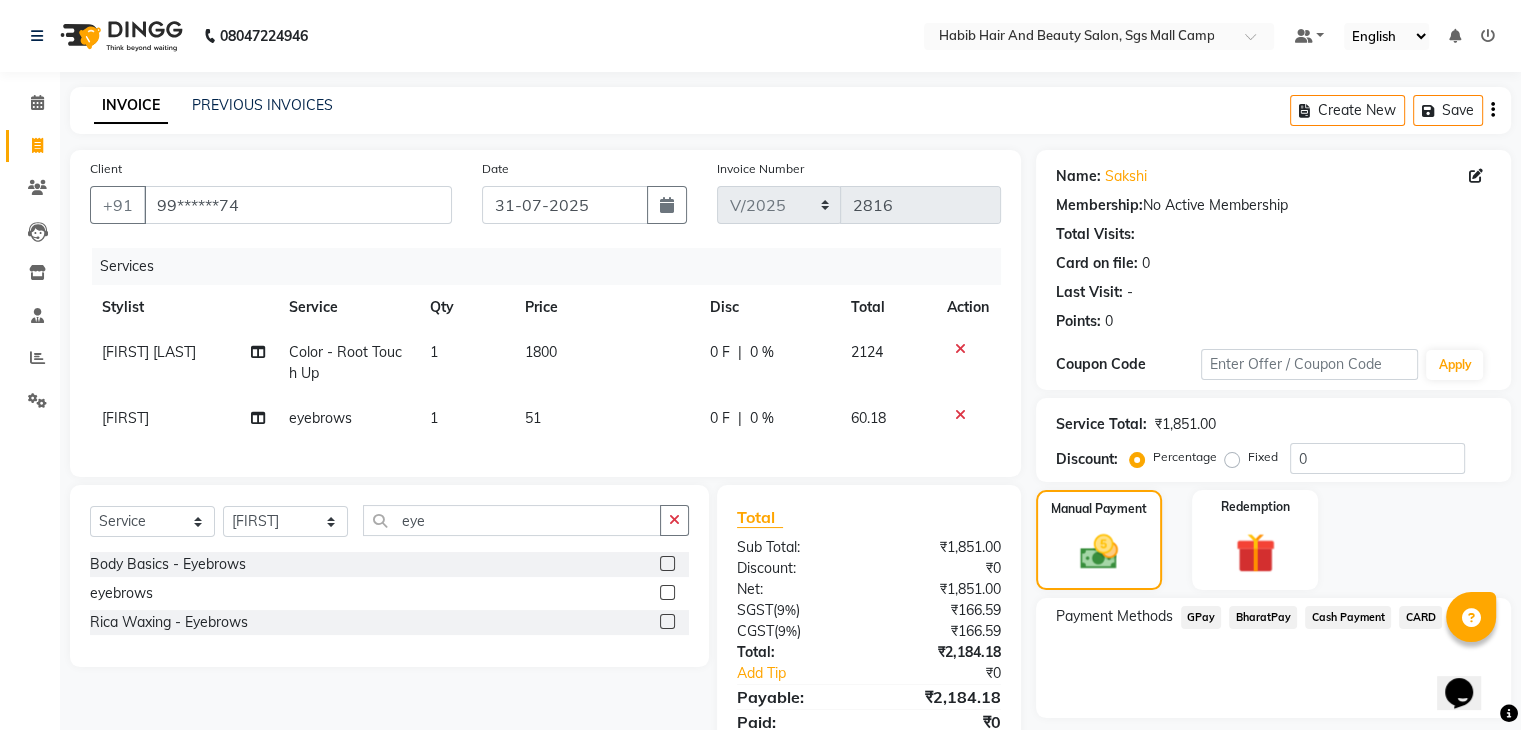 click on "GPay" 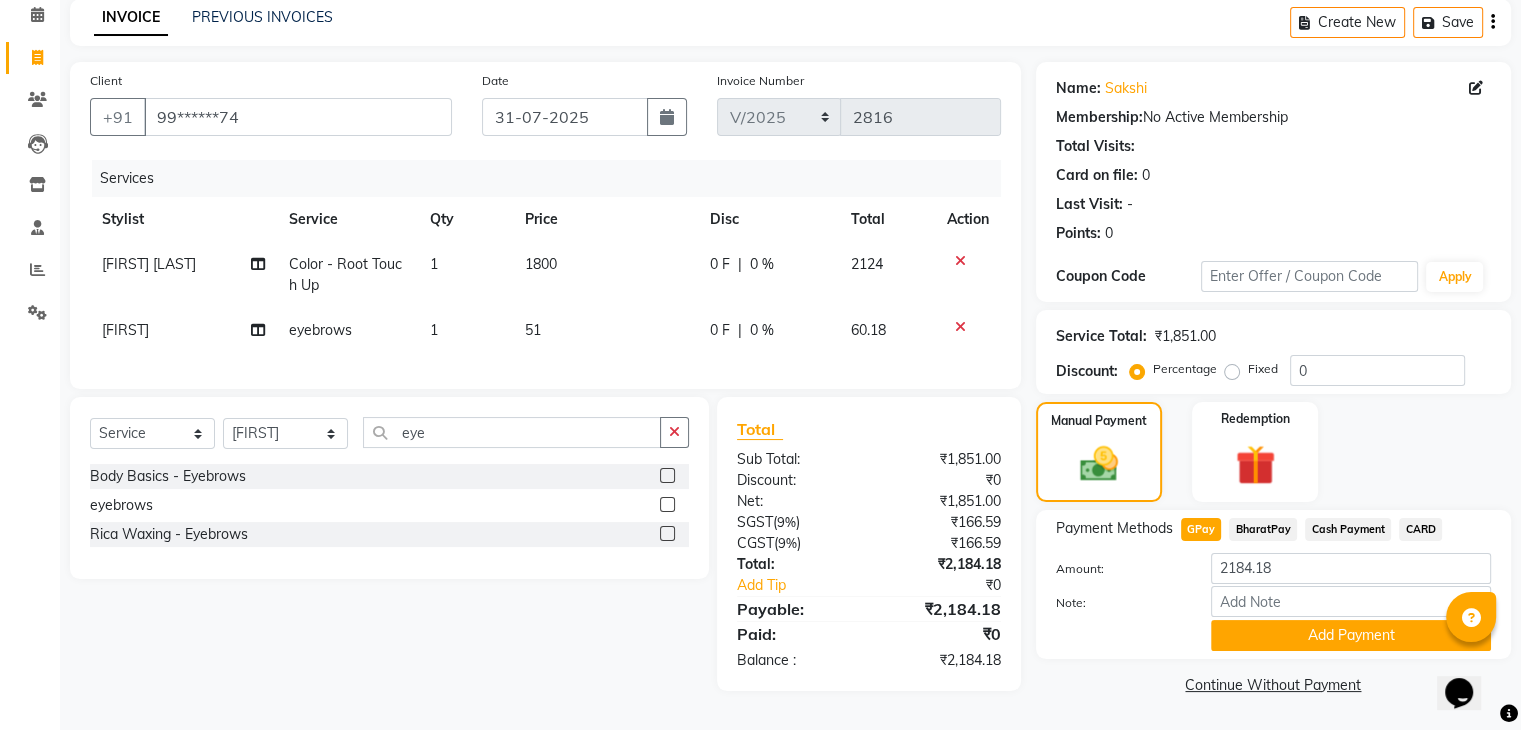 scroll, scrollTop: 95, scrollLeft: 0, axis: vertical 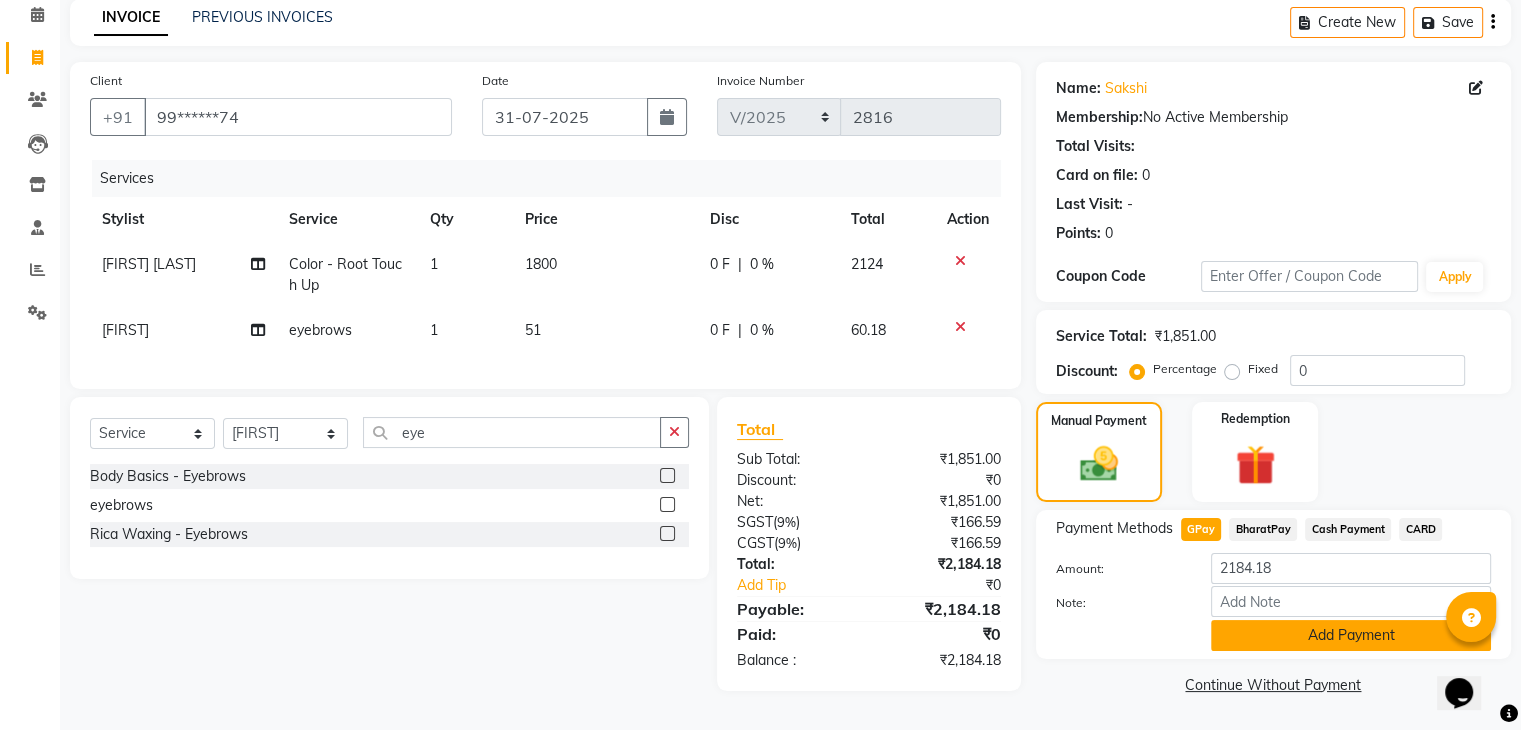 click on "Add Payment" 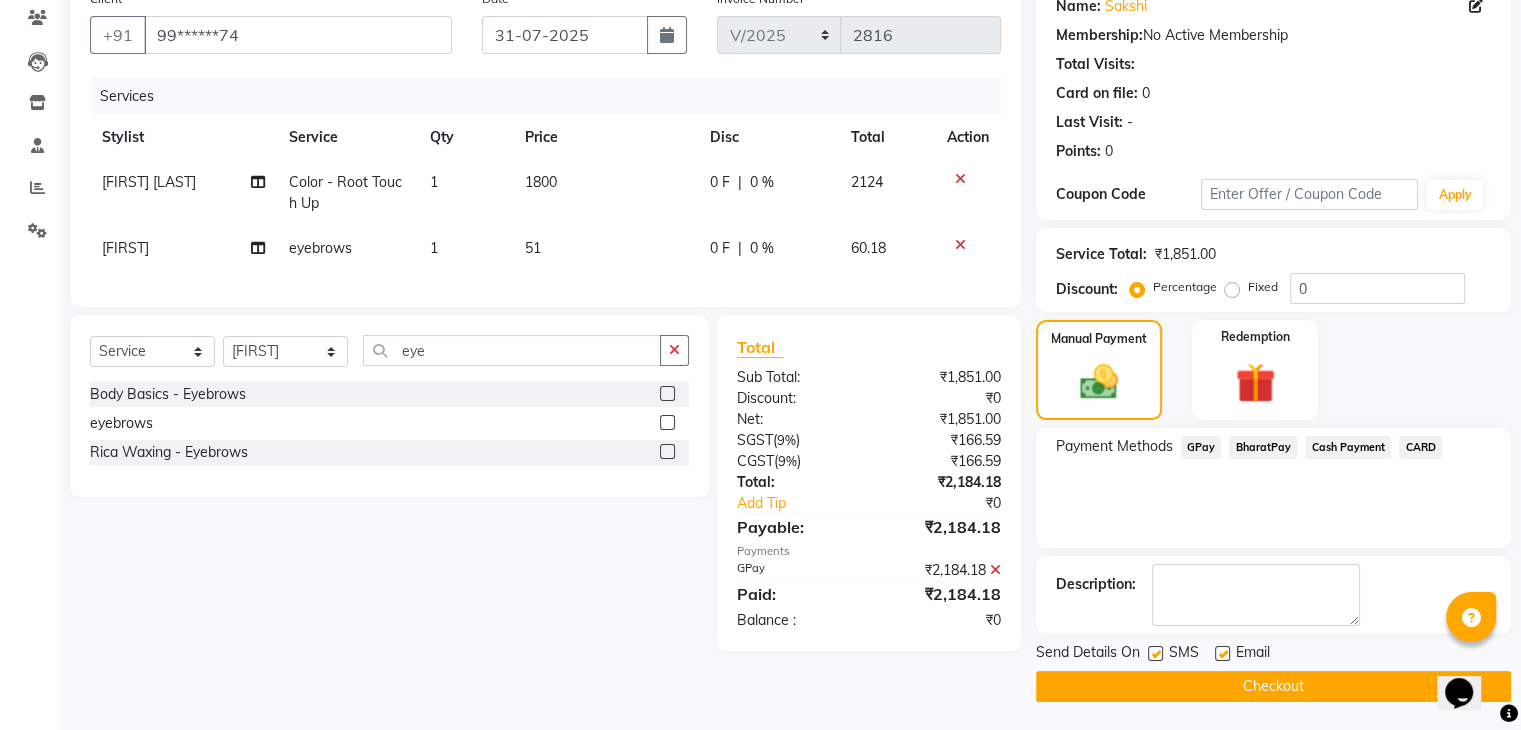 scroll, scrollTop: 171, scrollLeft: 0, axis: vertical 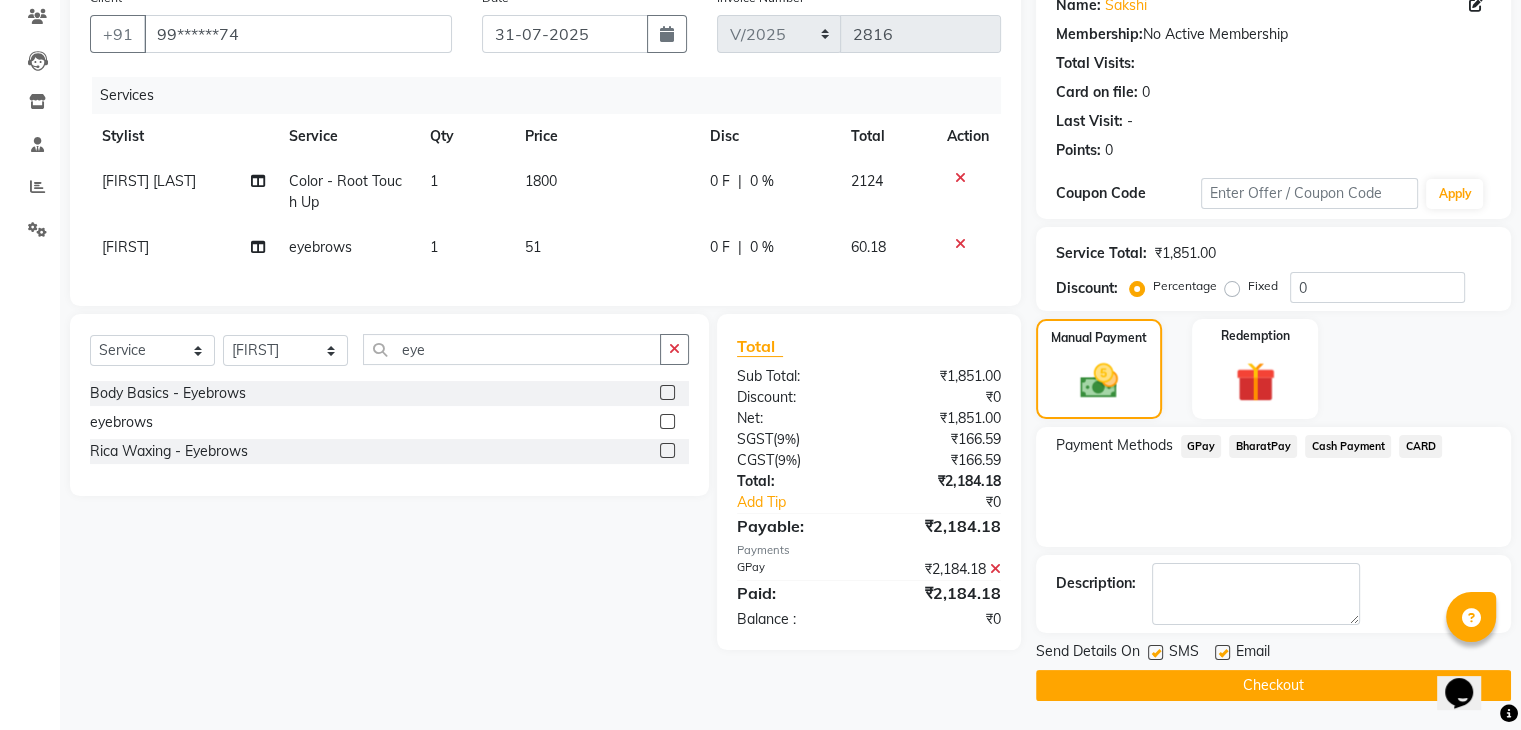 click on "Checkout" 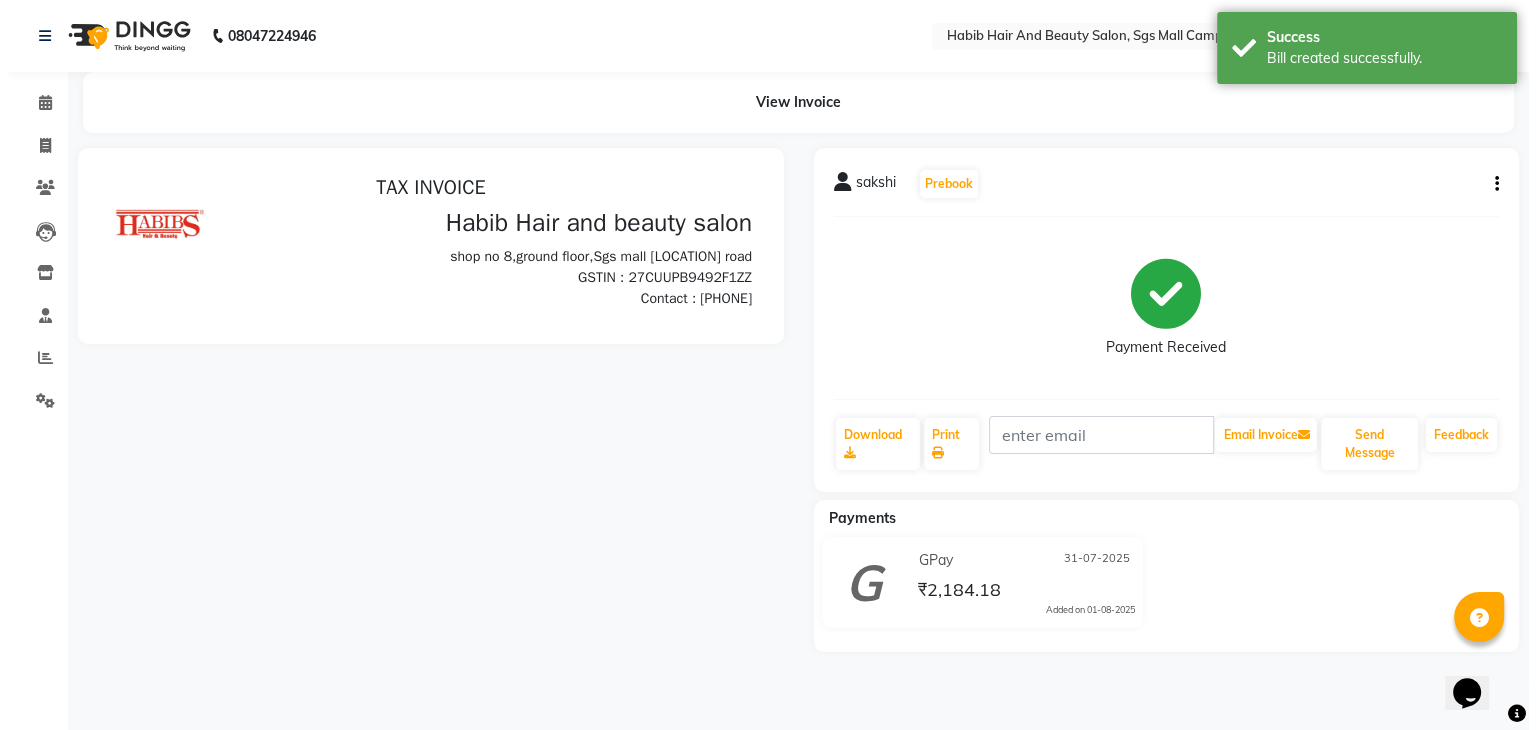 scroll, scrollTop: 0, scrollLeft: 0, axis: both 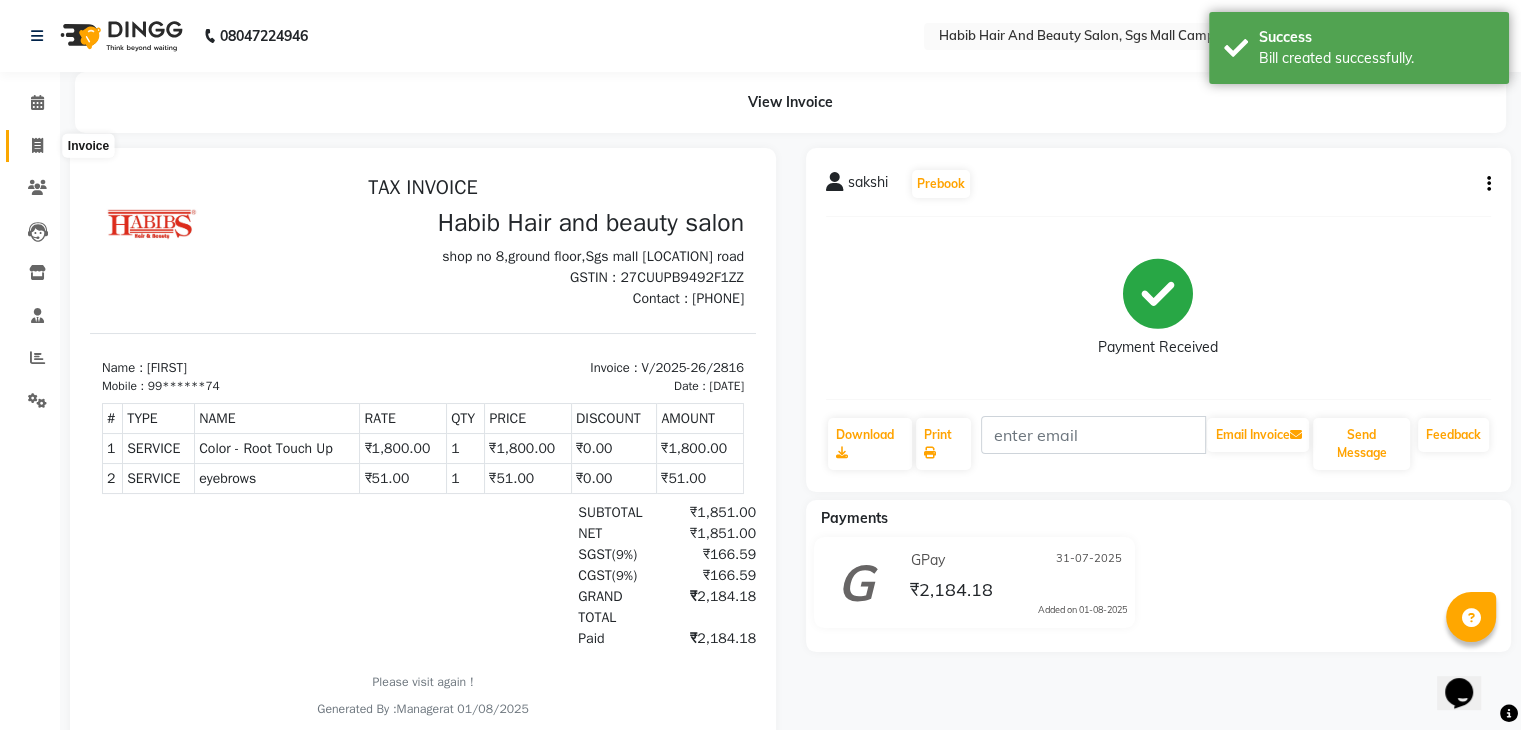 click 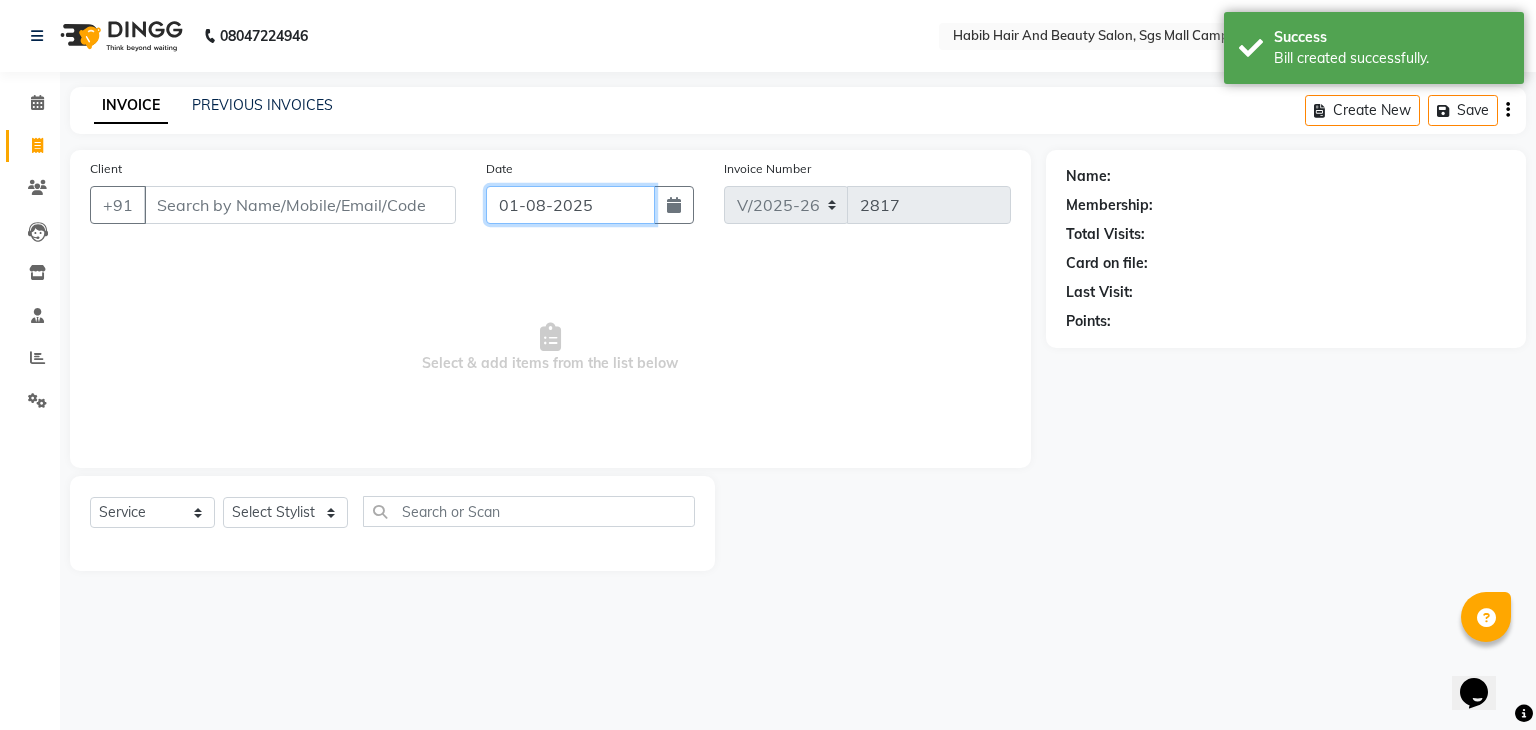 click on "01-08-2025" 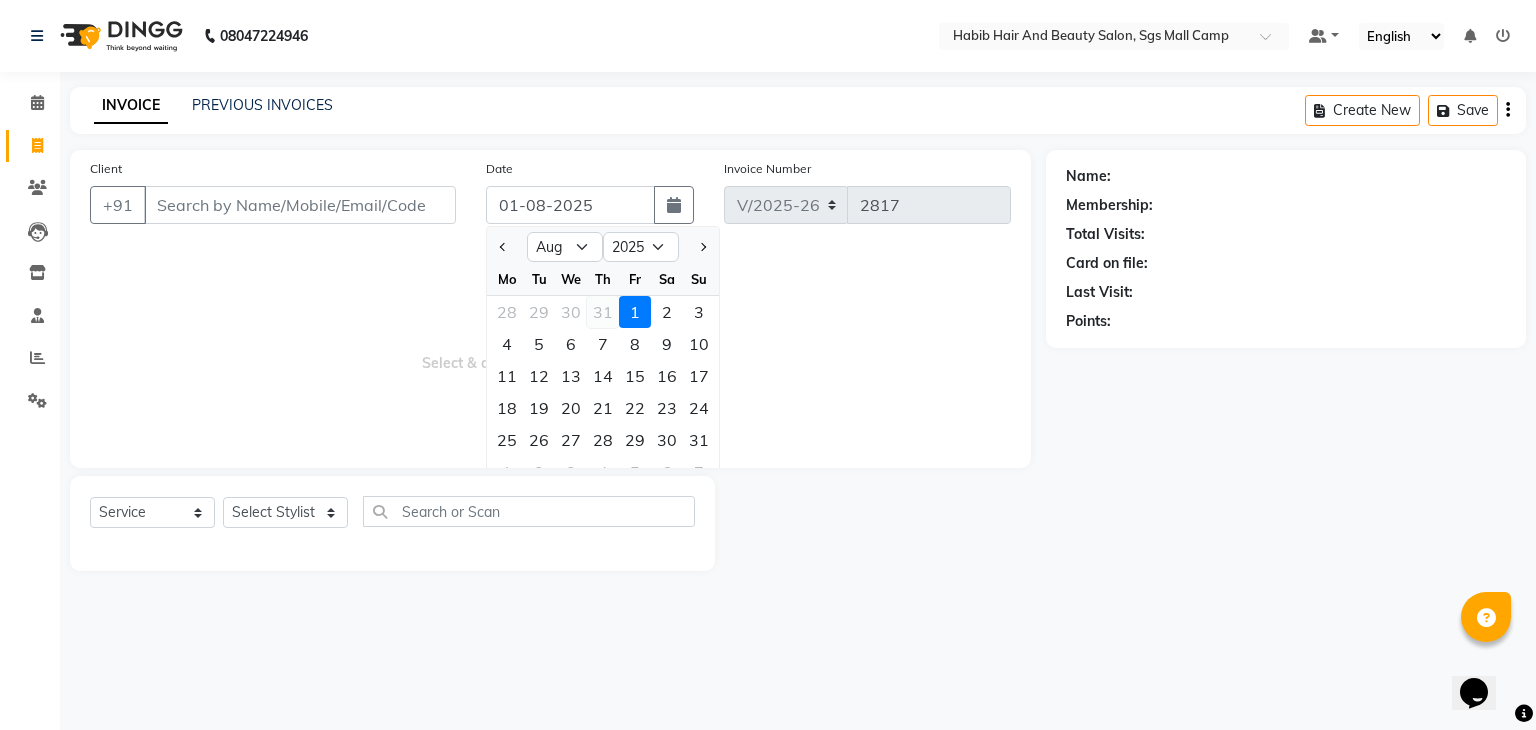 click on "31" 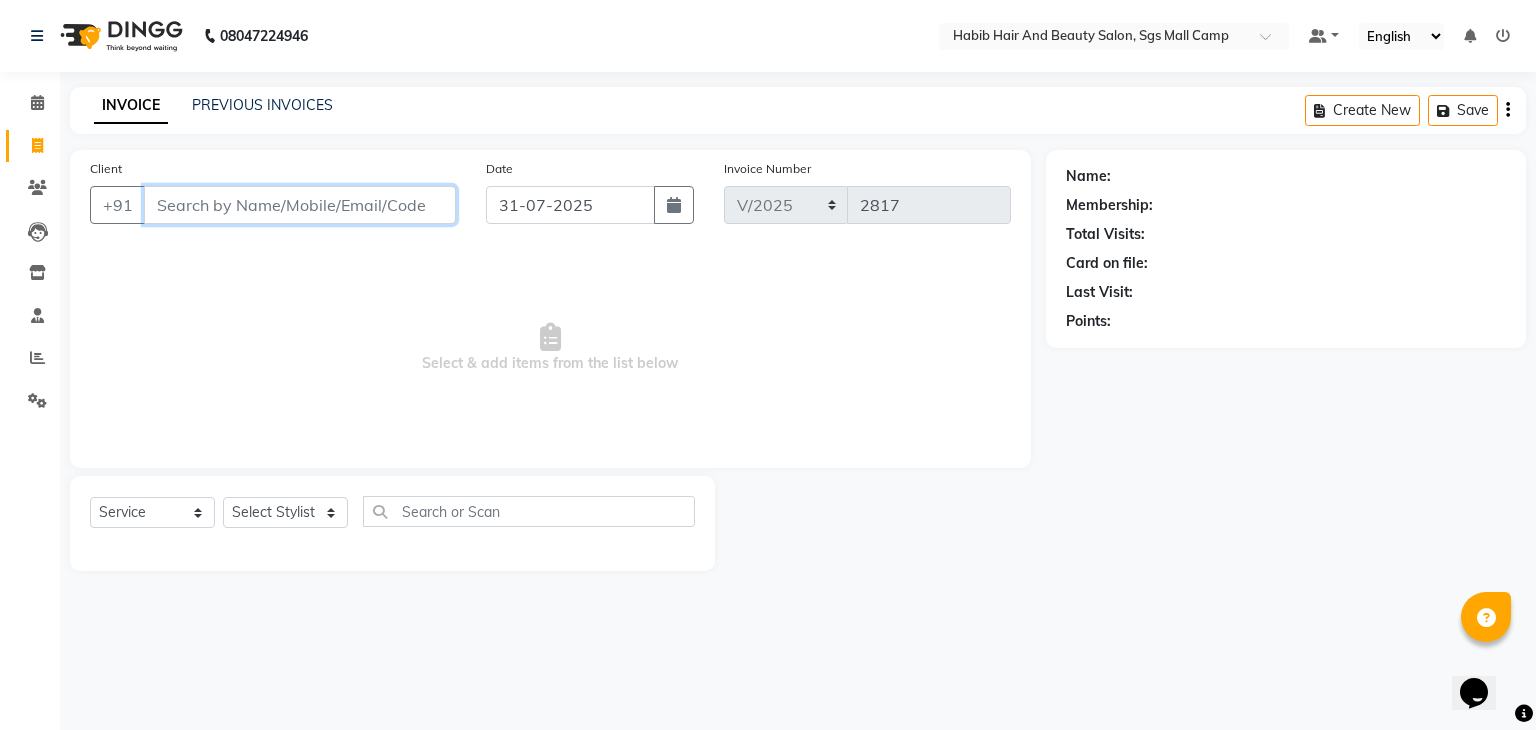 click on "Client" at bounding box center [300, 205] 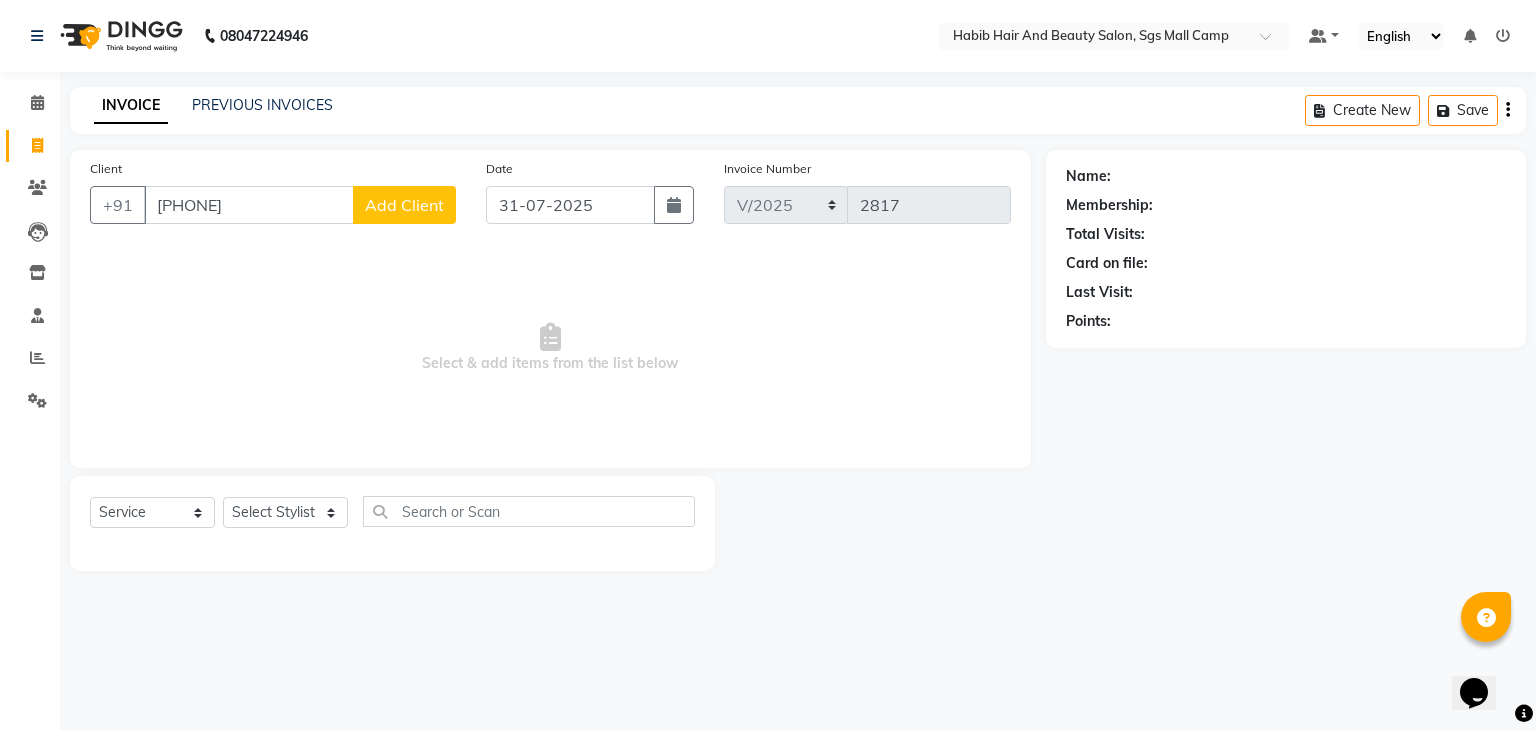 click on "Add Client" 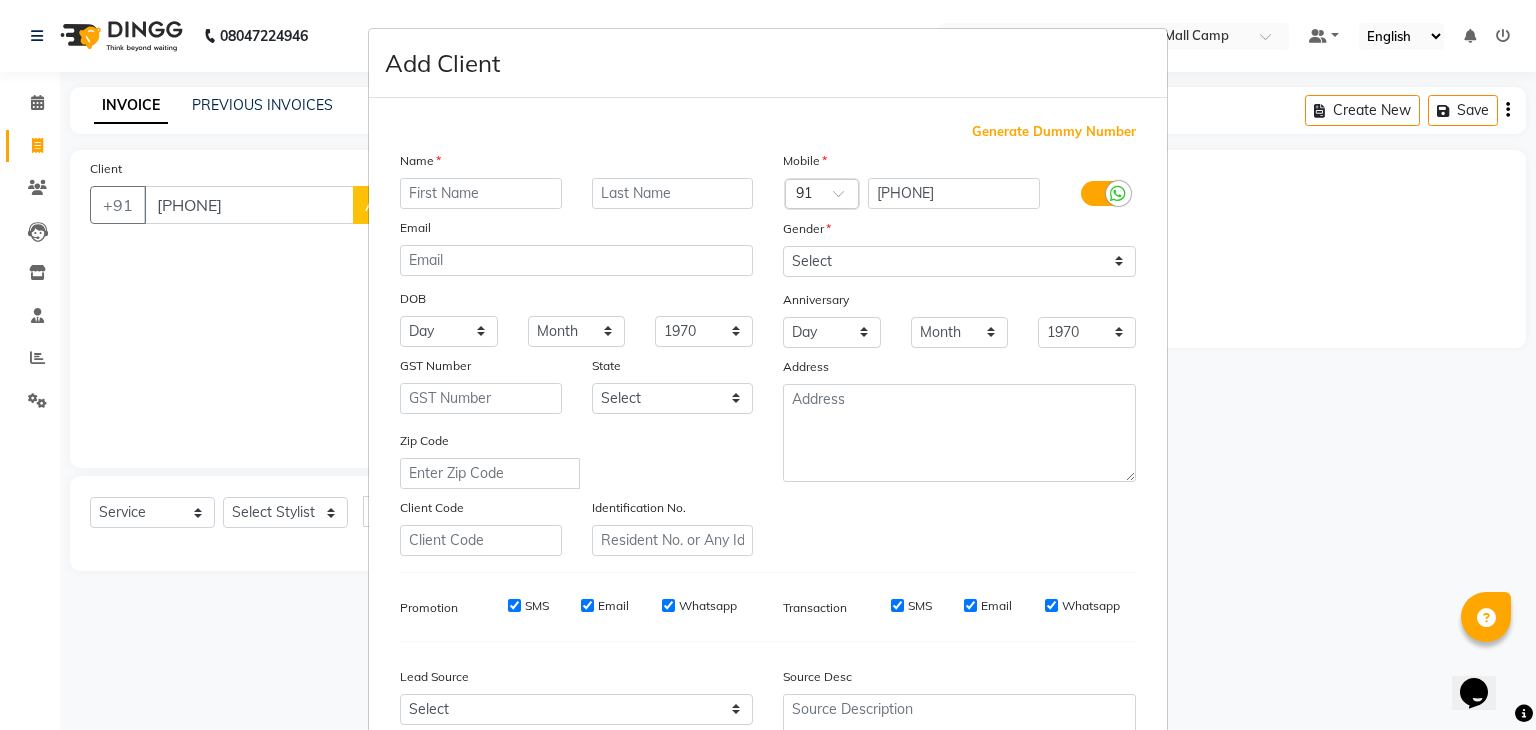click at bounding box center (481, 193) 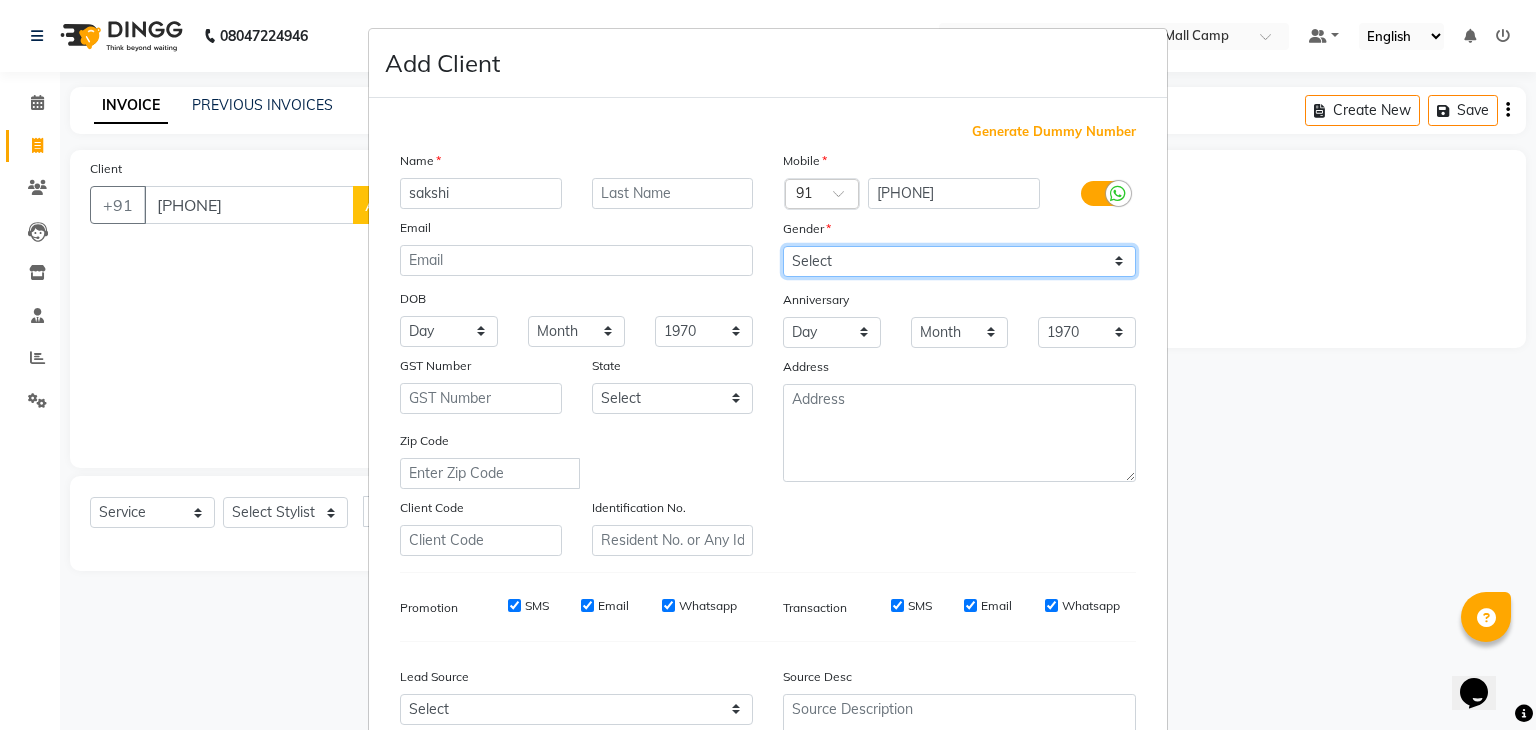 click on "Select Male Female Other Prefer Not To Say" at bounding box center [959, 261] 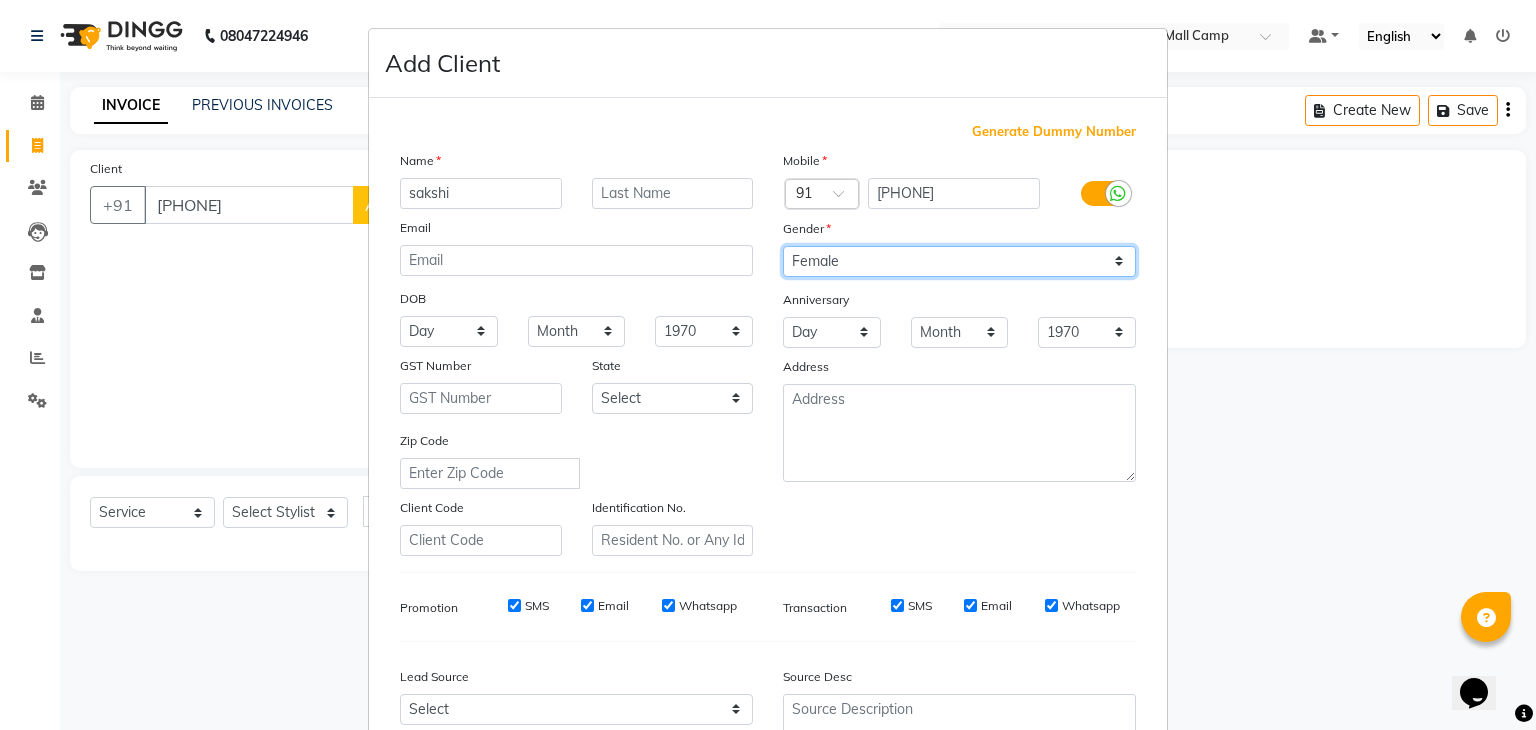 click on "Select Male Female Other Prefer Not To Say" at bounding box center [959, 261] 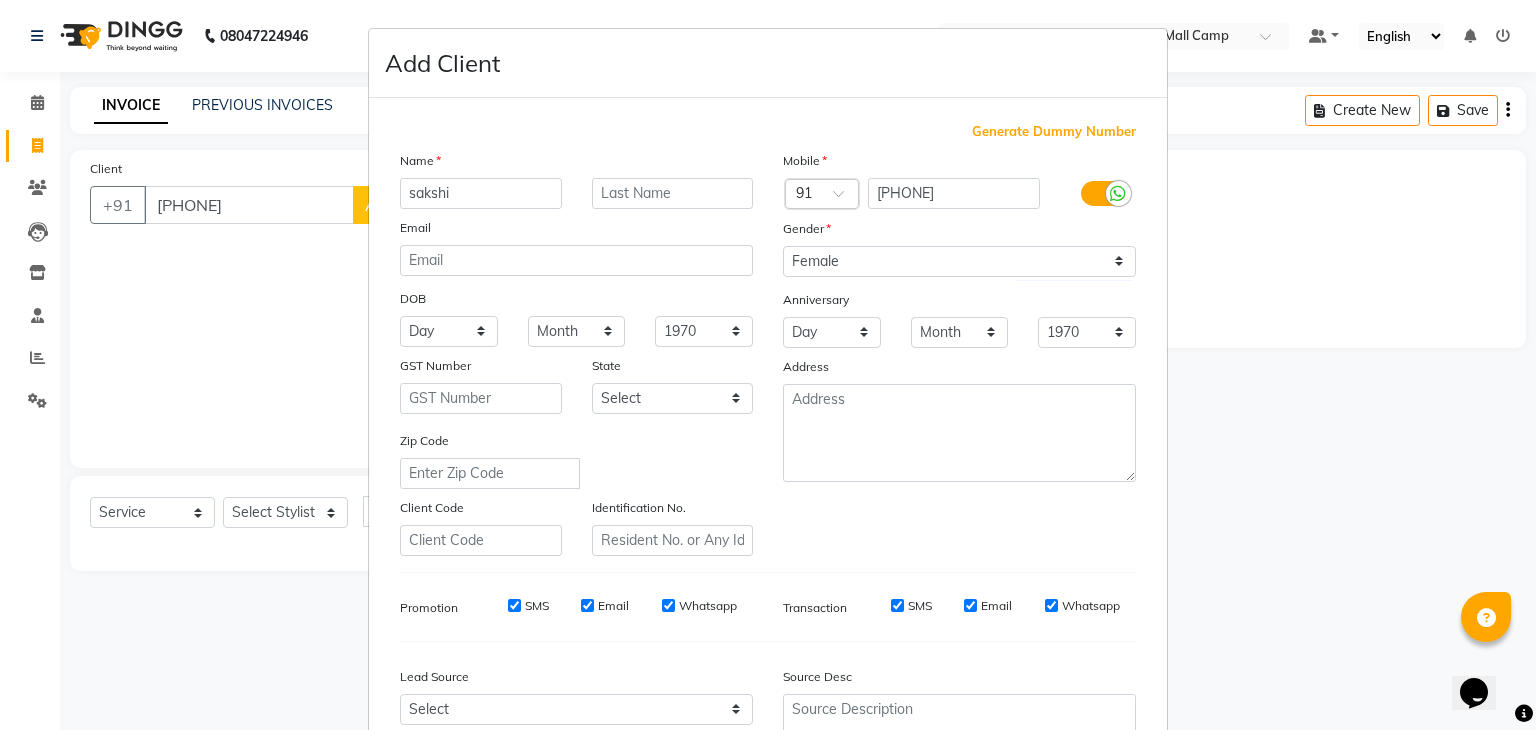 click at bounding box center [959, 433] 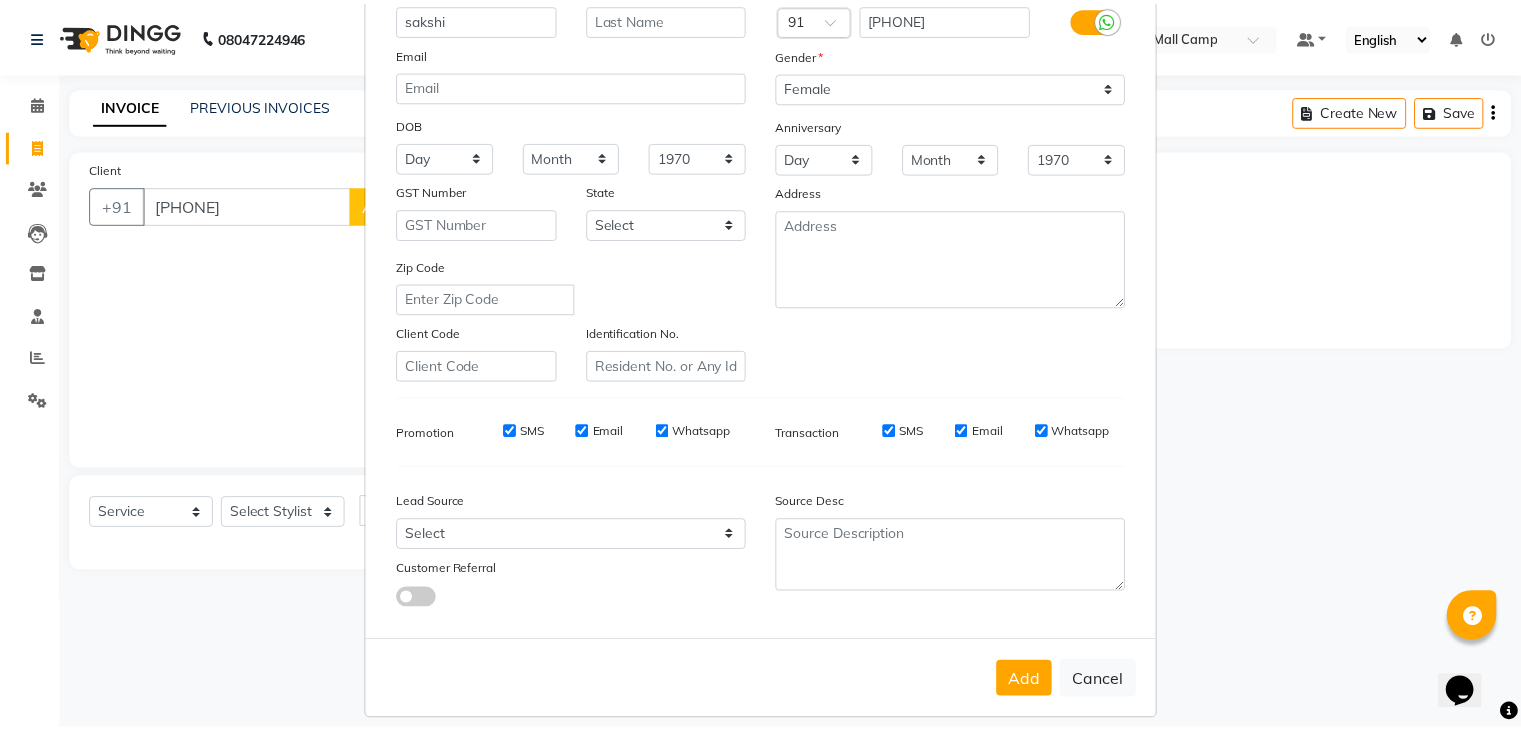 scroll, scrollTop: 203, scrollLeft: 0, axis: vertical 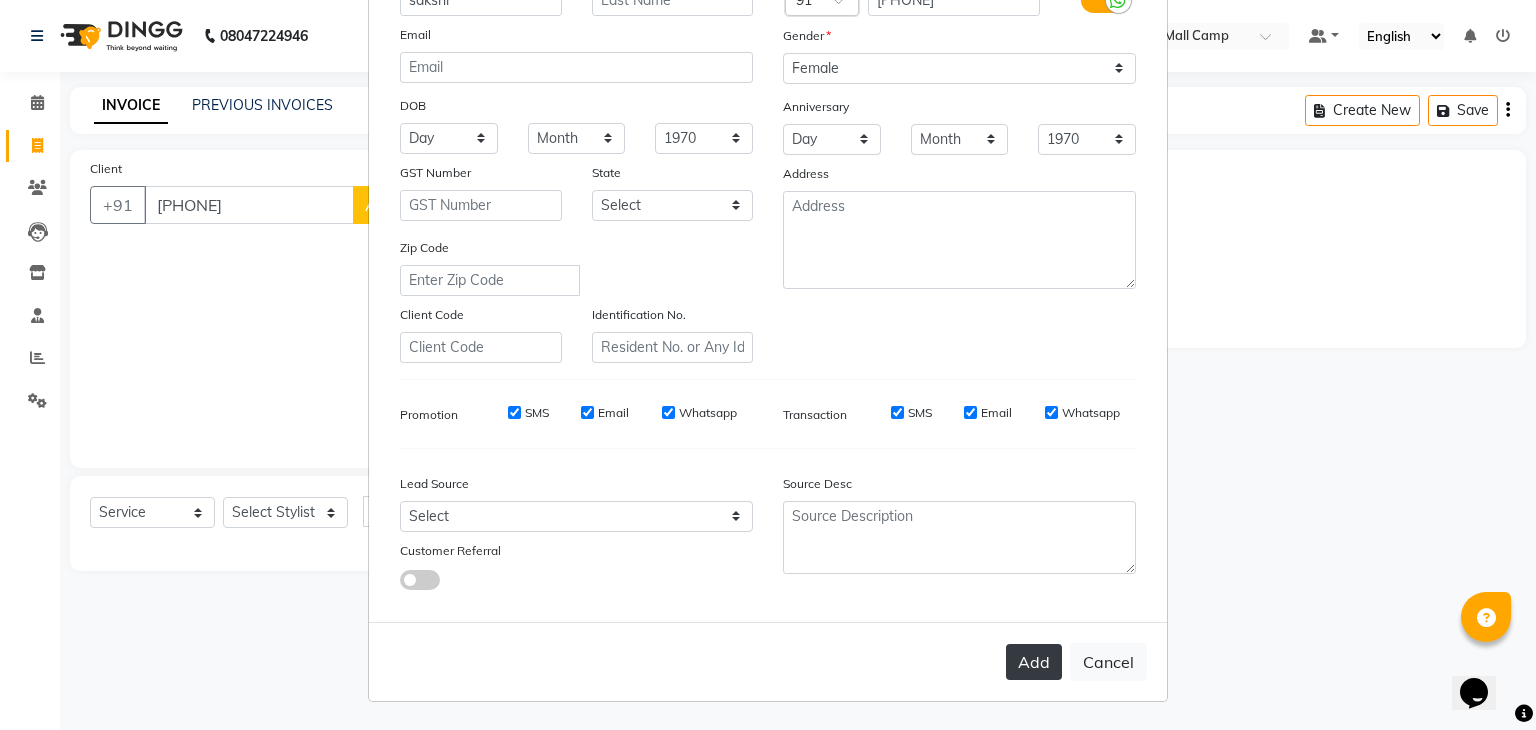 click on "Add" at bounding box center [1034, 662] 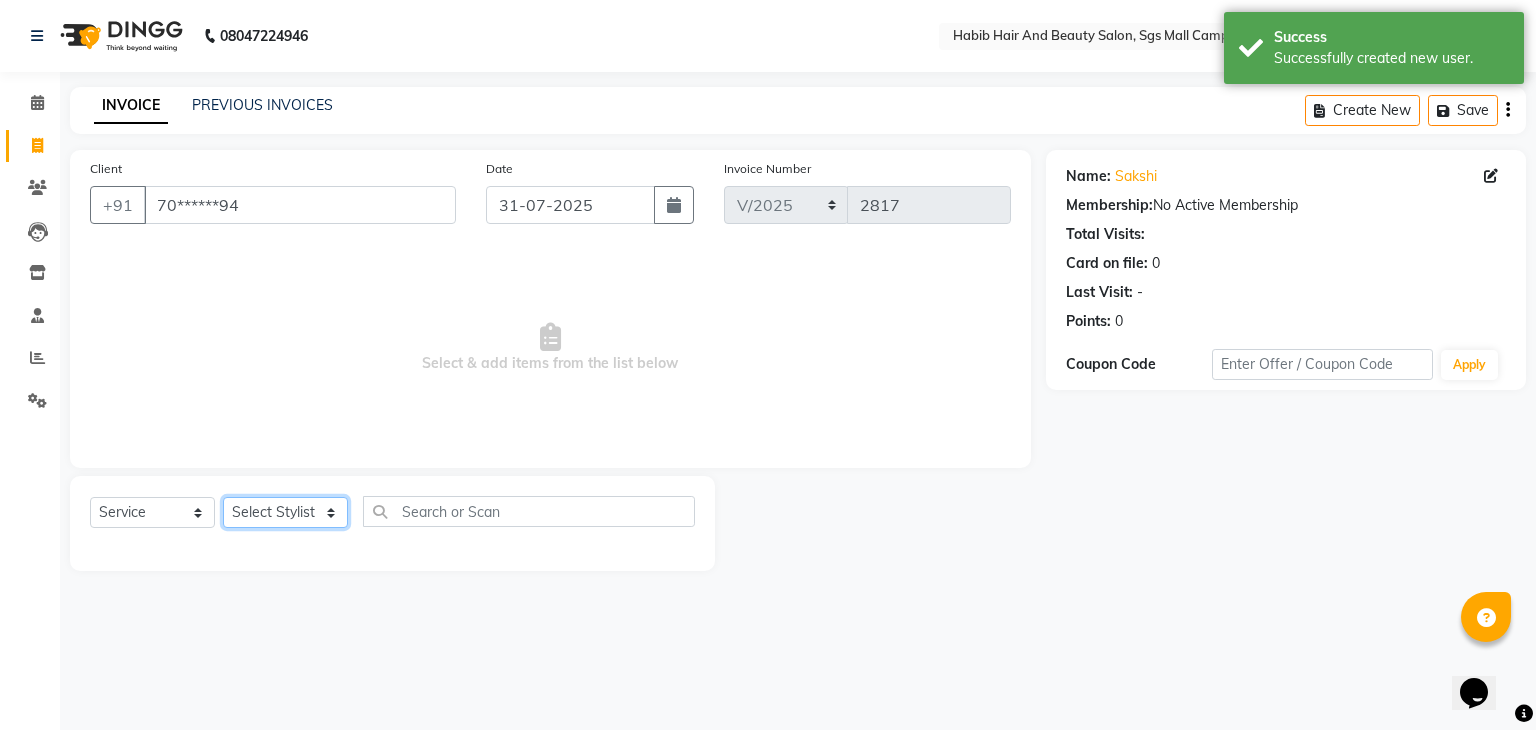 click on "Select Stylist [FIRST] [FIRST] [FIRST] Manager [FIRST]  [FIRST] [FIRST] [FIRST] [FIRST]  [FIRST] [FIRST]" 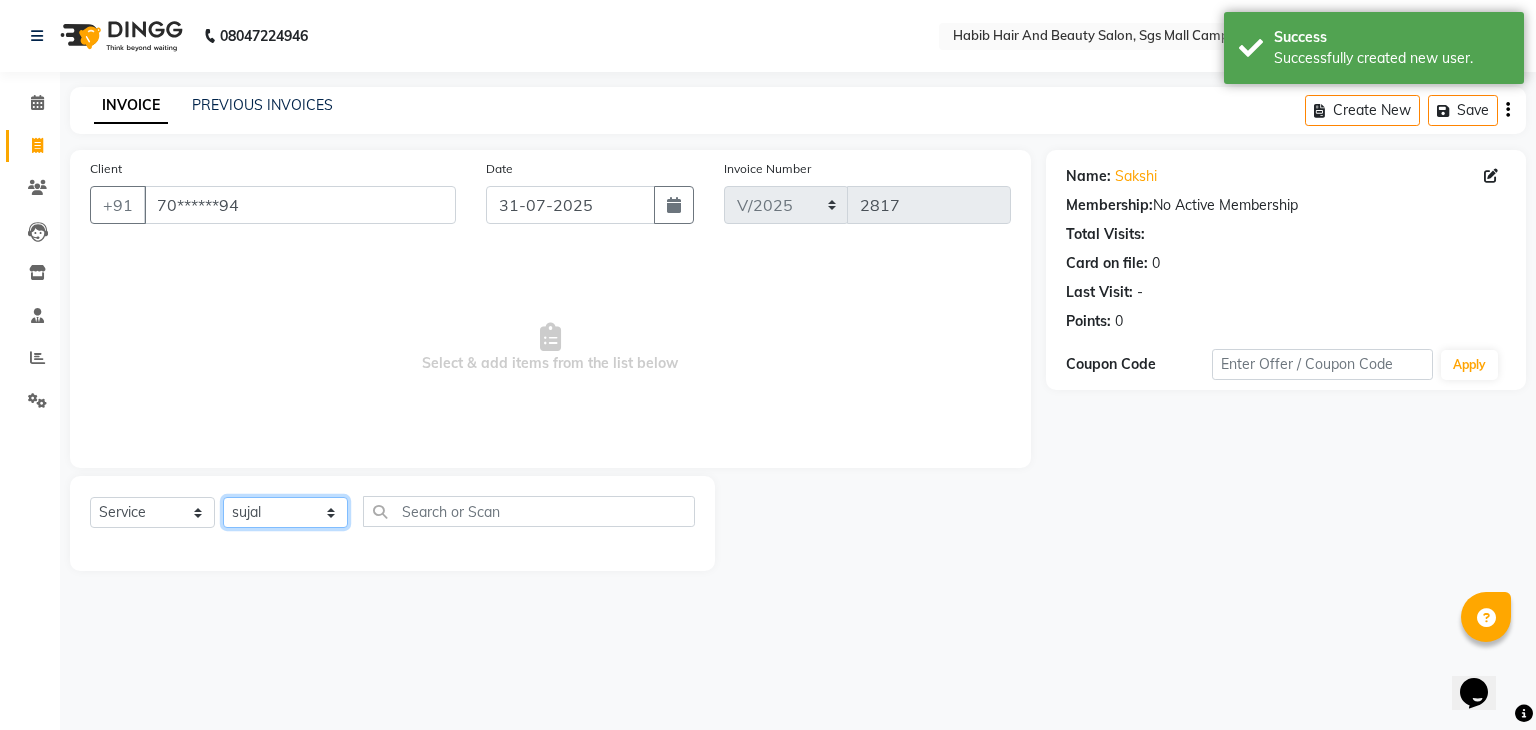 click on "Select Stylist [FIRST] [FIRST] [FIRST] Manager [FIRST]  [FIRST] [FIRST] [FIRST] [FIRST]  [FIRST] [FIRST]" 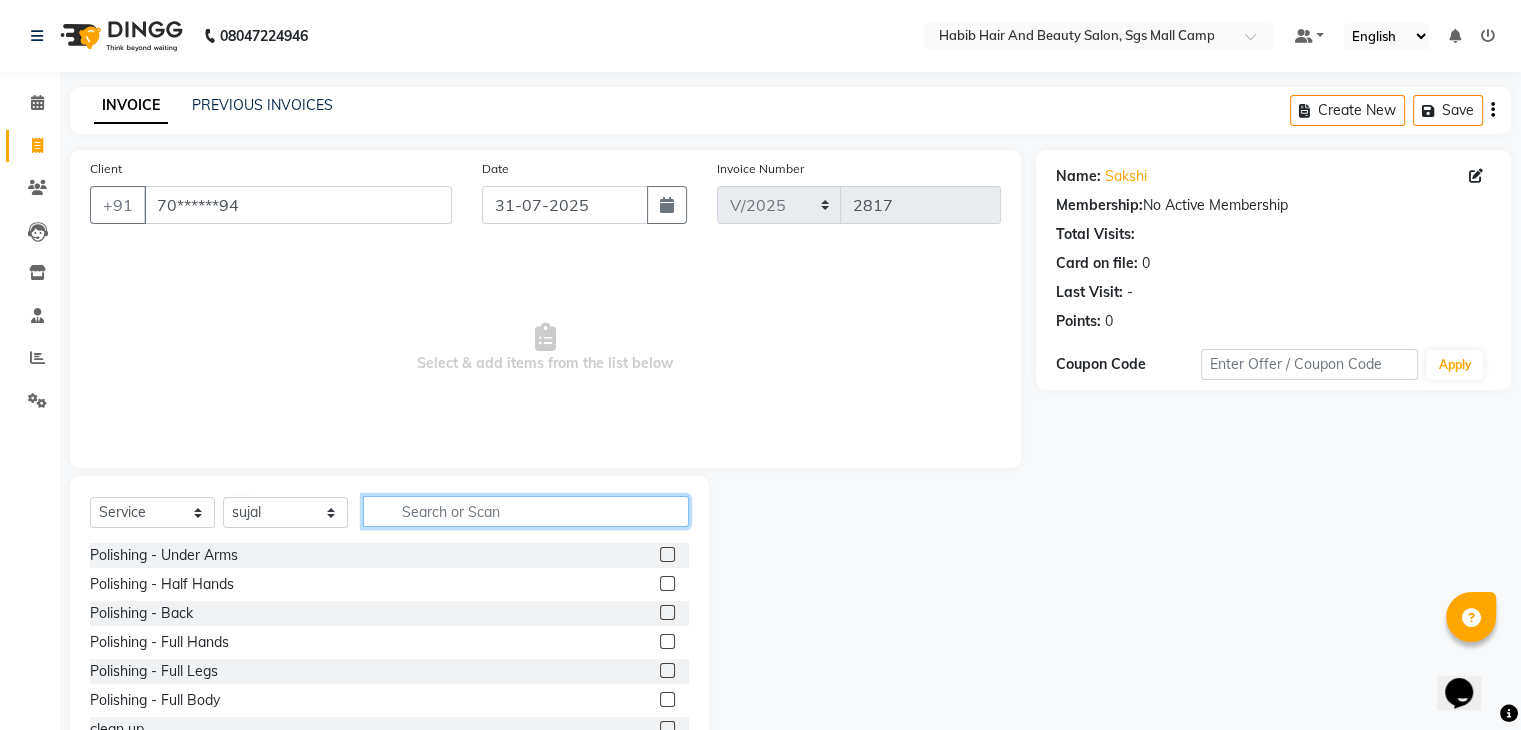 click 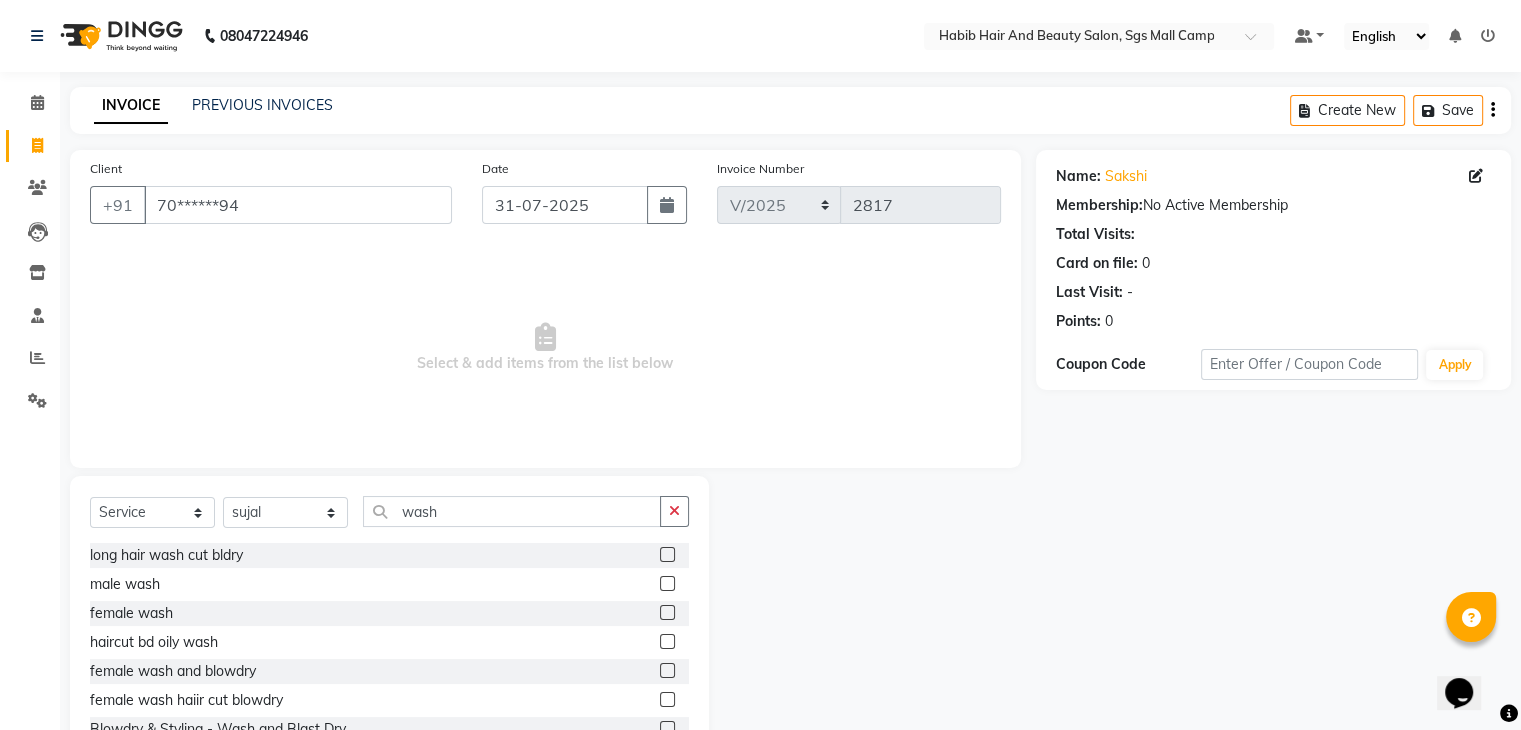 click 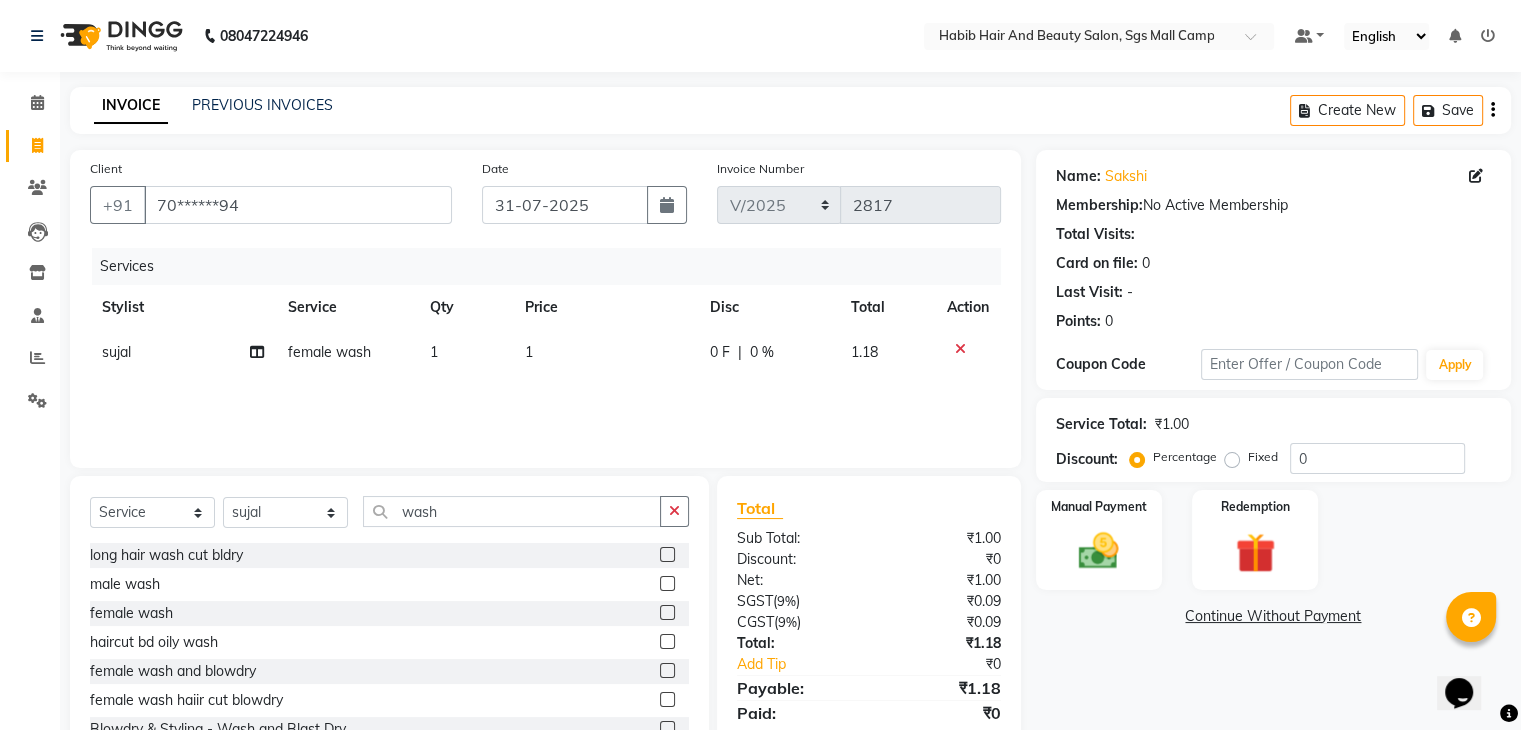 click on "1" 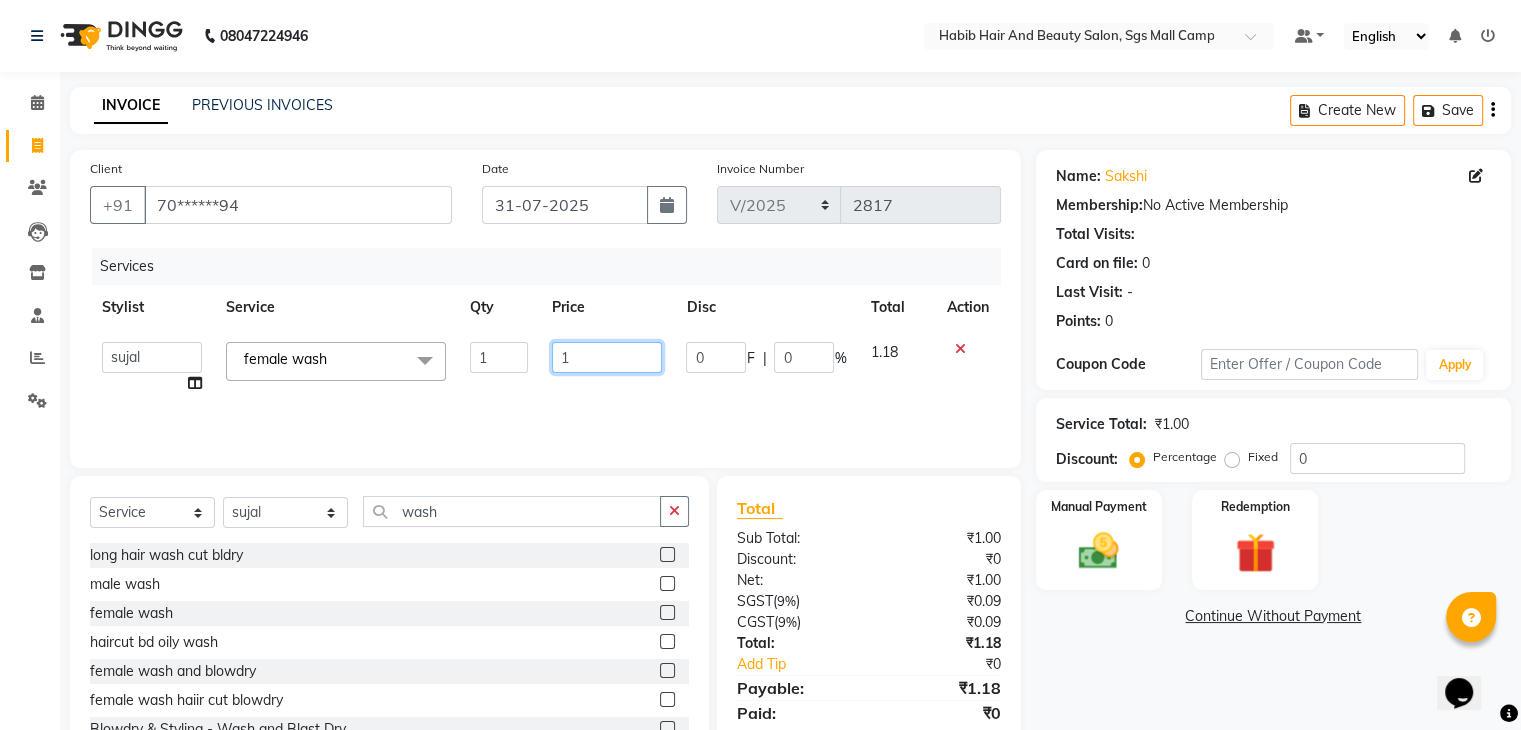 click on "1" 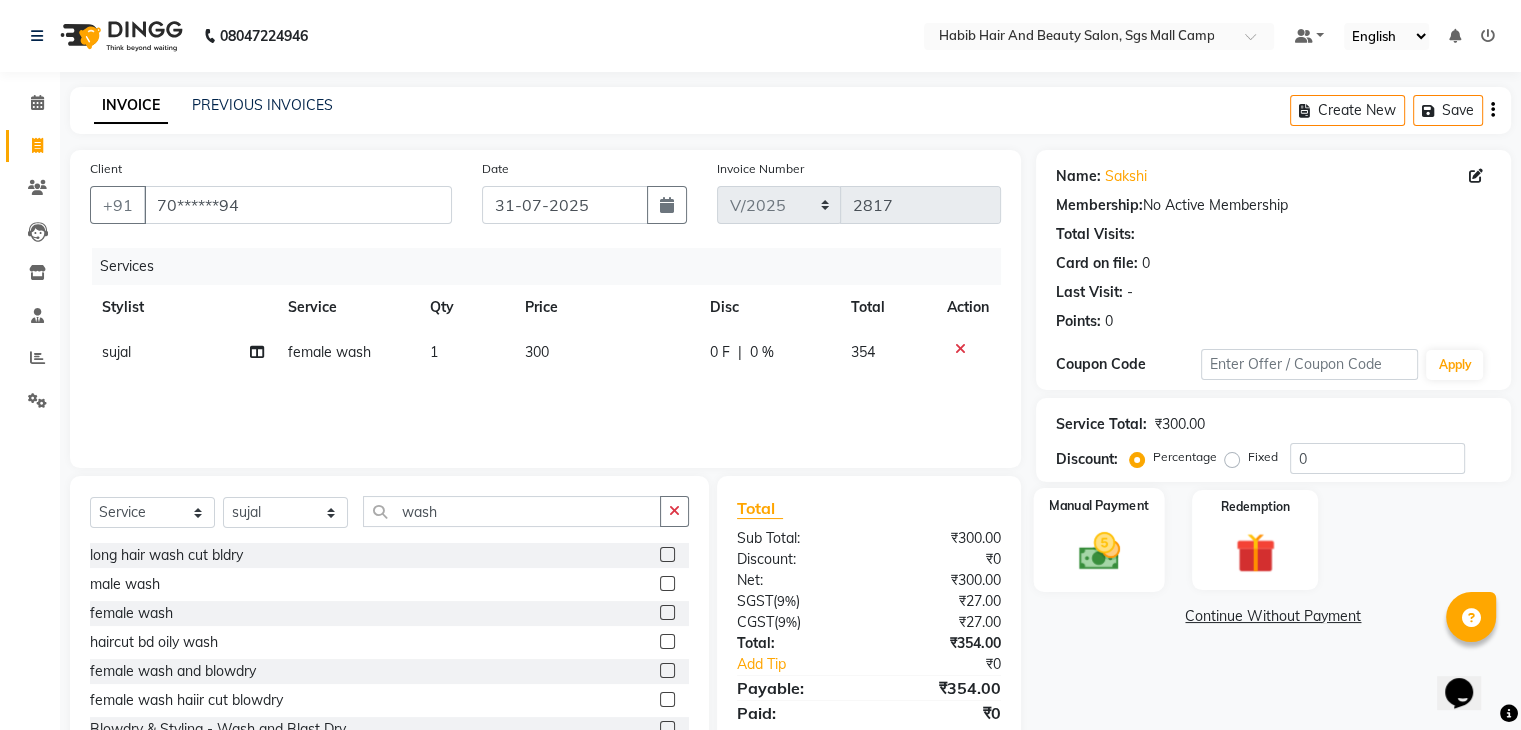 click 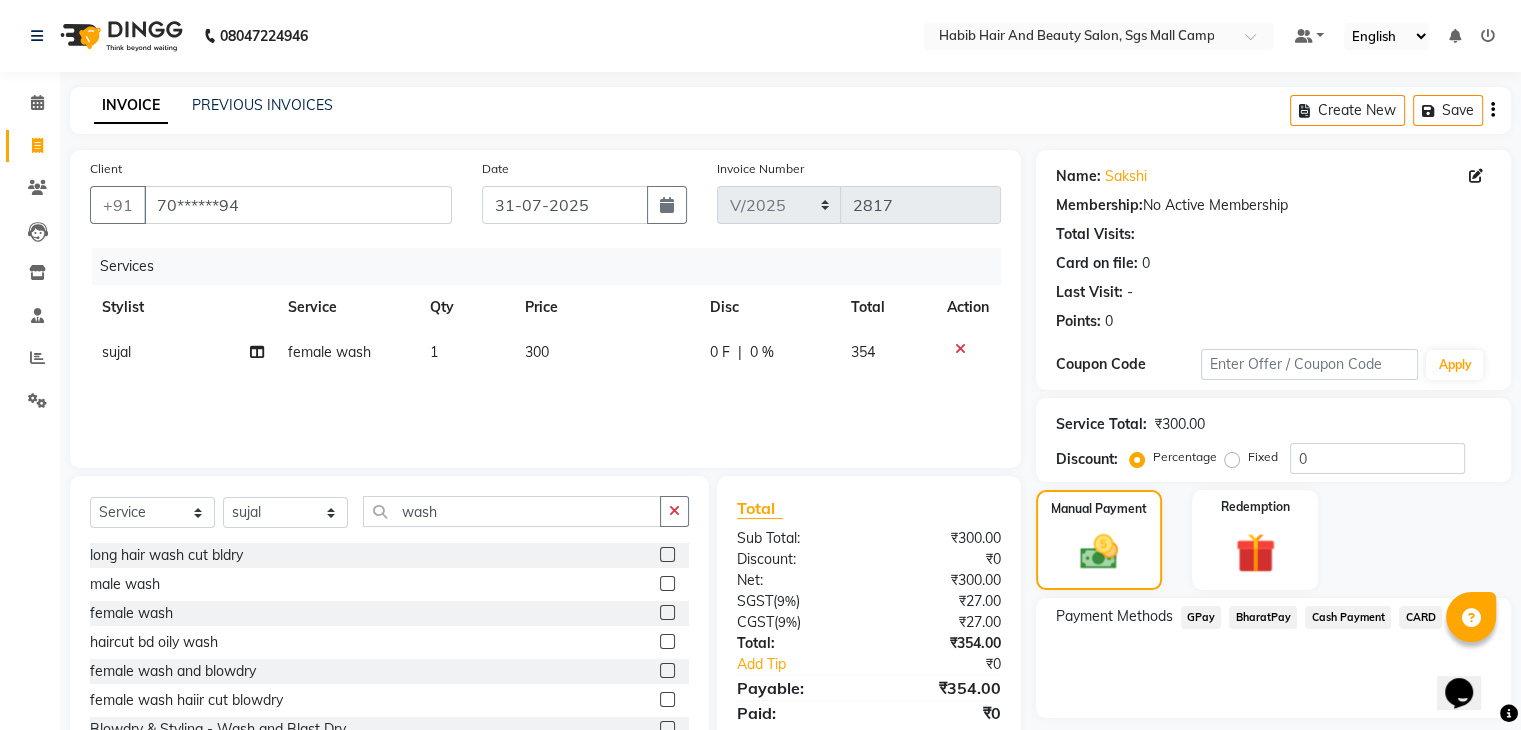 click on "Cash Payment" 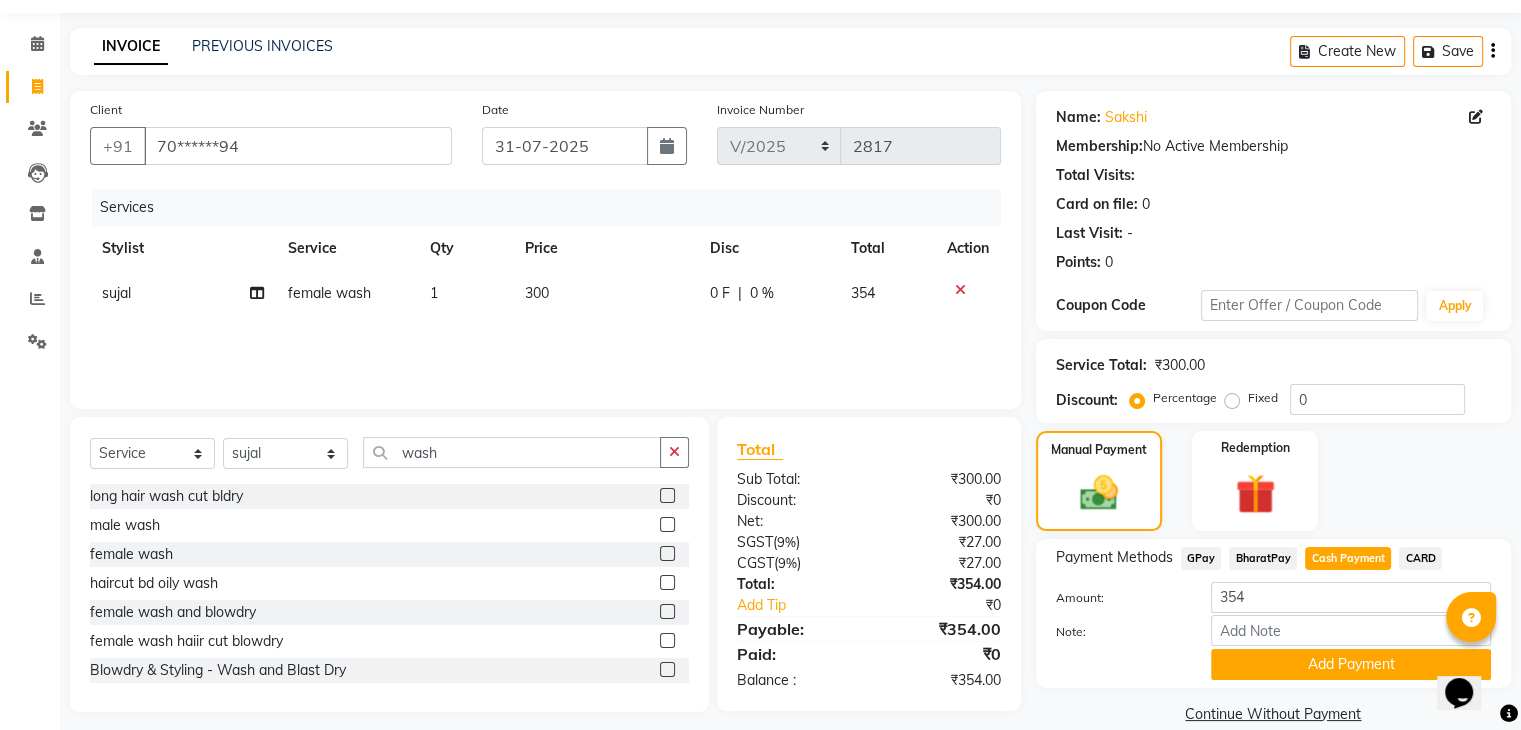 scroll, scrollTop: 89, scrollLeft: 0, axis: vertical 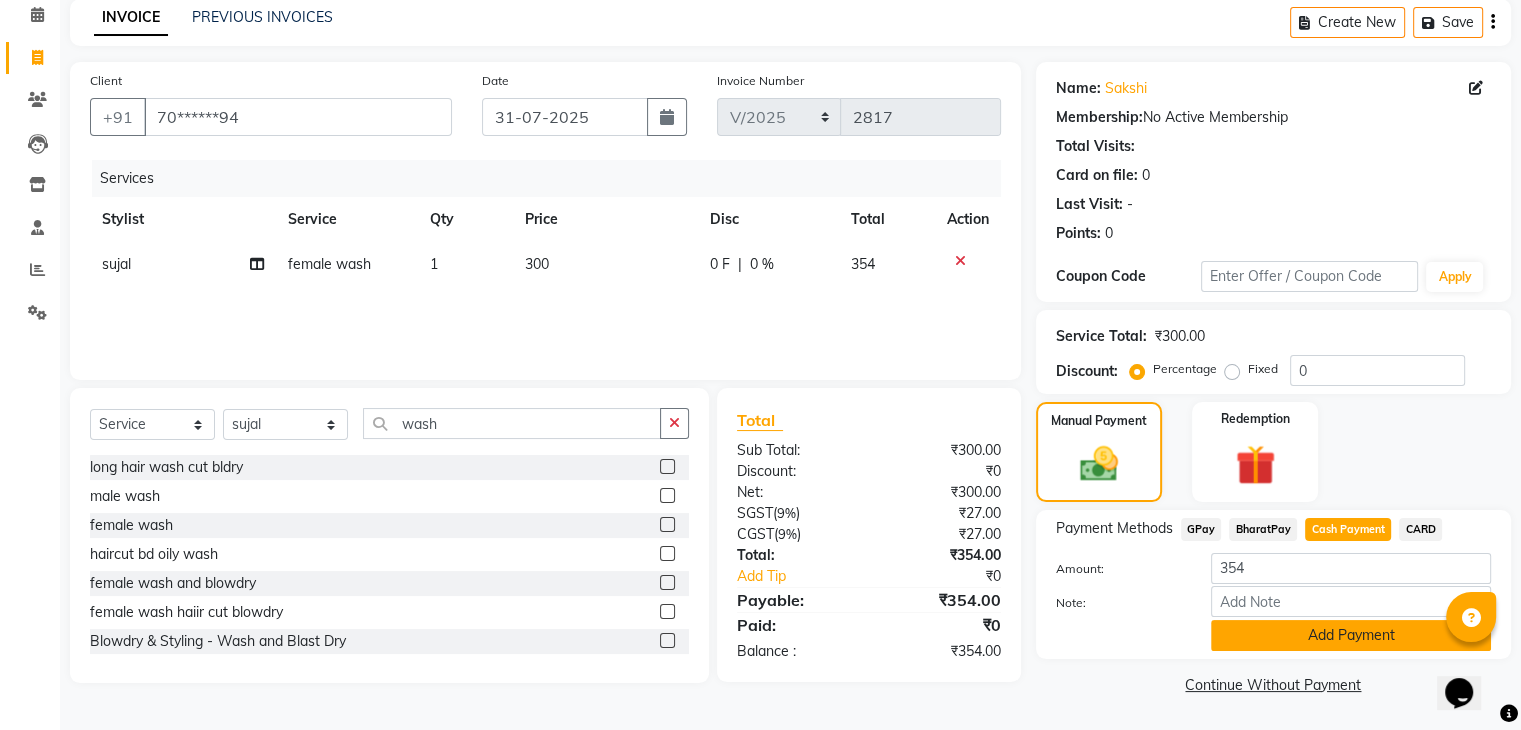 click on "Add Payment" 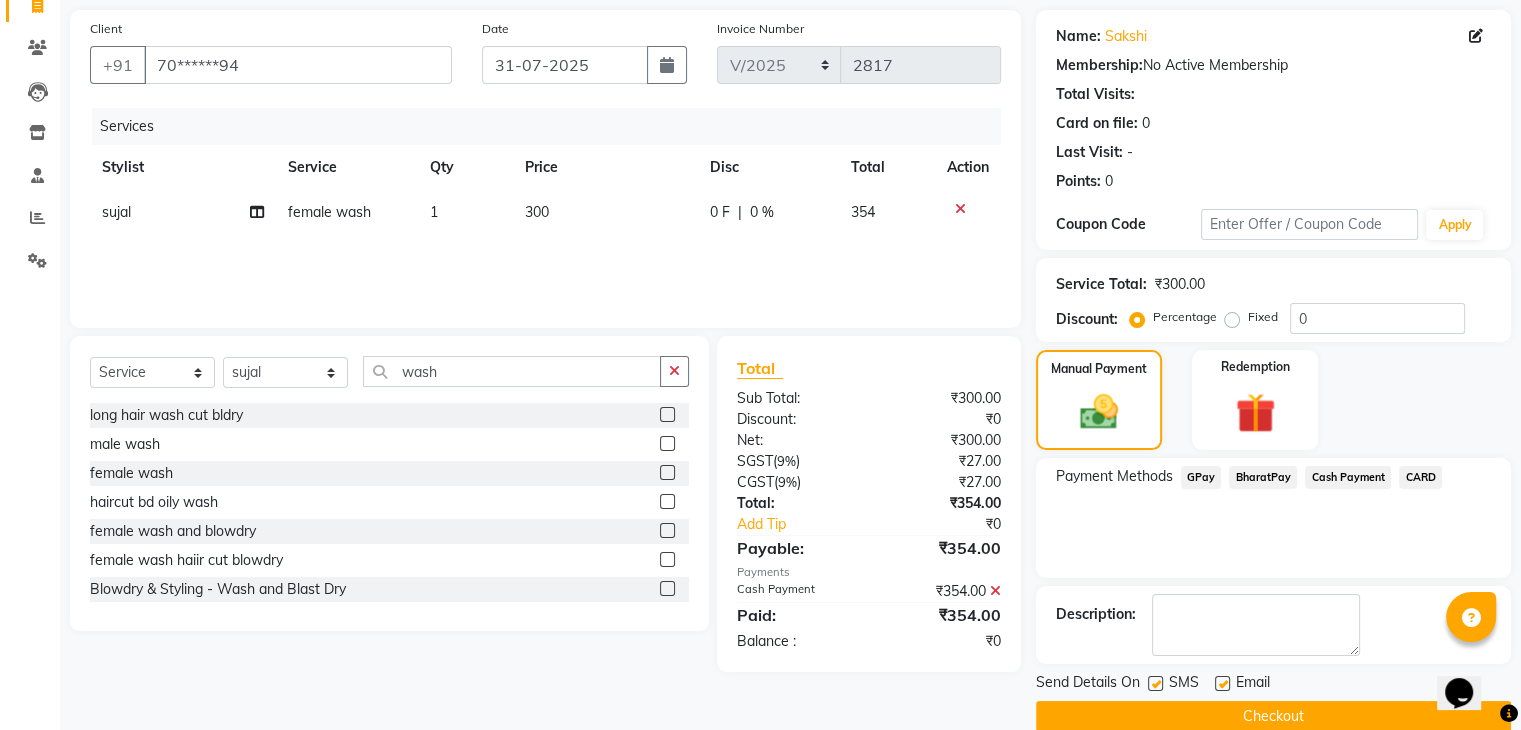 scroll, scrollTop: 171, scrollLeft: 0, axis: vertical 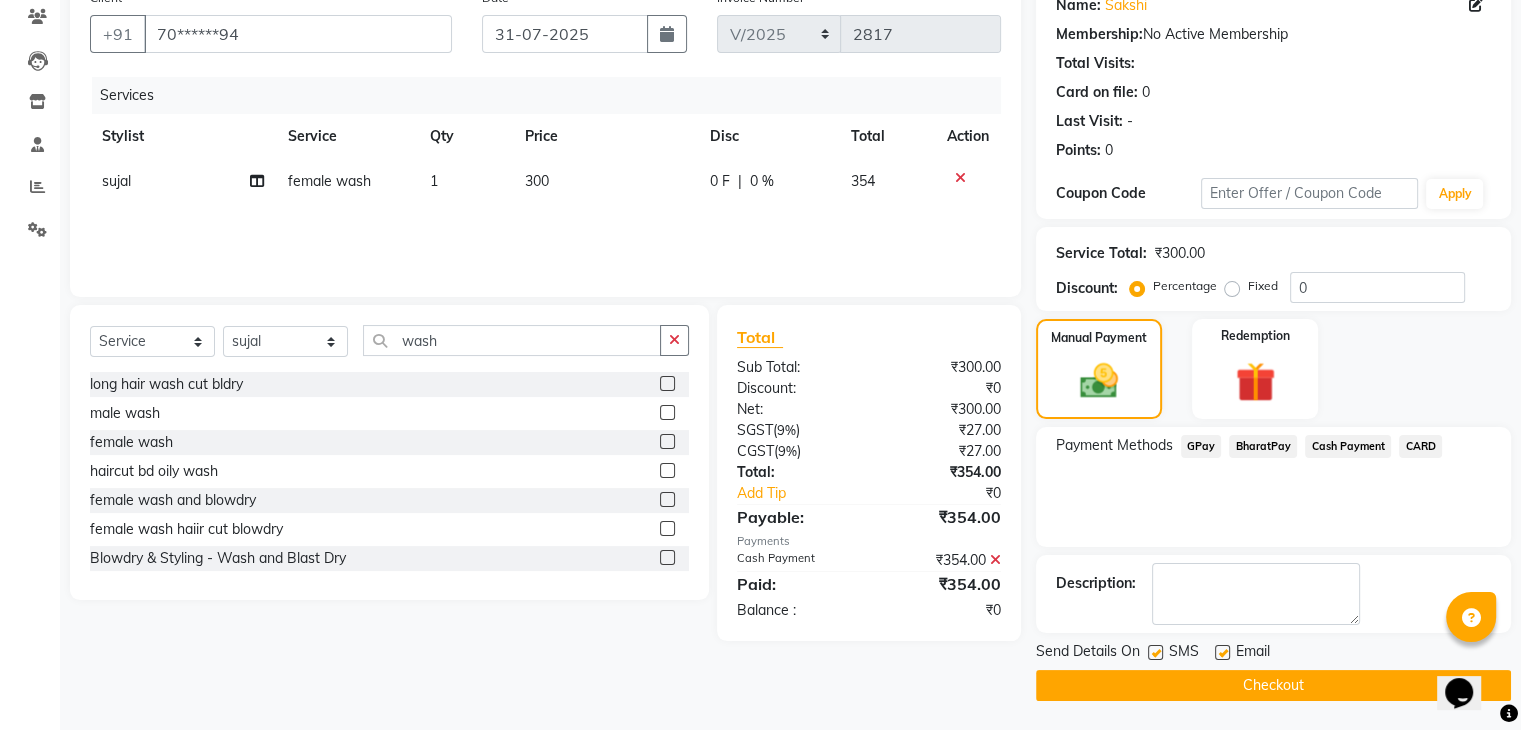 click on "Checkout" 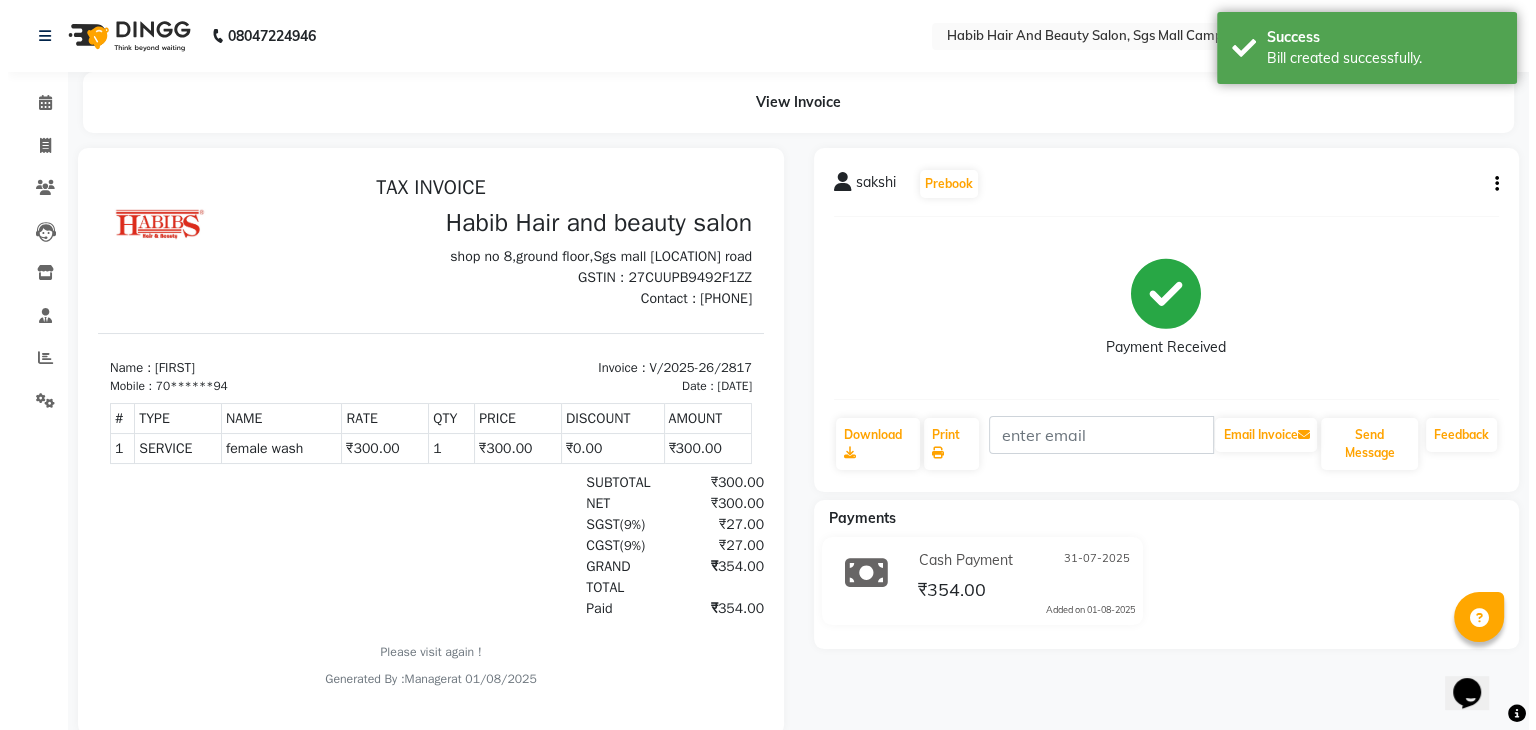 scroll, scrollTop: 0, scrollLeft: 0, axis: both 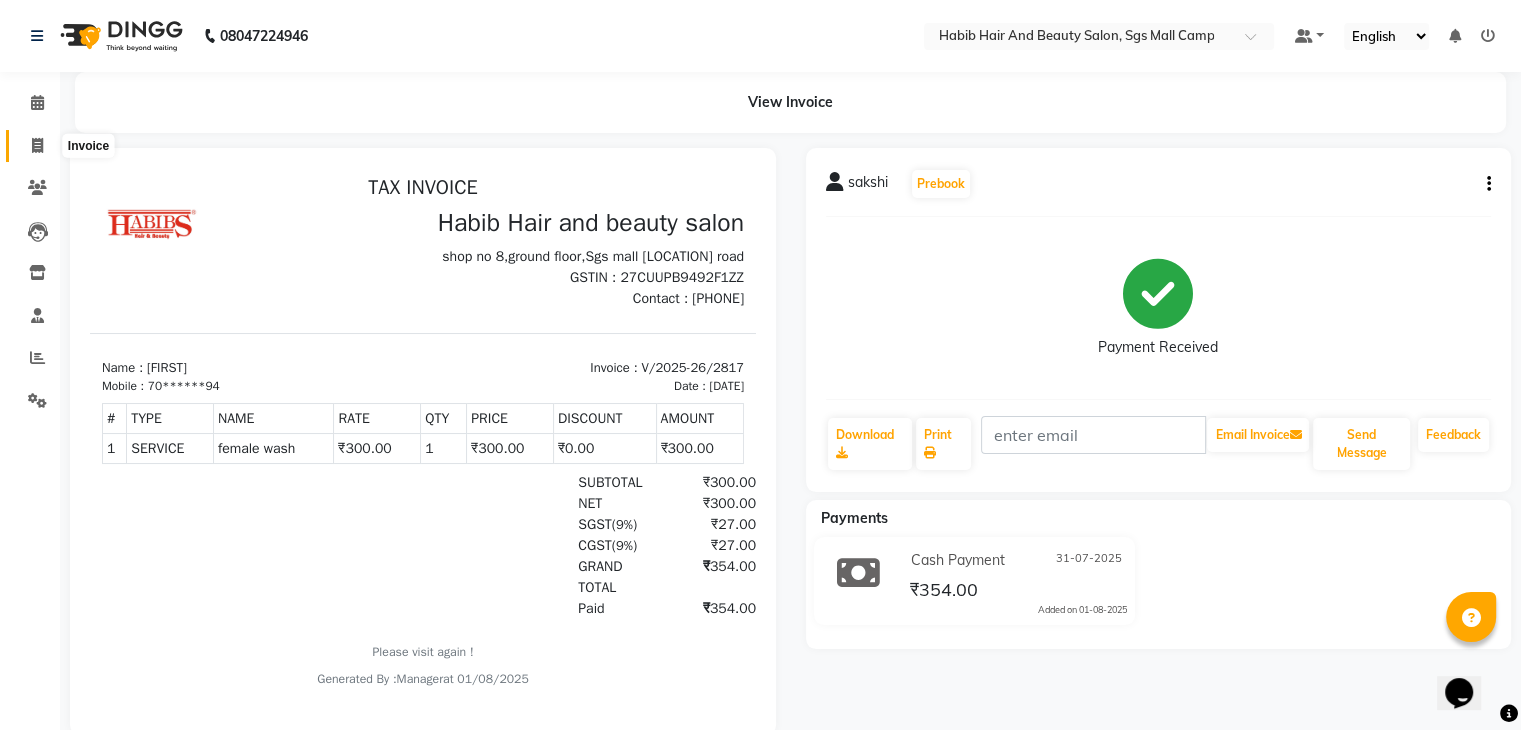 click 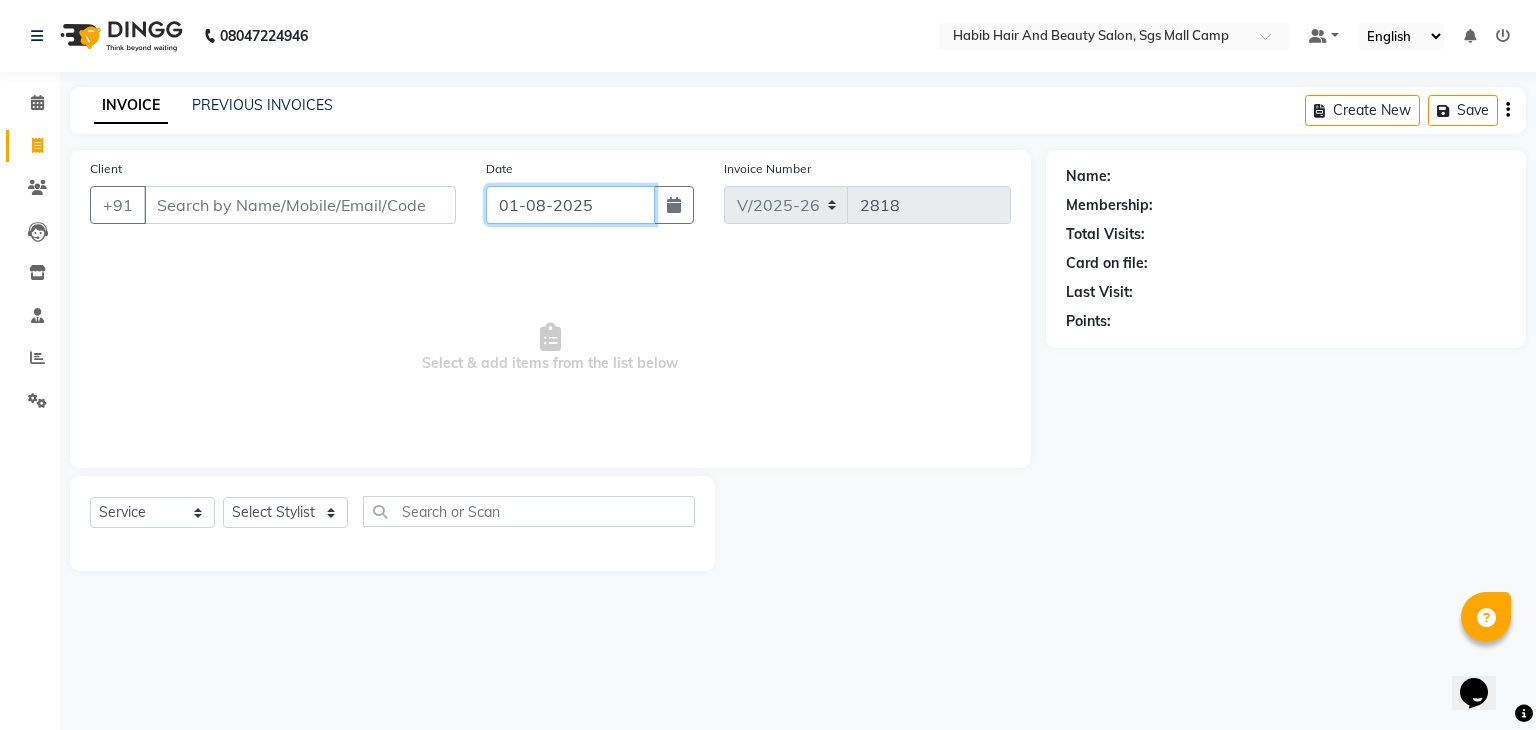 click on "01-08-2025" 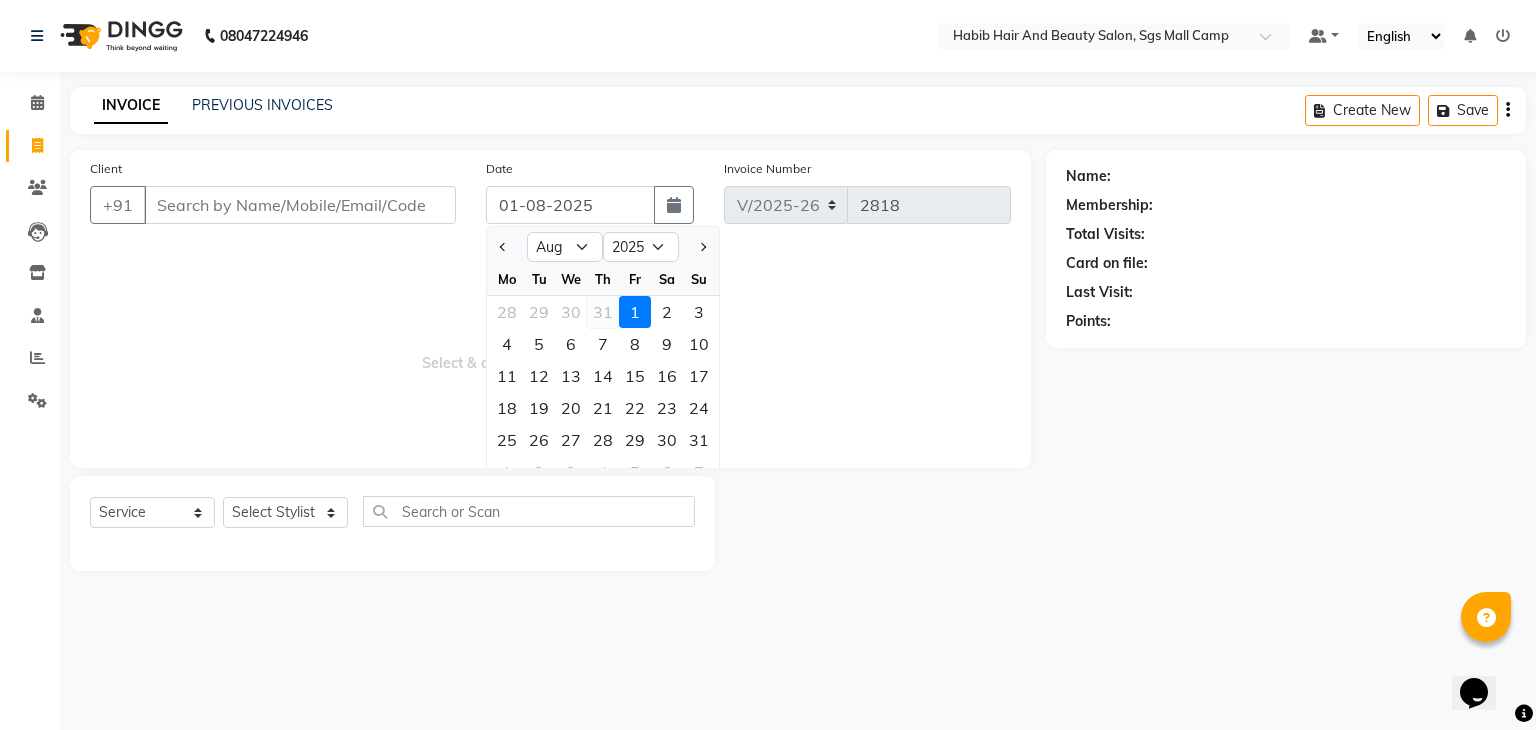 click on "31" 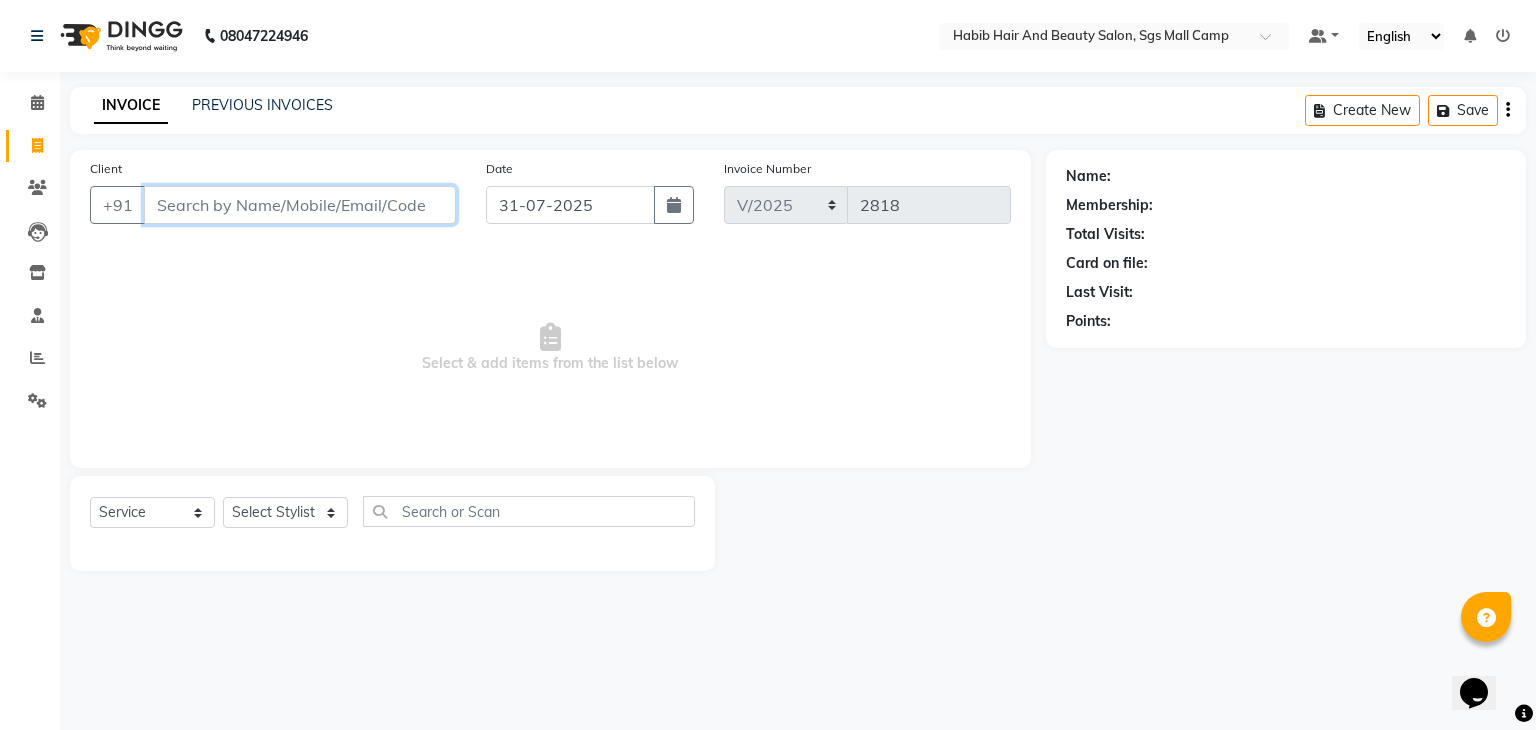 click on "Client" at bounding box center [300, 205] 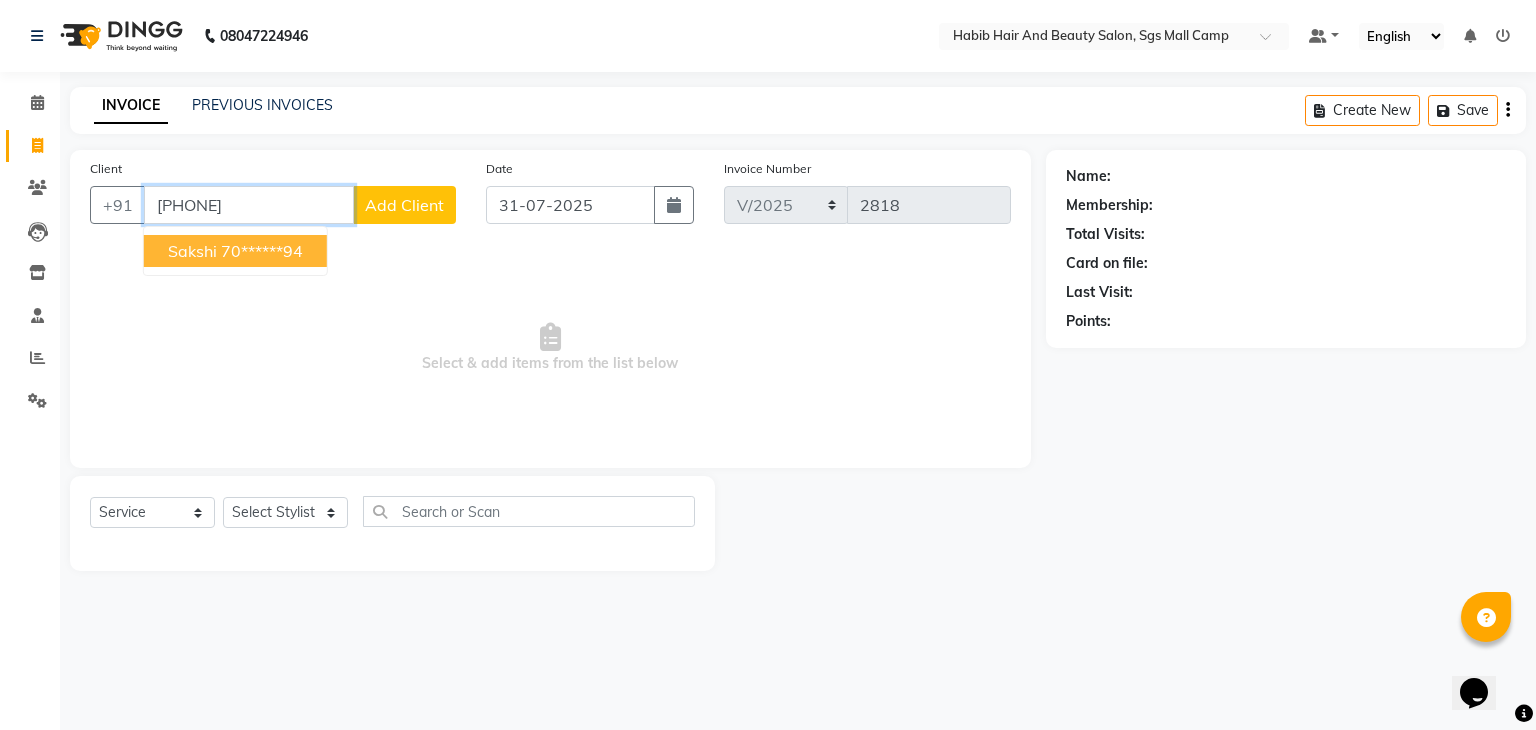 click on "[PHONE]" at bounding box center (249, 205) 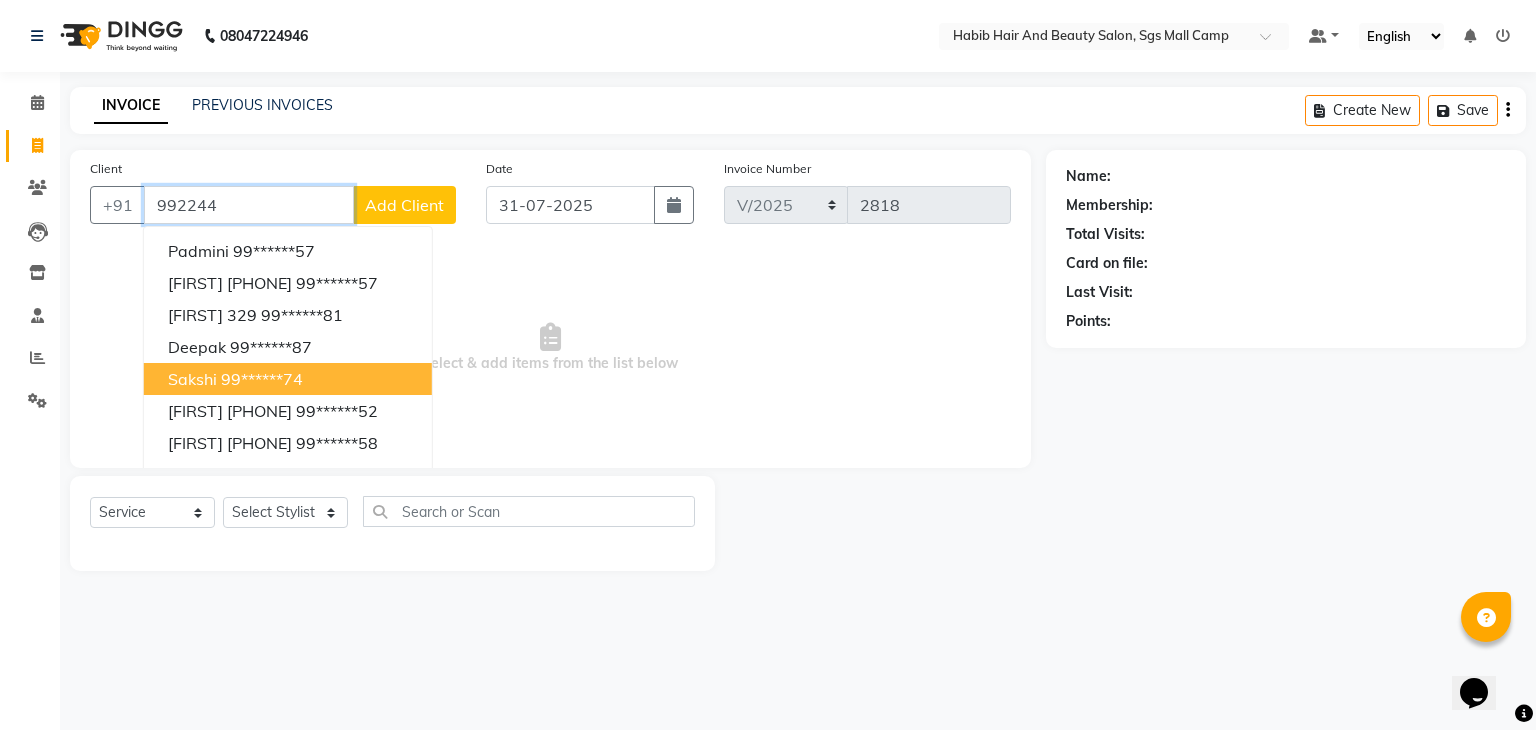 click on "[FIRST]  [PHONE]" at bounding box center (288, 379) 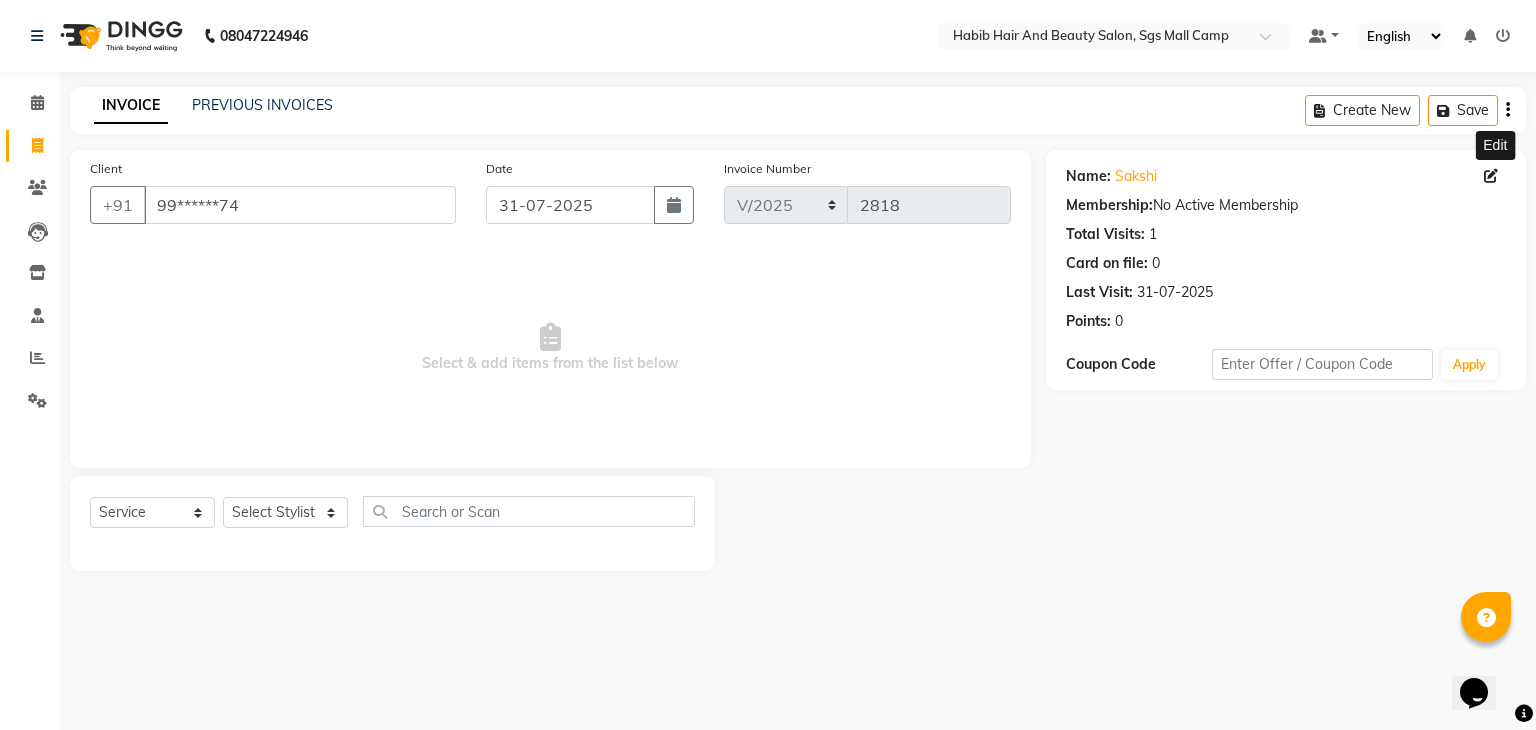 click 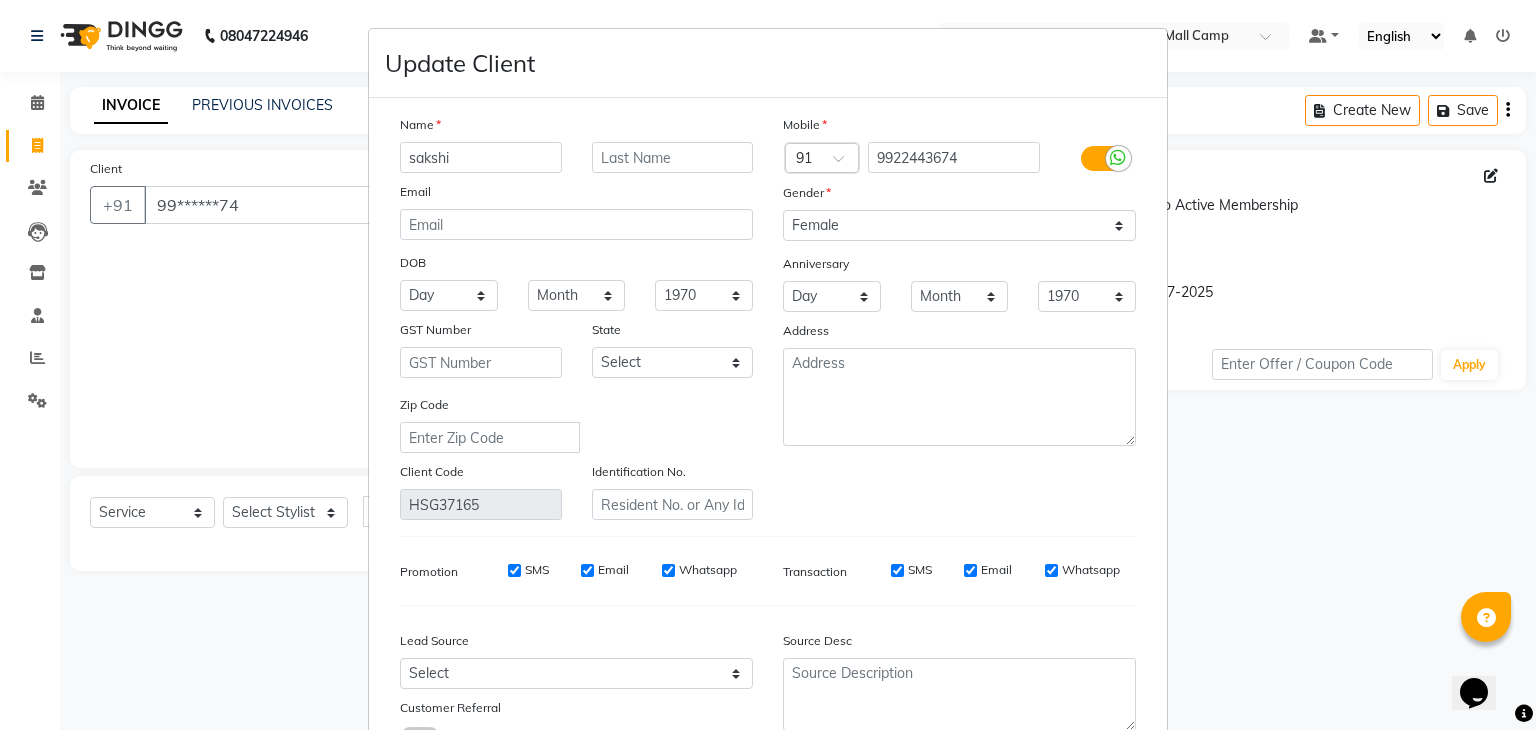 click on "sakshi" at bounding box center [481, 157] 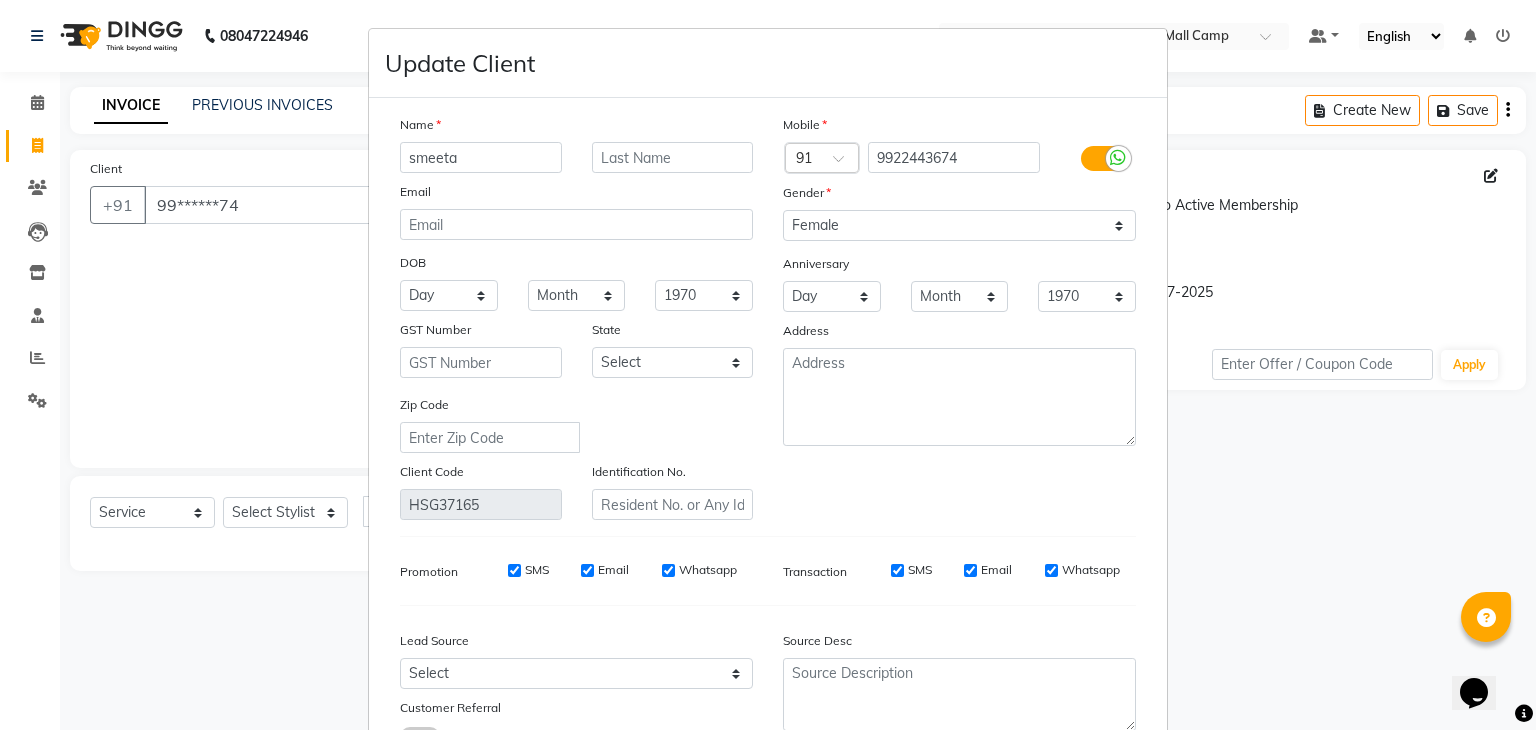 click on "Zip Code" at bounding box center [576, 423] 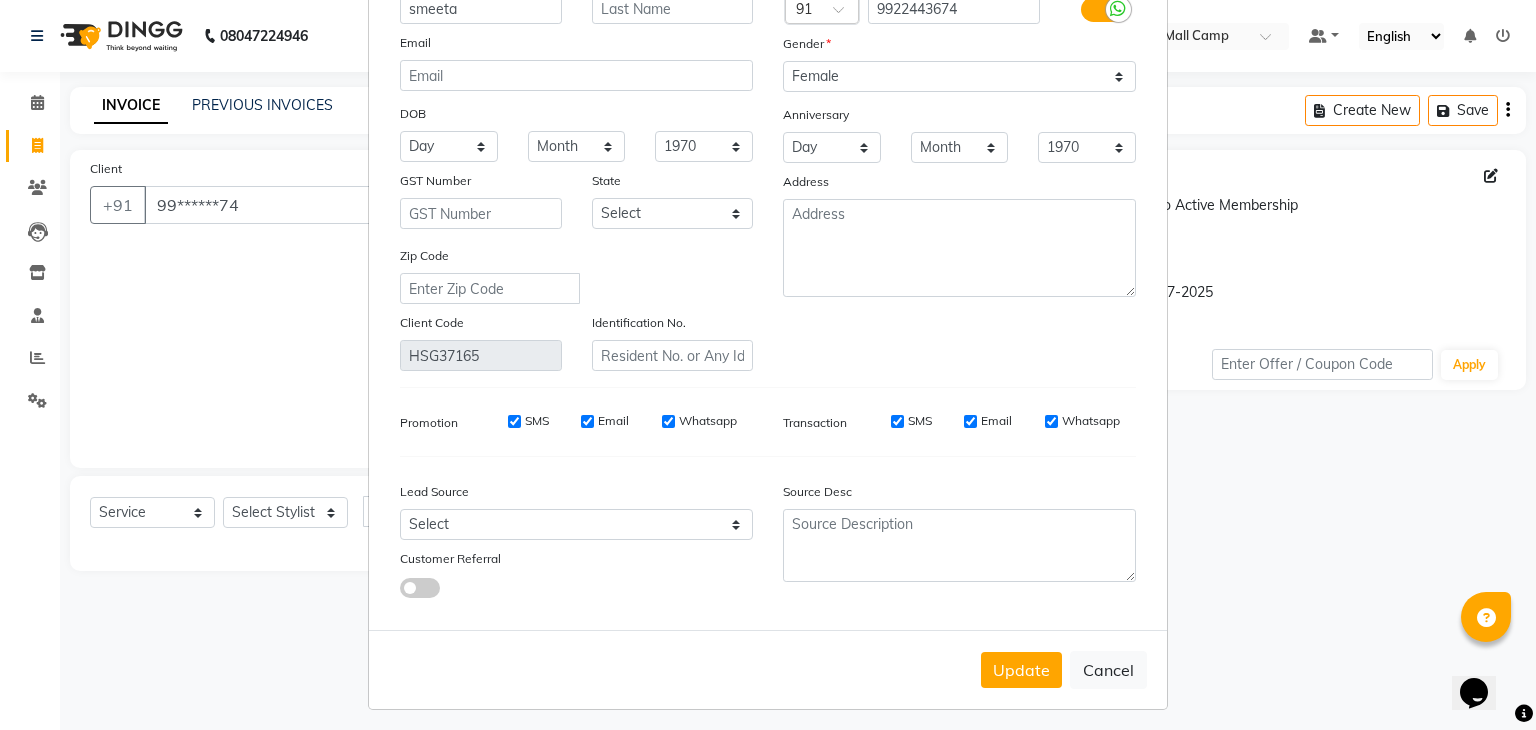 scroll, scrollTop: 168, scrollLeft: 0, axis: vertical 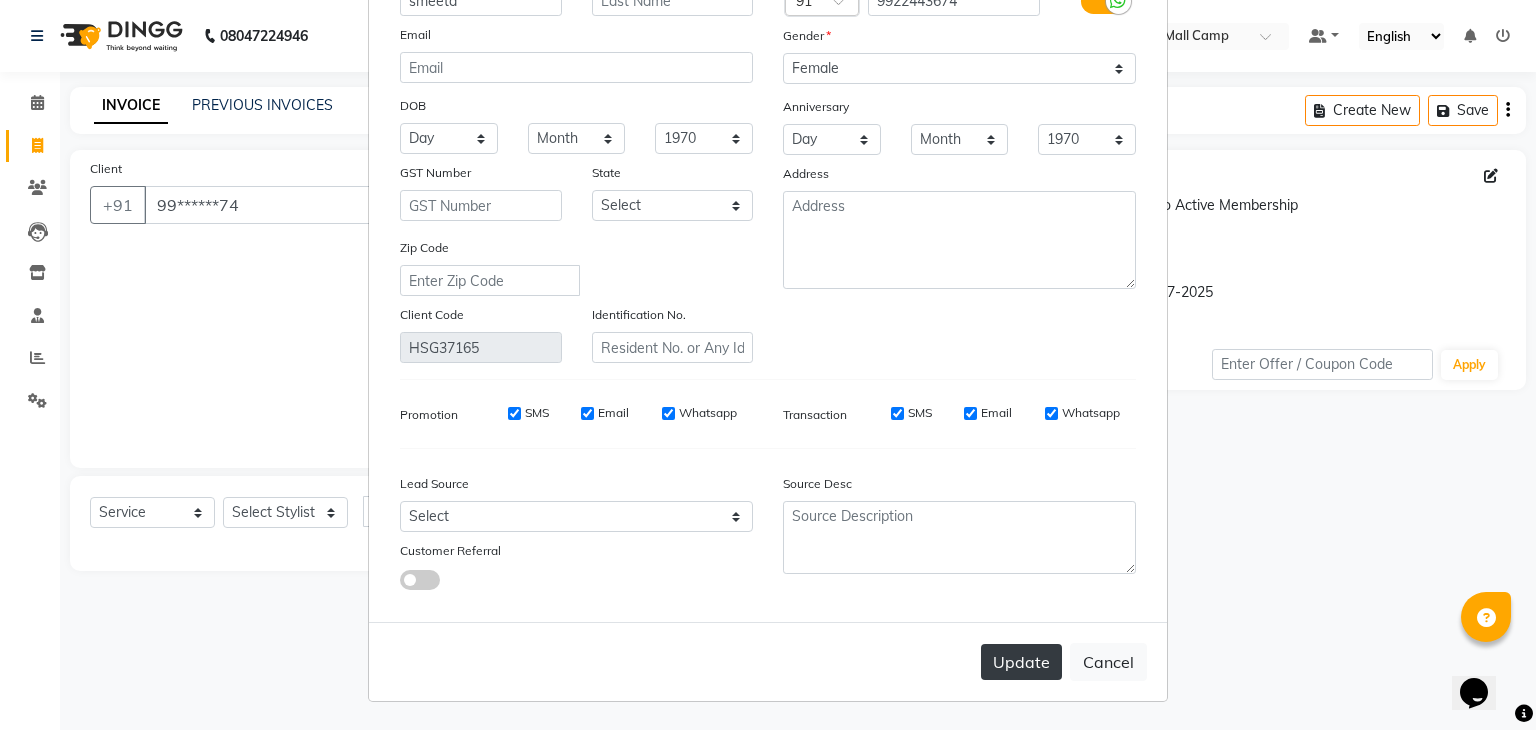 click on "Update" at bounding box center [1021, 662] 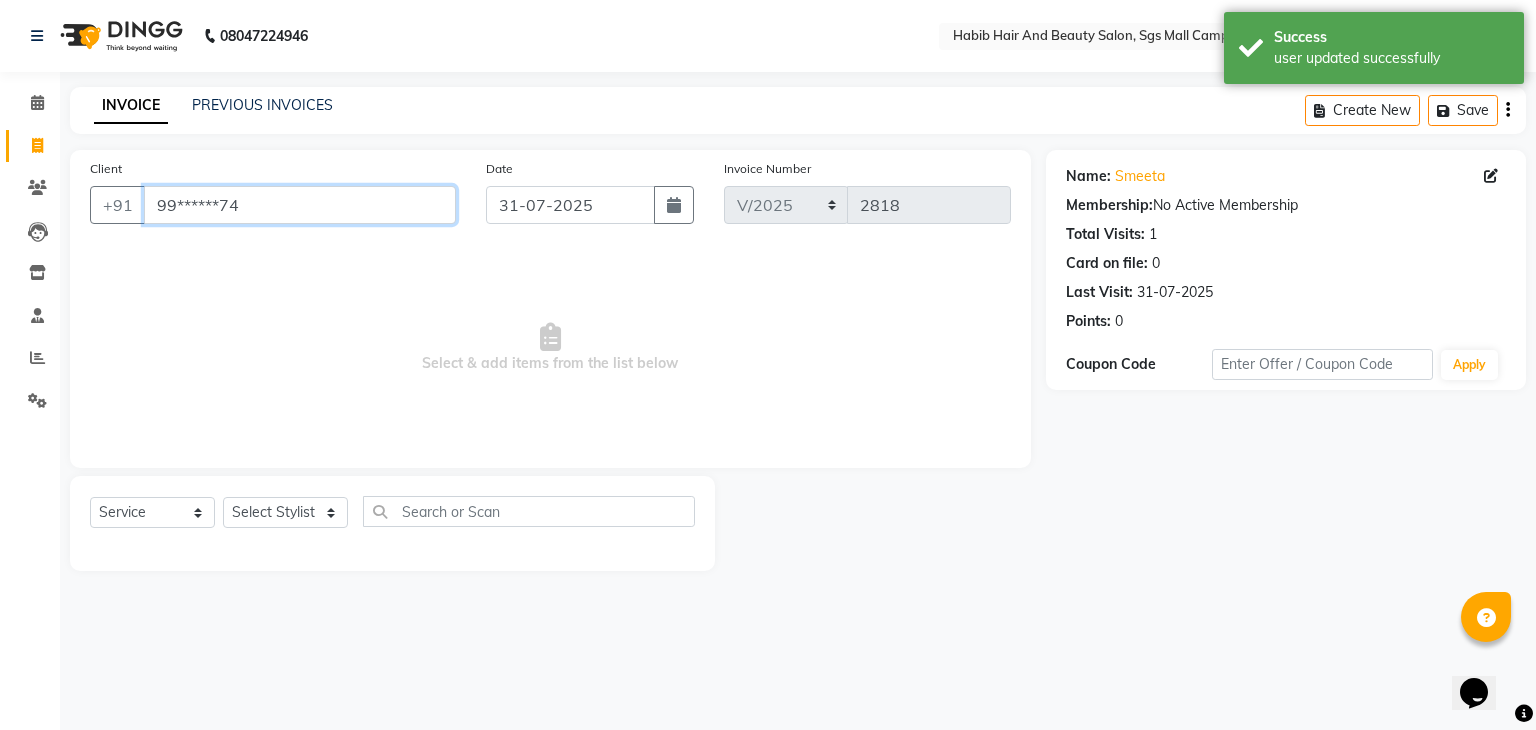 click on "99******74" at bounding box center [300, 205] 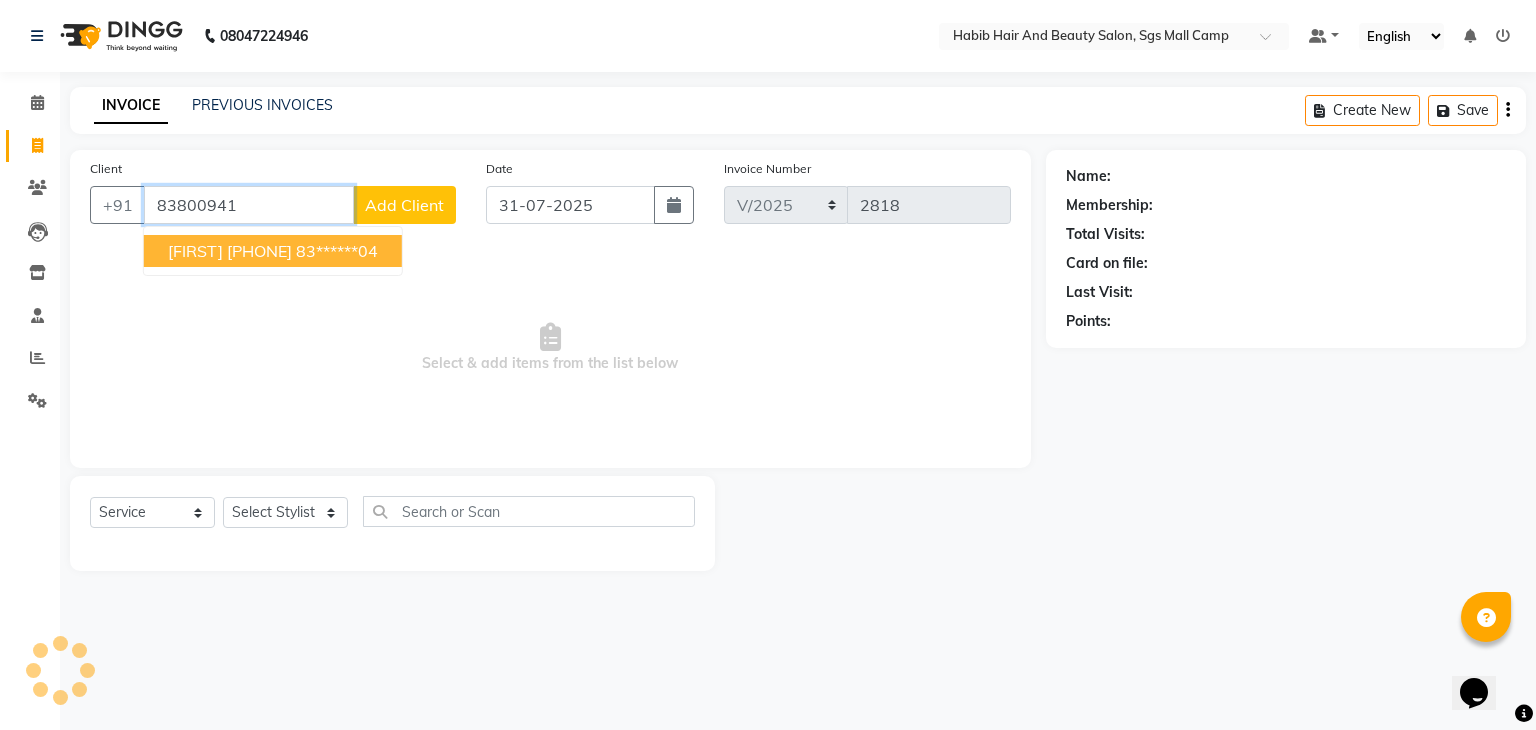 click on "83800941" at bounding box center [249, 205] 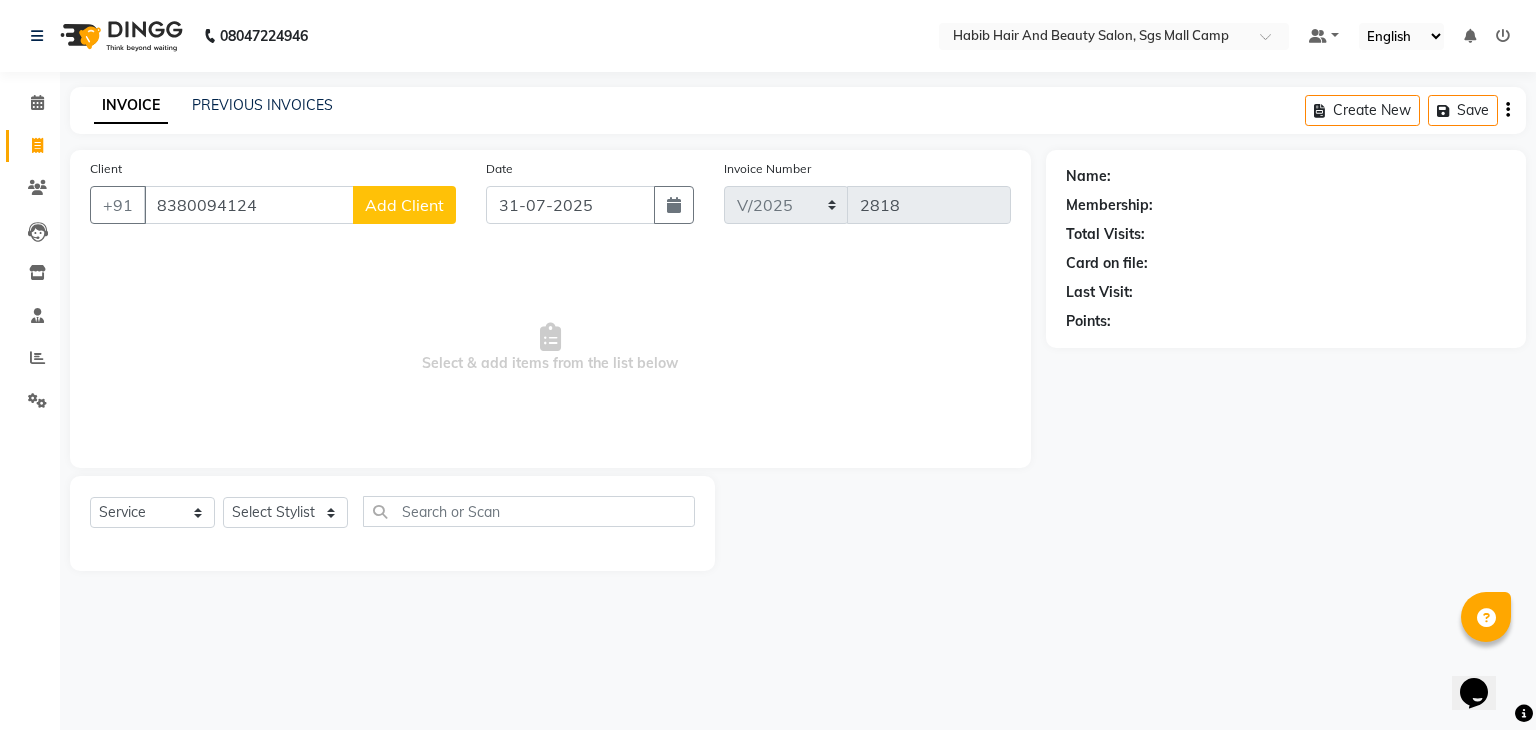 click on "Add Client" 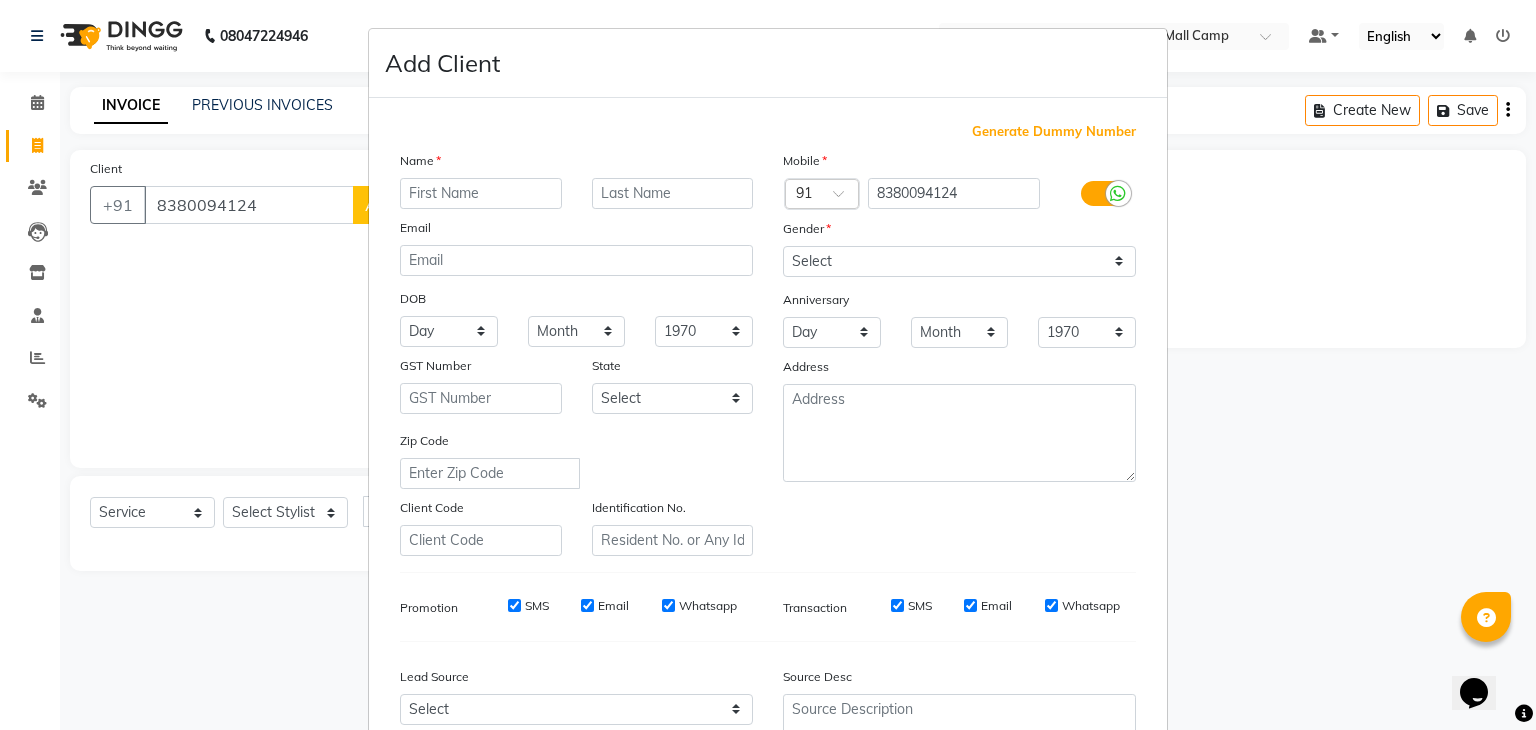 click at bounding box center [481, 193] 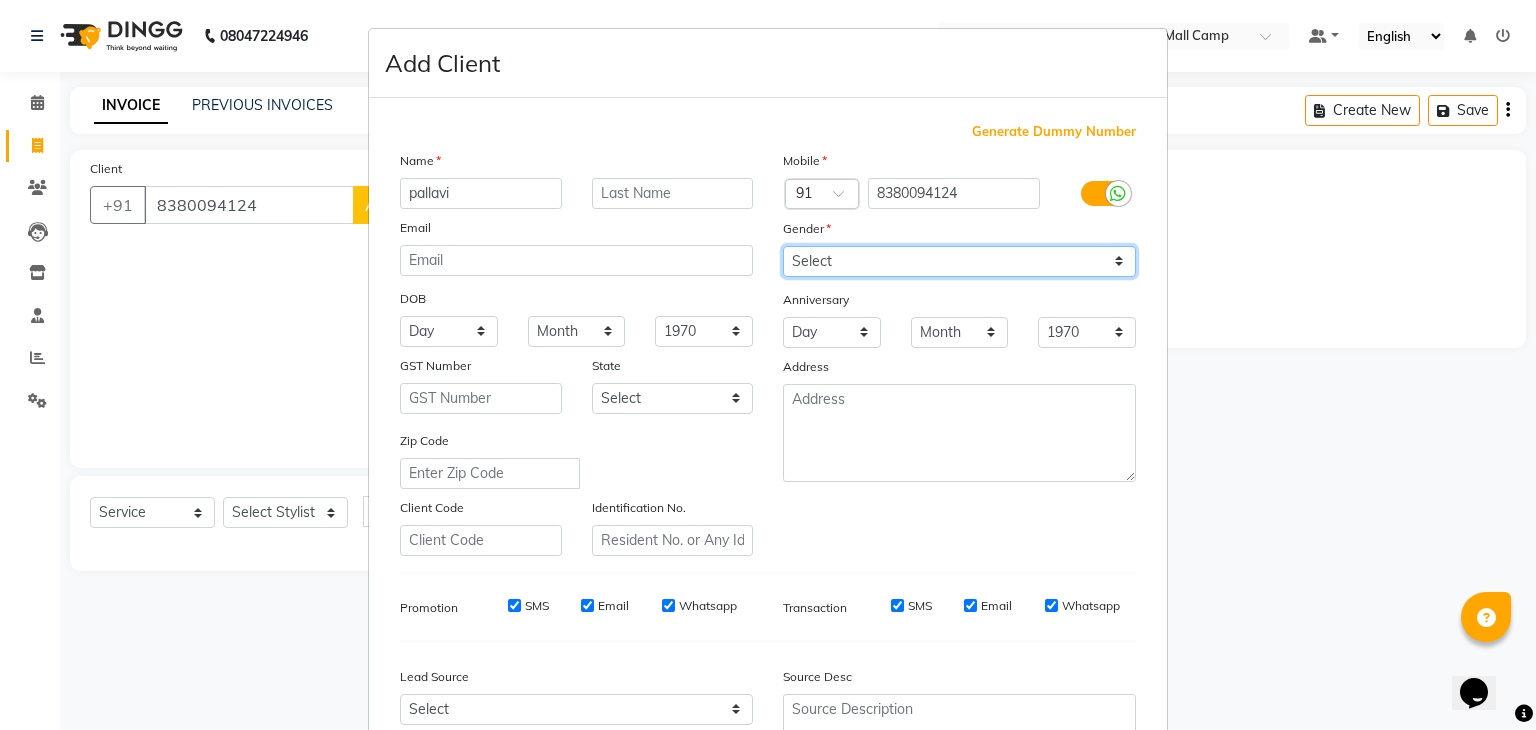 click on "Select Male Female Other Prefer Not To Say" at bounding box center (959, 261) 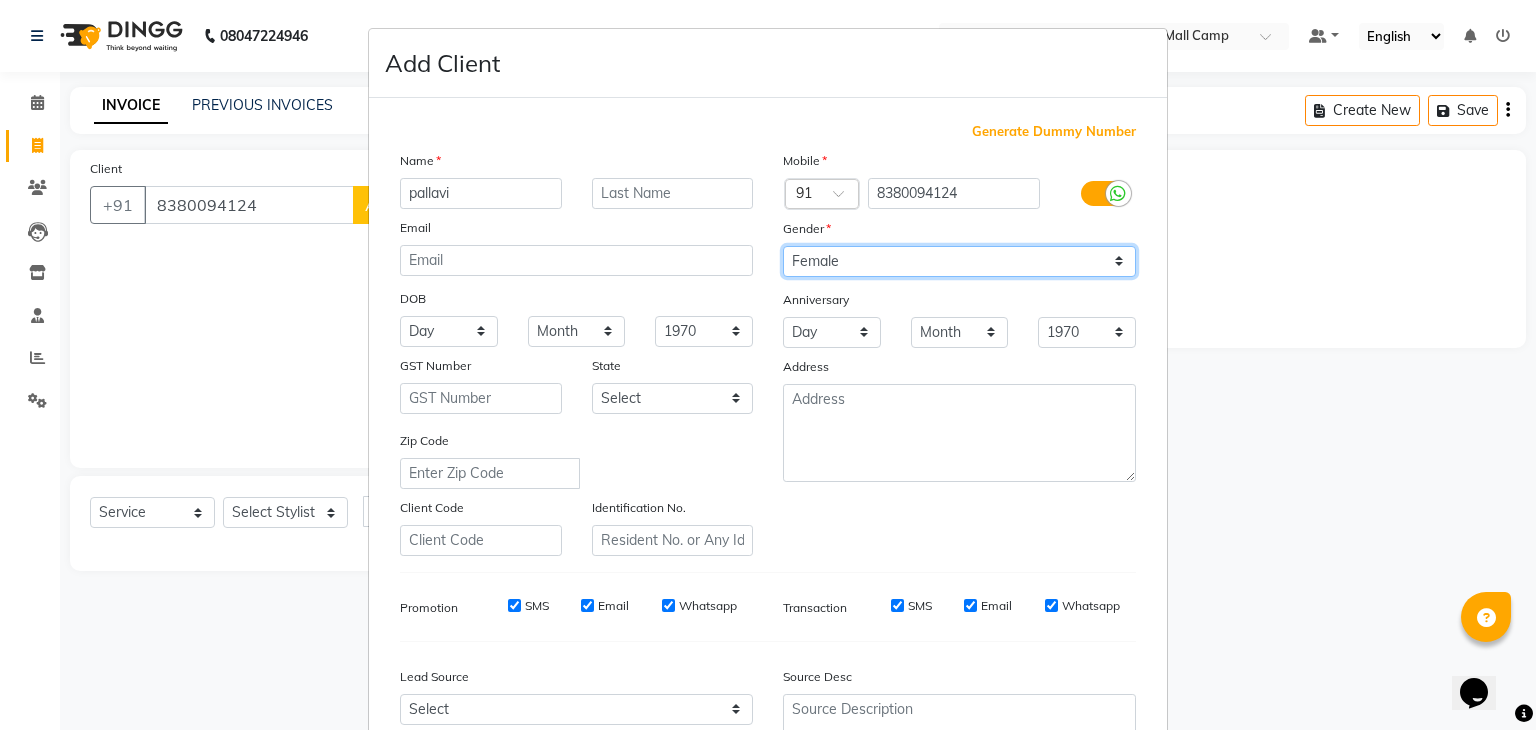 click on "Select Male Female Other Prefer Not To Say" at bounding box center [959, 261] 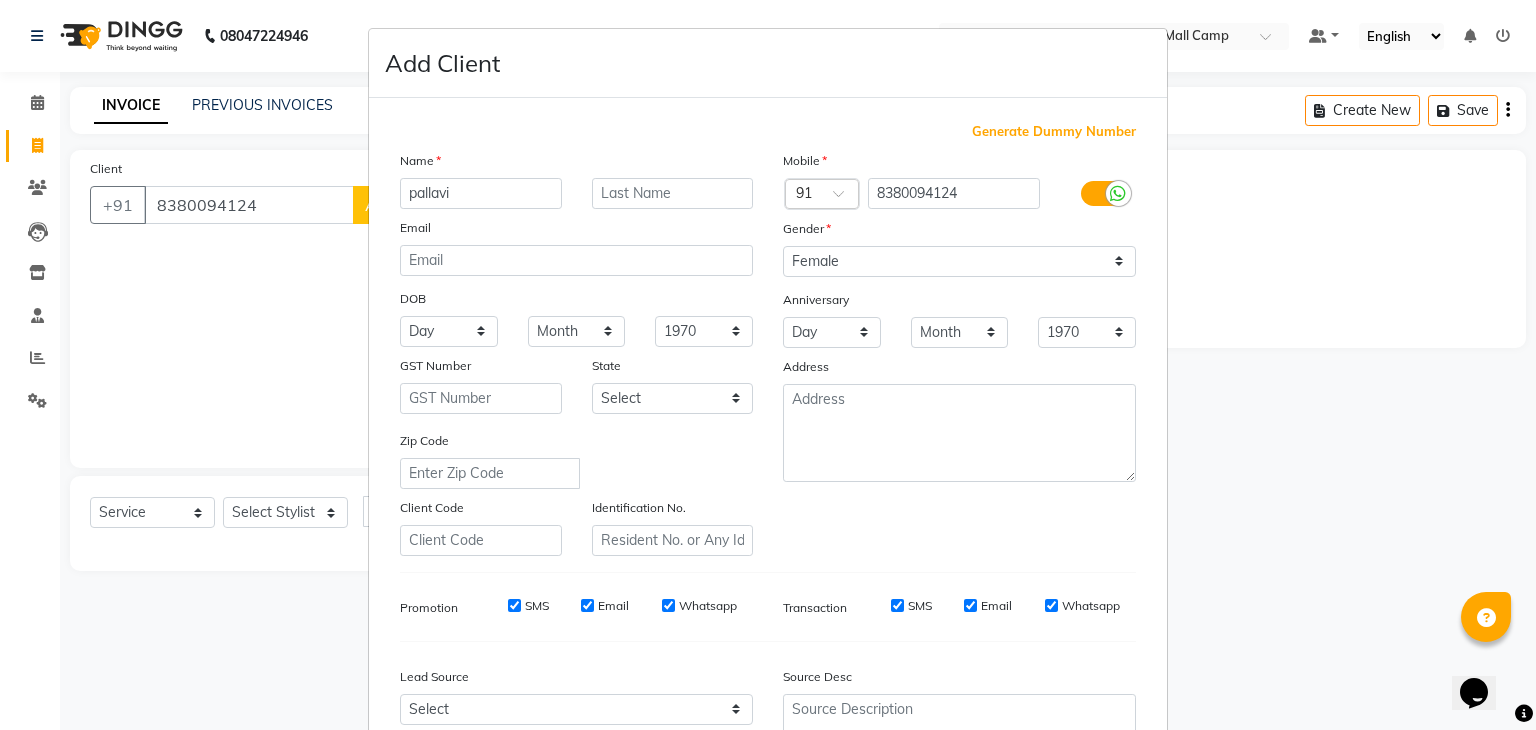 click on "Zip Code" at bounding box center (576, 459) 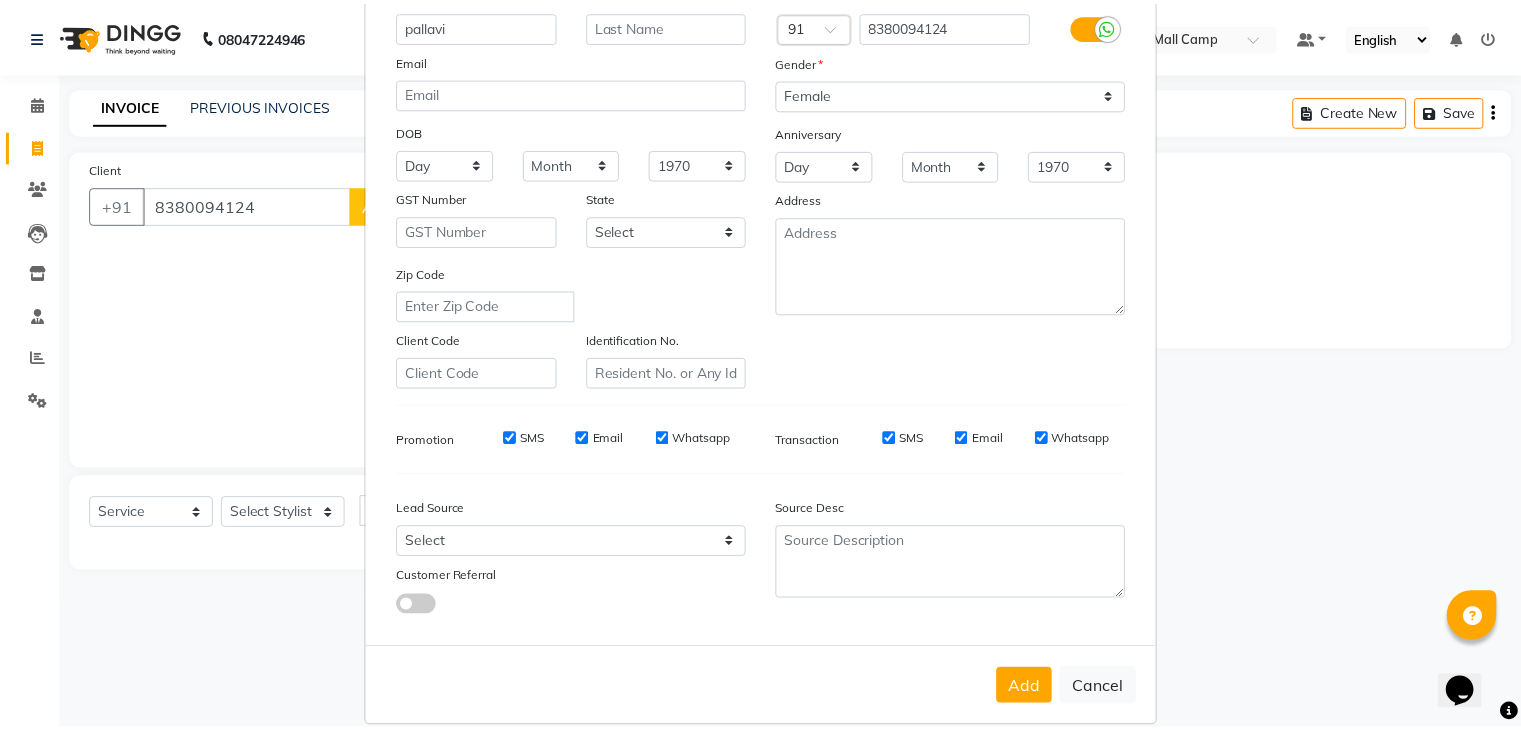 scroll, scrollTop: 203, scrollLeft: 0, axis: vertical 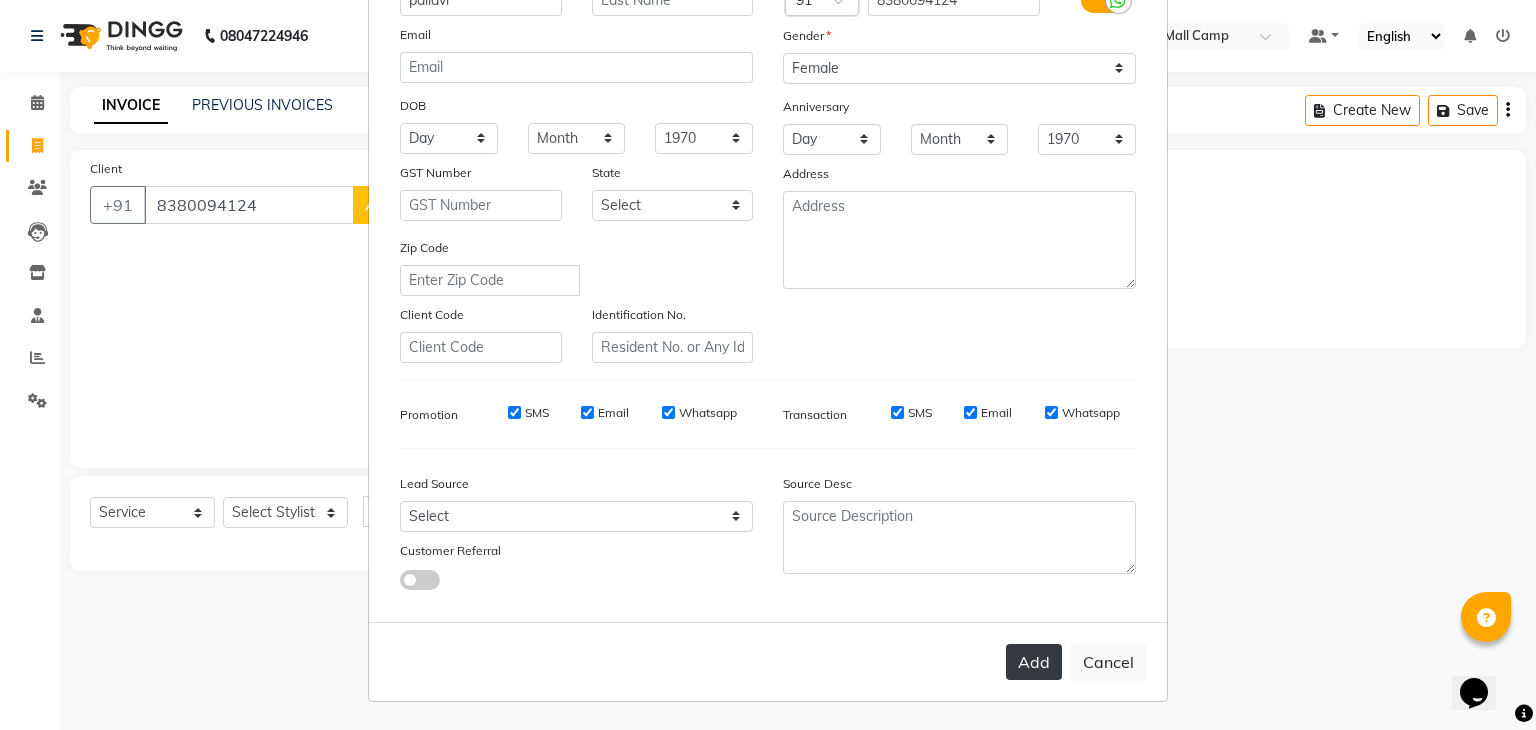 click on "Add" at bounding box center [1034, 662] 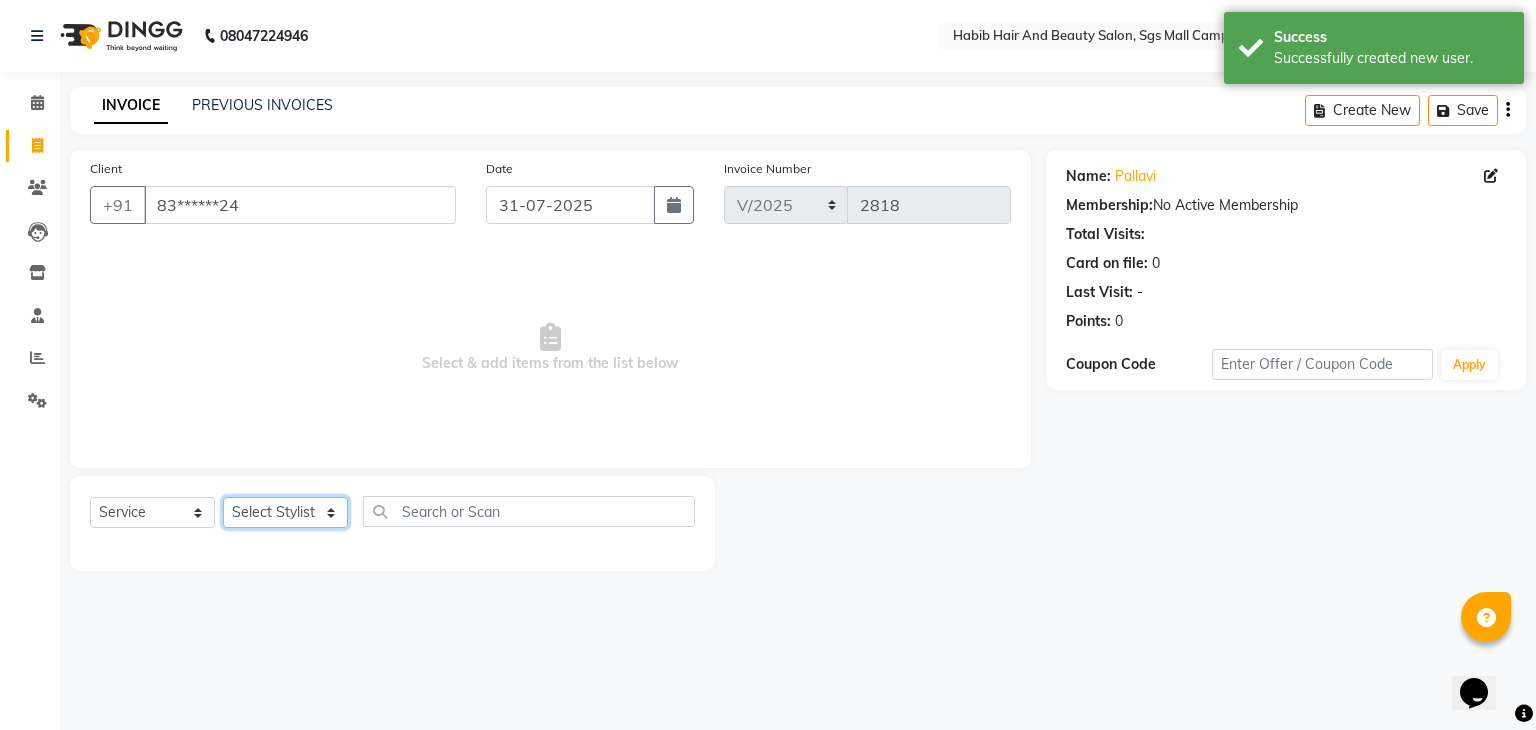 click on "Select Stylist [FIRST] [FIRST] [FIRST] Manager [FIRST]  [FIRST] [FIRST] [FIRST] [FIRST]  [FIRST] [FIRST]" 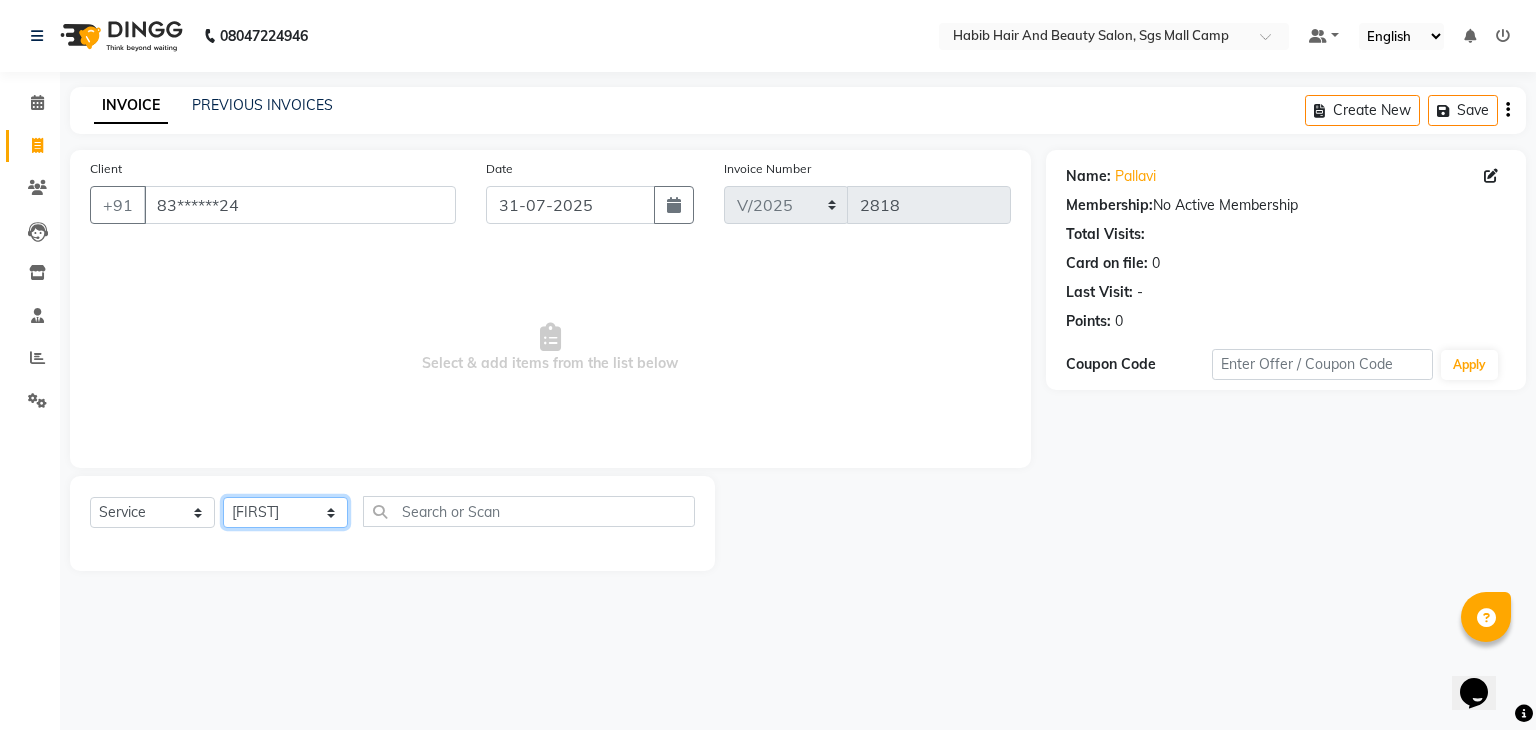 click on "Select Stylist [FIRST] [FIRST] [FIRST] Manager [FIRST]  [FIRST] [FIRST] [FIRST] [FIRST]  [FIRST] [FIRST]" 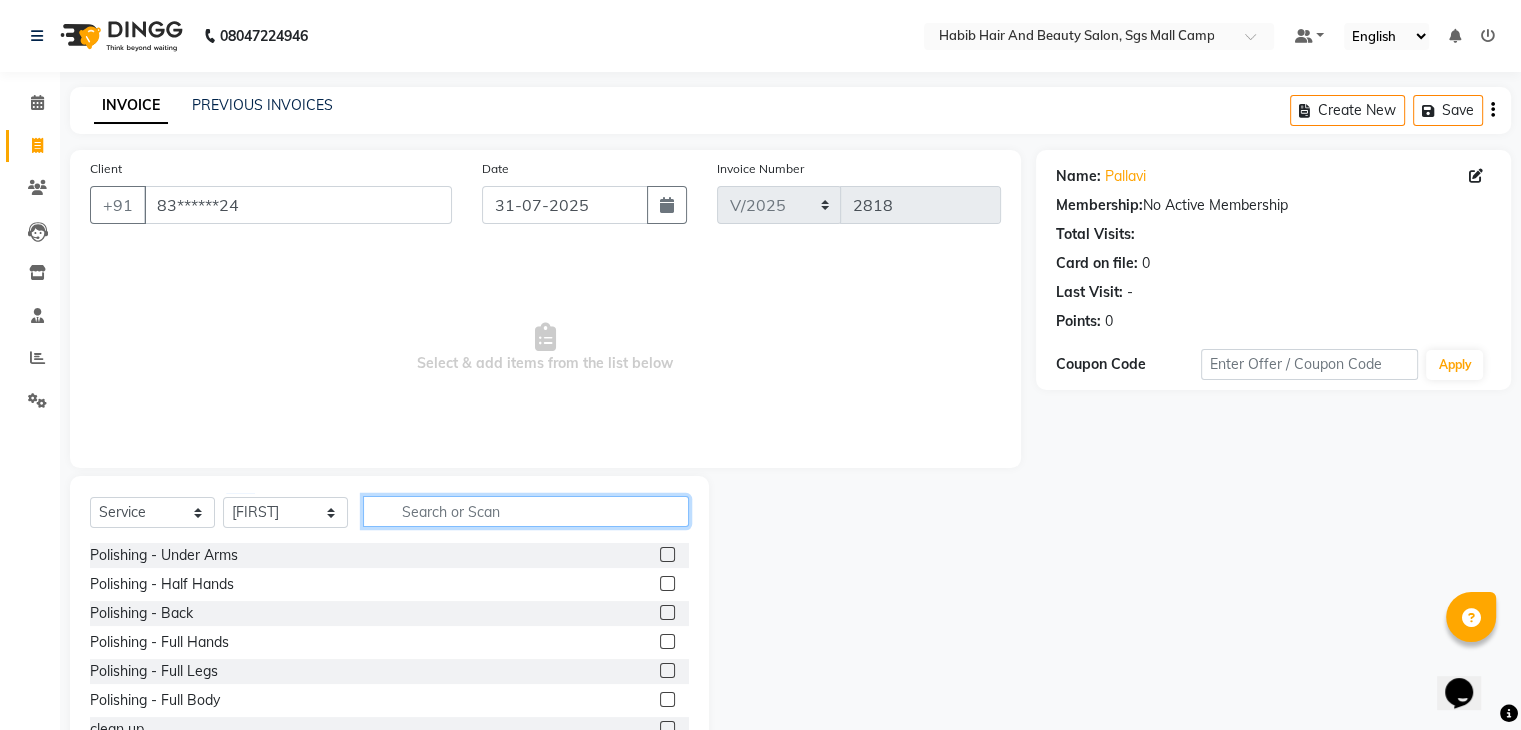 click 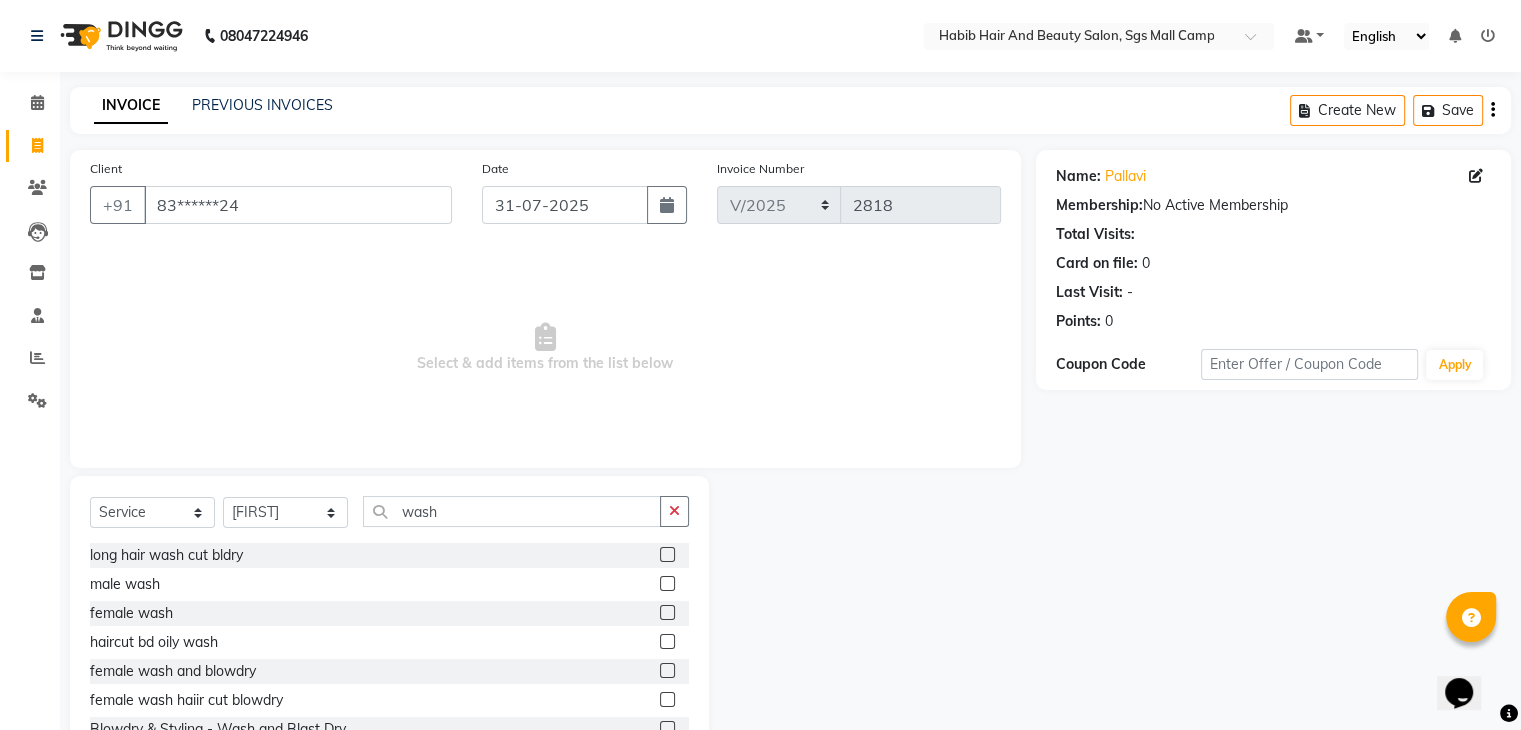 click 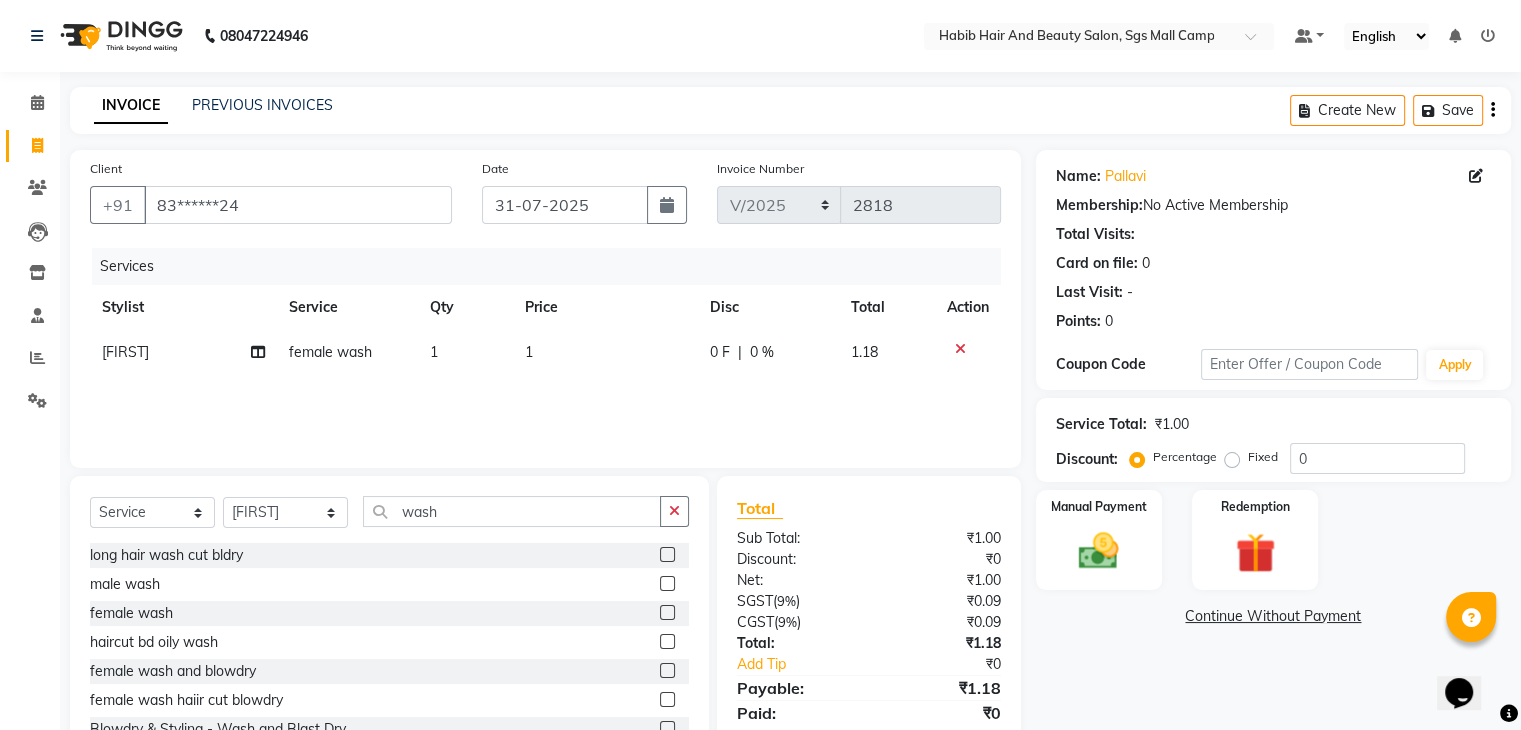 click on "1" 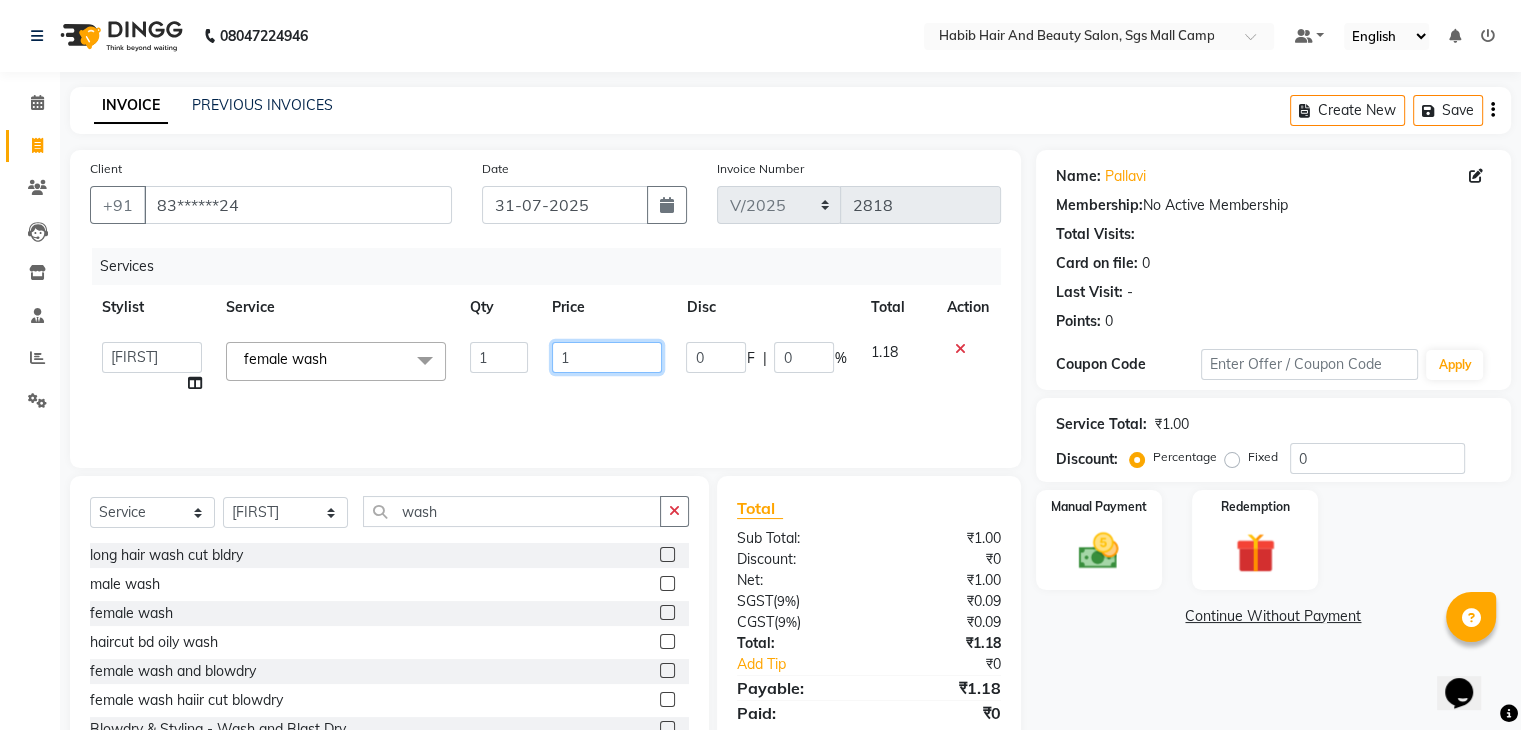 click on "1" 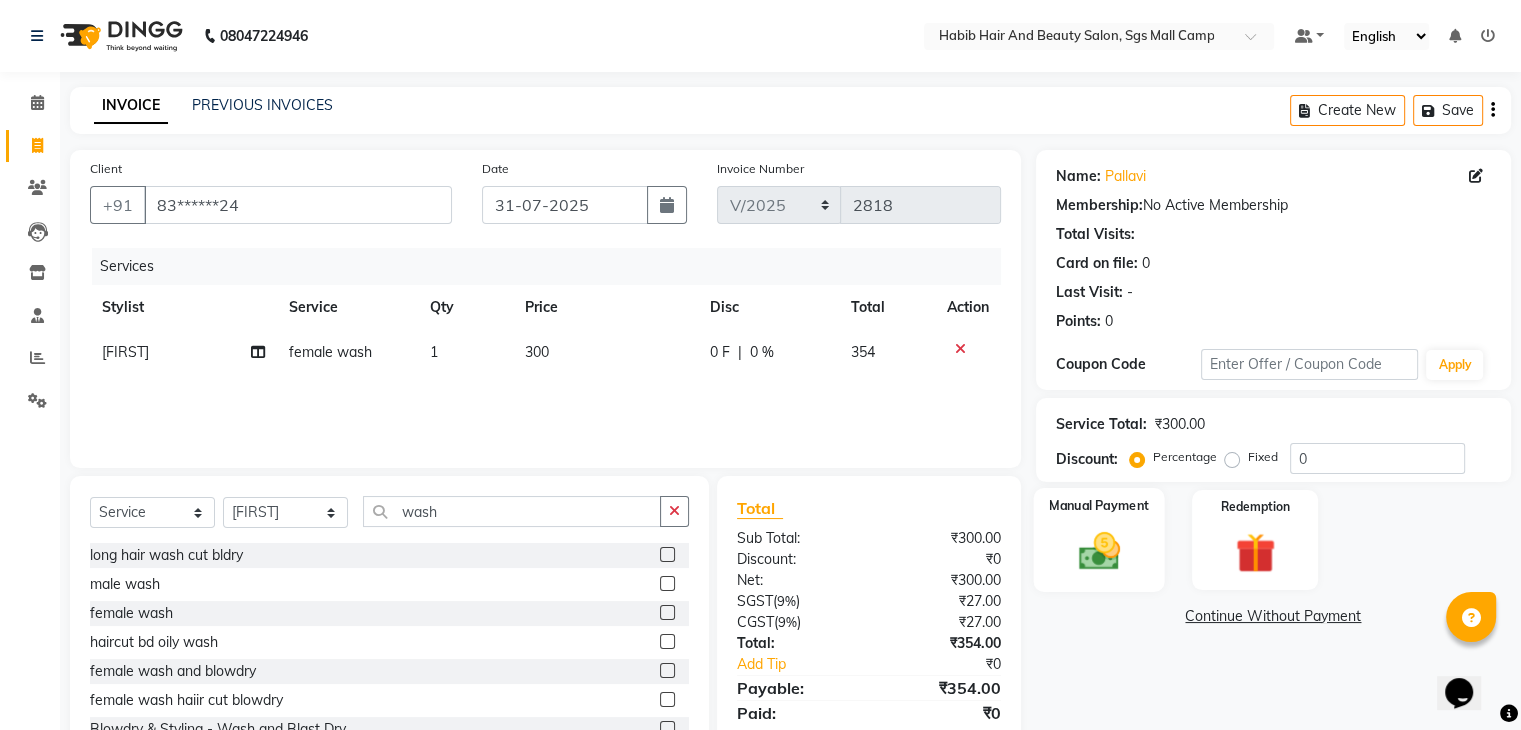 click 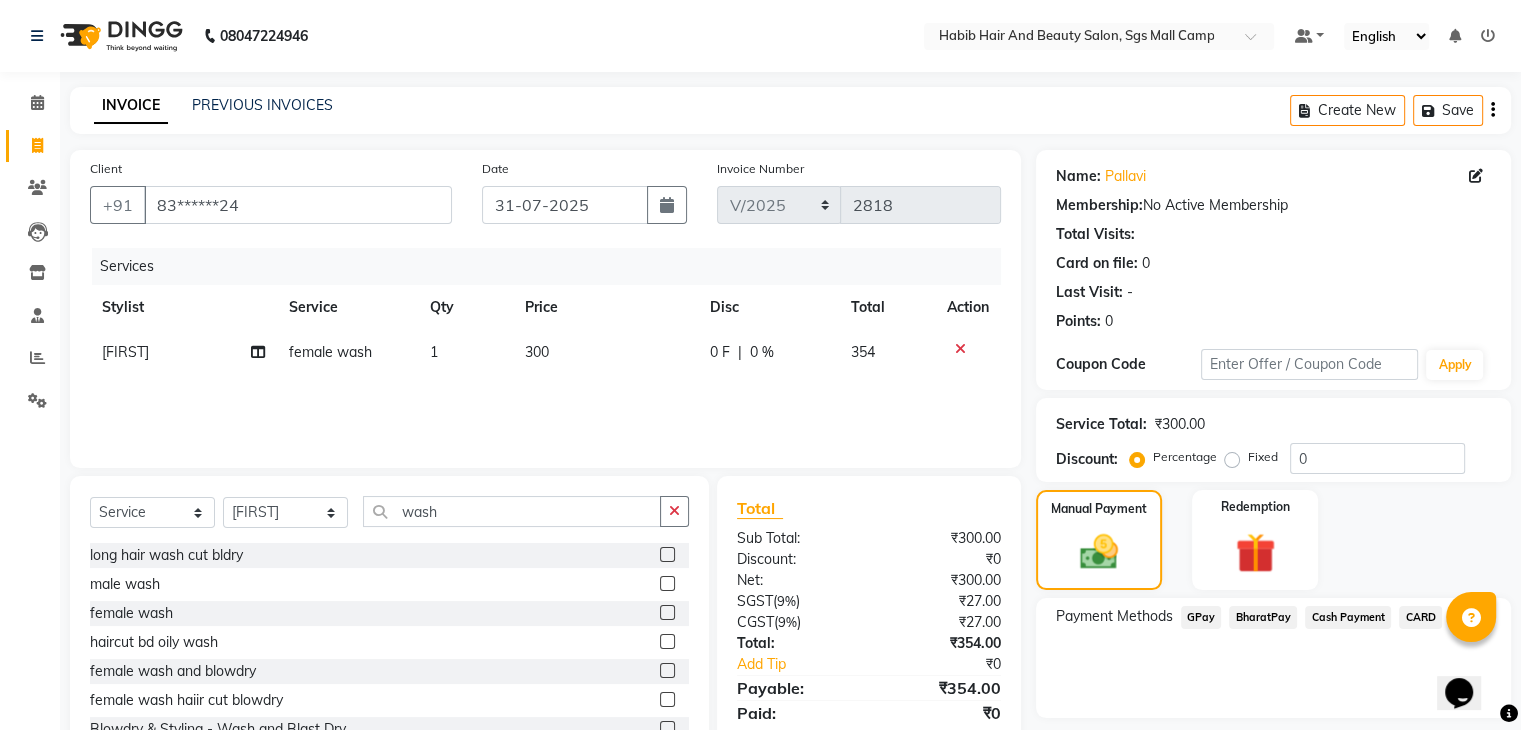 click on "BharatPay" 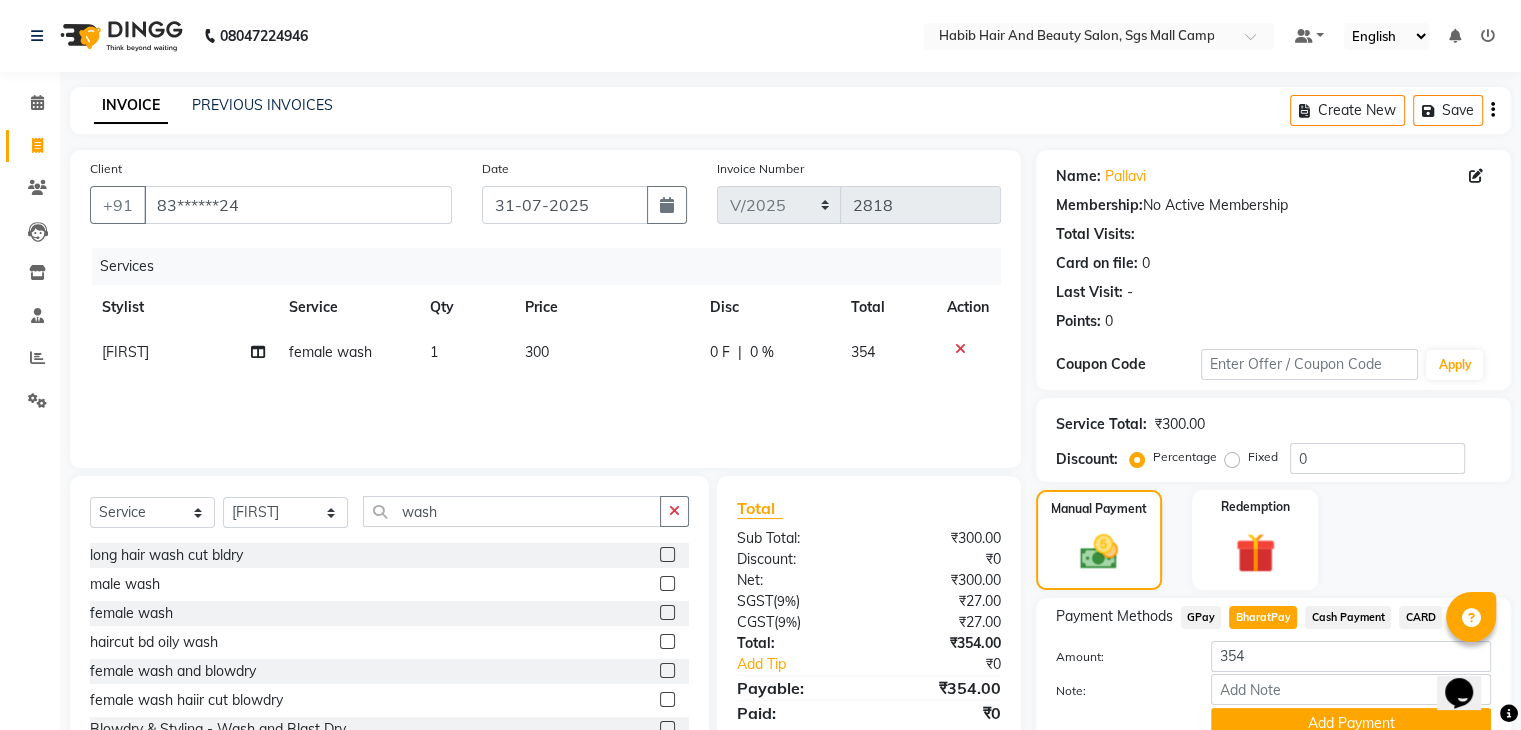 scroll, scrollTop: 89, scrollLeft: 0, axis: vertical 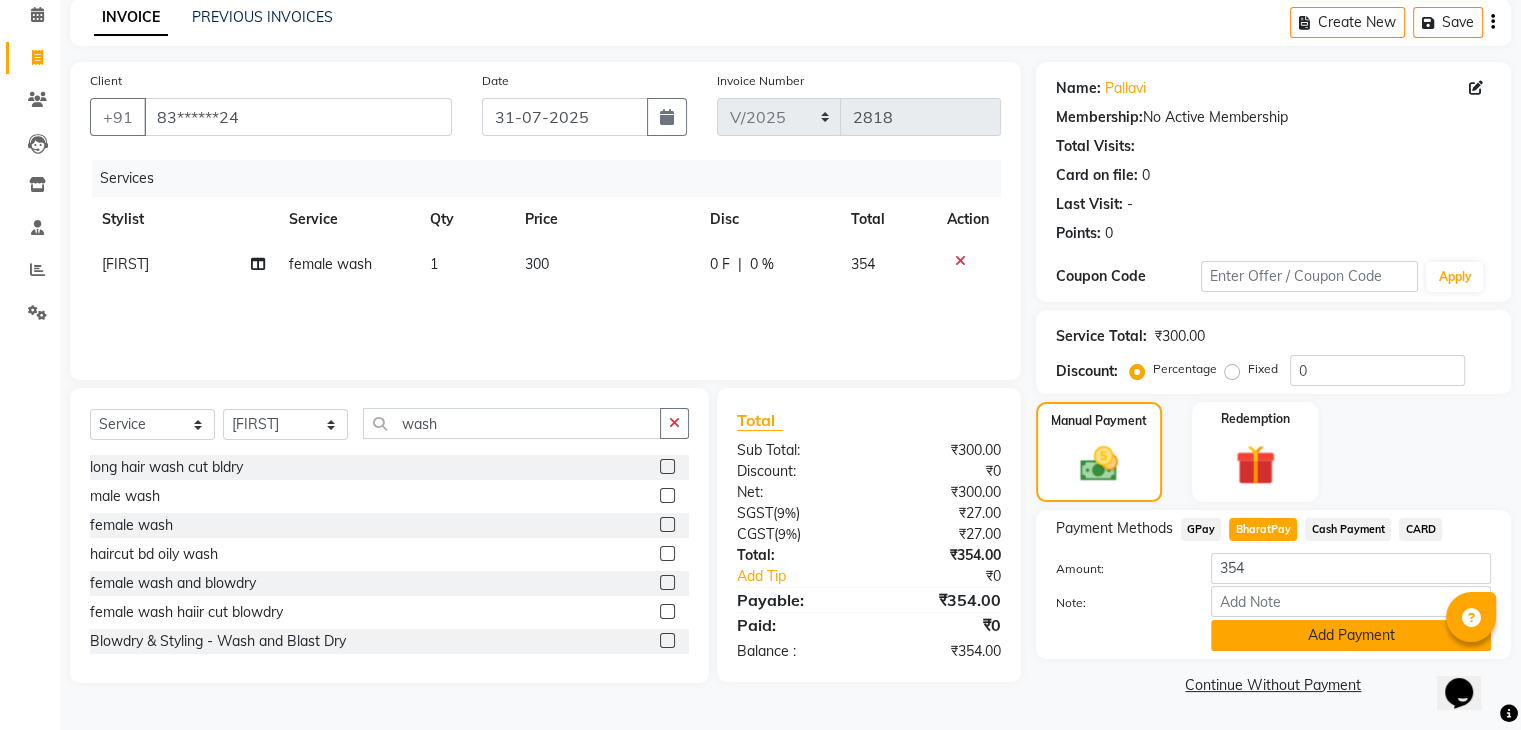 click on "Add Payment" 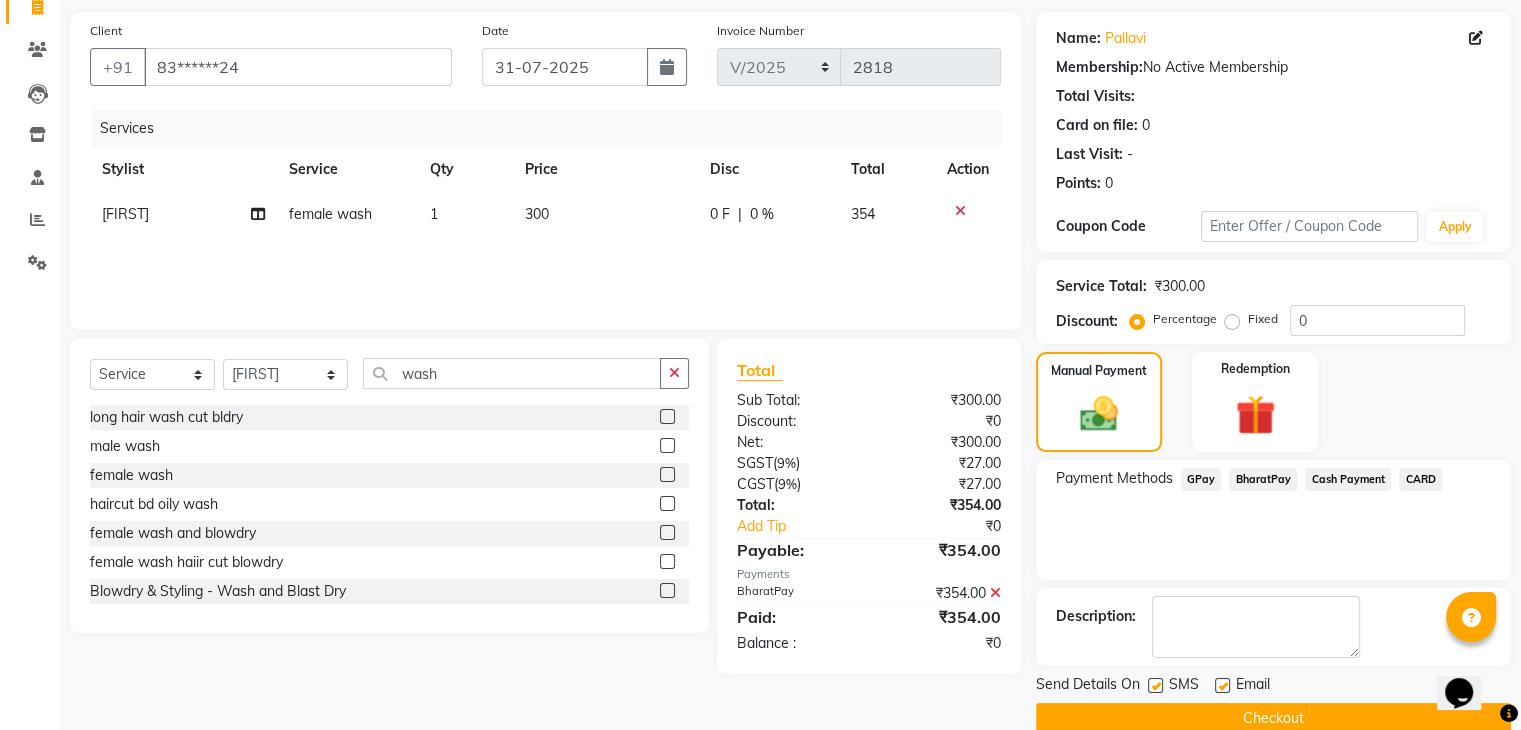 scroll, scrollTop: 171, scrollLeft: 0, axis: vertical 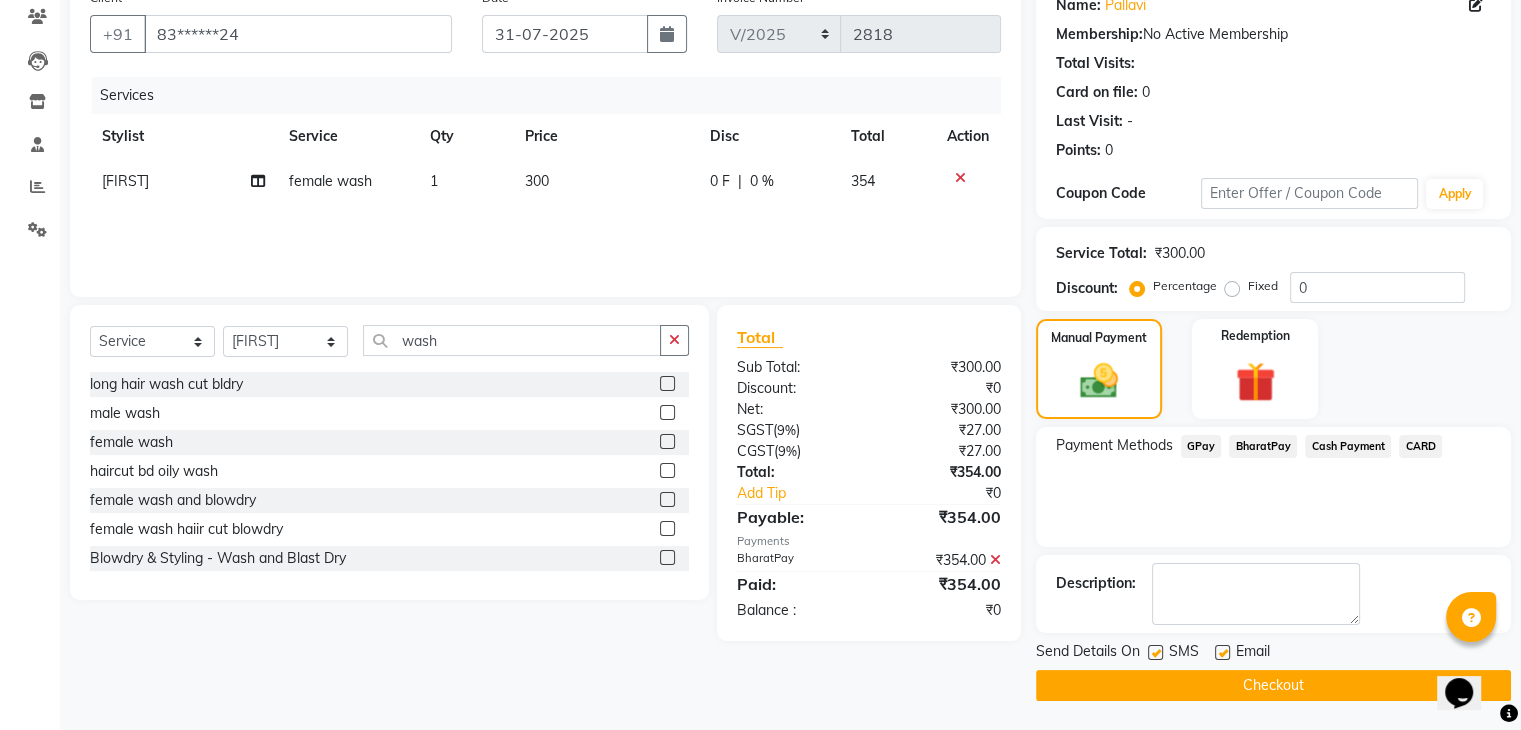click on "Checkout" 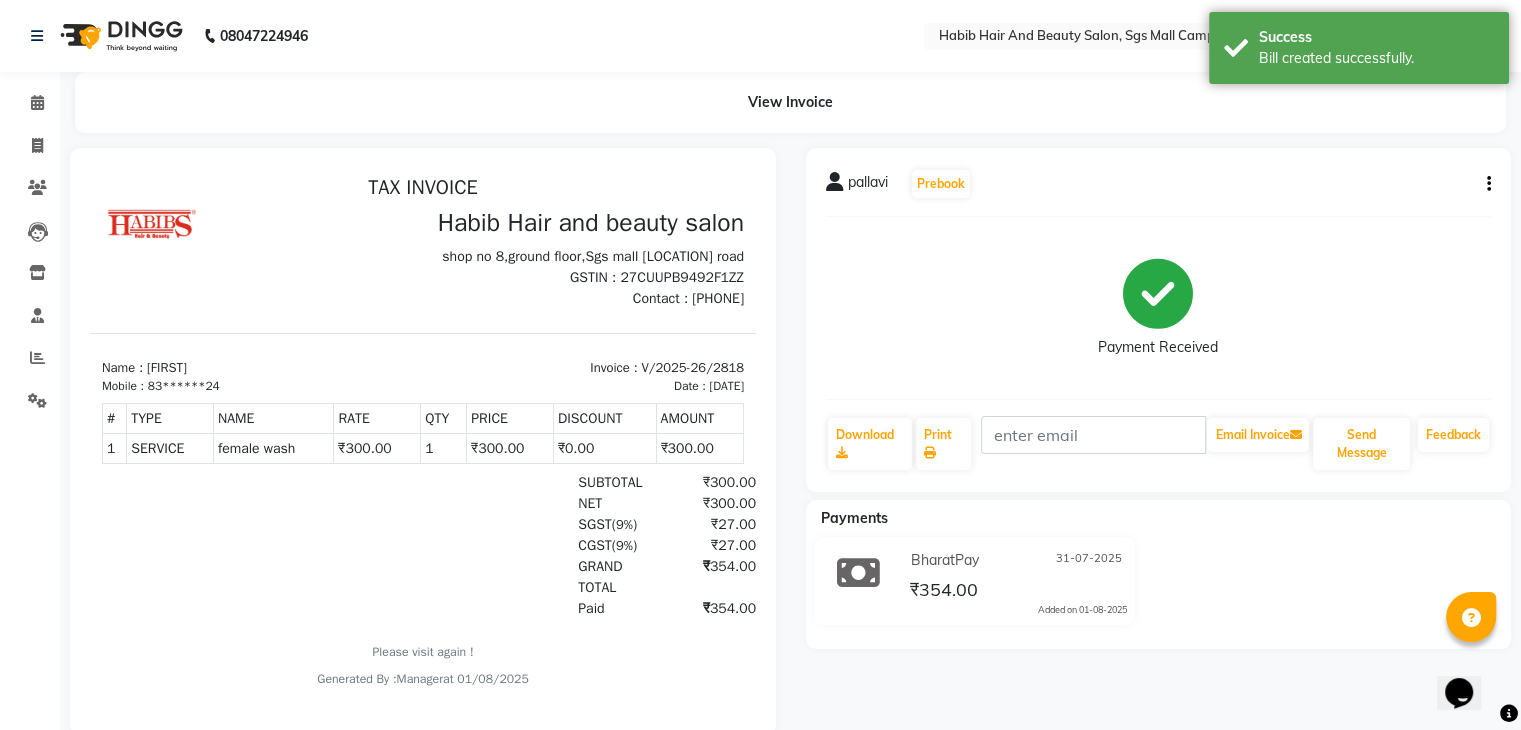 scroll, scrollTop: 0, scrollLeft: 0, axis: both 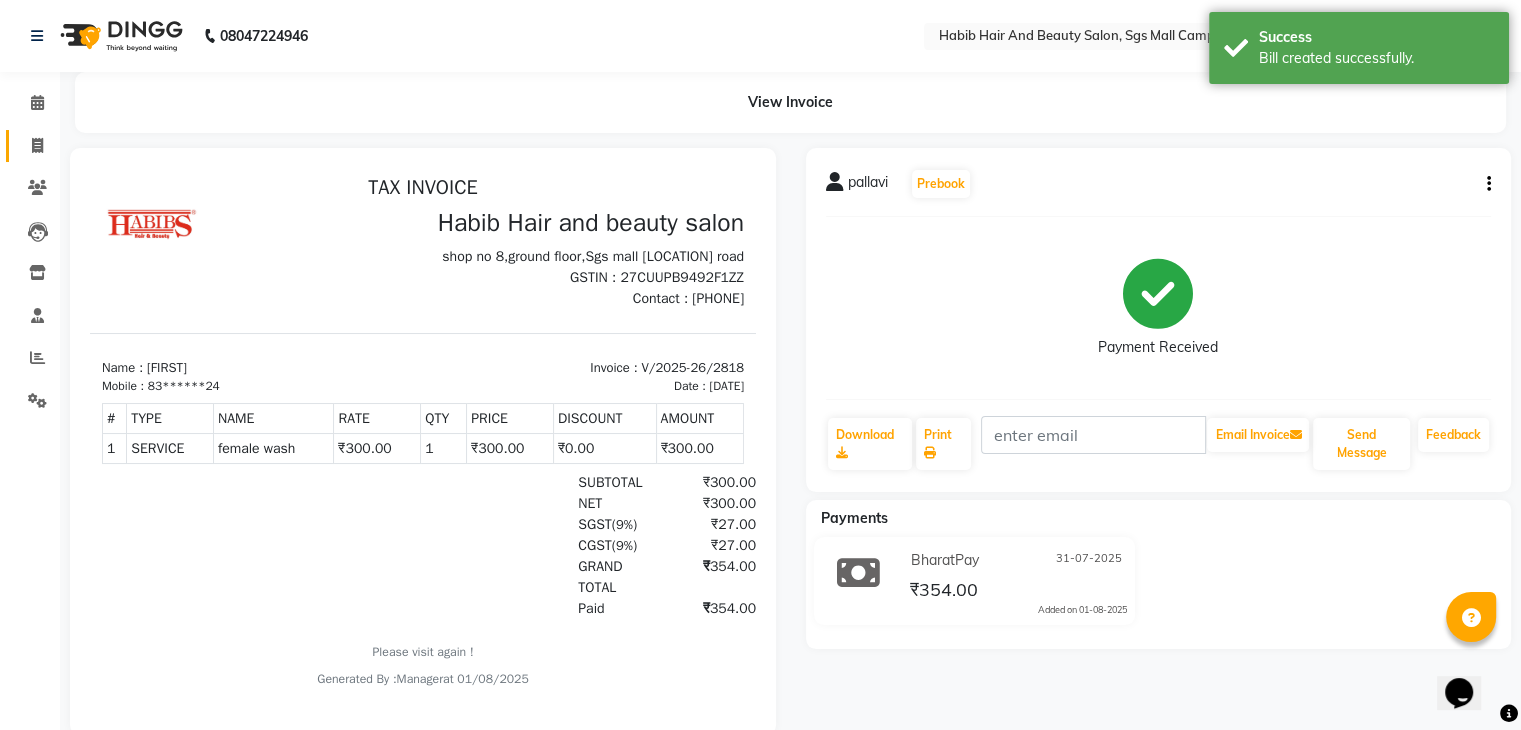 click on "Invoice" 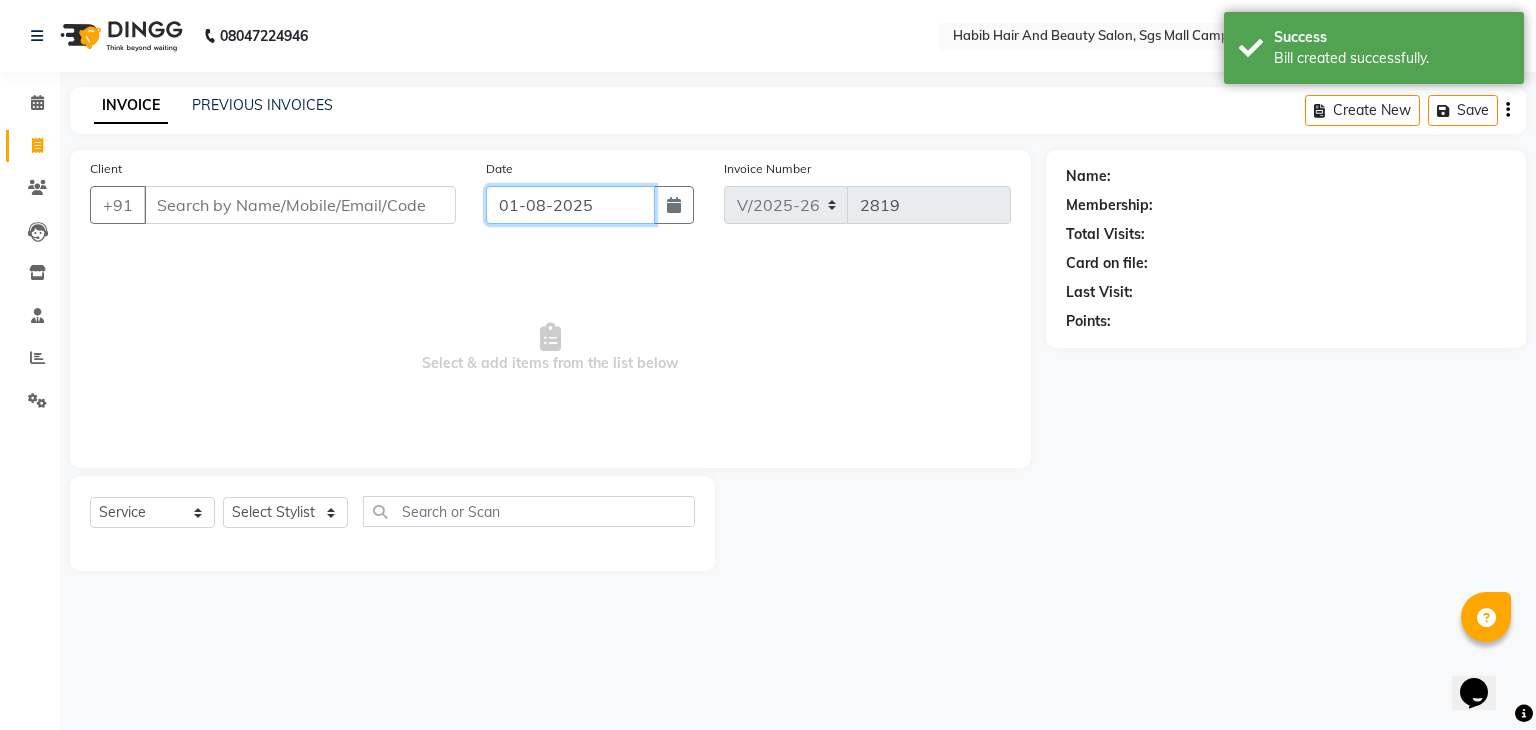 click on "01-08-2025" 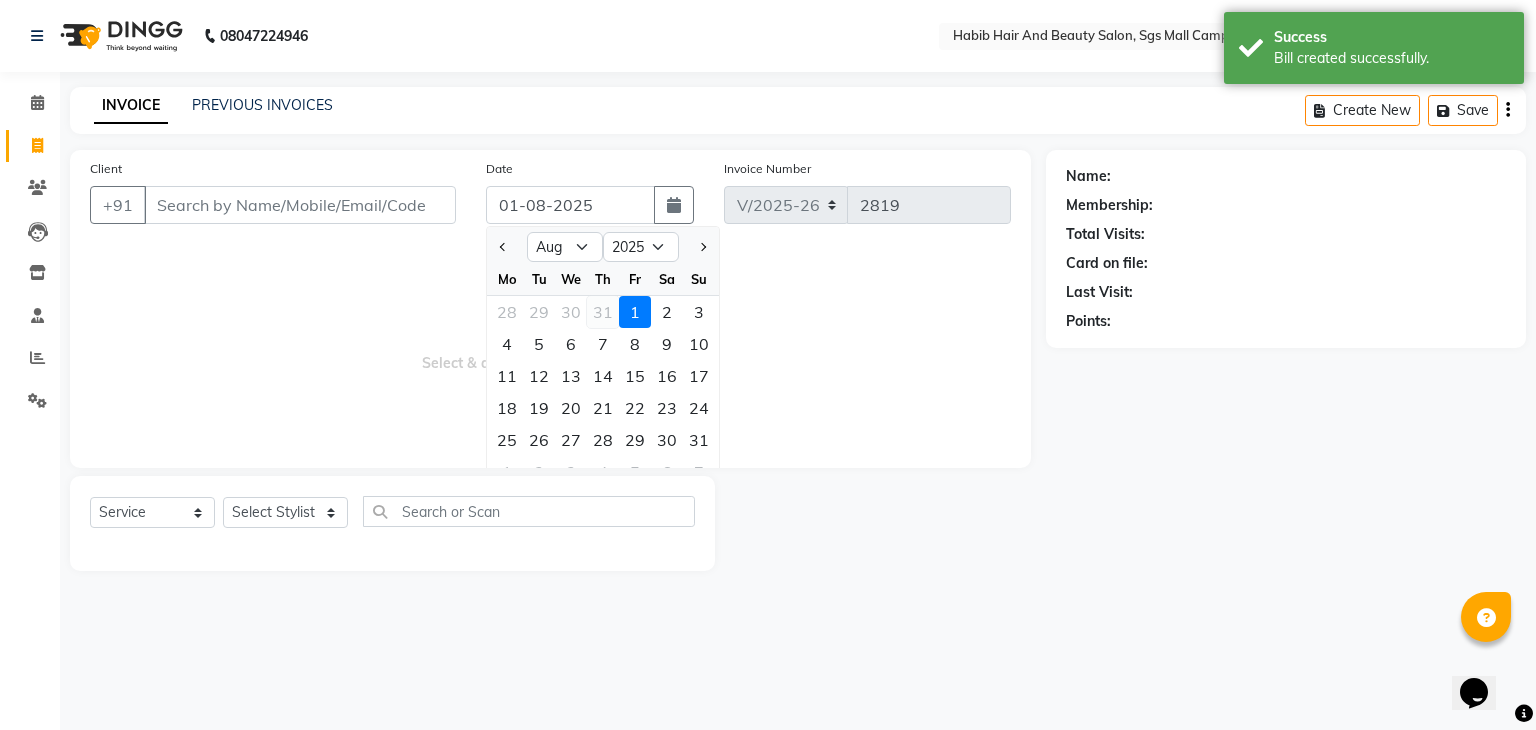 click on "31" 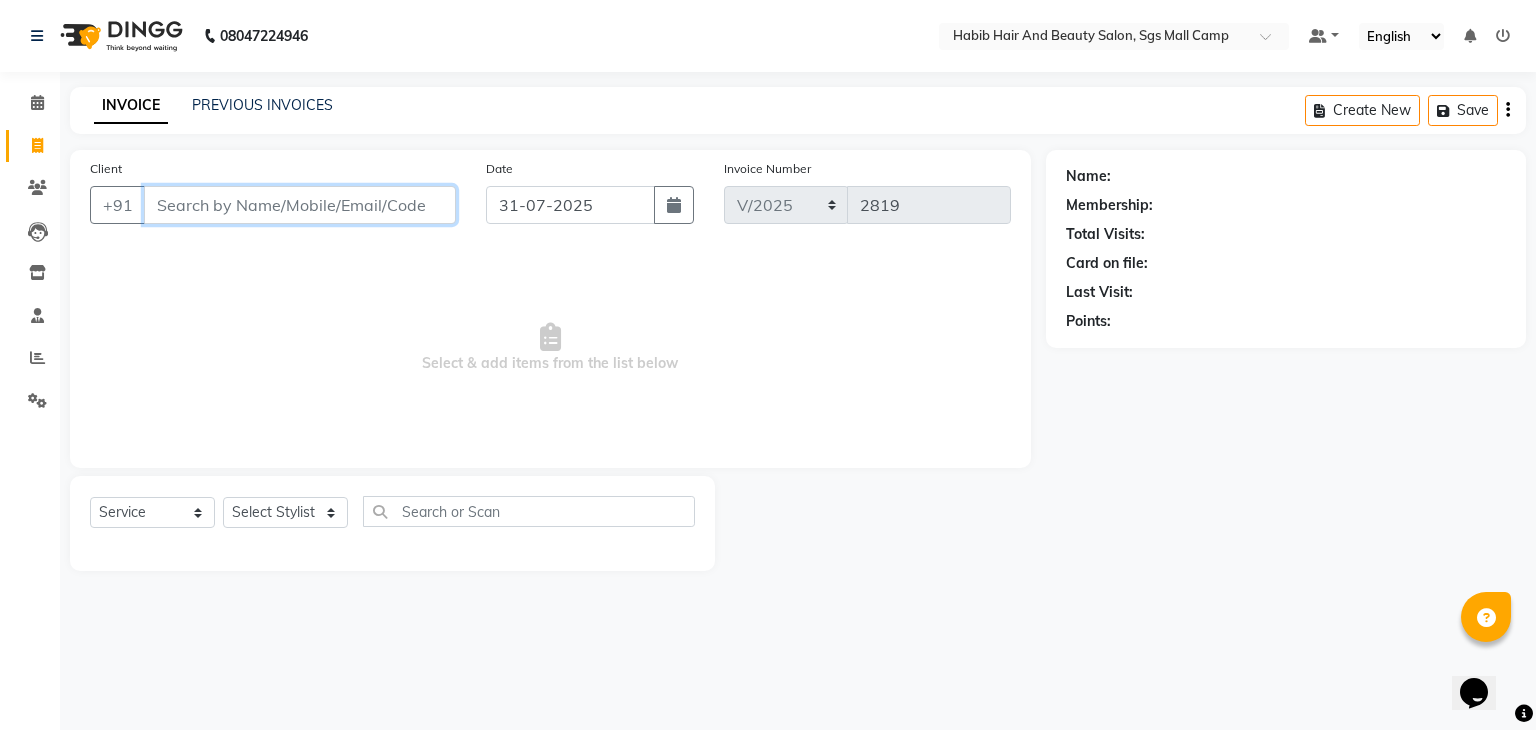 click on "Client" at bounding box center (300, 205) 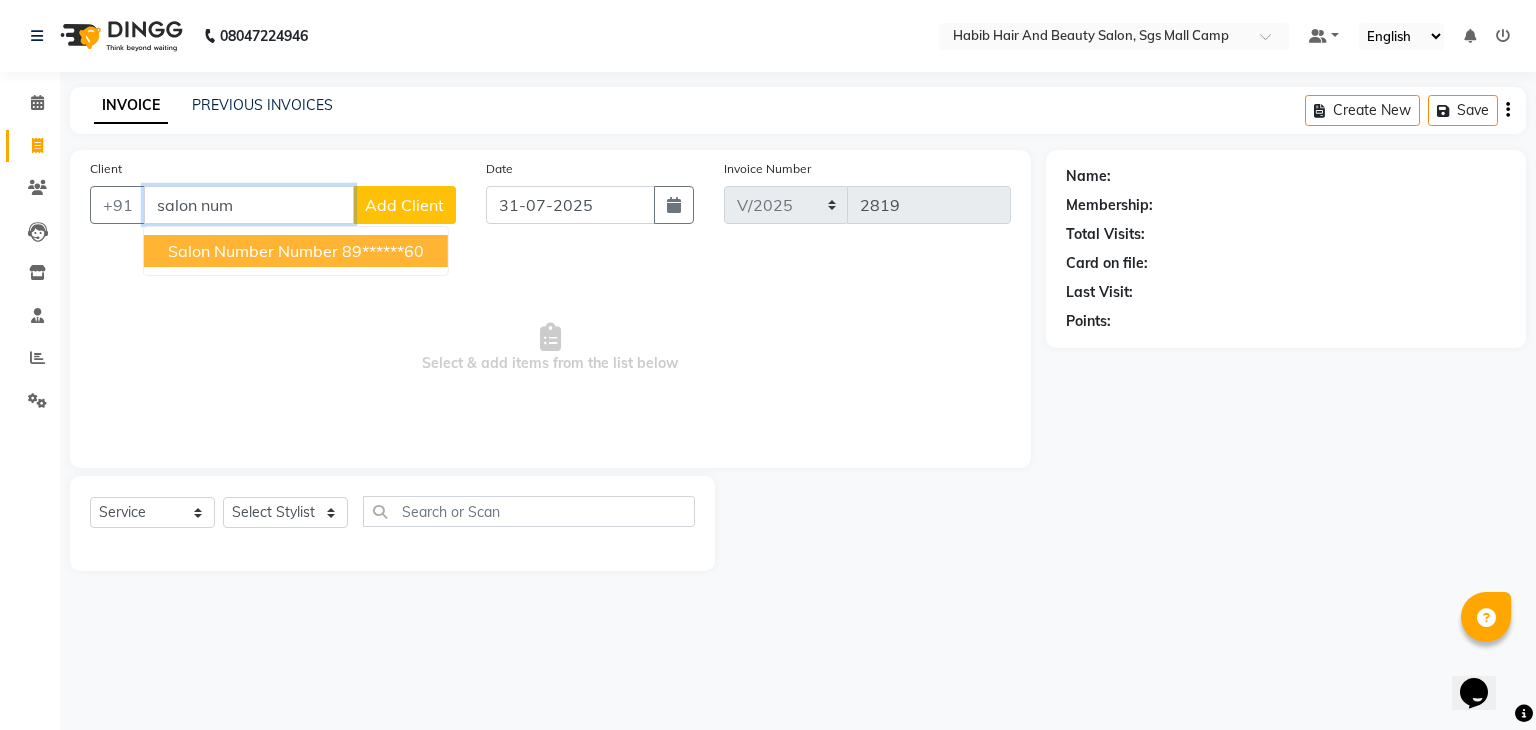 click on "salon number number" at bounding box center [253, 251] 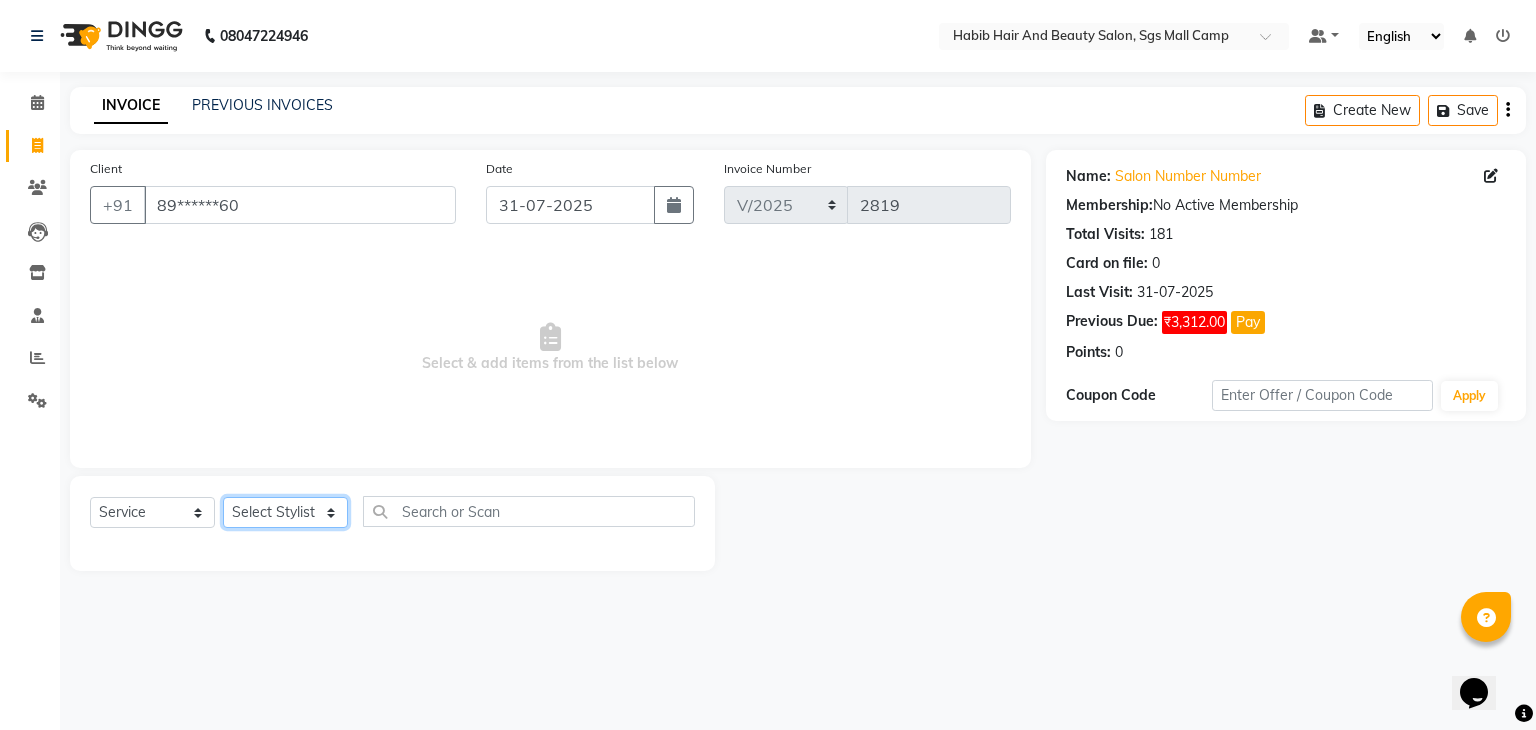 click on "Select Stylist [FIRST] [FIRST] [FIRST] Manager [FIRST]  [FIRST] [FIRST] [FIRST] [FIRST]  [FIRST] [FIRST]" 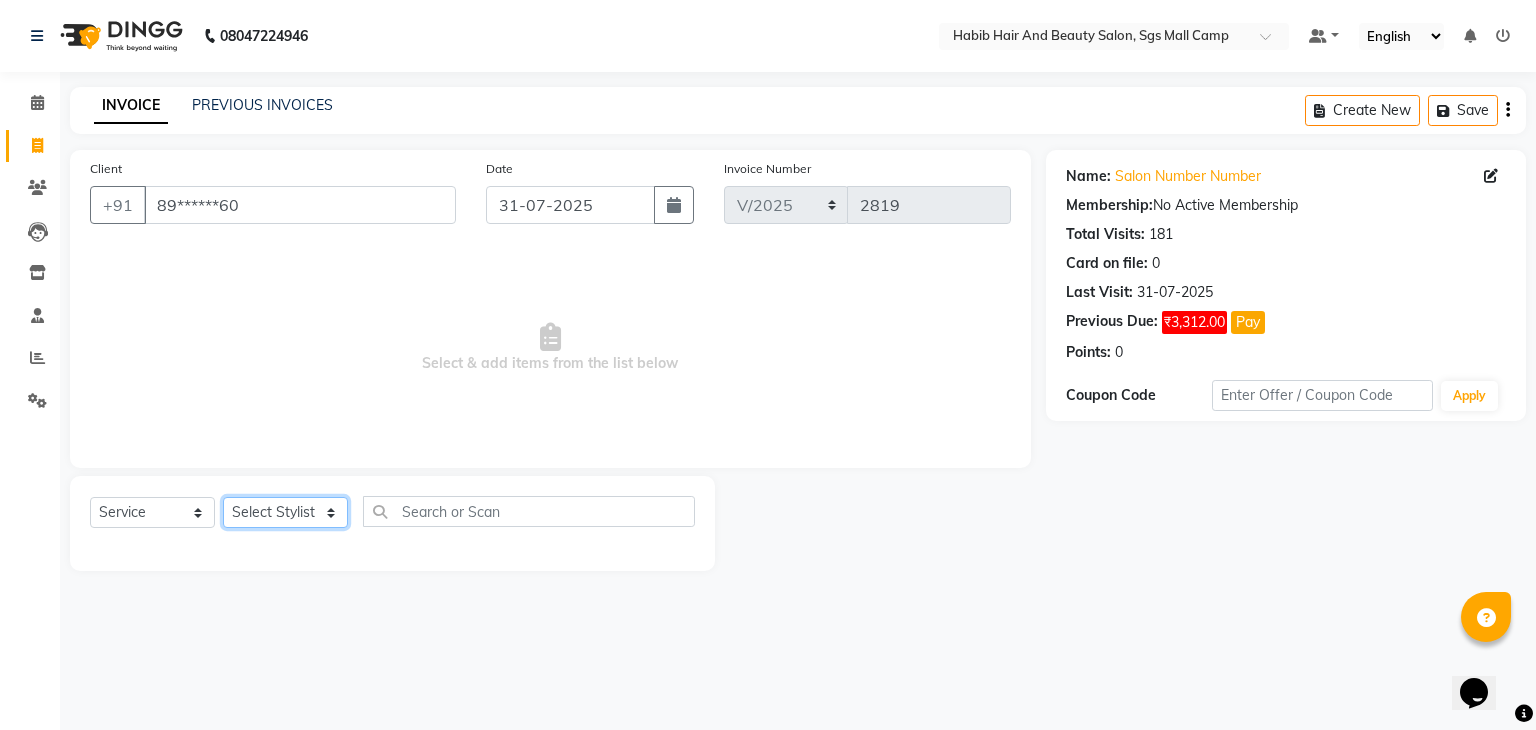 click on "Select Stylist [FIRST] [FIRST] [FIRST] Manager [FIRST]  [FIRST] [FIRST] [FIRST] [FIRST]  [FIRST] [FIRST]" 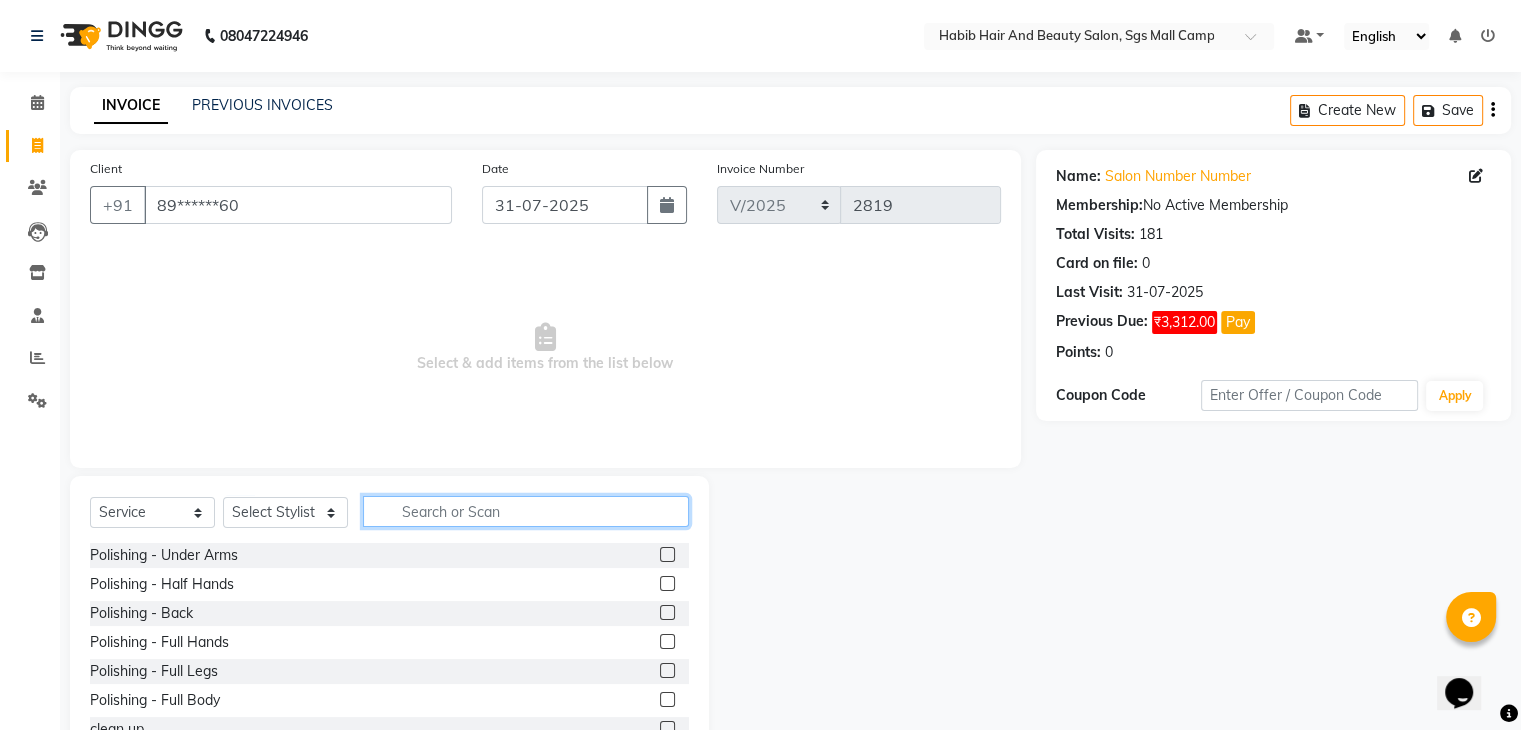 click 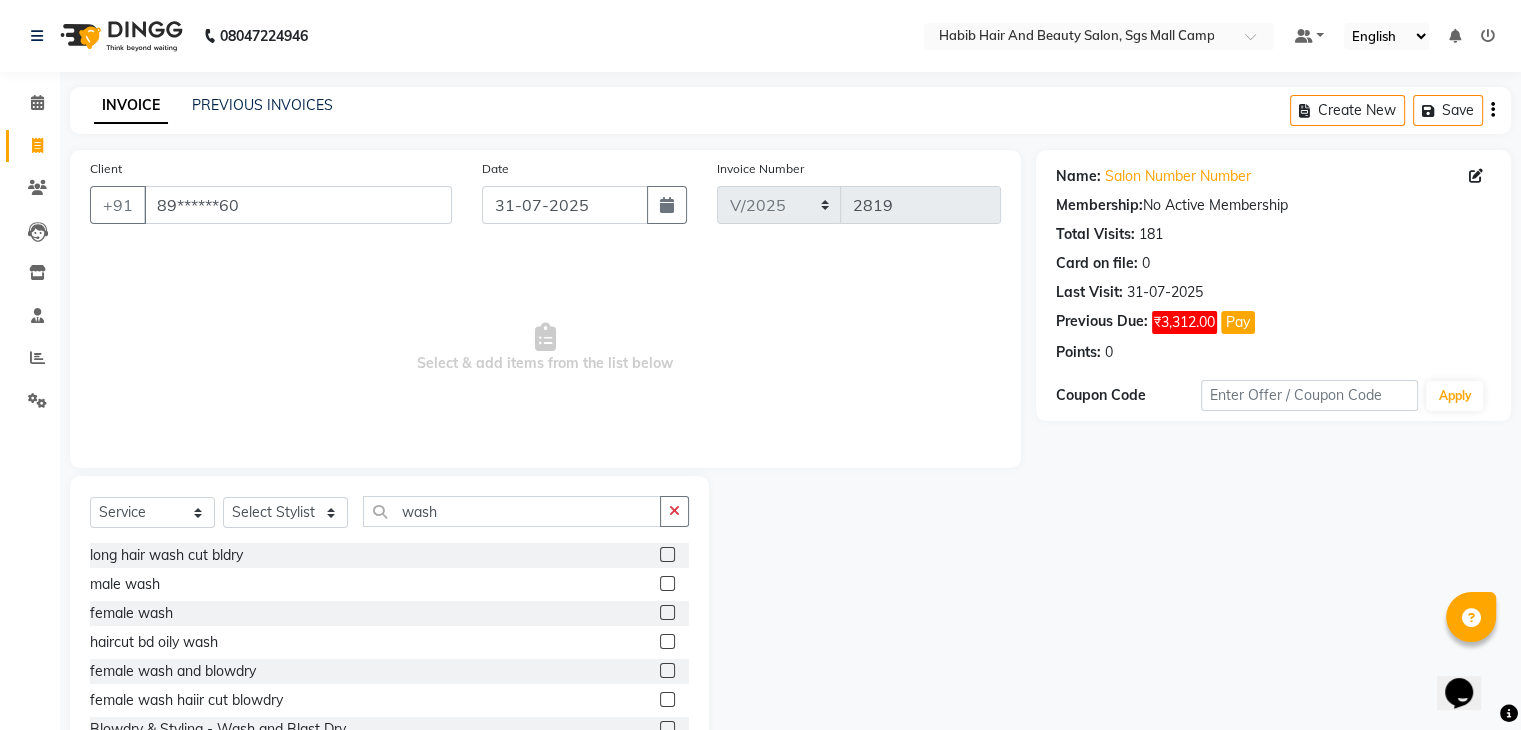 click 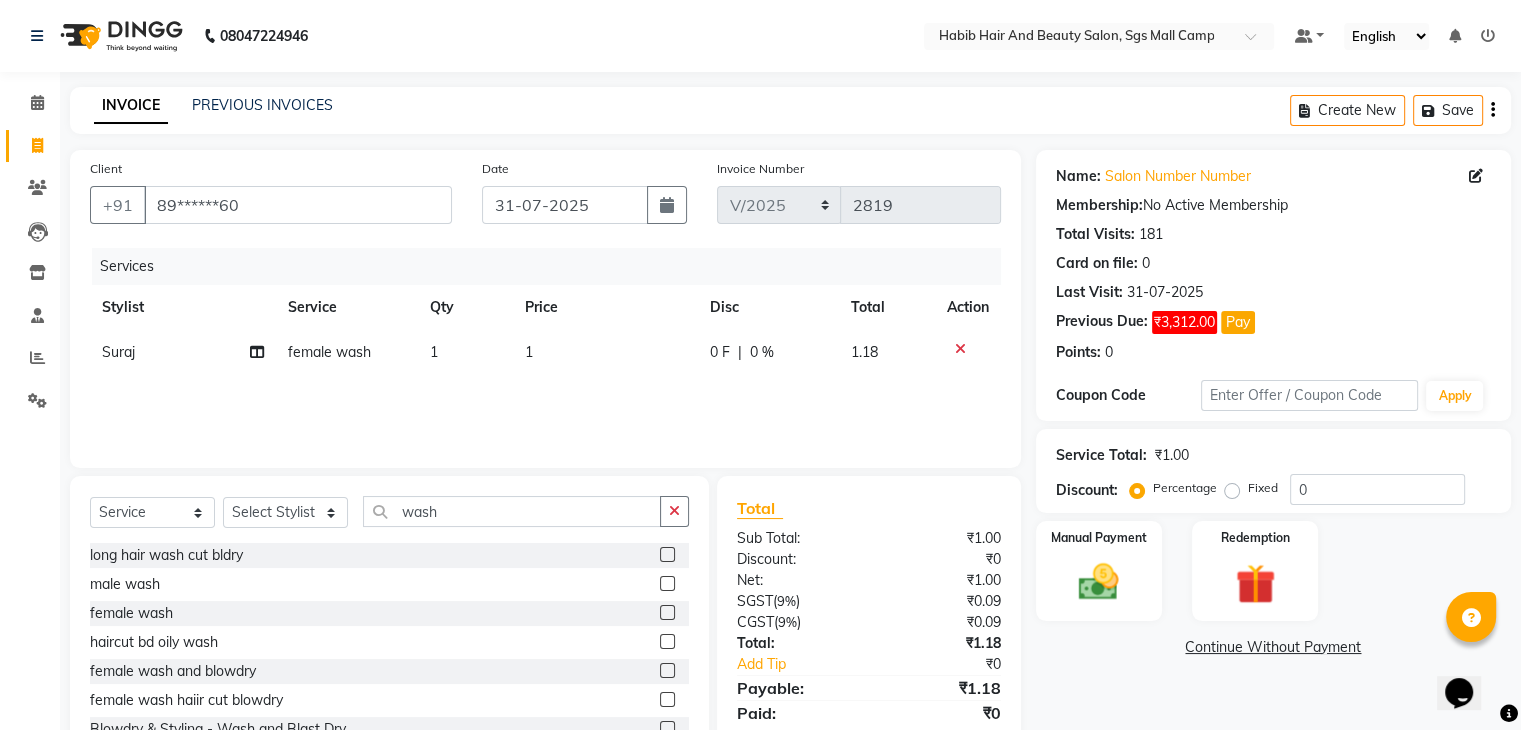 click on "1" 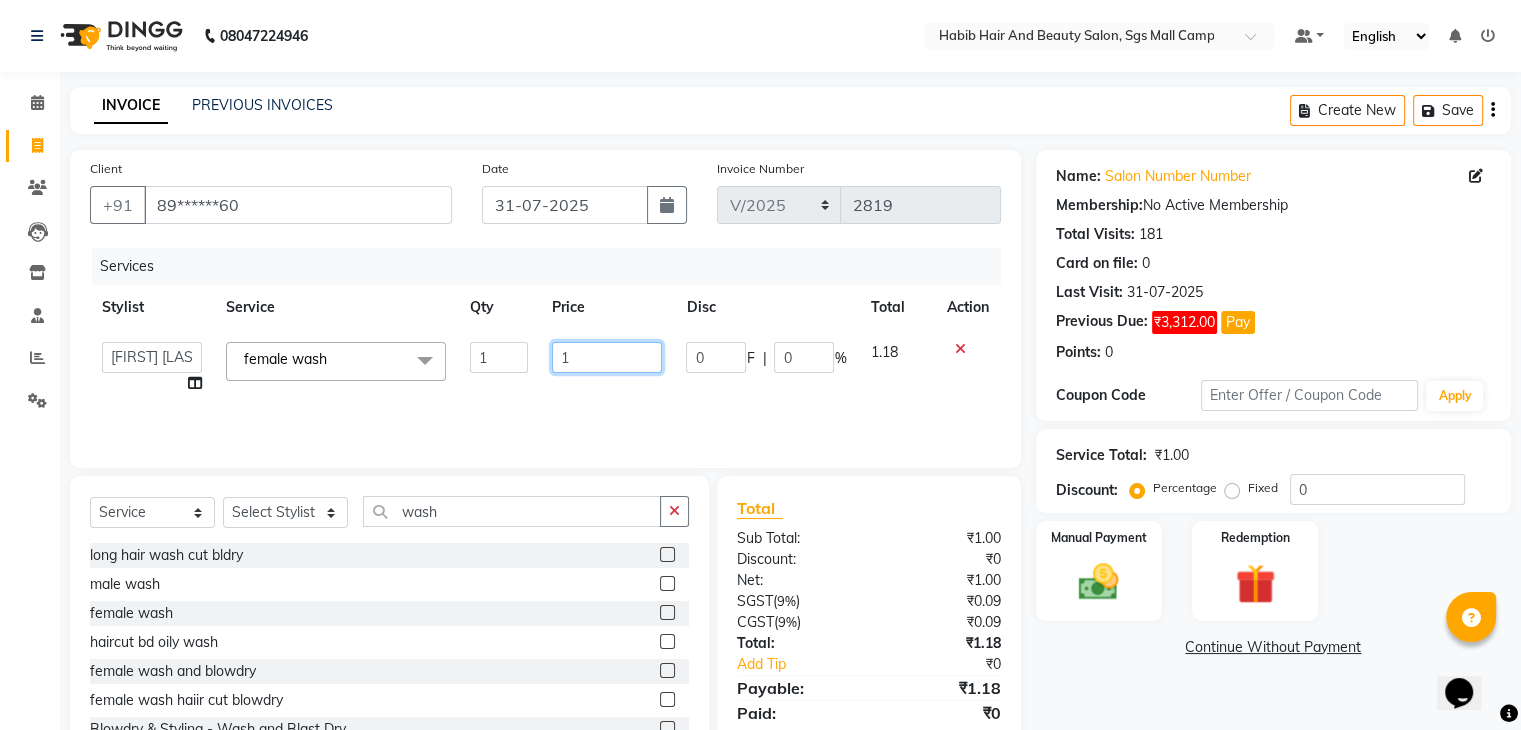 click on "1" 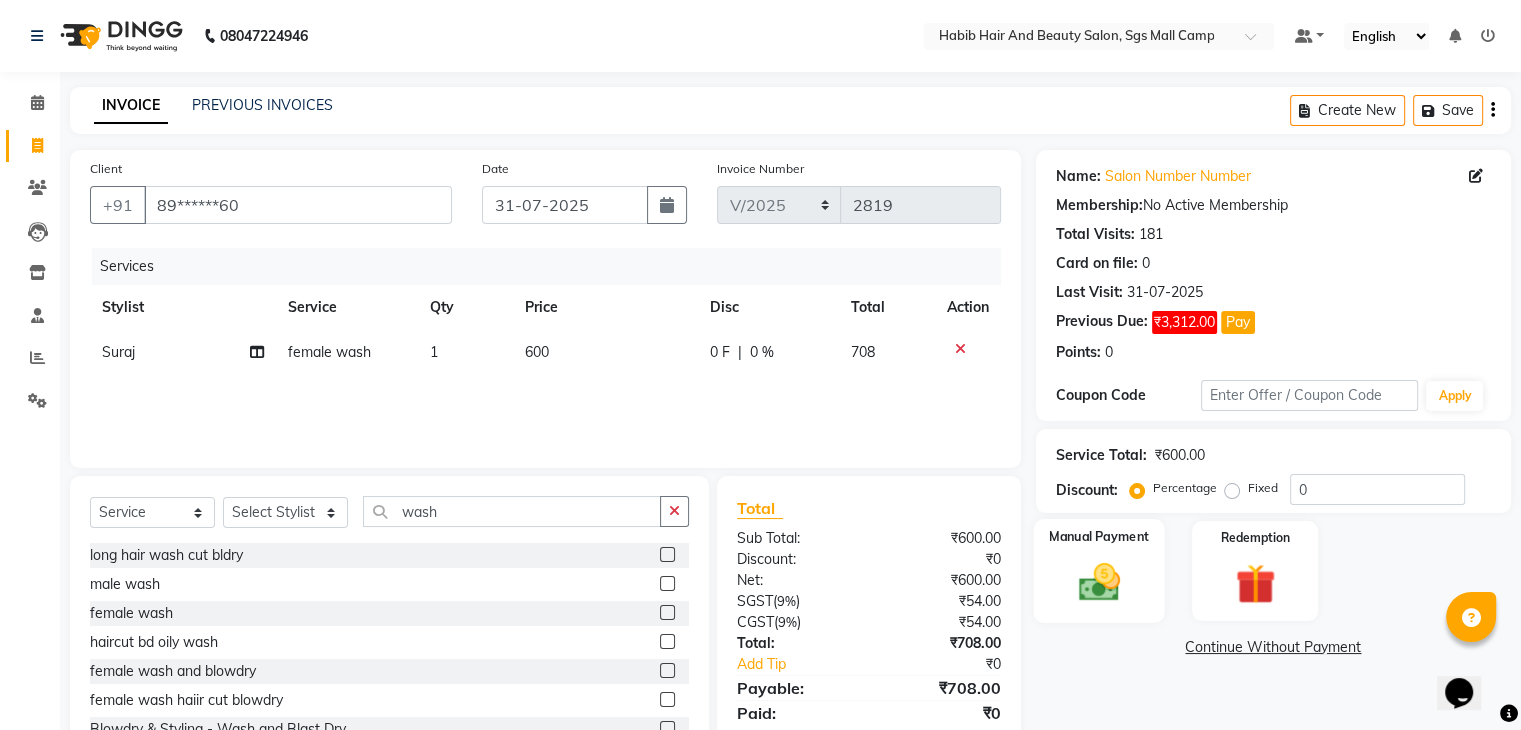 click 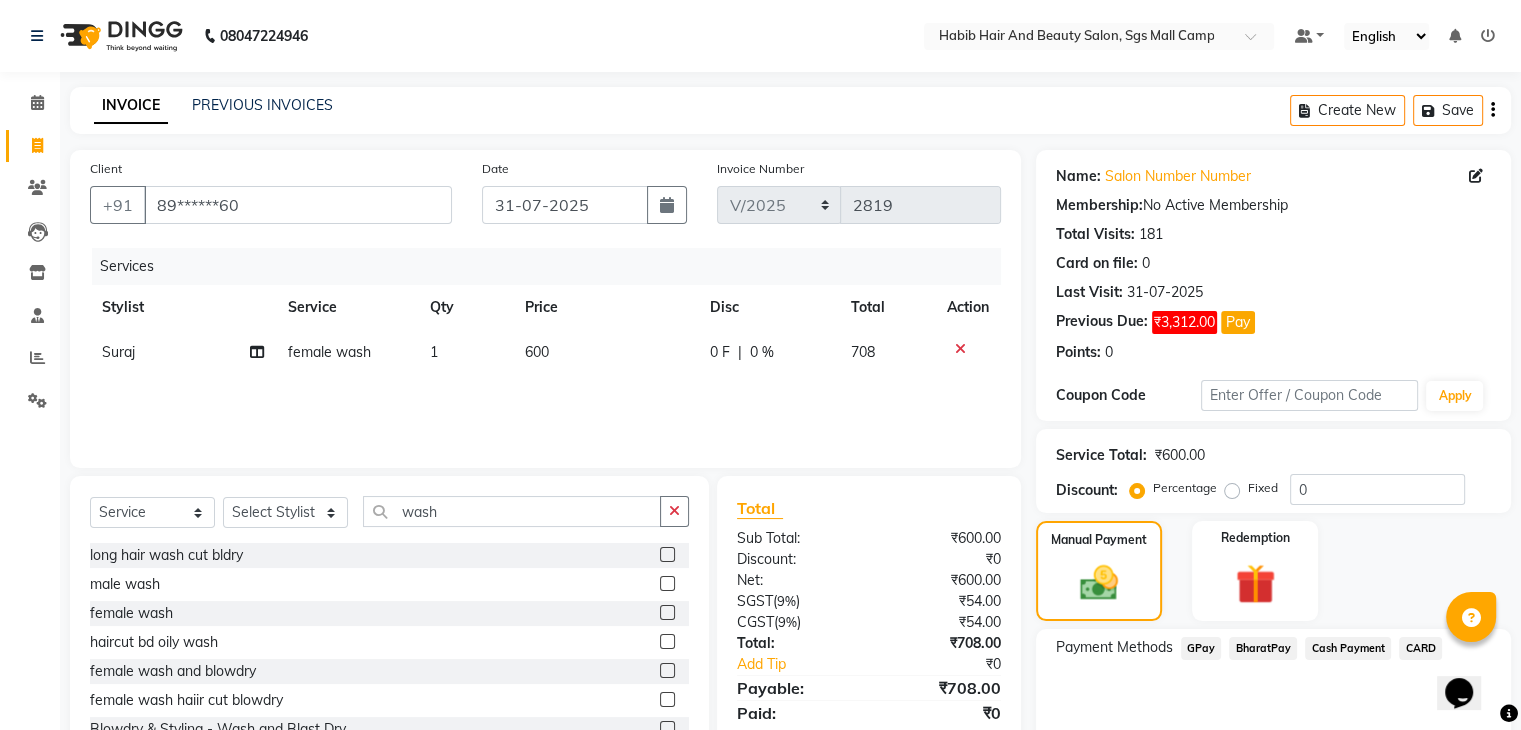 click on "CARD" 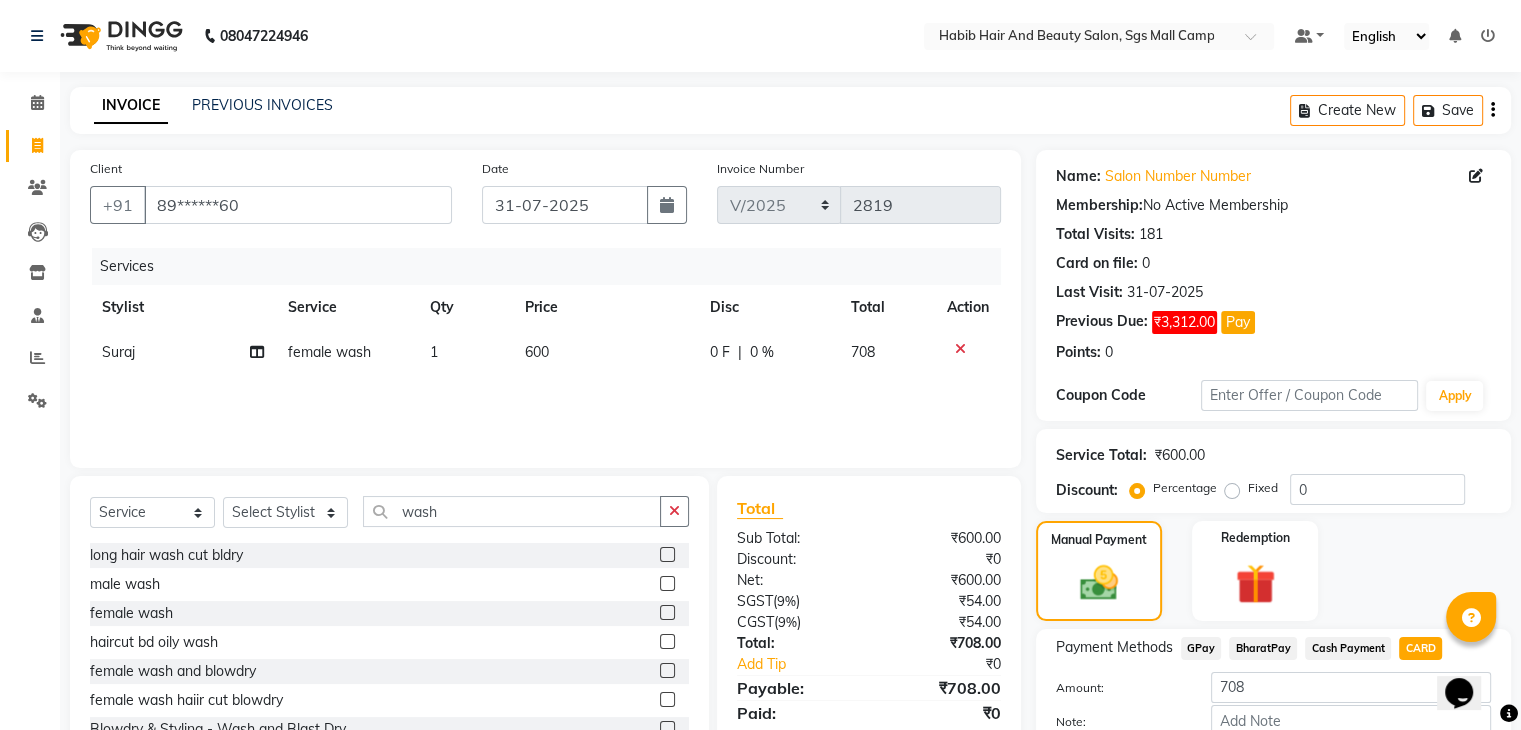 scroll, scrollTop: 120, scrollLeft: 0, axis: vertical 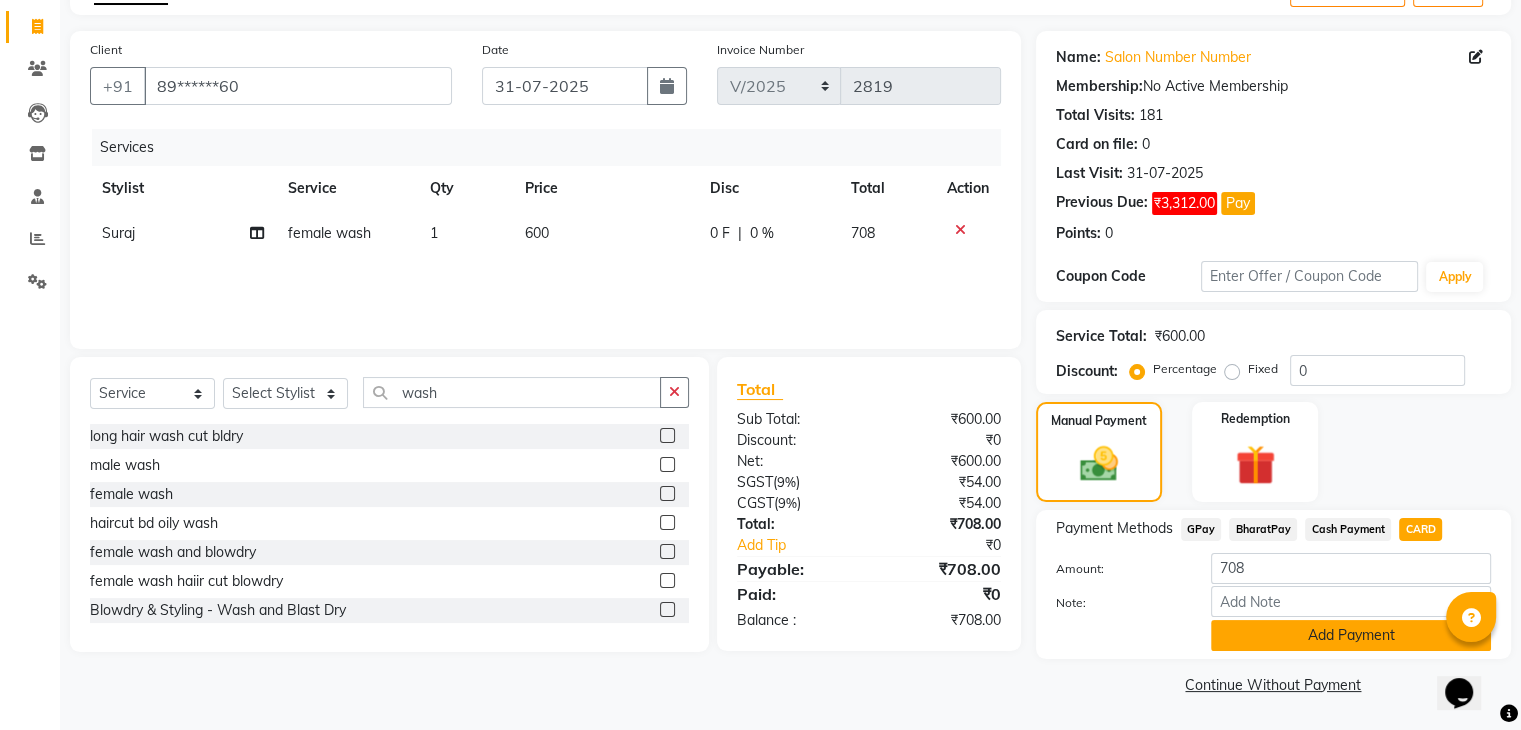 click on "Add Payment" 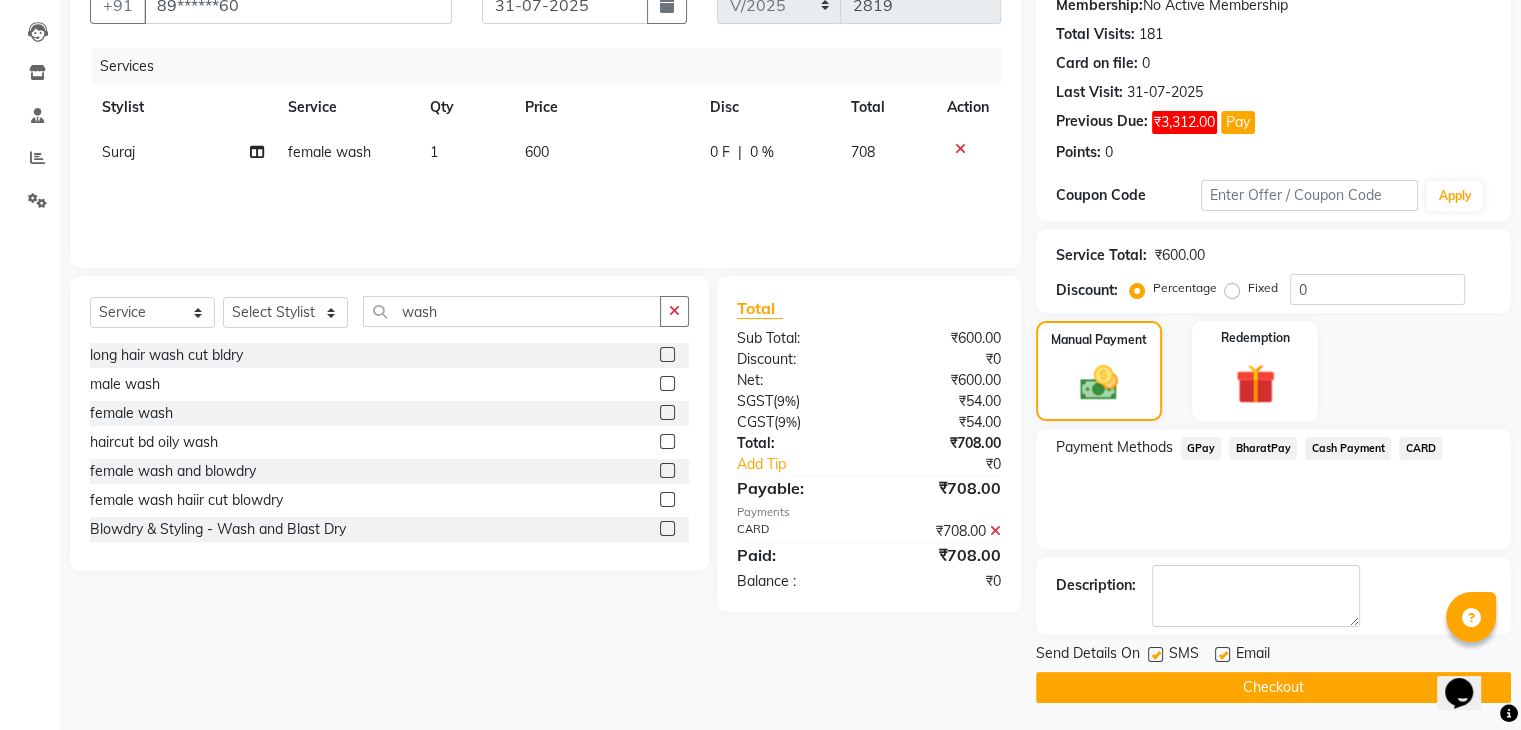 scroll, scrollTop: 201, scrollLeft: 0, axis: vertical 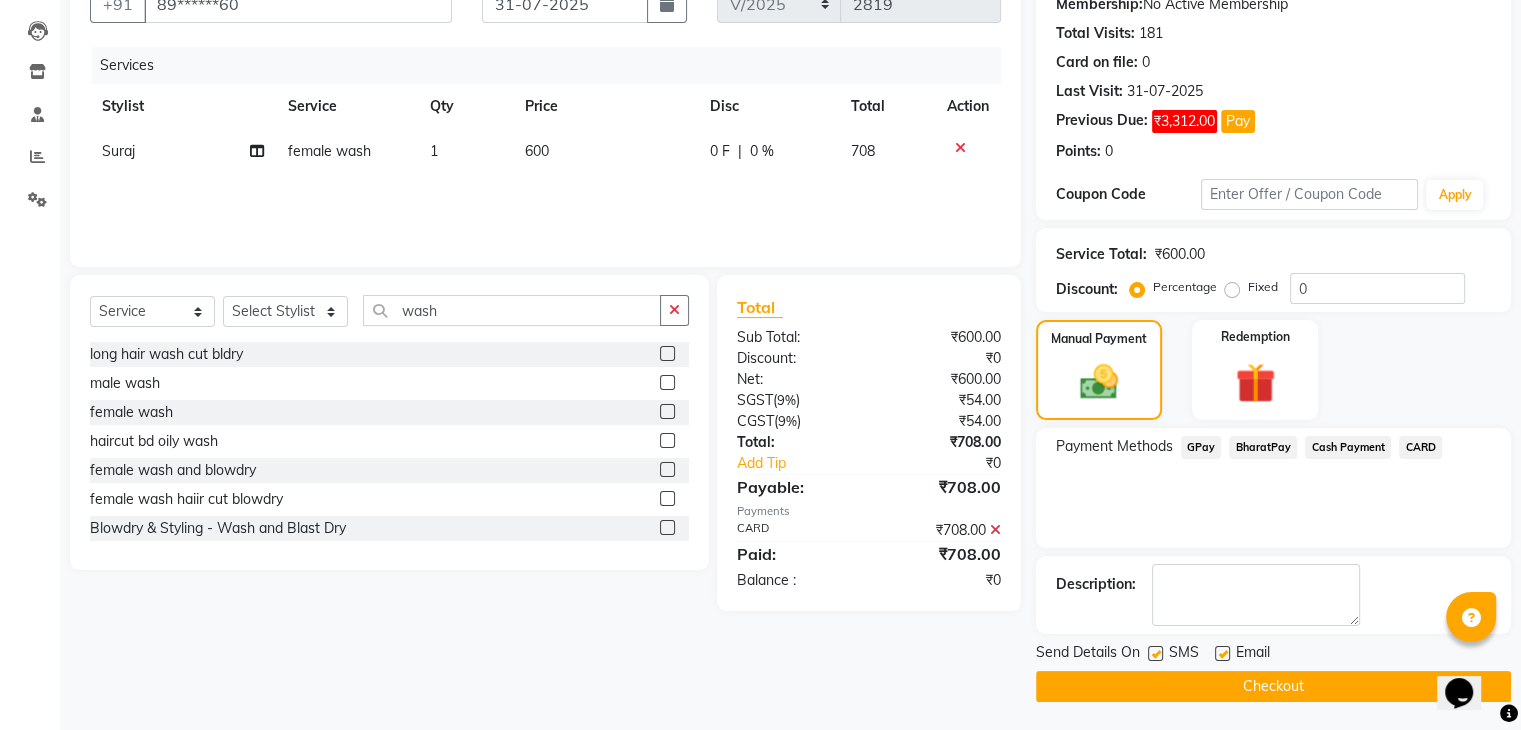 click on "Checkout" 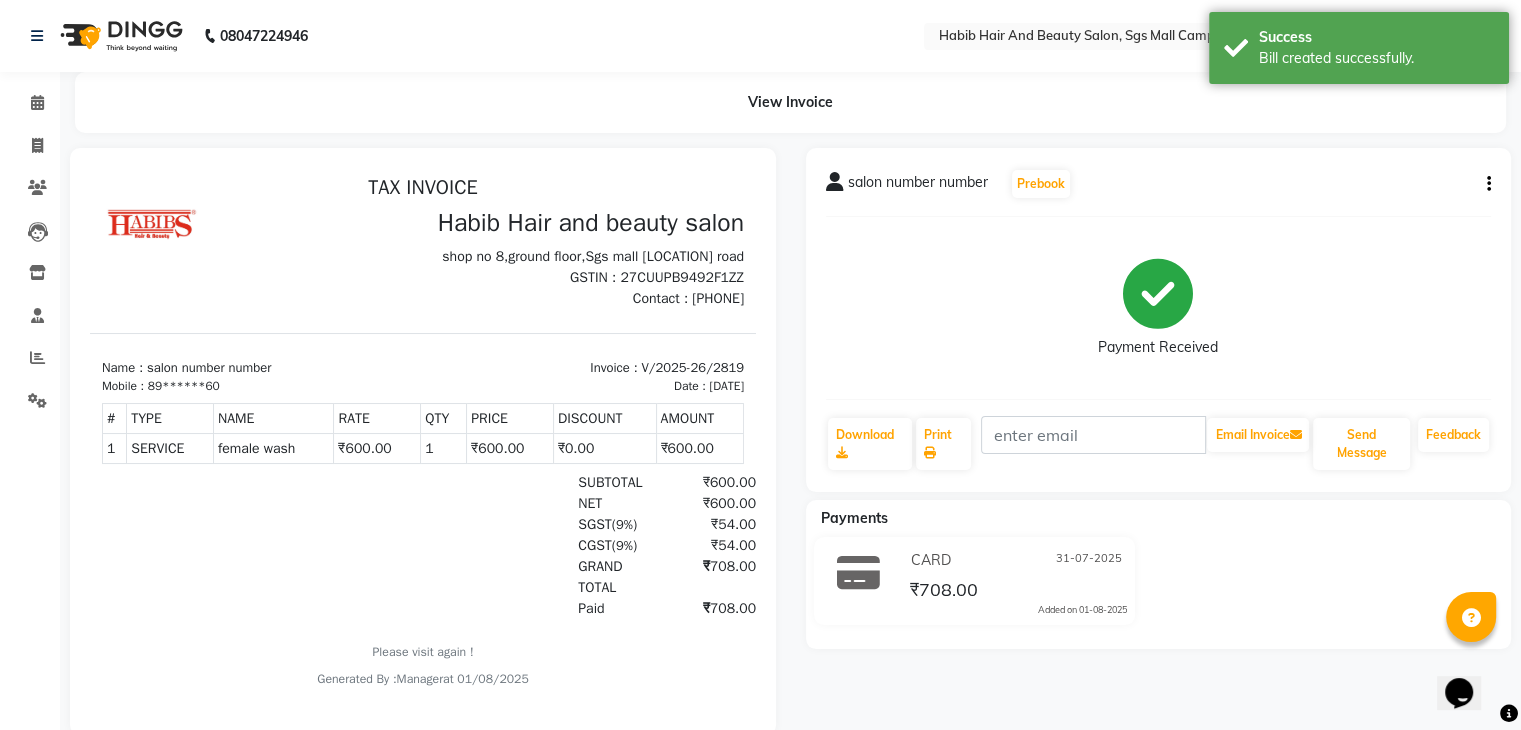 scroll, scrollTop: 0, scrollLeft: 0, axis: both 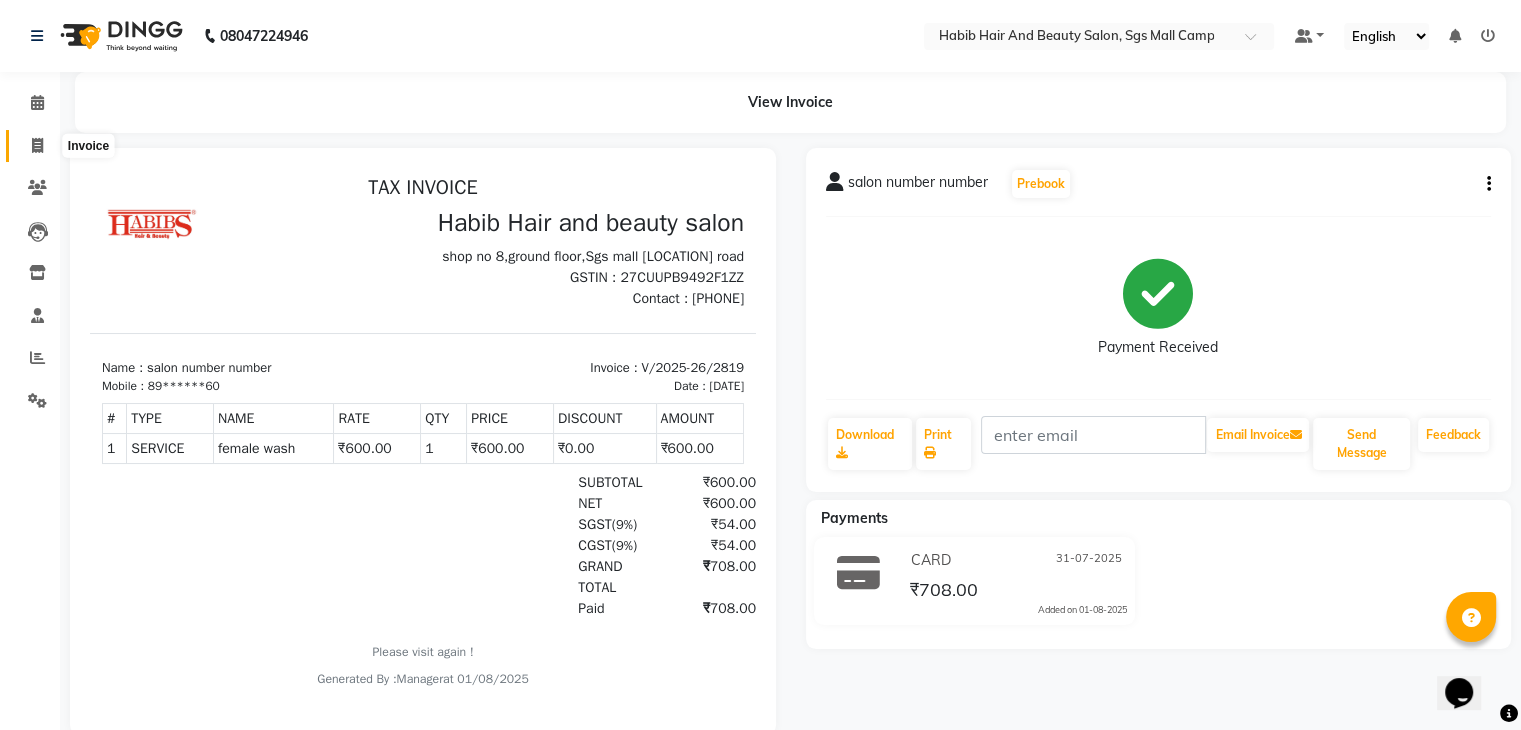 click 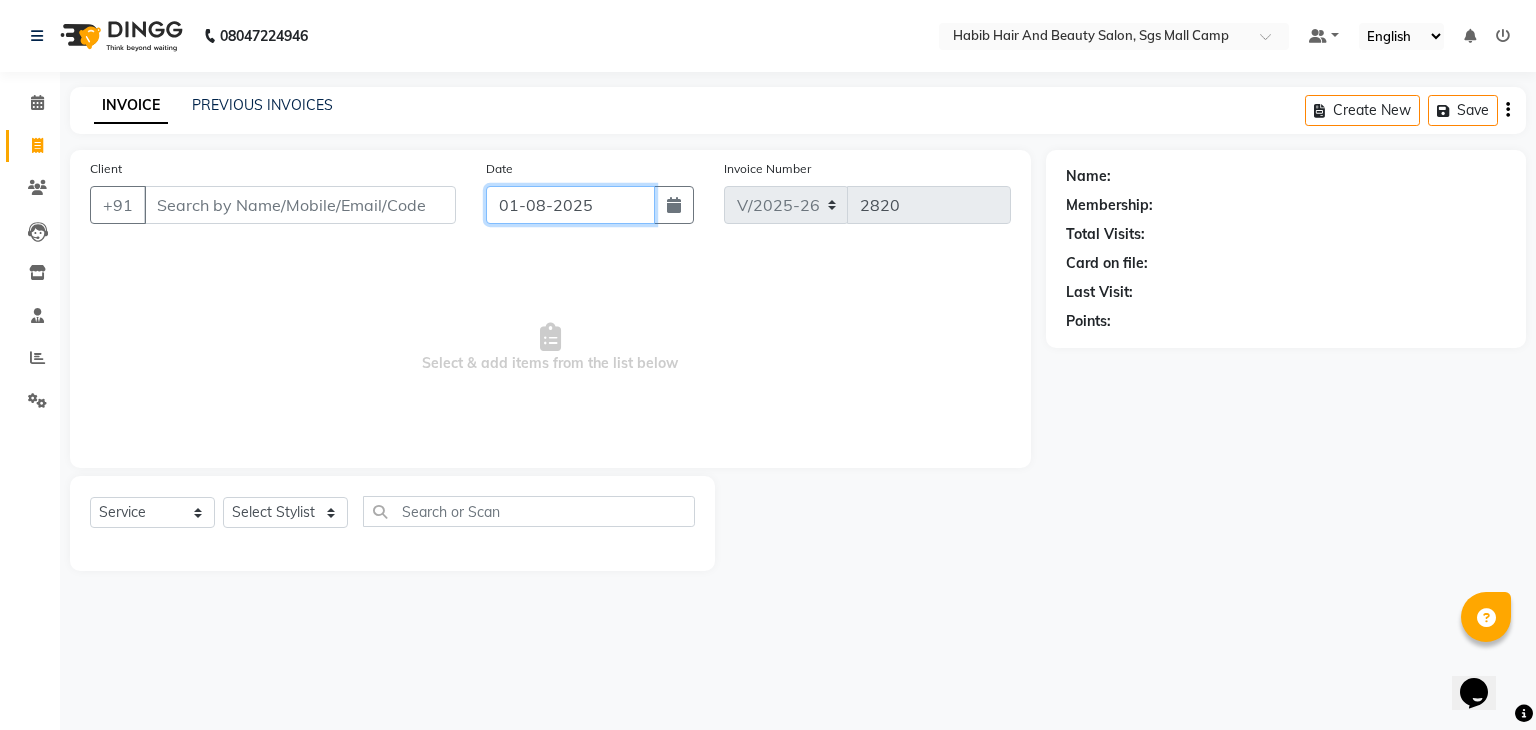 click on "01-08-2025" 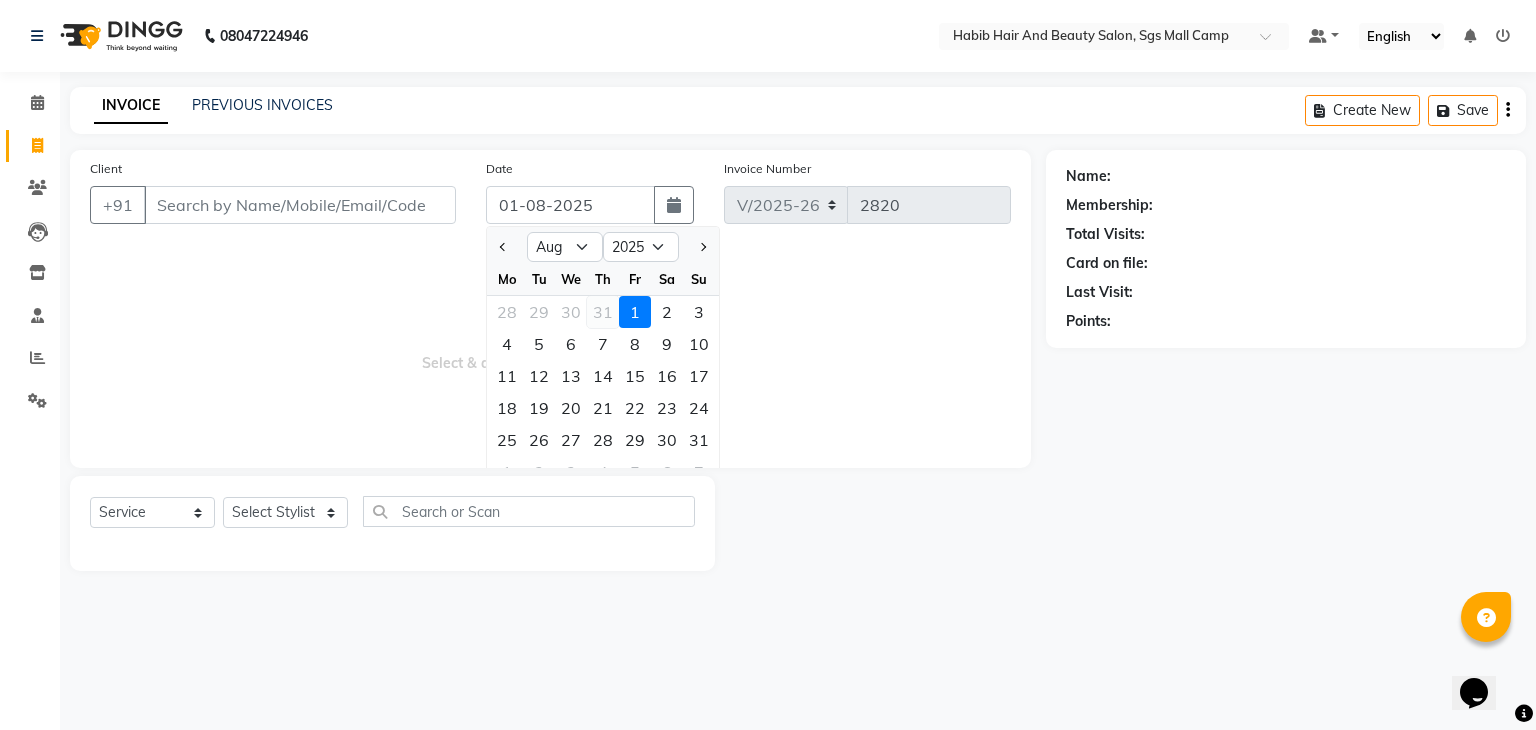 click on "31" 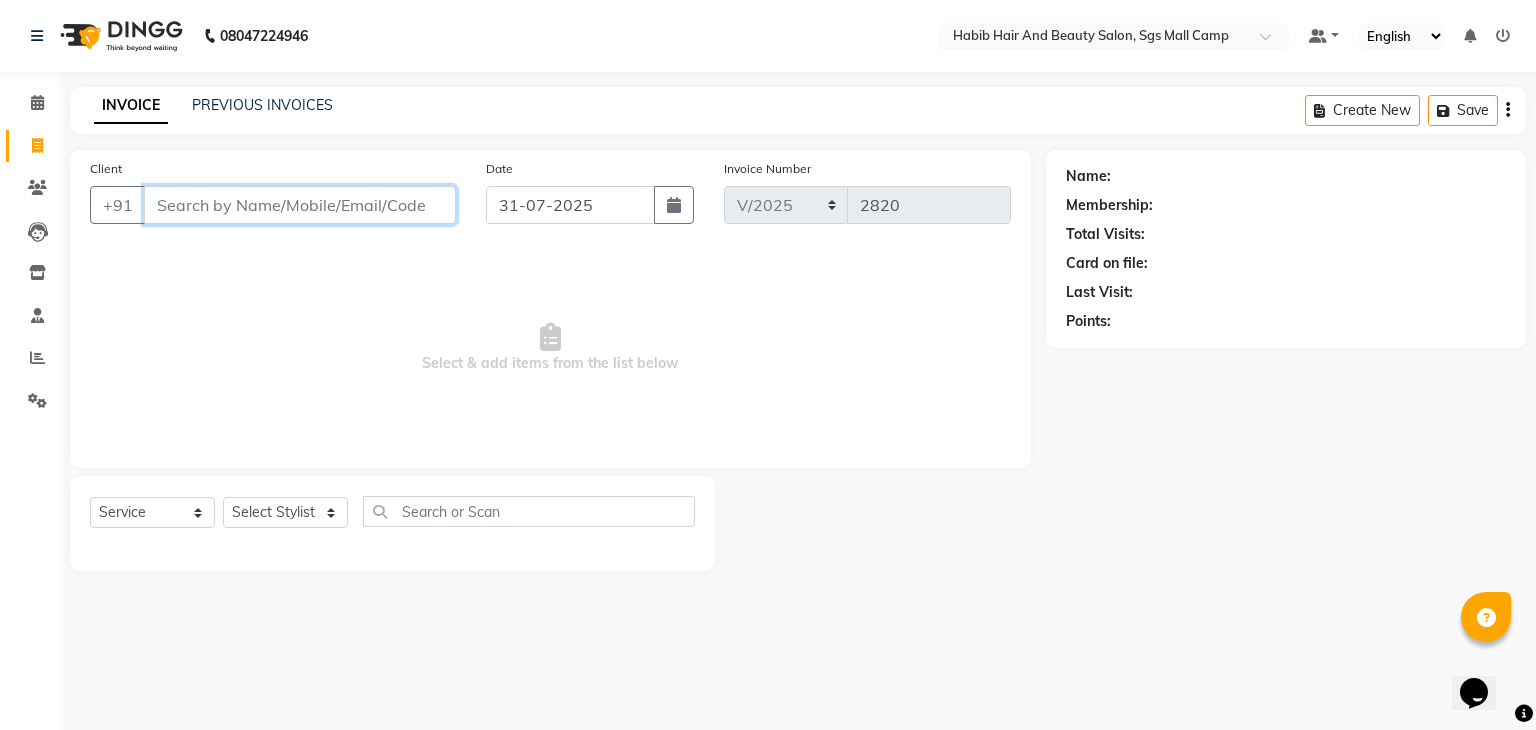 click on "Client" at bounding box center (300, 205) 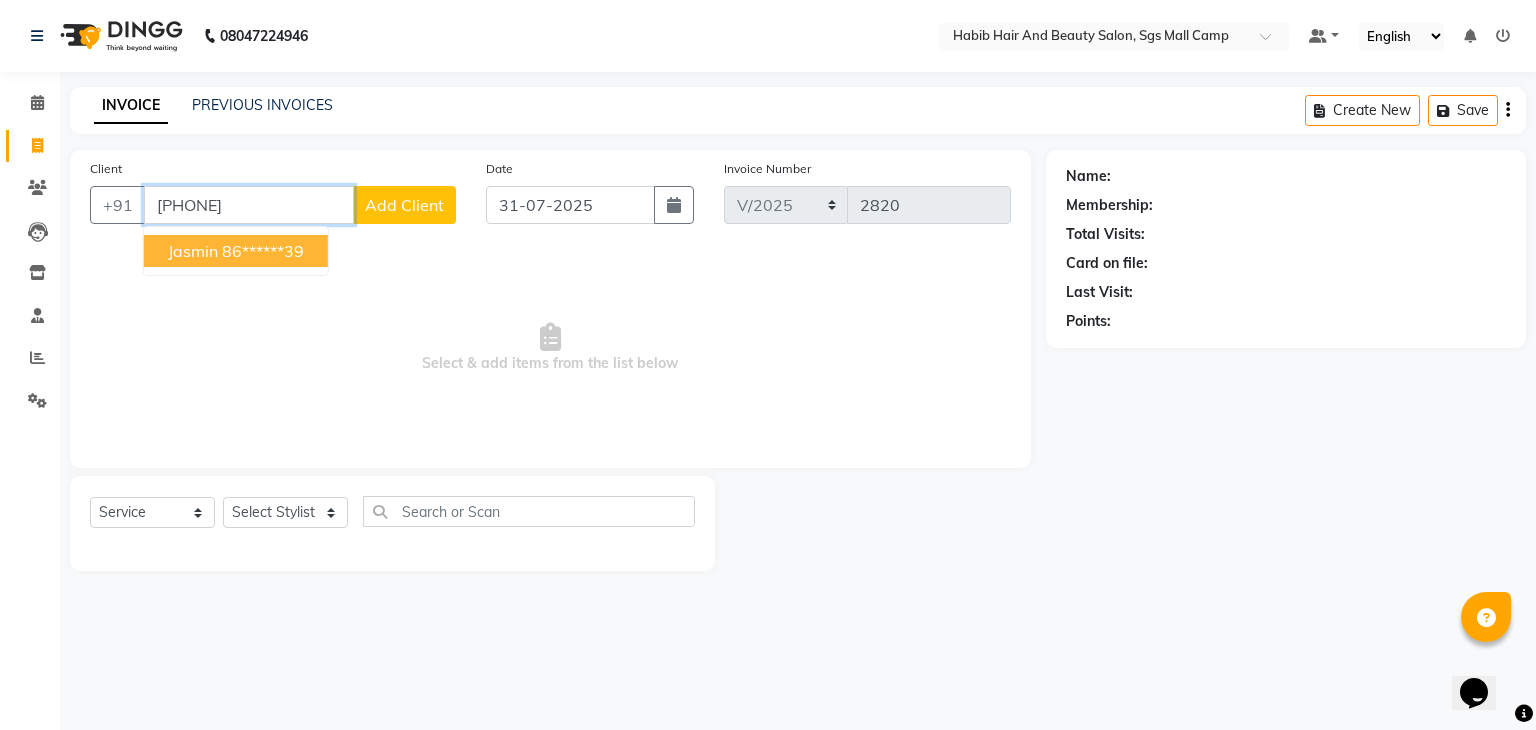 click on "86******39" at bounding box center [263, 251] 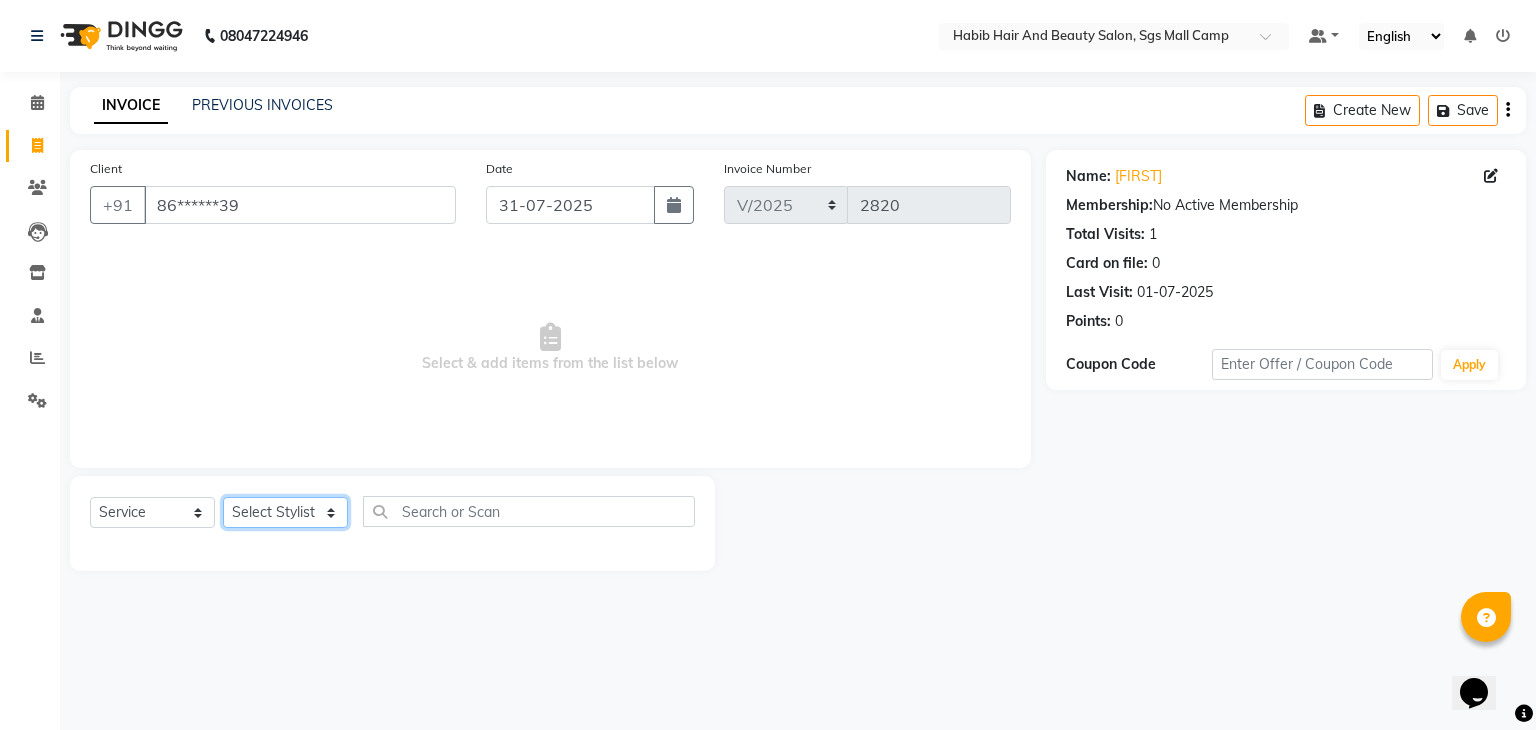 click on "Select Stylist [FIRST] [FIRST] [FIRST] Manager [FIRST]  [FIRST] [FIRST] [FIRST] [FIRST]  [FIRST] [FIRST]" 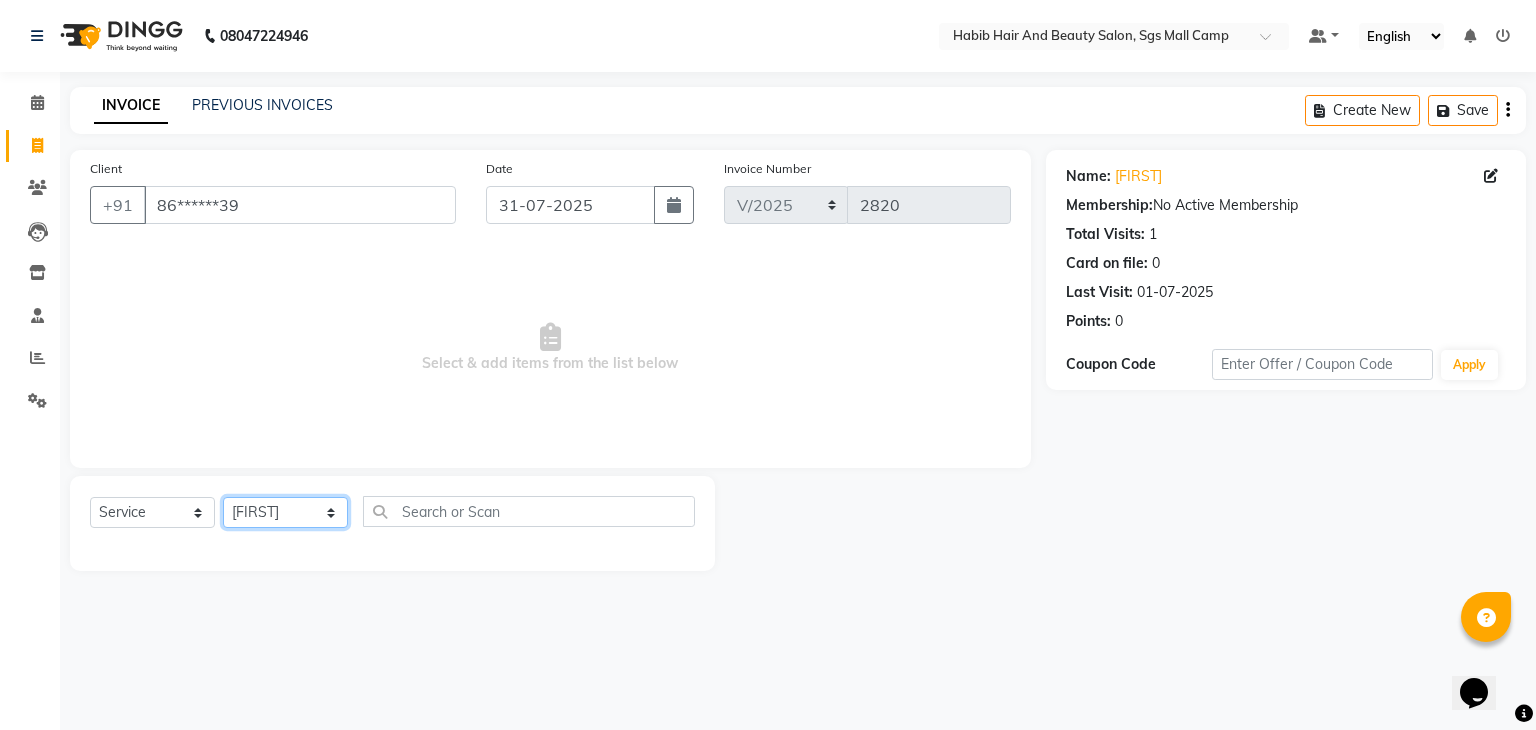 click on "Select Stylist [FIRST] [FIRST] [FIRST] Manager [FIRST]  [FIRST] [FIRST] [FIRST] [FIRST]  [FIRST] [FIRST]" 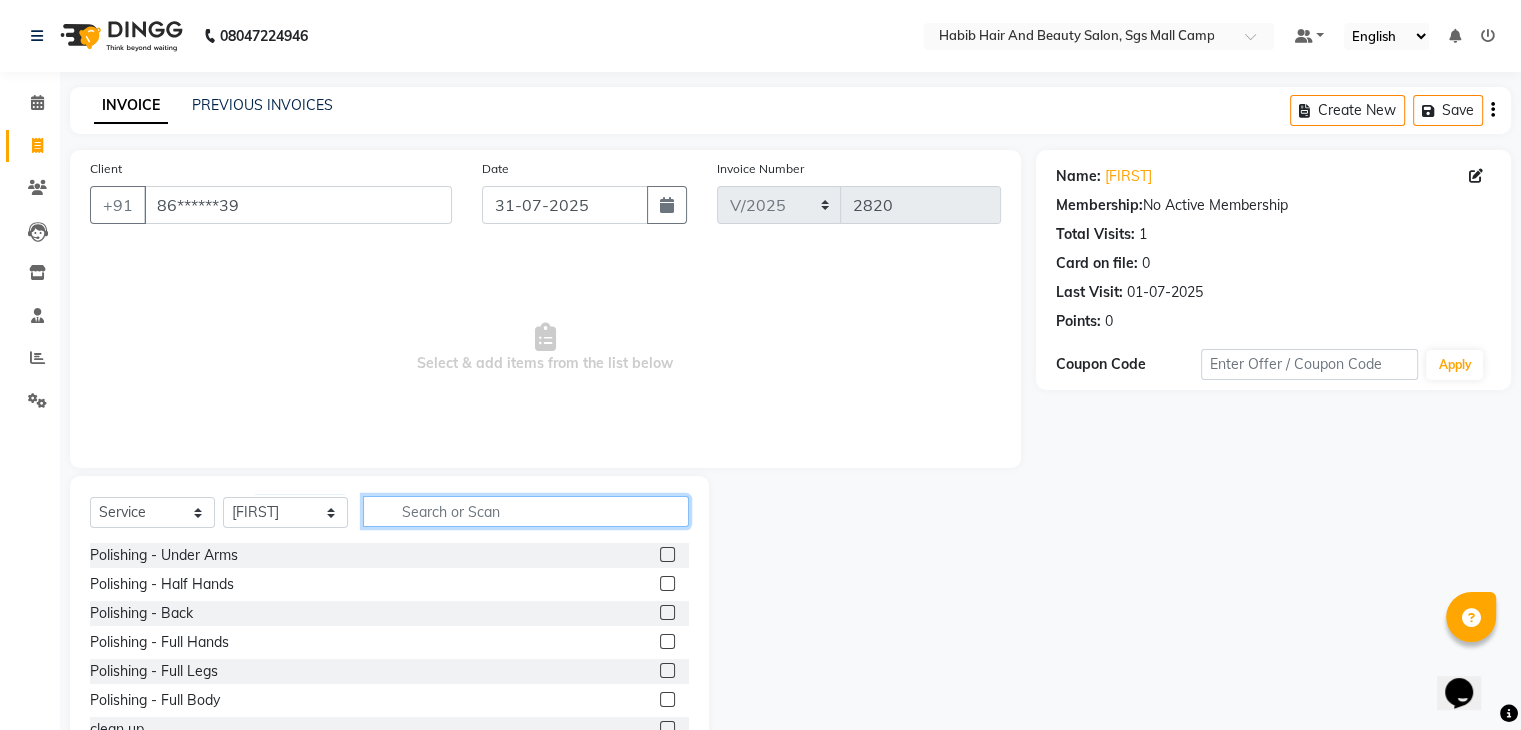 click 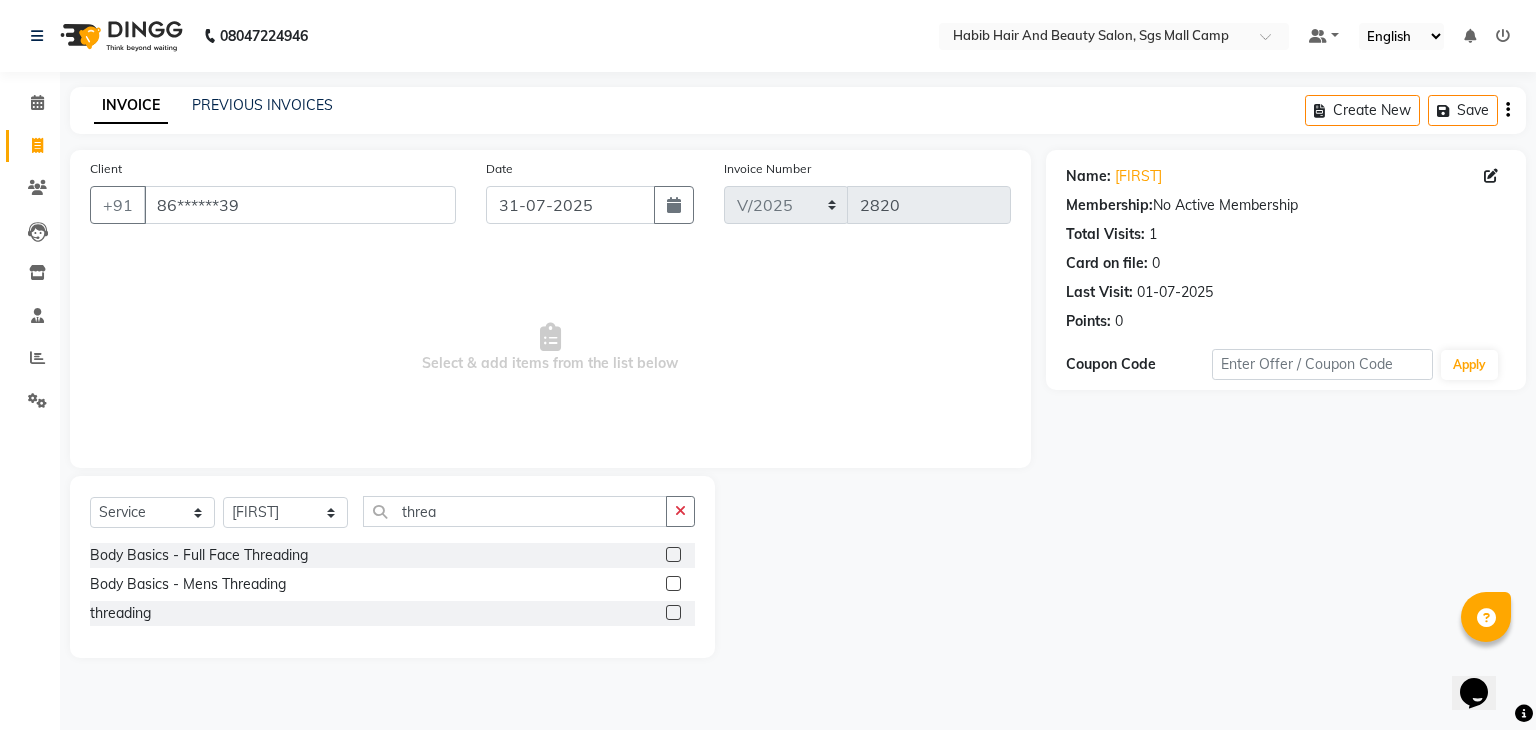 click 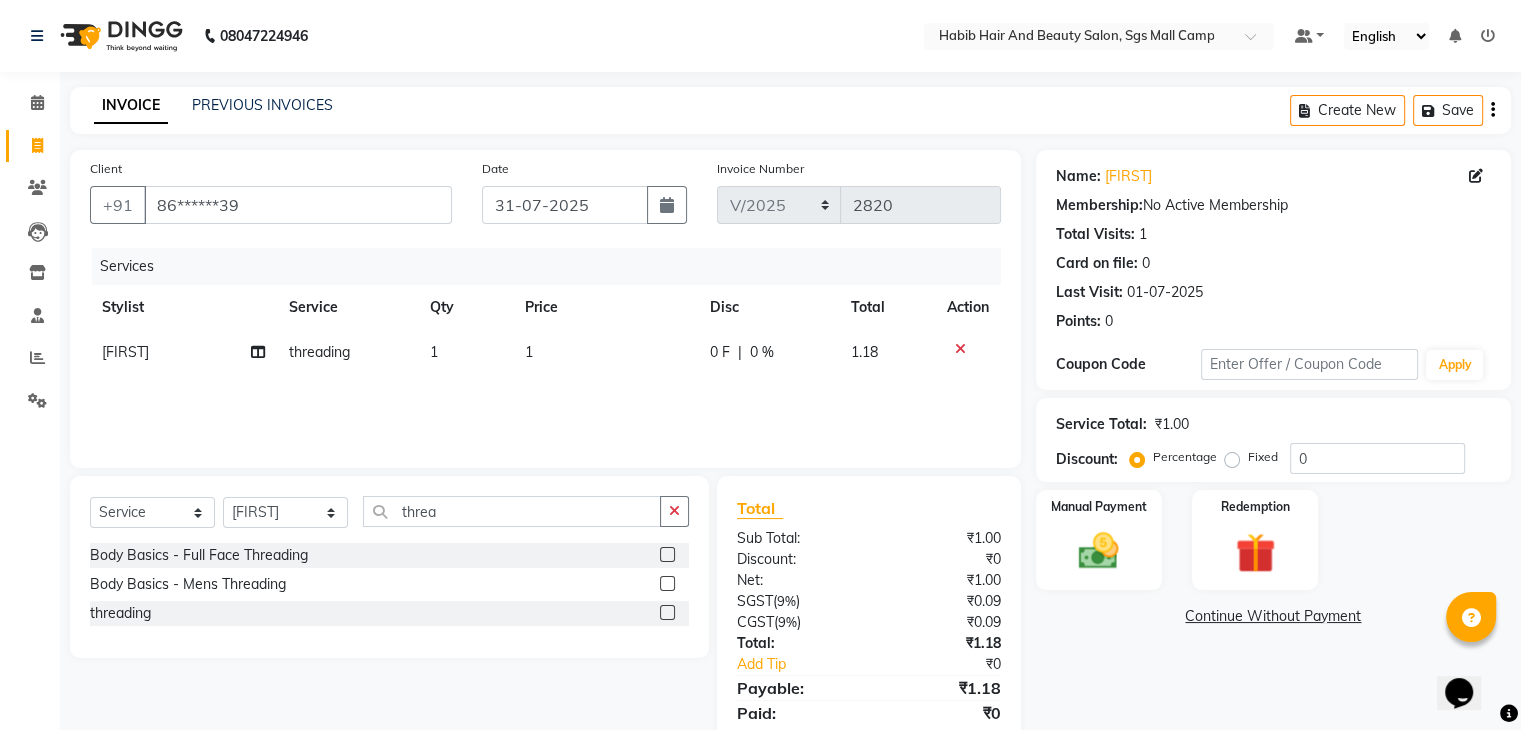 click on "1" 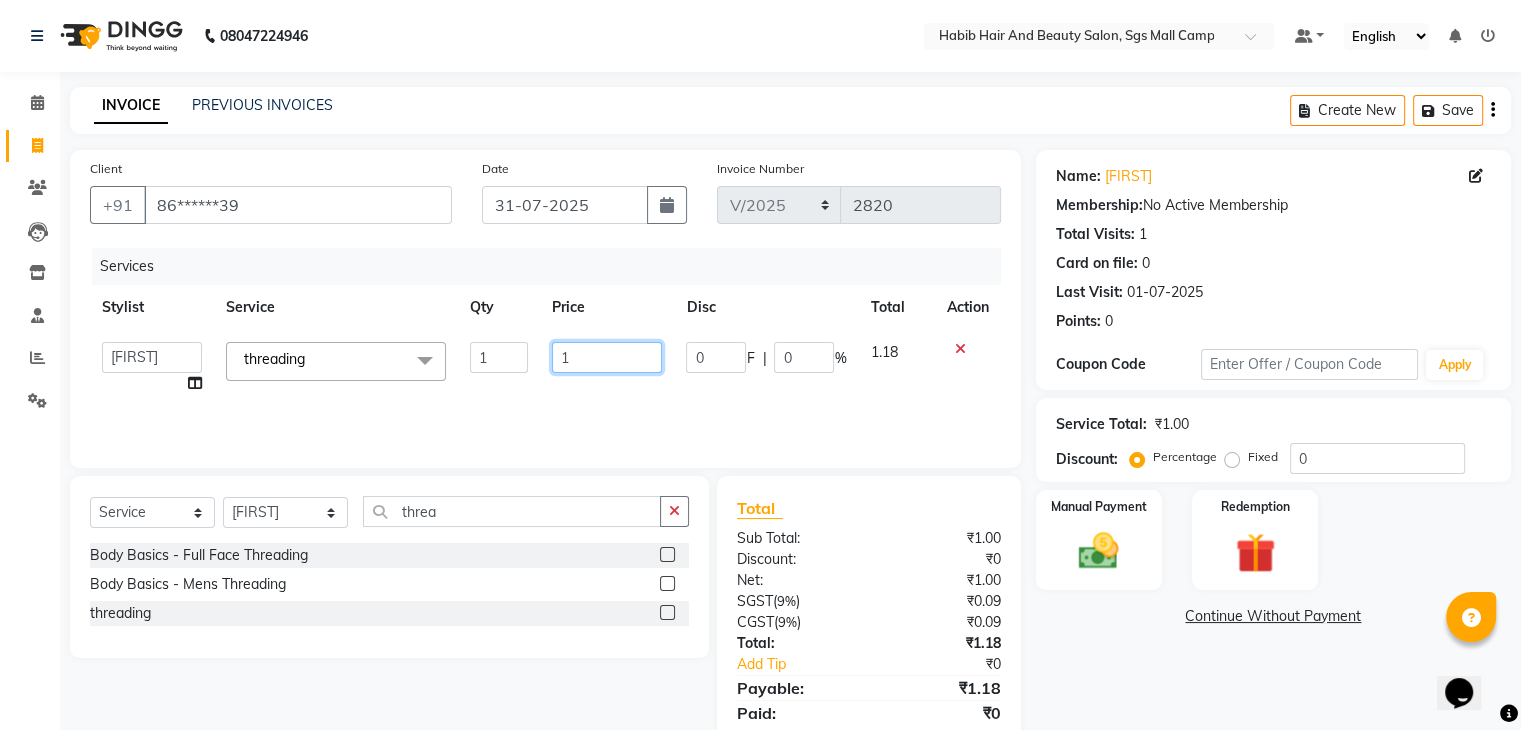 click on "1" 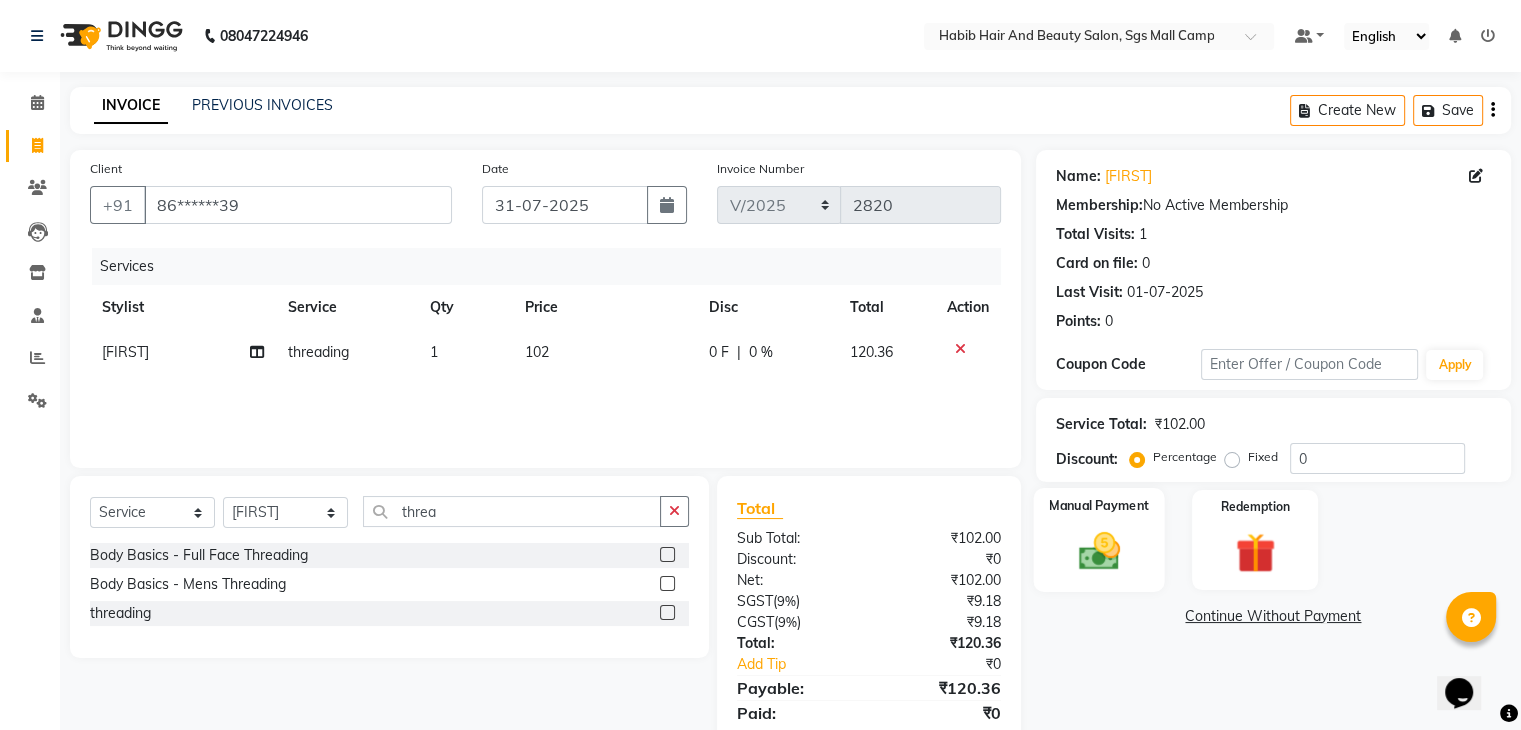 click 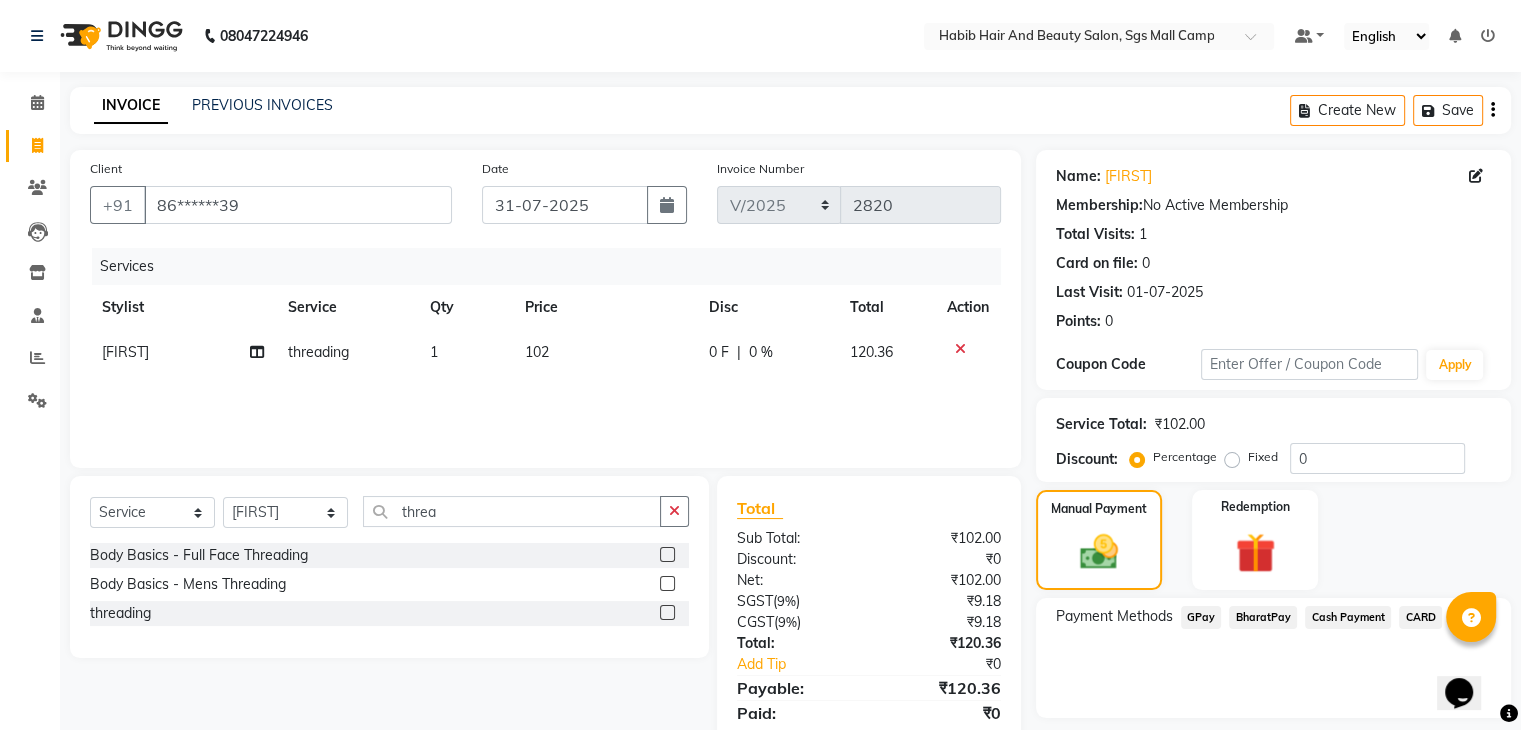 click on "BharatPay" 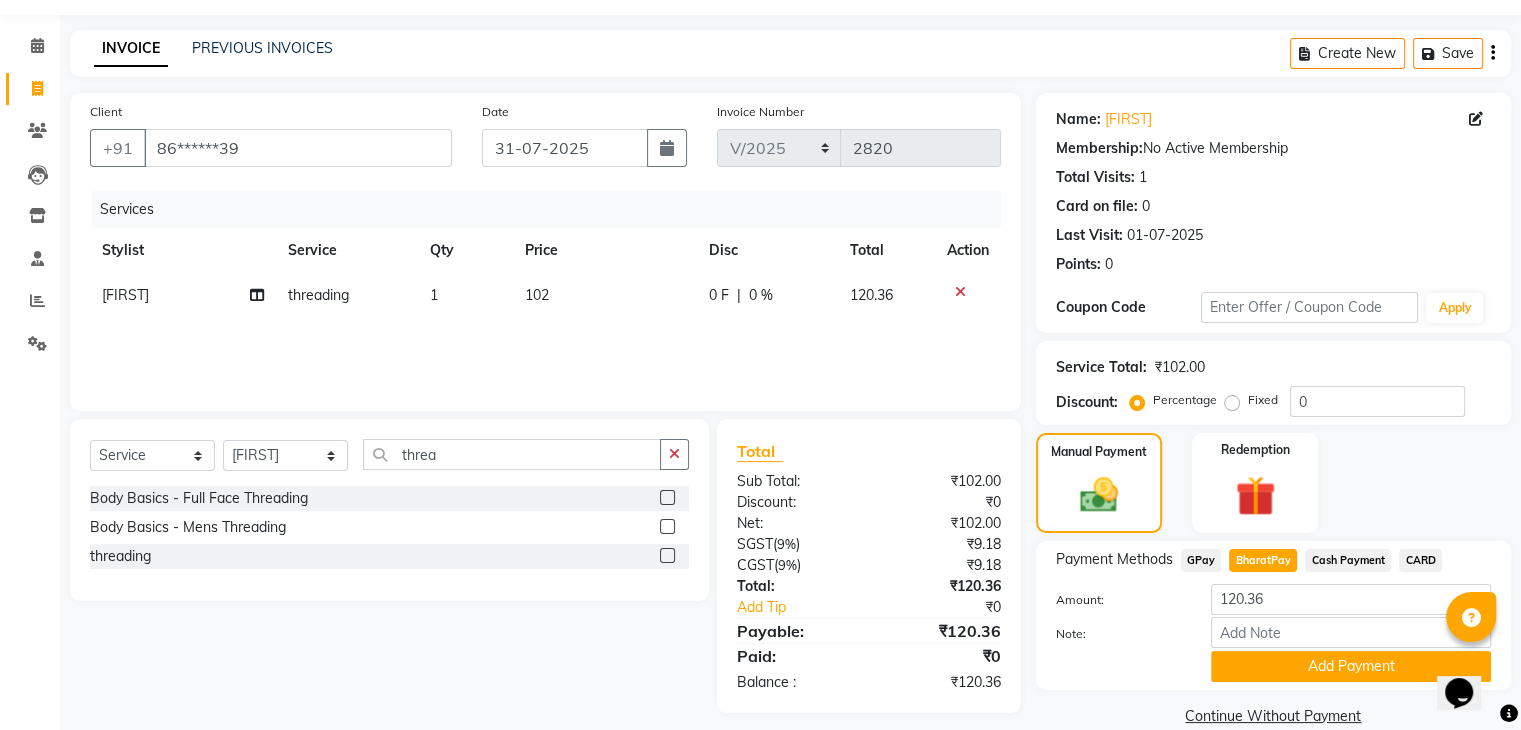 scroll, scrollTop: 89, scrollLeft: 0, axis: vertical 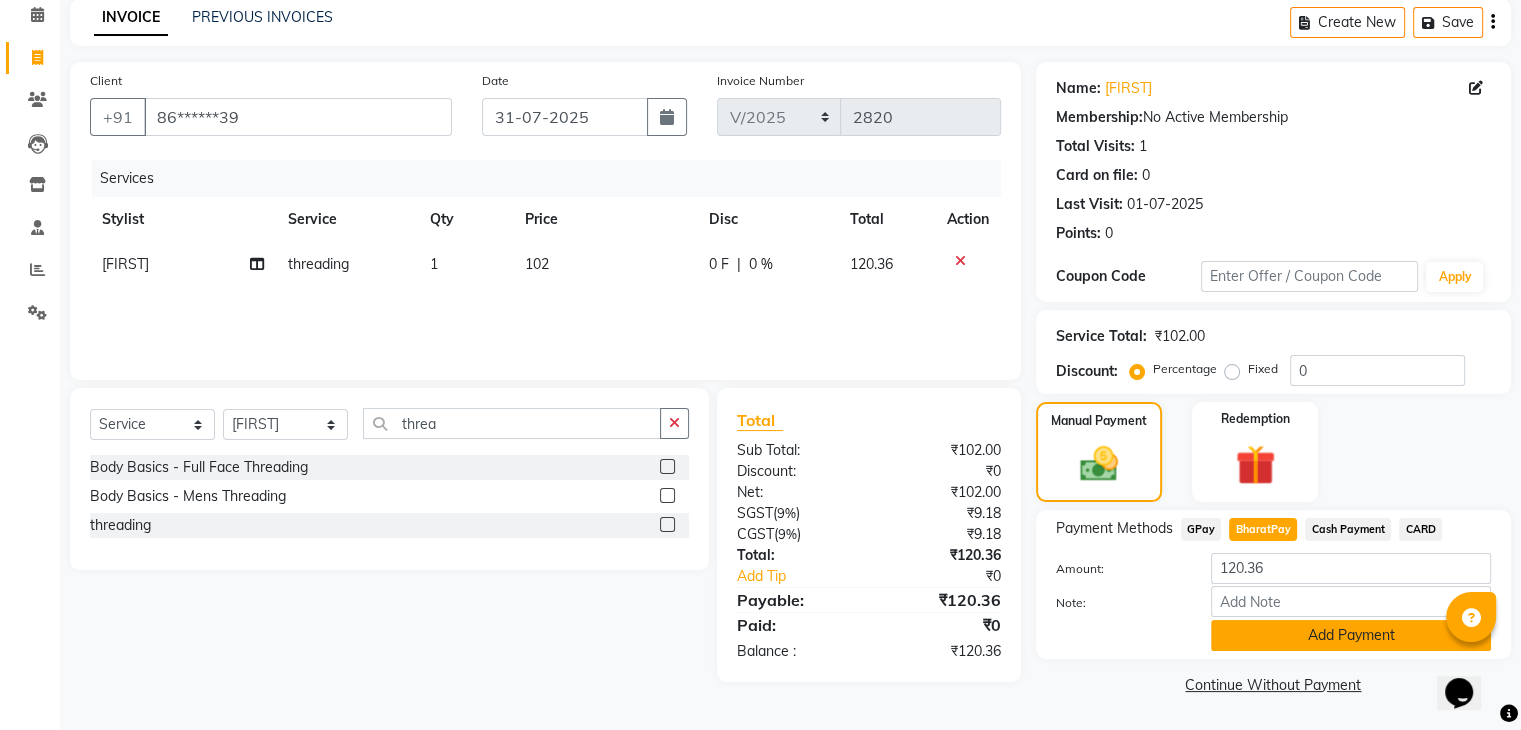click on "Add Payment" 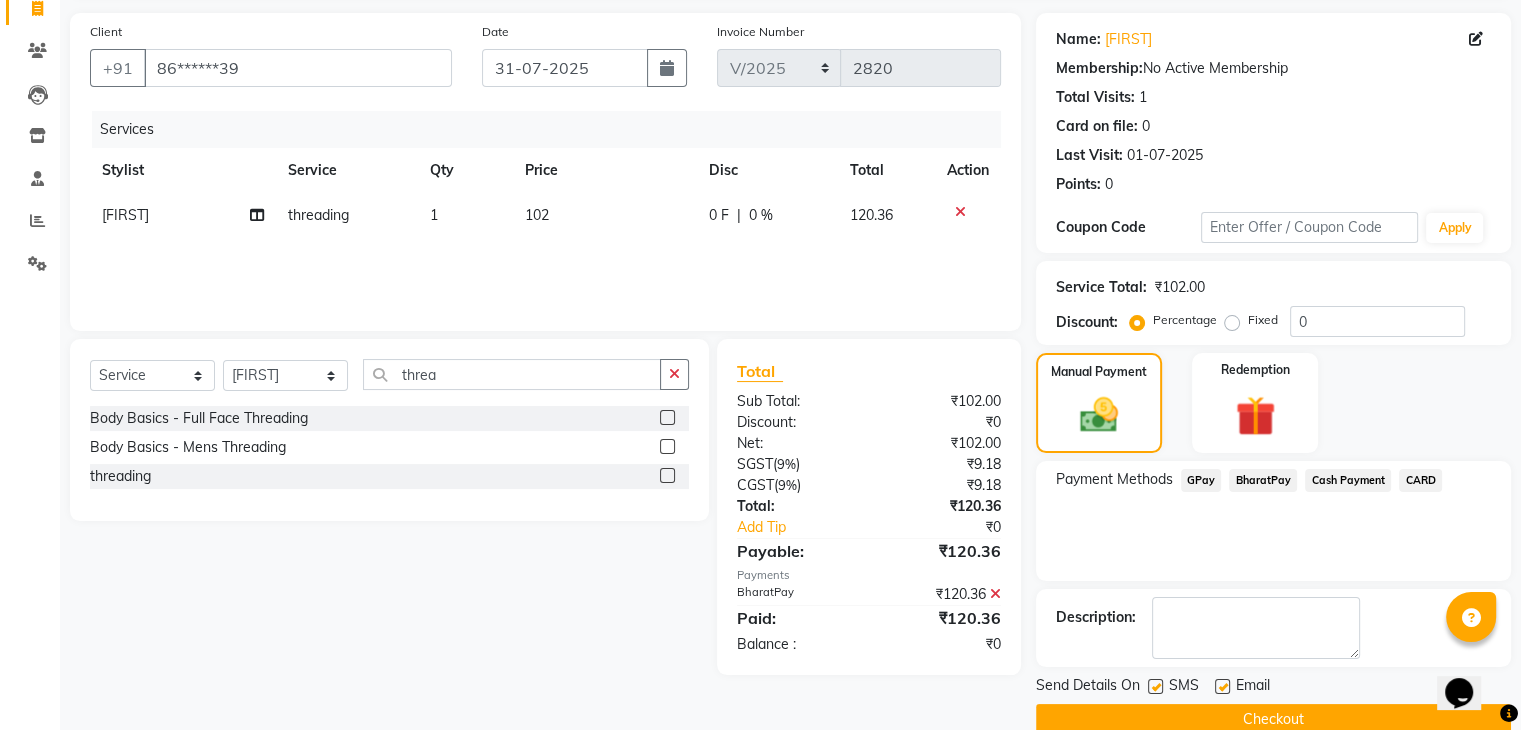 scroll, scrollTop: 171, scrollLeft: 0, axis: vertical 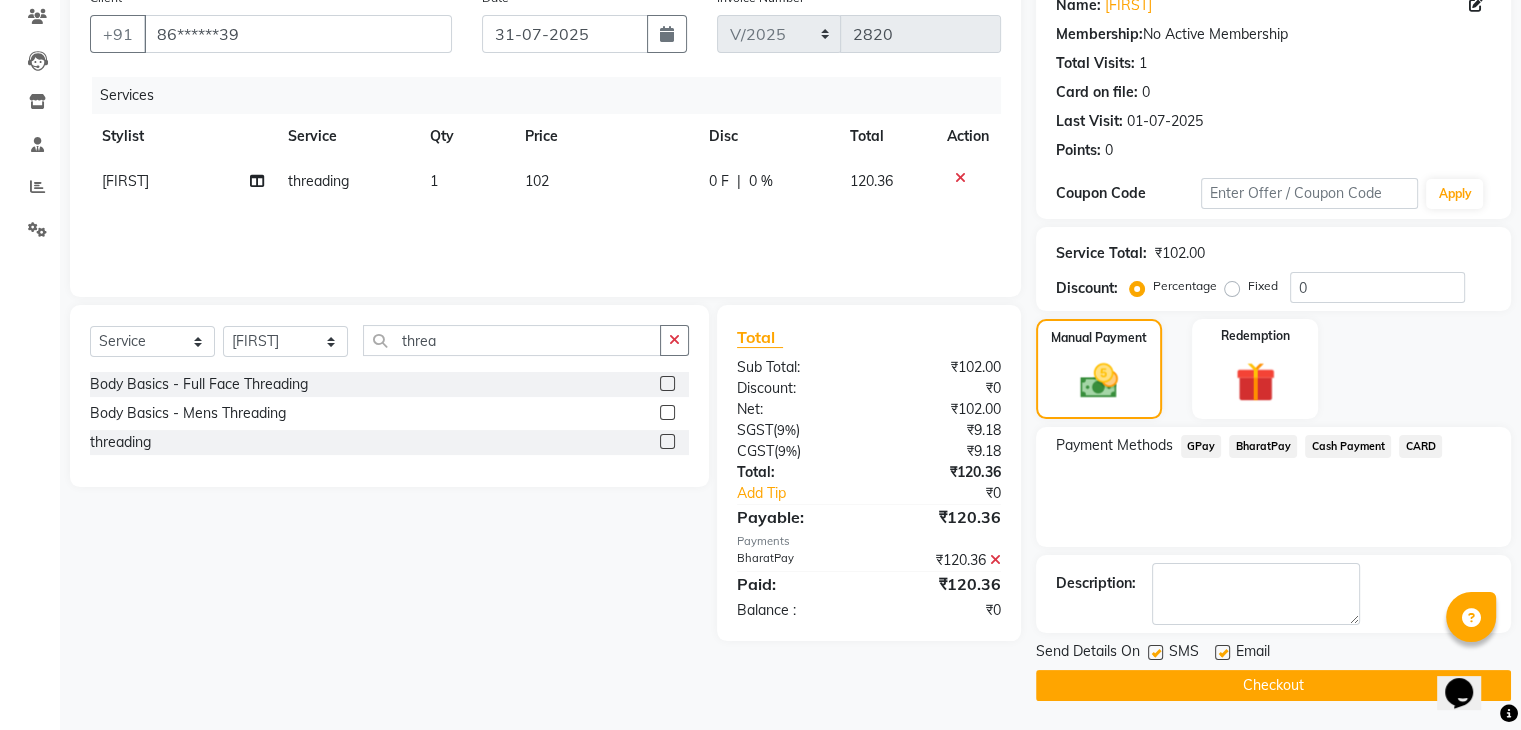 click on "Checkout" 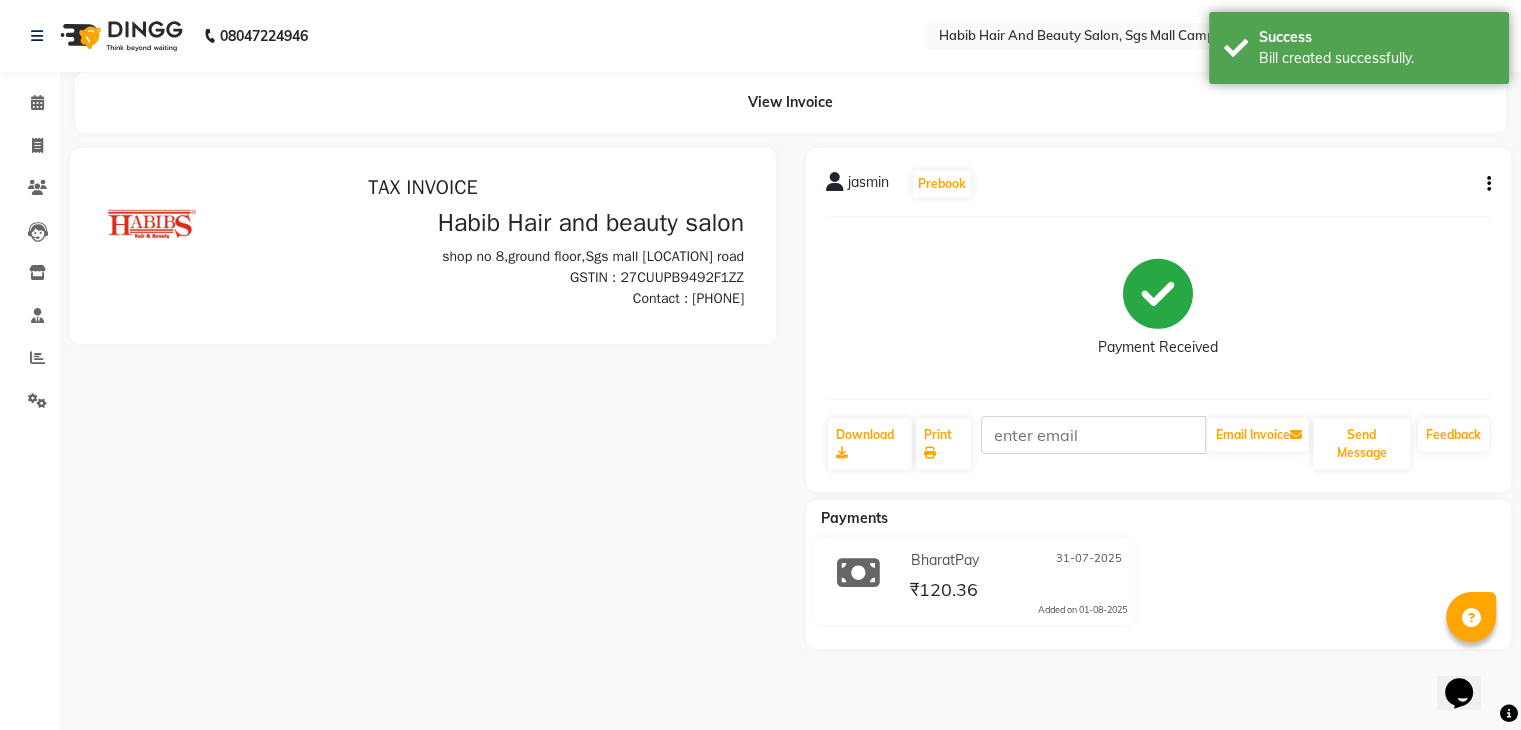 scroll, scrollTop: 0, scrollLeft: 0, axis: both 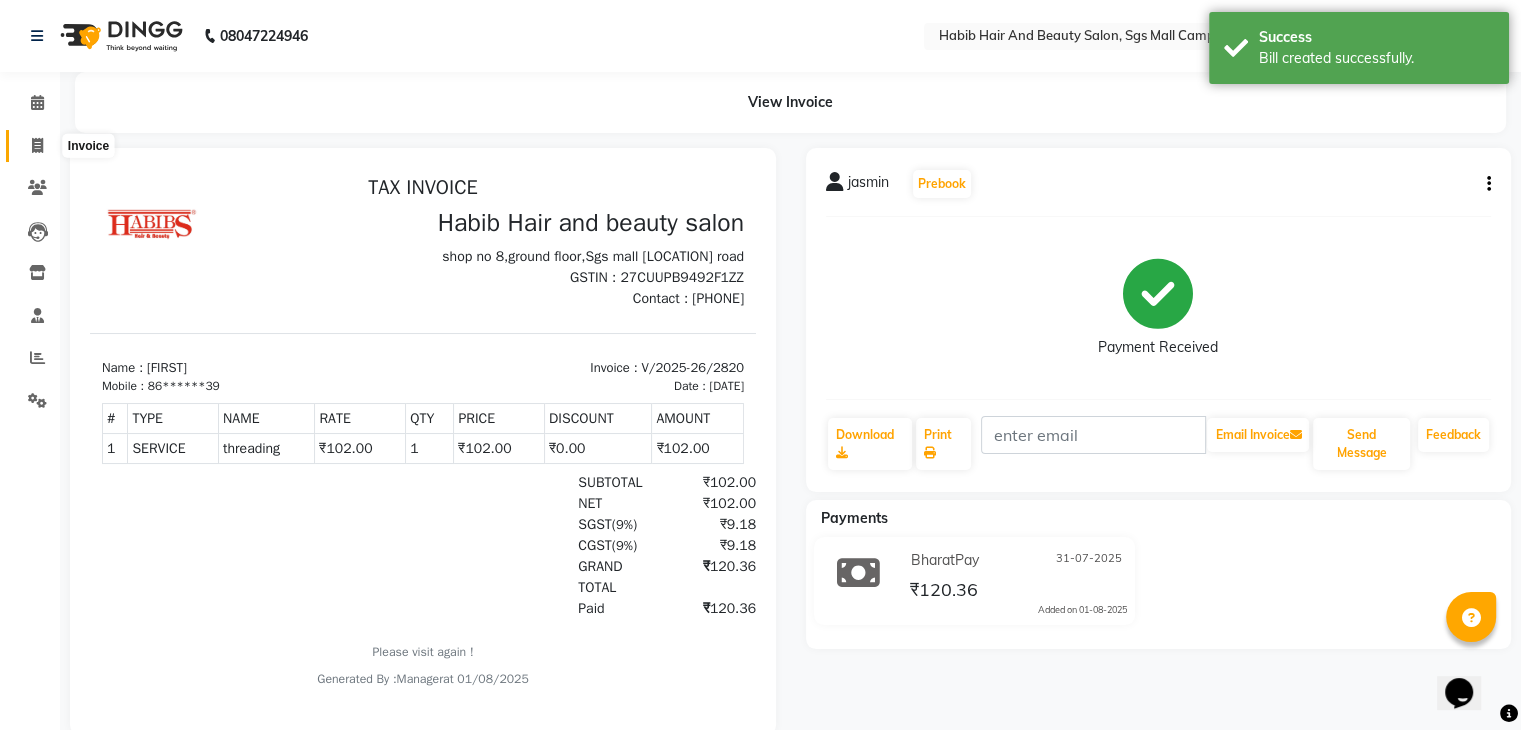 click 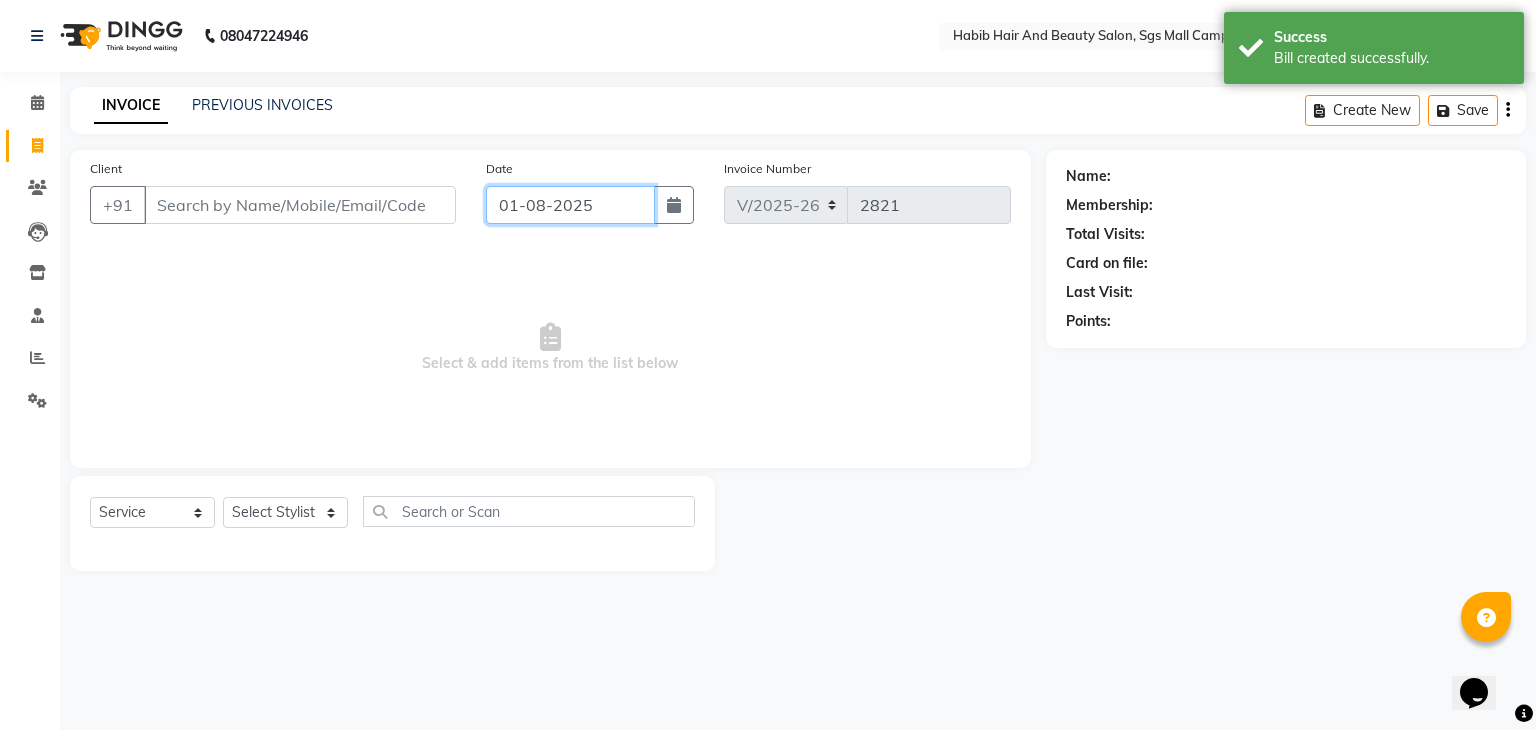 click on "01-08-2025" 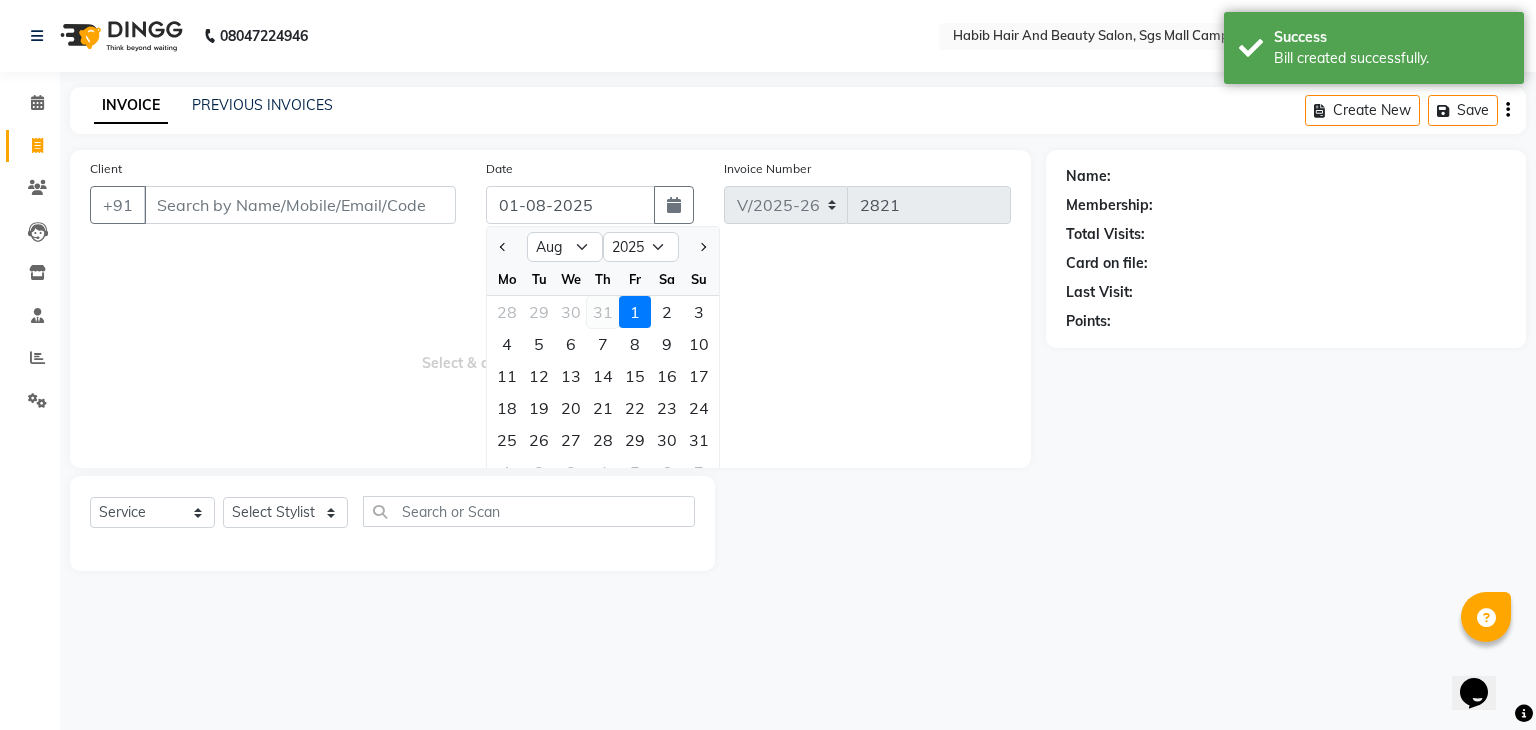 click on "31" 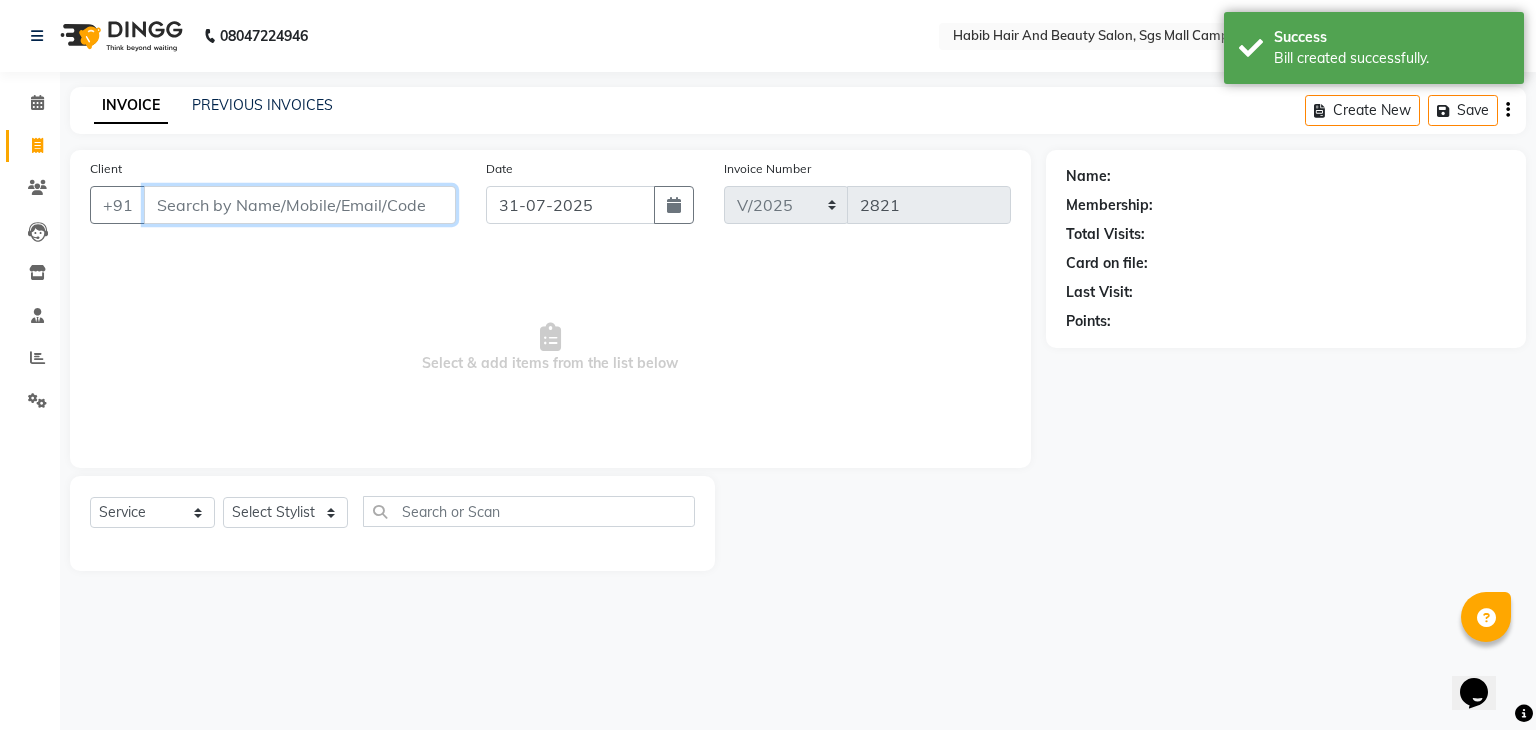 click on "Client" at bounding box center (300, 205) 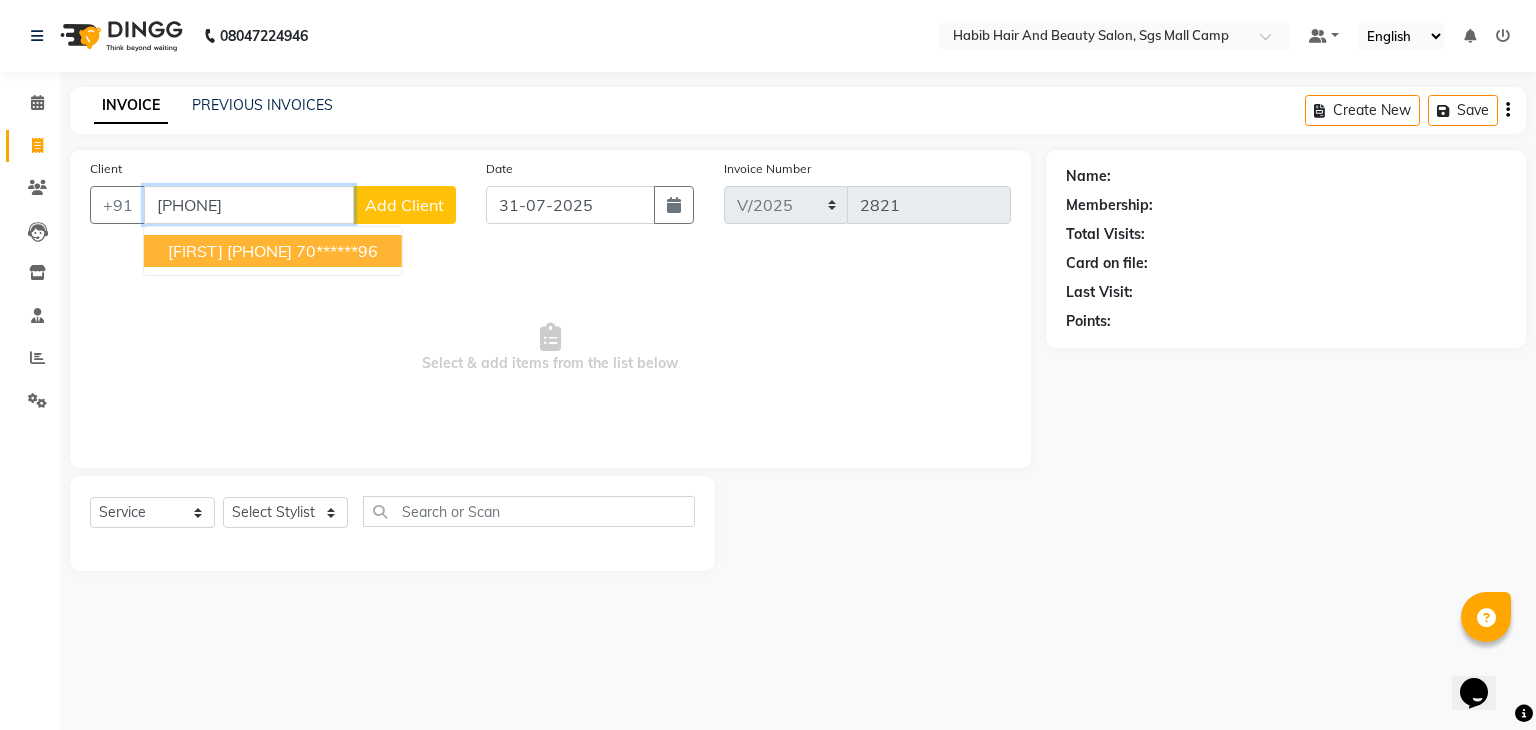 click on "[FIRST] [PHONE]" at bounding box center (230, 251) 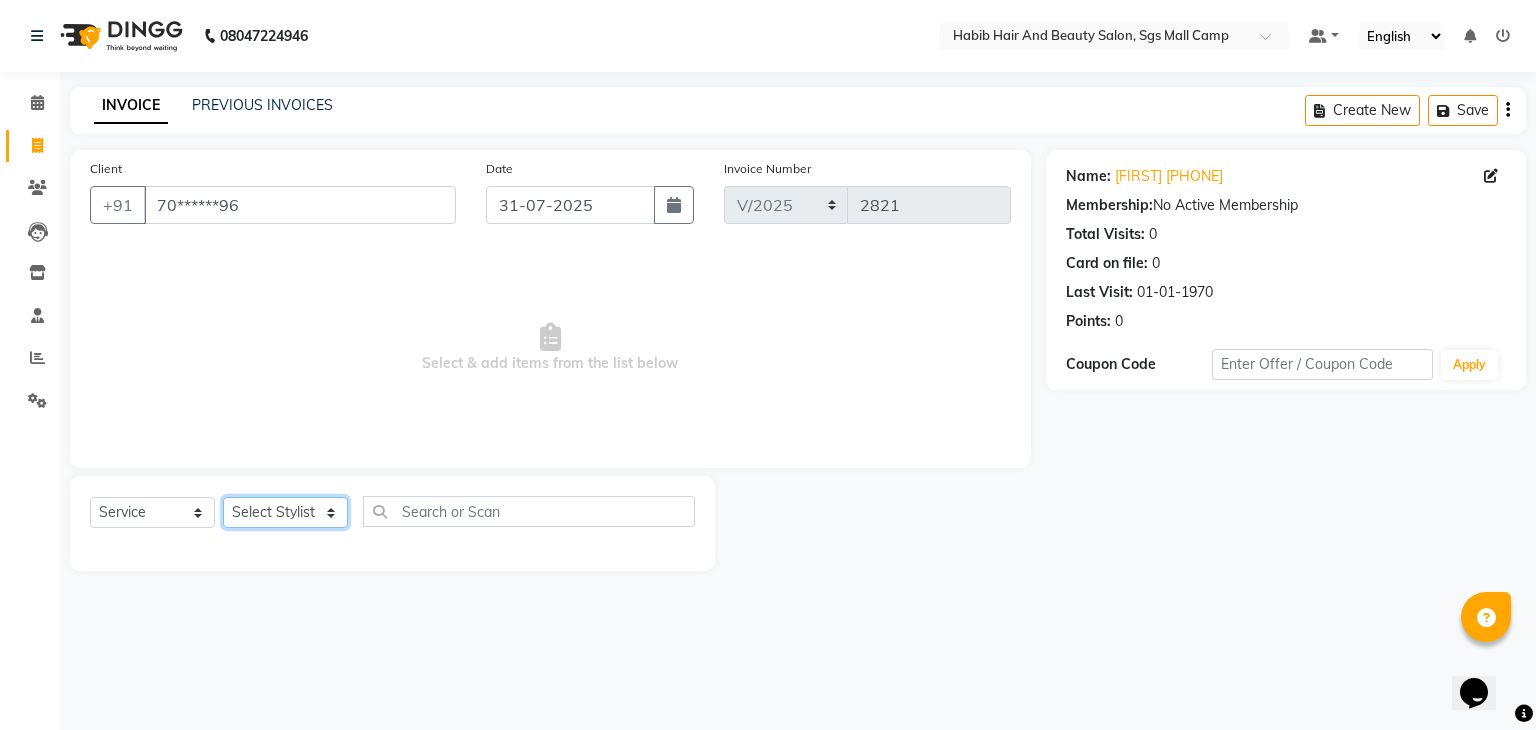click on "Select Stylist [FIRST] [FIRST] [FIRST] Manager [FIRST]  [FIRST] [FIRST] [FIRST] [FIRST]  [FIRST] [FIRST]" 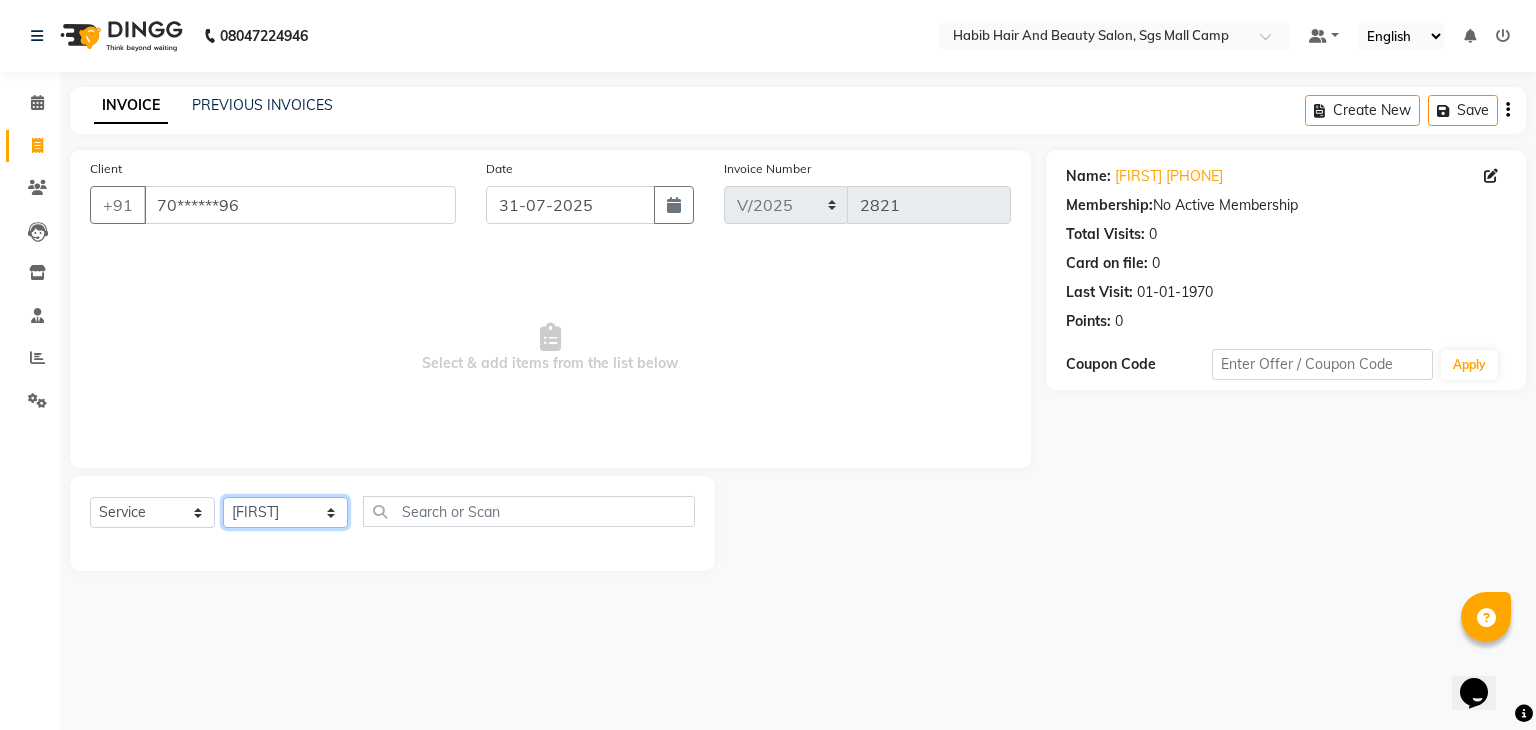 click on "Select Stylist [FIRST] [FIRST] [FIRST] Manager [FIRST]  [FIRST] [FIRST] [FIRST] [FIRST]  [FIRST] [FIRST]" 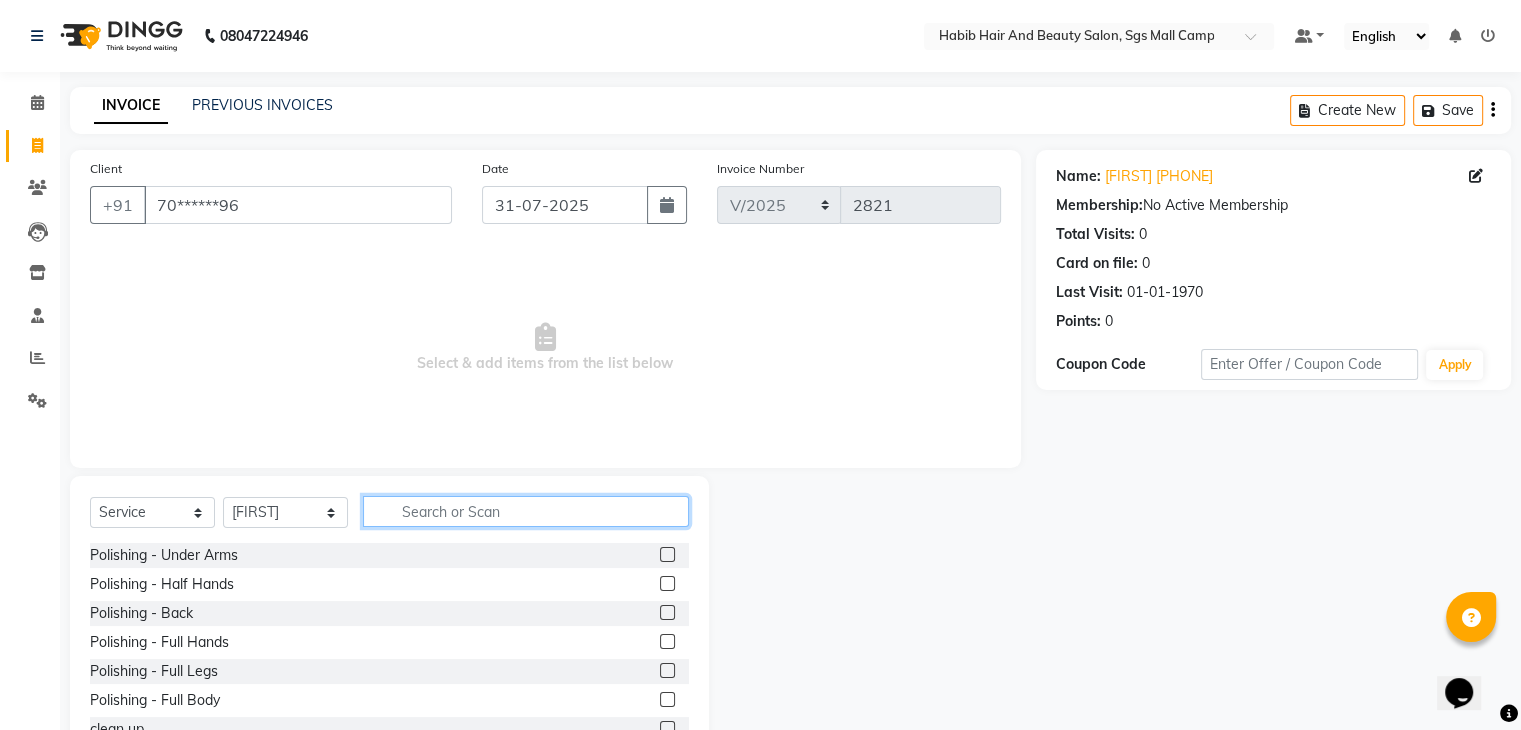 click 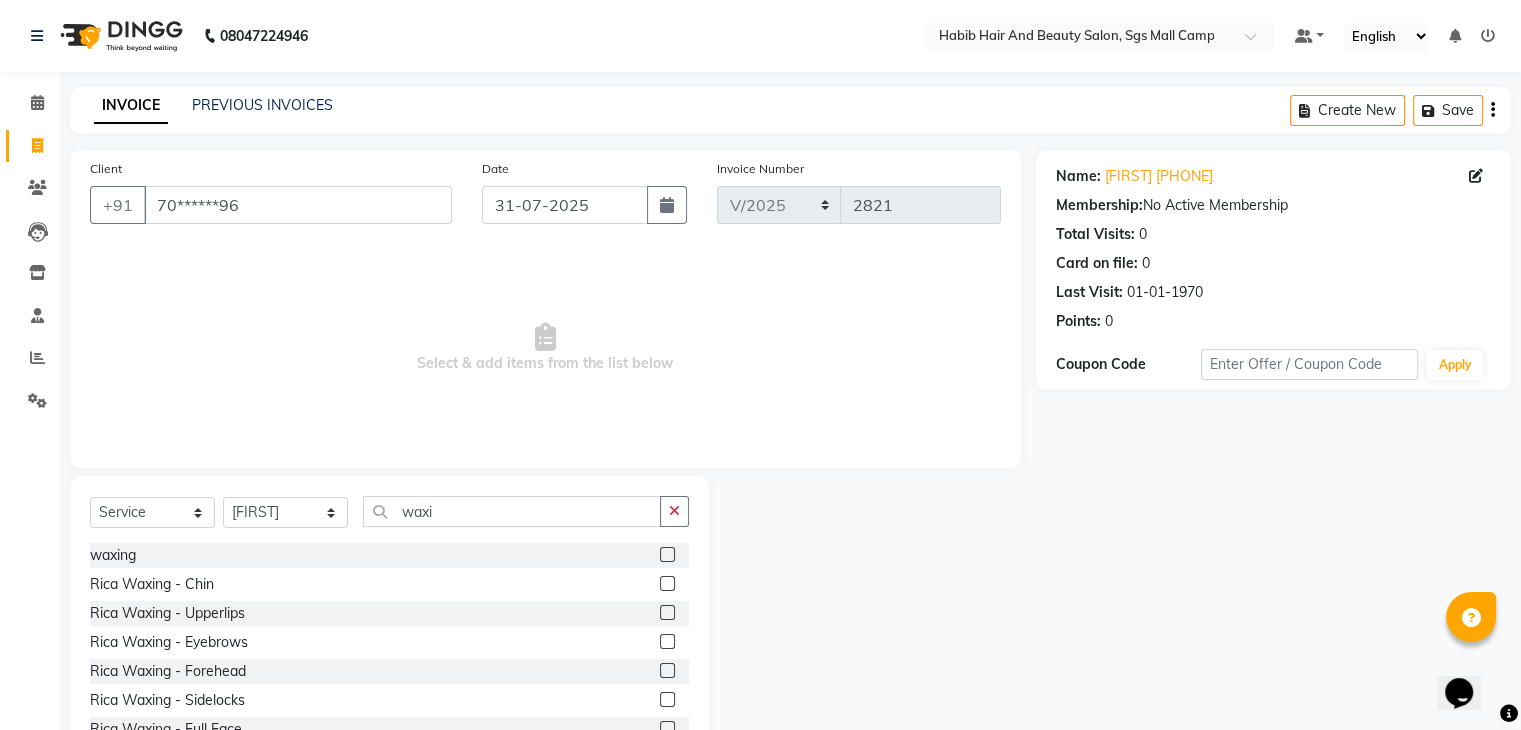 click 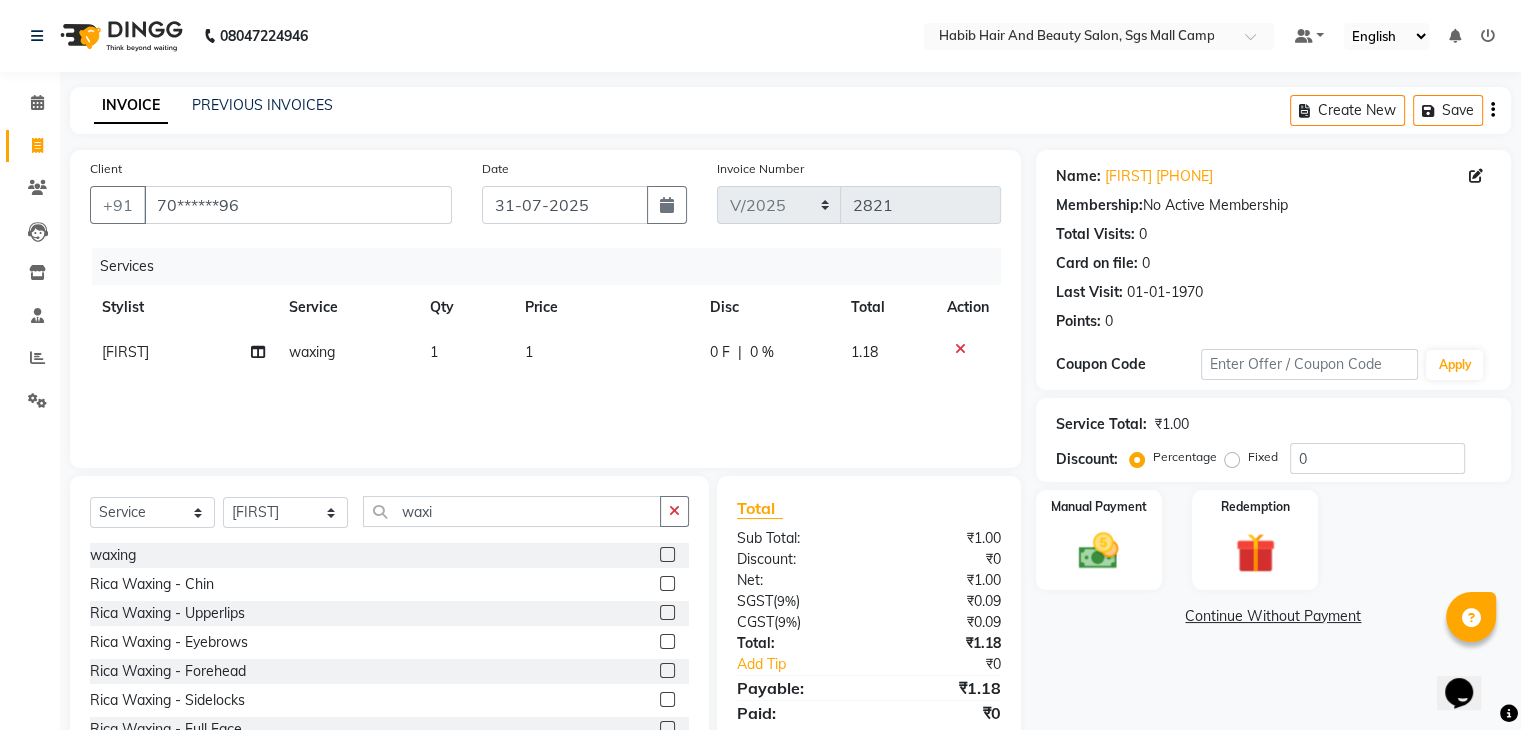 click on "1" 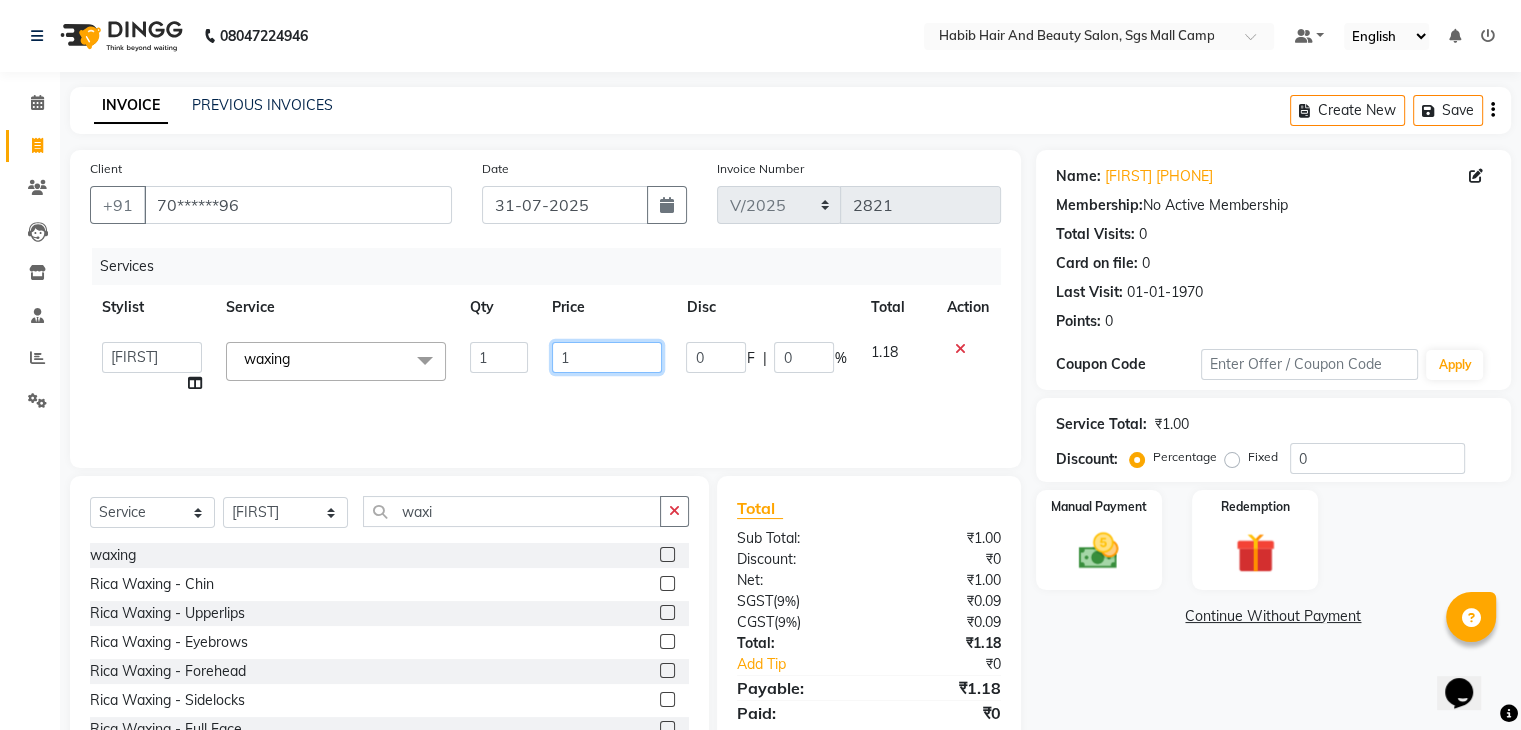 click on "1" 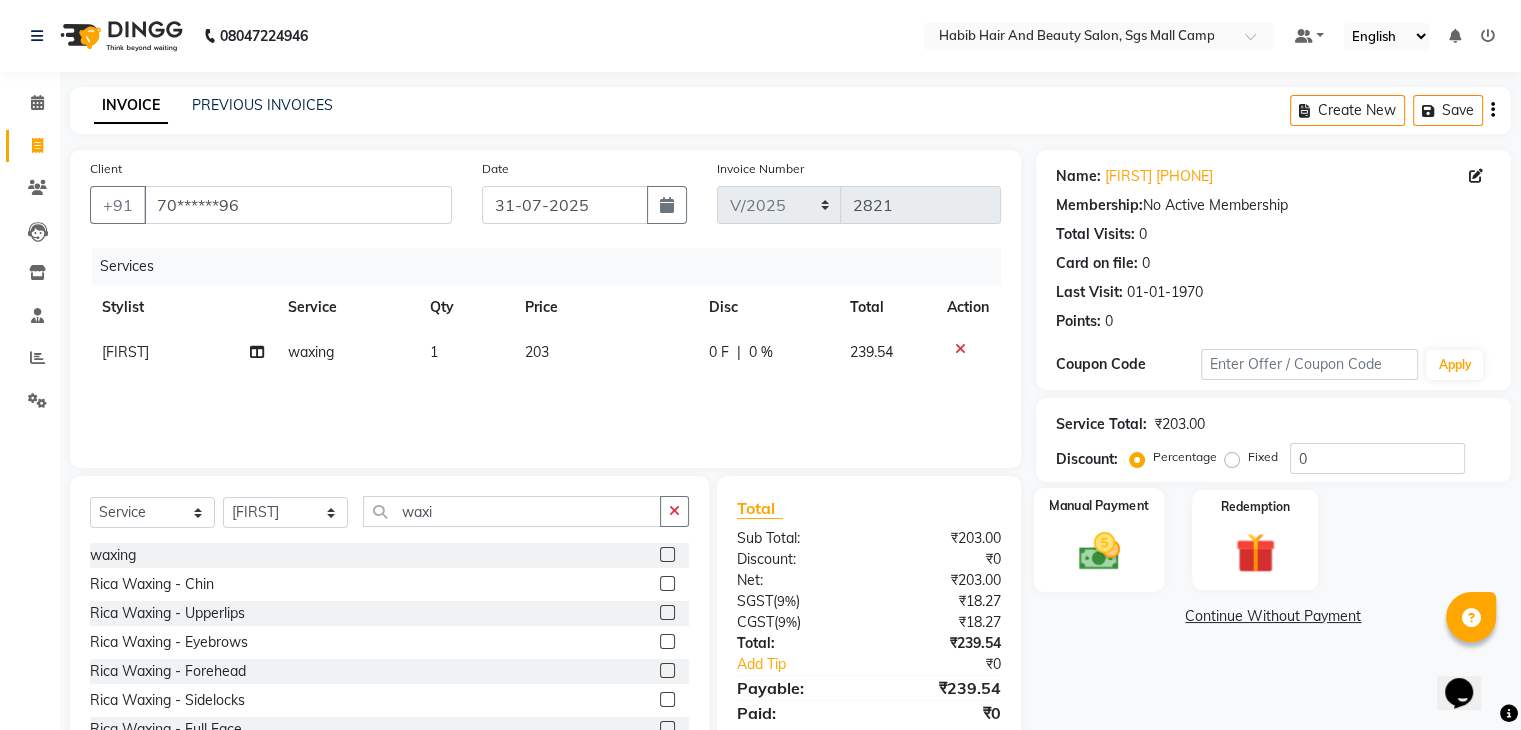 click 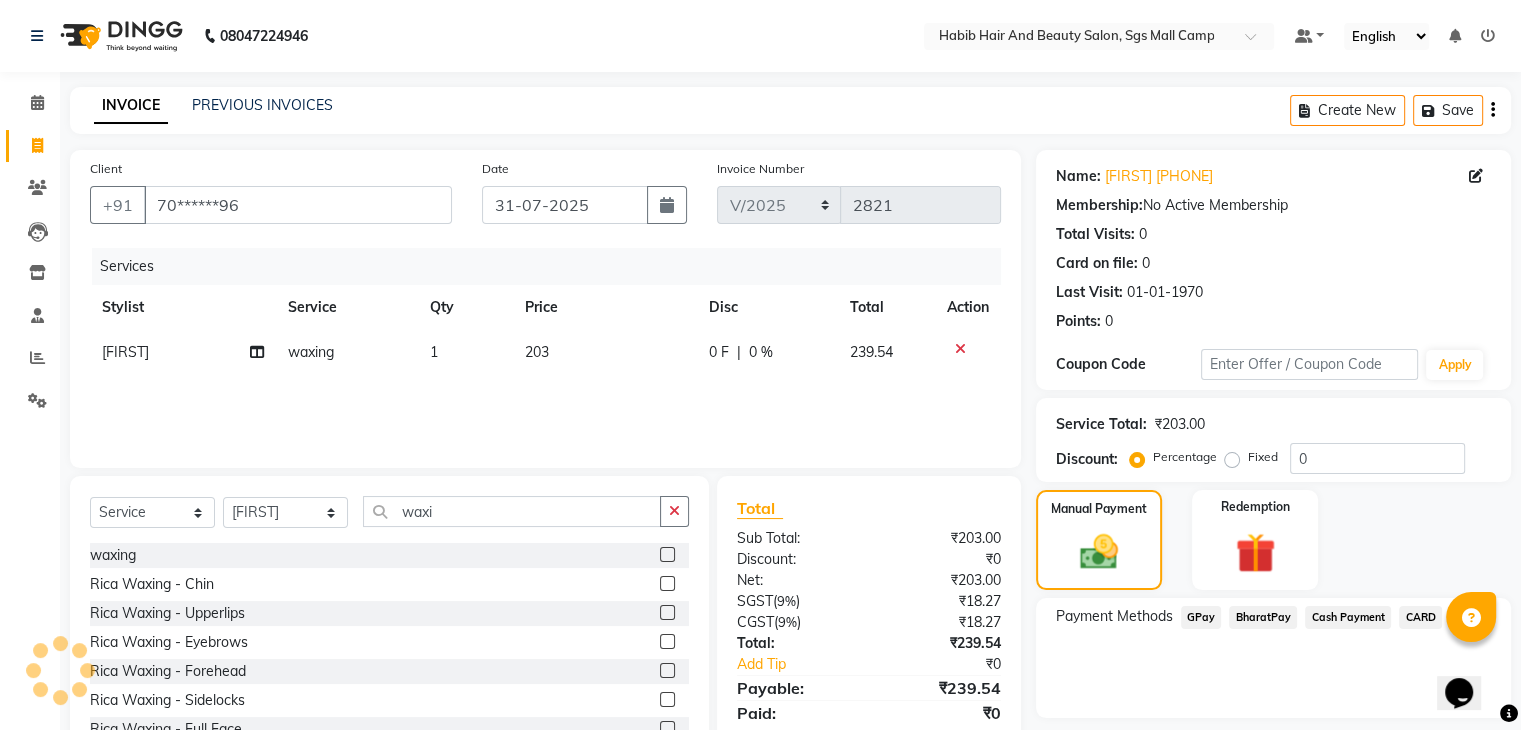 click on "BharatPay" 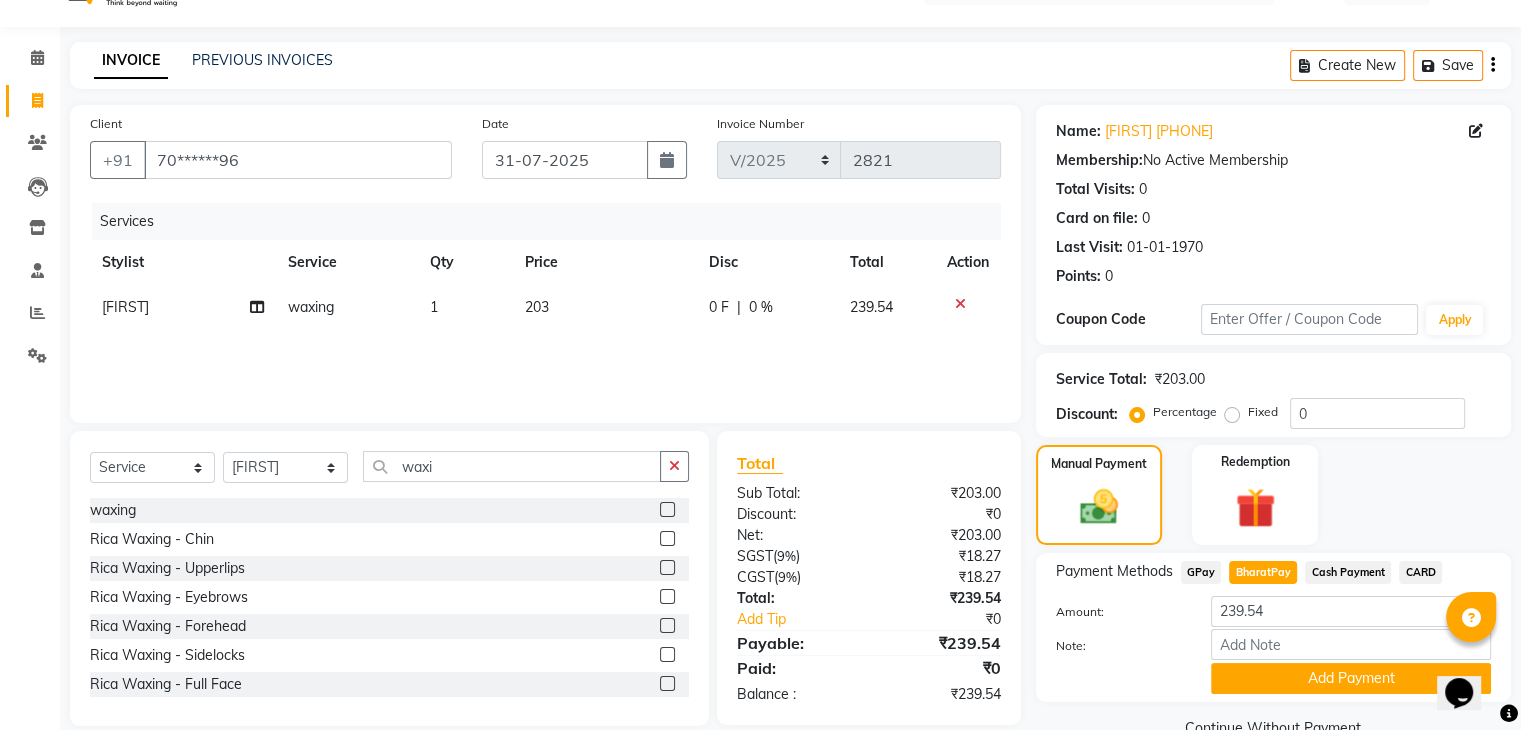 scroll, scrollTop: 89, scrollLeft: 0, axis: vertical 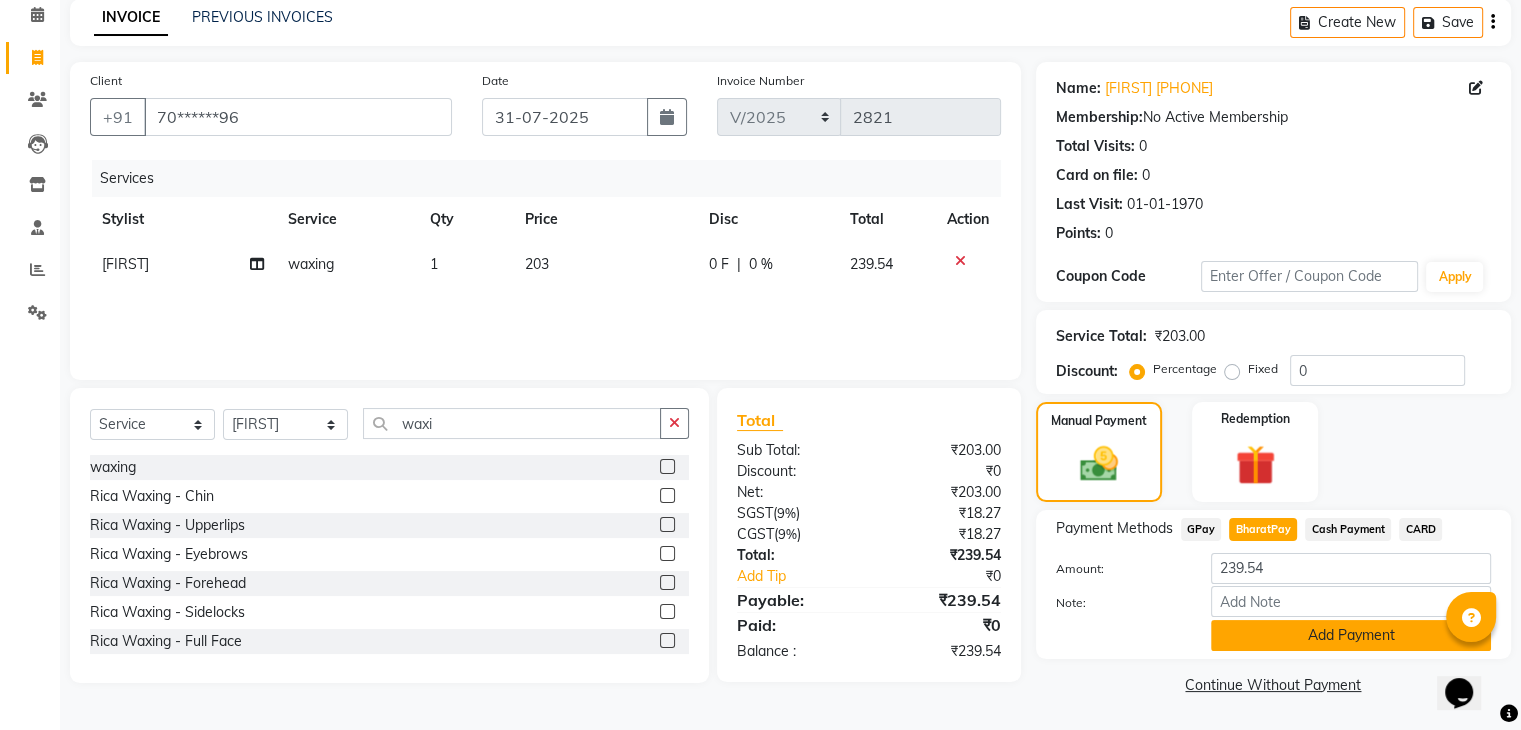 click on "Add Payment" 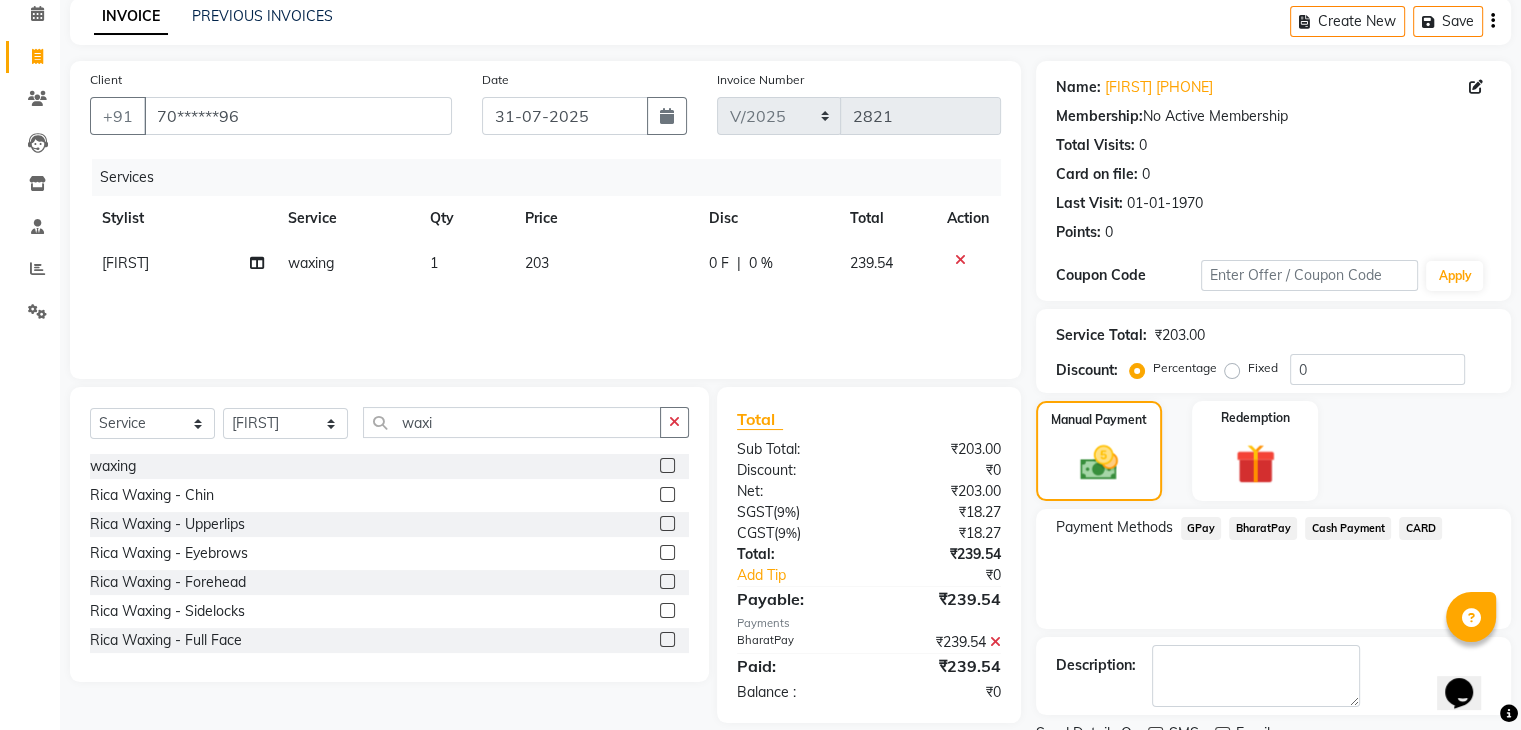 scroll, scrollTop: 171, scrollLeft: 0, axis: vertical 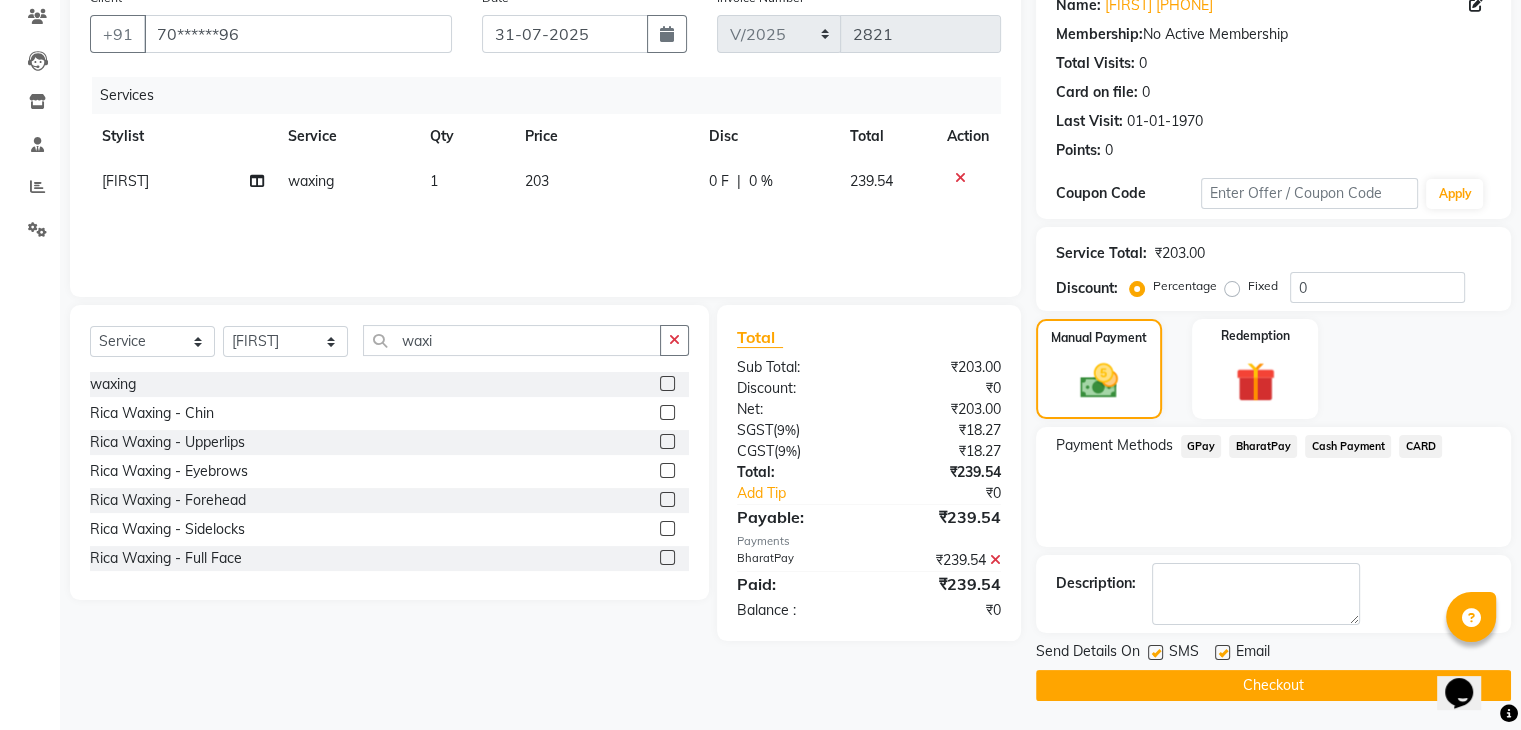 click on "Checkout" 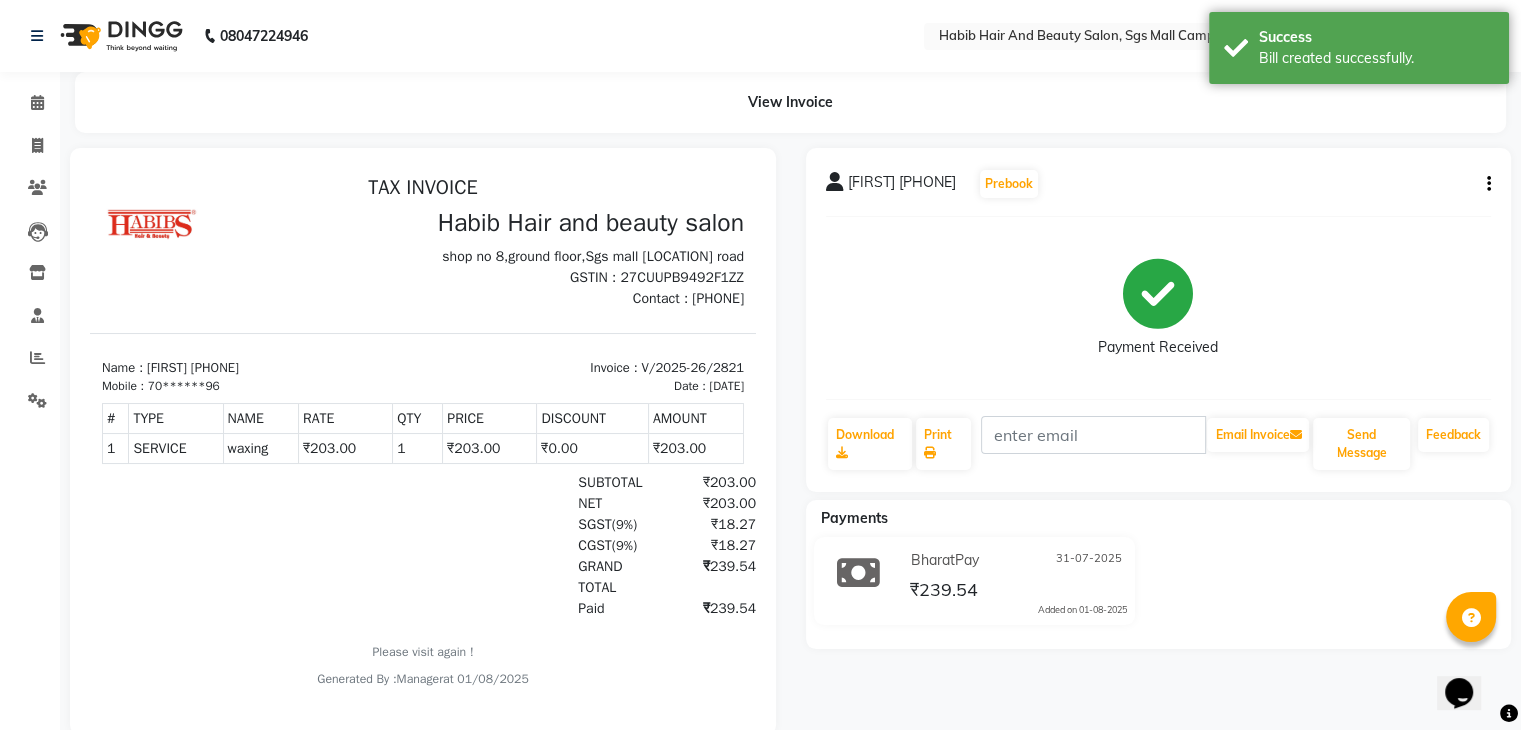 scroll, scrollTop: 0, scrollLeft: 0, axis: both 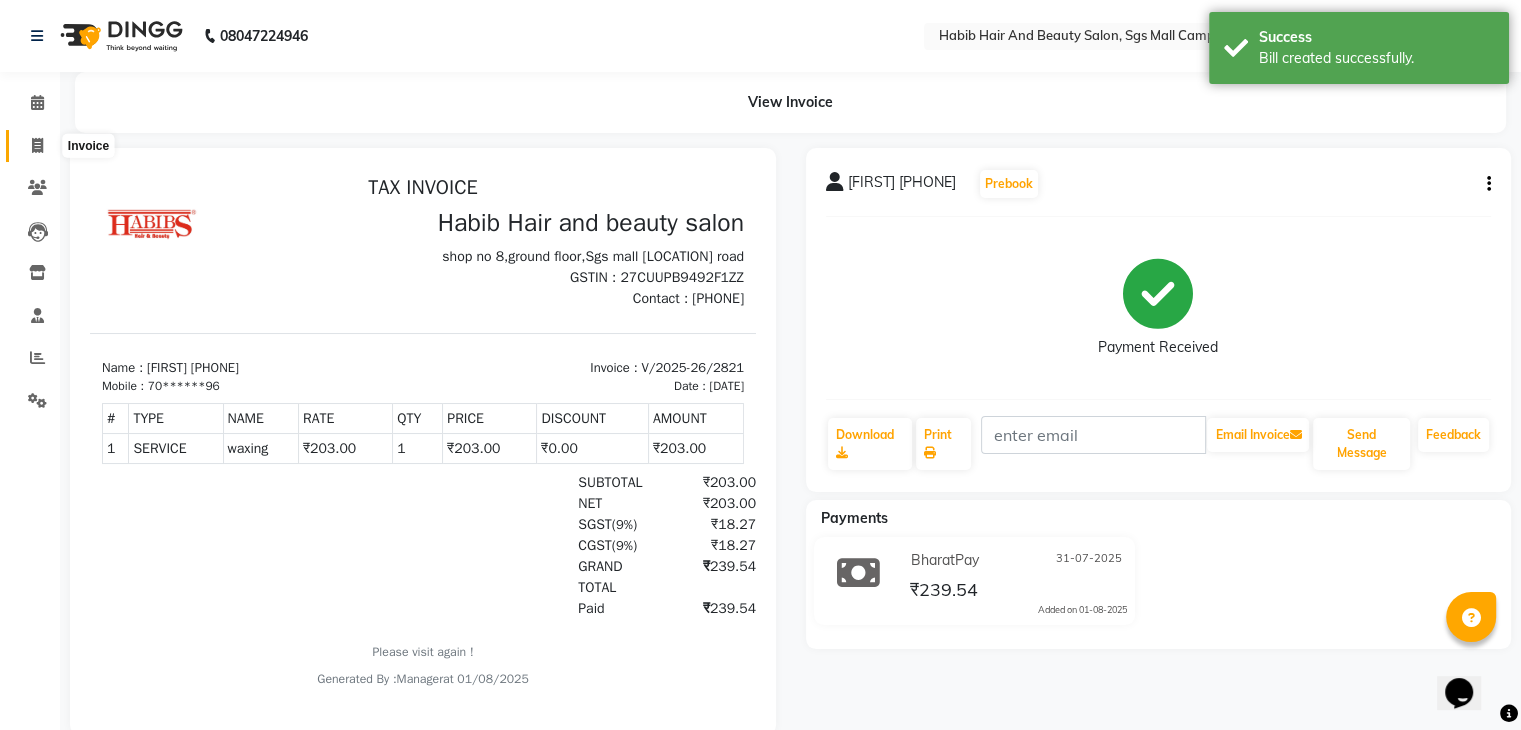 click 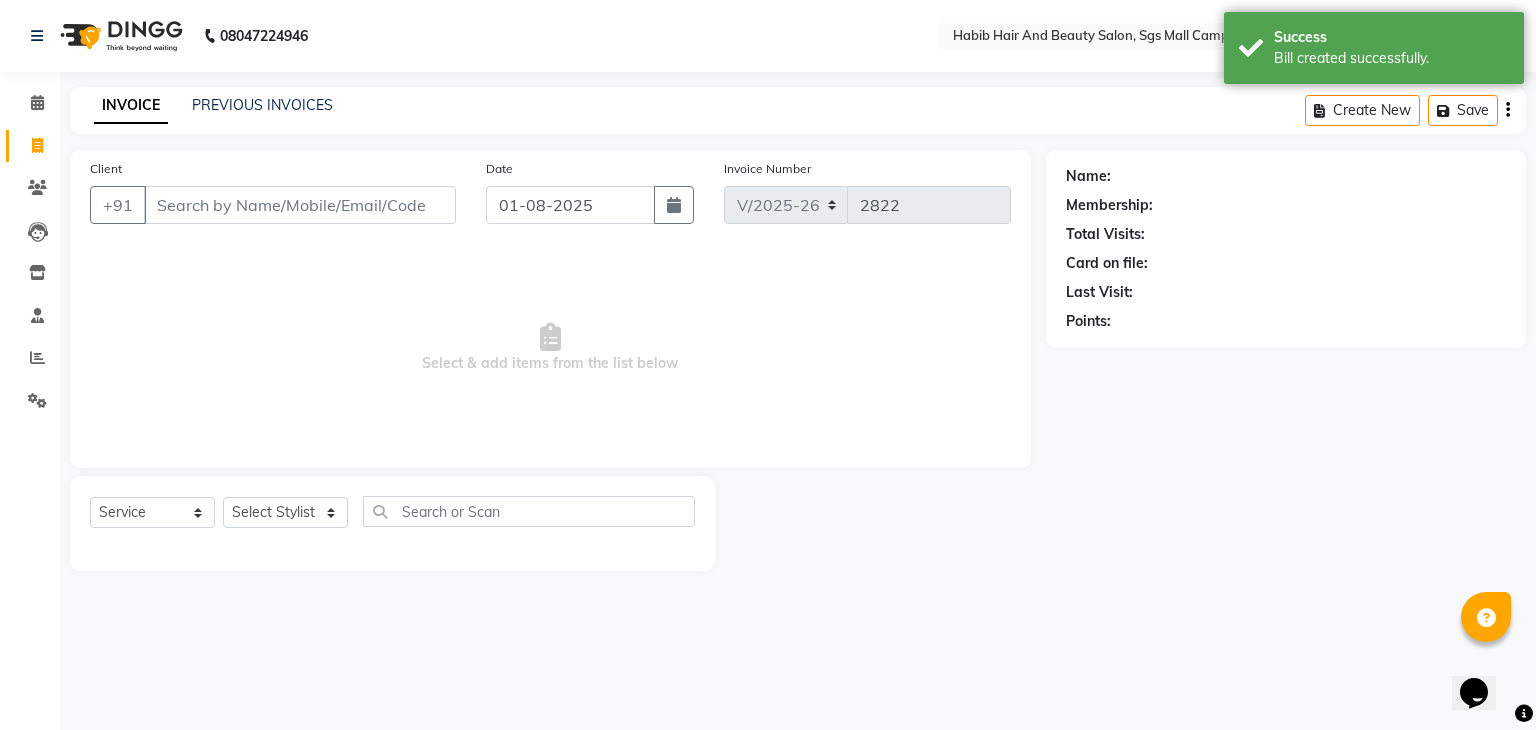 click on "Date [DATE]" 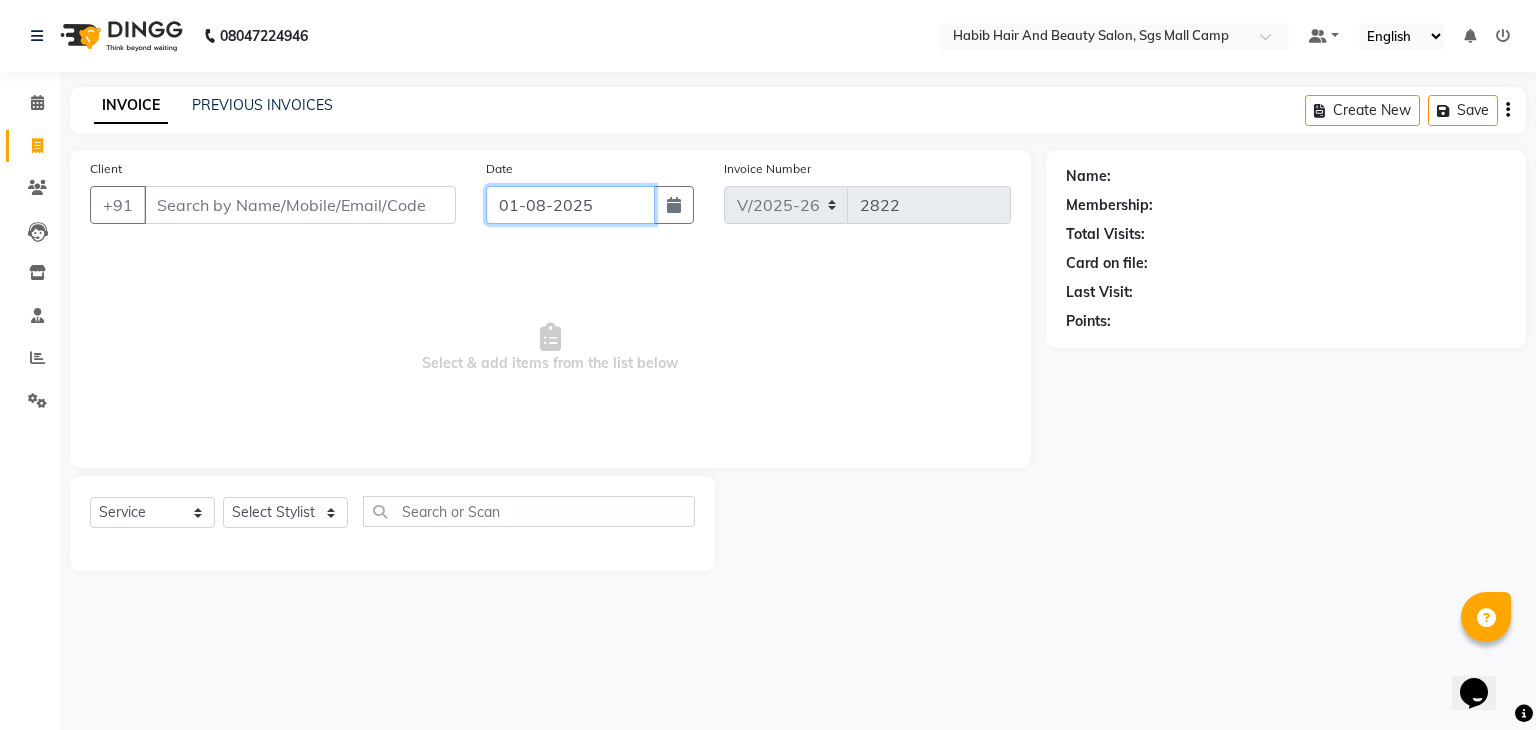 click on "01-08-2025" 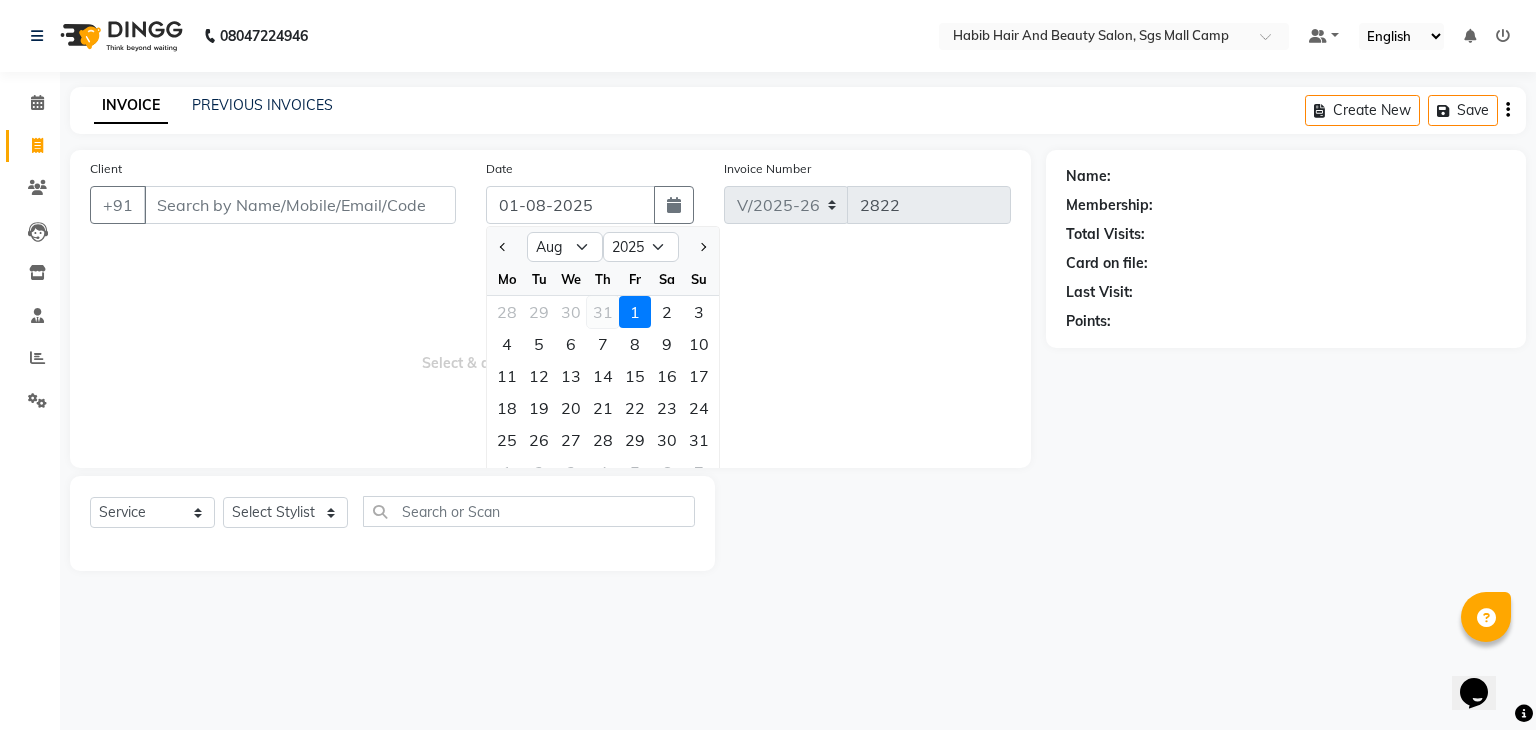 click on "31" 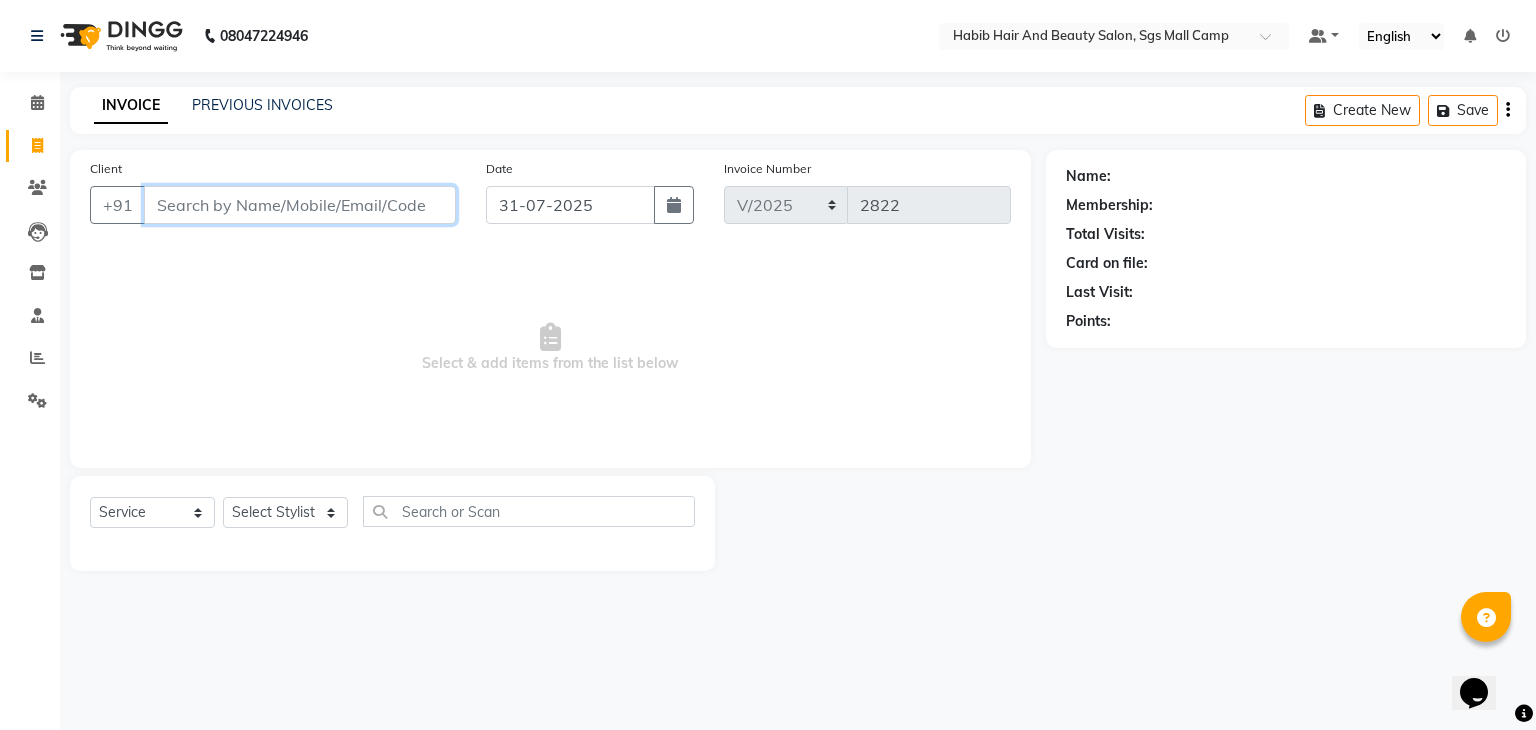 click on "Client" at bounding box center (300, 205) 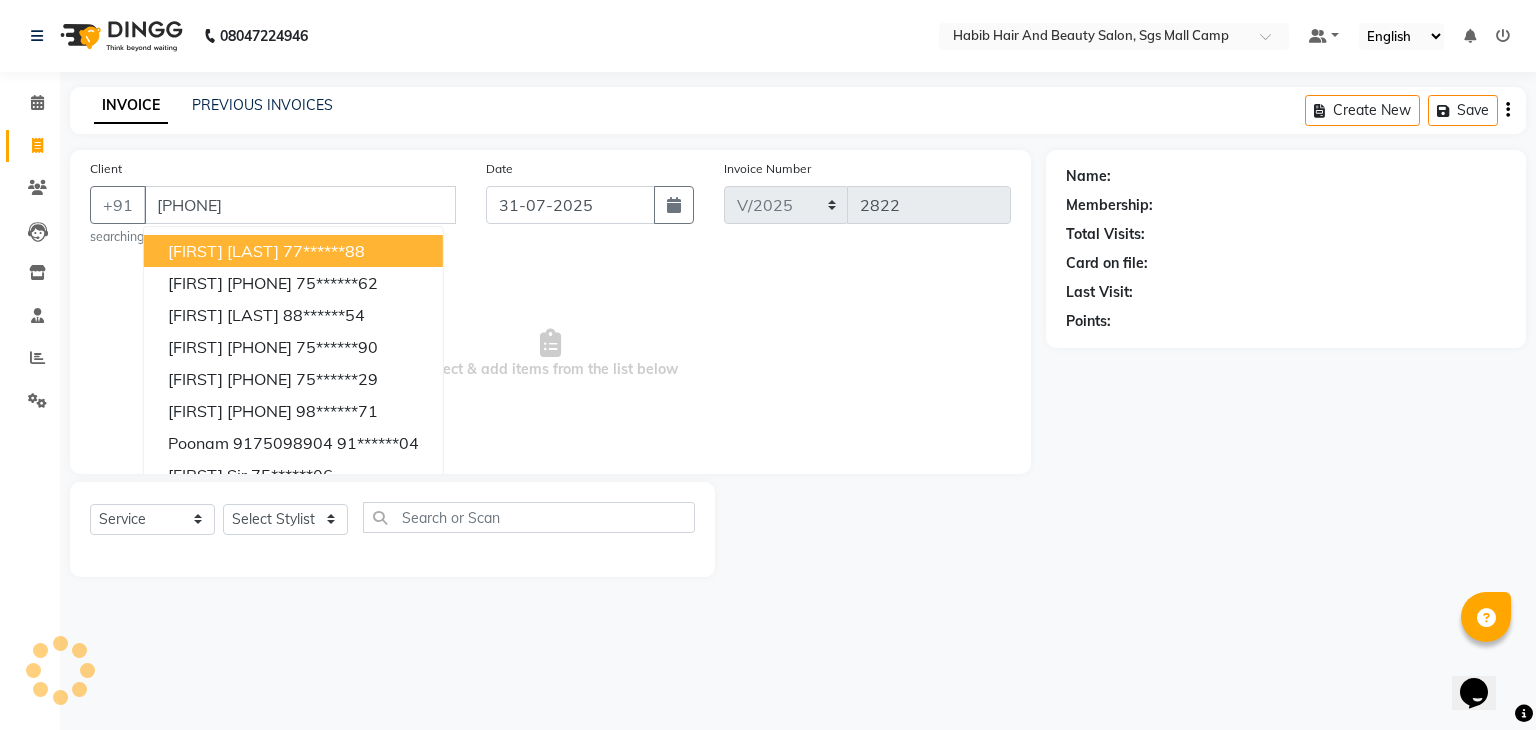 click on "Client +[PHONE] [FIRST] [LAST]  [PHONE]  [PHONE] [FIRST] [LAST]  [PHONE]  [PHONE] [FIRST] [PHONE]  [PHONE] [FIRST] [PHONE]  [PHONE] [FIRST] [PHONE]  [PHONE] [FIRST] [PHONE]  [PHONE] [FIRST] [PHONE]  [PHONE] [FIRST] [PHONE]  [PHONE] [FIRST] [PHONE]  [PHONE] [FIRST] [PHONE]  [PHONE] searching... Date [DATE] Invoice Number V/2025 V/2025-26 2822  Select & add items from the list below  Select  Service  Product  Membership  Package Voucher Prepaid Gift Card  Select Stylist [FIRST] [FIRST] [FIRST] Manager [FIRST]  [FIRST] [FIRST] [FIRST] [FIRST]  [FIRST] [FIRST] Name: Membership: Total Visits: Card on file: Last Visit:  Points:" 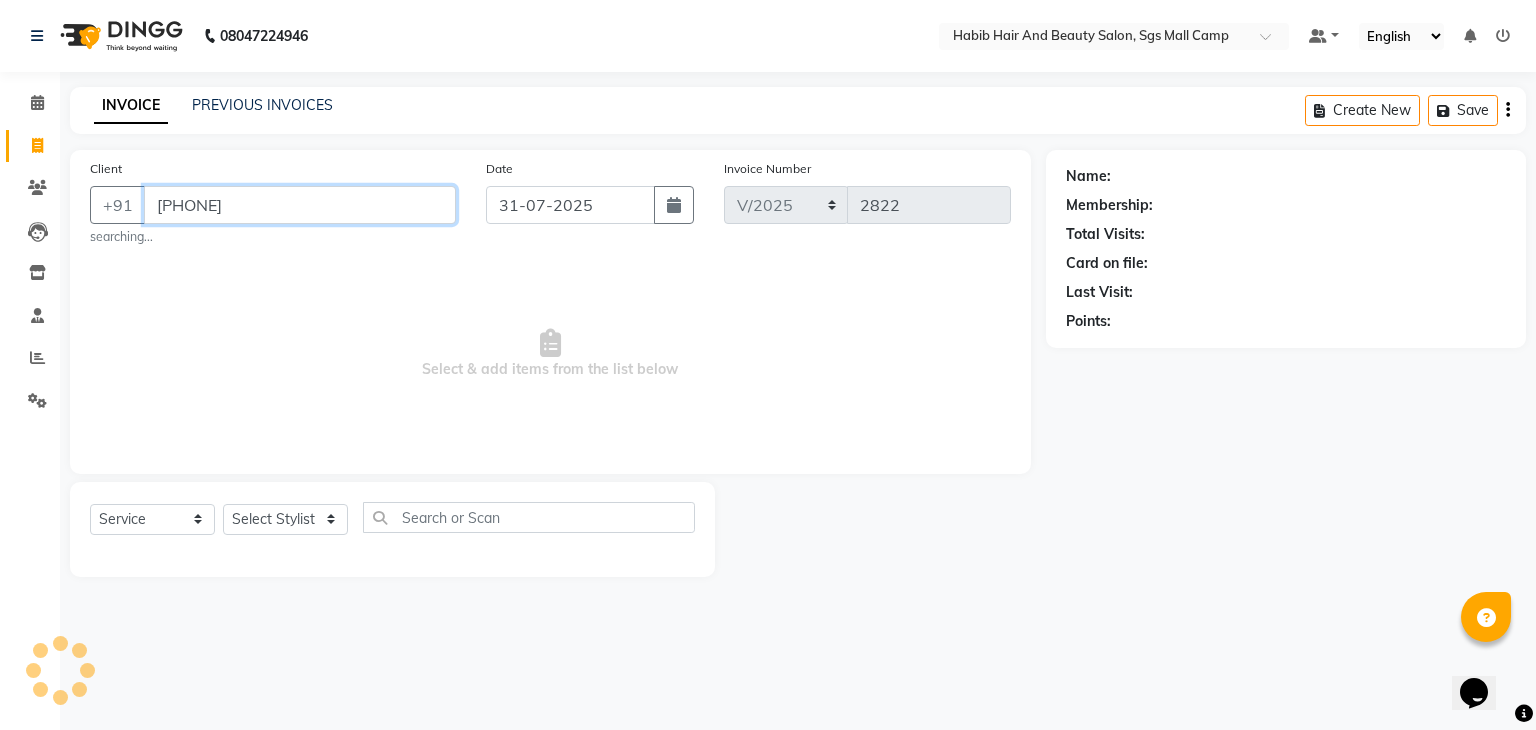 click on "[PHONE]" at bounding box center [300, 205] 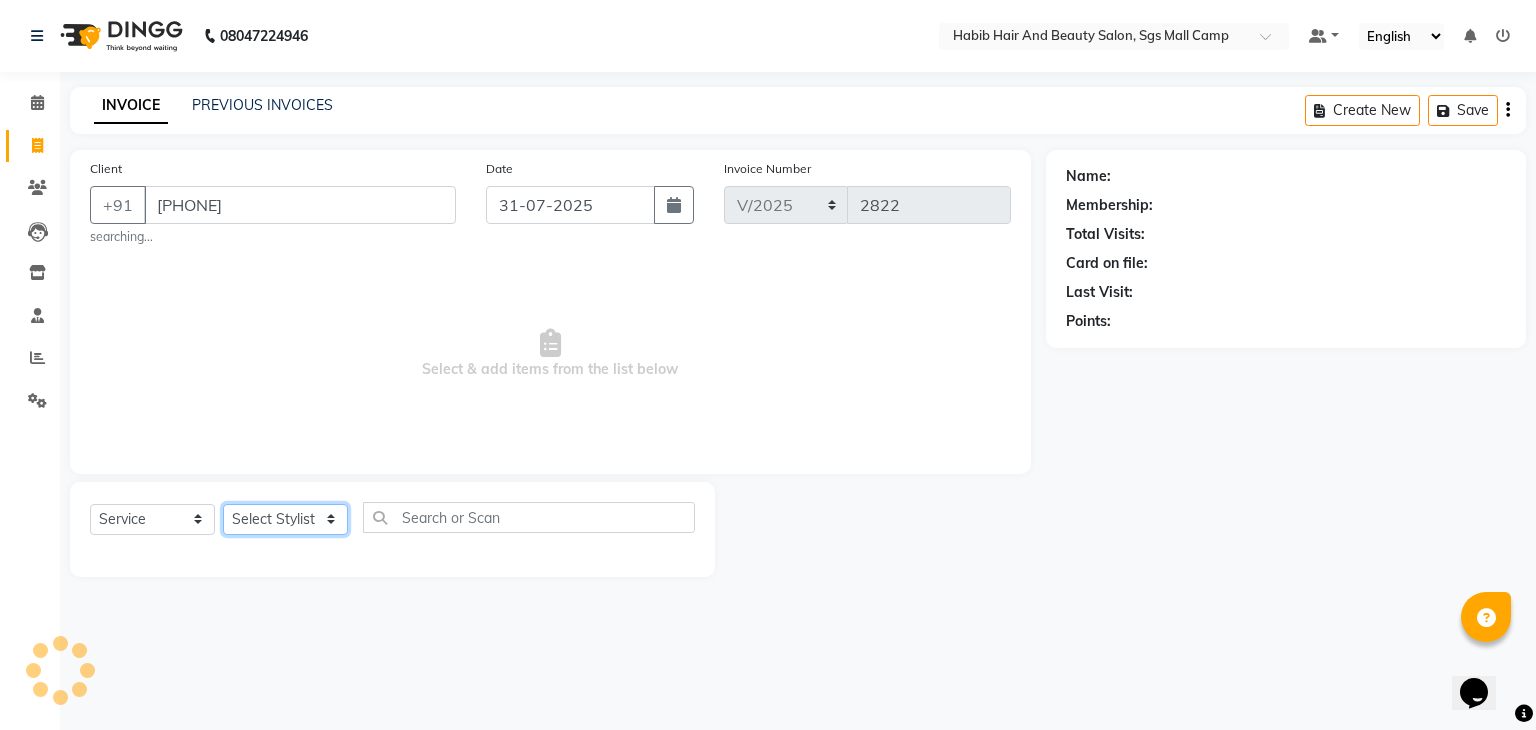 click on "Select Stylist [FIRST] [FIRST] [FIRST] Manager [FIRST]  [FIRST] [FIRST] [FIRST] [FIRST]  [FIRST] [FIRST]" 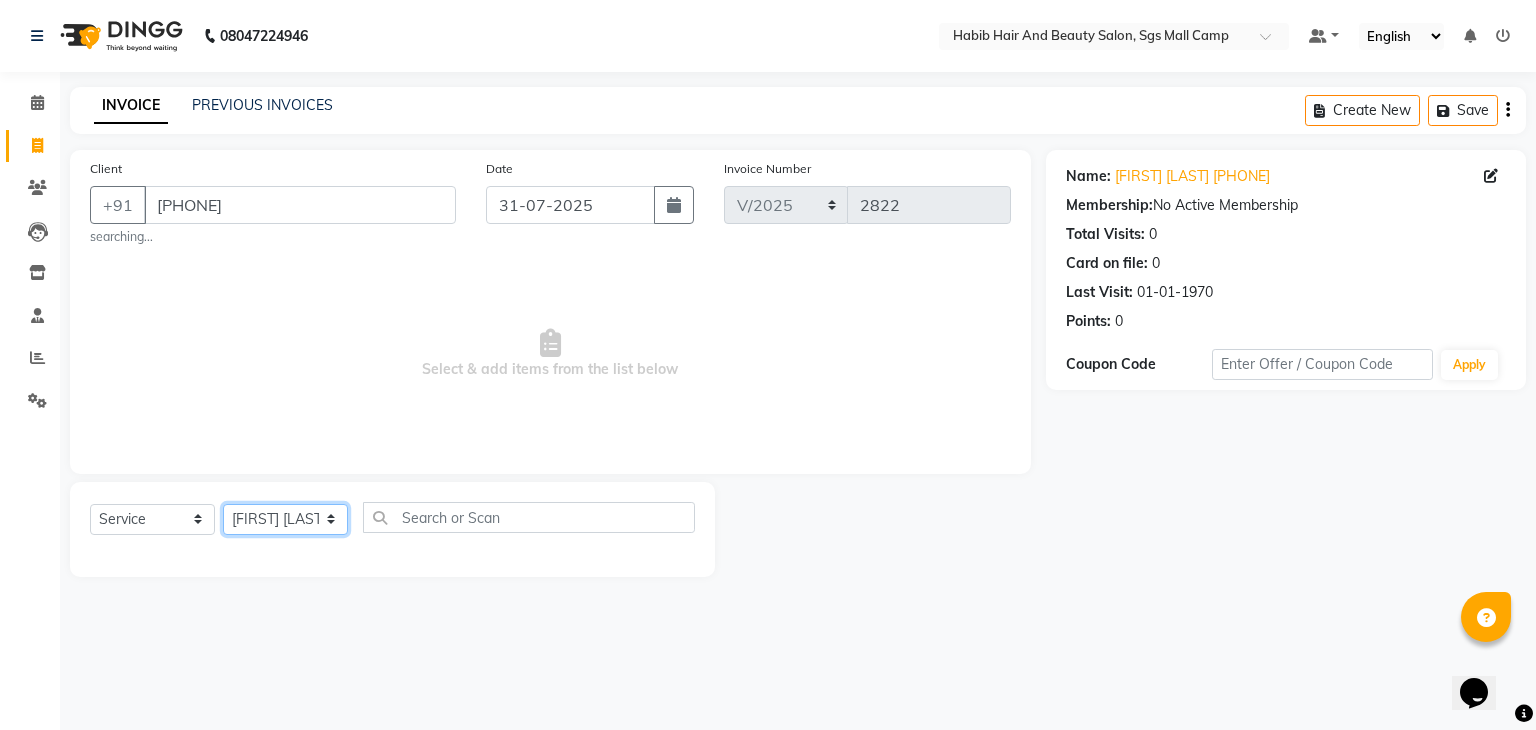 click on "Select Stylist [FIRST] [FIRST] [FIRST] Manager [FIRST]  [FIRST] [FIRST] [FIRST] [FIRST]  [FIRST] [FIRST]" 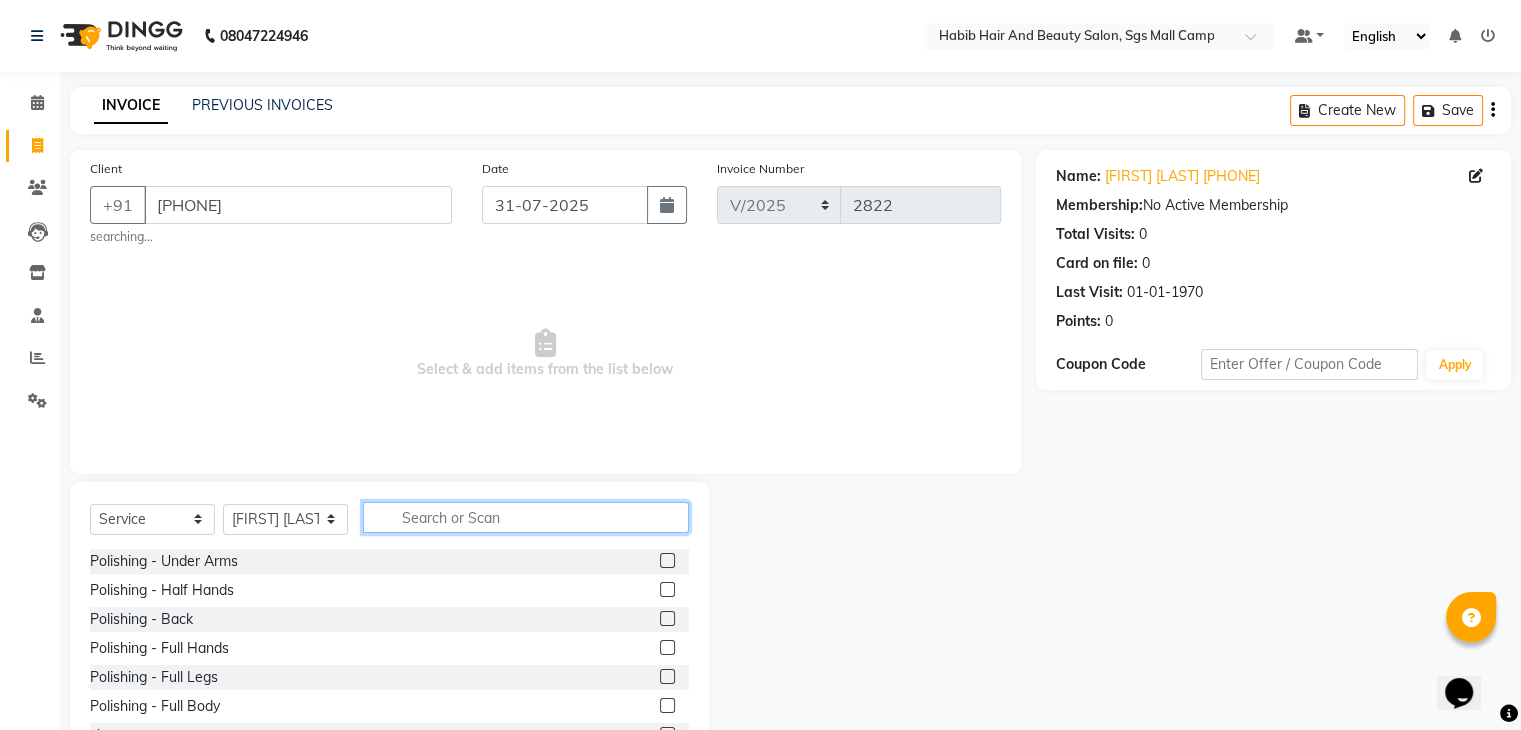 click 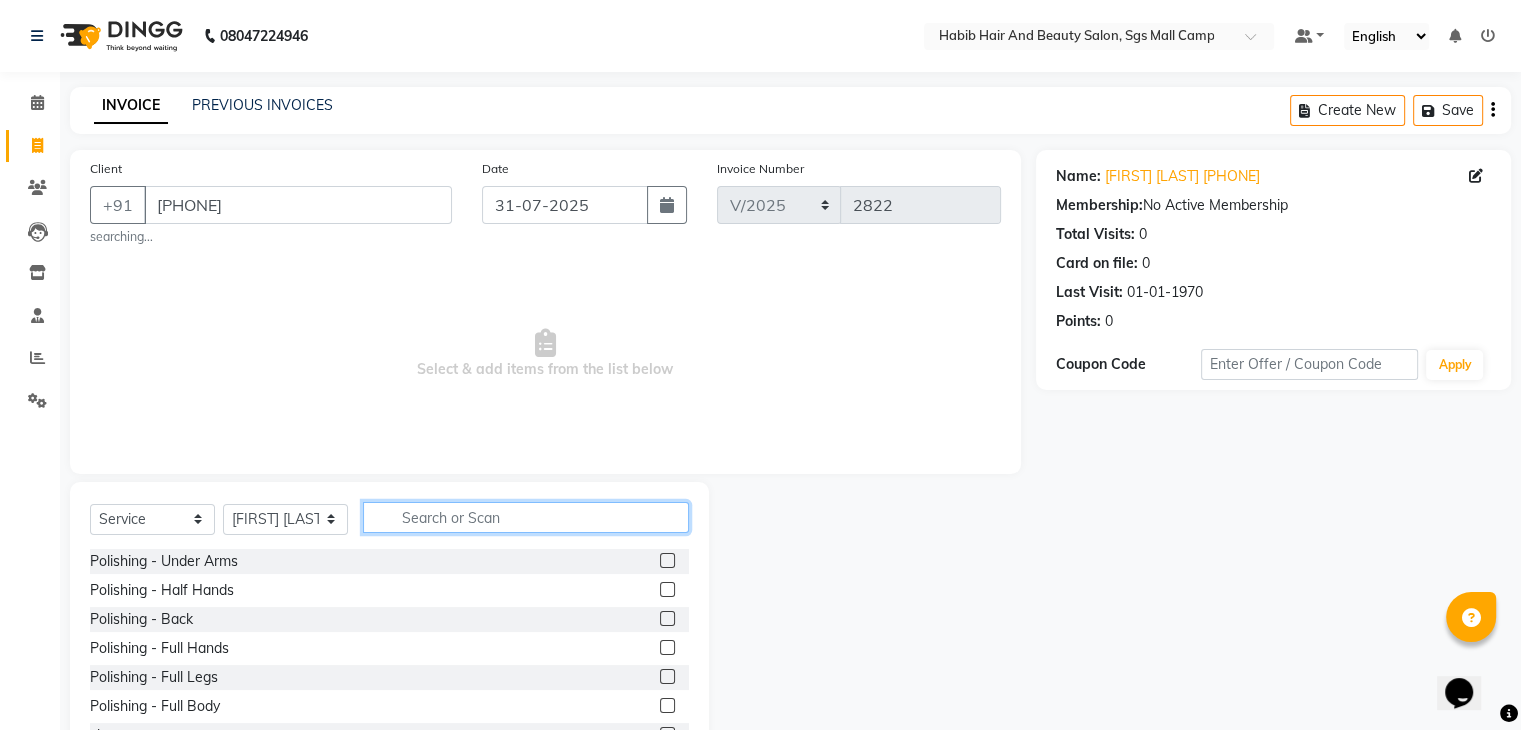 click 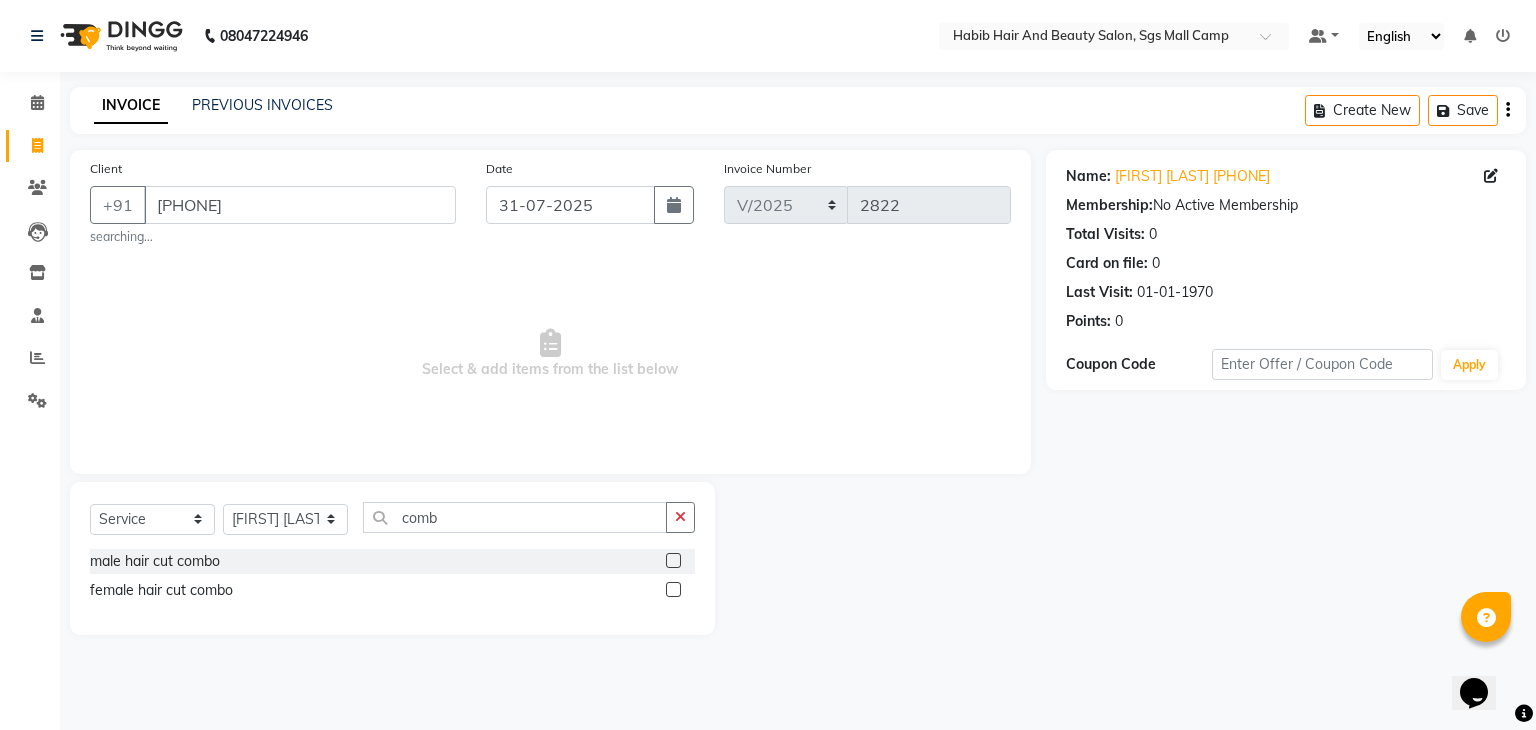 click 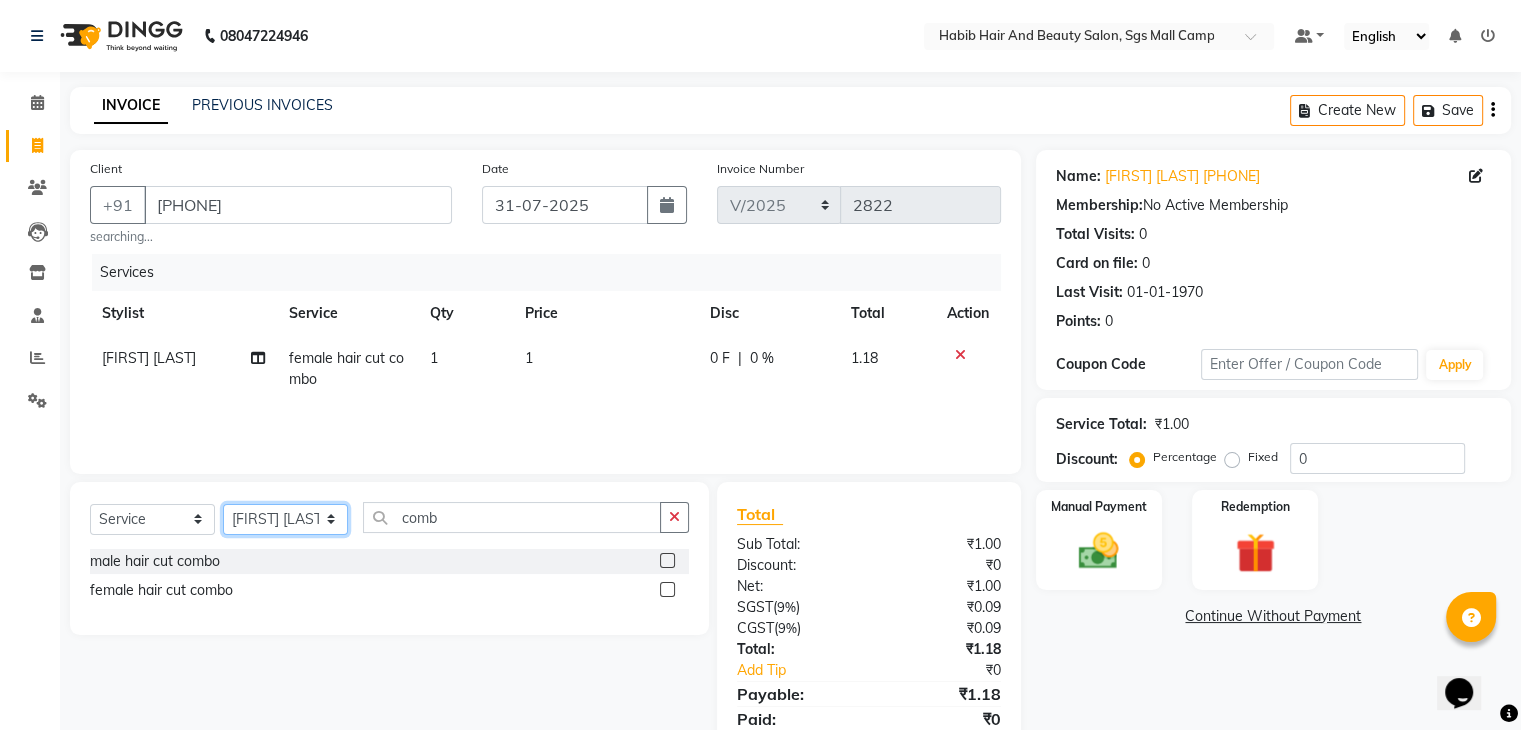 click on "Select Stylist [FIRST] [FIRST] [FIRST] Manager [FIRST]  [FIRST] [FIRST] [FIRST] [FIRST]  [FIRST] [FIRST]" 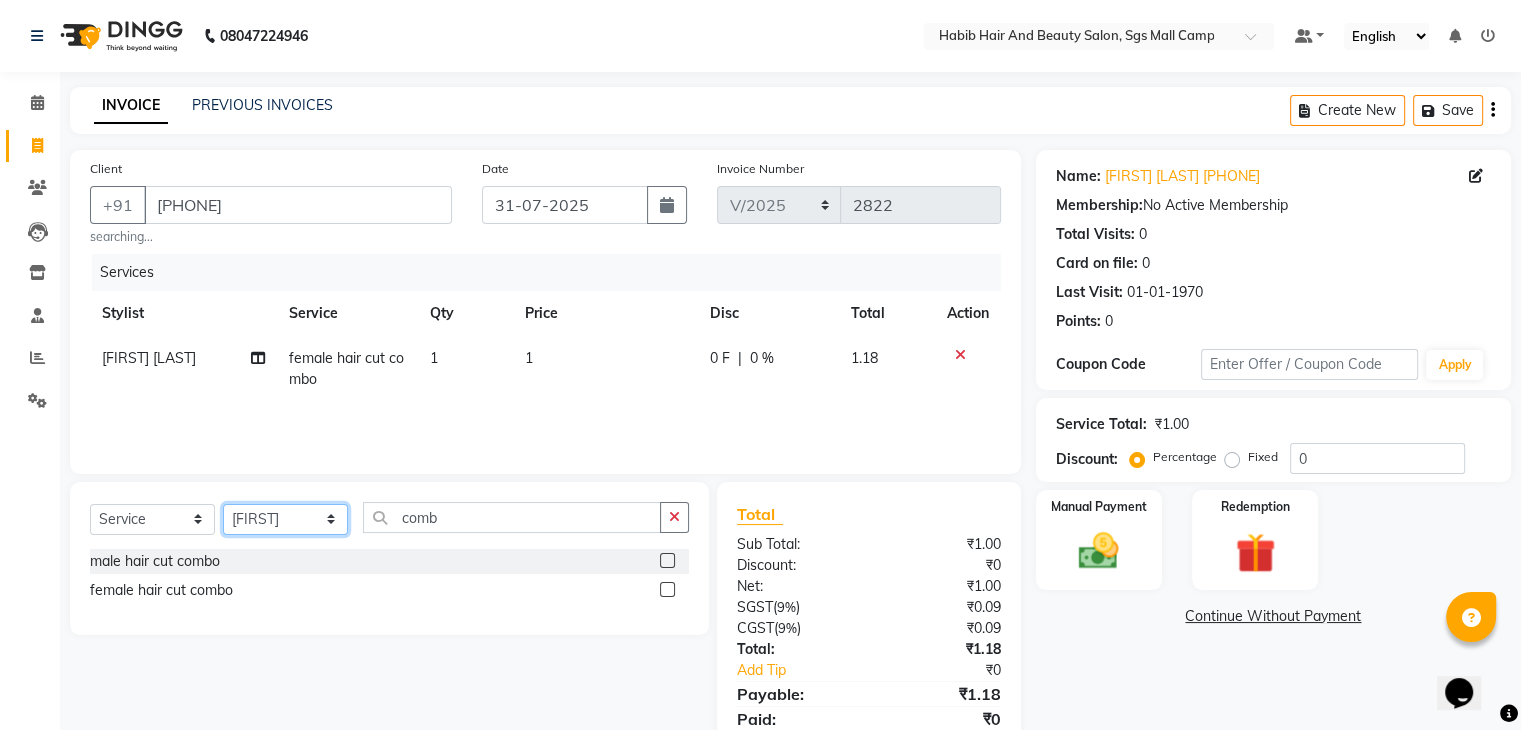 click on "Select Stylist [FIRST] [FIRST] [FIRST] Manager [FIRST]  [FIRST] [FIRST] [FIRST] [FIRST]  [FIRST] [FIRST]" 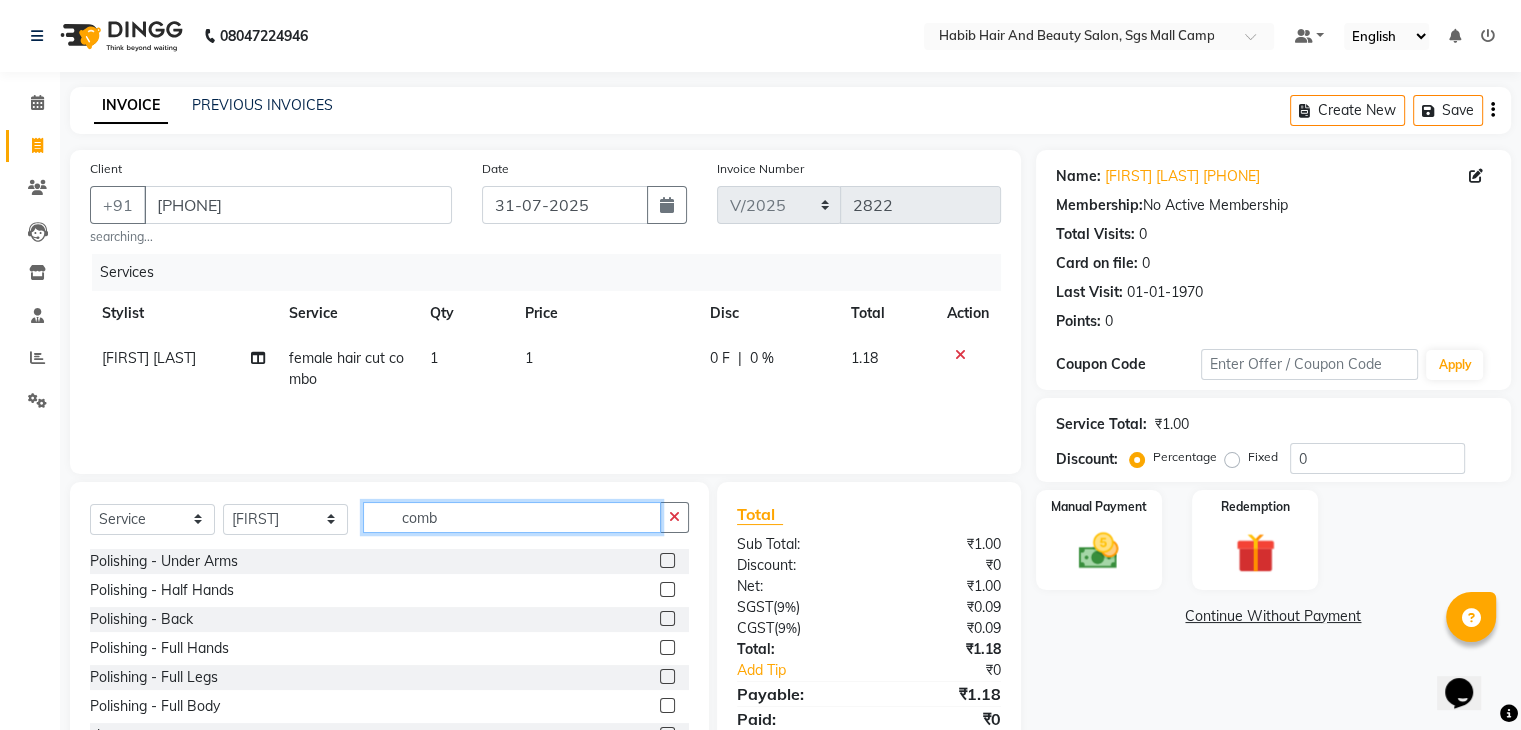 click on "comb" 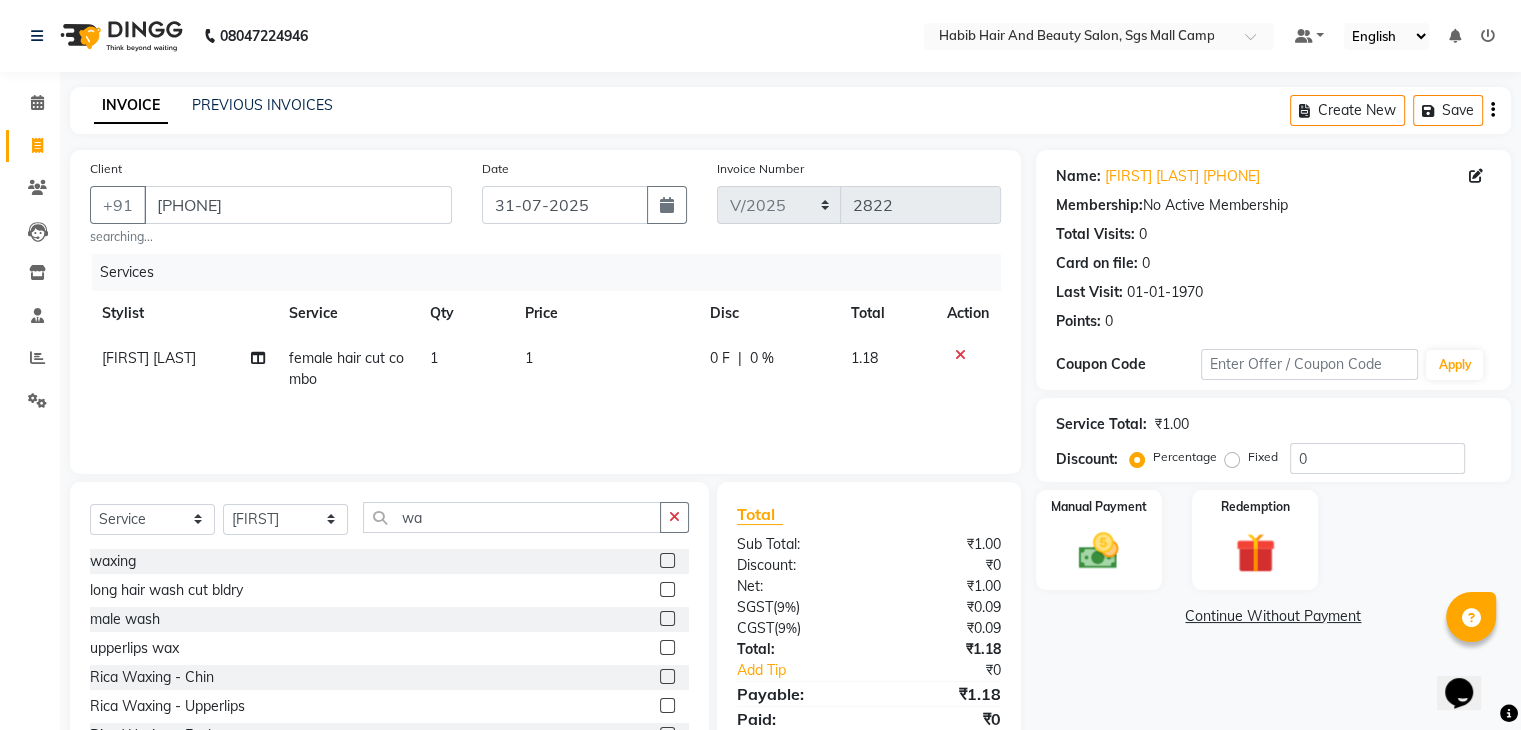 click 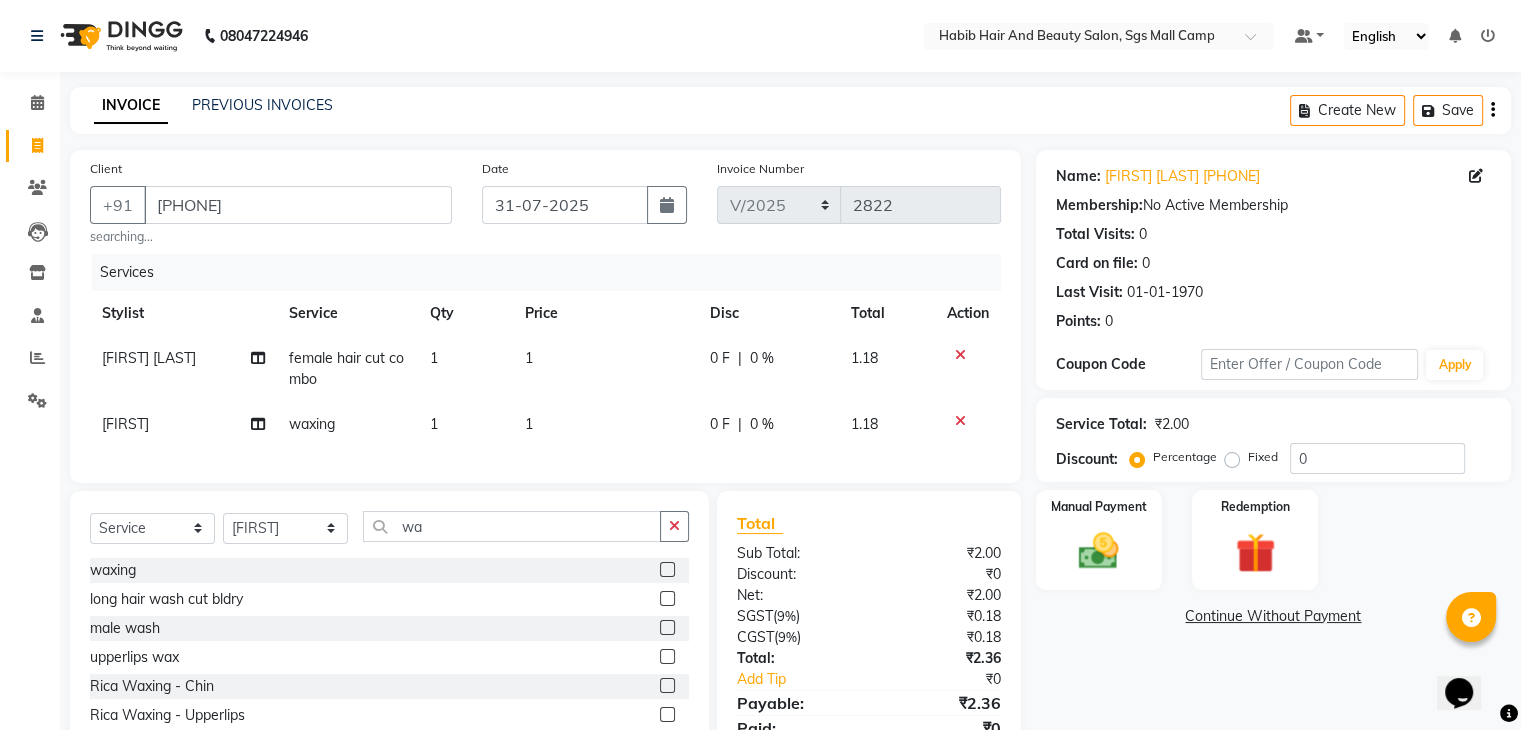 click on "1" 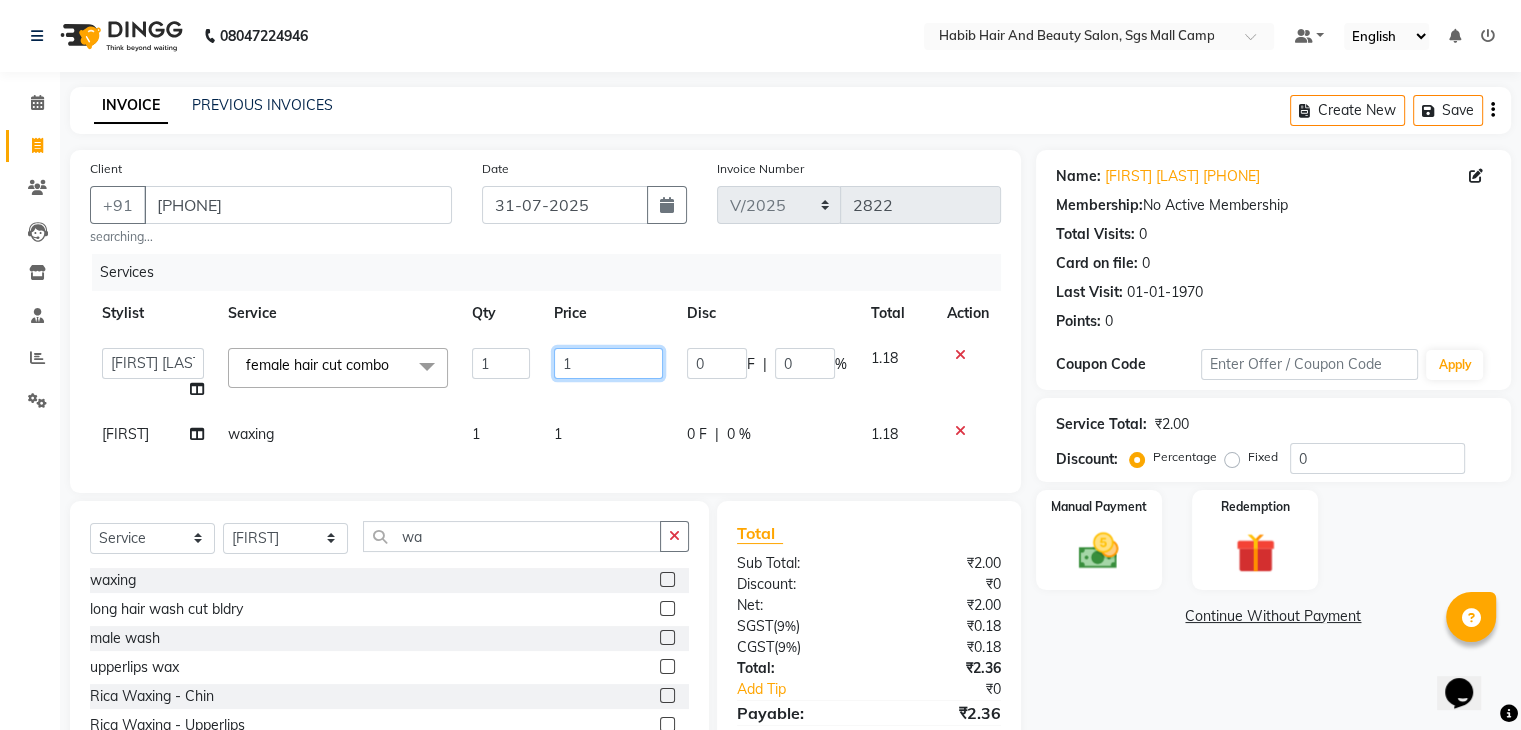 click on "1" 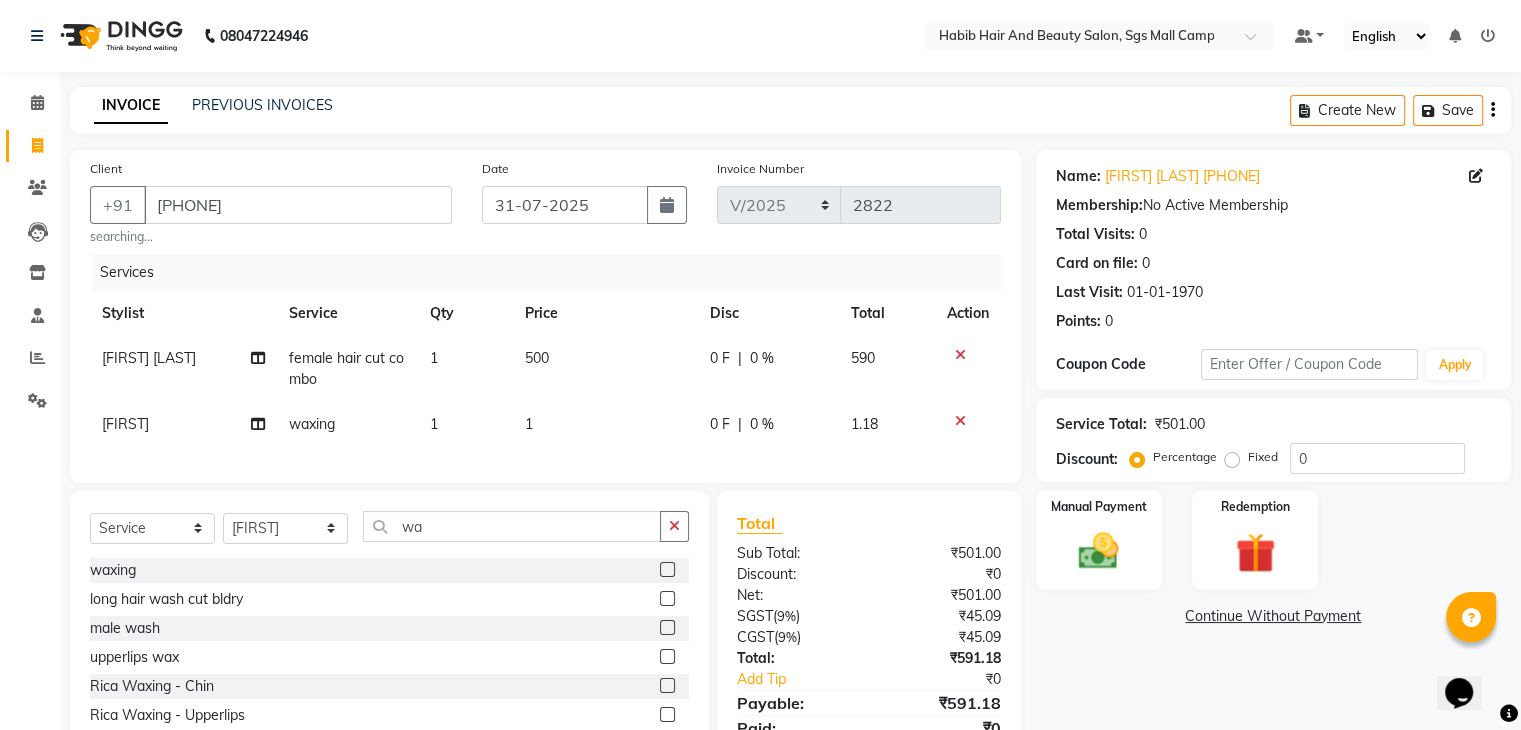 click on "[FIRST] [LAST] female hair cut combo 1 500 0 F | 0 % 590 [FIRST] waxing 1 1 0 F | 0 % 1.18" 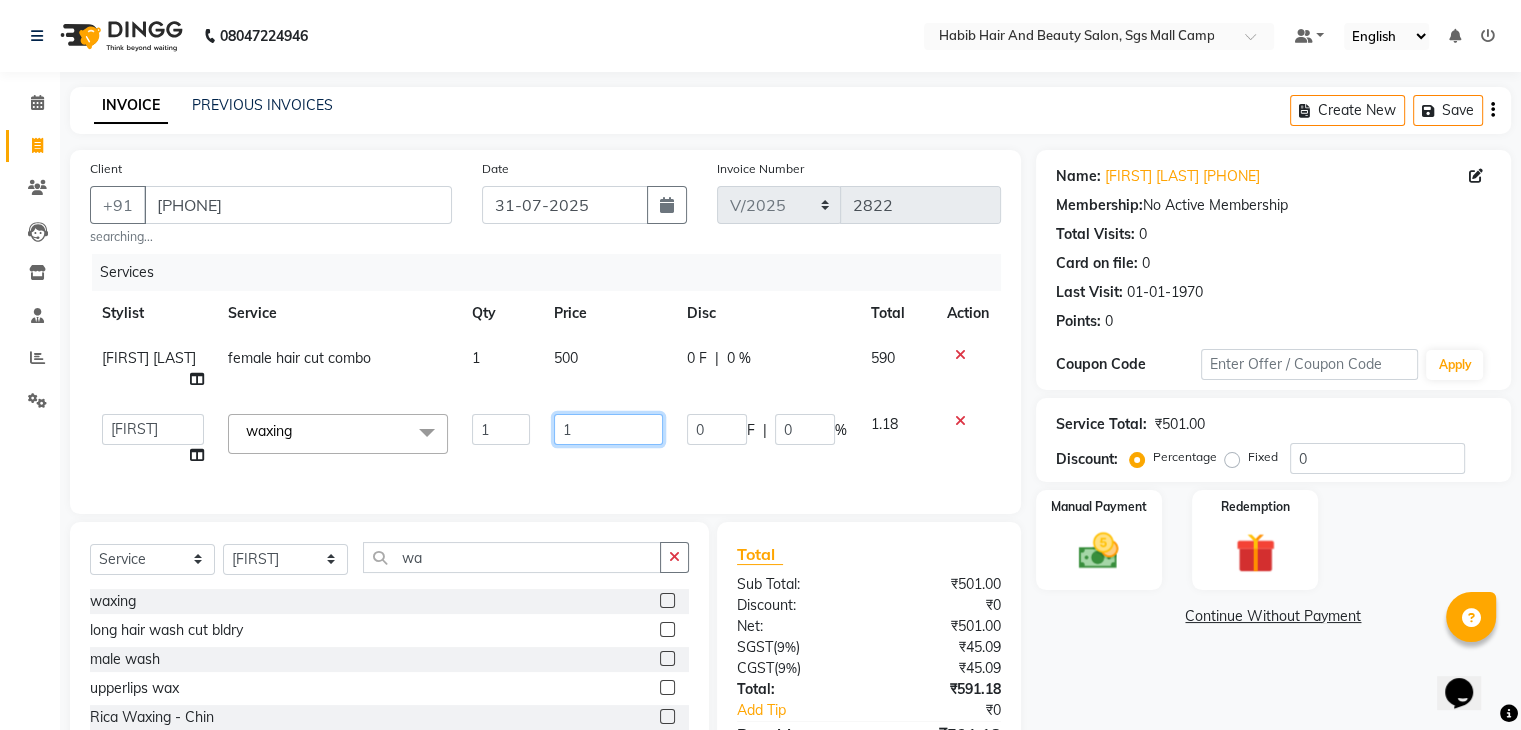 click on "1" 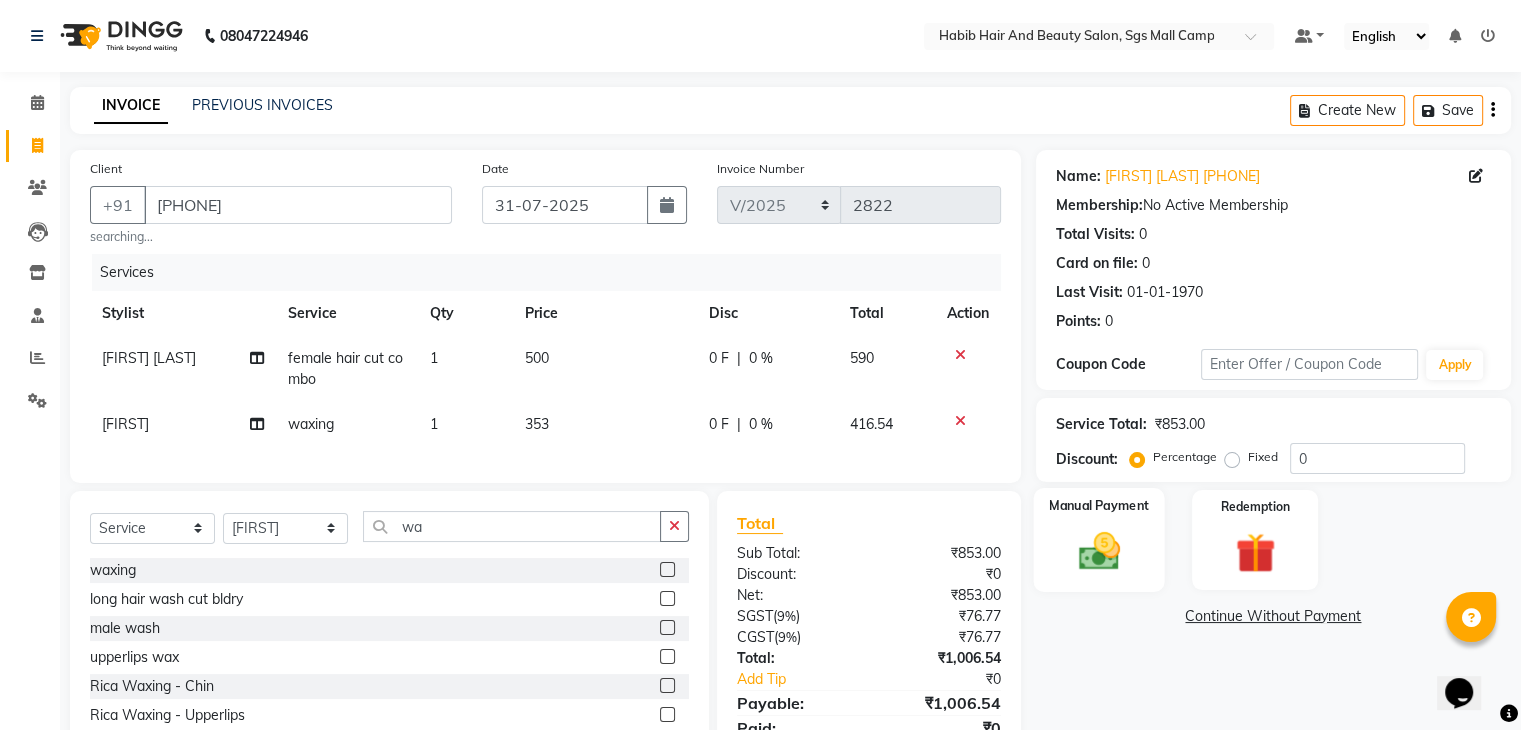 click 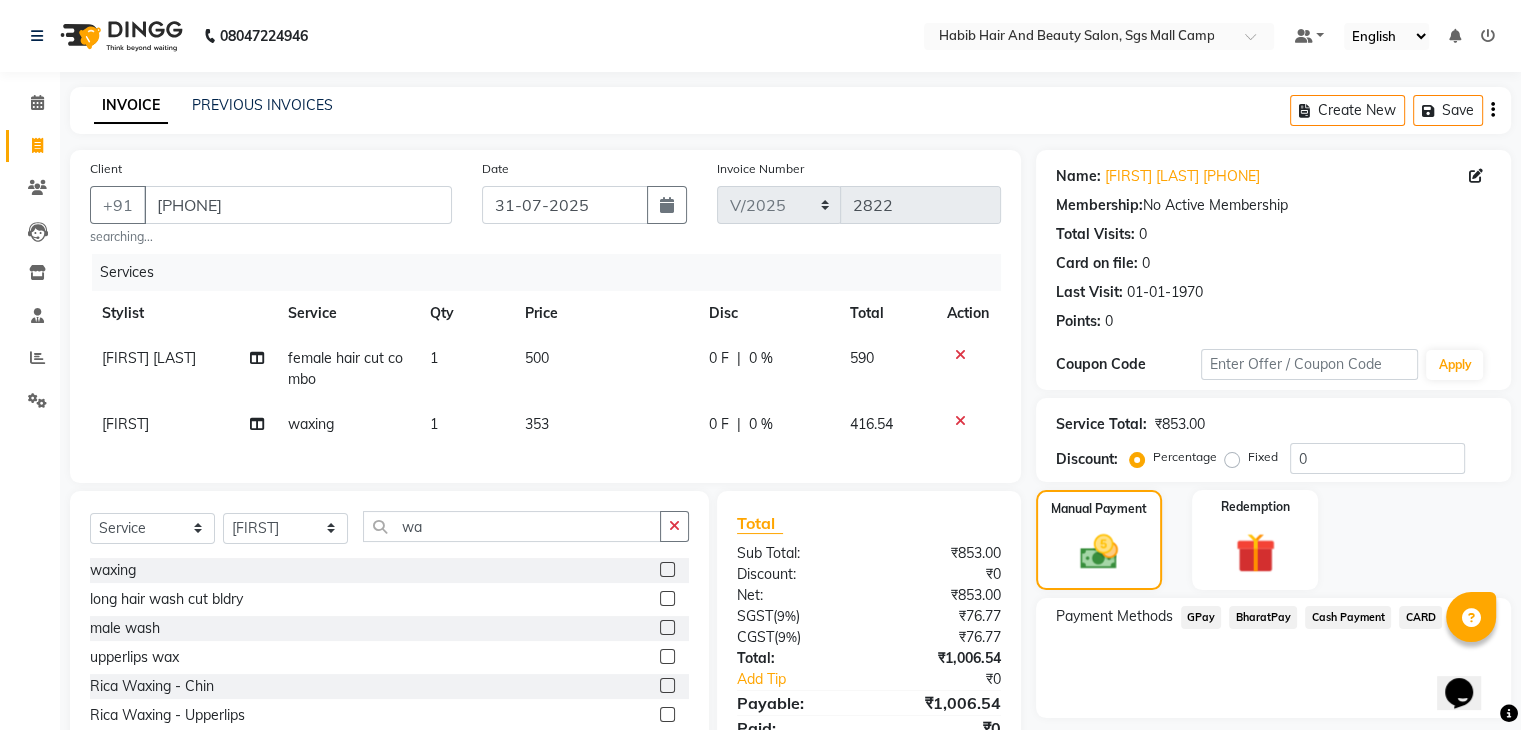 click on "BharatPay" 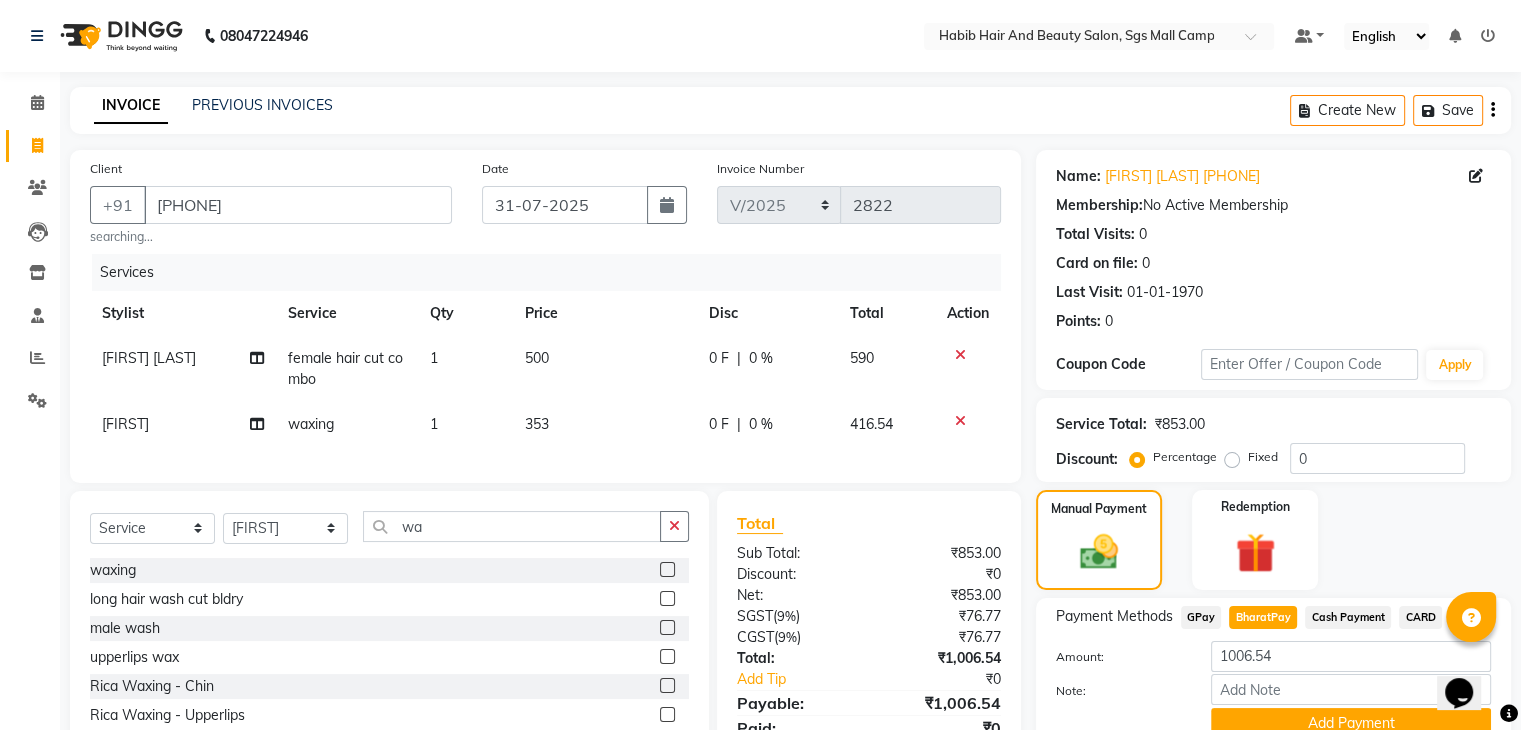 scroll, scrollTop: 102, scrollLeft: 0, axis: vertical 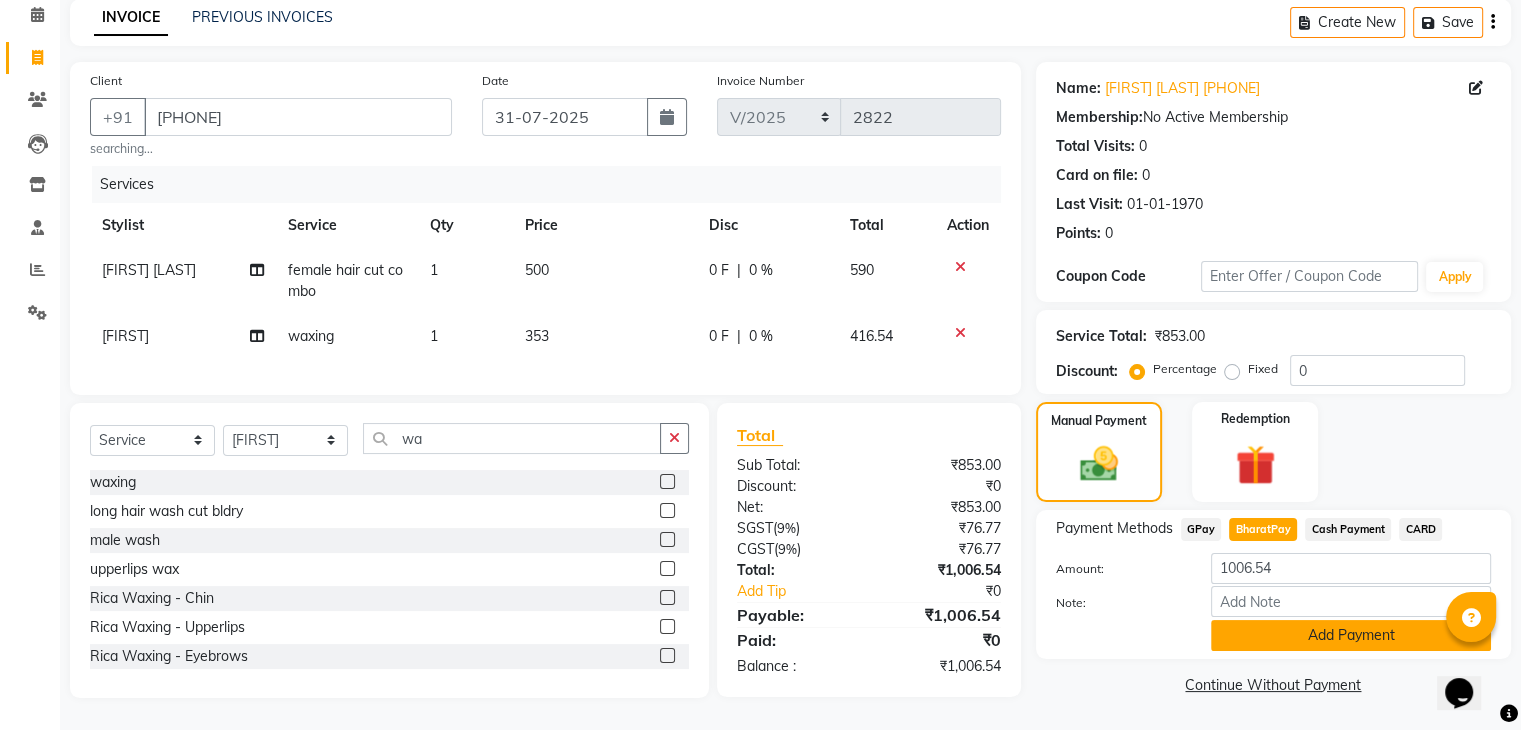 click on "Add Payment" 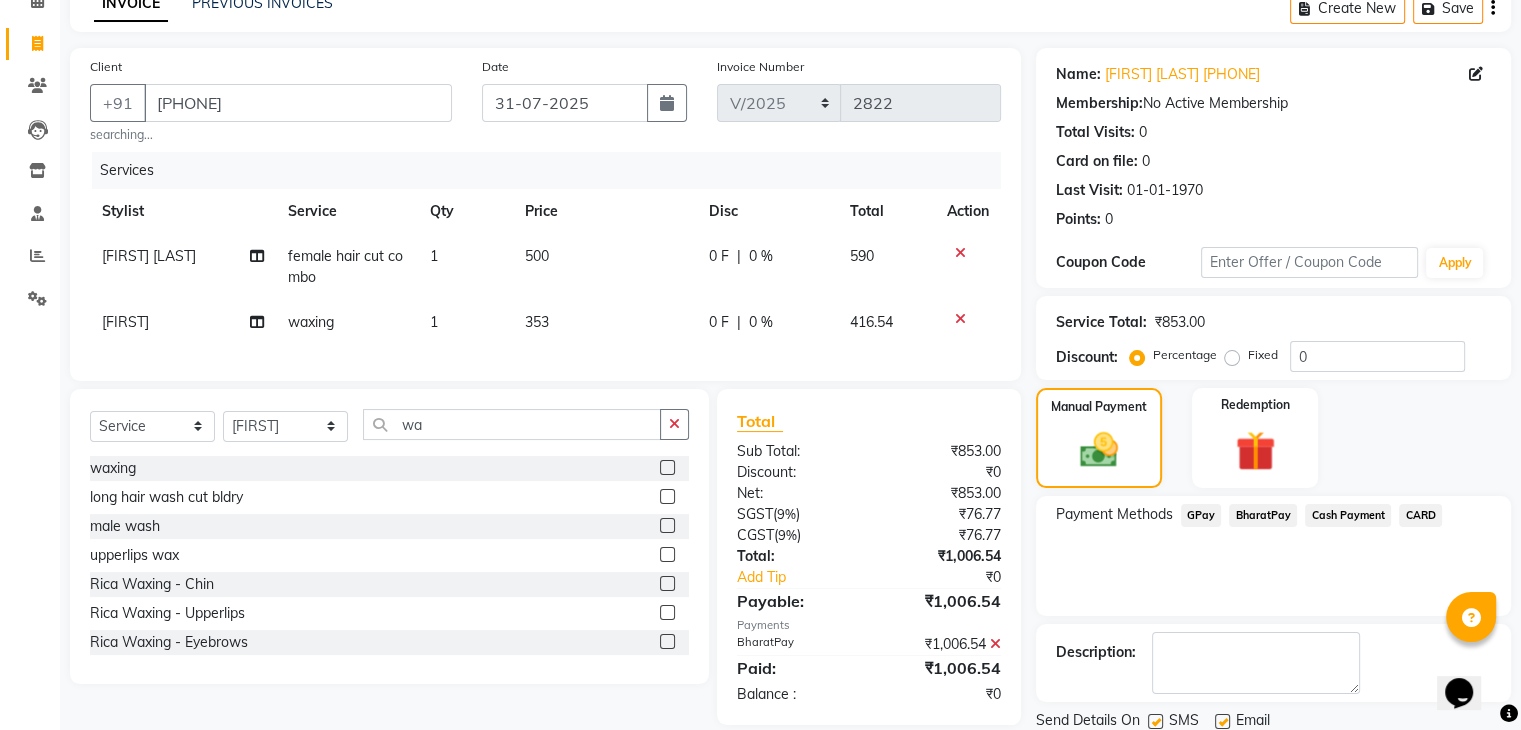scroll, scrollTop: 171, scrollLeft: 0, axis: vertical 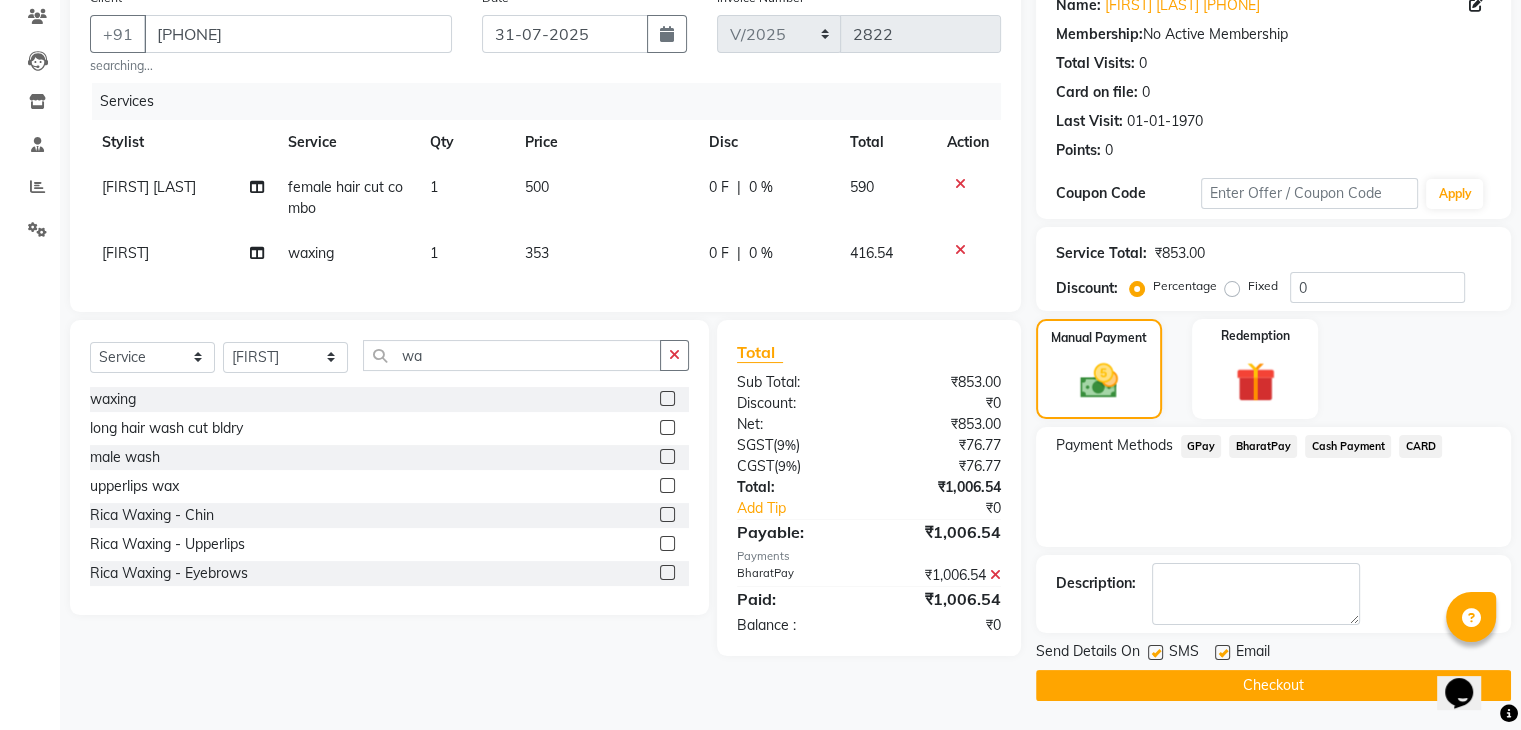 click on "Checkout" 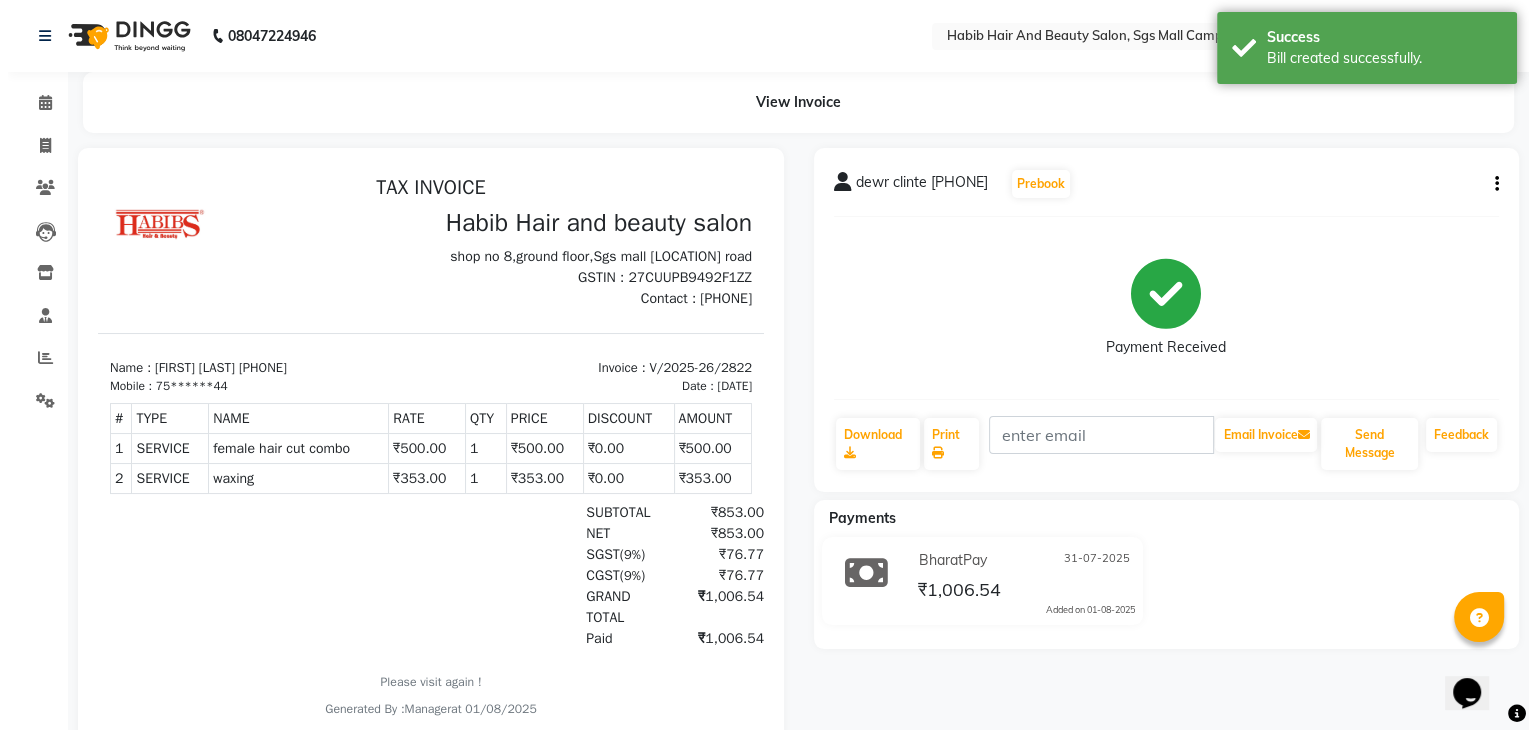 scroll, scrollTop: 0, scrollLeft: 0, axis: both 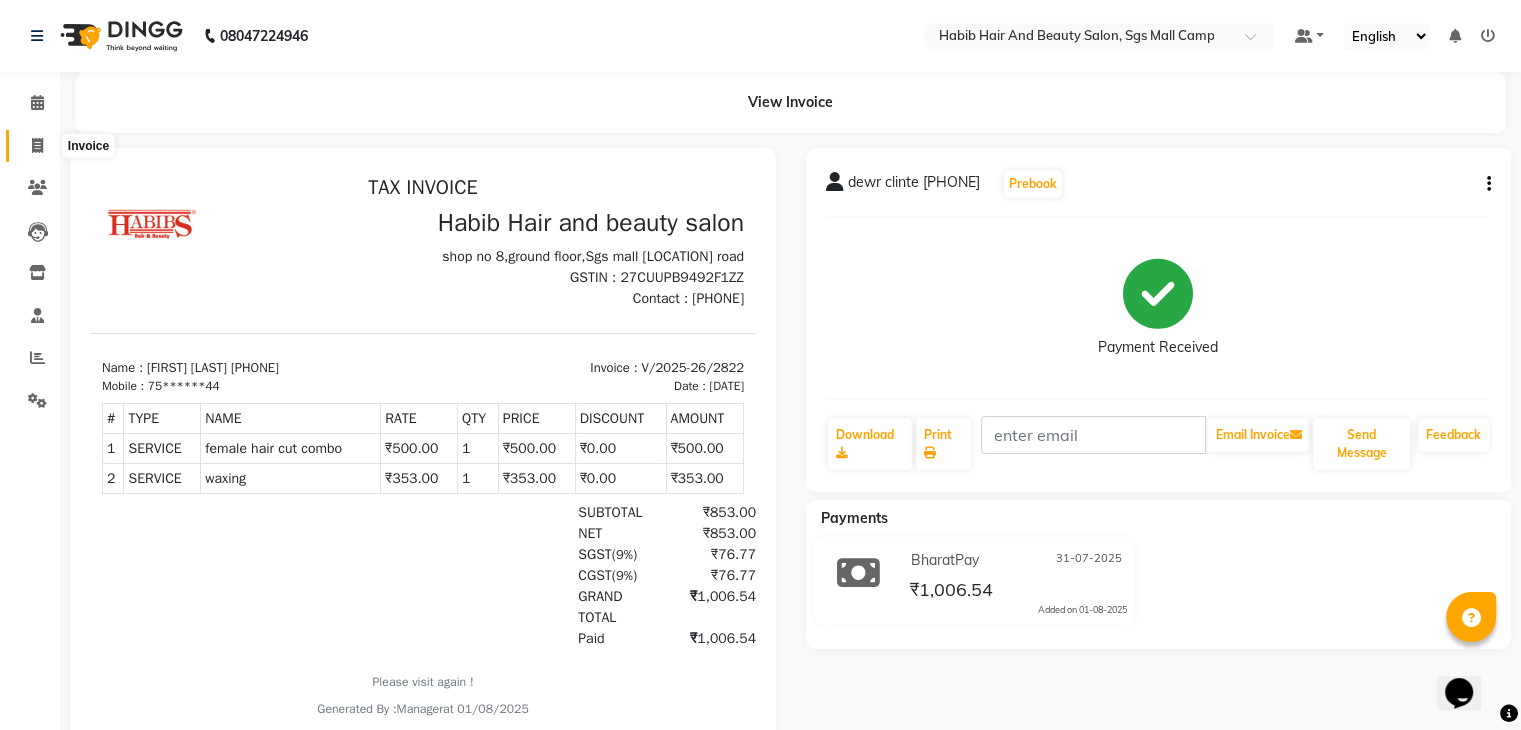 click 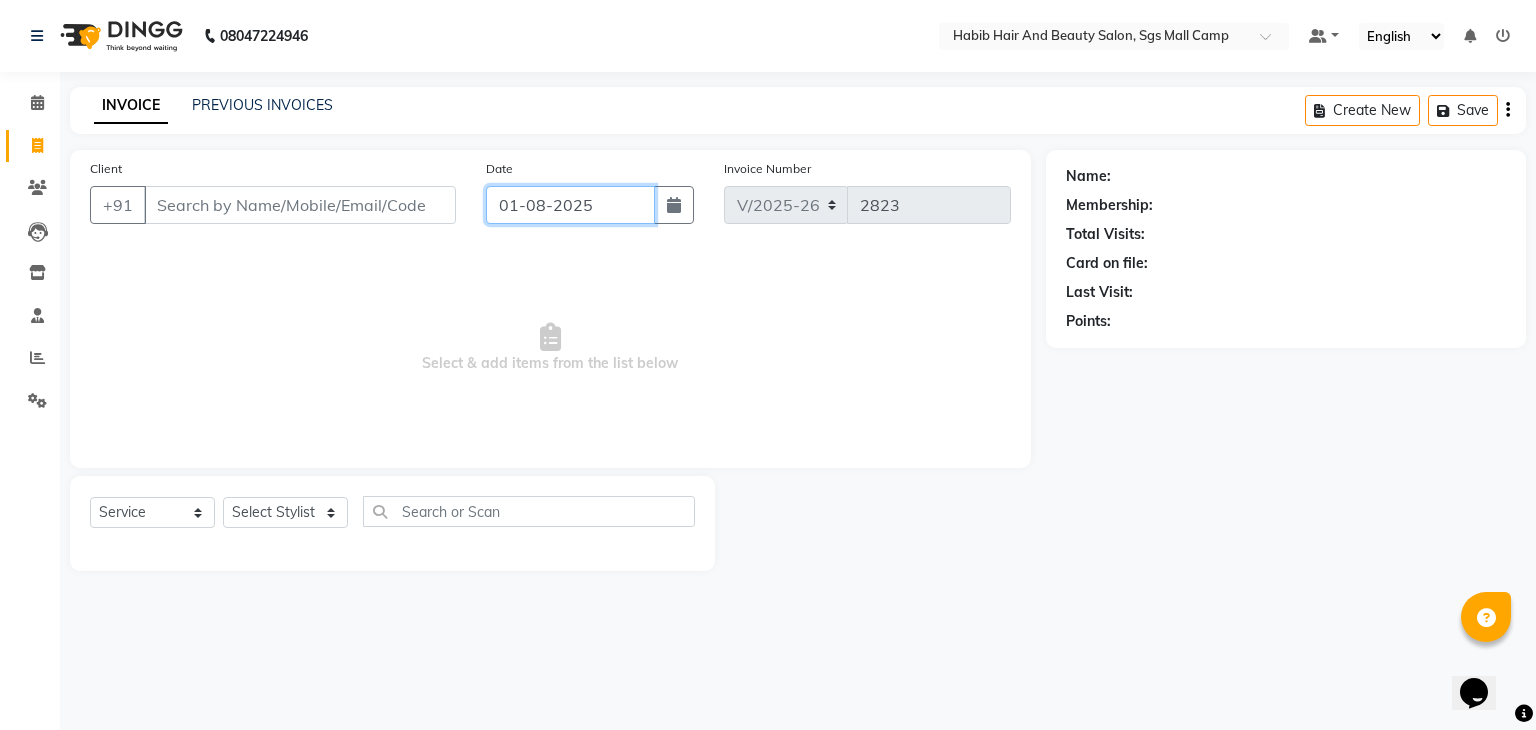 click on "01-08-2025" 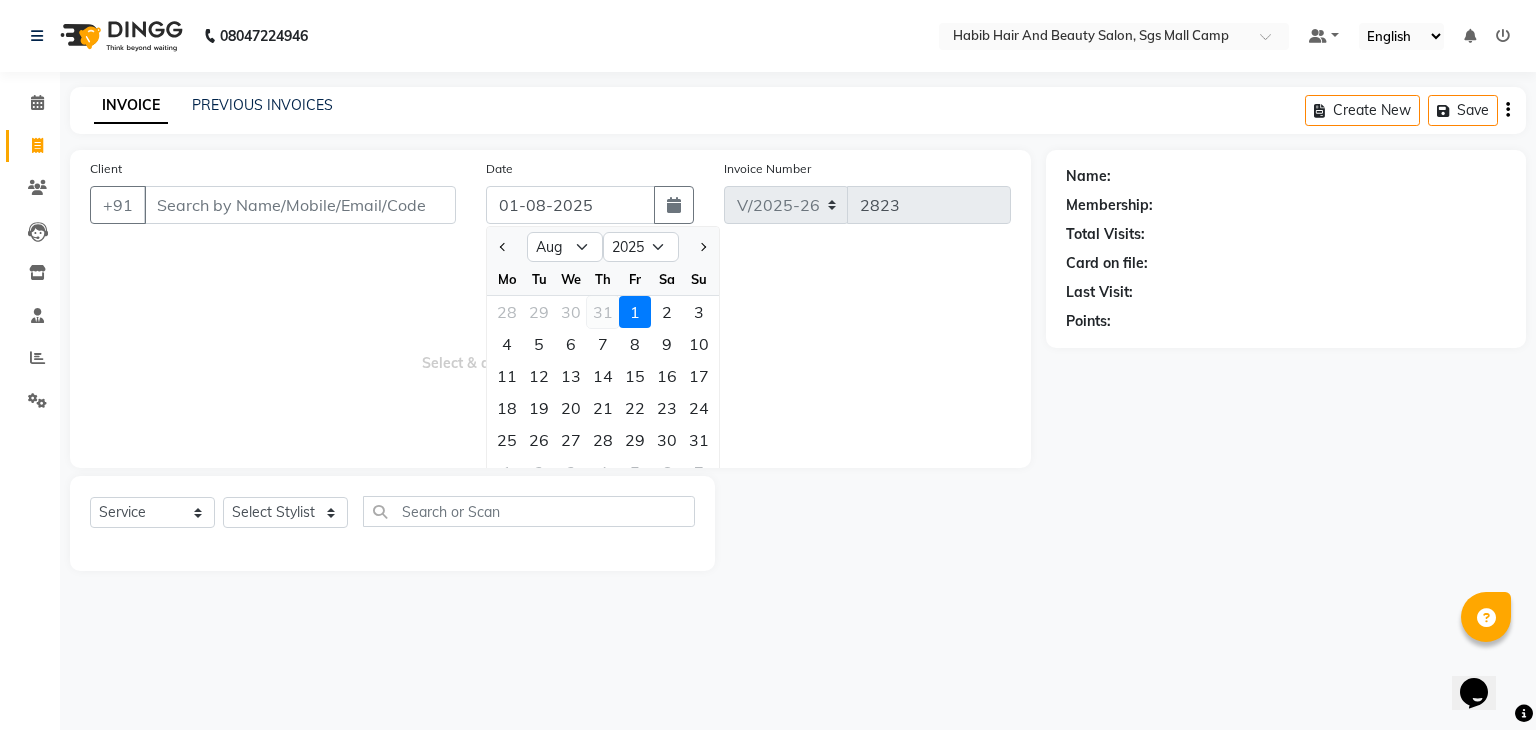 click on "31" 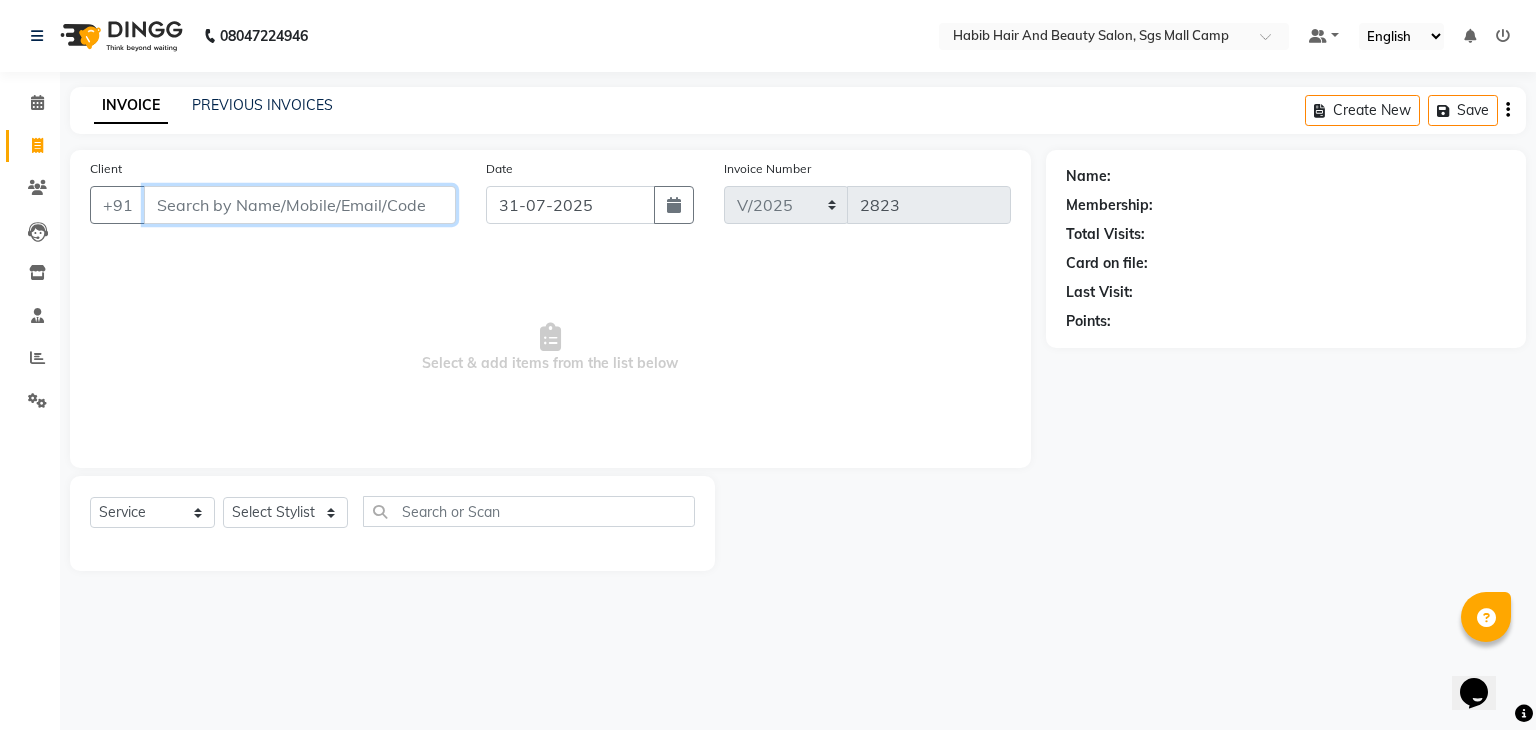 click on "Client" at bounding box center [300, 205] 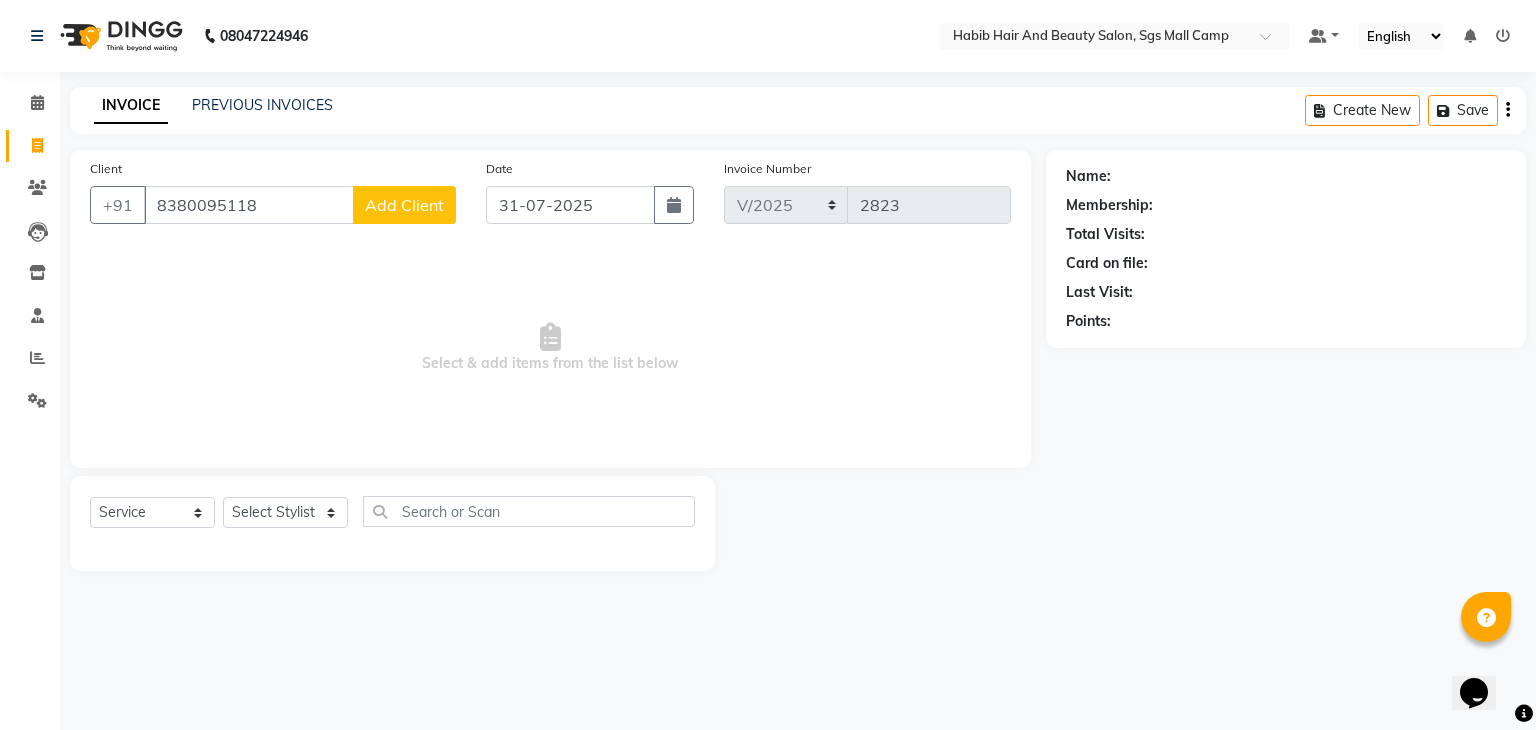 click on "Add Client" 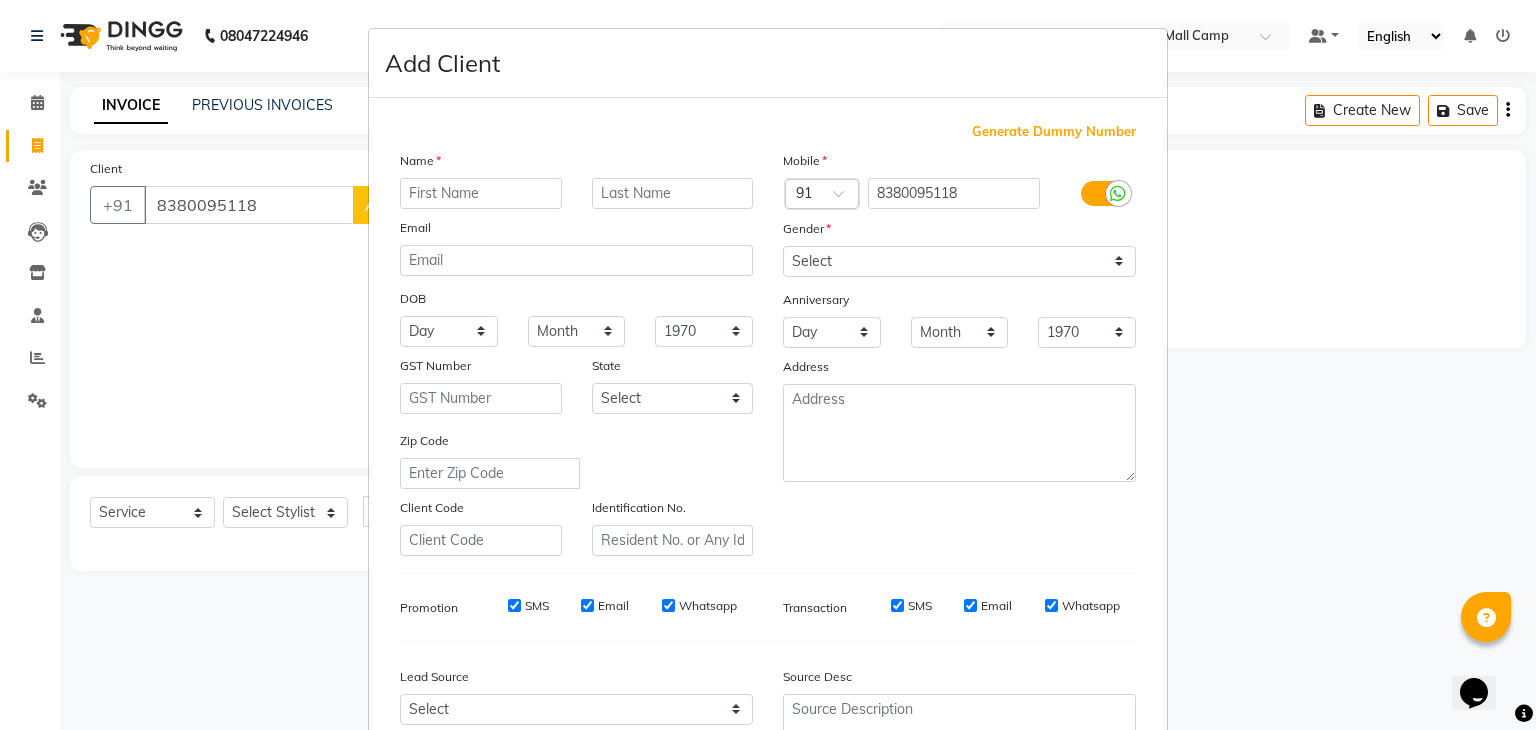 click at bounding box center (481, 193) 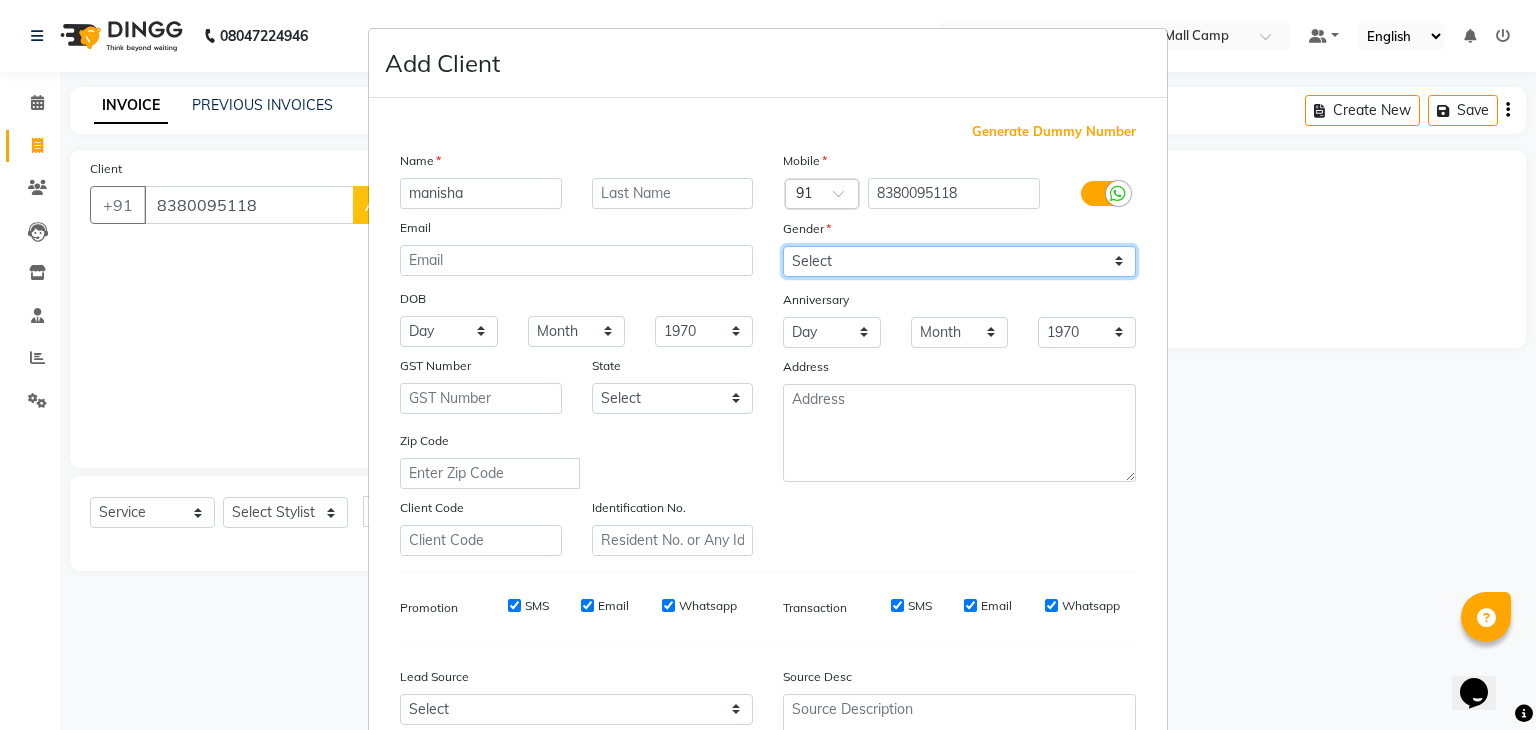 click on "Select Male Female Other Prefer Not To Say" at bounding box center [959, 261] 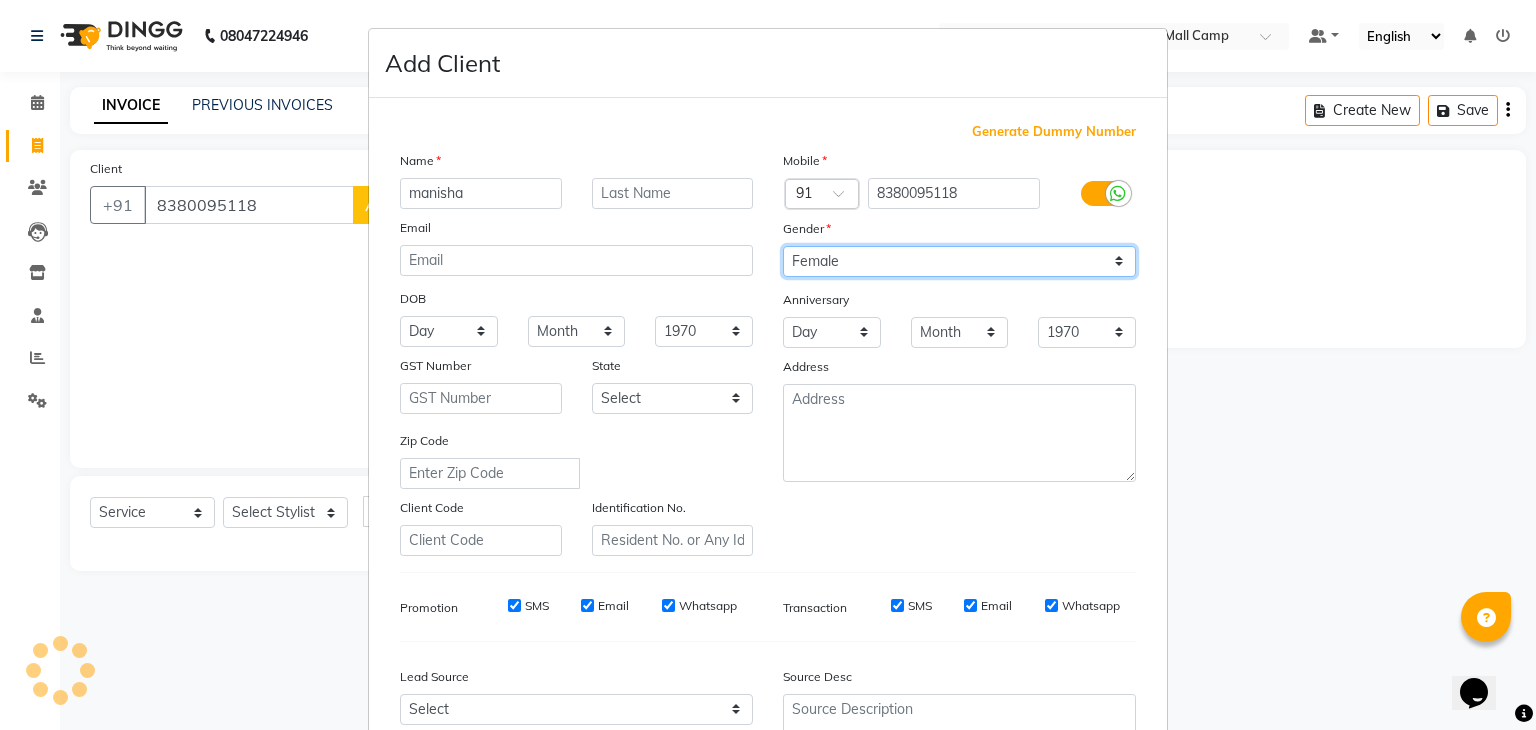 click on "Select Male Female Other Prefer Not To Say" at bounding box center [959, 261] 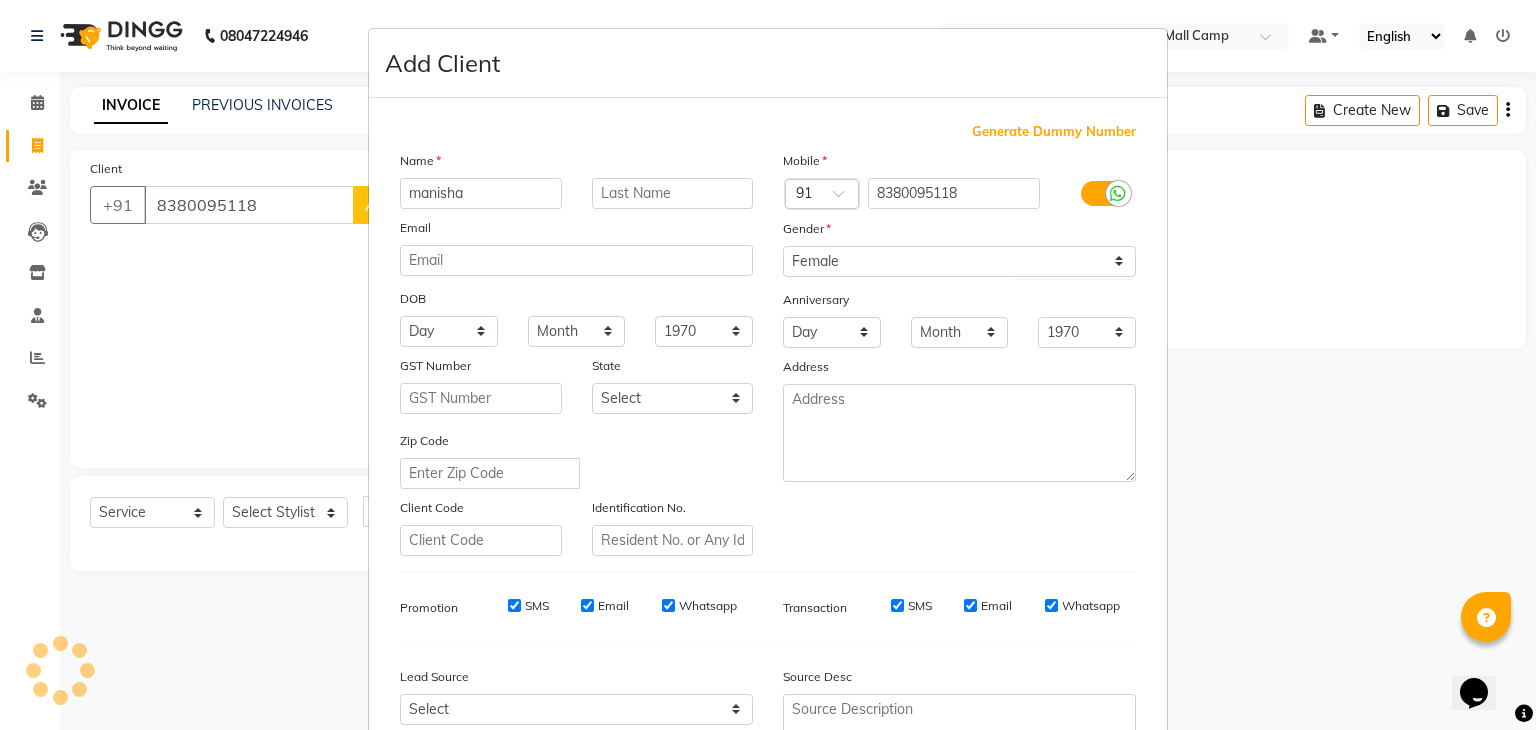 click at bounding box center (959, 433) 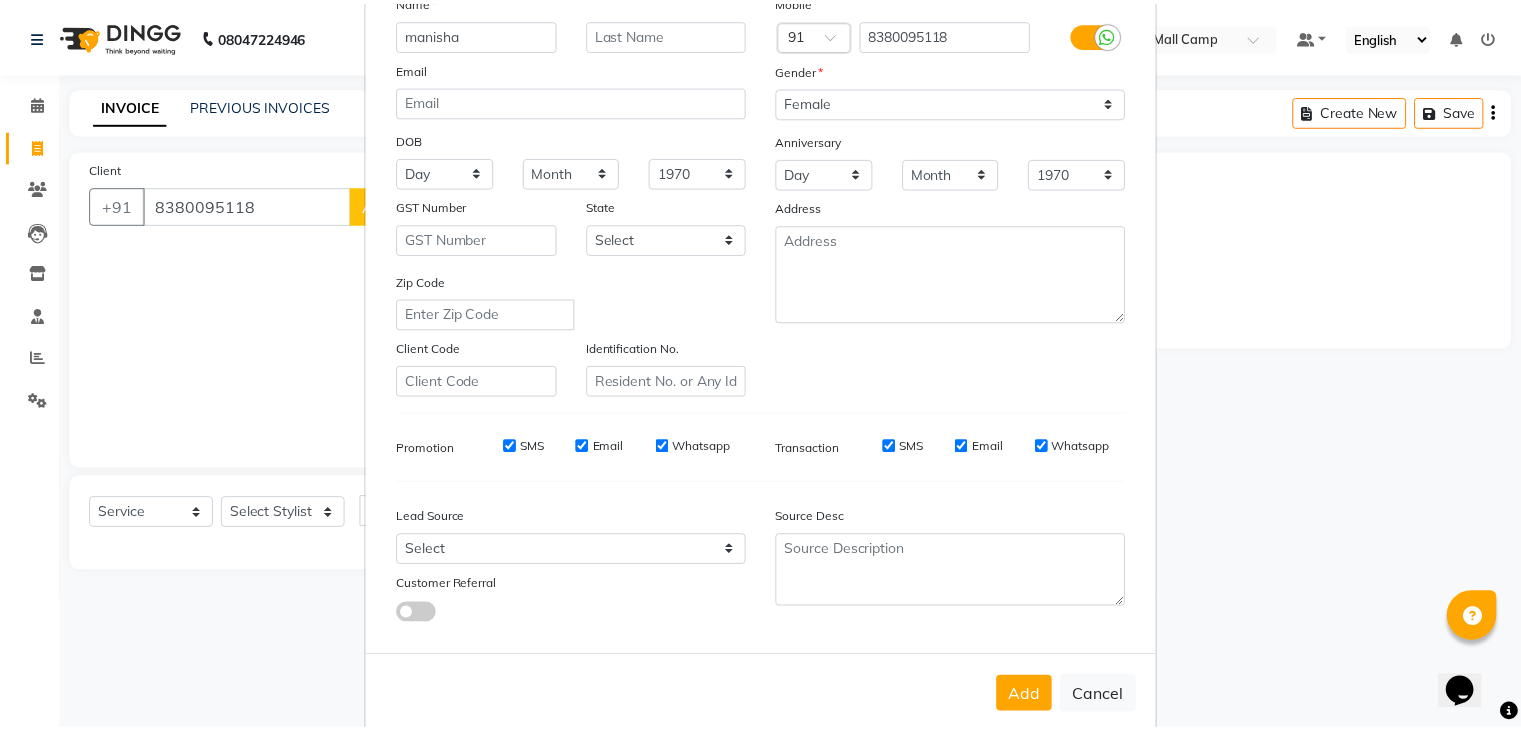 scroll, scrollTop: 203, scrollLeft: 0, axis: vertical 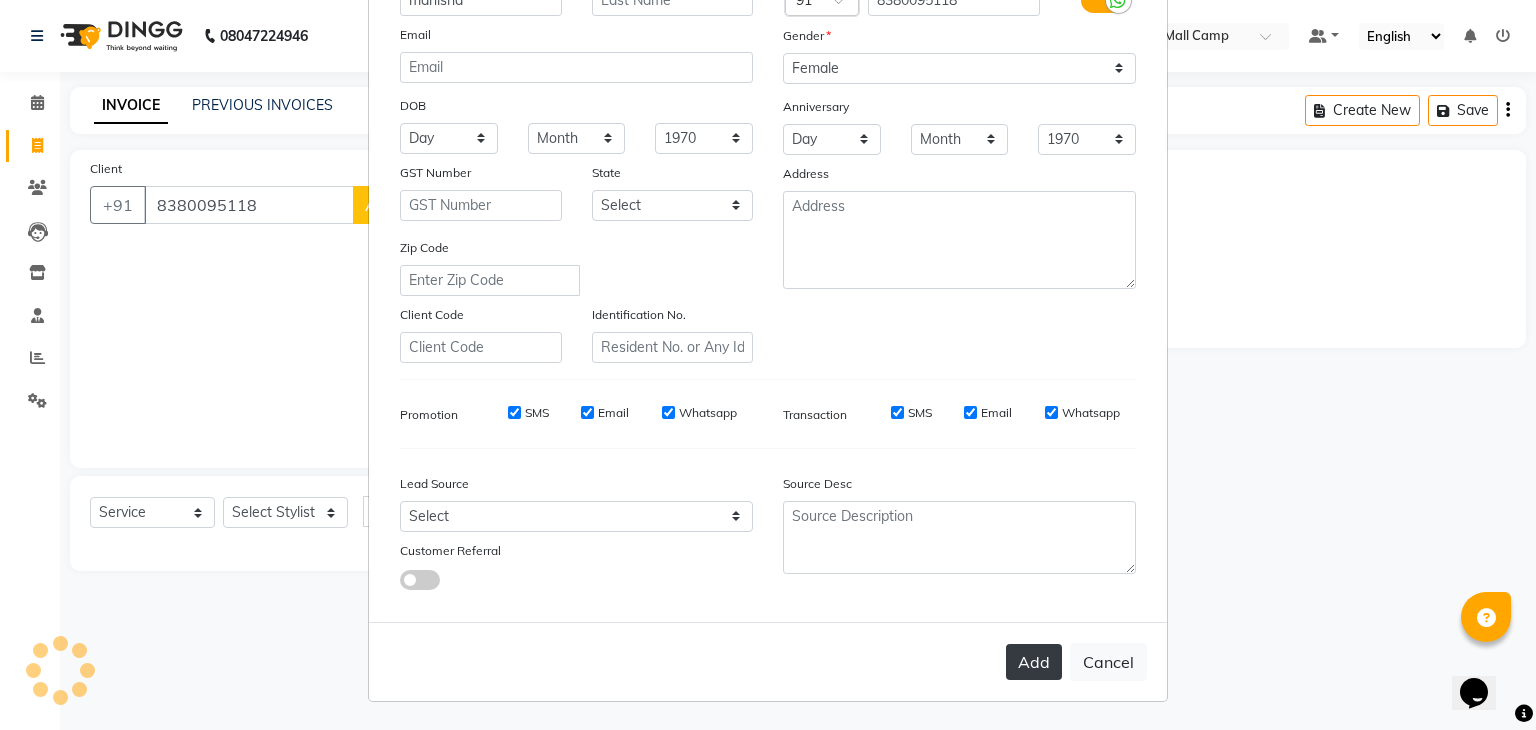 click on "Add" at bounding box center (1034, 662) 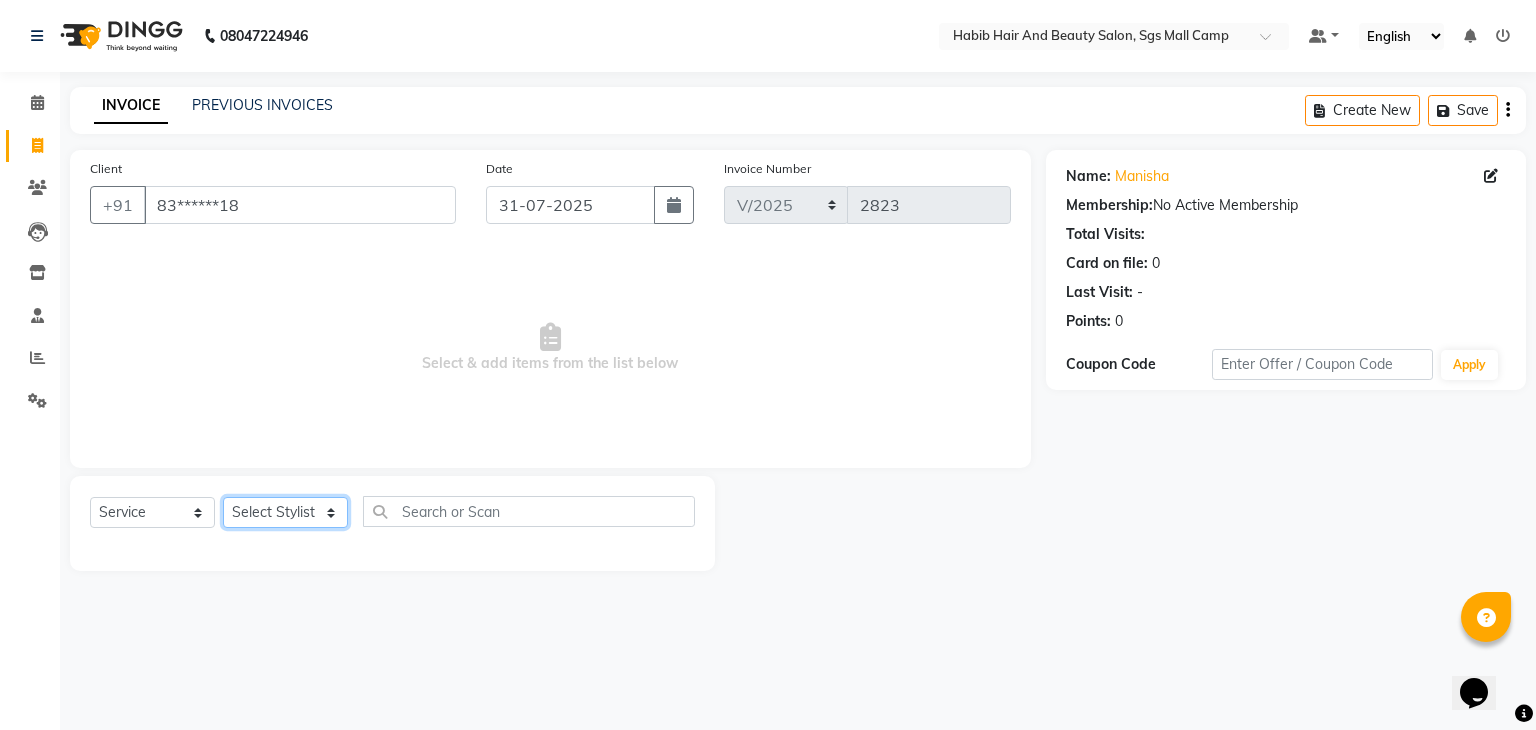 click on "Select Stylist [FIRST] [FIRST] [FIRST] Manager [FIRST]  [FIRST] [FIRST] [FIRST] [FIRST]  [FIRST] [FIRST]" 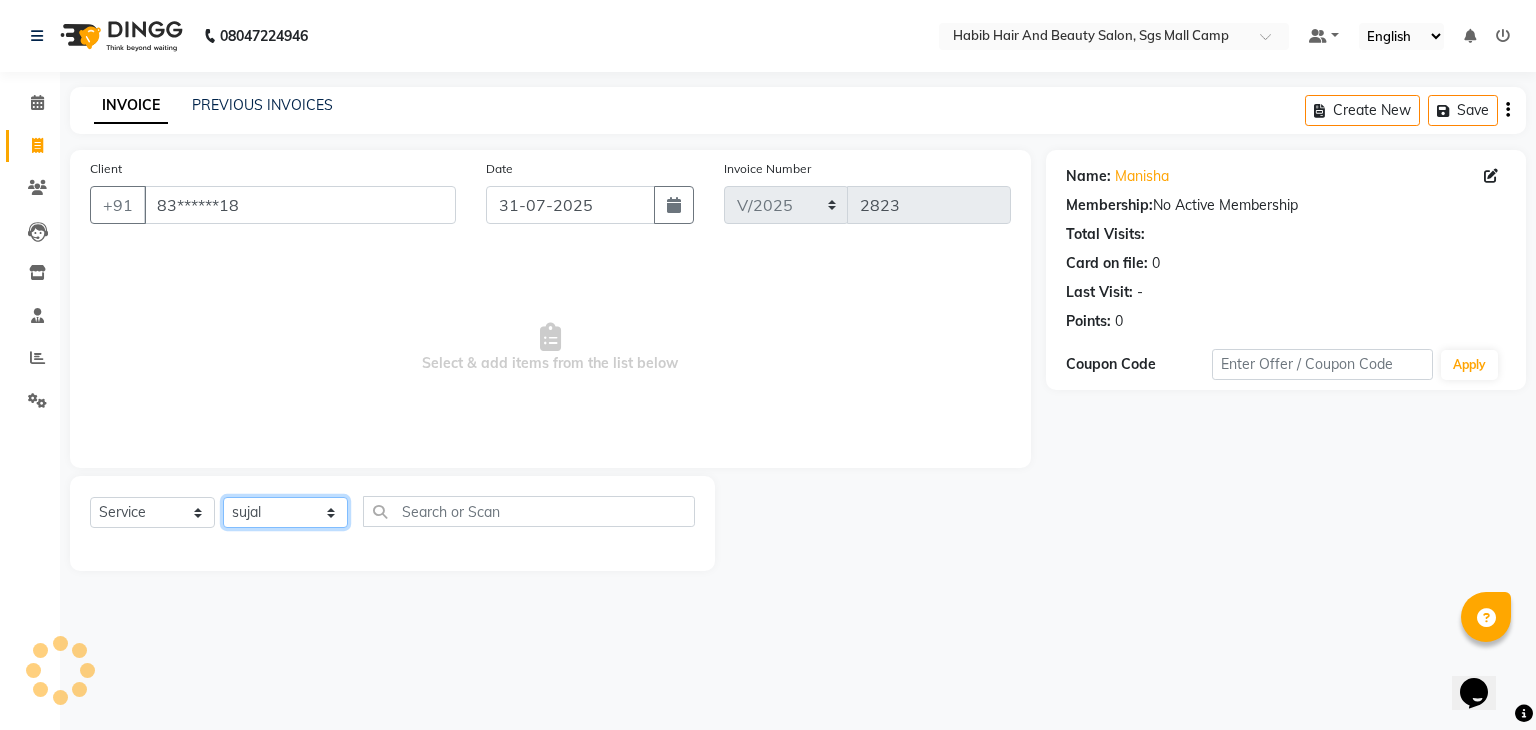 click on "Select Stylist [FIRST] [FIRST] [FIRST] Manager [FIRST]  [FIRST] [FIRST] [FIRST] [FIRST]  [FIRST] [FIRST]" 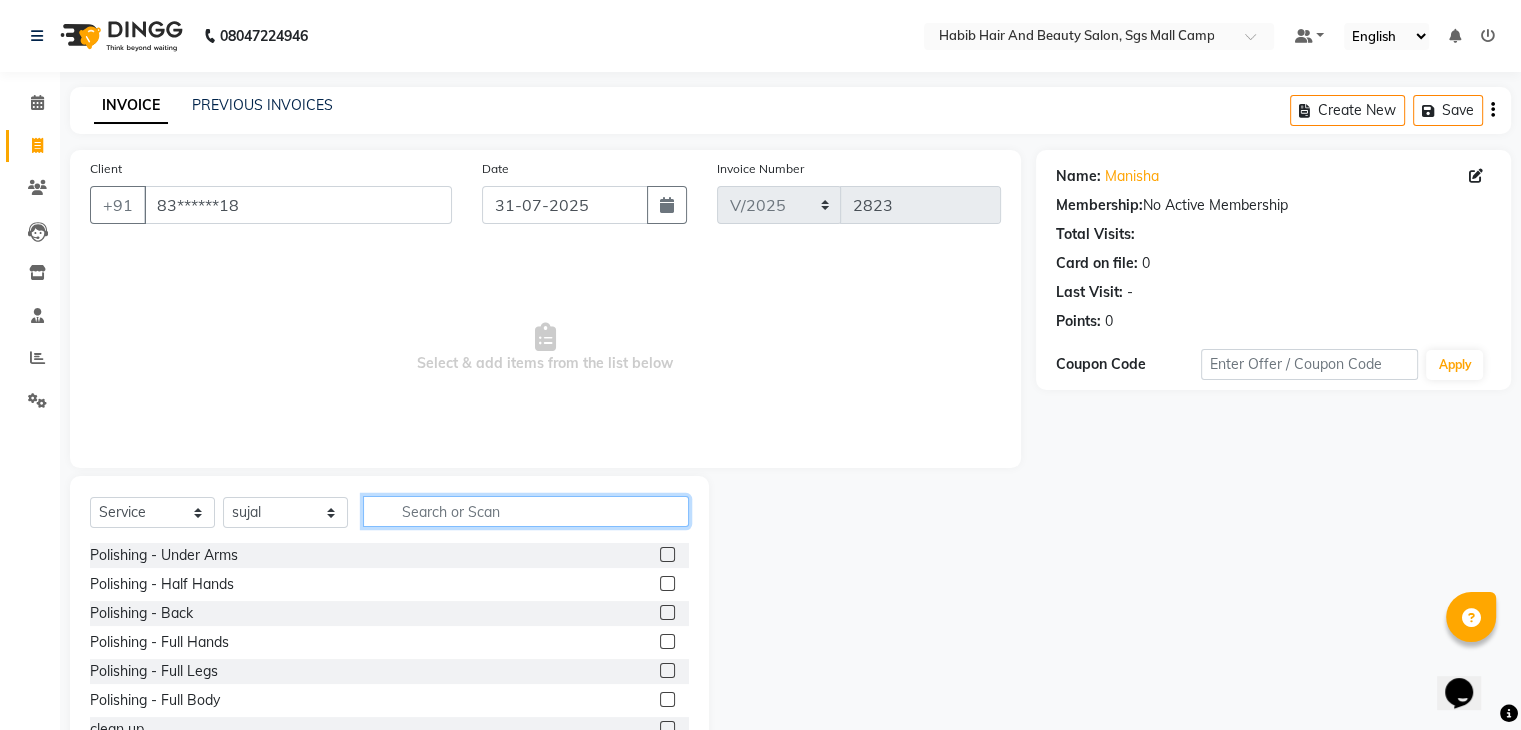 click 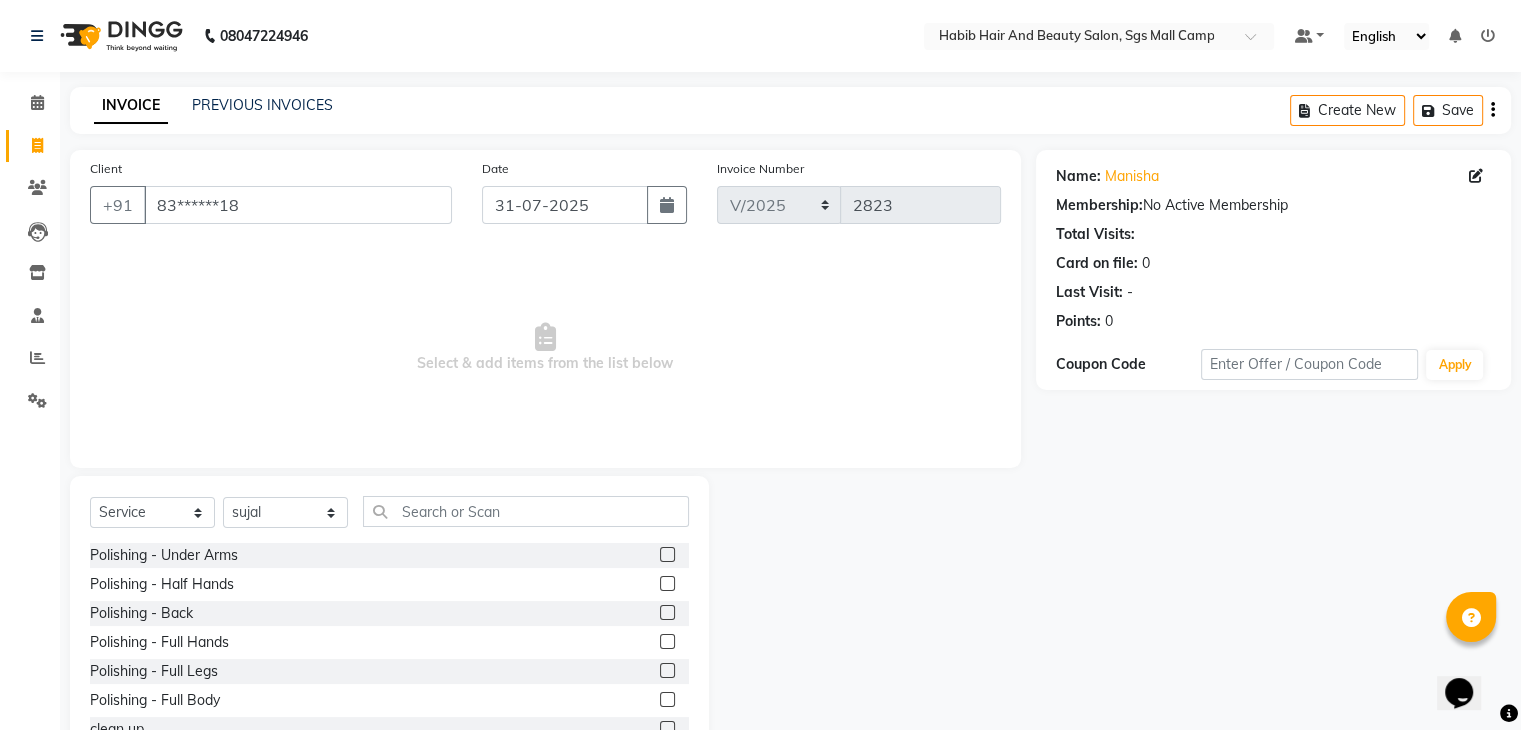 click on "Select & add items from the list below" at bounding box center (545, 348) 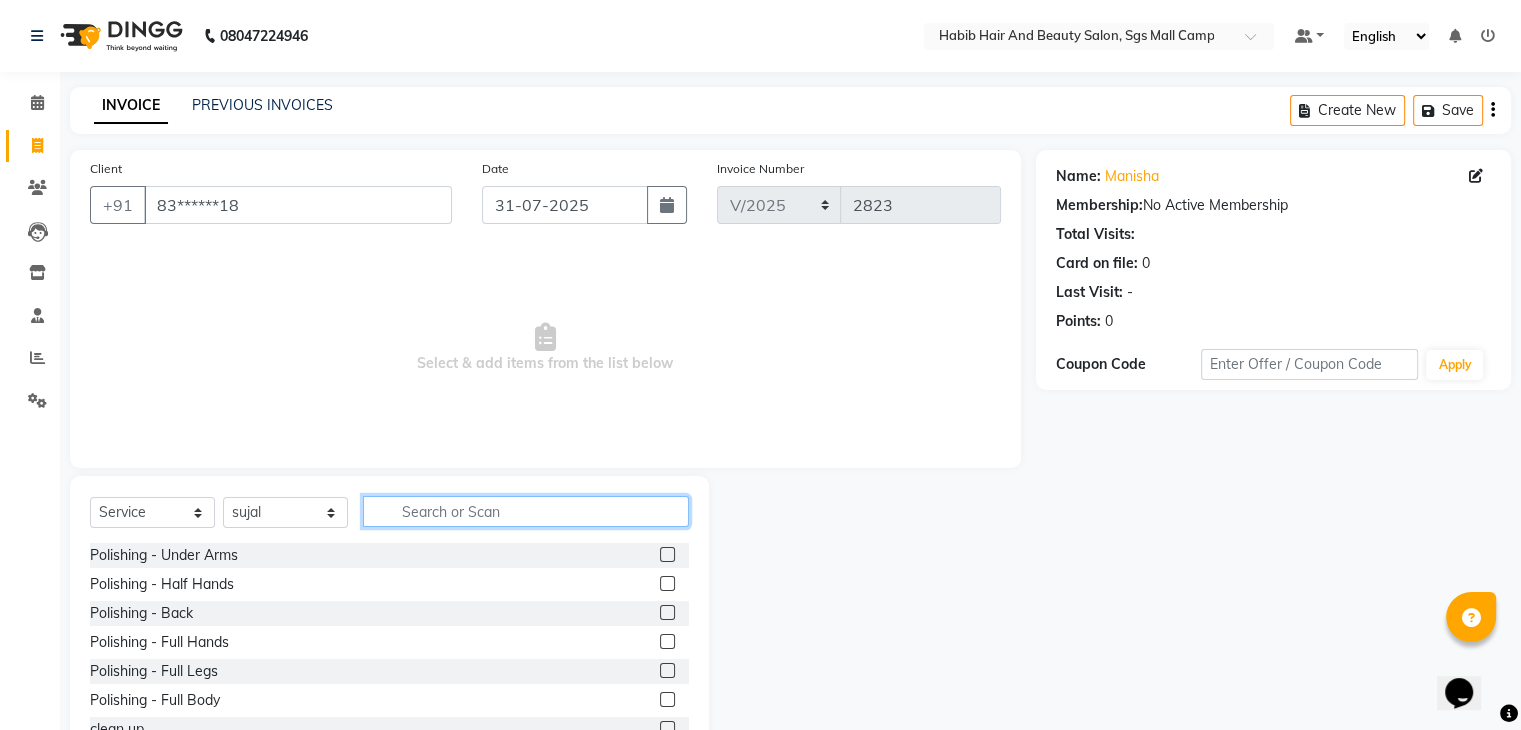 click 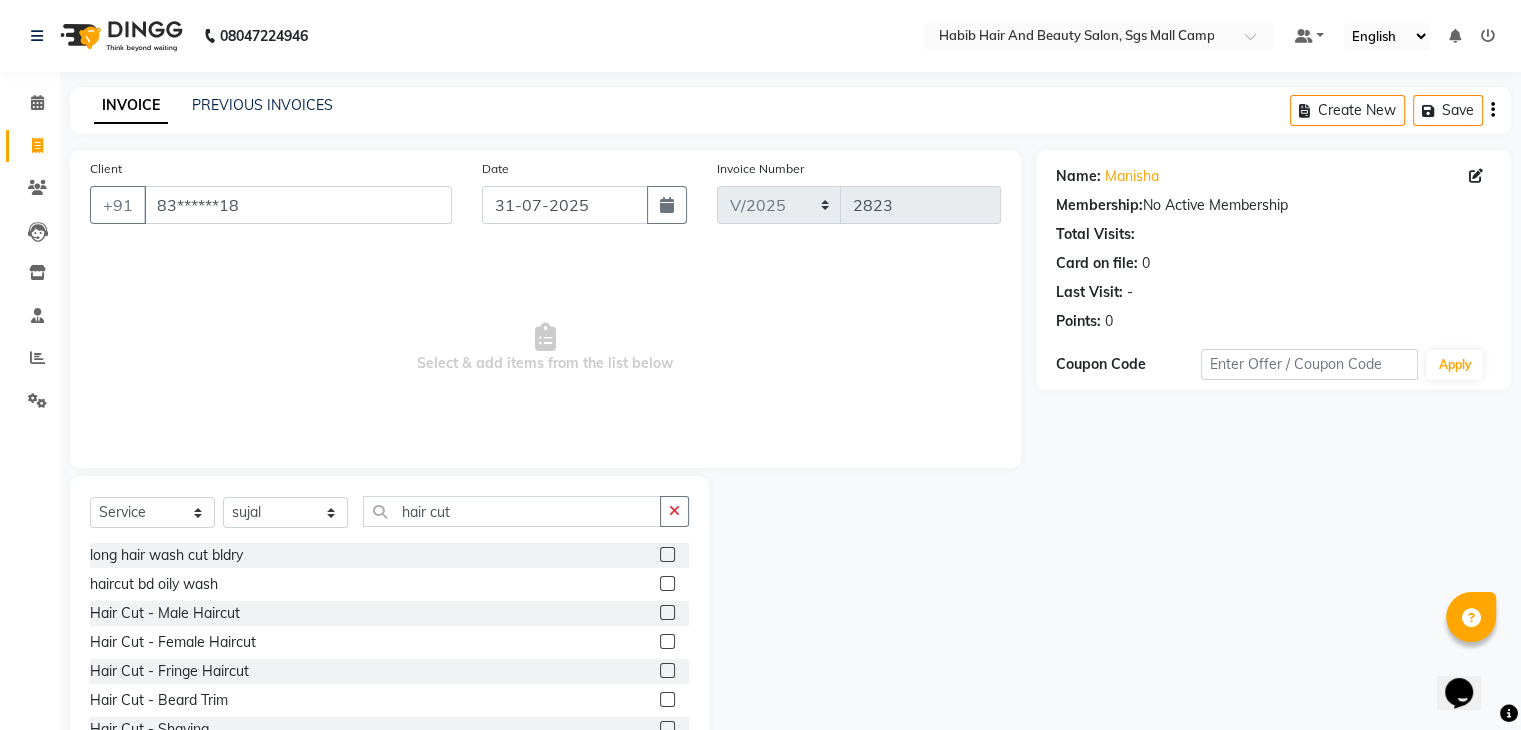 click 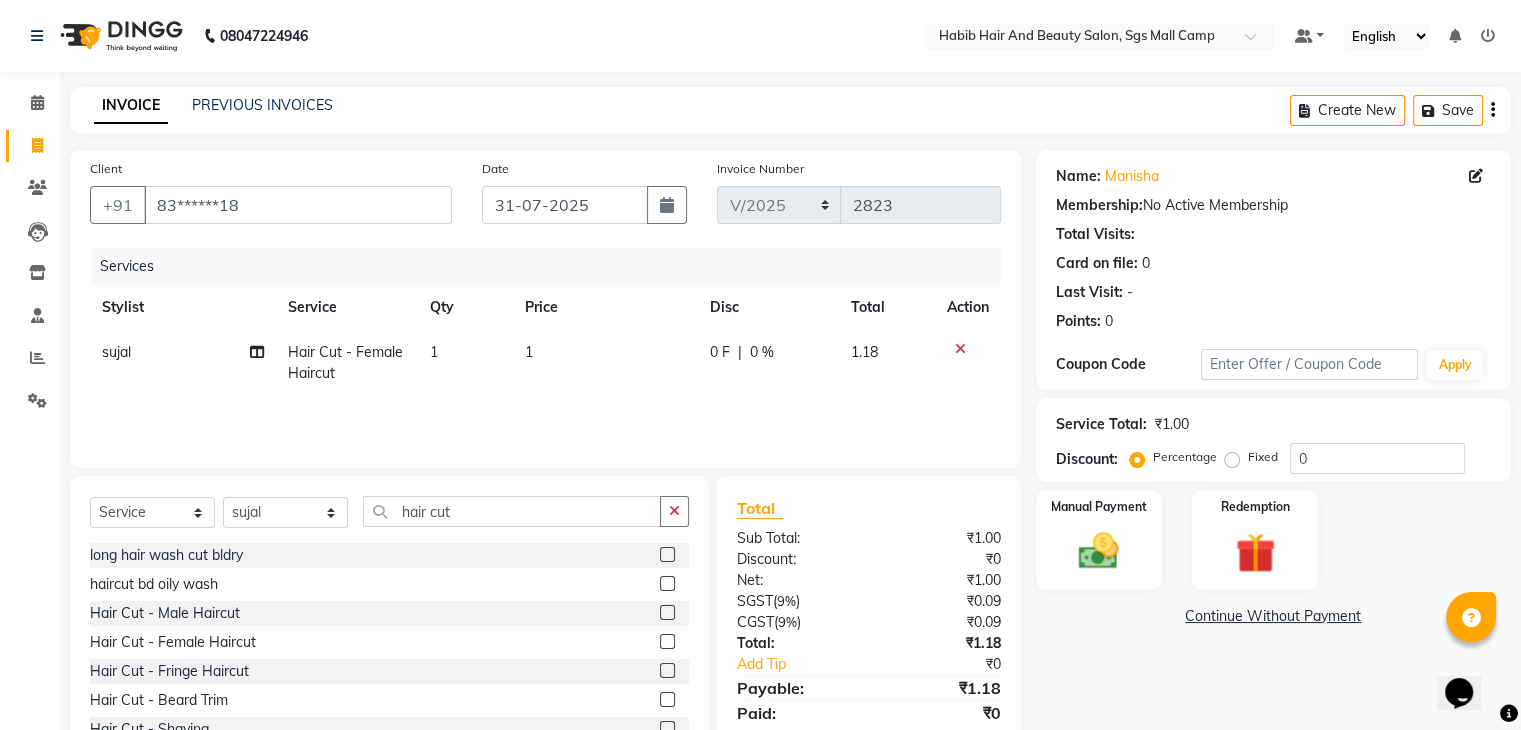 click on "1" 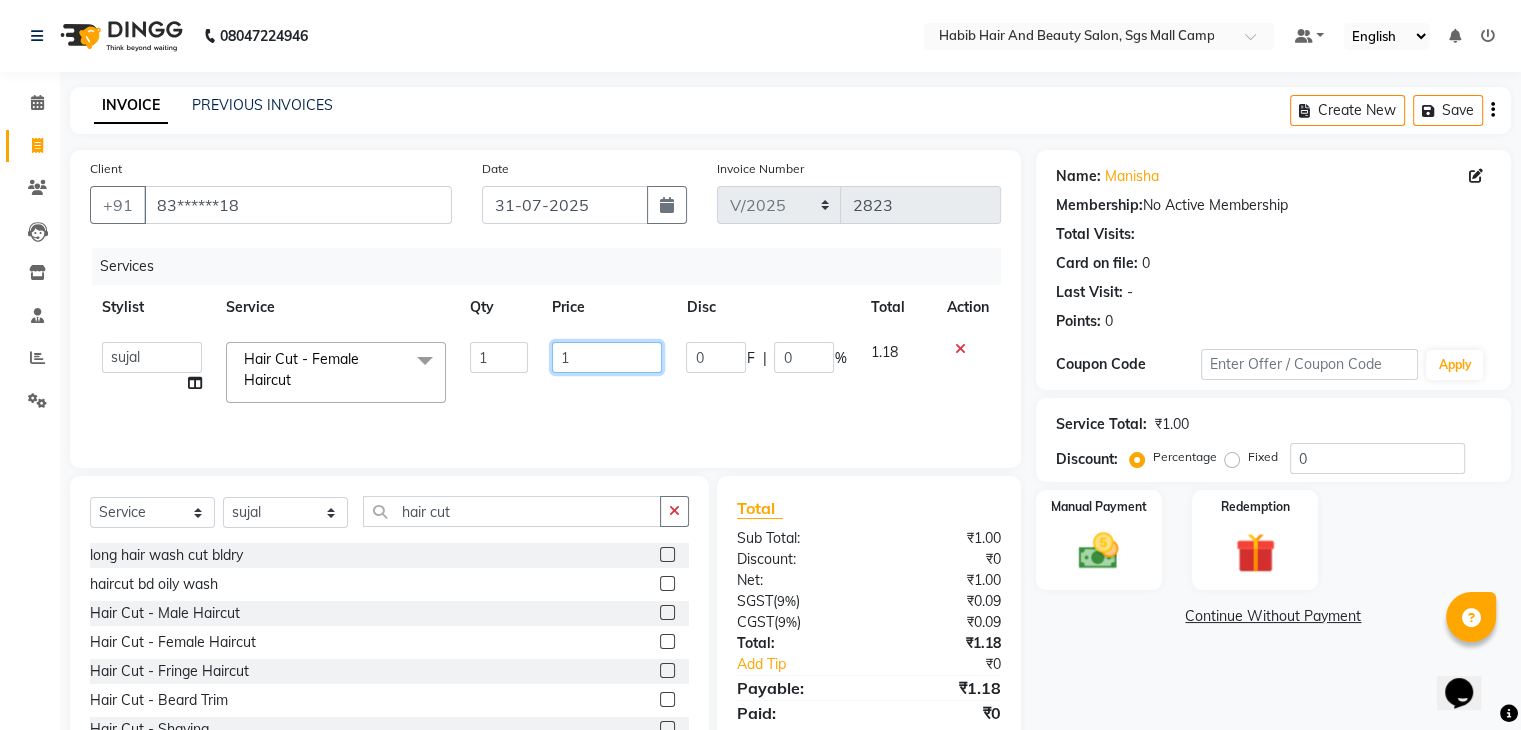 click on "1" 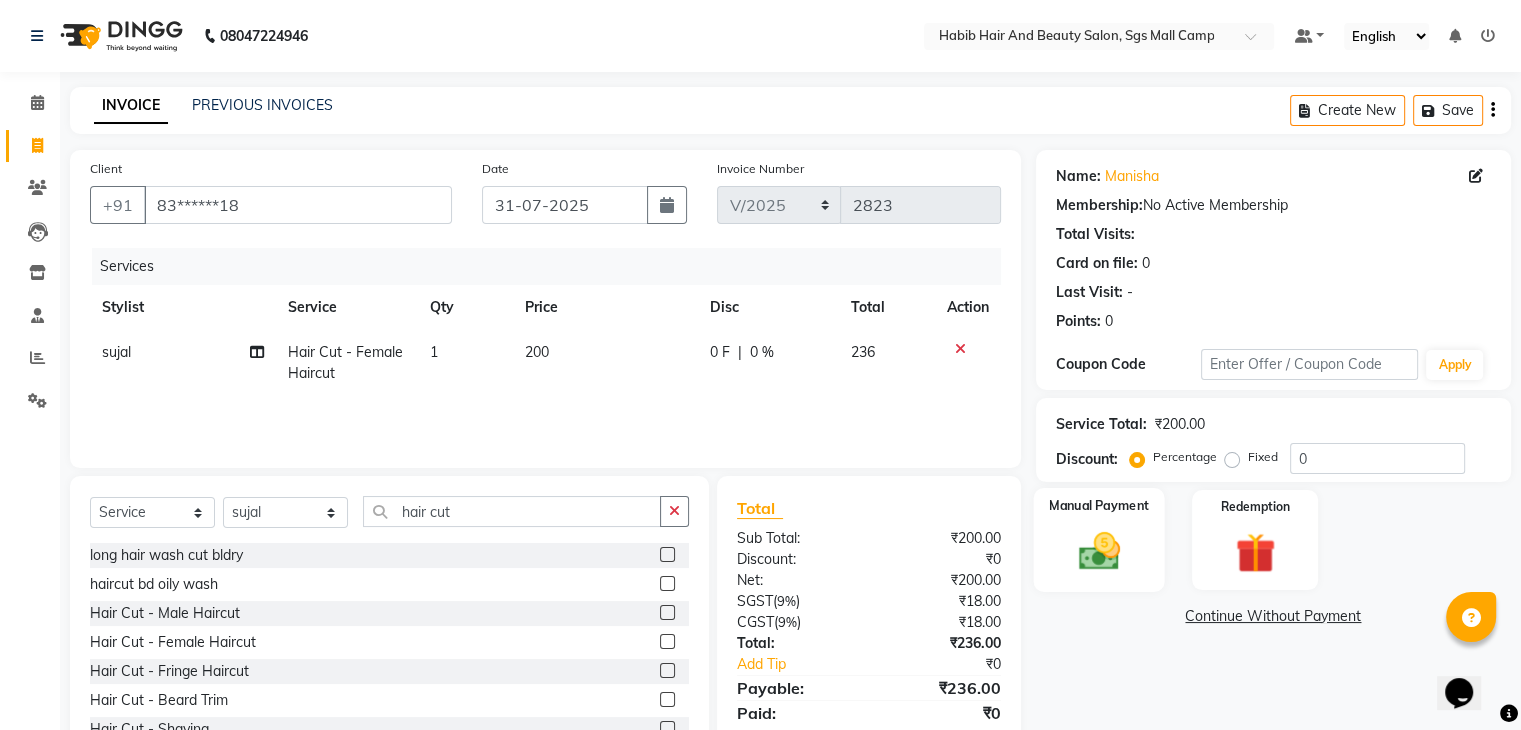 click 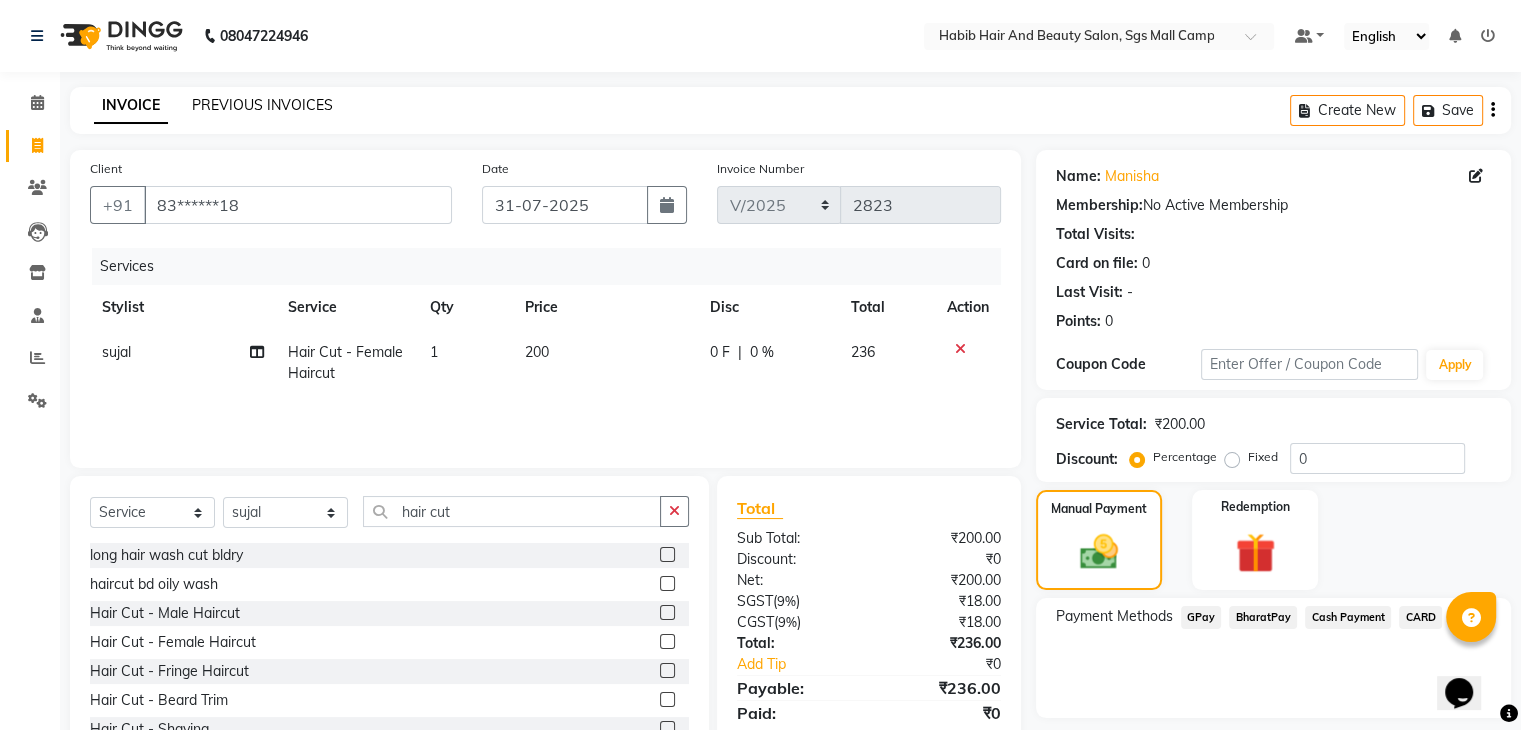 click on "PREVIOUS INVOICES" 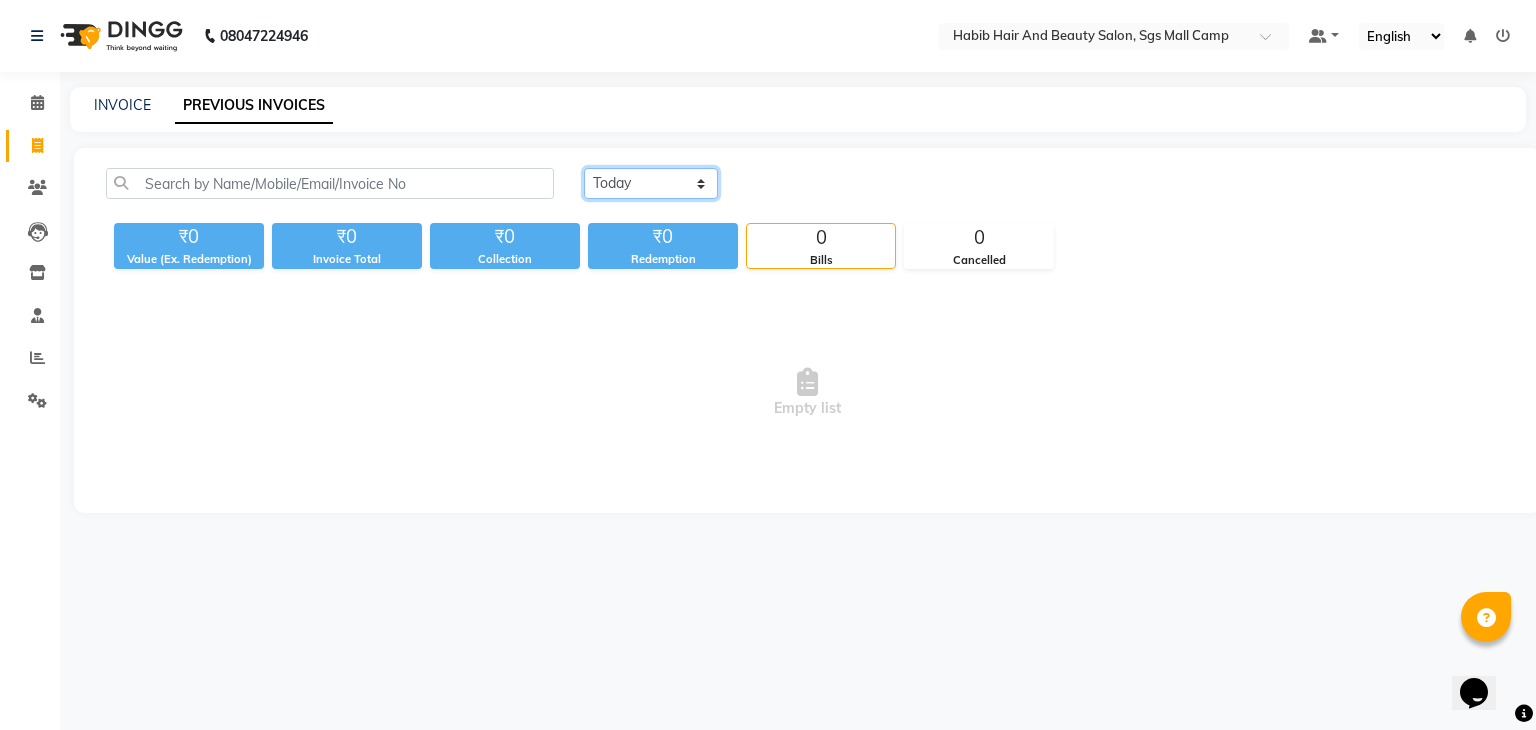 click on "Today Yesterday Custom Range" 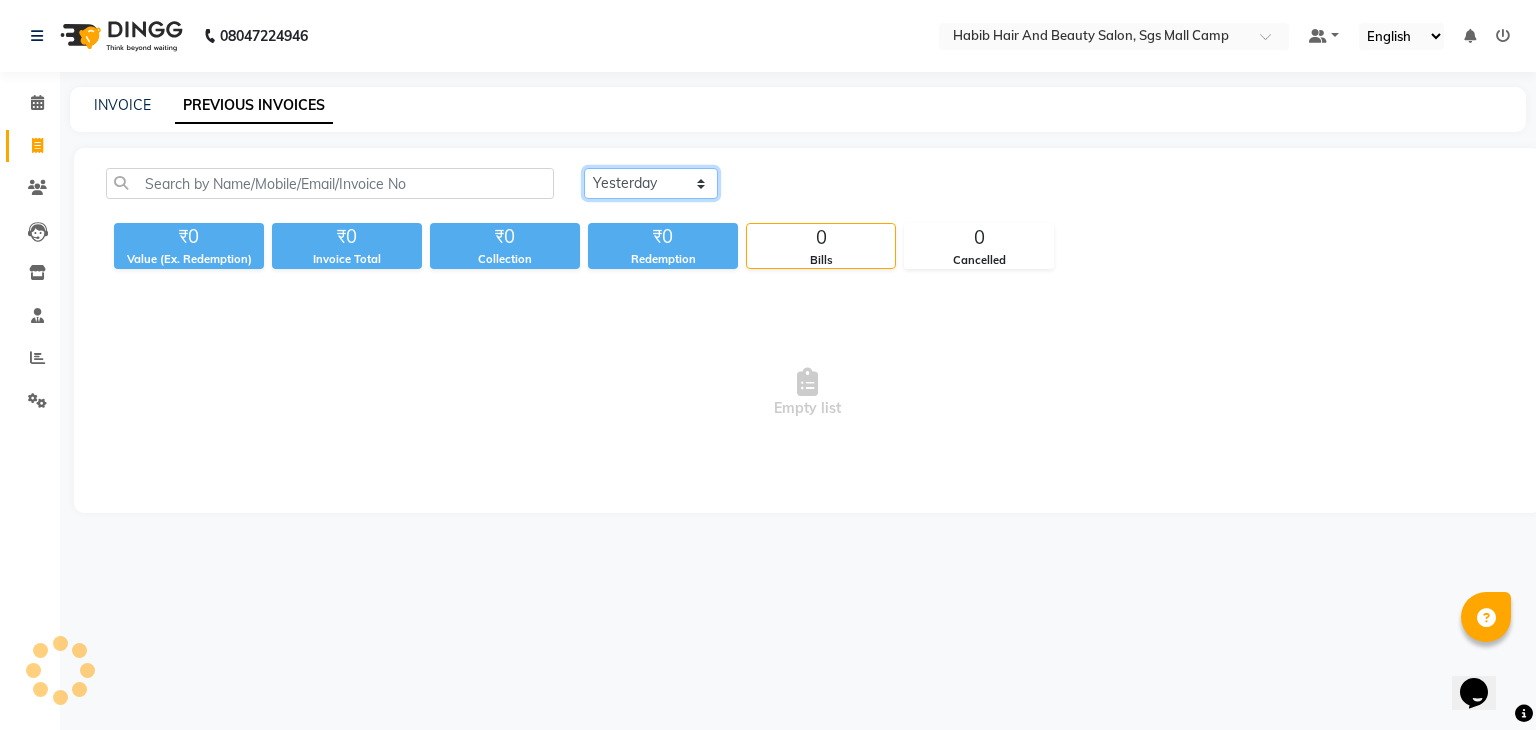 click on "Today Yesterday Custom Range" 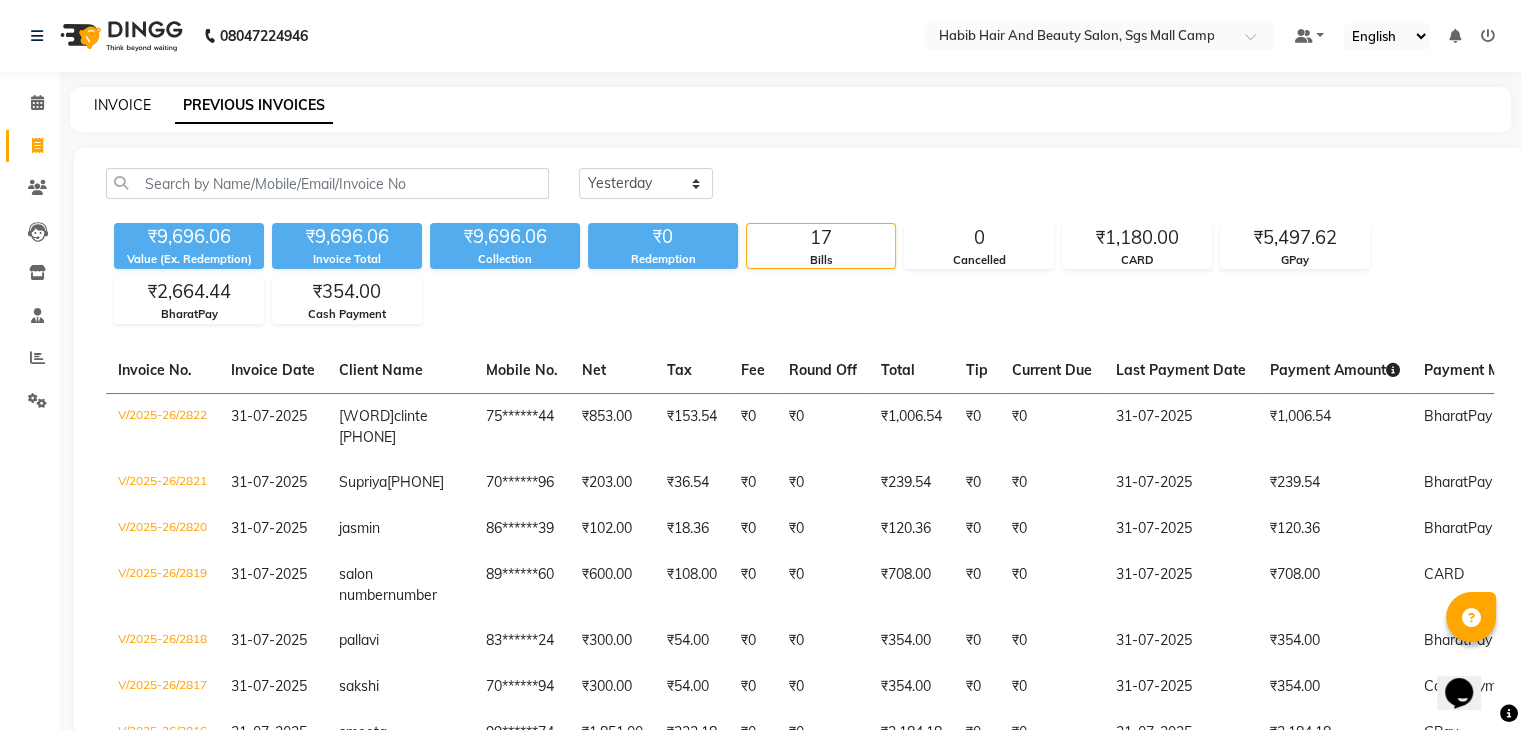 click on "INVOICE" 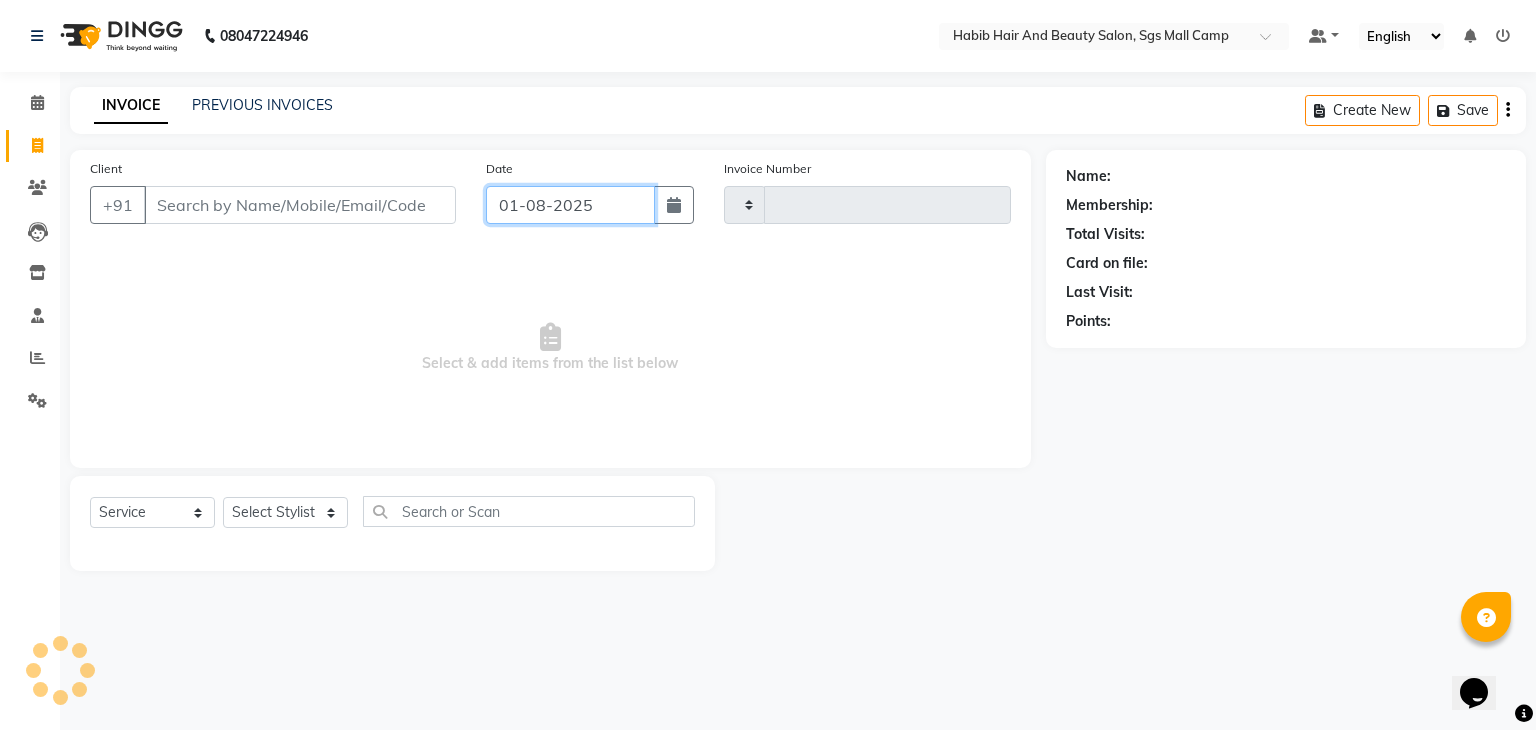 click on "01-08-2025" 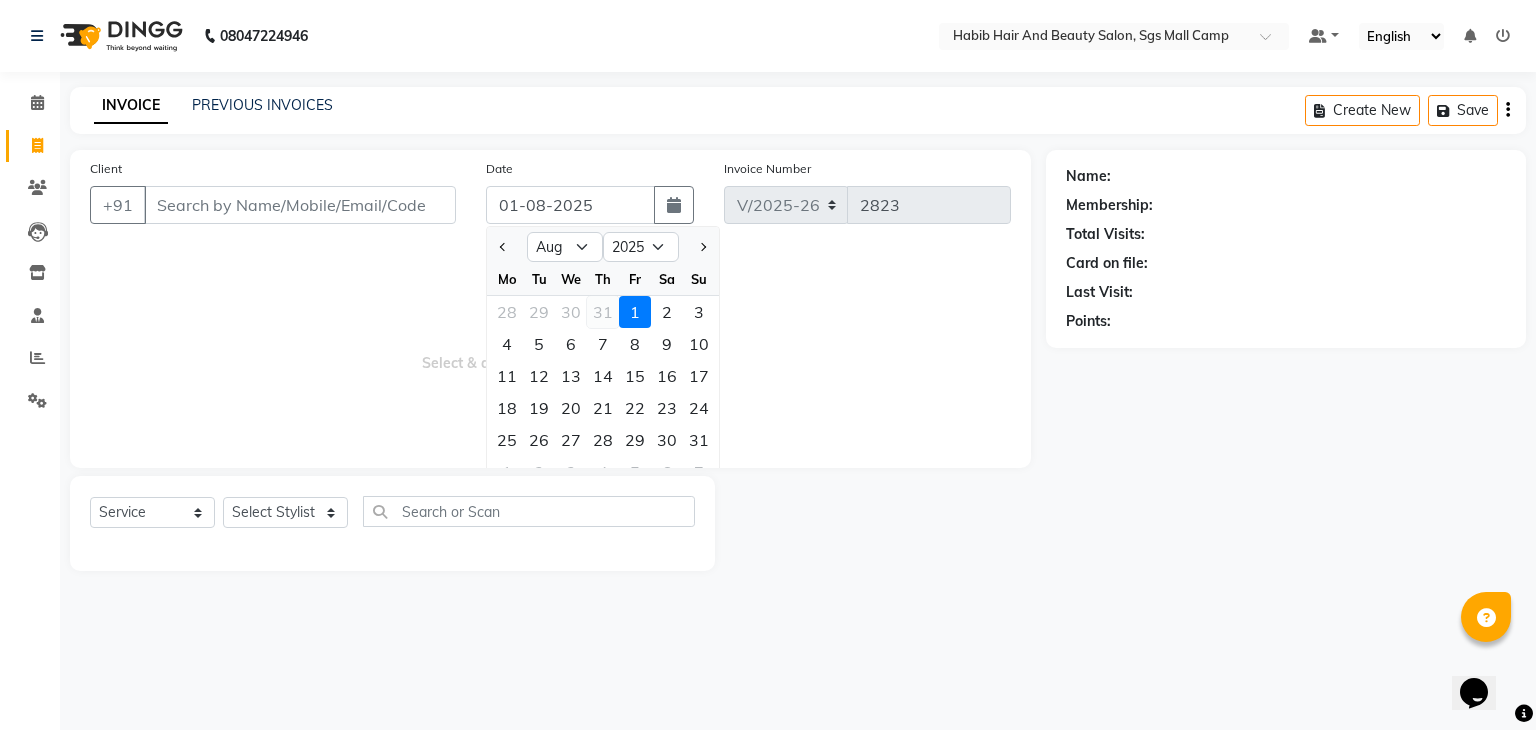 click on "31" 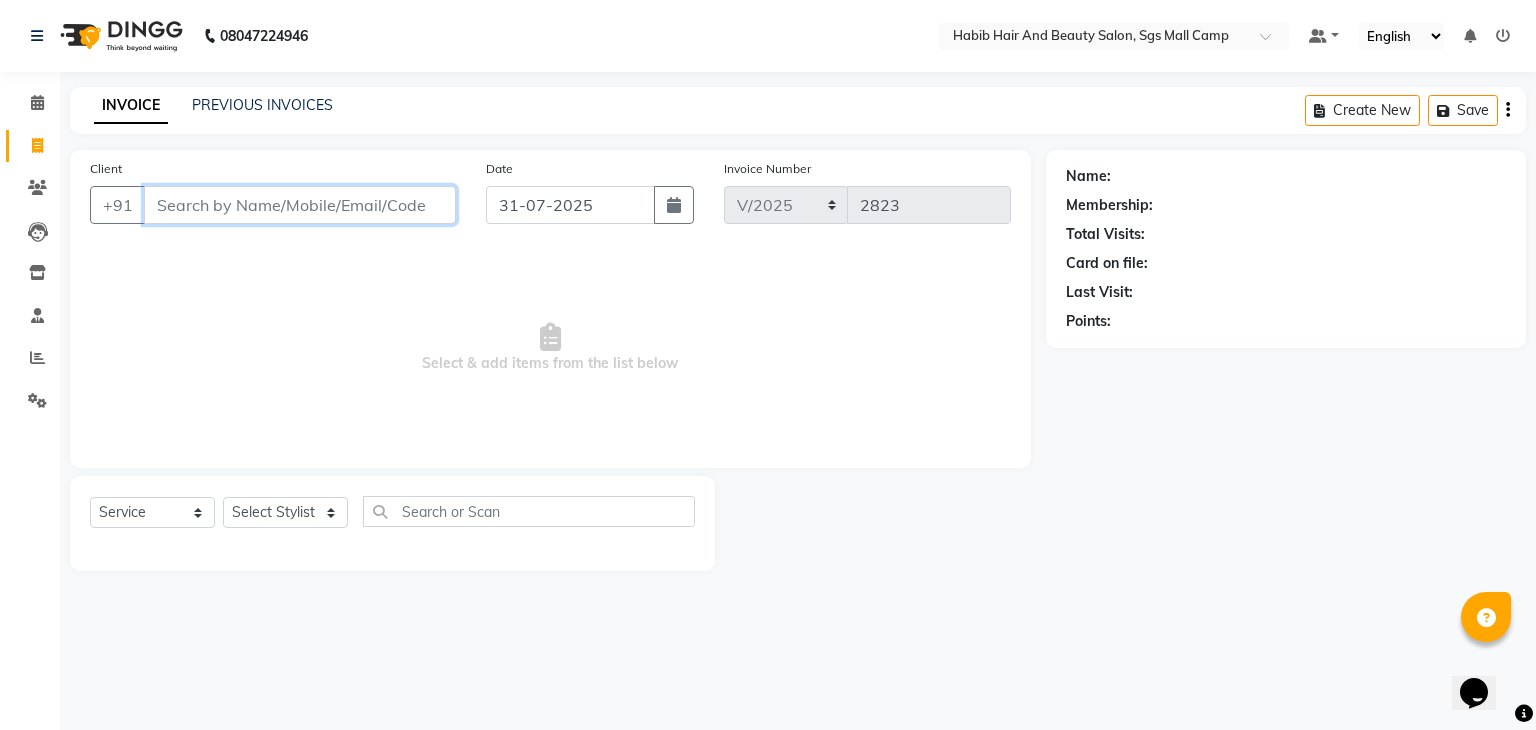 click on "Client" at bounding box center [300, 205] 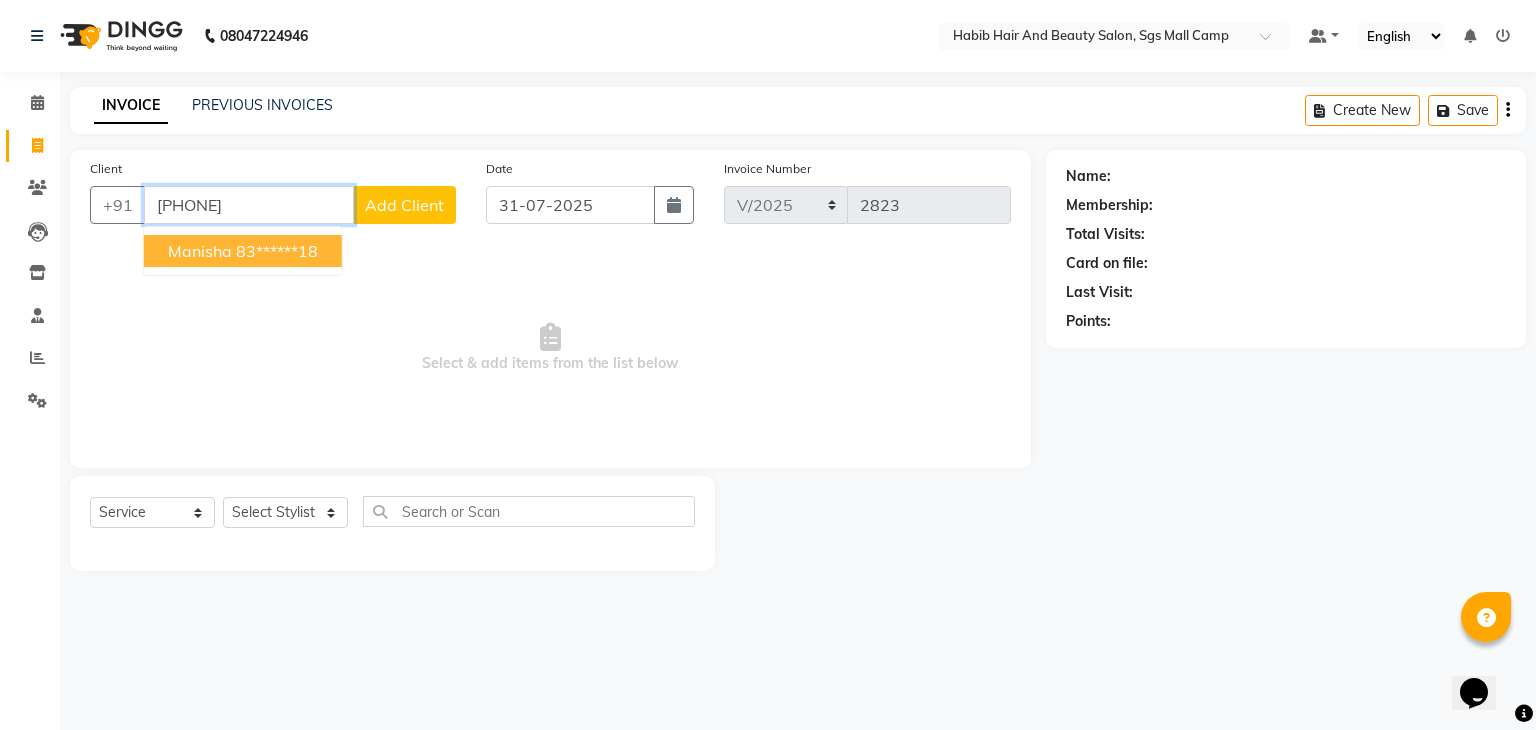 click on "83******18" at bounding box center [277, 251] 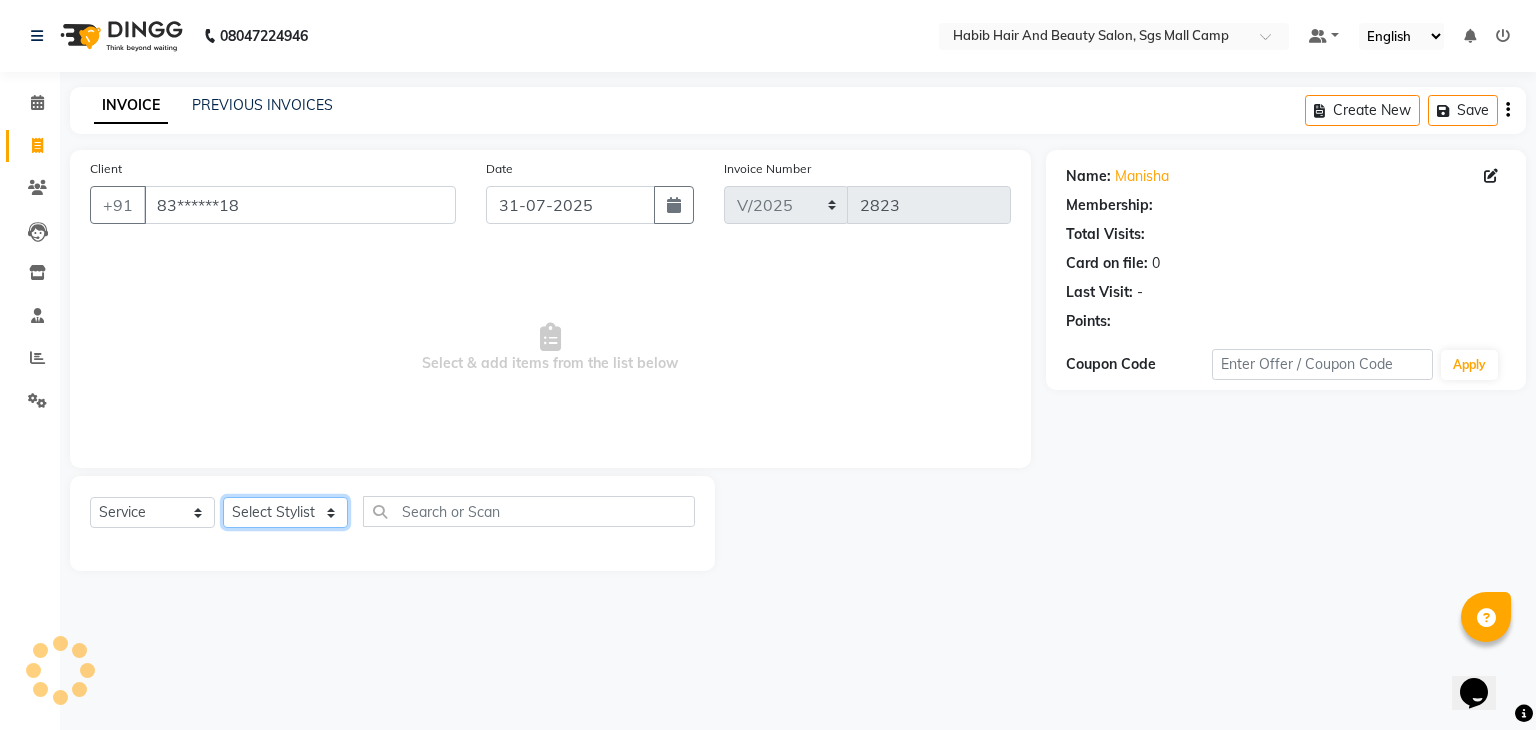 click on "Select Stylist [FIRST] [FIRST] [FIRST] Manager [FIRST]  [FIRST] [FIRST] [FIRST] [FIRST]  [FIRST] [FIRST]" 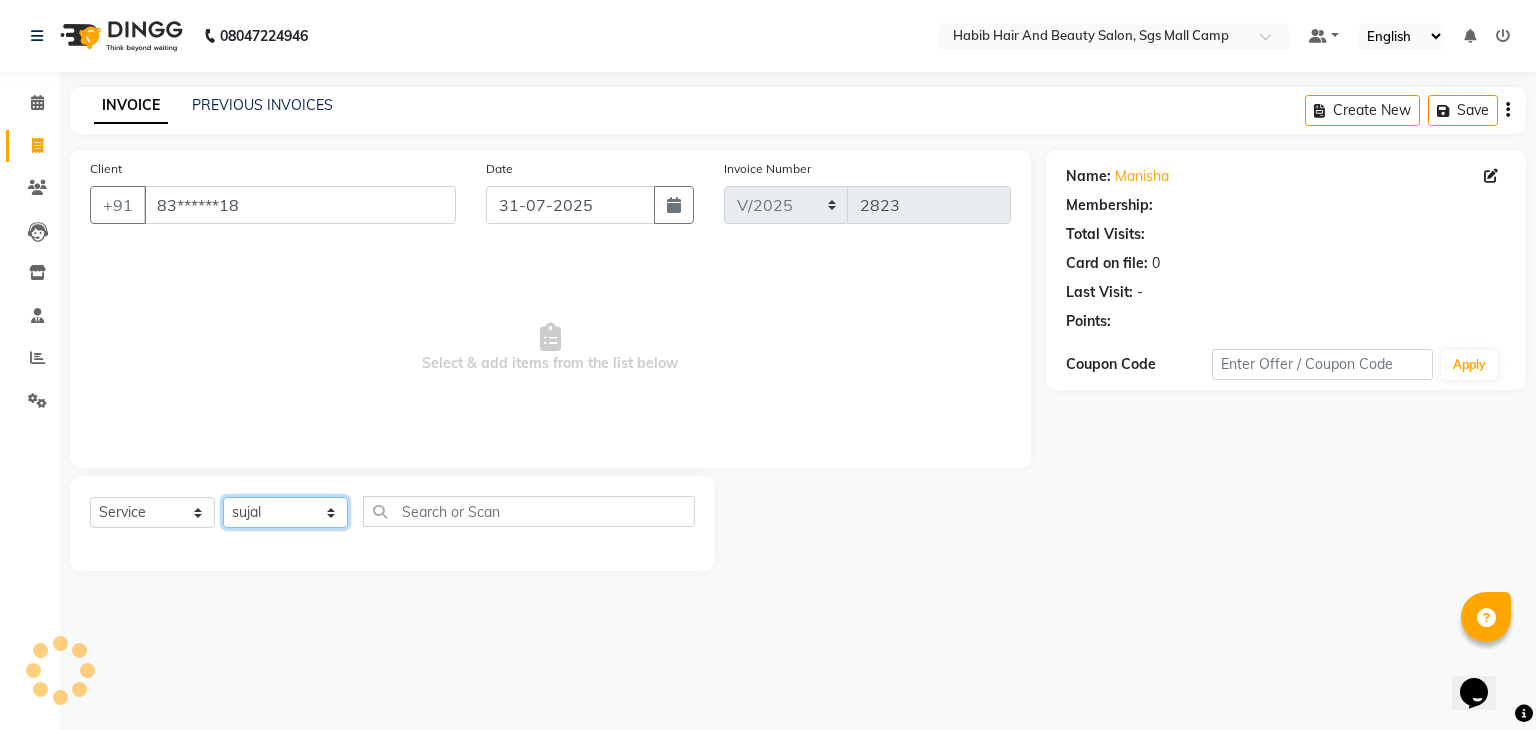 click on "Select Stylist [FIRST] [FIRST] [FIRST] Manager [FIRST]  [FIRST] [FIRST] [FIRST] [FIRST]  [FIRST] [FIRST]" 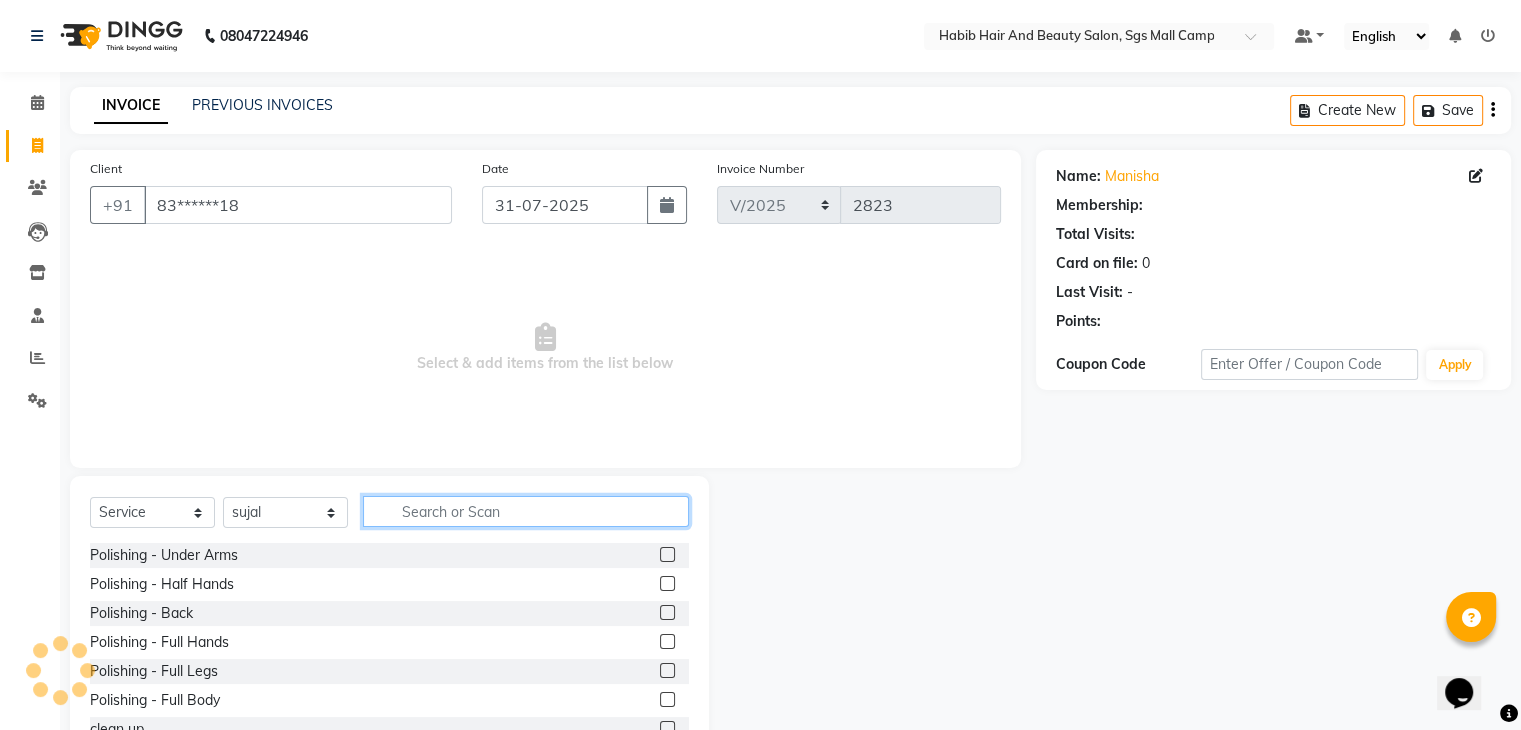 click 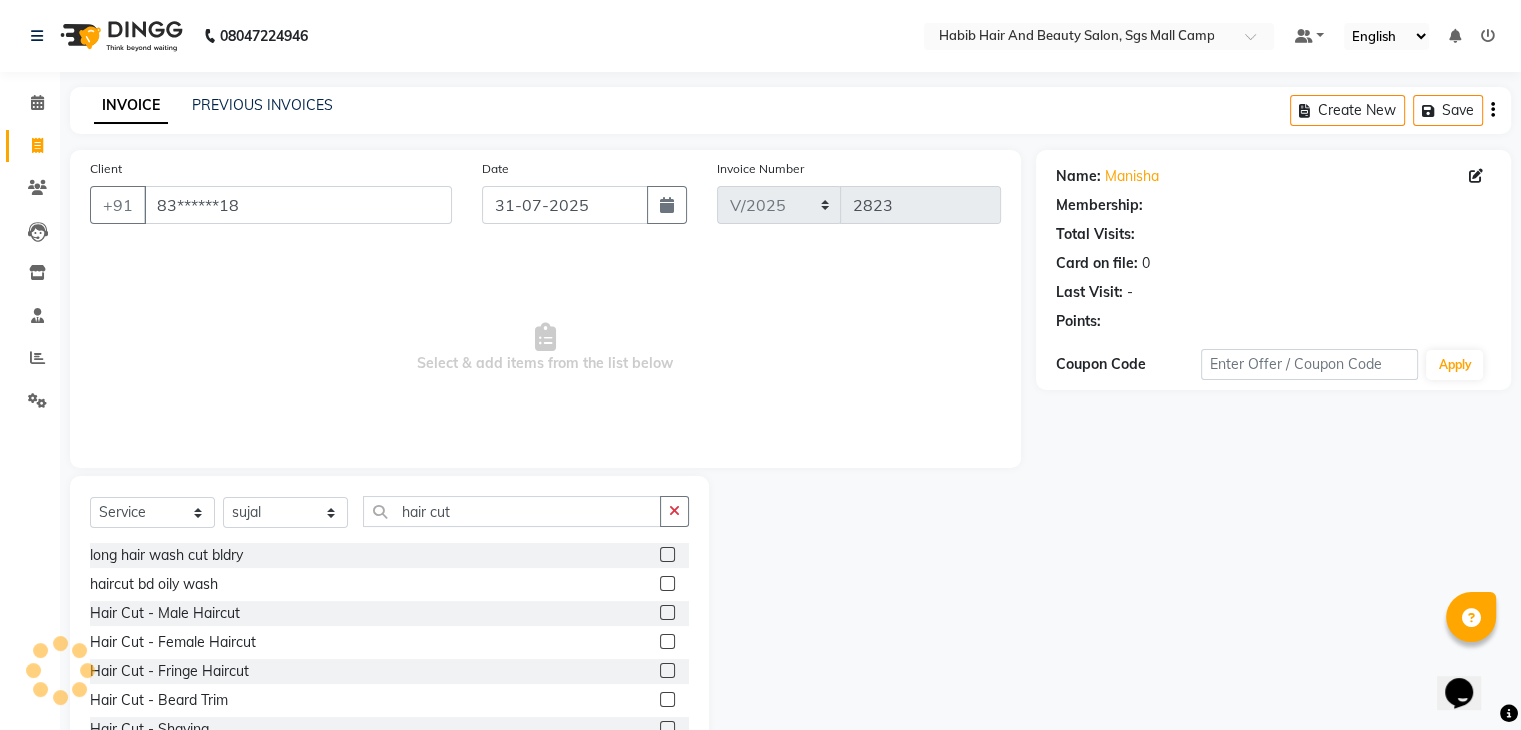 click 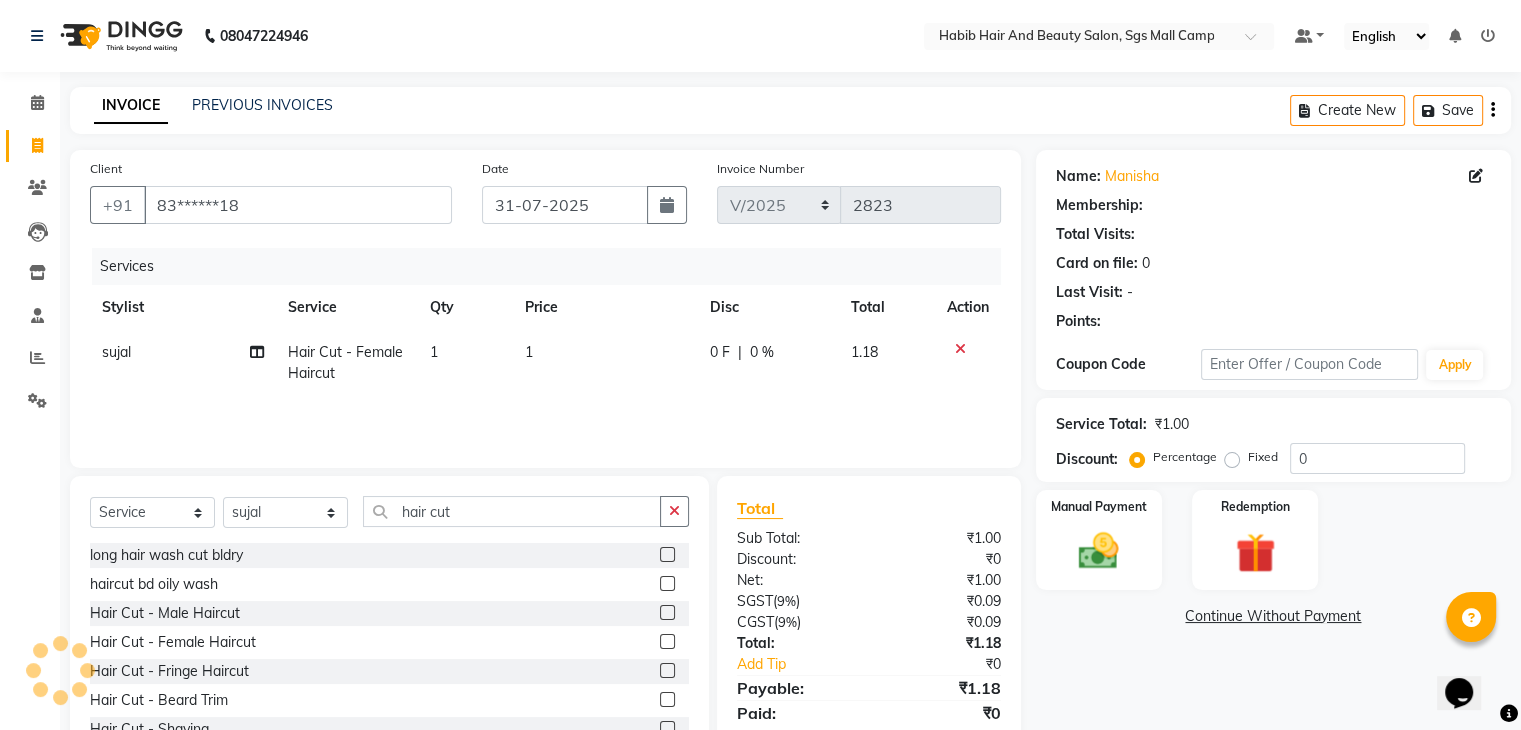 click on "1" 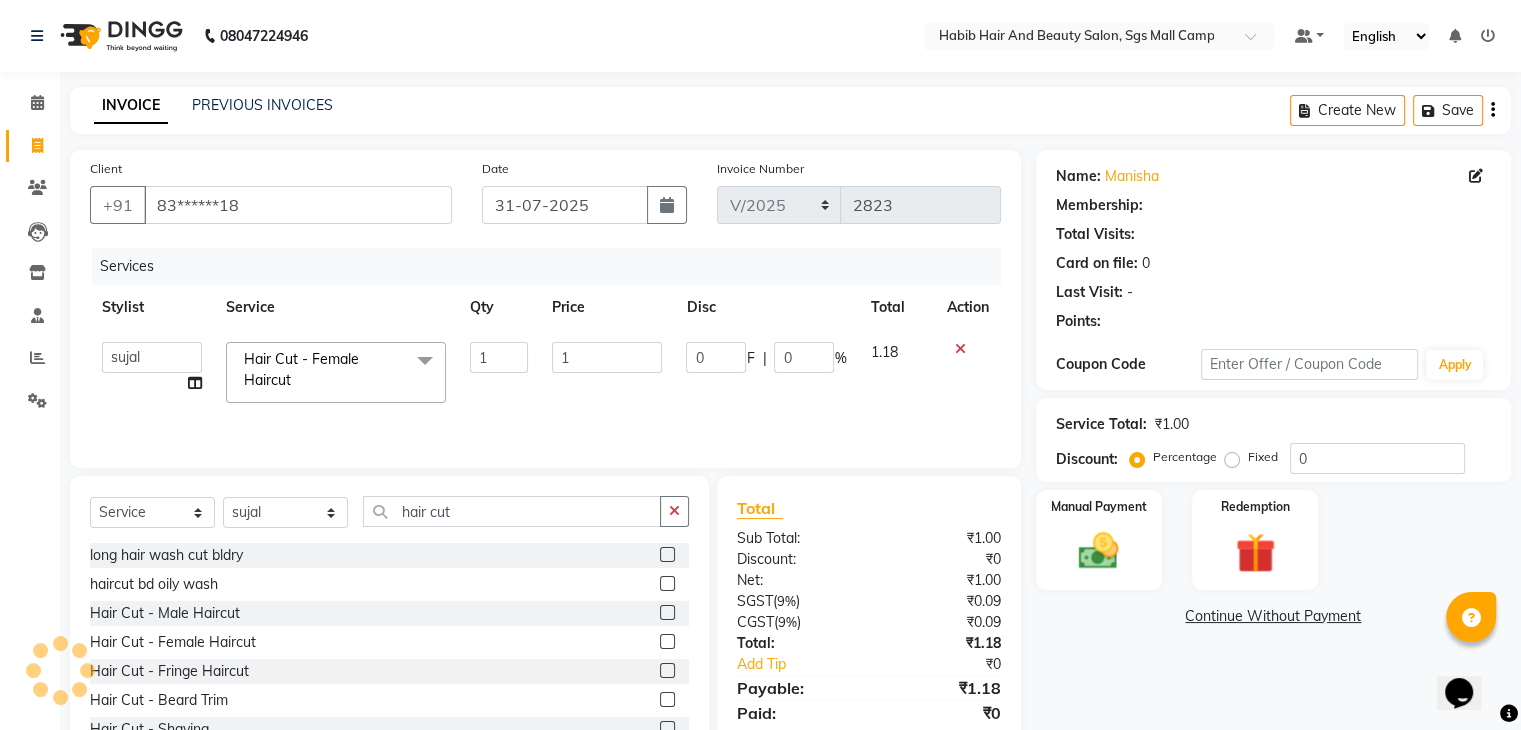 click on "1" 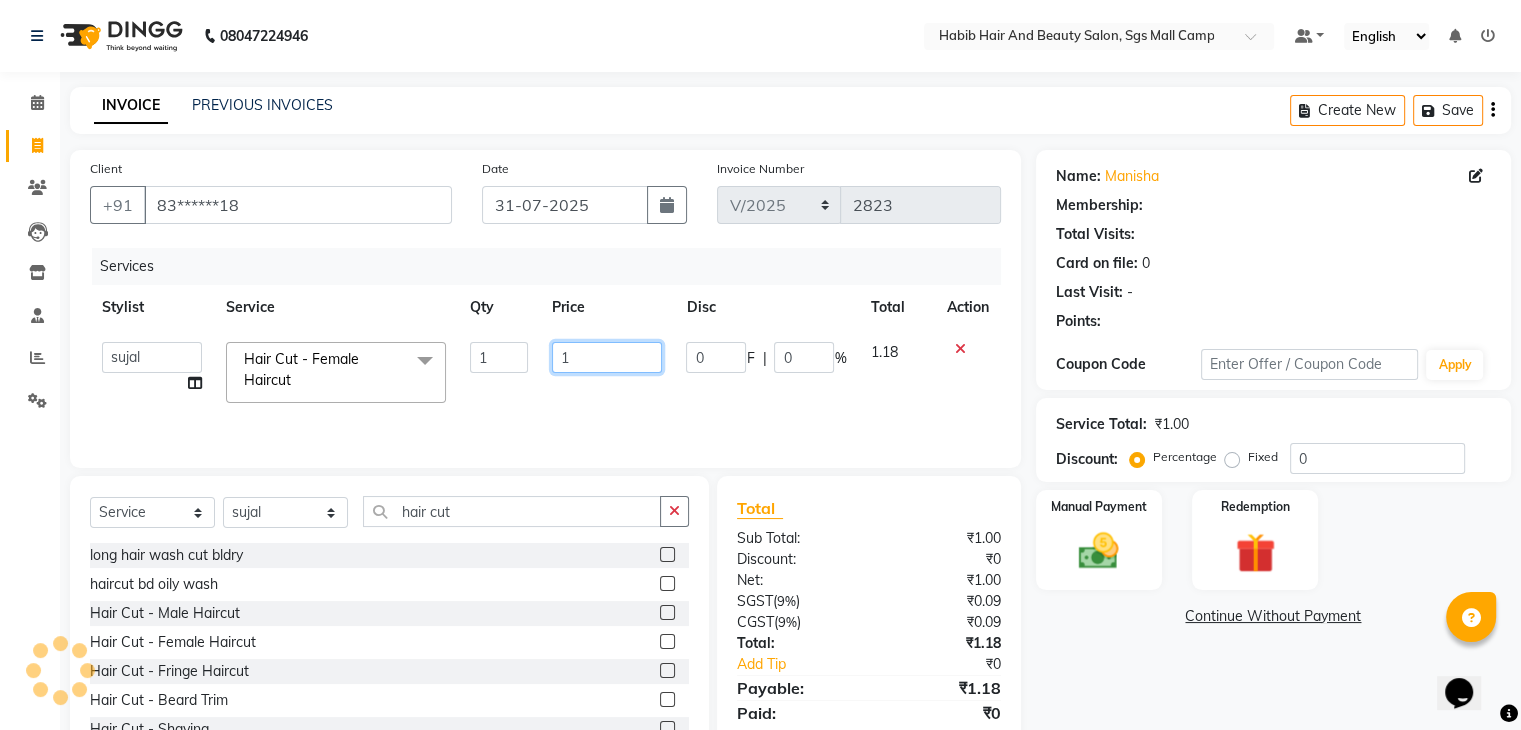 click on "1" 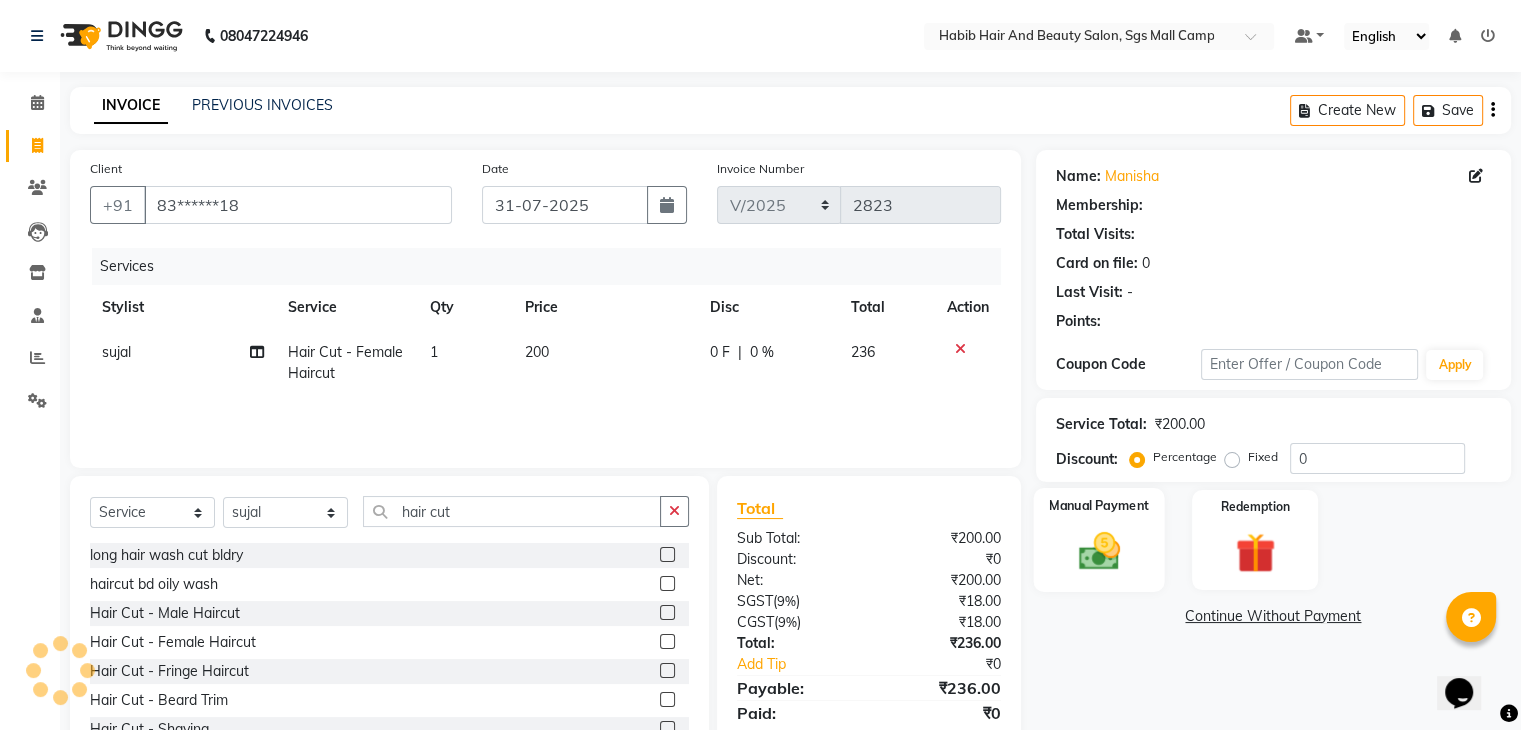 click 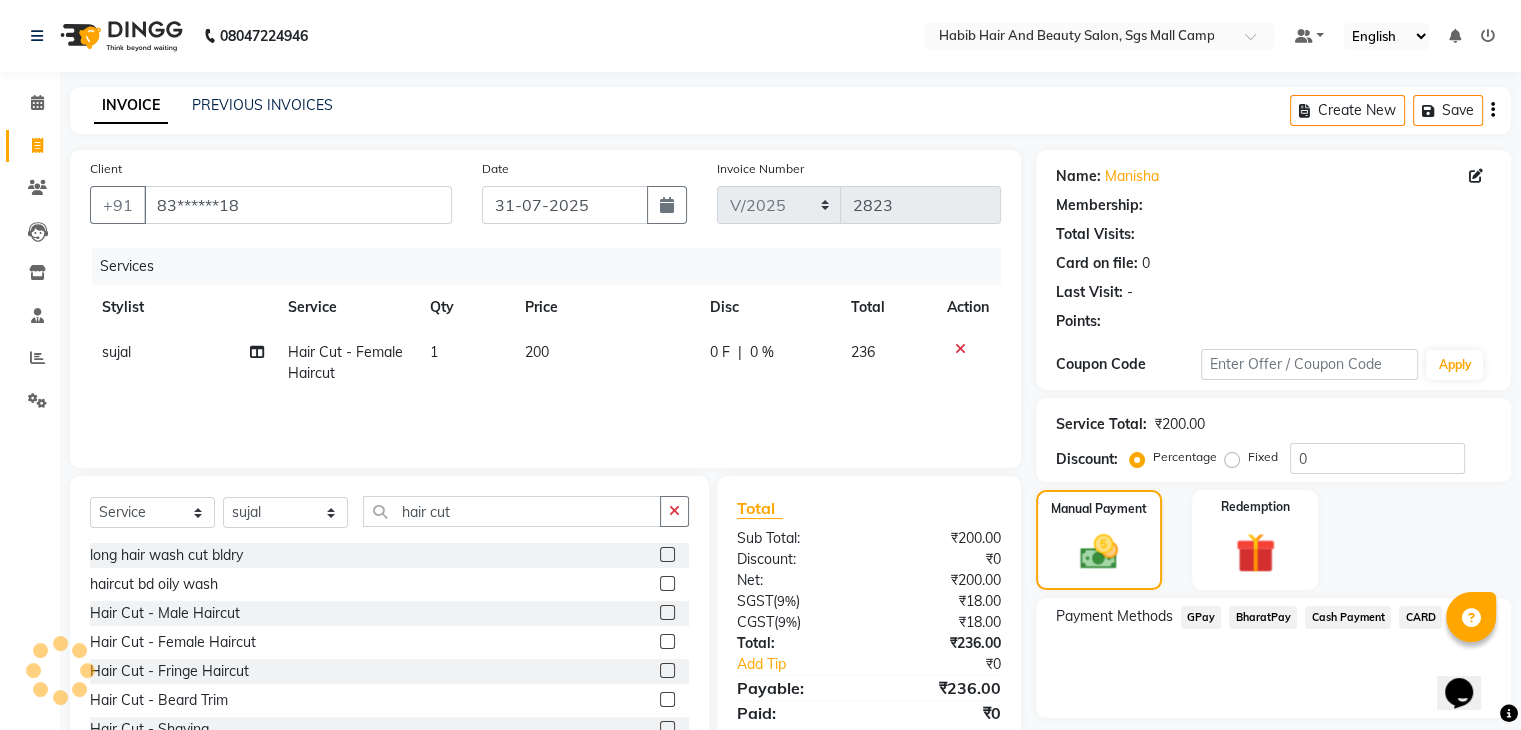 click on "BharatPay" 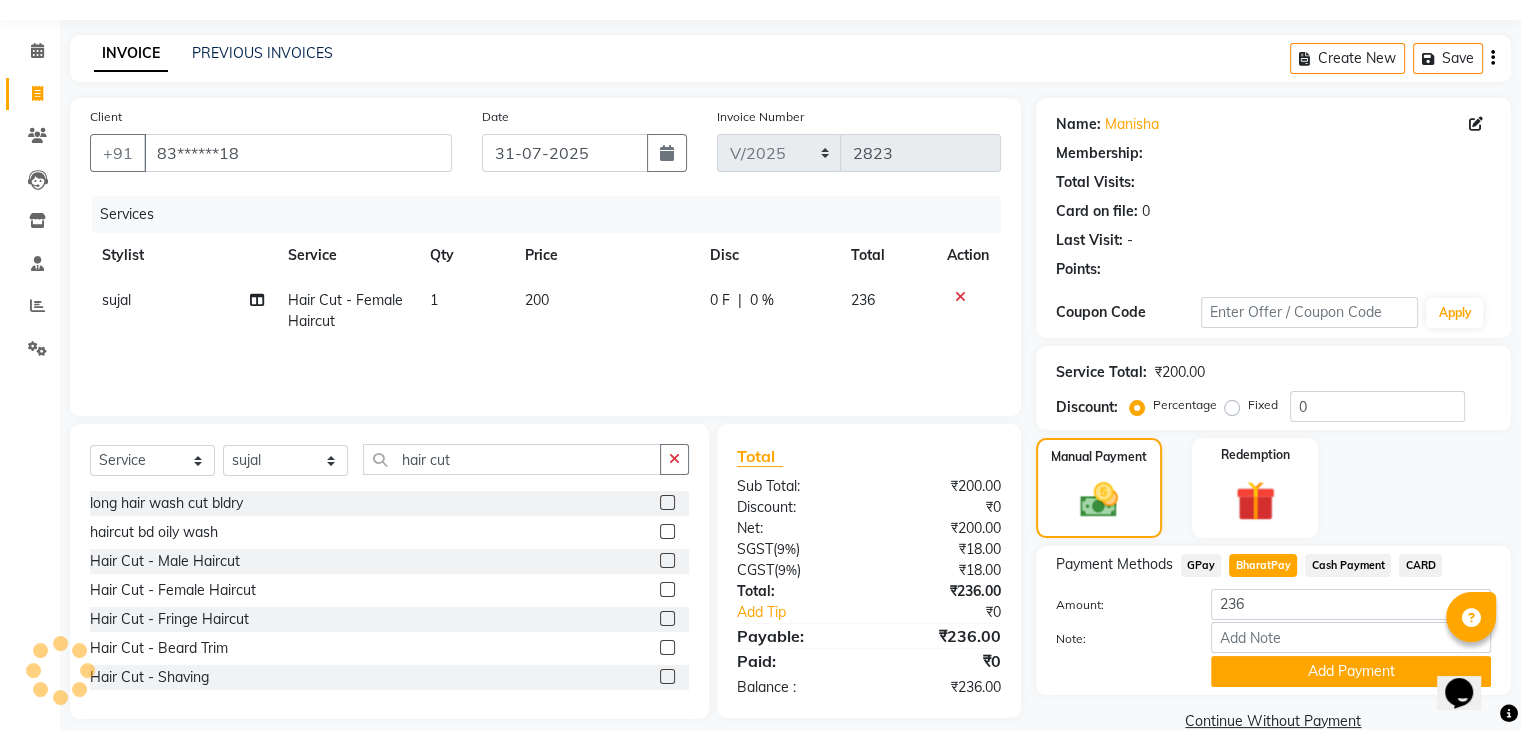 scroll, scrollTop: 89, scrollLeft: 0, axis: vertical 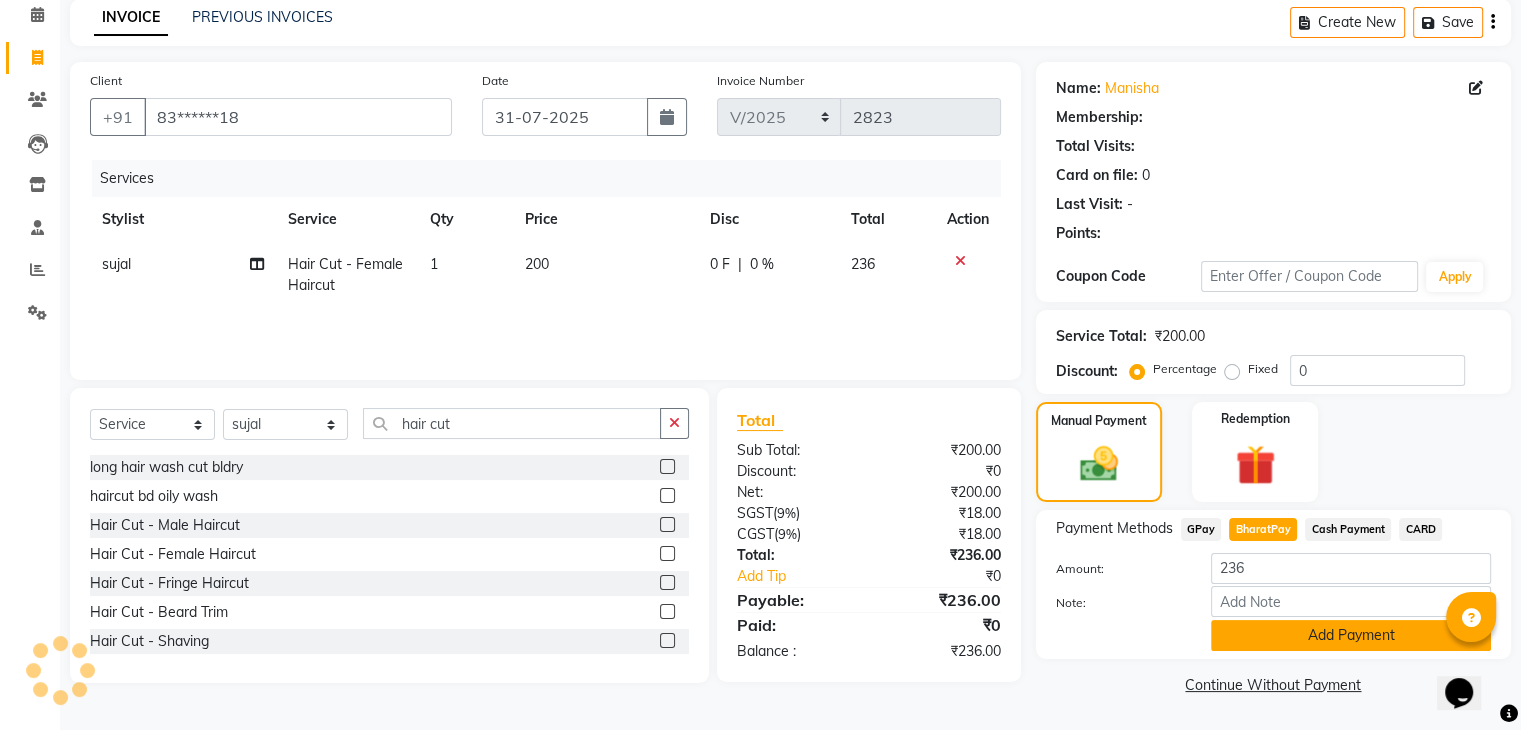 click on "Add Payment" 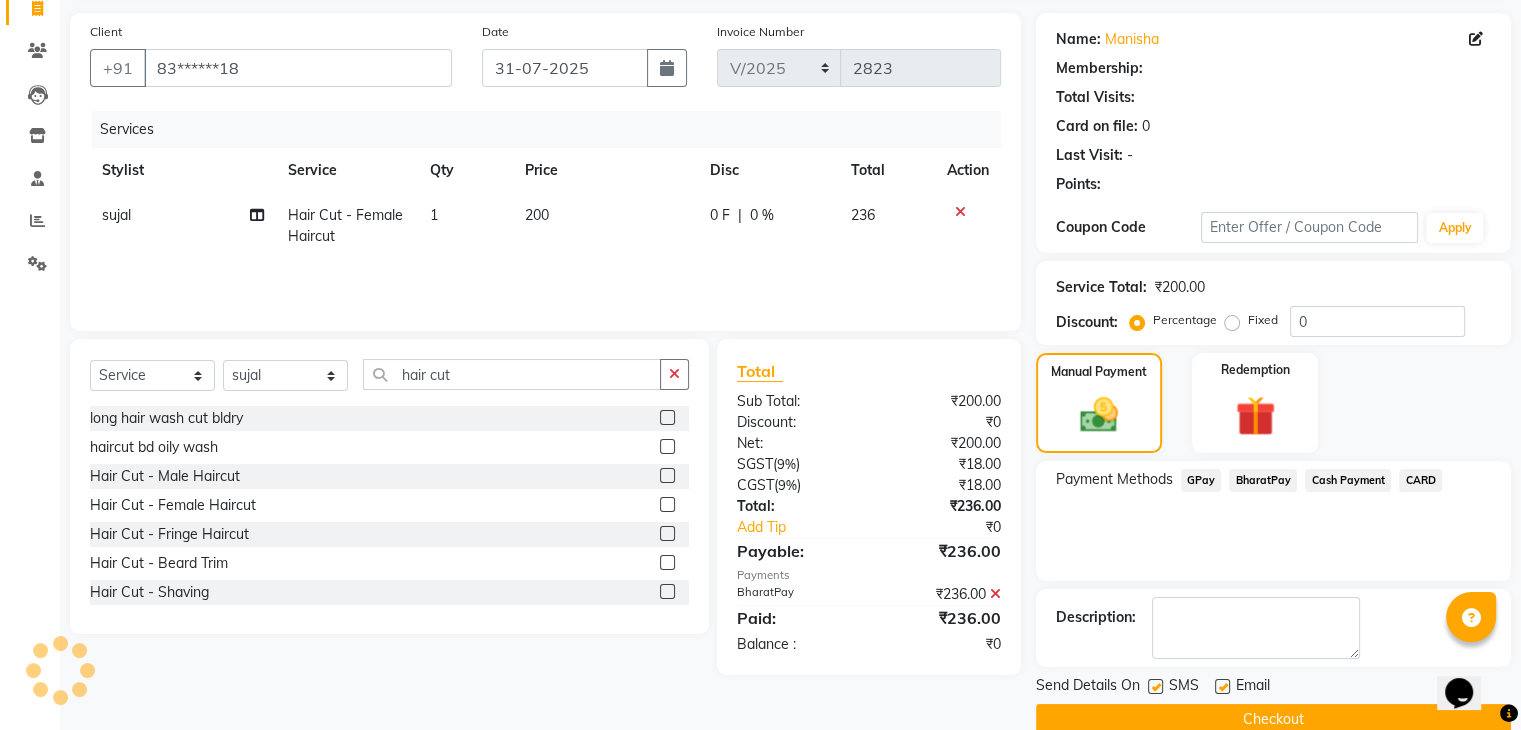 scroll, scrollTop: 171, scrollLeft: 0, axis: vertical 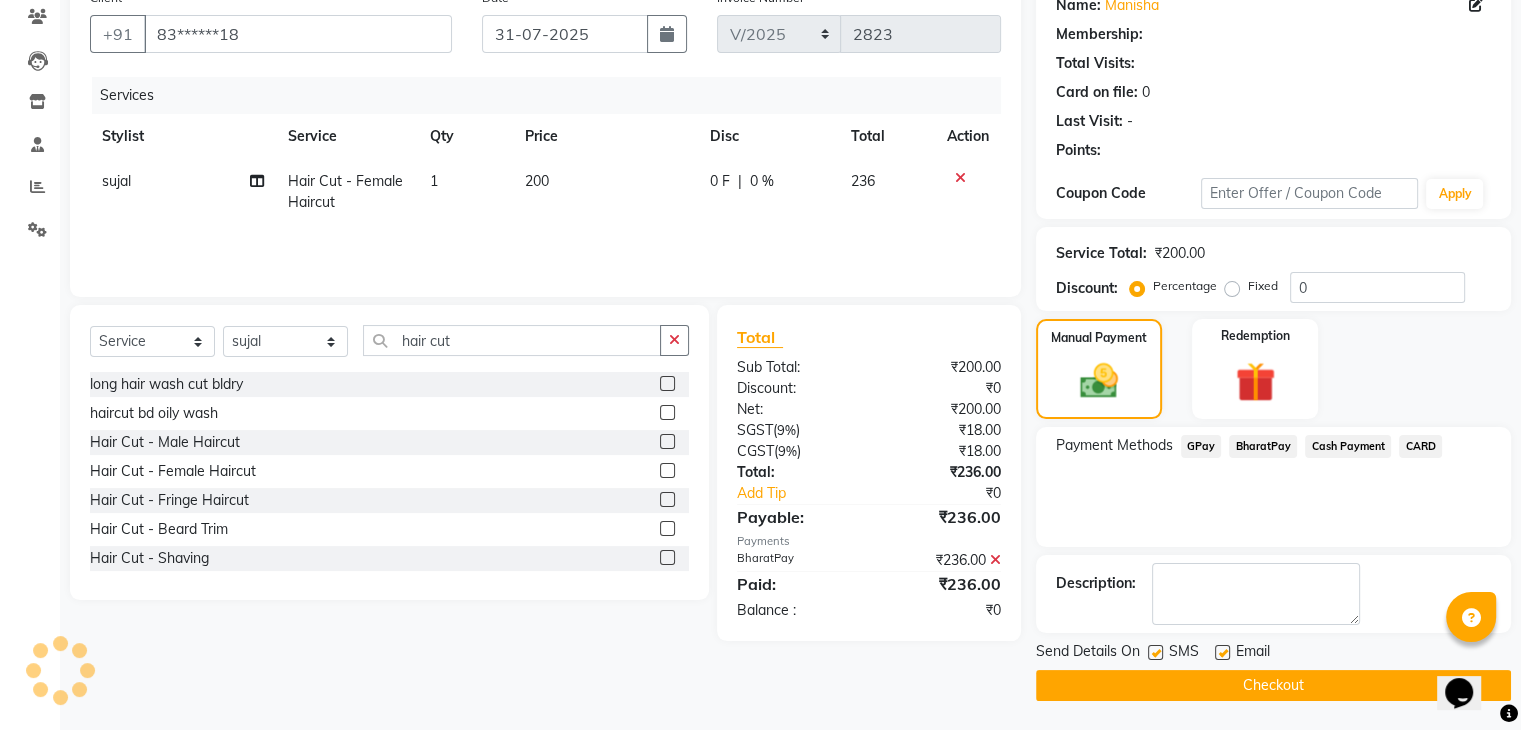 click on "Checkout" 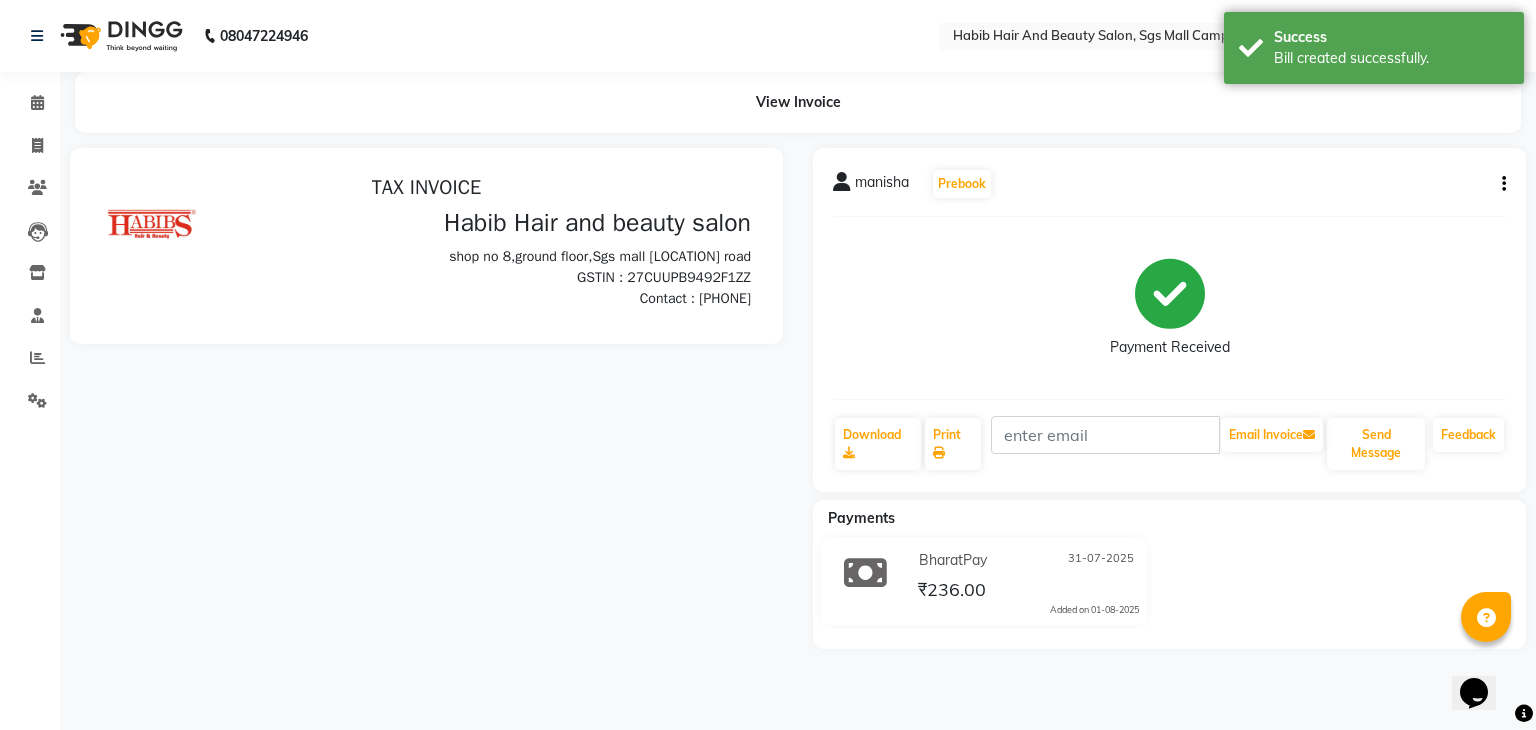 scroll, scrollTop: 0, scrollLeft: 0, axis: both 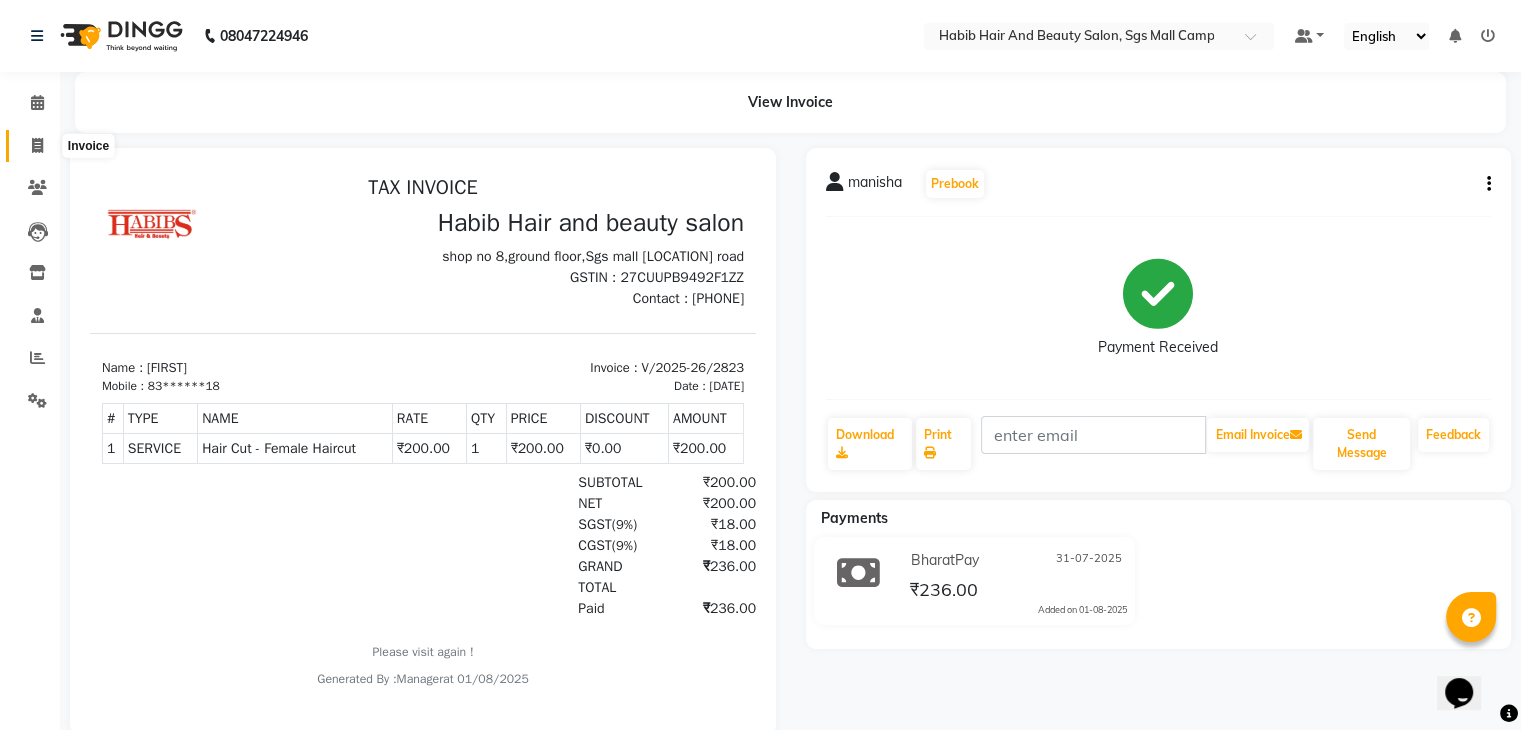 click 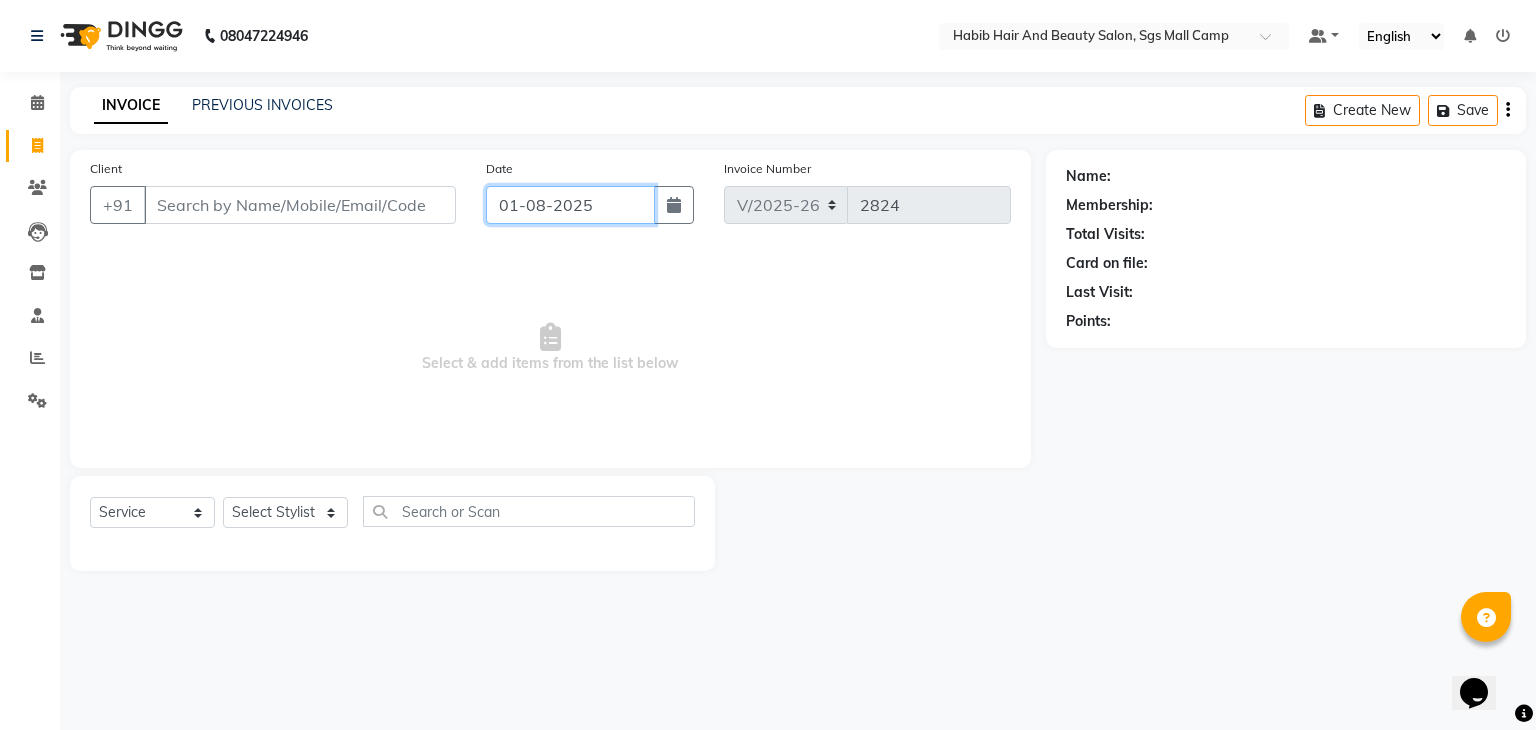 click on "01-08-2025" 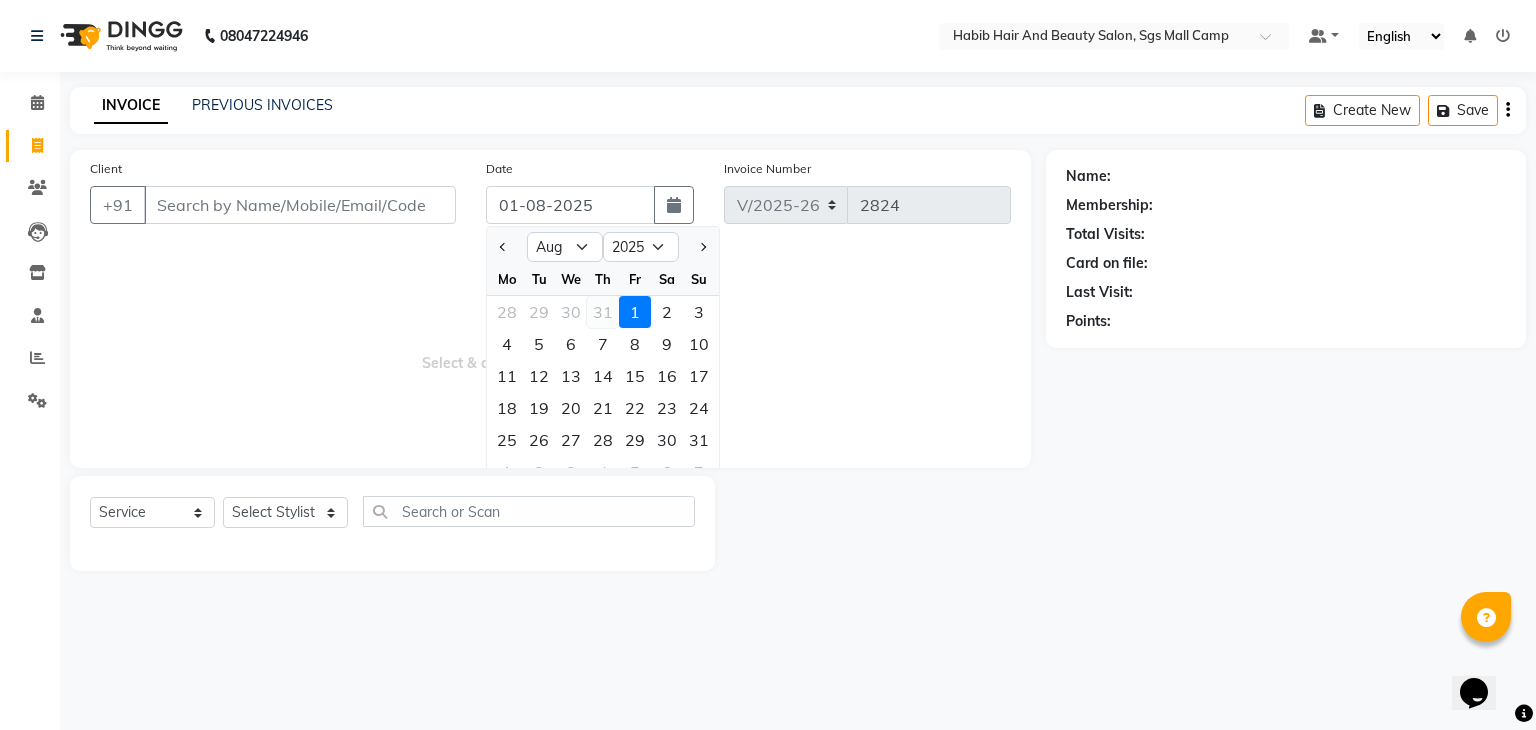 click on "31" 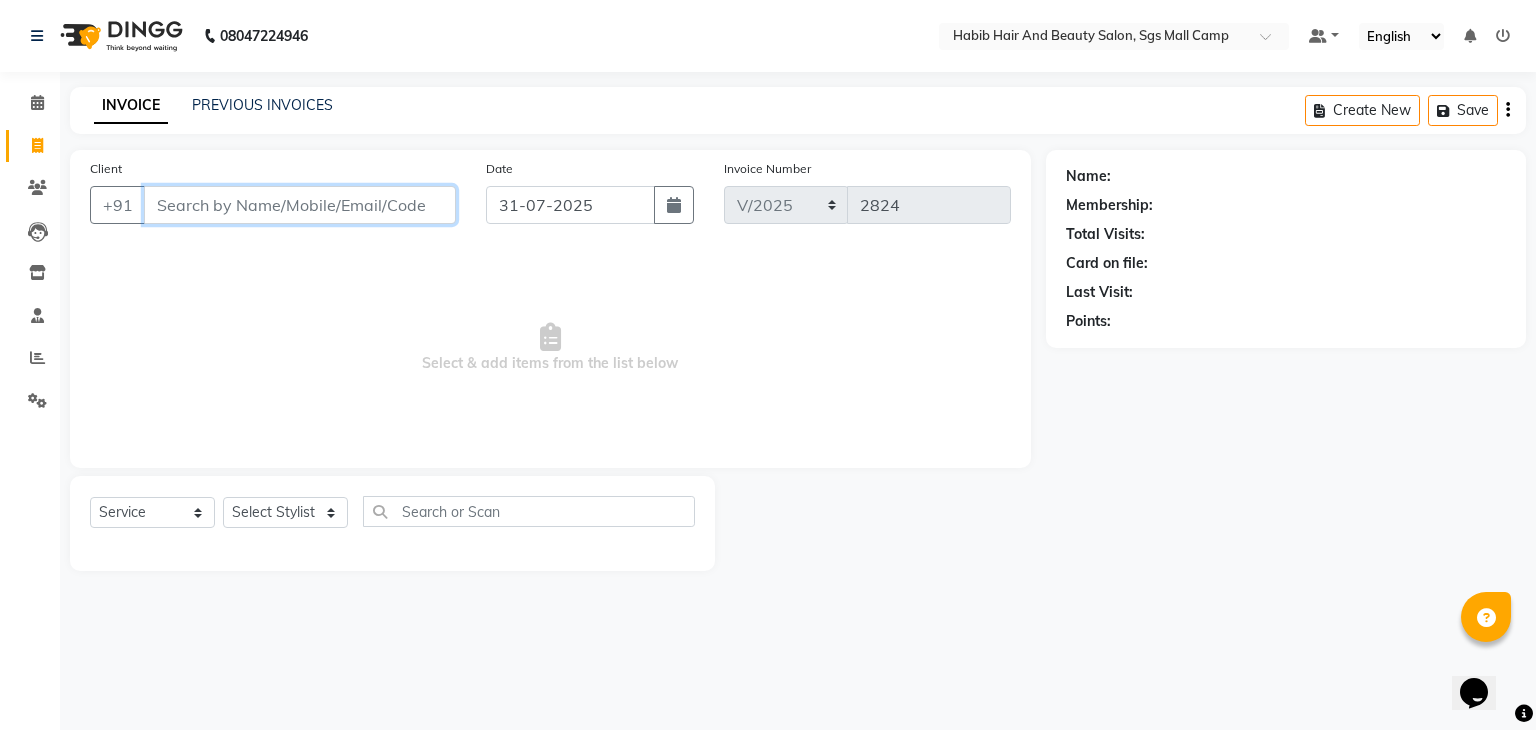 click on "Client" at bounding box center (300, 205) 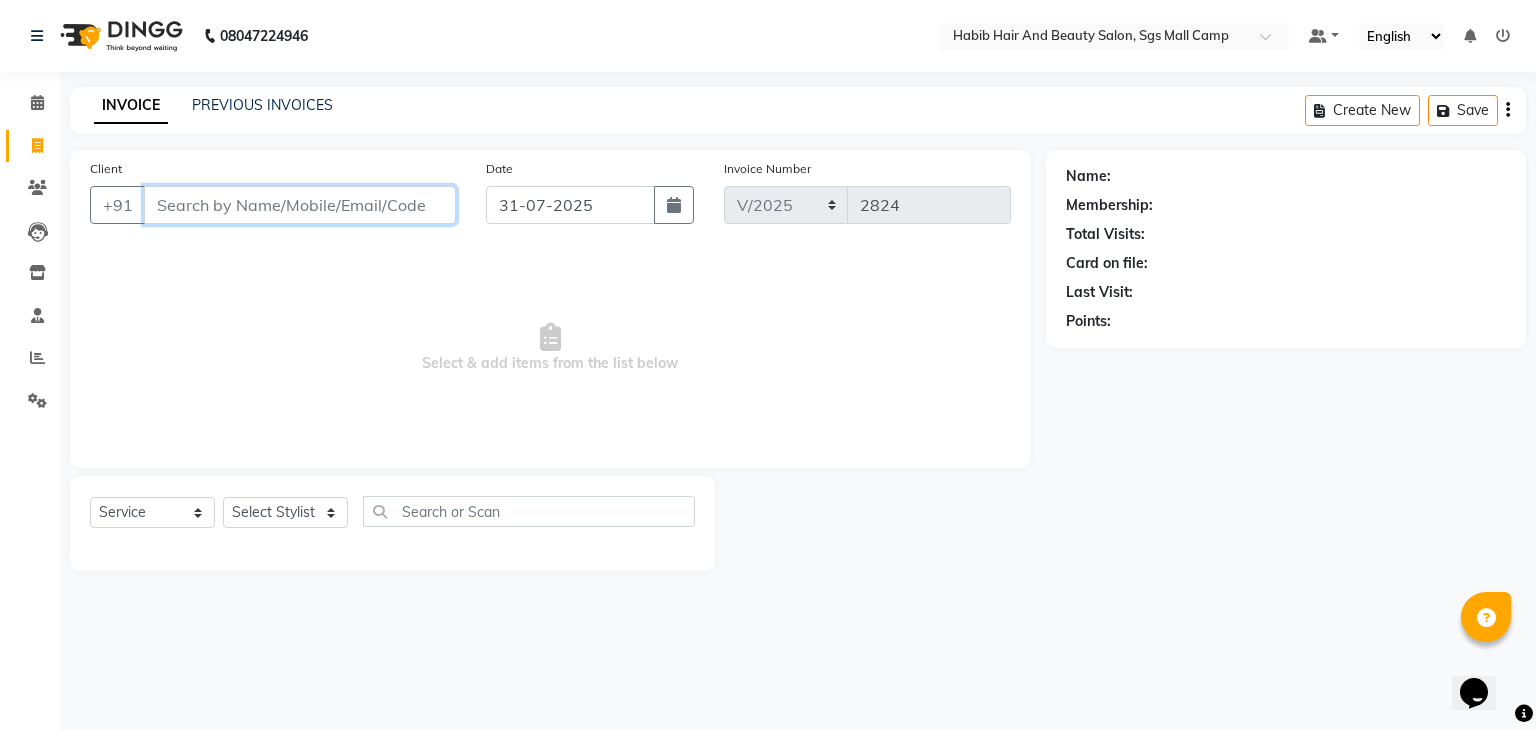 click on "Client" at bounding box center [300, 205] 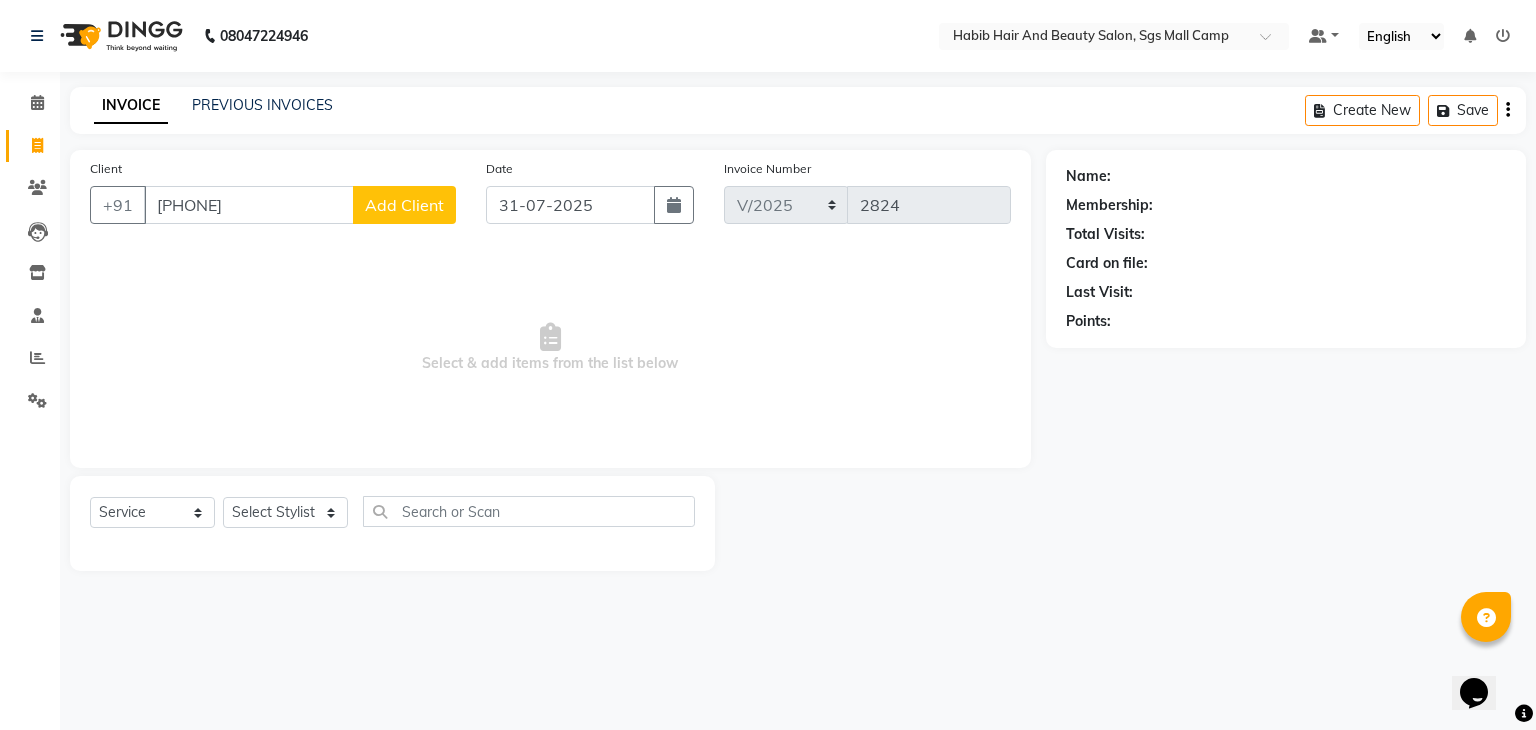 click on "Add Client" 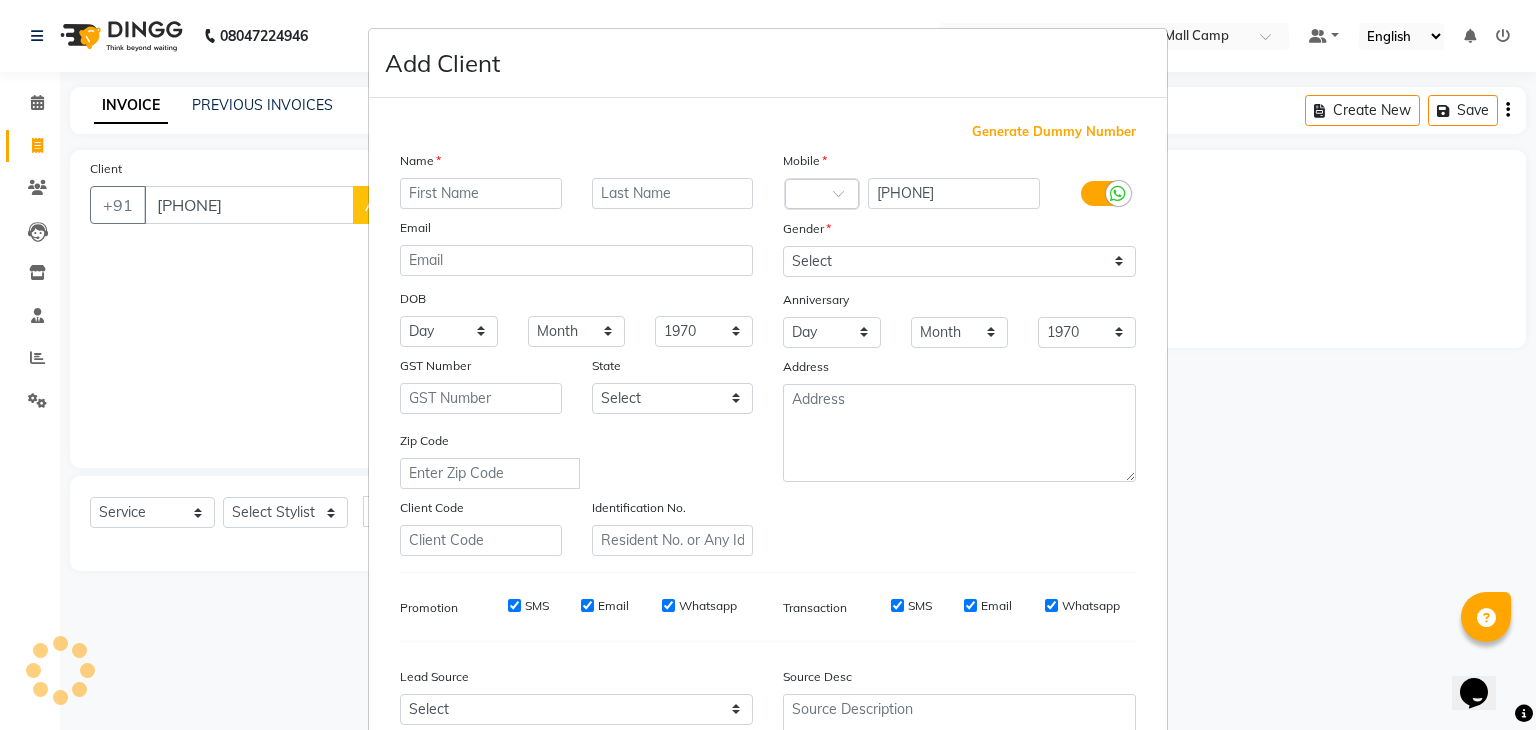 click at bounding box center [481, 193] 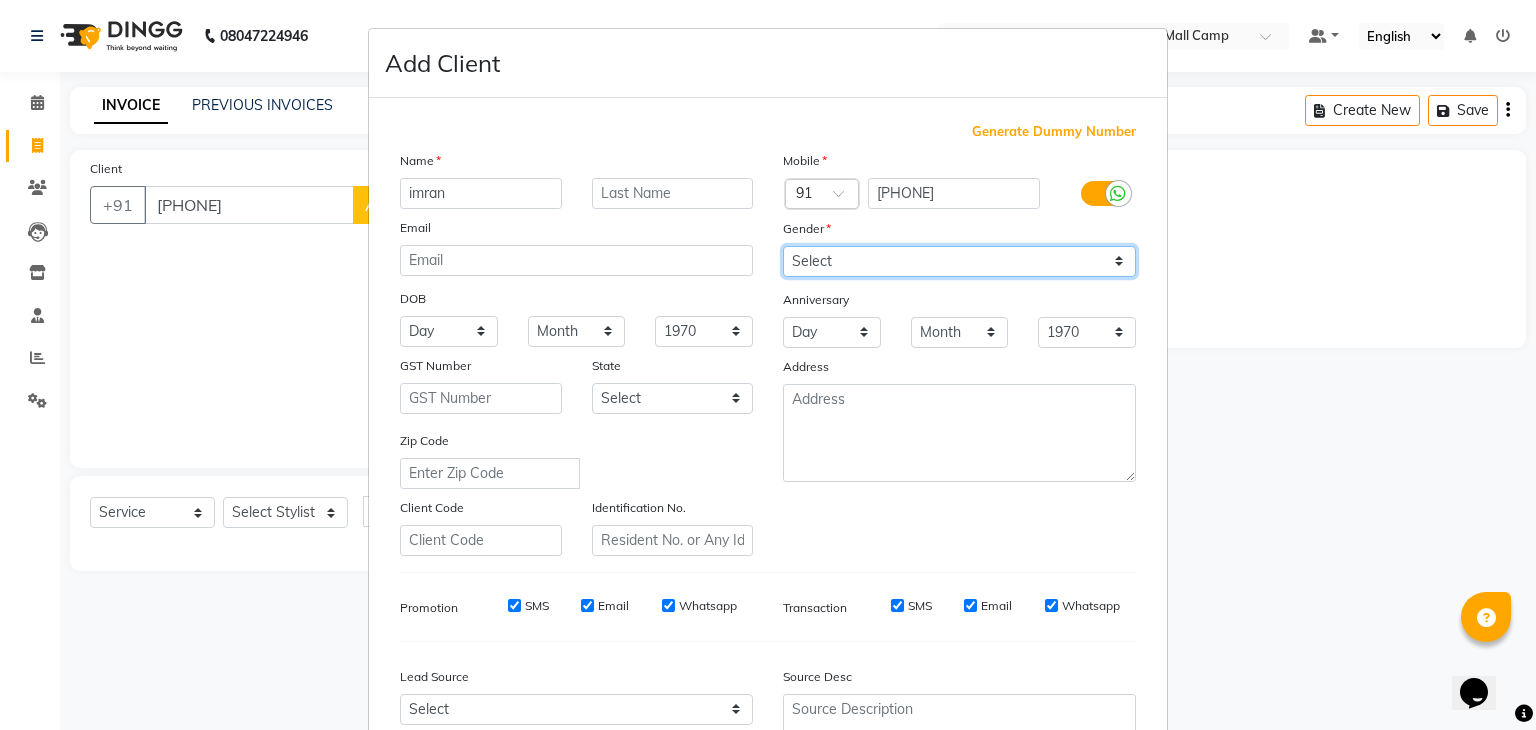 click on "Select Male Female Other Prefer Not To Say" at bounding box center [959, 261] 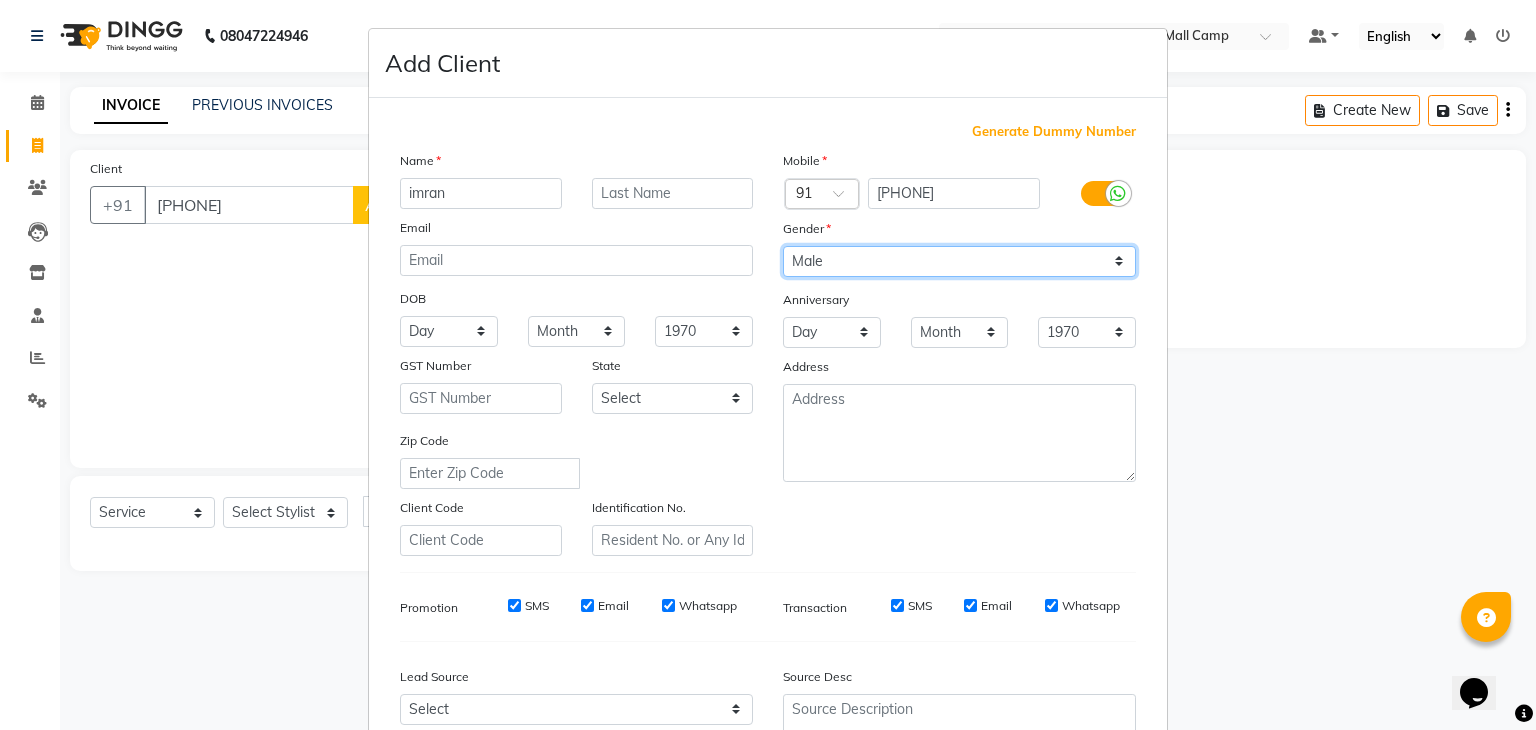 click on "Select Male Female Other Prefer Not To Say" at bounding box center [959, 261] 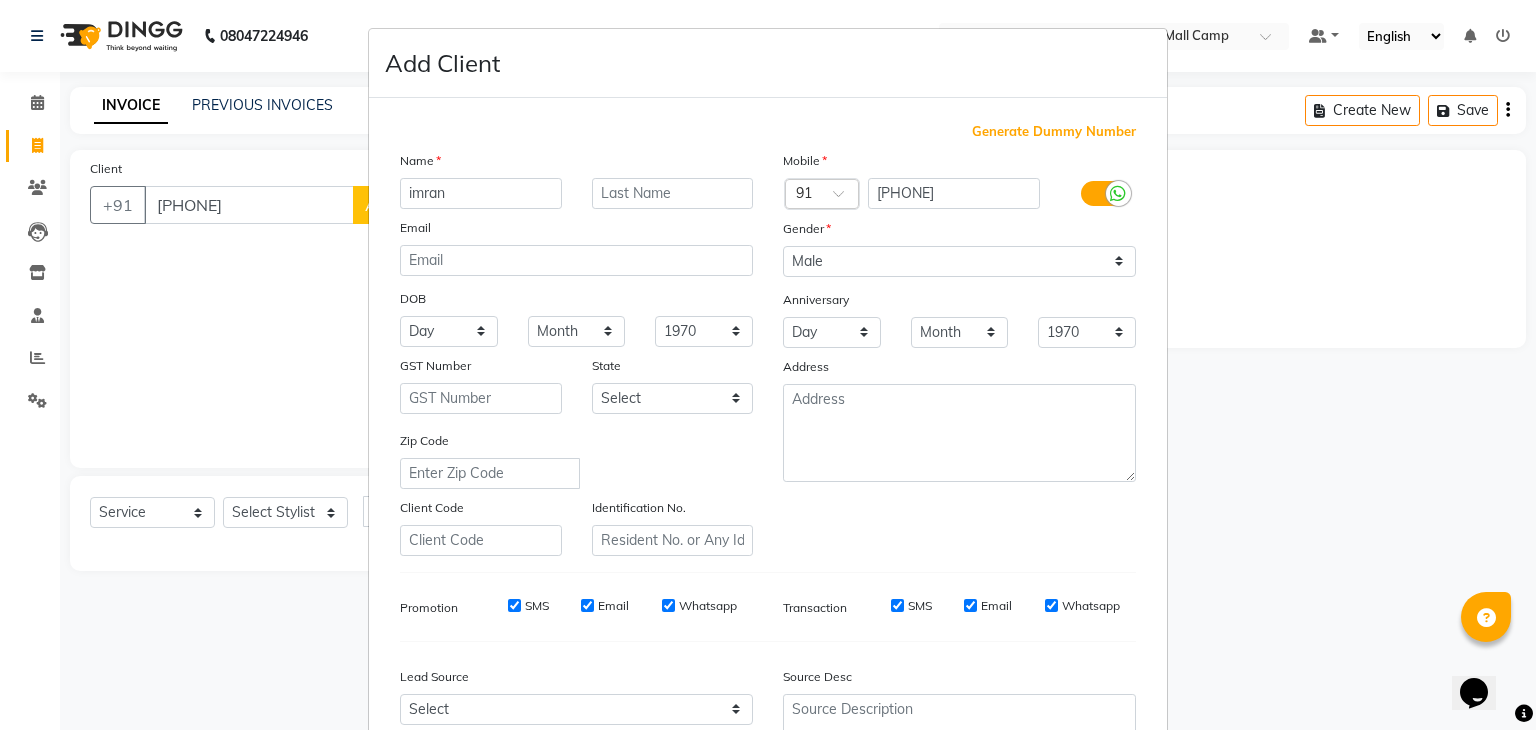 click on "Zip Code" at bounding box center [576, 459] 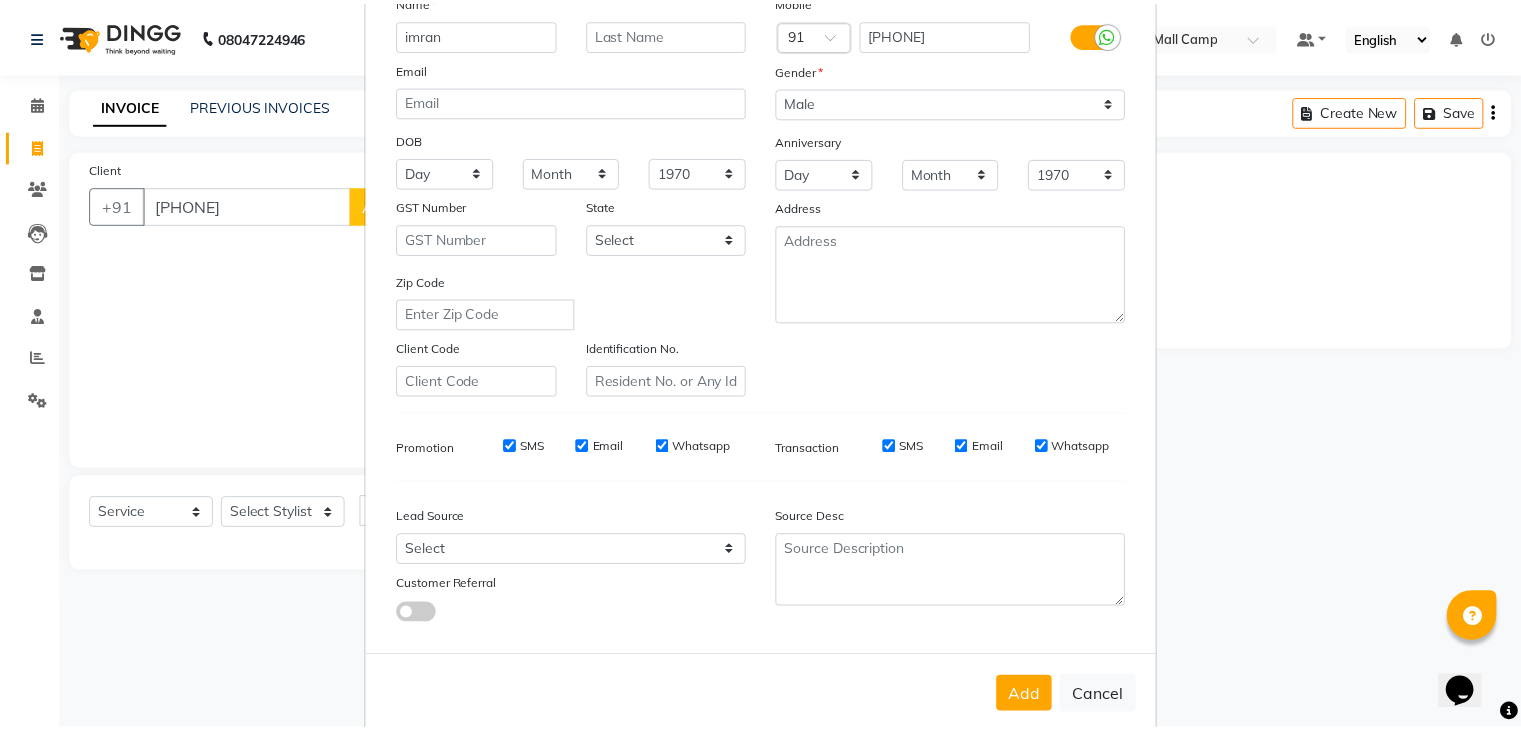 scroll, scrollTop: 203, scrollLeft: 0, axis: vertical 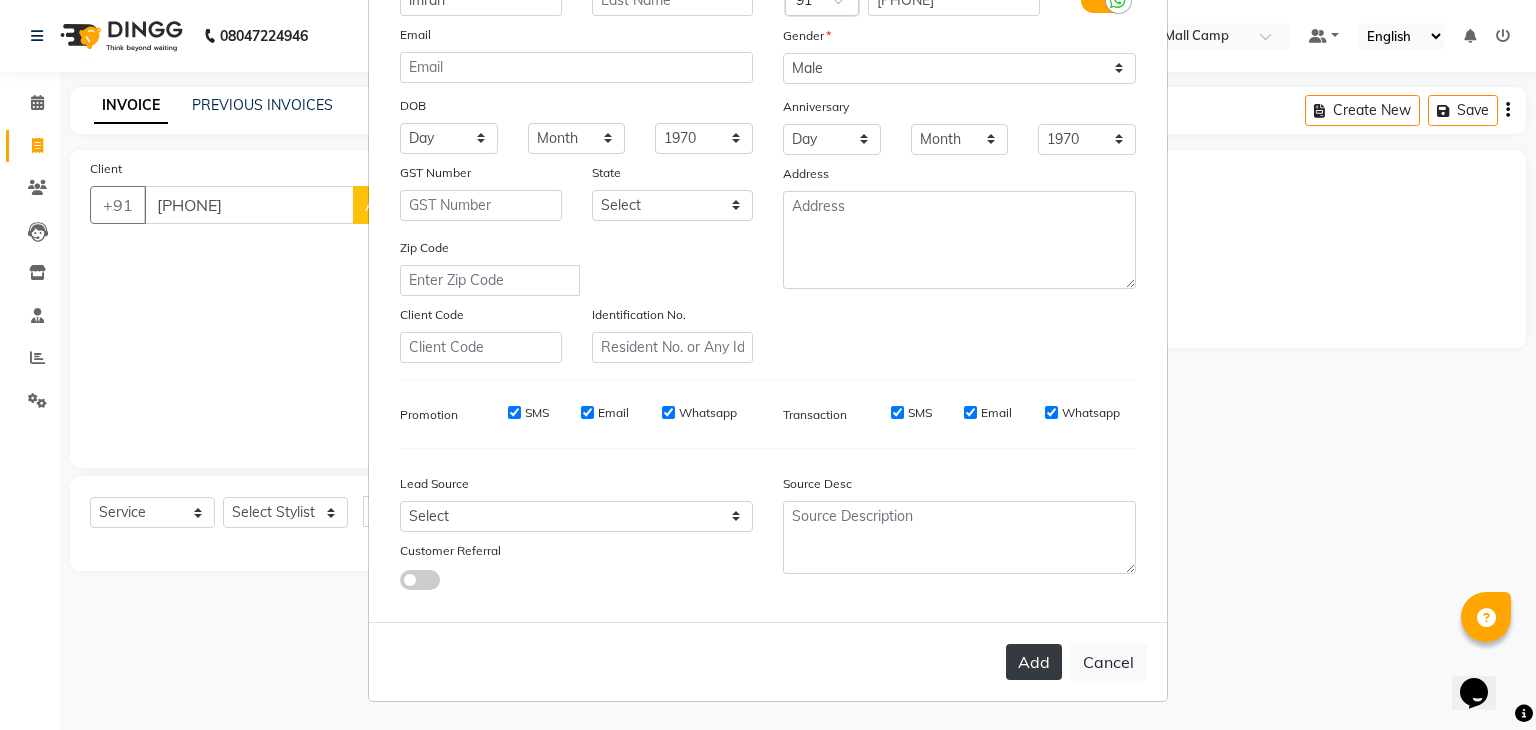 click on "Add" at bounding box center [1034, 662] 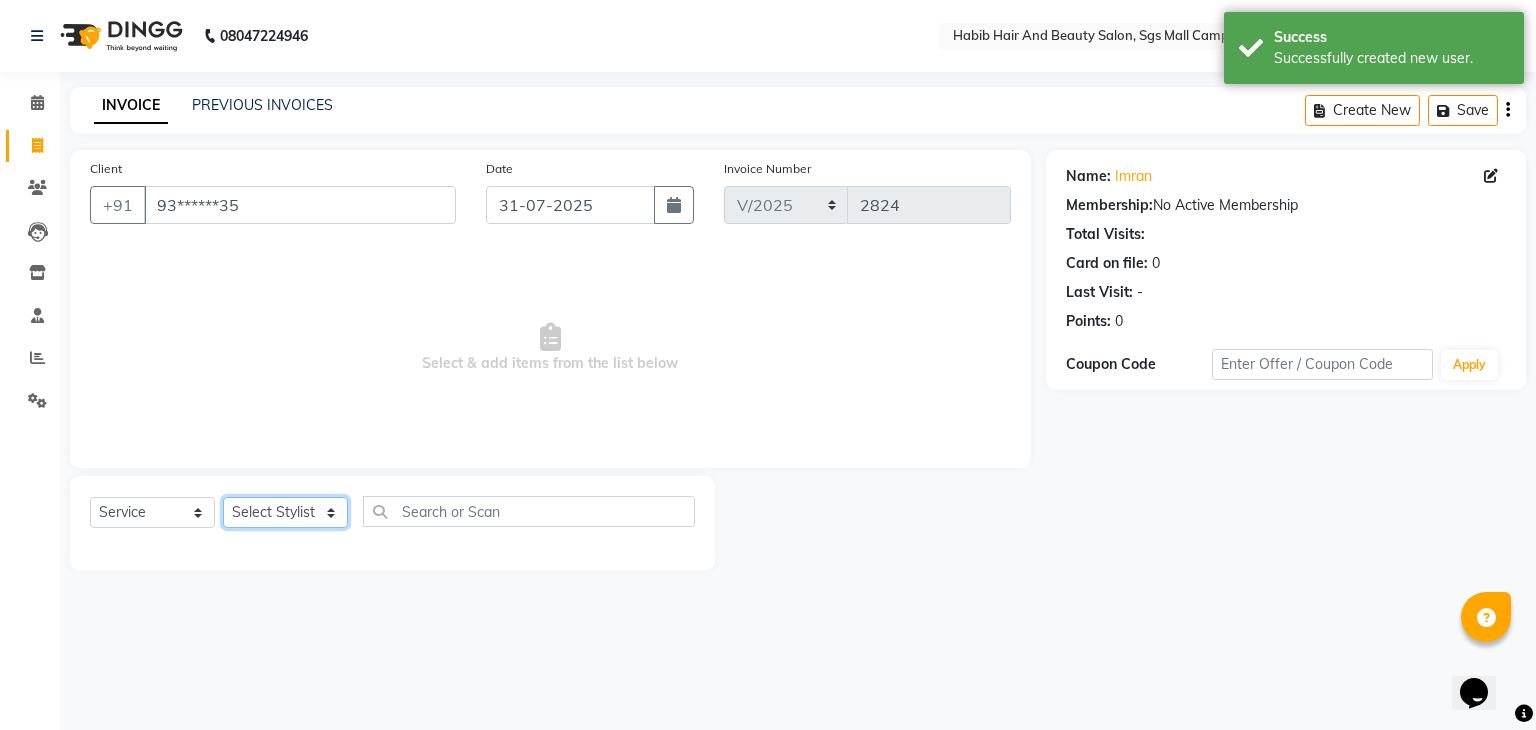 click on "Select Stylist [FIRST] [FIRST] [FIRST] Manager [FIRST]  [FIRST] [FIRST] [FIRST] [FIRST]  [FIRST] [FIRST]" 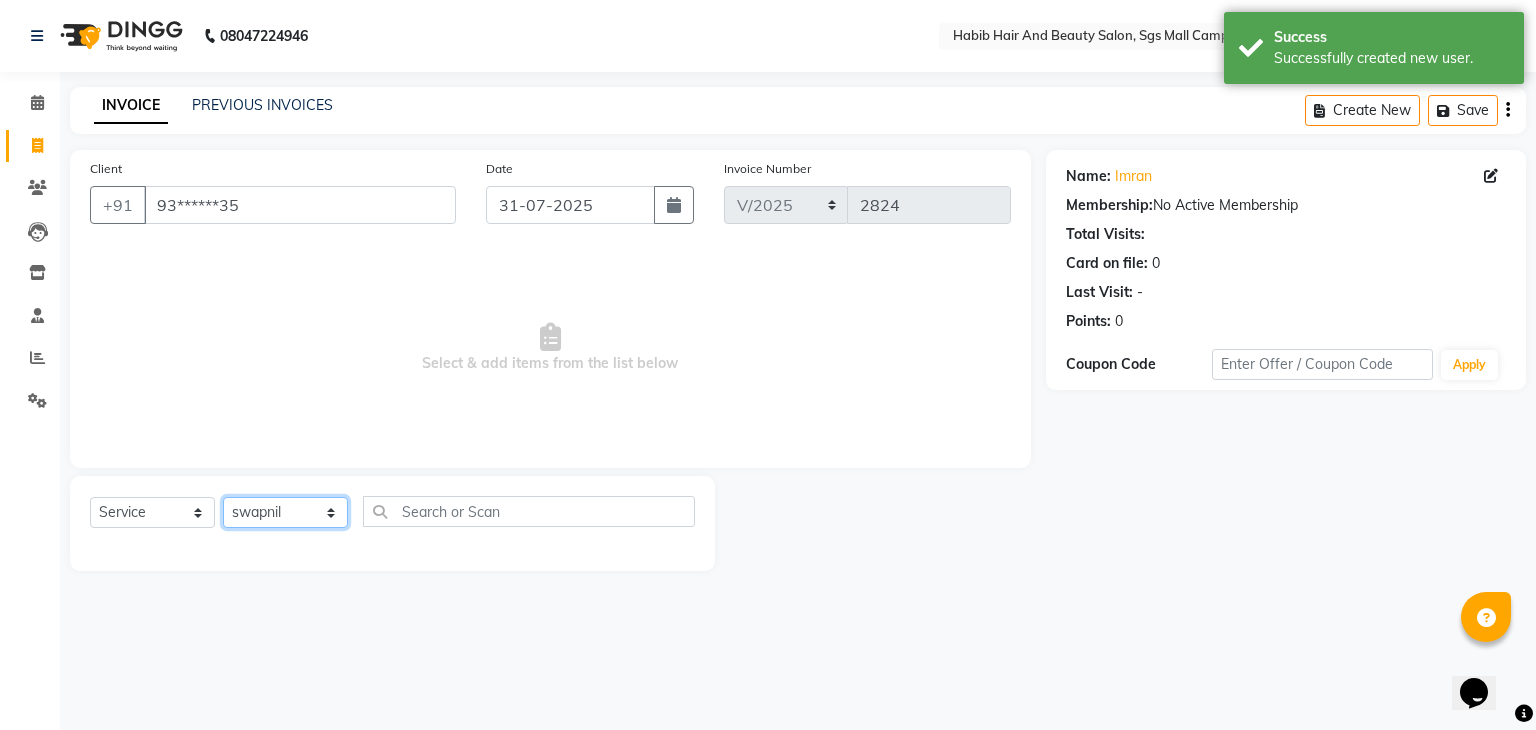 click on "Select Stylist [FIRST] [FIRST] [FIRST] Manager [FIRST]  [FIRST] [FIRST] [FIRST] [FIRST]  [FIRST] [FIRST]" 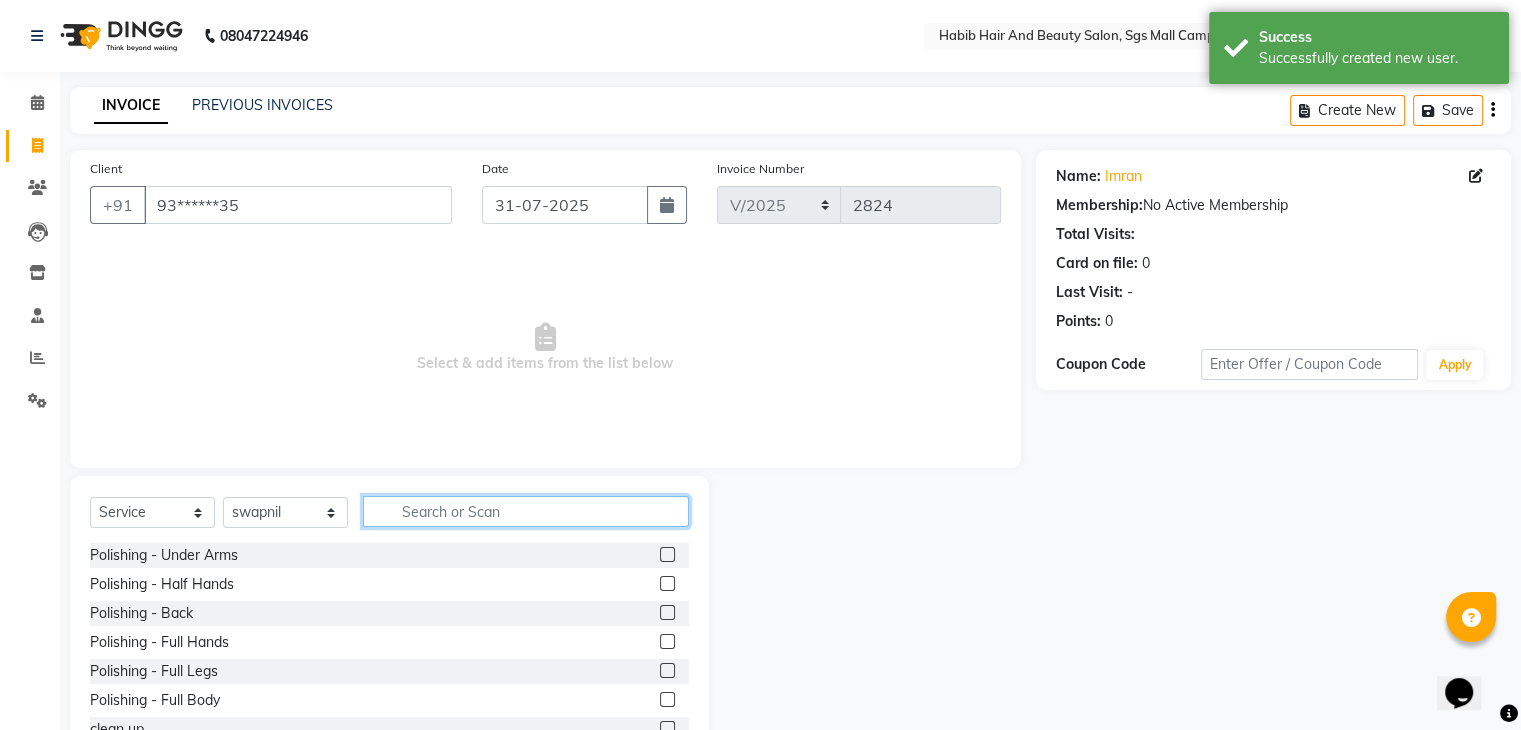 click 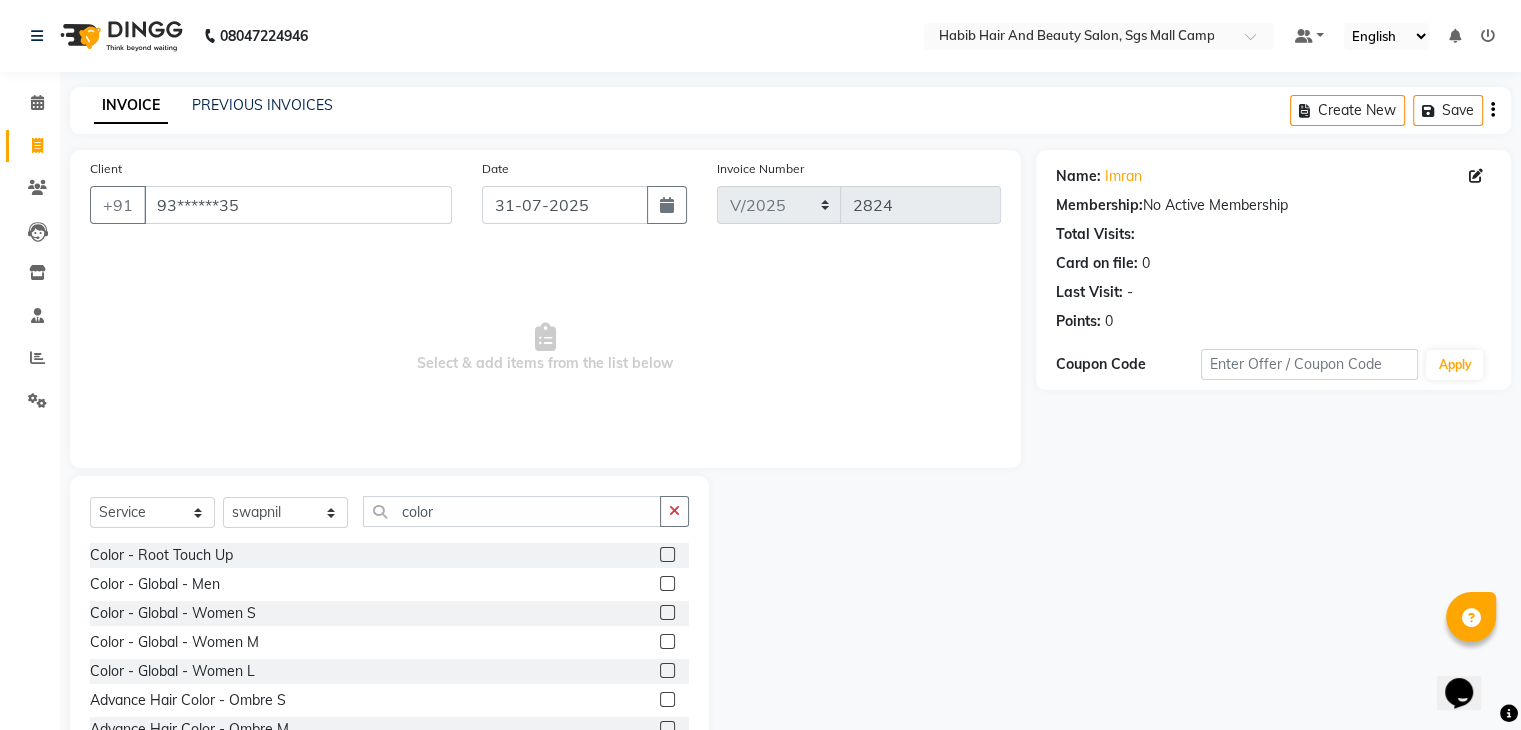 click 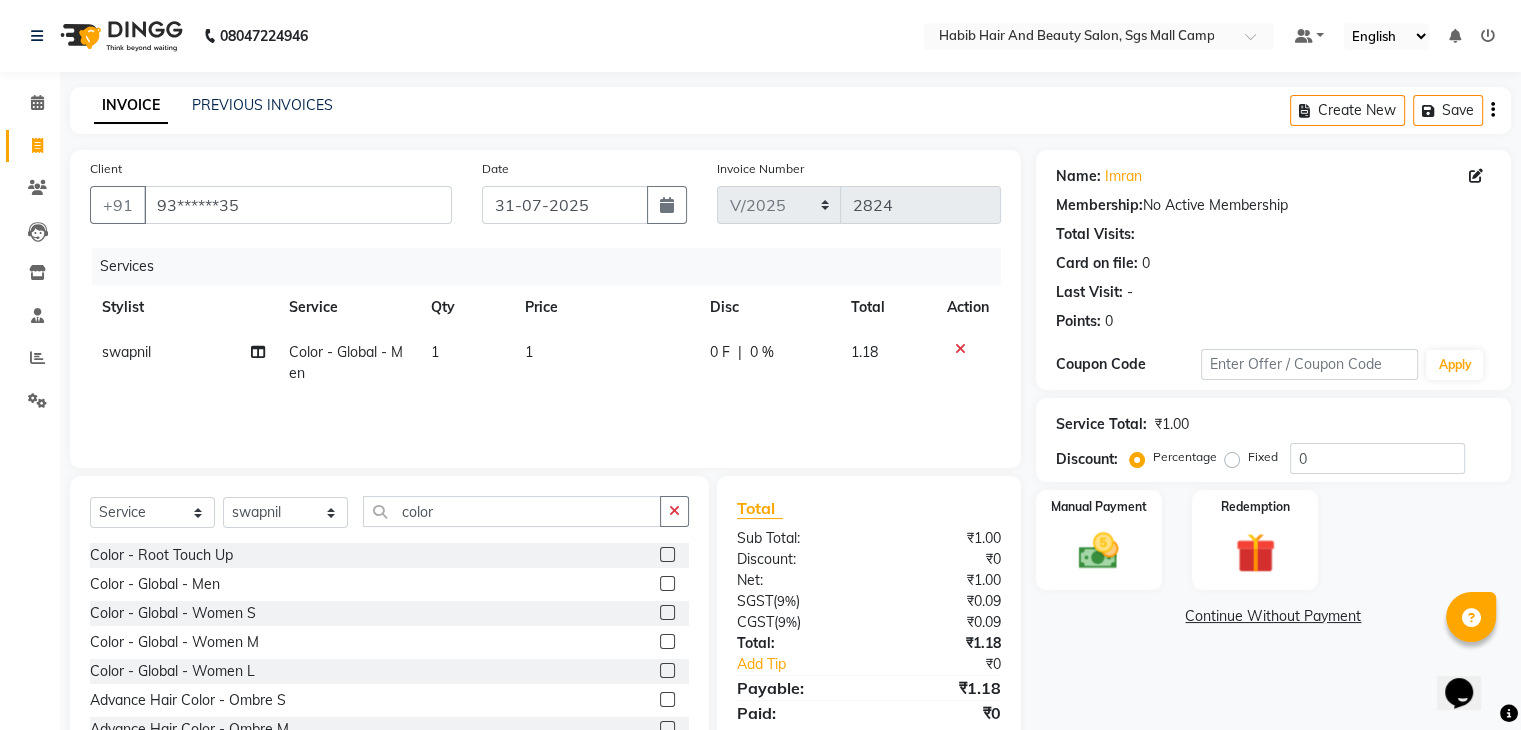 click on "1" 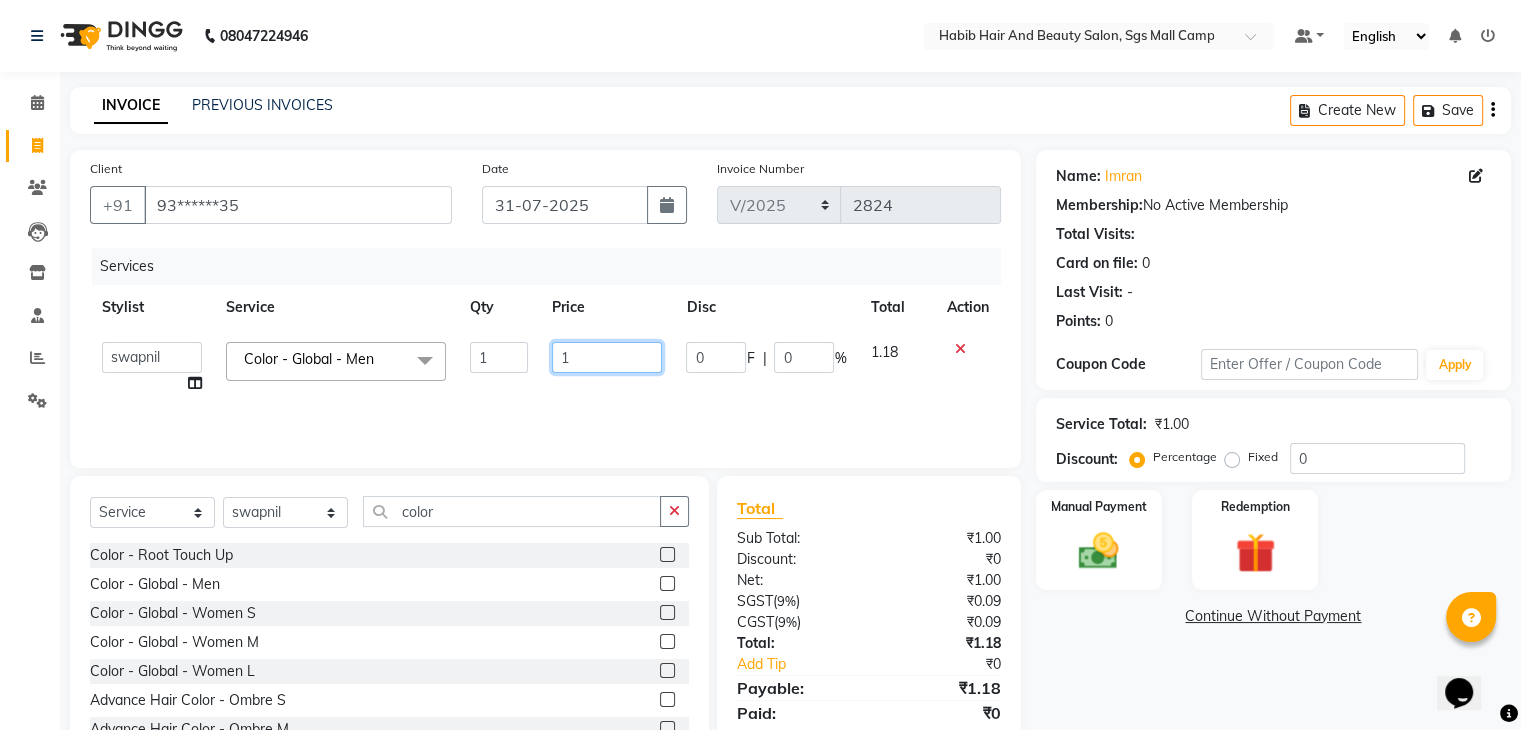 click on "1" 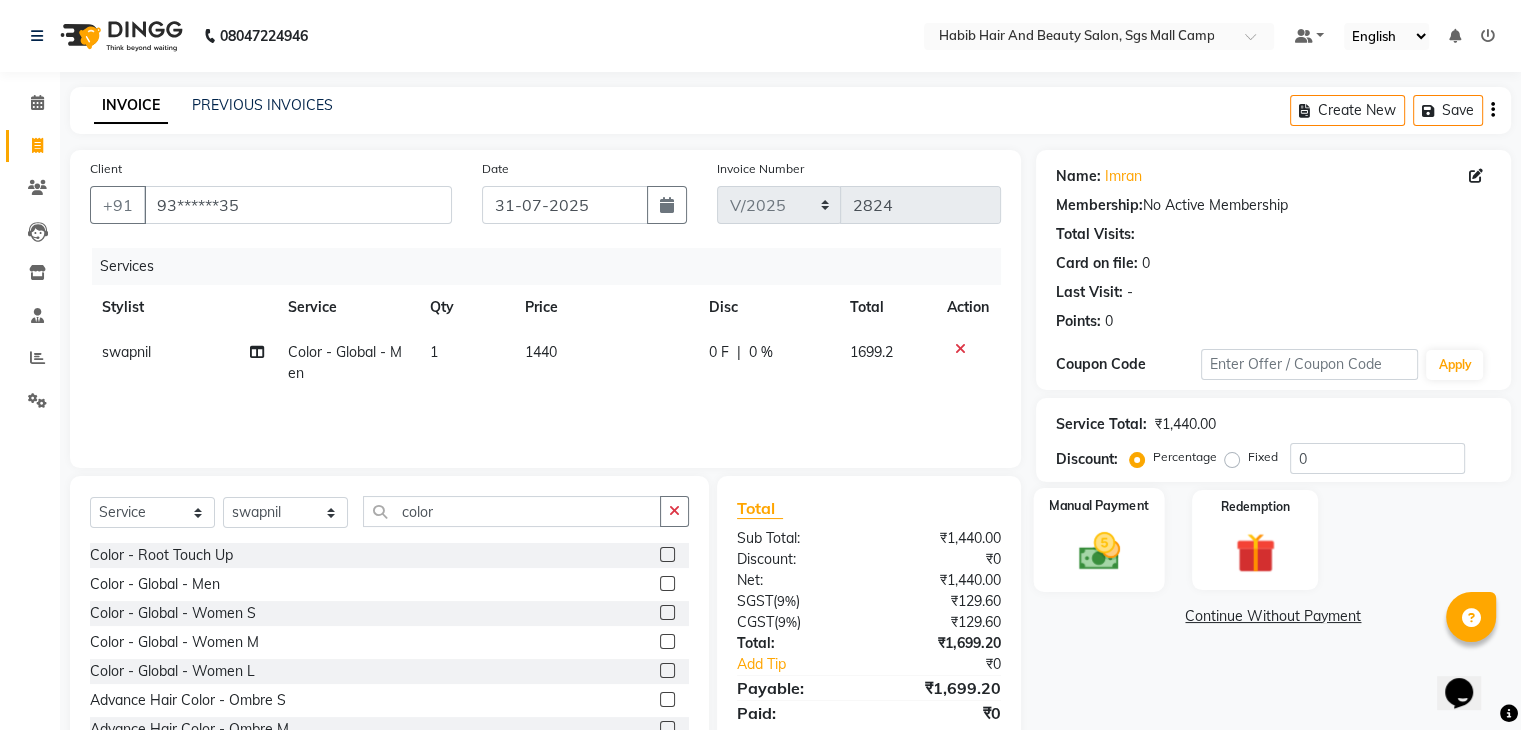 click 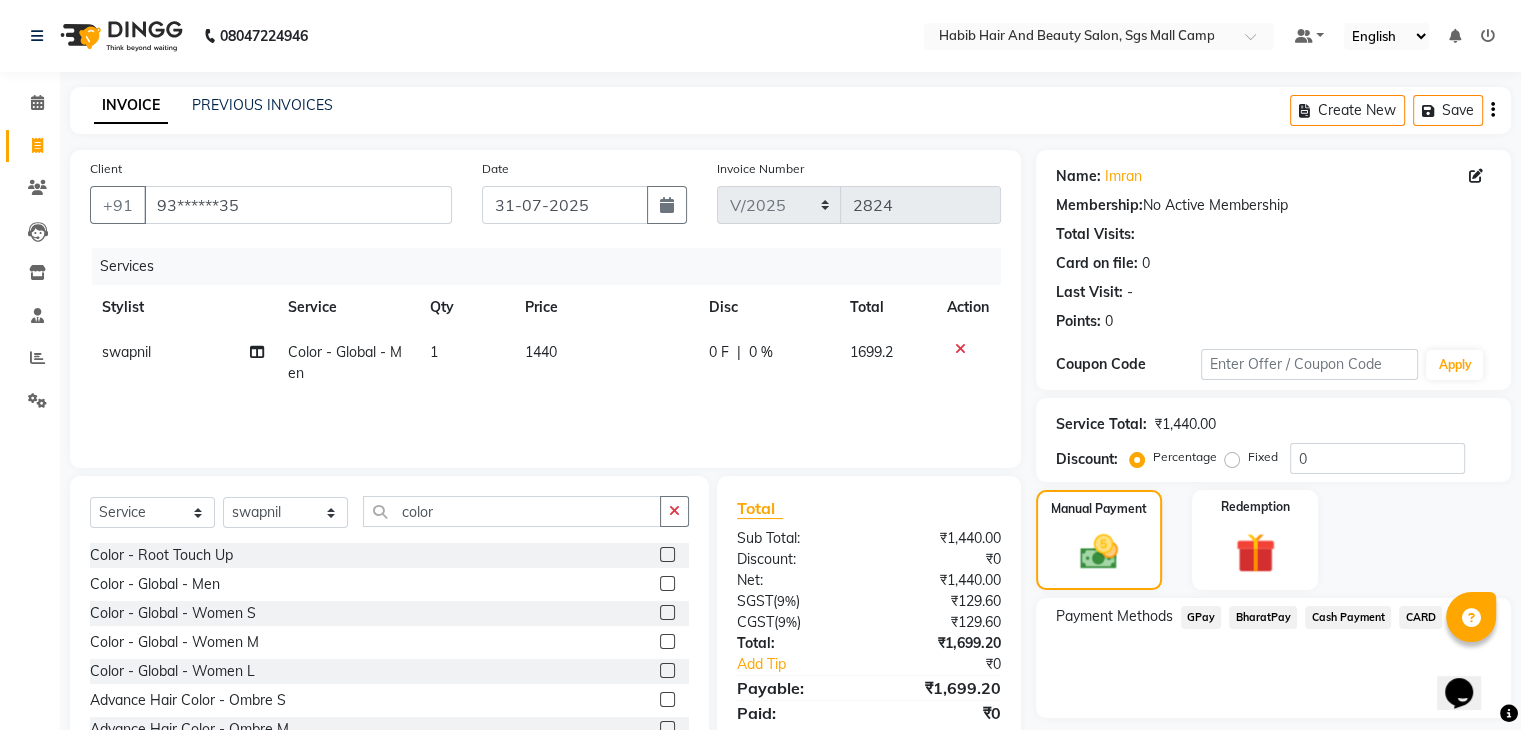click on "GPay" 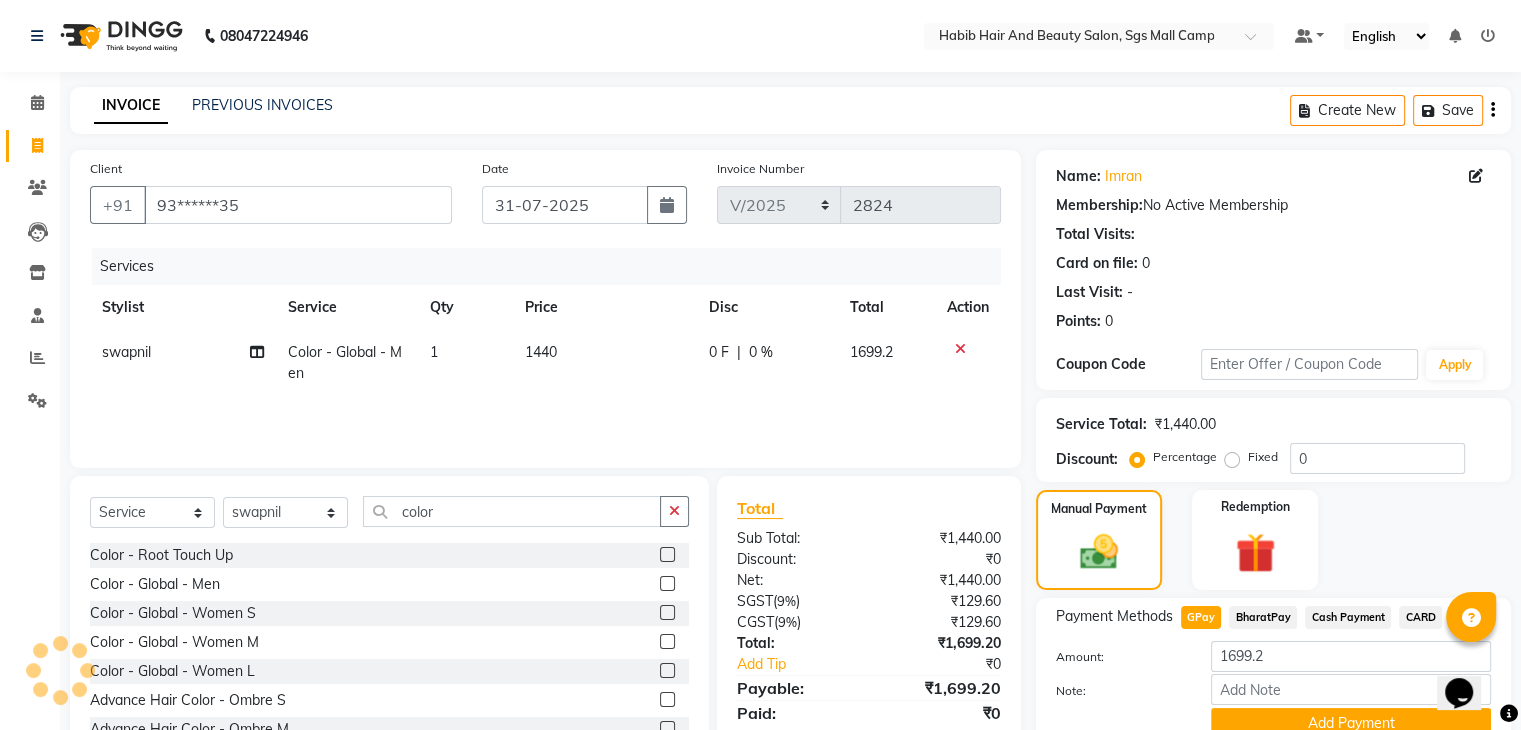 scroll, scrollTop: 89, scrollLeft: 0, axis: vertical 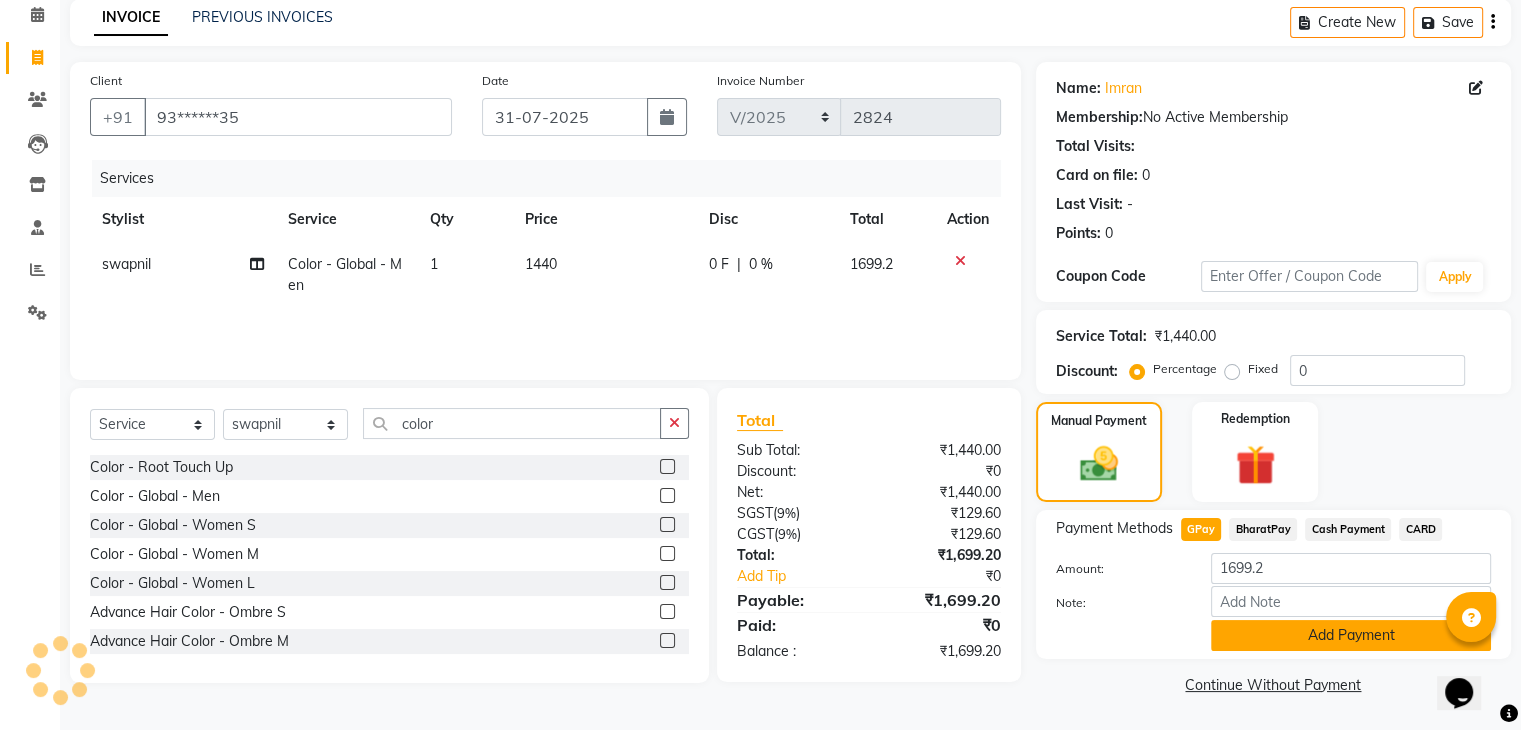 click on "Add Payment" 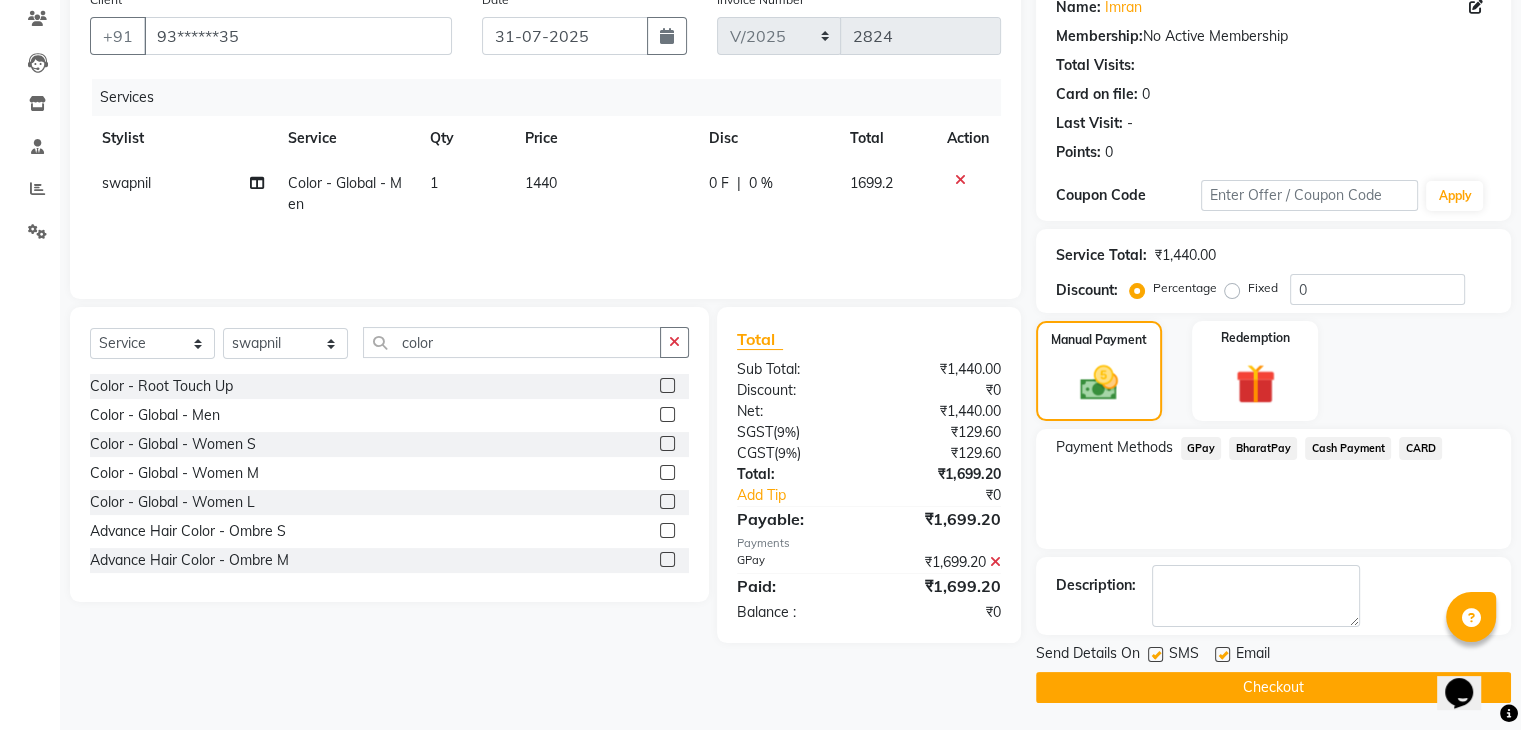 scroll, scrollTop: 171, scrollLeft: 0, axis: vertical 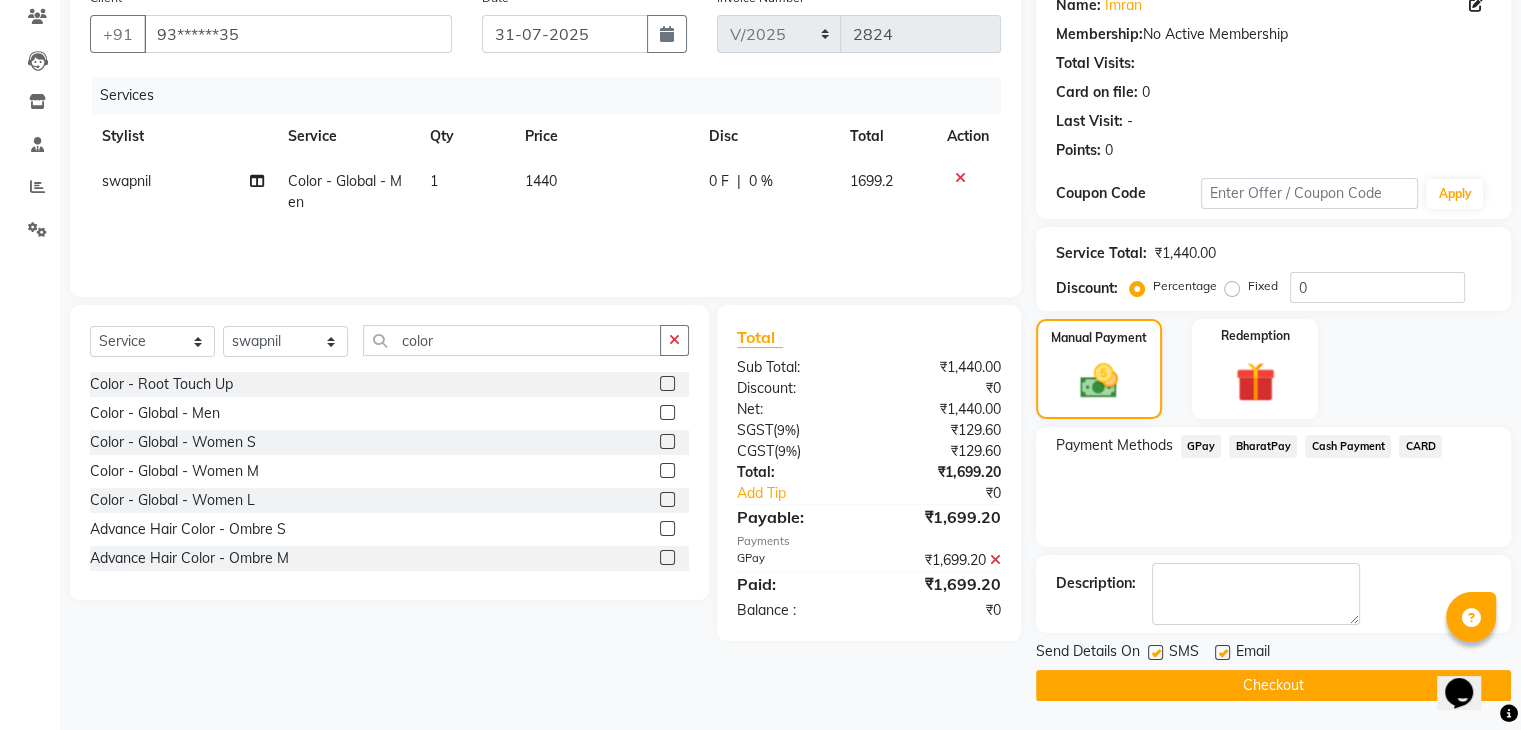 click on "Checkout" 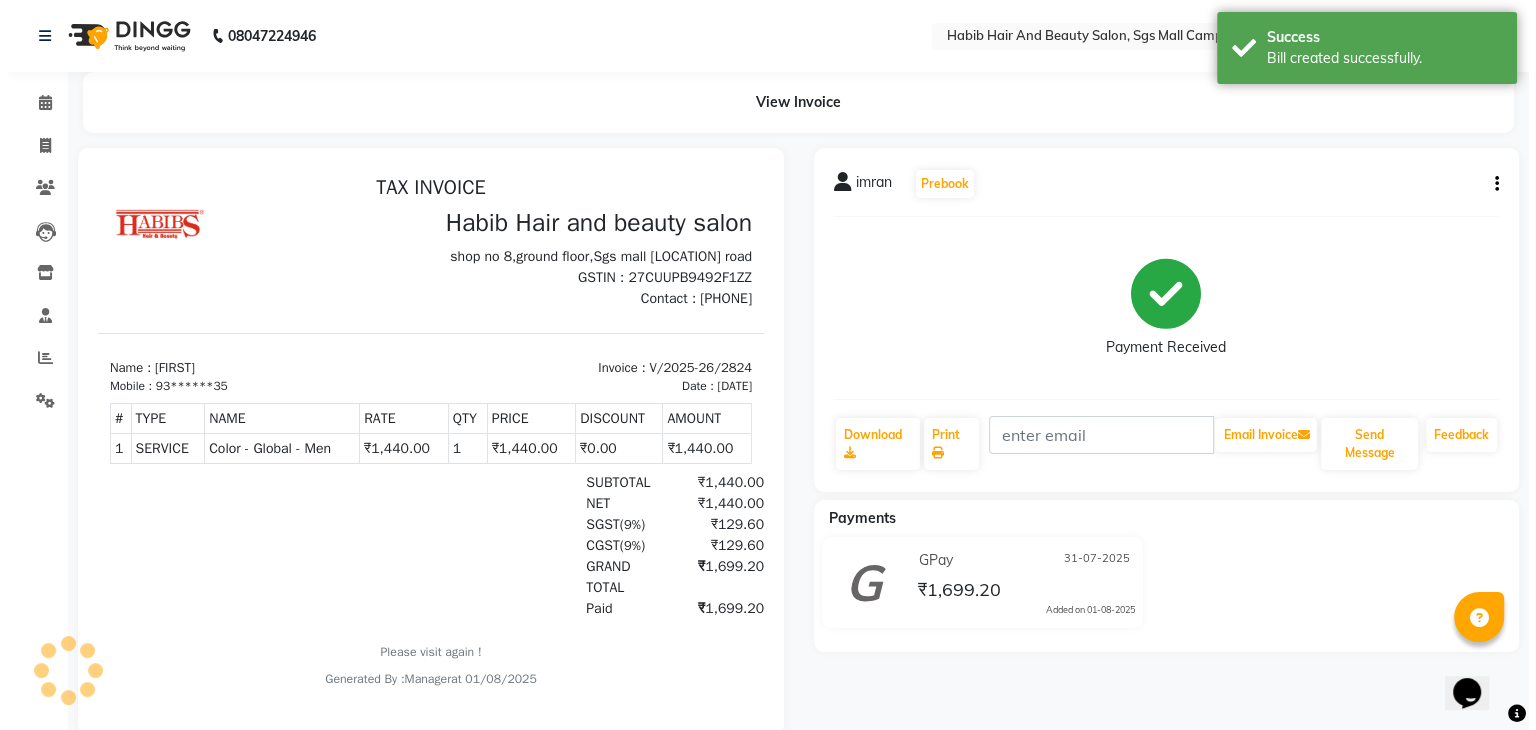 scroll, scrollTop: 0, scrollLeft: 0, axis: both 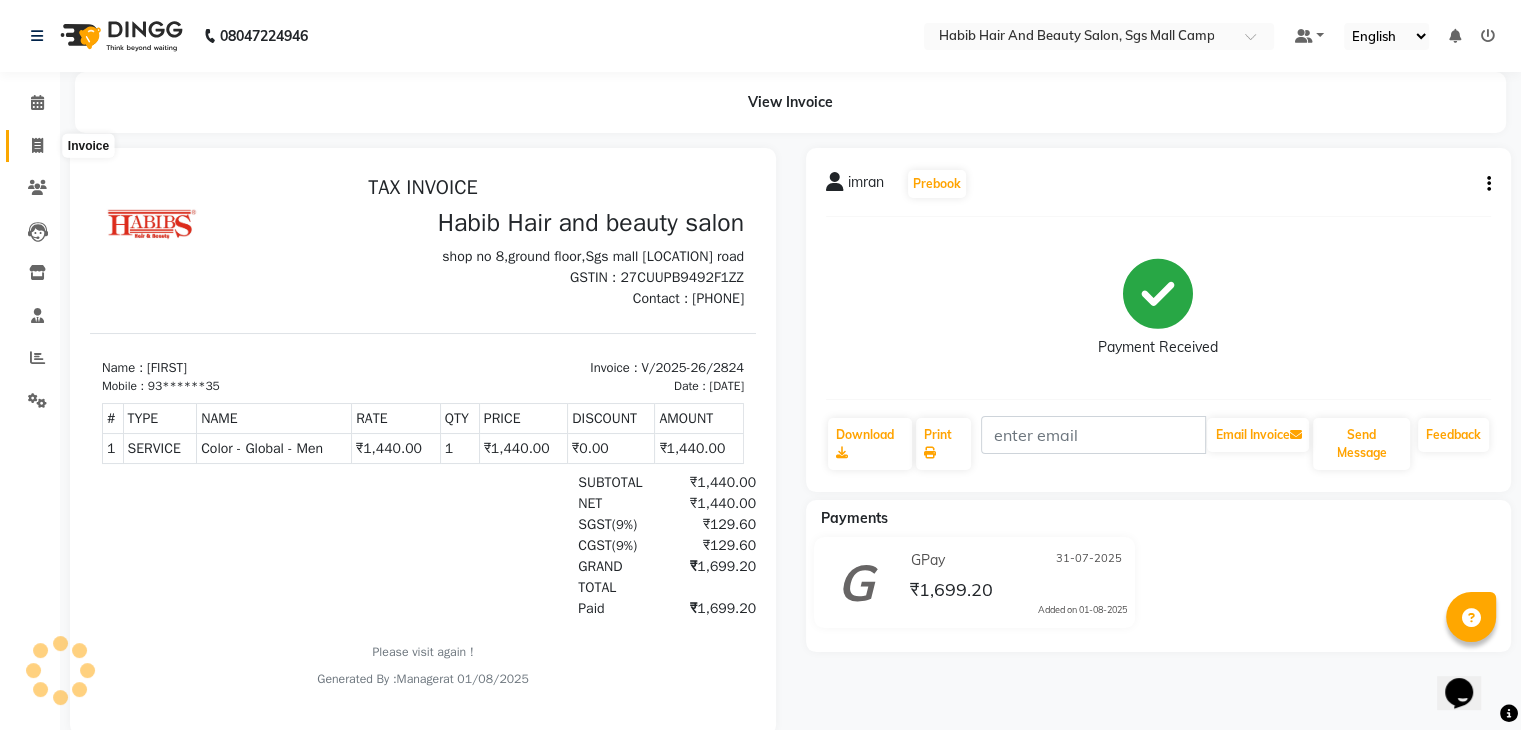 click 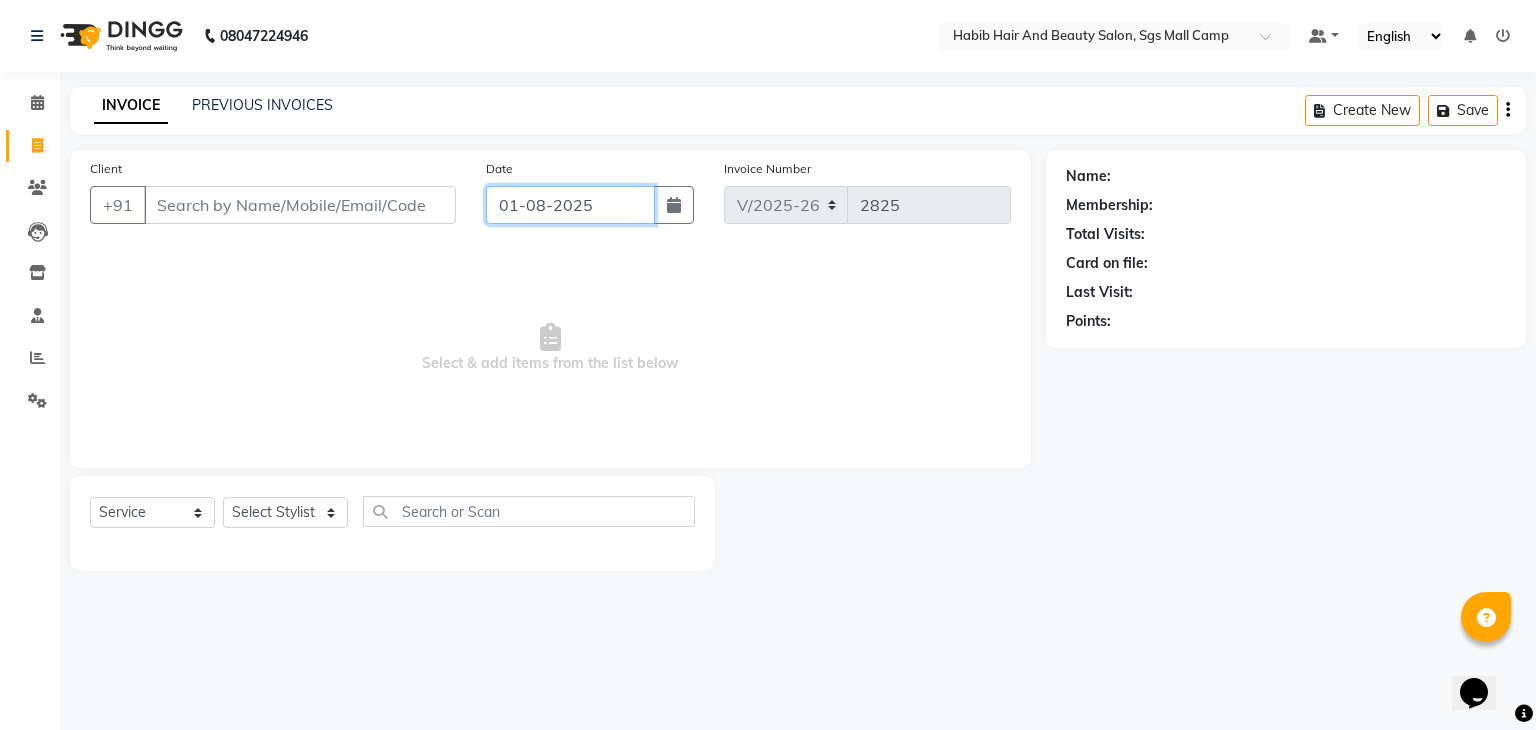 click on "01-08-2025" 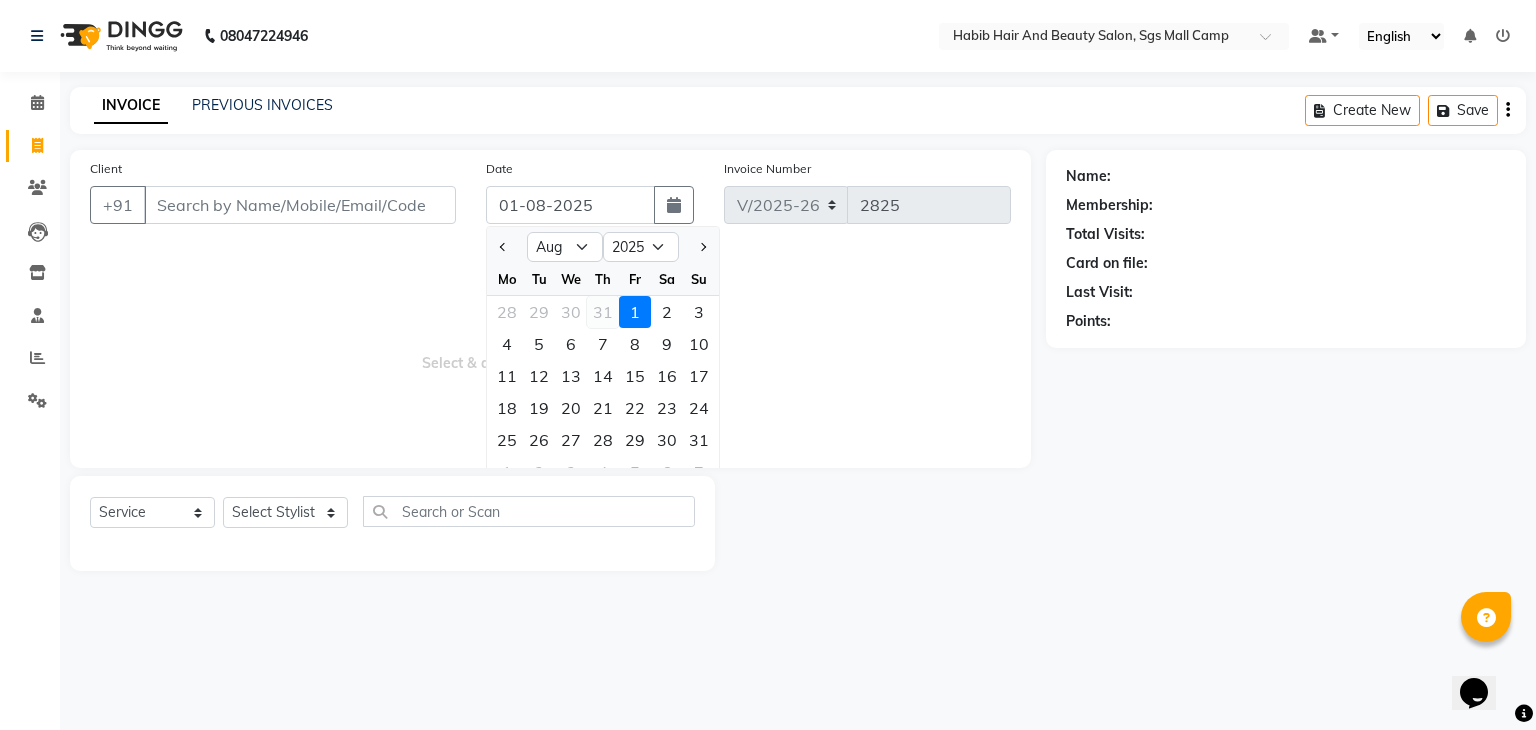 click on "31" 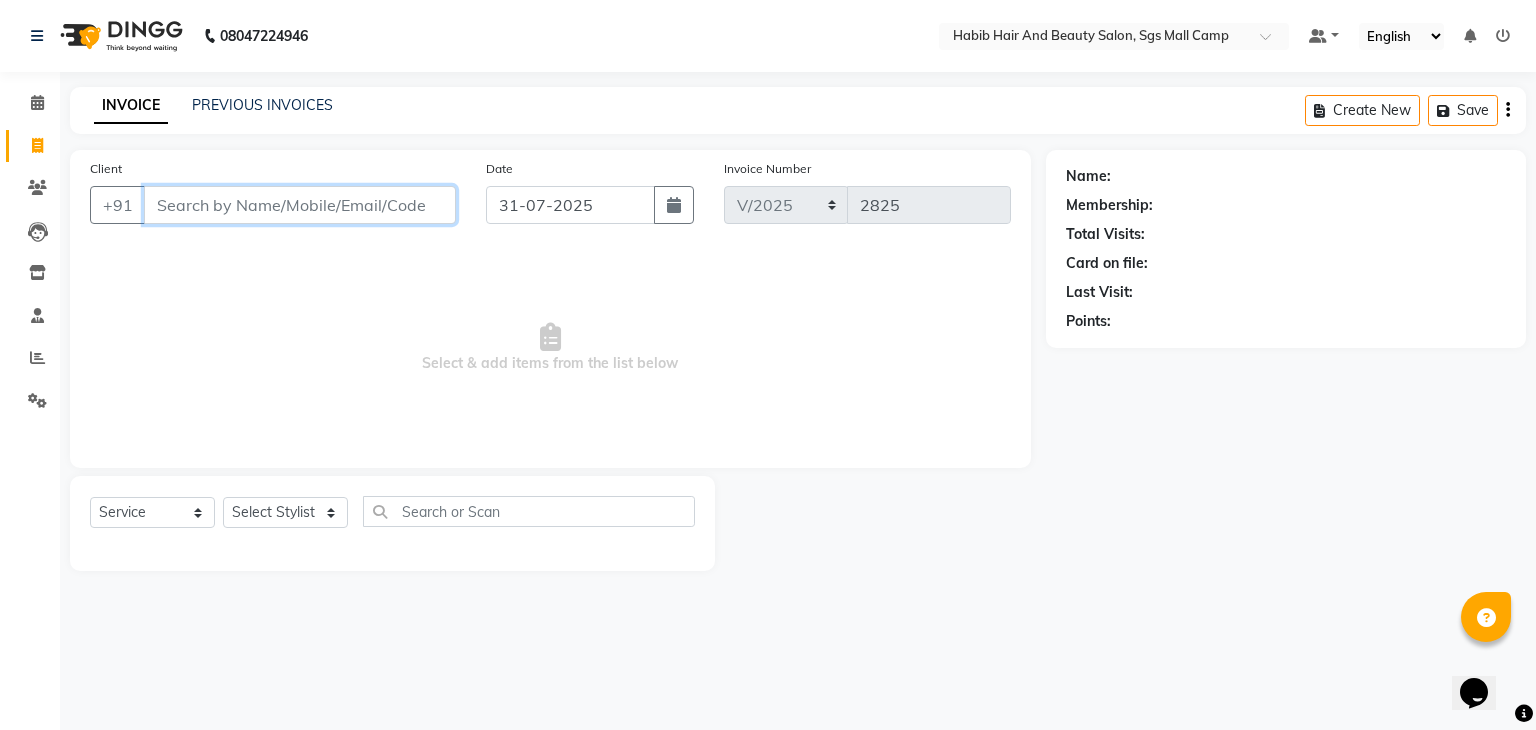 click on "Client" at bounding box center (300, 205) 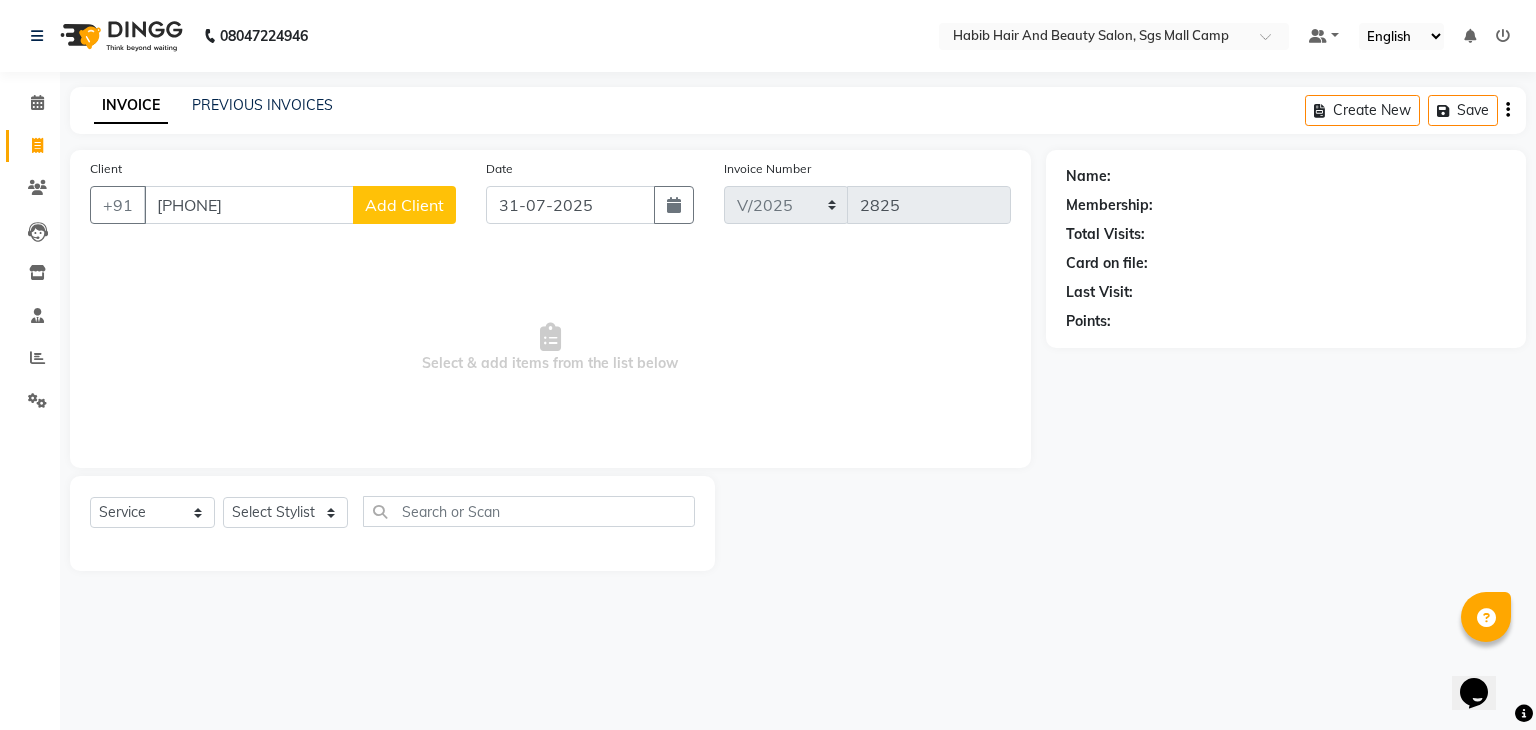 click on "Add Client" 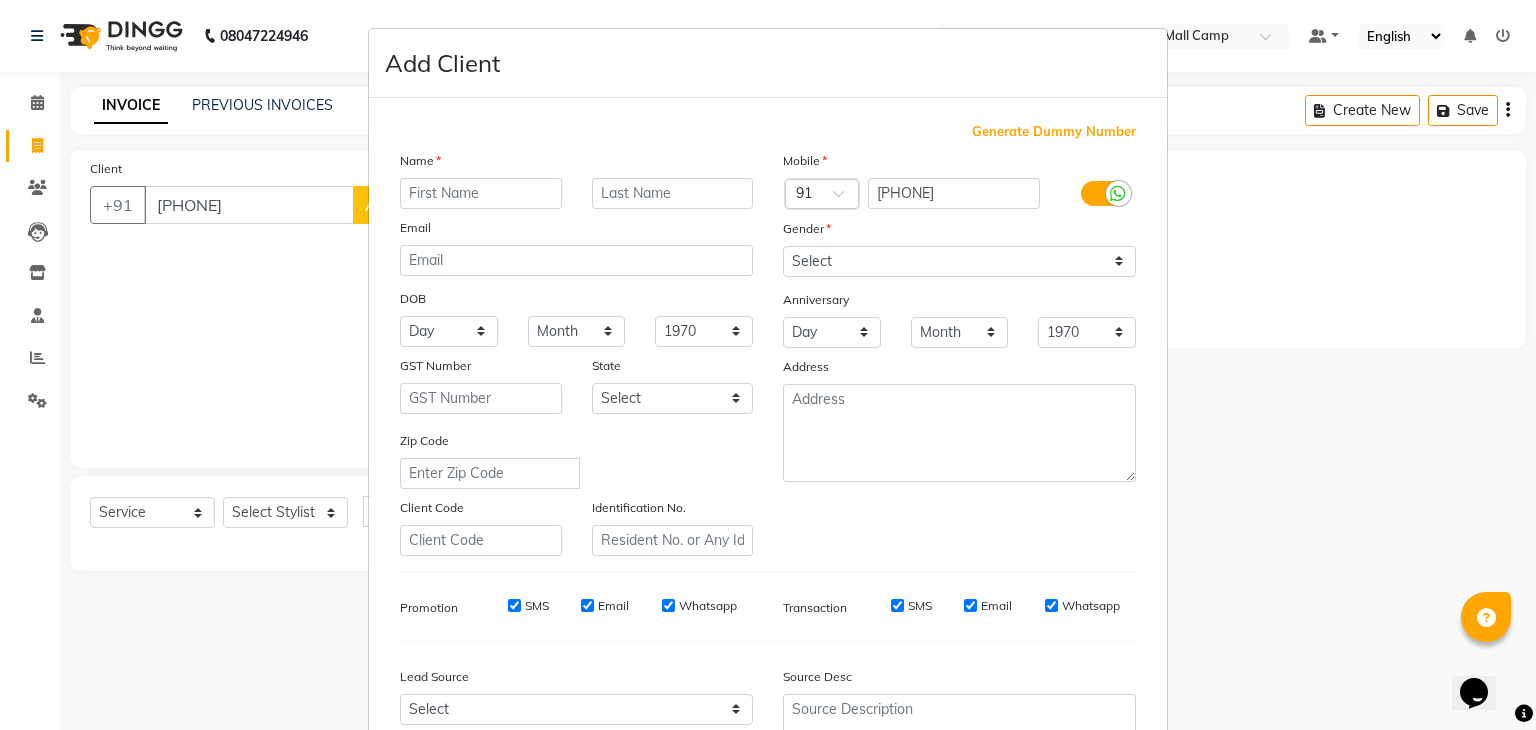 click at bounding box center [481, 193] 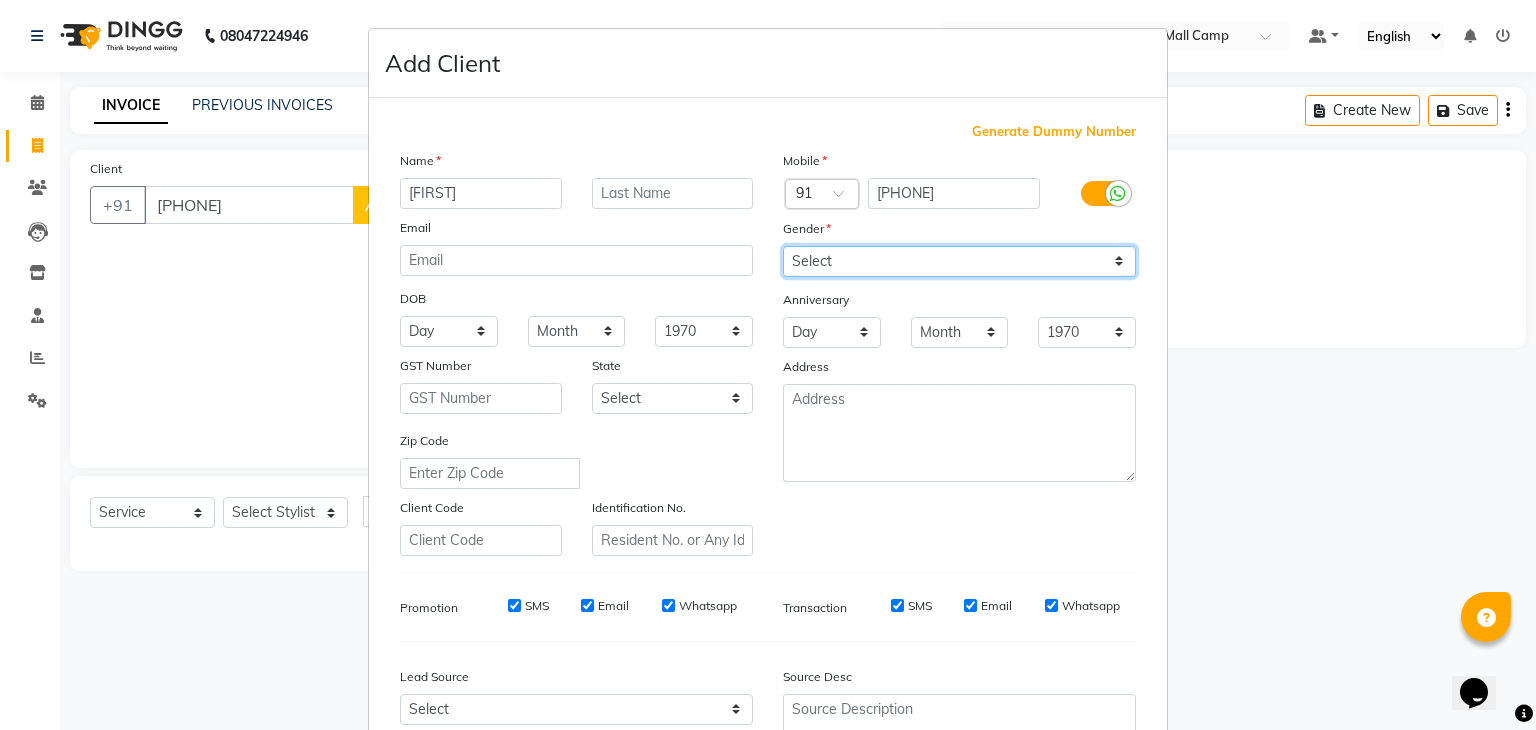 click on "Select Male Female Other Prefer Not To Say" at bounding box center (959, 261) 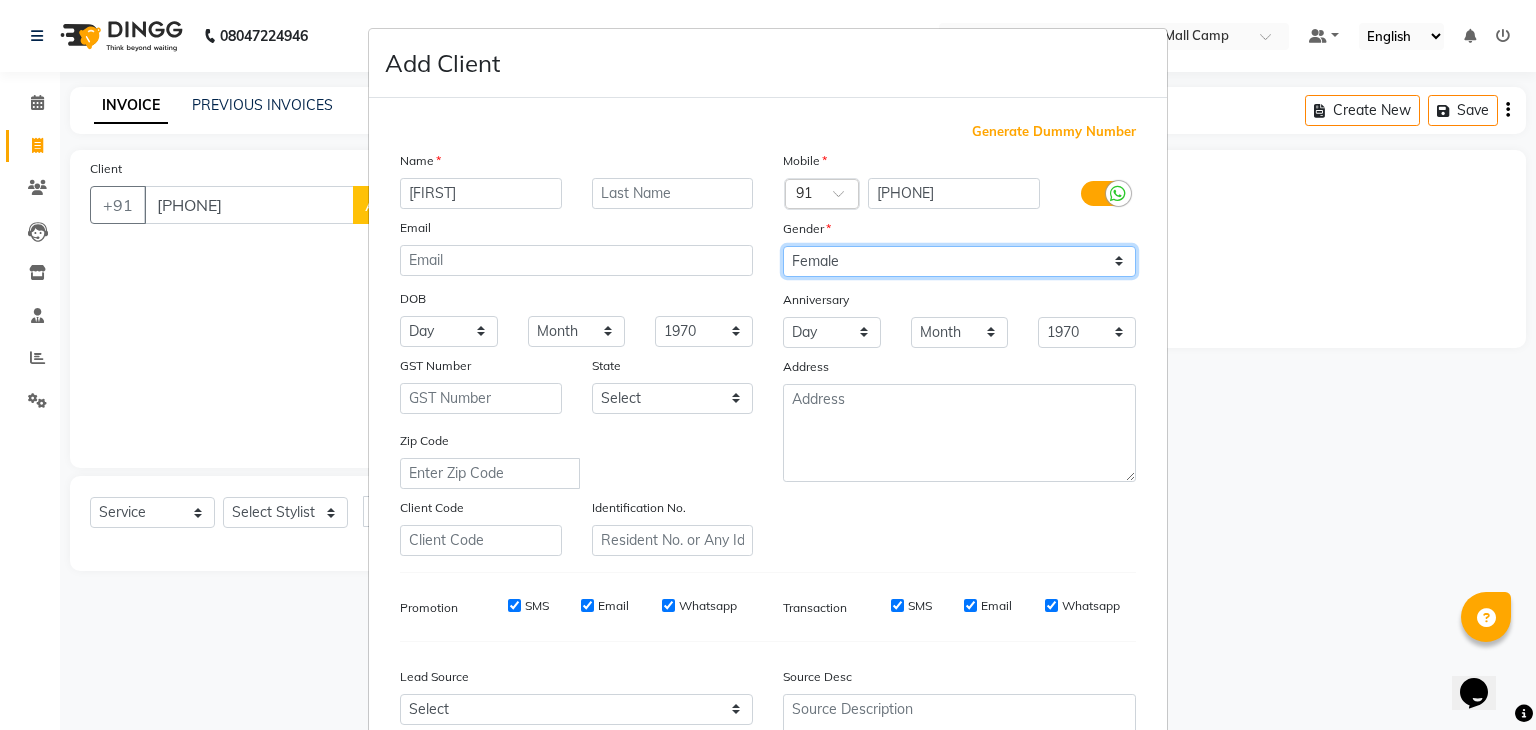 click on "Select Male Female Other Prefer Not To Say" at bounding box center (959, 261) 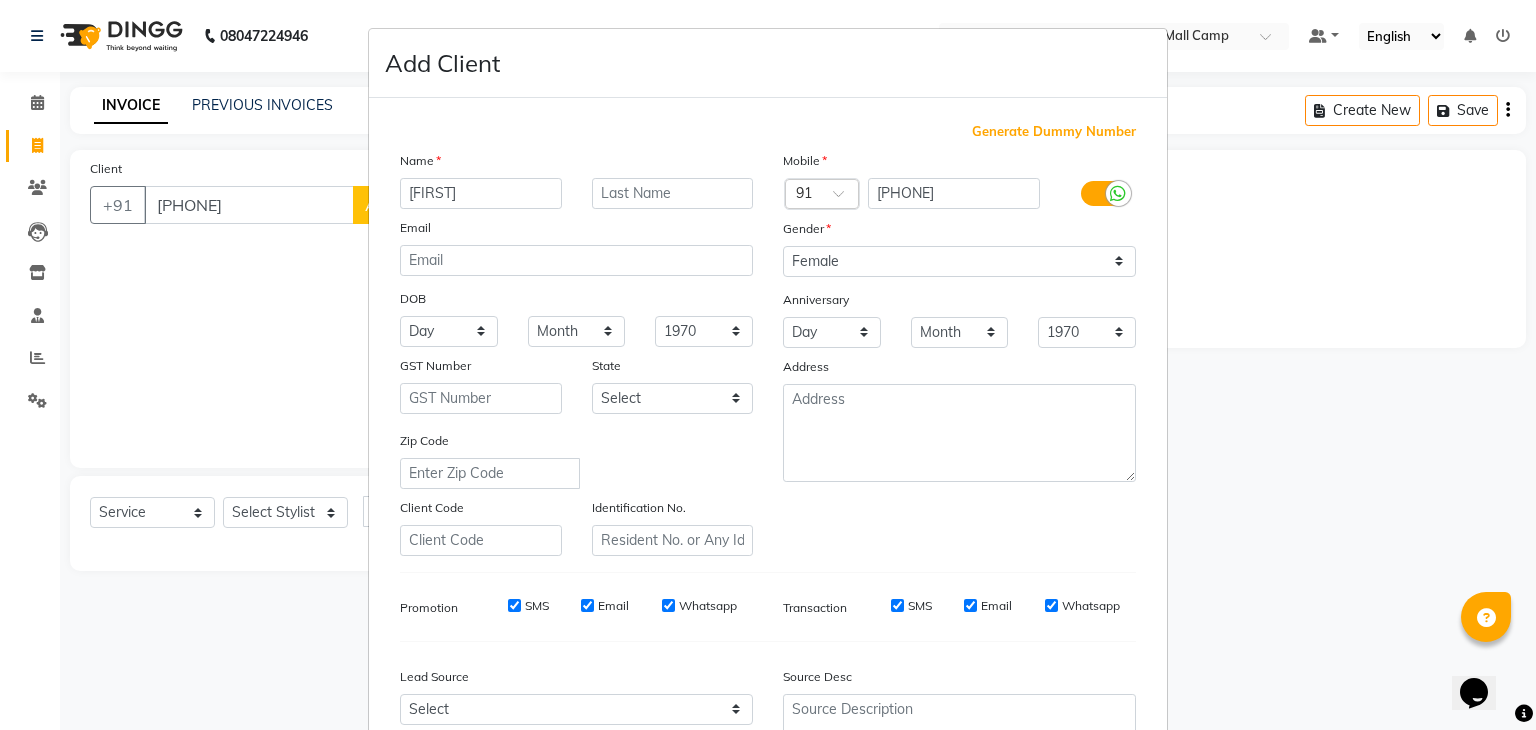 click on "Zip Code" at bounding box center (576, 459) 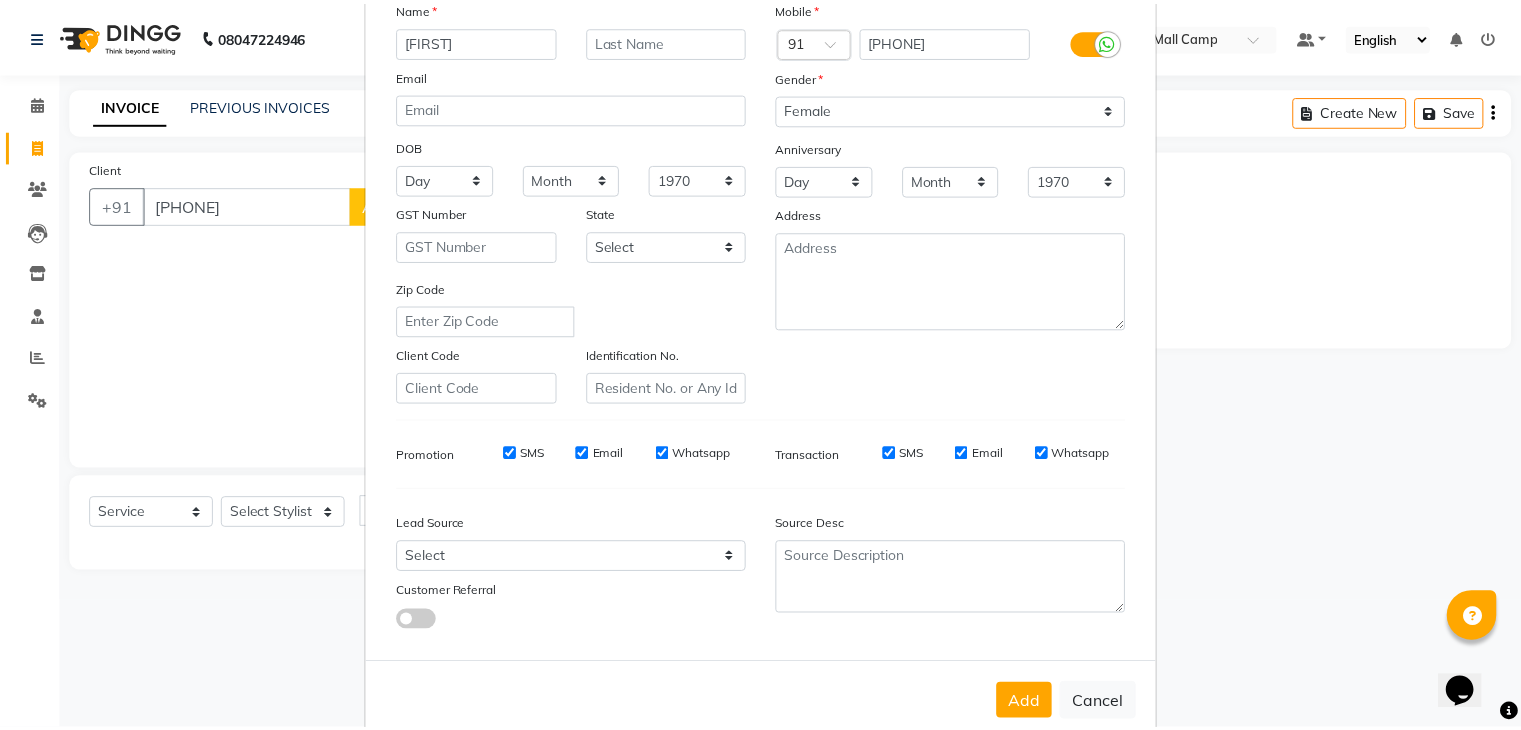 scroll, scrollTop: 203, scrollLeft: 0, axis: vertical 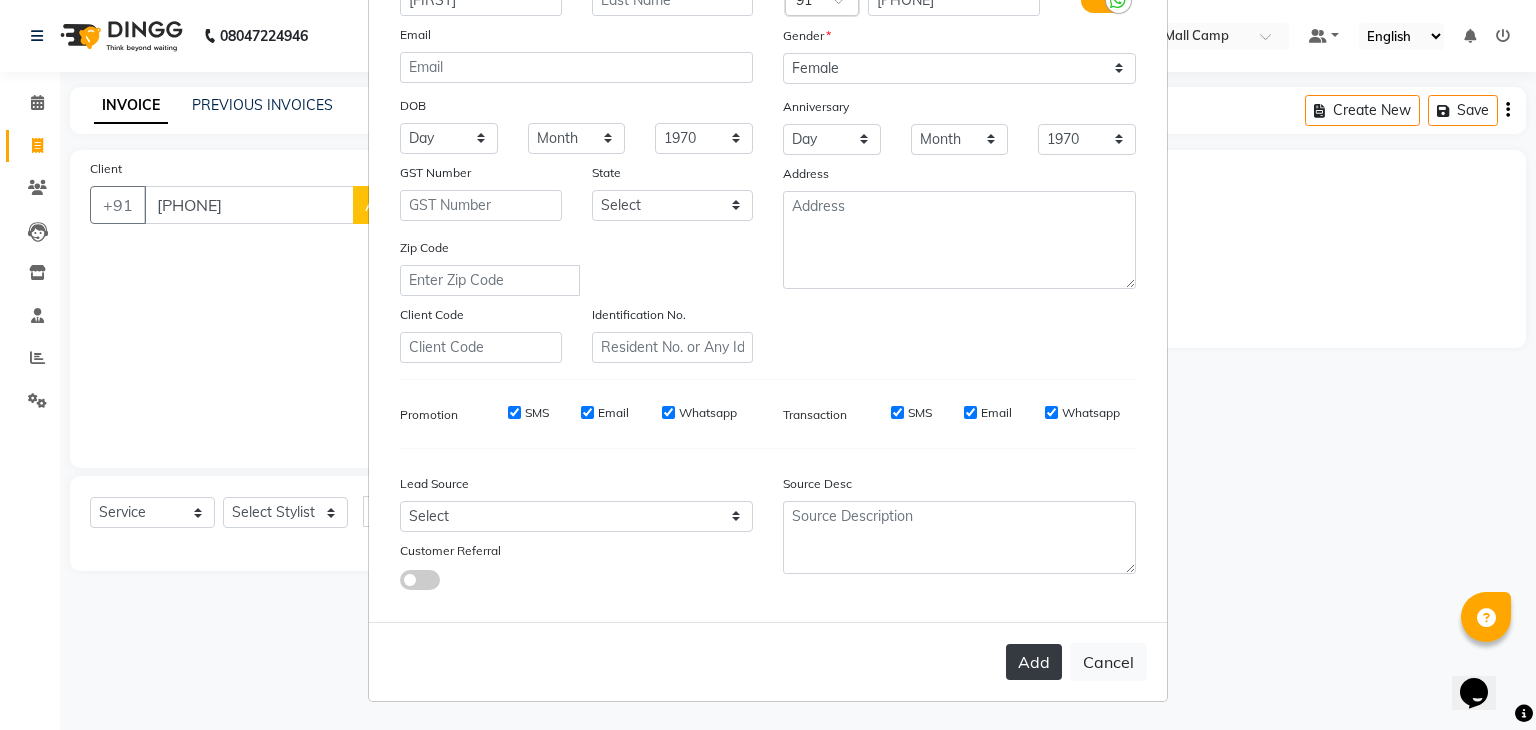 click on "Add" at bounding box center [1034, 662] 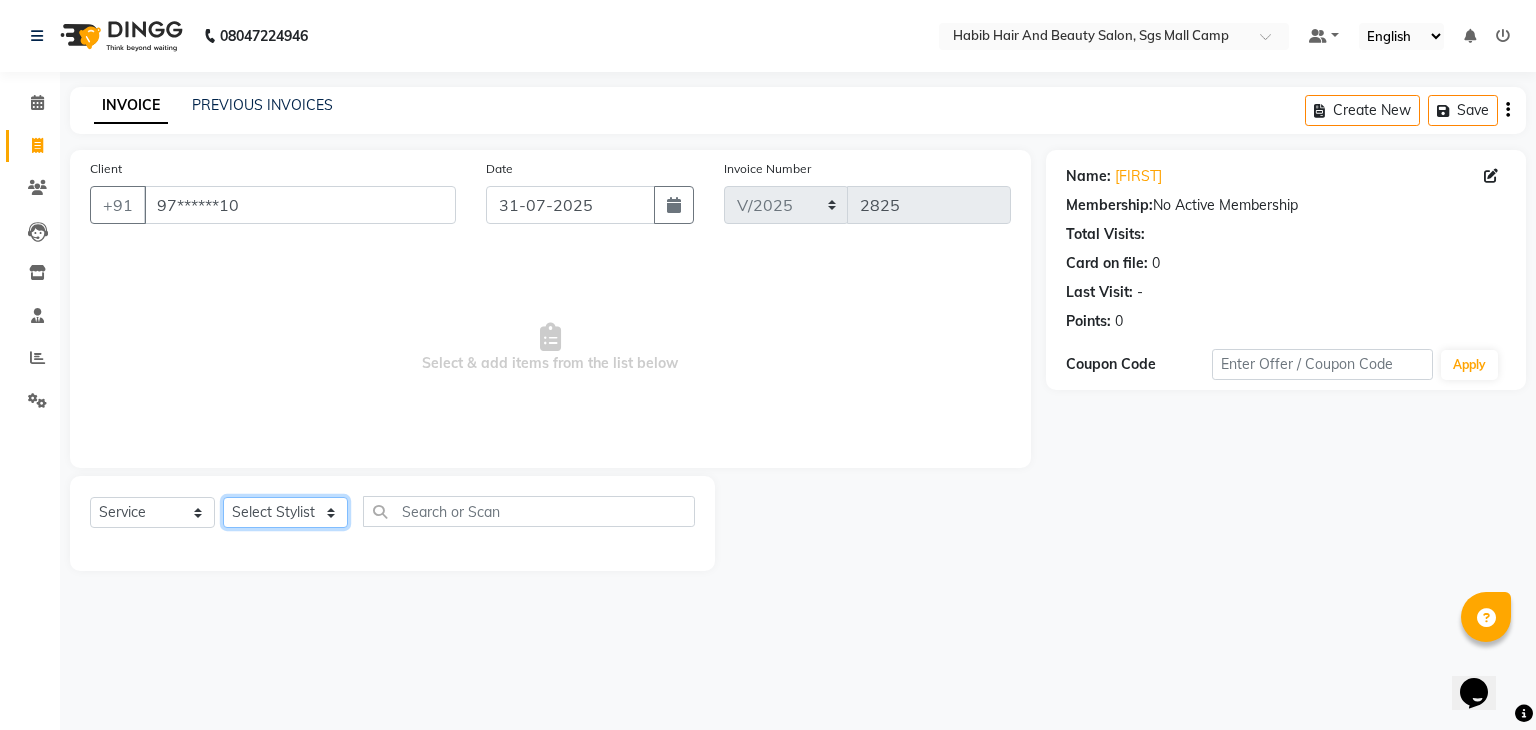 click on "Select Stylist [FIRST] [FIRST] [FIRST] Manager [FIRST]  [FIRST] [FIRST] [FIRST] [FIRST]  [FIRST] [FIRST]" 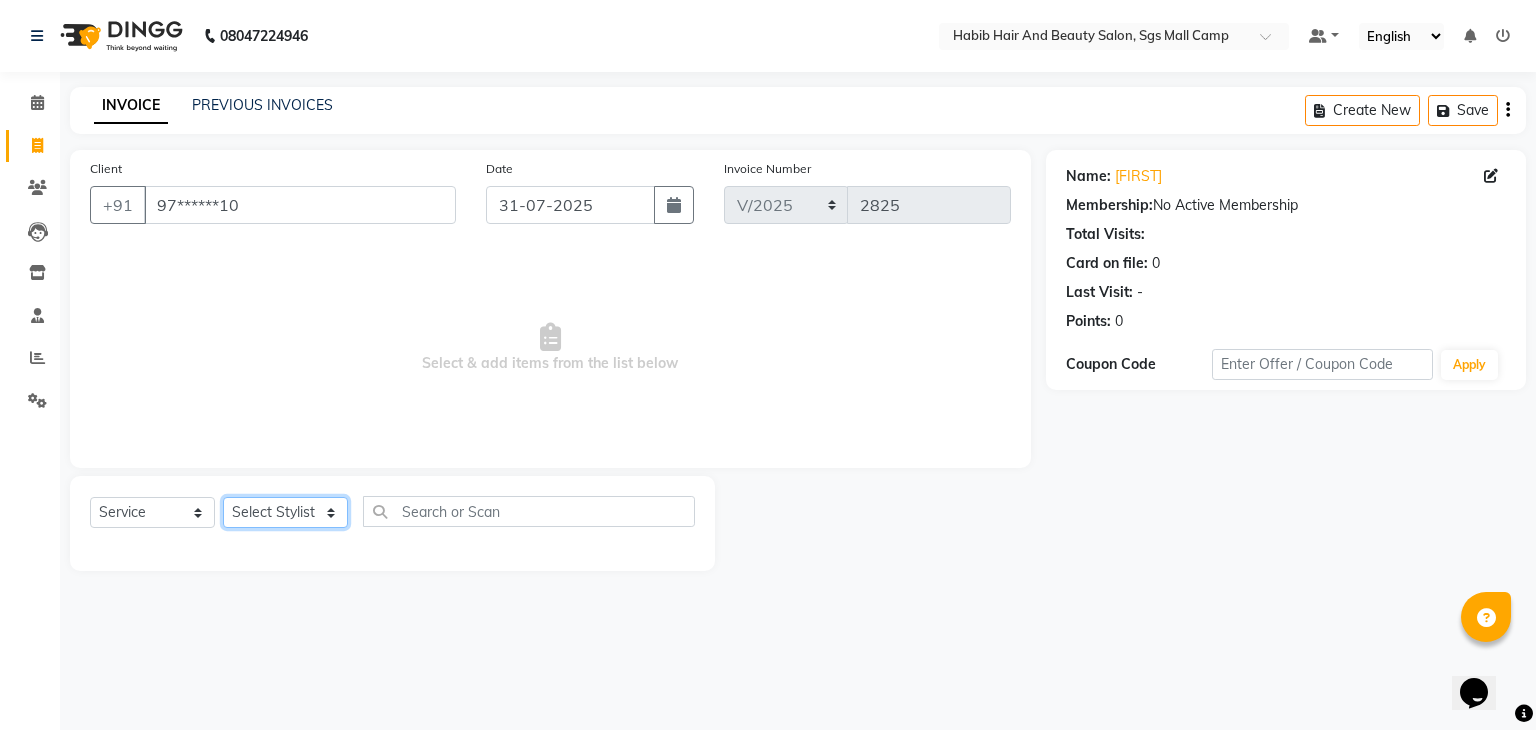click on "Select Stylist [FIRST] [FIRST] [FIRST] Manager [FIRST]  [FIRST] [FIRST] [FIRST] [FIRST]  [FIRST] [FIRST]" 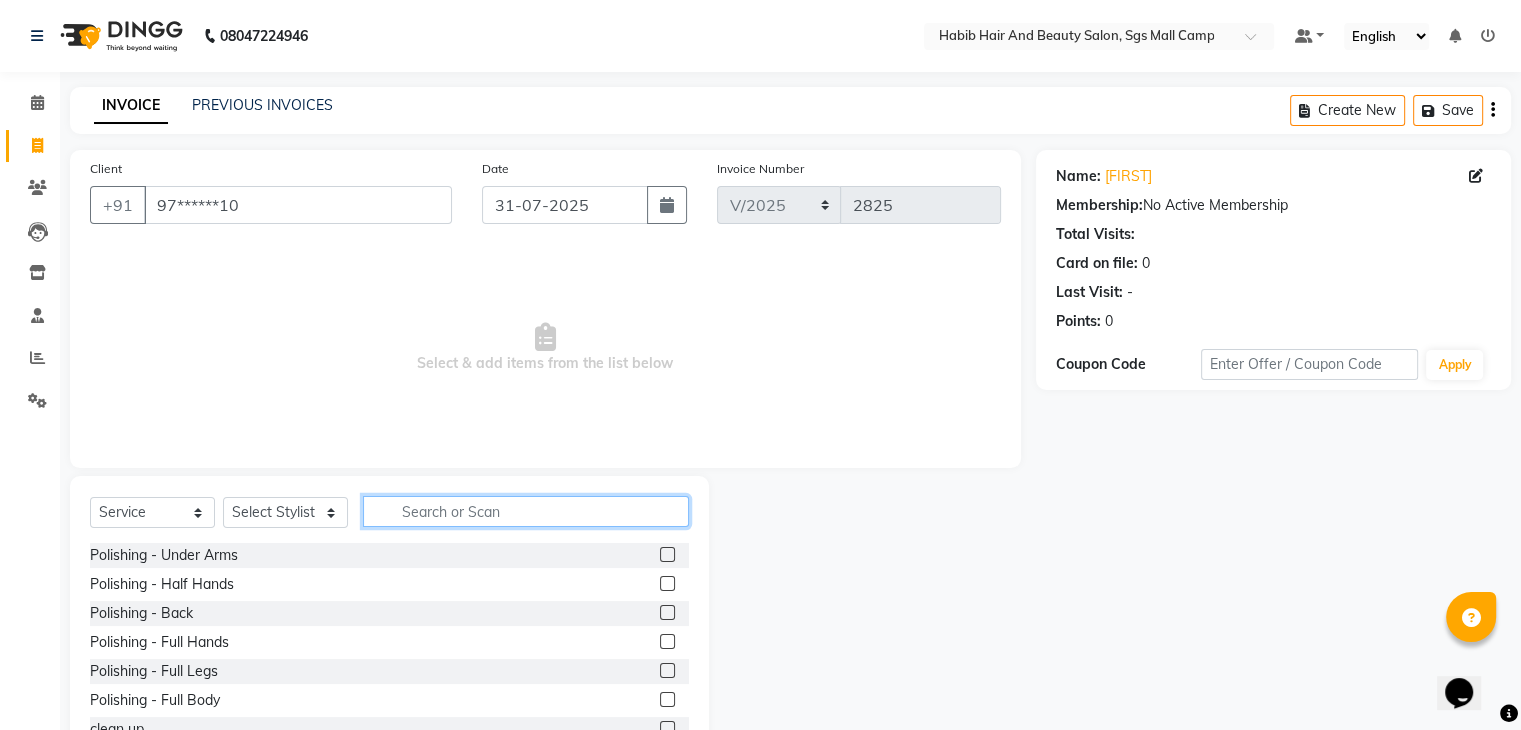 click 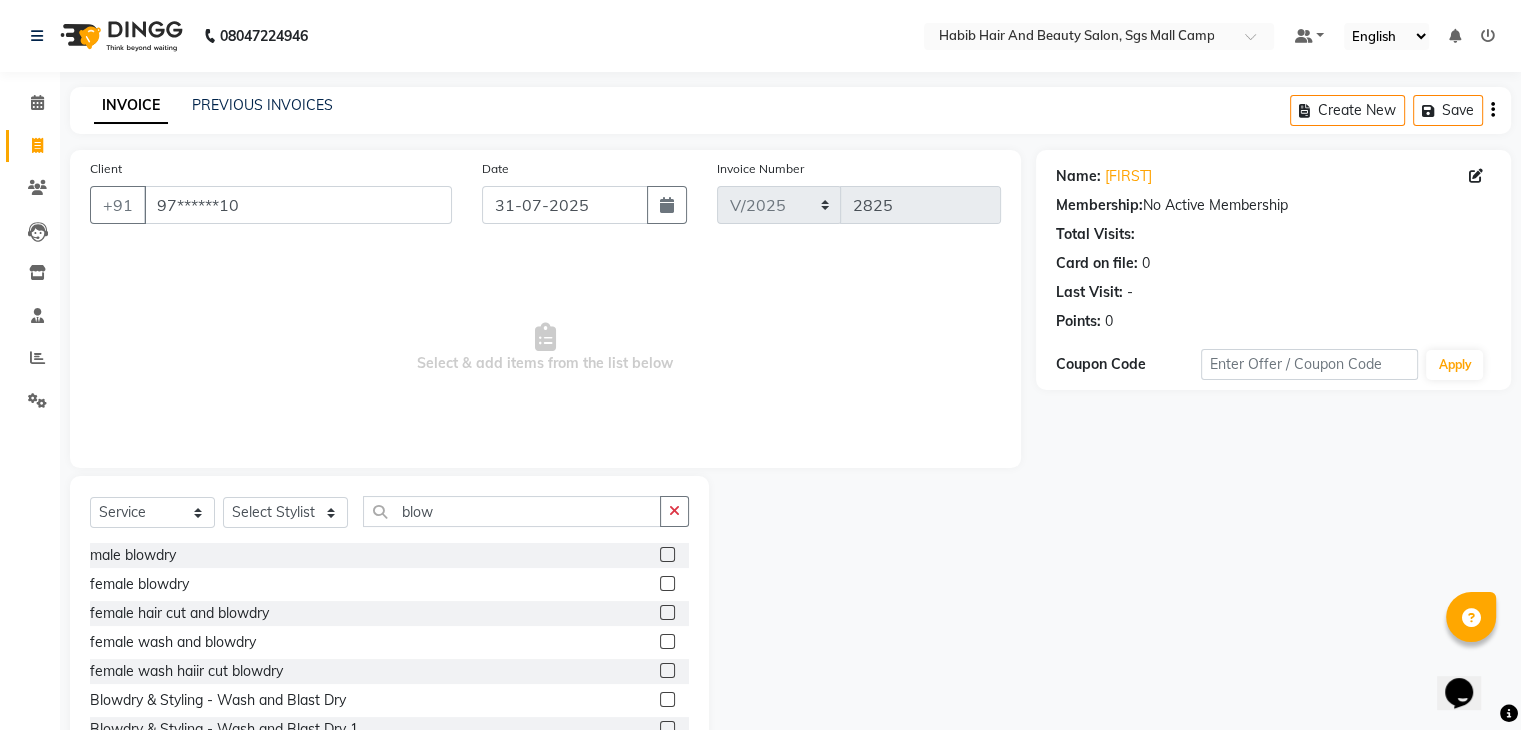 click 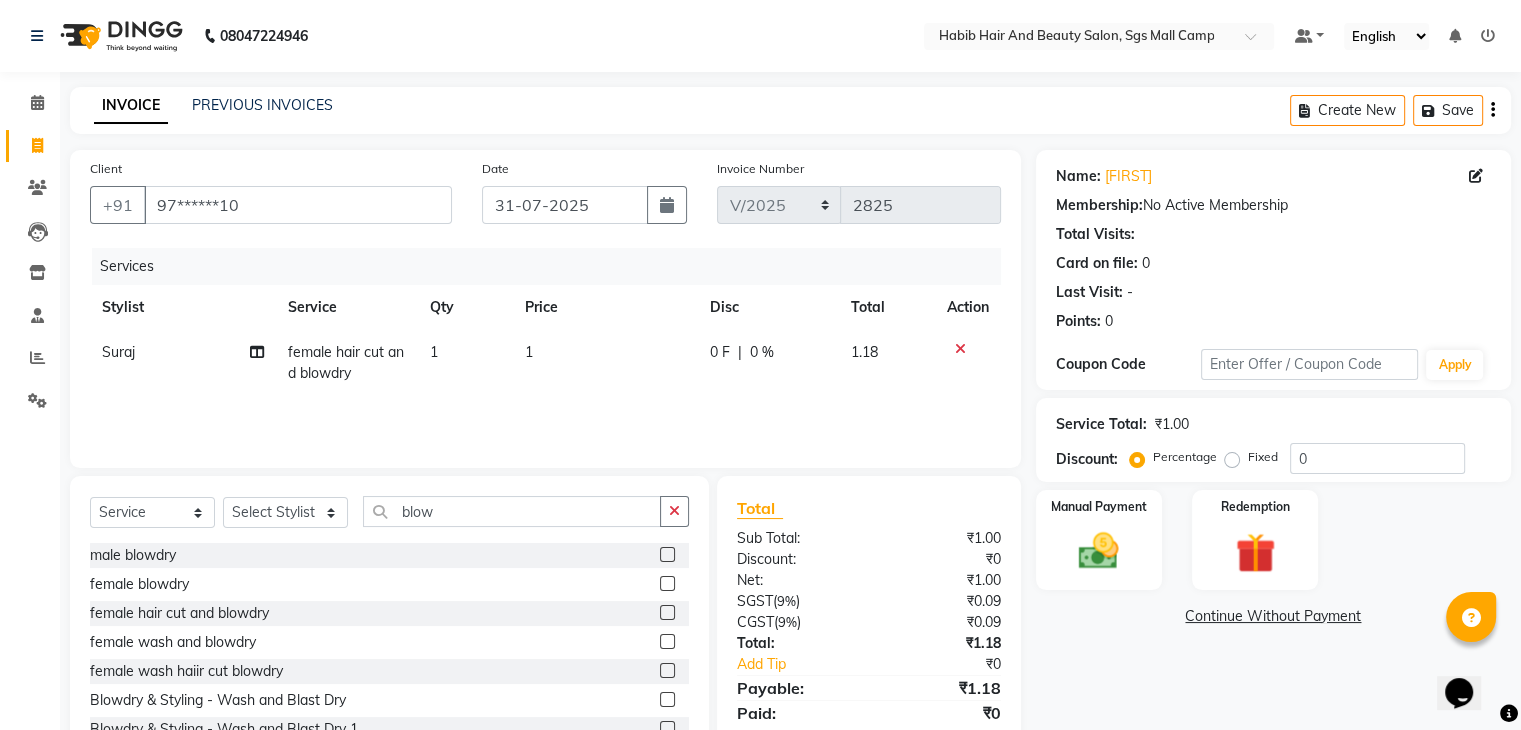 click on "1" 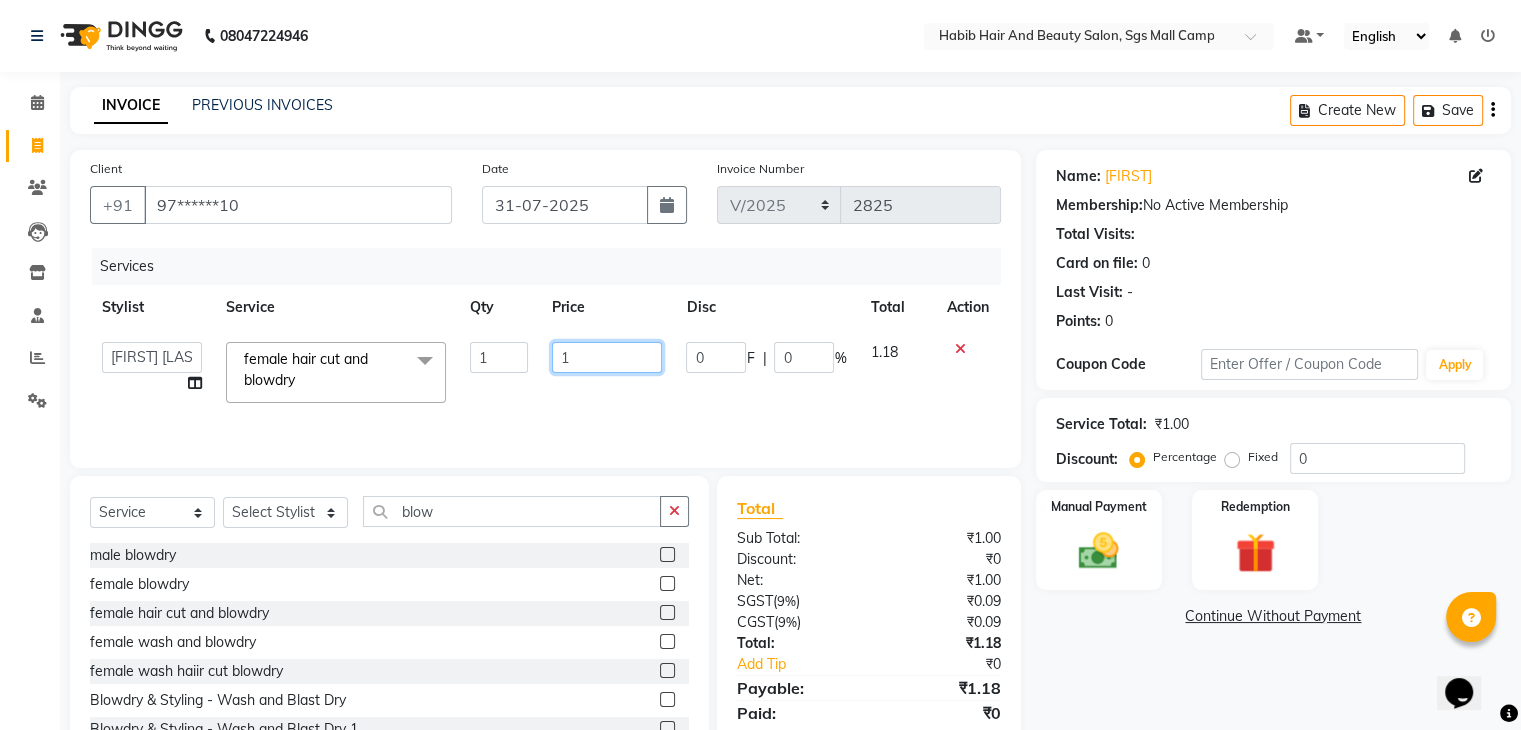 click on "1" 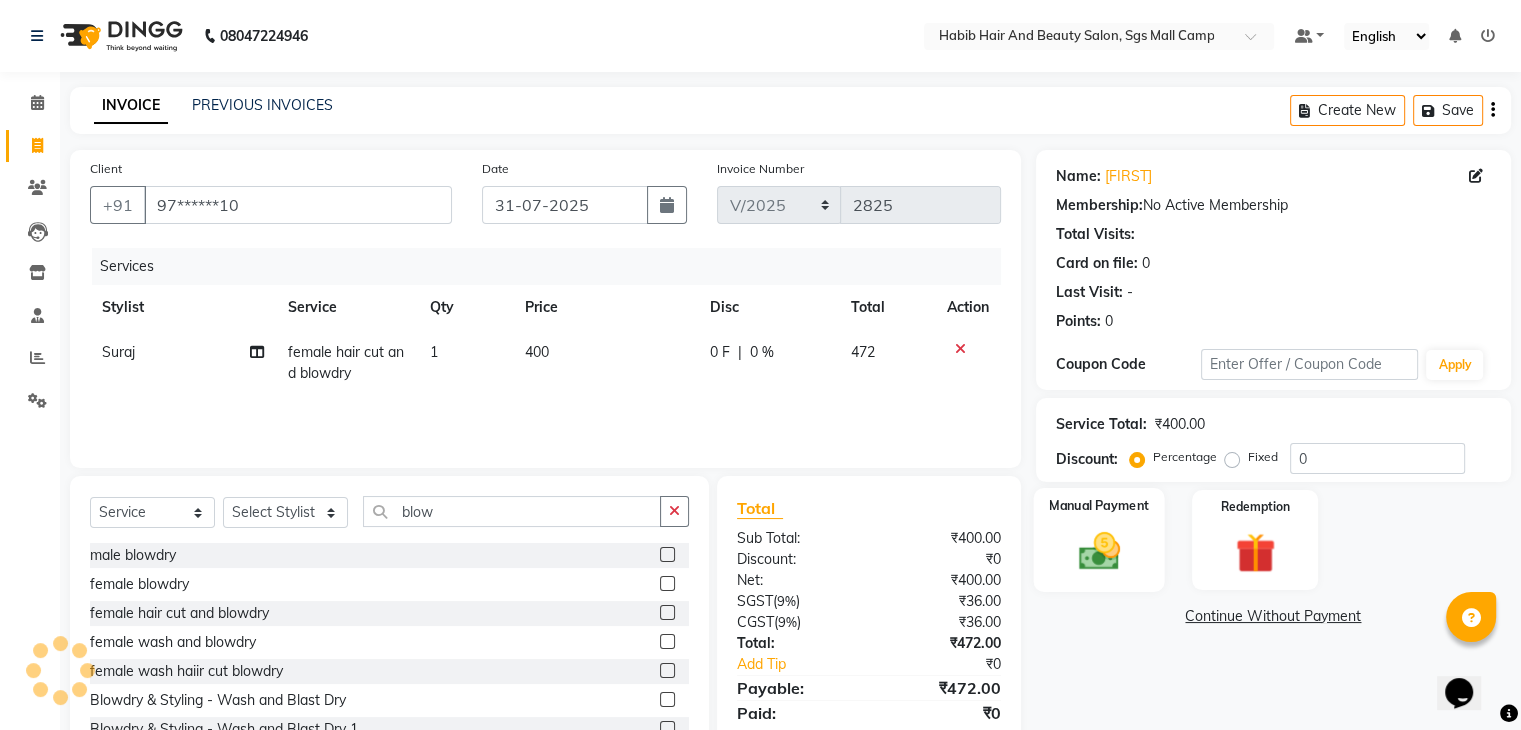 click 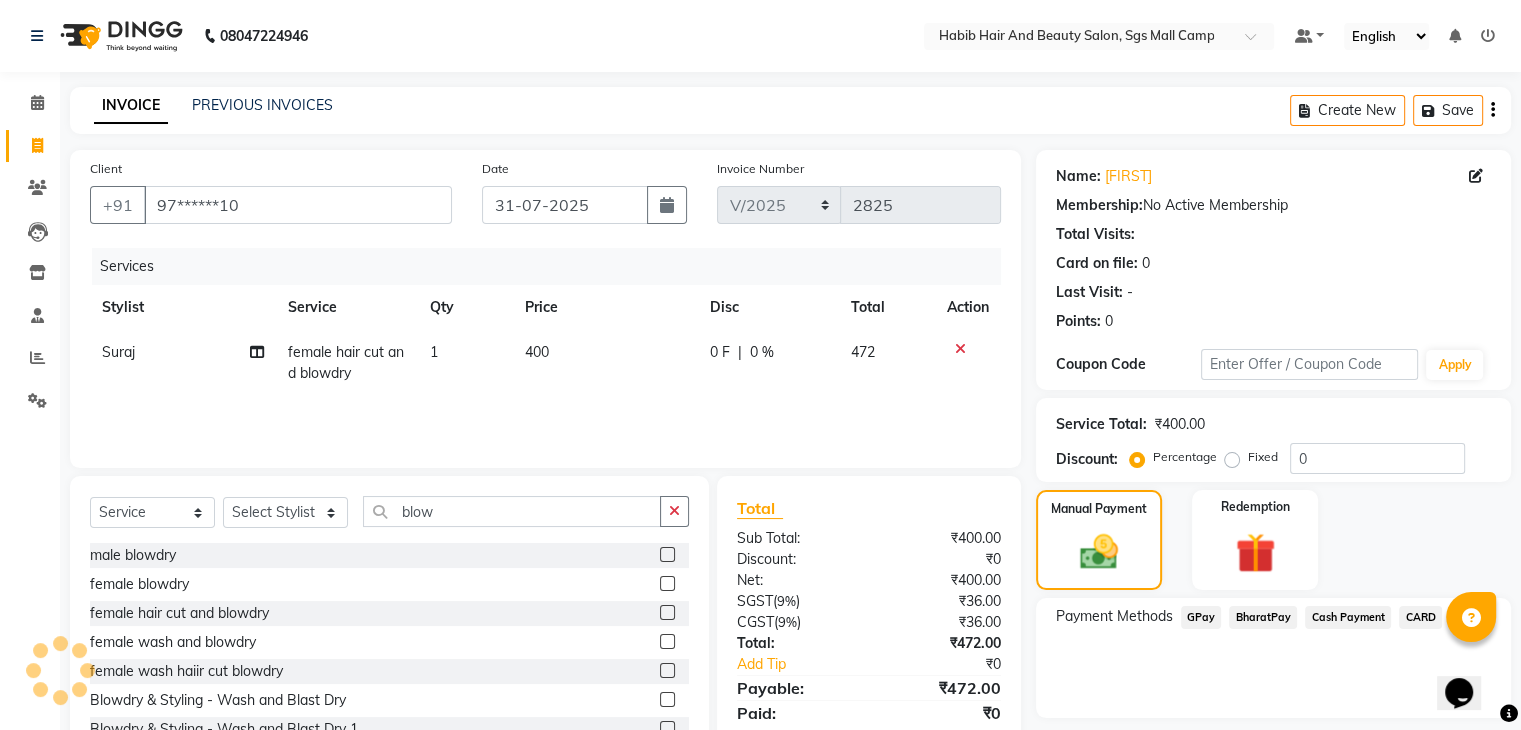 click on "Cash Payment" 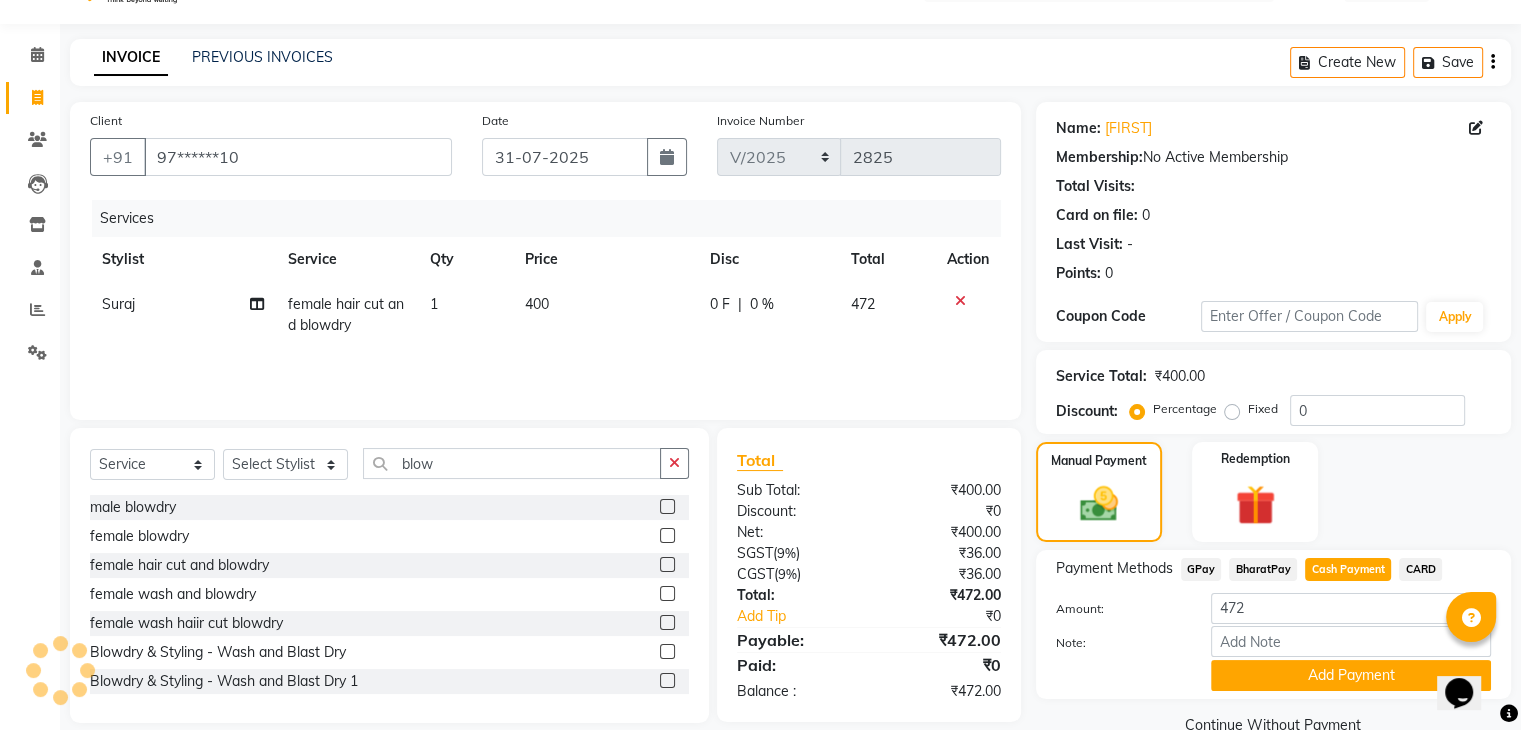scroll, scrollTop: 89, scrollLeft: 0, axis: vertical 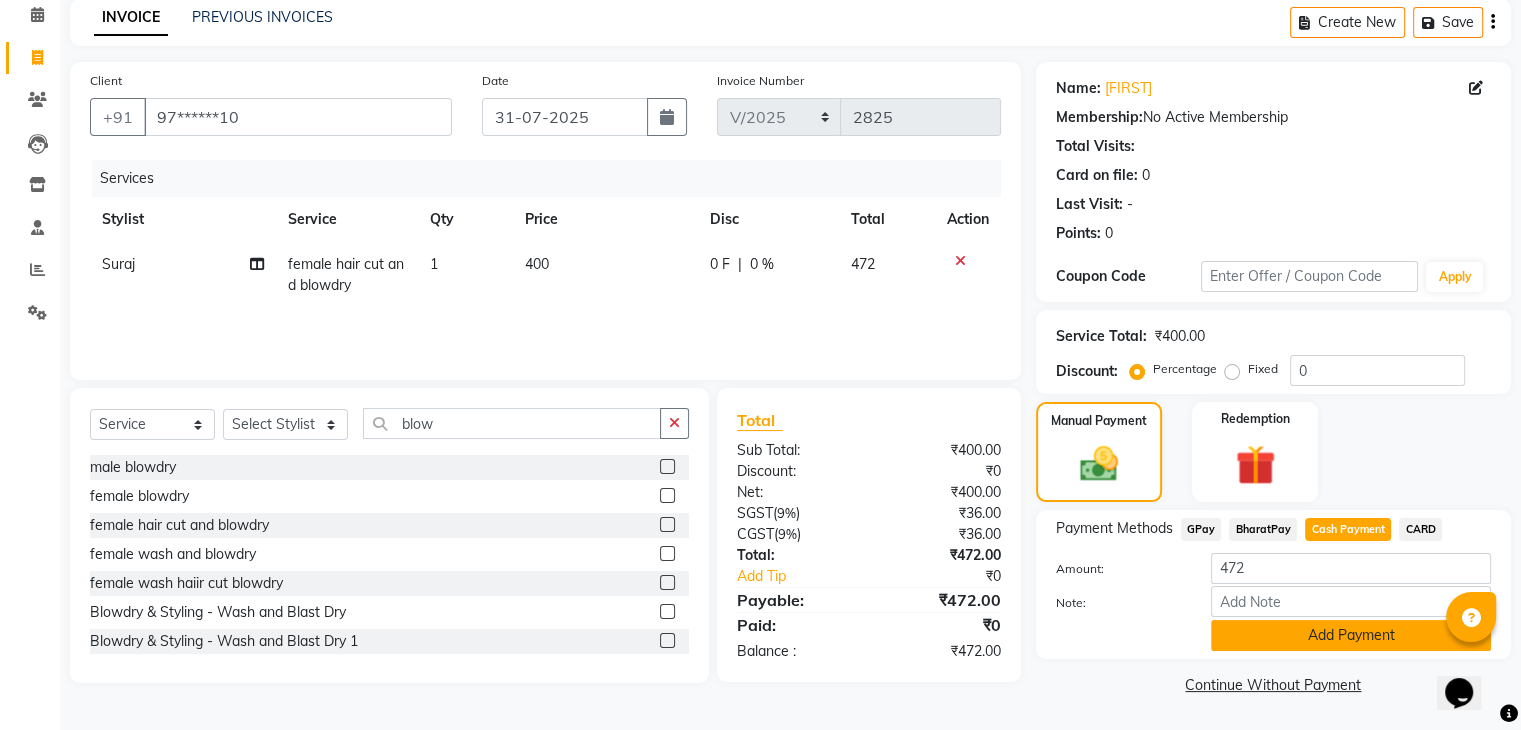 click on "Add Payment" 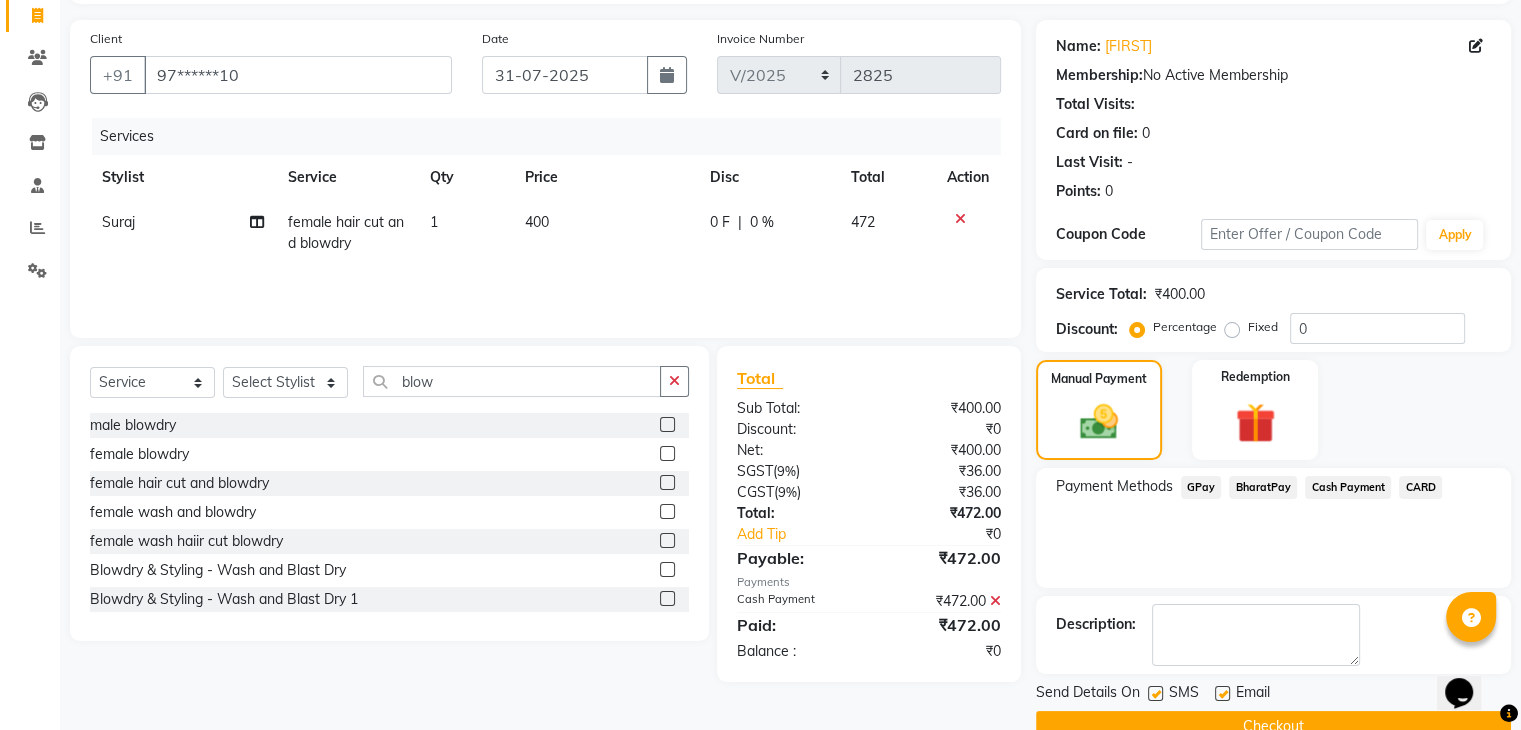 scroll, scrollTop: 171, scrollLeft: 0, axis: vertical 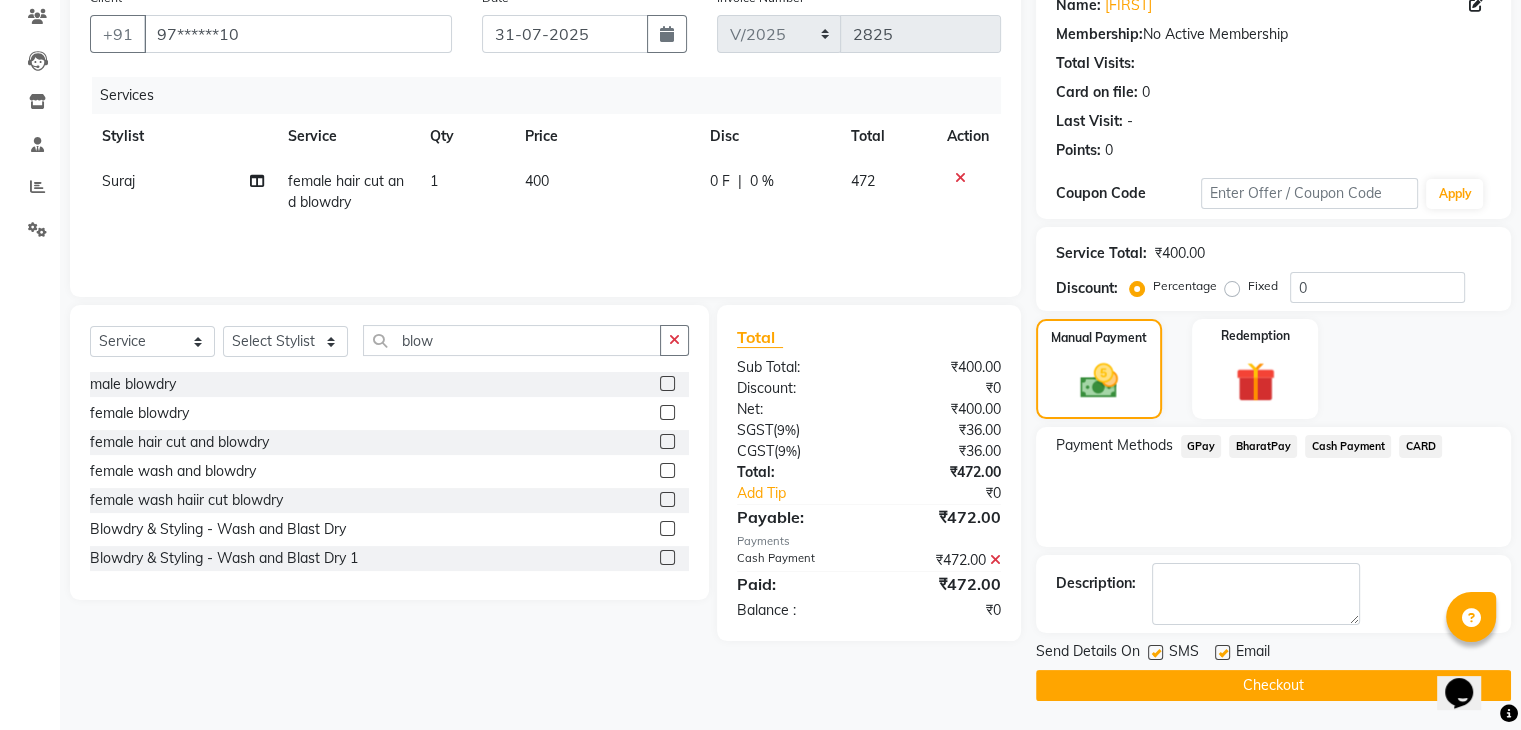 click on "Checkout" 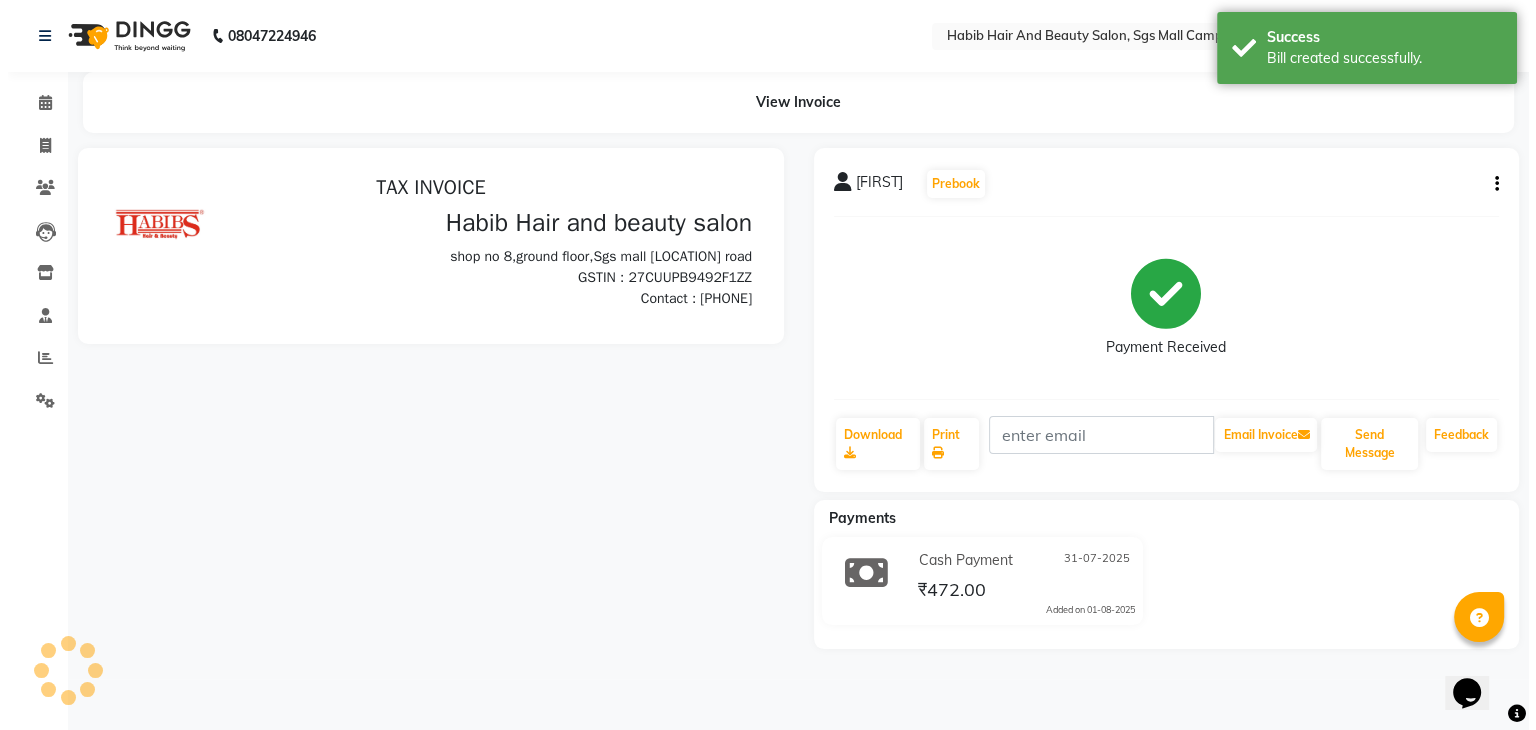 scroll, scrollTop: 0, scrollLeft: 0, axis: both 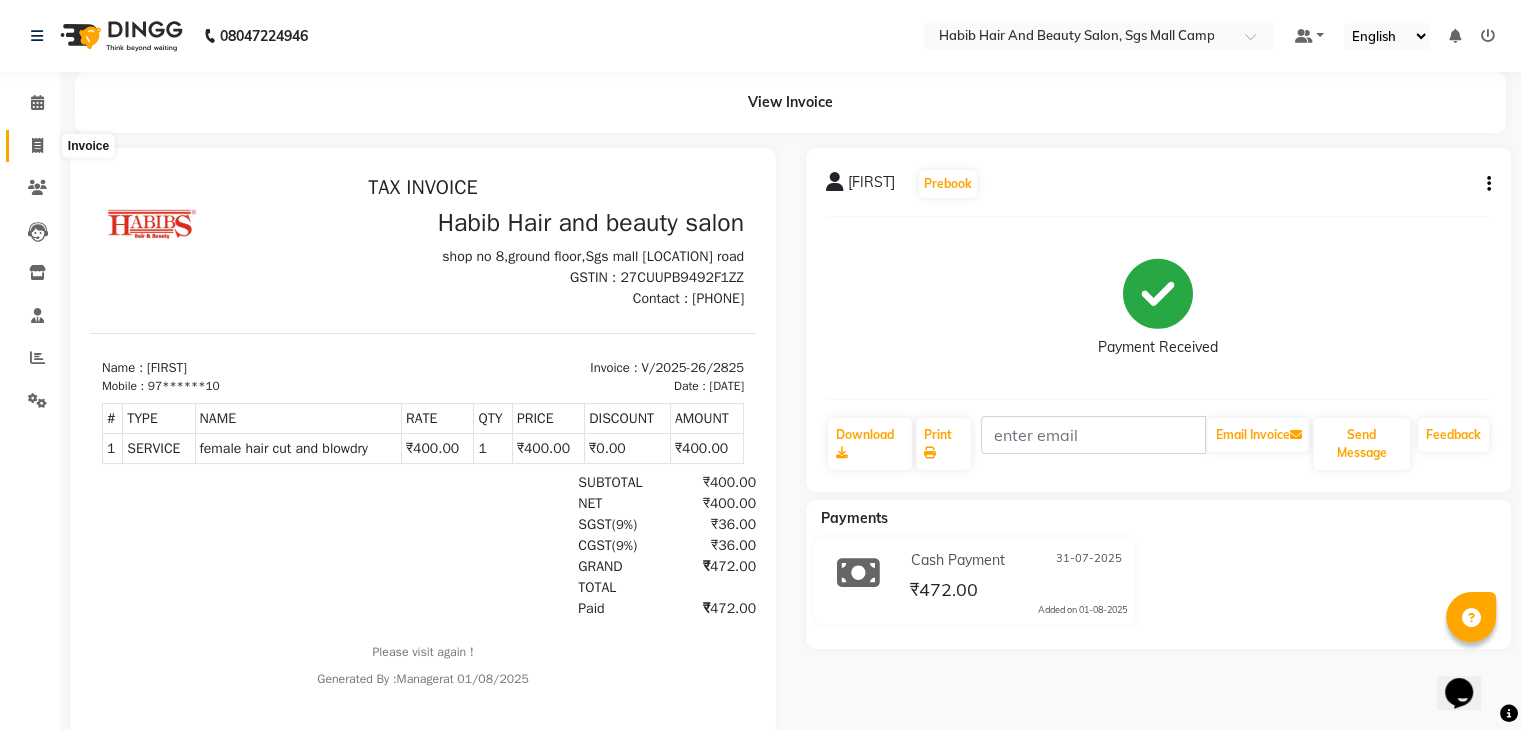 click 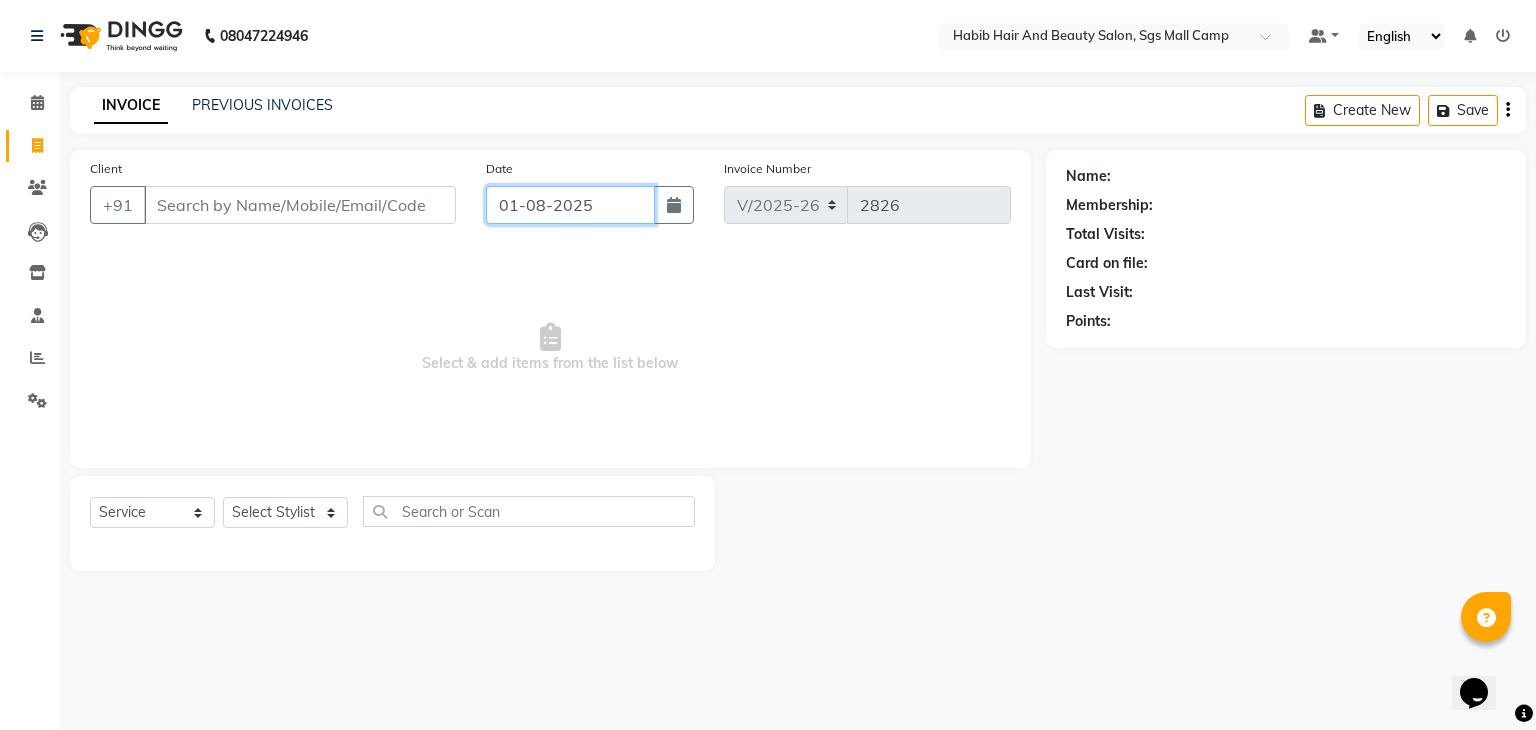 click on "01-08-2025" 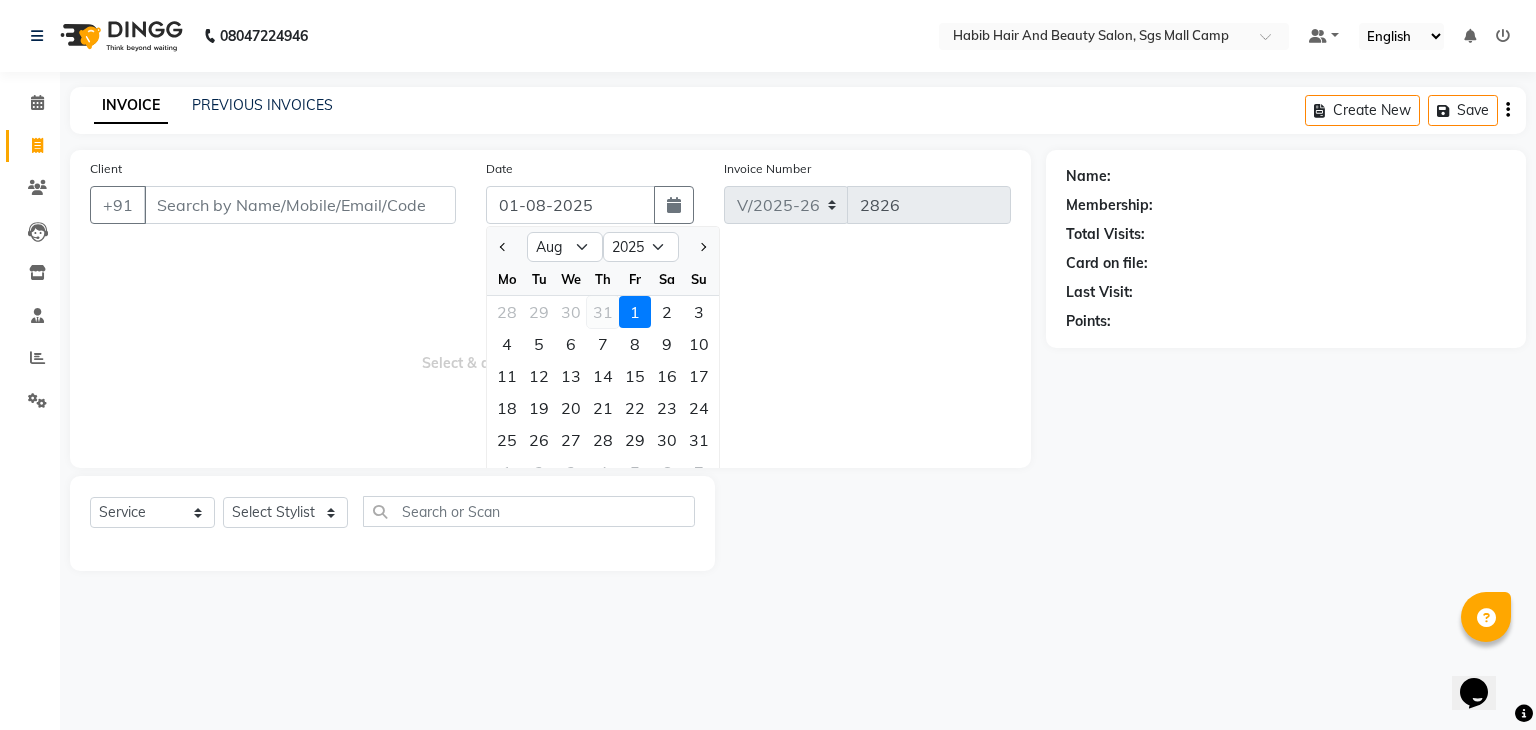 click on "31" 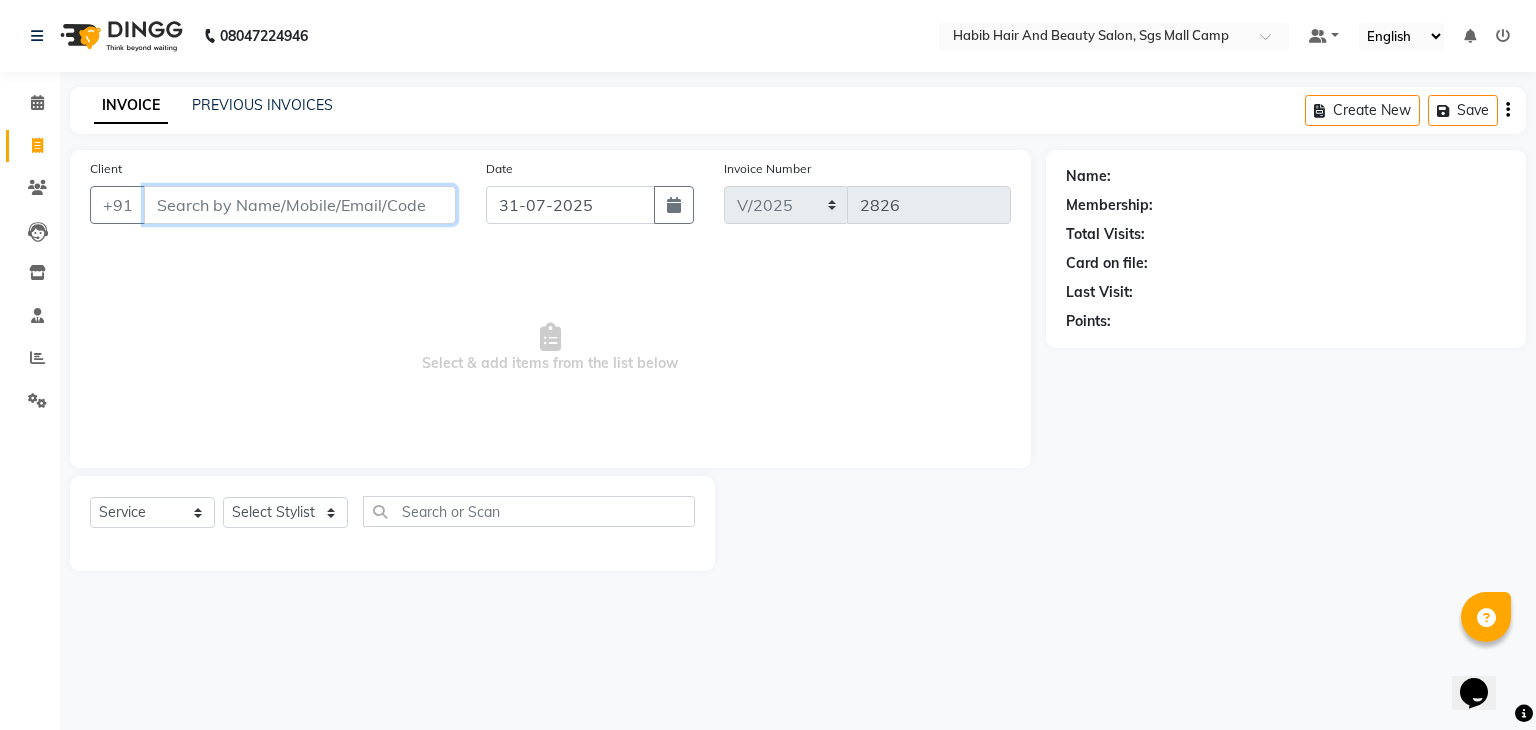 click on "Client" at bounding box center [300, 205] 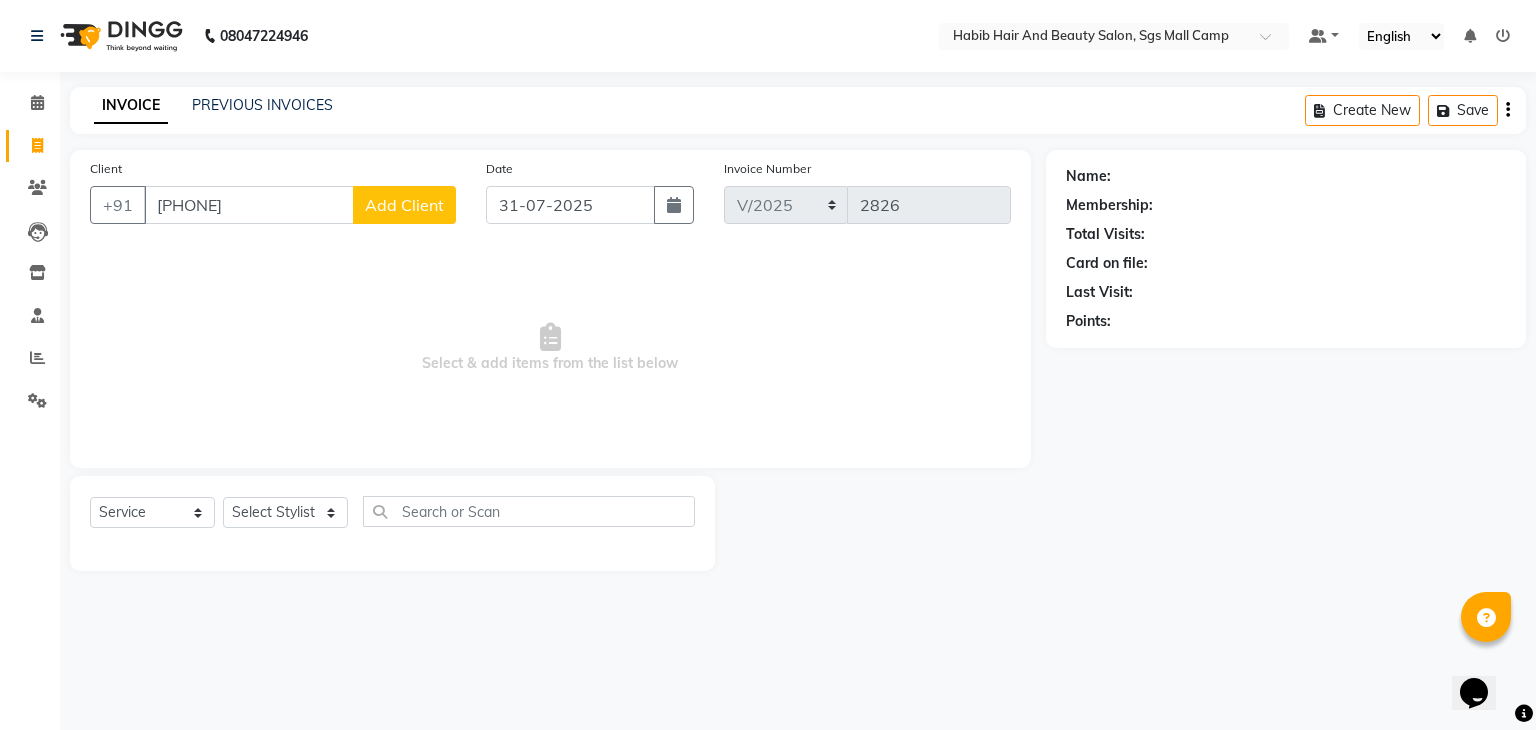 click on "Add Client" 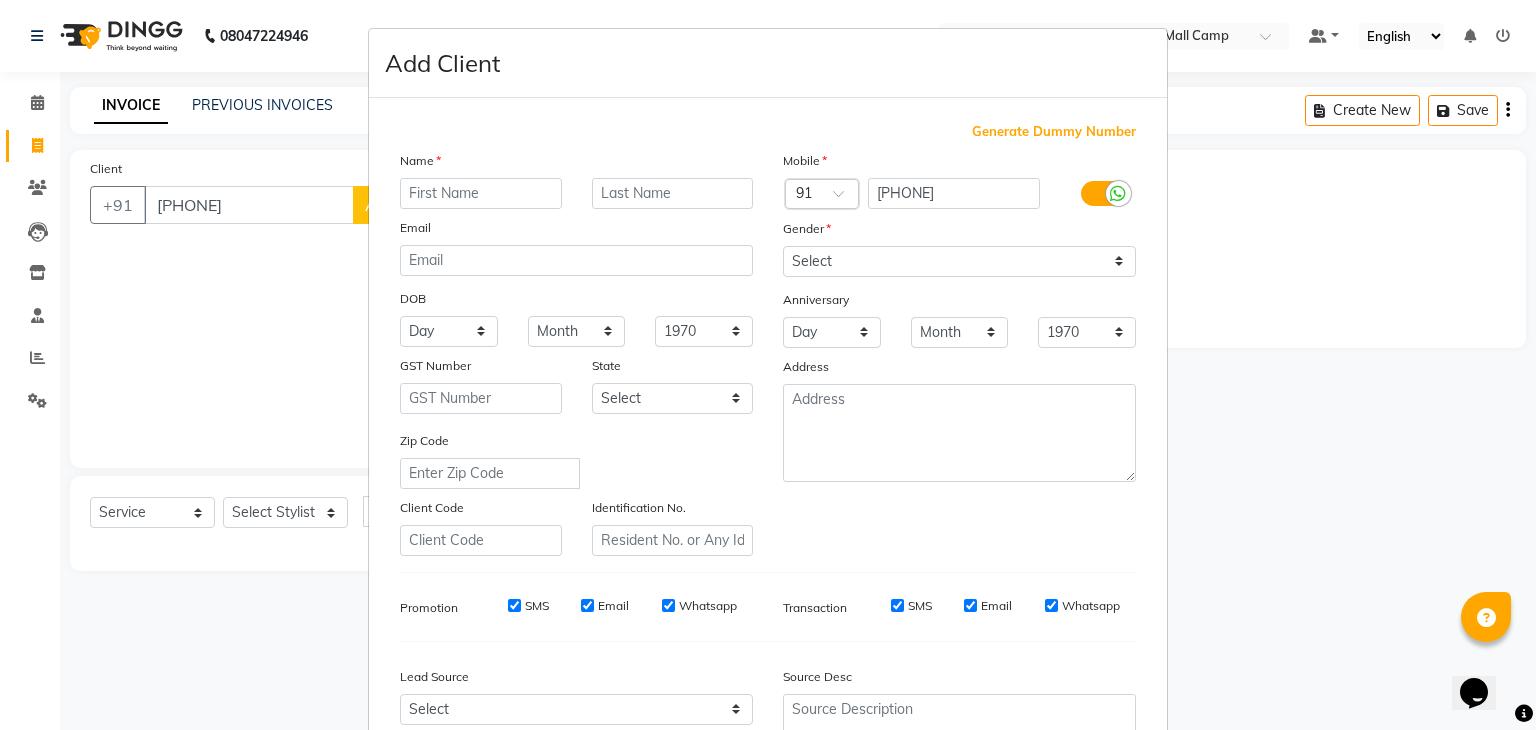 click at bounding box center (481, 193) 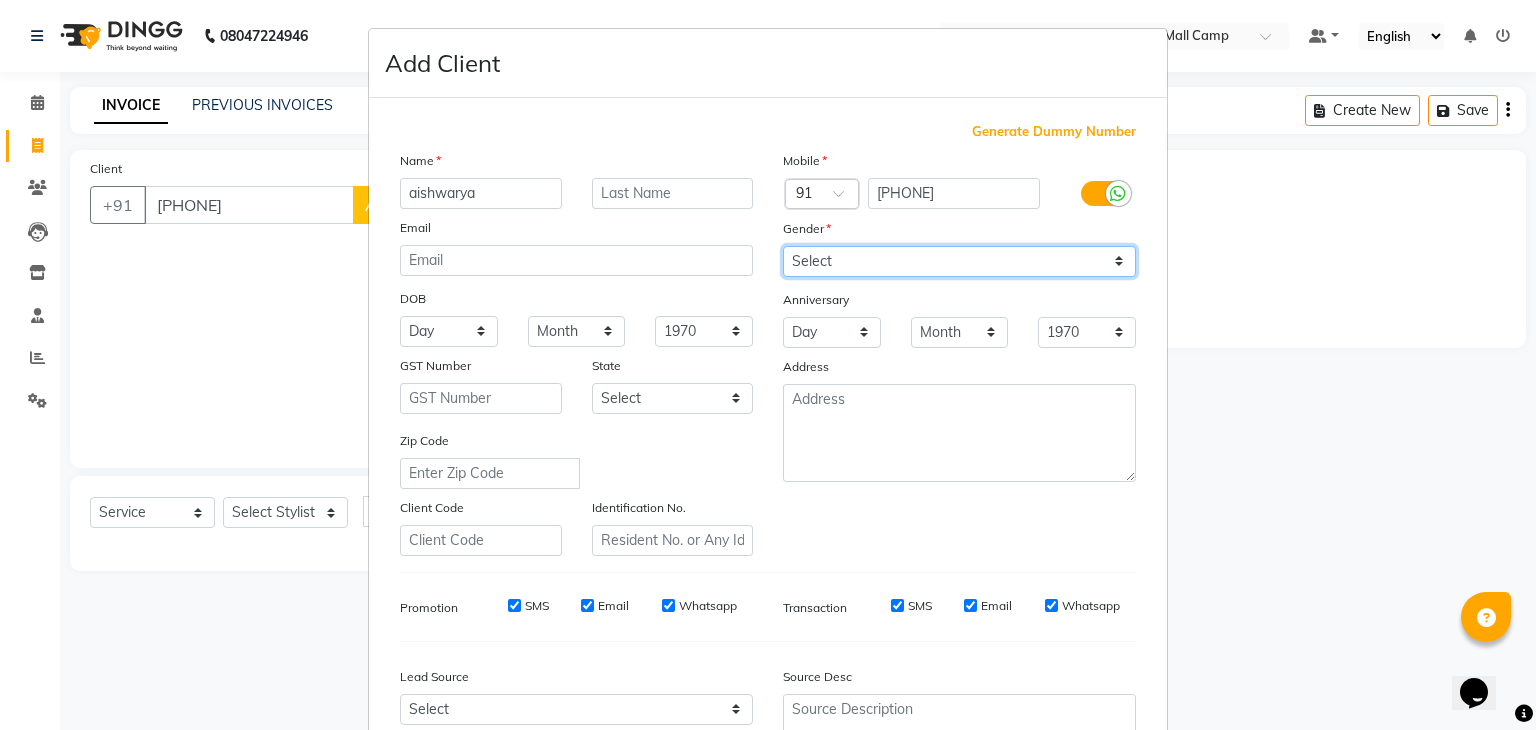 click on "Select Male Female Other Prefer Not To Say" at bounding box center (959, 261) 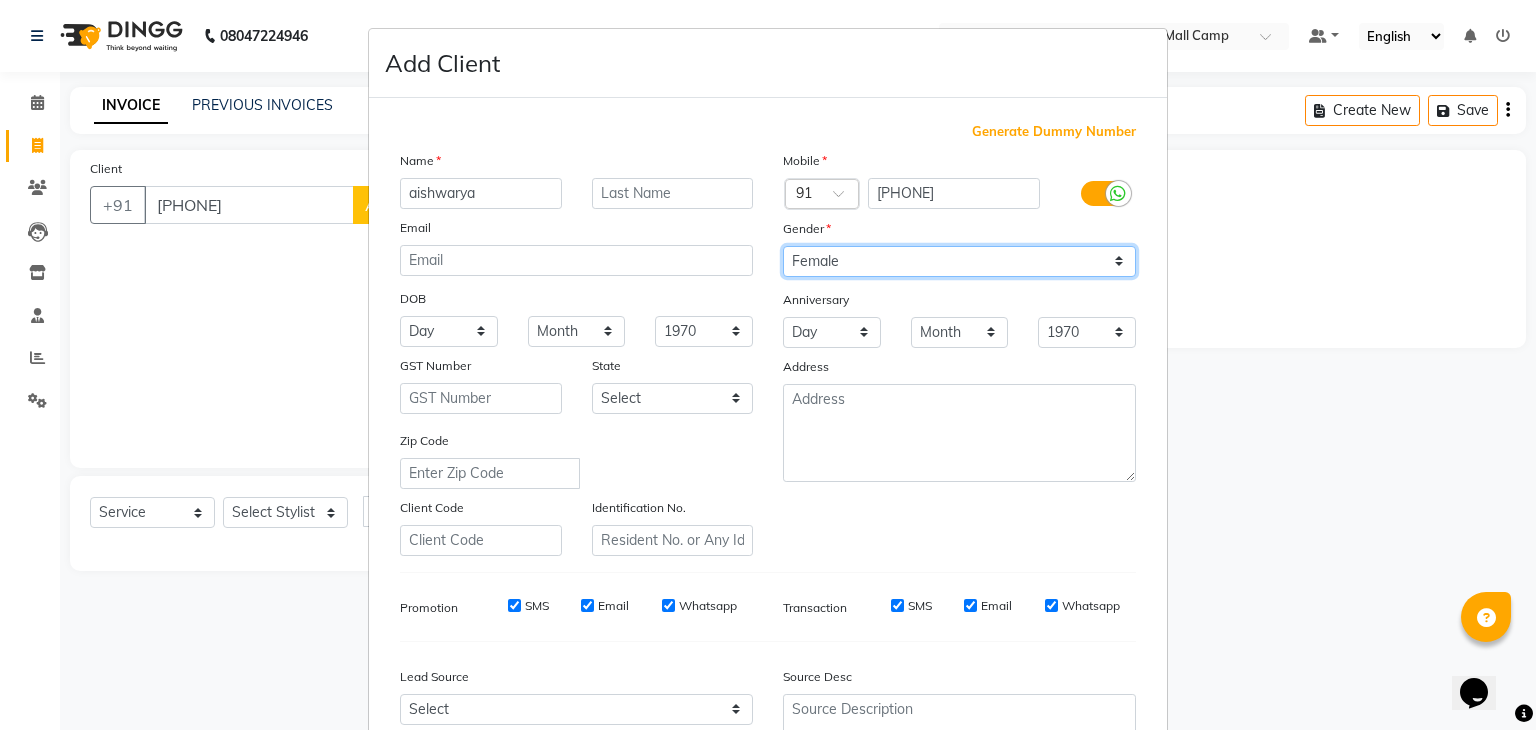click on "Select Male Female Other Prefer Not To Say" at bounding box center [959, 261] 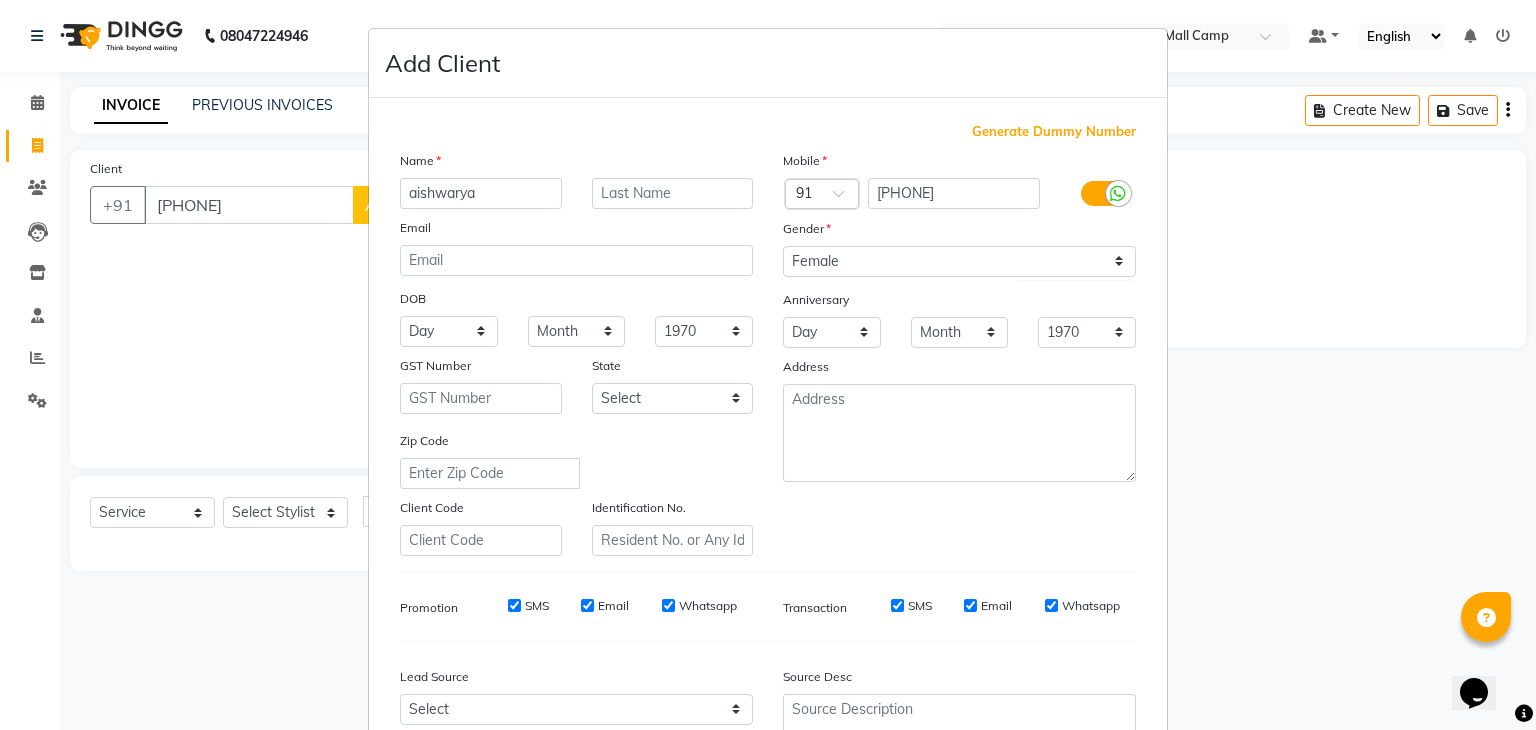 click on "Zip Code" at bounding box center (576, 459) 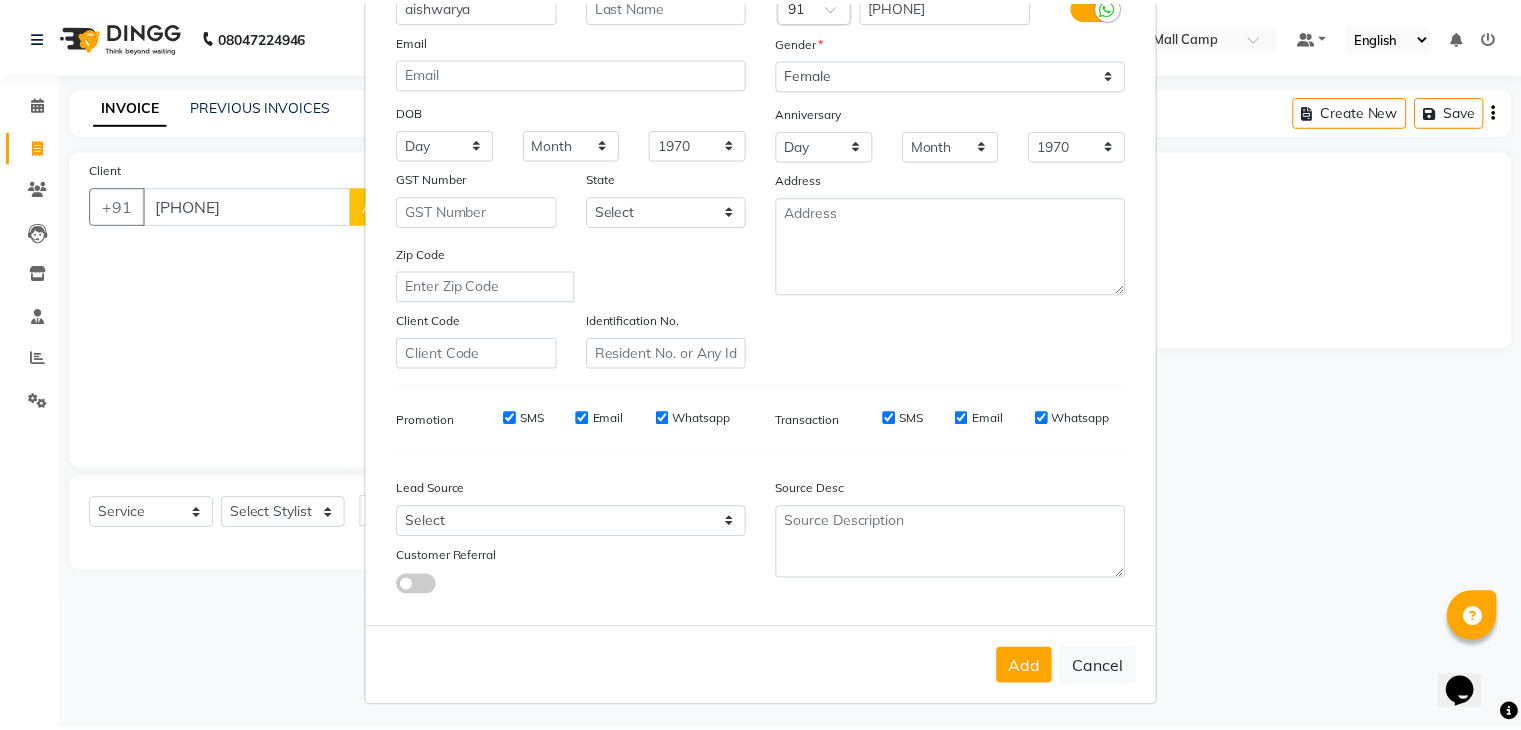 scroll, scrollTop: 200, scrollLeft: 0, axis: vertical 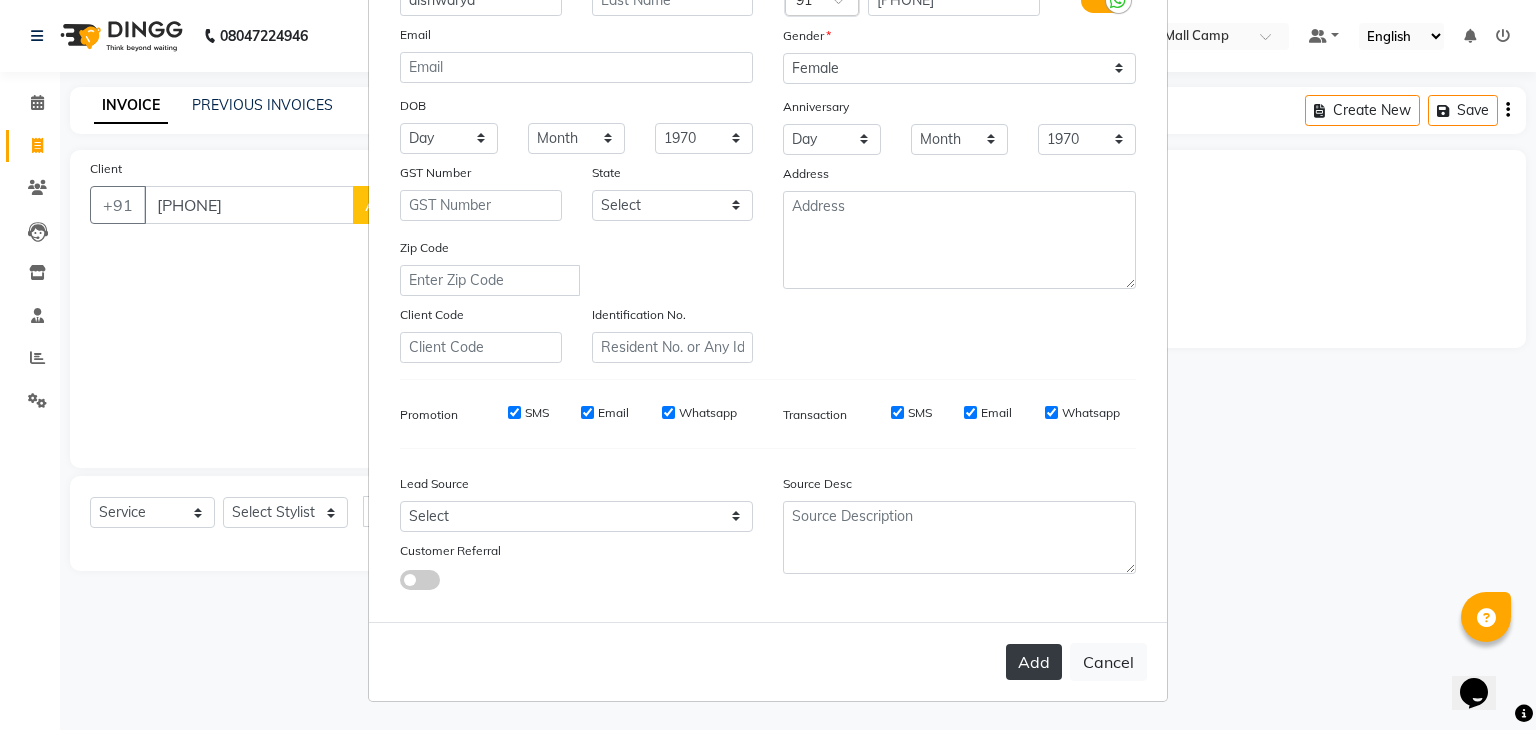 click on "Add" at bounding box center [1034, 662] 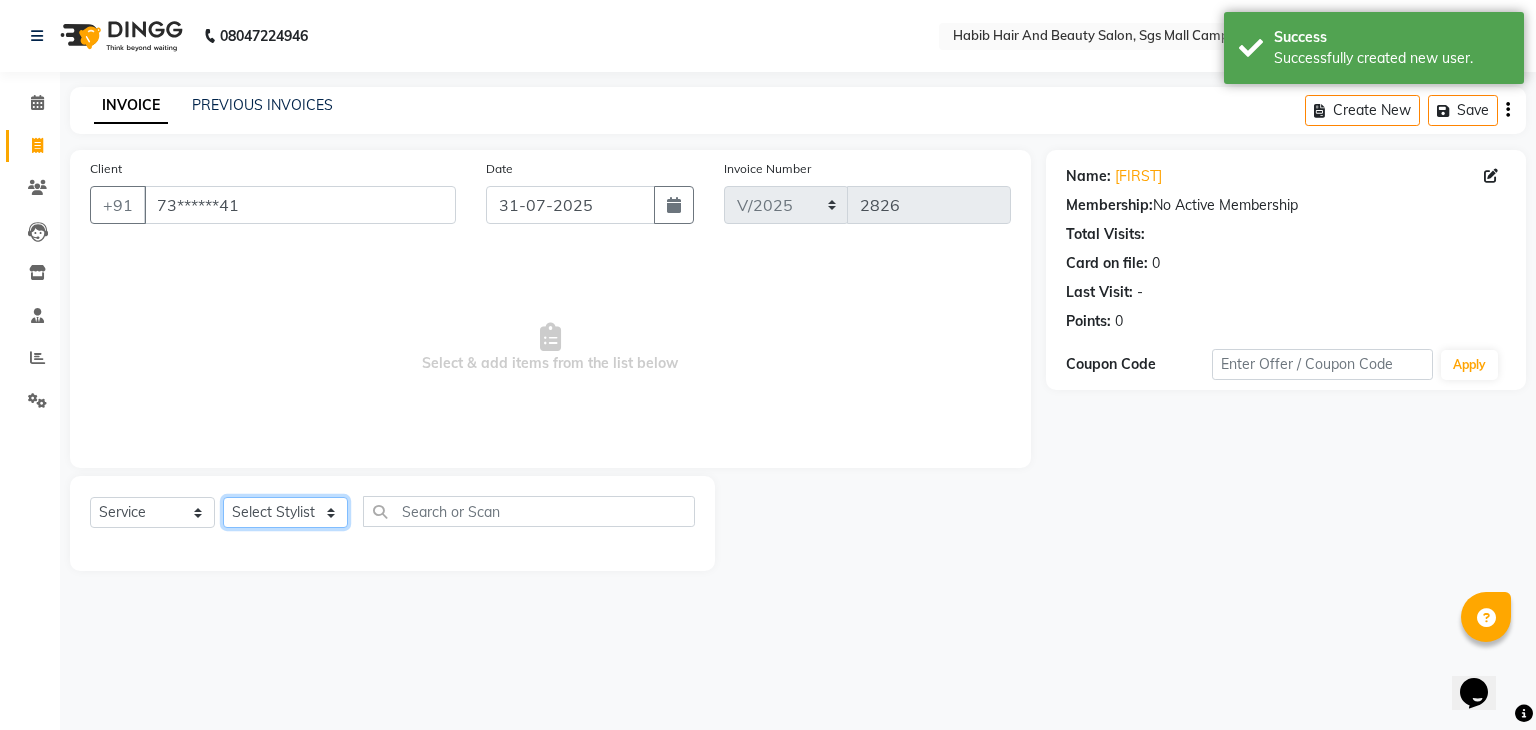 click on "Select Stylist [FIRST] [FIRST] [FIRST] Manager [FIRST]  [FIRST] [FIRST] [FIRST] [FIRST]  [FIRST] [FIRST]" 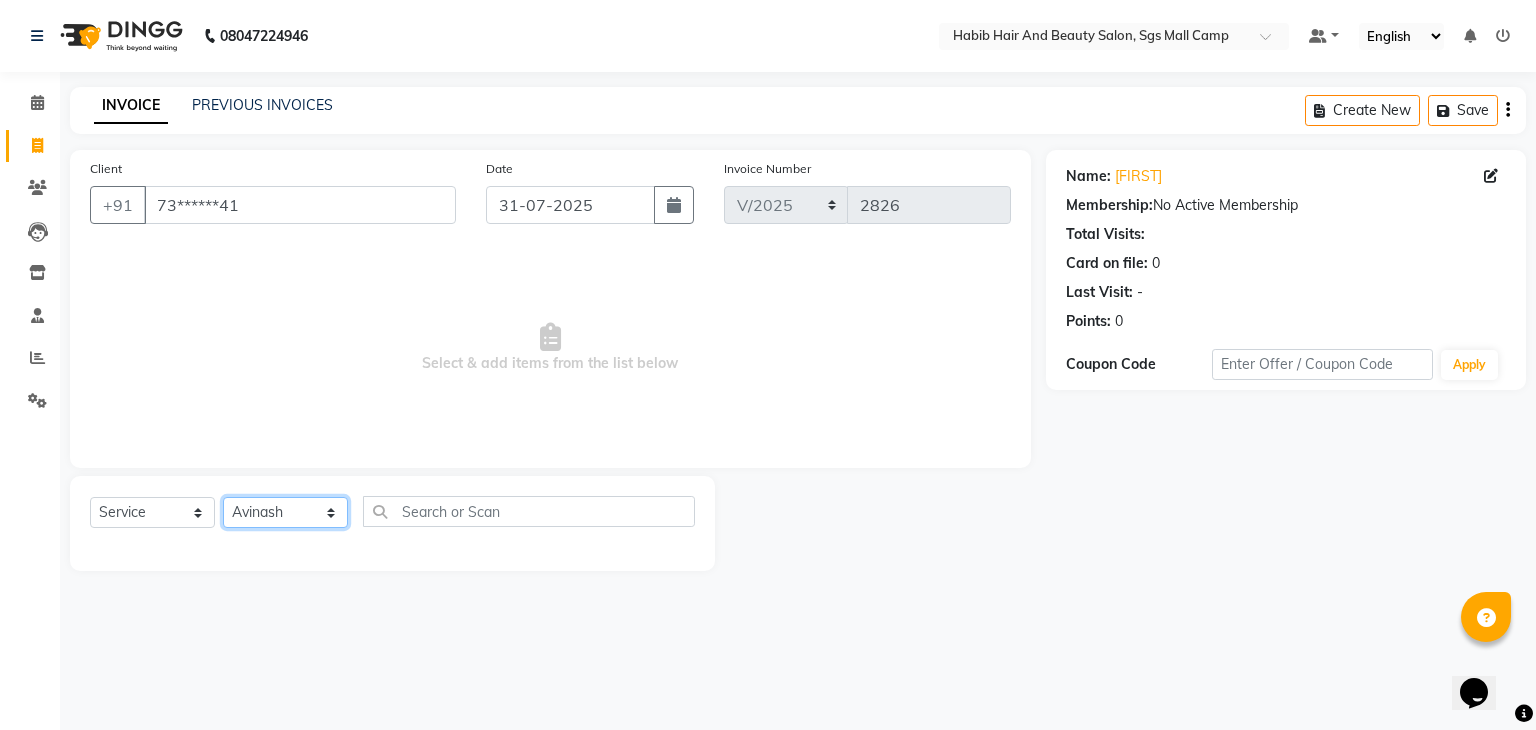 click on "Select Stylist [FIRST] [FIRST] [FIRST] Manager [FIRST]  [FIRST] [FIRST] [FIRST] [FIRST]  [FIRST] [FIRST]" 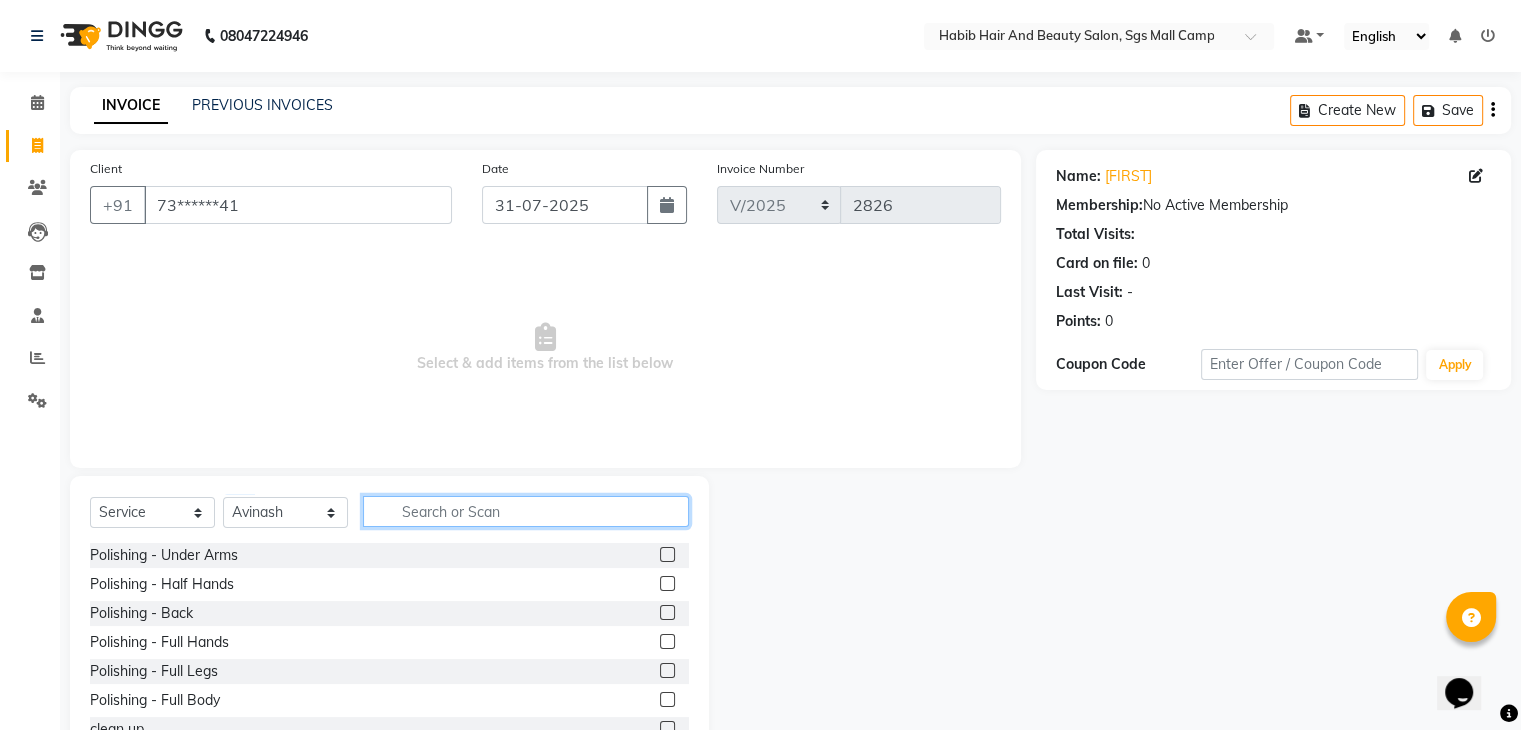 click 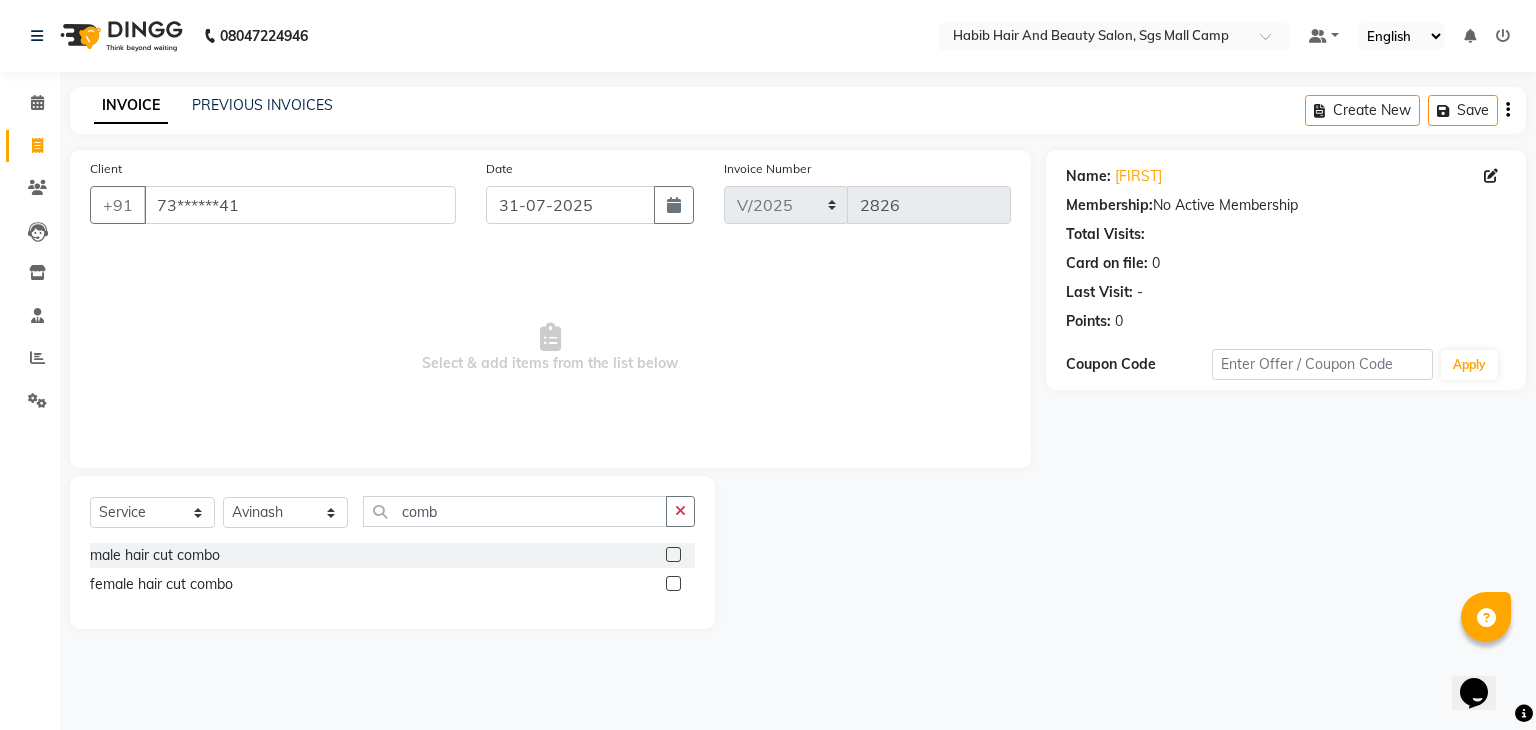 click 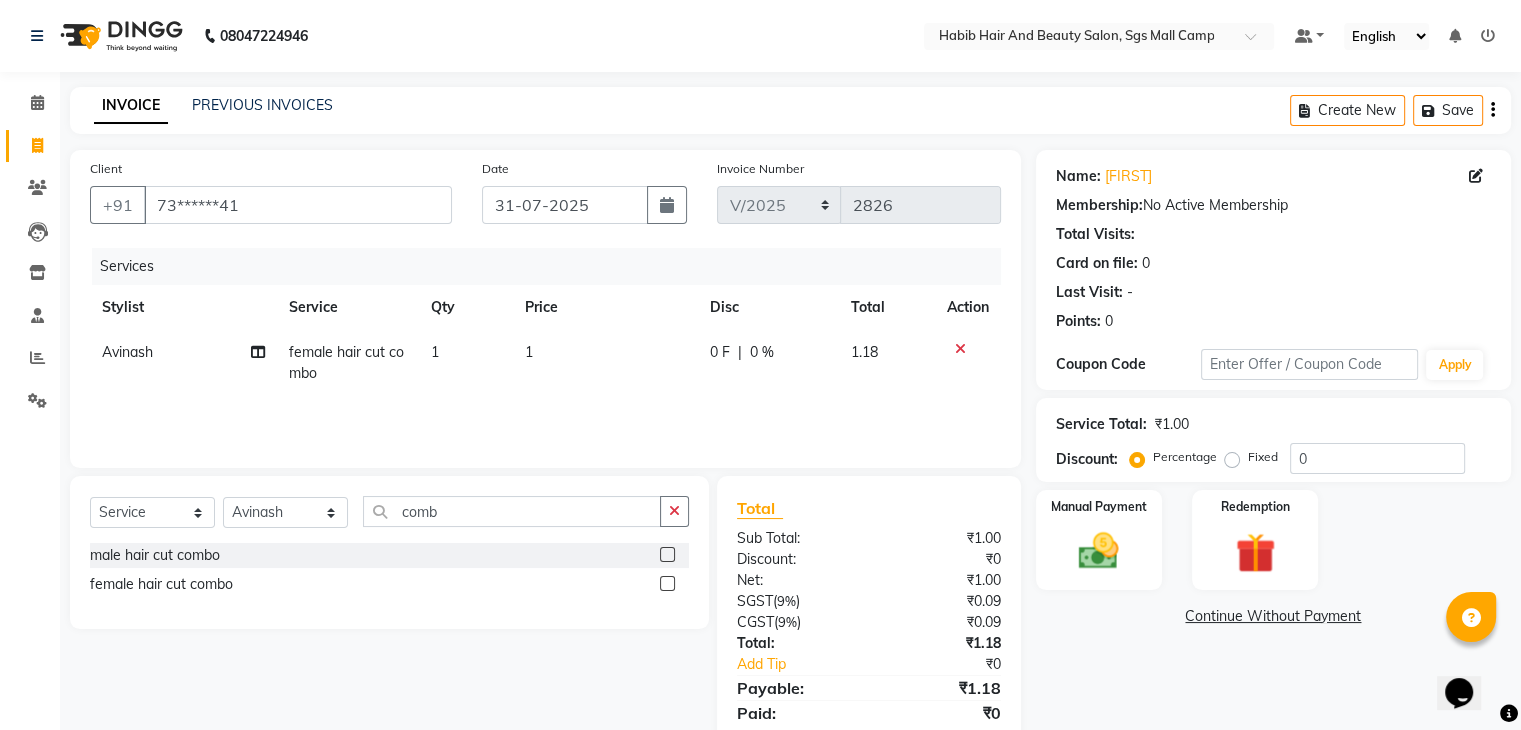 click on "1" 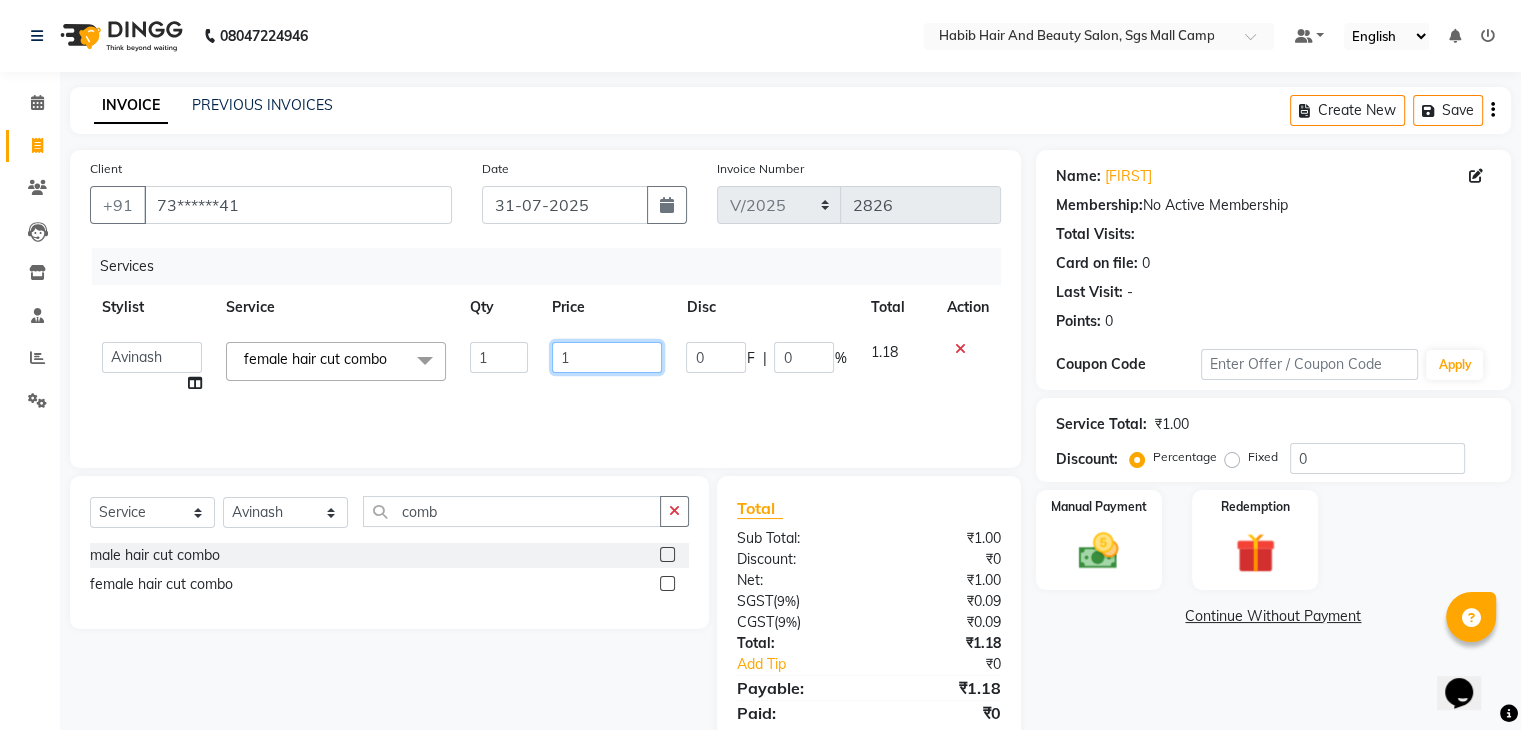 click on "1" 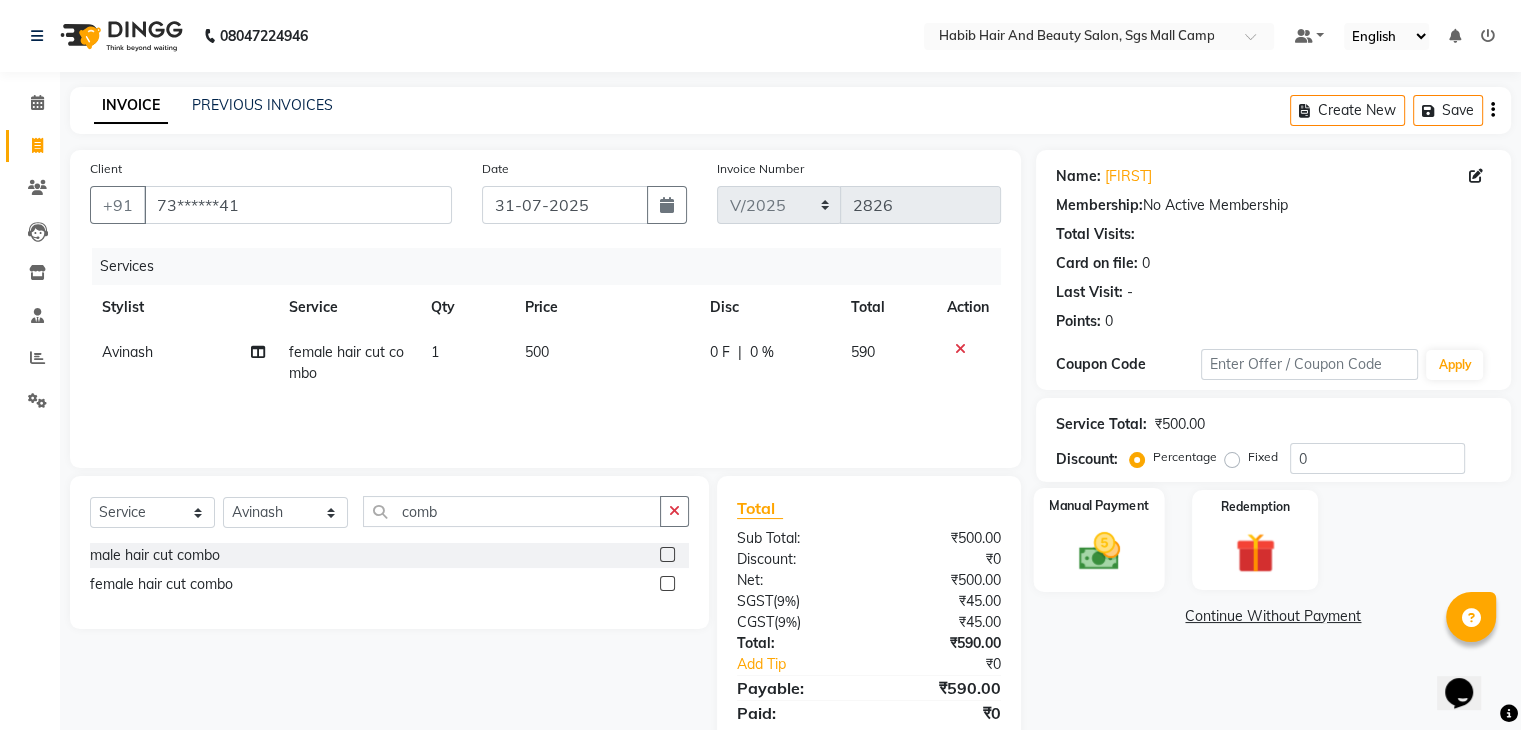 click 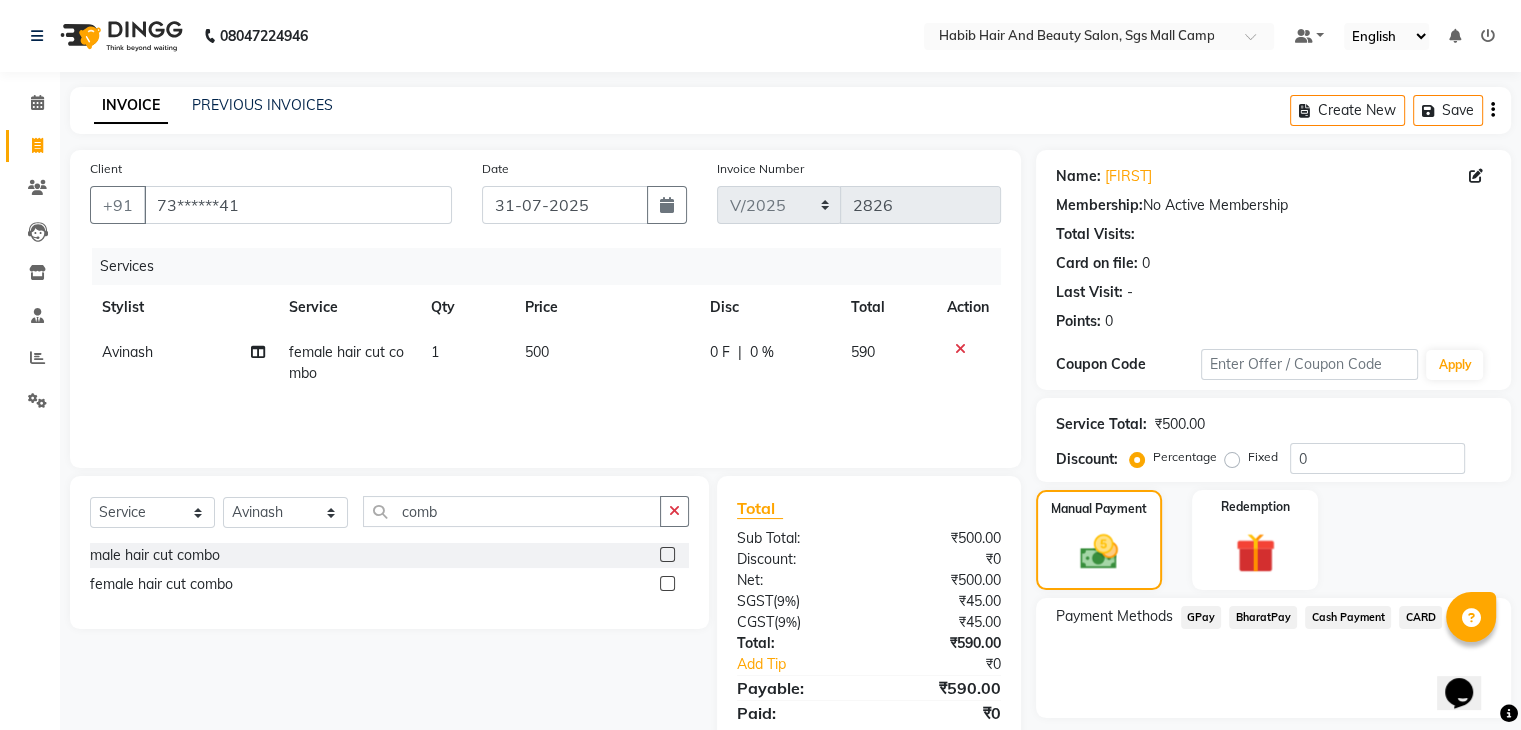 click on "BharatPay" 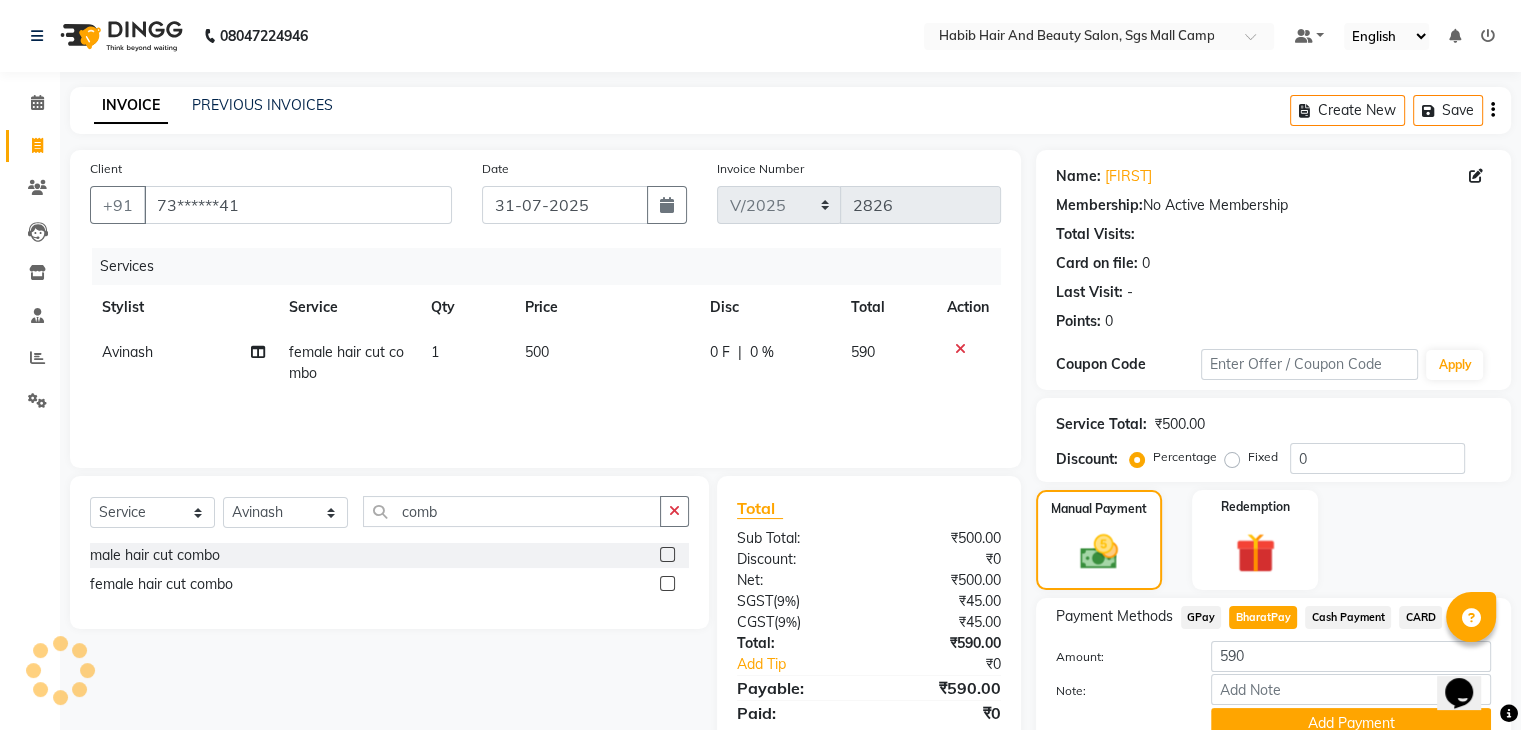 scroll, scrollTop: 89, scrollLeft: 0, axis: vertical 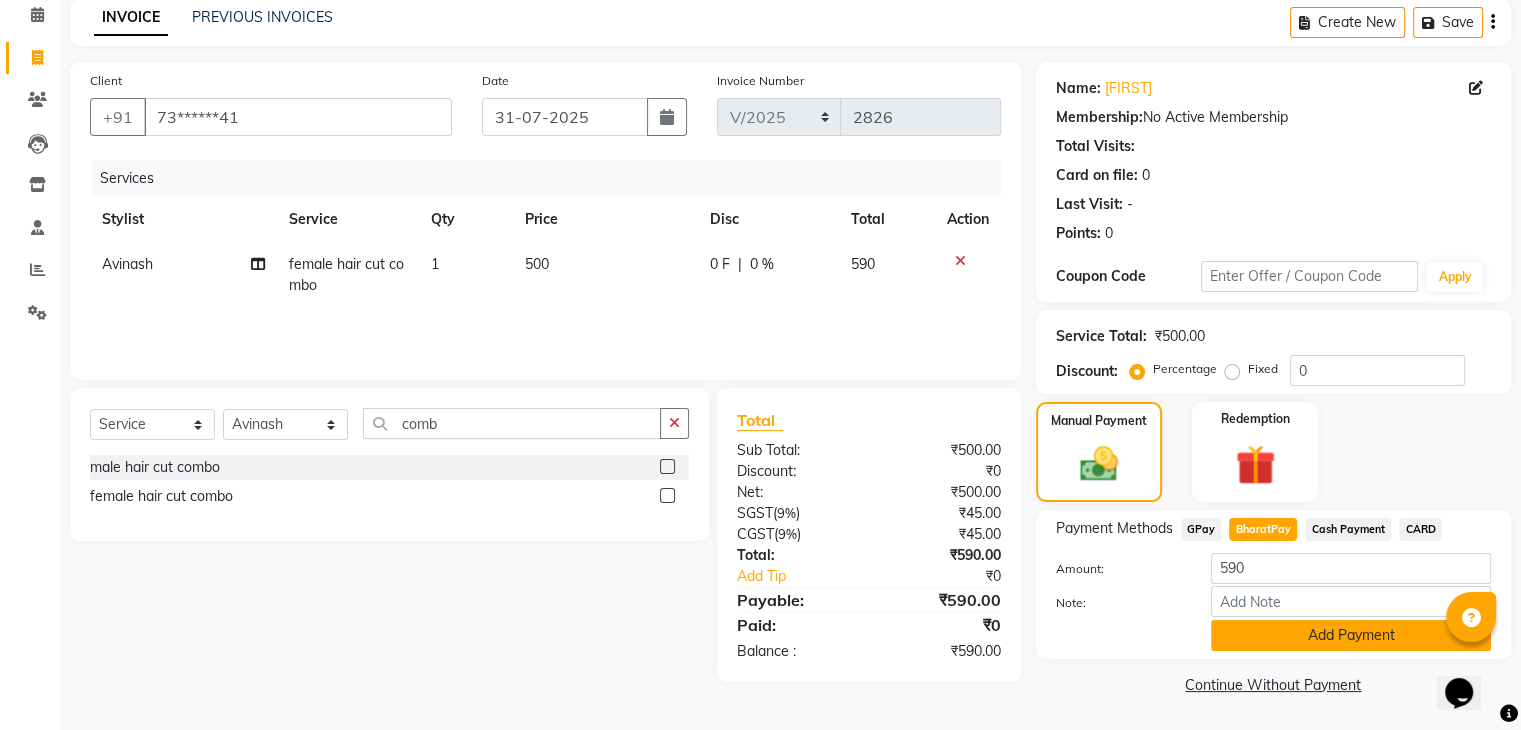 click on "Add Payment" 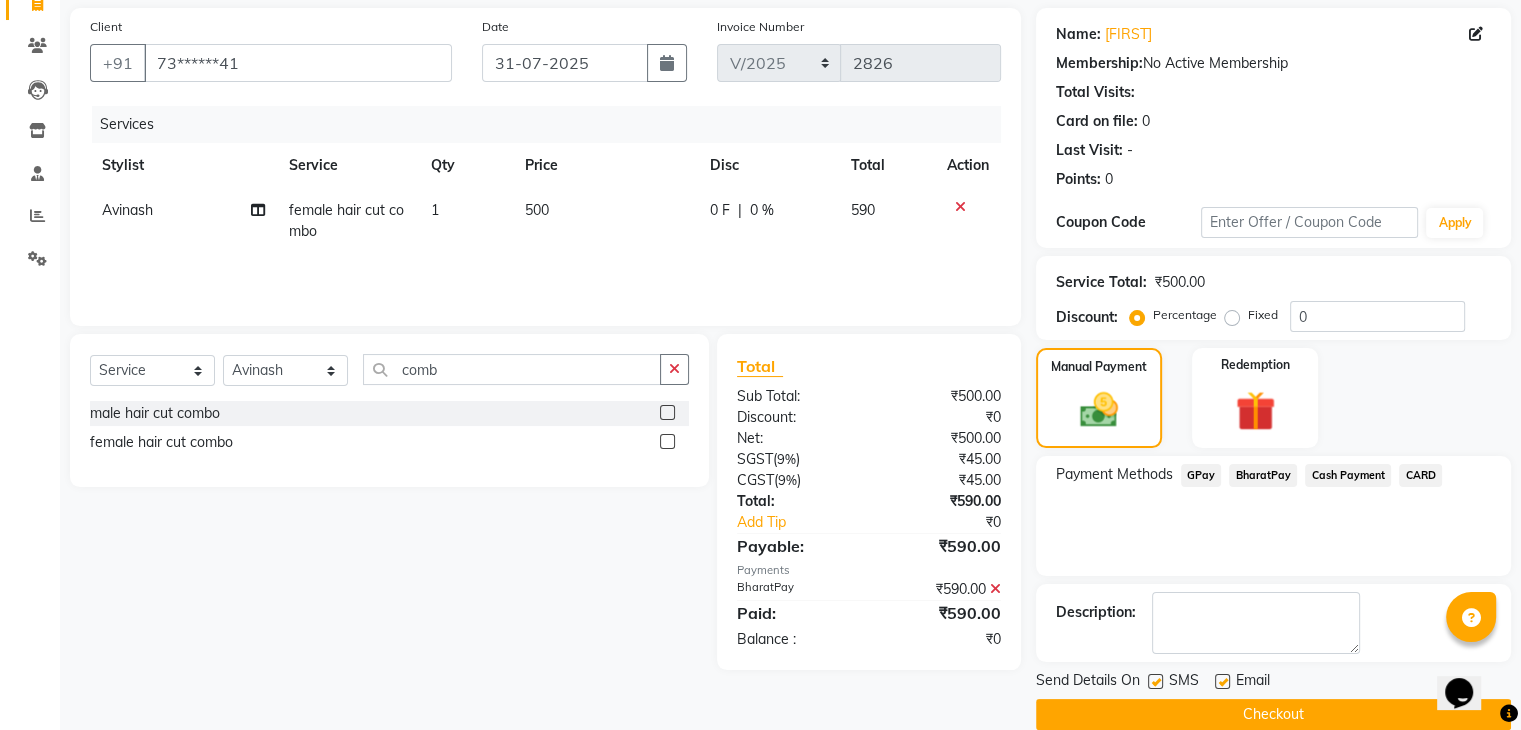 scroll, scrollTop: 171, scrollLeft: 0, axis: vertical 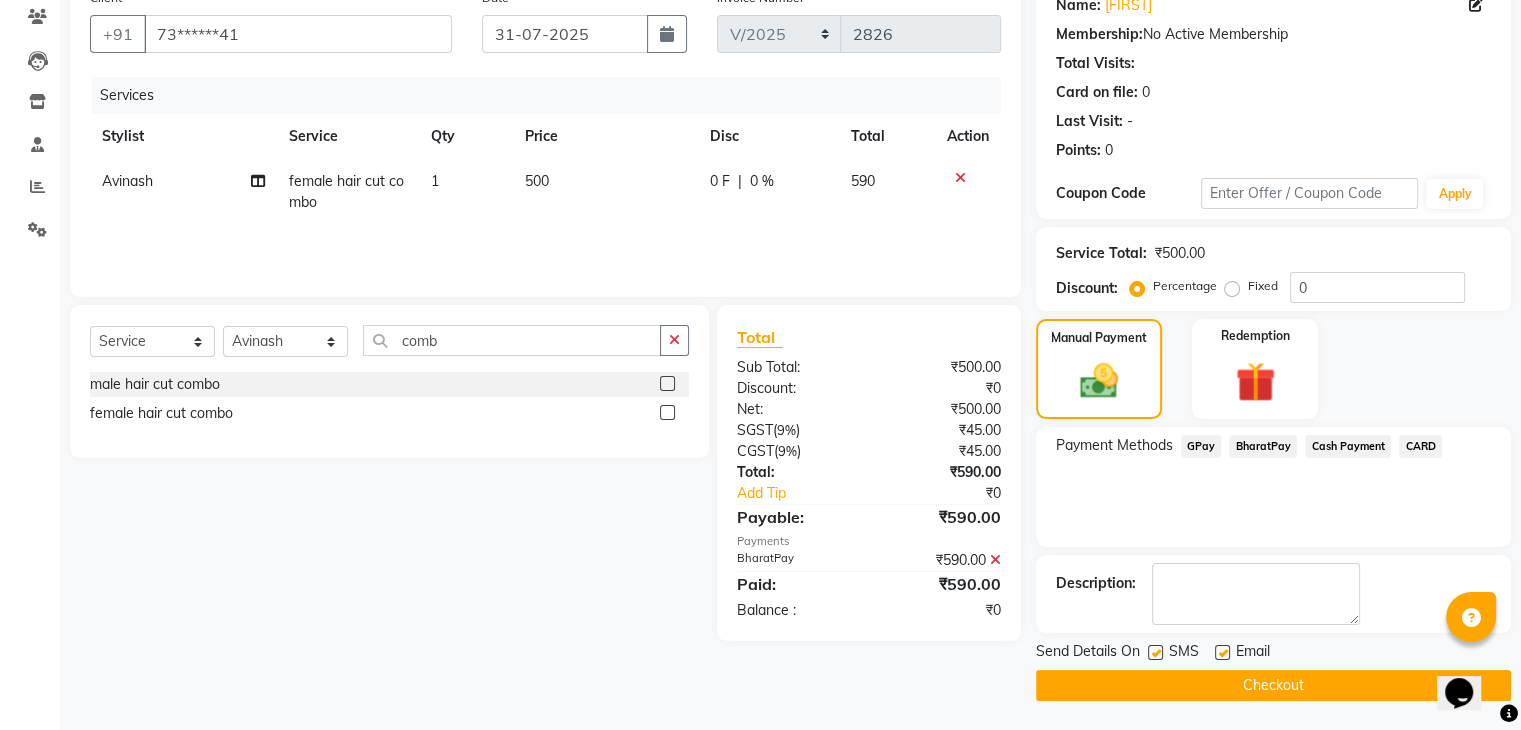 click on "Checkout" 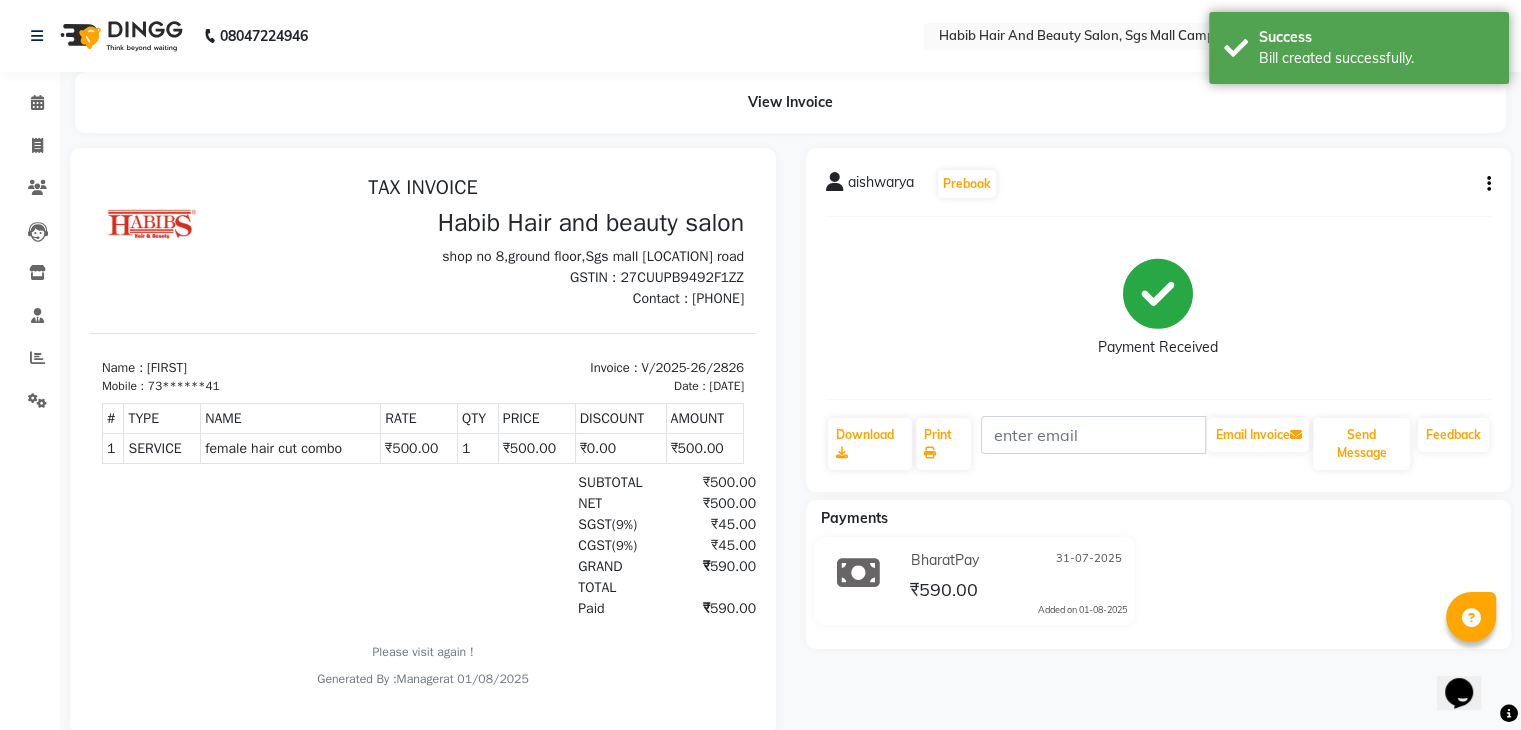 scroll, scrollTop: 0, scrollLeft: 0, axis: both 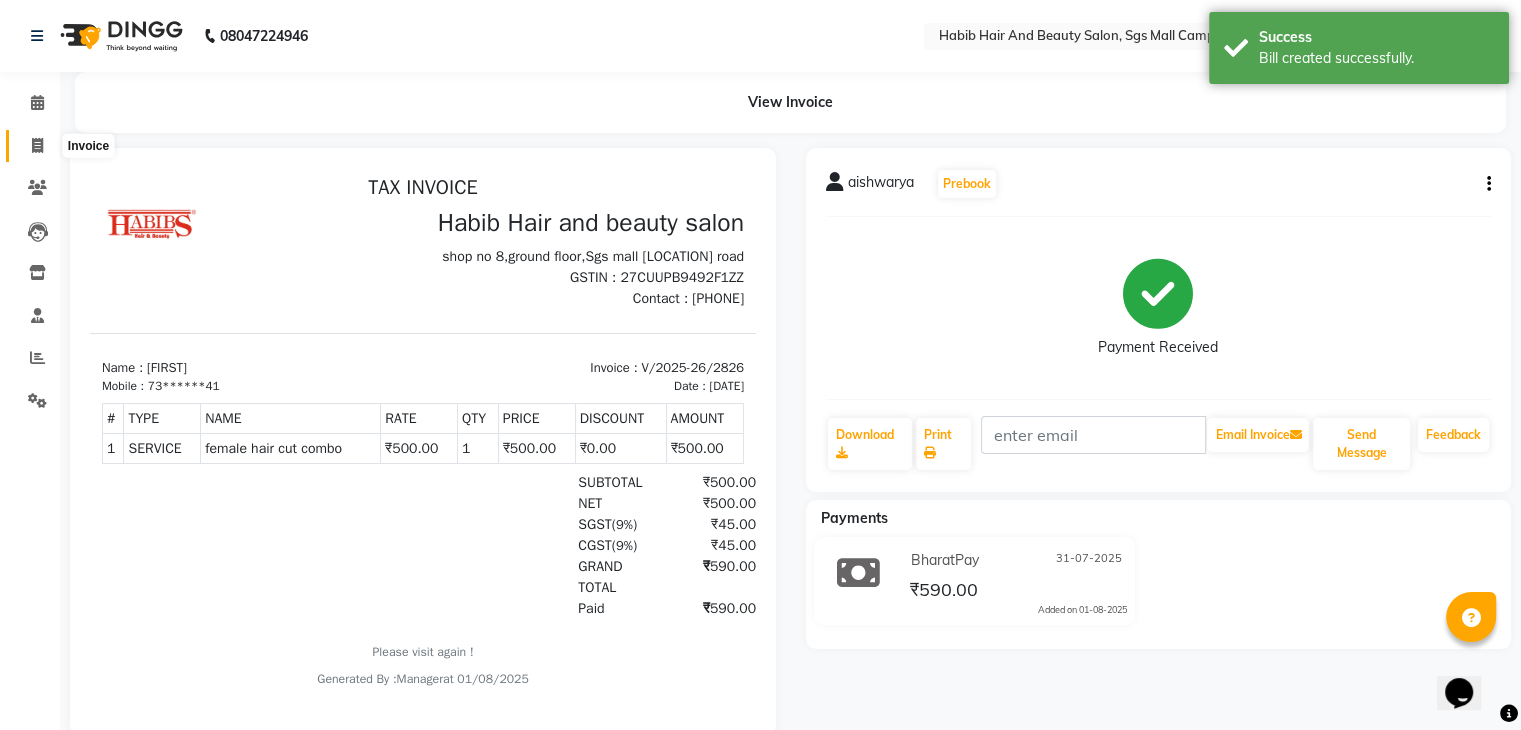 click 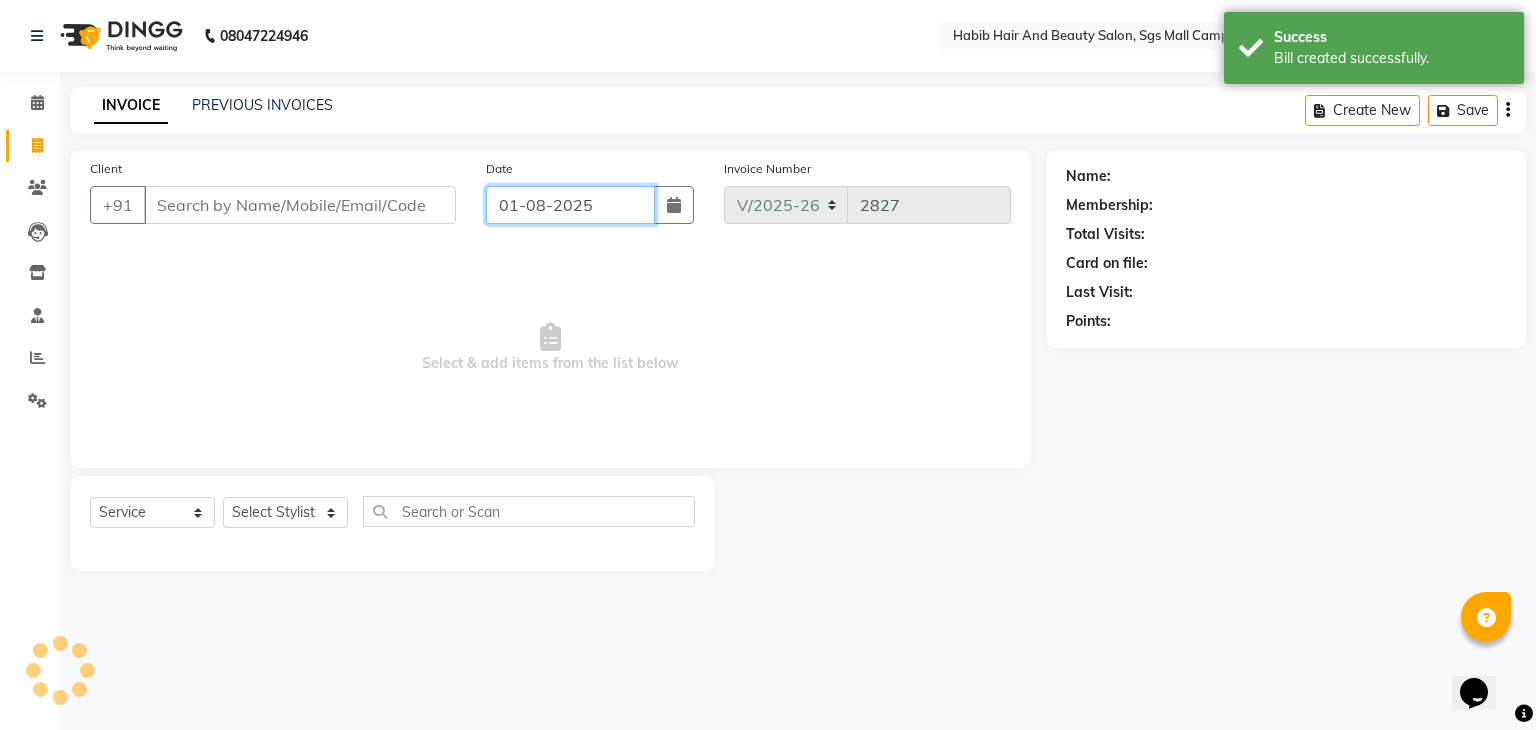 click on "01-08-2025" 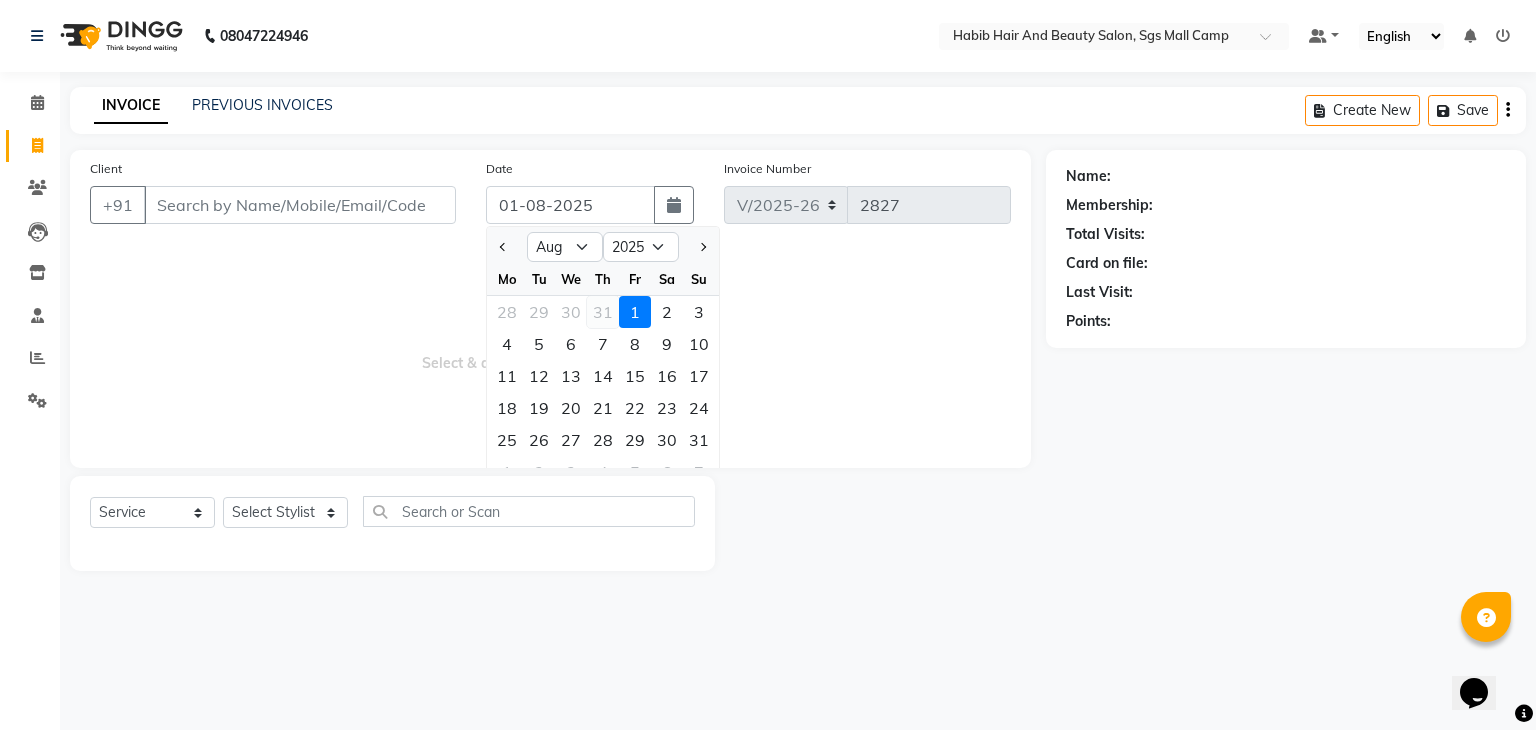click on "31" 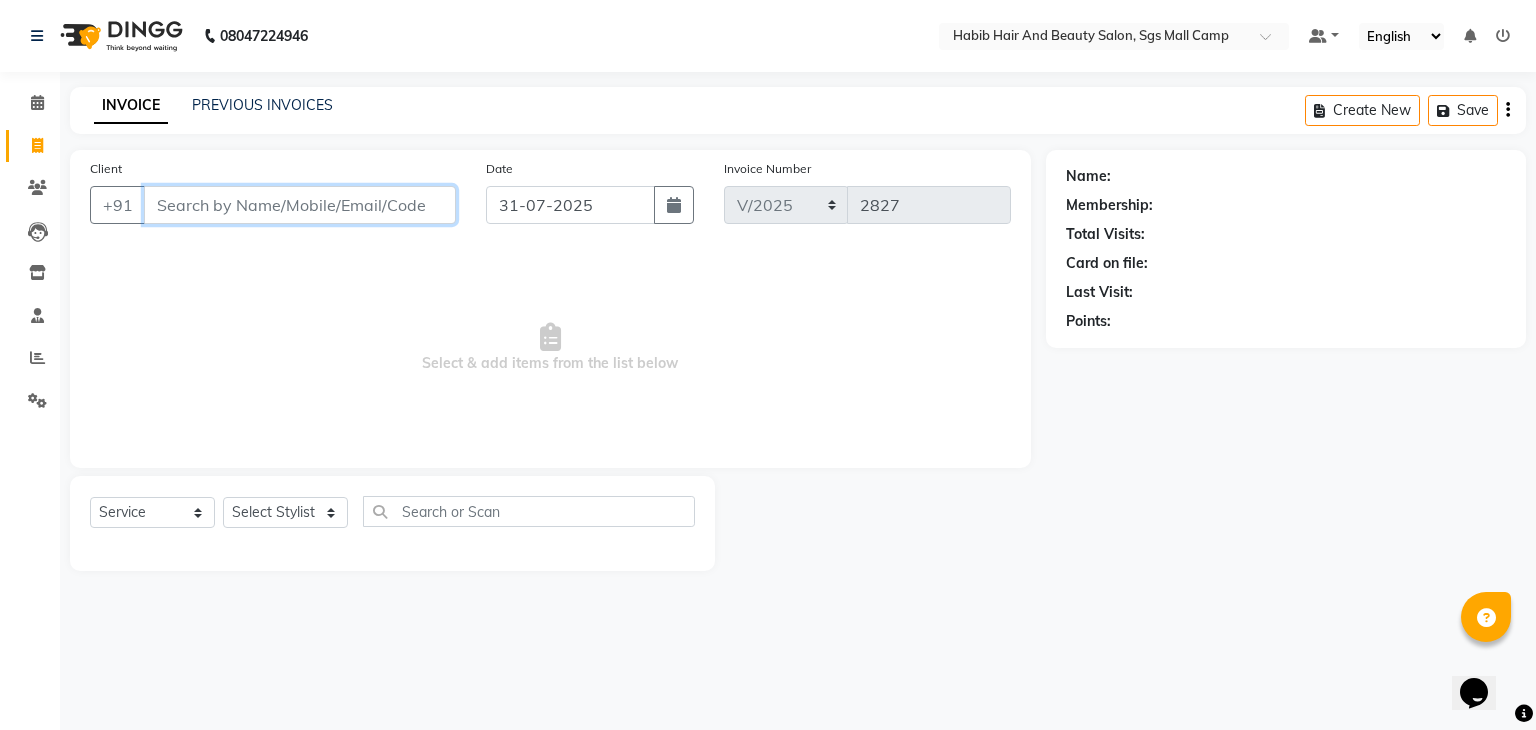 click on "Client" at bounding box center [300, 205] 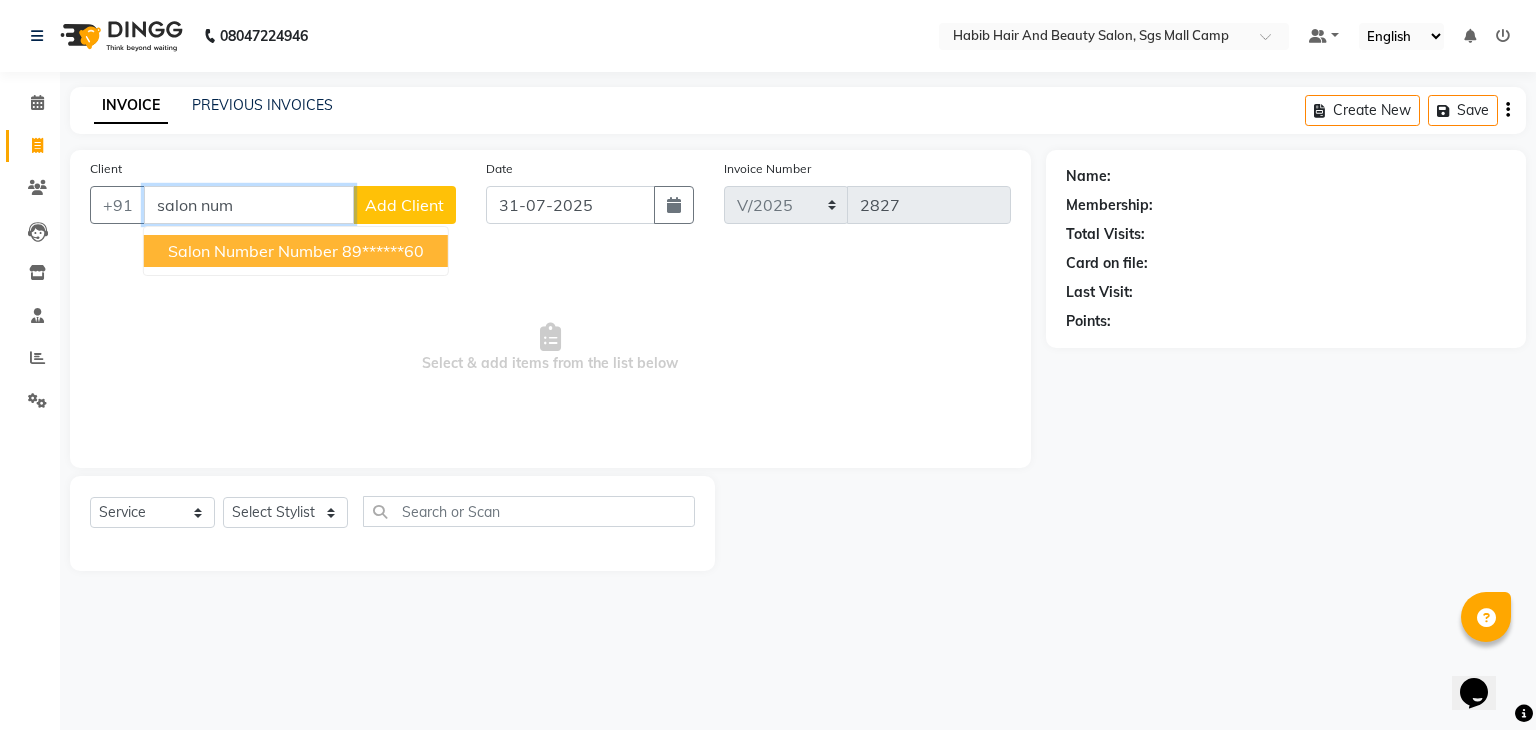 click on "salon number number" at bounding box center (253, 251) 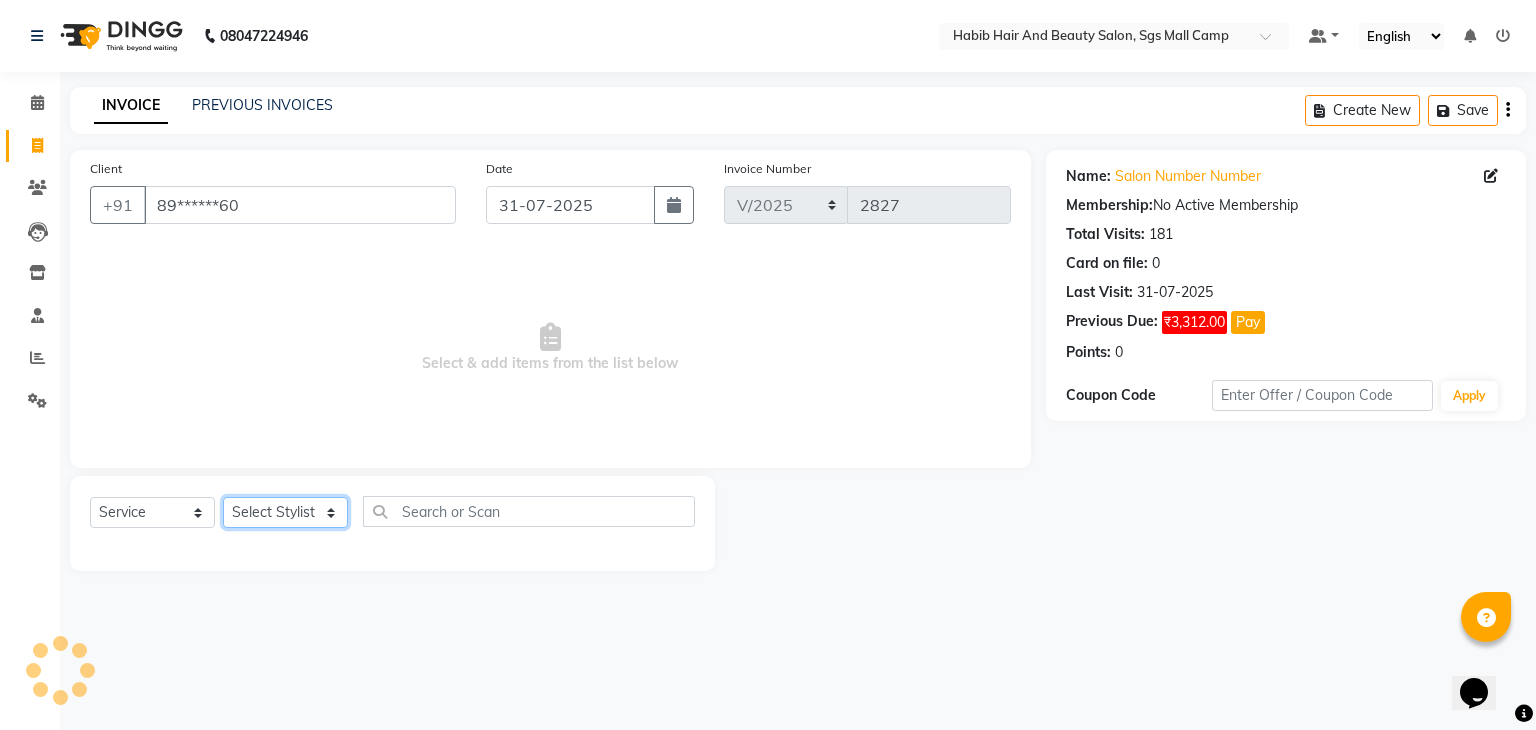 click on "Select Stylist [FIRST] [FIRST] [FIRST] Manager [FIRST]  [FIRST] [FIRST] [FIRST] [FIRST]  [FIRST] [FIRST]" 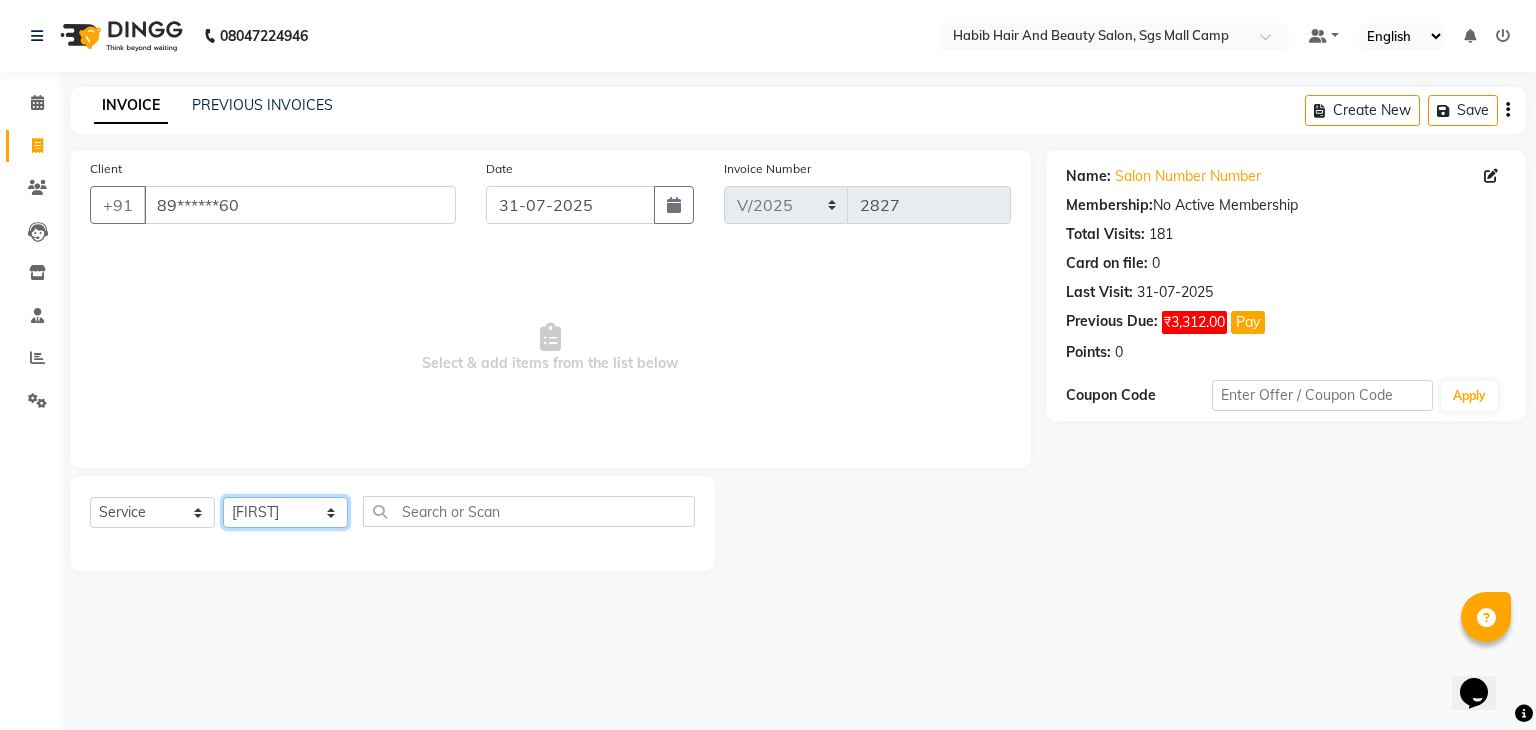 click on "Select Stylist [FIRST] [FIRST] [FIRST] Manager [FIRST]  [FIRST] [FIRST] [FIRST] [FIRST]  [FIRST] [FIRST]" 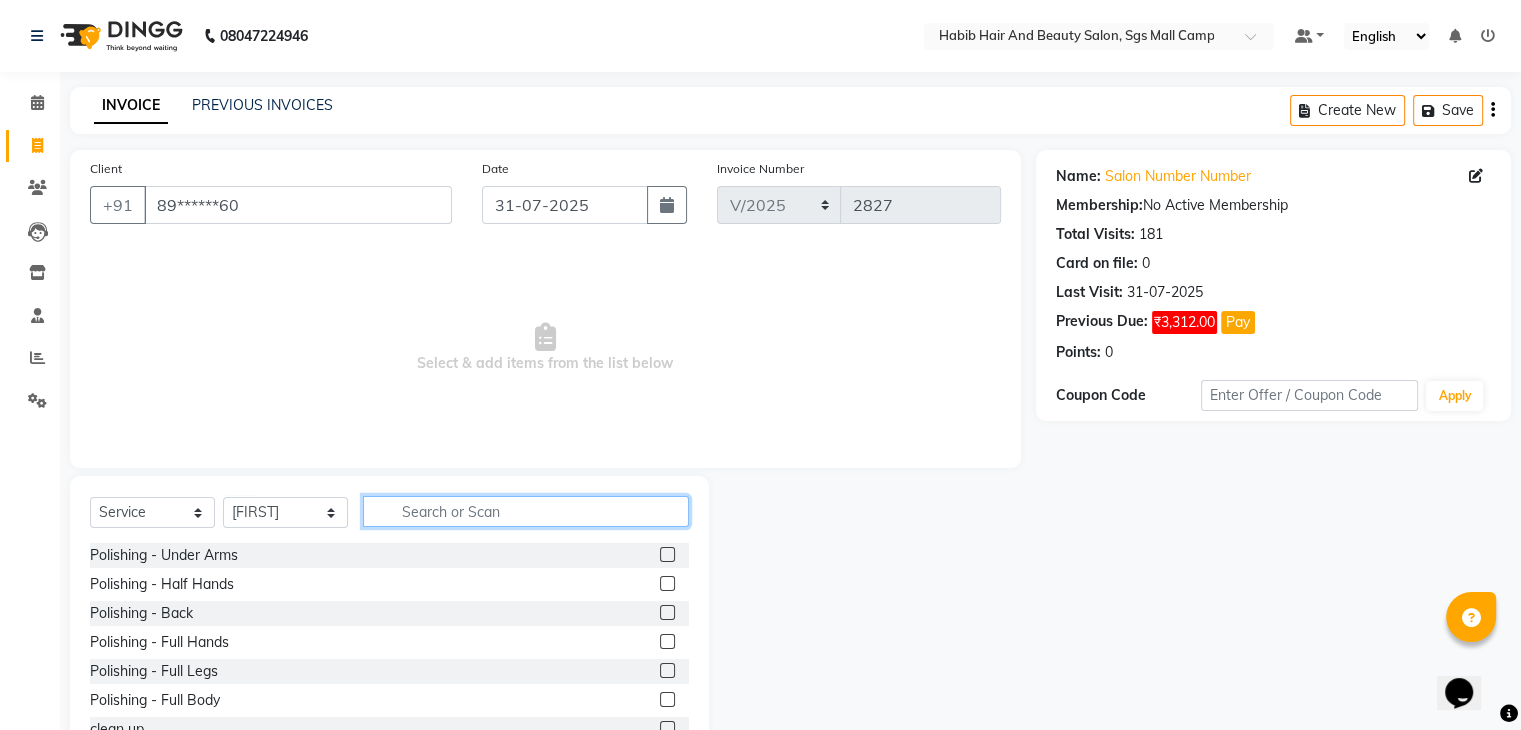 click 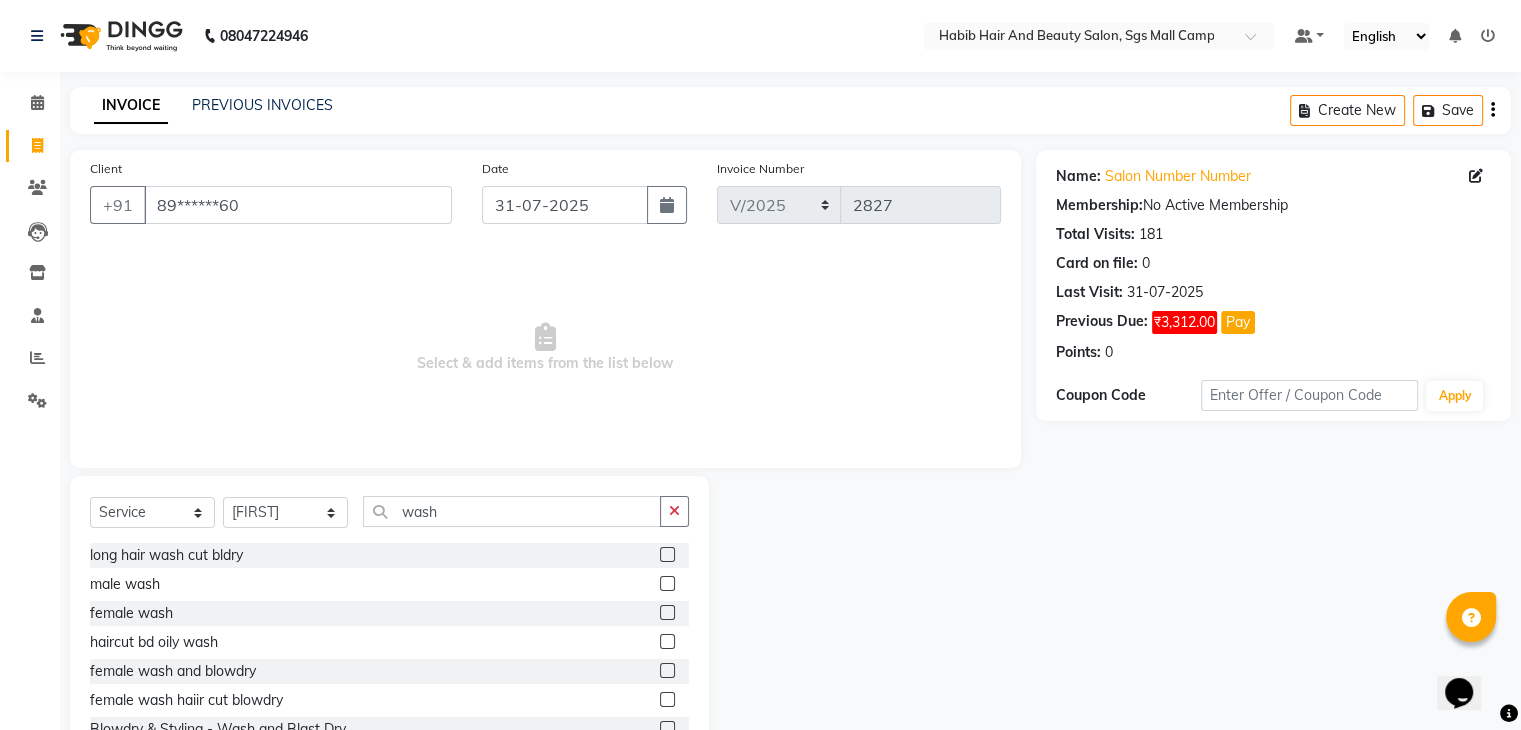click 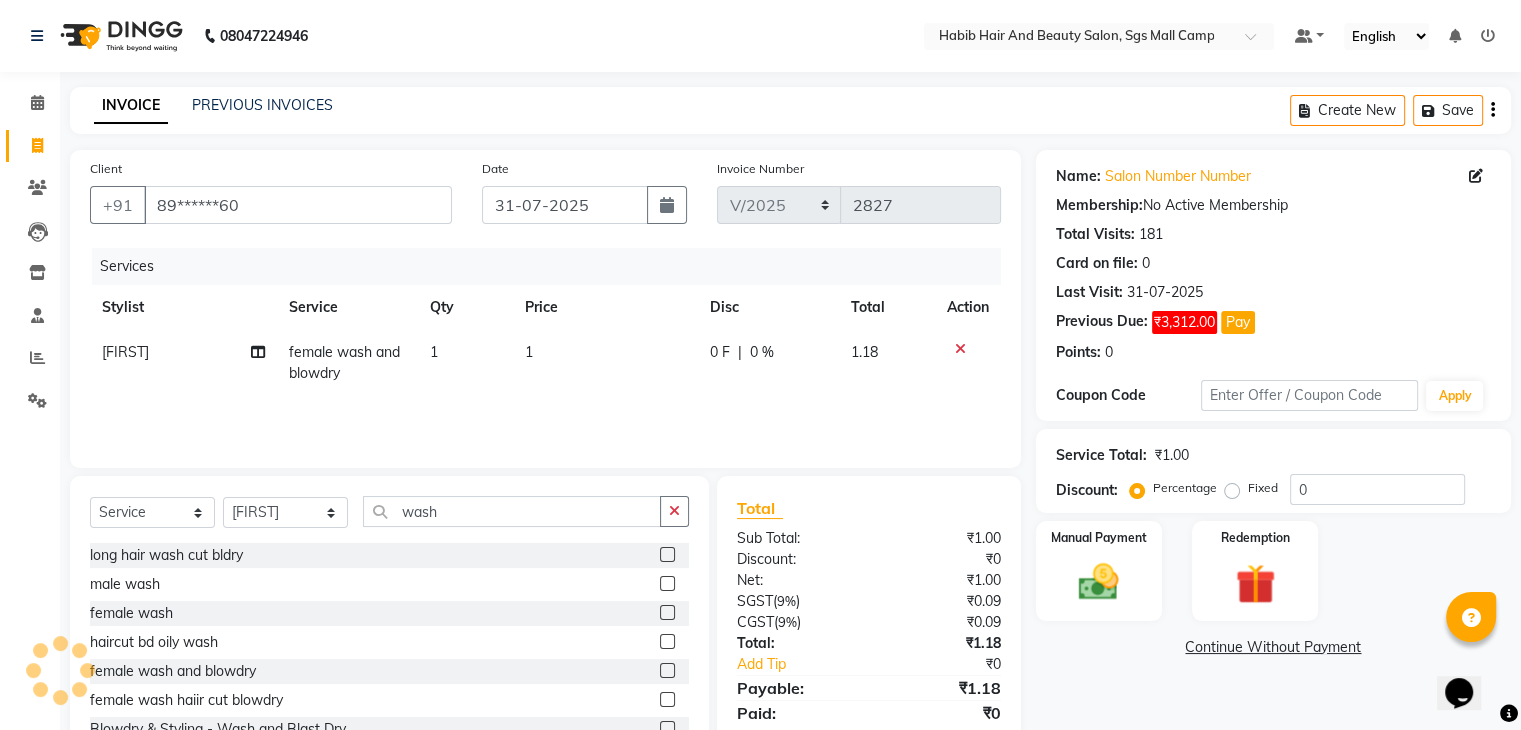 click on "1" 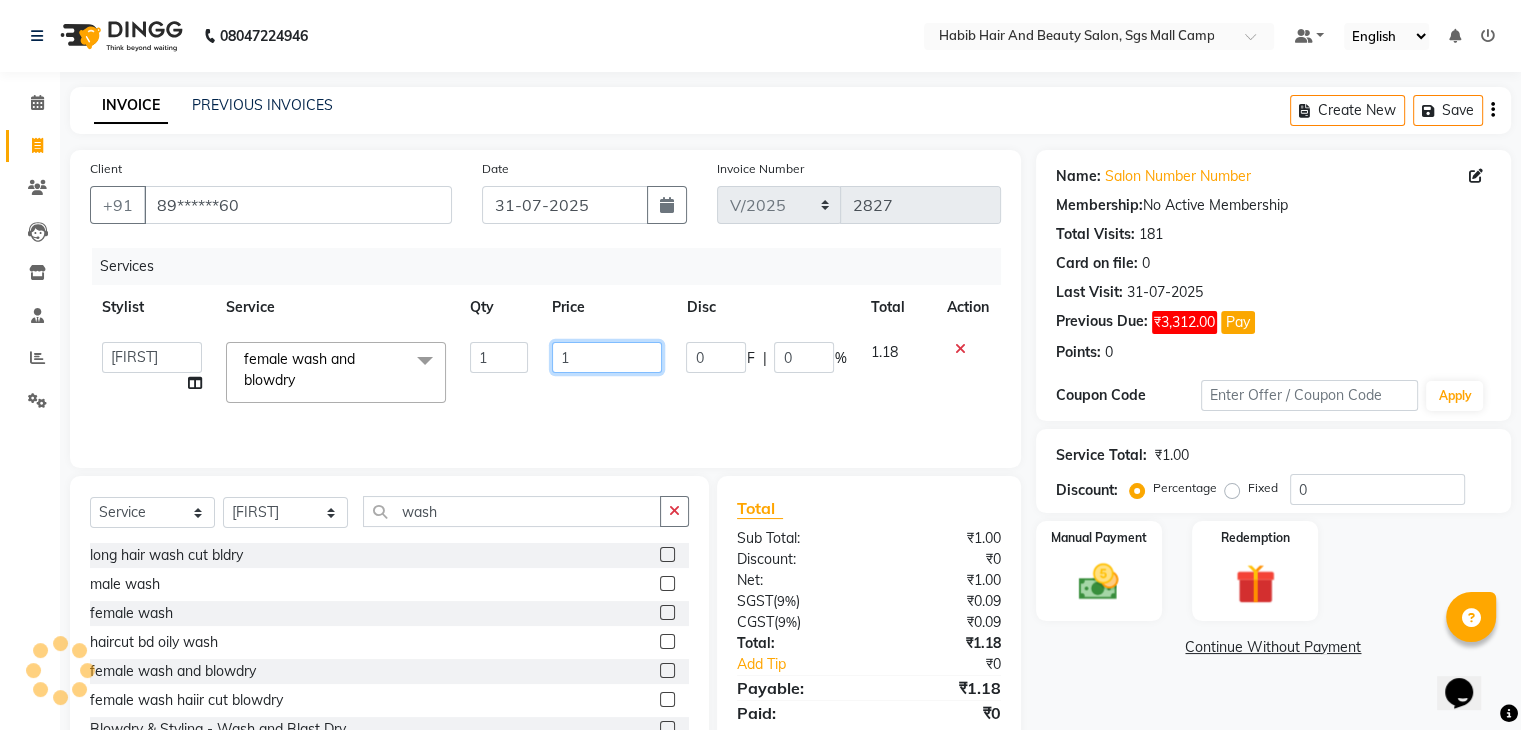 click on "1" 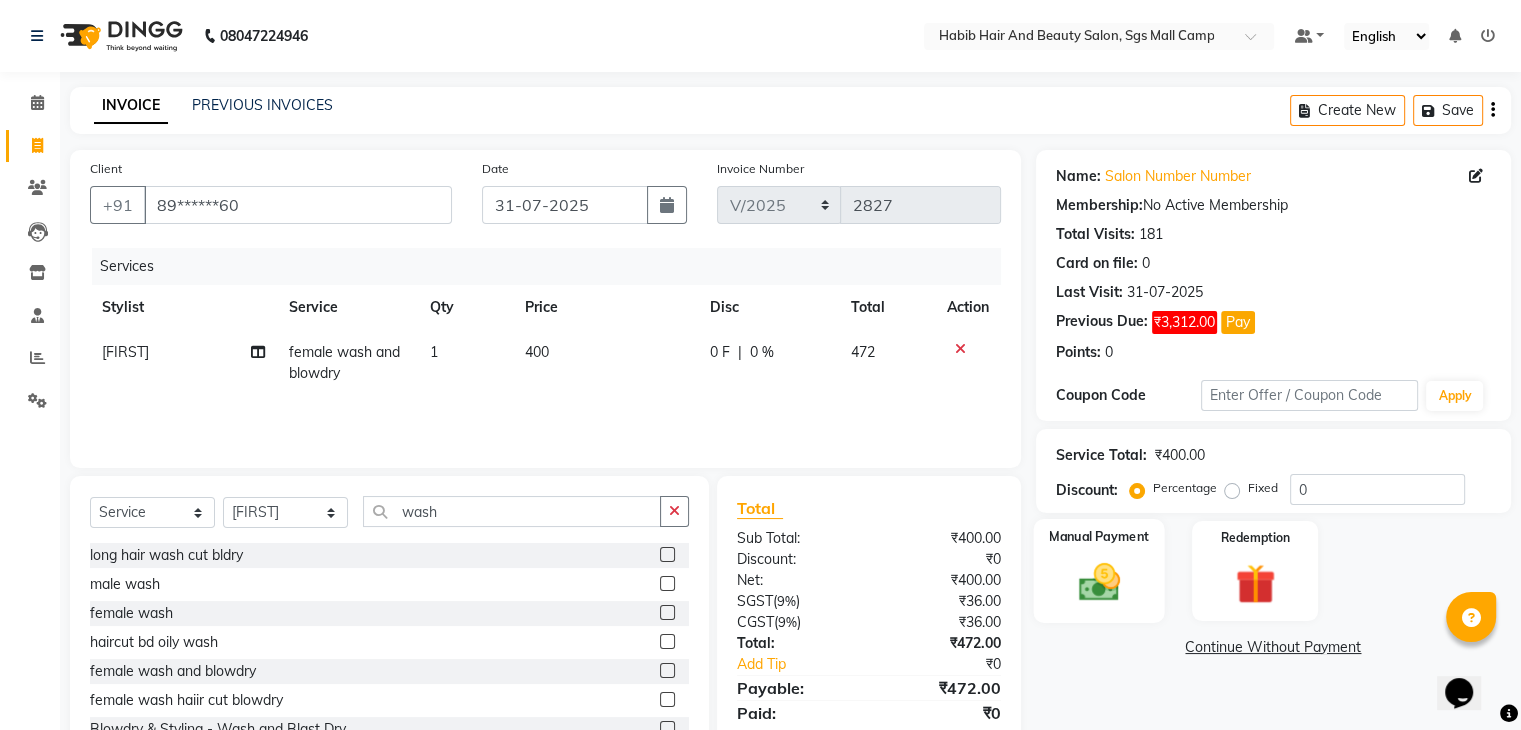 click 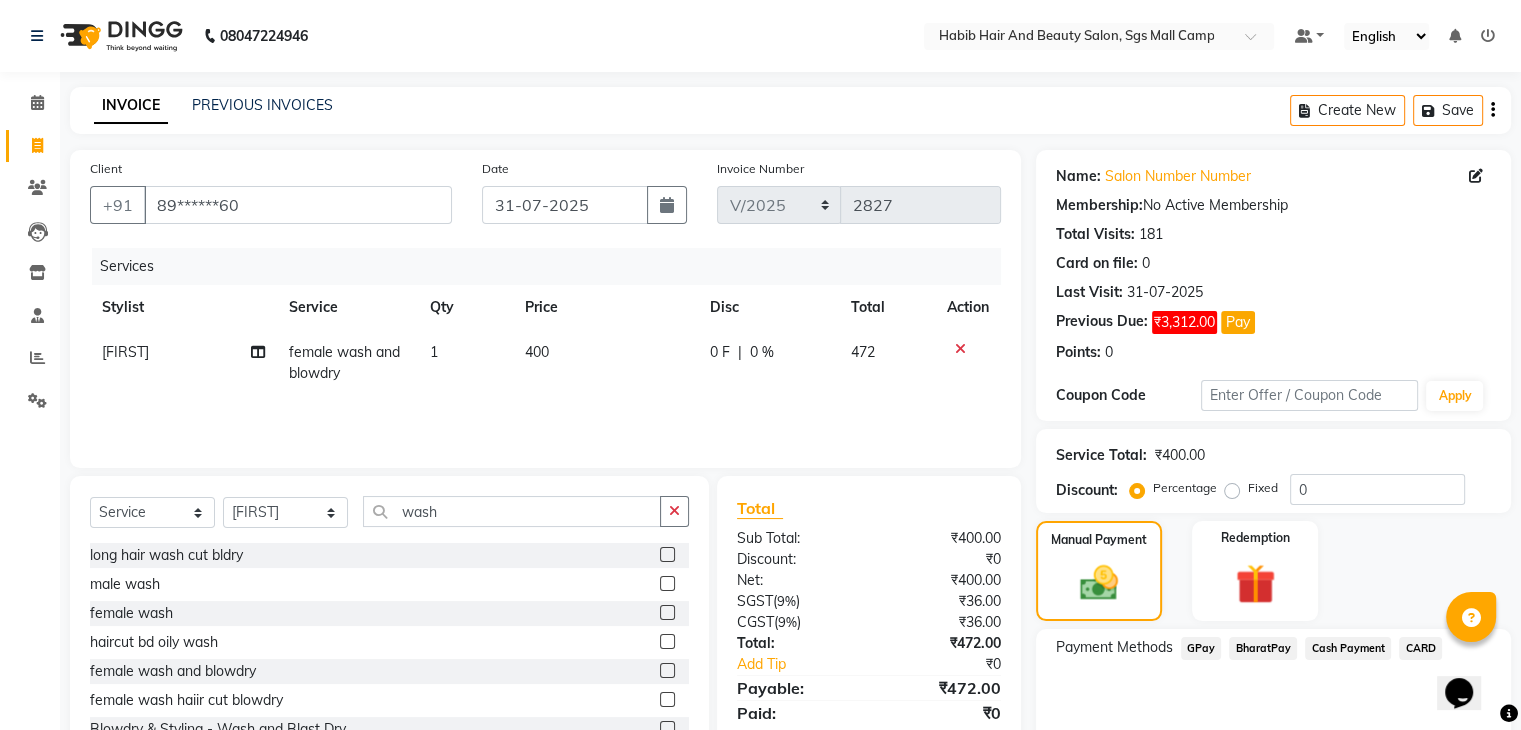 click on "Cash Payment" 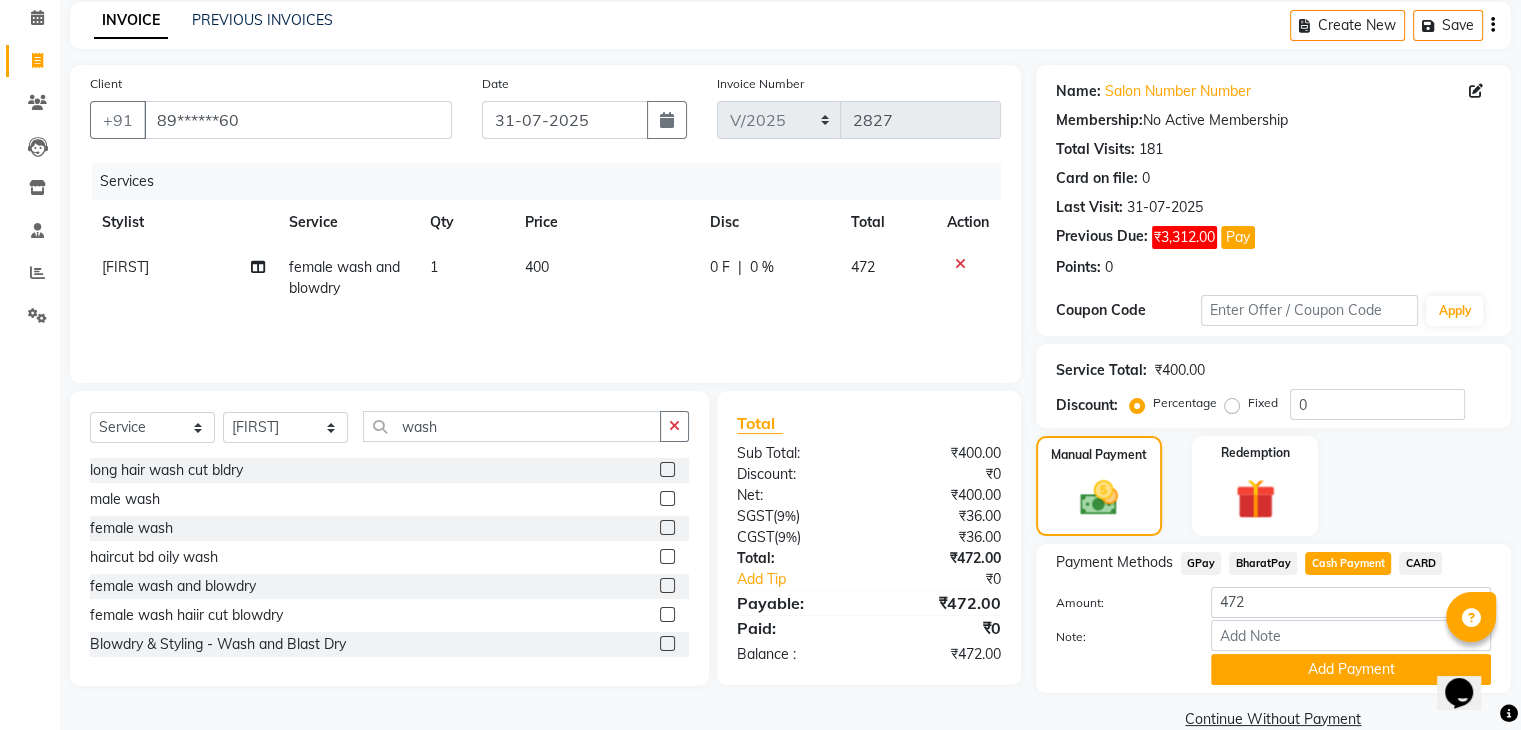 scroll, scrollTop: 120, scrollLeft: 0, axis: vertical 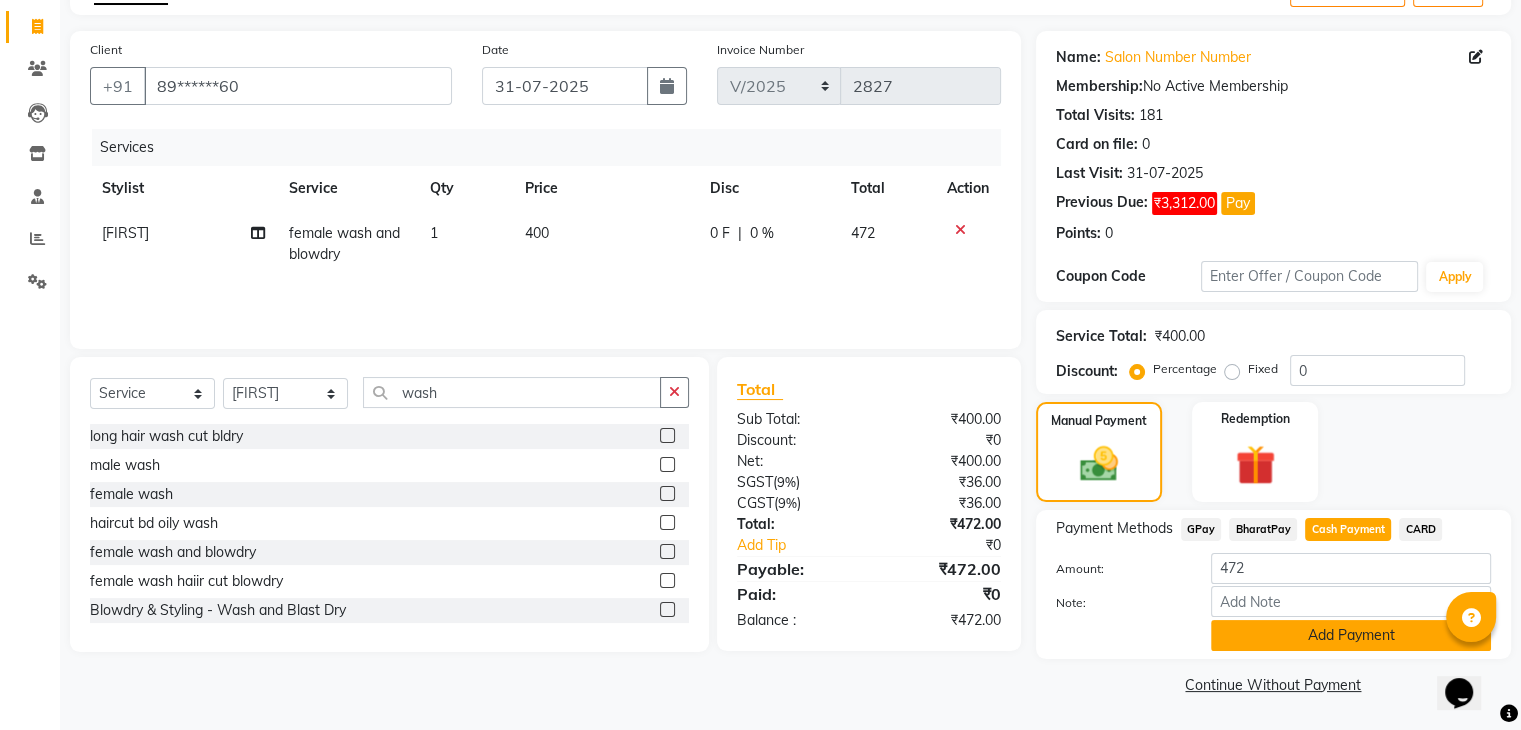 click on "Add Payment" 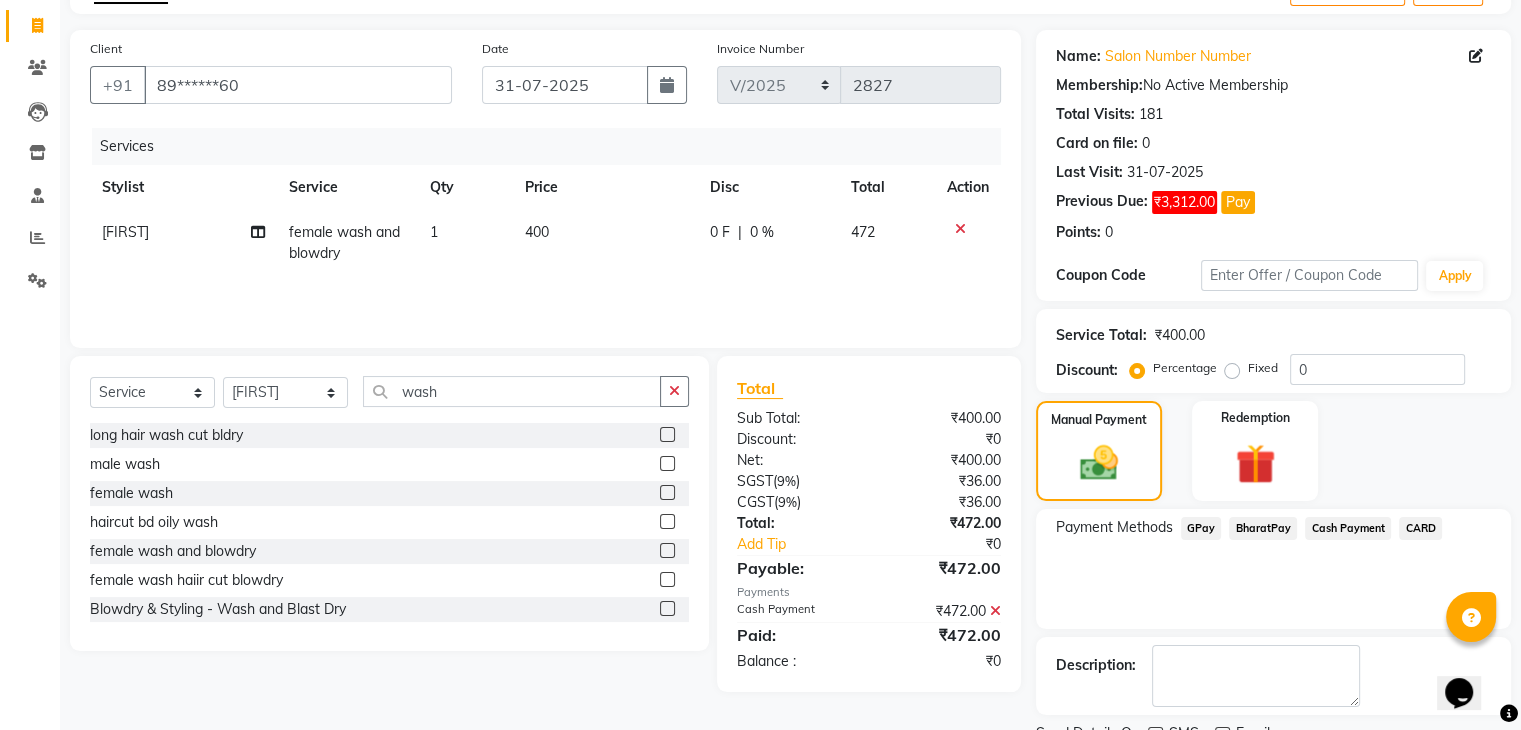 scroll, scrollTop: 201, scrollLeft: 0, axis: vertical 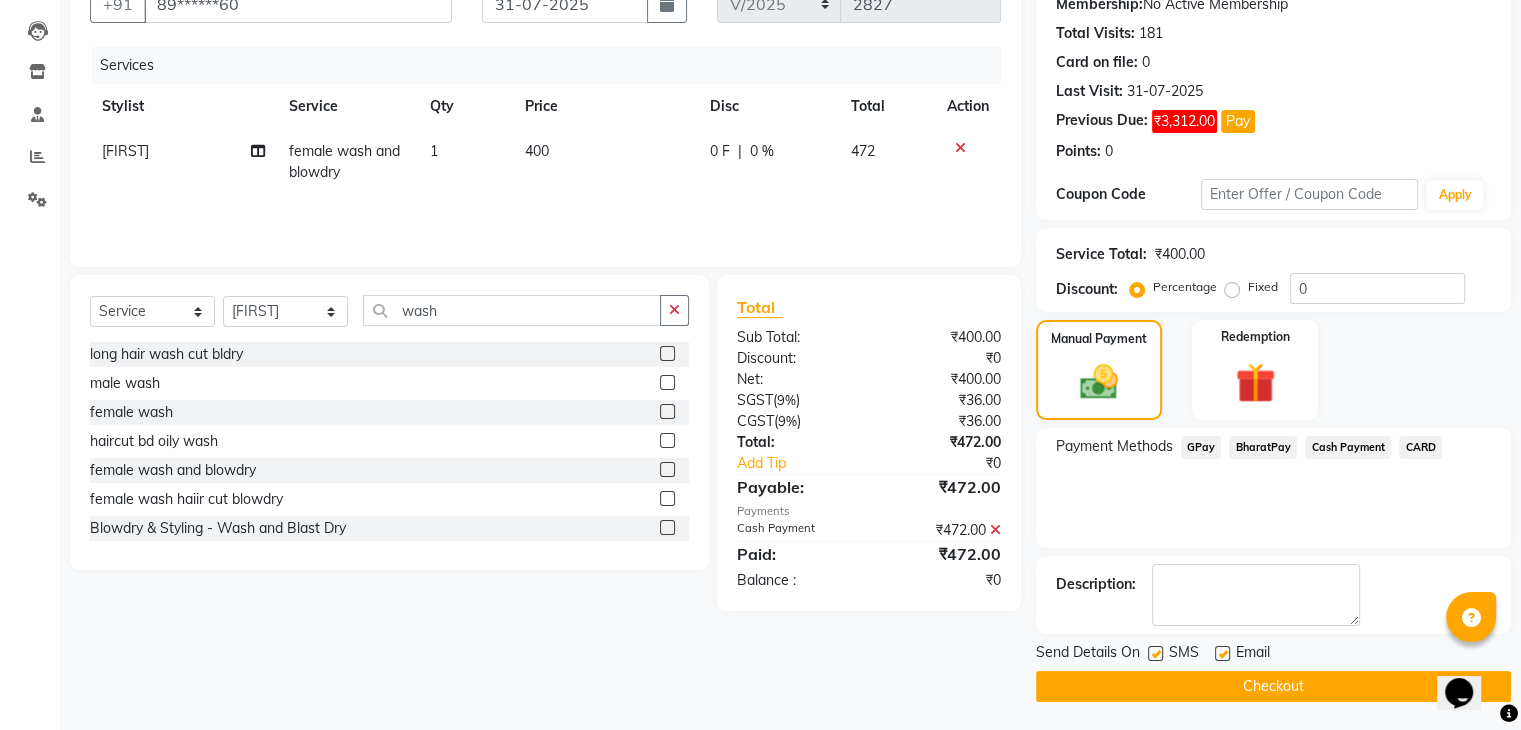 click on "Checkout" 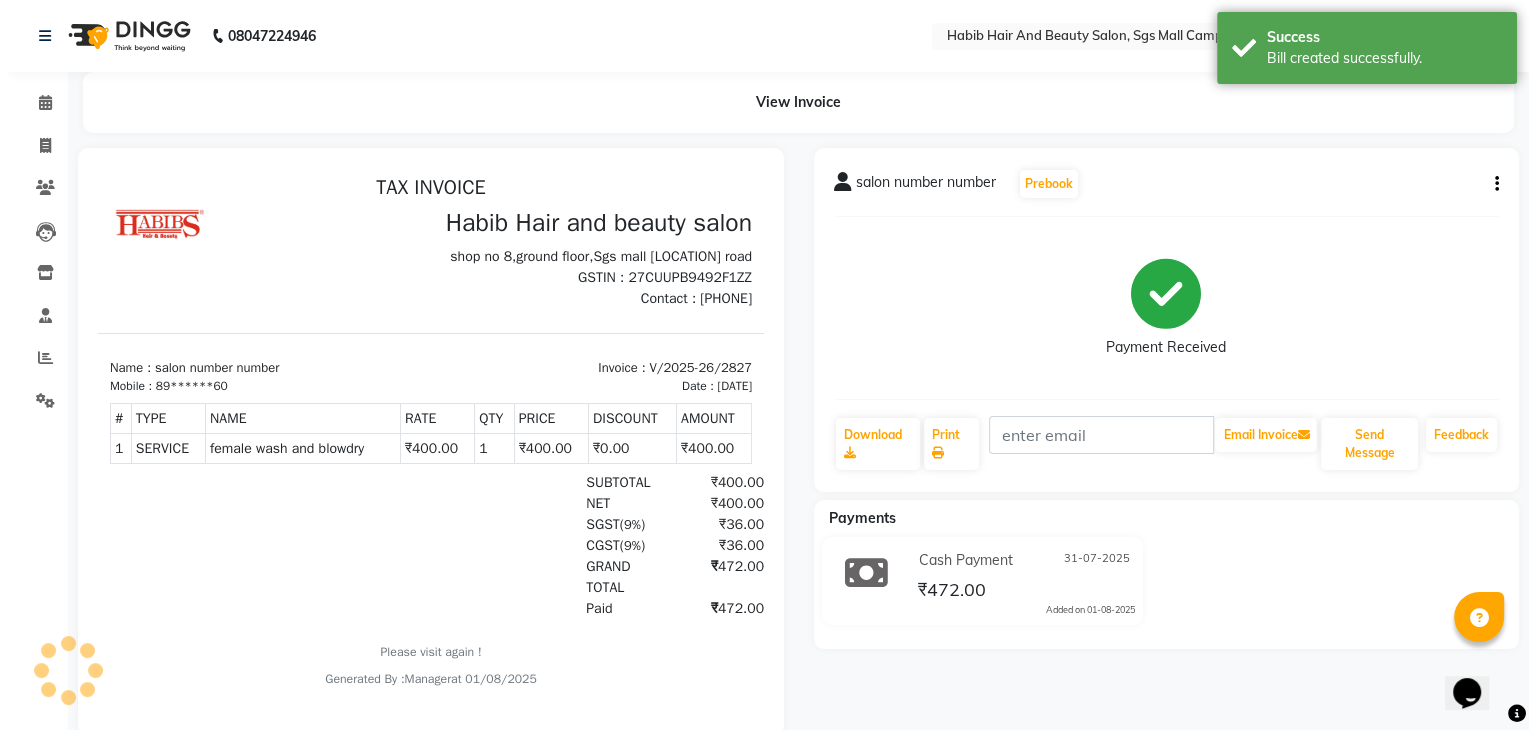 scroll, scrollTop: 0, scrollLeft: 0, axis: both 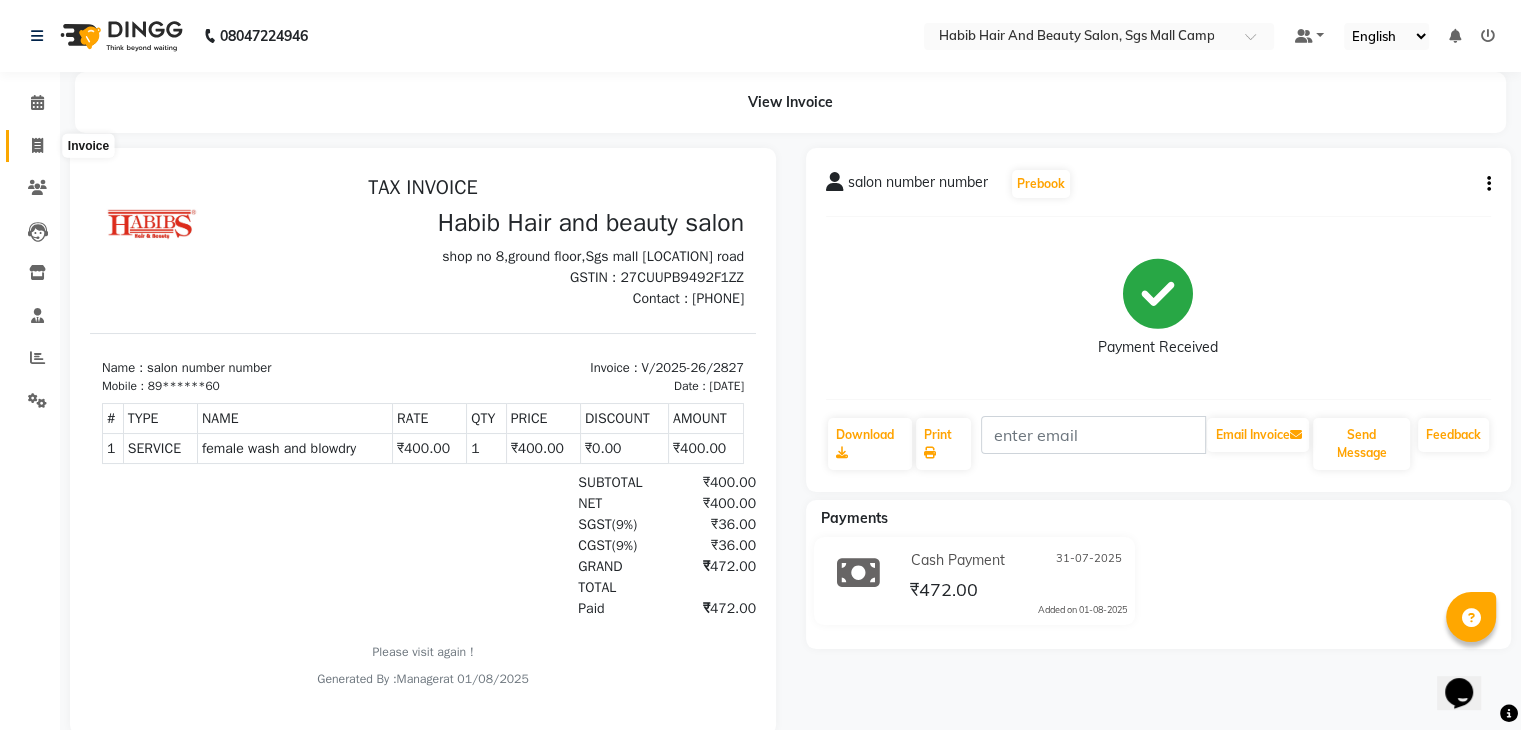 click 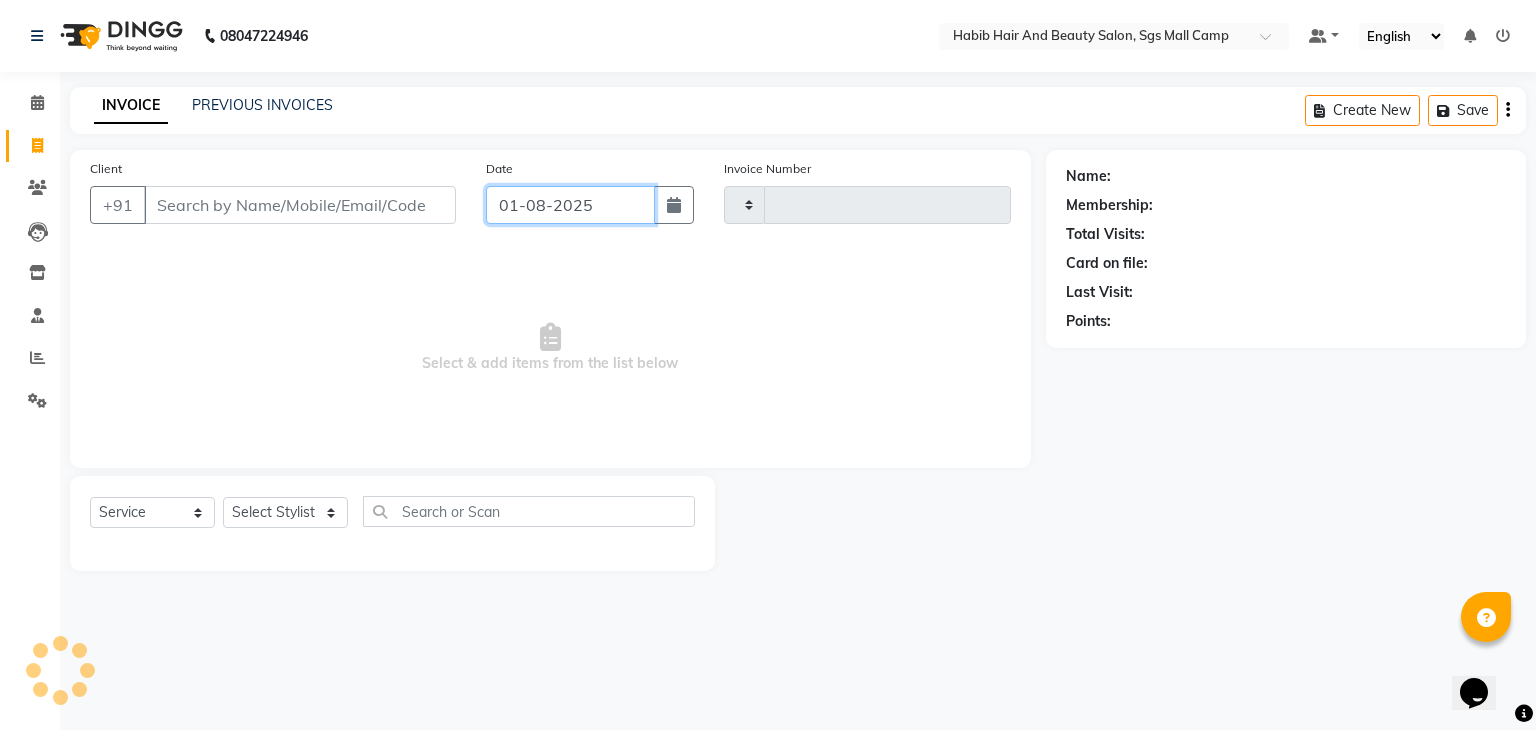 click on "01-08-2025" 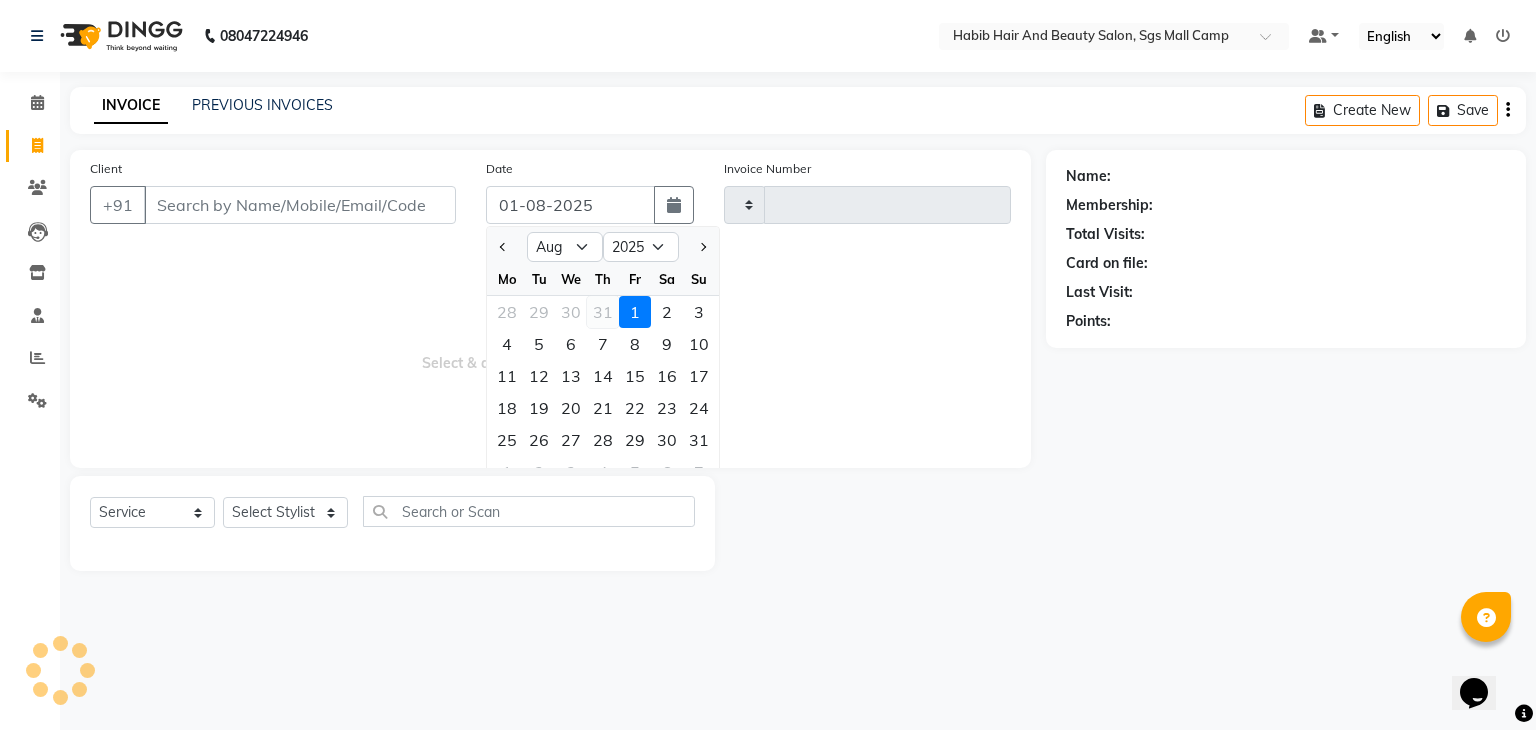 click on "31" 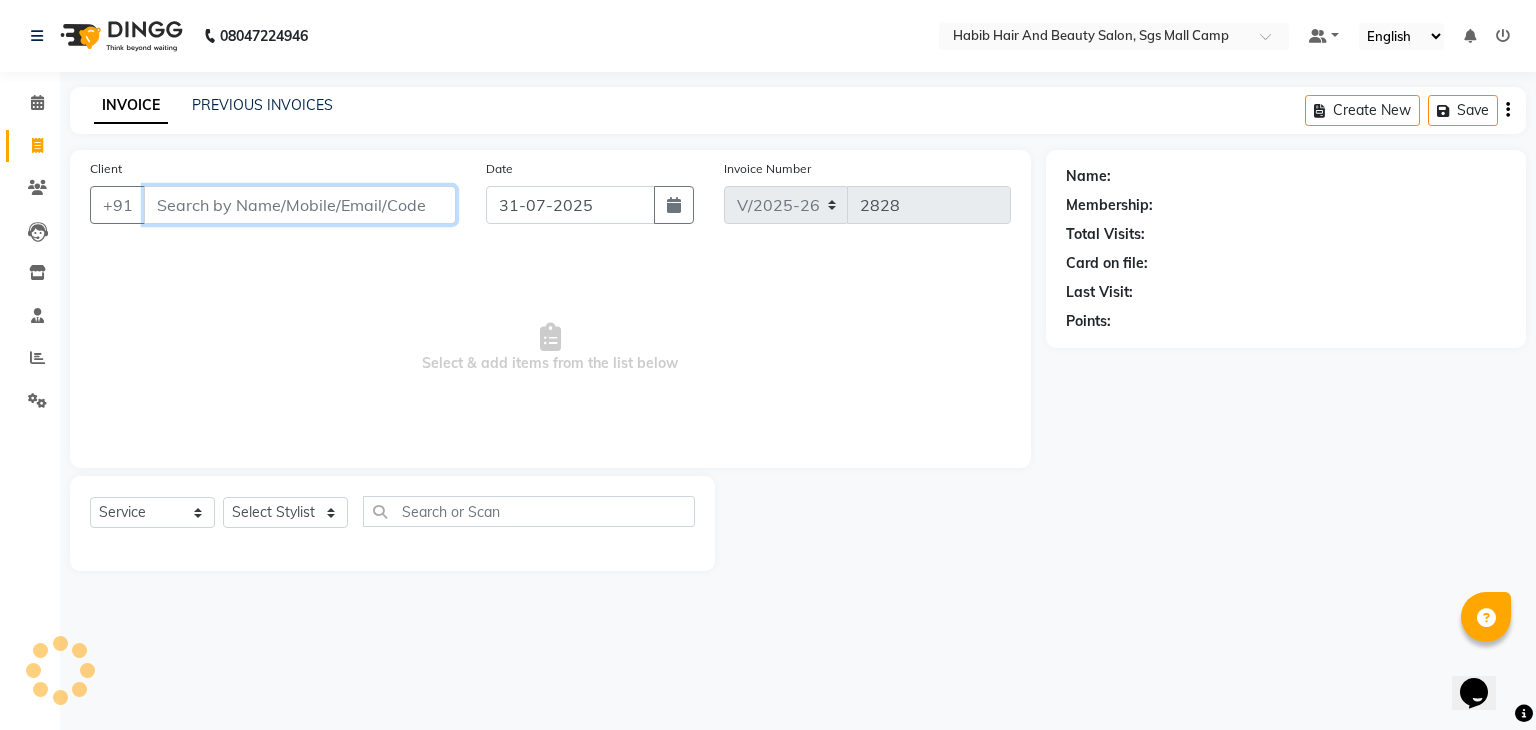 click on "Client" at bounding box center [300, 205] 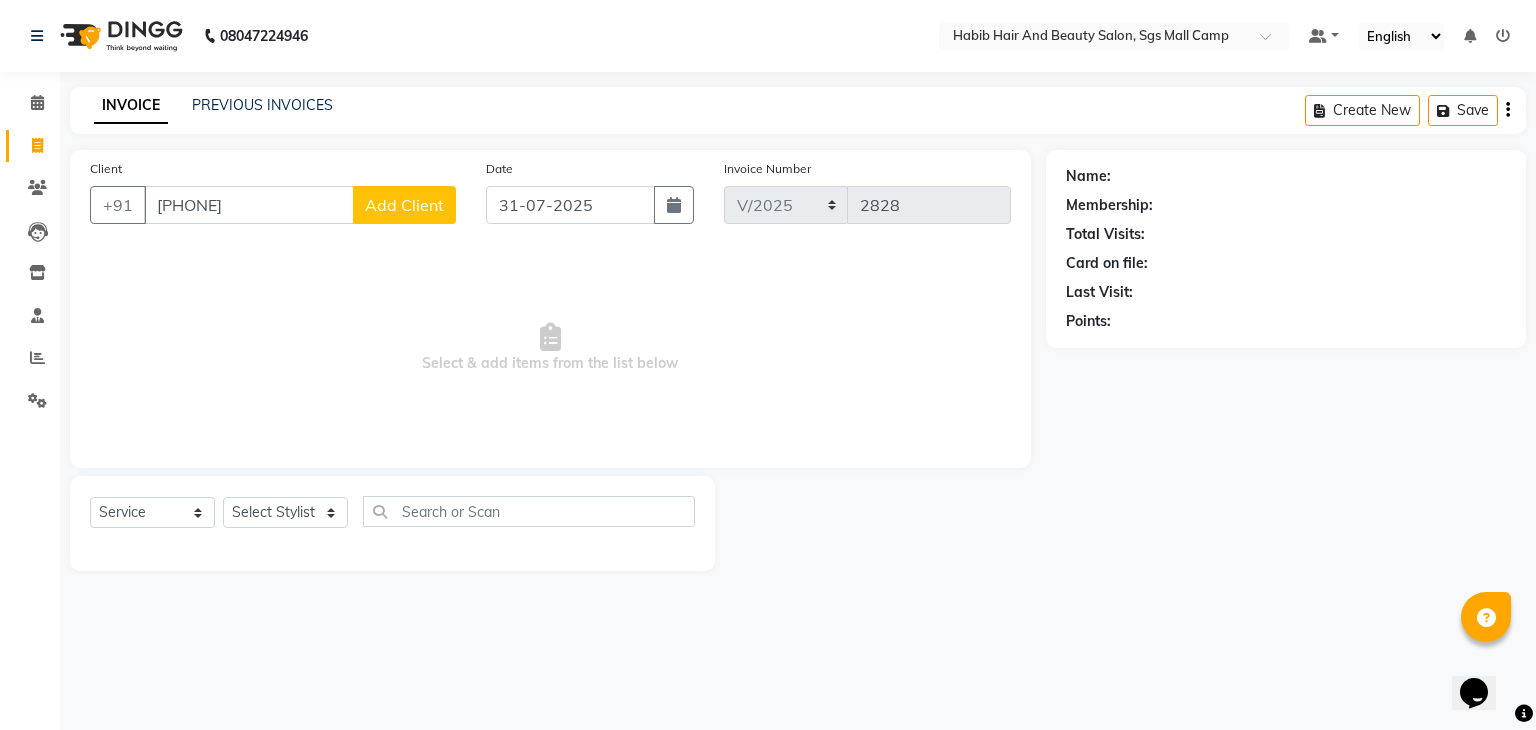 click on "Add Client" 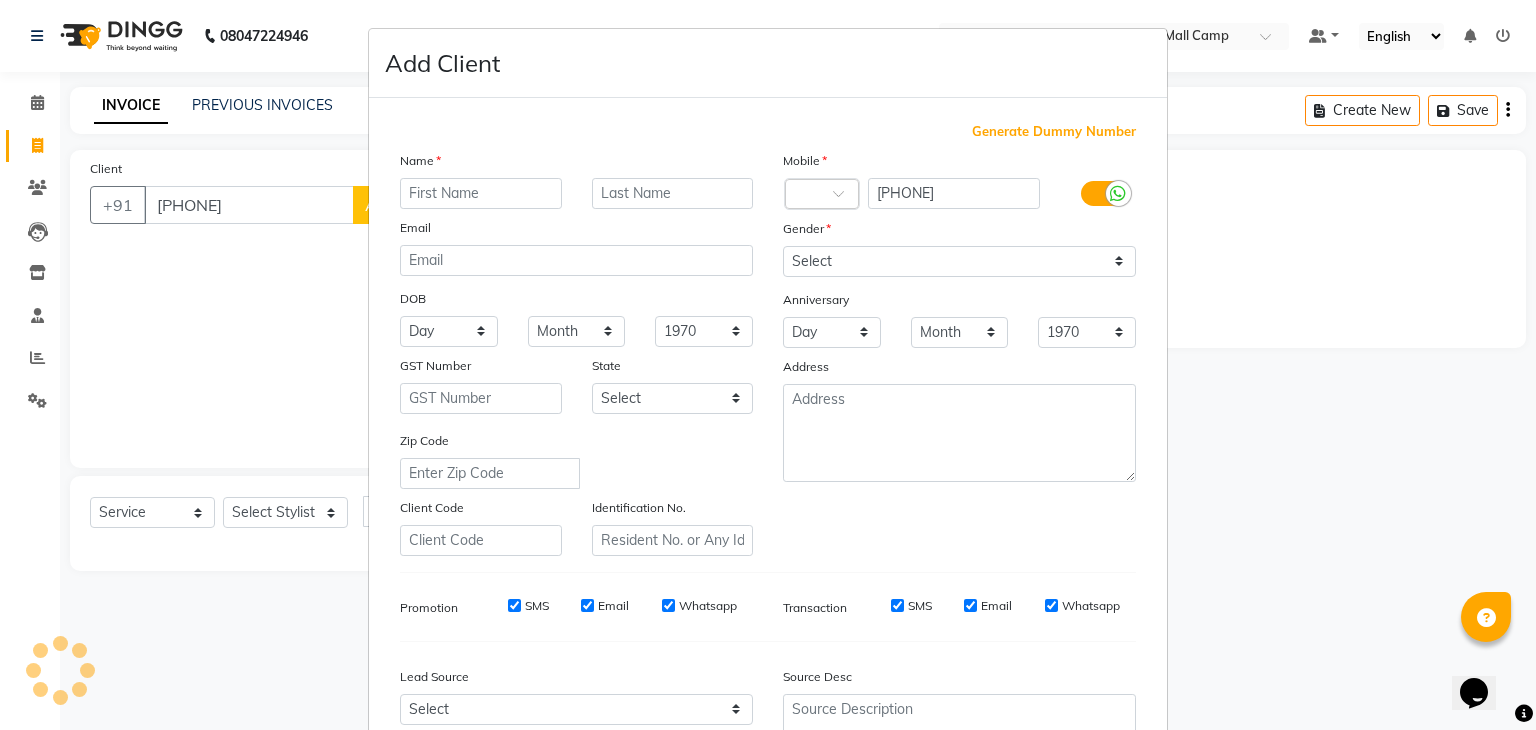 click at bounding box center (481, 193) 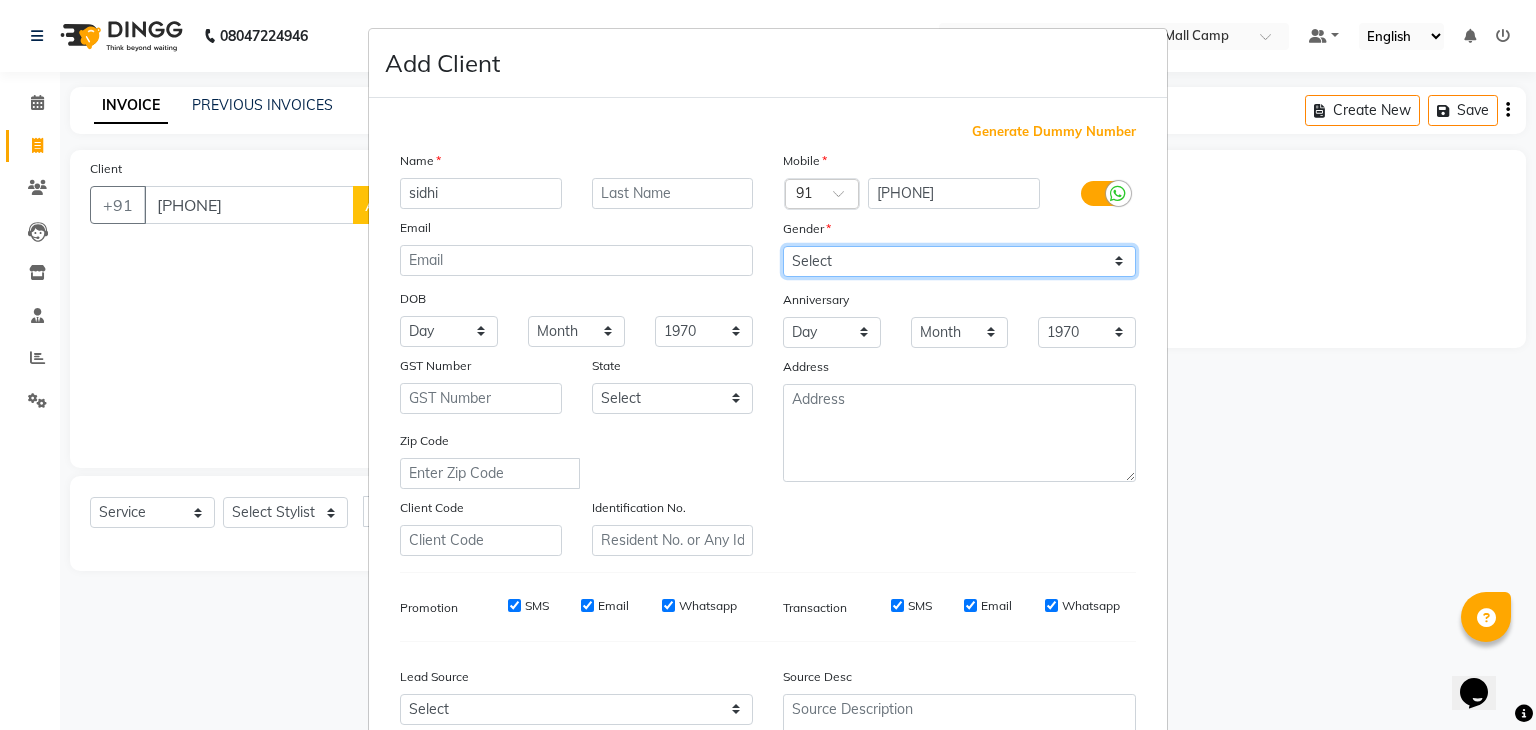 click on "Select Male Female Other Prefer Not To Say" at bounding box center (959, 261) 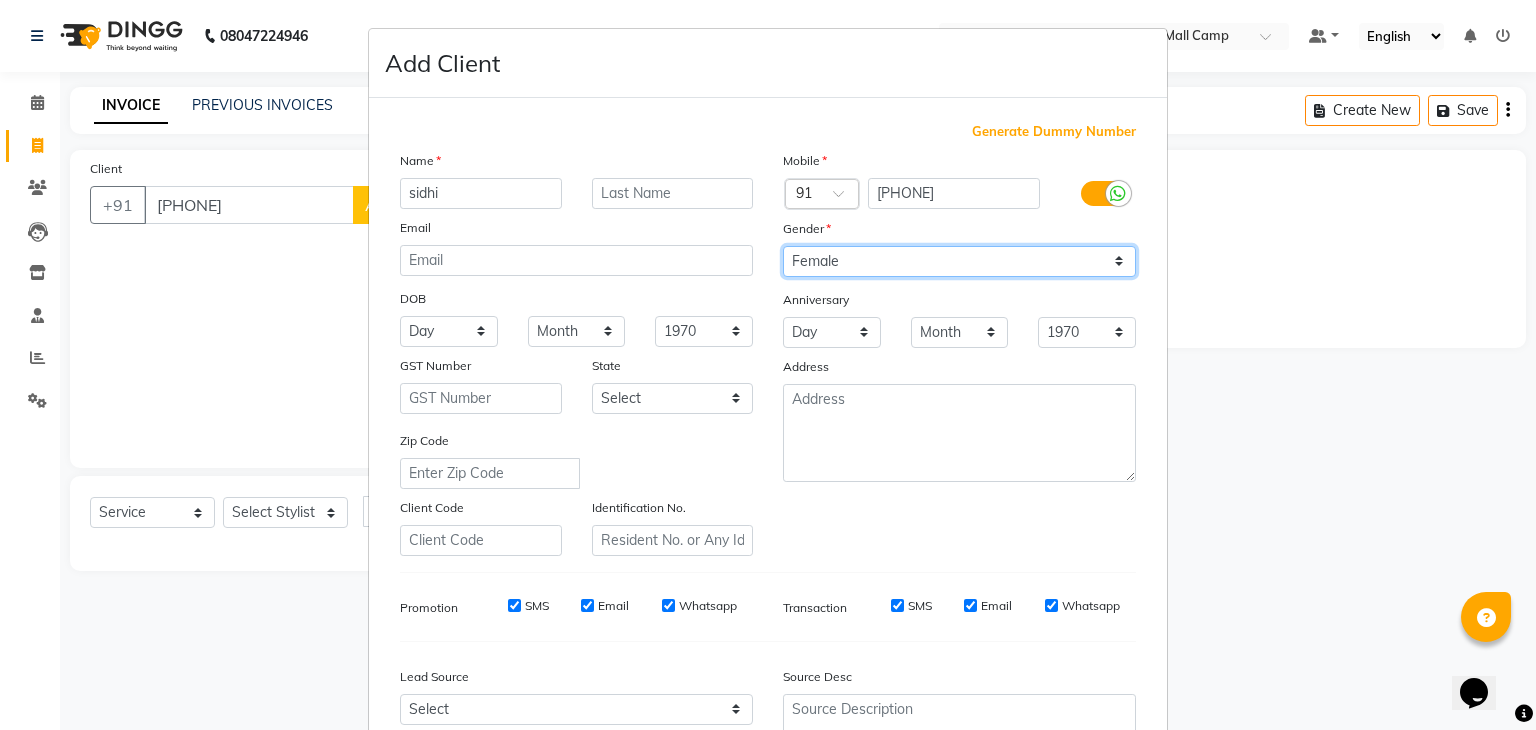 click on "Select Male Female Other Prefer Not To Say" at bounding box center (959, 261) 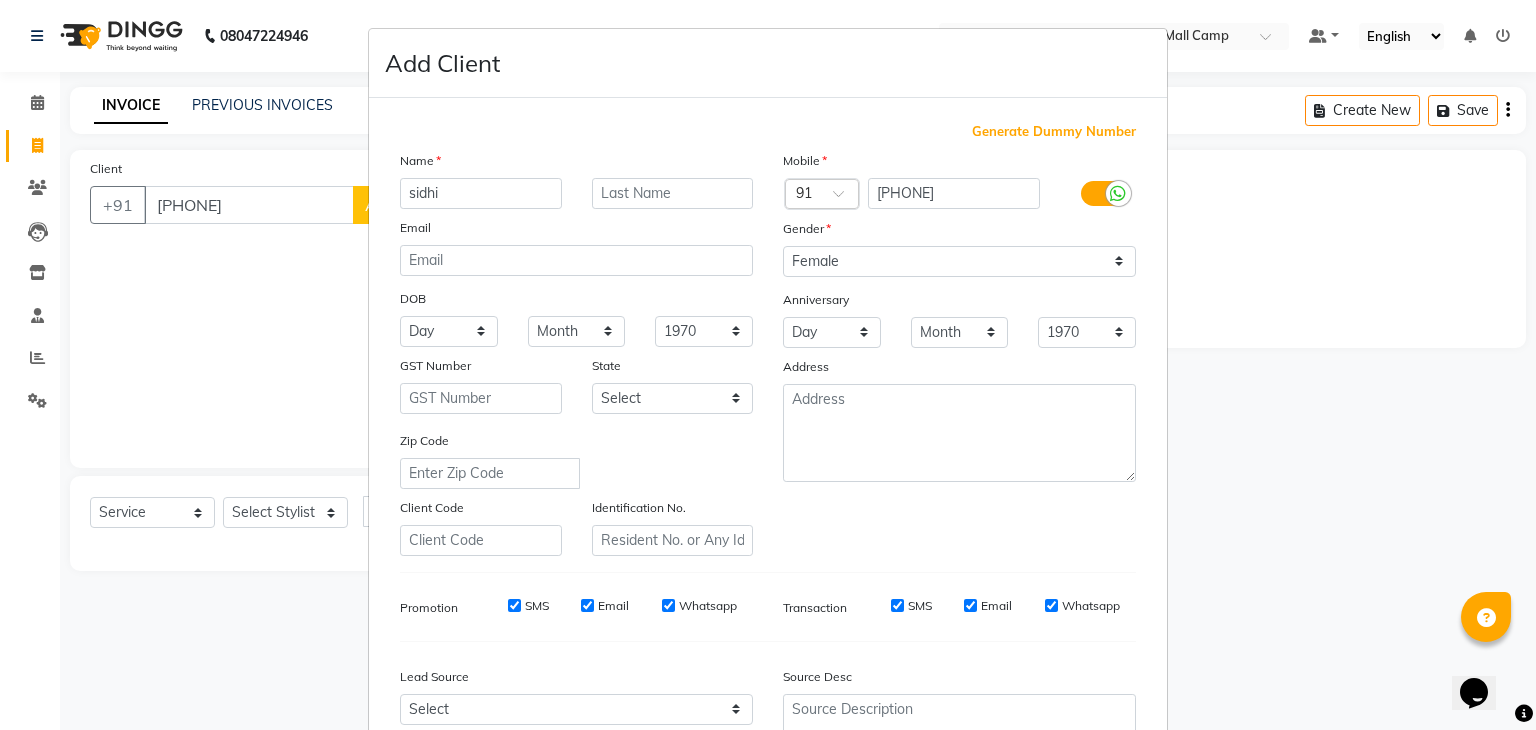 click on "Mobile Country Code × 91 [PHONE] Gender Select Male Female Other Prefer Not To Say Anniversary Day 01 02 03 04 05 06 07 08 09 10 11 12 13 14 15 16 17 18 19 20 21 22 23 24 25 26 27 28 29 30 31 Month January February March April May June July August September October November December 1970 1971 1972 1973 1974 1975 1976 1977 1978 1979 1980 1981 1982 1983 1984 1985 1986 1987 1988 1989 1990 1991 1992 1993 1994 1995 1996 1997 1998 1999 2000 2001 2002 2003 2004 2005 2006 2007 2008 2009 2010 2011 2012 2013 2014 2015 2016 2017 2018 2019 2020 2021 2022 2023 2024 2025 Address" at bounding box center (959, 353) 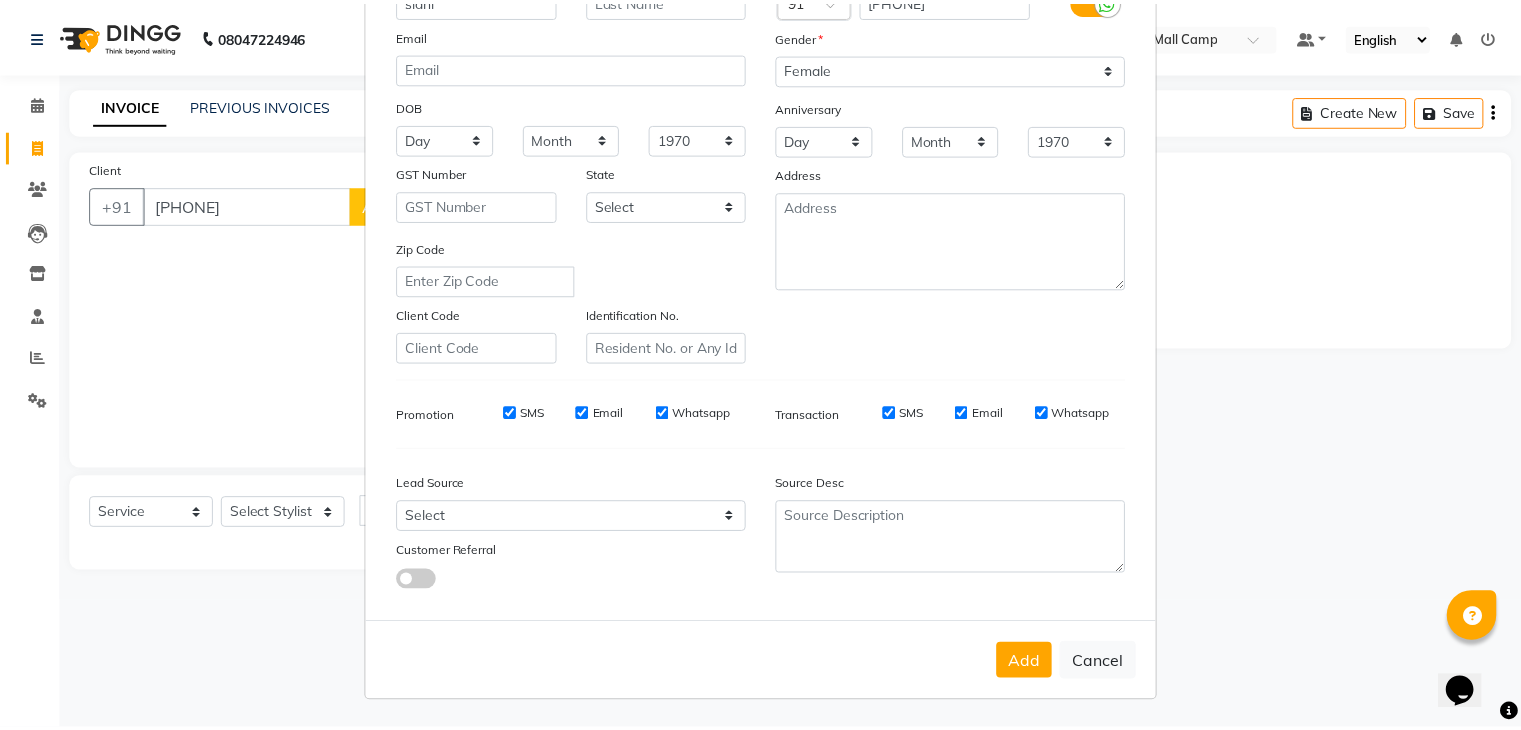 scroll, scrollTop: 203, scrollLeft: 0, axis: vertical 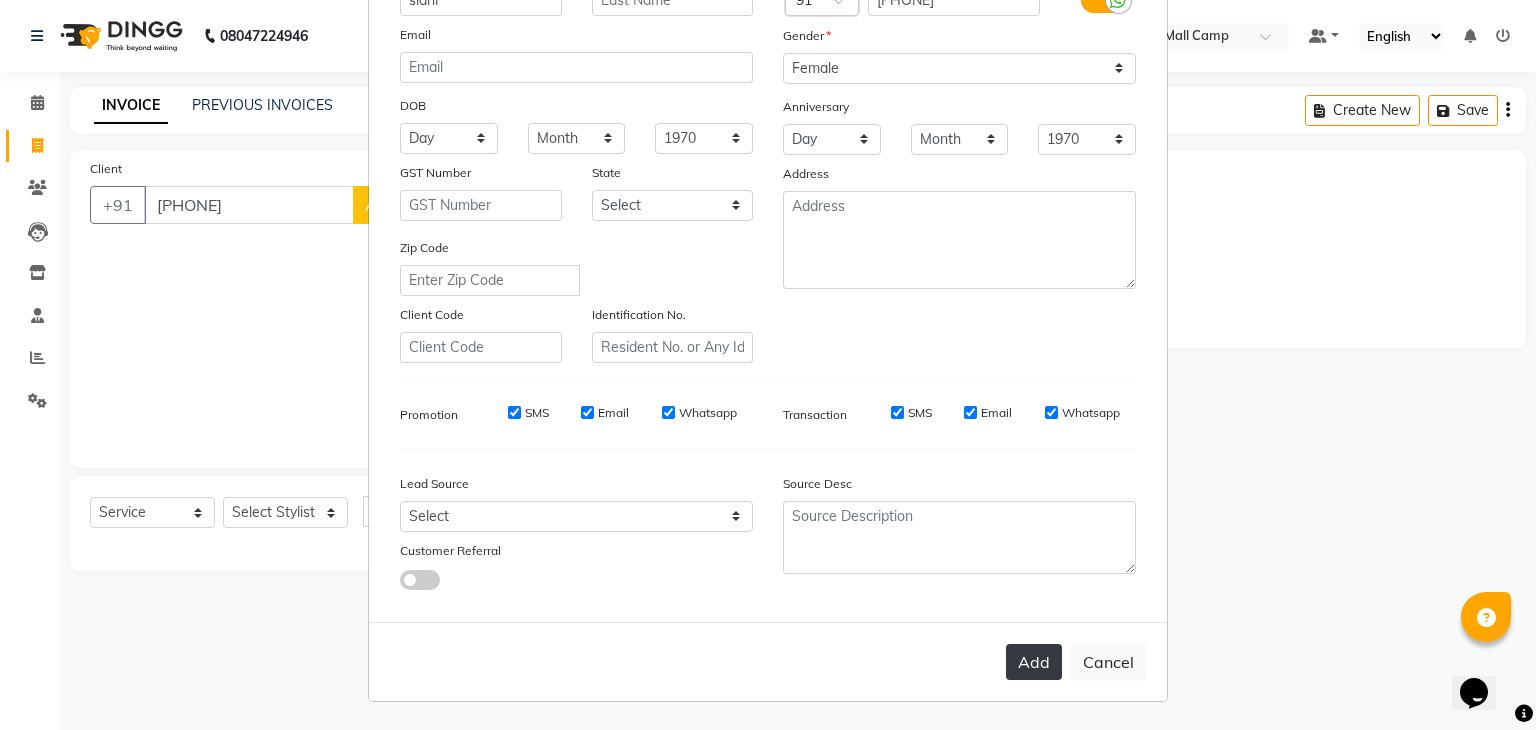 click on "Add" at bounding box center [1034, 662] 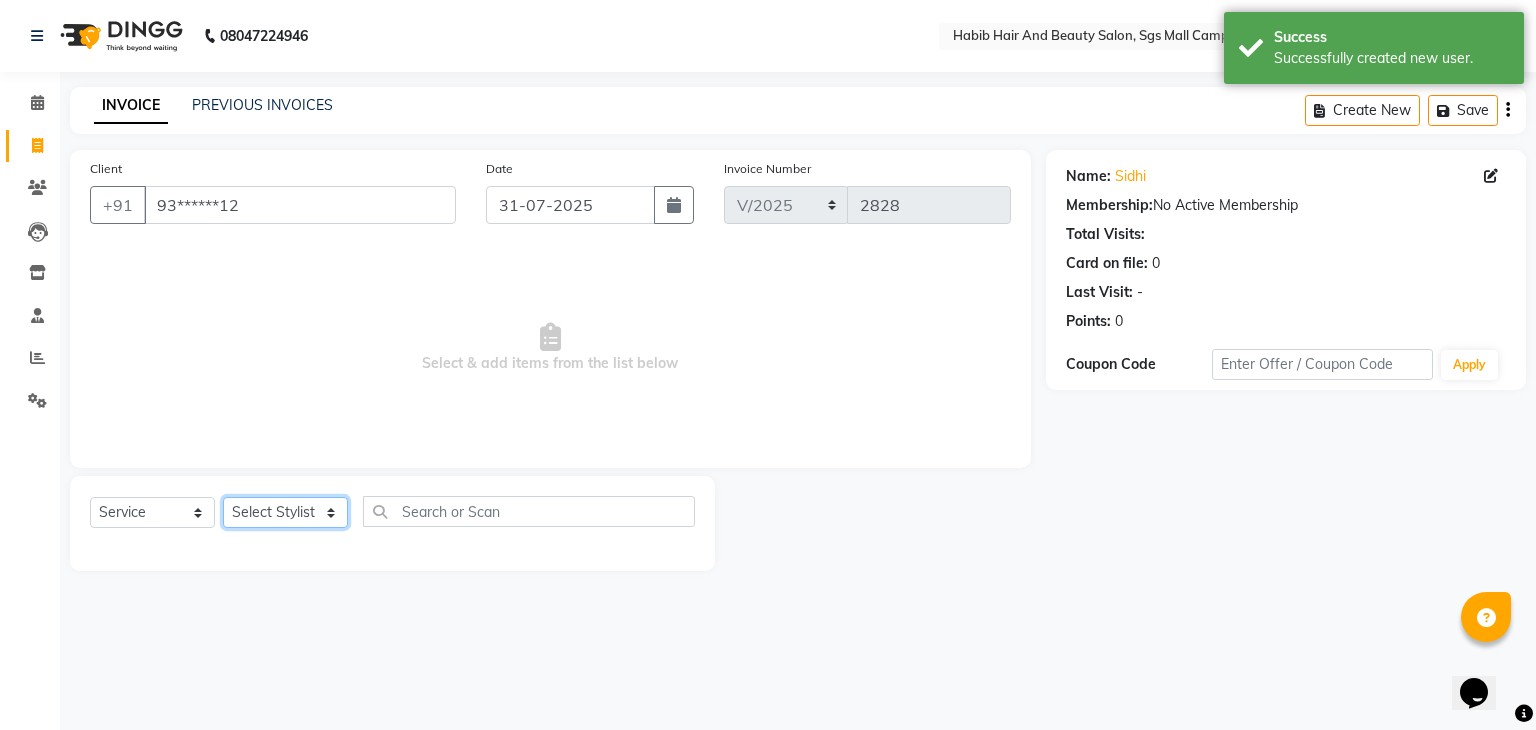 click on "Select Stylist [FIRST] [FIRST] [FIRST] Manager [FIRST]  [FIRST] [FIRST] [FIRST] [FIRST]  [FIRST] [FIRST]" 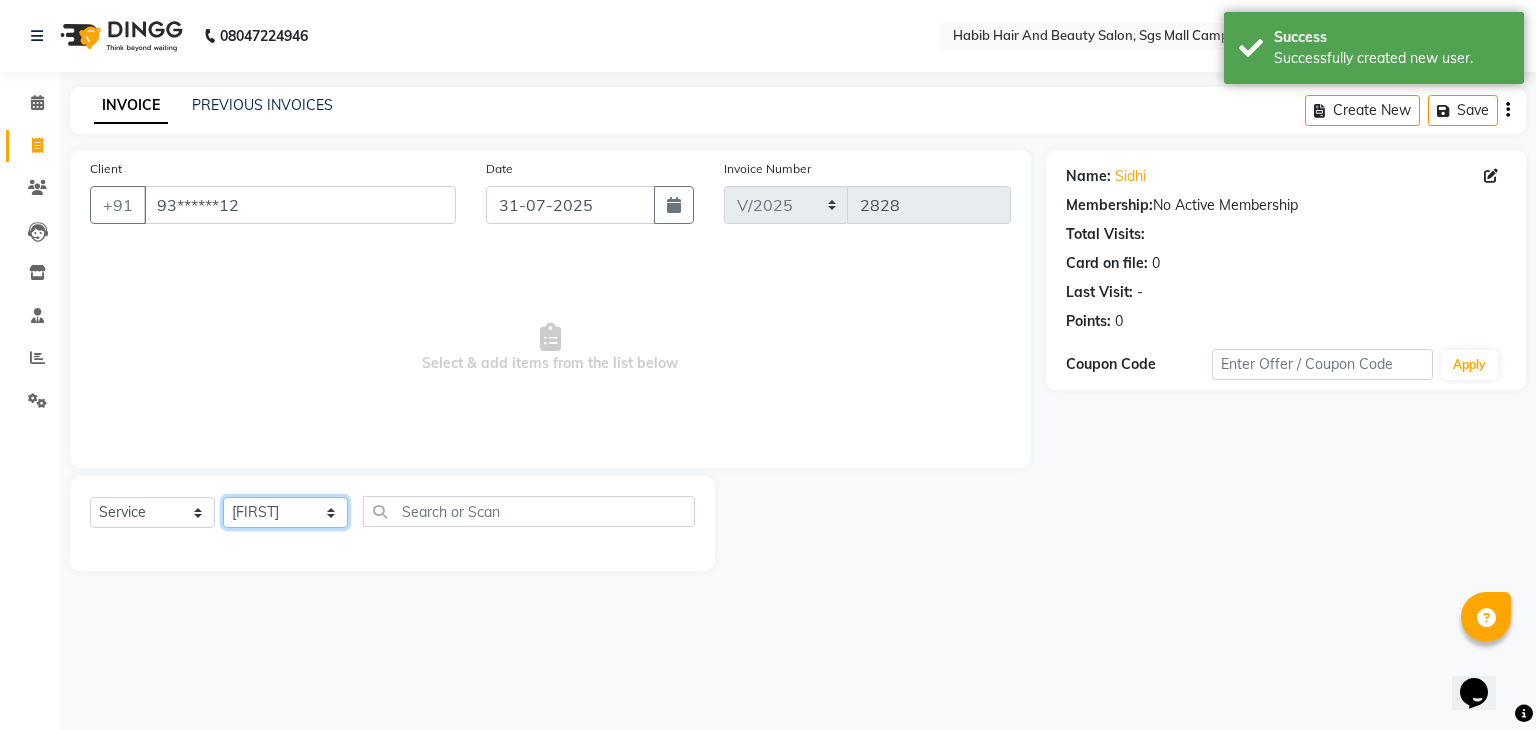 click on "Select Stylist [FIRST] [FIRST] [FIRST] Manager [FIRST]  [FIRST] [FIRST] [FIRST] [FIRST]  [FIRST] [FIRST]" 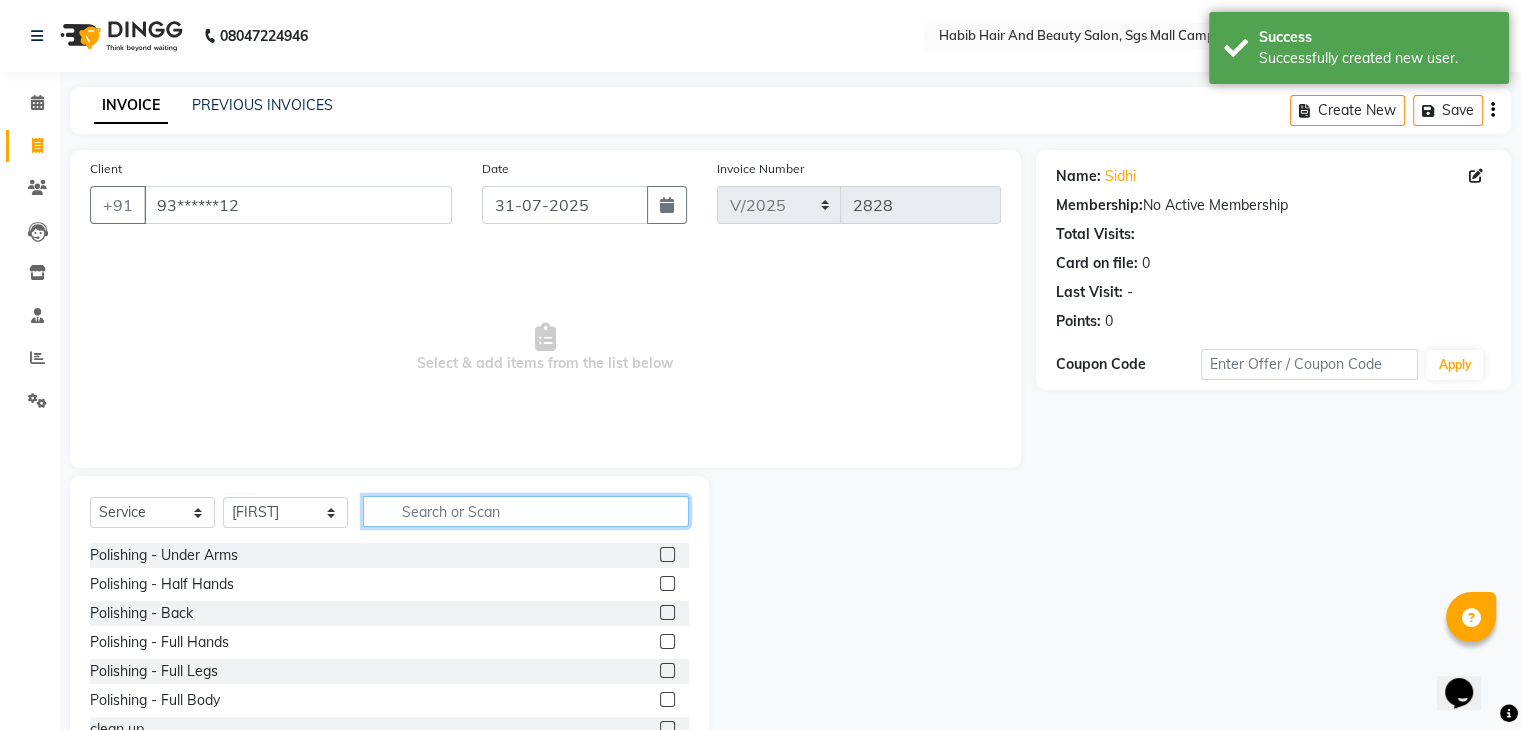 click 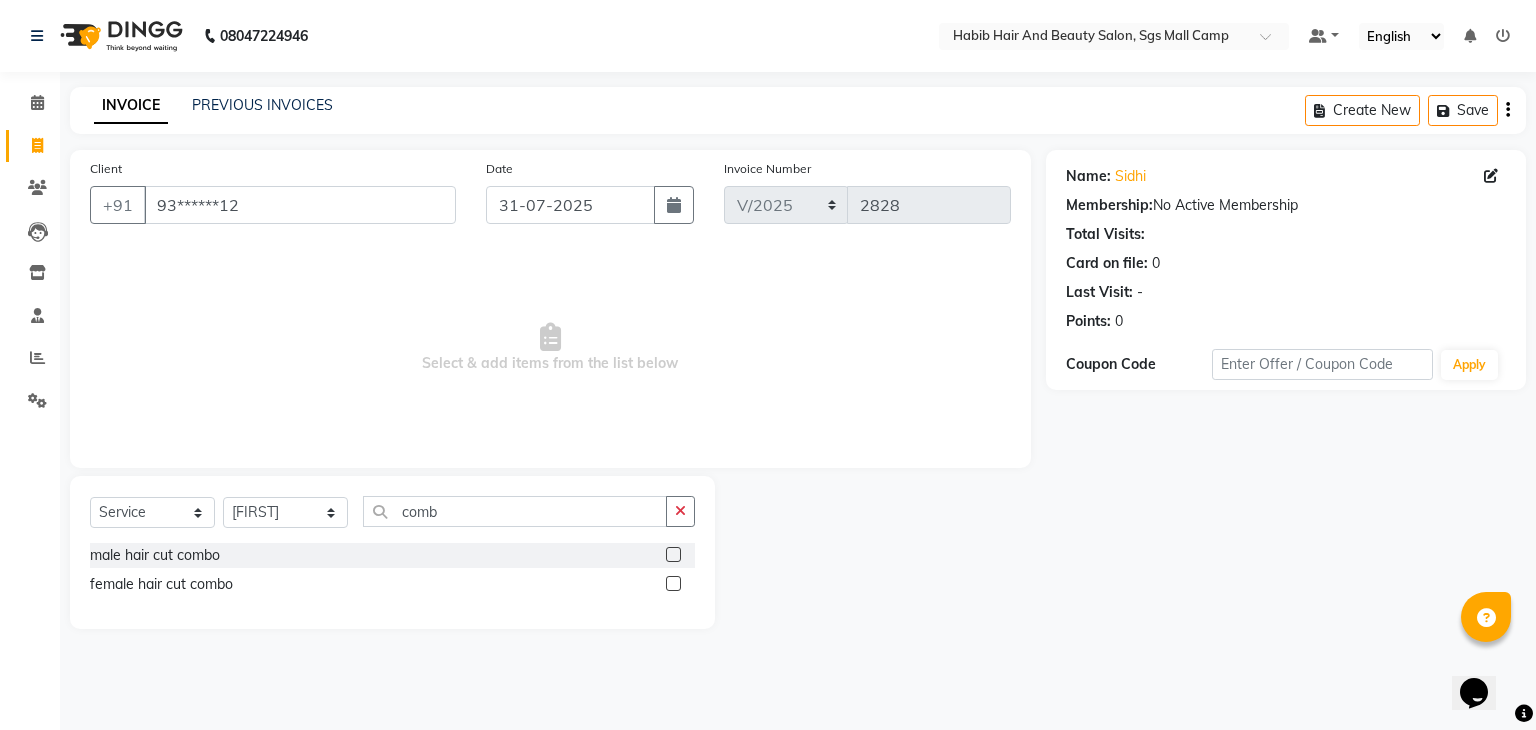 click 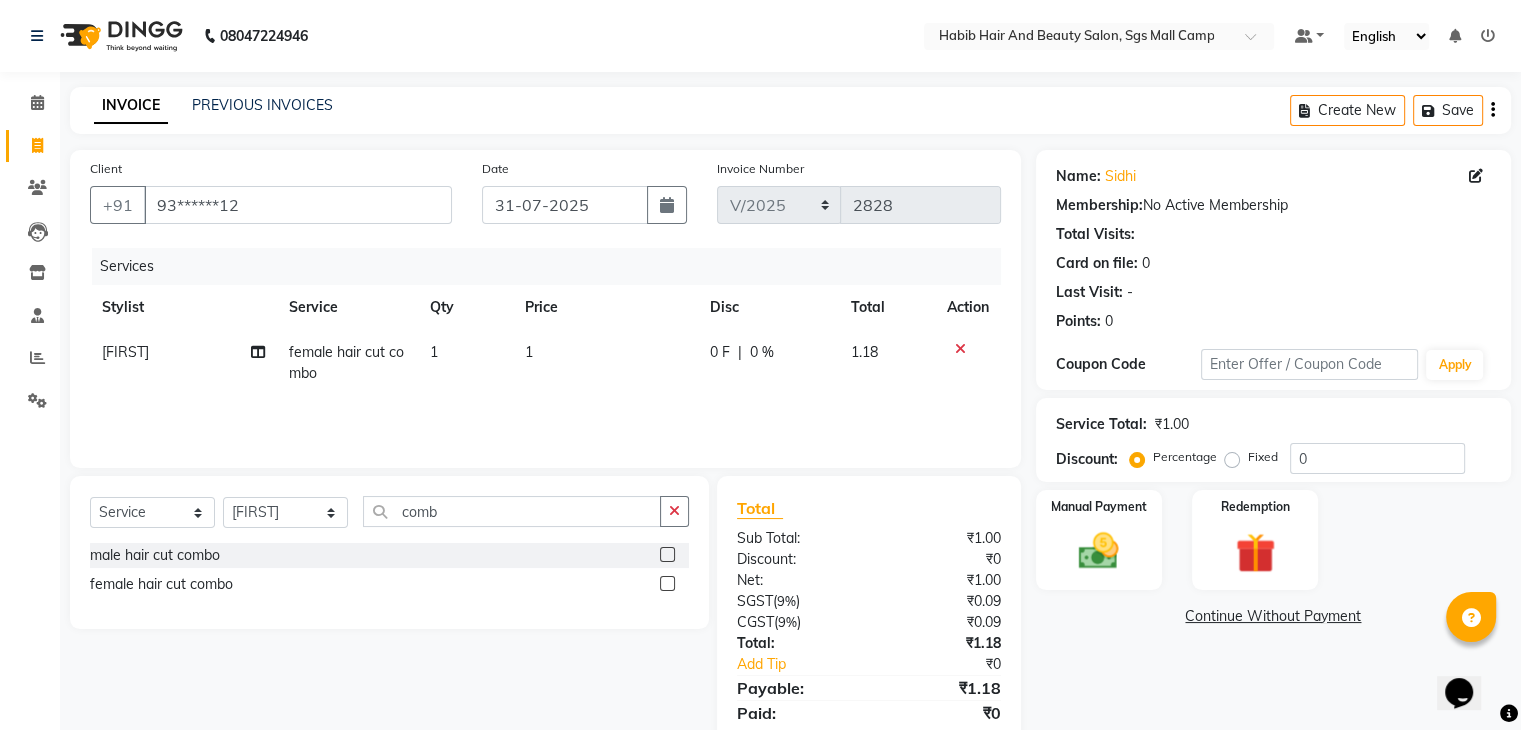 click on "1" 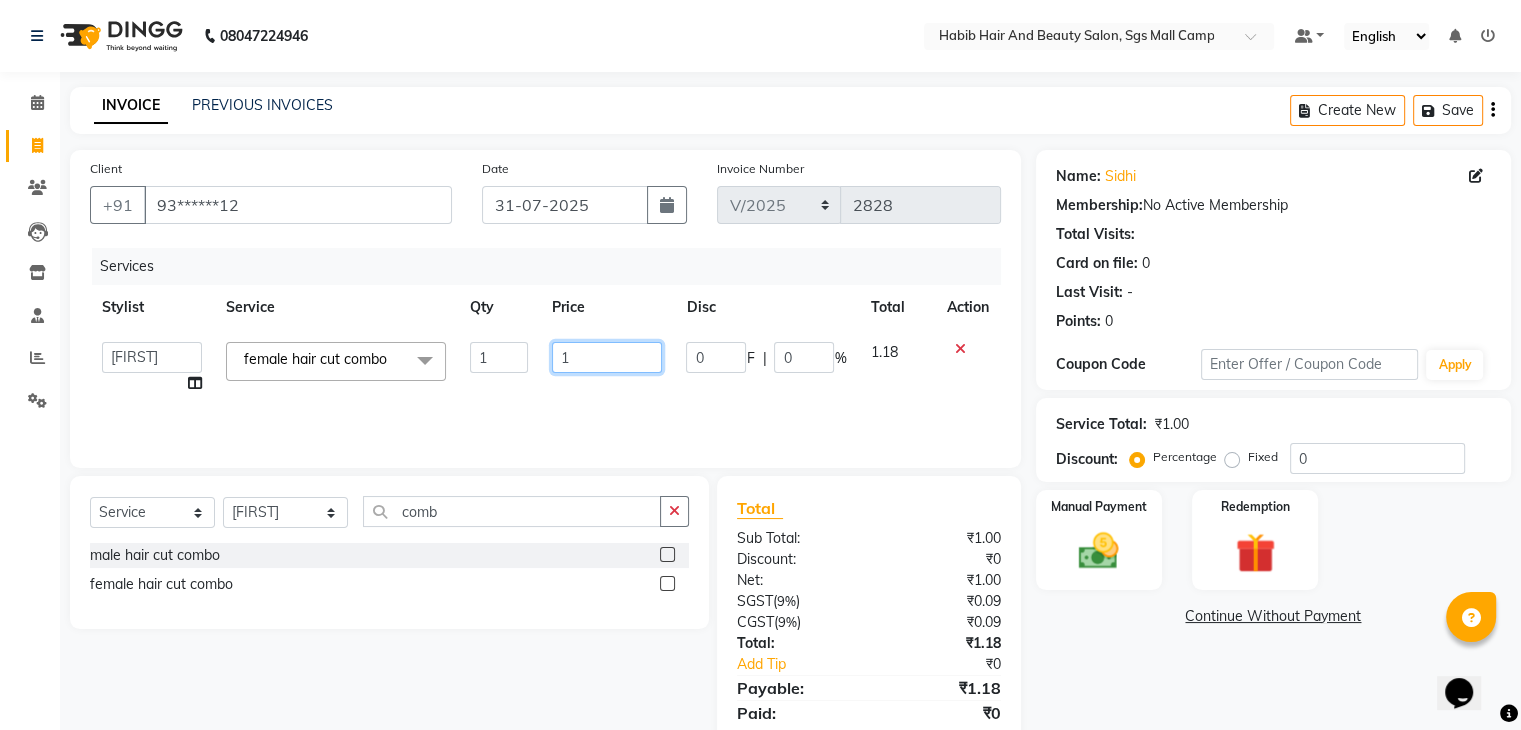 click on "1" 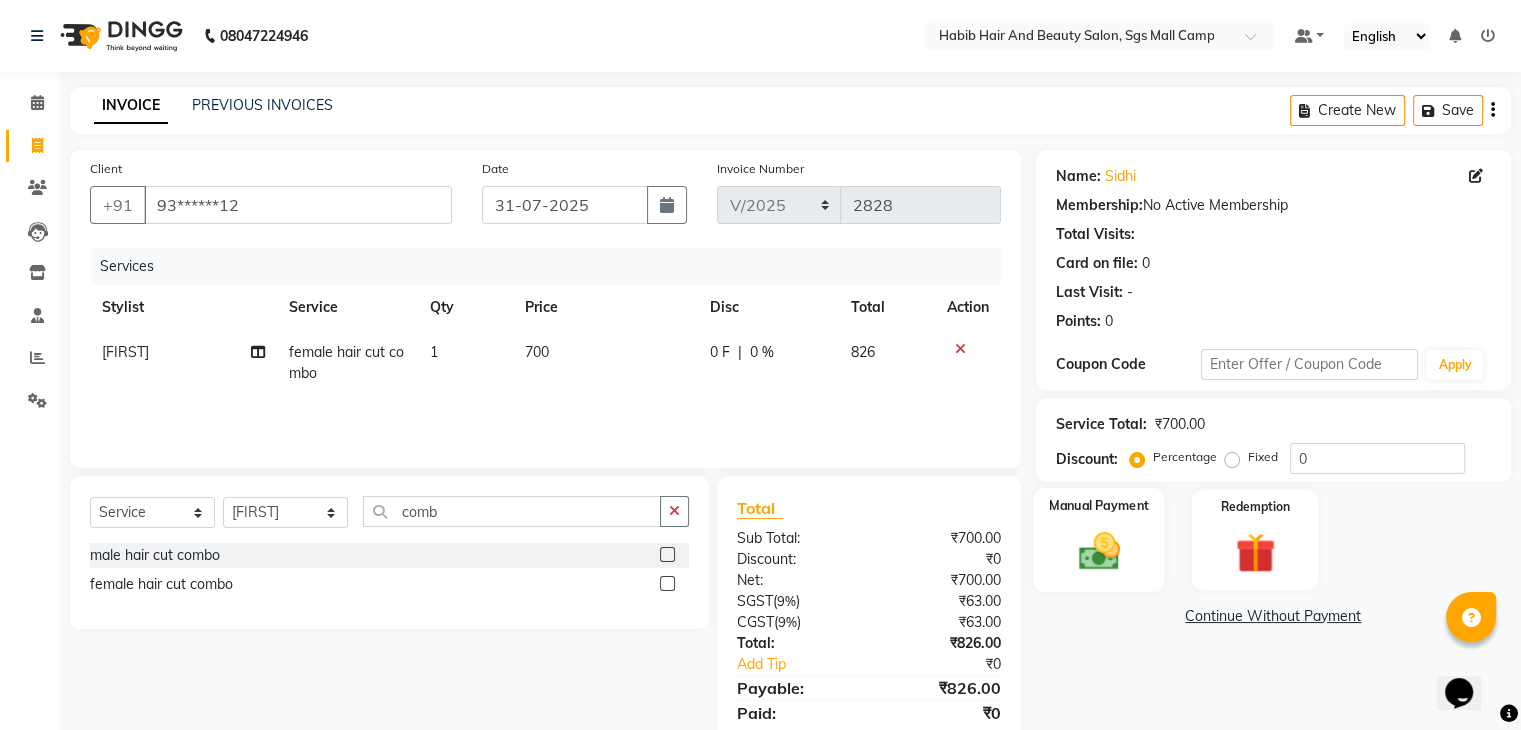 click 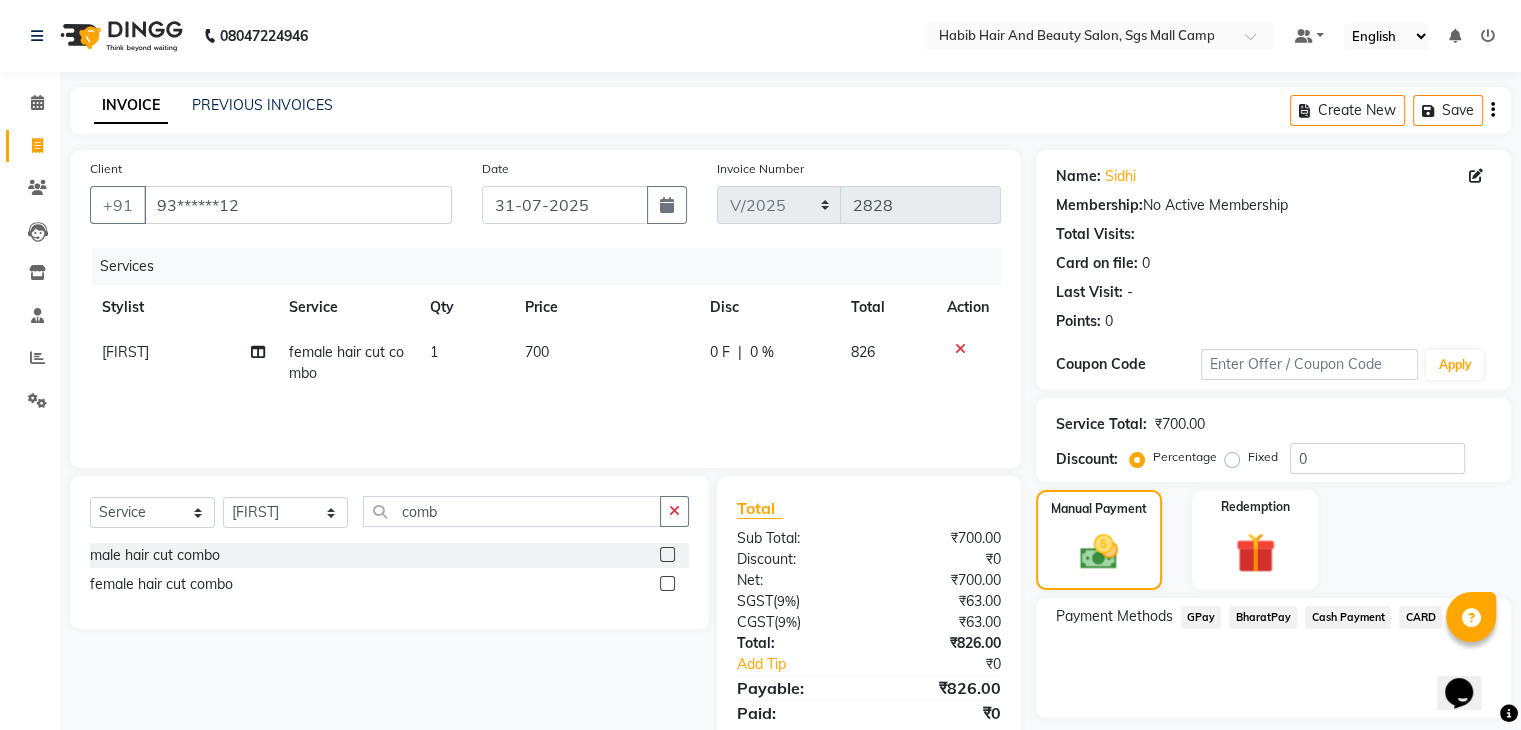 click on "Cash Payment" 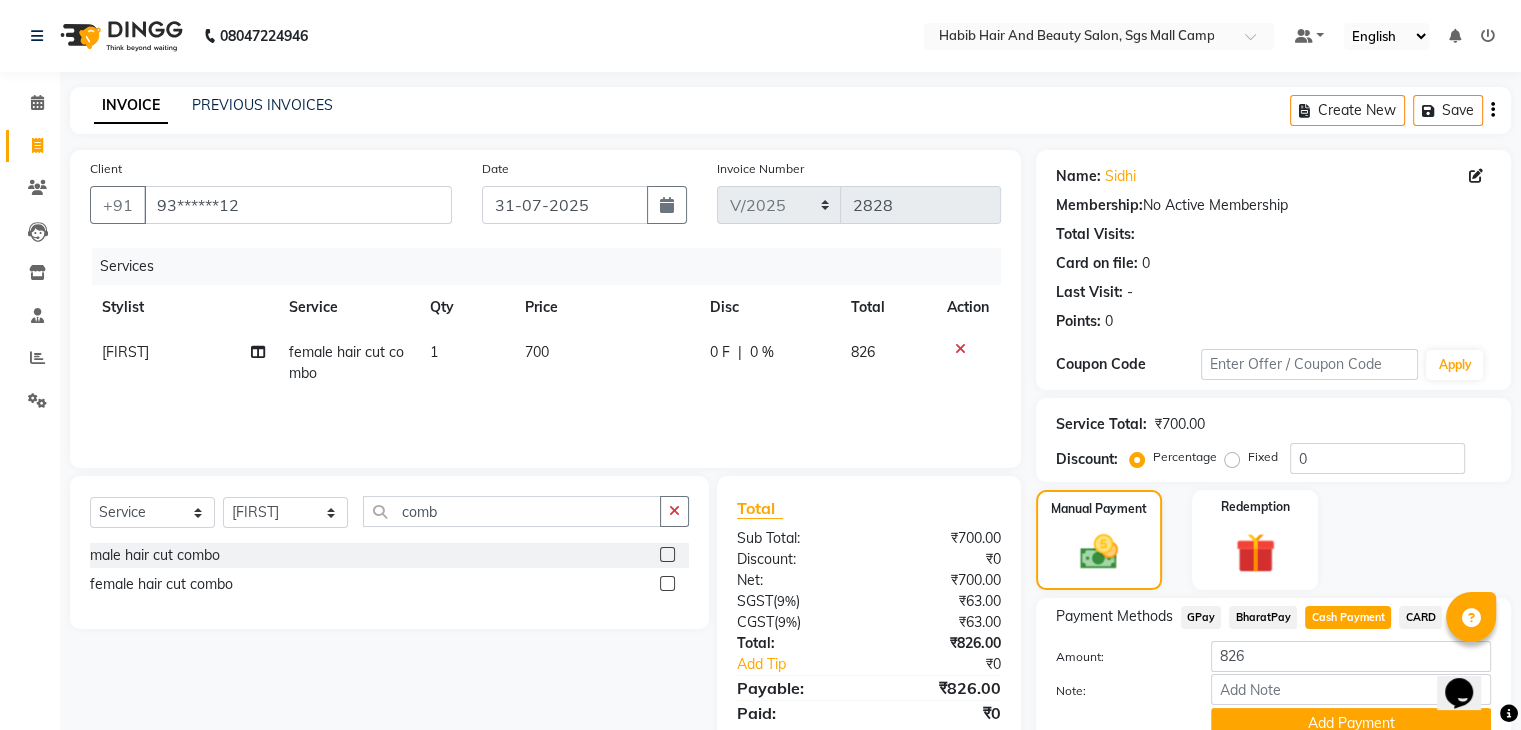 scroll, scrollTop: 89, scrollLeft: 0, axis: vertical 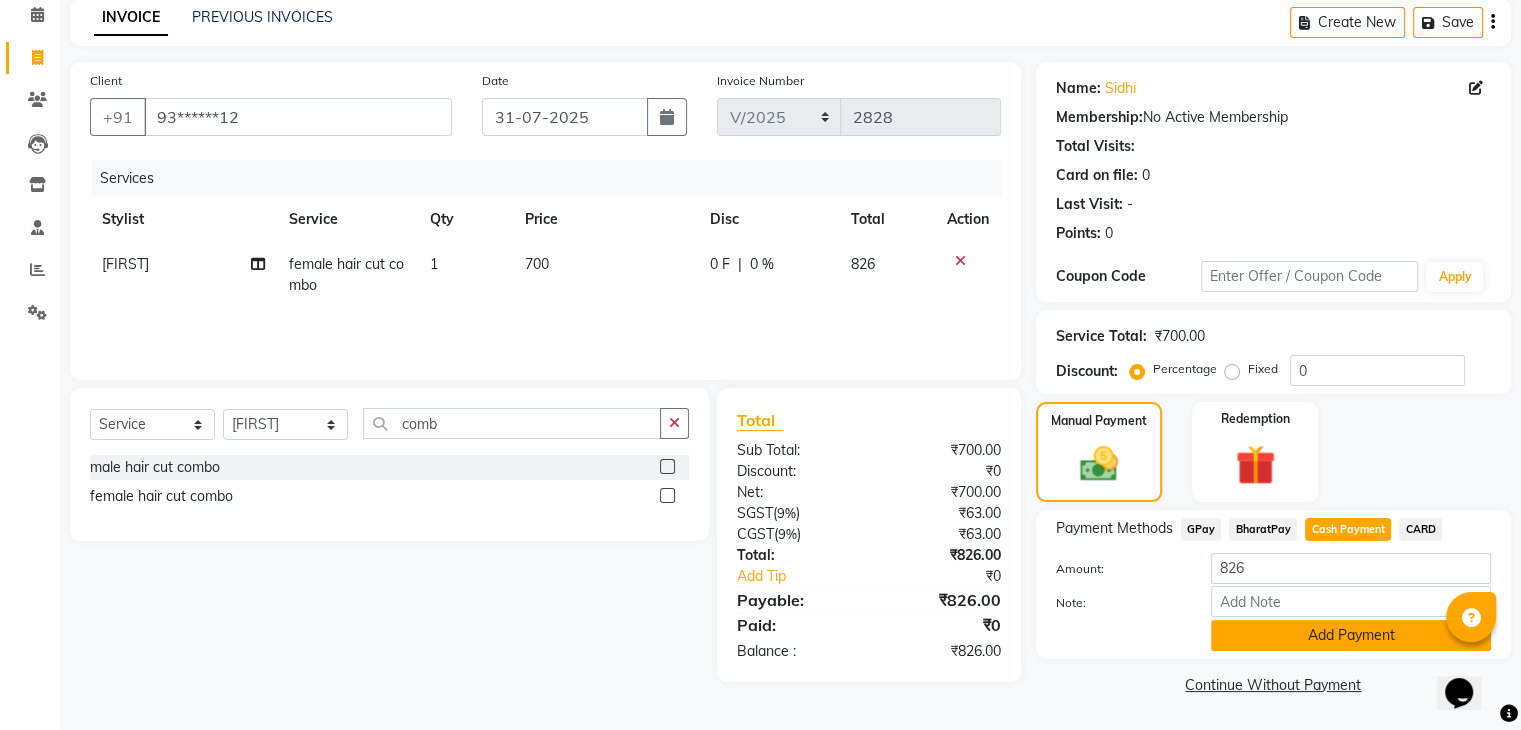 click on "Add Payment" 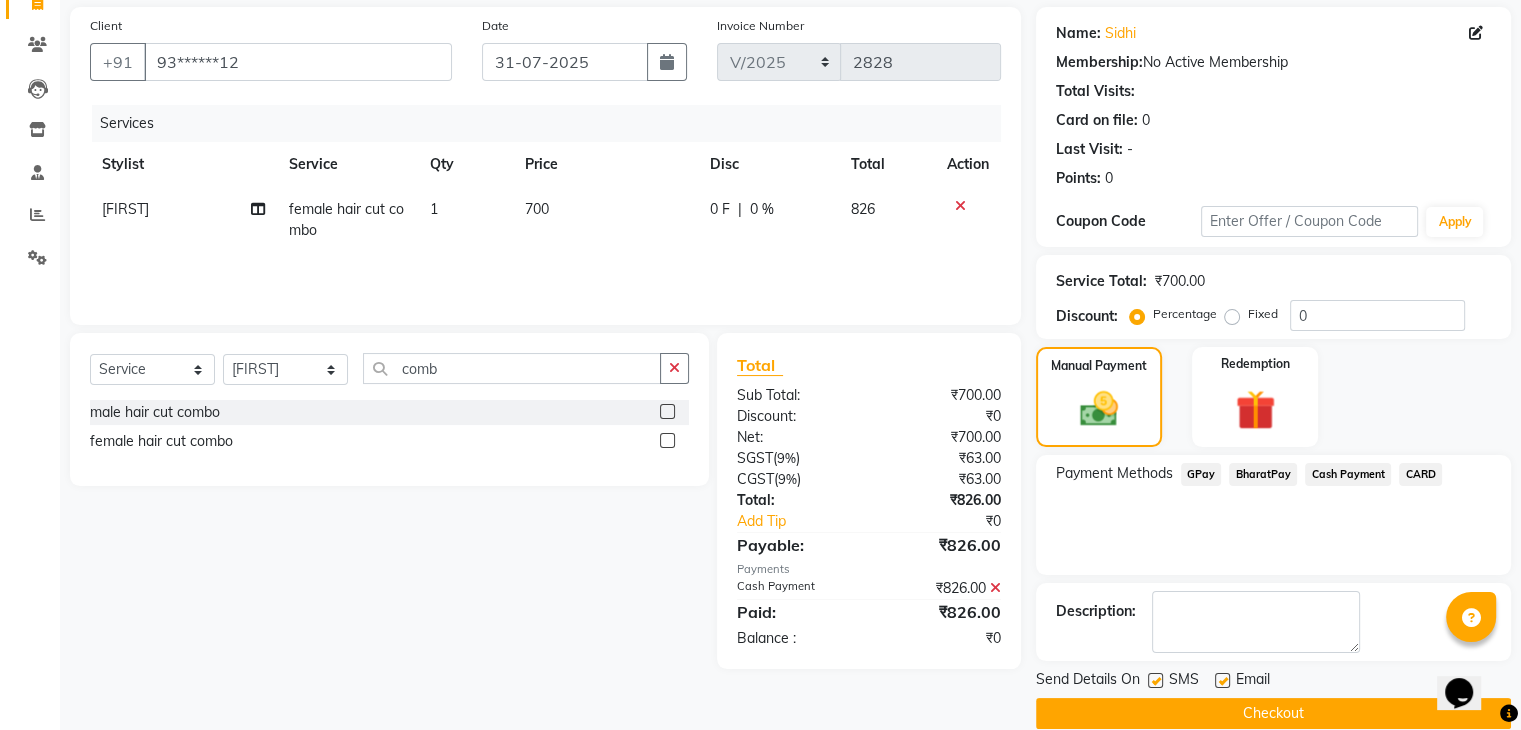 scroll, scrollTop: 171, scrollLeft: 0, axis: vertical 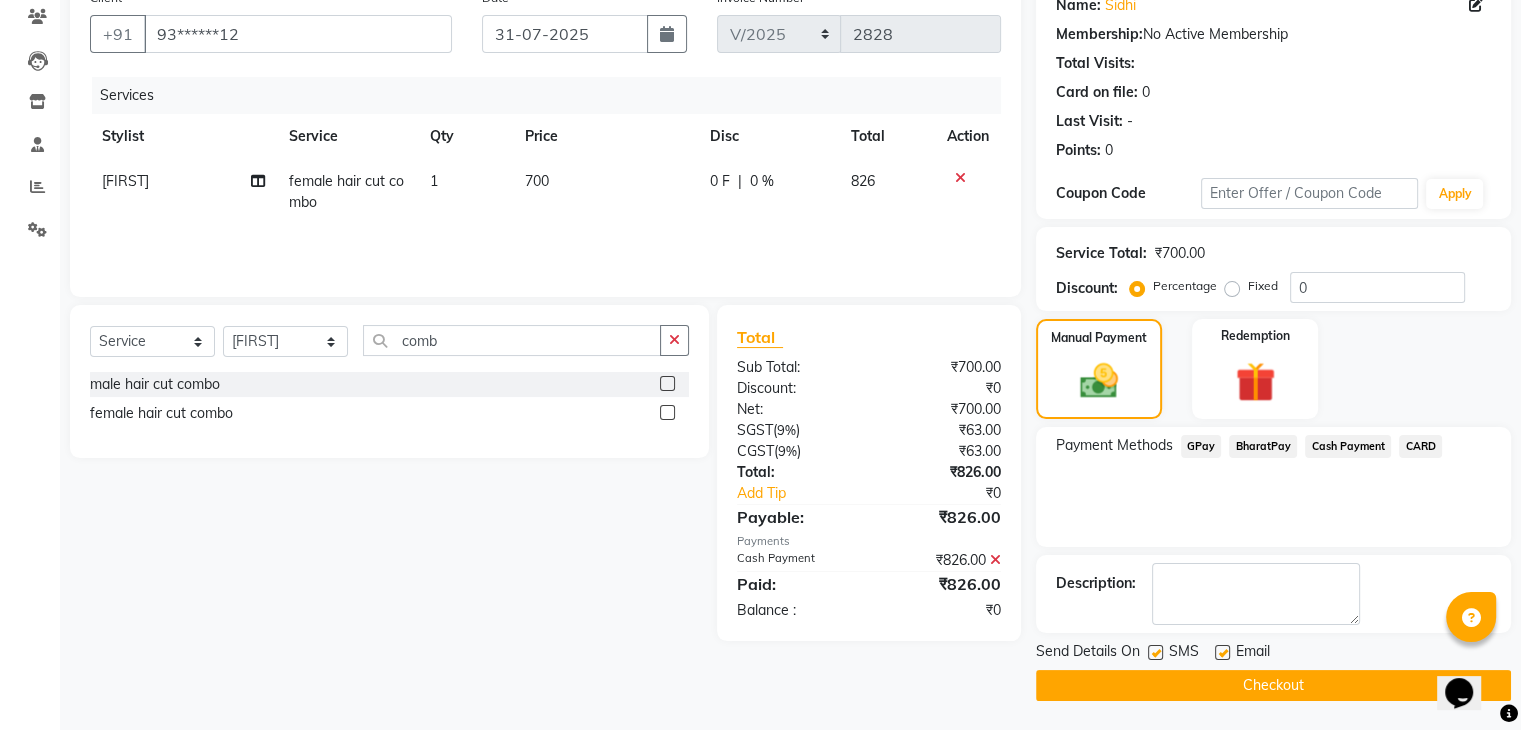 click on "Checkout" 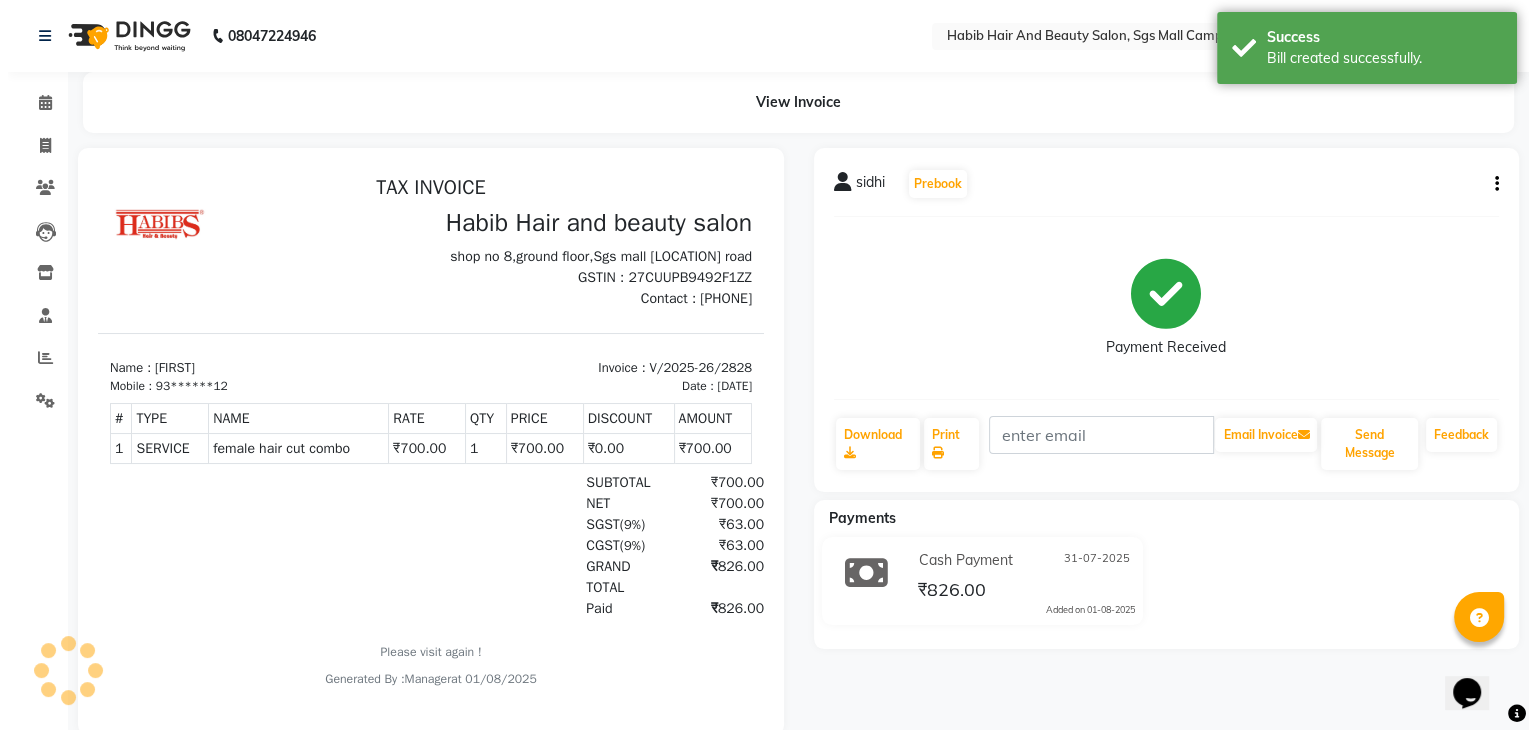 scroll, scrollTop: 0, scrollLeft: 0, axis: both 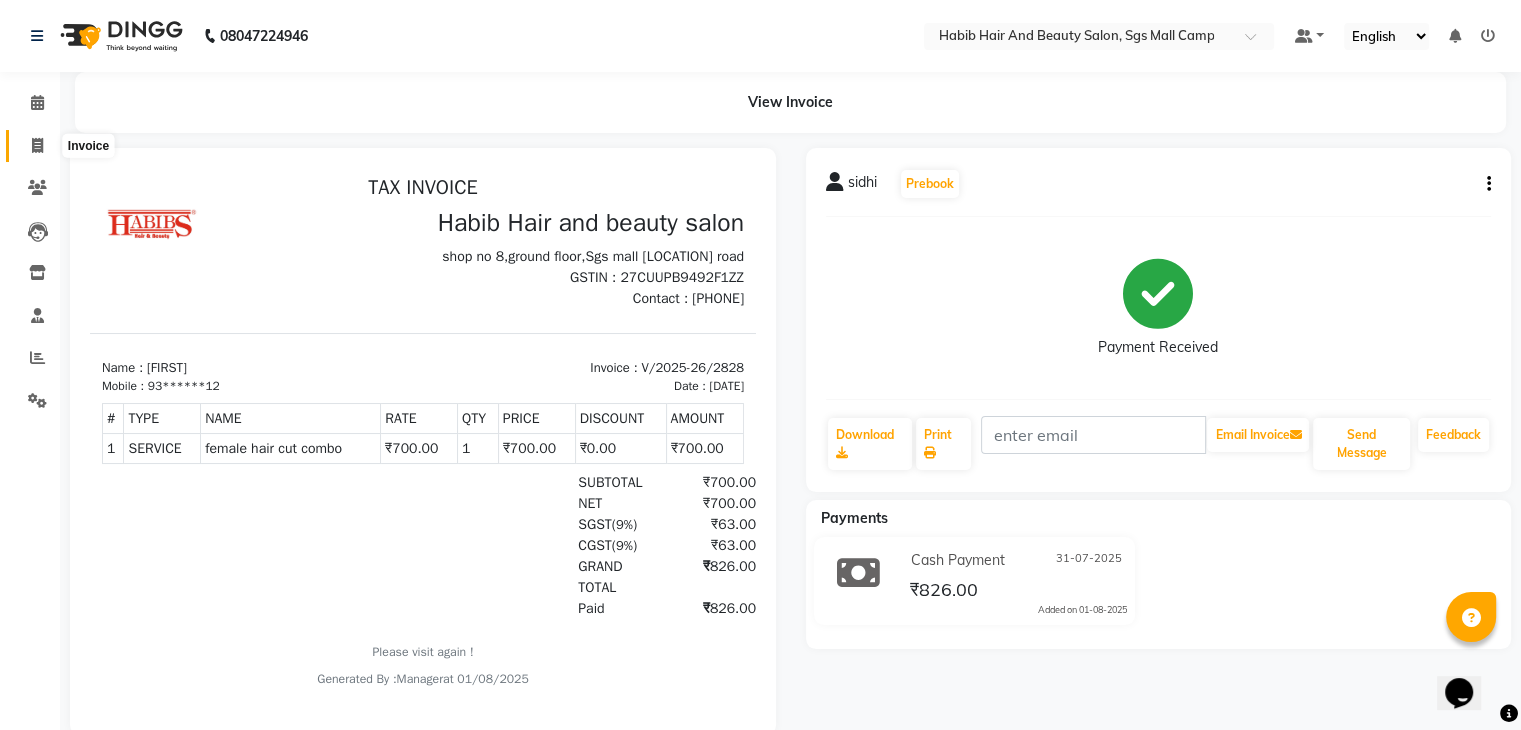 click 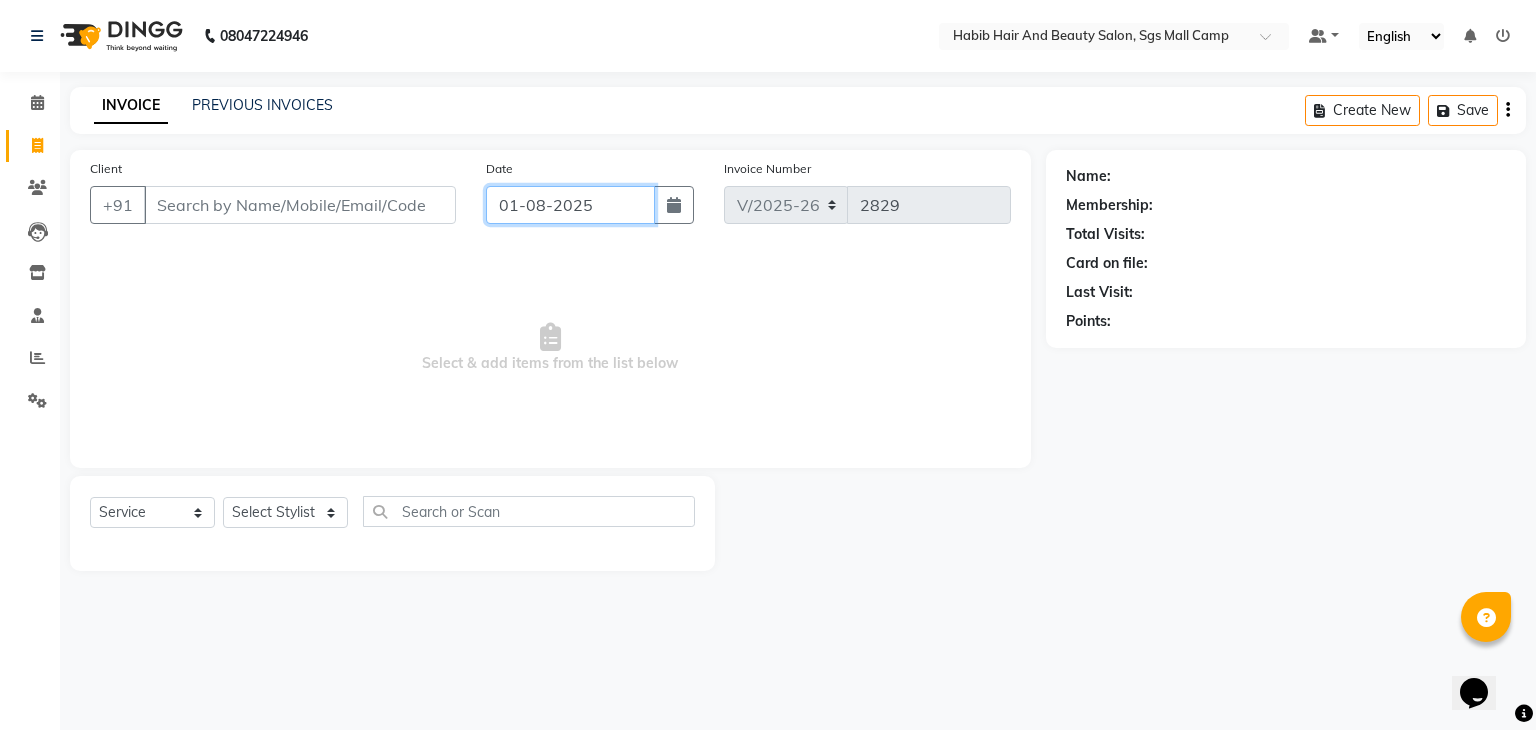 click on "01-08-2025" 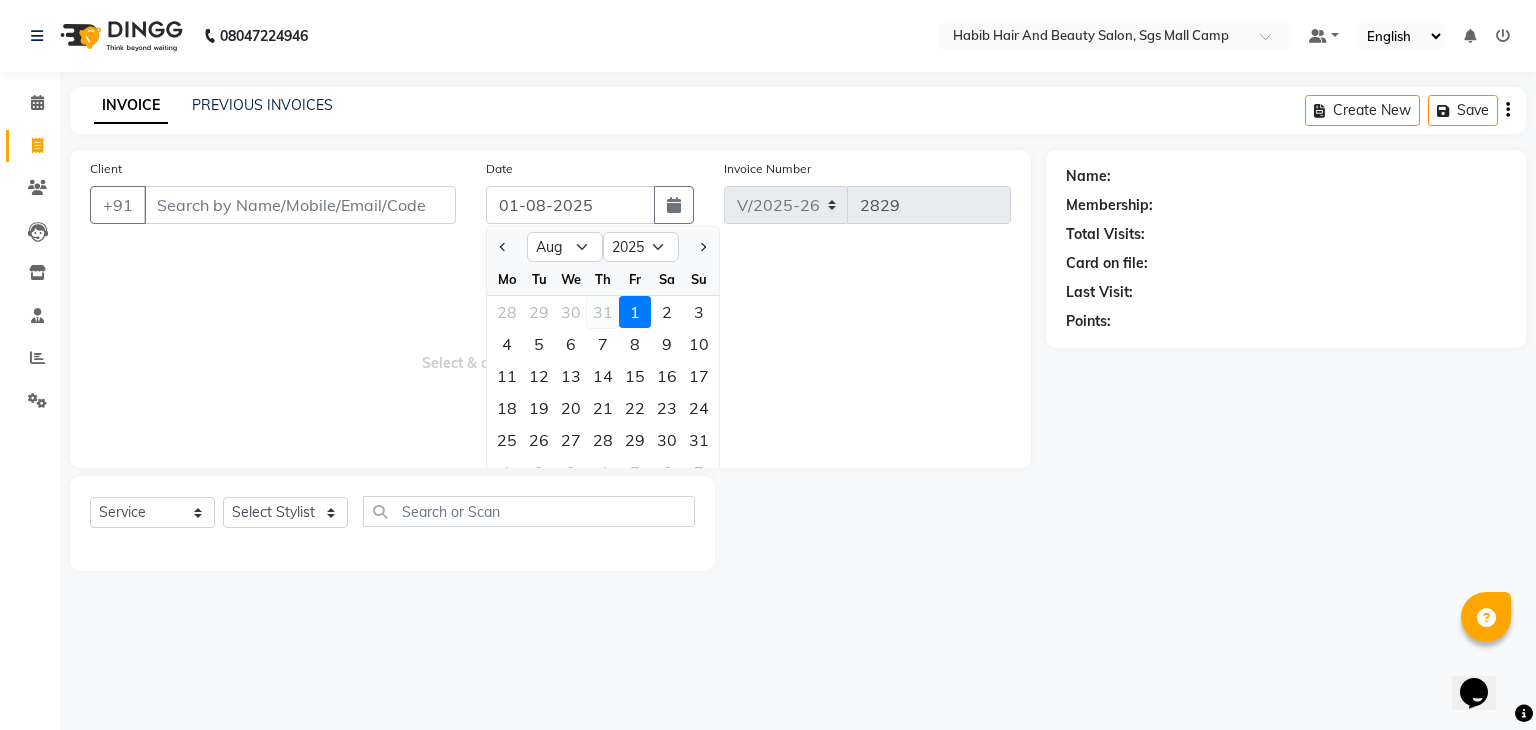 click on "31" 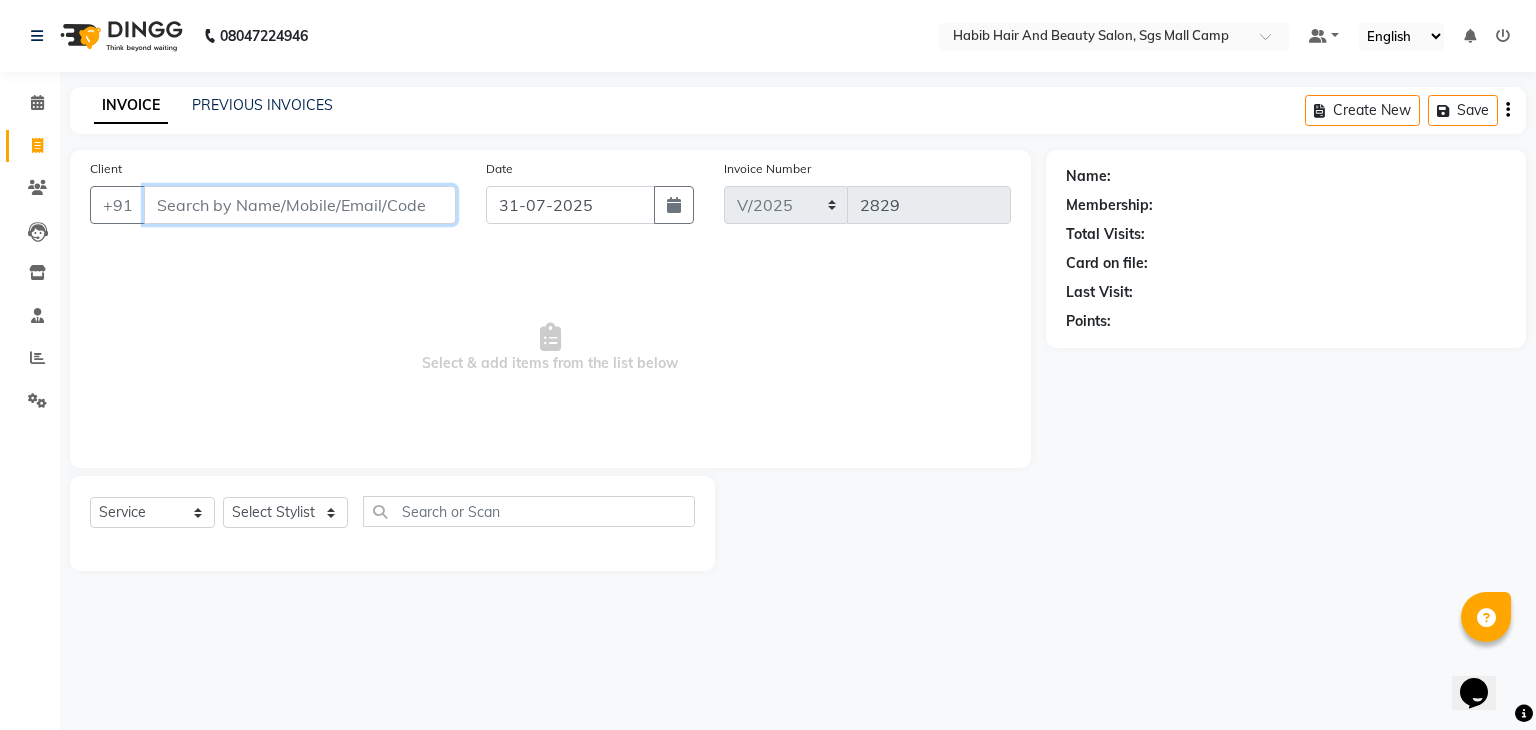 click on "Client" at bounding box center (300, 205) 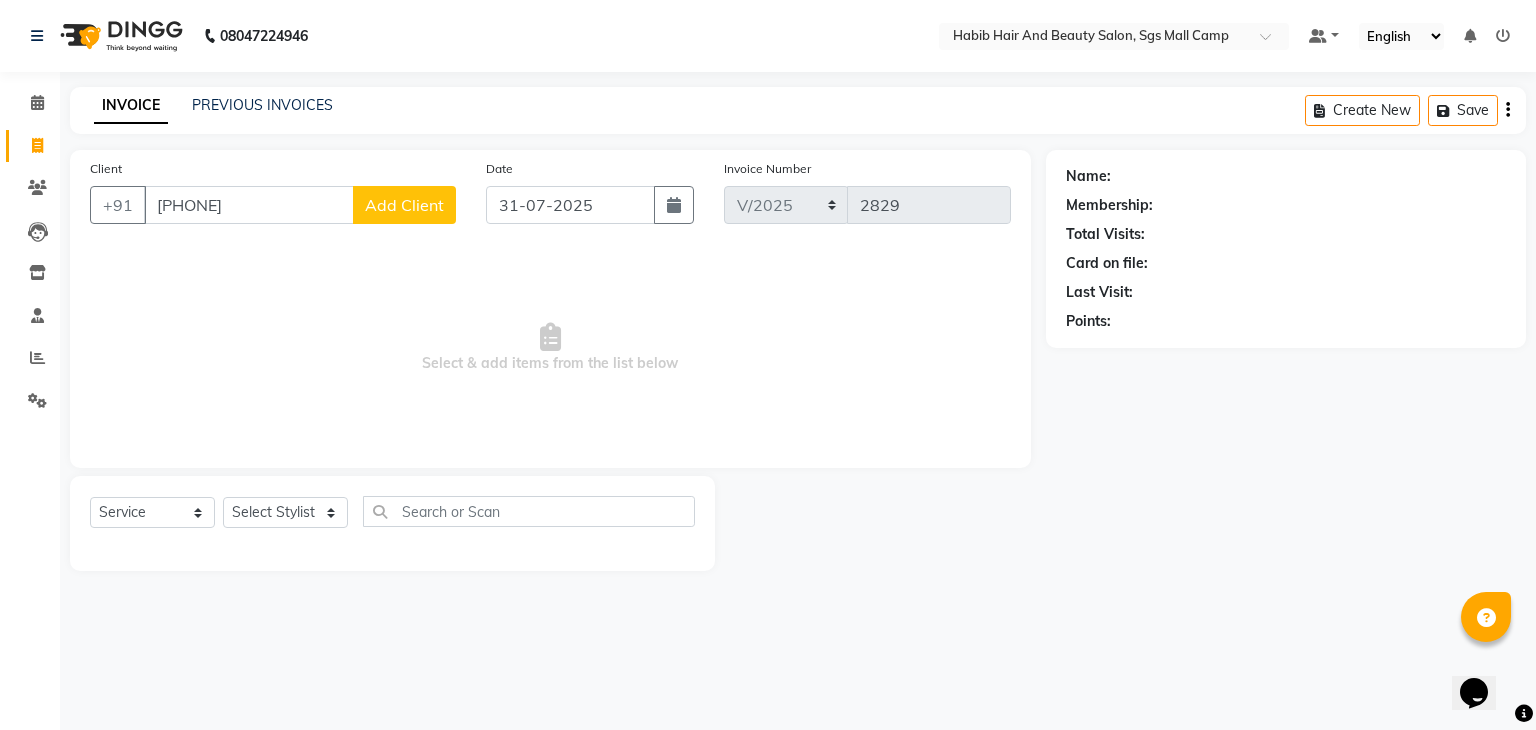 click on "Add Client" 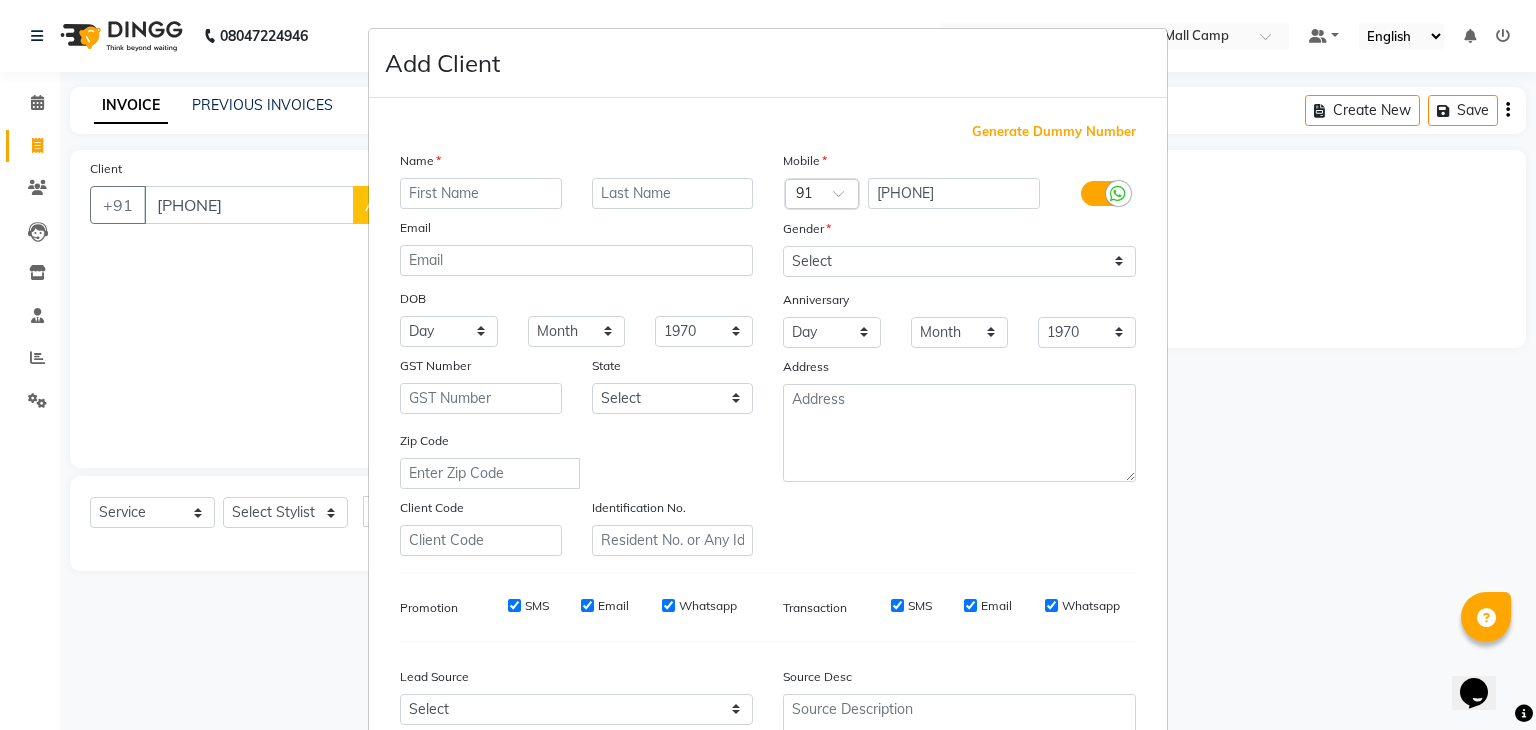 click at bounding box center [481, 193] 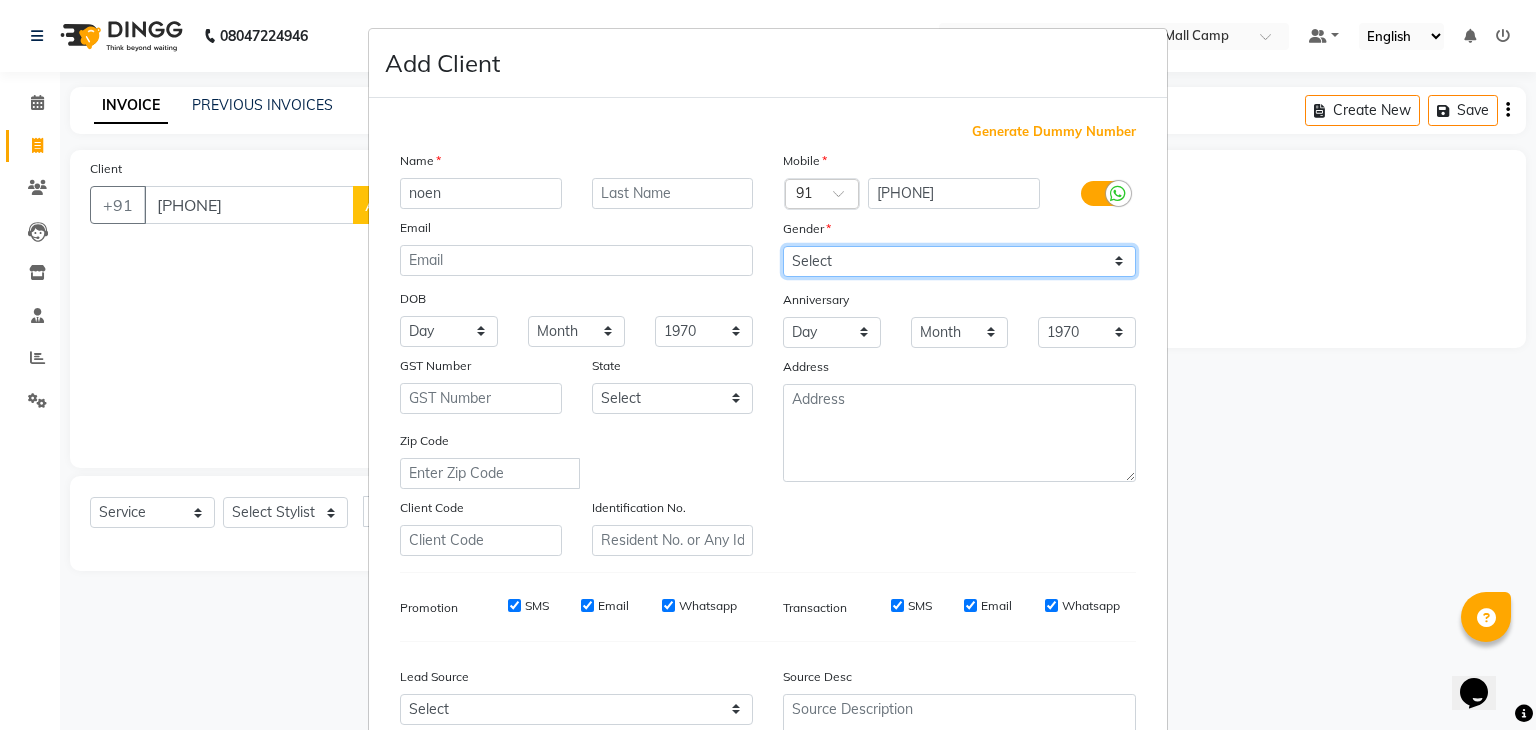 click on "Select Male Female Other Prefer Not To Say" at bounding box center (959, 261) 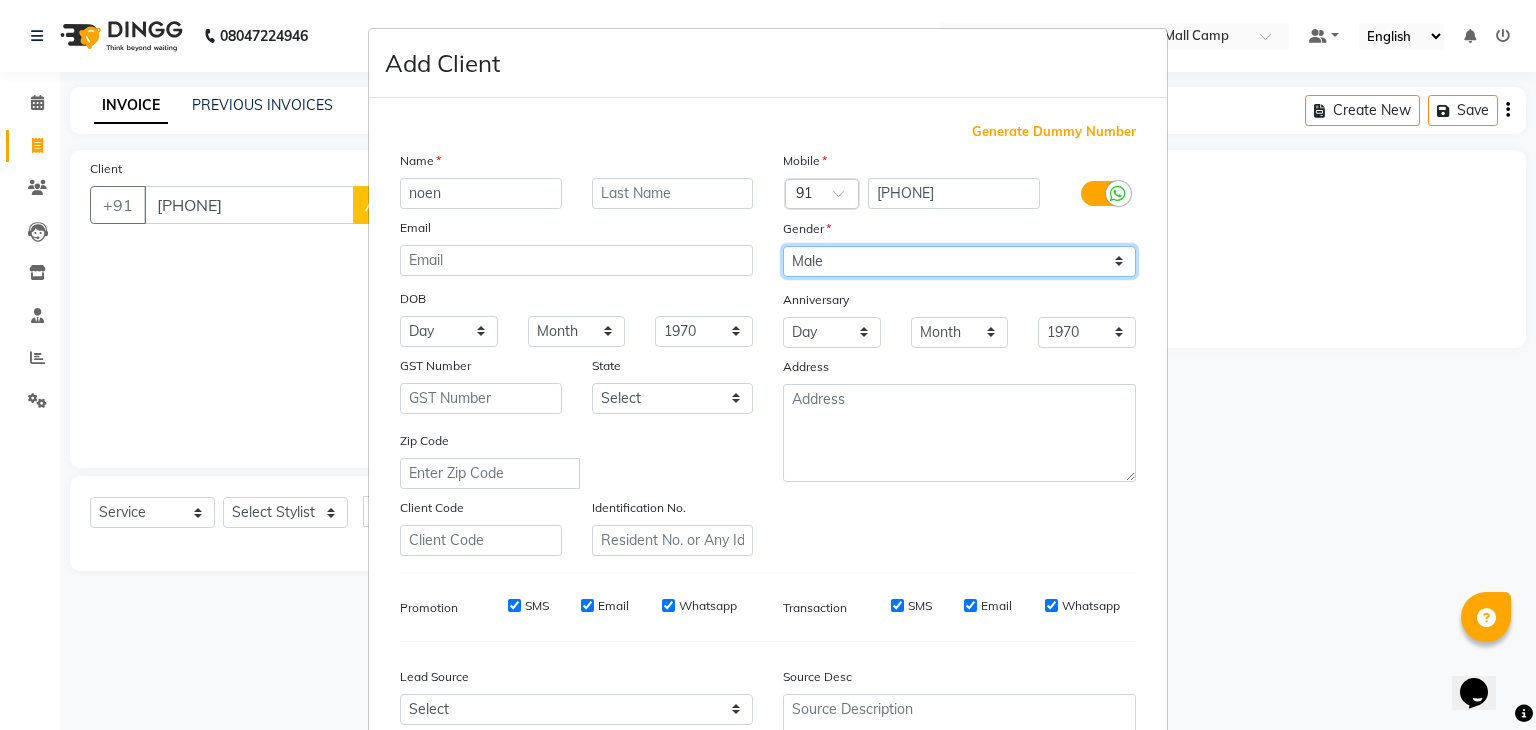 click on "Select Male Female Other Prefer Not To Say" at bounding box center [959, 261] 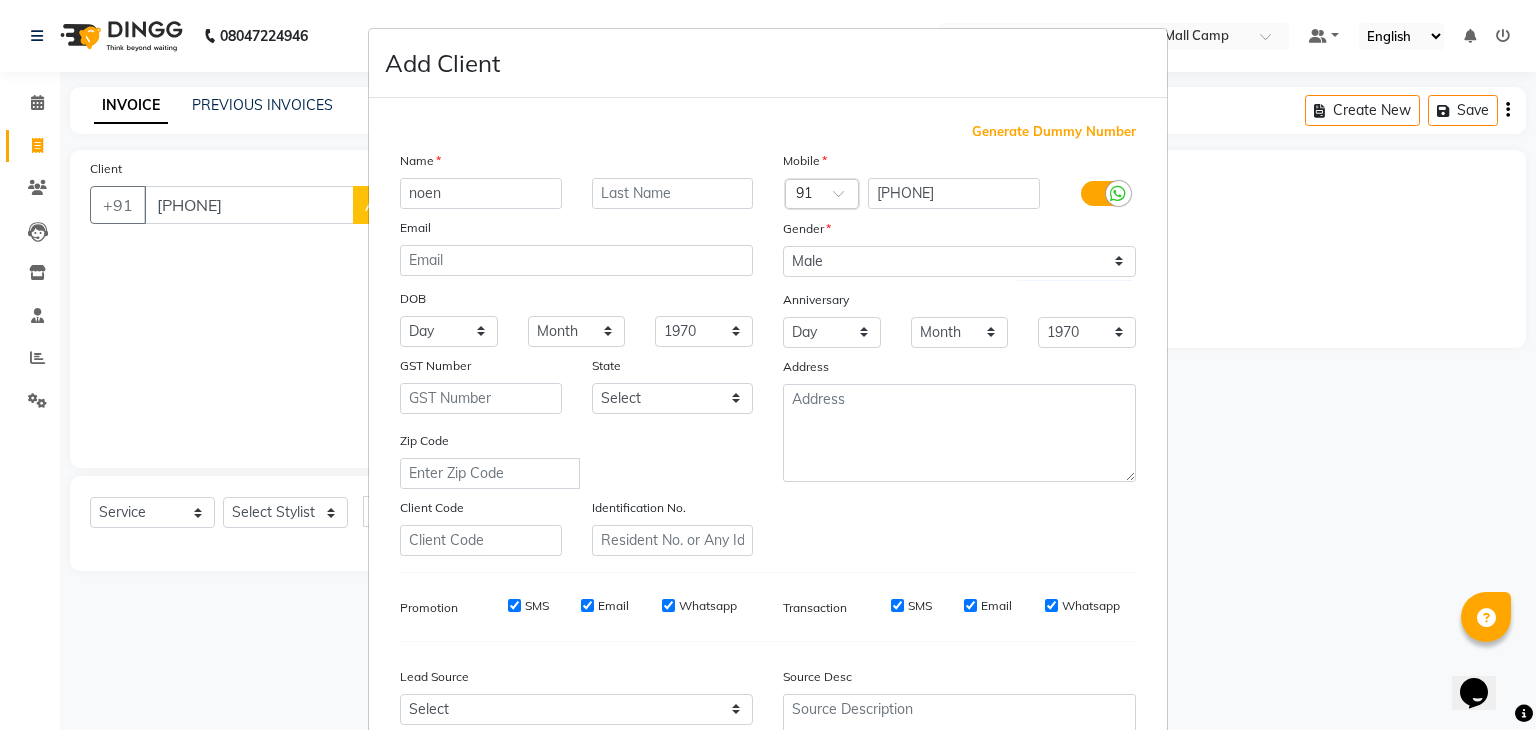 click on "Zip Code" at bounding box center (576, 459) 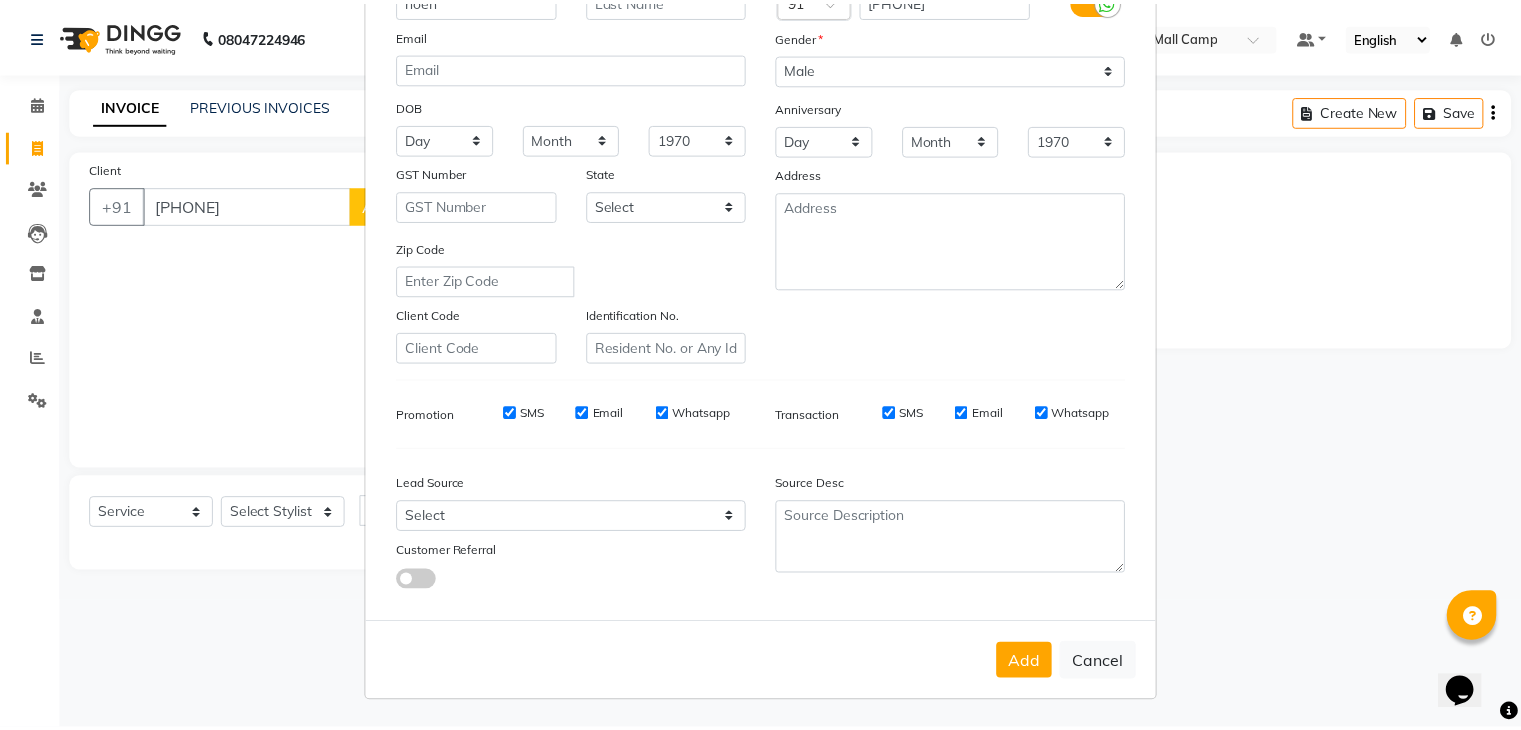 scroll, scrollTop: 203, scrollLeft: 0, axis: vertical 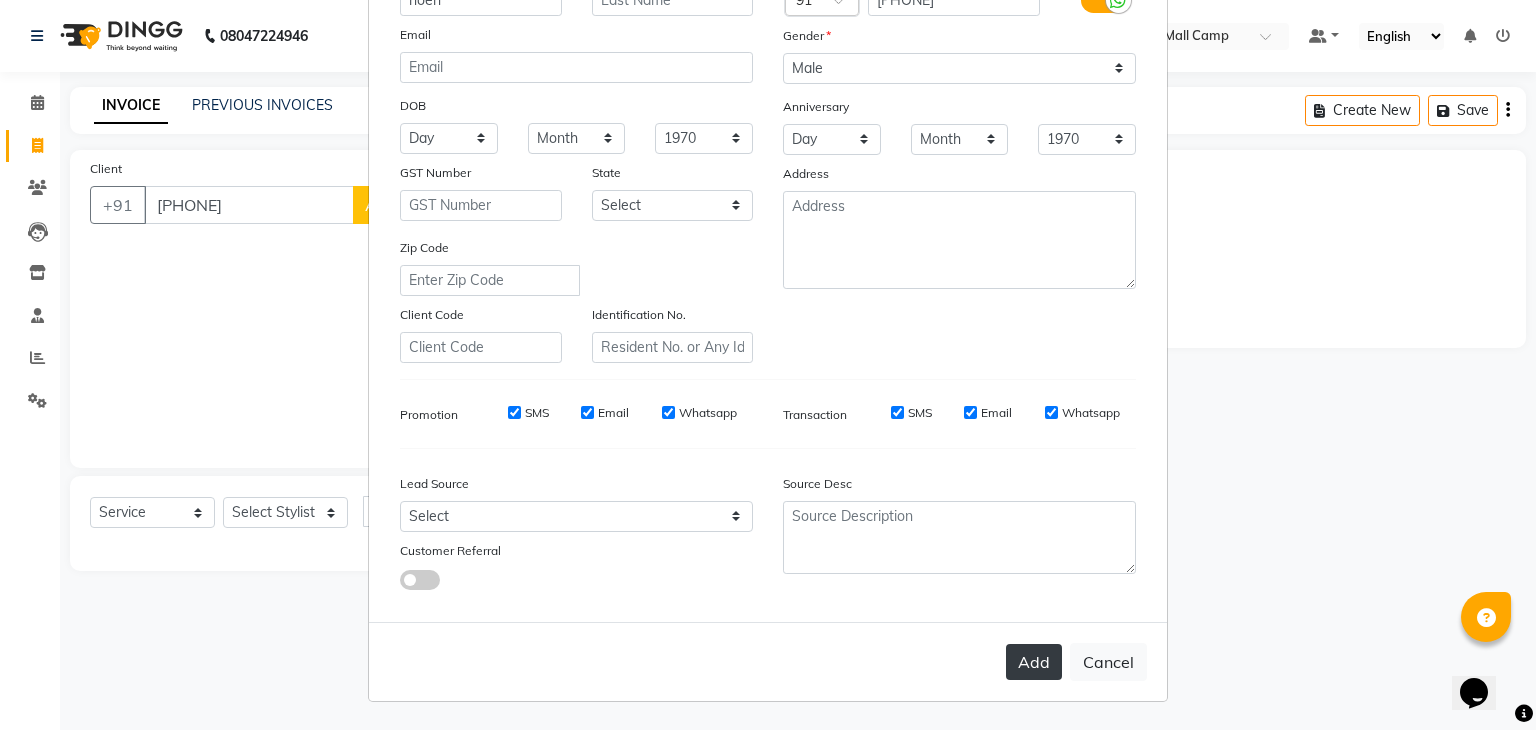 click on "Add" at bounding box center [1034, 662] 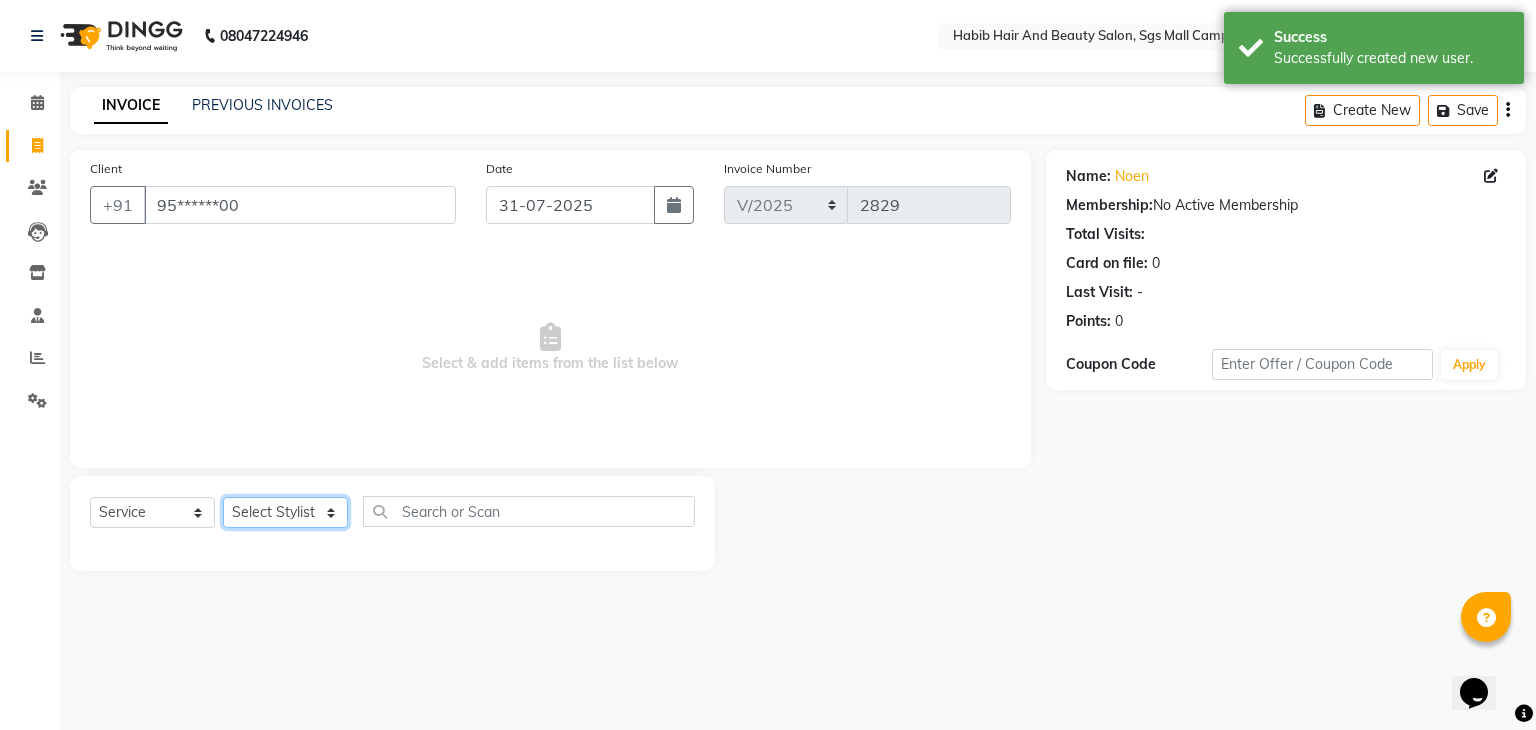 click on "Select Stylist [FIRST] [FIRST] [FIRST] Manager [FIRST]  [FIRST] [FIRST] [FIRST] [FIRST]  [FIRST] [FIRST]" 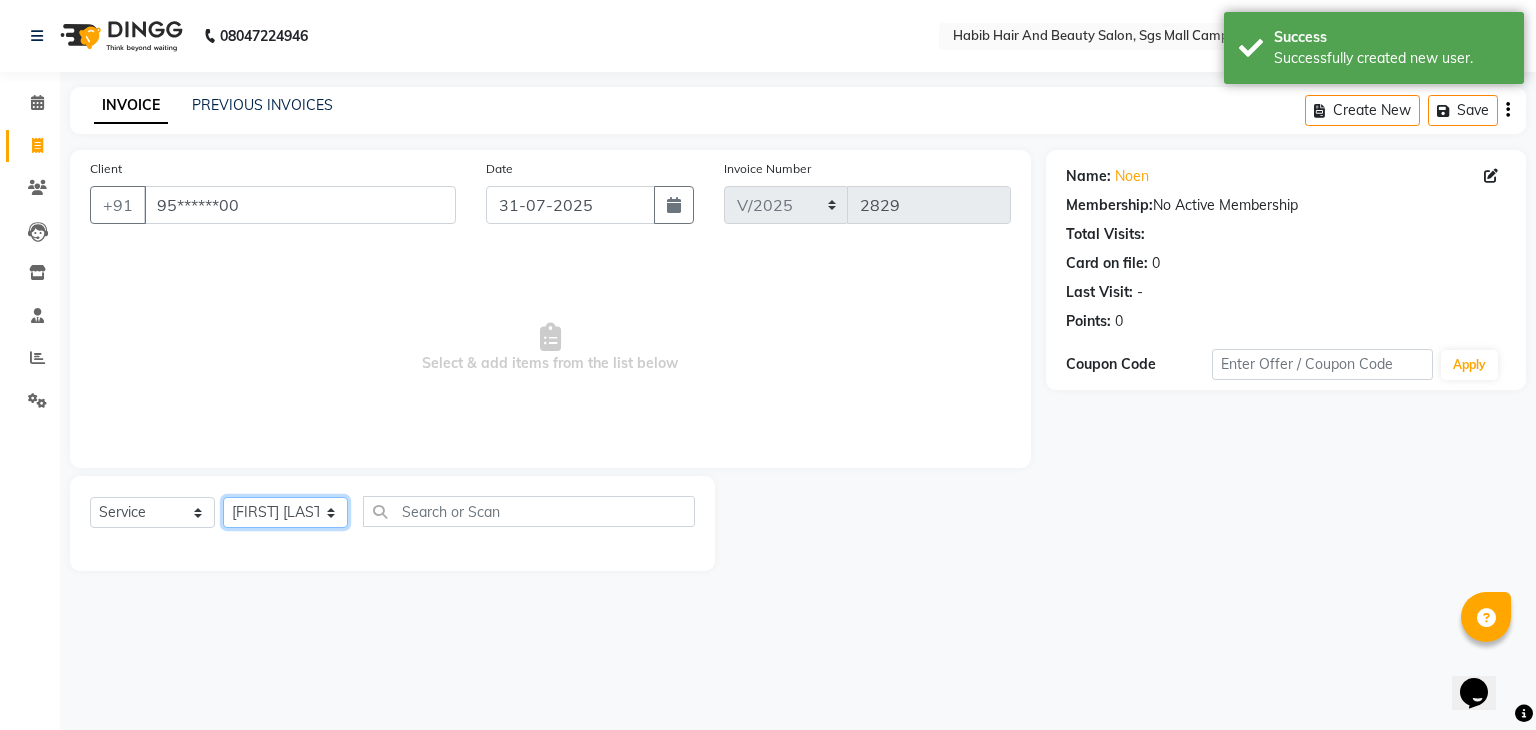 click on "Select Stylist [FIRST] [FIRST] [FIRST] Manager [FIRST]  [FIRST] [FIRST] [FIRST] [FIRST]  [FIRST] [FIRST]" 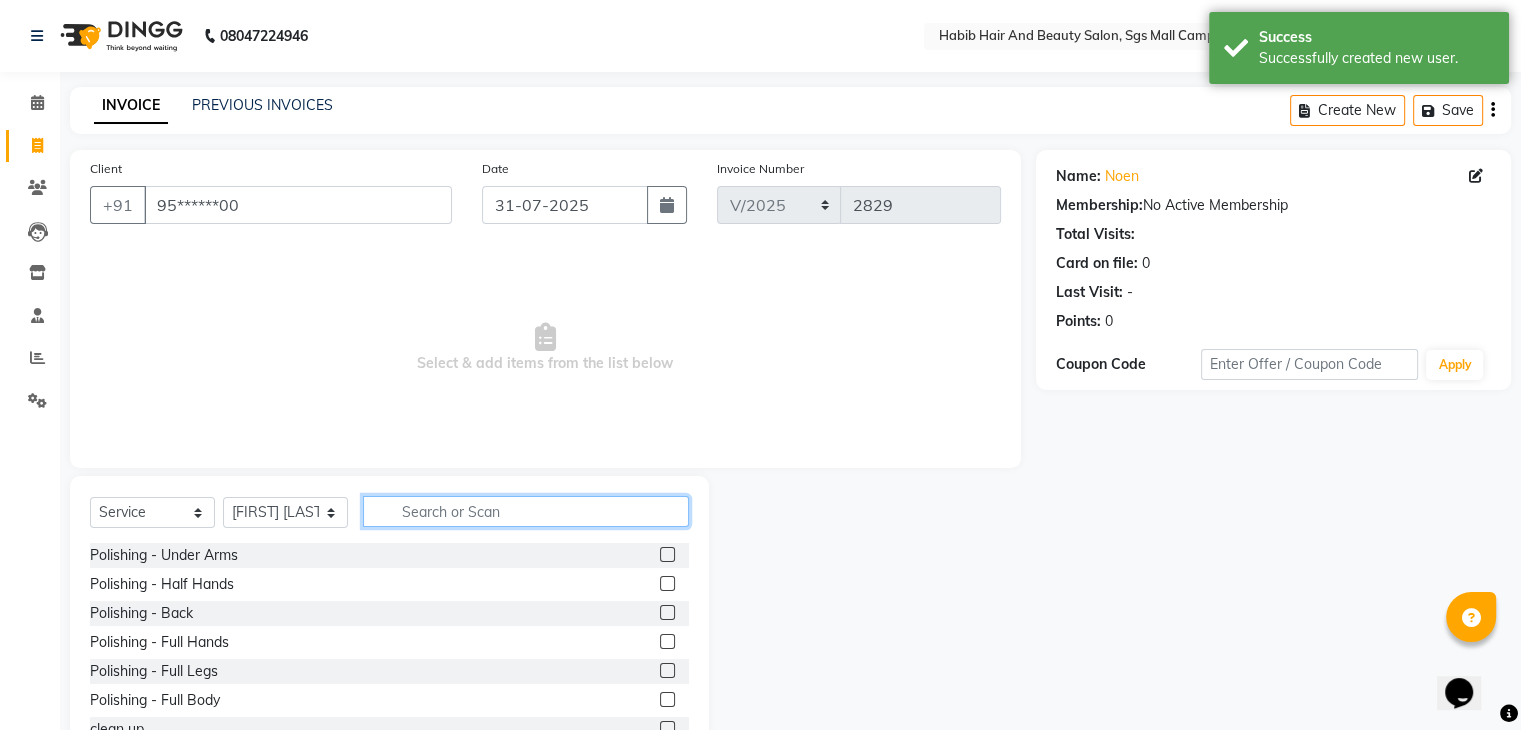 click 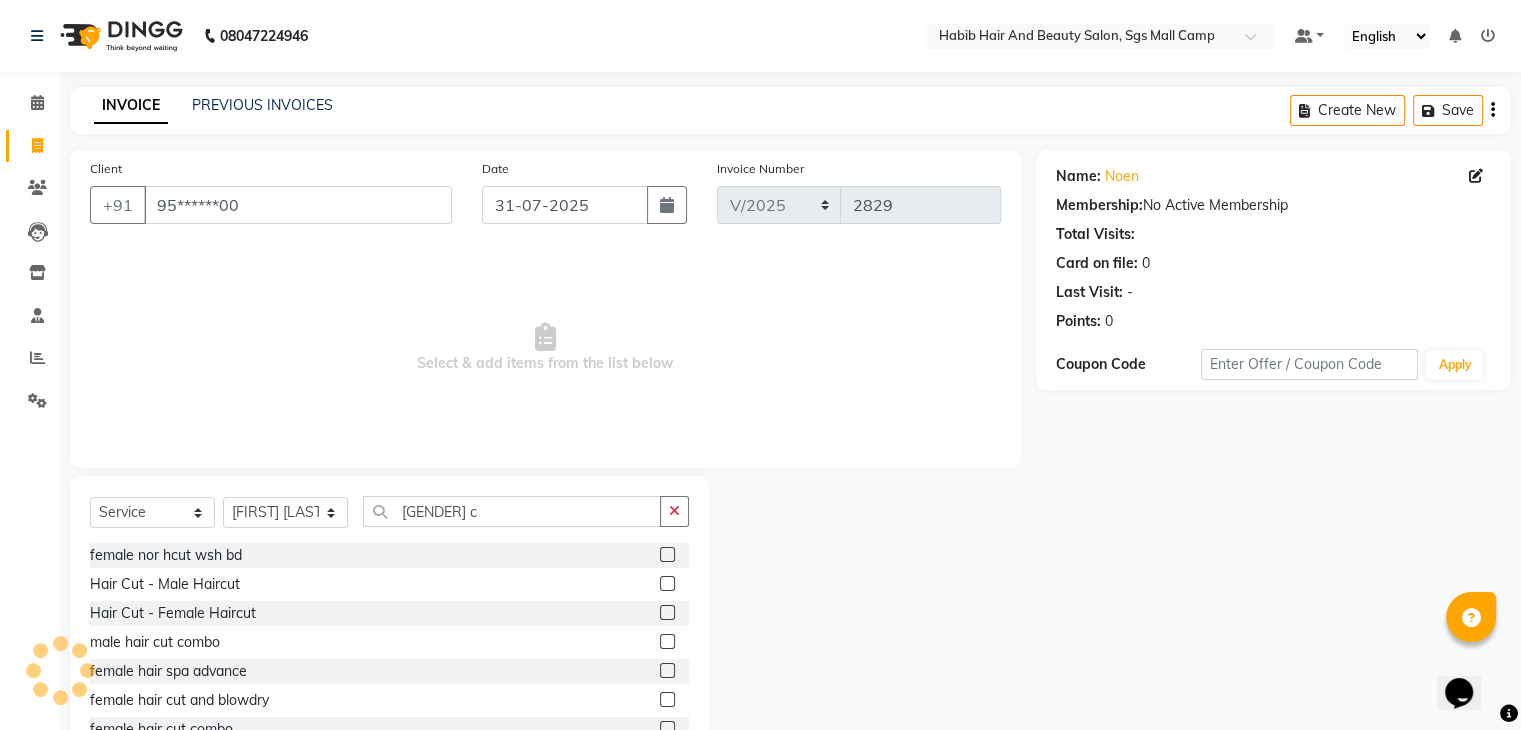 click 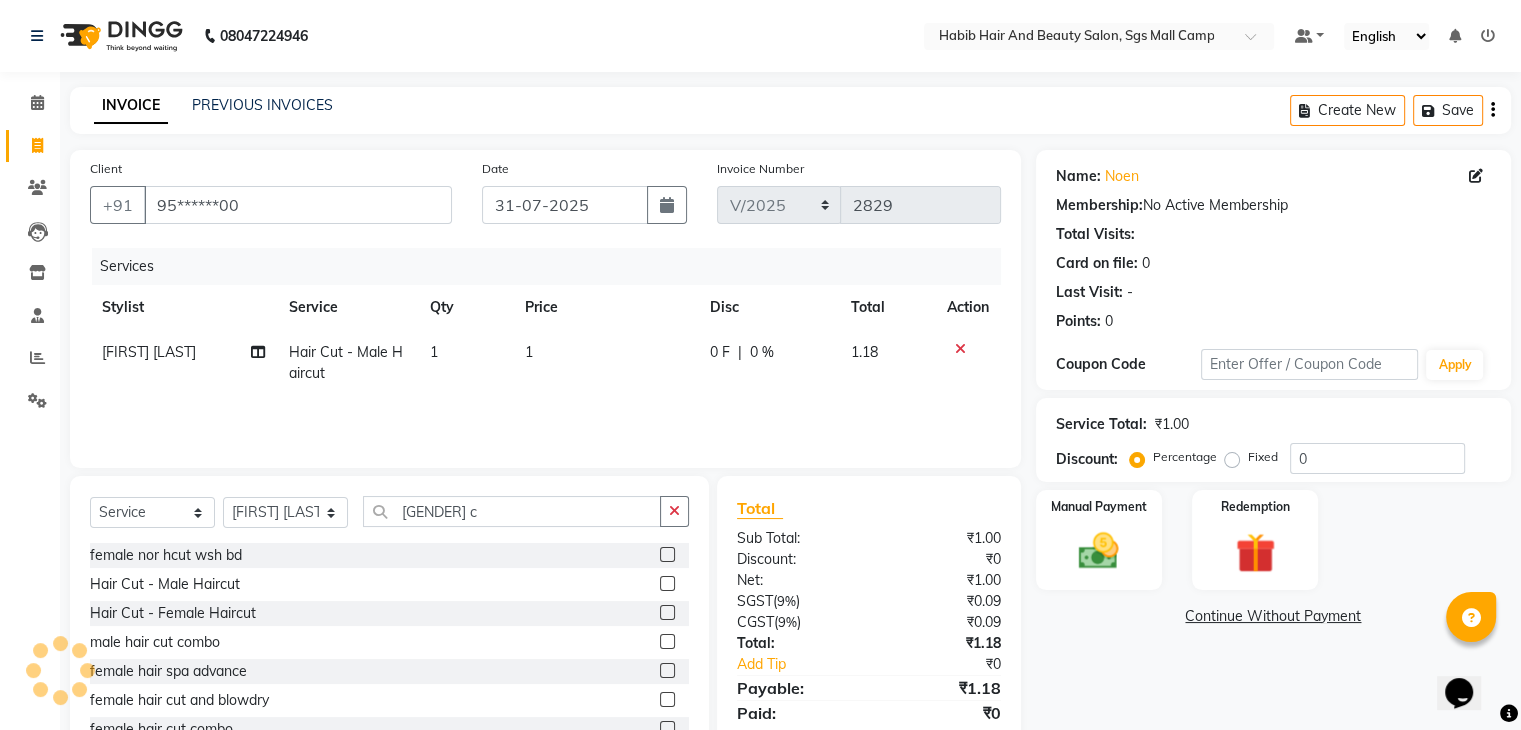 click on "1" 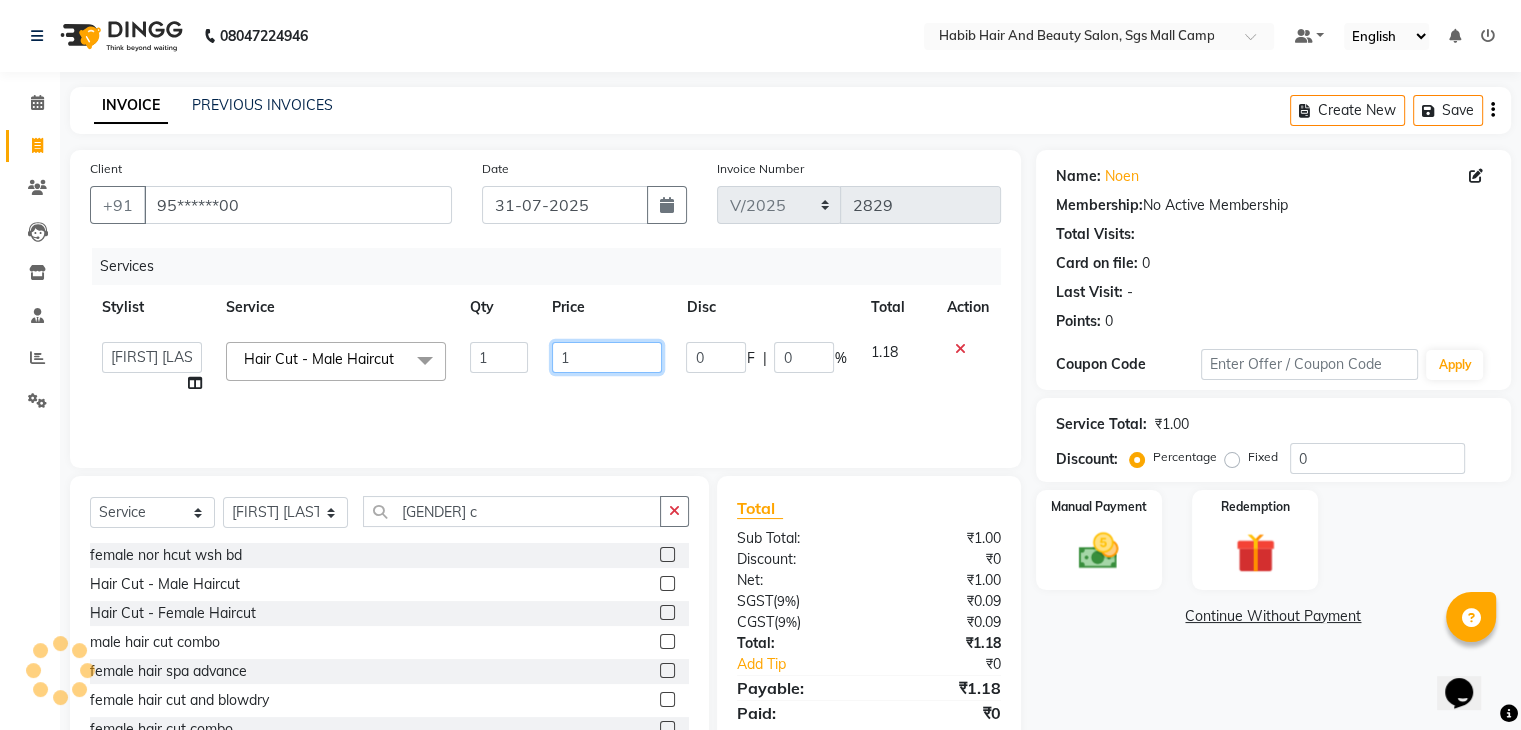 click on "1" 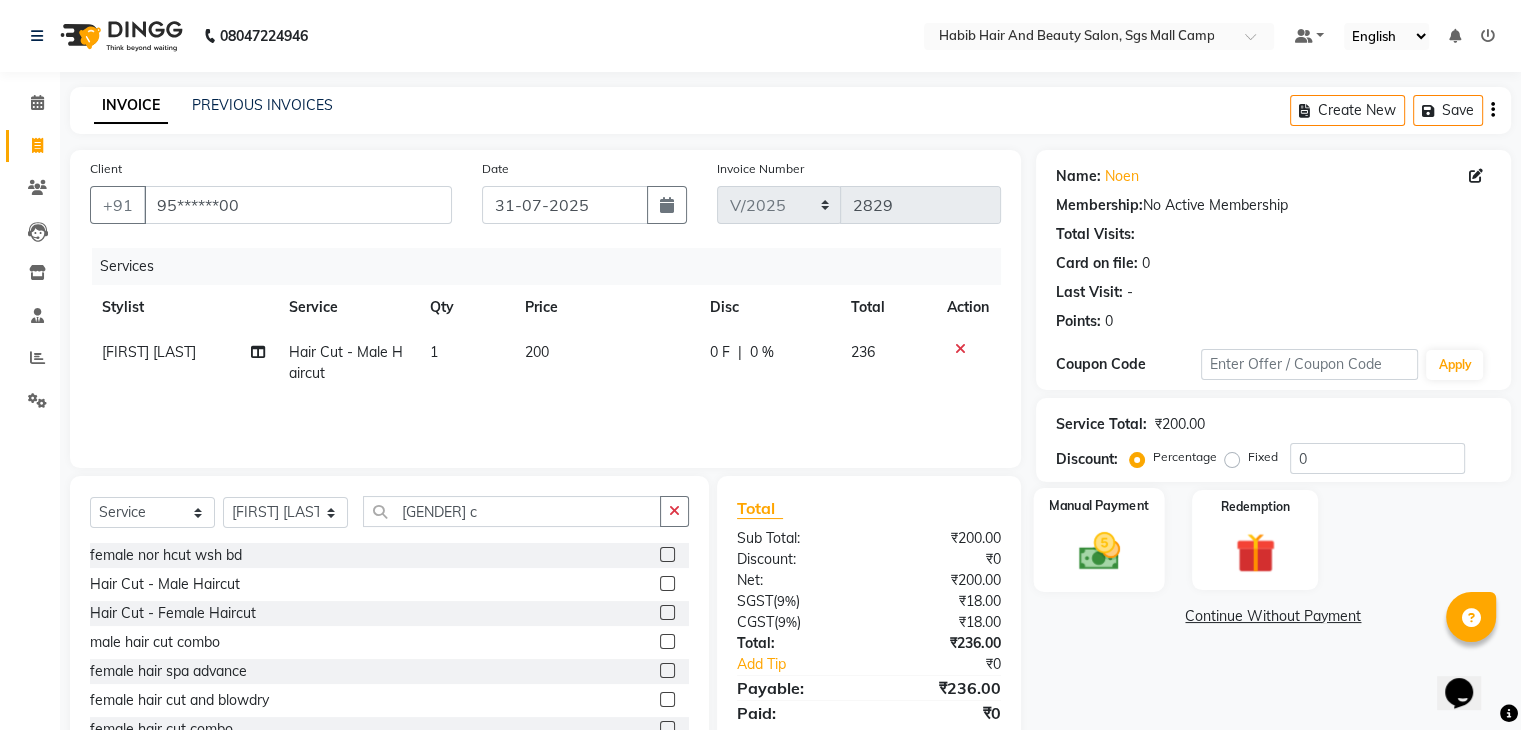 click 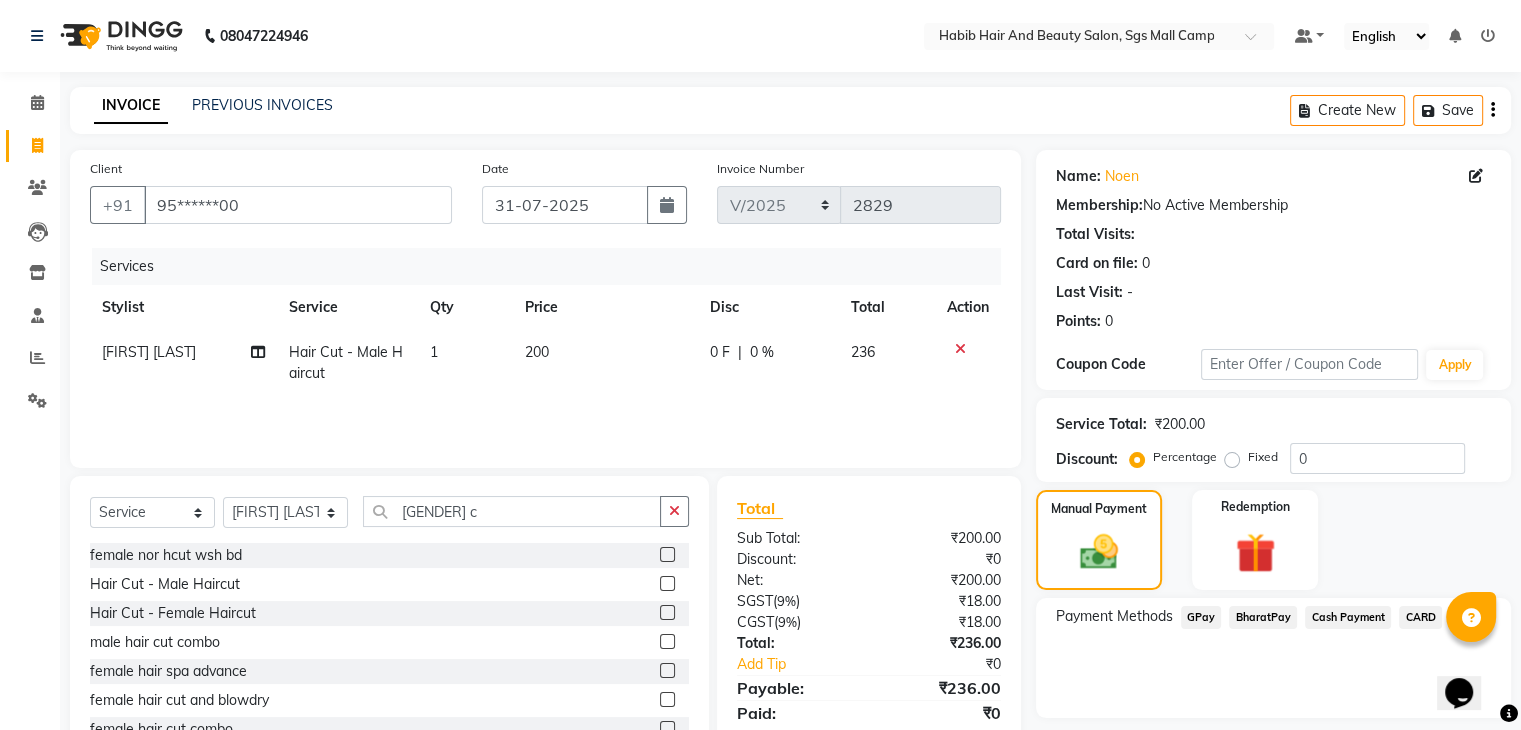 click on "Cash Payment" 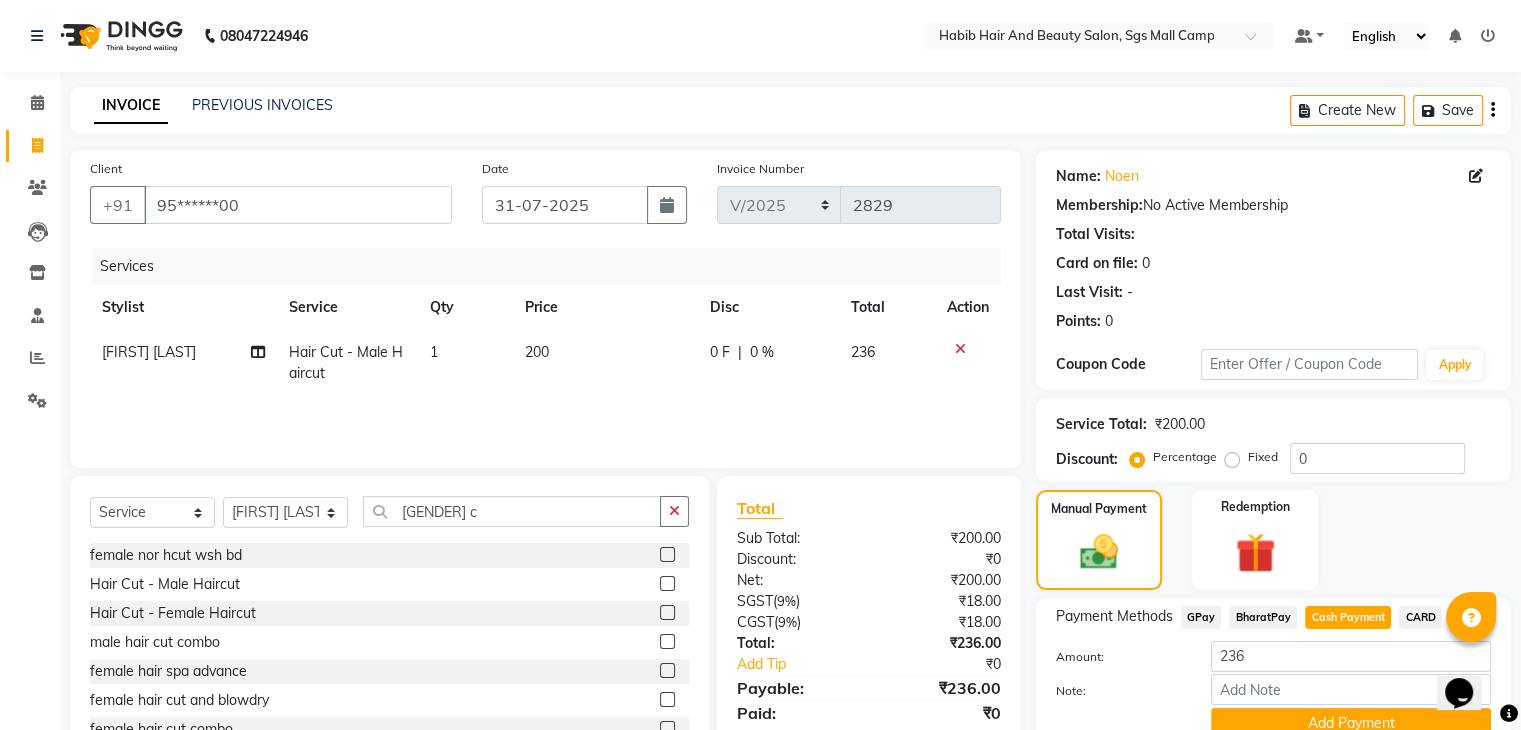 scroll, scrollTop: 89, scrollLeft: 0, axis: vertical 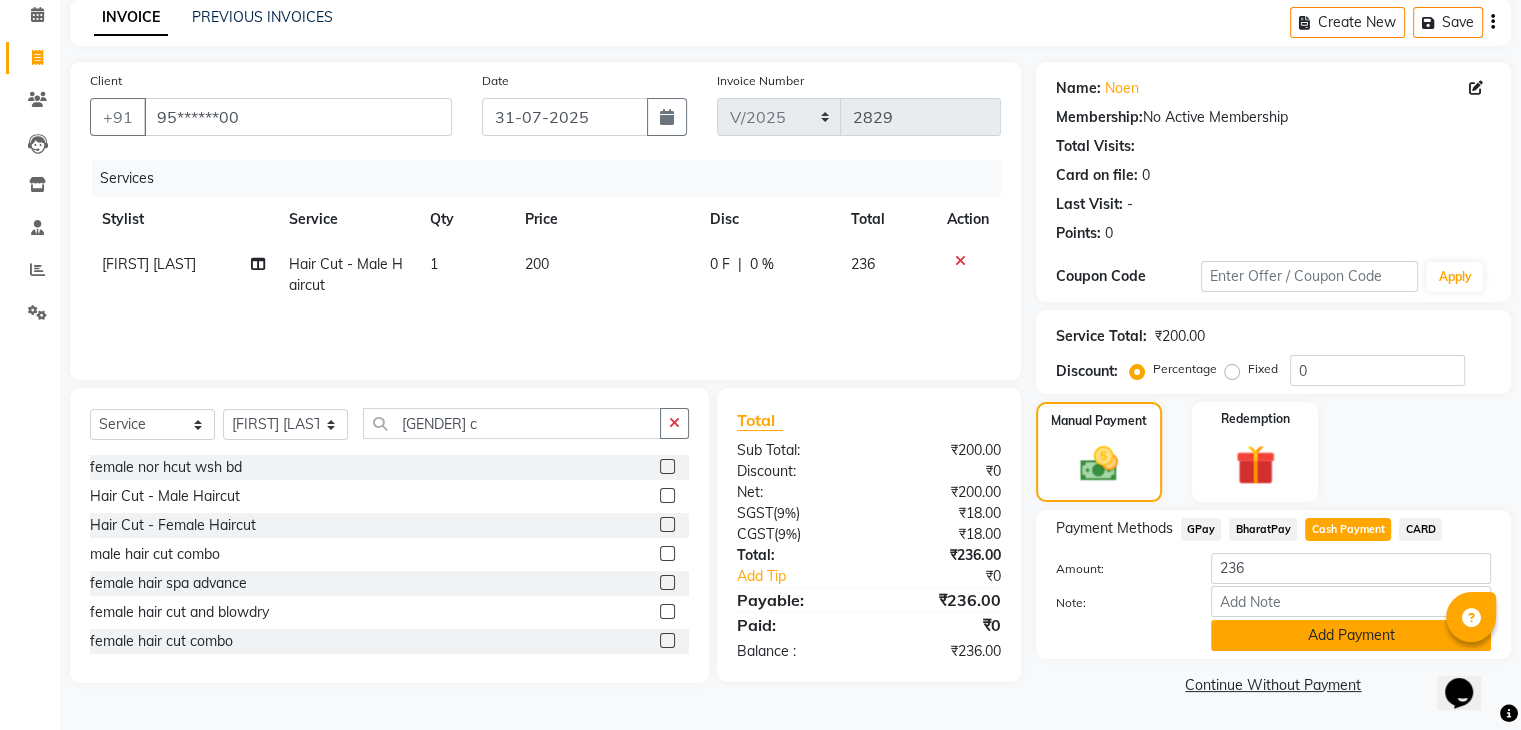 click on "Add Payment" 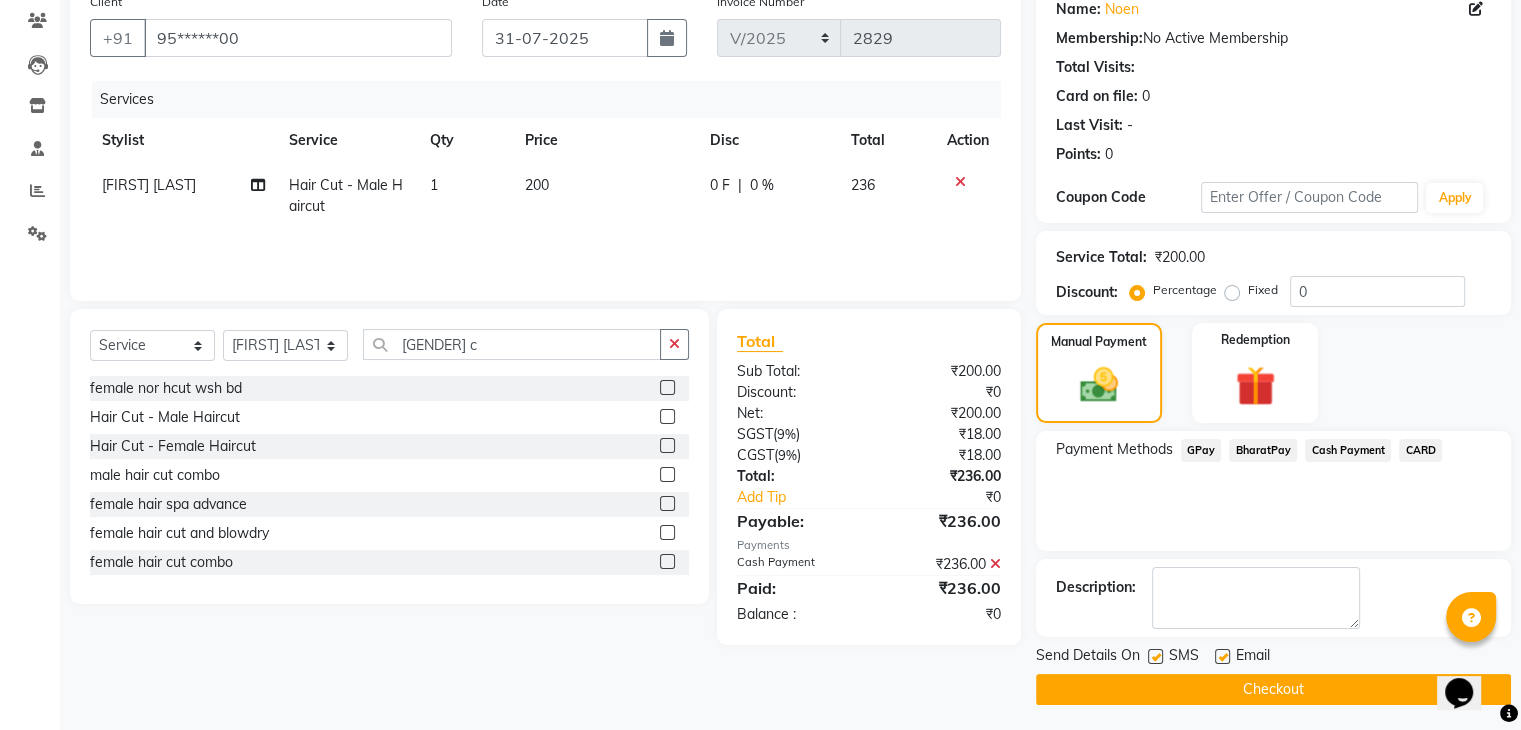 scroll, scrollTop: 171, scrollLeft: 0, axis: vertical 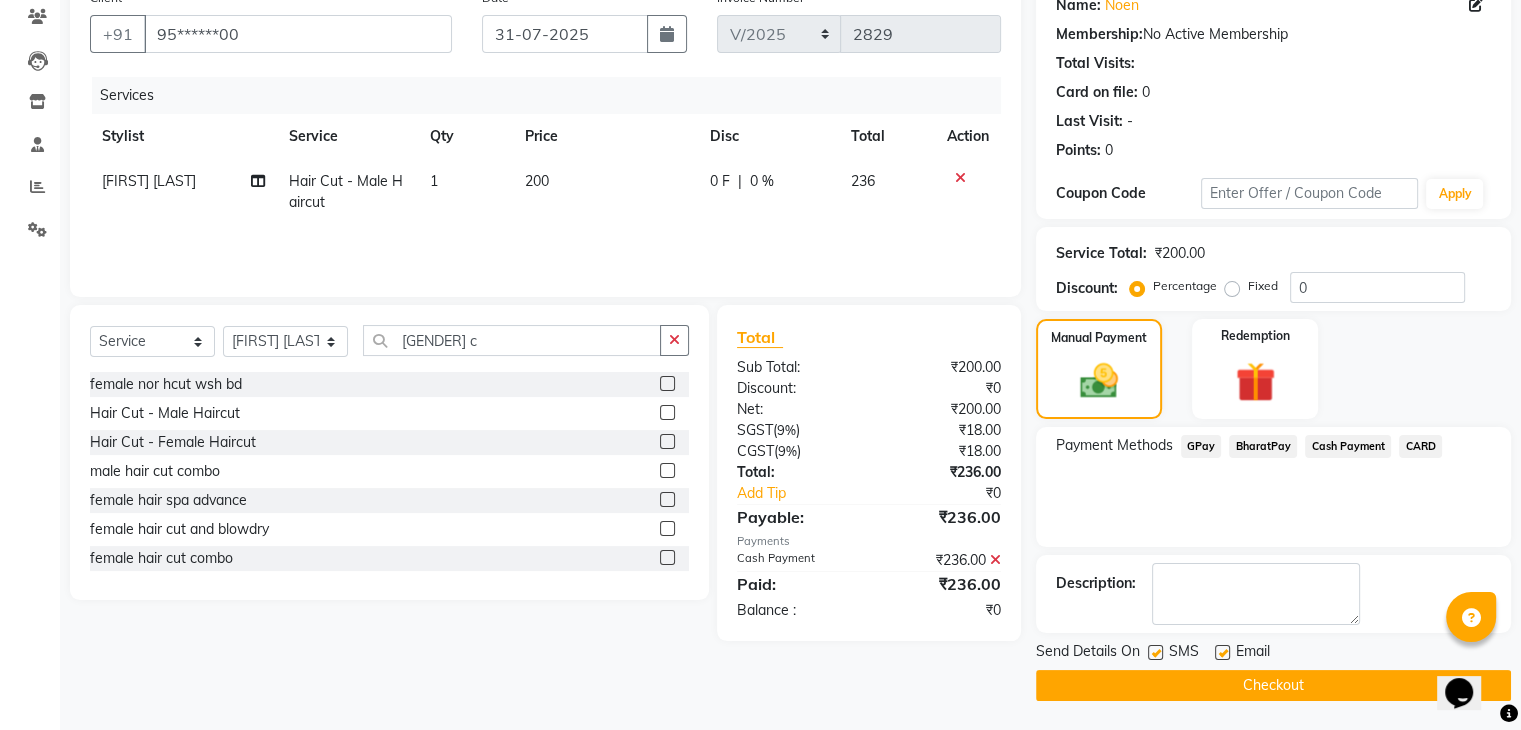 click on "Checkout" 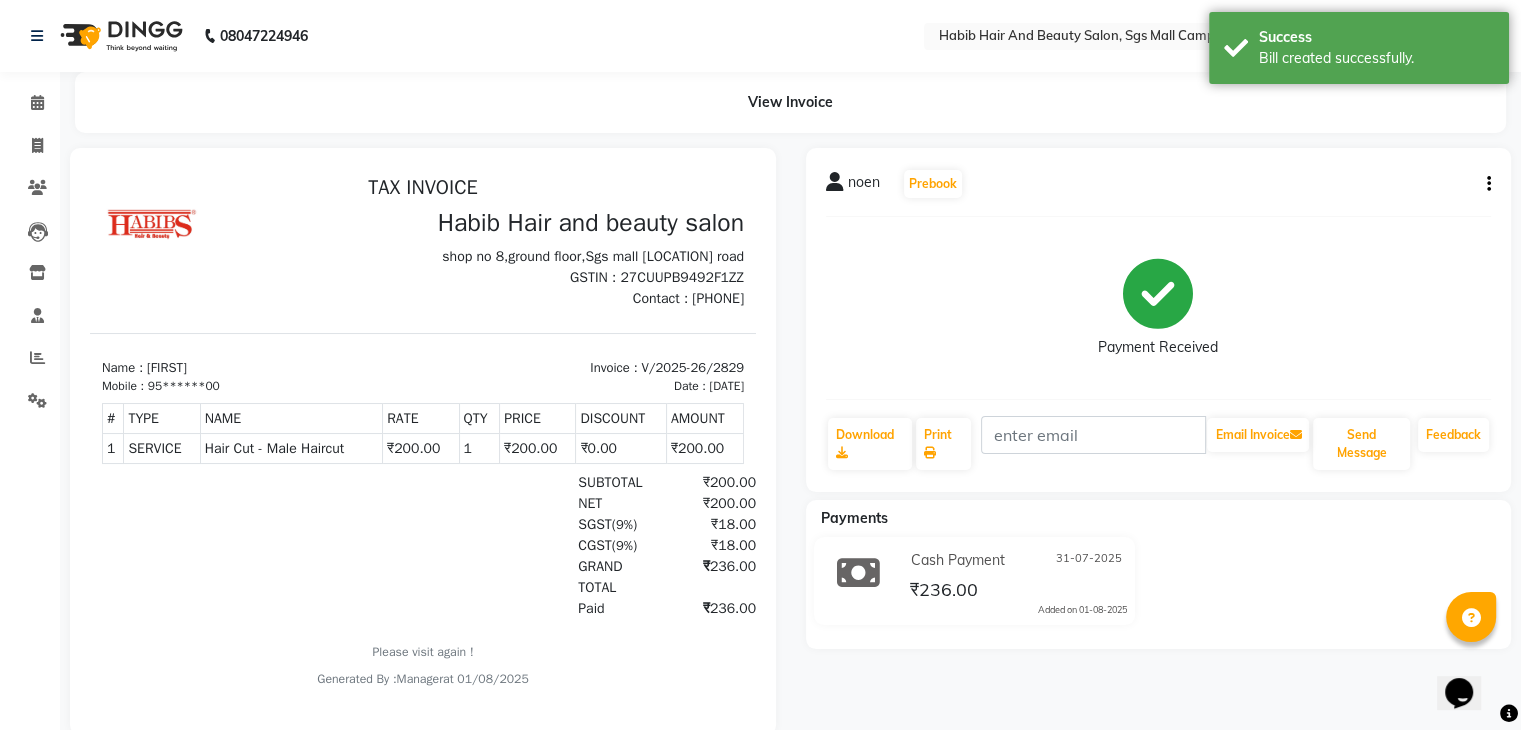 scroll, scrollTop: 0, scrollLeft: 0, axis: both 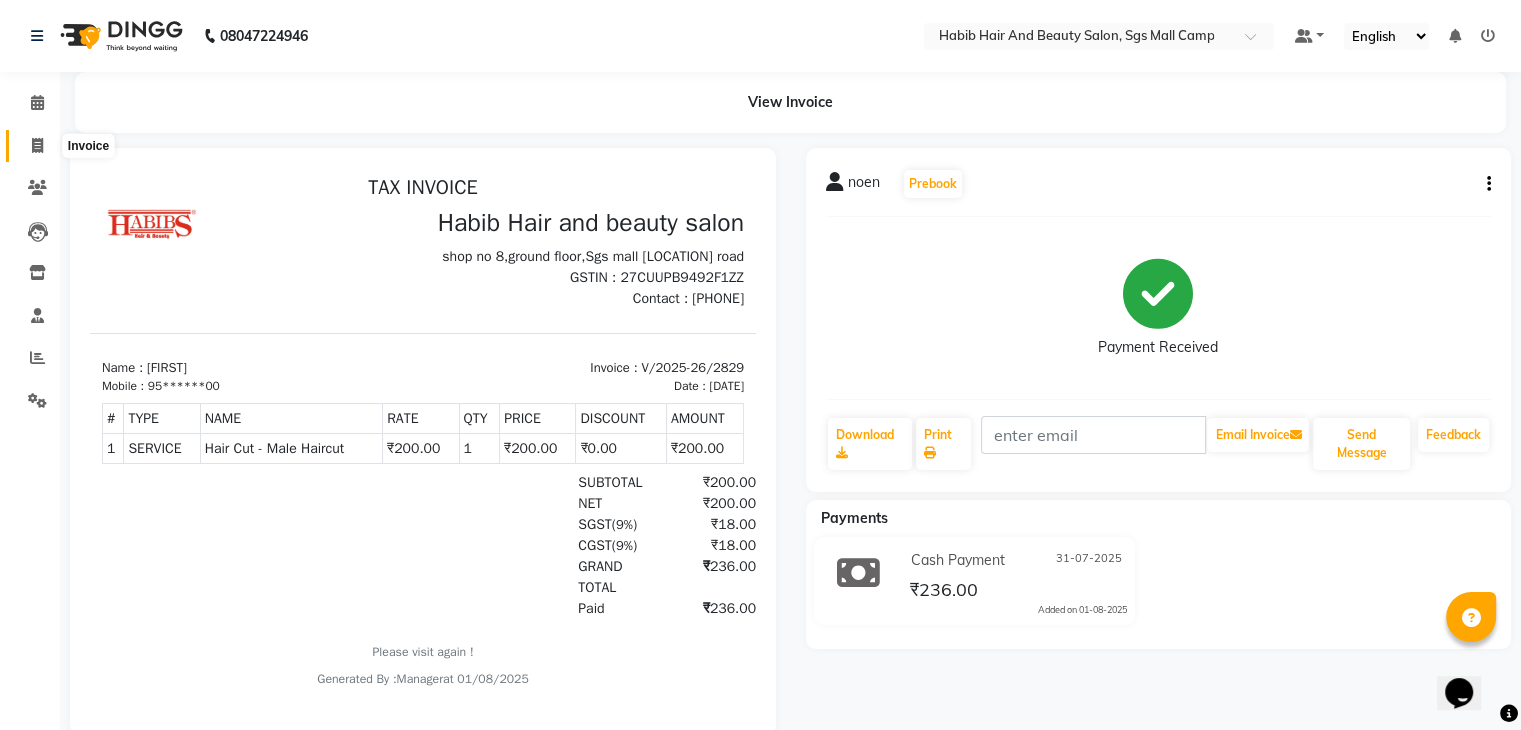 click 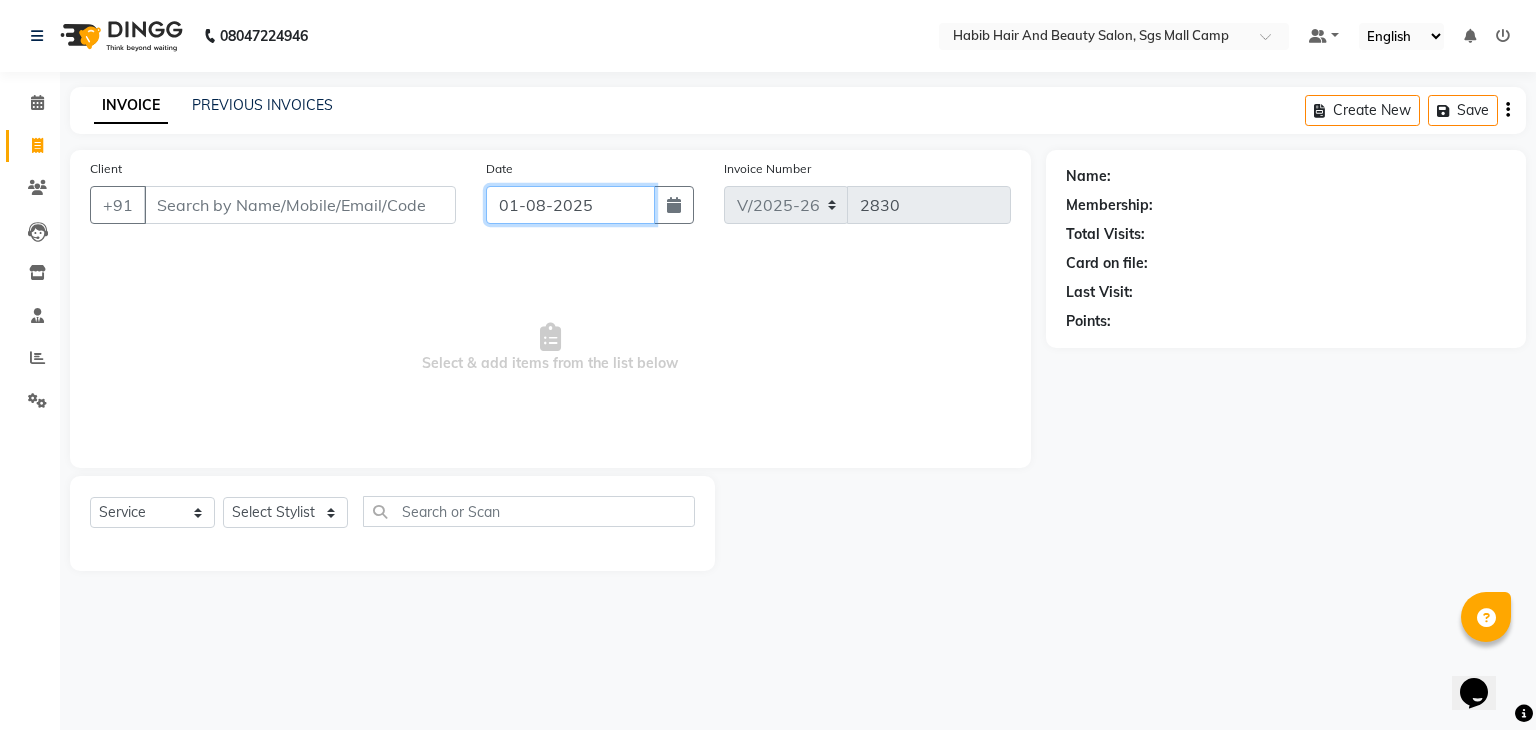 click on "01-08-2025" 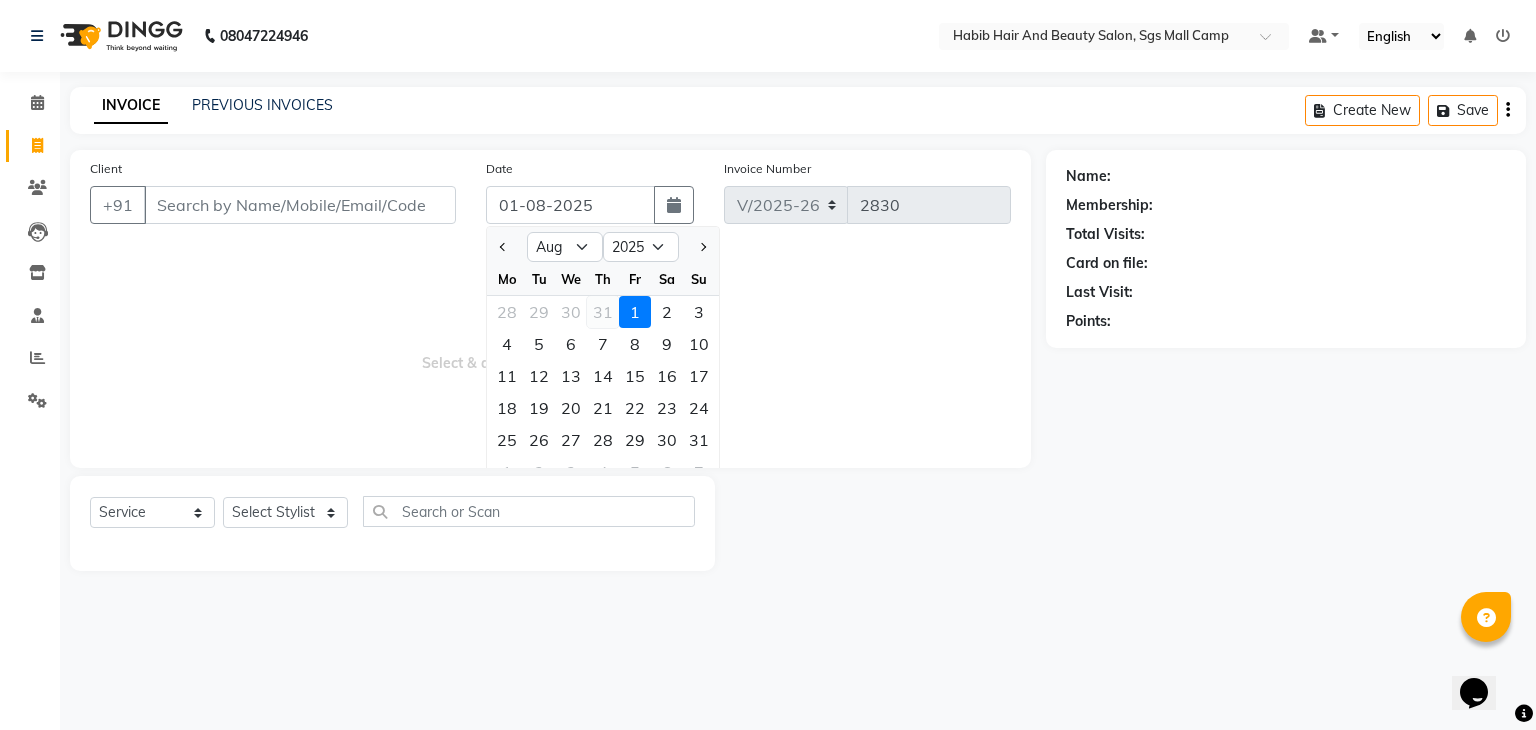 click on "31" 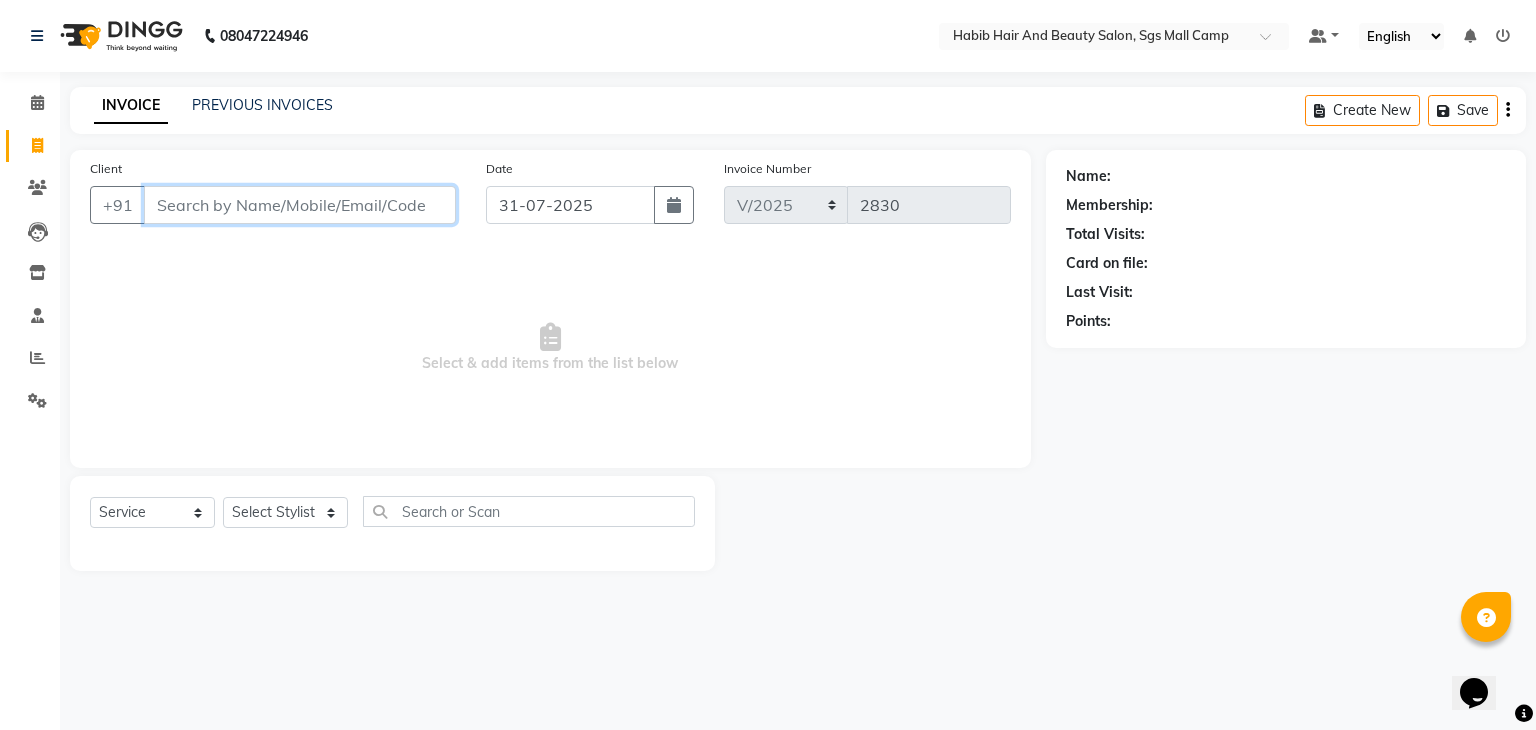 click on "Client" at bounding box center [300, 205] 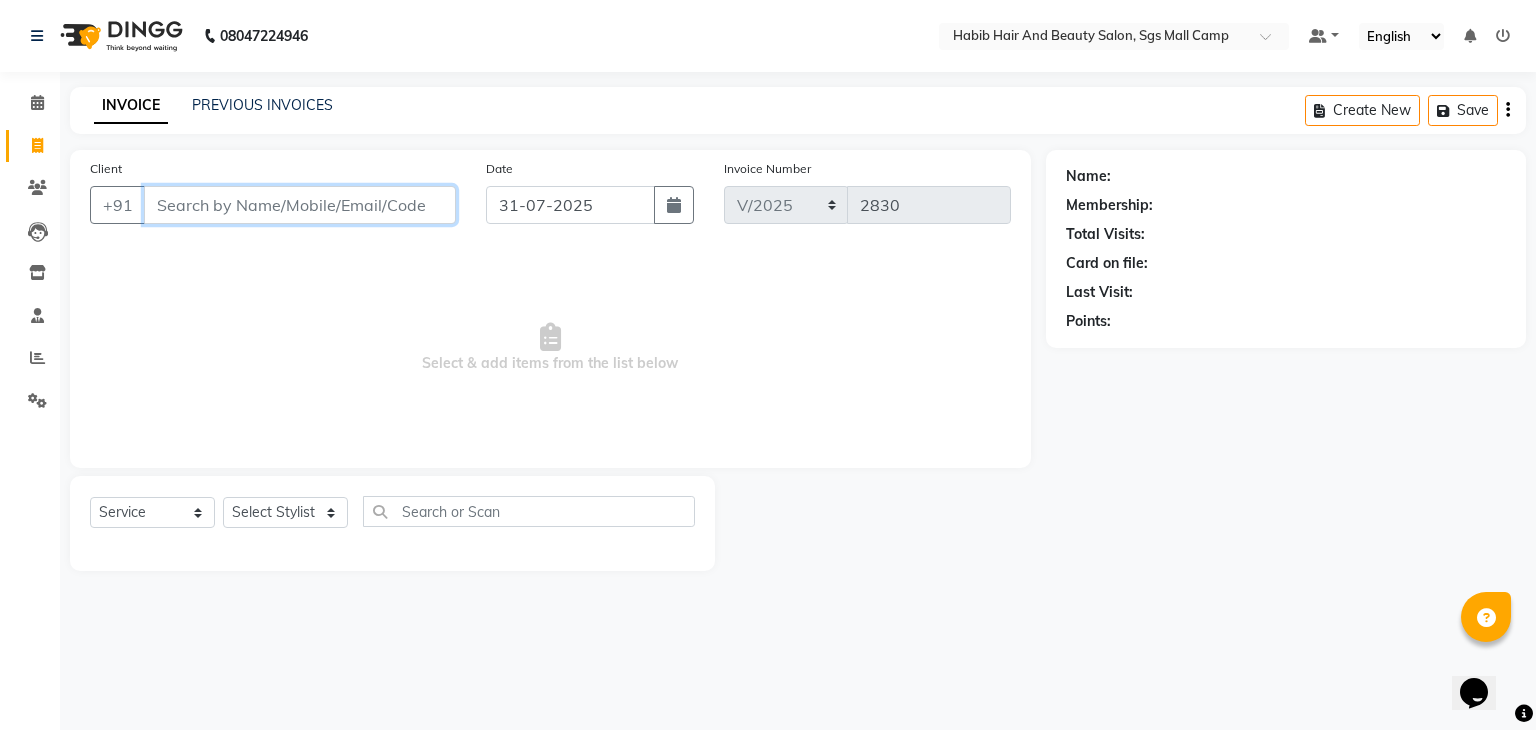 click on "Client" at bounding box center (300, 205) 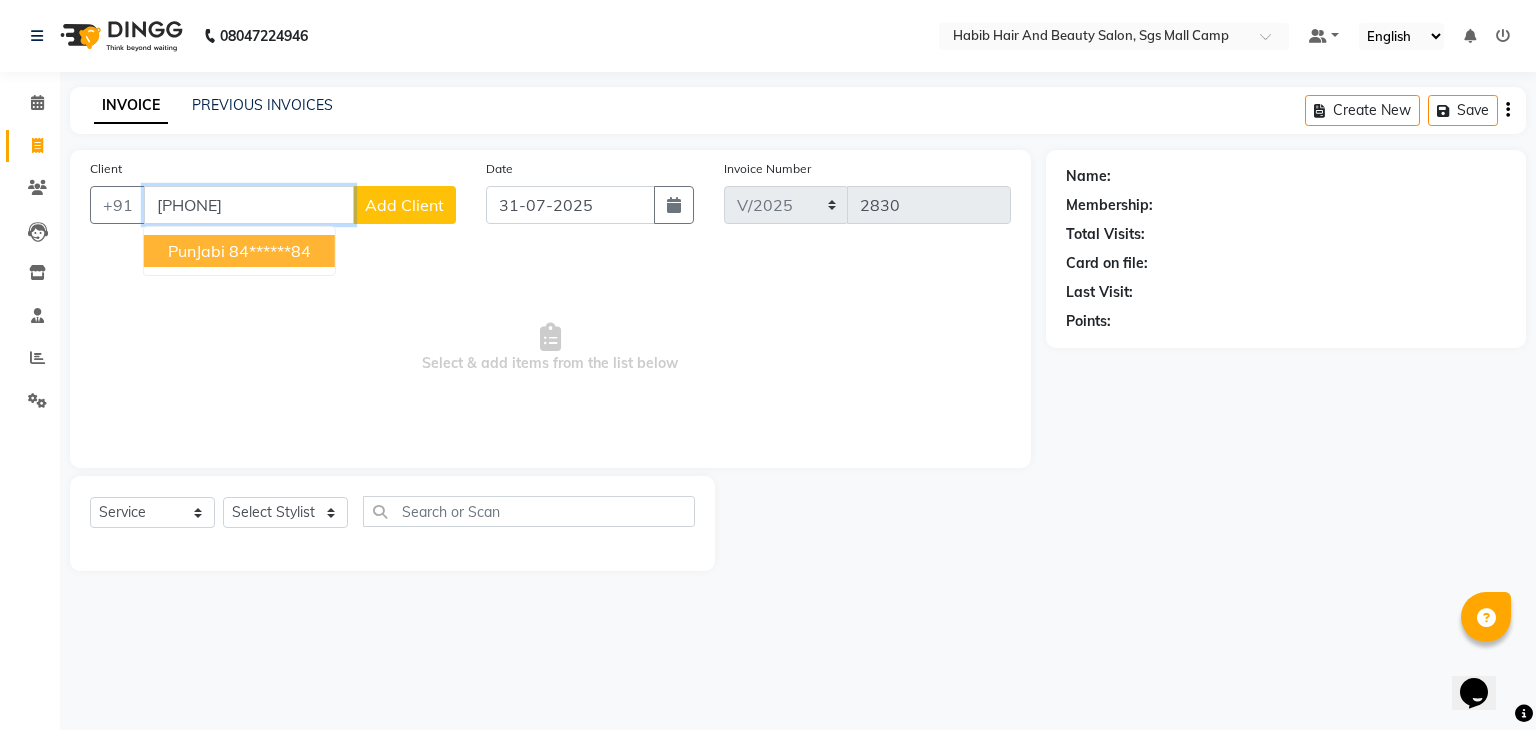 click on "84******84" at bounding box center (270, 251) 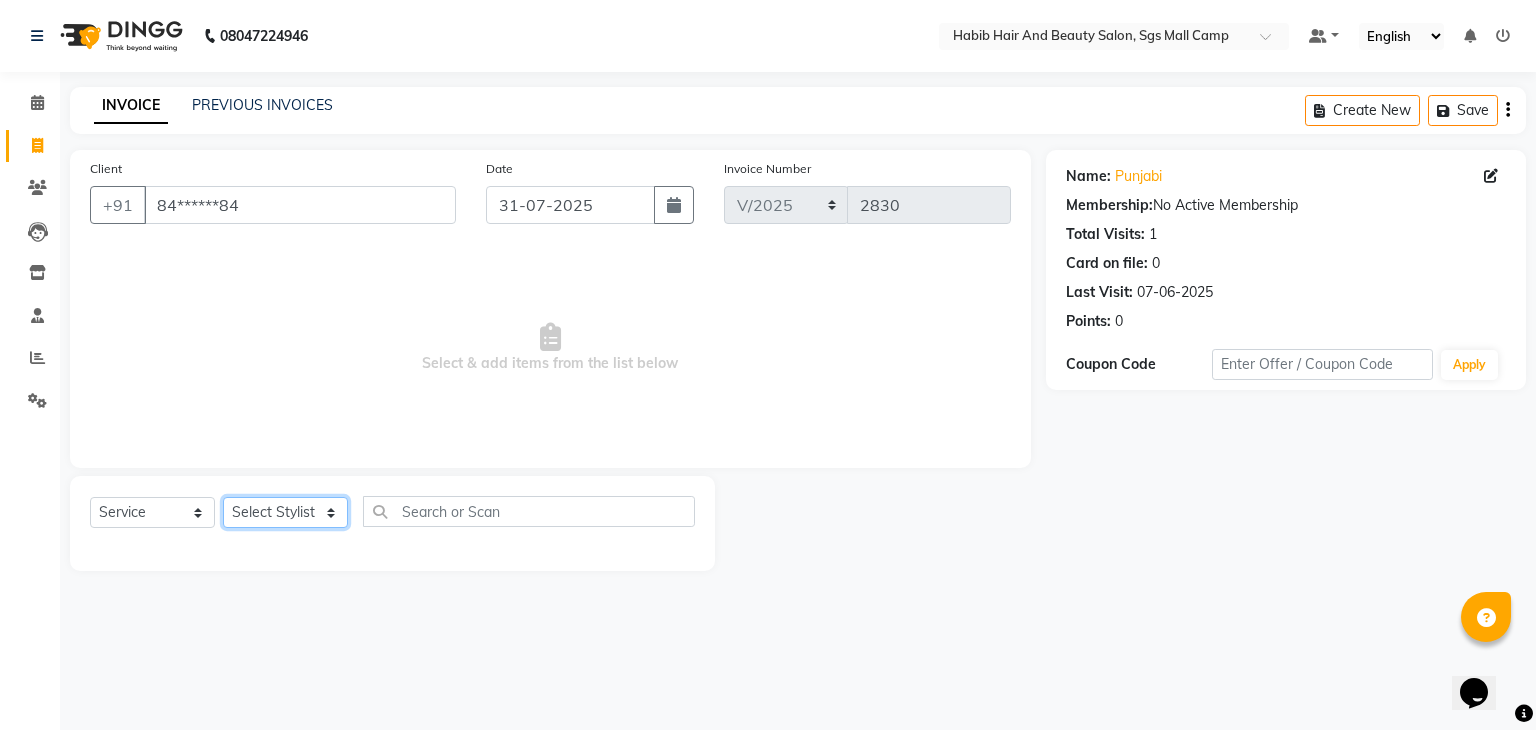 click on "Select Stylist [FIRST] [FIRST] [FIRST] Manager [FIRST]  [FIRST] [FIRST] [FIRST] [FIRST]  [FIRST] [FIRST]" 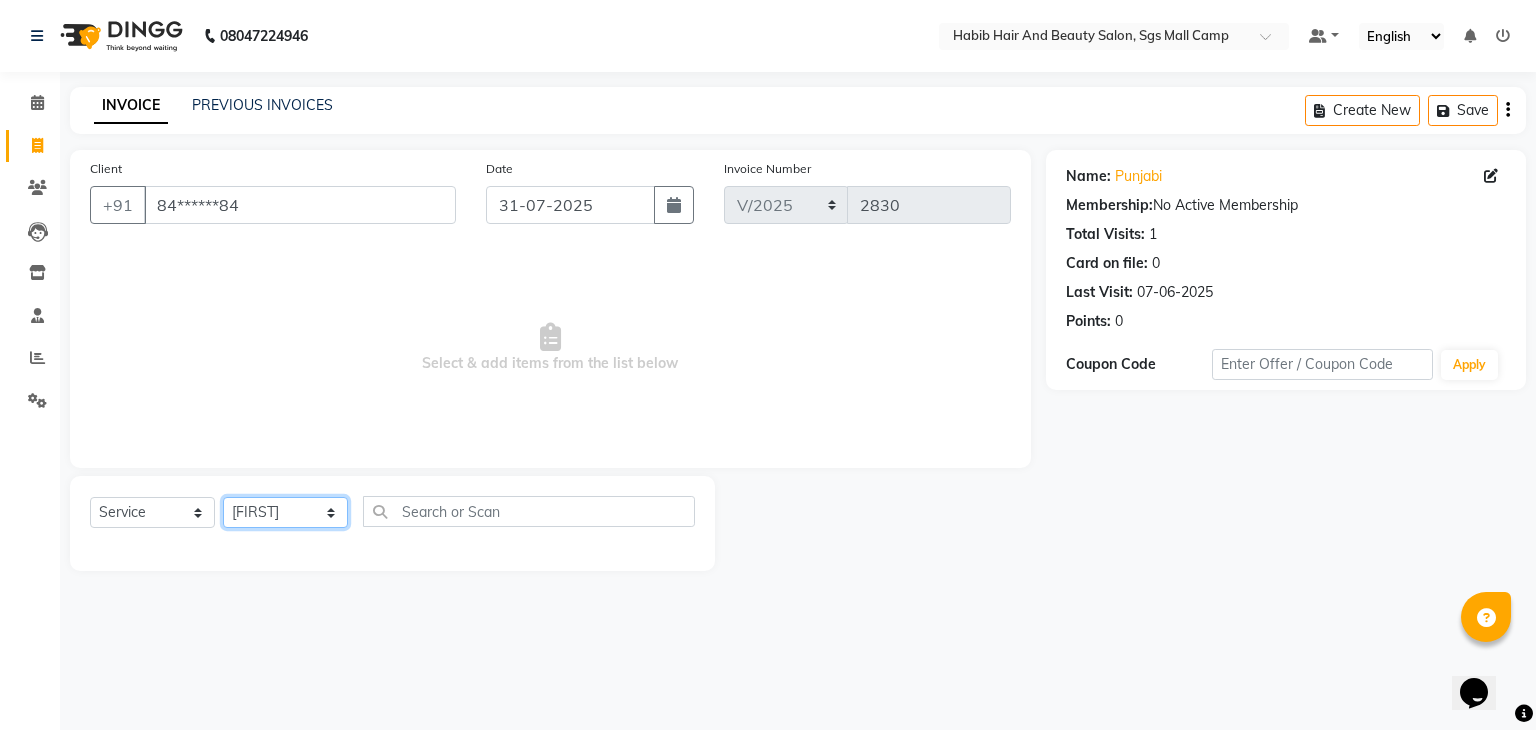 click on "Select Stylist [FIRST] [FIRST] [FIRST] Manager [FIRST]  [FIRST] [FIRST] [FIRST] [FIRST]  [FIRST] [FIRST]" 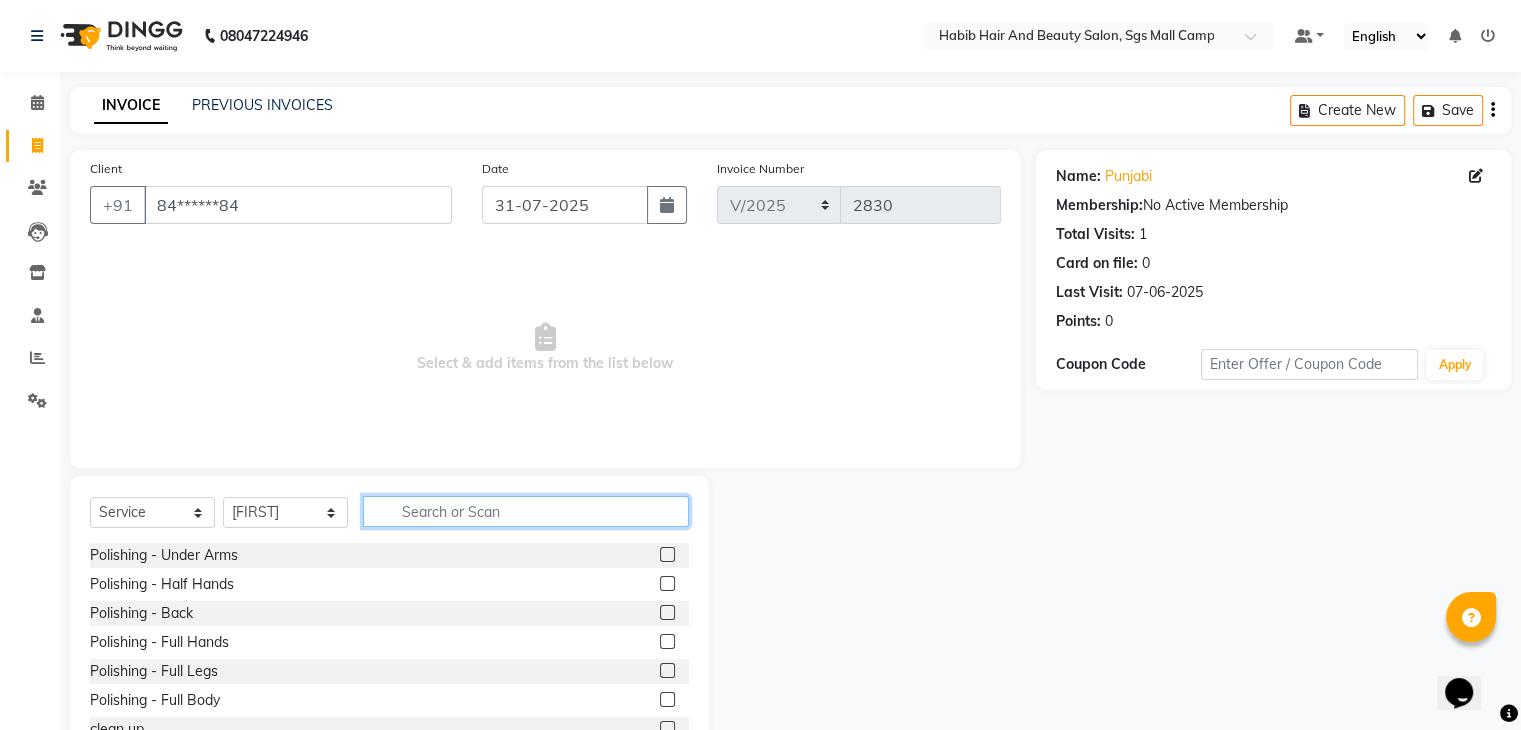 click 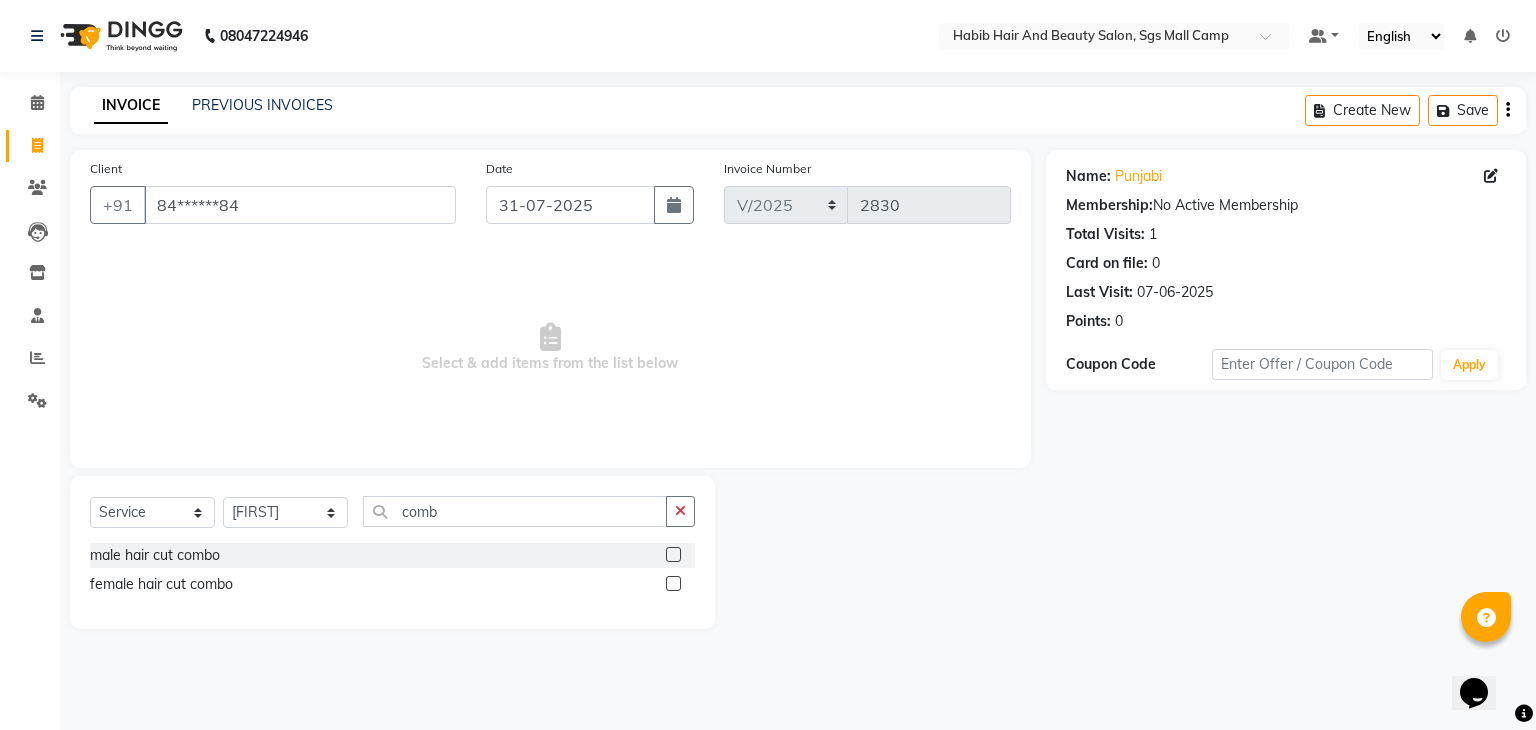 click 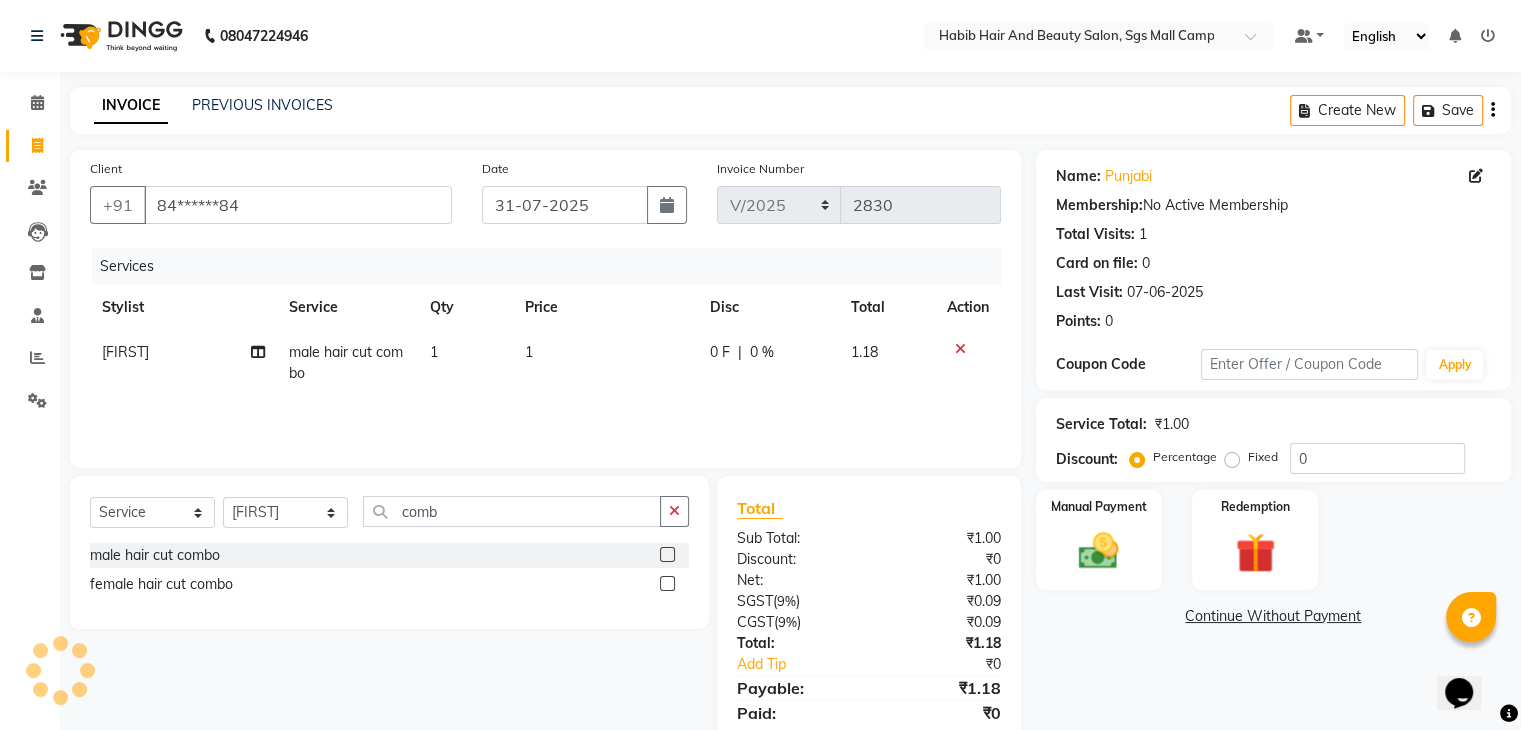 click on "1" 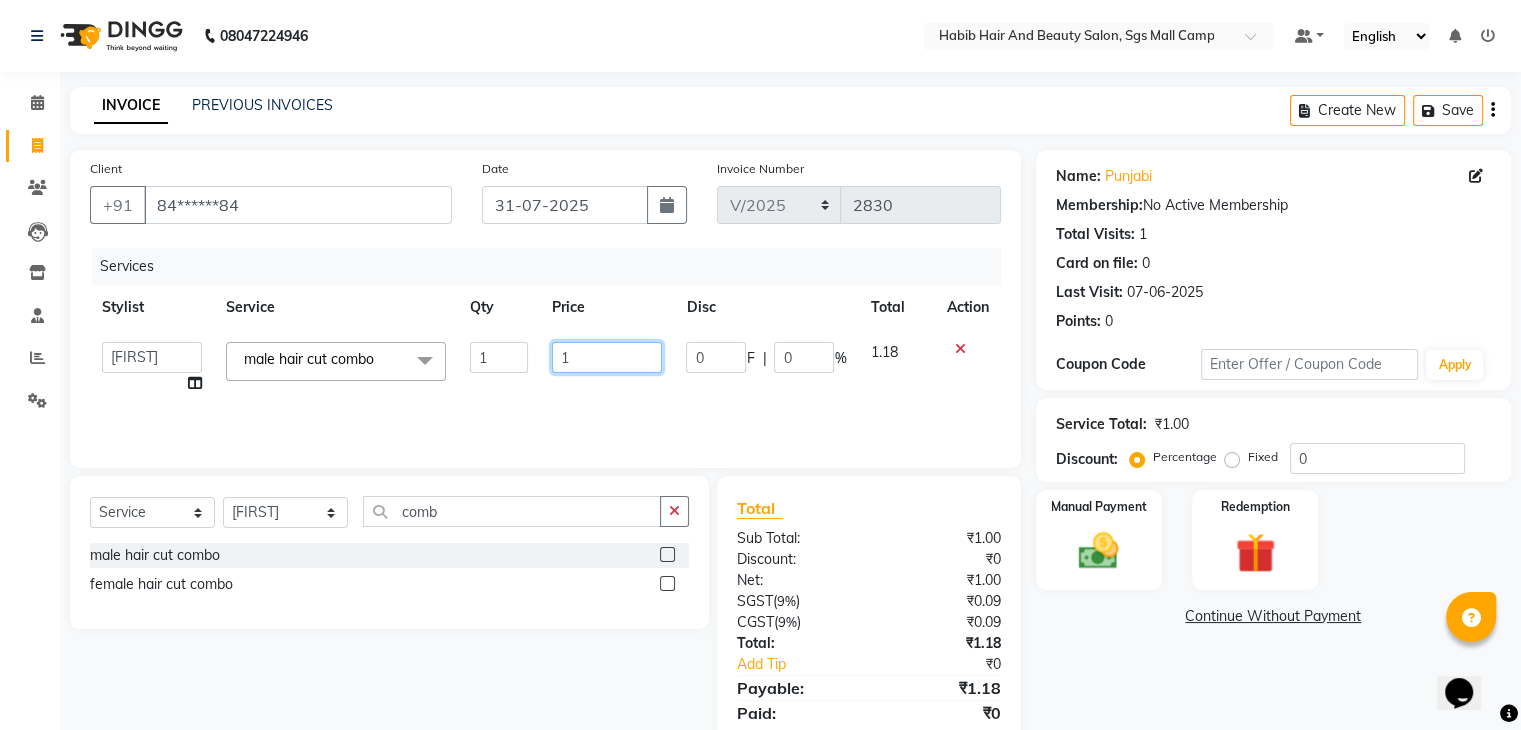 click on "1" 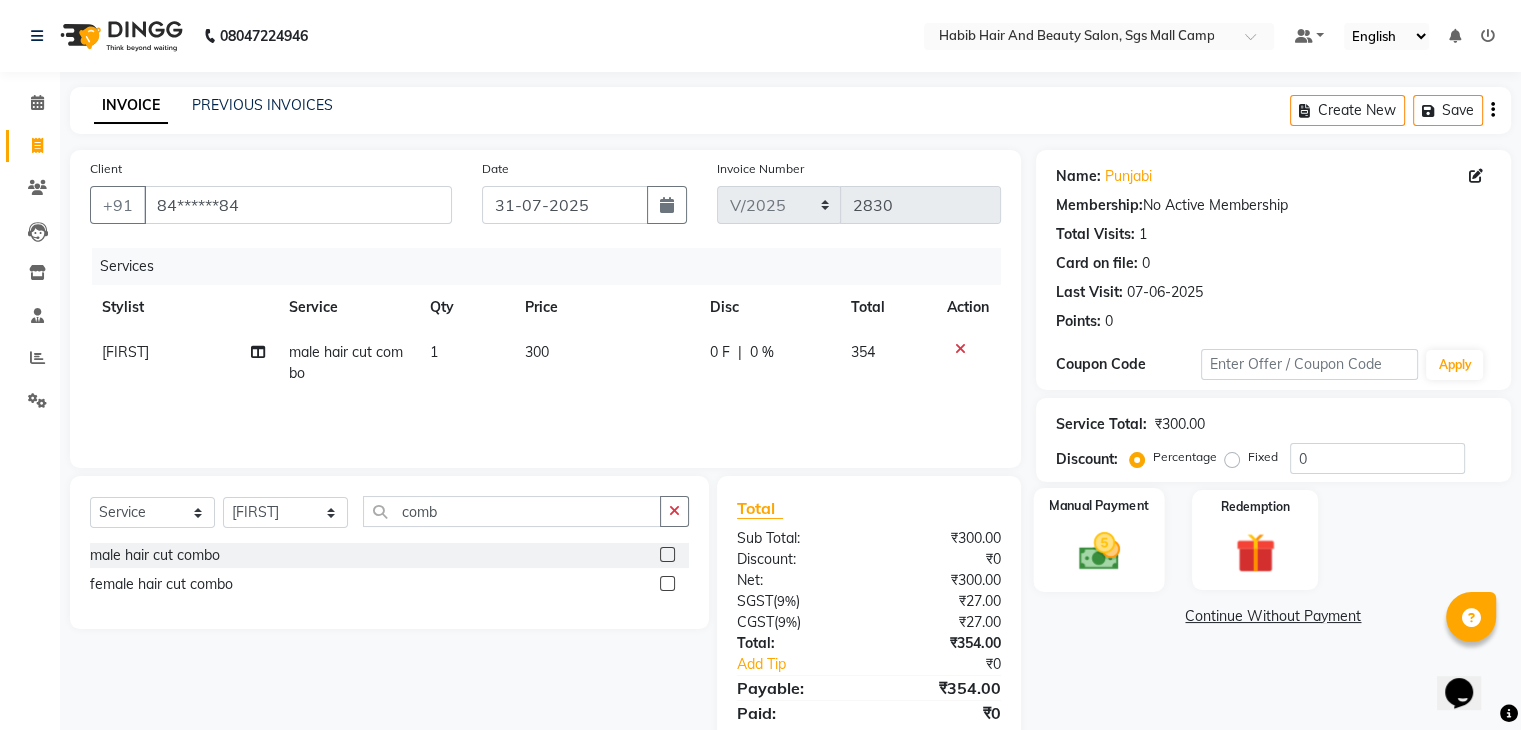 click 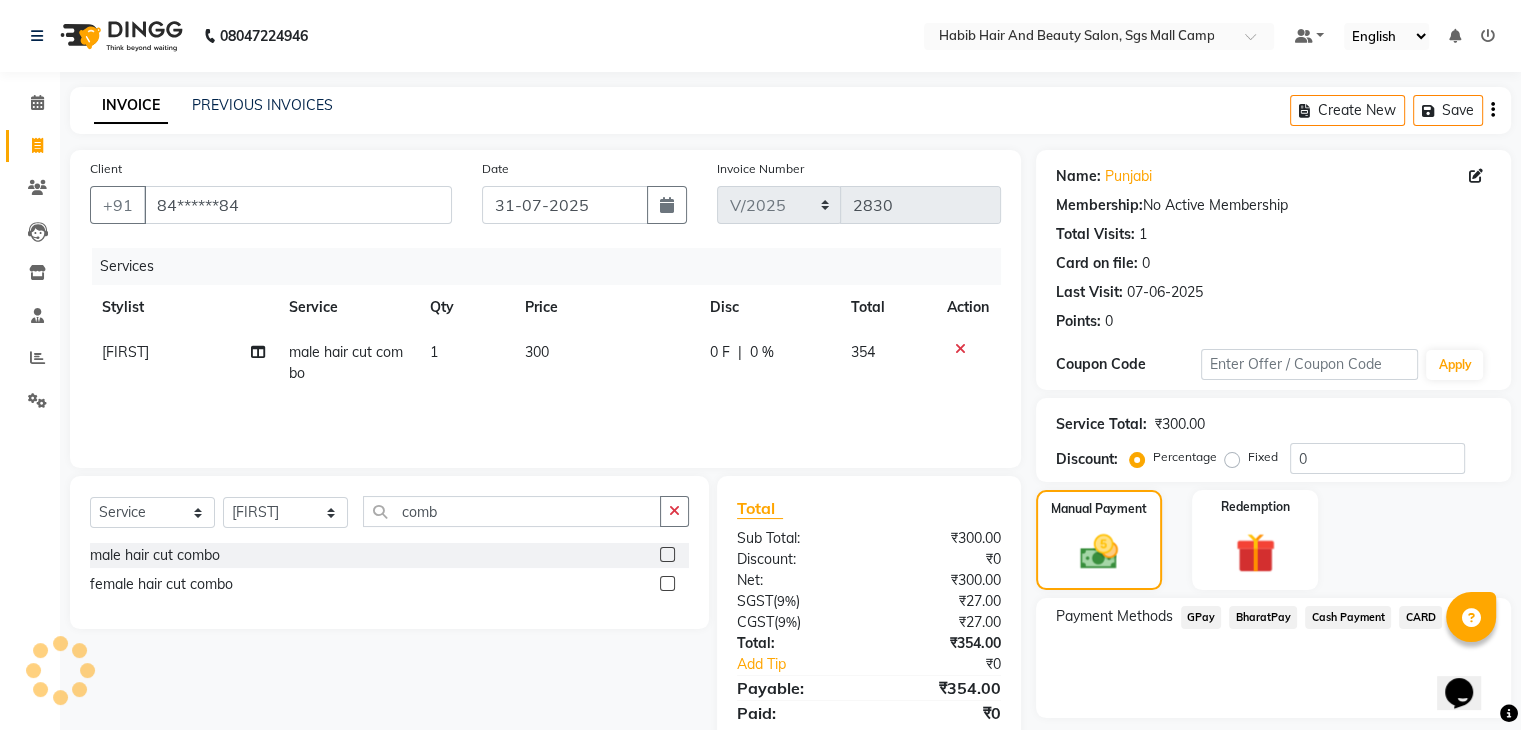 click on "BharatPay" 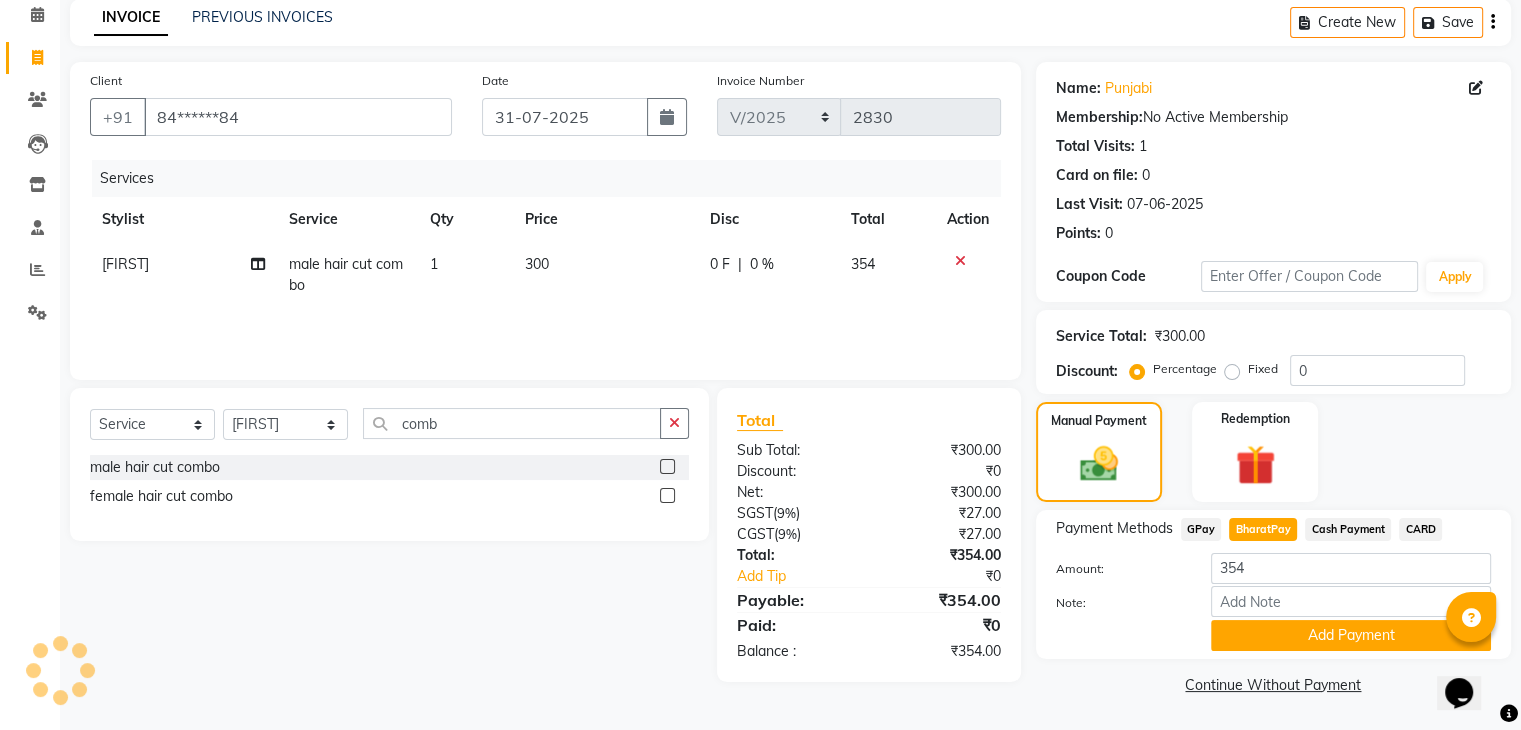 scroll, scrollTop: 89, scrollLeft: 0, axis: vertical 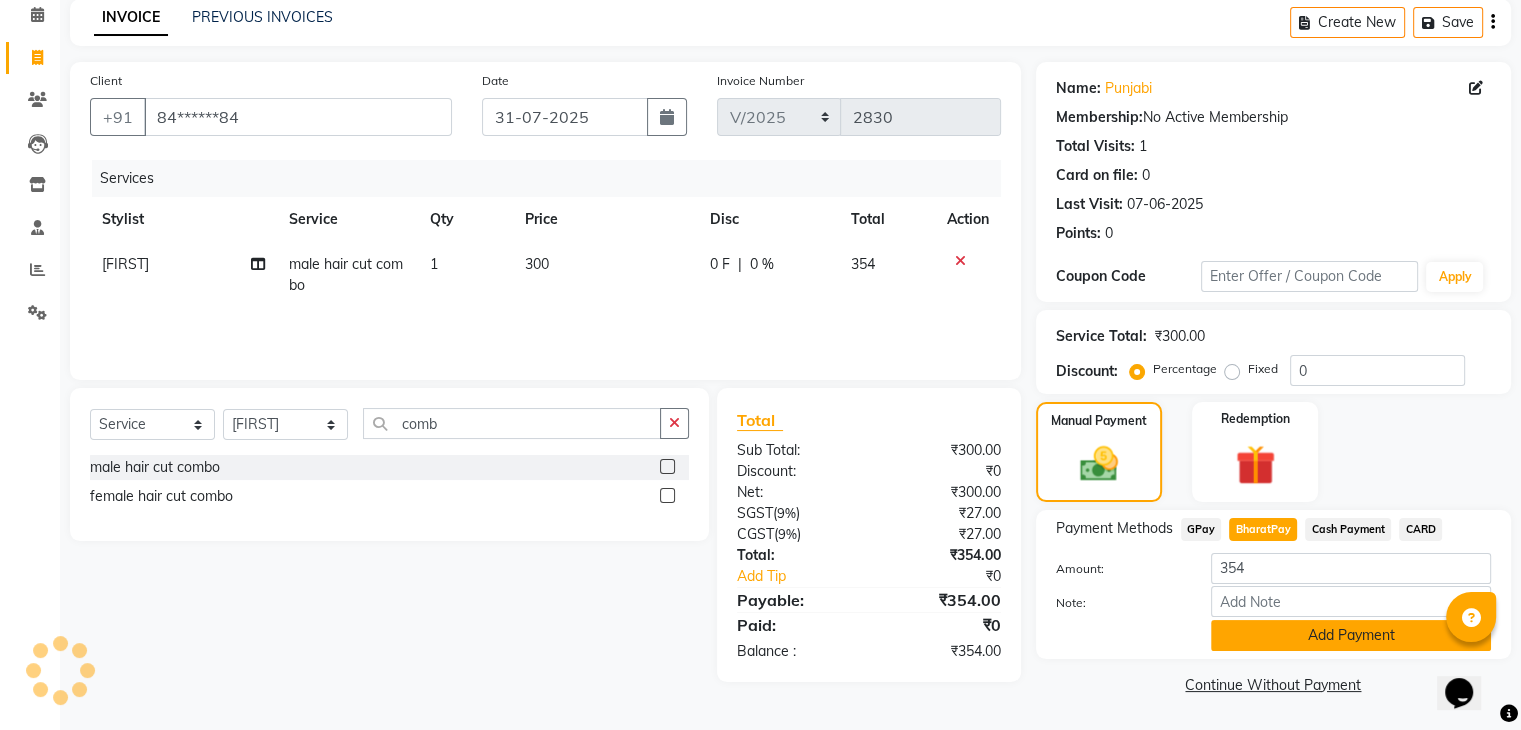 click on "Add Payment" 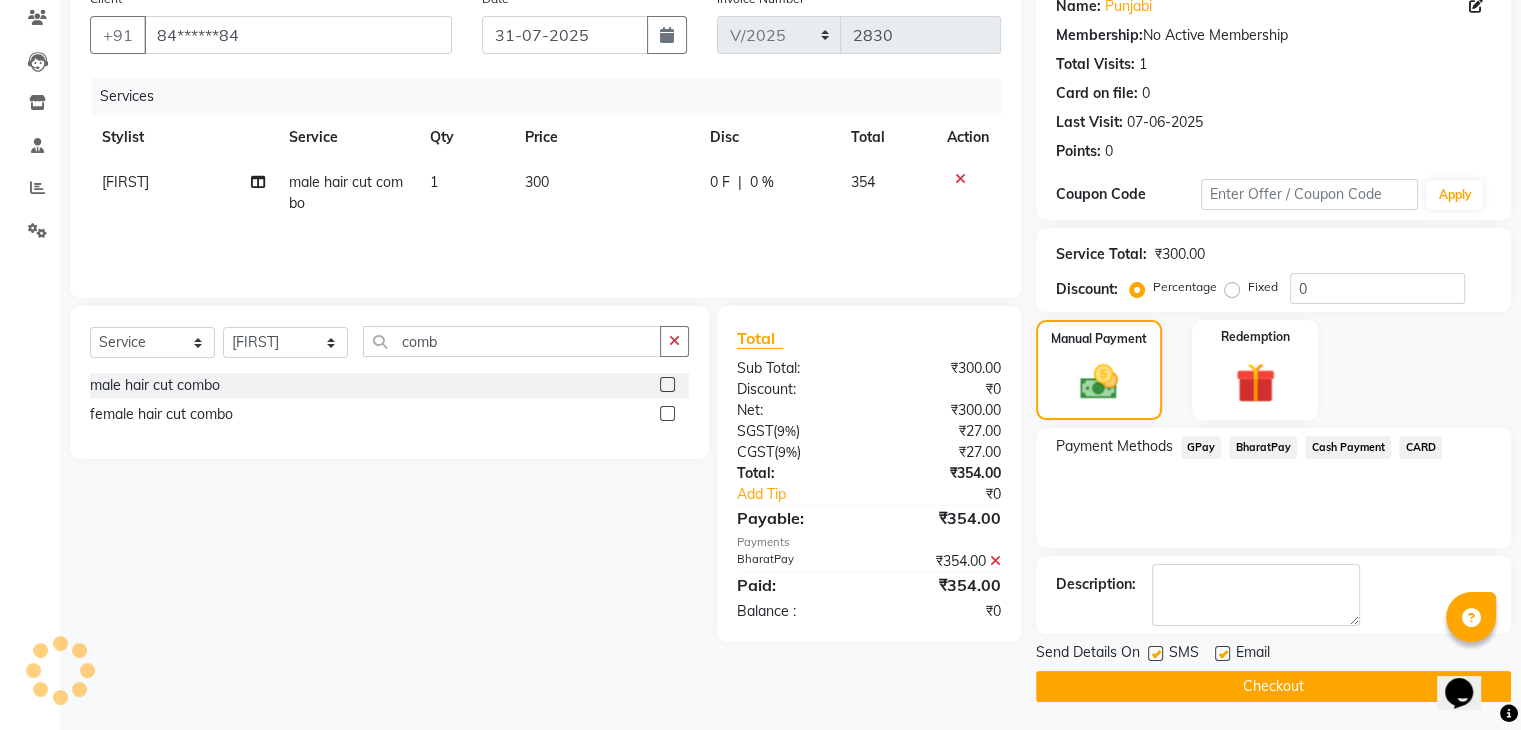 scroll, scrollTop: 171, scrollLeft: 0, axis: vertical 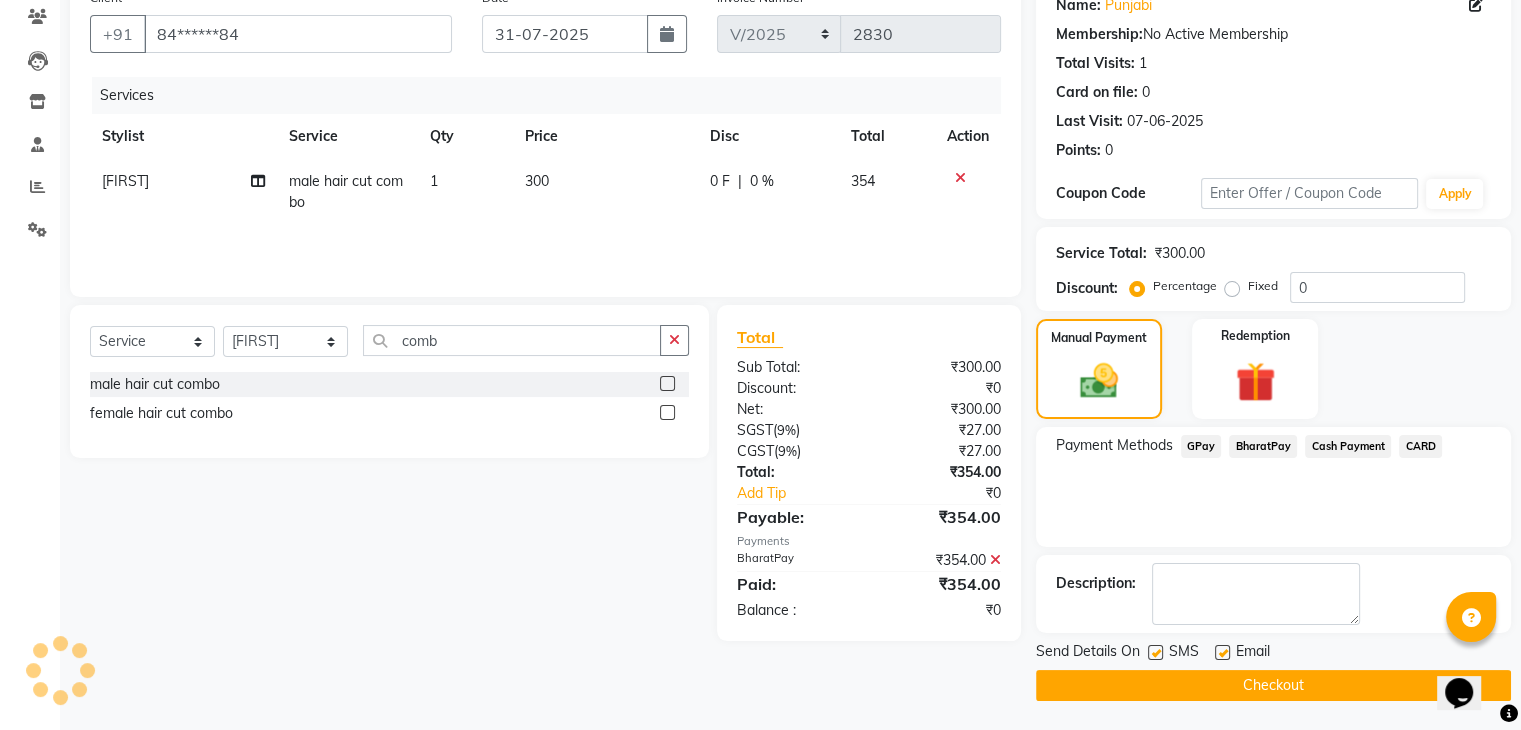 click on "Checkout" 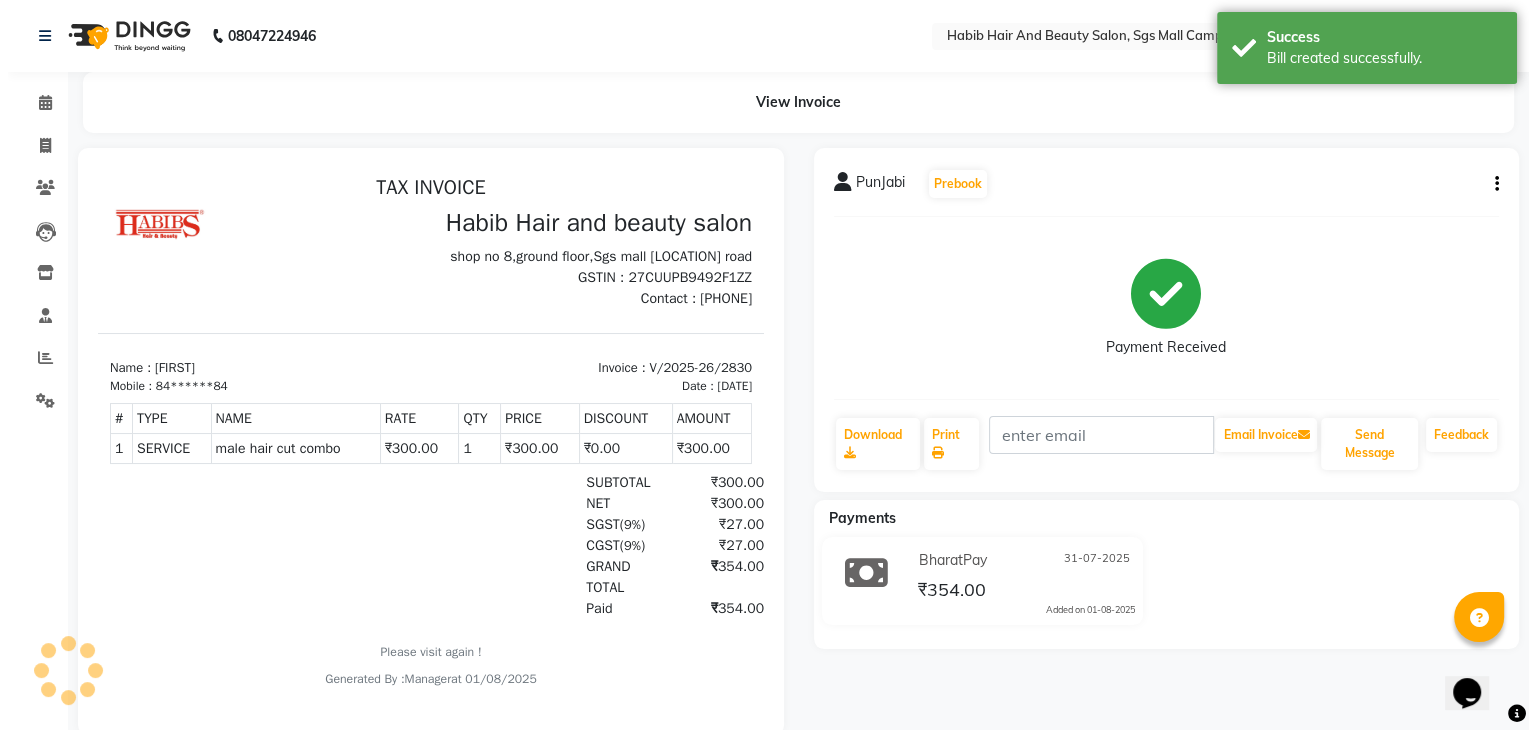 scroll, scrollTop: 0, scrollLeft: 0, axis: both 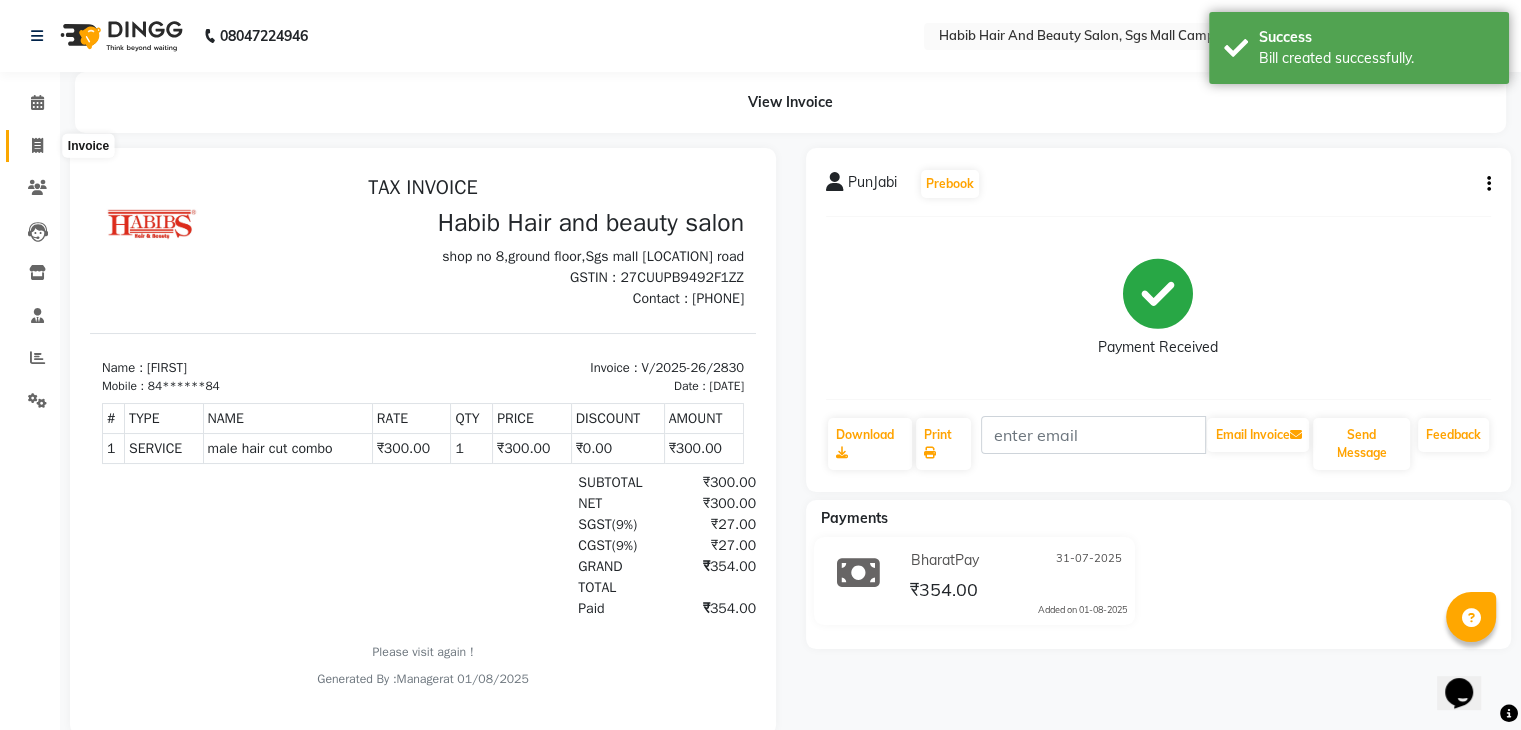 click 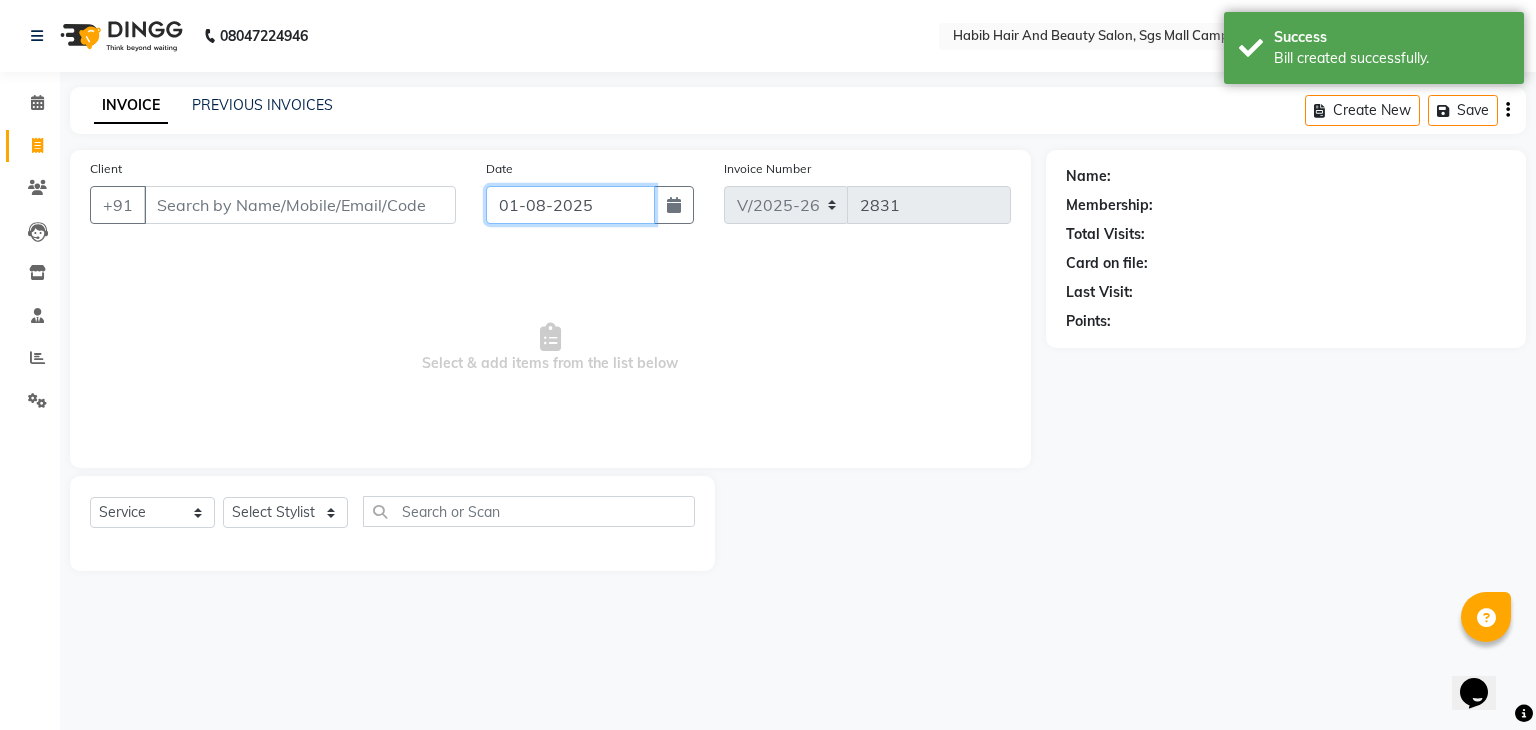 click on "01-08-2025" 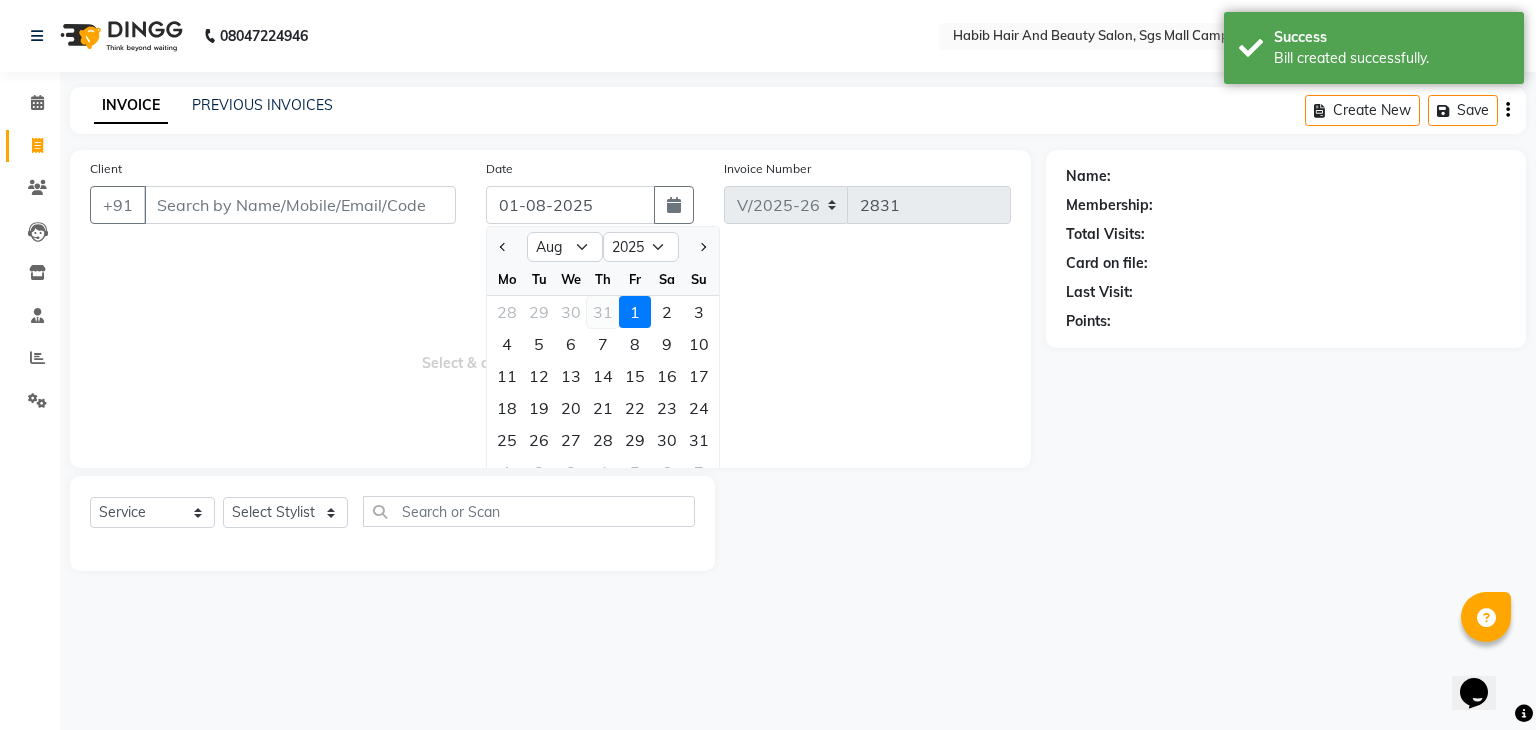 click on "31" 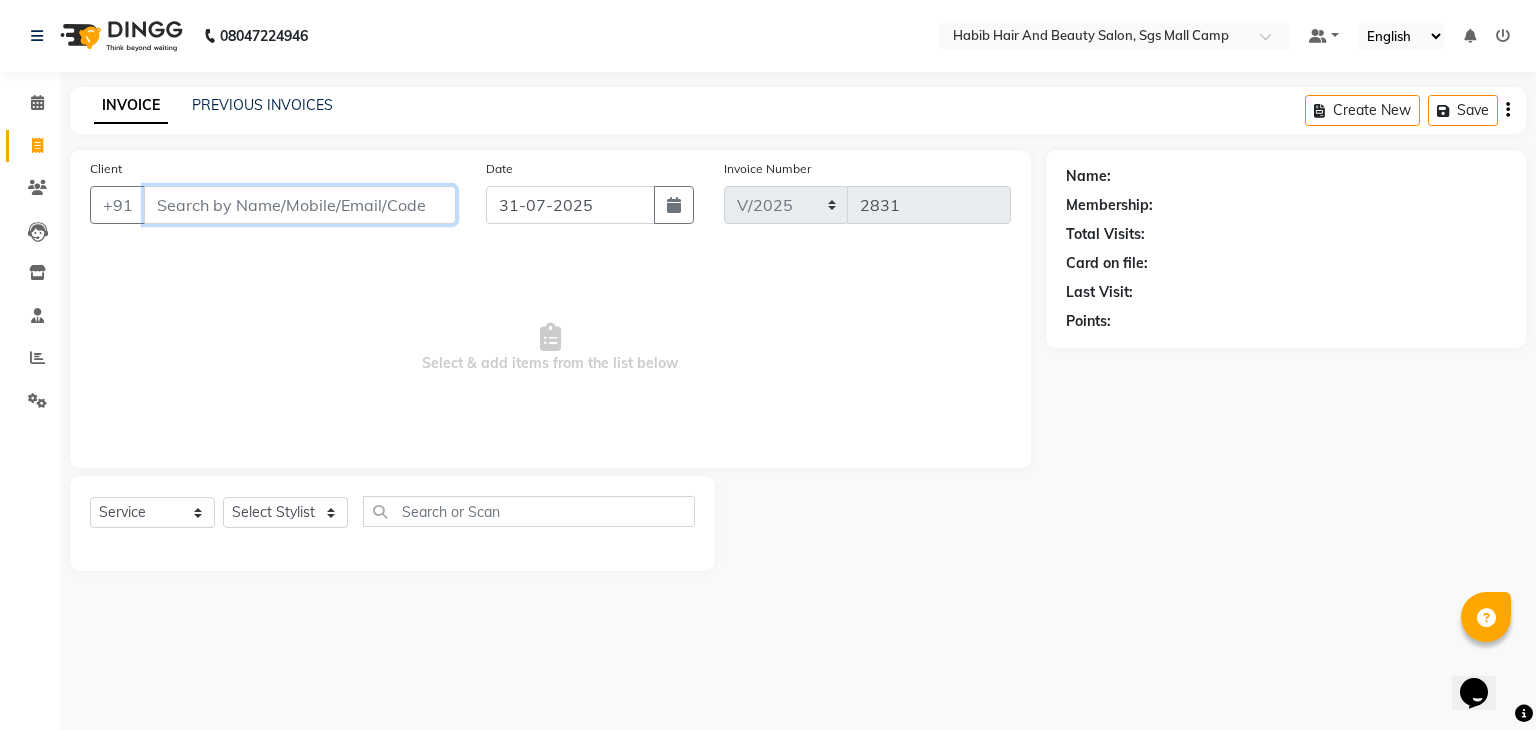 click on "Client" at bounding box center [300, 205] 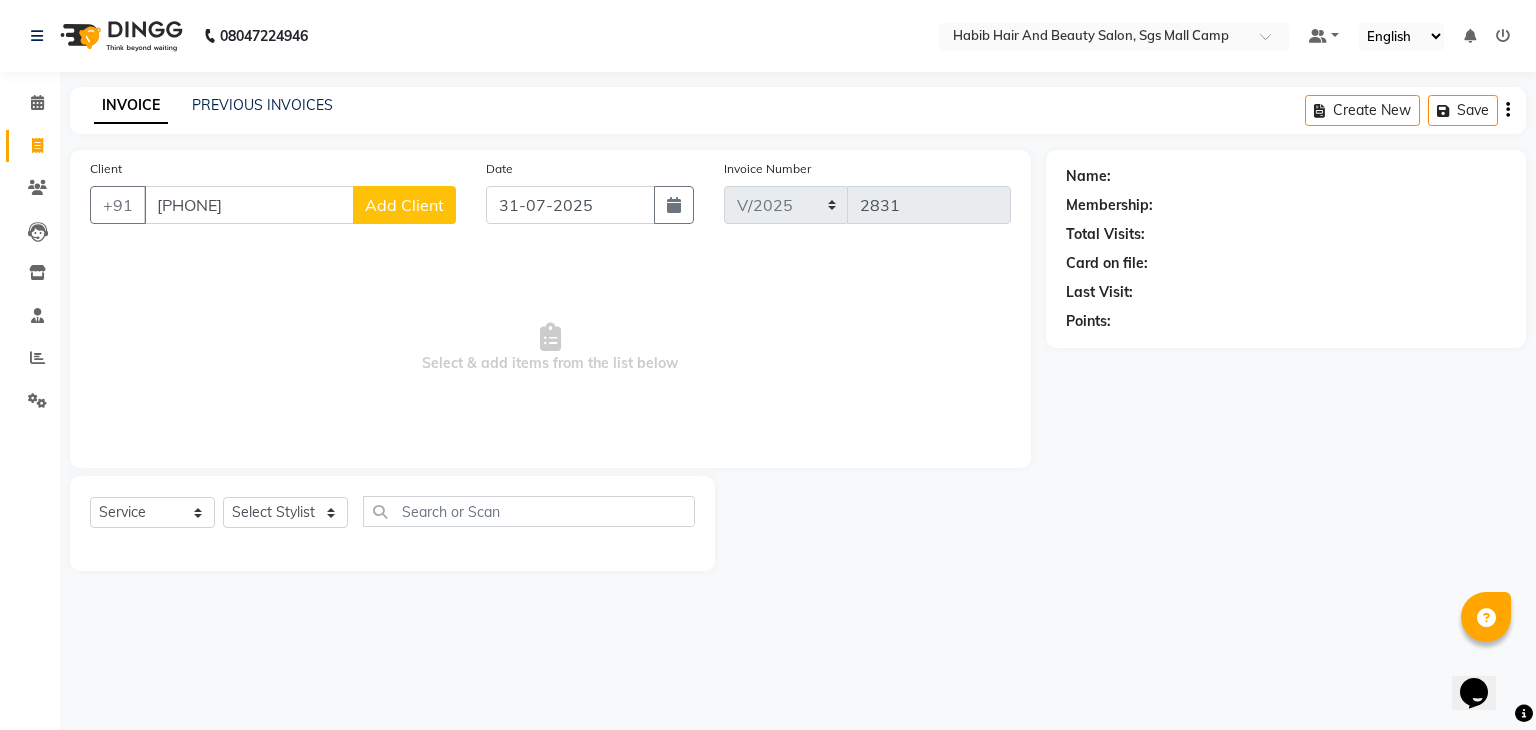click on "Add Client" 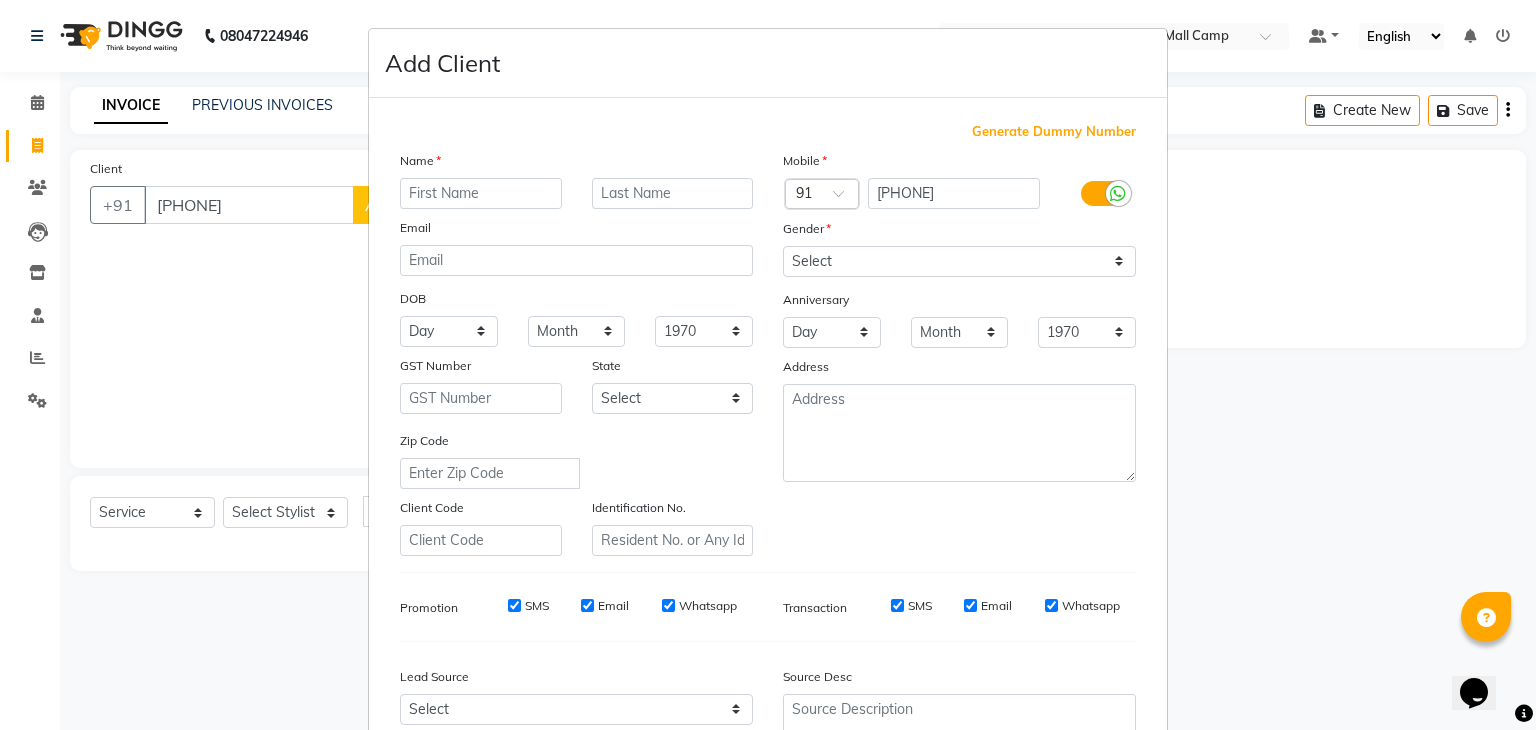 click at bounding box center [481, 193] 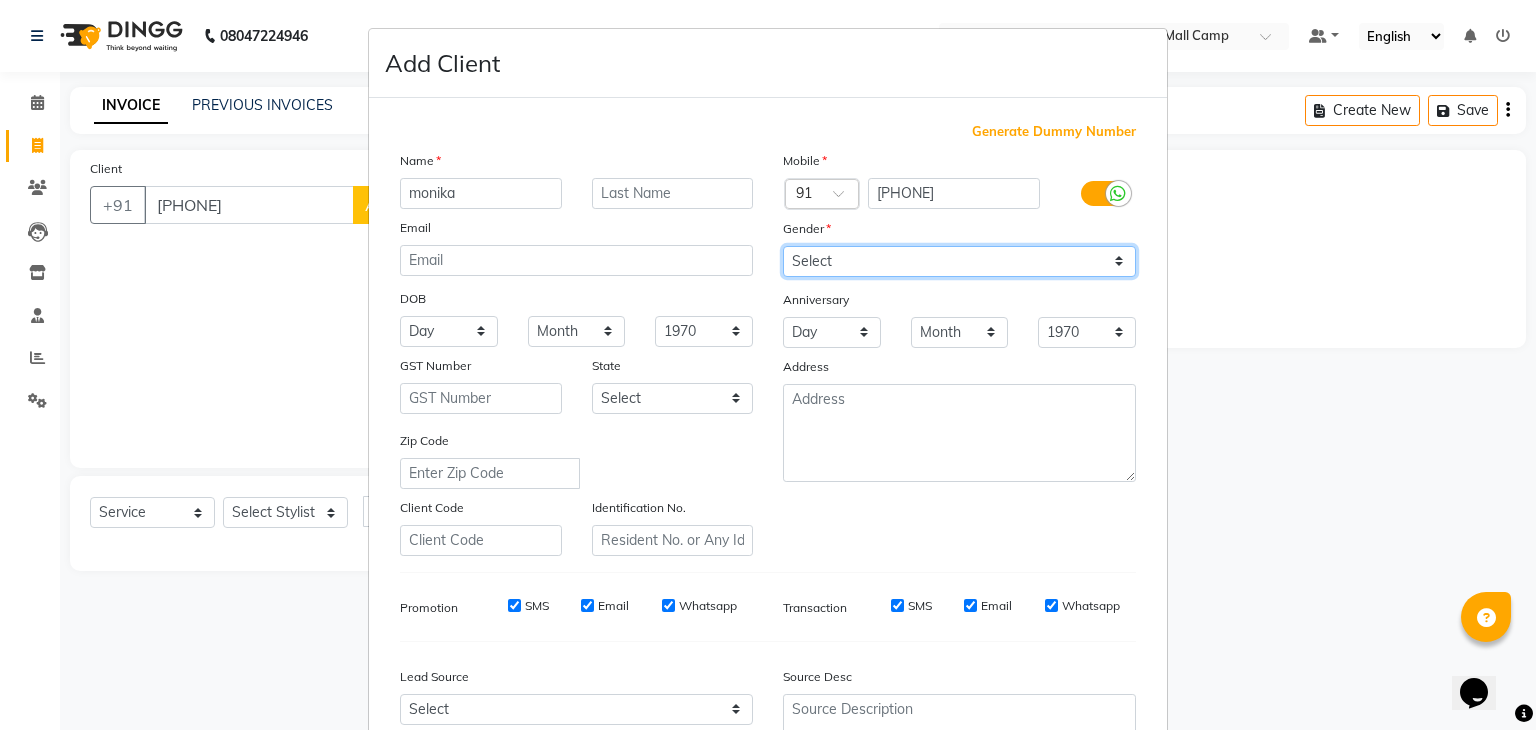 click on "Select Male Female Other Prefer Not To Say" at bounding box center (959, 261) 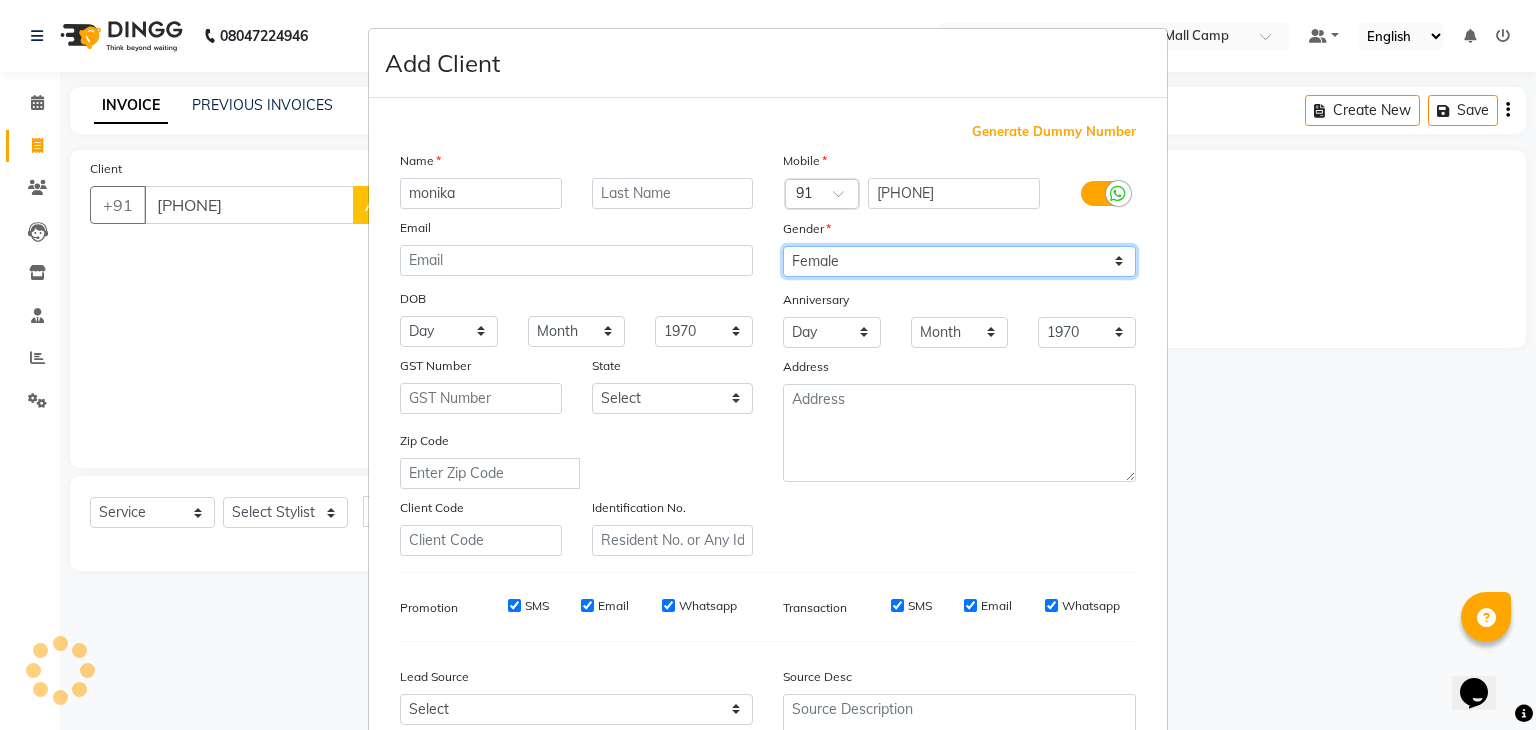 click on "Select Male Female Other Prefer Not To Say" at bounding box center [959, 261] 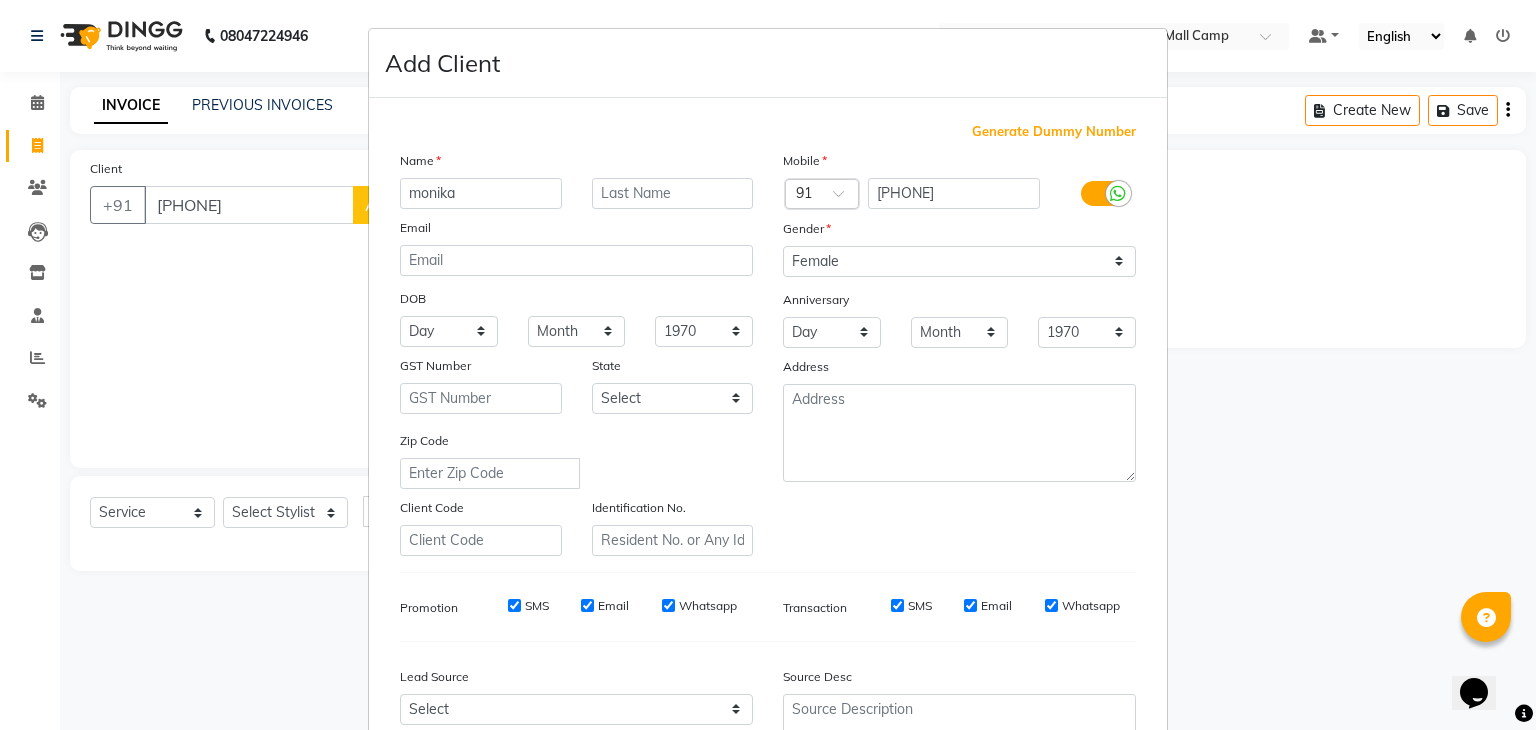 click on "Zip Code" at bounding box center [576, 459] 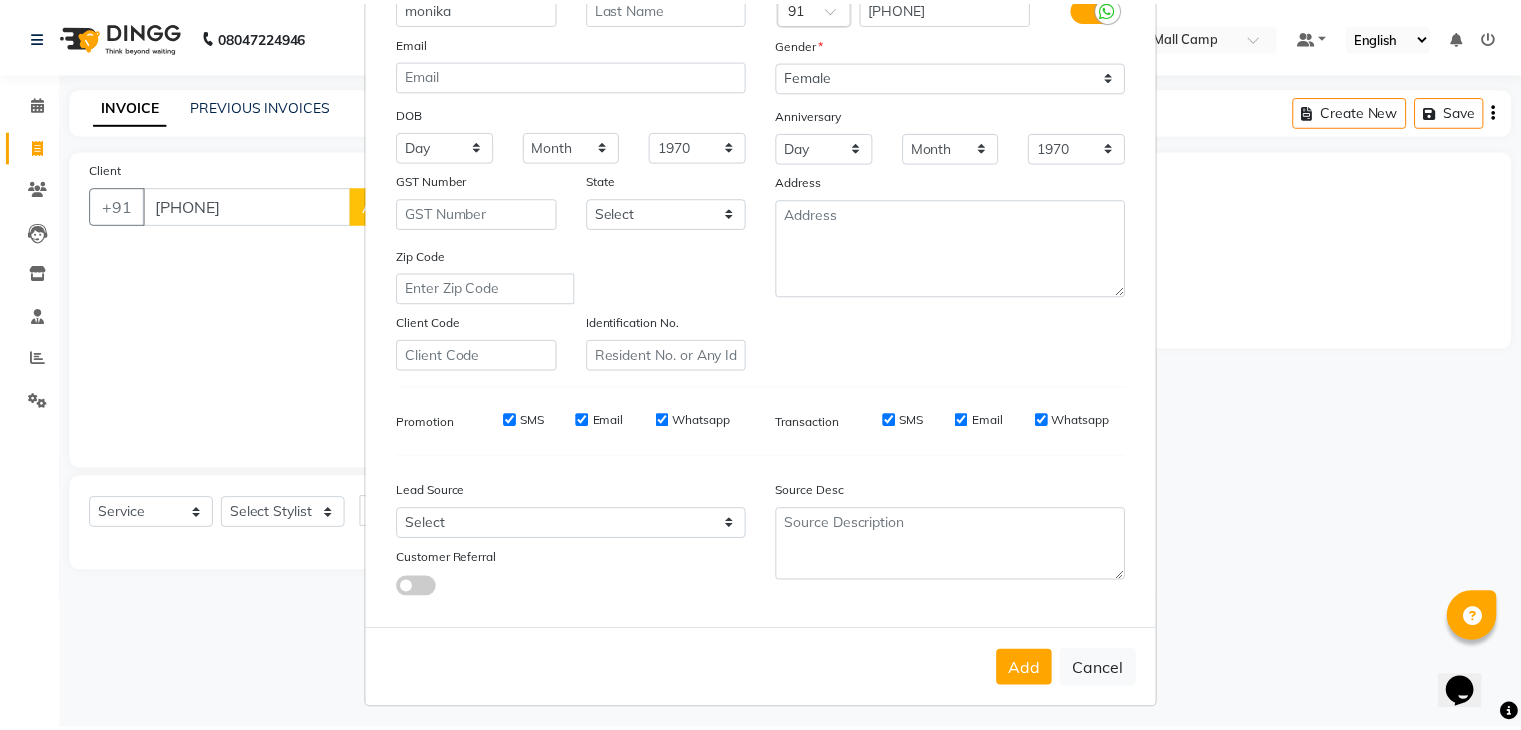 scroll, scrollTop: 200, scrollLeft: 0, axis: vertical 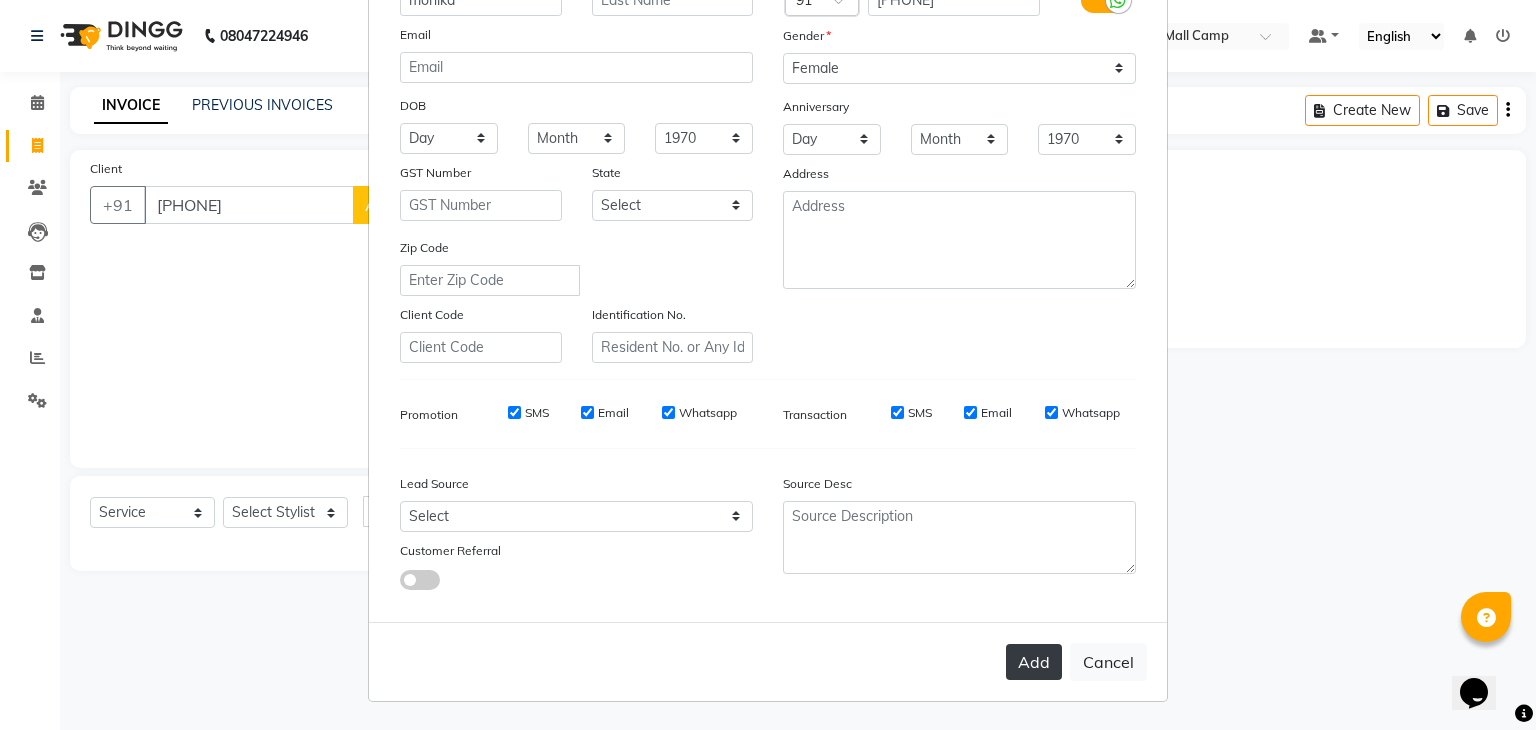 click on "Add" at bounding box center [1034, 662] 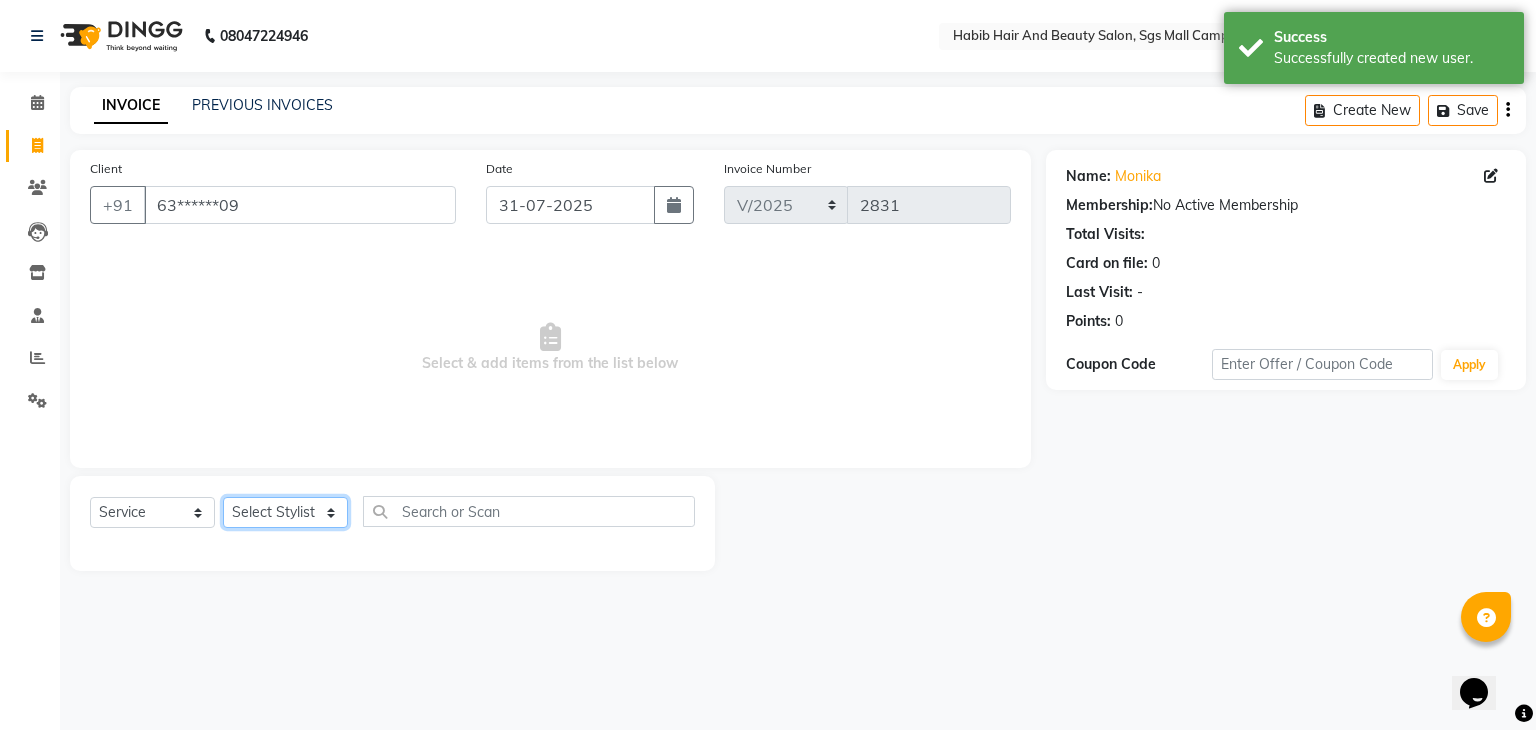 click on "Select Stylist [FIRST] [FIRST] [FIRST] Manager [FIRST]  [FIRST] [FIRST] [FIRST] [FIRST]  [FIRST] [FIRST]" 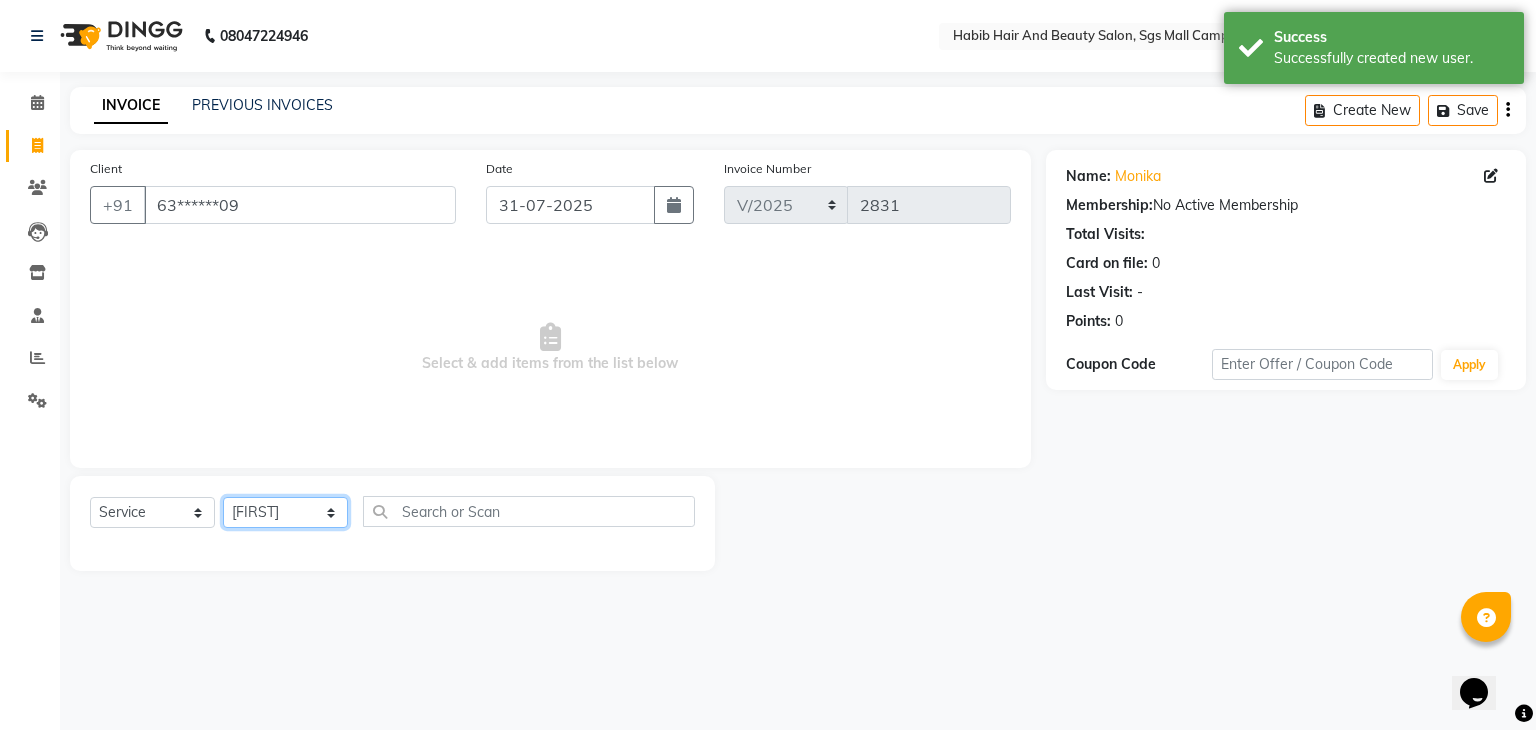 click on "Select Stylist [FIRST] [FIRST] [FIRST] Manager [FIRST]  [FIRST] [FIRST] [FIRST] [FIRST]  [FIRST] [FIRST]" 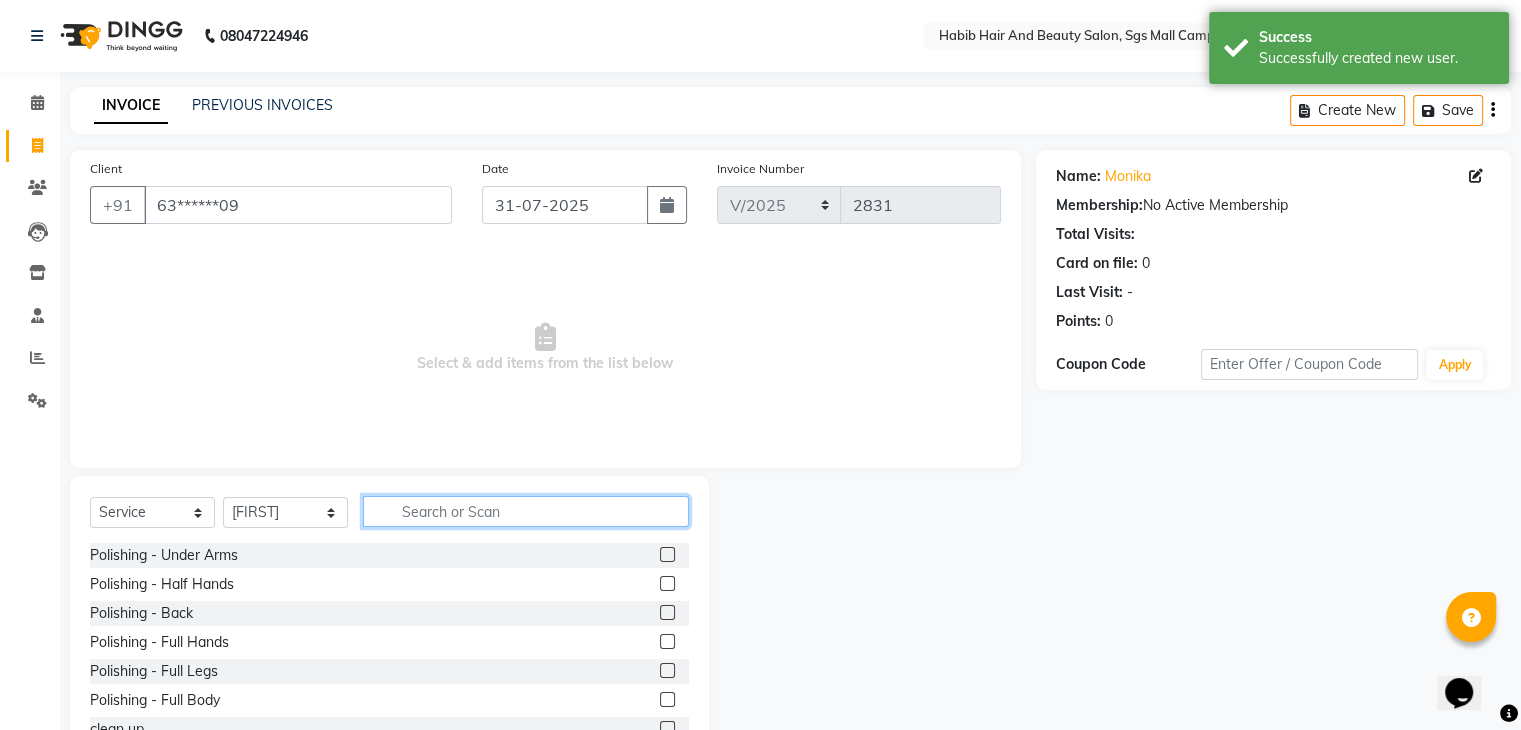 click 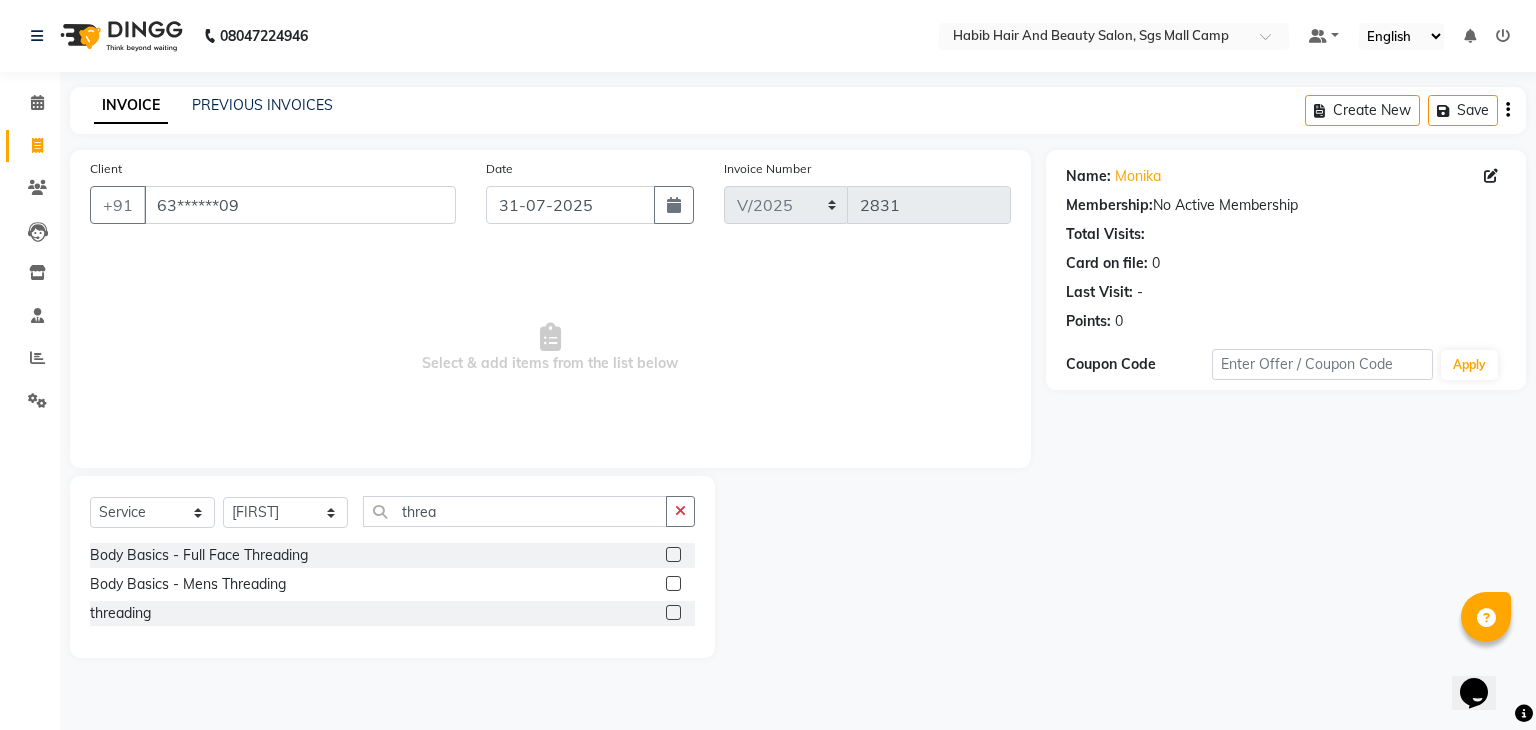 click 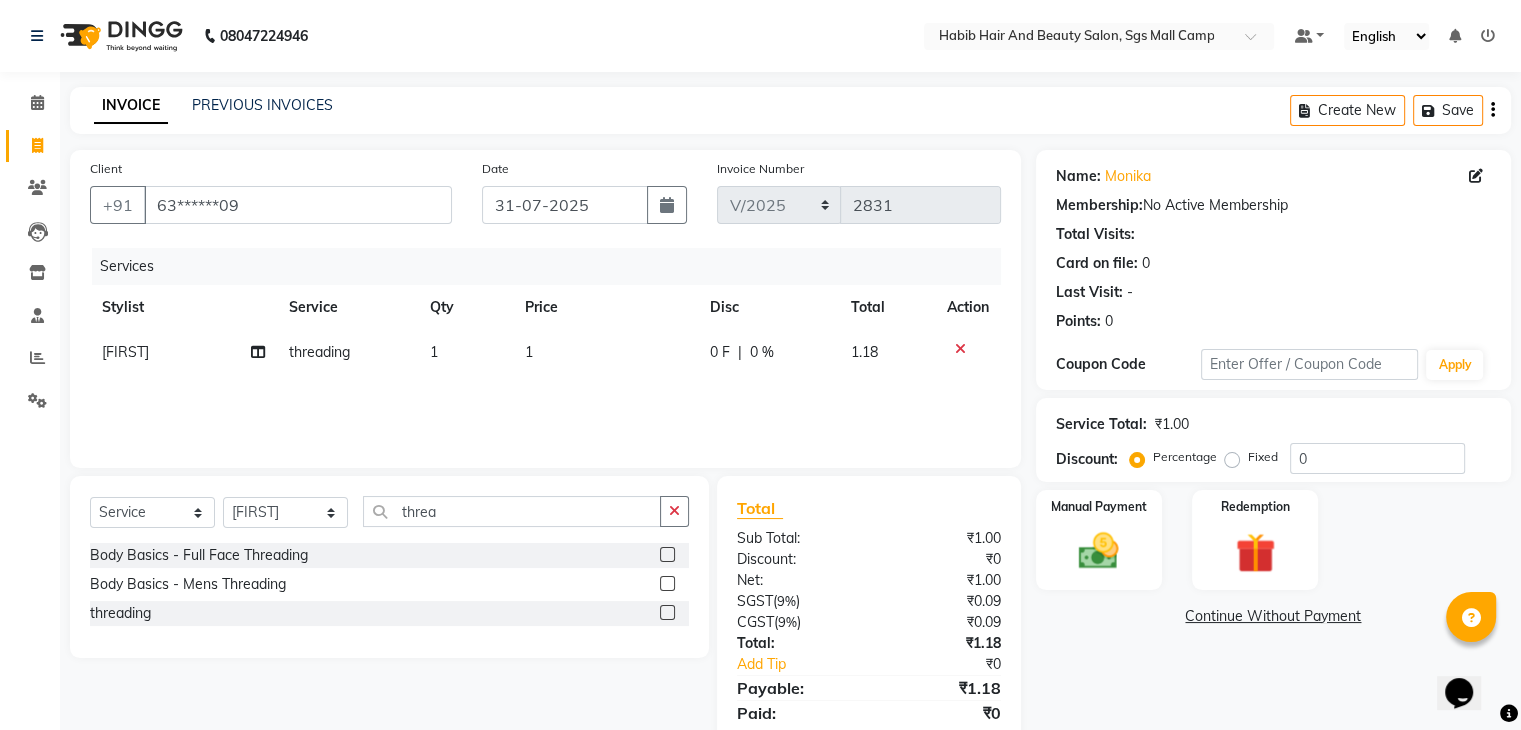 click on "1" 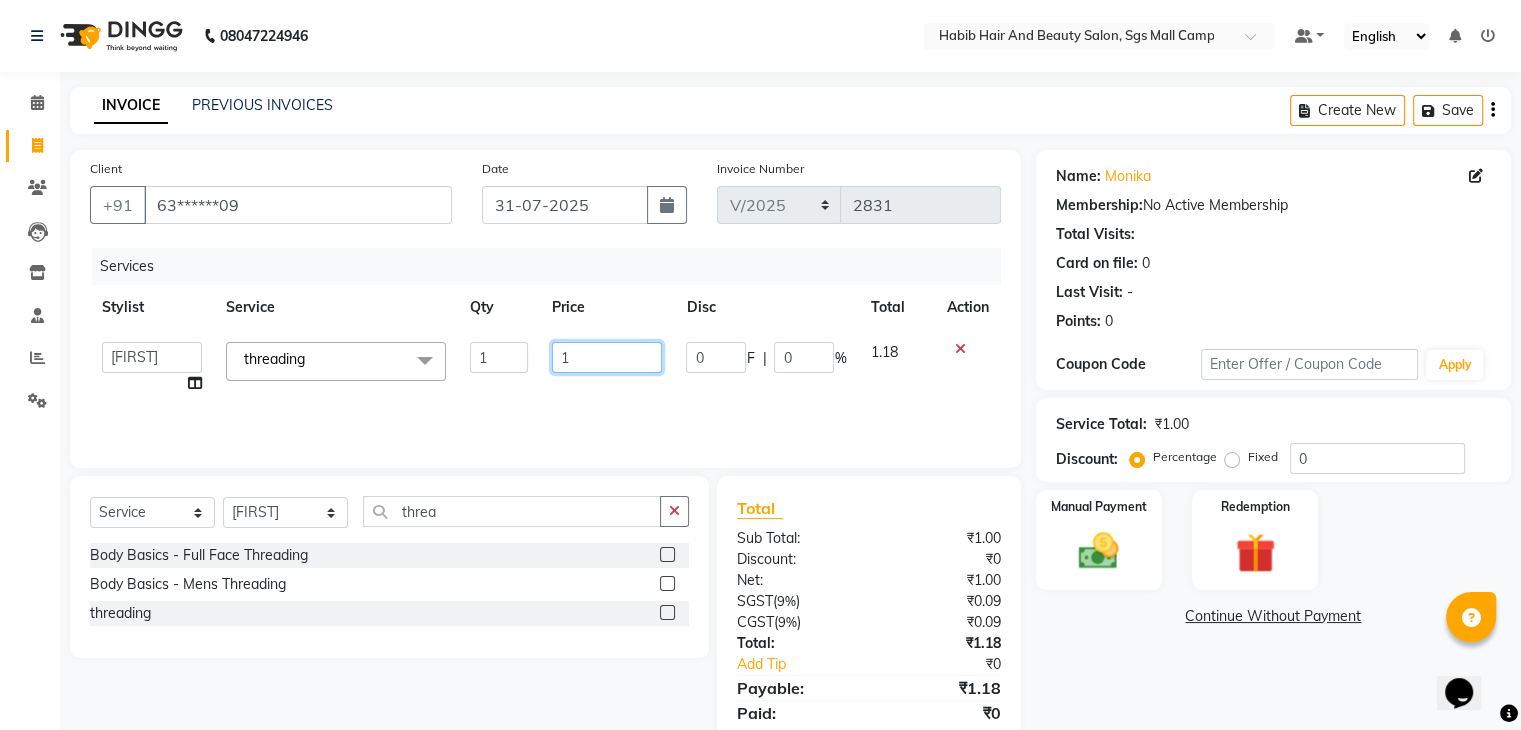 click on "1" 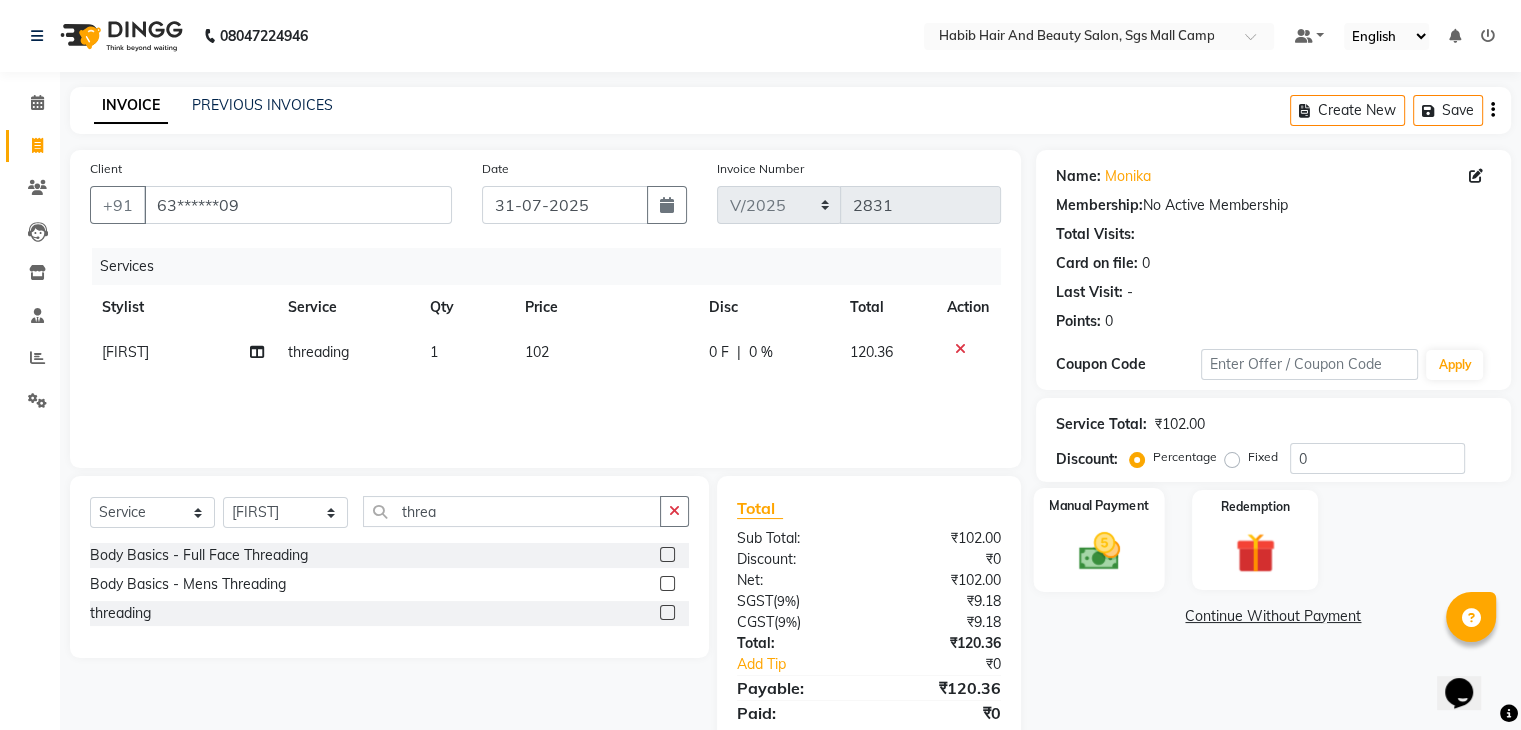 click on "Manual Payment" 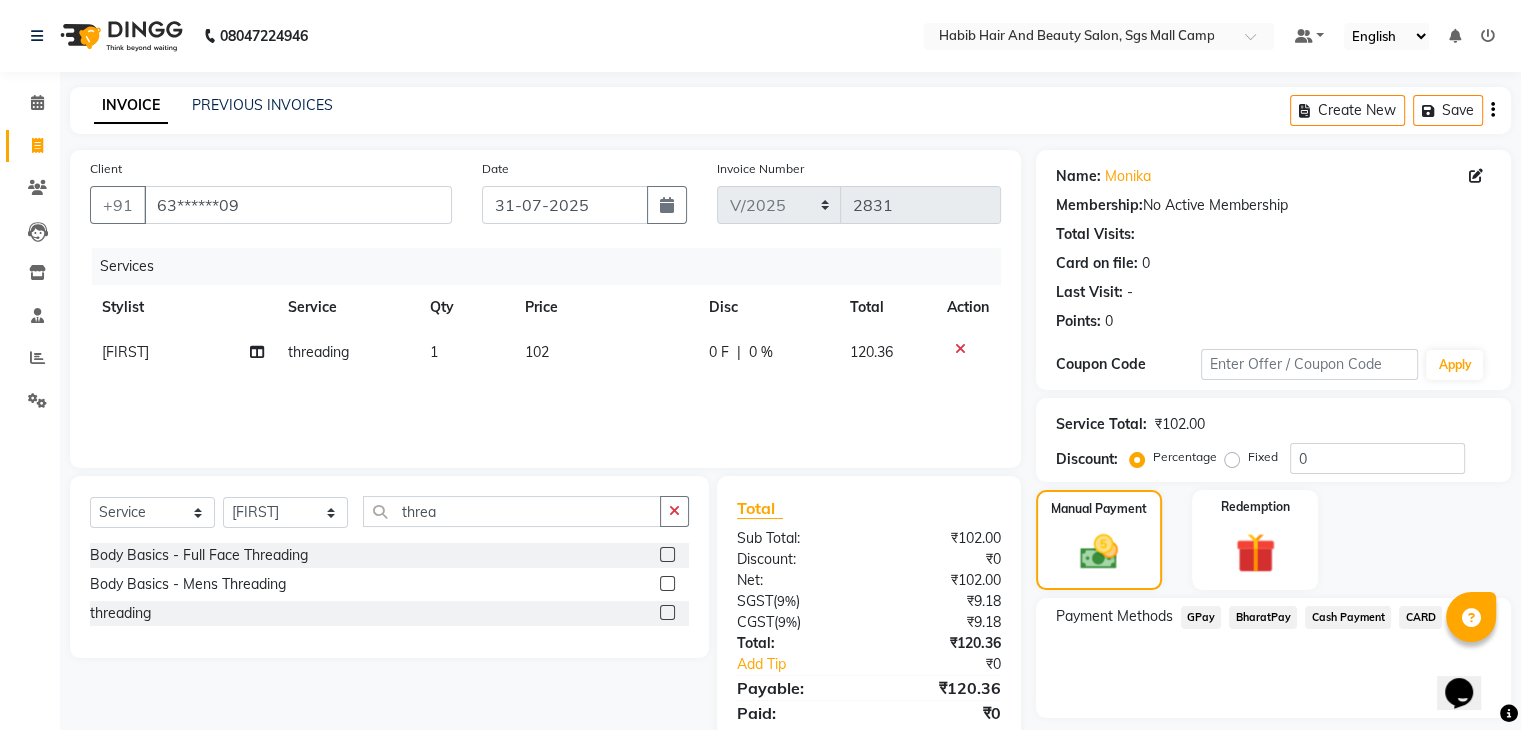 click on "BharatPay" 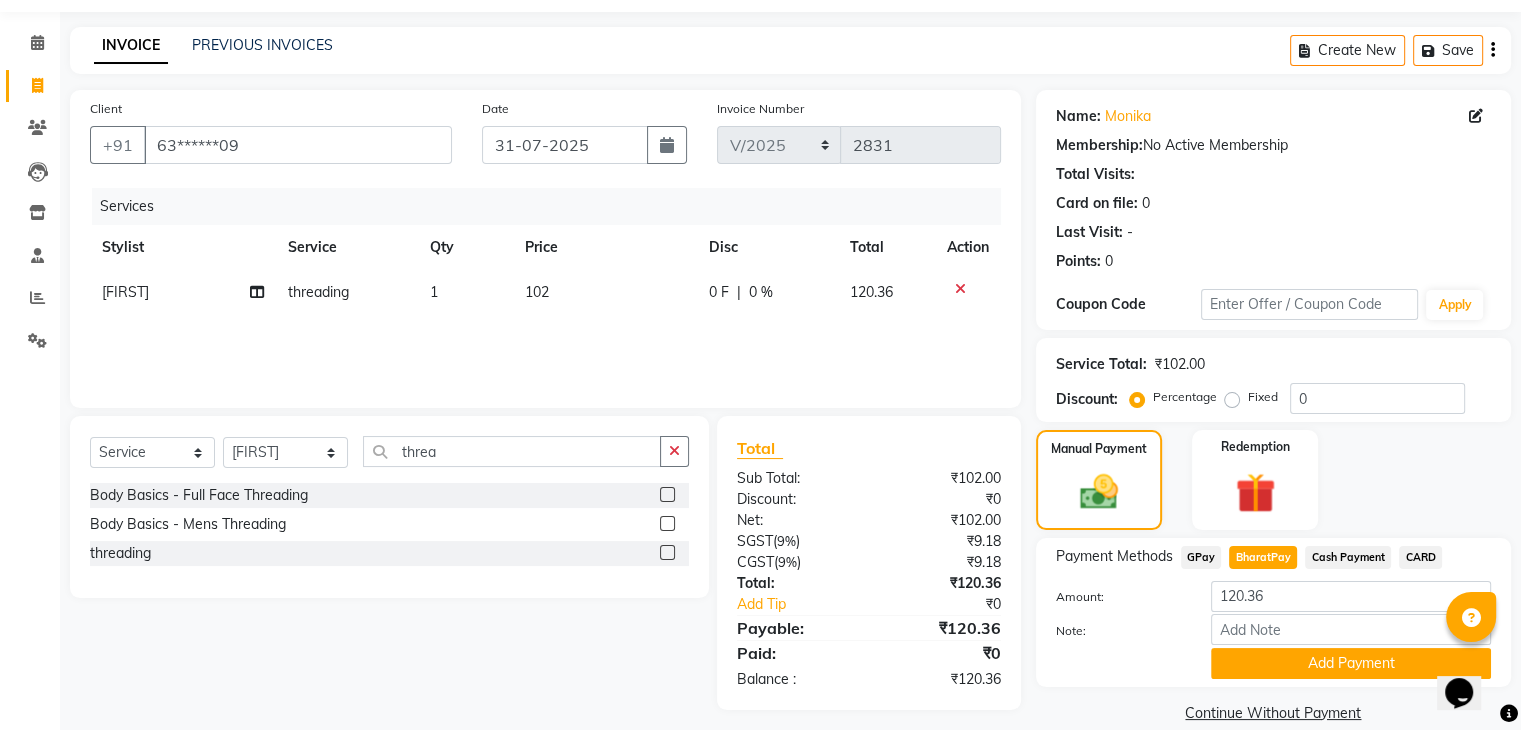 scroll, scrollTop: 89, scrollLeft: 0, axis: vertical 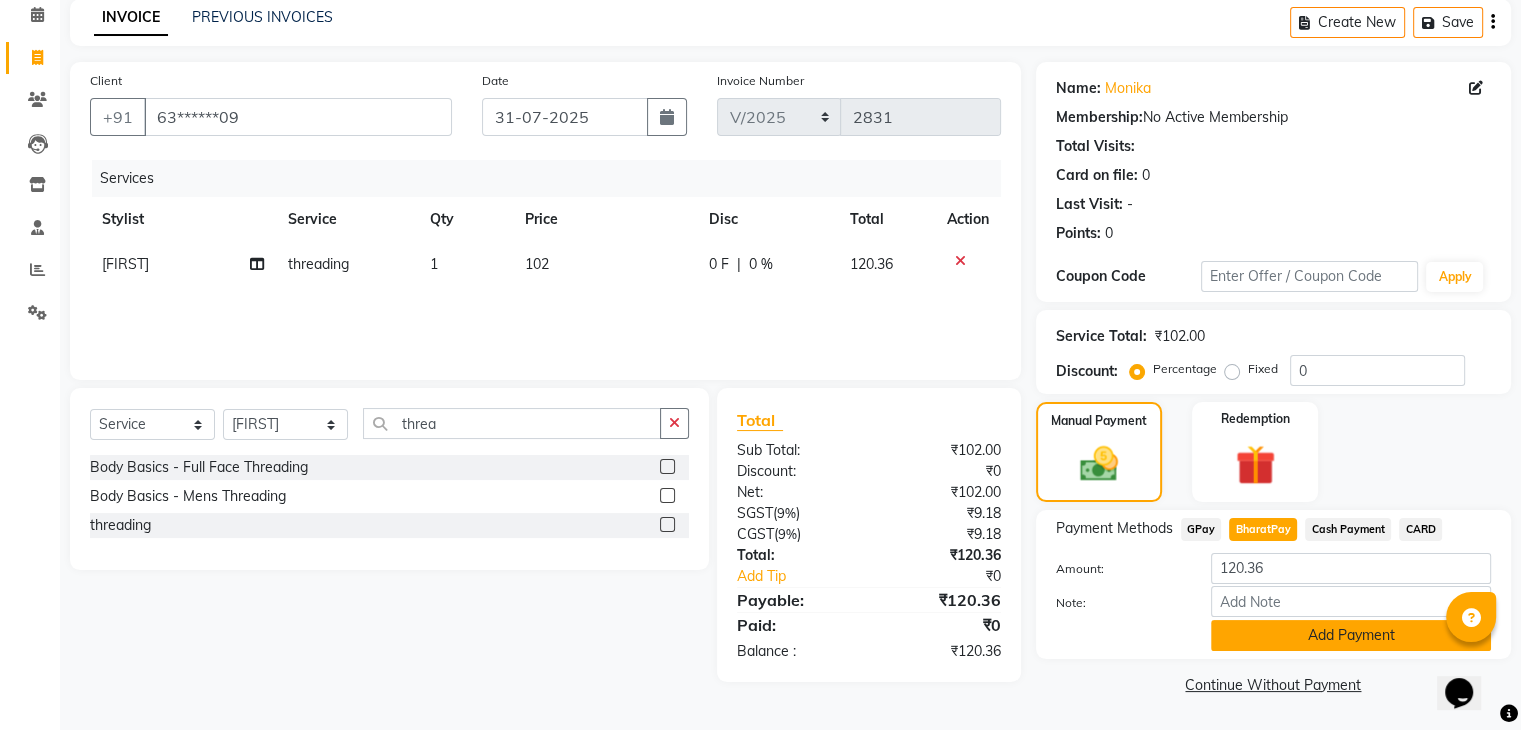 click on "Add Payment" 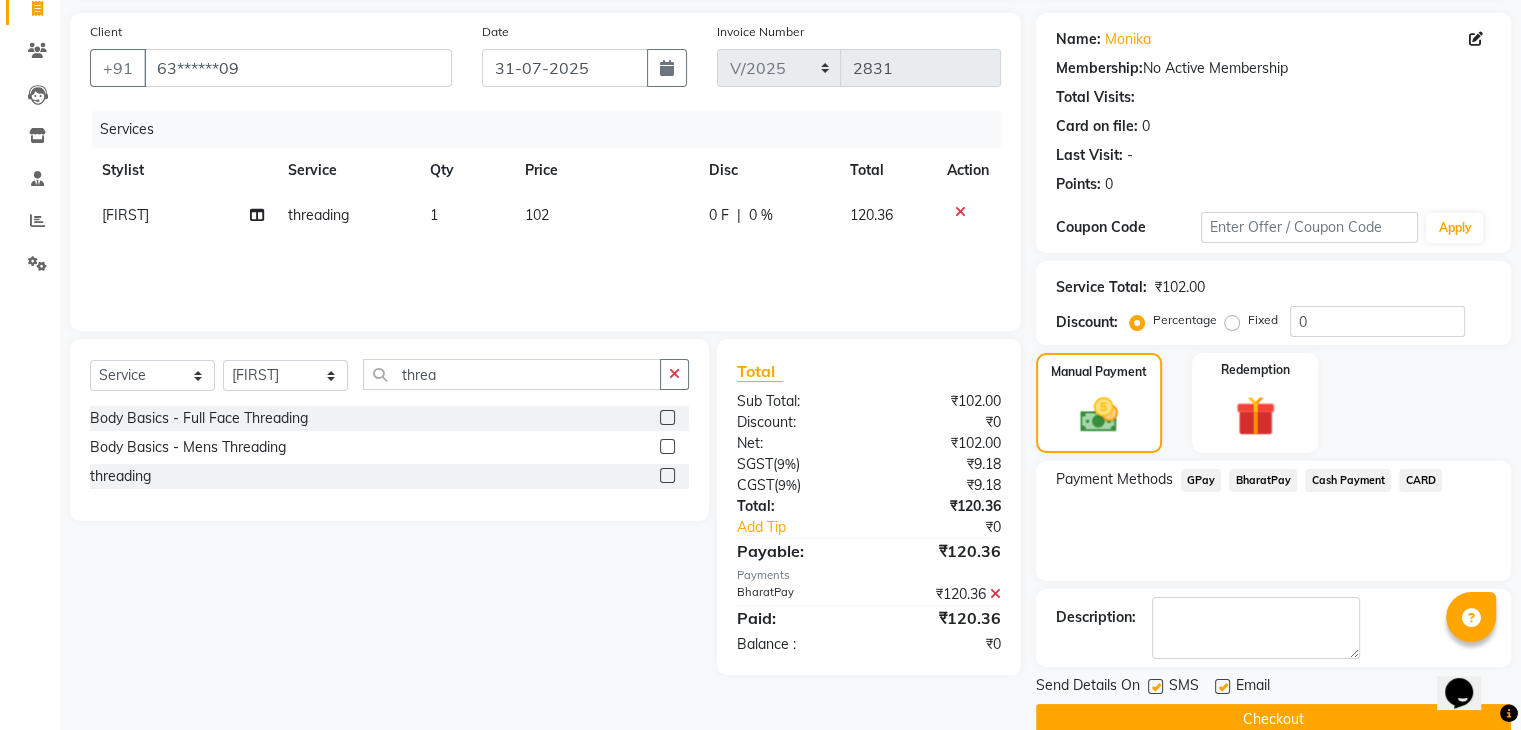 scroll, scrollTop: 171, scrollLeft: 0, axis: vertical 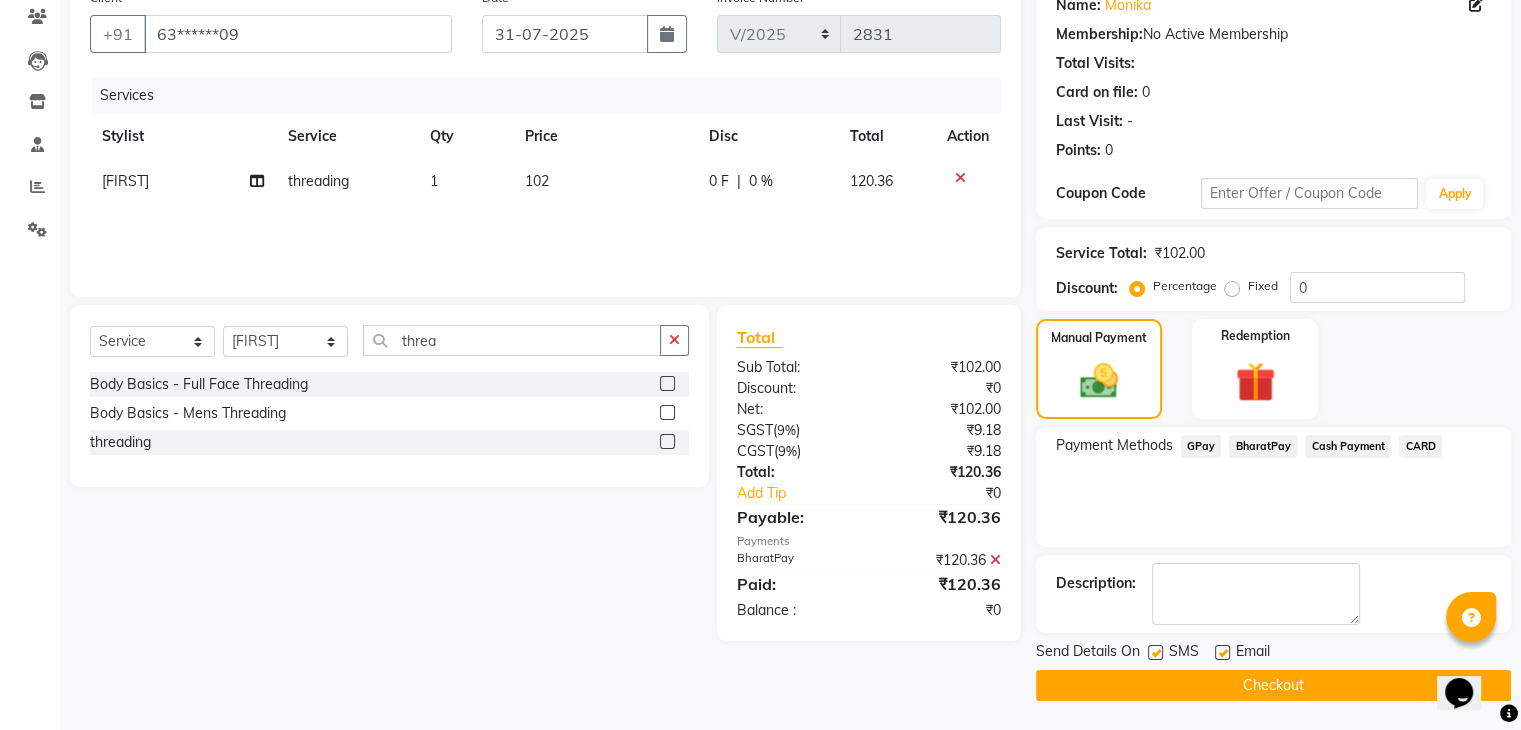 click on "Checkout" 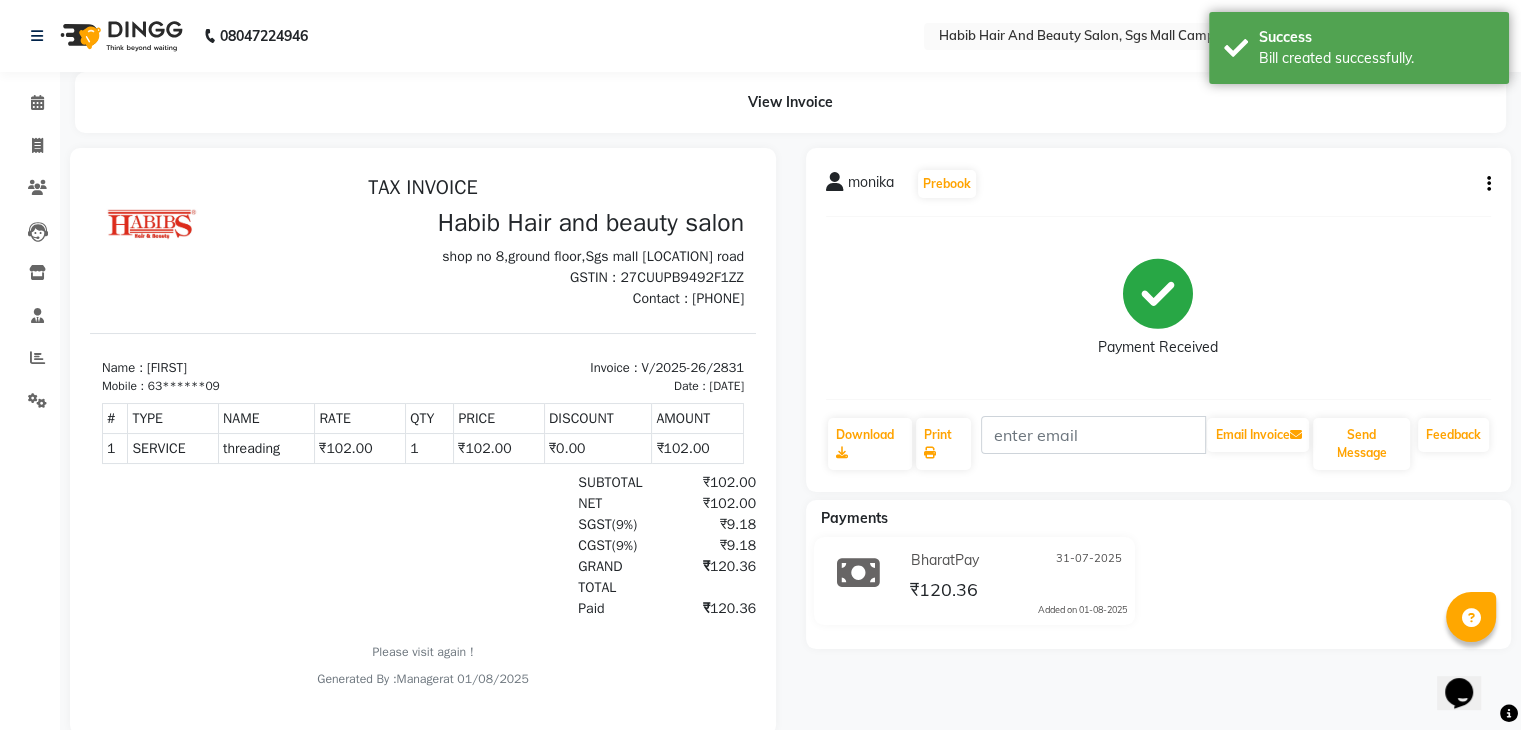 scroll, scrollTop: 0, scrollLeft: 0, axis: both 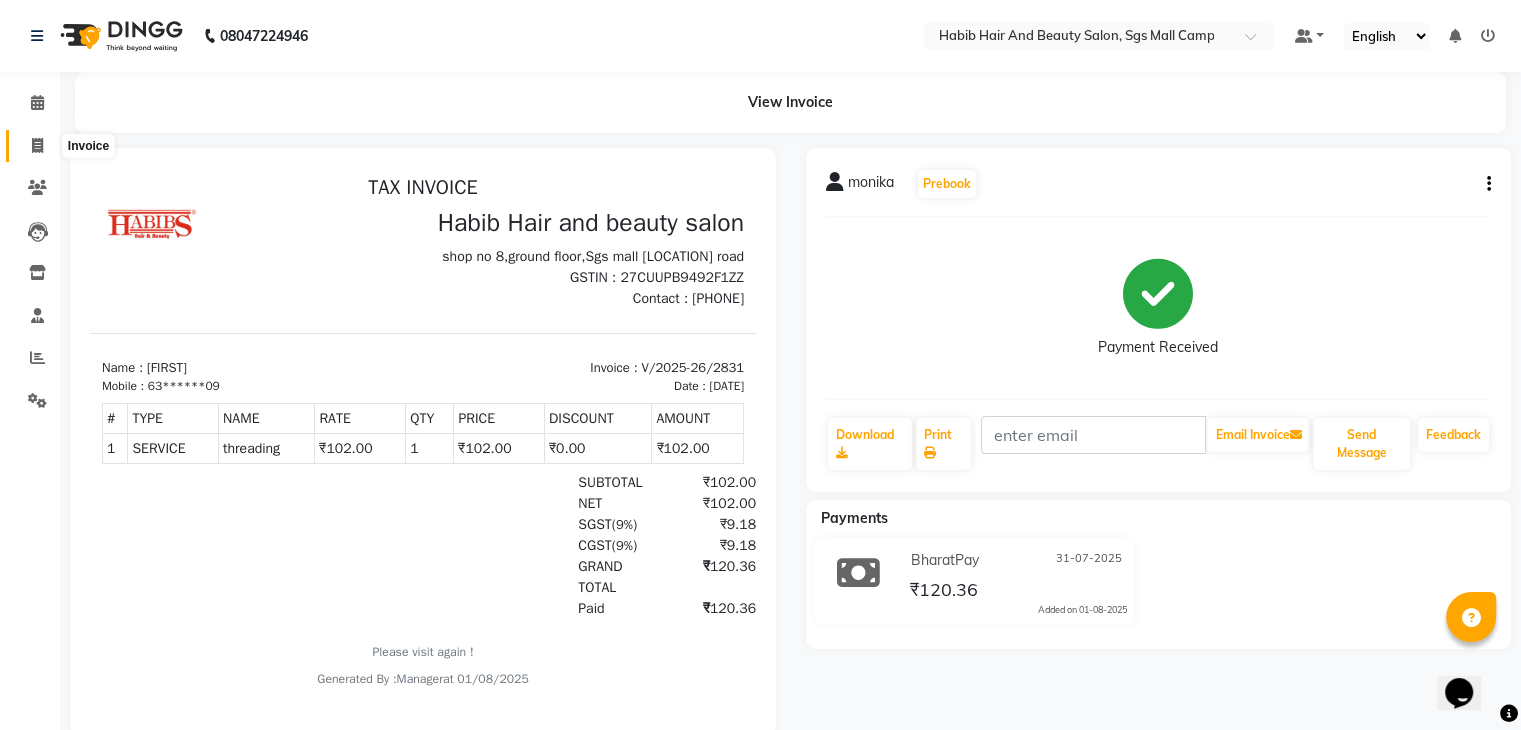 click 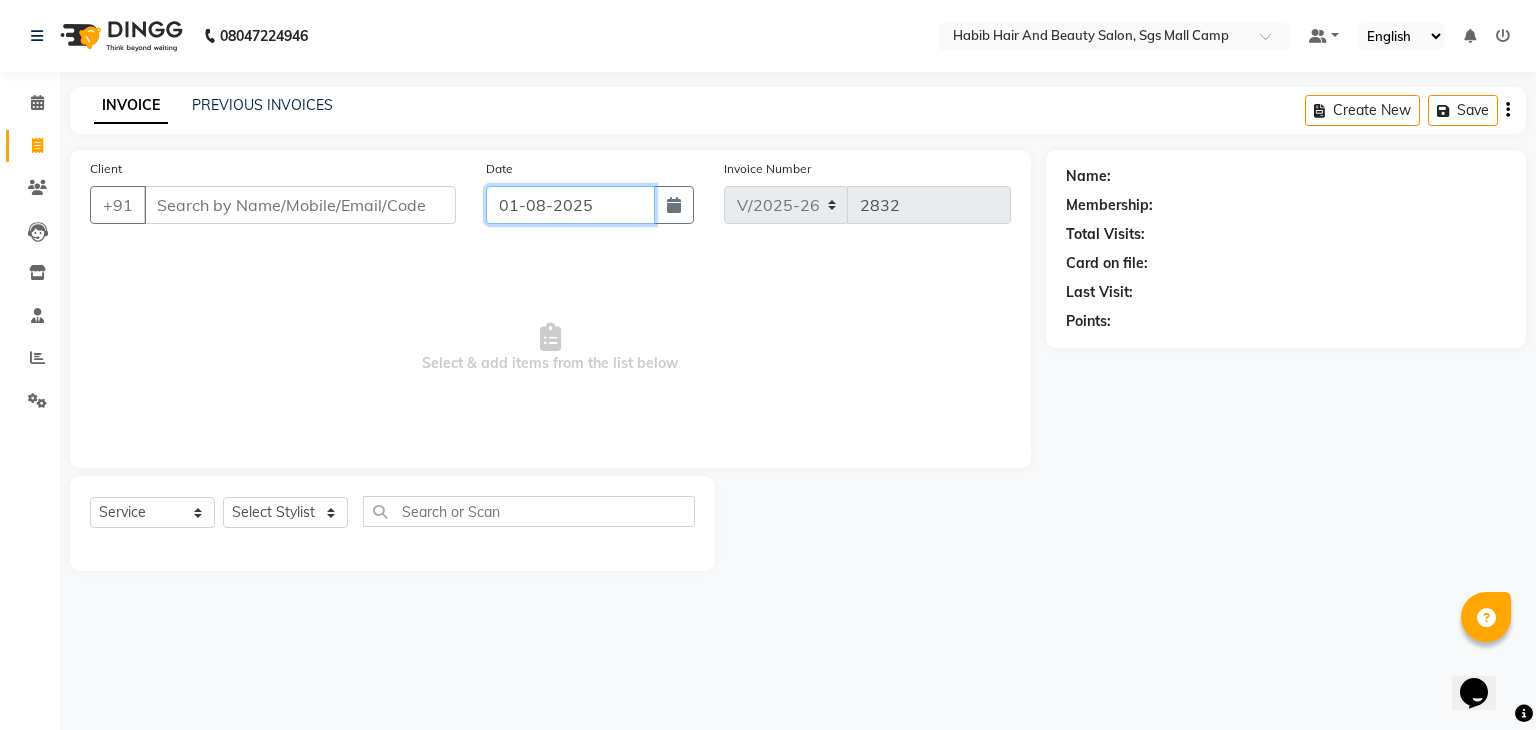 click on "01-08-2025" 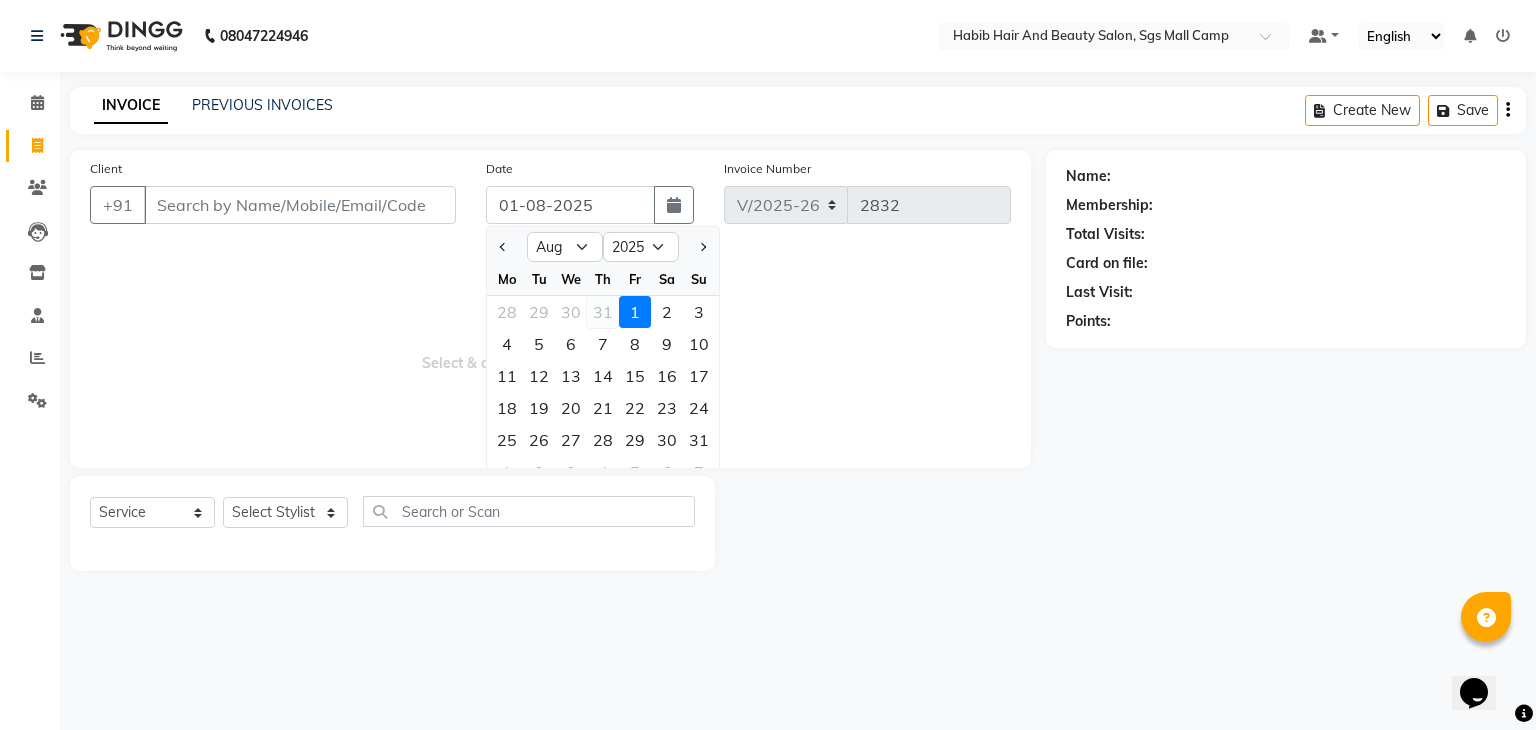 click on "31" 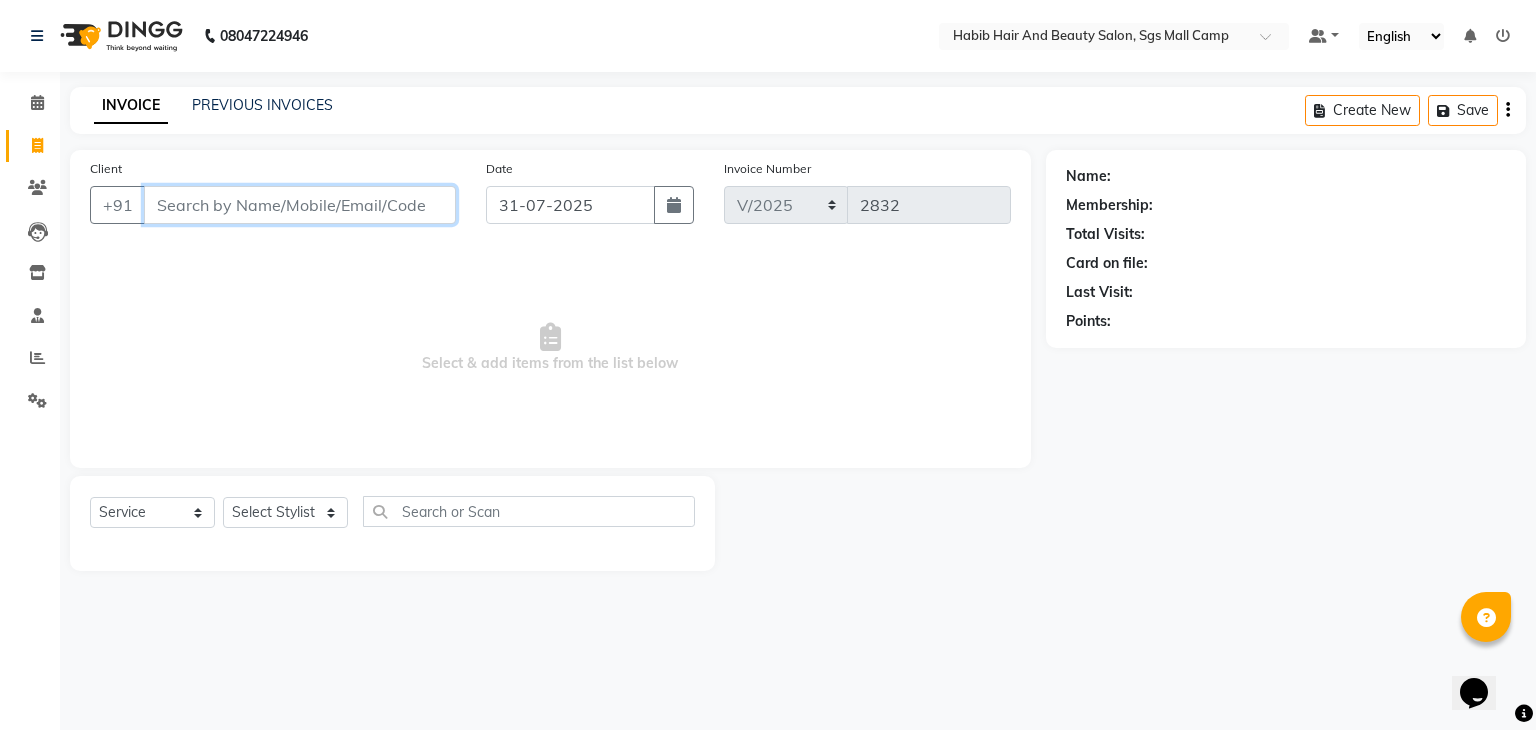 click on "Client" at bounding box center [300, 205] 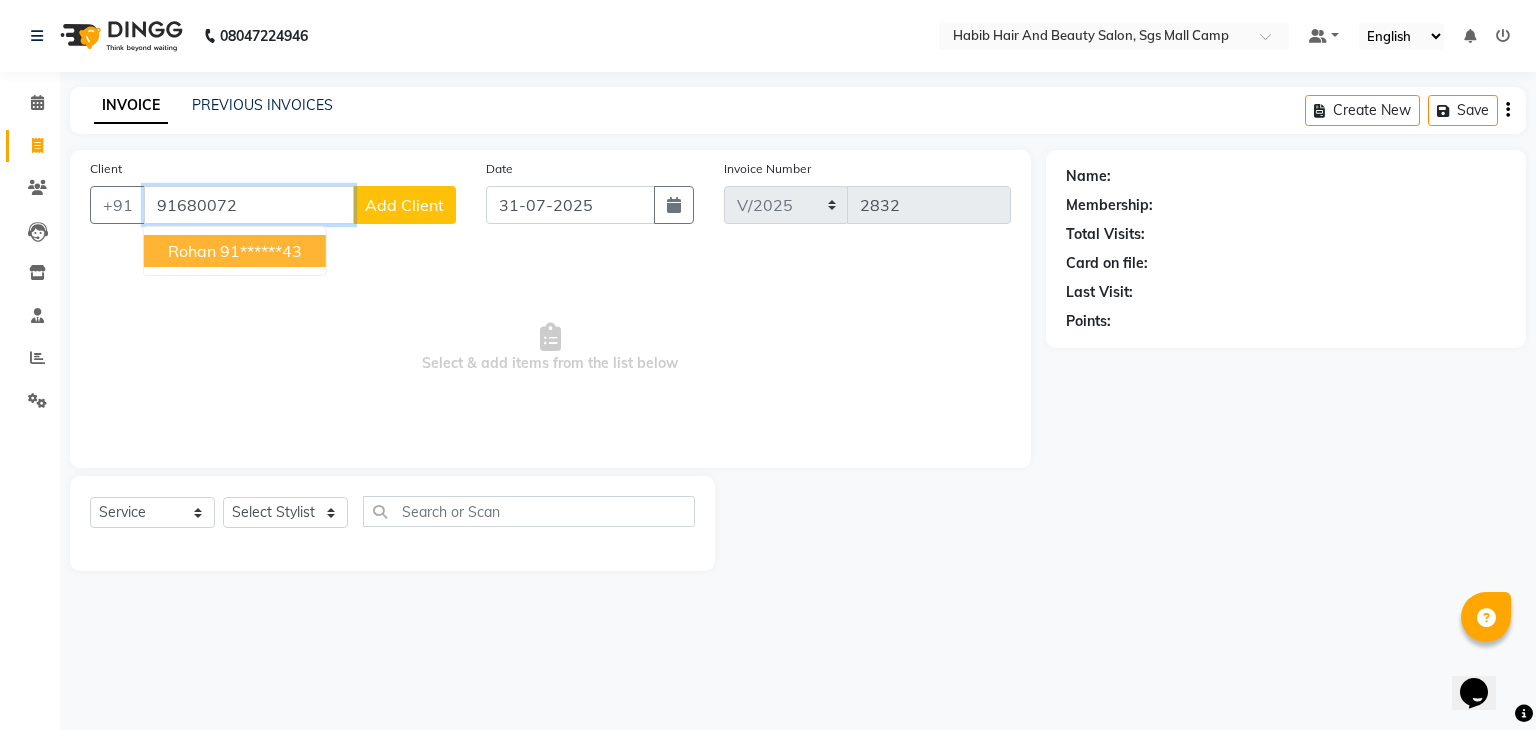 click on "91******43" at bounding box center (261, 251) 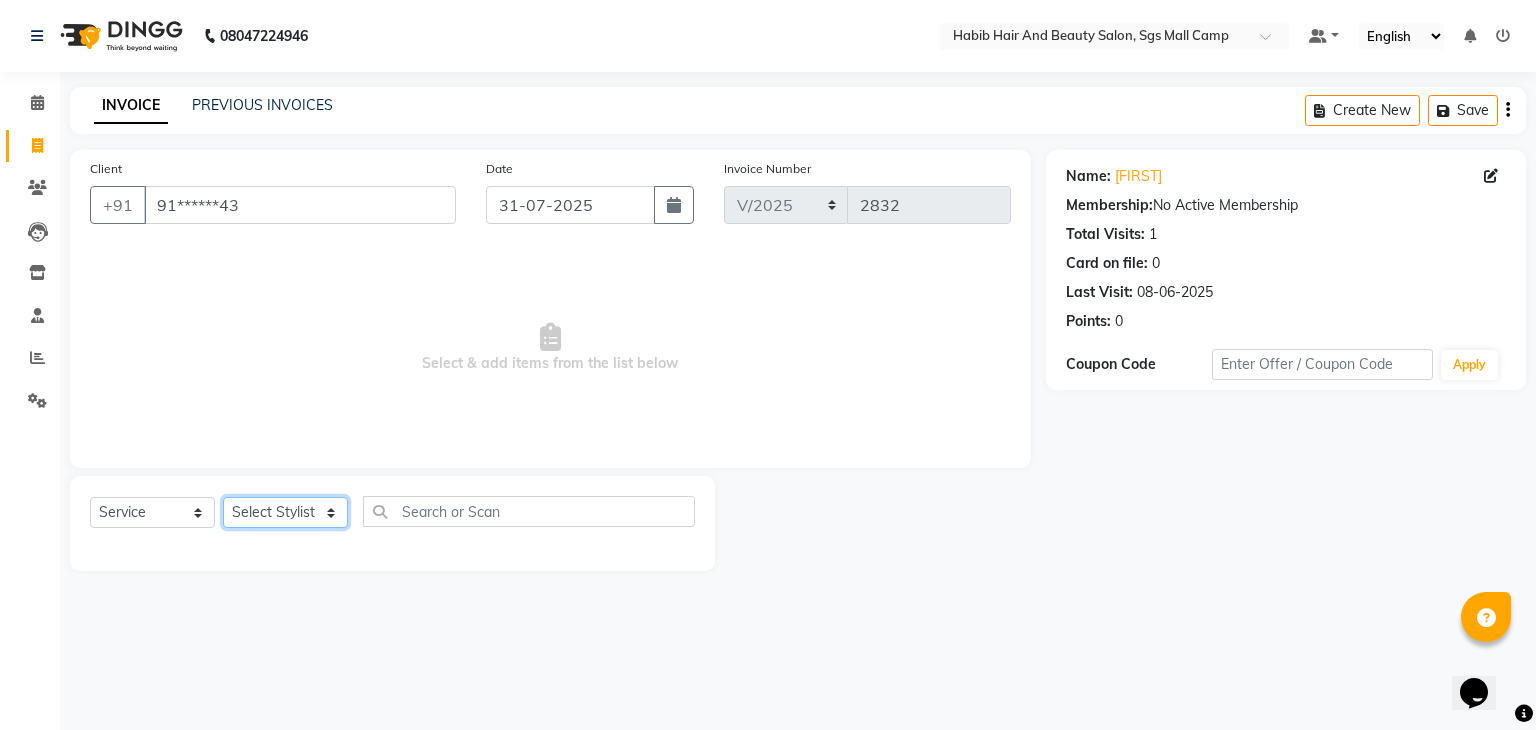 click on "Select Stylist [FIRST] [FIRST] [FIRST] Manager [FIRST]  [FIRST] [FIRST] [FIRST] [FIRST]  [FIRST] [FIRST]" 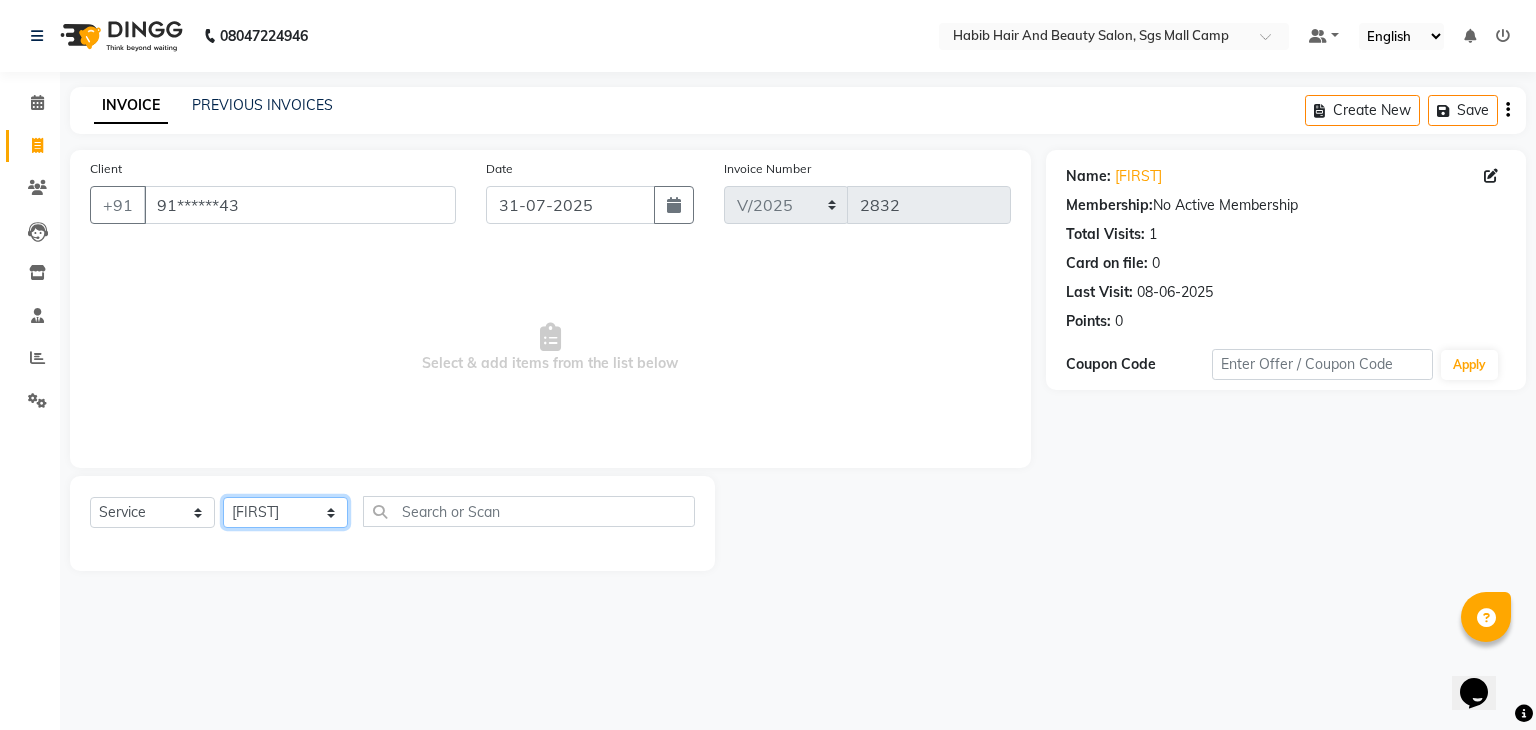 click on "Select Stylist [FIRST] [FIRST] [FIRST] Manager [FIRST]  [FIRST] [FIRST] [FIRST] [FIRST]  [FIRST] [FIRST]" 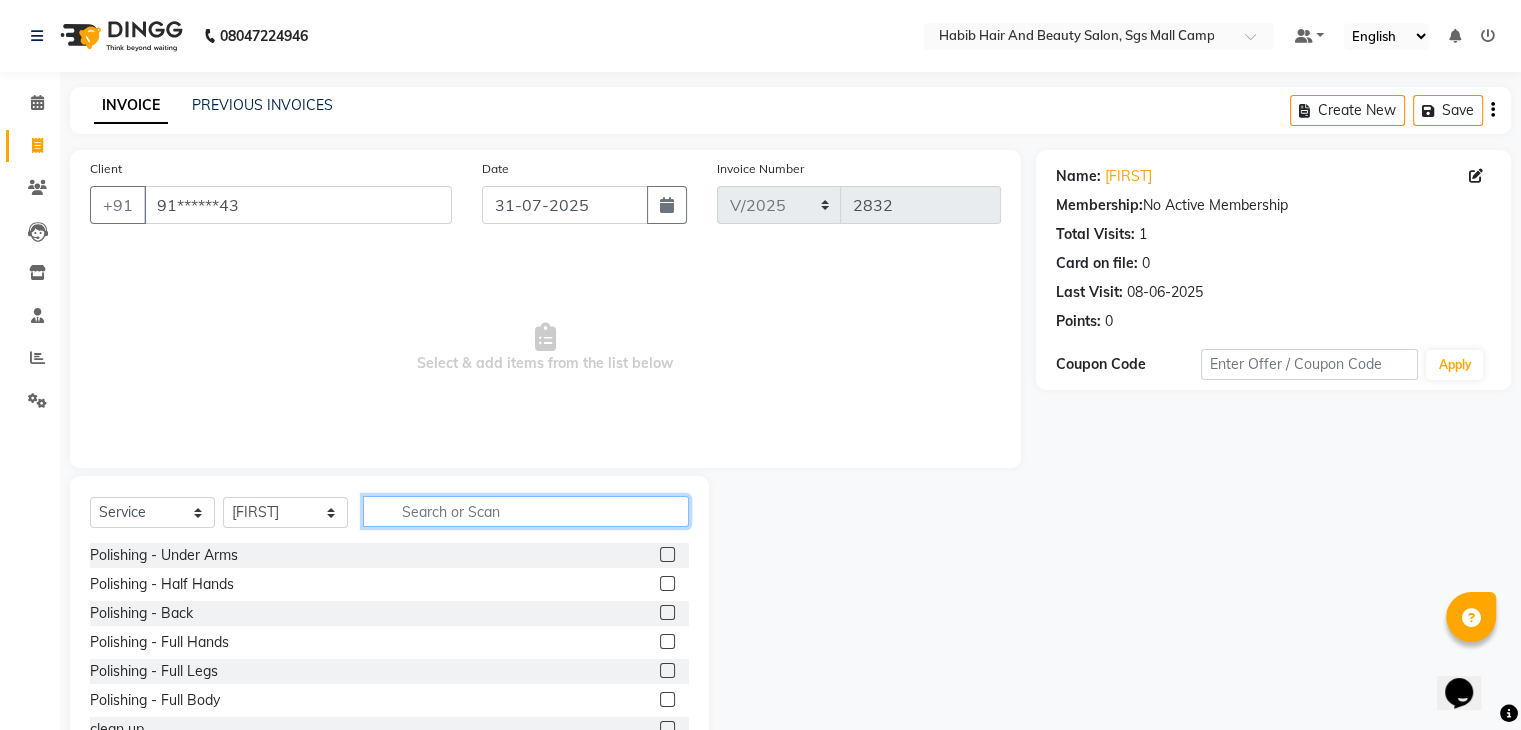 click 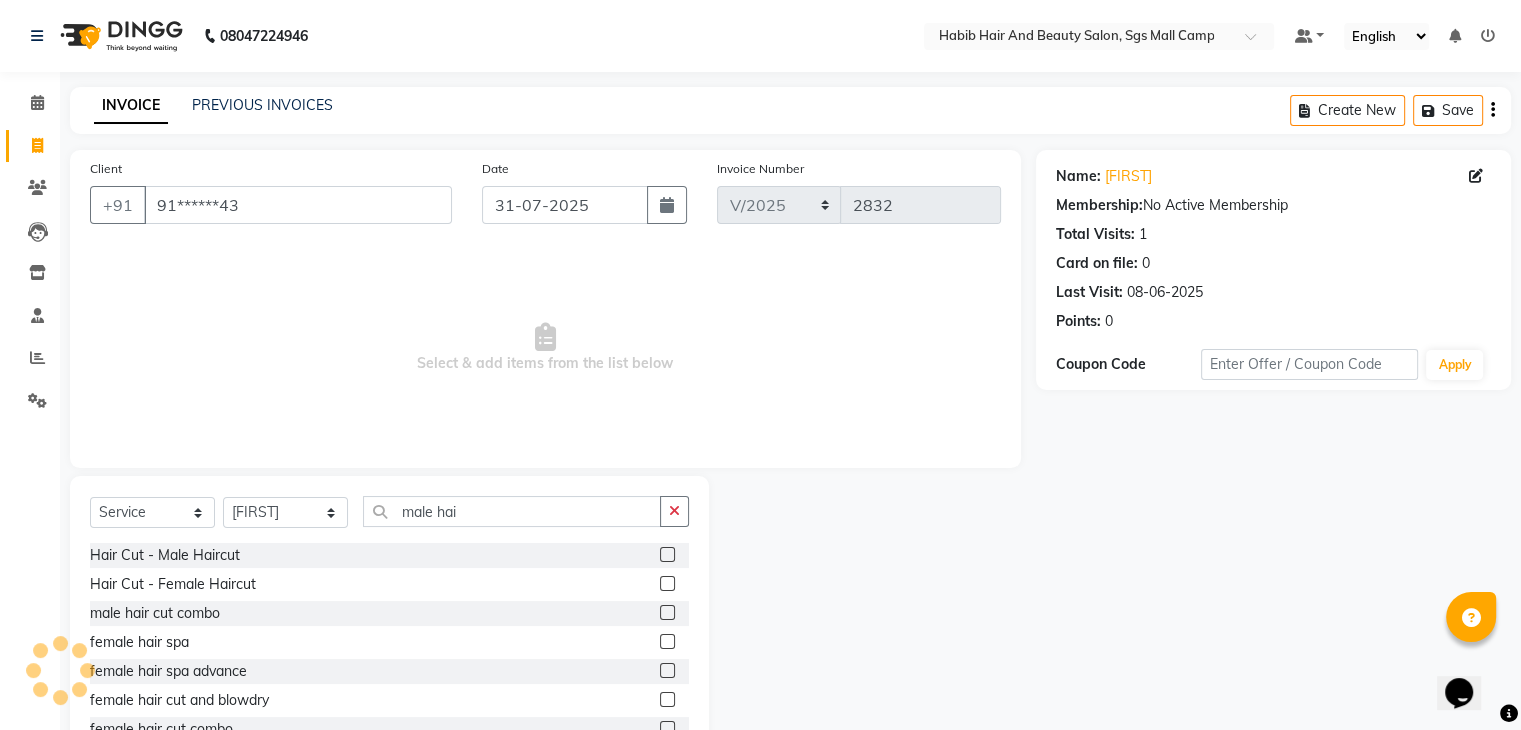 click 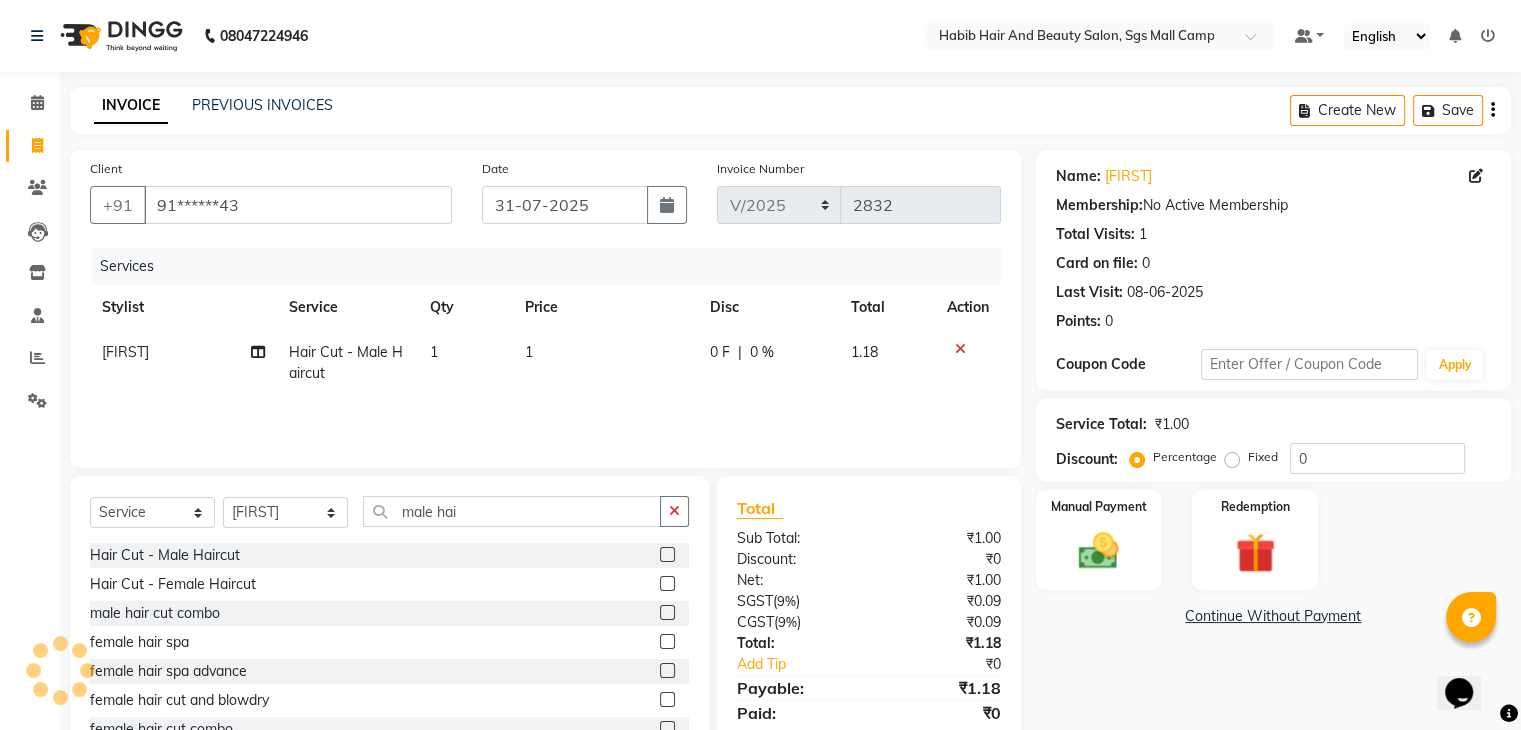 click on "1" 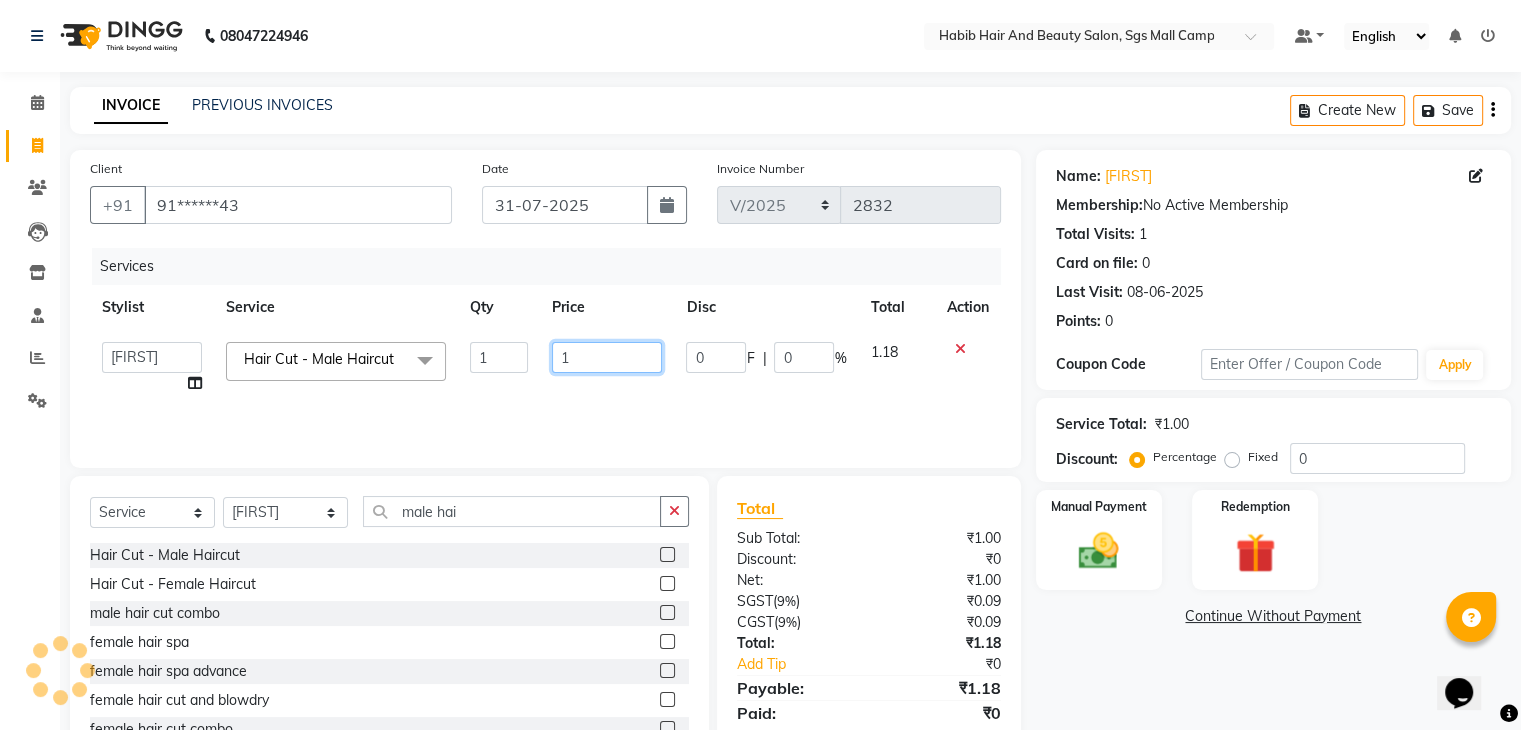 click on "1" 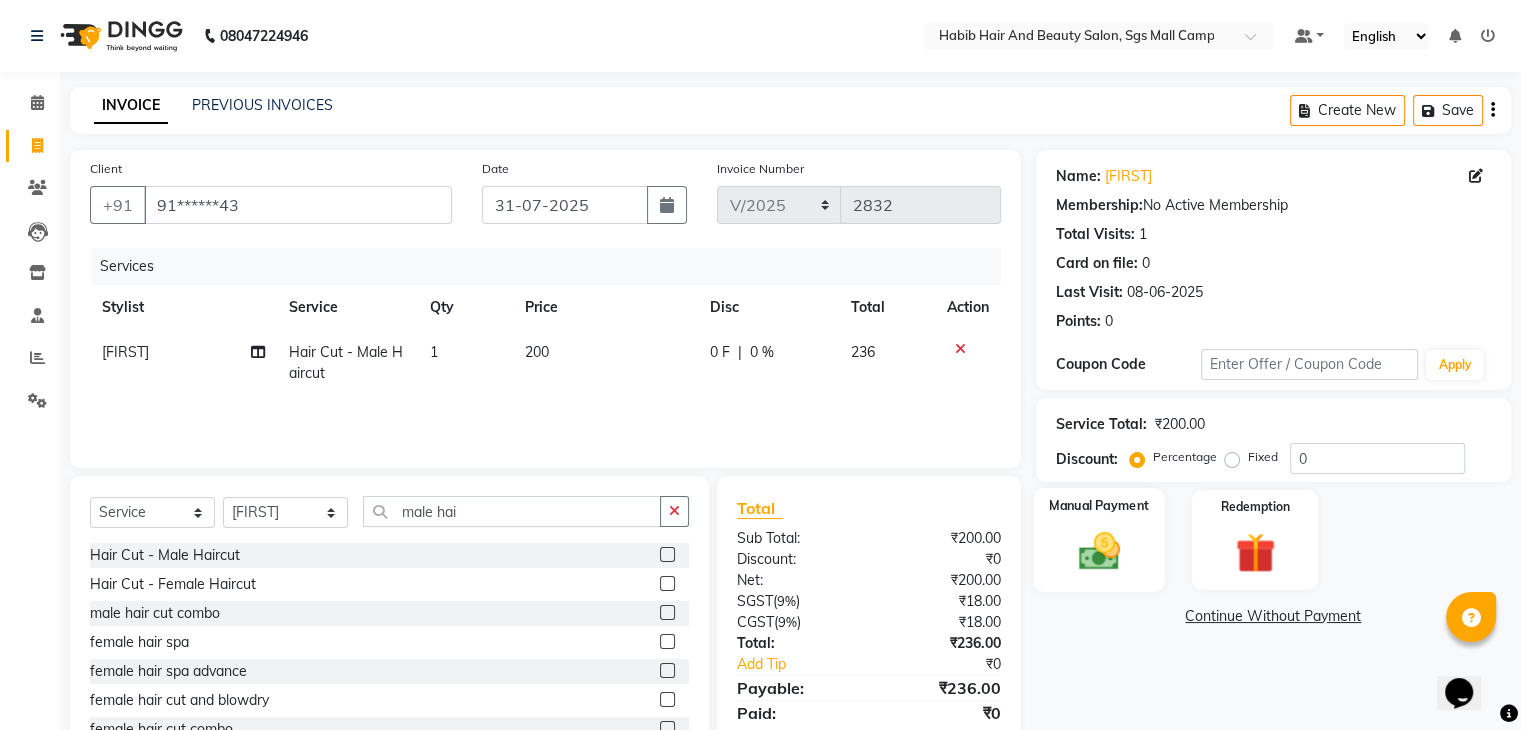 click 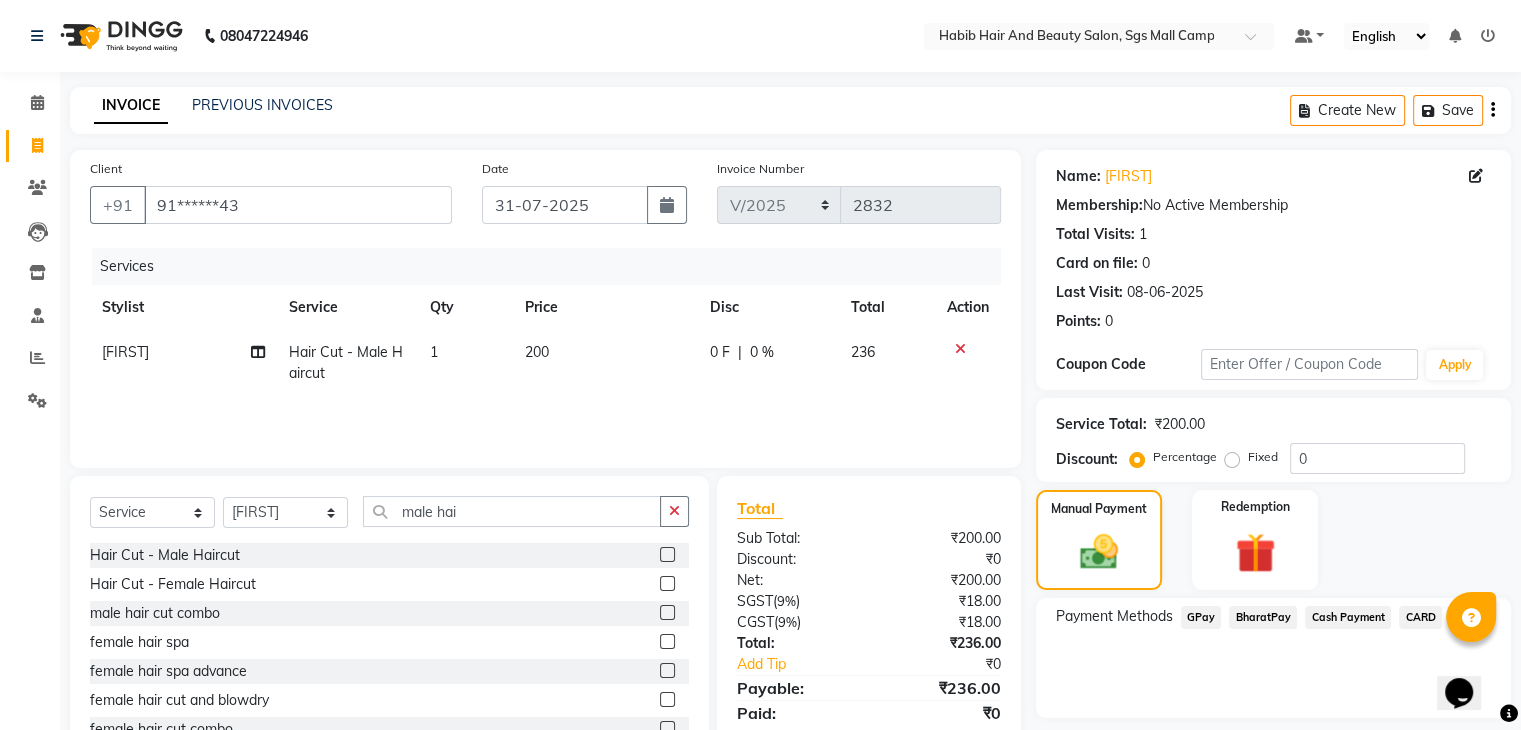 click on "BharatPay" 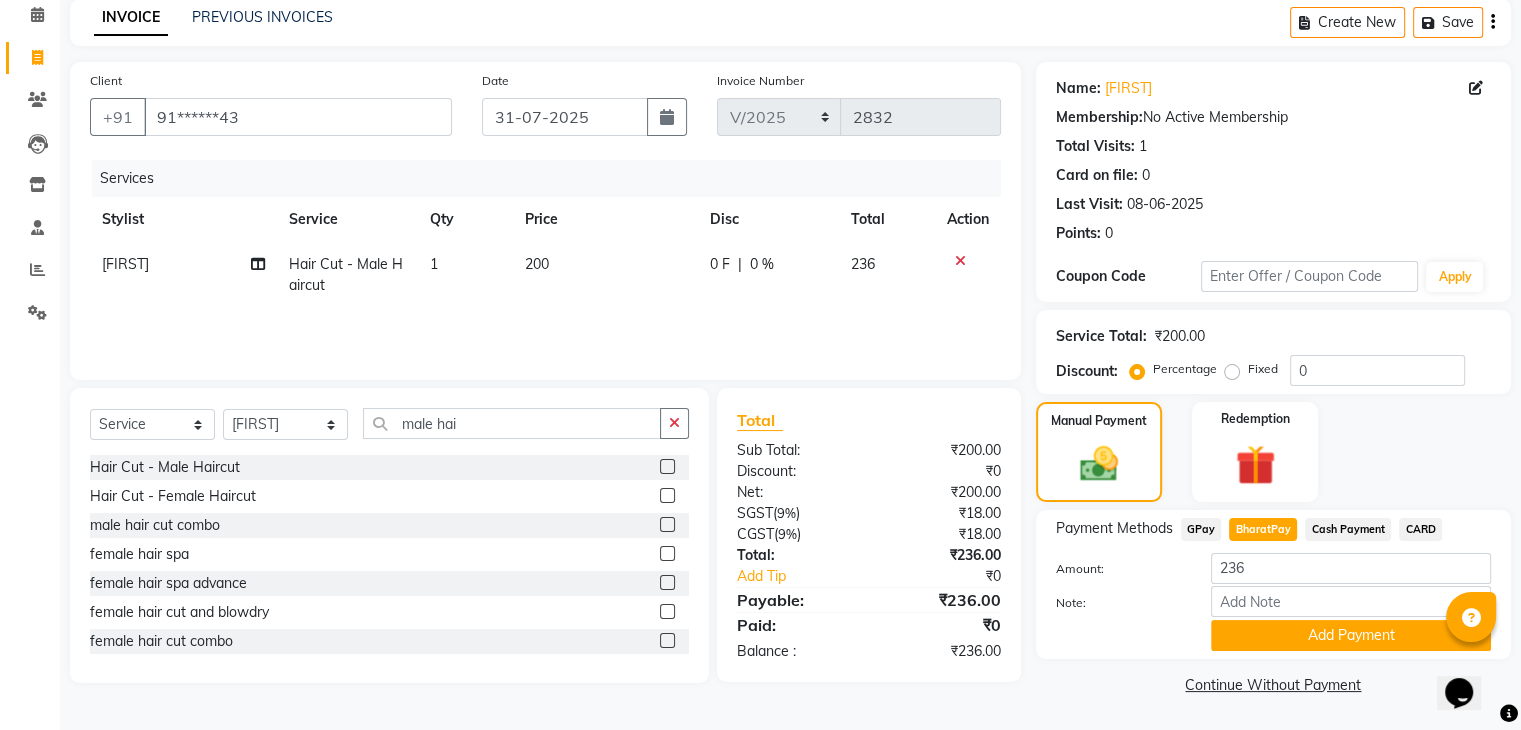 scroll, scrollTop: 89, scrollLeft: 0, axis: vertical 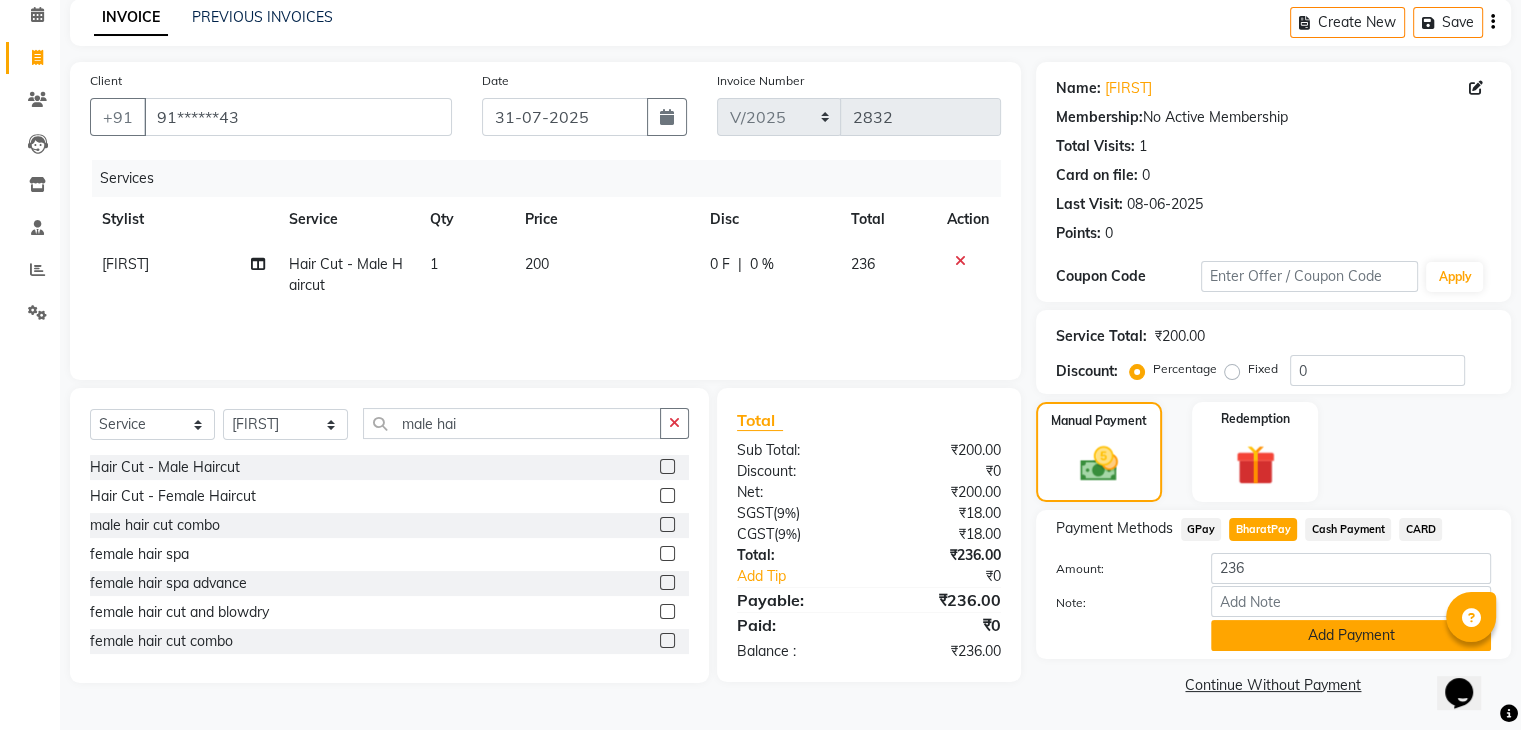 click on "Add Payment" 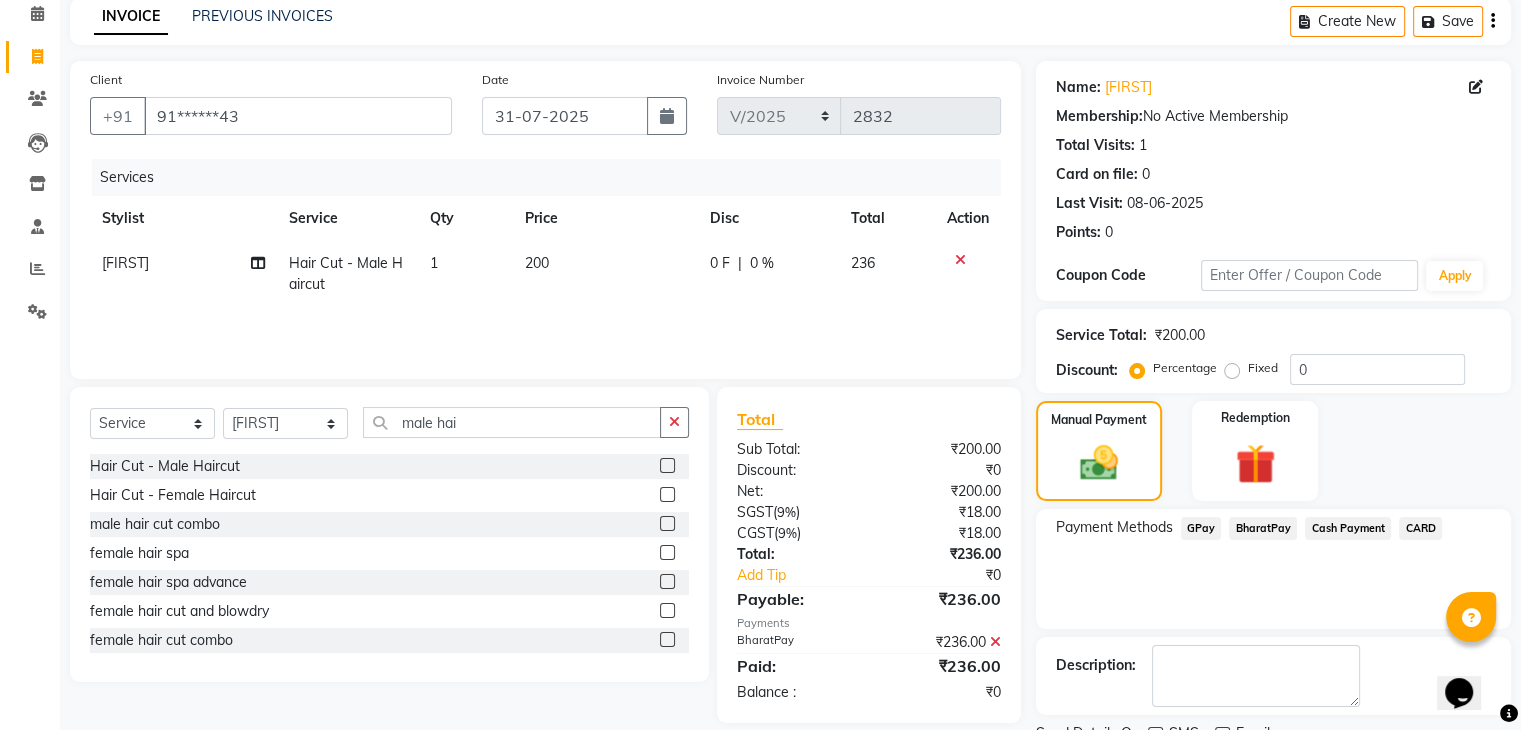 scroll, scrollTop: 171, scrollLeft: 0, axis: vertical 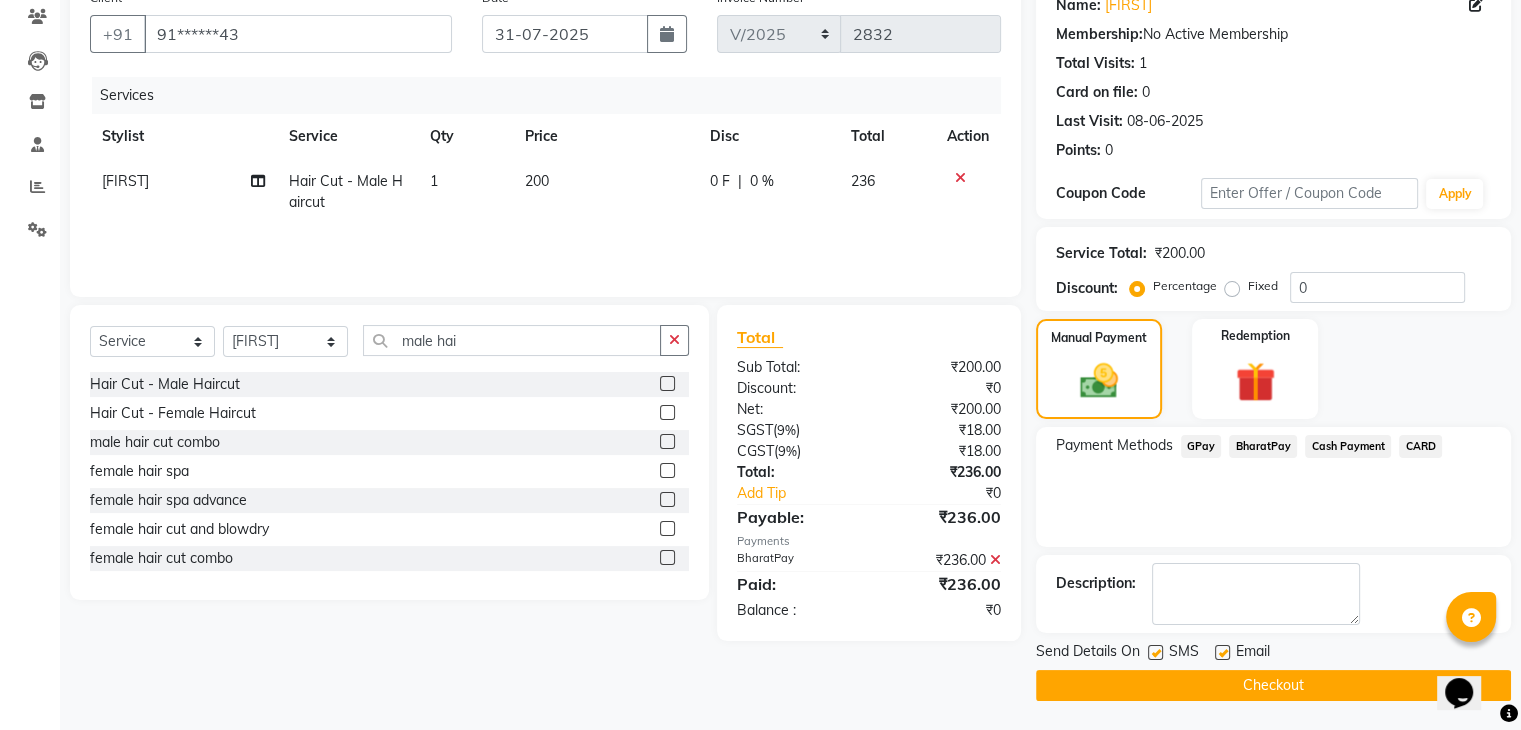 click on "Checkout" 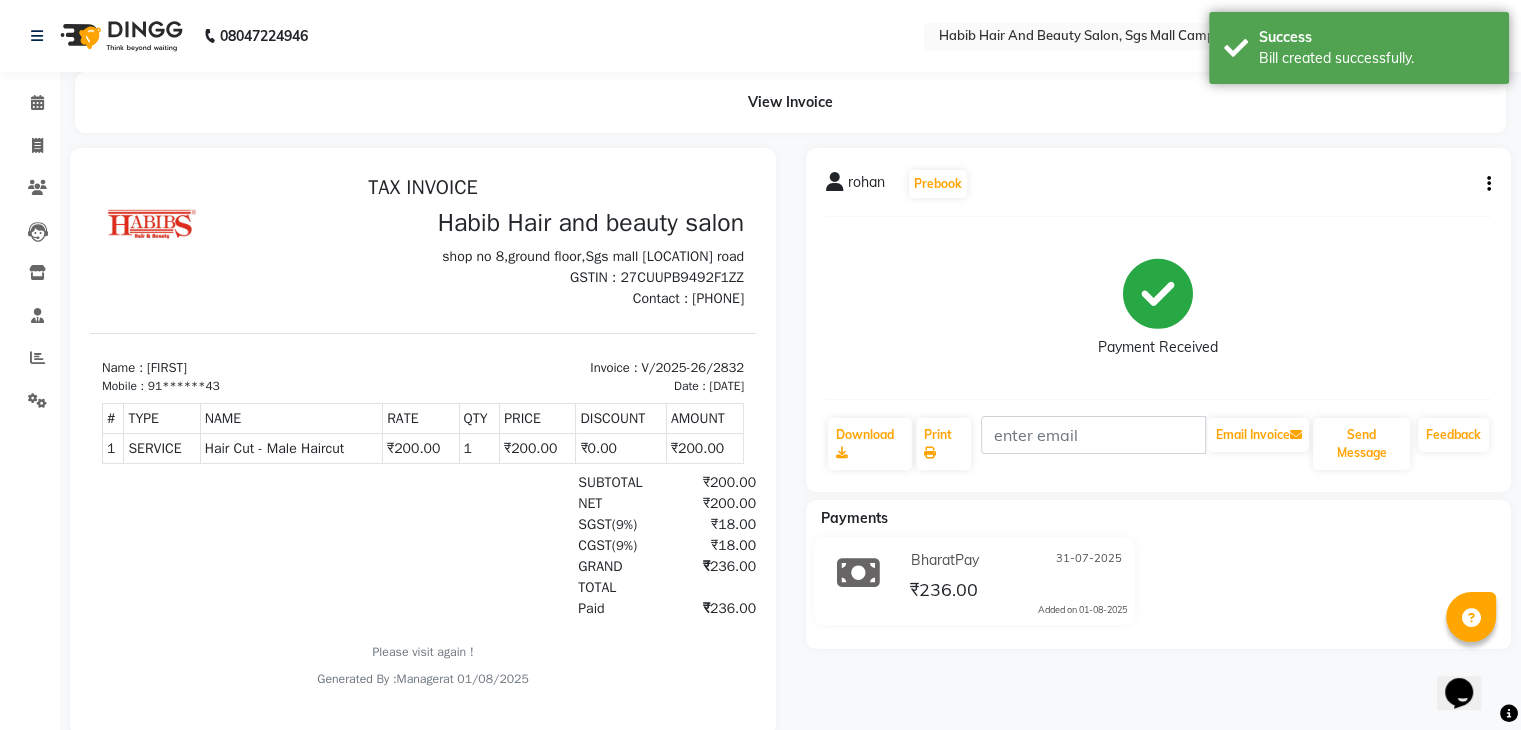 scroll, scrollTop: 0, scrollLeft: 0, axis: both 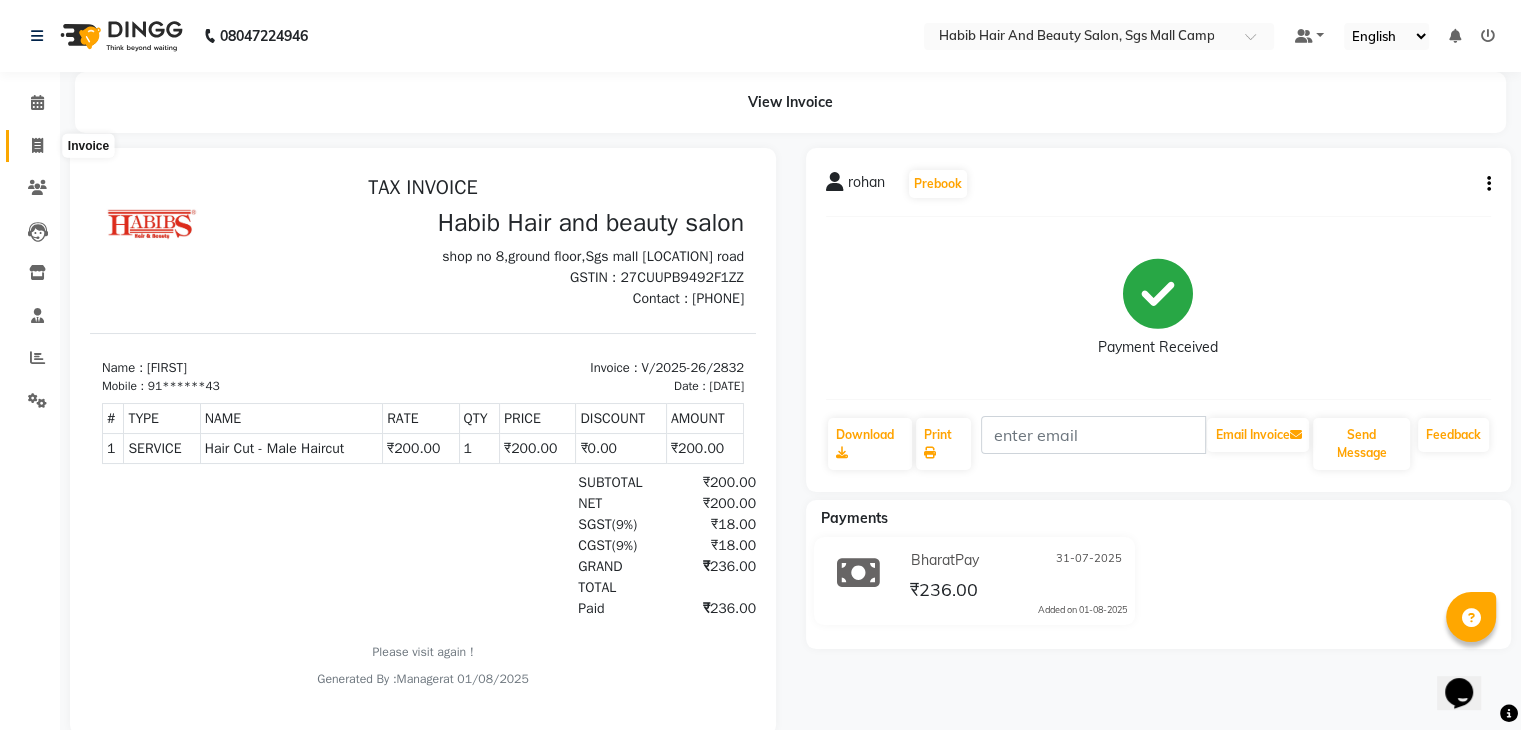 click 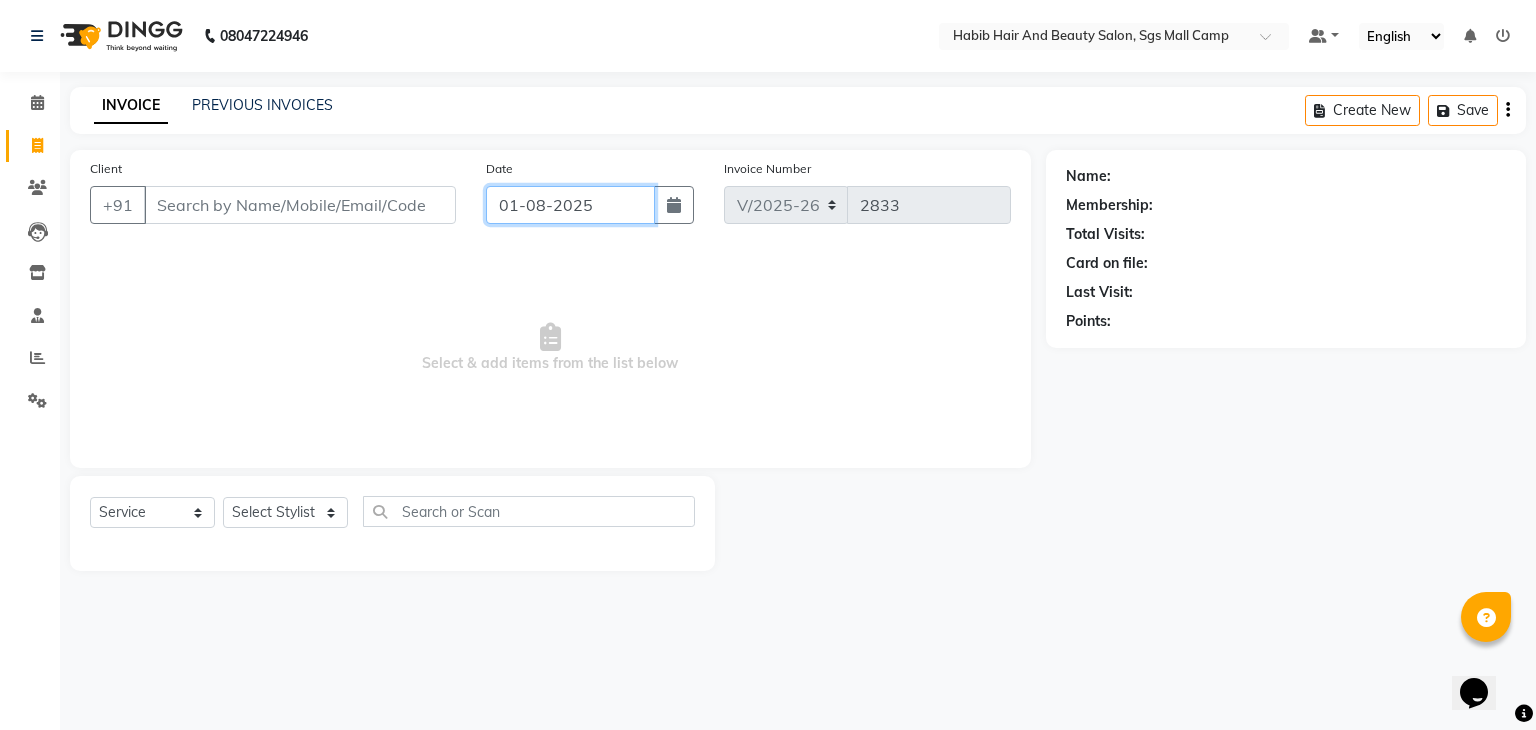 click on "01-08-2025" 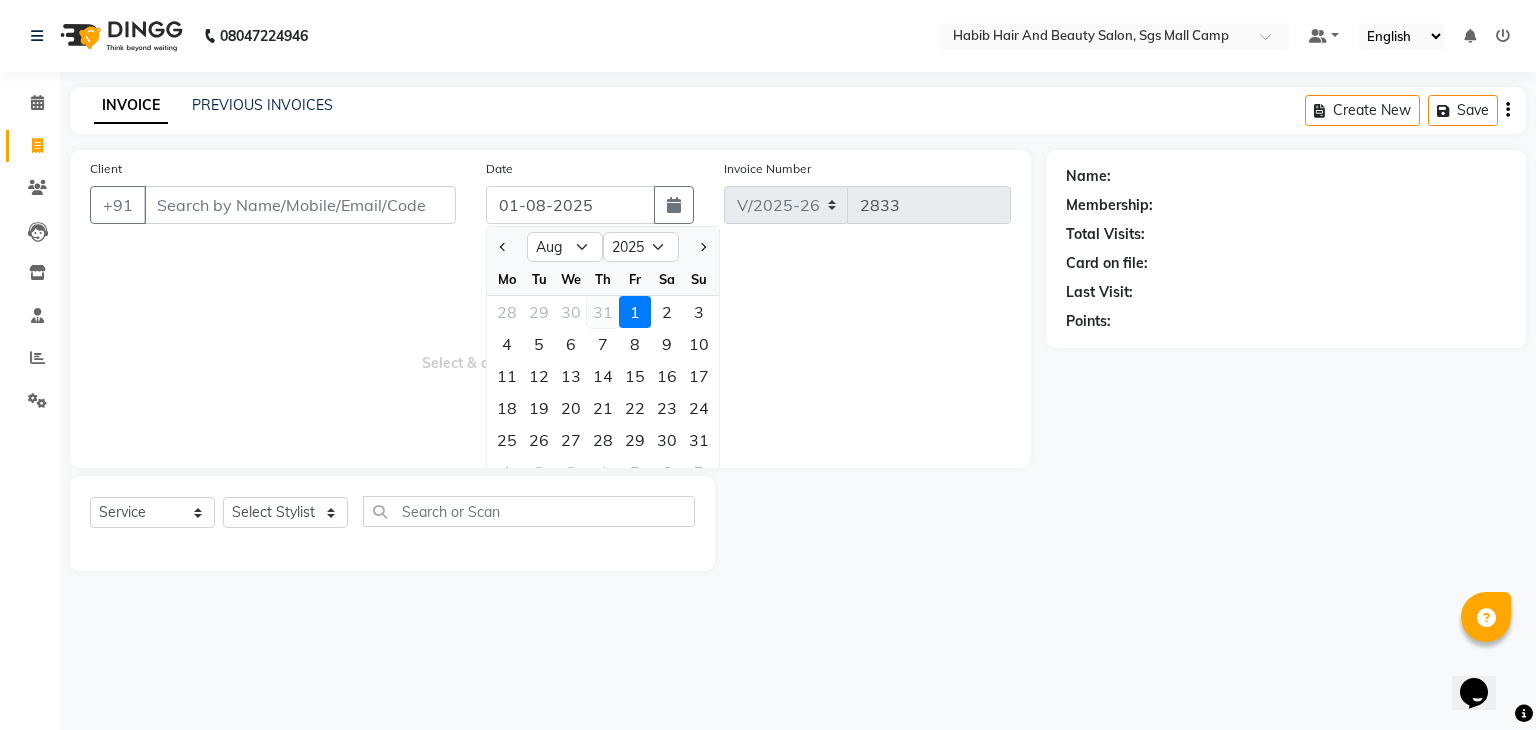 click on "31" 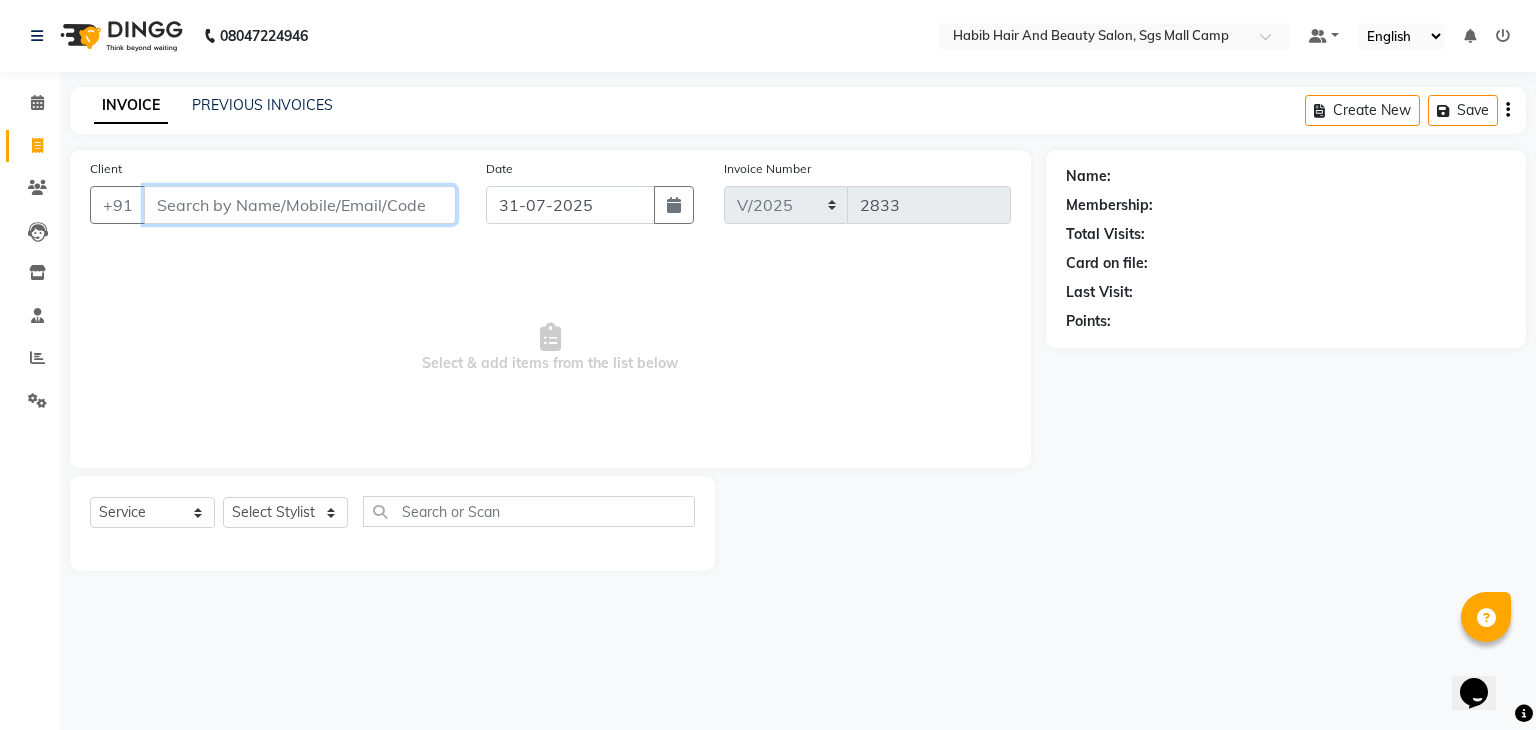 click on "Client" at bounding box center (300, 205) 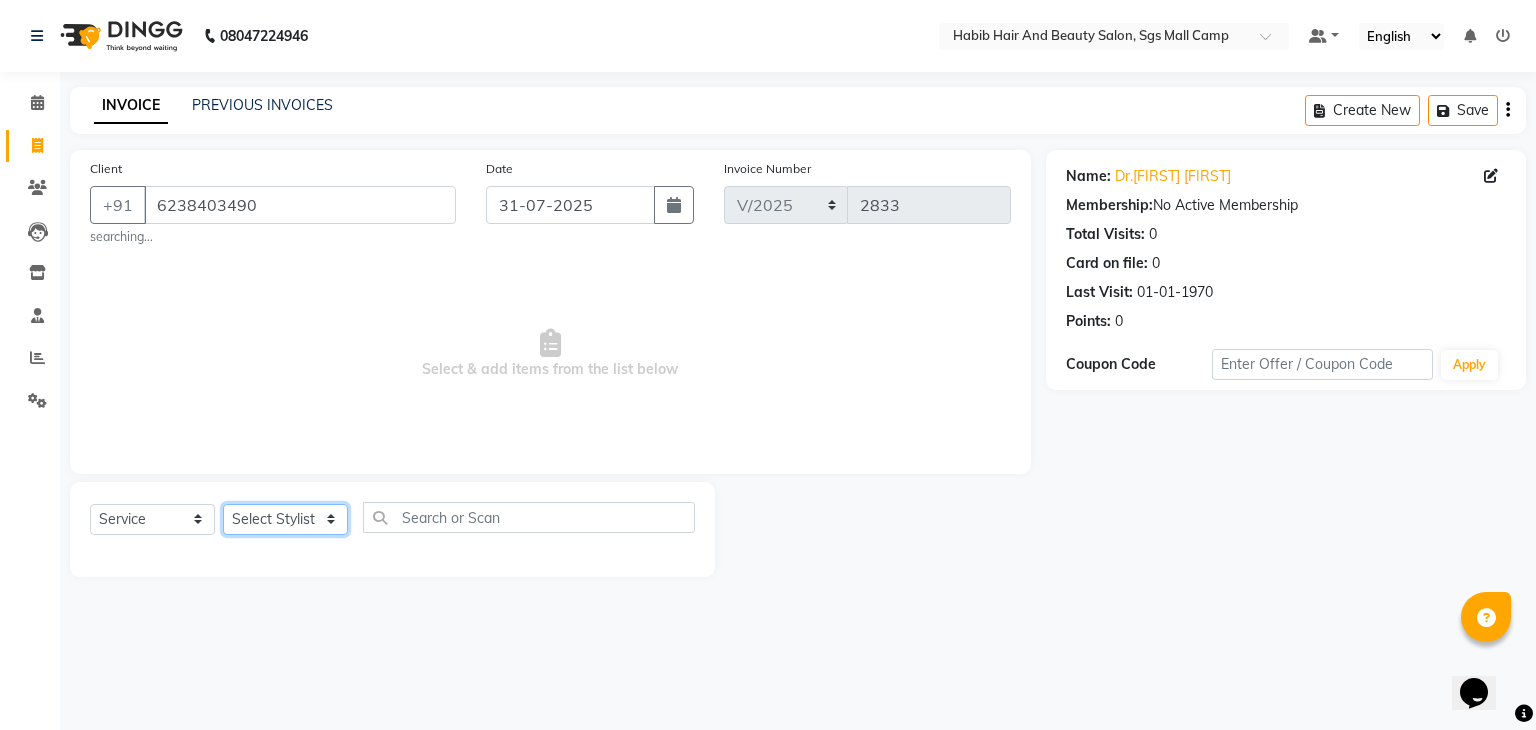 click on "Select Stylist [FIRST] [FIRST] [FIRST] Manager [FIRST]  [FIRST] [FIRST] [FIRST] [FIRST]  [FIRST] [FIRST]" 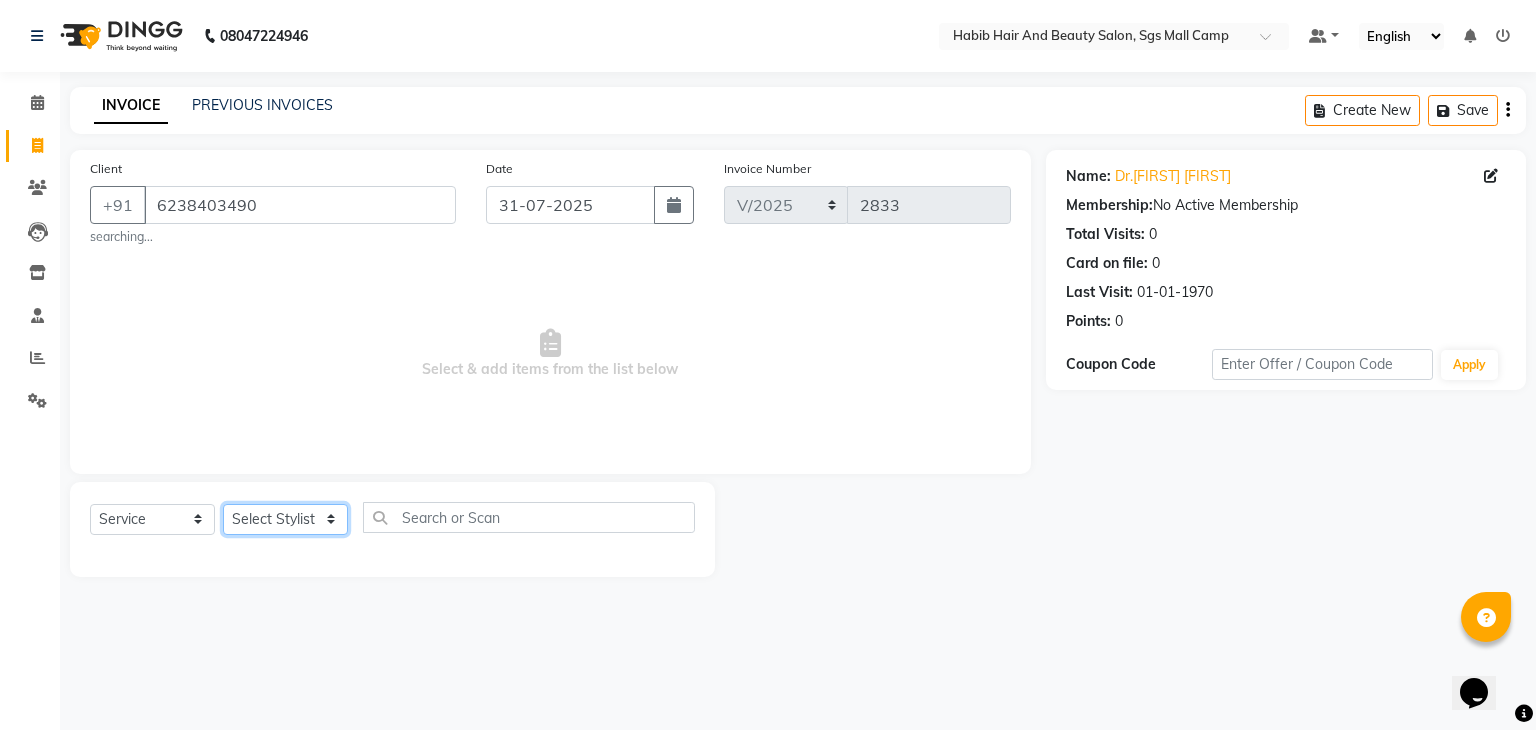click on "Select Stylist [FIRST] [FIRST] [FIRST] Manager [FIRST]  [FIRST] [FIRST] [FIRST] [FIRST]  [FIRST] [FIRST]" 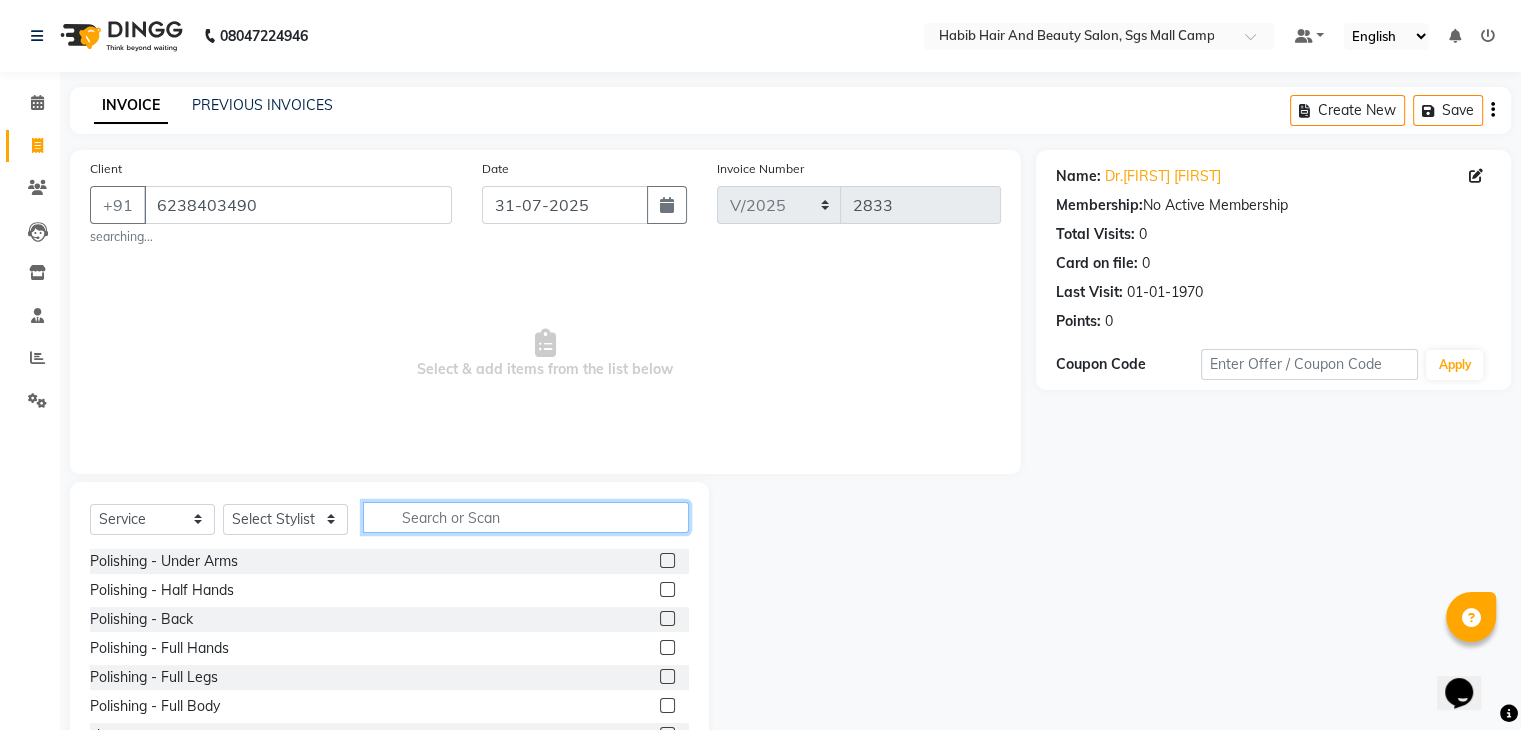 click 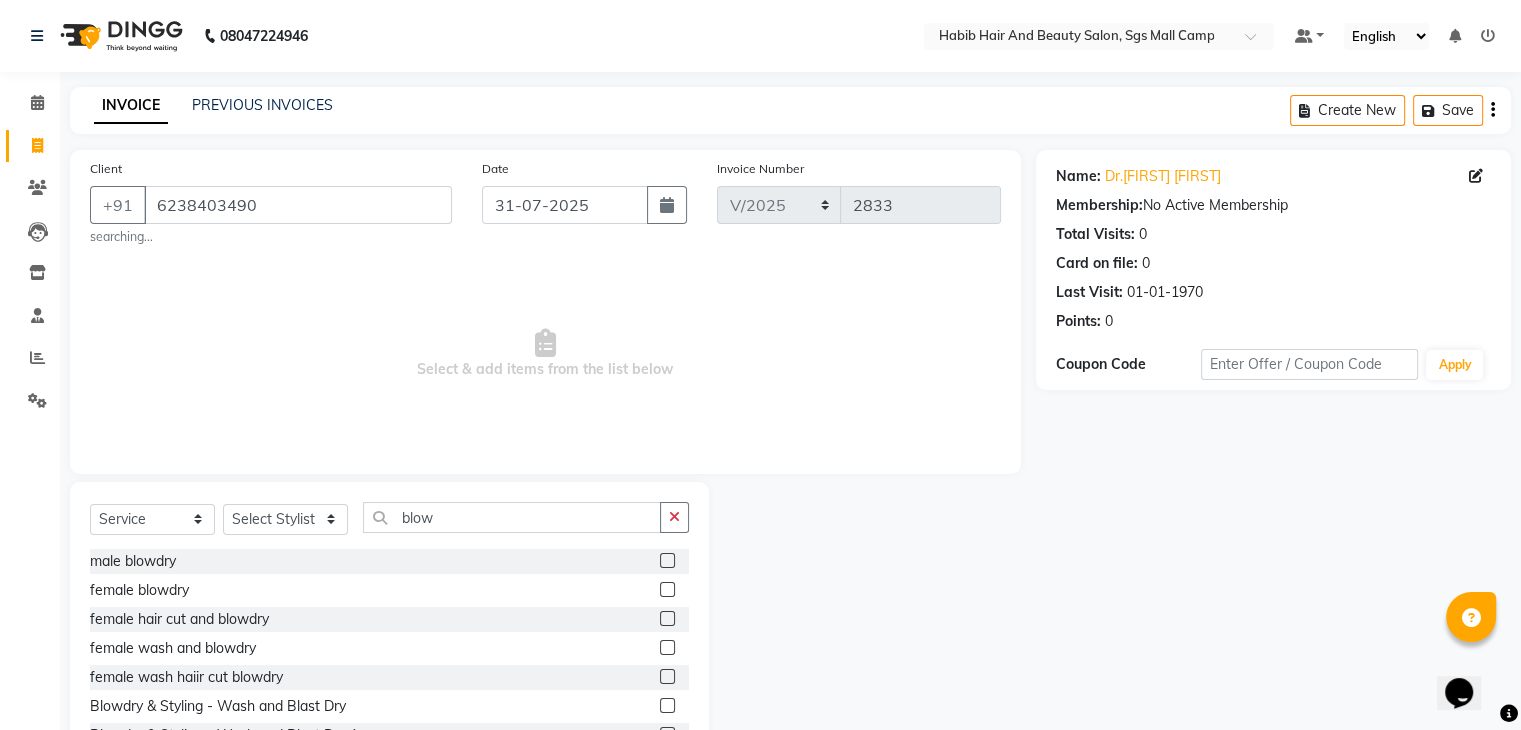 click 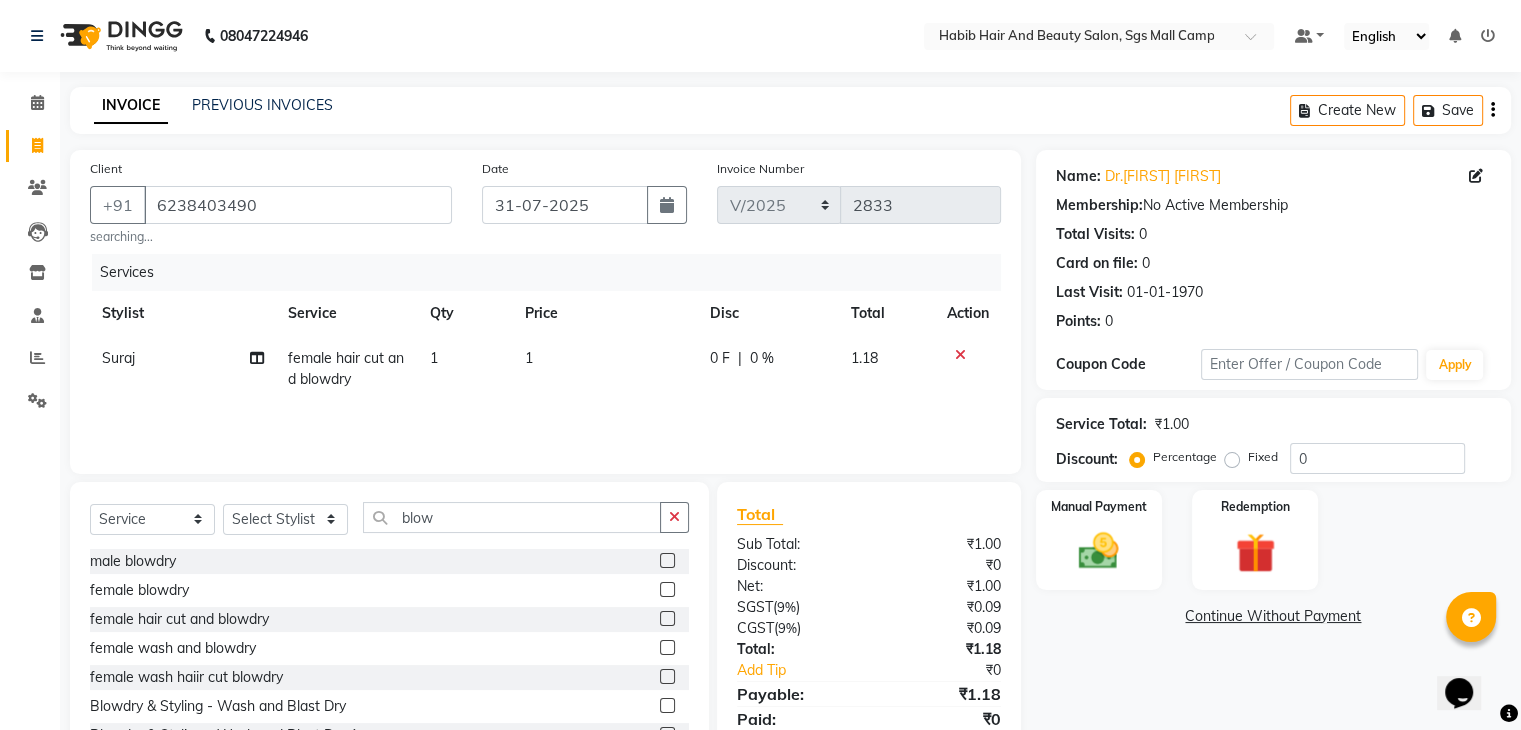 click on "1" 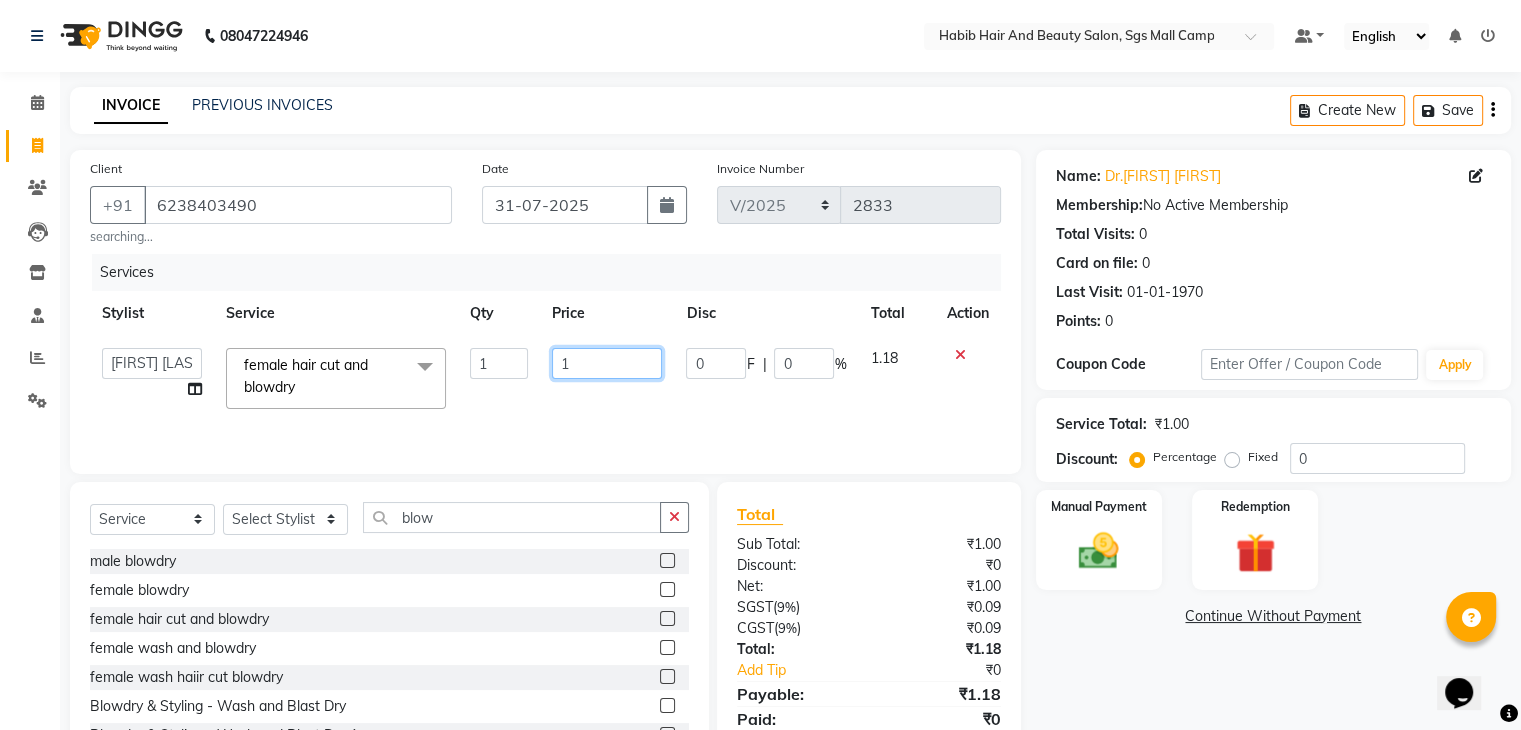 click on "1" 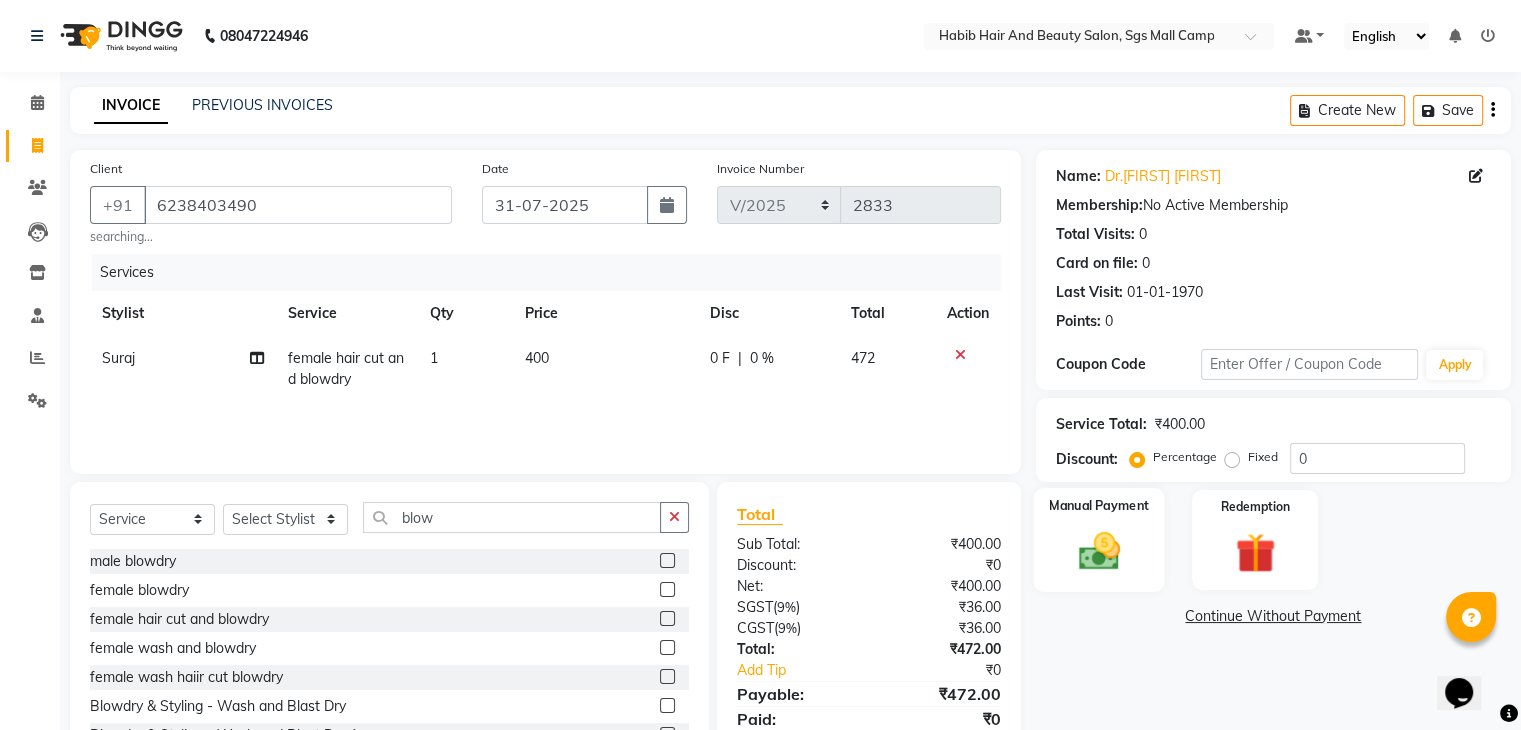 click on "Manual Payment" 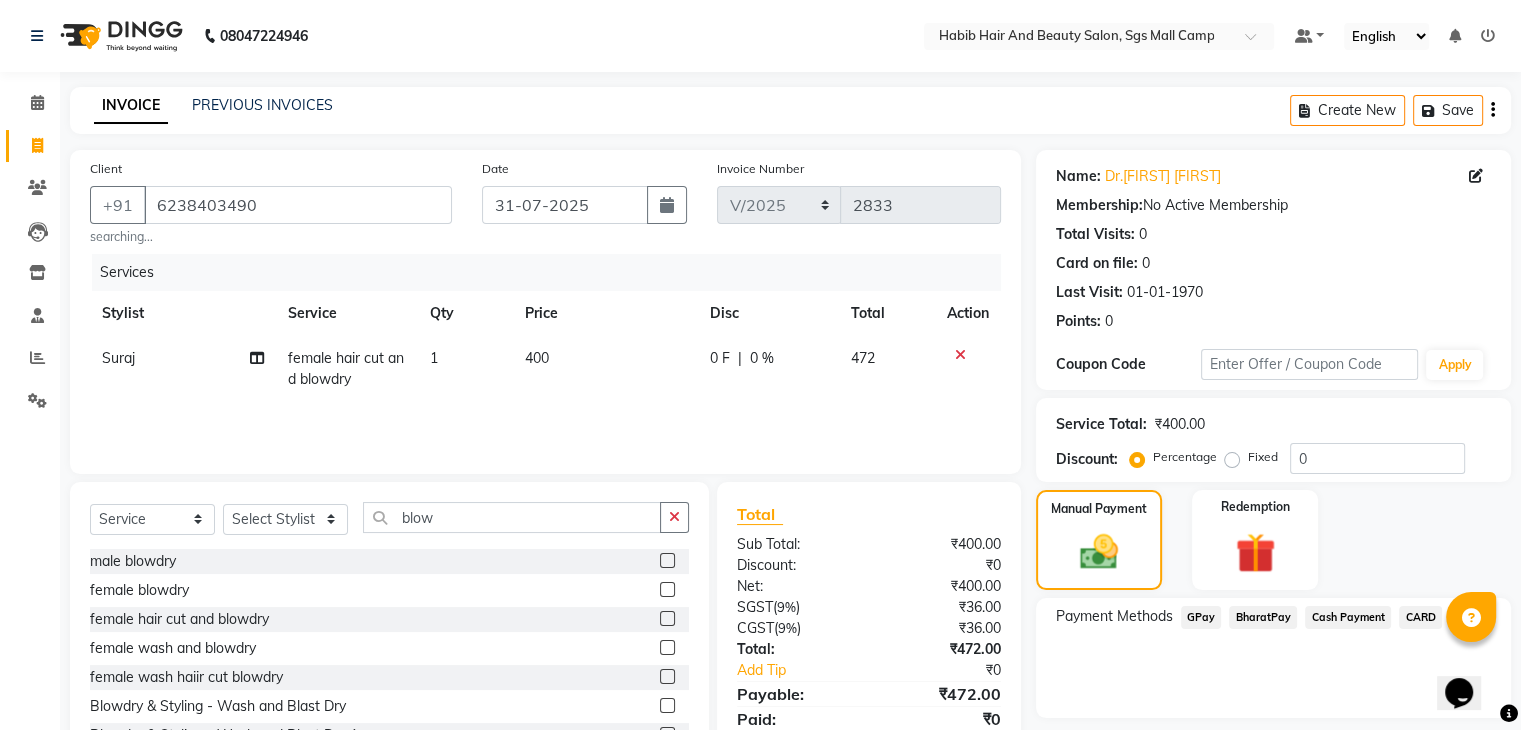 click on "BharatPay" 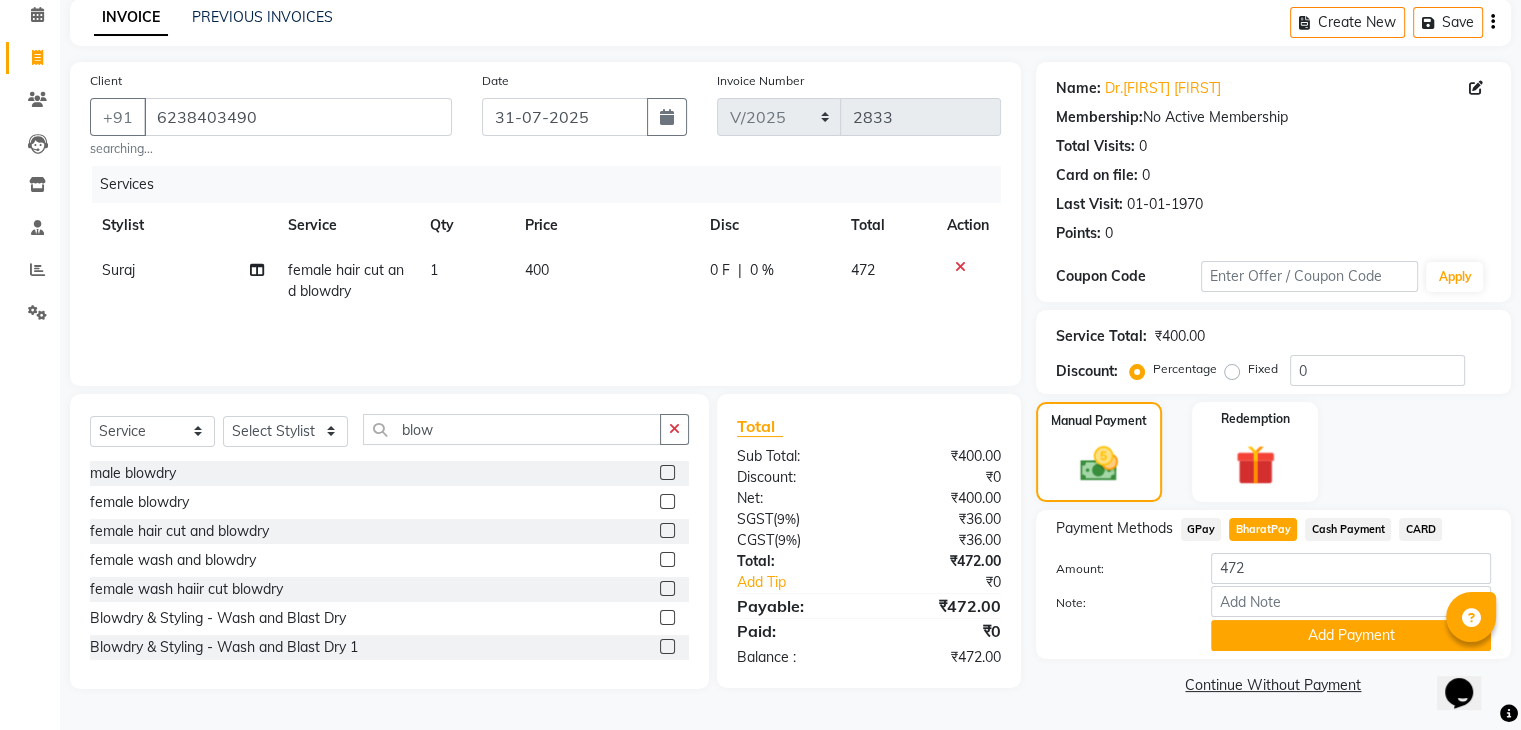 scroll, scrollTop: 89, scrollLeft: 0, axis: vertical 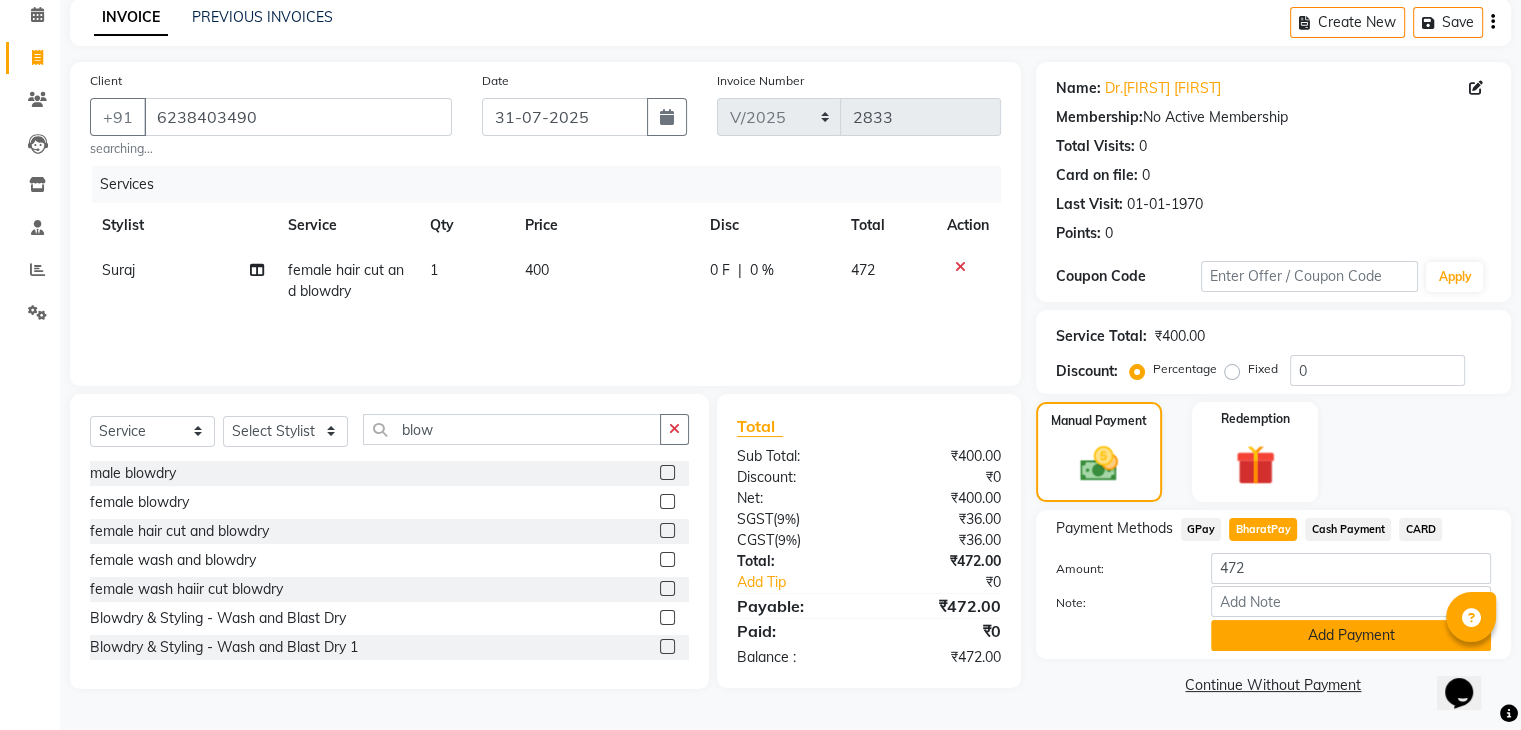 click on "Add Payment" 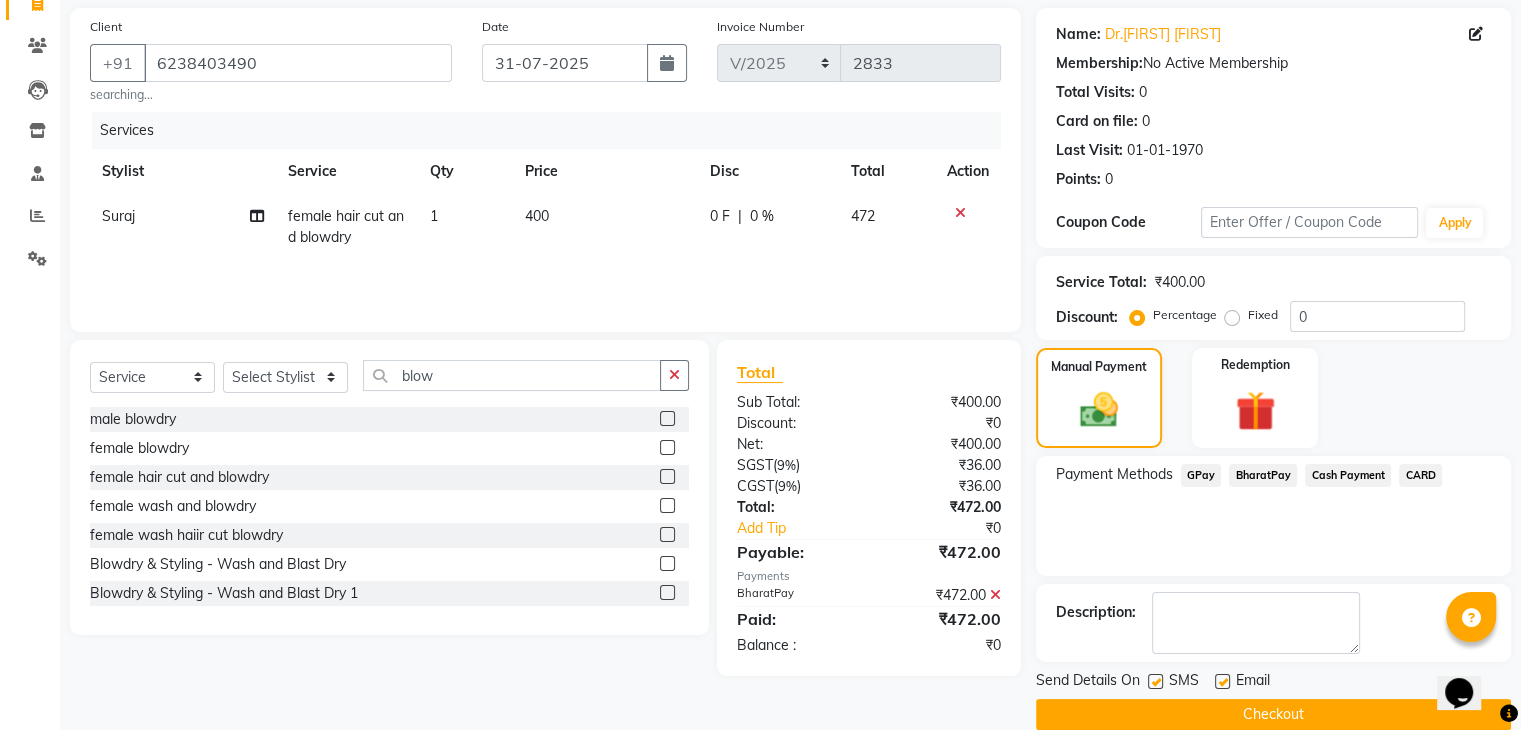scroll, scrollTop: 171, scrollLeft: 0, axis: vertical 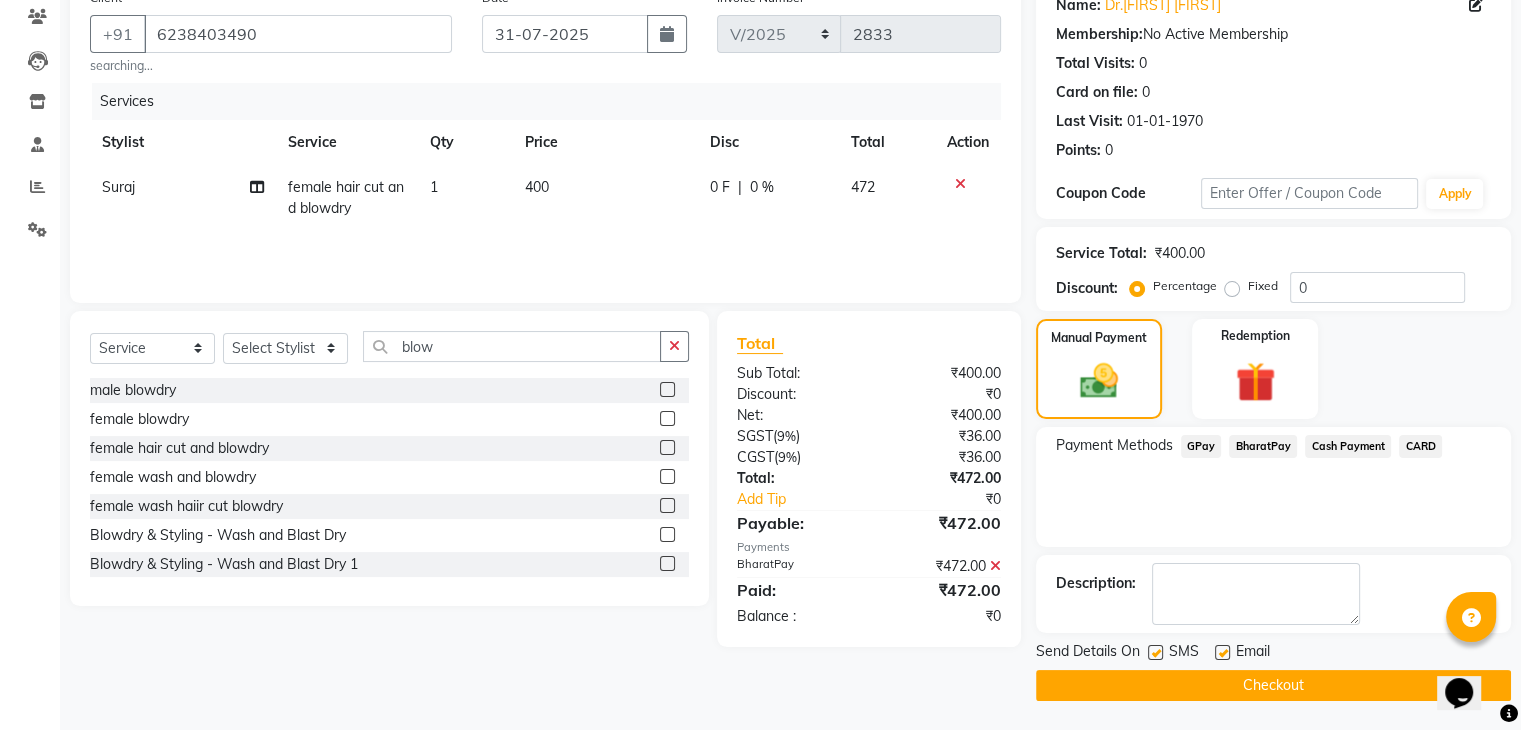 click on "Checkout" 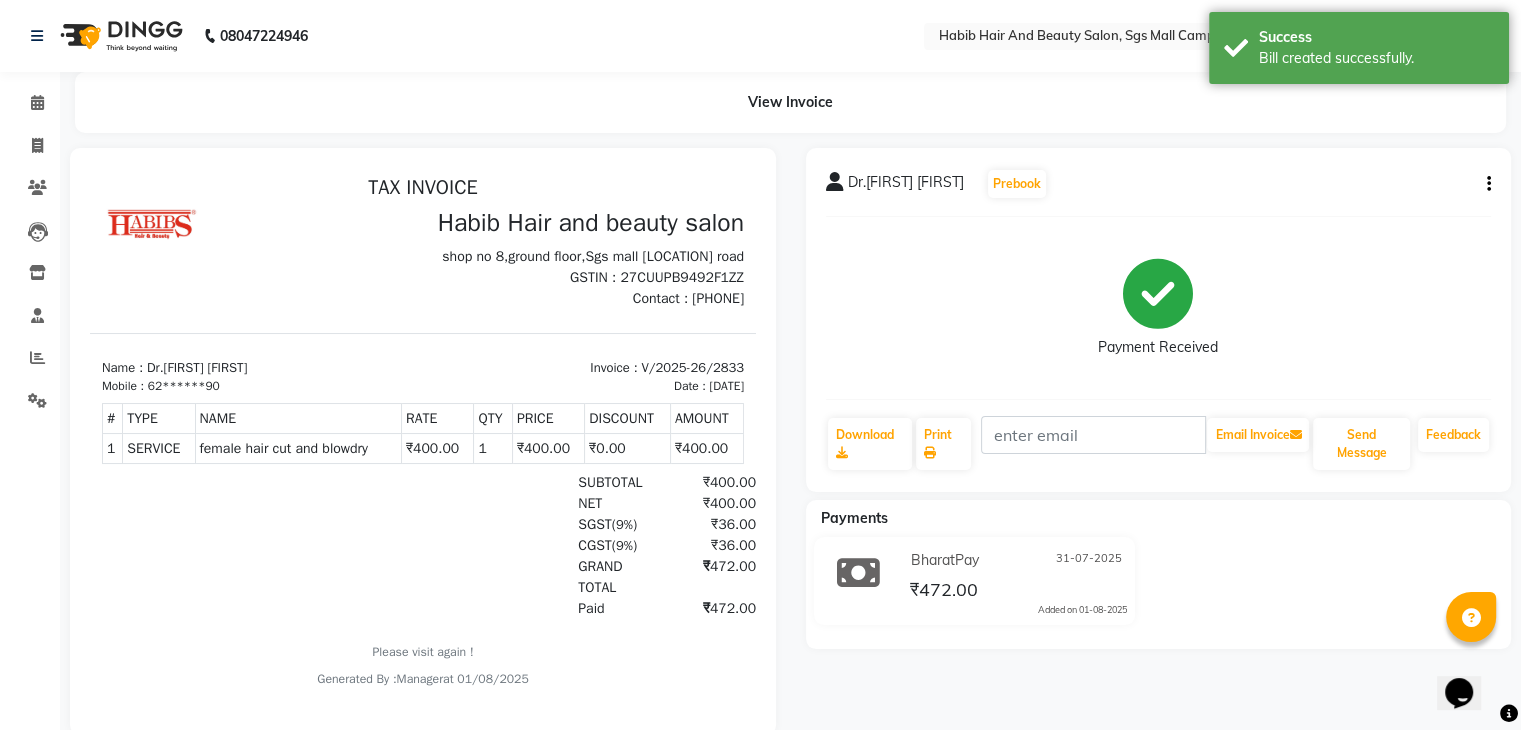 scroll, scrollTop: 0, scrollLeft: 0, axis: both 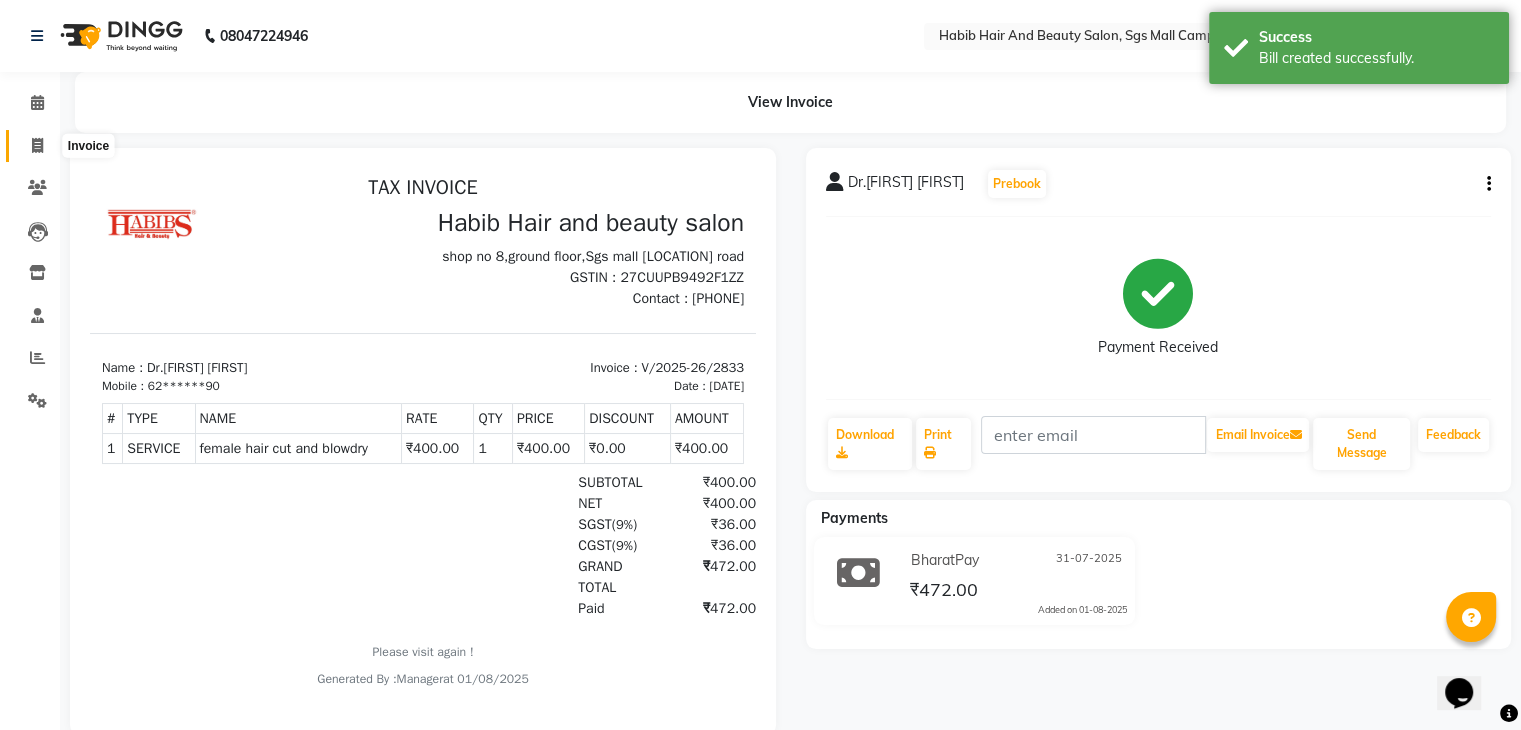 click 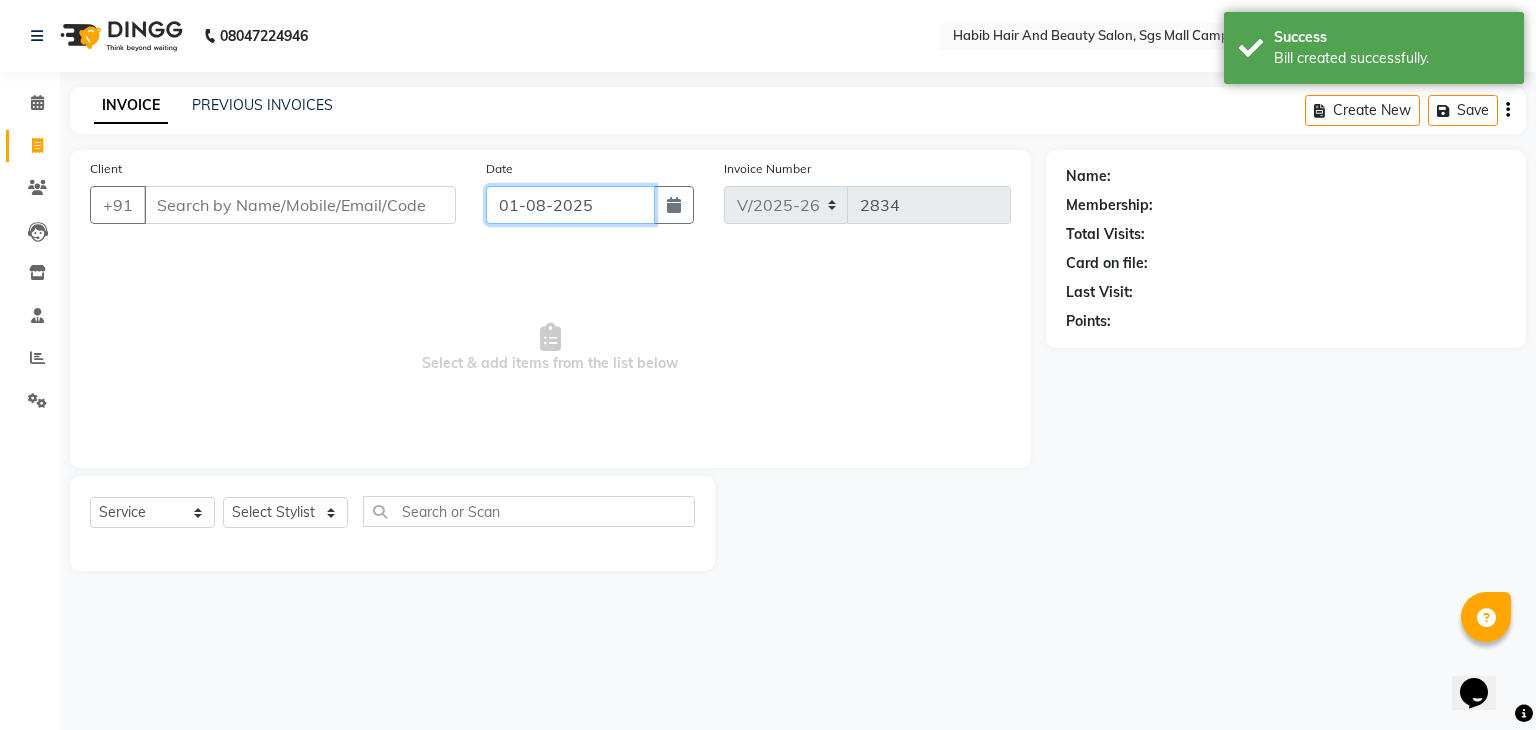 click on "01-08-2025" 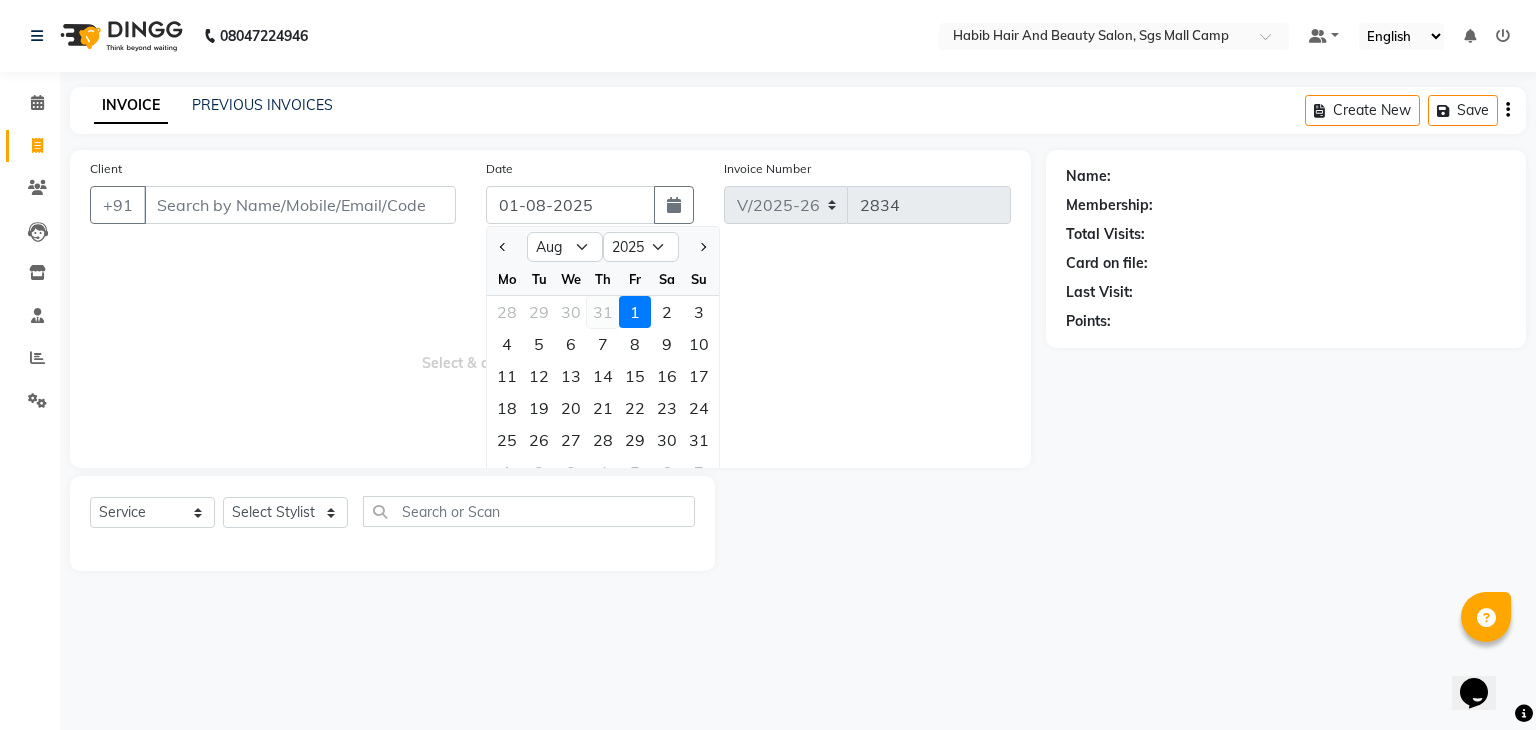 click on "31" 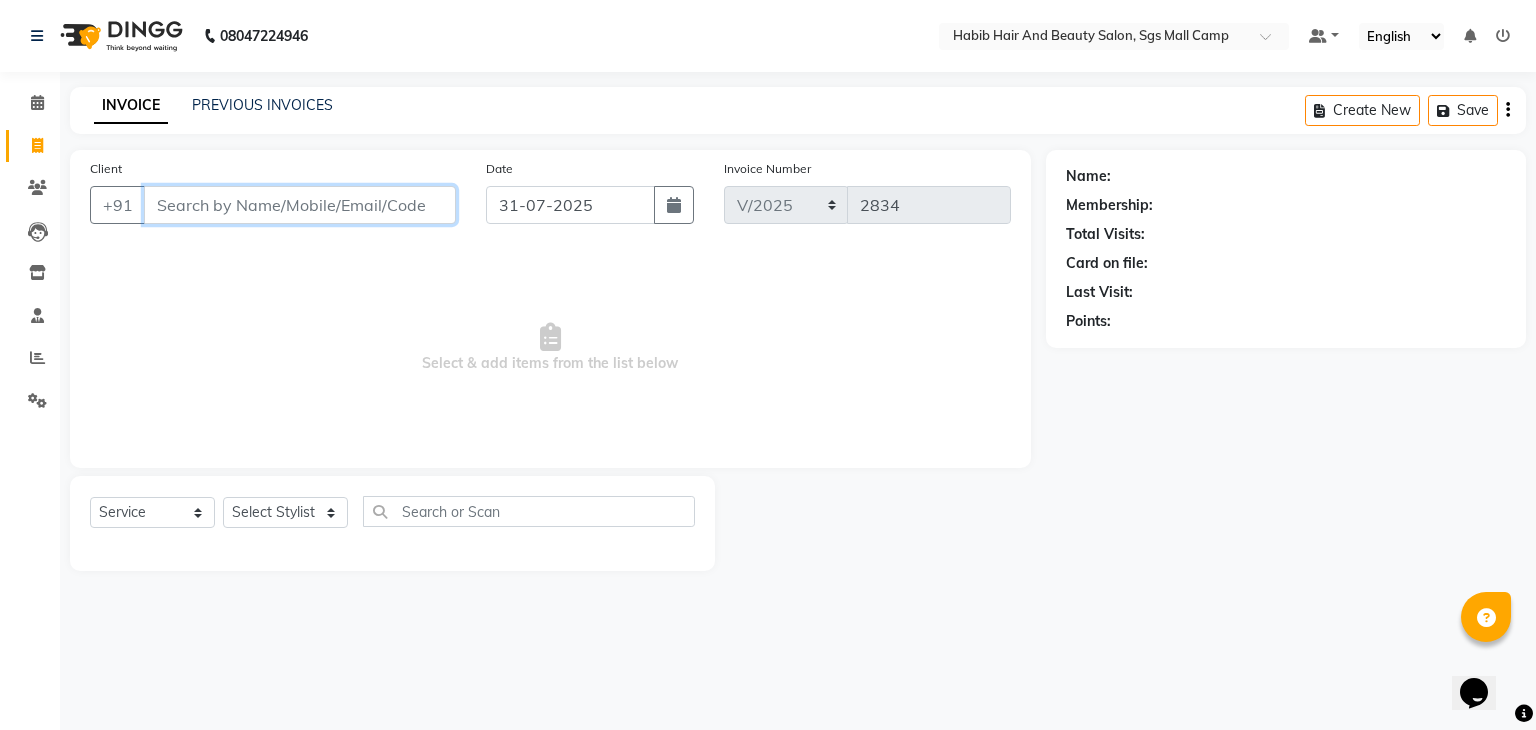 click on "Client" at bounding box center [300, 205] 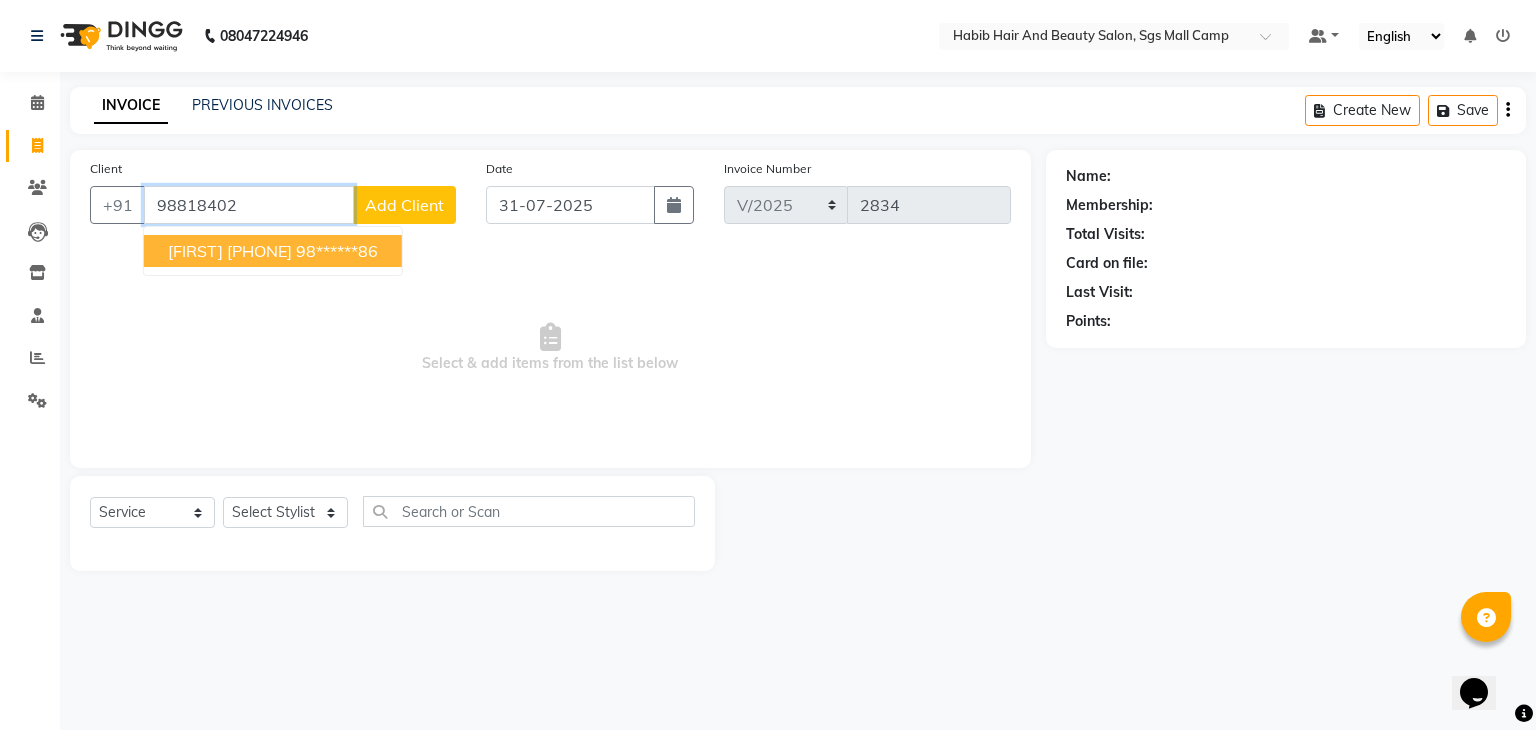 click on "98******86" at bounding box center [337, 251] 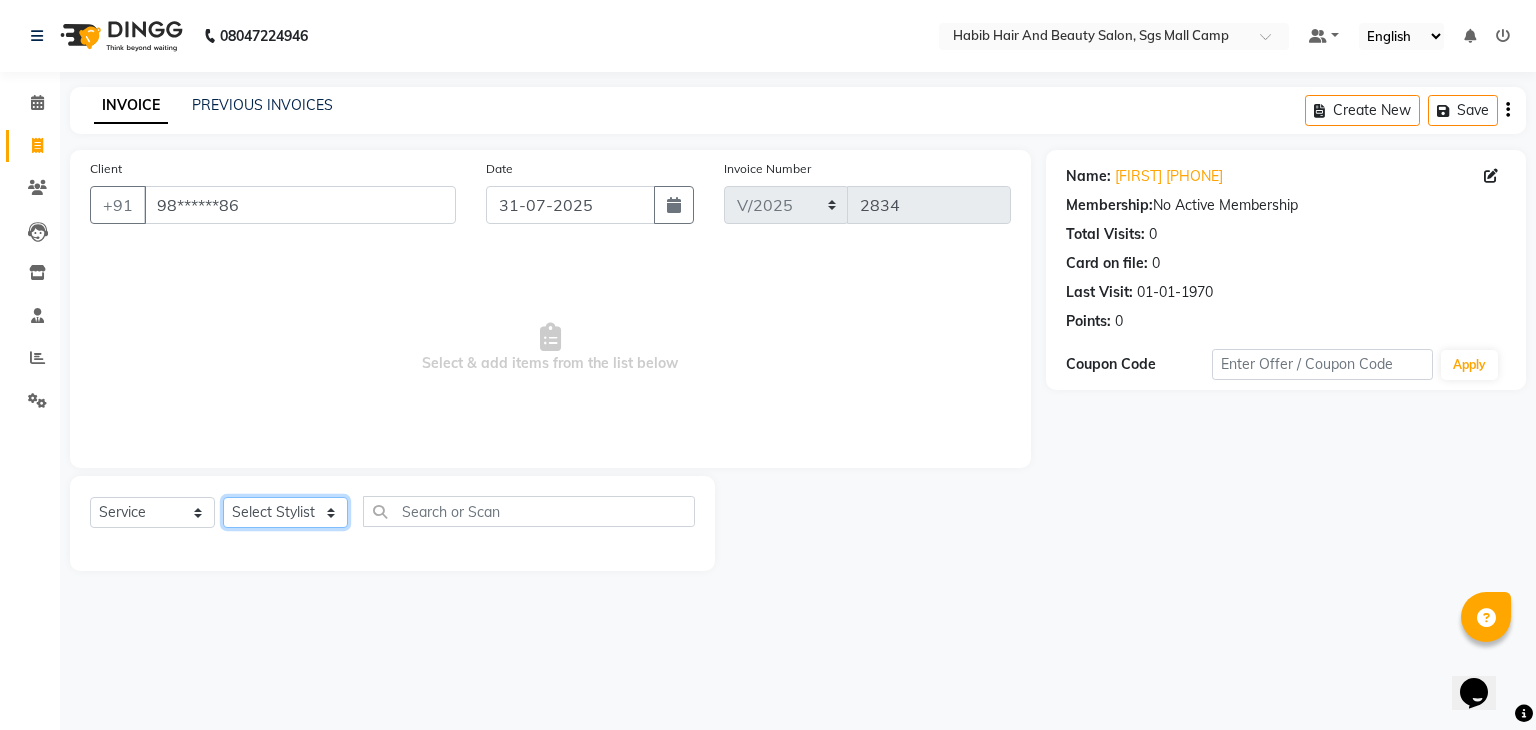 click on "Select Stylist [FIRST] [FIRST] [FIRST] Manager [FIRST]  [FIRST] [FIRST] [FIRST] [FIRST]  [FIRST] [FIRST]" 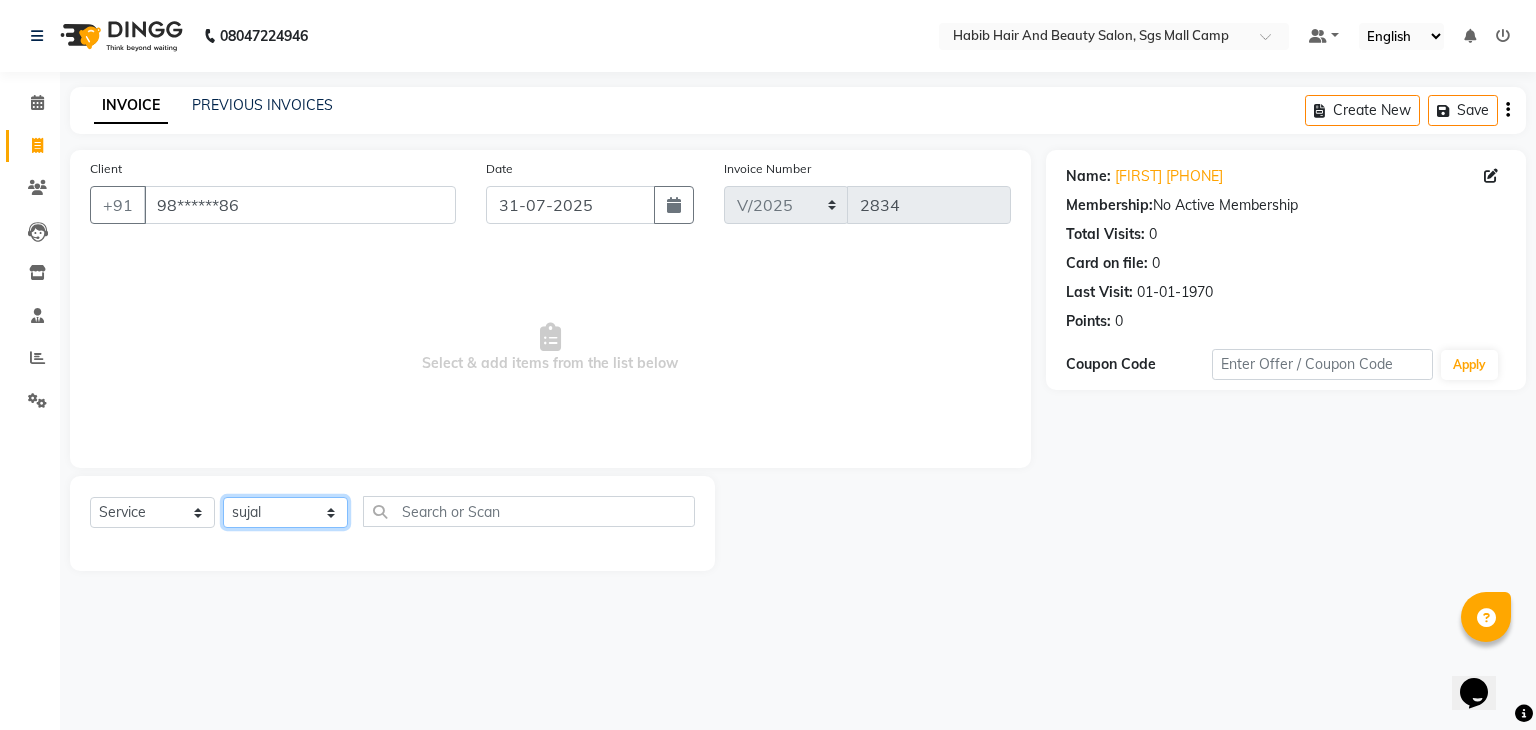 click on "Select Stylist [FIRST] [FIRST] [FIRST] Manager [FIRST]  [FIRST] [FIRST] [FIRST] [FIRST]  [FIRST] [FIRST]" 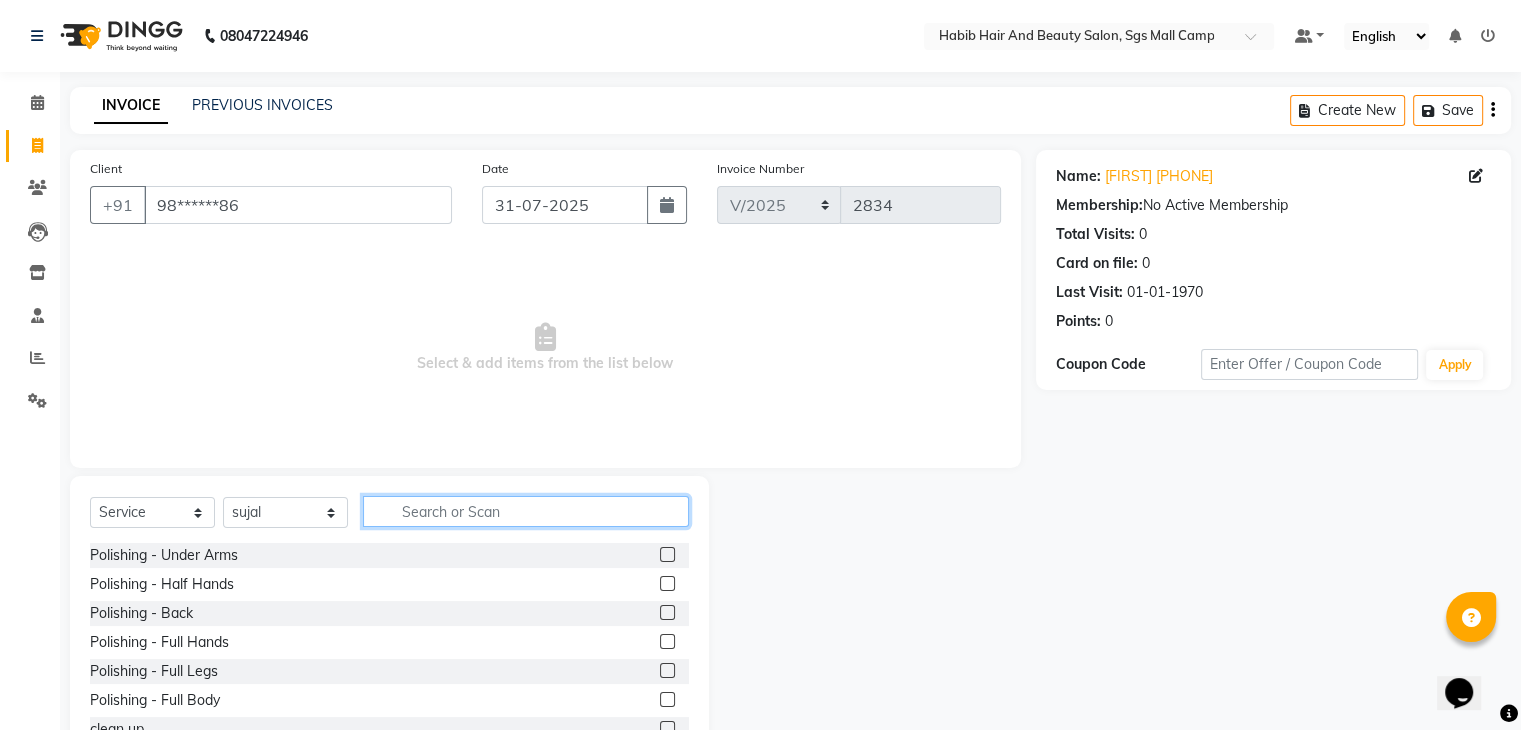 click 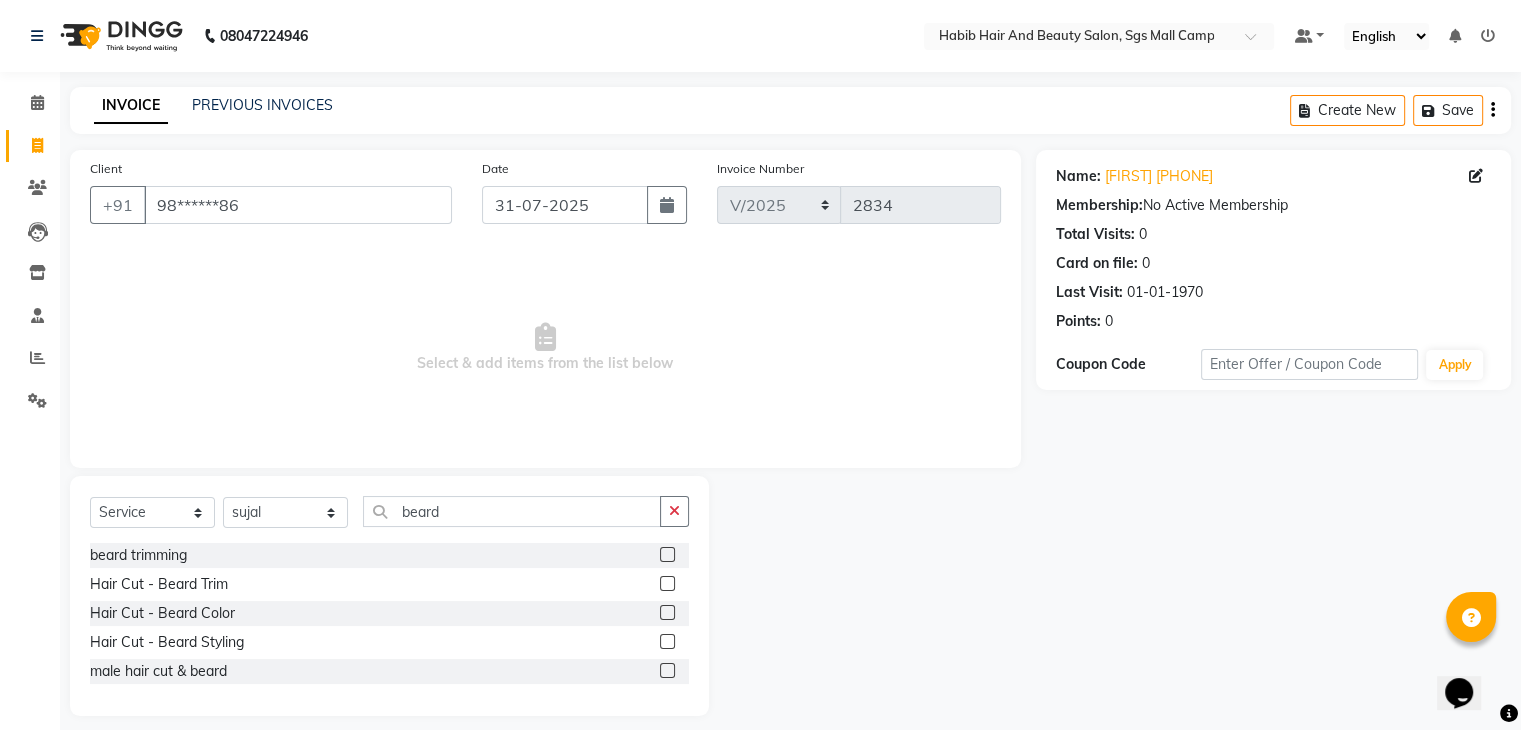 click 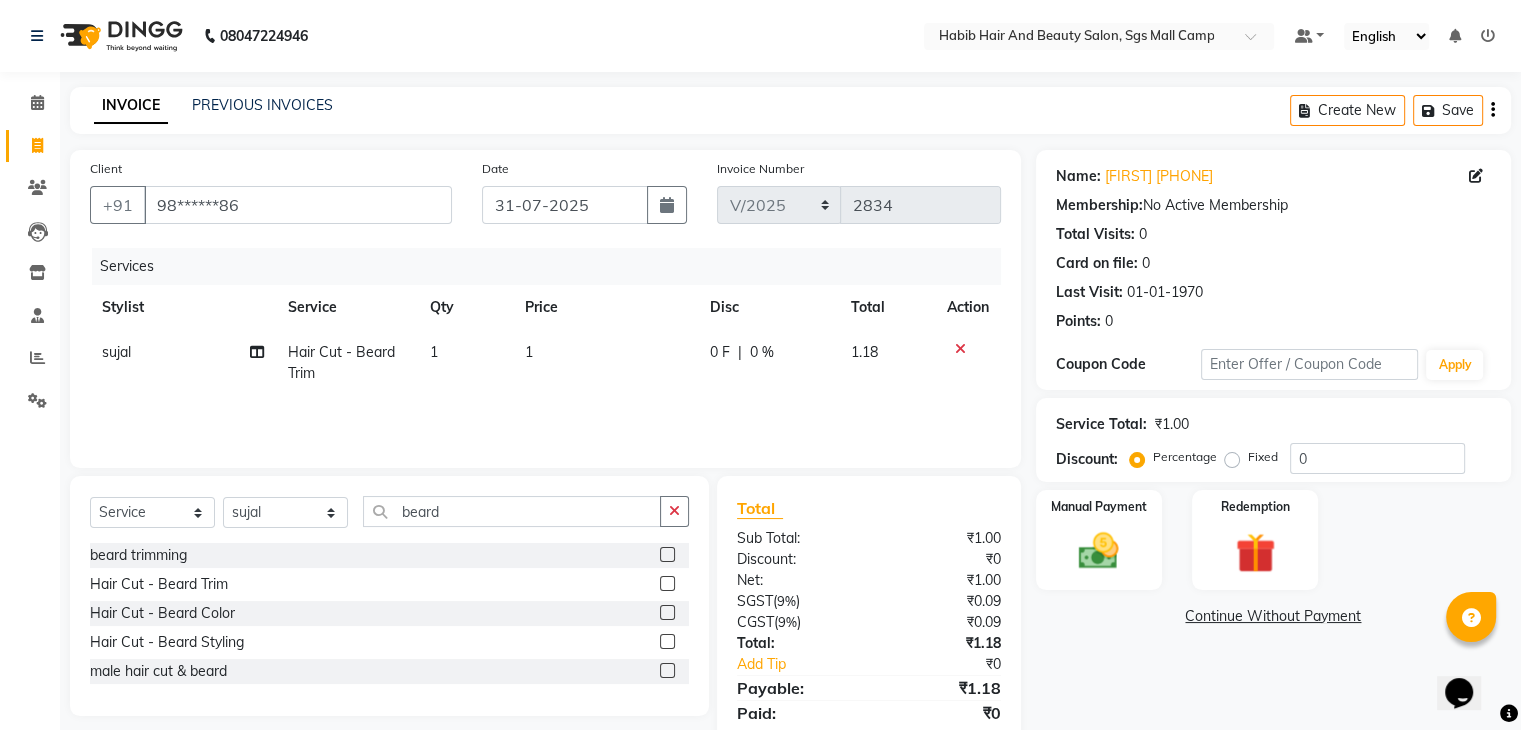 click on "1" 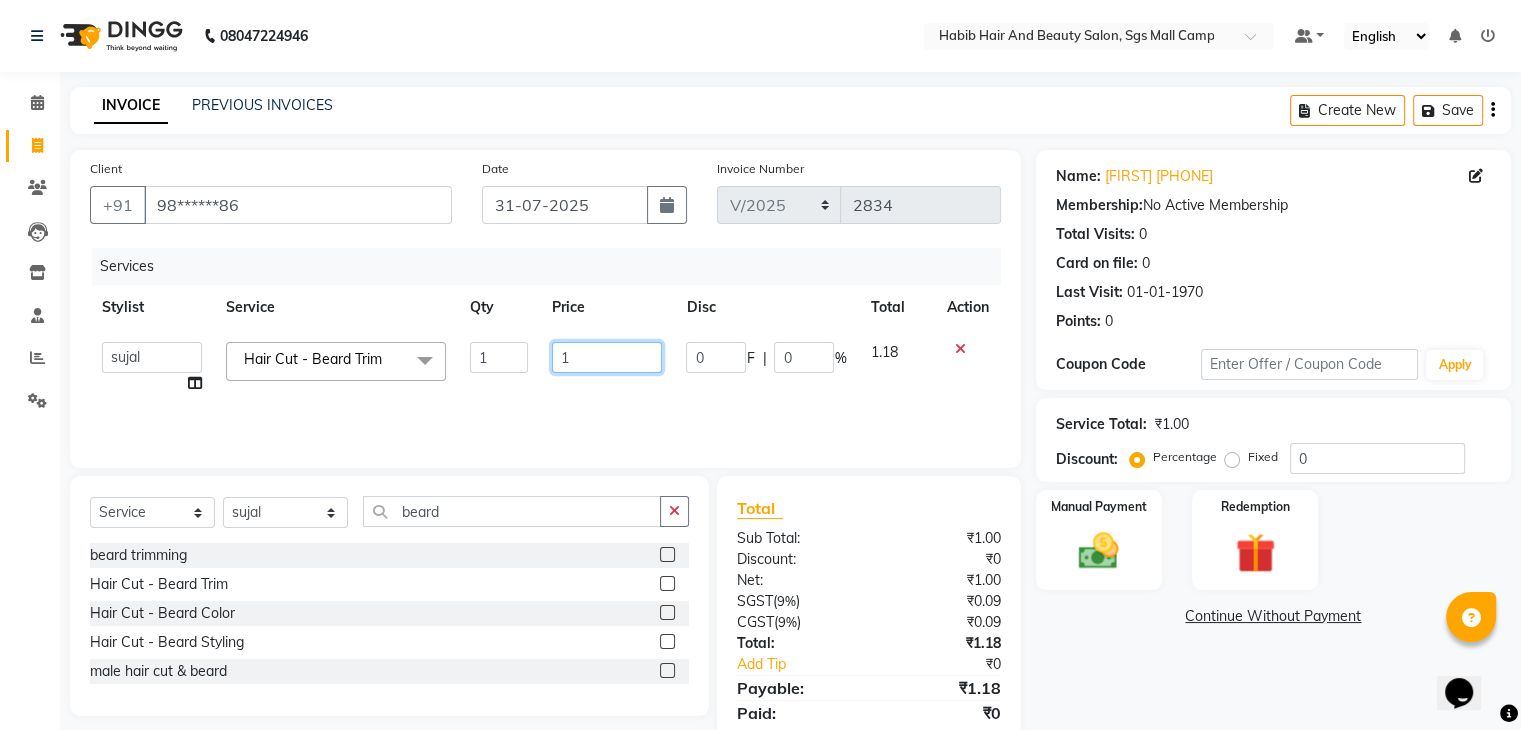 click on "1" 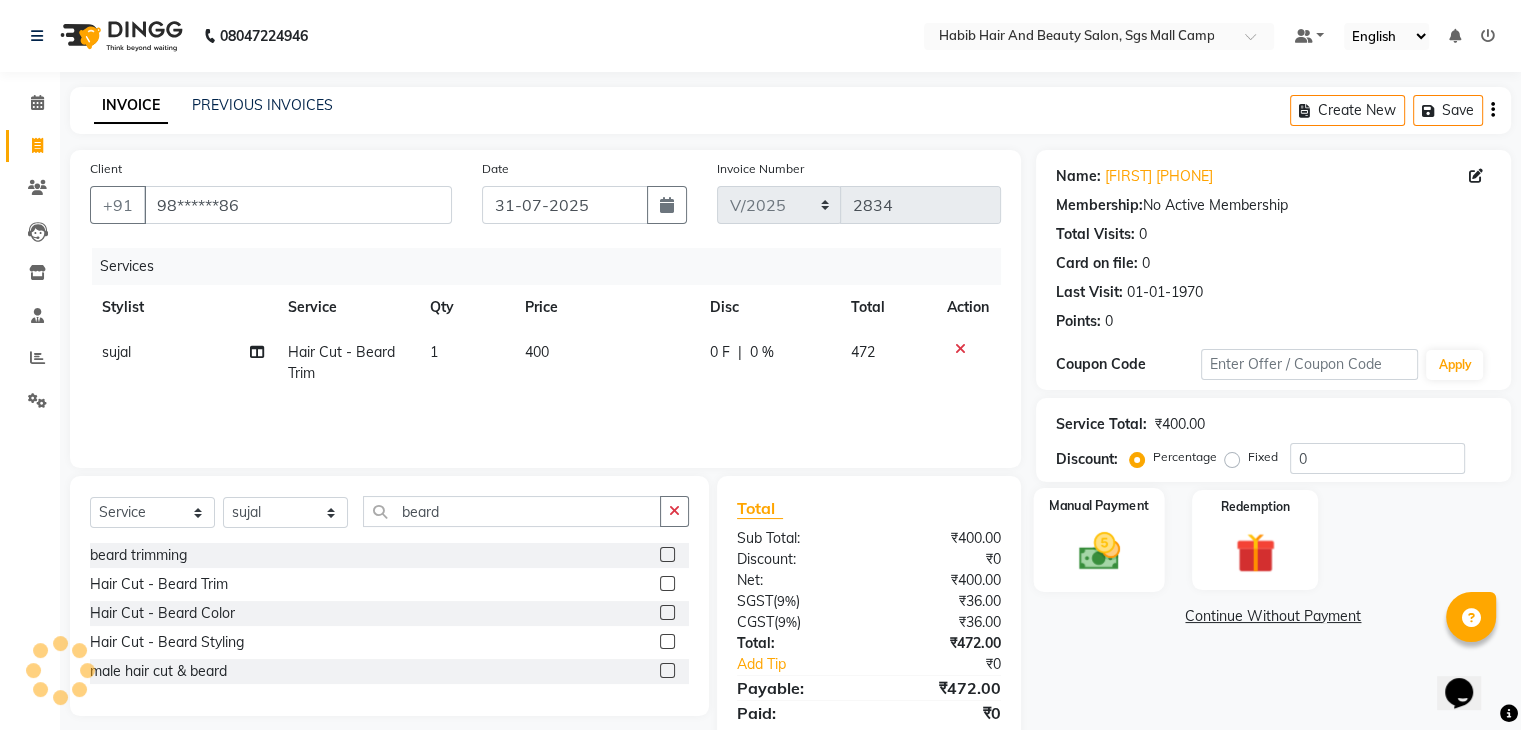 click on "Manual Payment" 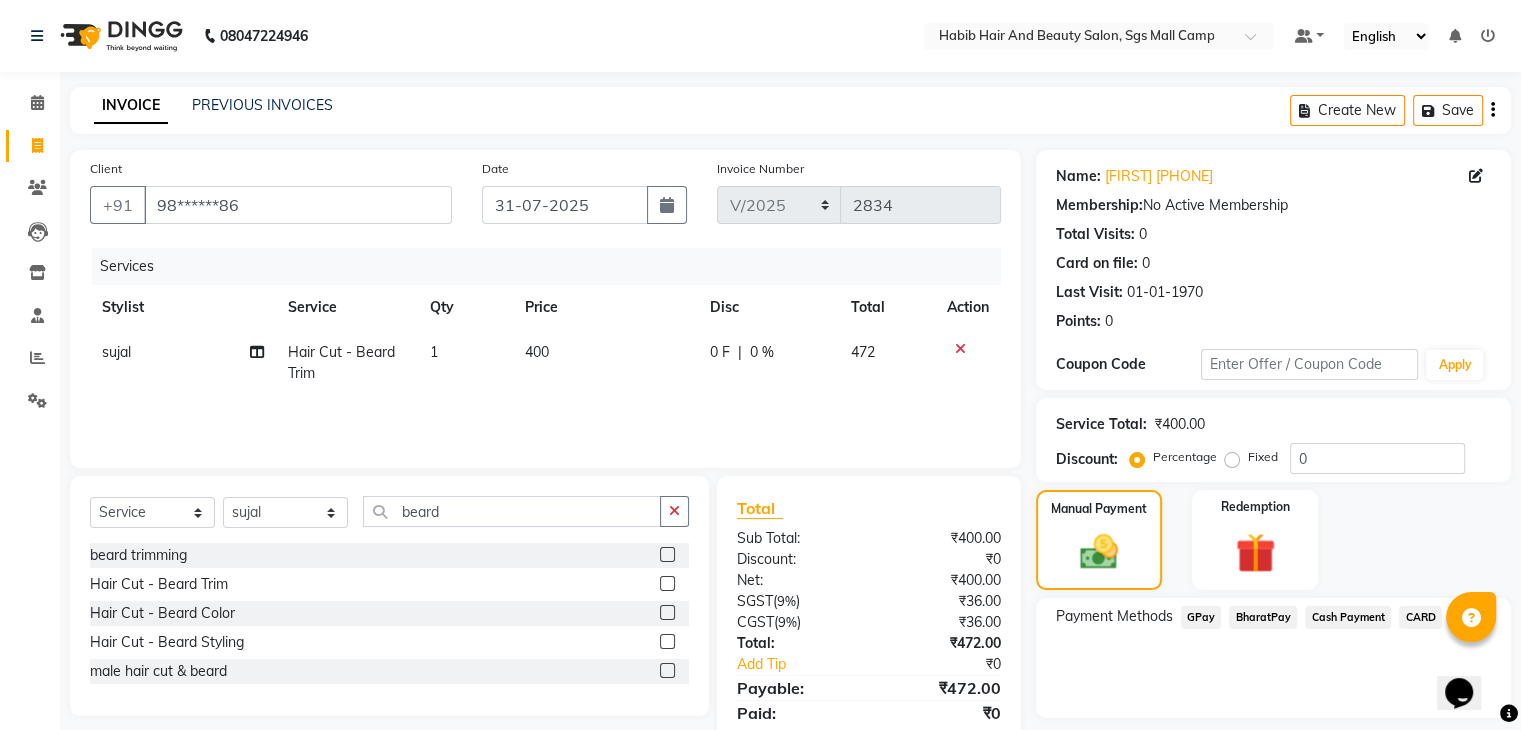 click on "Cash Payment" 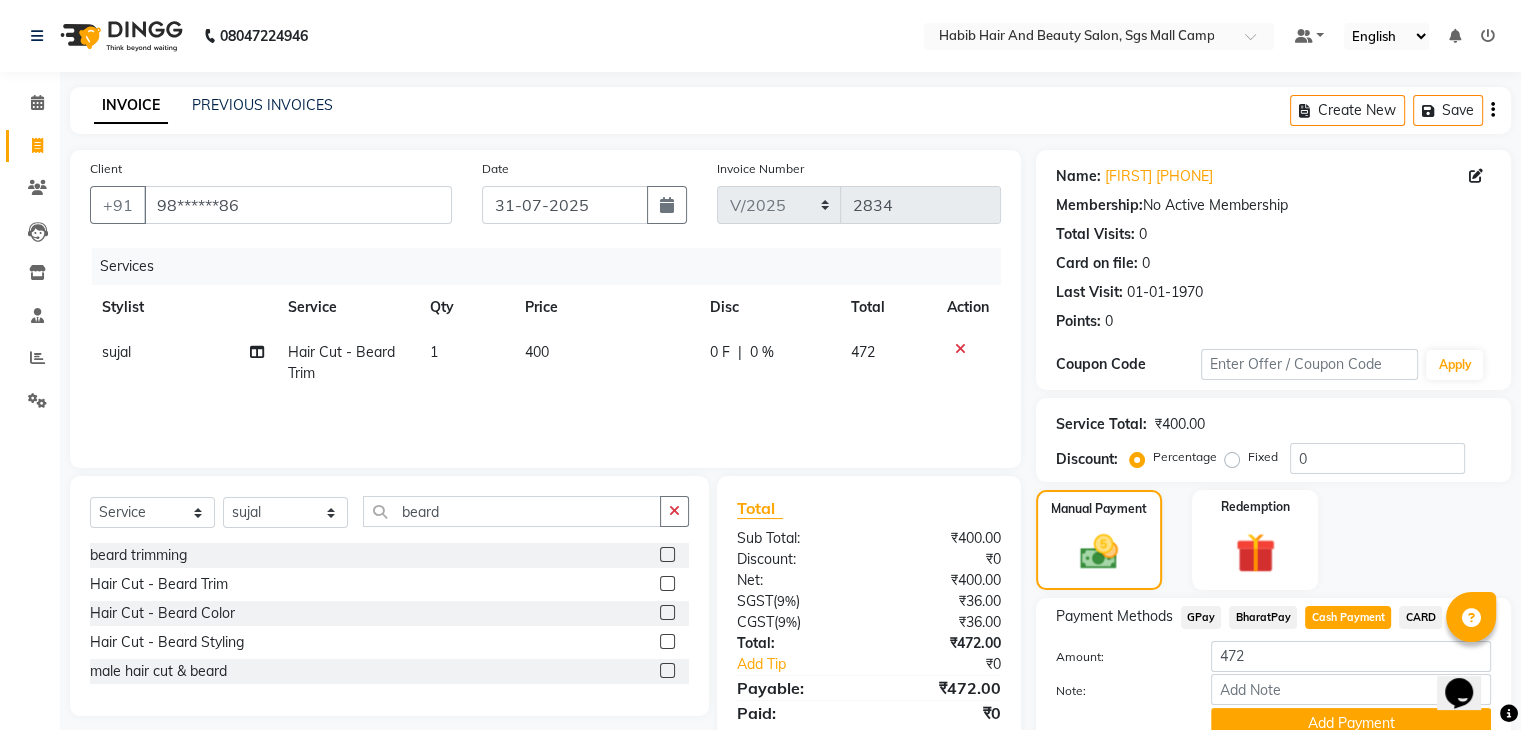 scroll, scrollTop: 89, scrollLeft: 0, axis: vertical 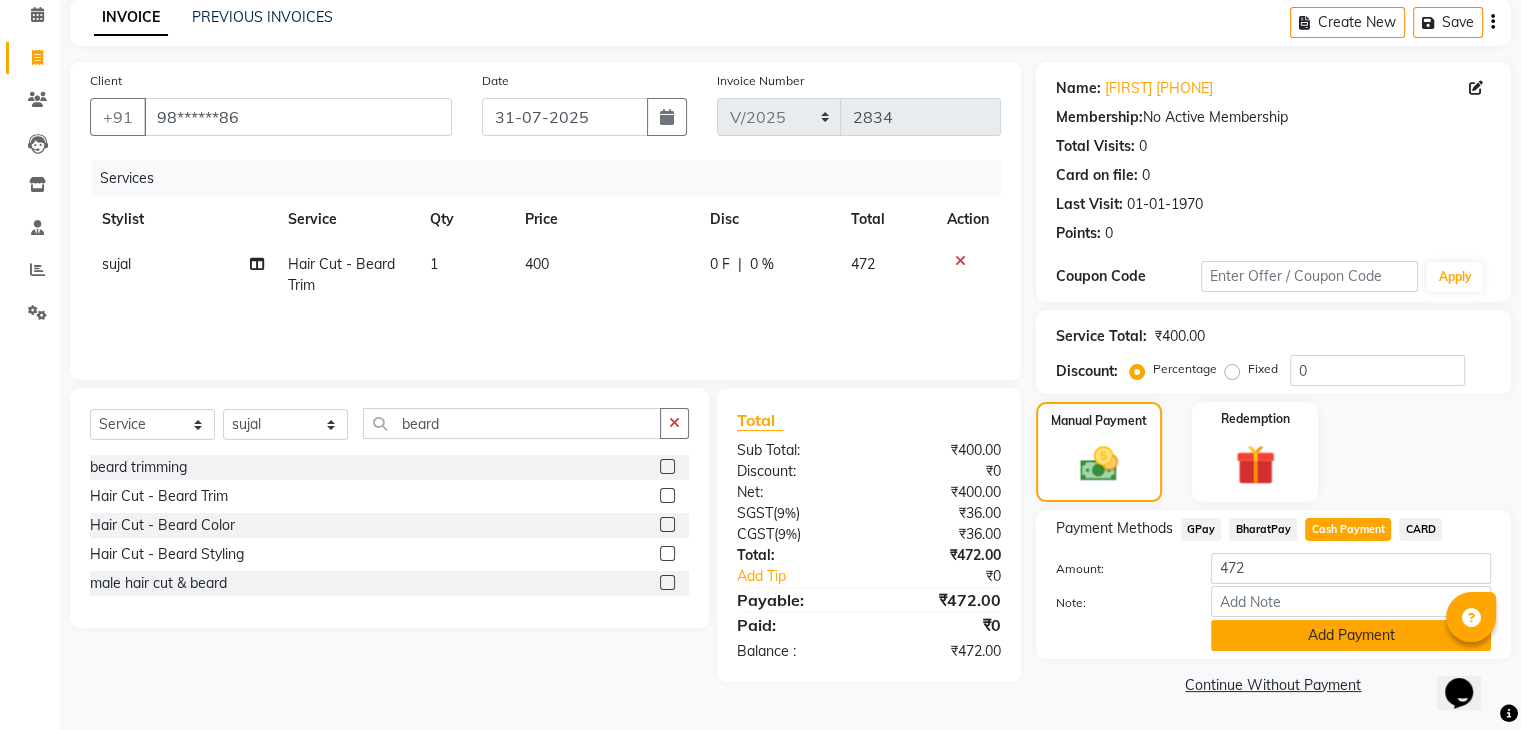 click on "Add Payment" 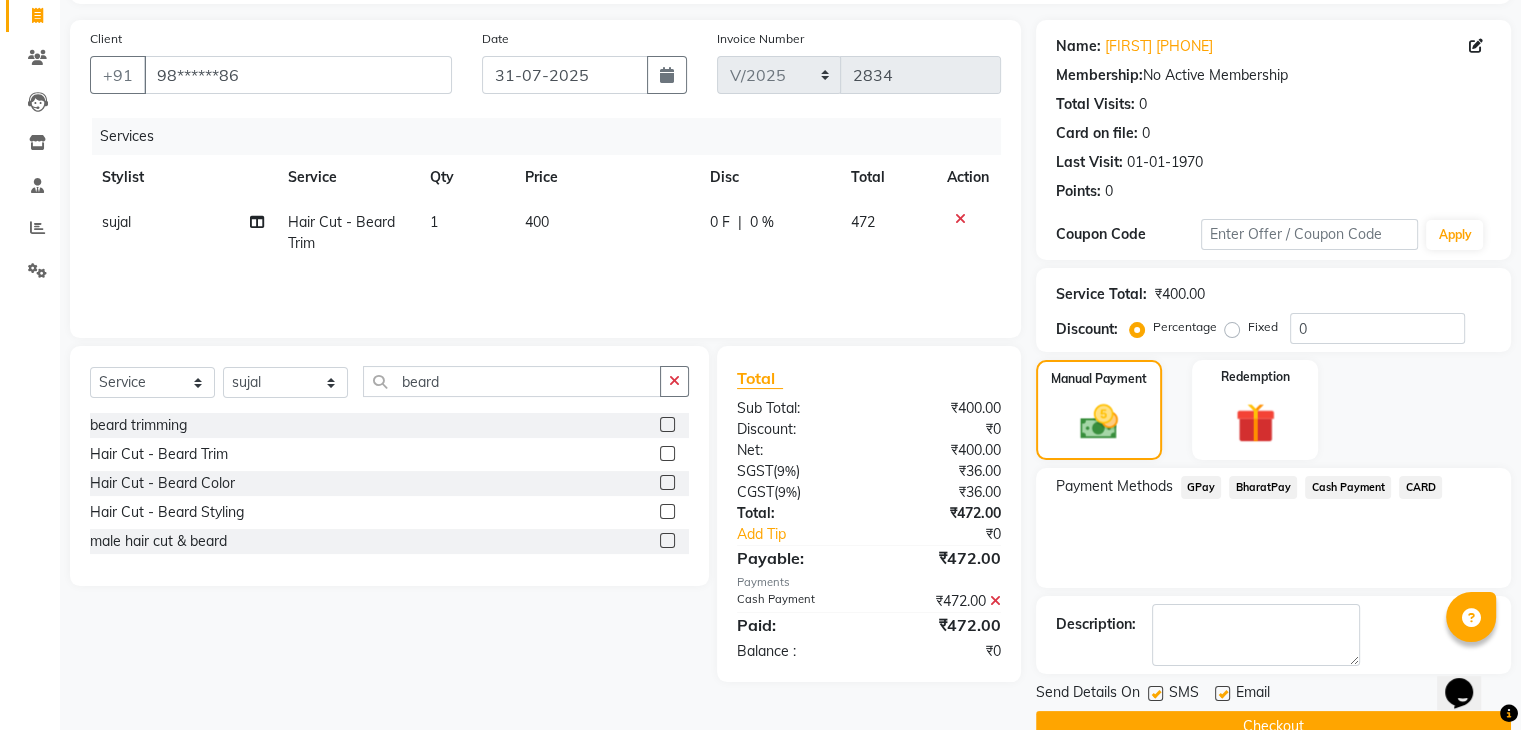 scroll, scrollTop: 171, scrollLeft: 0, axis: vertical 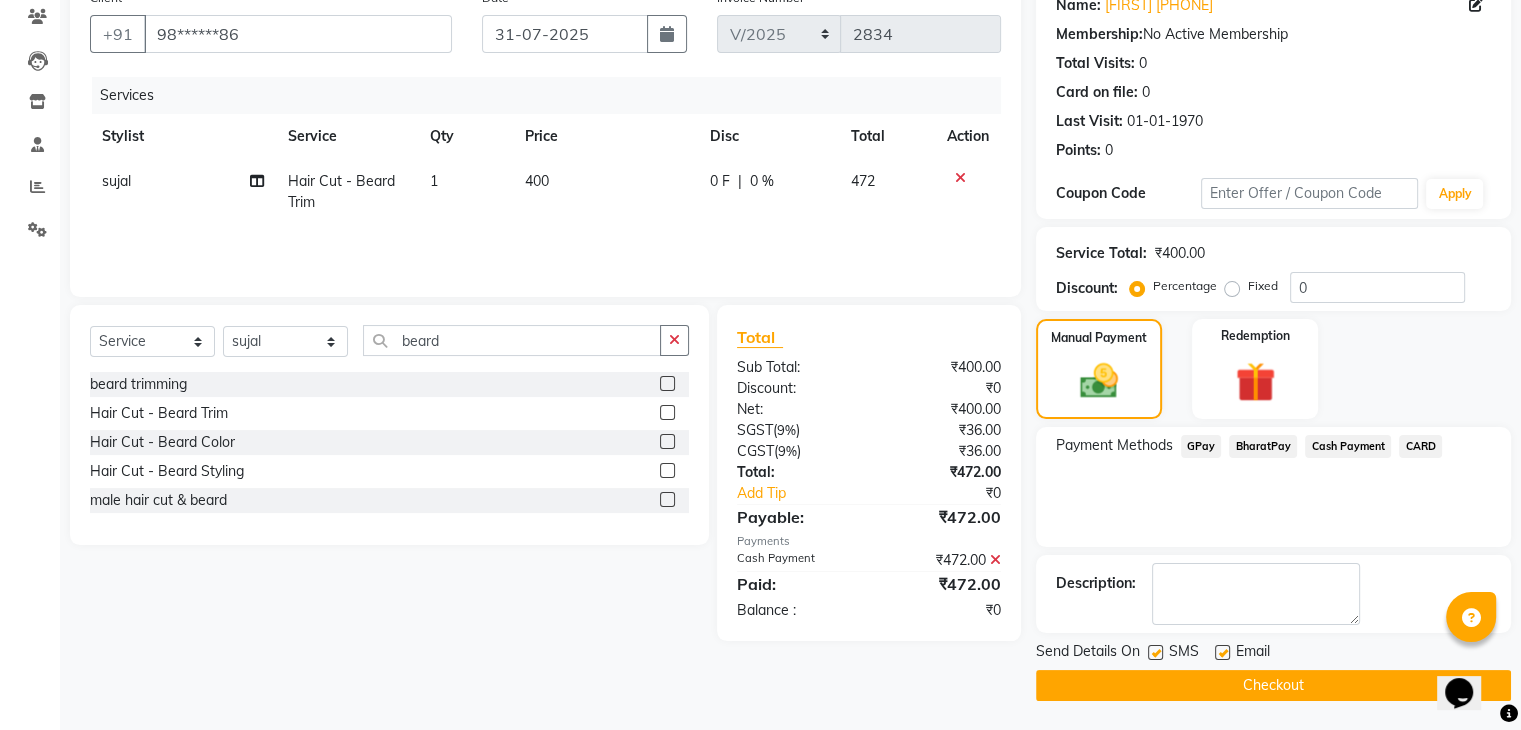 click on "Checkout" 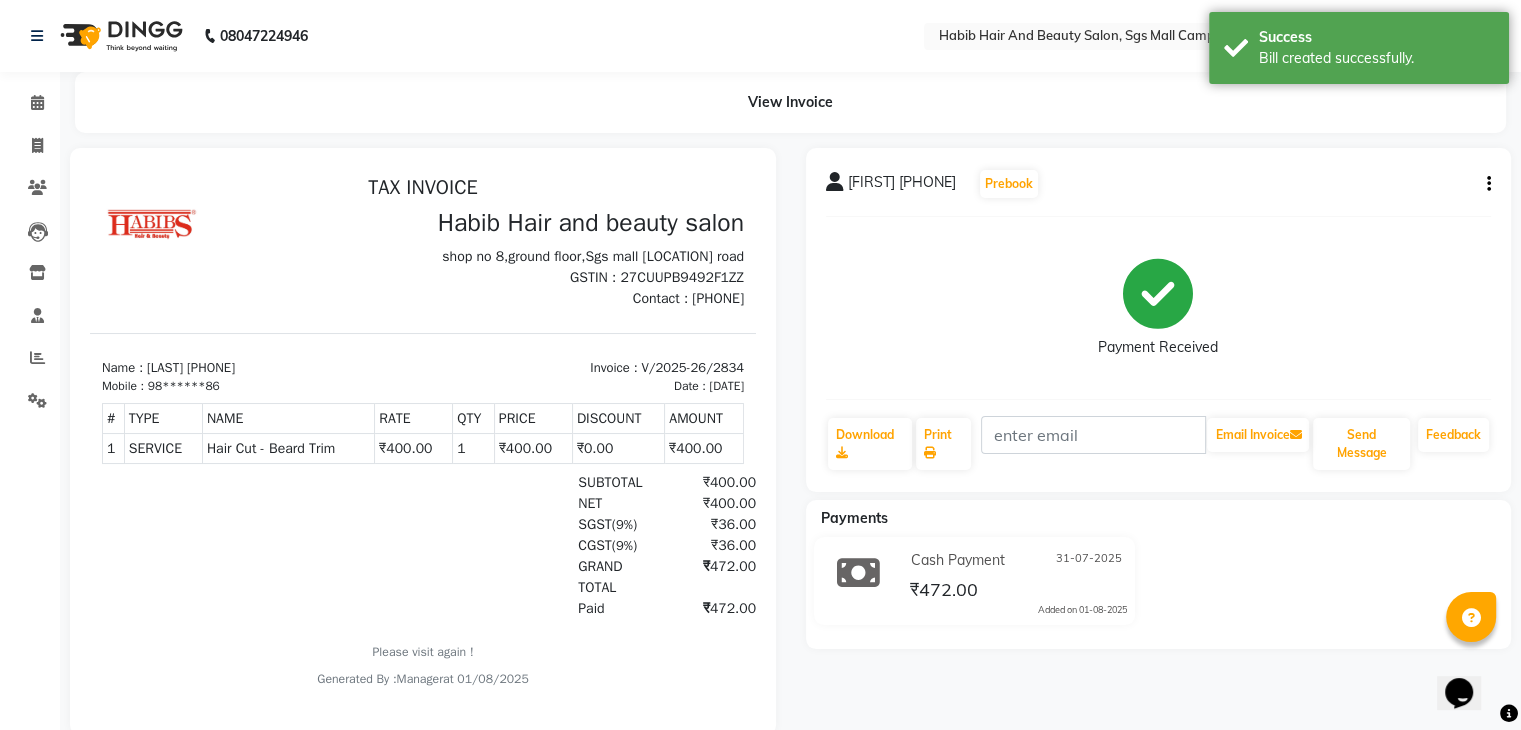 scroll, scrollTop: 0, scrollLeft: 0, axis: both 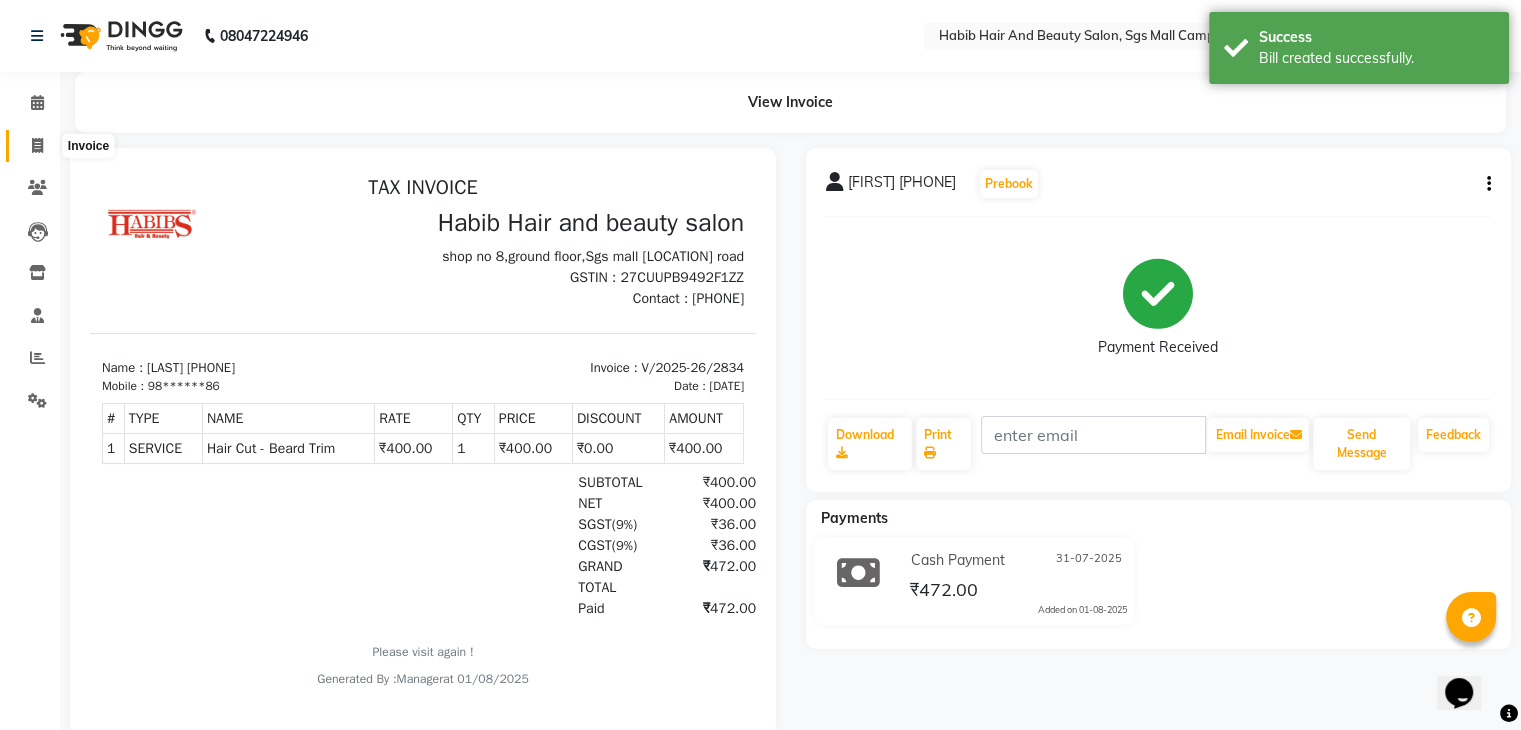 click 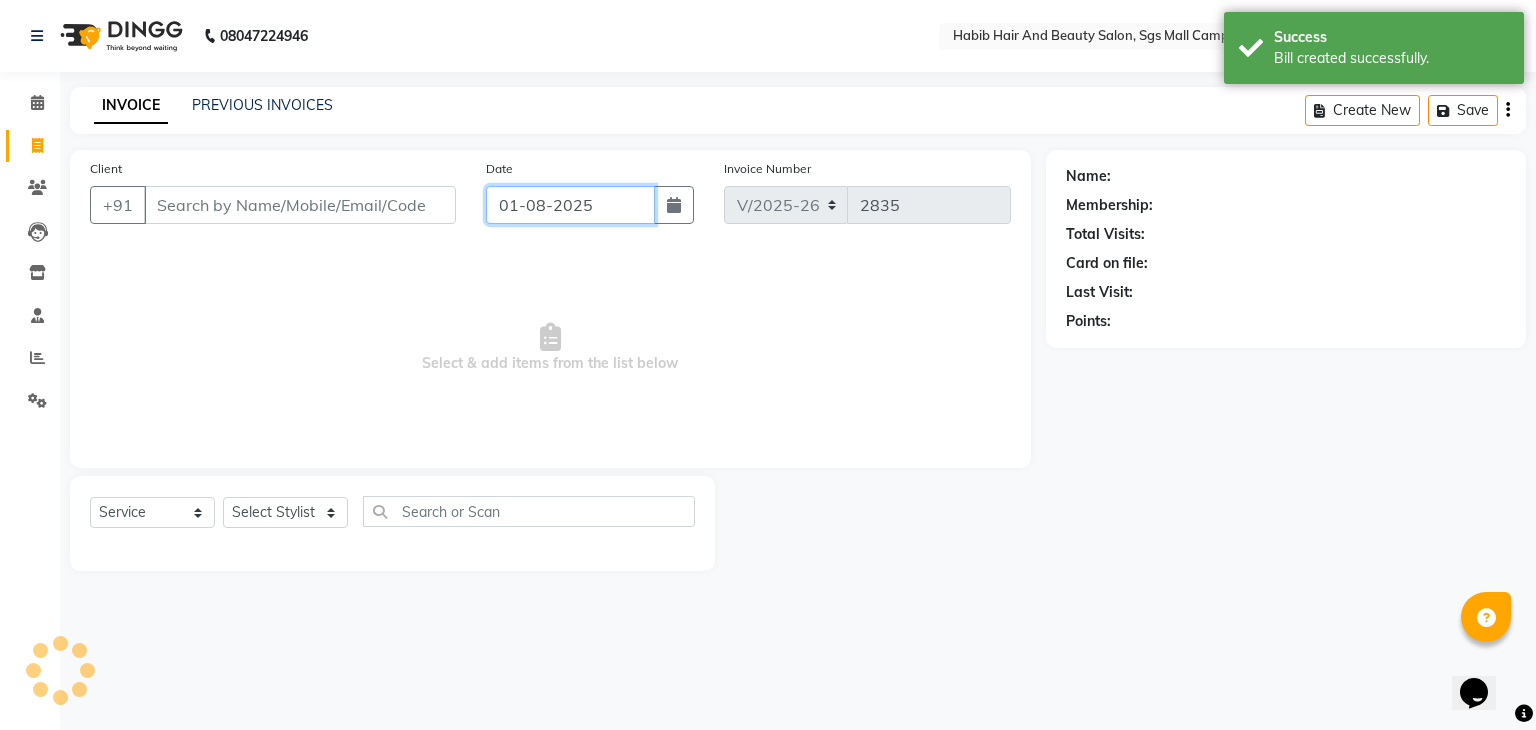 click on "01-08-2025" 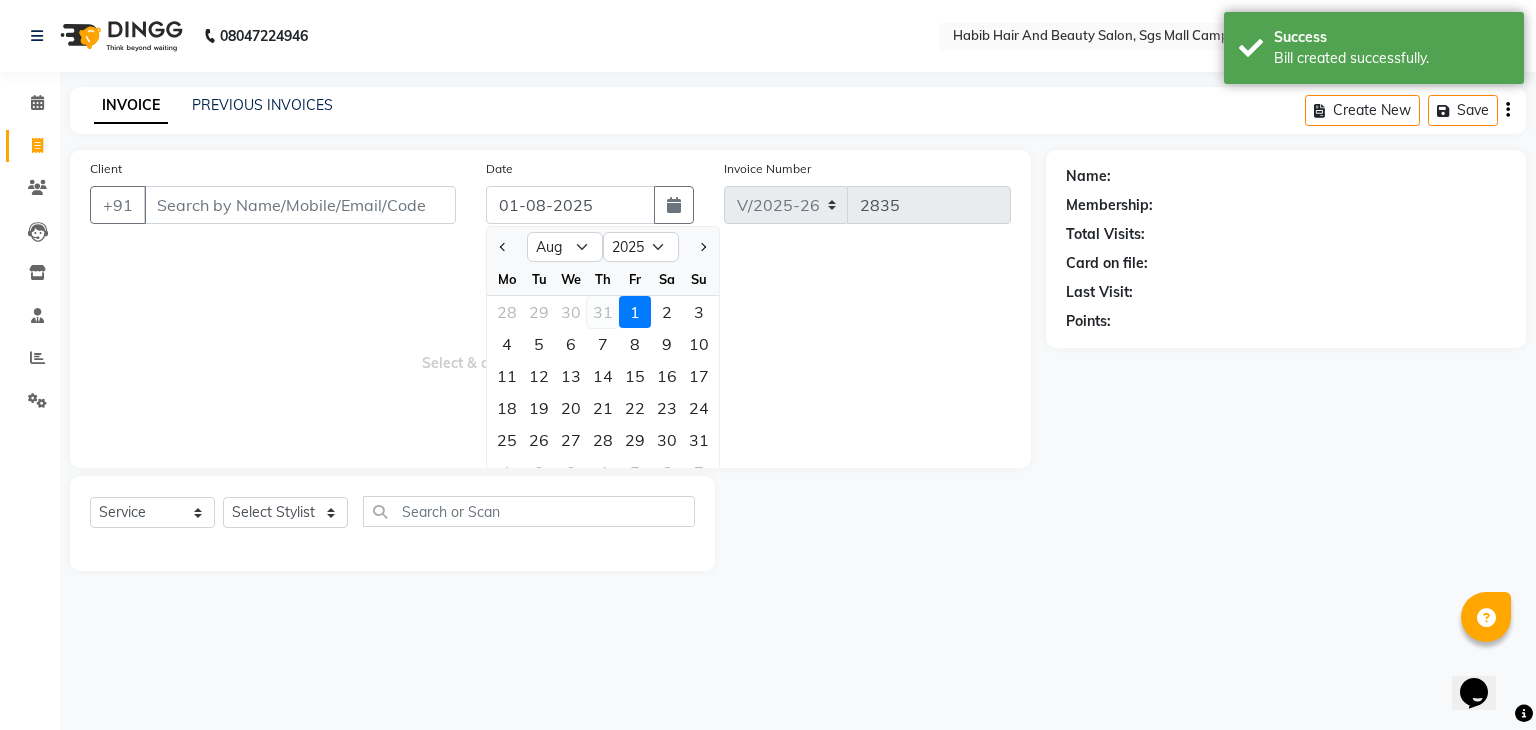 click on "31" 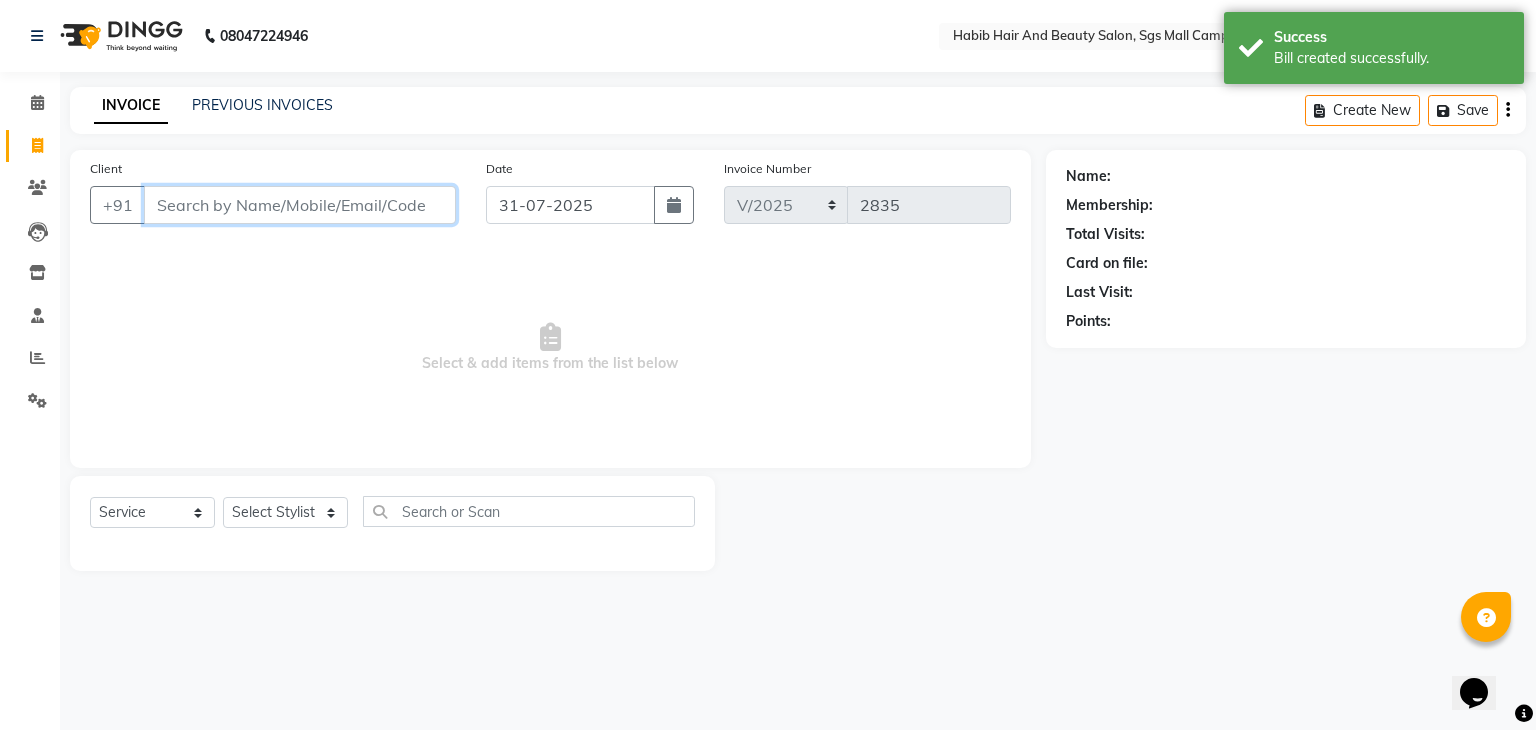 click on "Client" at bounding box center (300, 205) 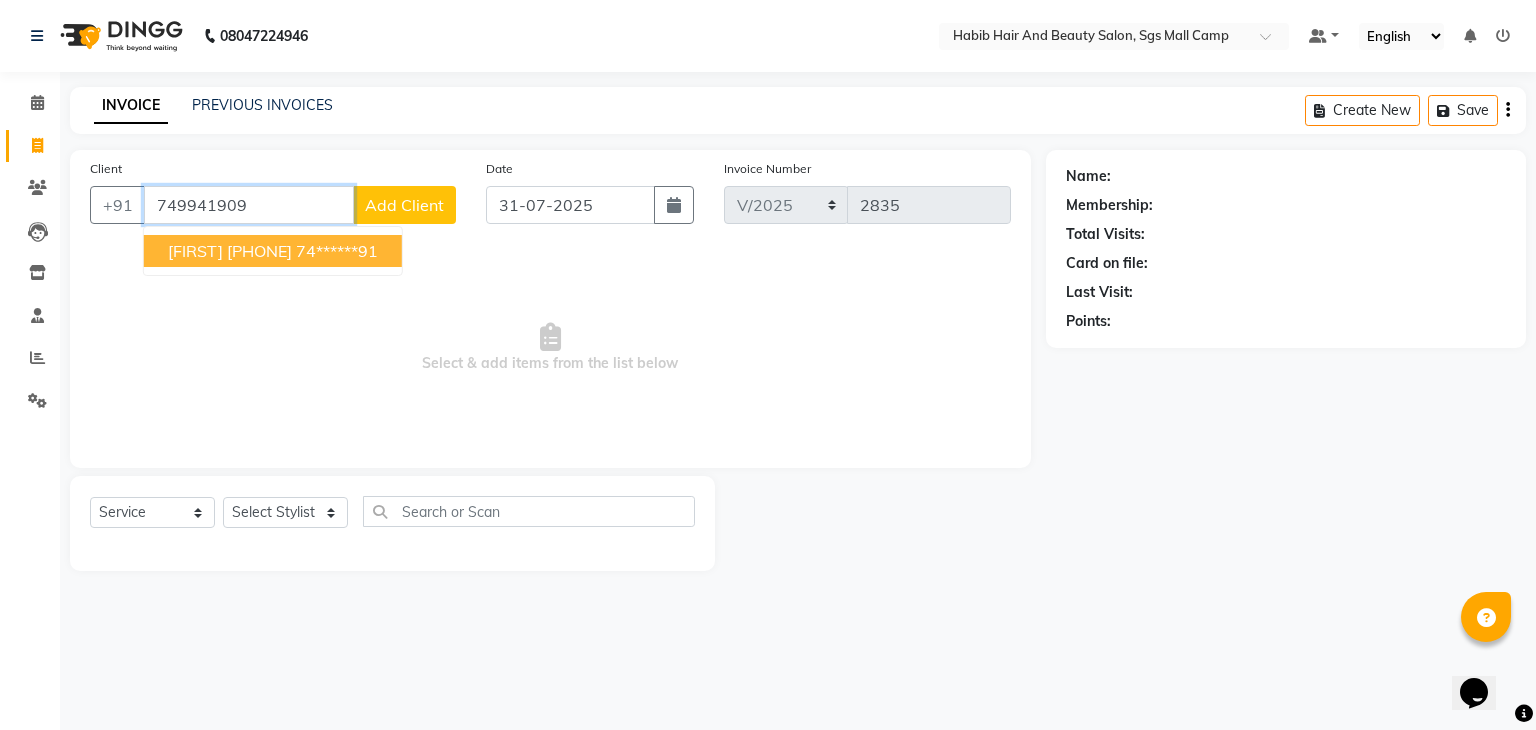 click on "[FIRST] [PHONE]" at bounding box center (230, 251) 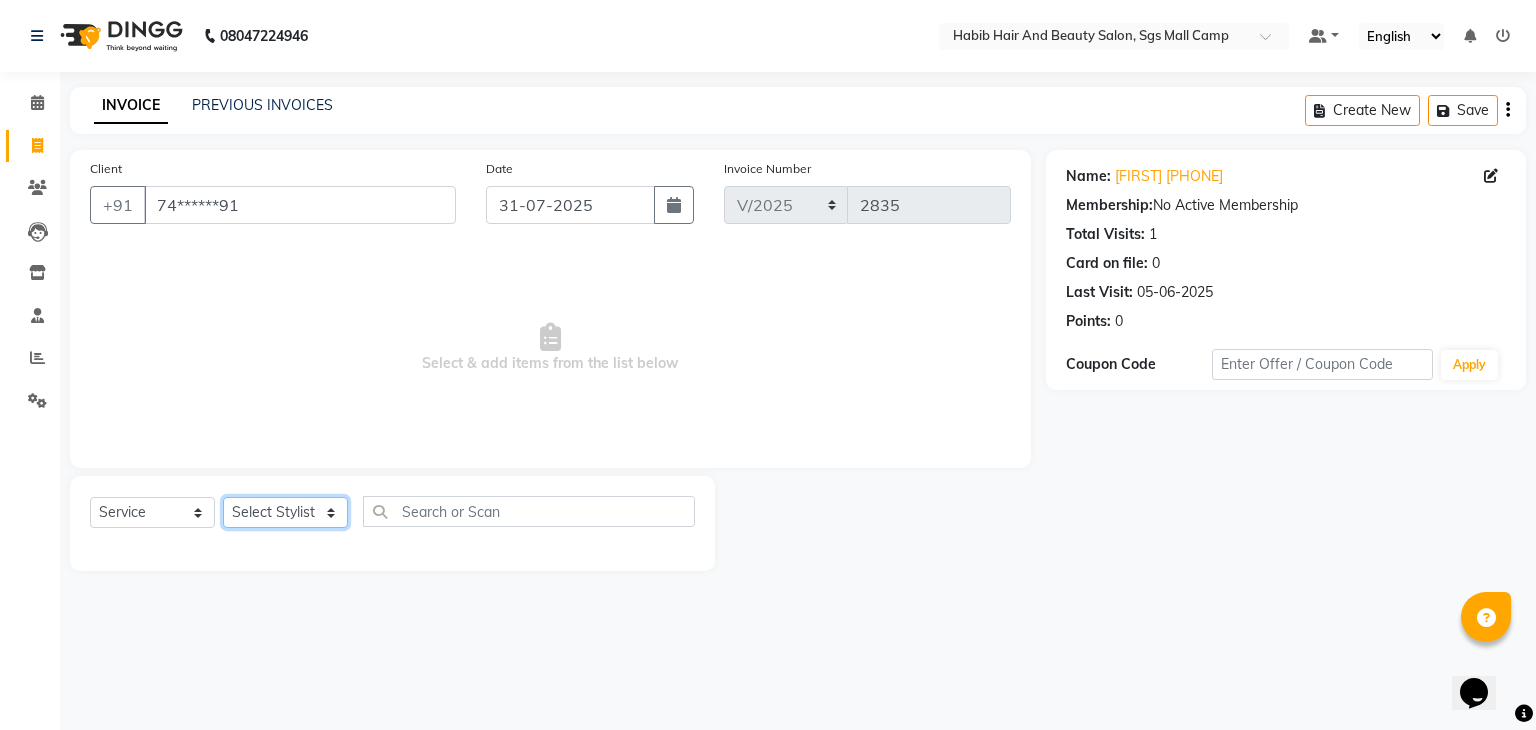click on "Select Stylist [FIRST] [FIRST] [FIRST] Manager [FIRST]  [FIRST] [FIRST] [FIRST] [FIRST]  [FIRST] [FIRST]" 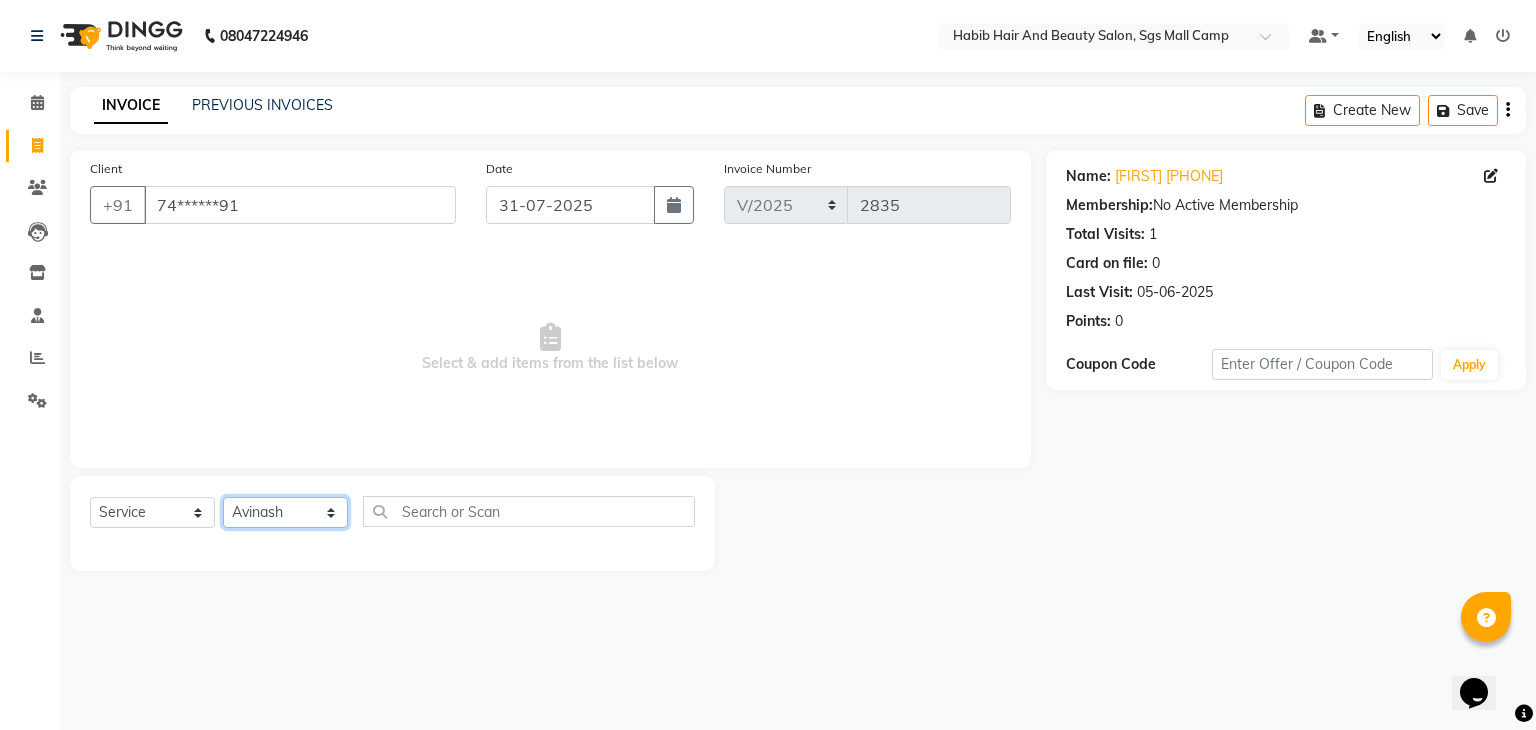 click on "Select Stylist [FIRST] [FIRST] [FIRST] Manager [FIRST]  [FIRST] [FIRST] [FIRST] [FIRST]  [FIRST] [FIRST]" 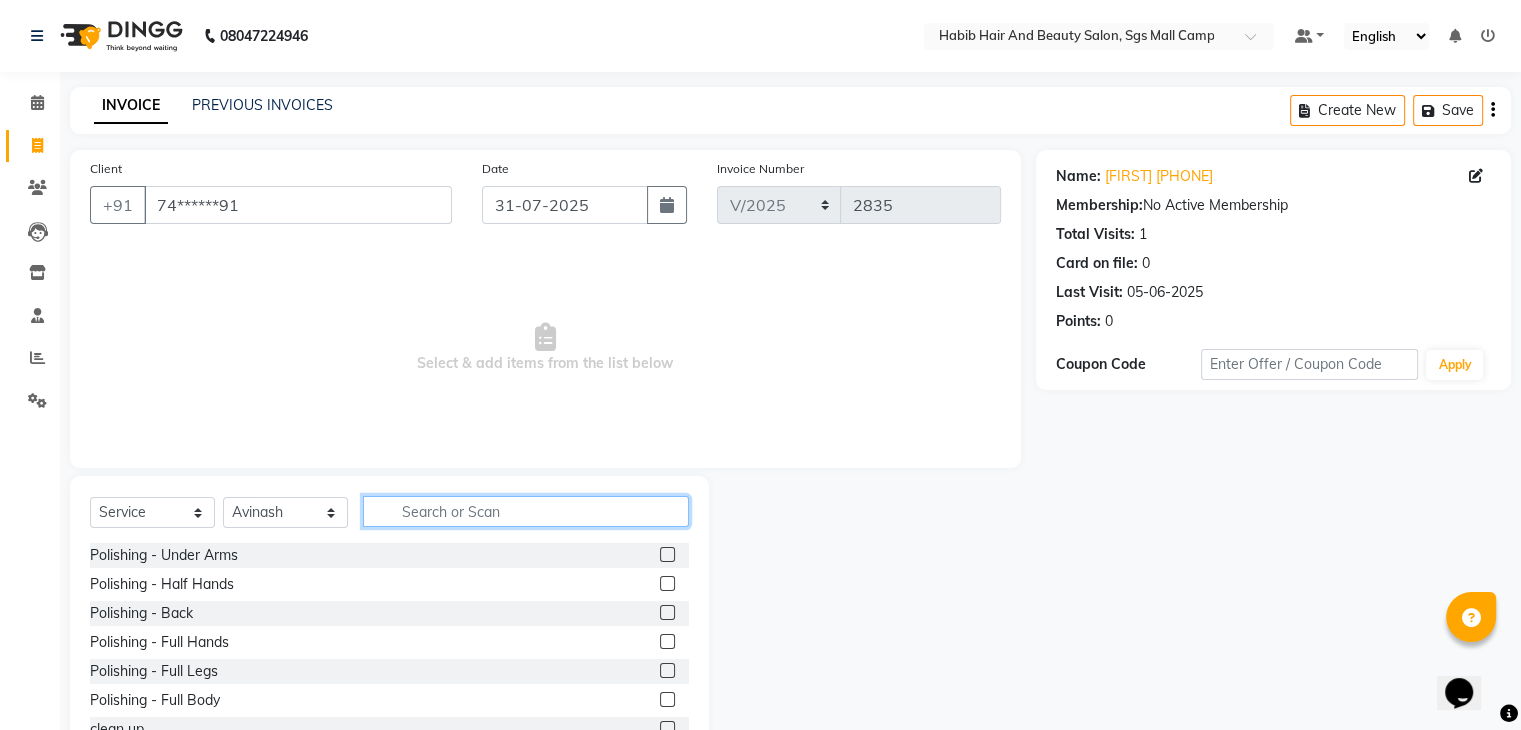 click 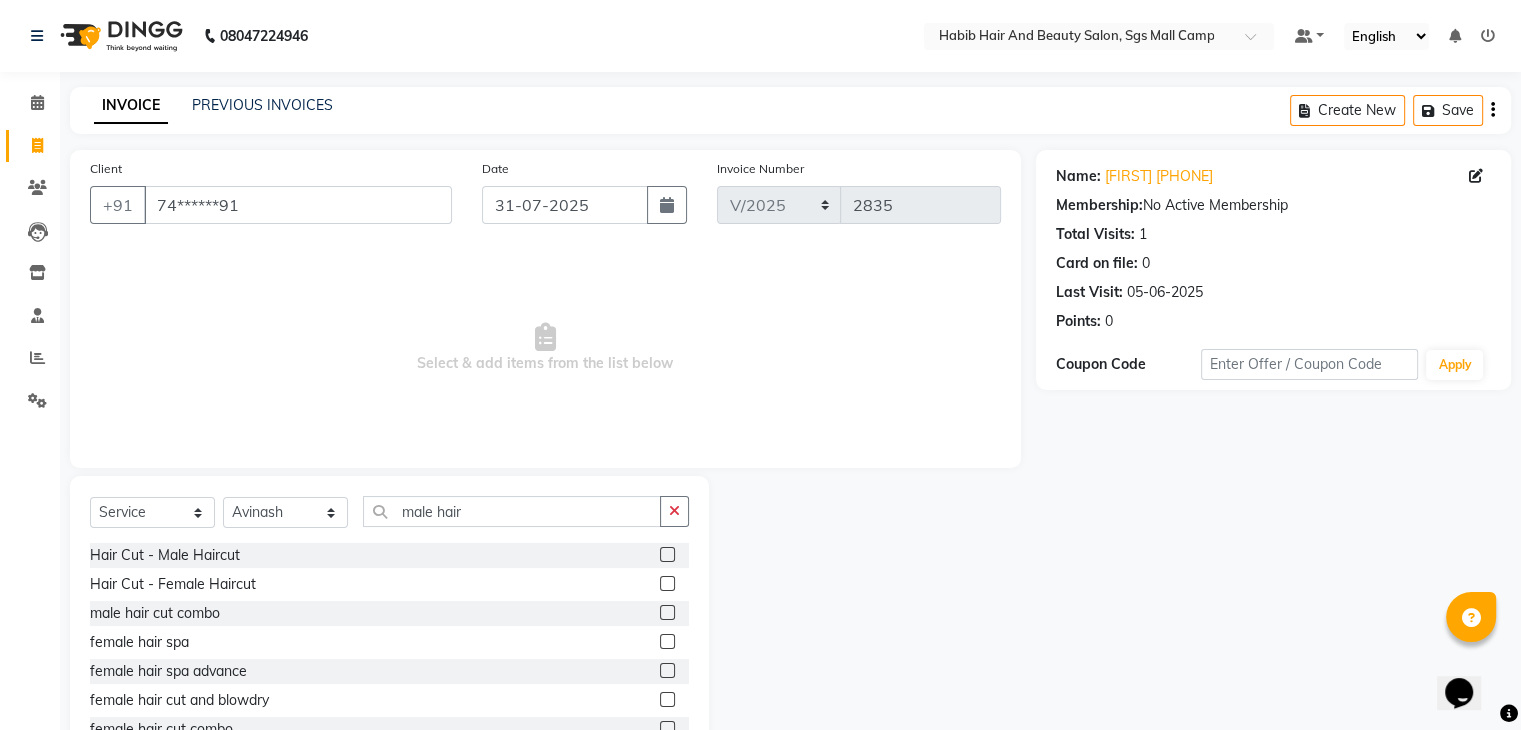 click on "Hair Cut - Male Haircut" 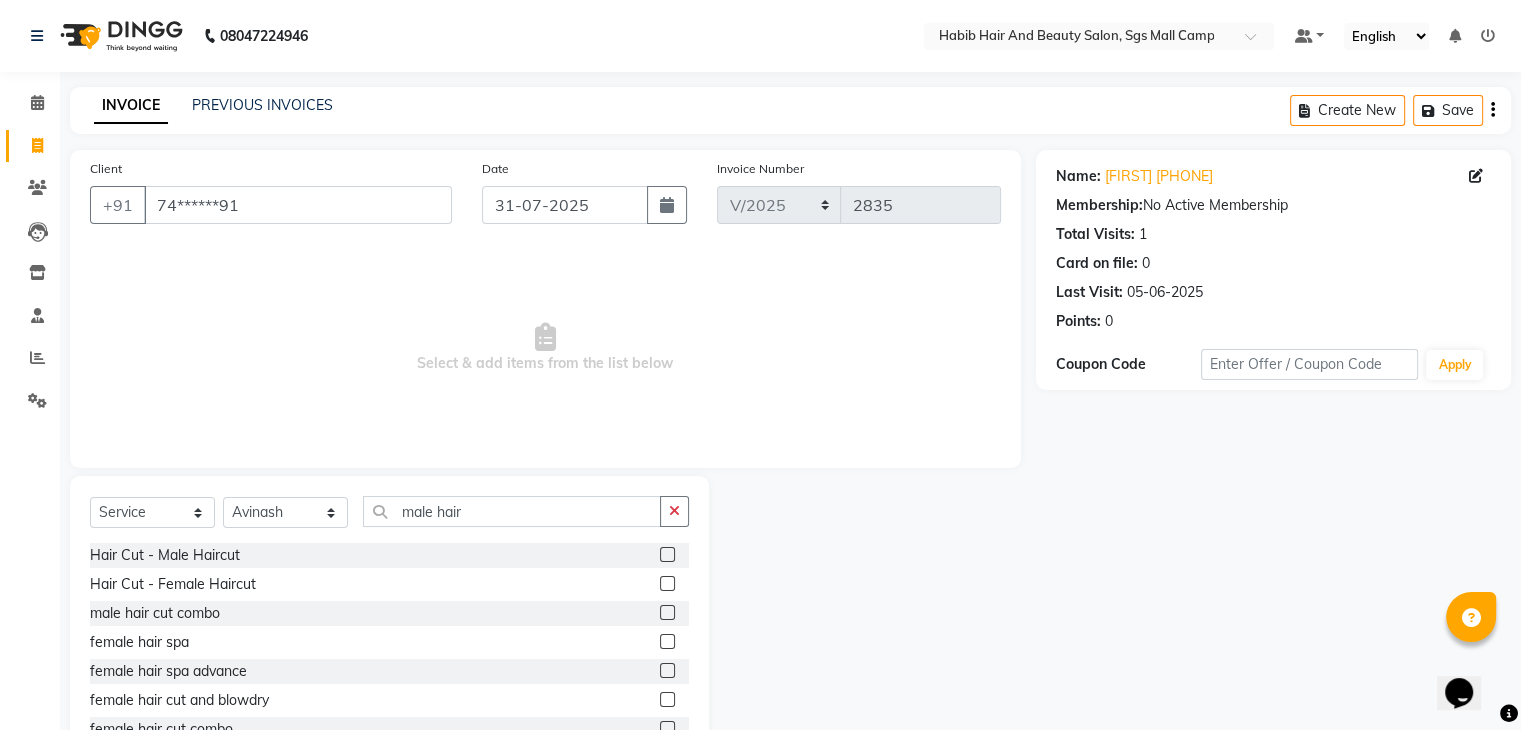 click 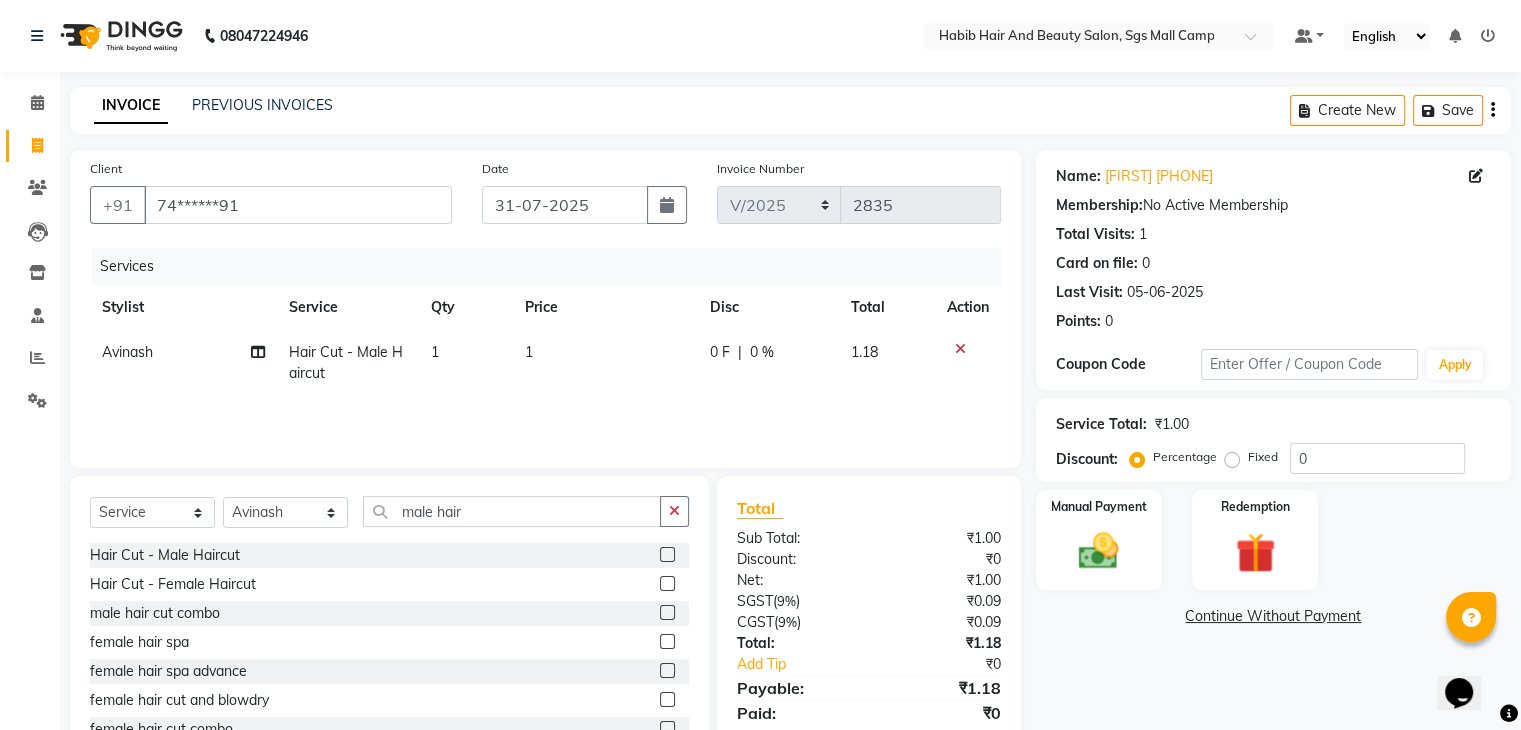 click on "1" 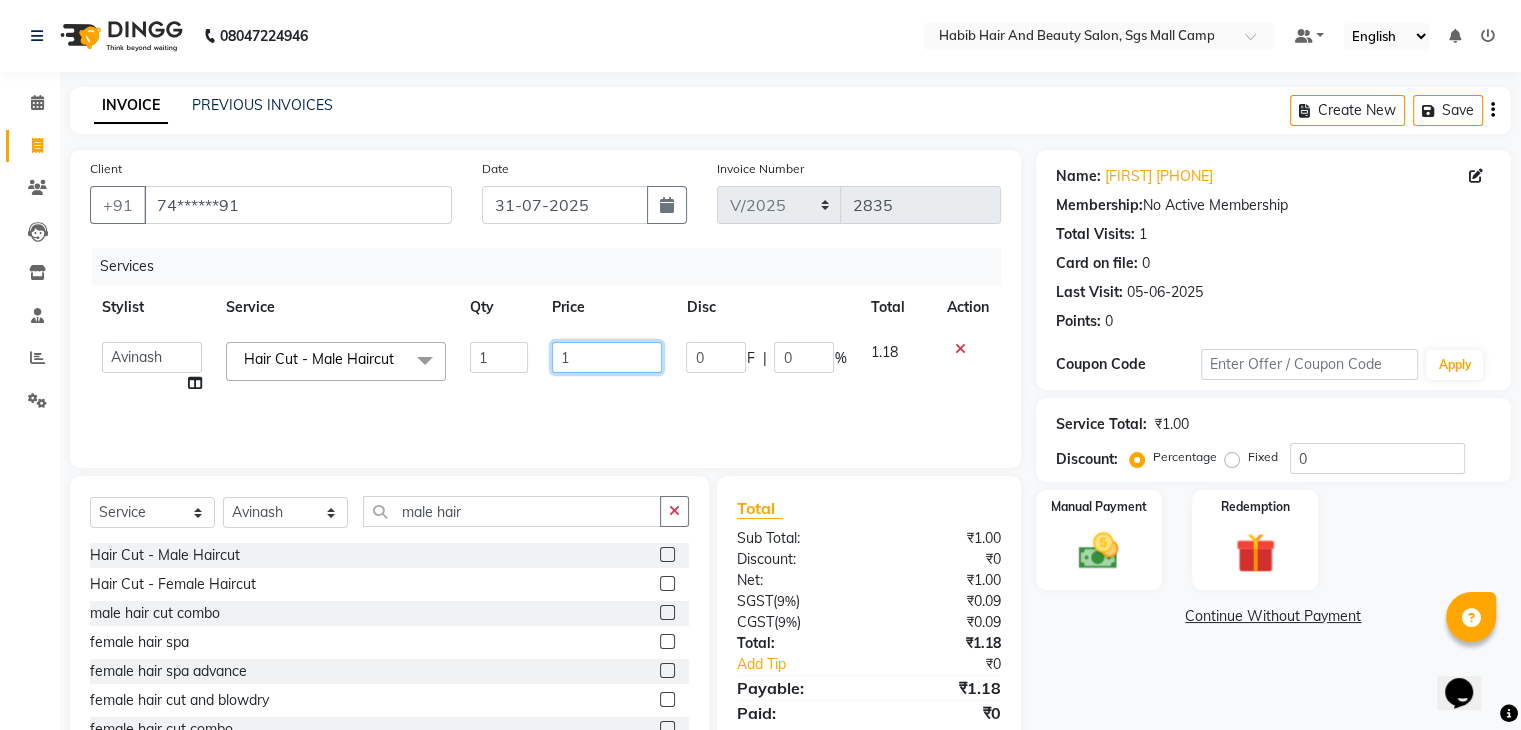 click on "1" 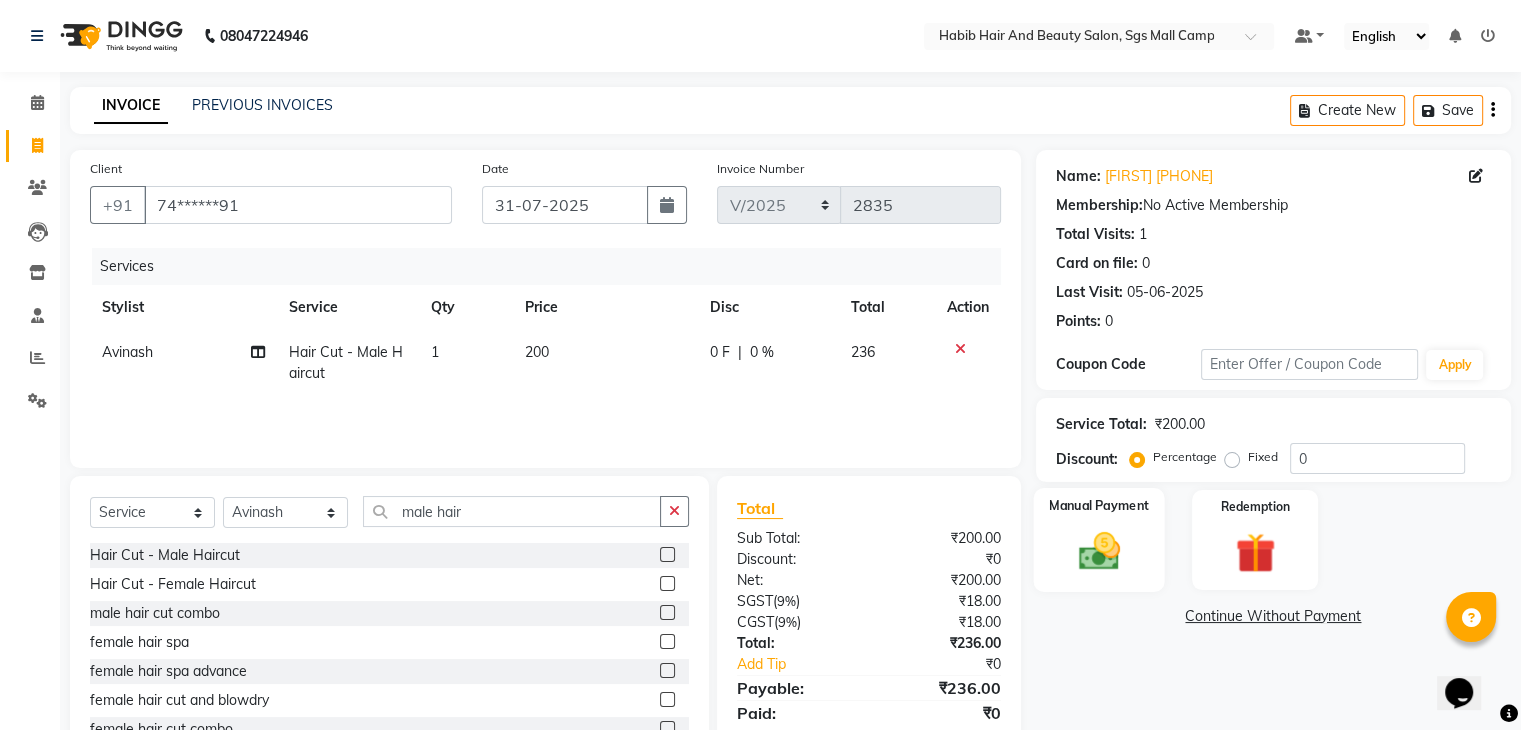 click 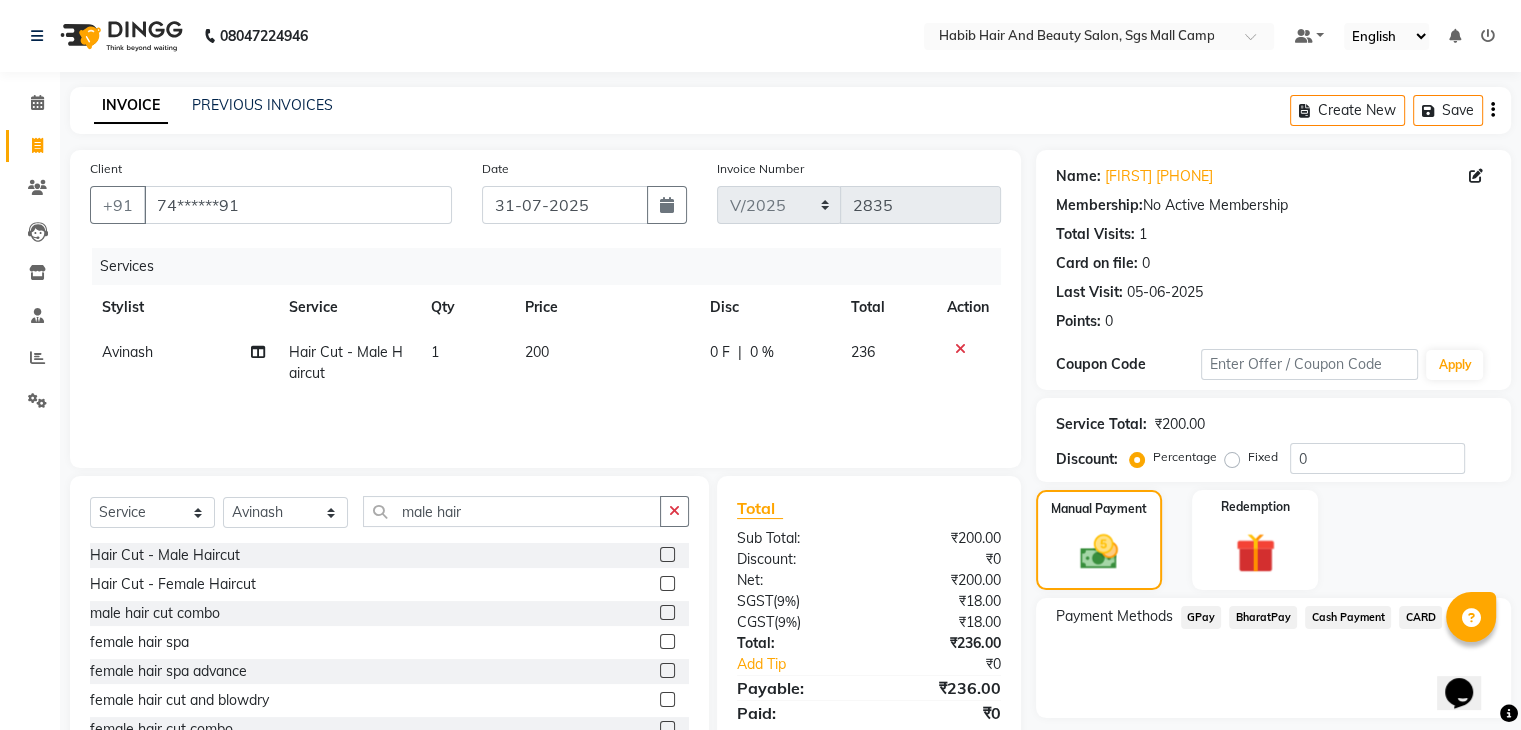 click on "BharatPay" 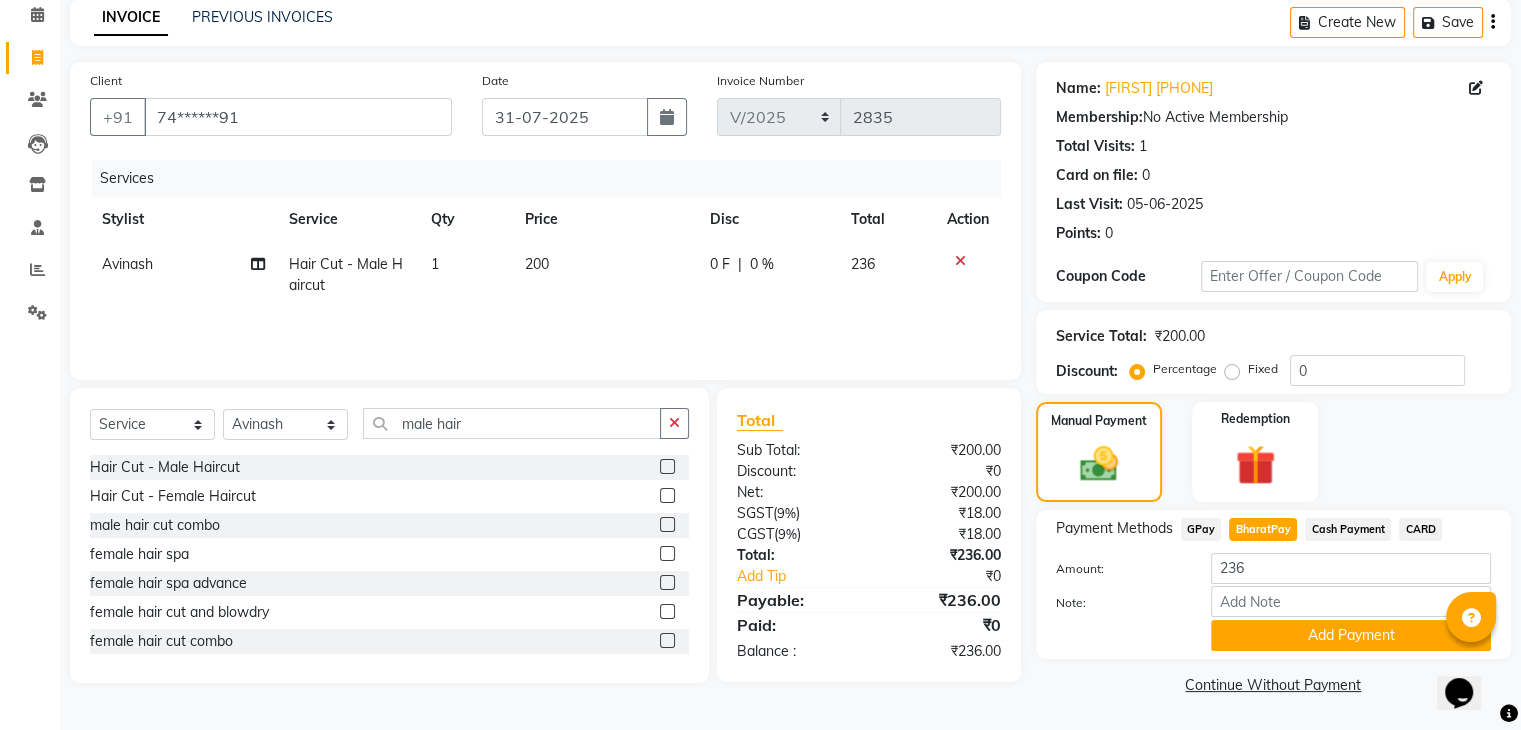 scroll, scrollTop: 89, scrollLeft: 0, axis: vertical 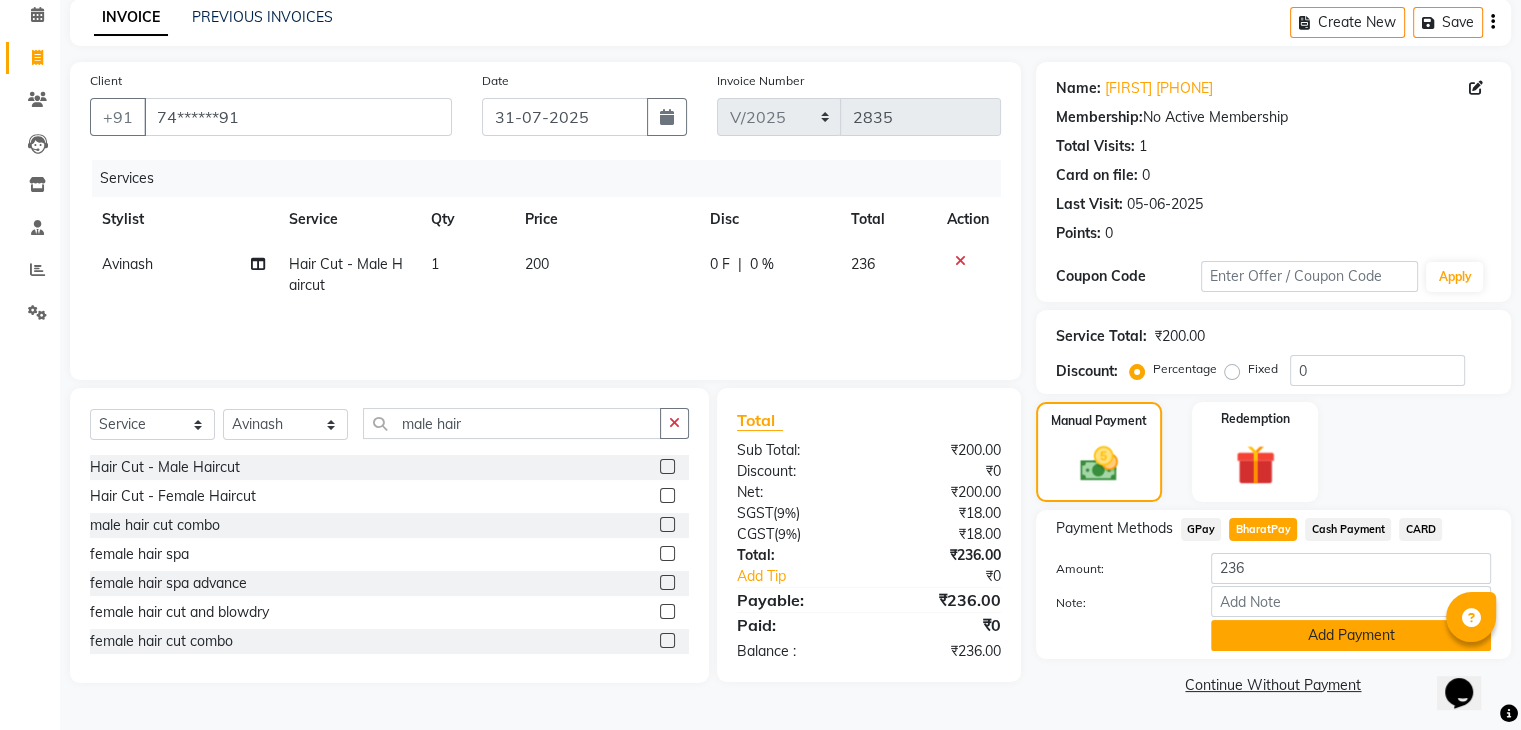 click on "Add Payment" 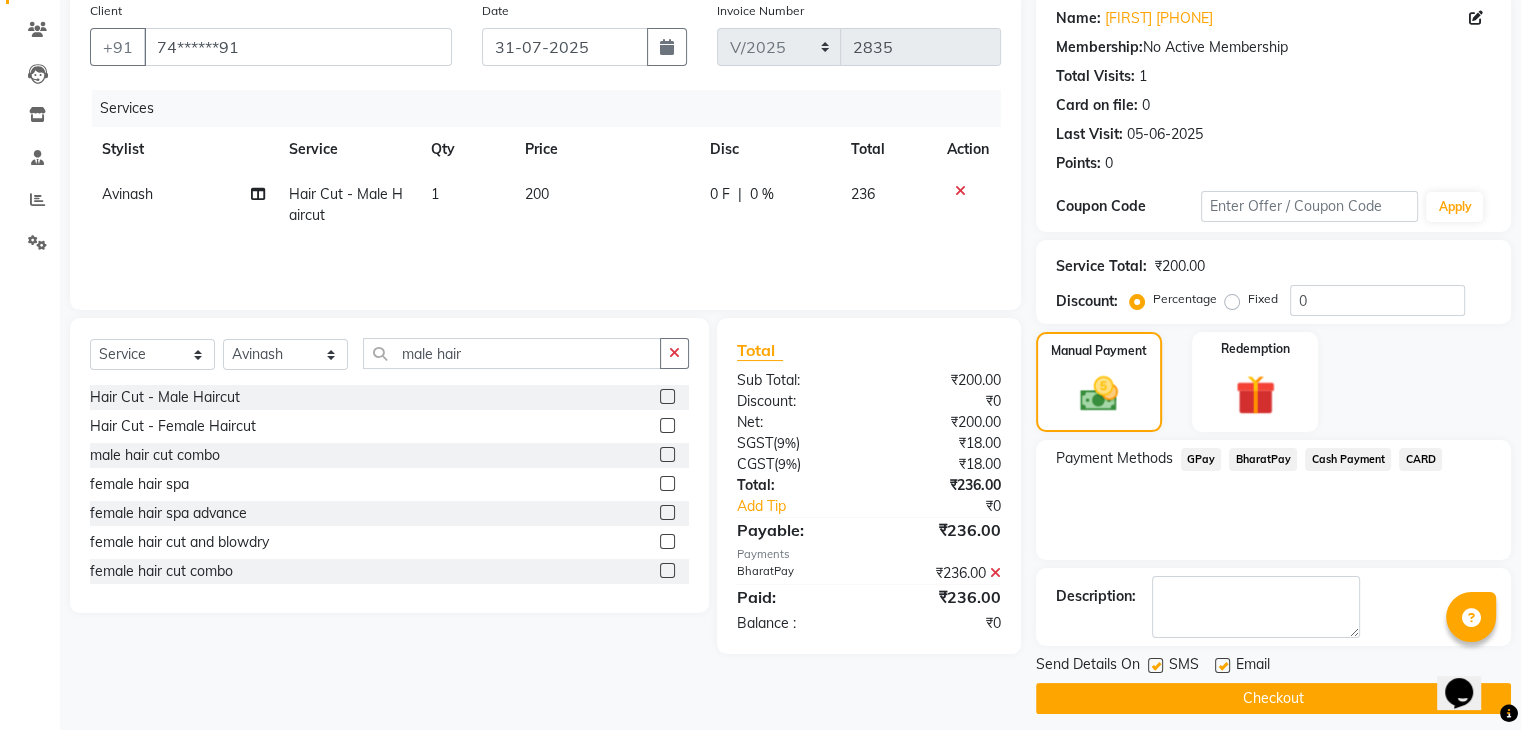 scroll, scrollTop: 171, scrollLeft: 0, axis: vertical 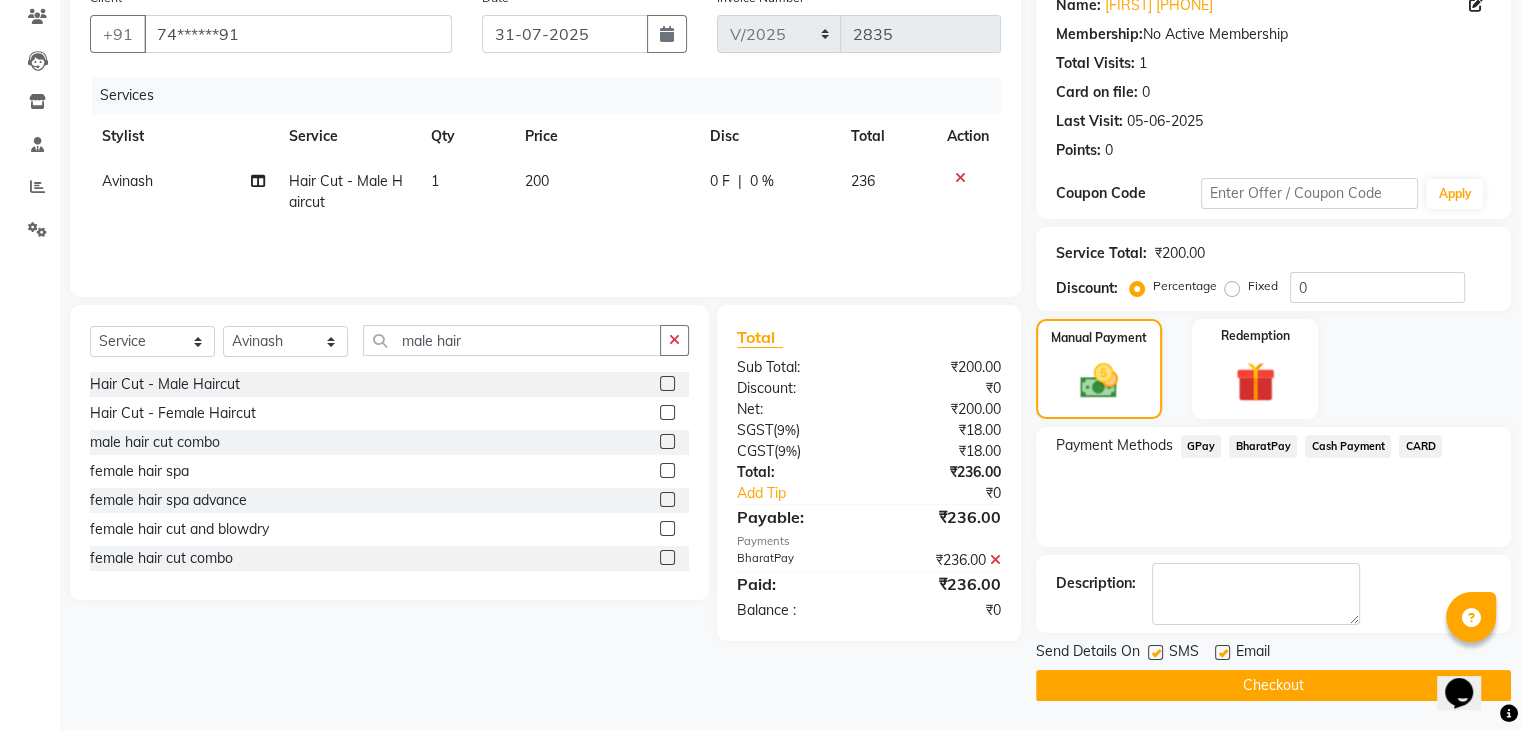 click on "Checkout" 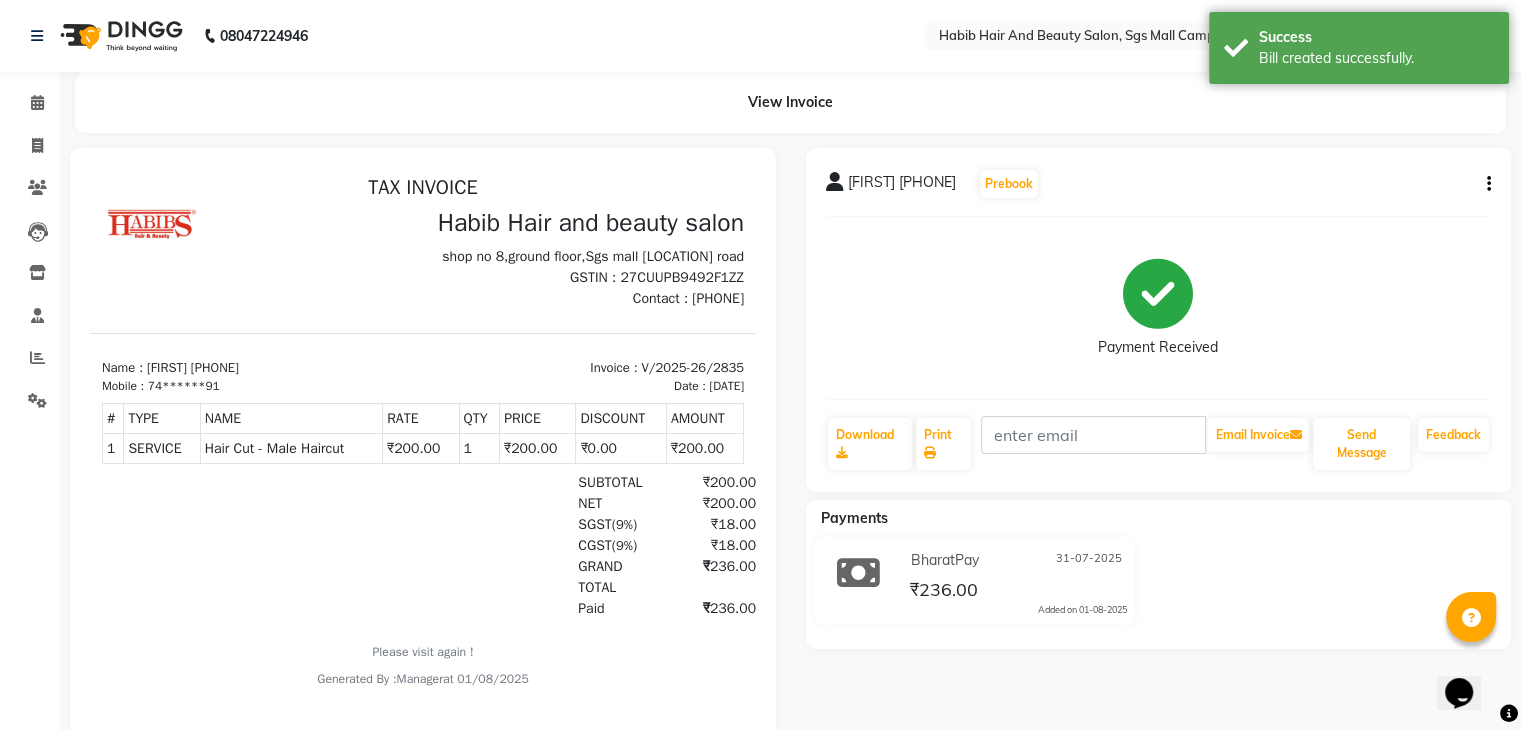 scroll, scrollTop: 0, scrollLeft: 0, axis: both 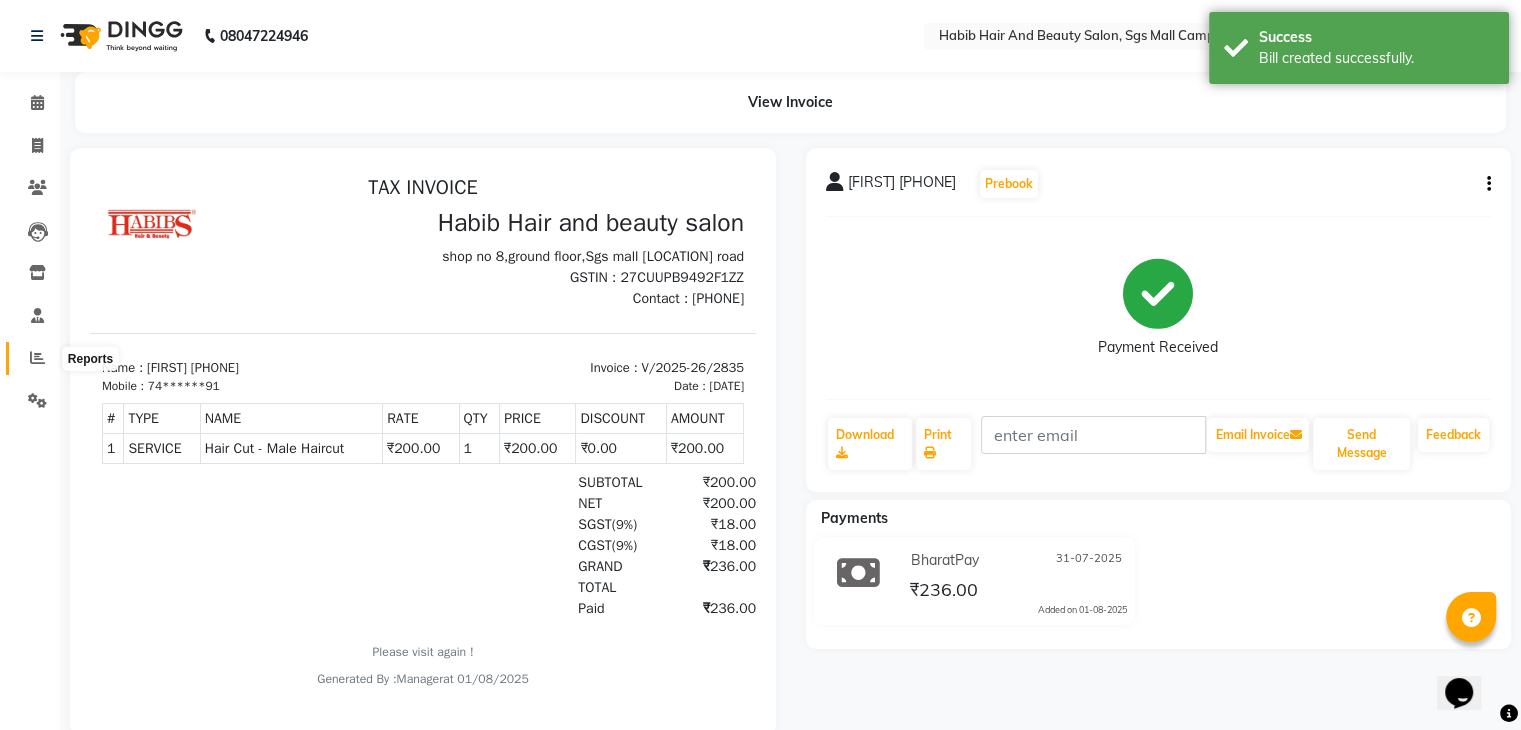 click 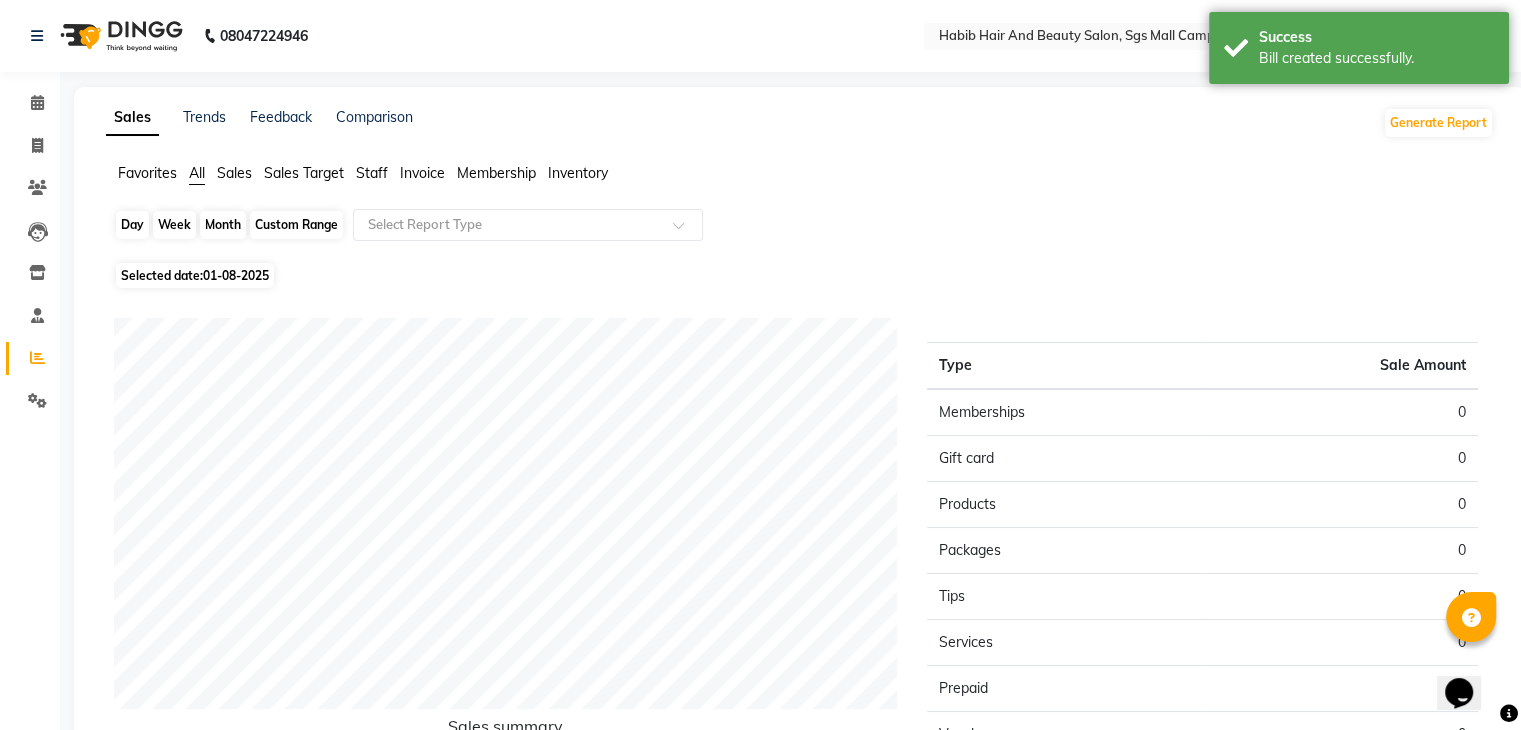 click on "Day" 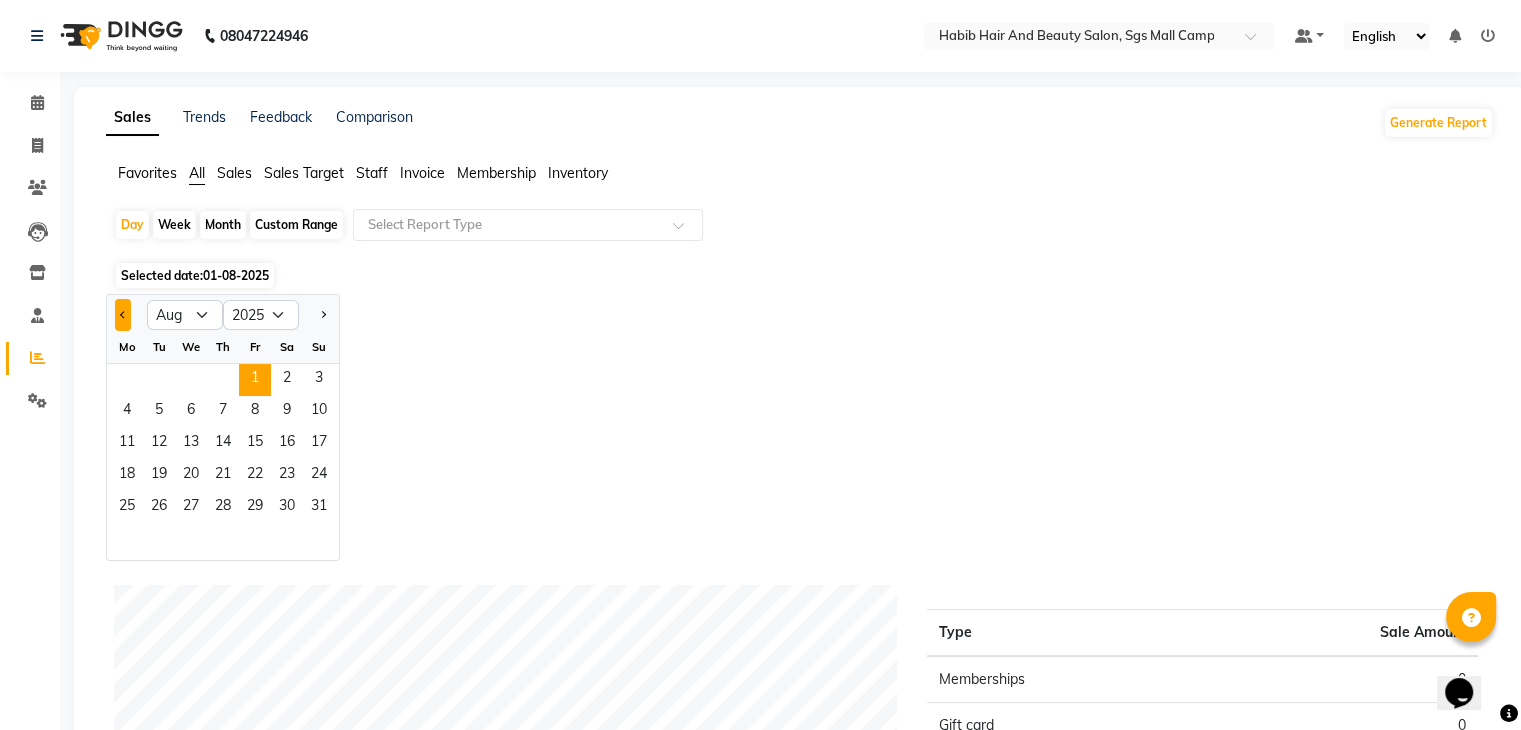 click 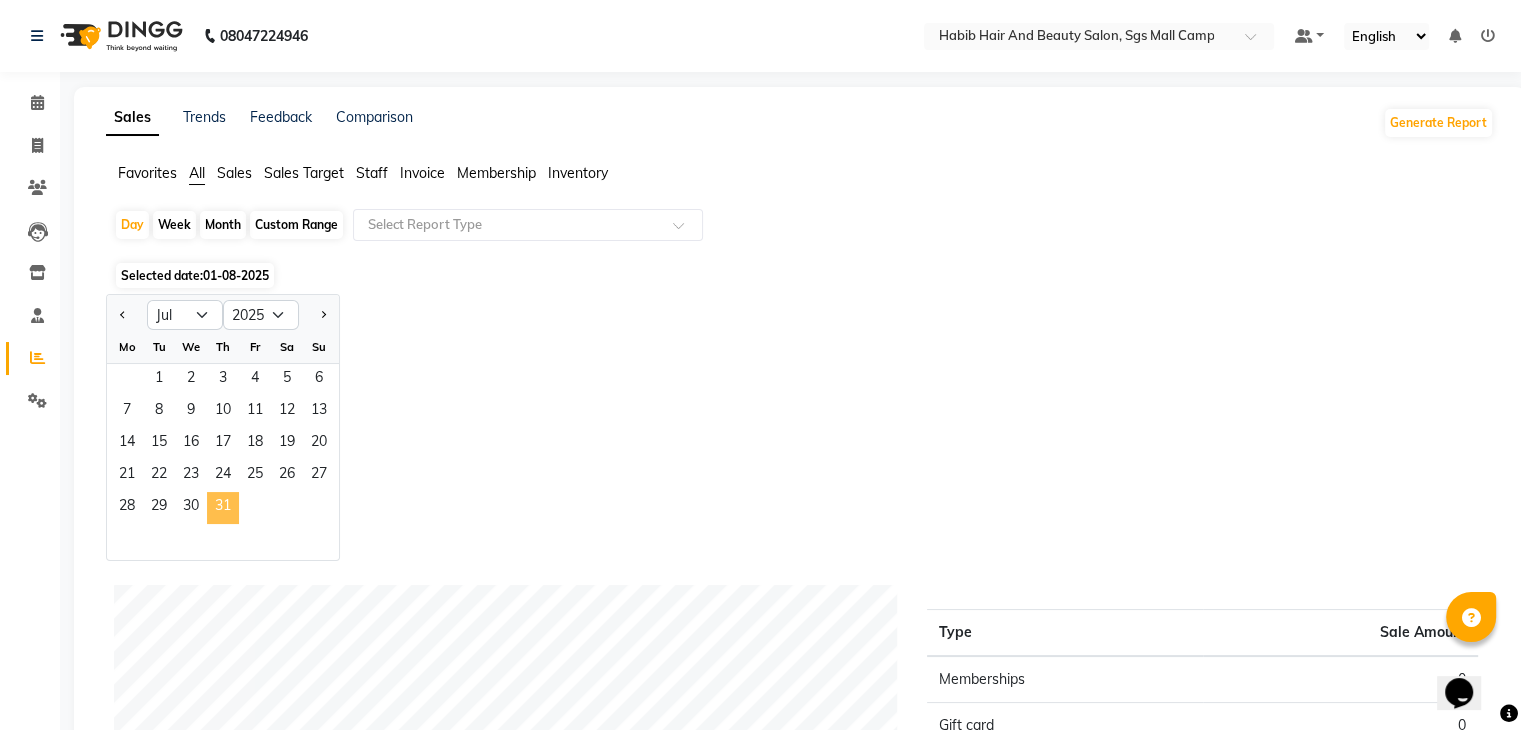 click on "31" 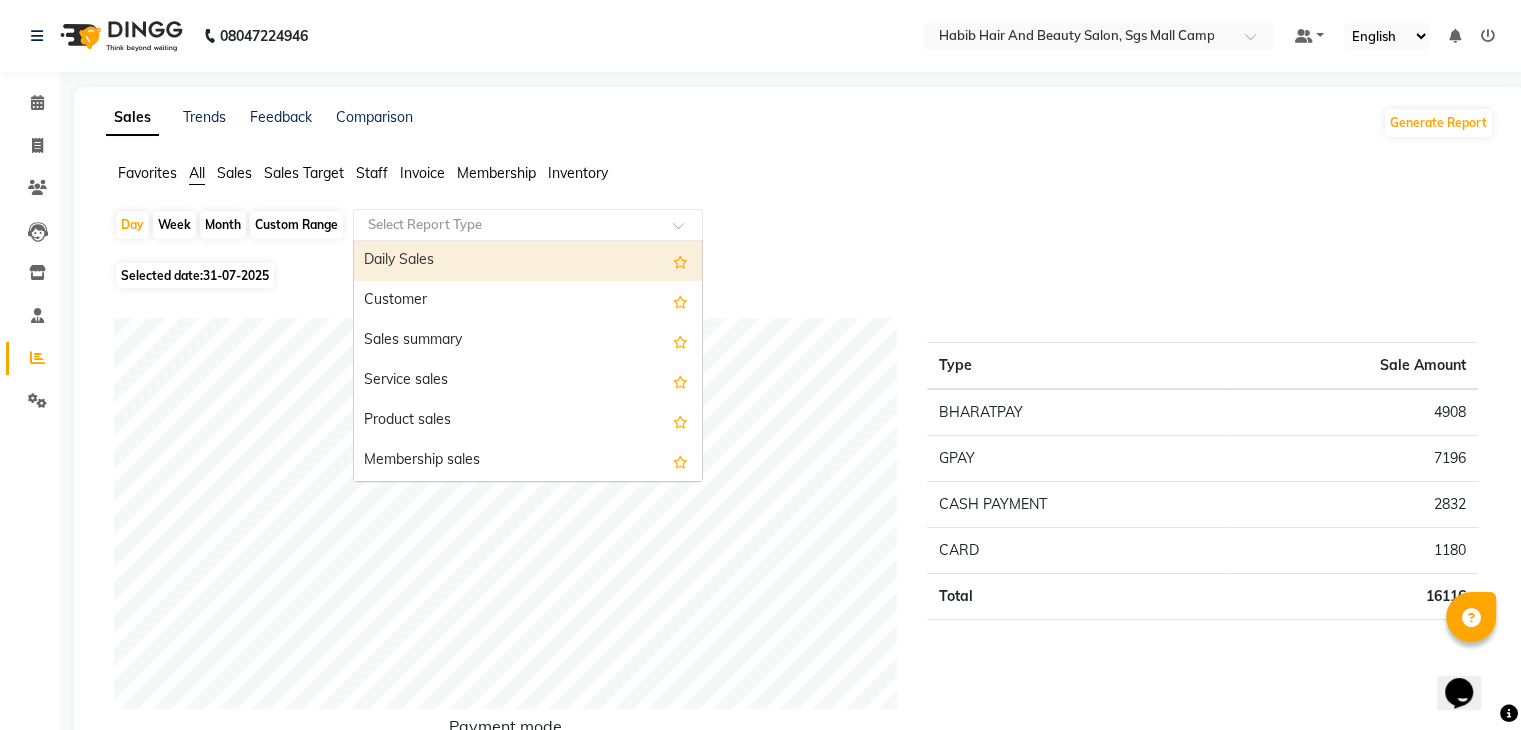 click 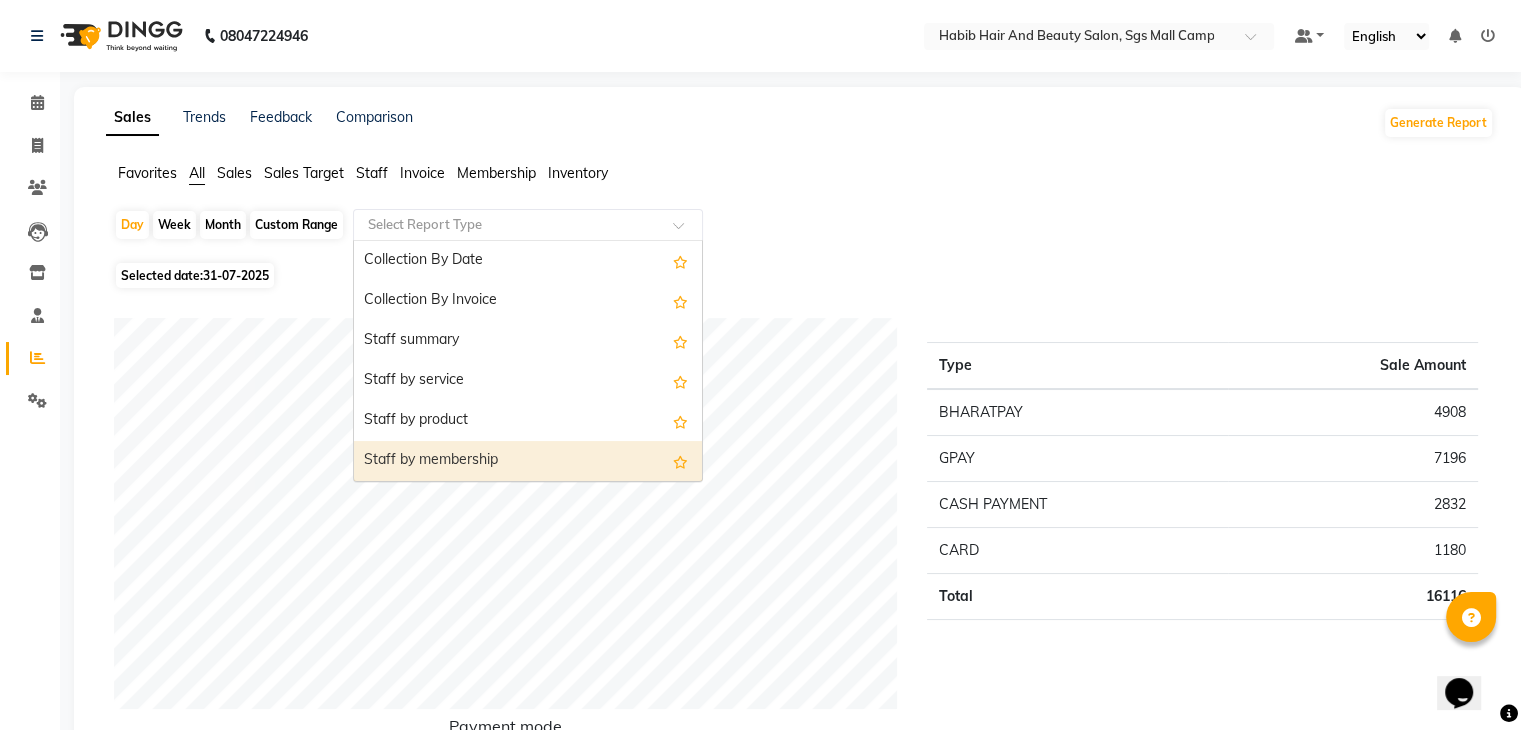 scroll, scrollTop: 680, scrollLeft: 0, axis: vertical 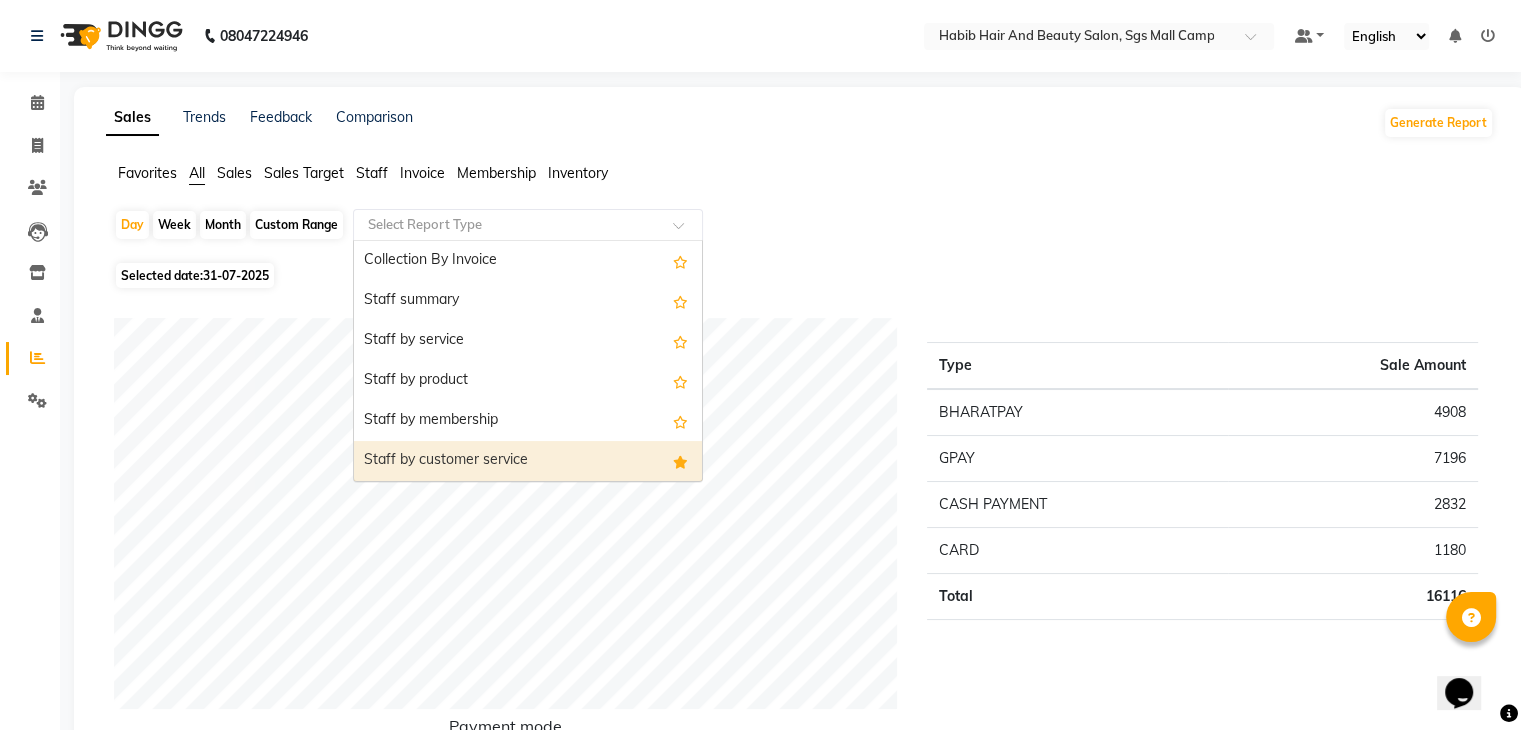 click on "Staff by customer service" at bounding box center (528, 461) 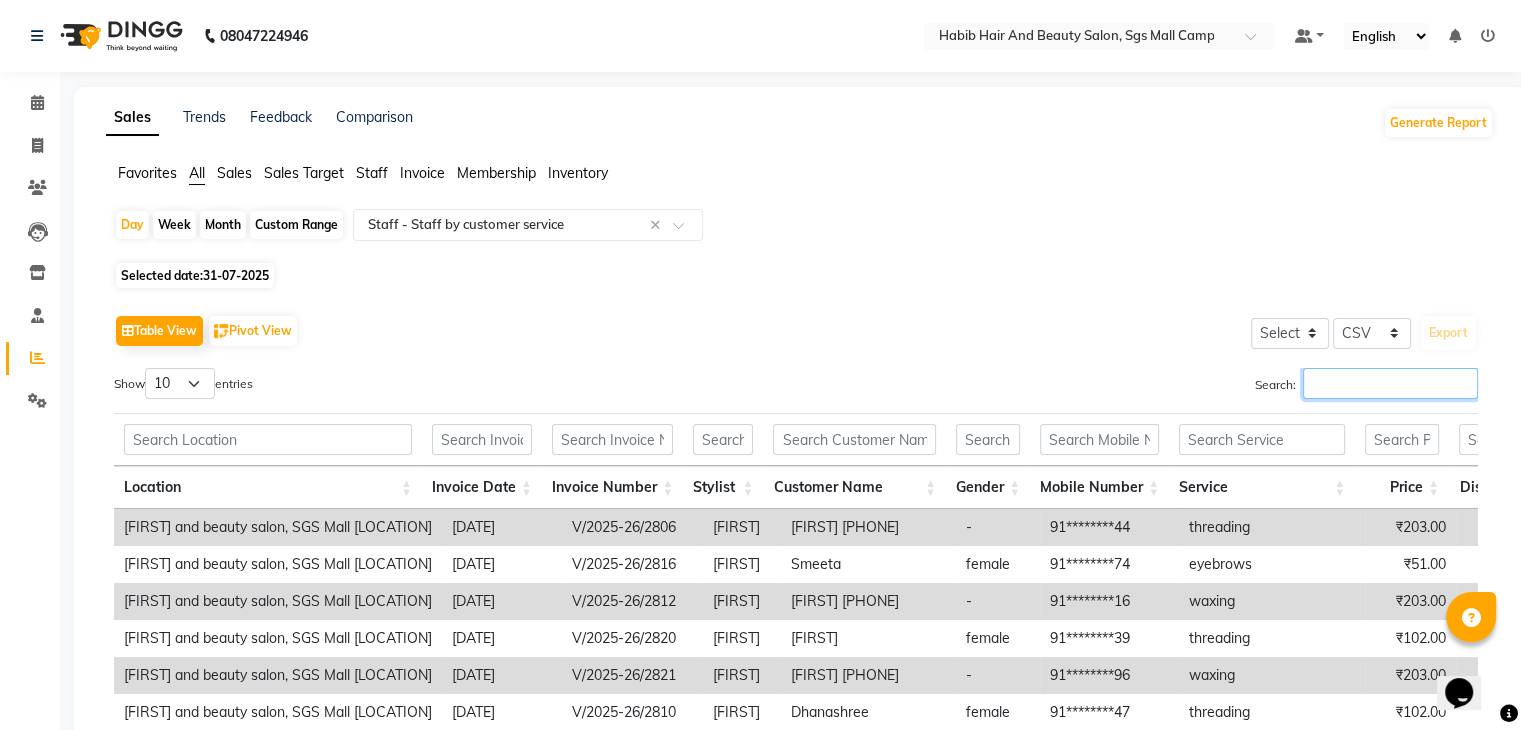 click on "Search:" at bounding box center (1390, 383) 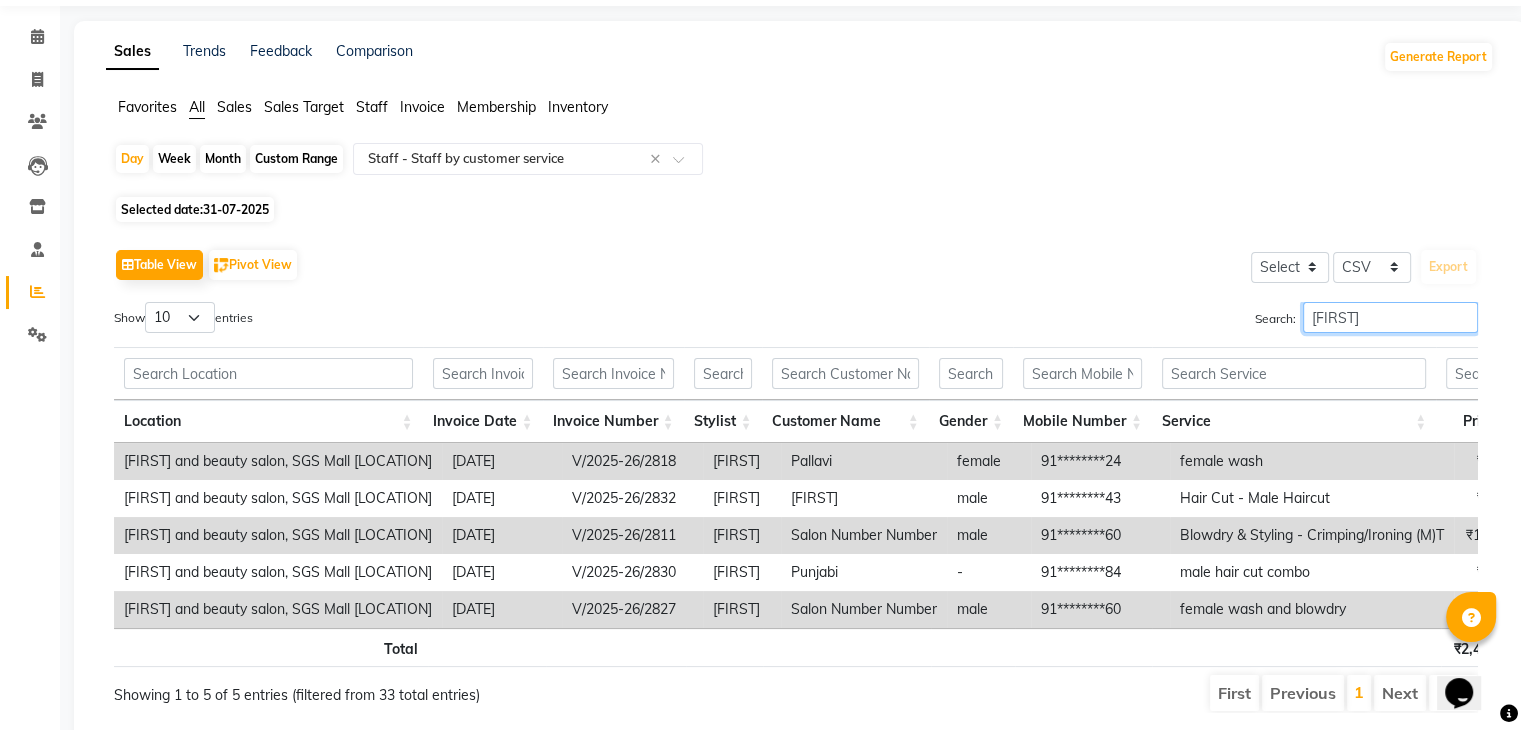 scroll, scrollTop: 144, scrollLeft: 0, axis: vertical 